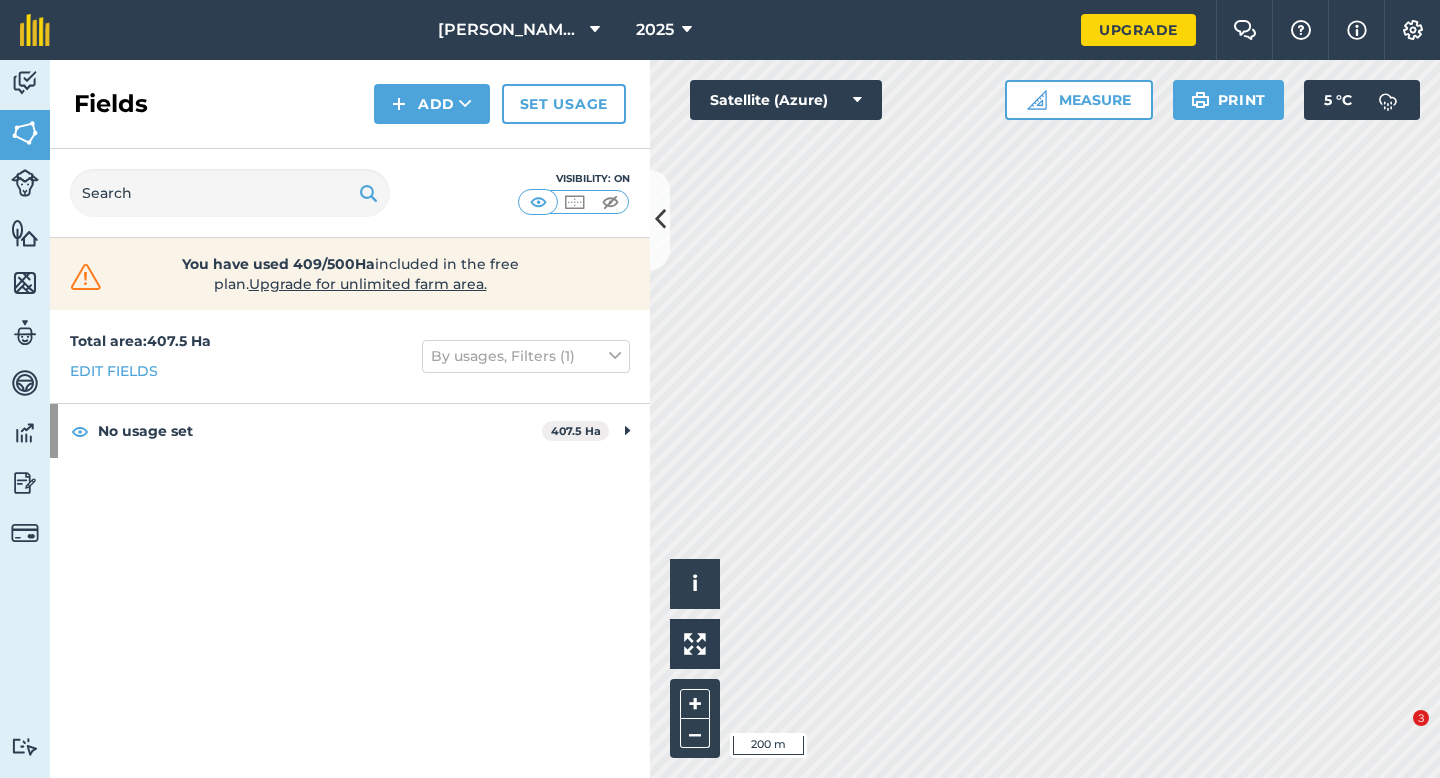 scroll, scrollTop: 0, scrollLeft: 0, axis: both 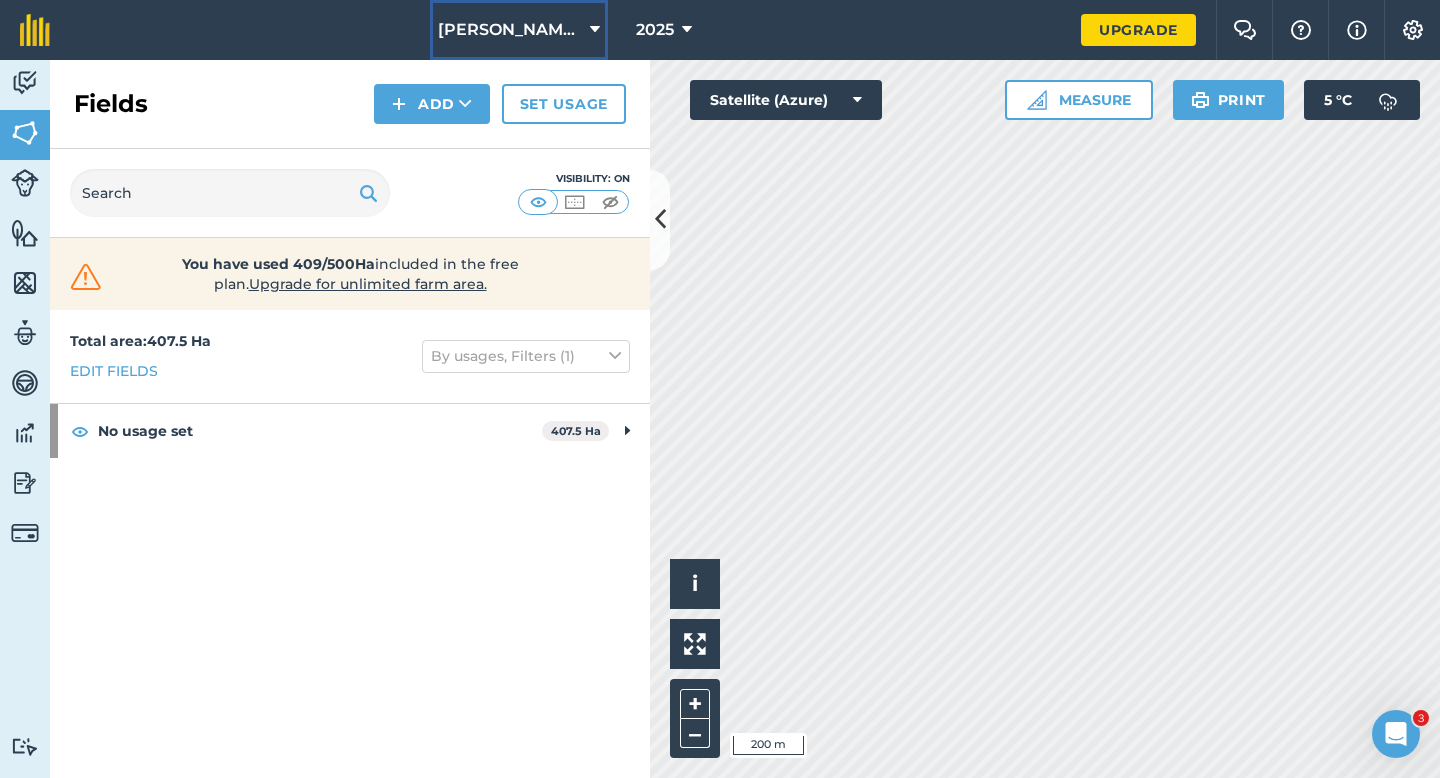 click on "[PERSON_NAME] Farming LTD" at bounding box center (510, 30) 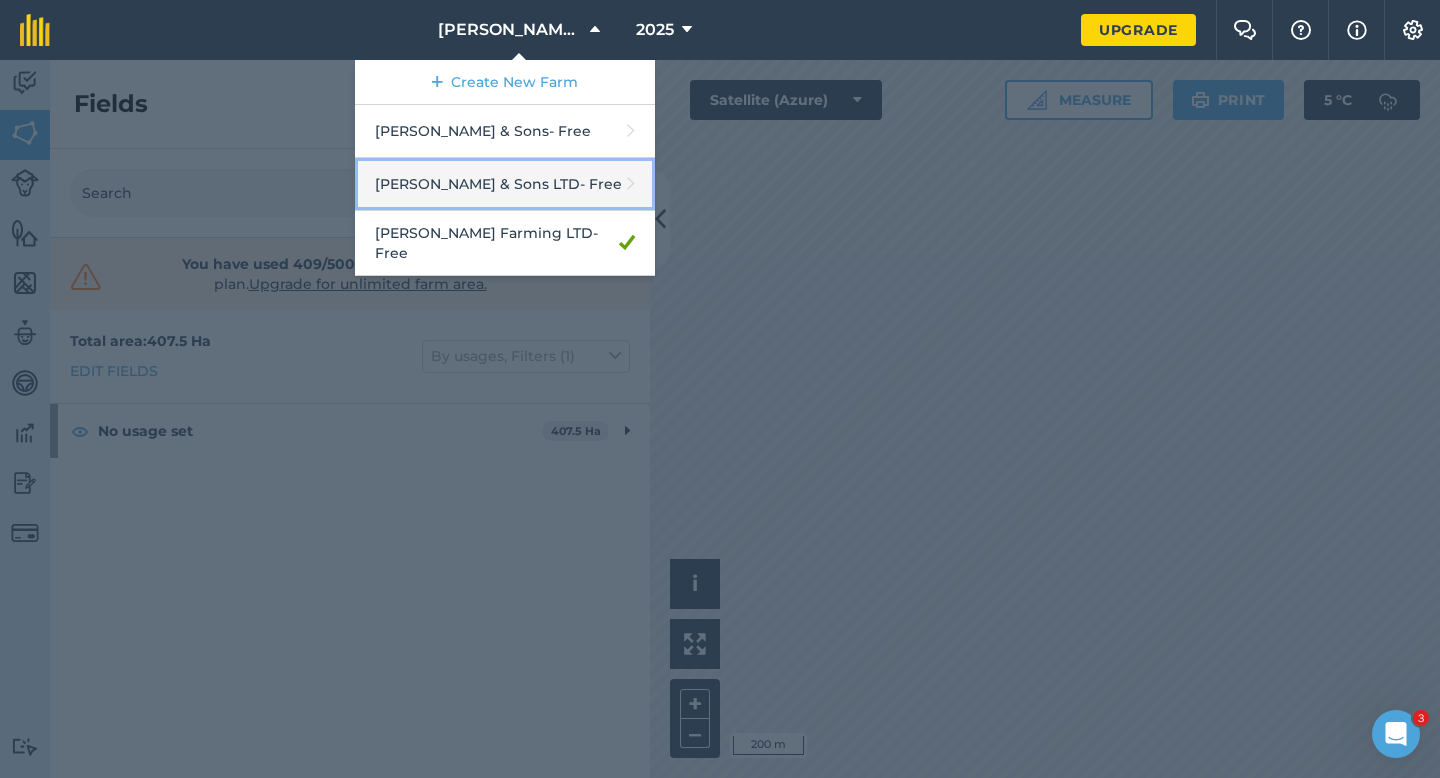 click on "[PERSON_NAME] & Sons LTD  - Free" at bounding box center (505, 184) 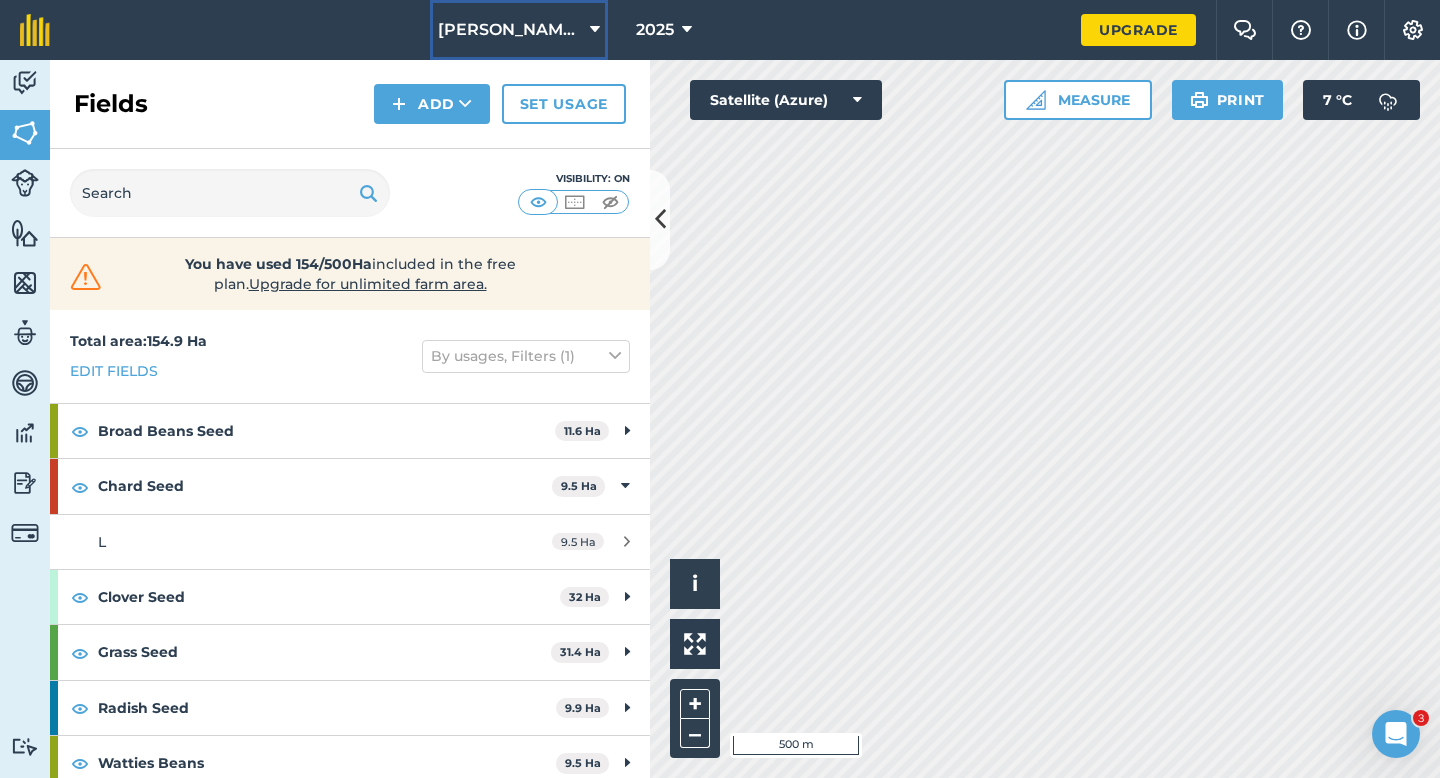 click on "[PERSON_NAME] & Sons LTD" at bounding box center [519, 30] 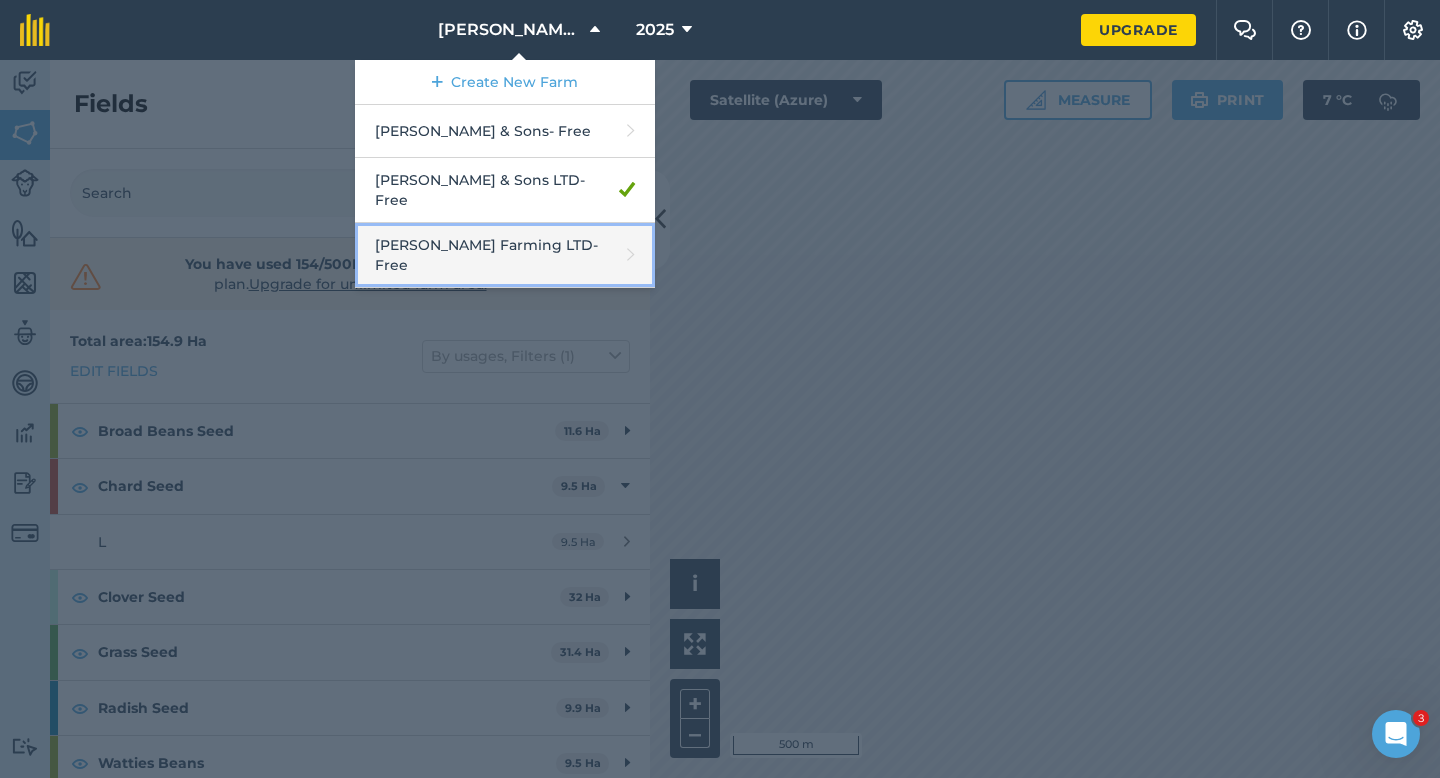 click on "[PERSON_NAME] Farming LTD  - Free" at bounding box center [505, 255] 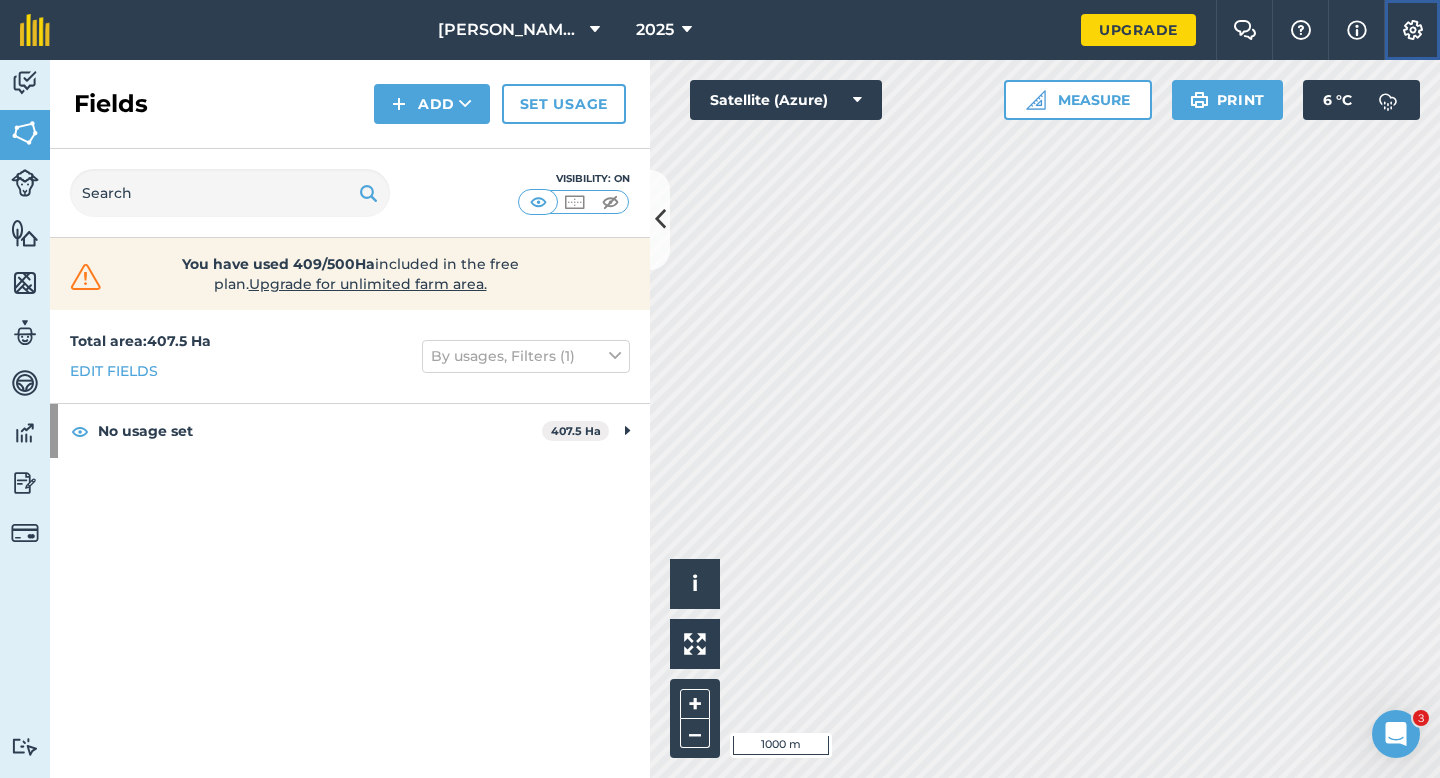click at bounding box center (1413, 30) 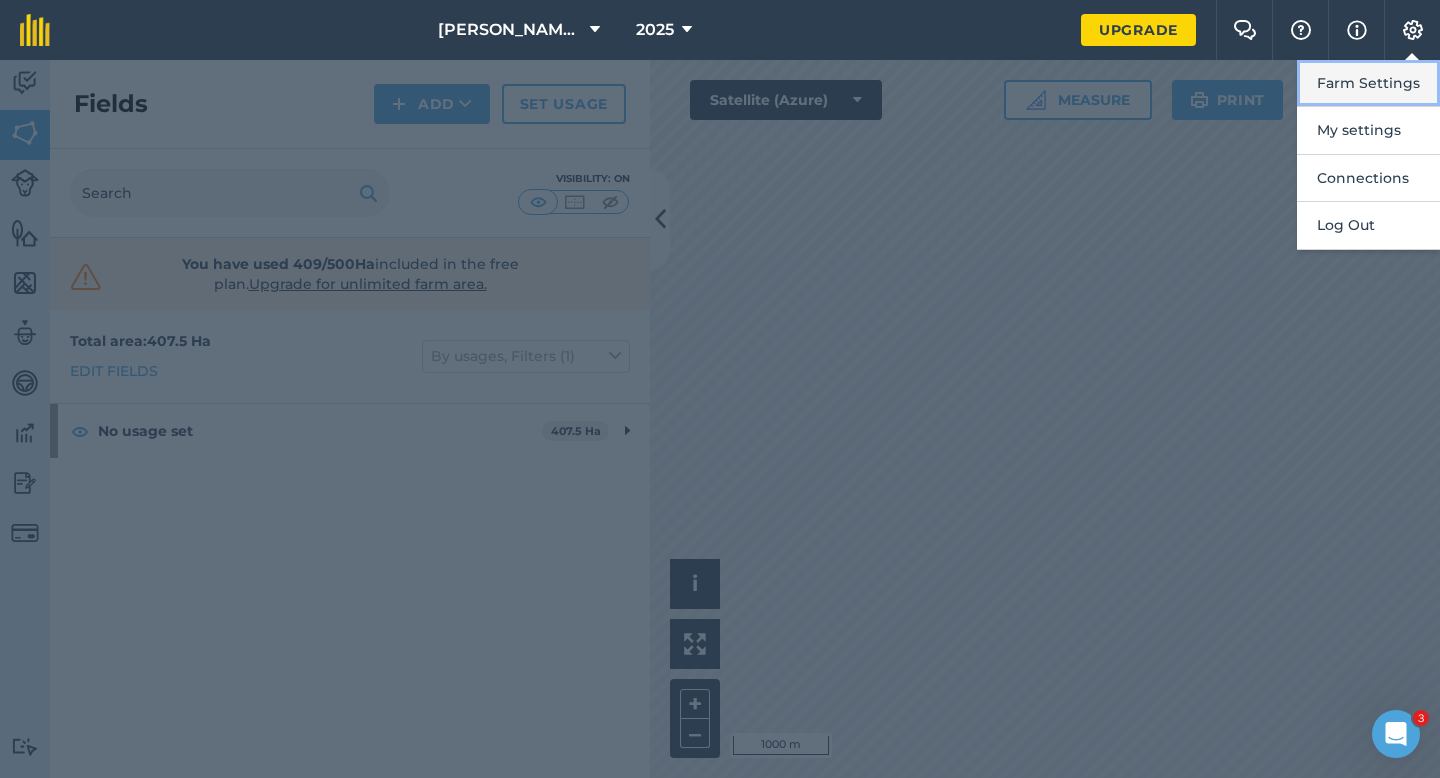 click on "Farm Settings" at bounding box center [1368, 83] 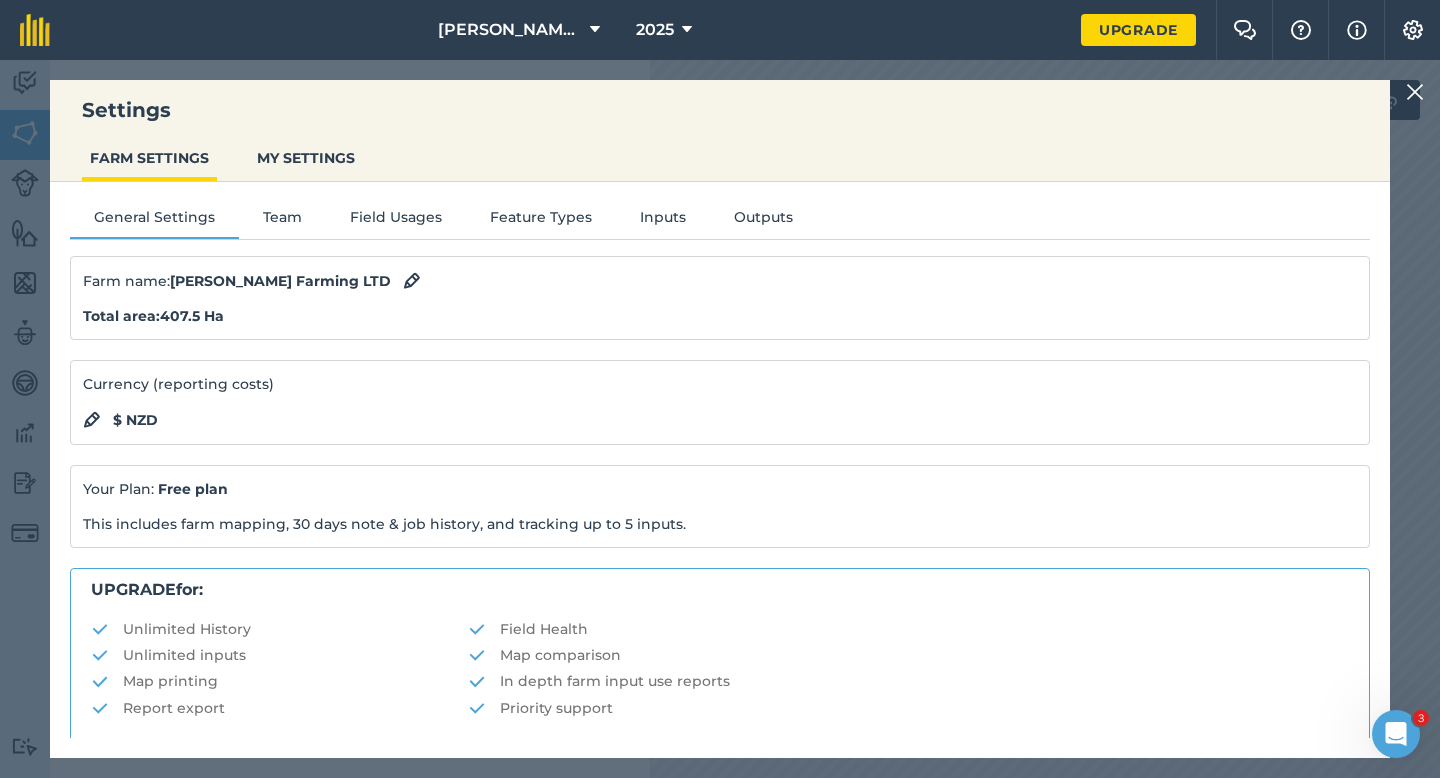 scroll, scrollTop: 384, scrollLeft: 0, axis: vertical 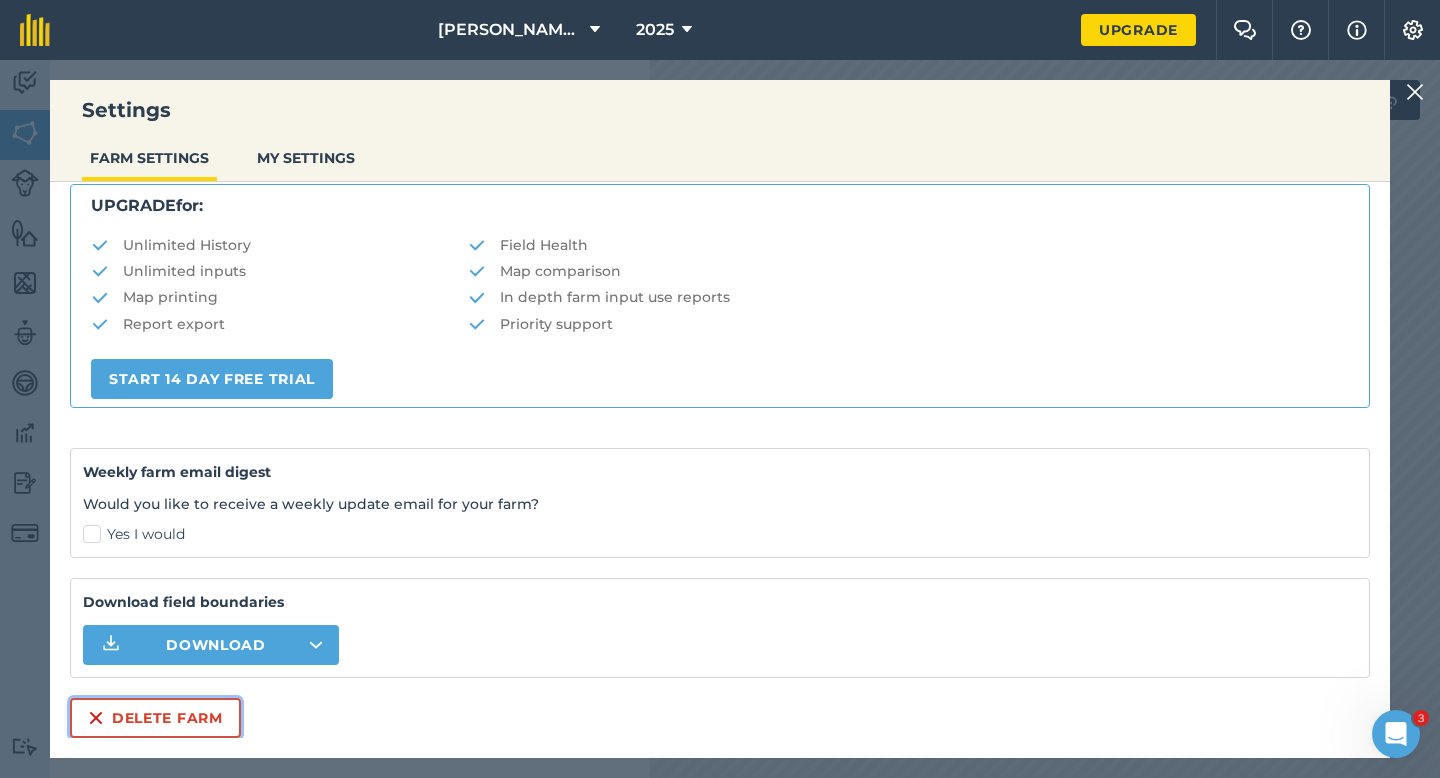 click on "Delete farm" at bounding box center [155, 718] 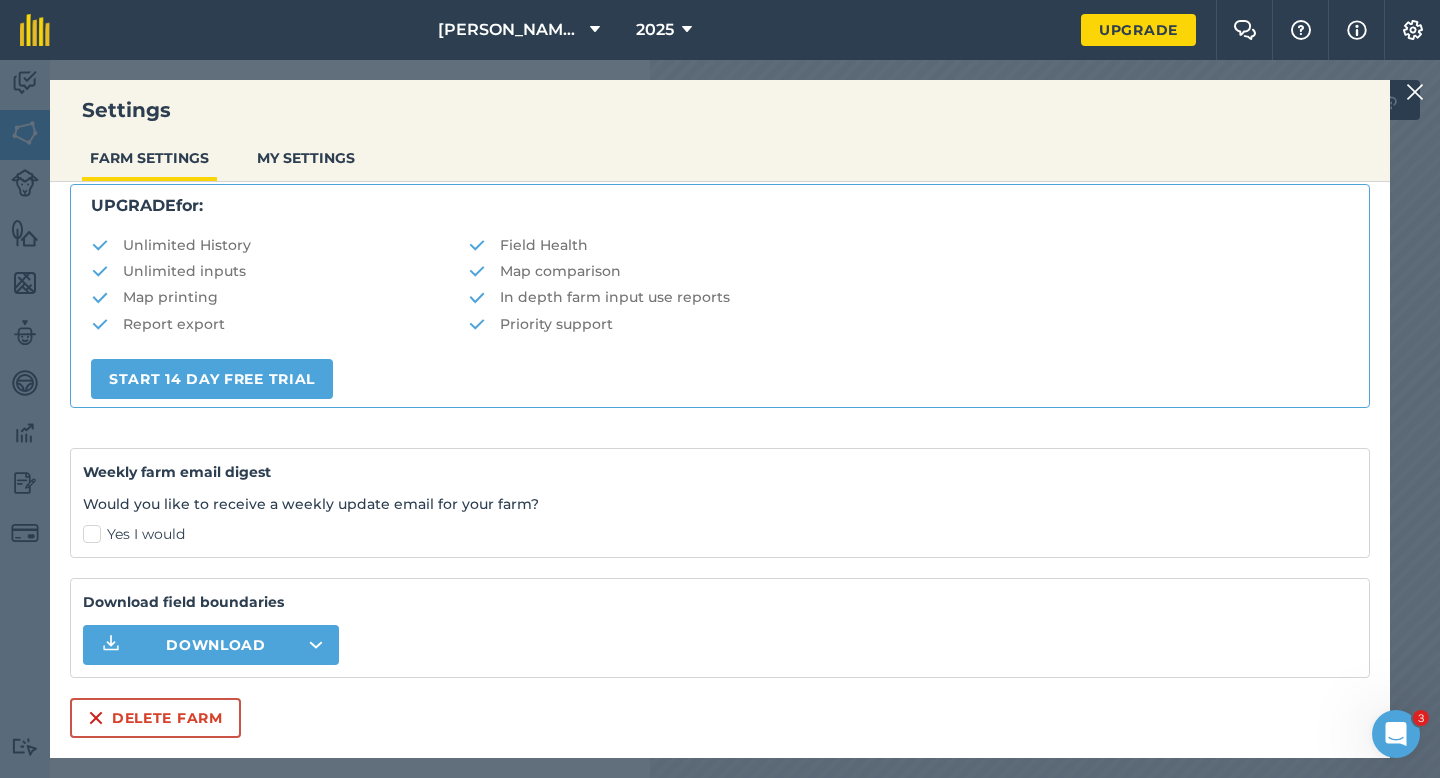 scroll, scrollTop: 0, scrollLeft: 0, axis: both 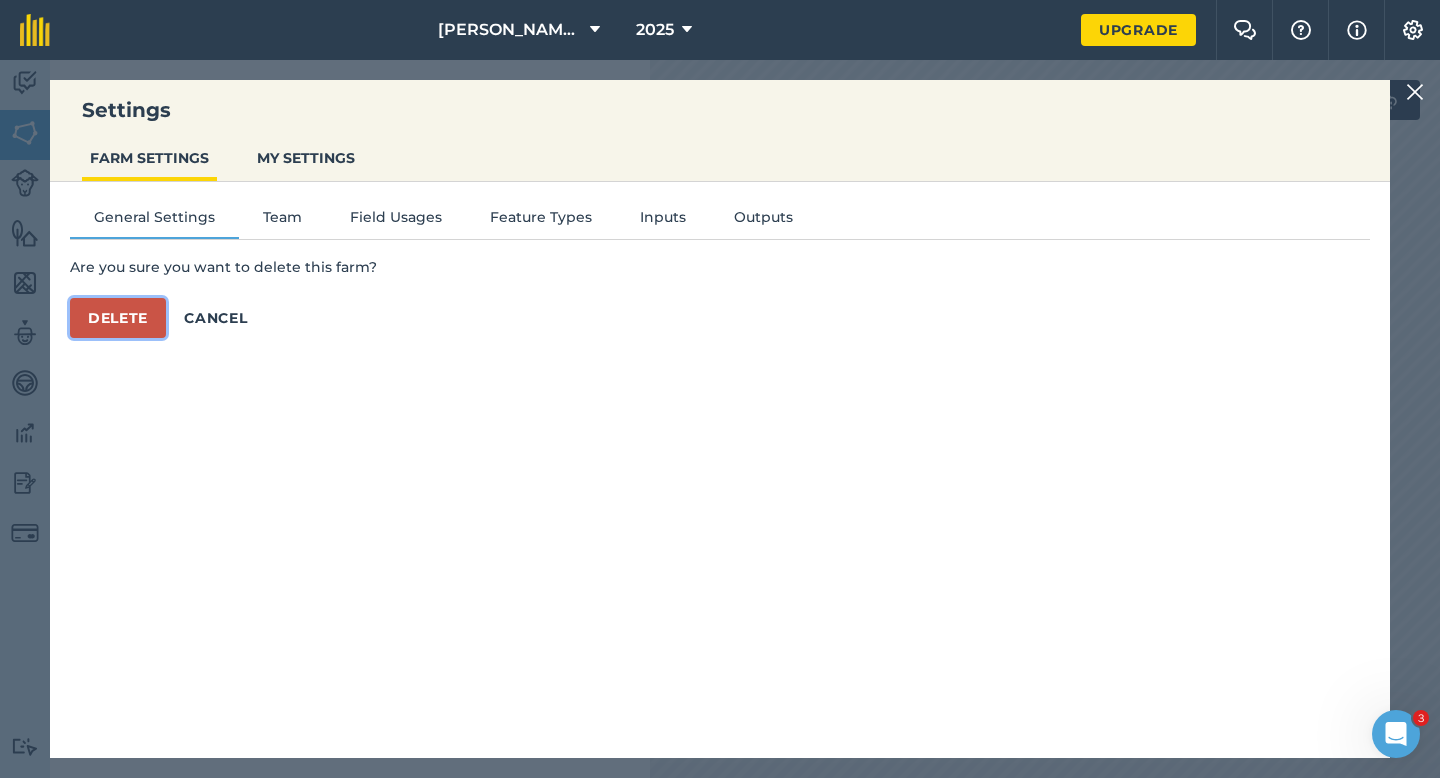 click on "Delete" at bounding box center (118, 318) 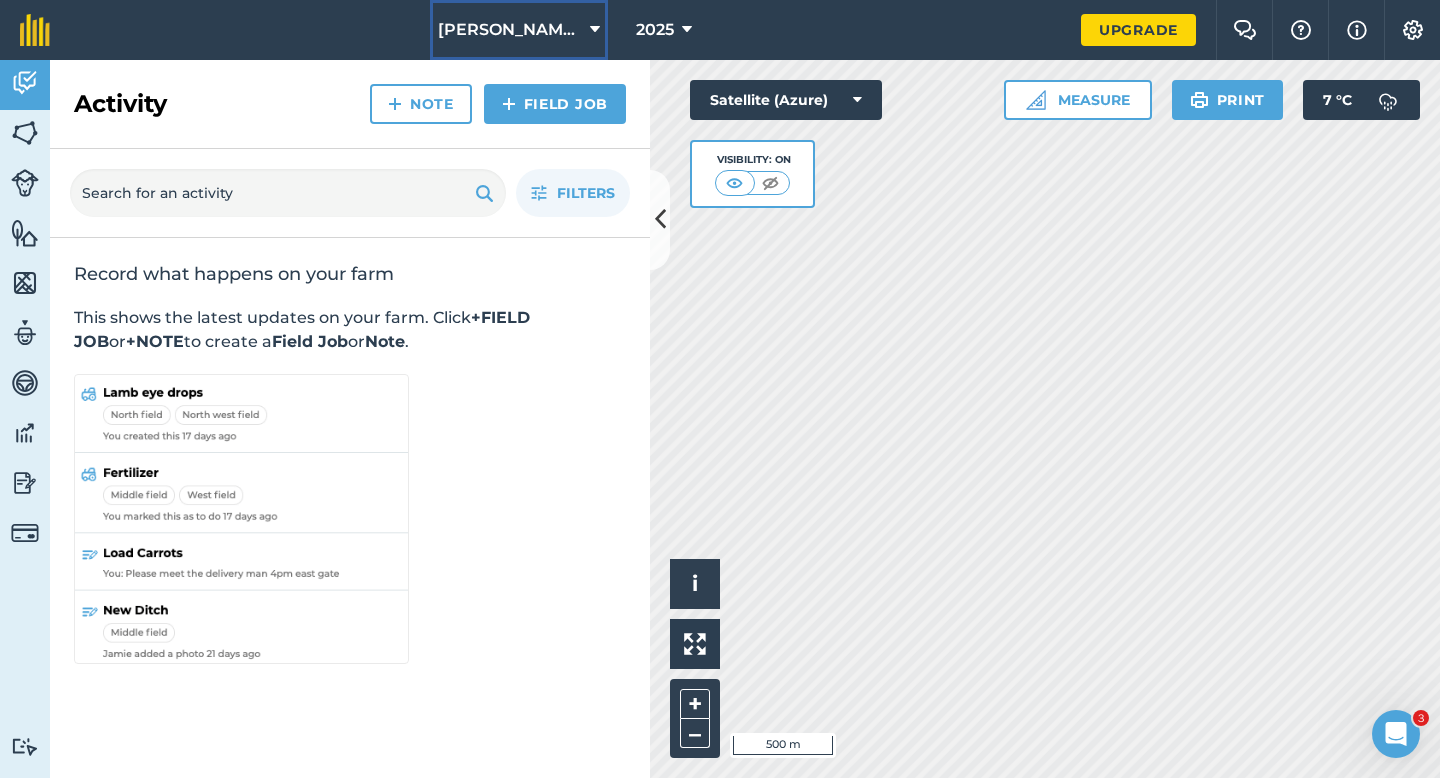 click on "[PERSON_NAME] & Sons" at bounding box center [510, 30] 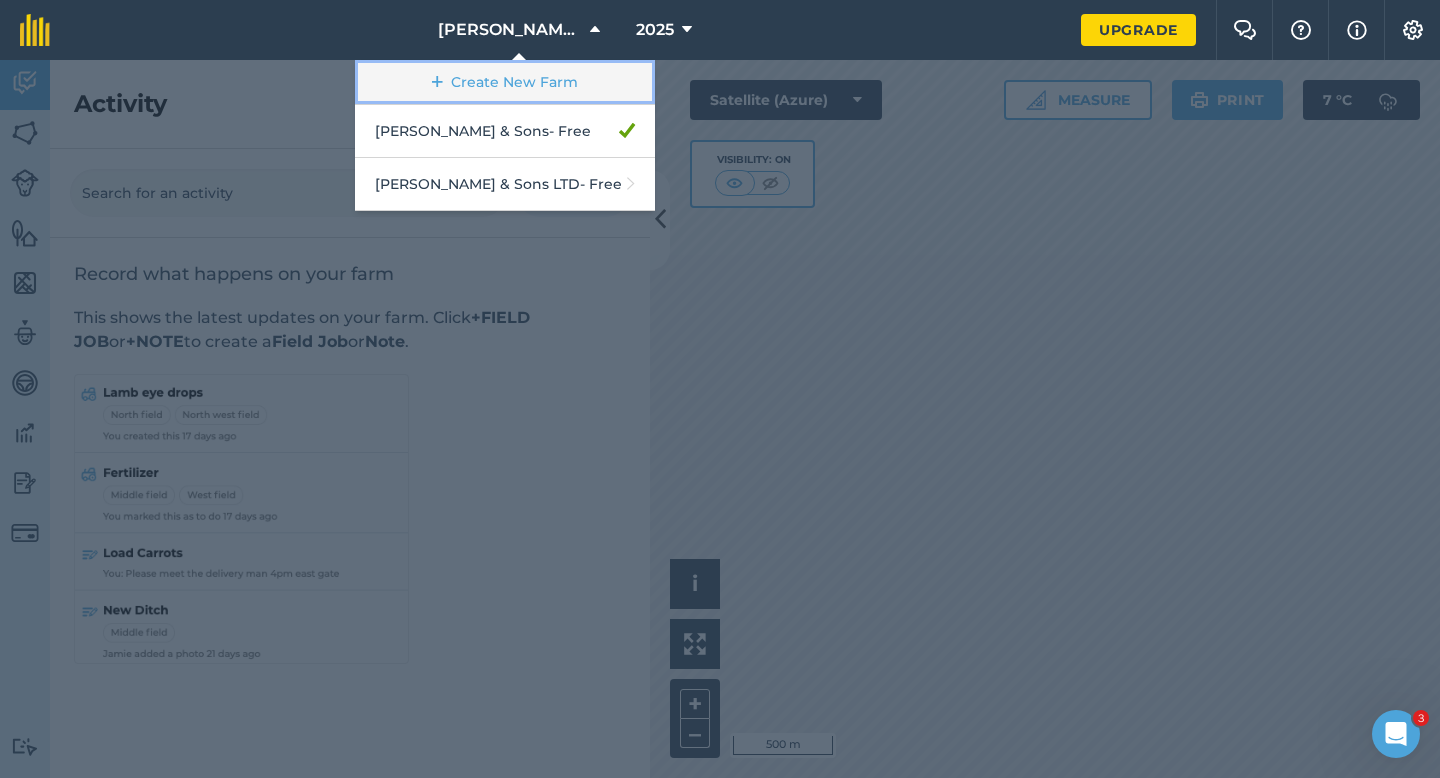click on "Create New Farm" at bounding box center (505, 82) 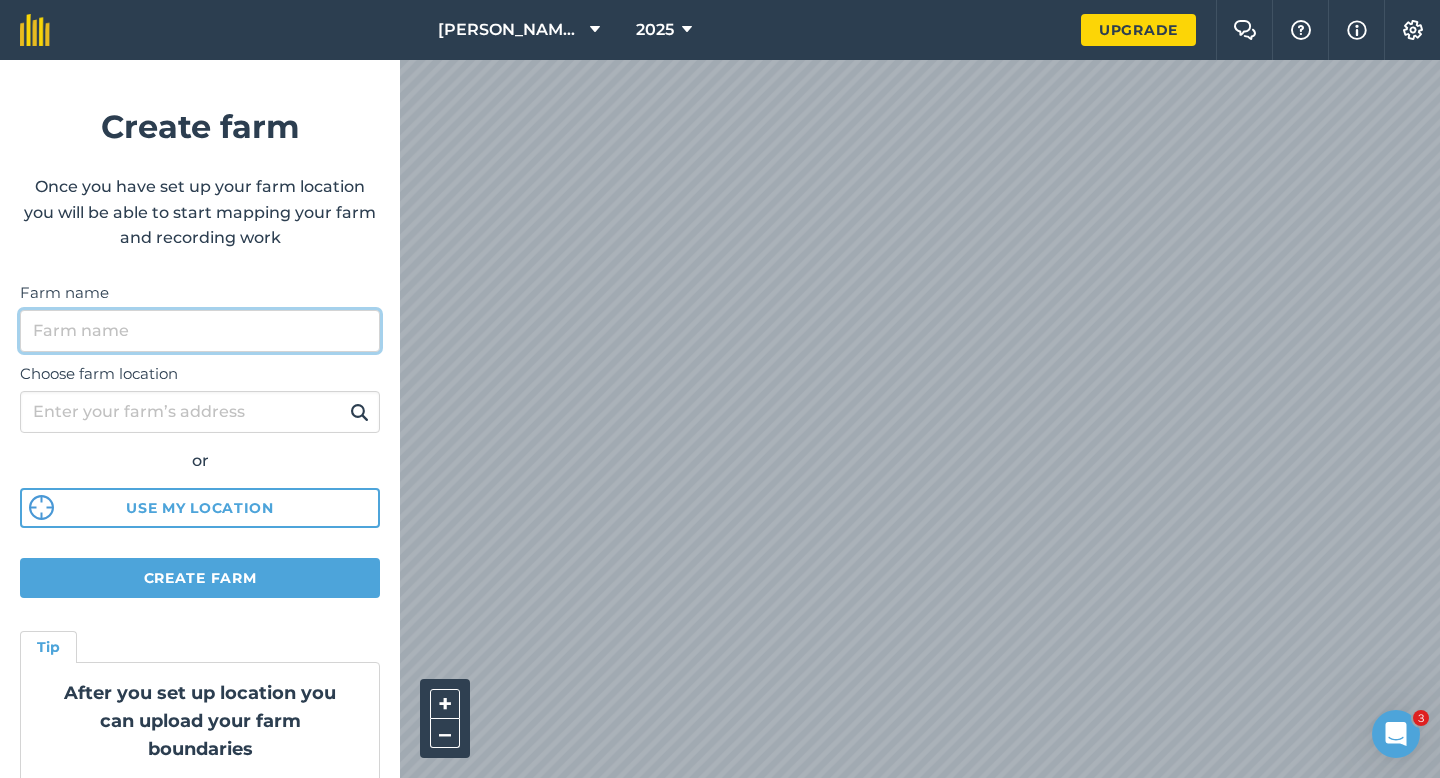 click on "Farm name" at bounding box center [200, 331] 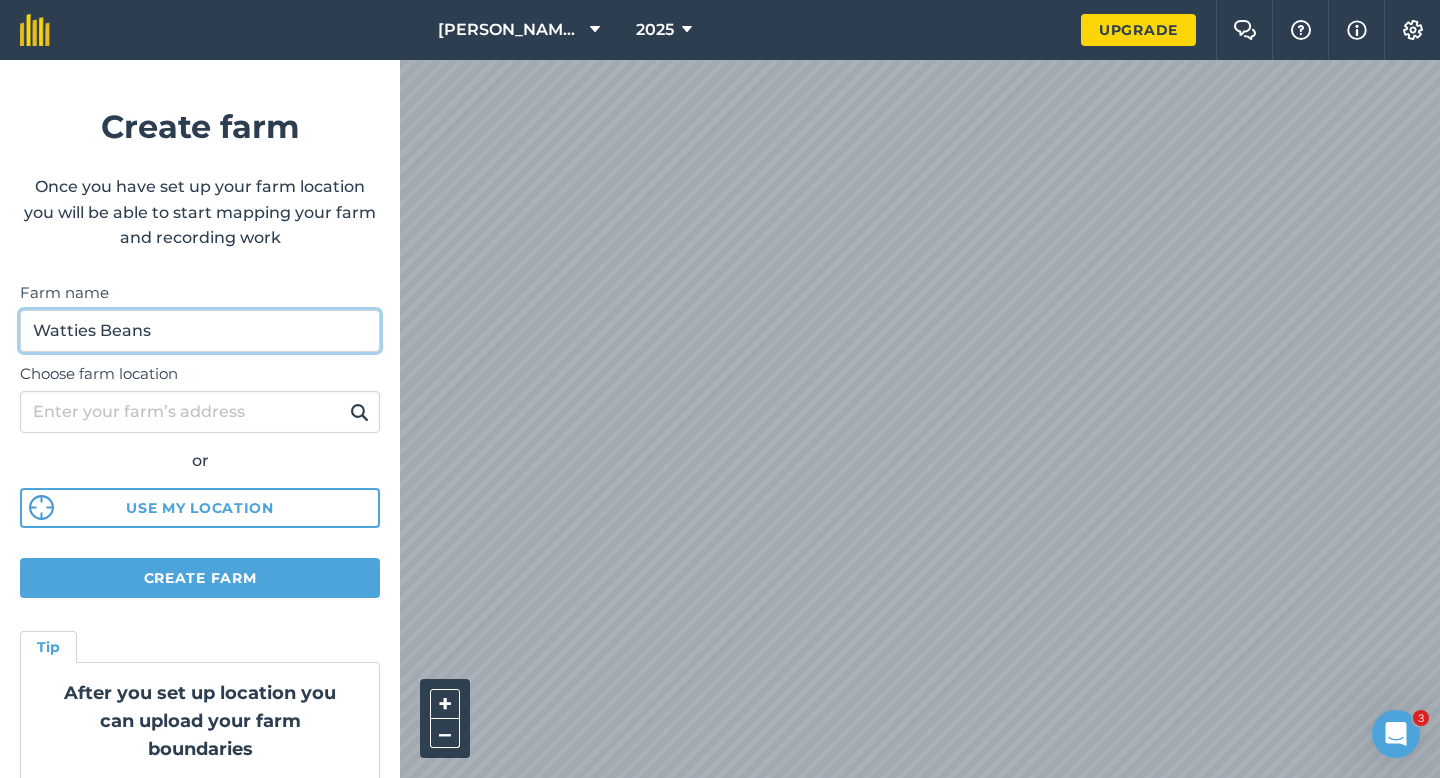 type on "Watties Beans" 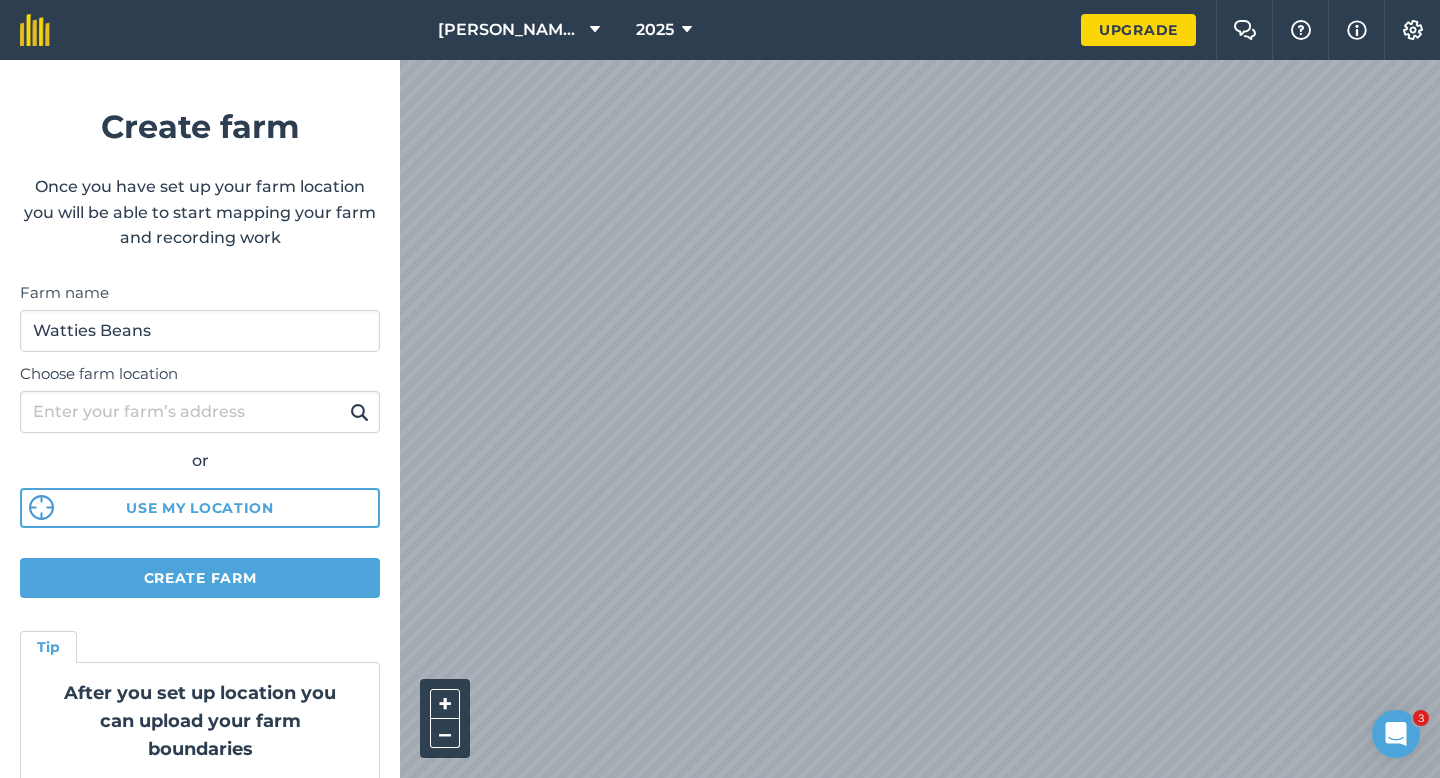 click on "[PERSON_NAME] & Sons 2025 Upgrade Farm Chat Help Info Settings Create farm Once you have set up your farm location you will be able to start mapping your farm and recording work Farm name Watties Beans Choose farm location or   Use my location Create farm Tip After you set up location you can upload your farm boundaries Just go to  Settings > Connections + – Satellite (Azure)" at bounding box center (720, 30) 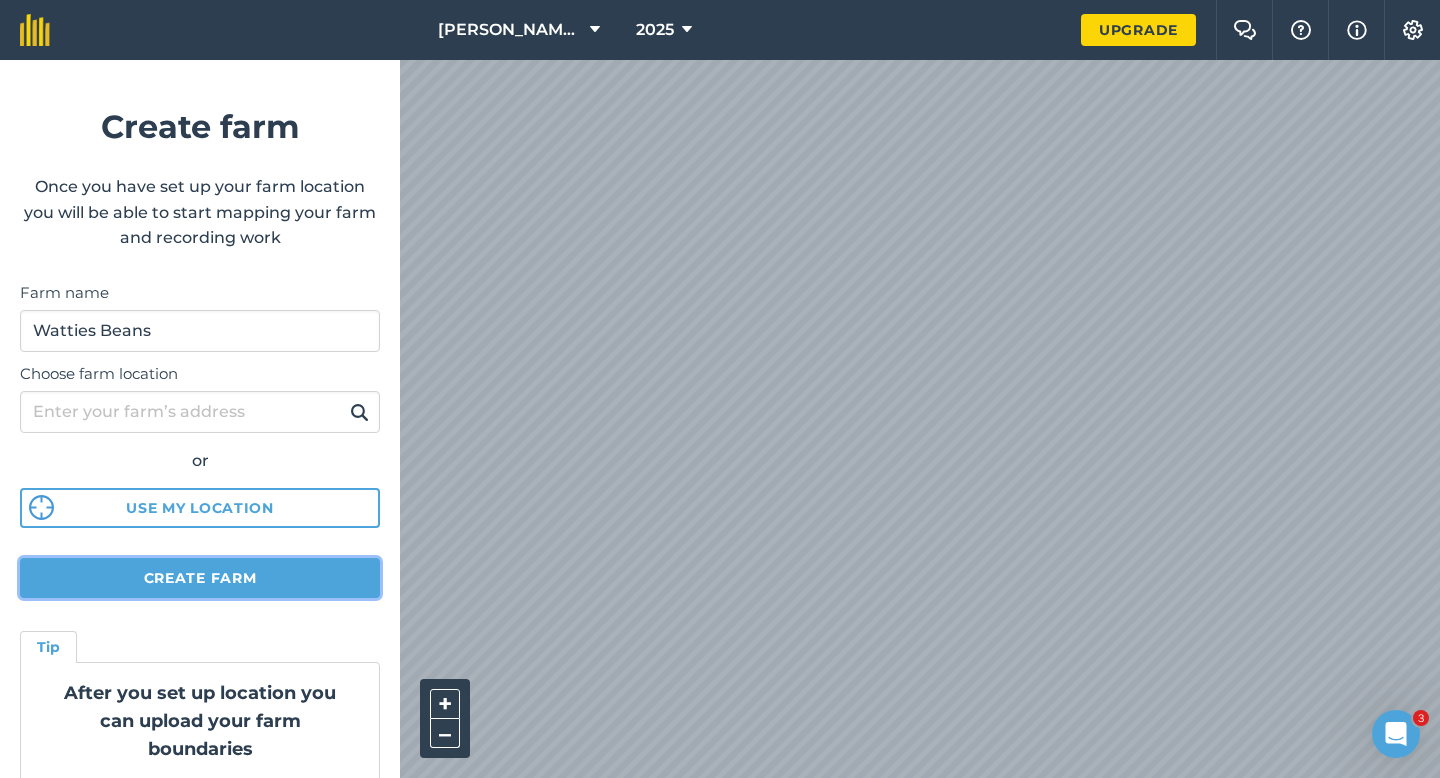 click on "Create farm" at bounding box center [200, 578] 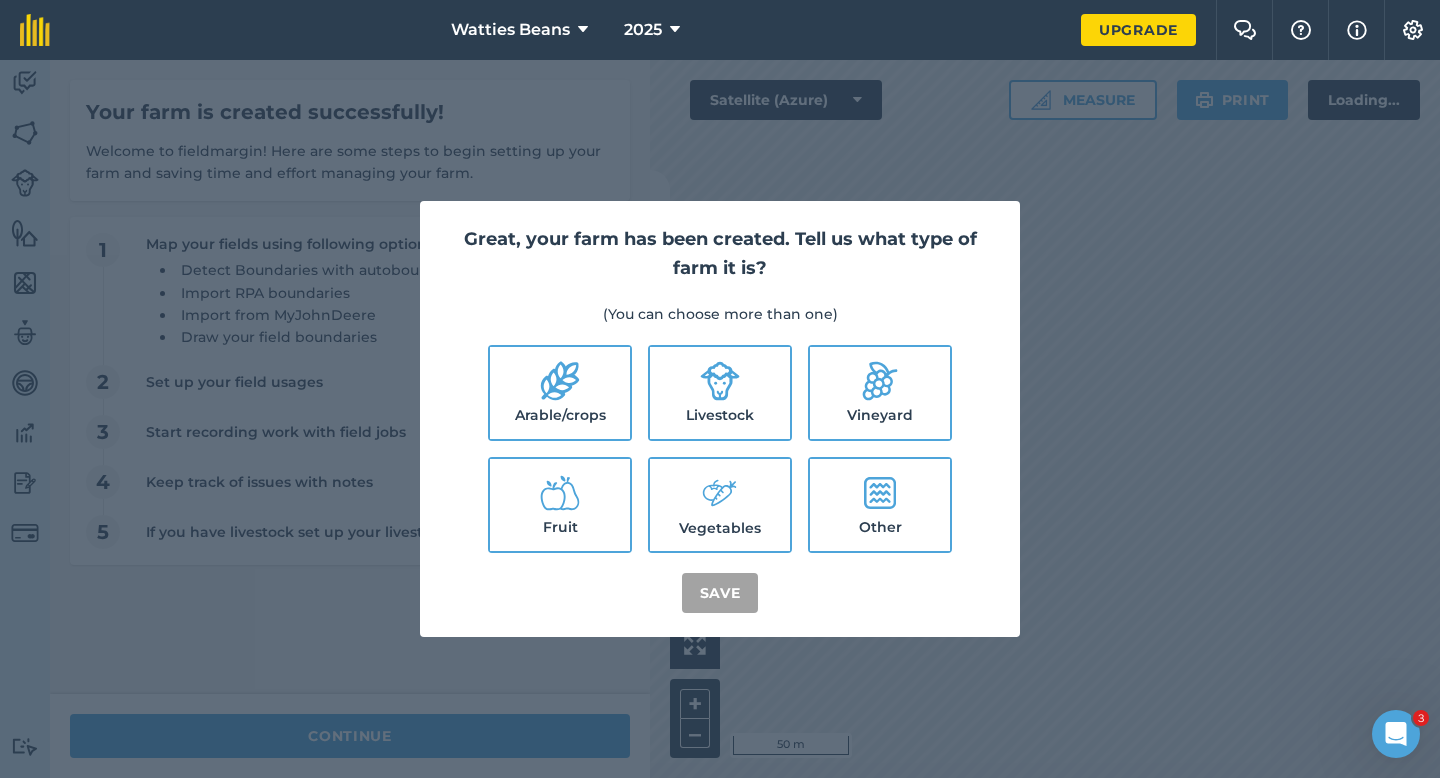click 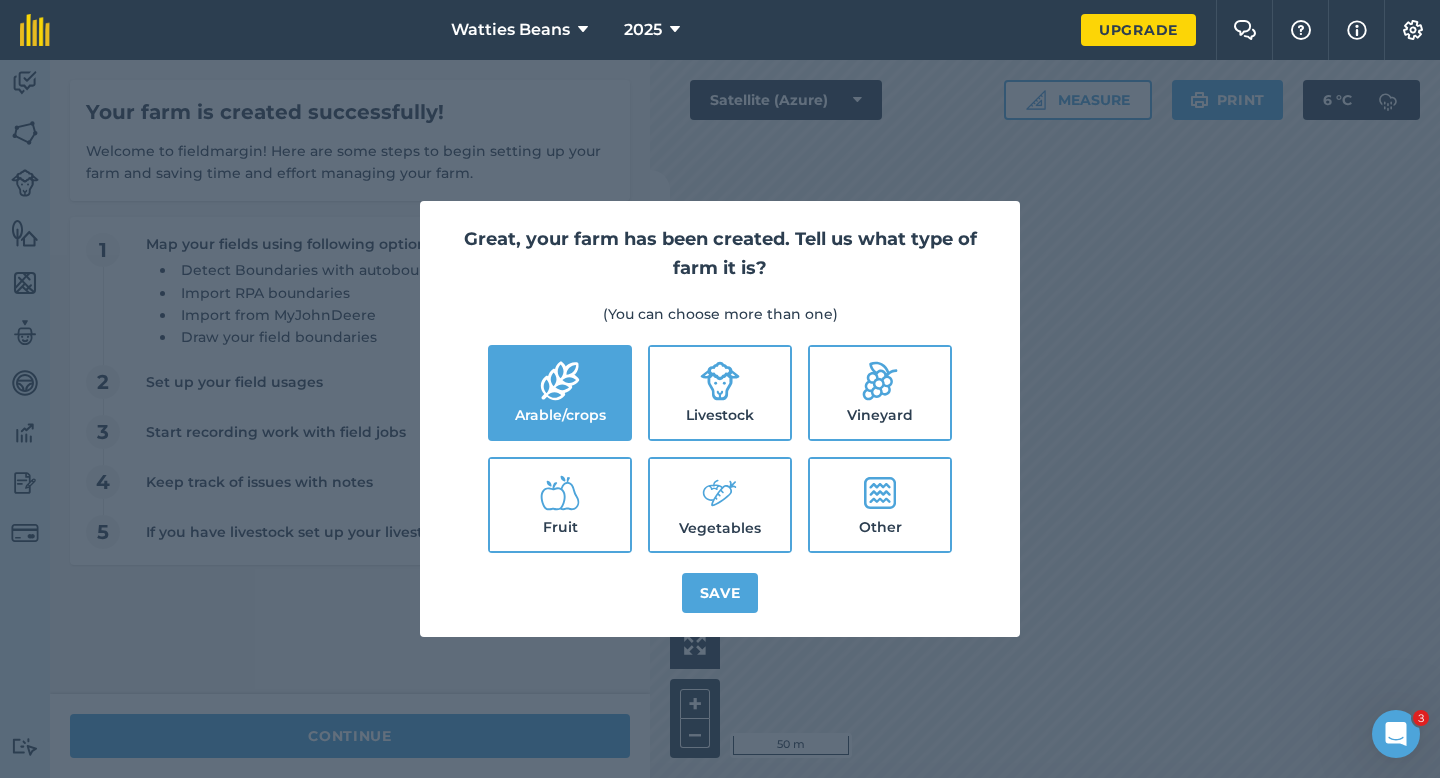click on "Livestock" at bounding box center (720, 393) 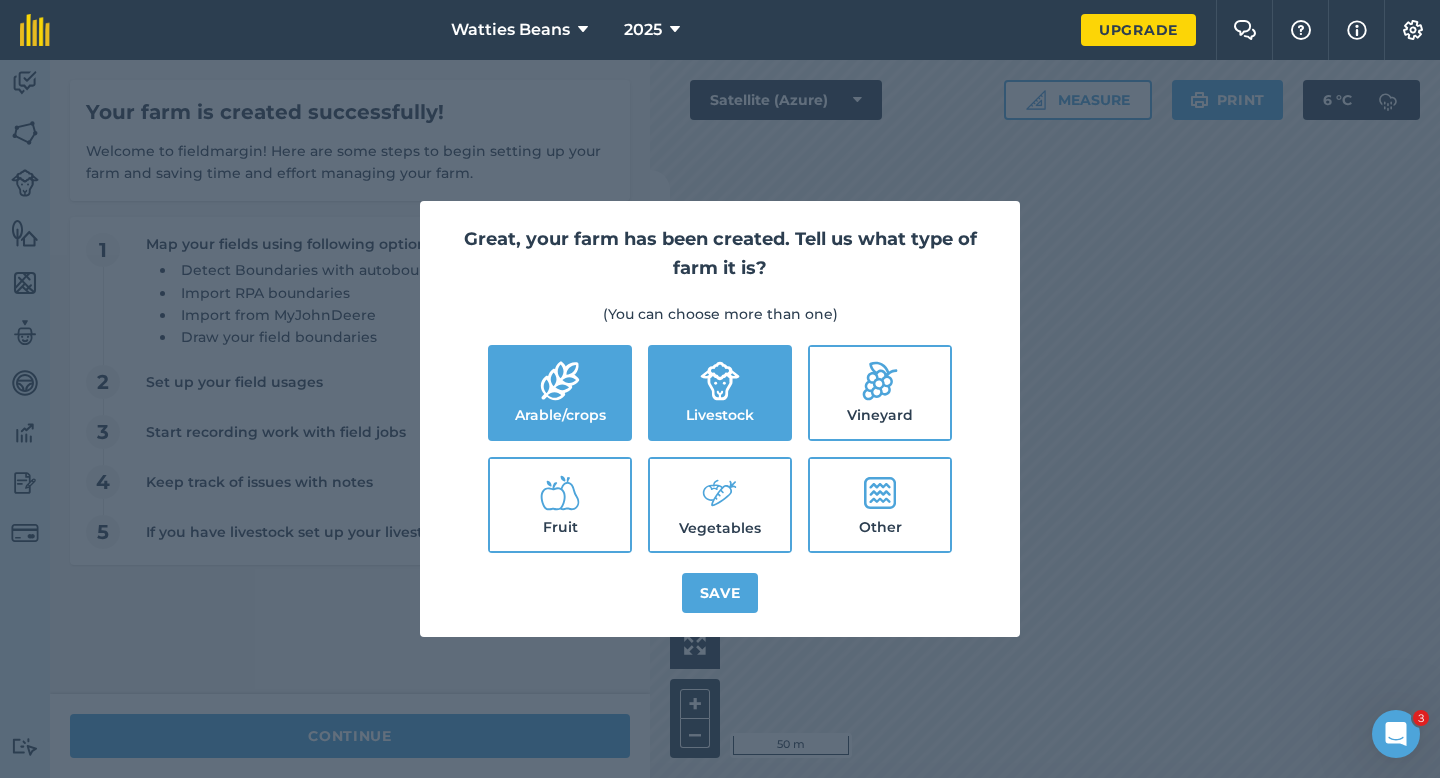 click on "Vegetables" at bounding box center (720, 505) 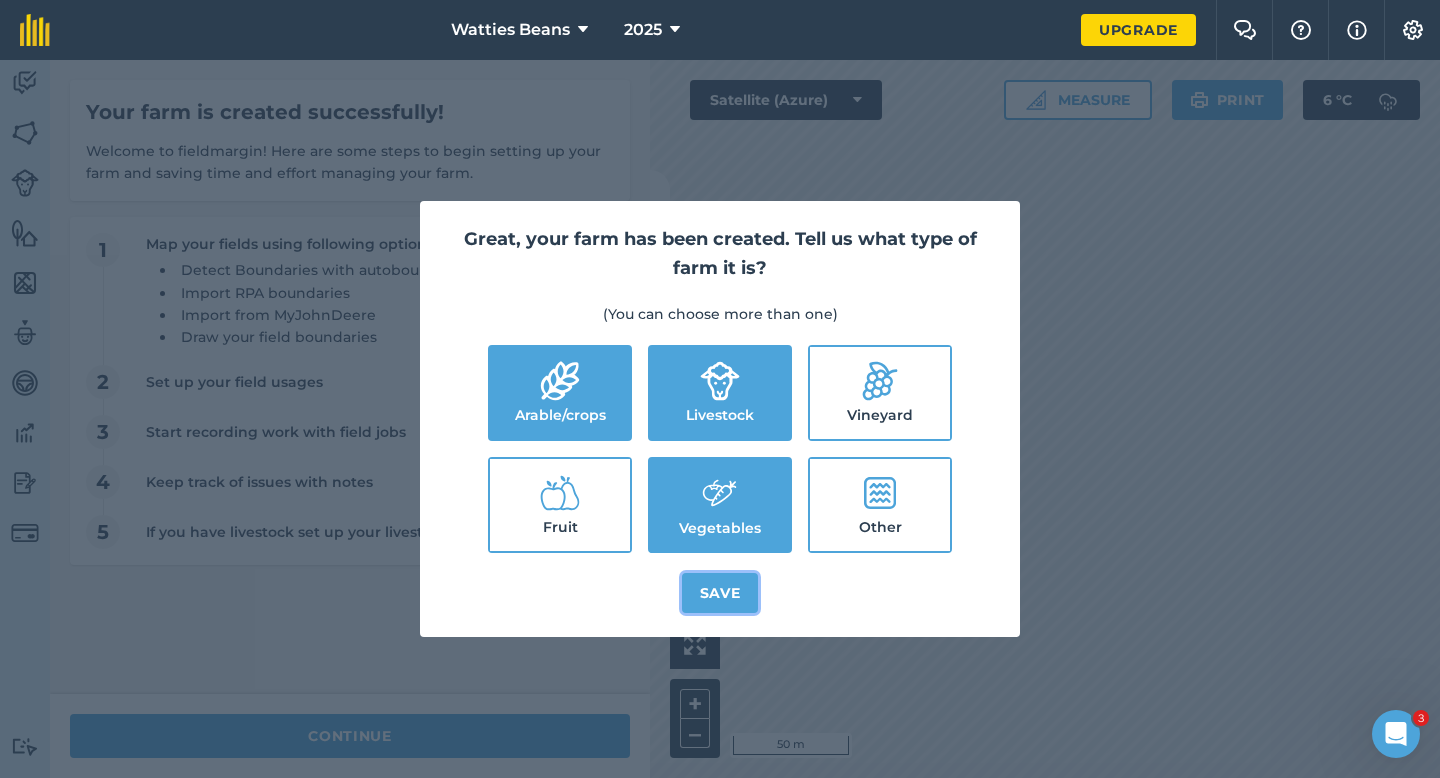 click on "Save" at bounding box center (720, 593) 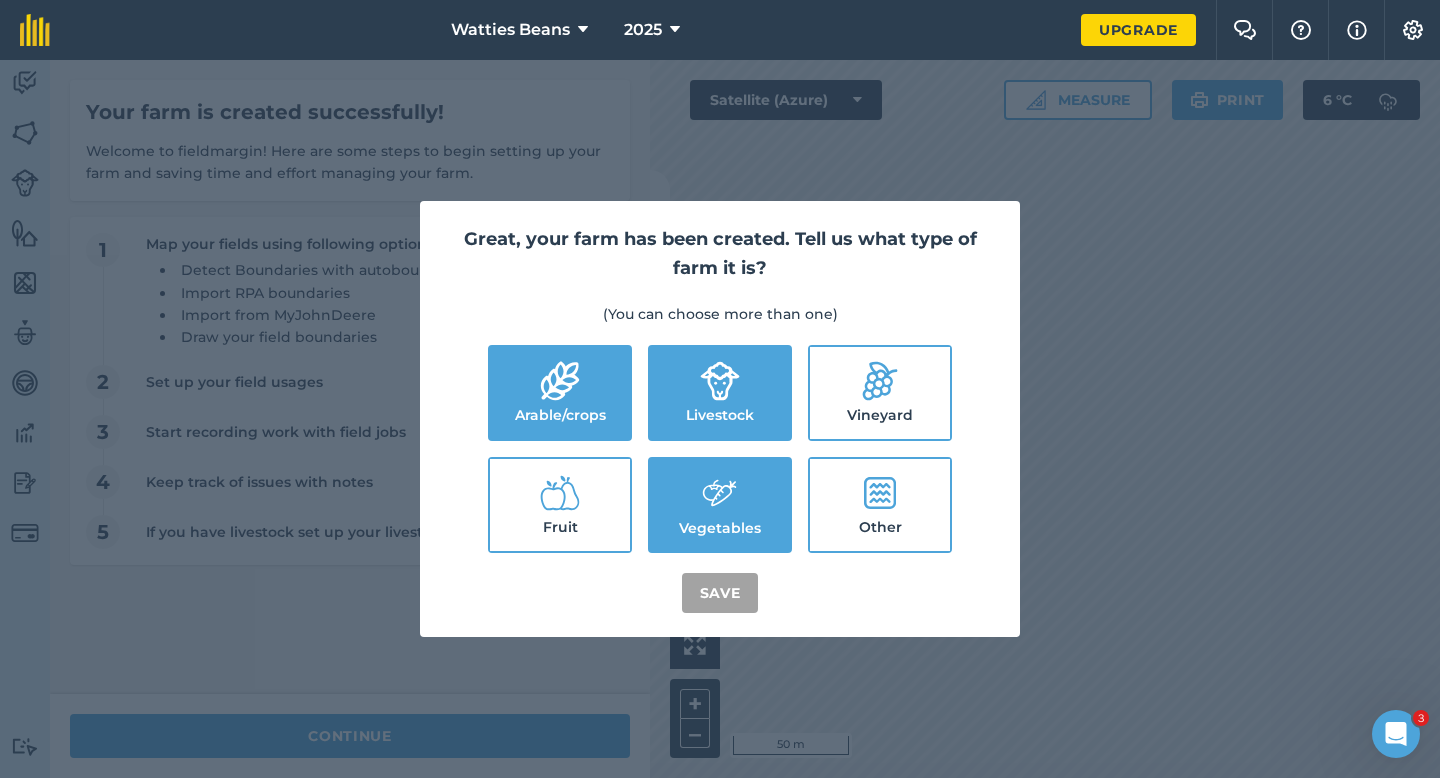 click on "Great, your farm has been created. Tell us what type of farm it is? (You can choose more than one) Arable/crops Livestock Vineyard Fruit Vegetables Other Save" at bounding box center [720, 419] 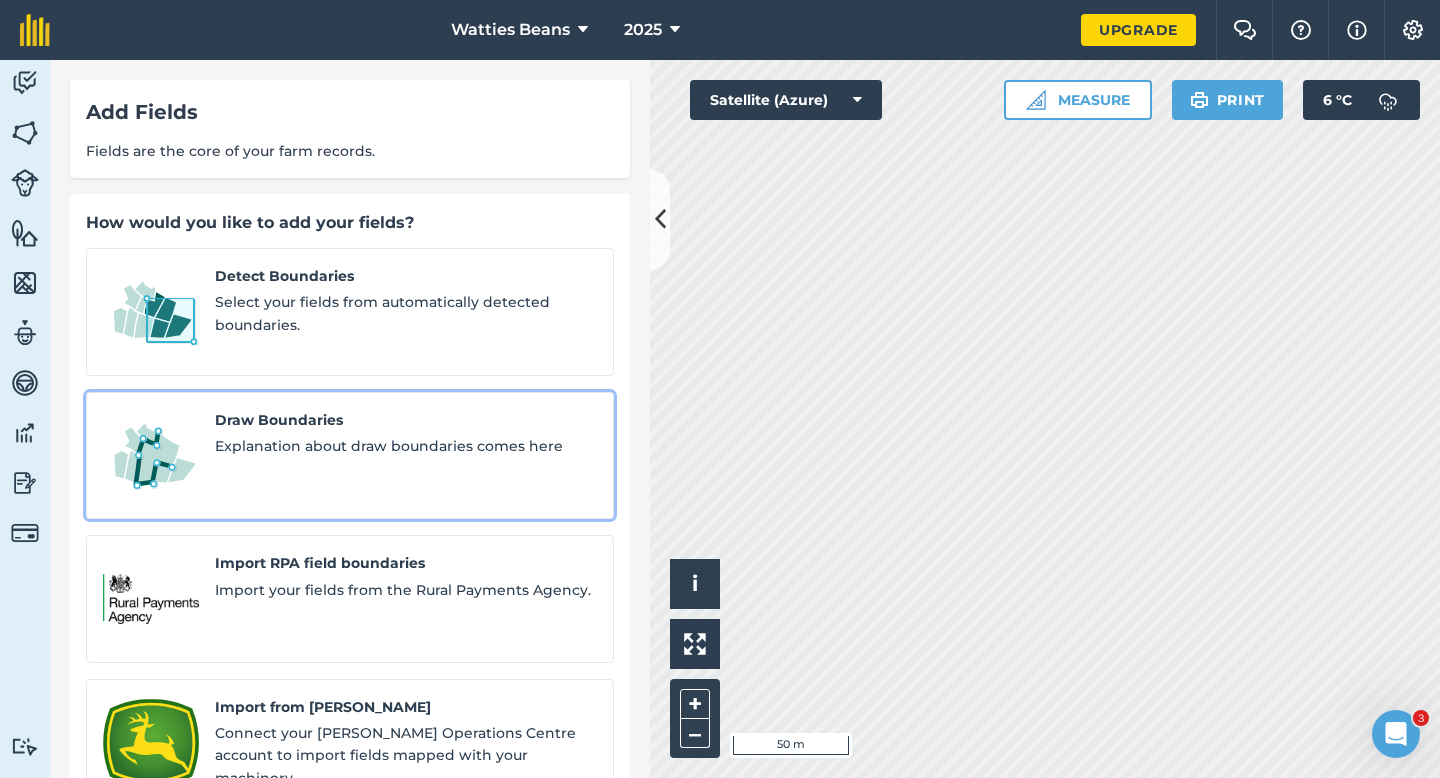 click on "Draw Boundaries Explanation about draw boundaries comes here" at bounding box center (406, 456) 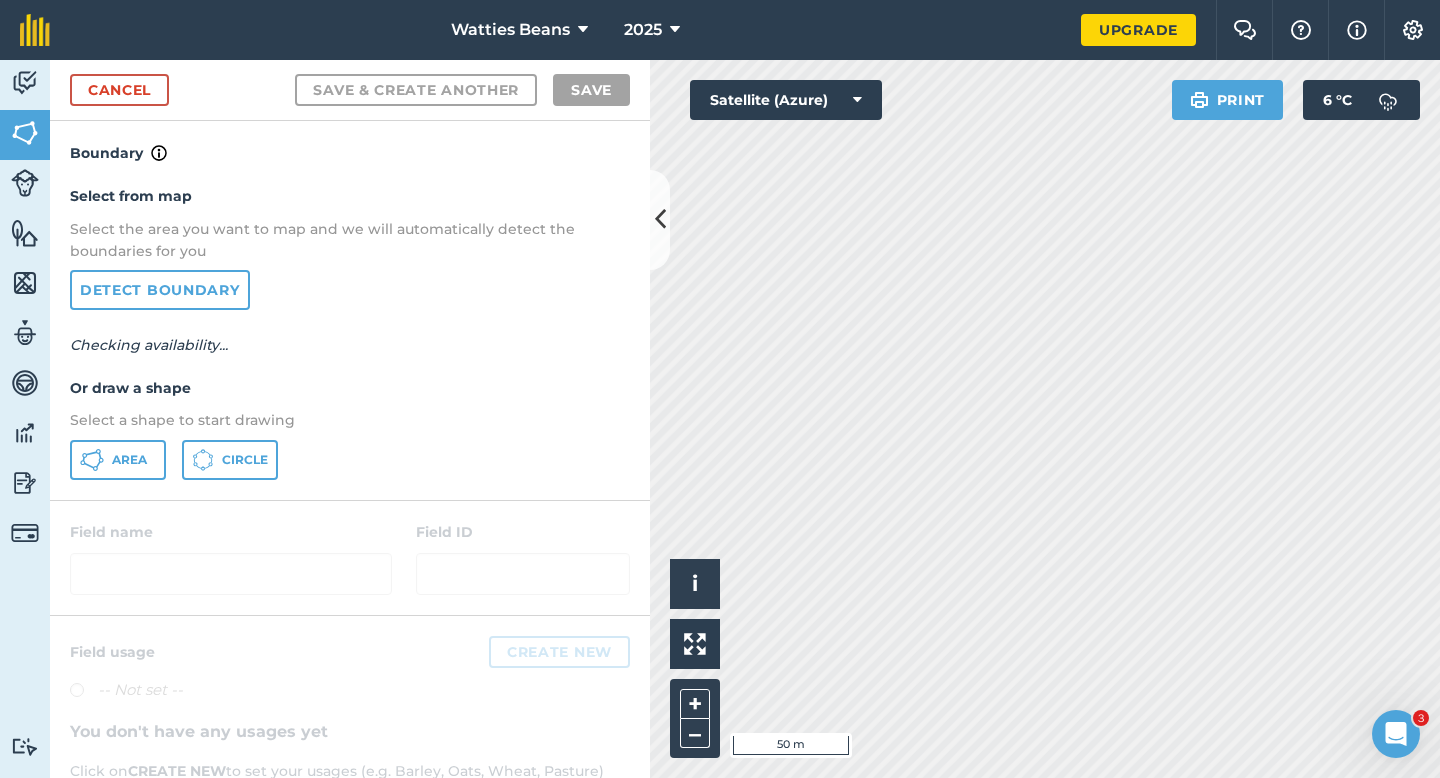 click on "Select from map Select the area you want to map and we will automatically detect the boundaries for you Detect boundary Checking availability... Or draw a shape Select a shape to start drawing Area Circle" at bounding box center (350, 332) 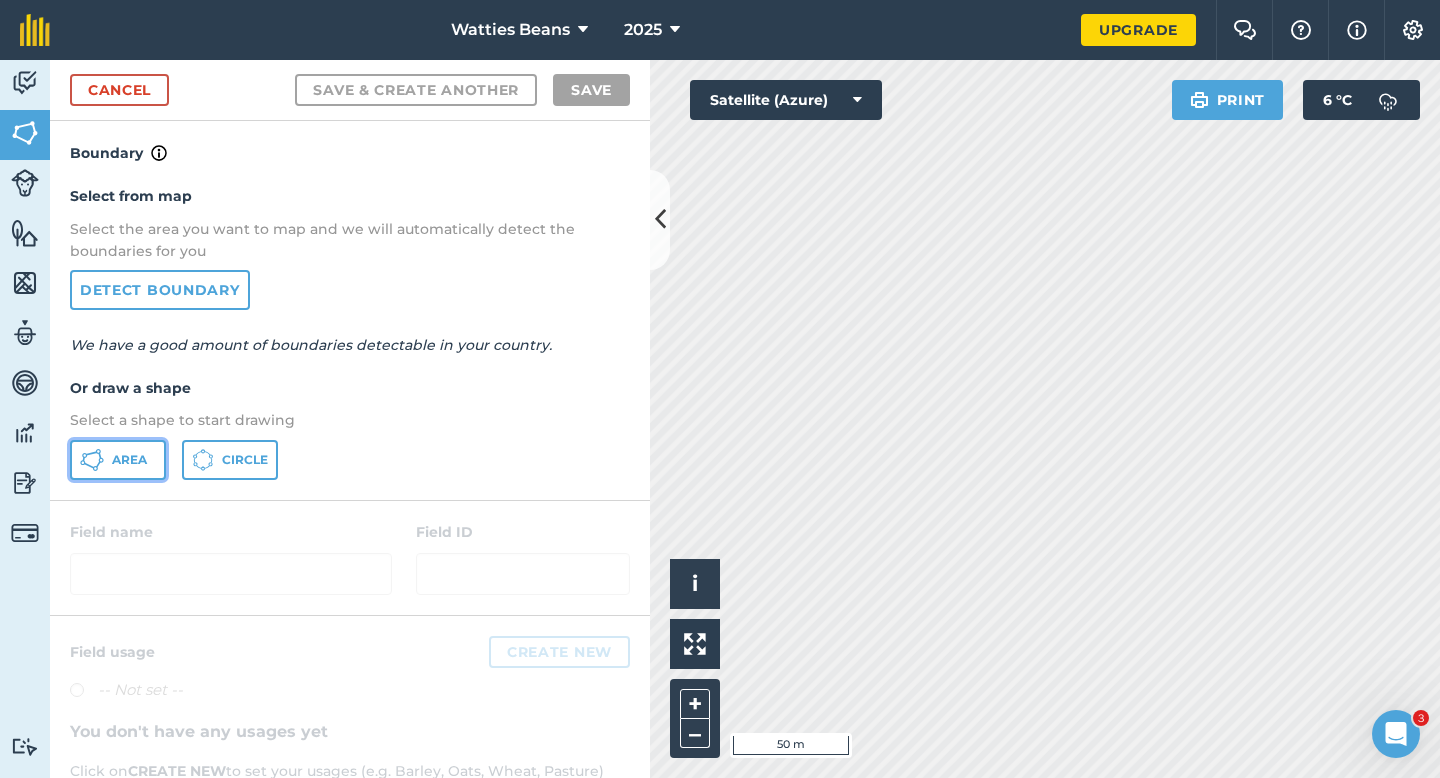click on "Area" at bounding box center [129, 460] 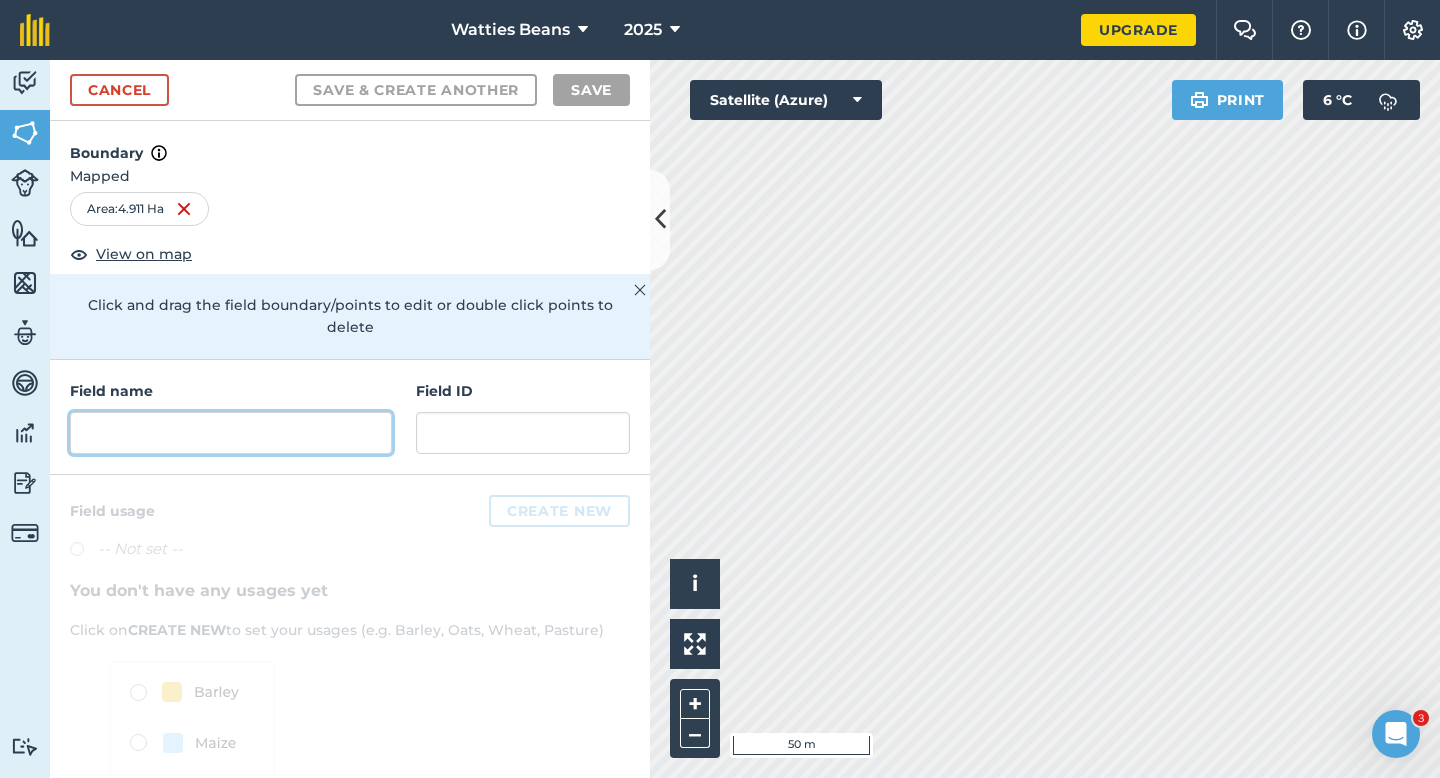 click at bounding box center [231, 433] 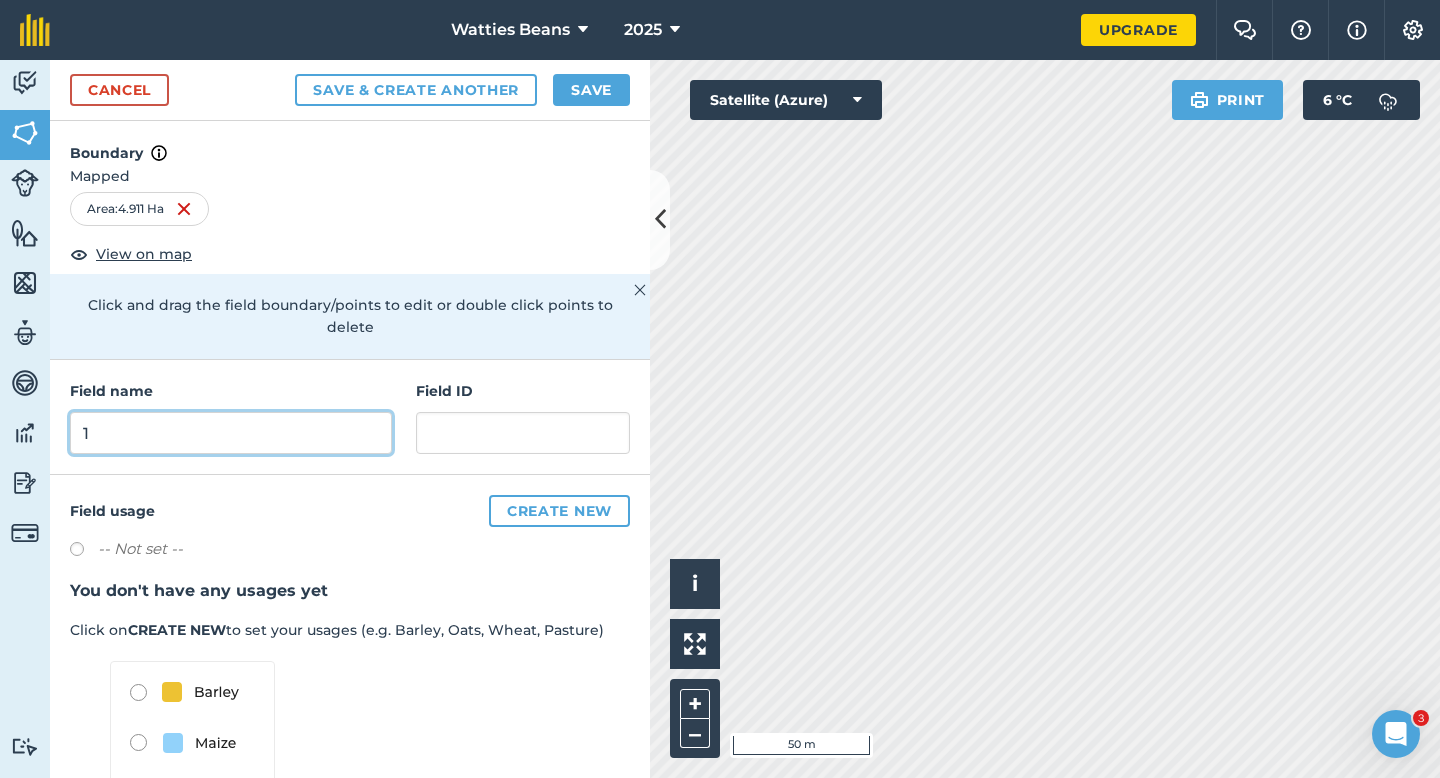 type on "1" 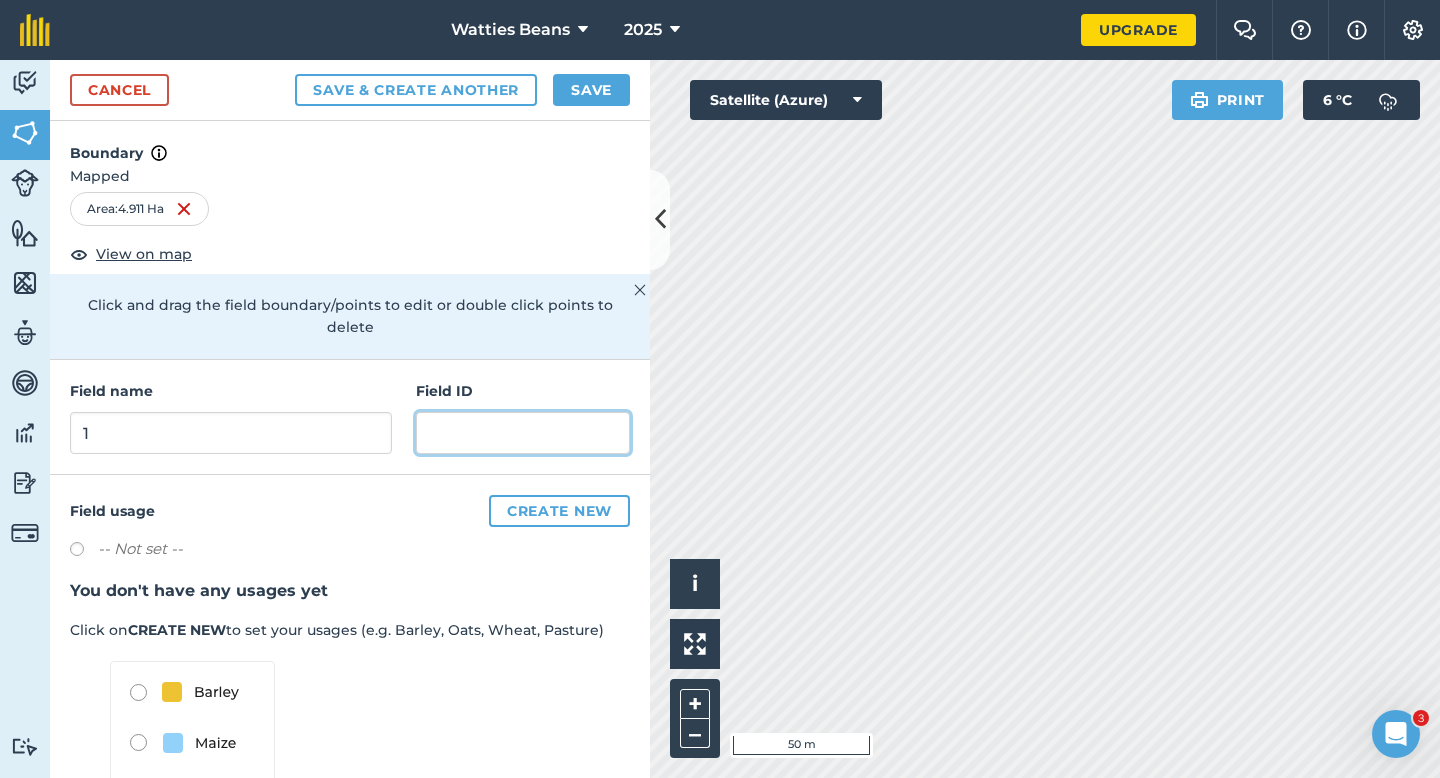 click at bounding box center (523, 433) 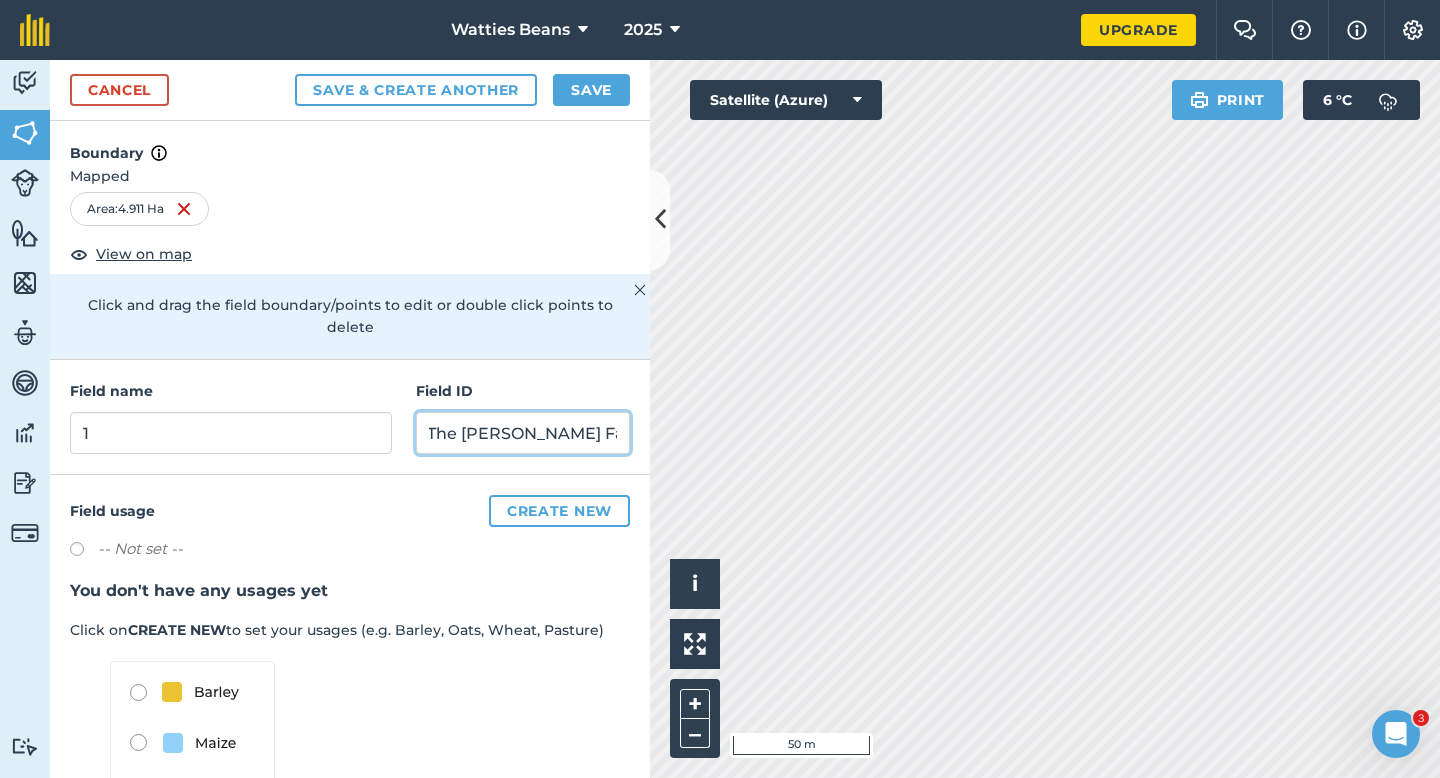 scroll, scrollTop: 0, scrollLeft: 9, axis: horizontal 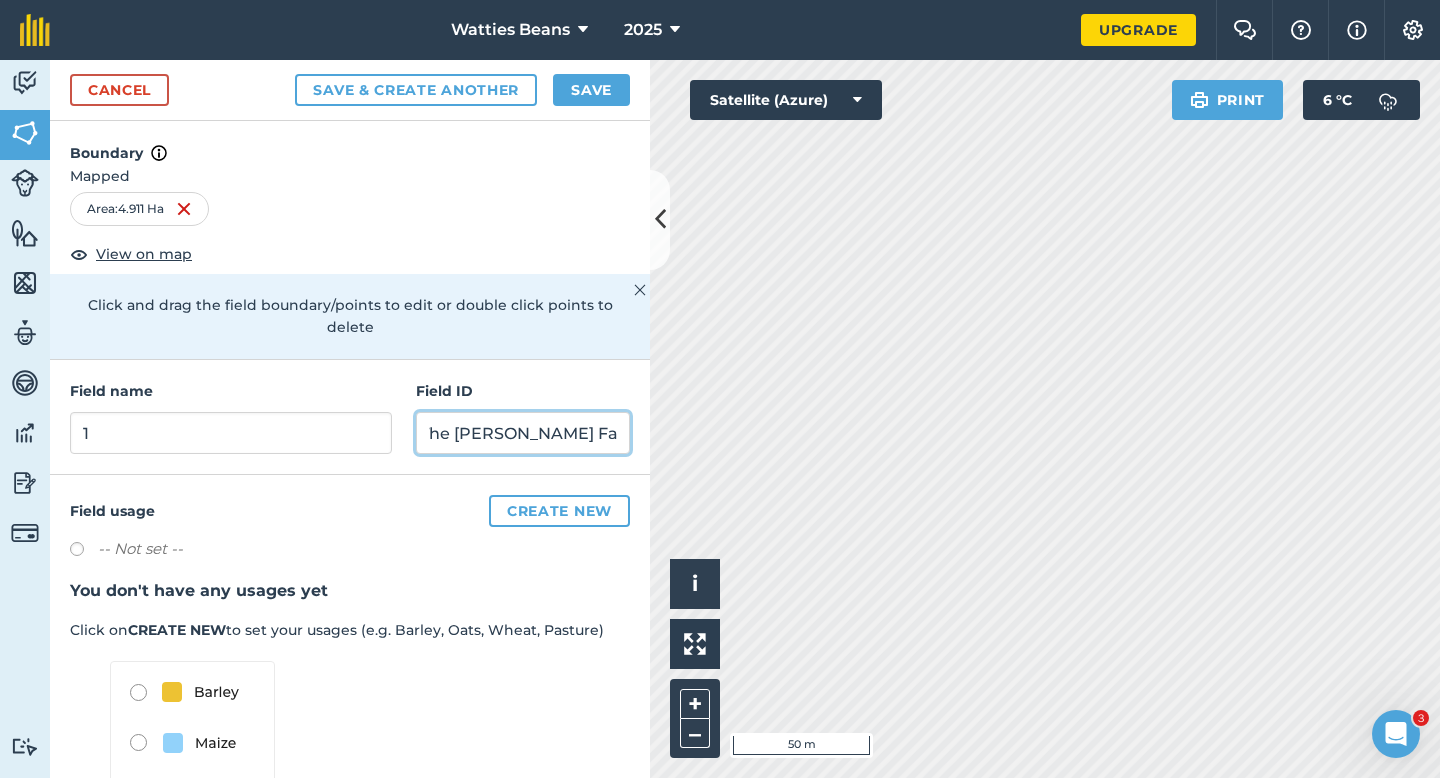 type on "The [PERSON_NAME] Family Trust" 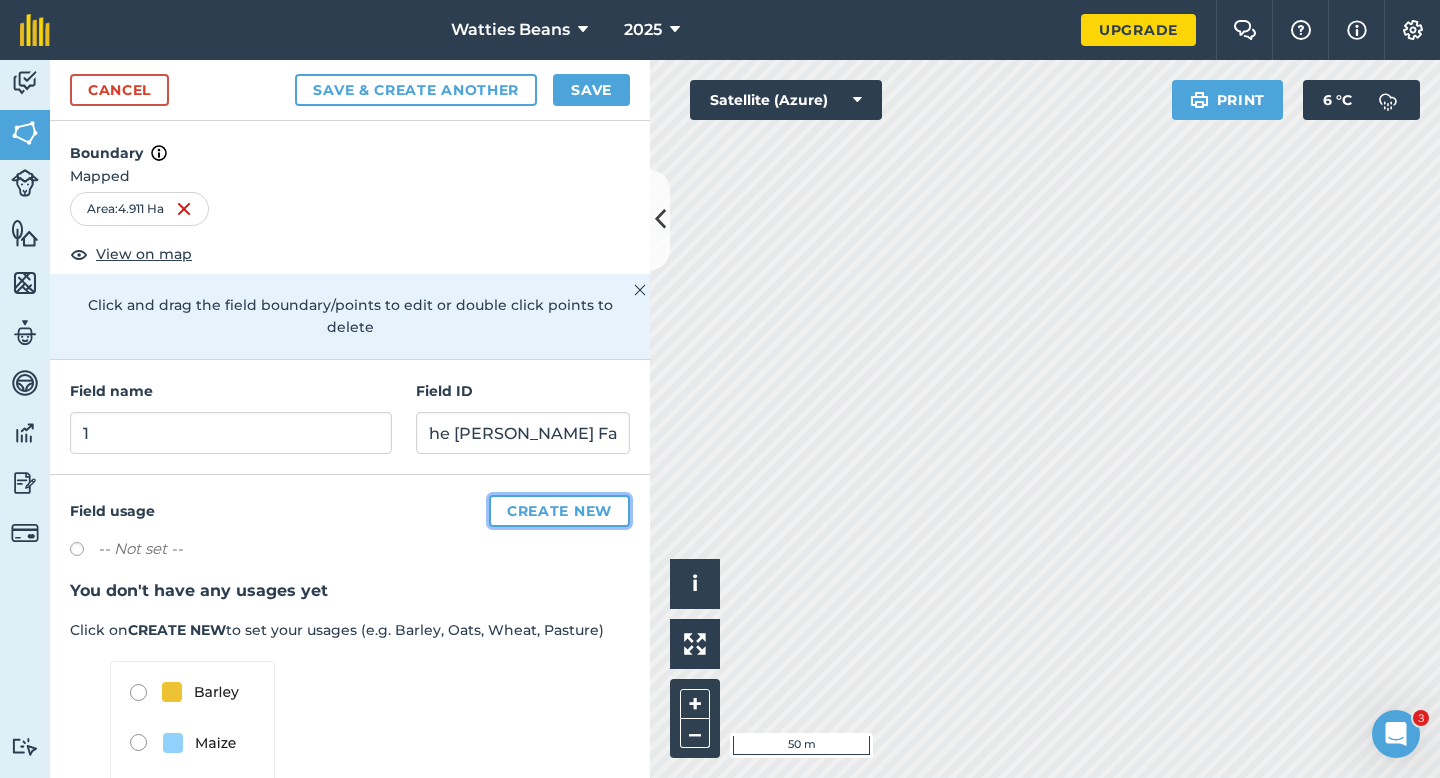 scroll, scrollTop: 0, scrollLeft: 0, axis: both 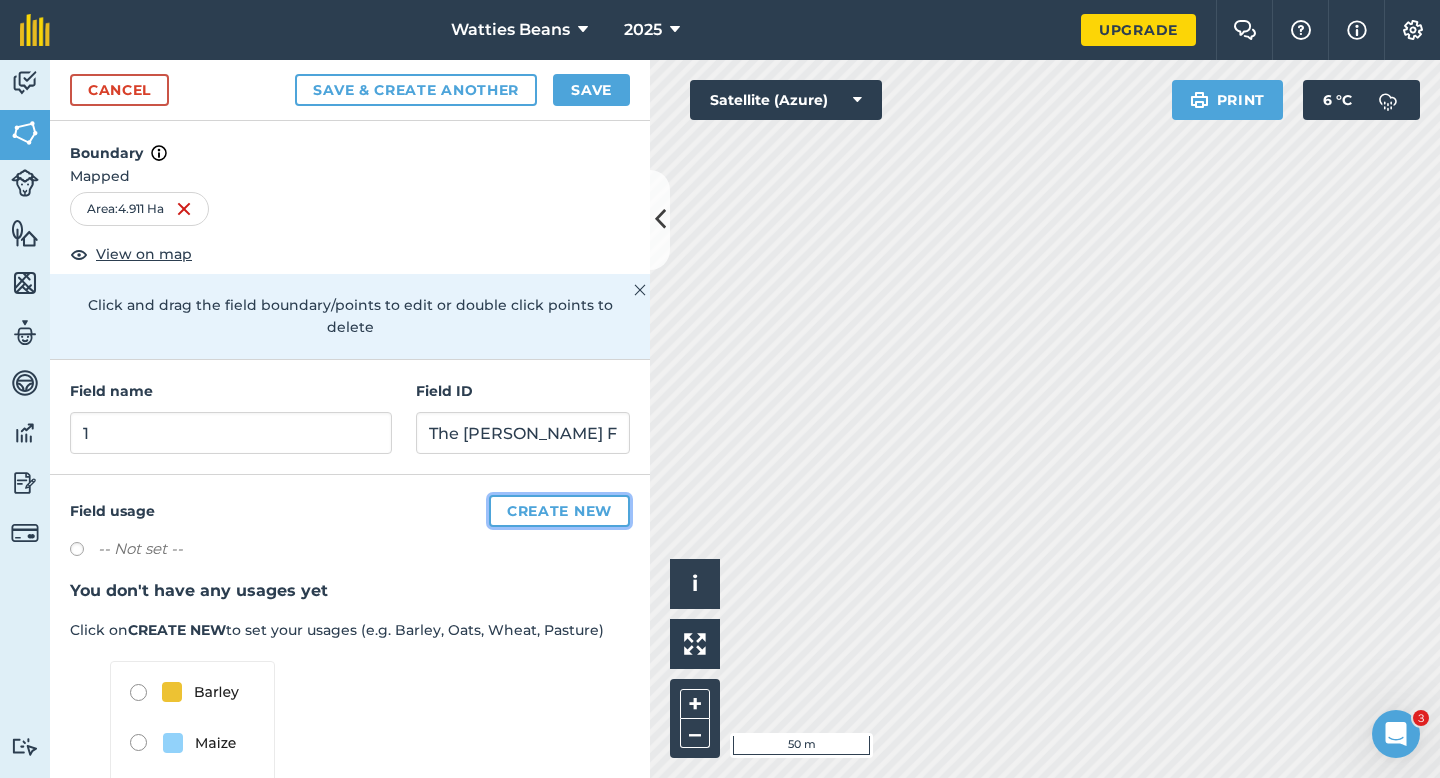 click on "Create new" at bounding box center [559, 511] 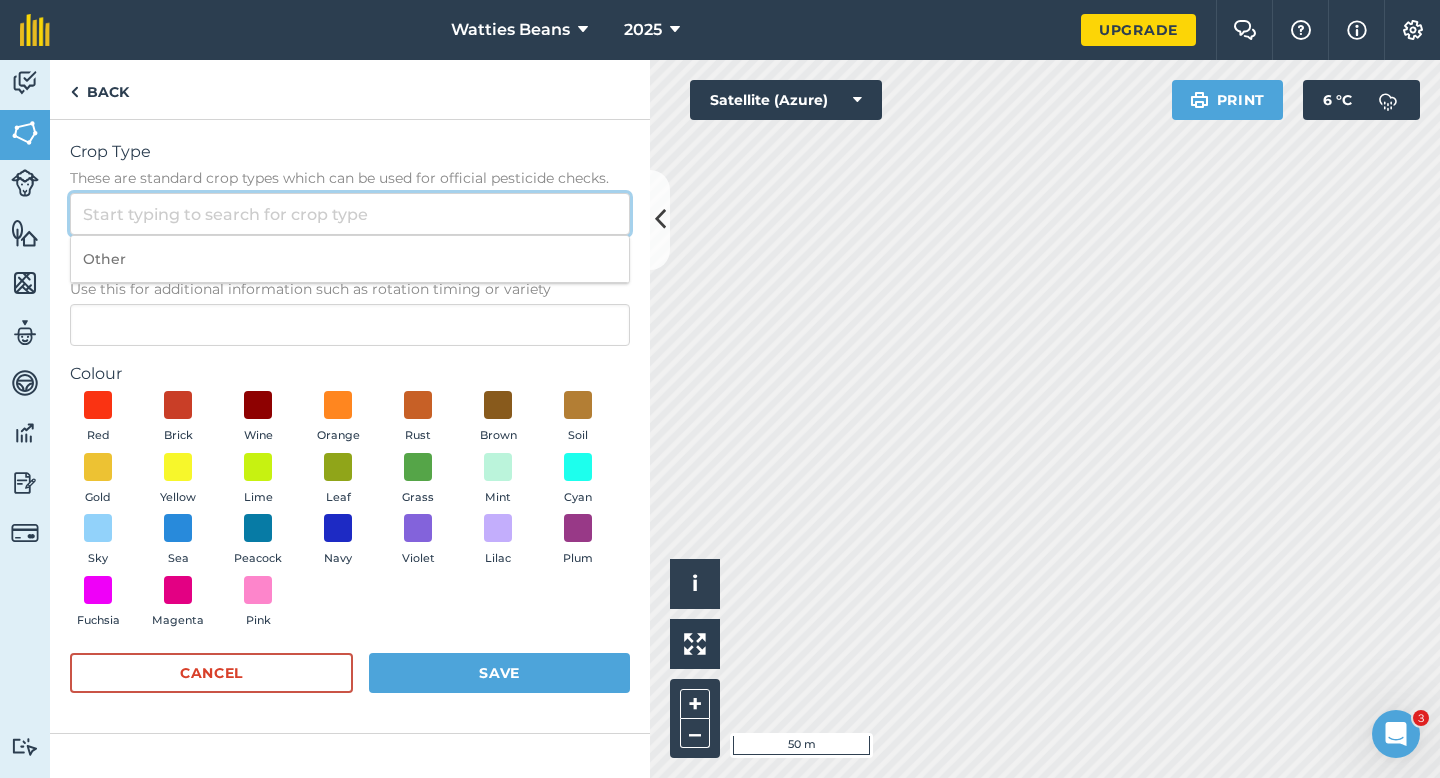 click on "Crop Type These are standard crop types which can be used for official pesticide checks." at bounding box center (350, 214) 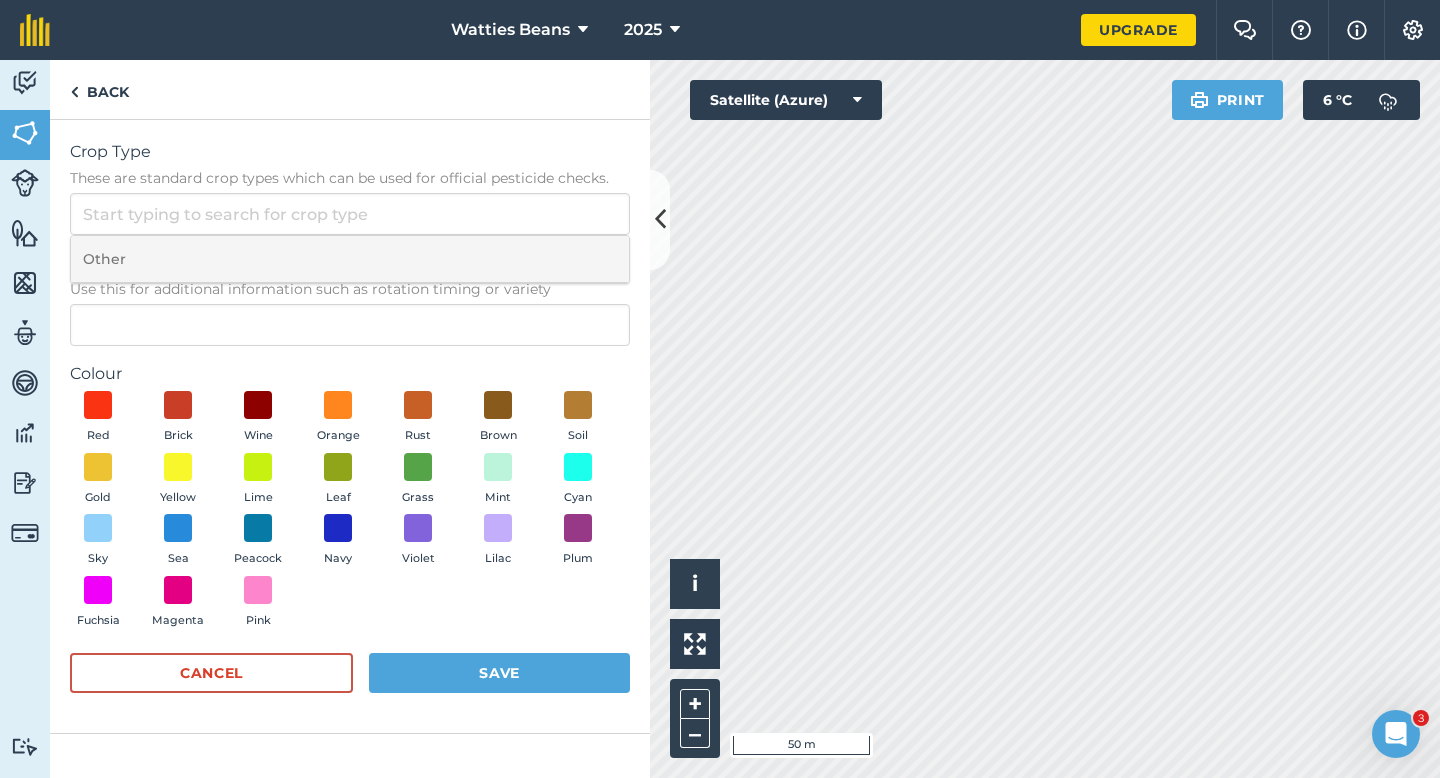 click on "Other" at bounding box center (350, 259) 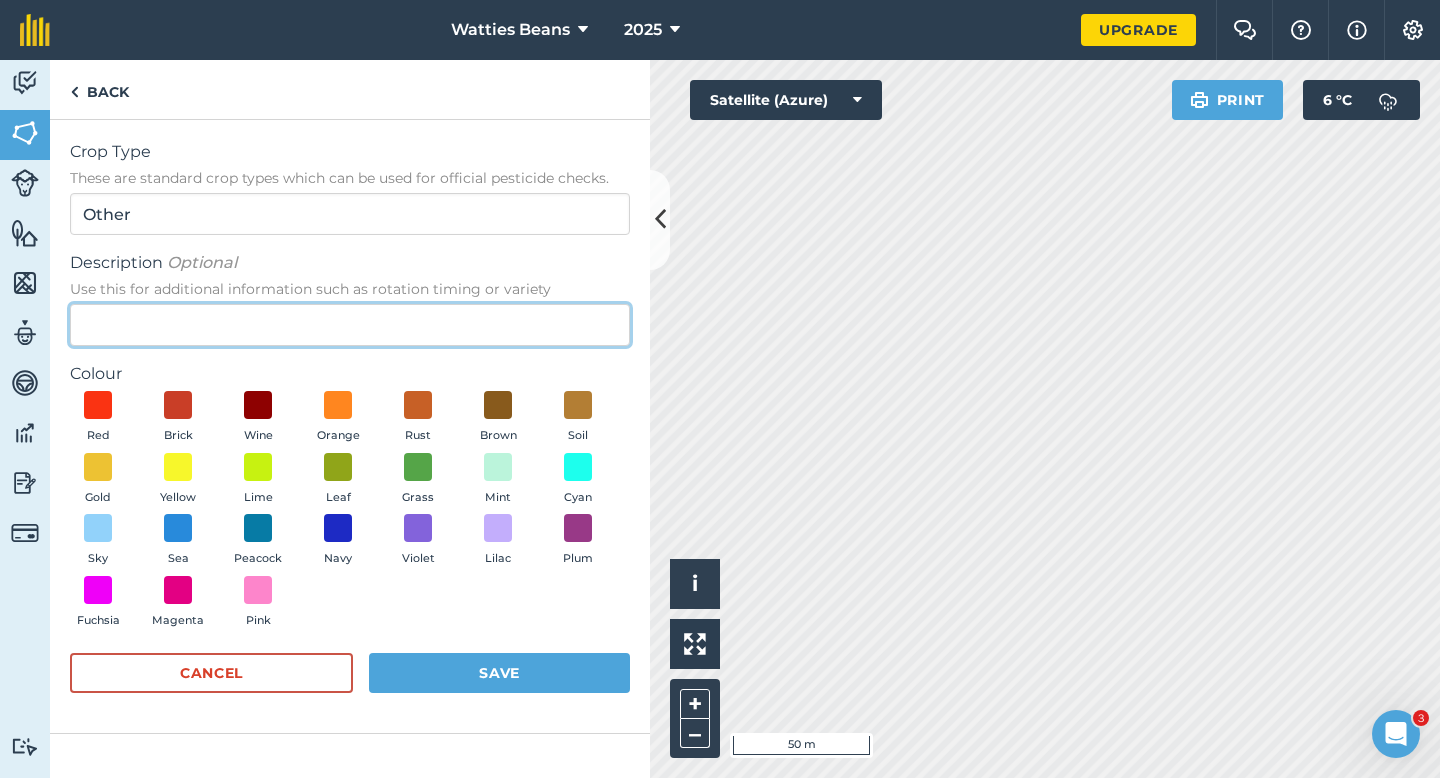 click on "Description   Optional Use this for additional information such as rotation timing or variety" at bounding box center [350, 325] 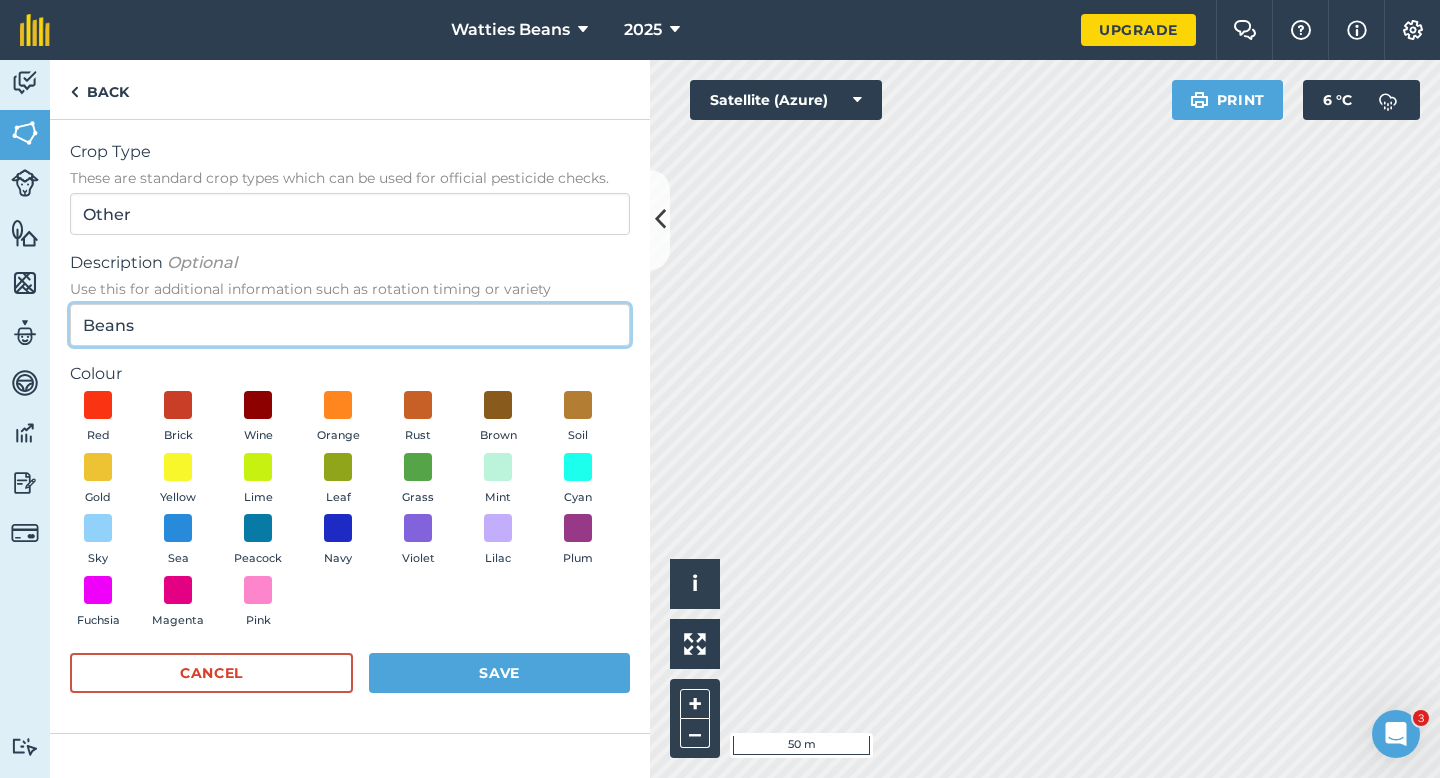 type on "Beans" 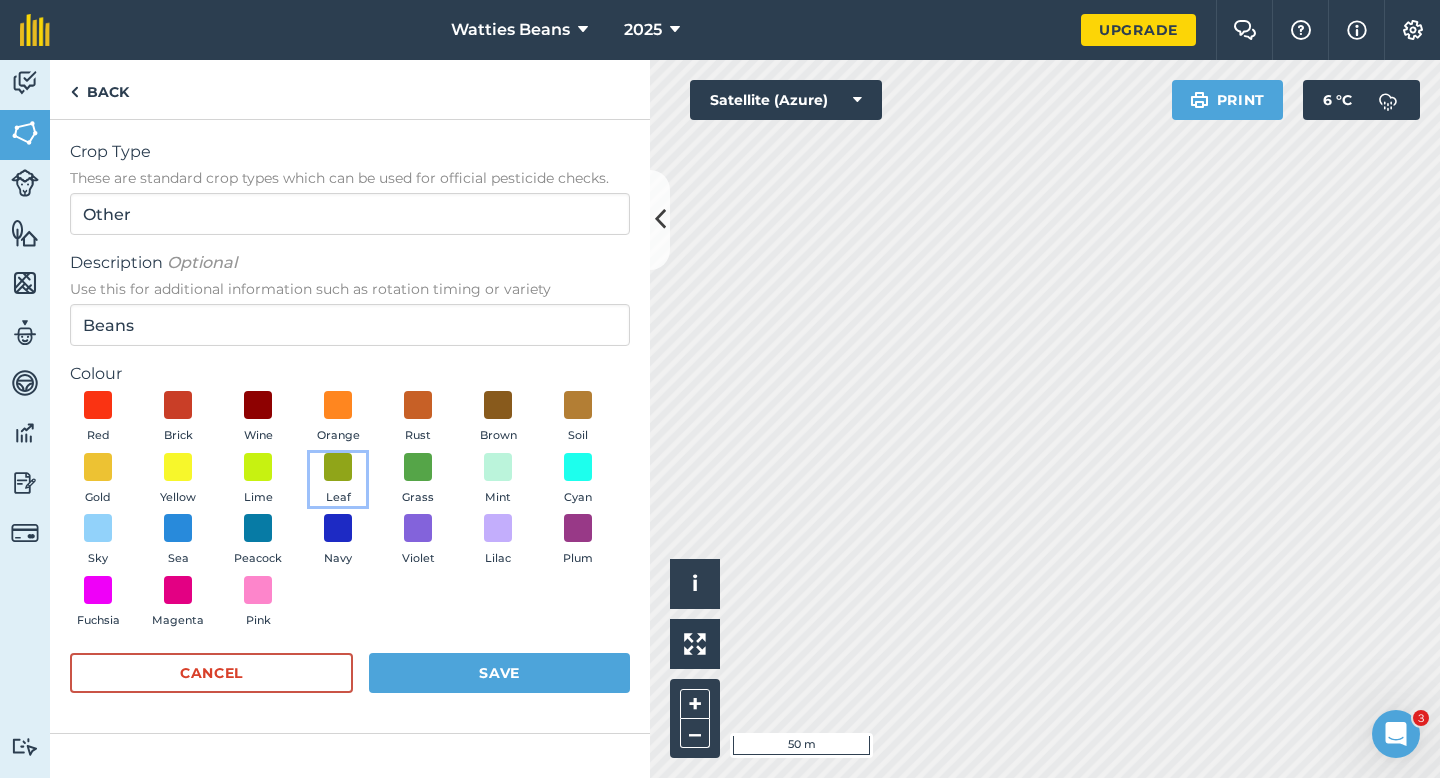 click on "Leaf" at bounding box center (338, 498) 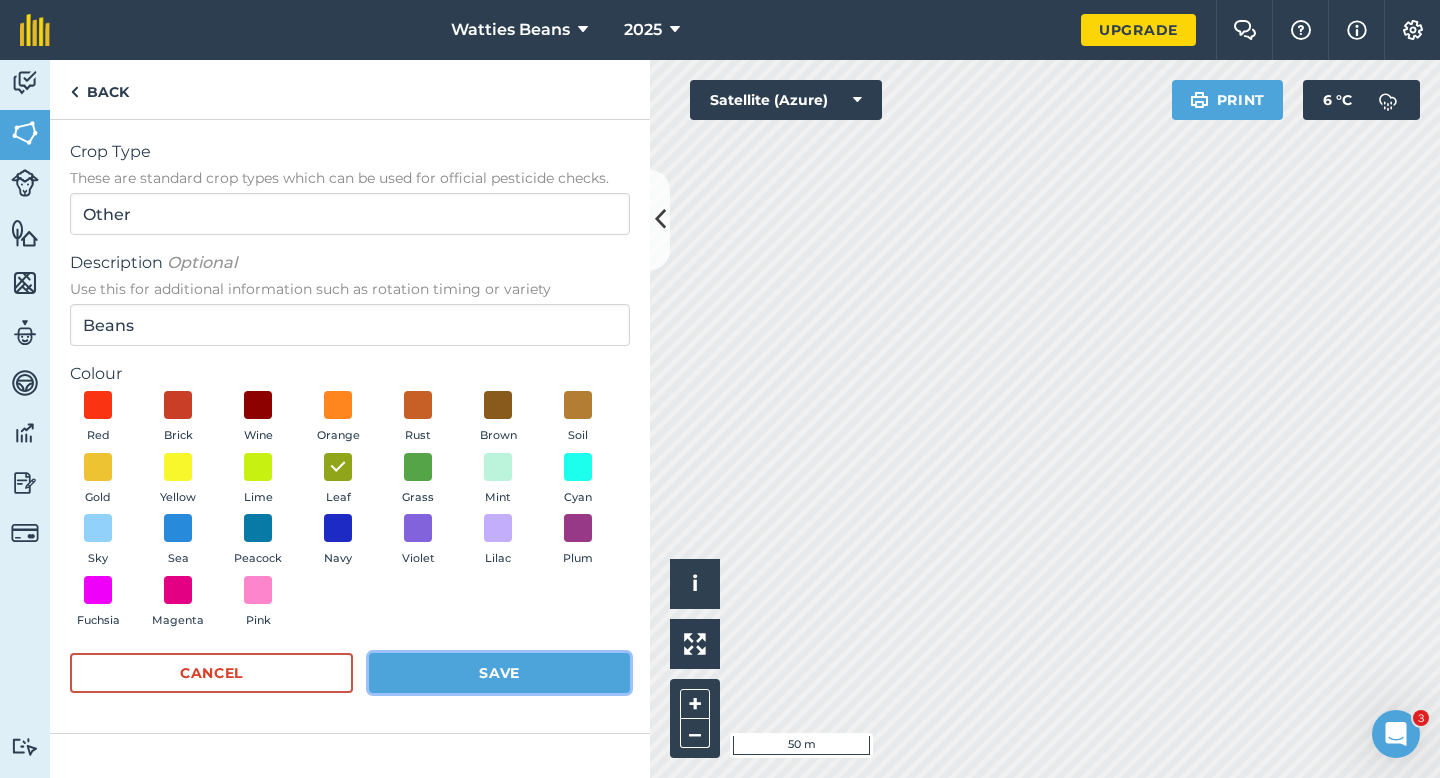 click on "Save" at bounding box center (499, 673) 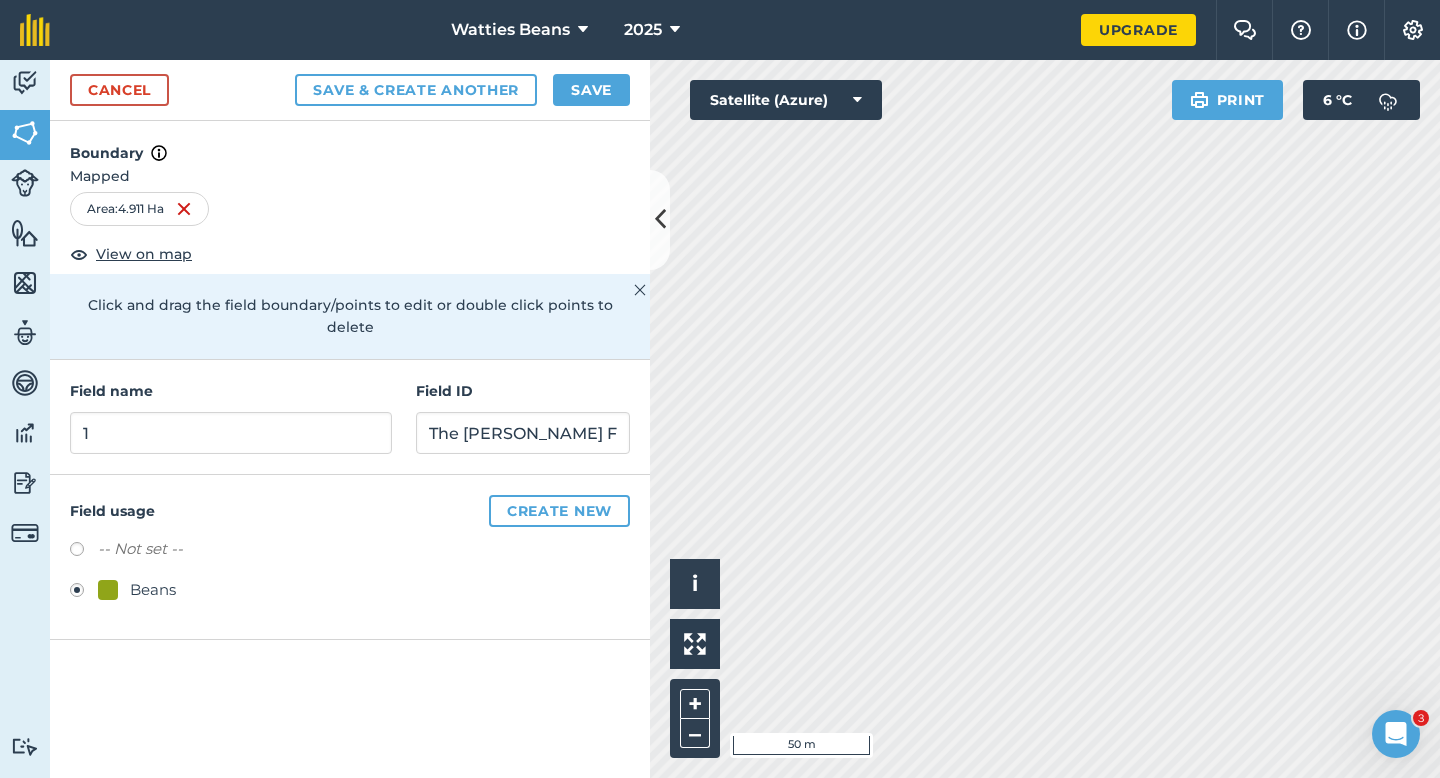 click on "Cancel Save & Create Another Save" at bounding box center (350, 90) 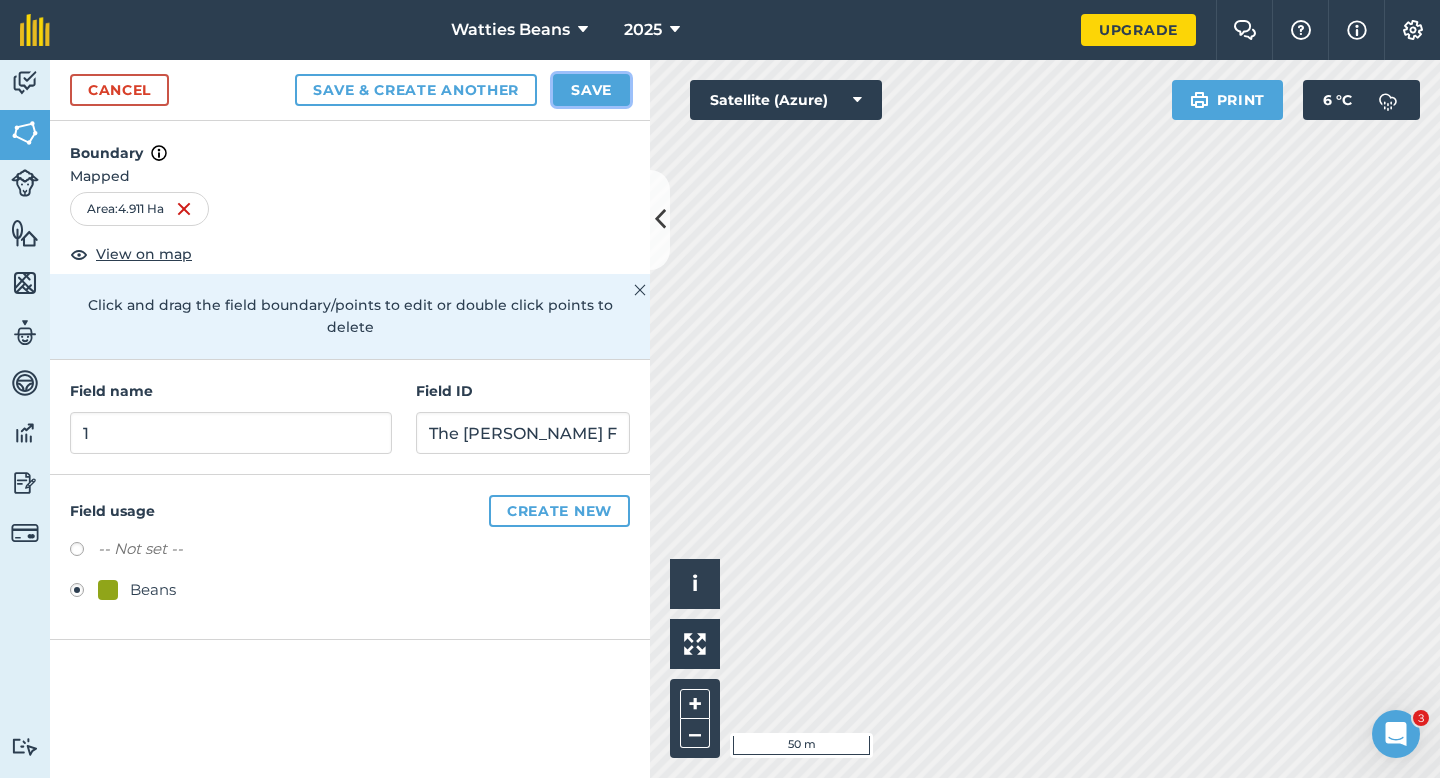 click on "Save" at bounding box center [591, 90] 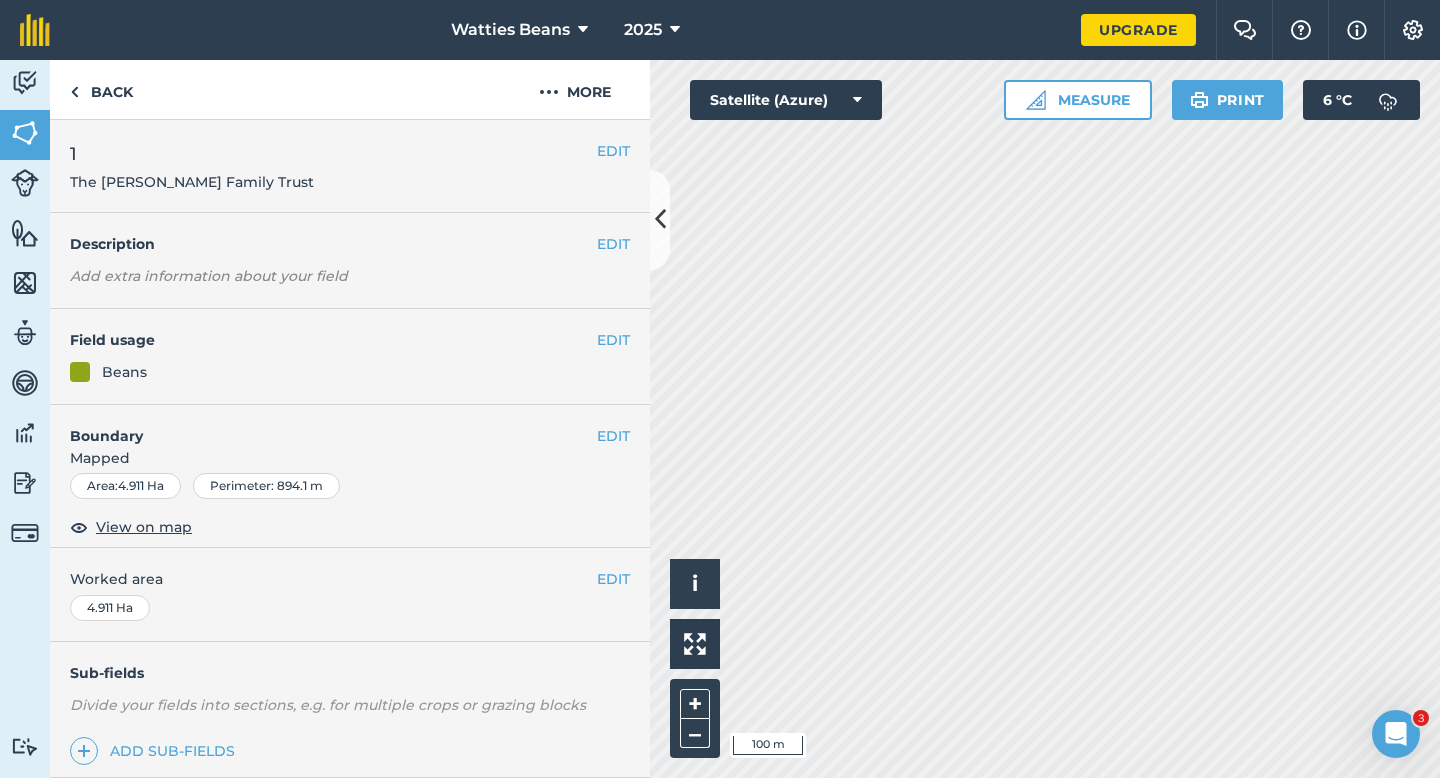 click on "EDIT Worked area 4.911   Ha" at bounding box center [350, 594] 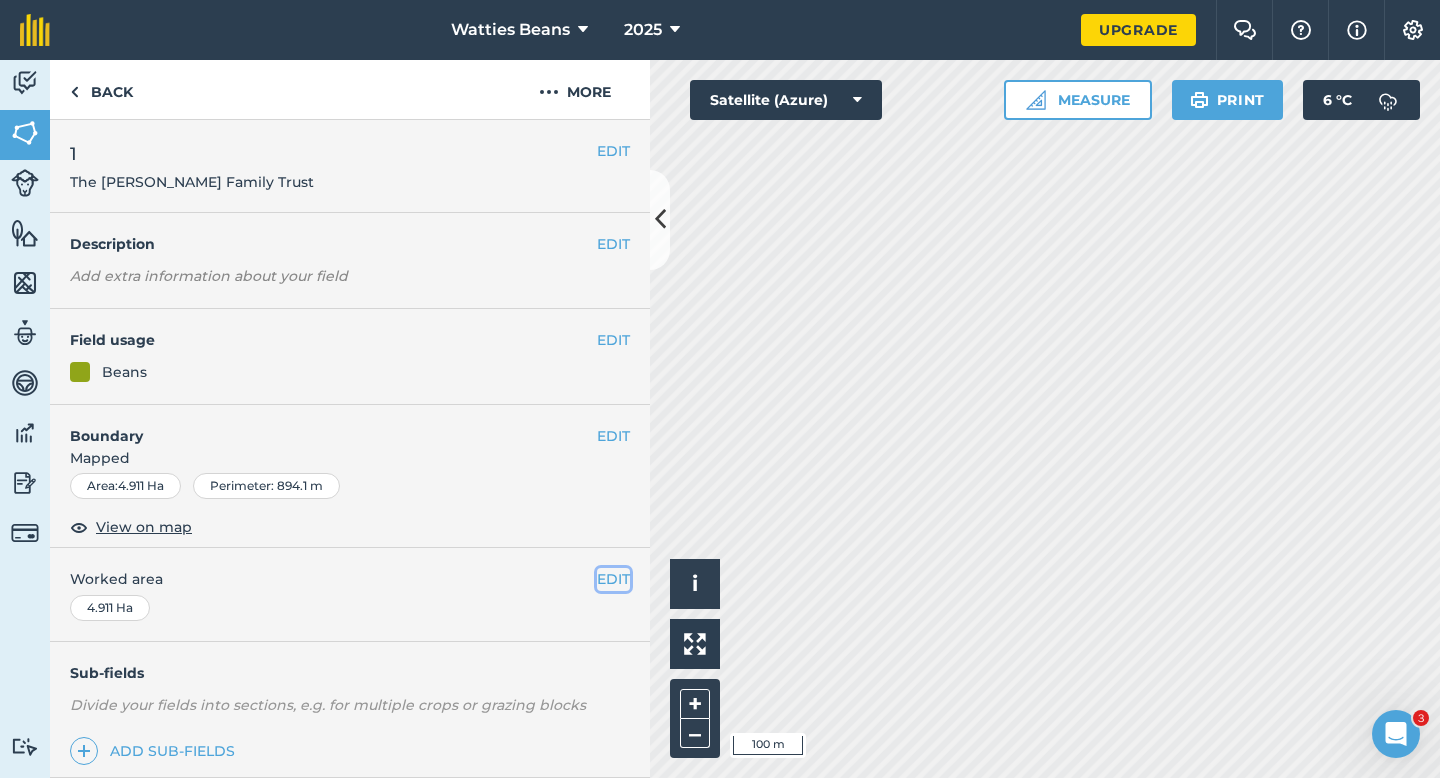 click on "EDIT" at bounding box center [613, 579] 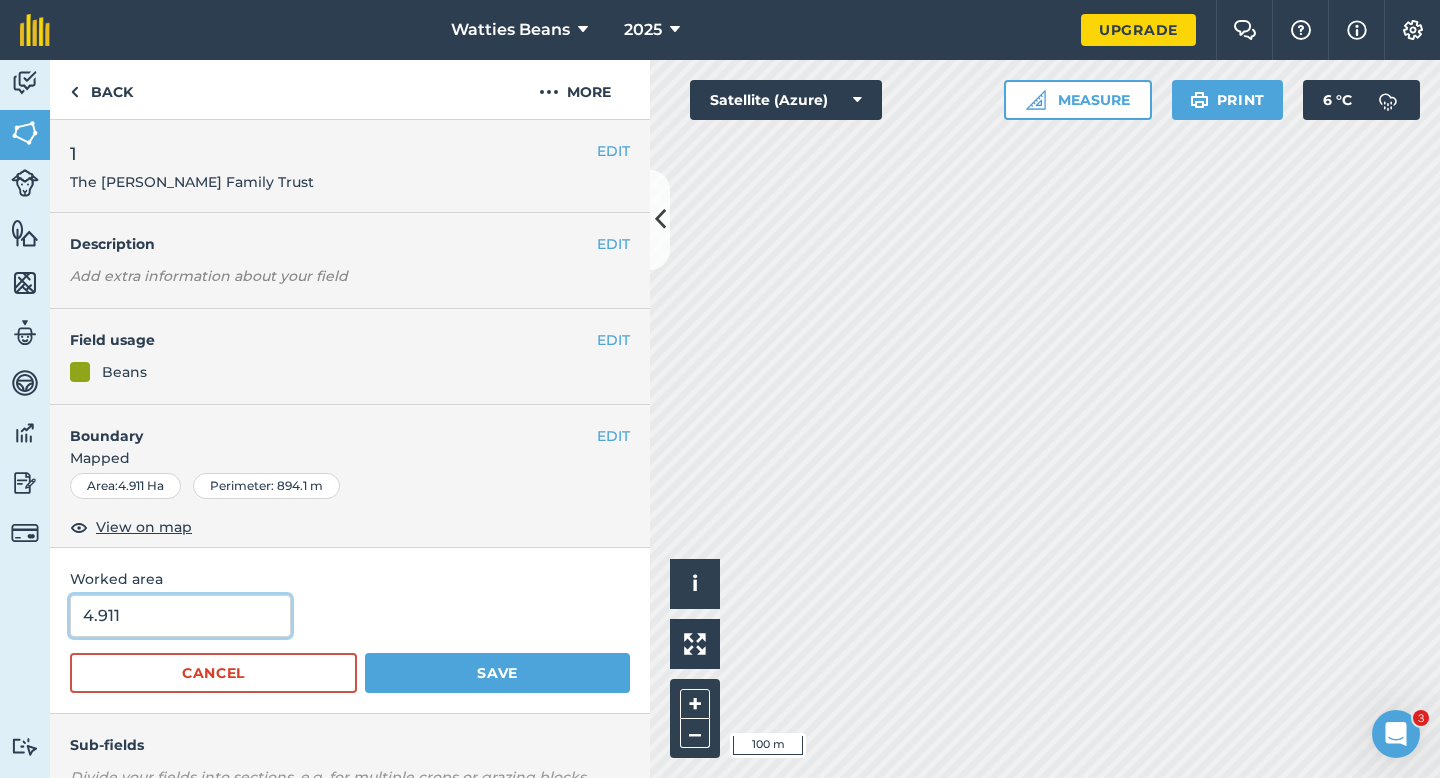 click on "4.911" at bounding box center [180, 616] 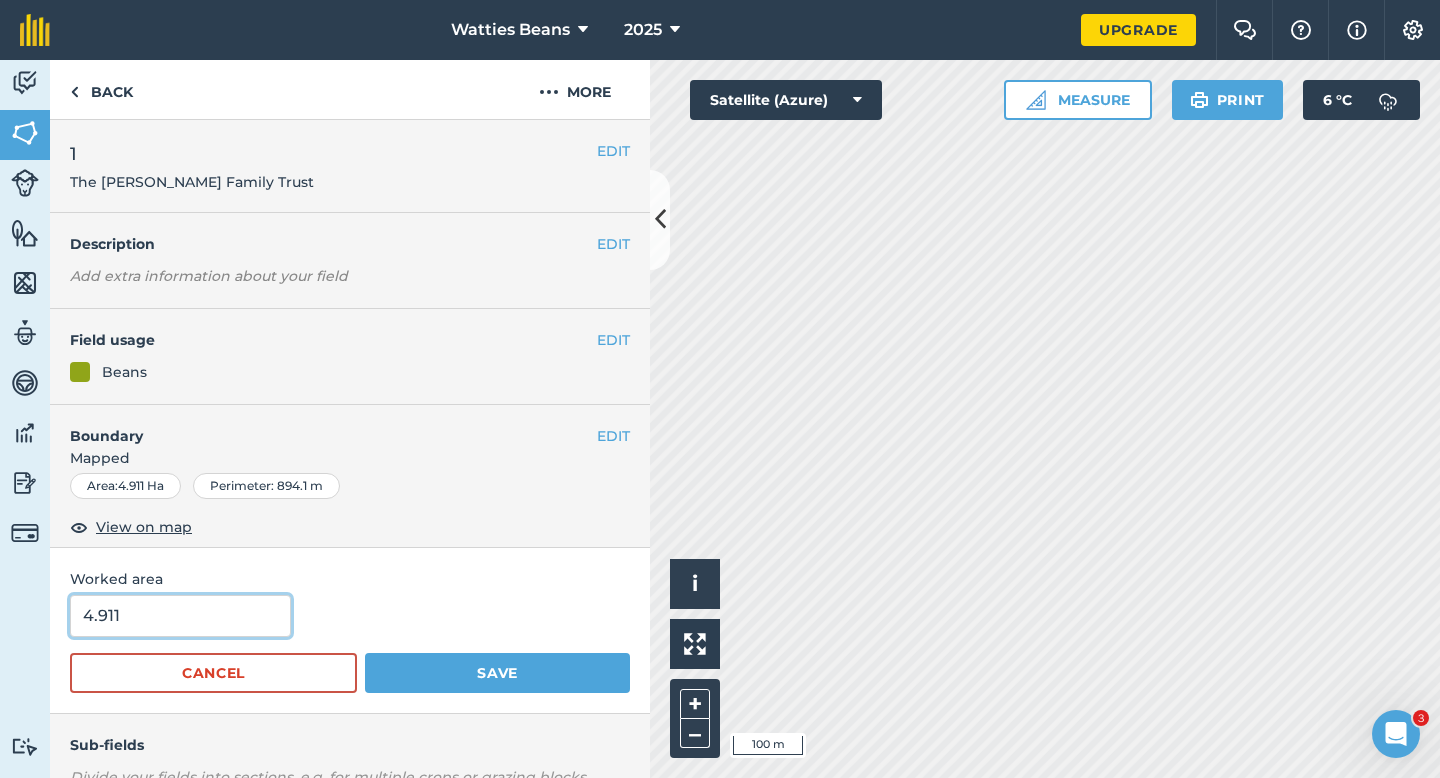 type on "5" 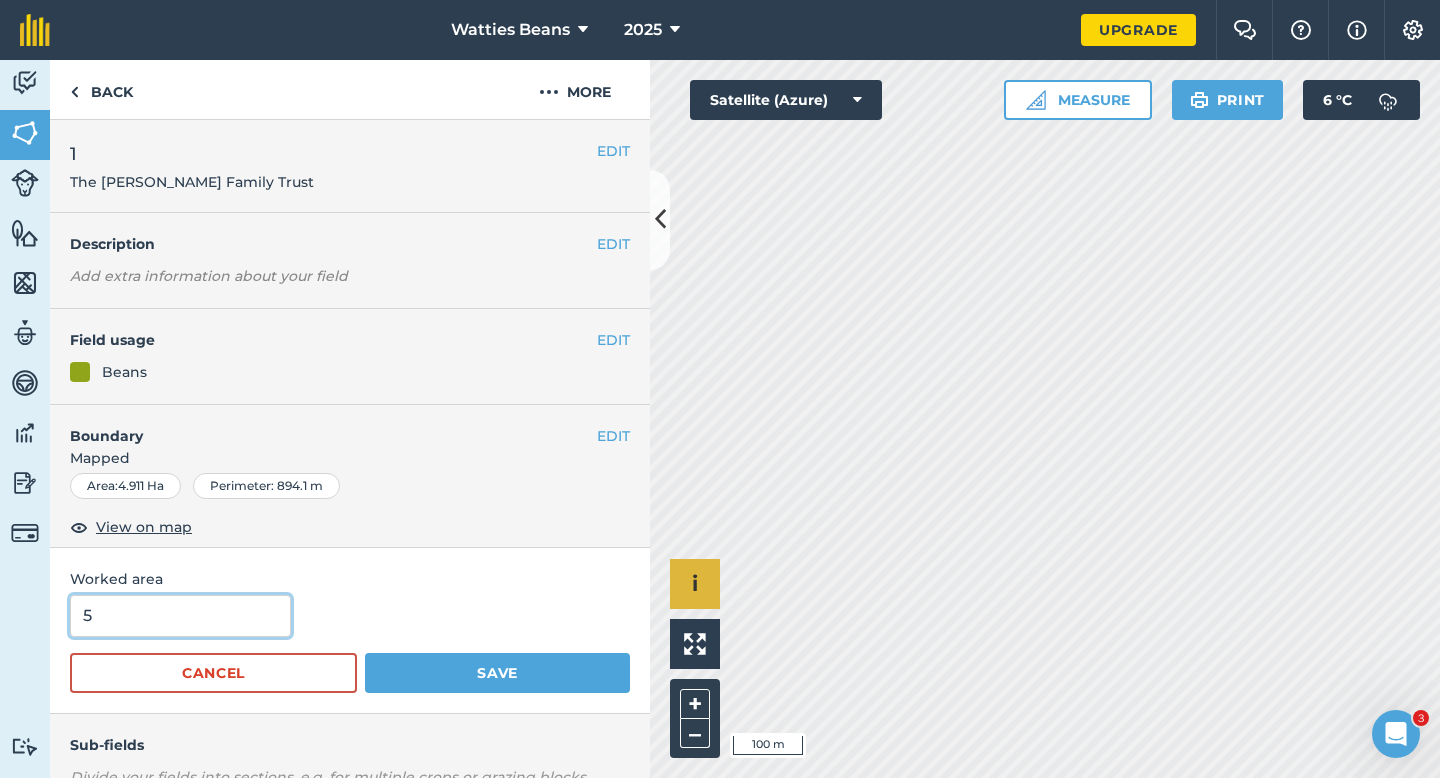 click on "Save" at bounding box center (497, 673) 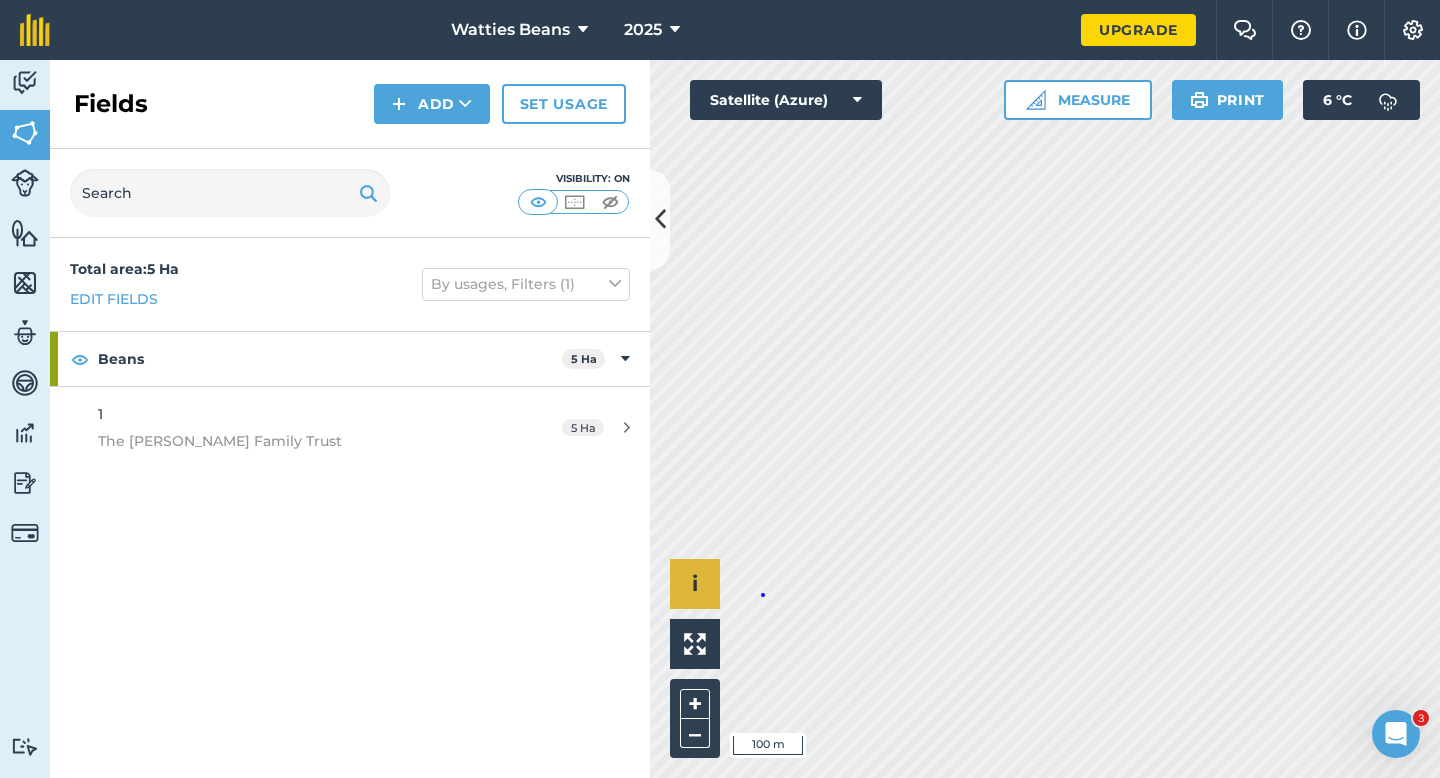 click on "Click to start drawing i © 2025 TomTom, Microsoft 100 m + –" at bounding box center [1045, 419] 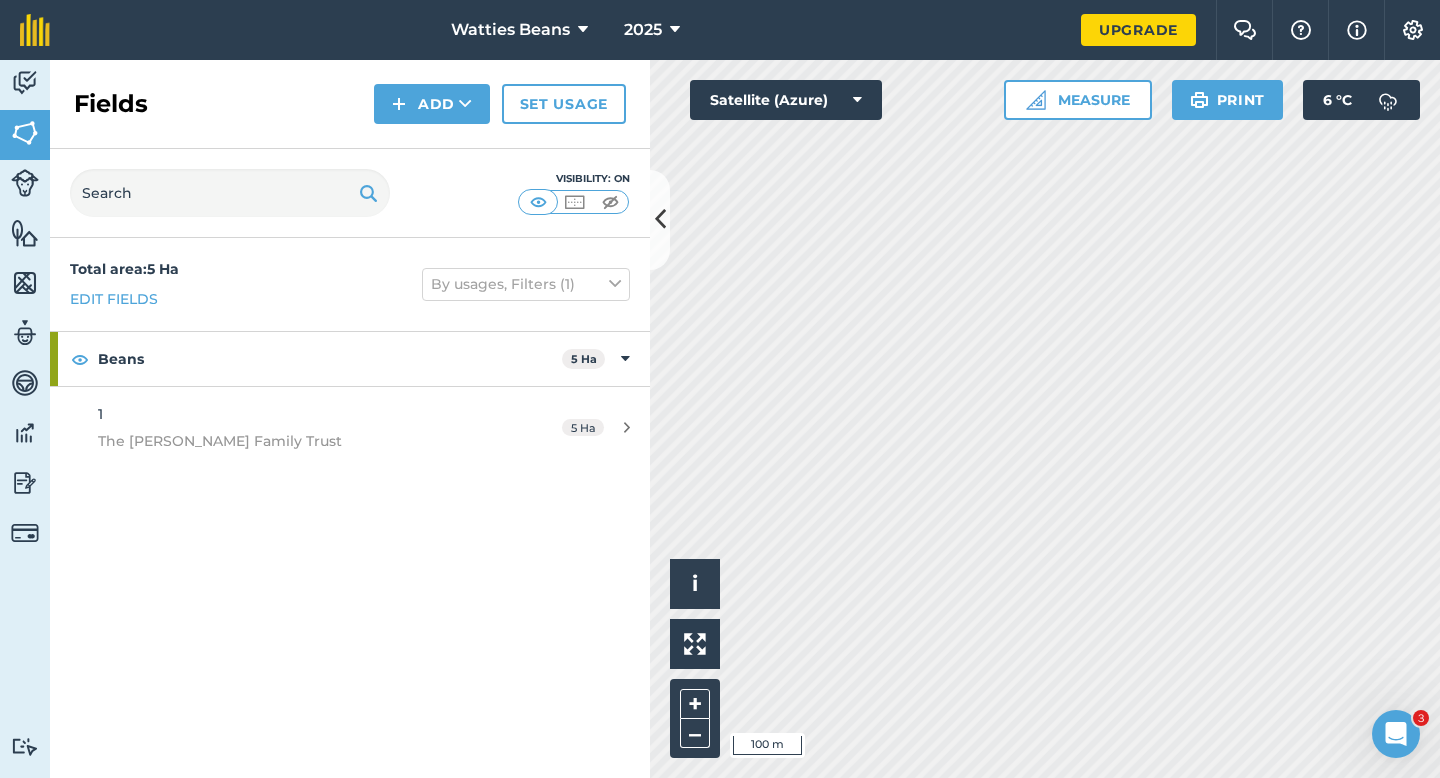 click on "Fields   Add   Set usage" at bounding box center [350, 104] 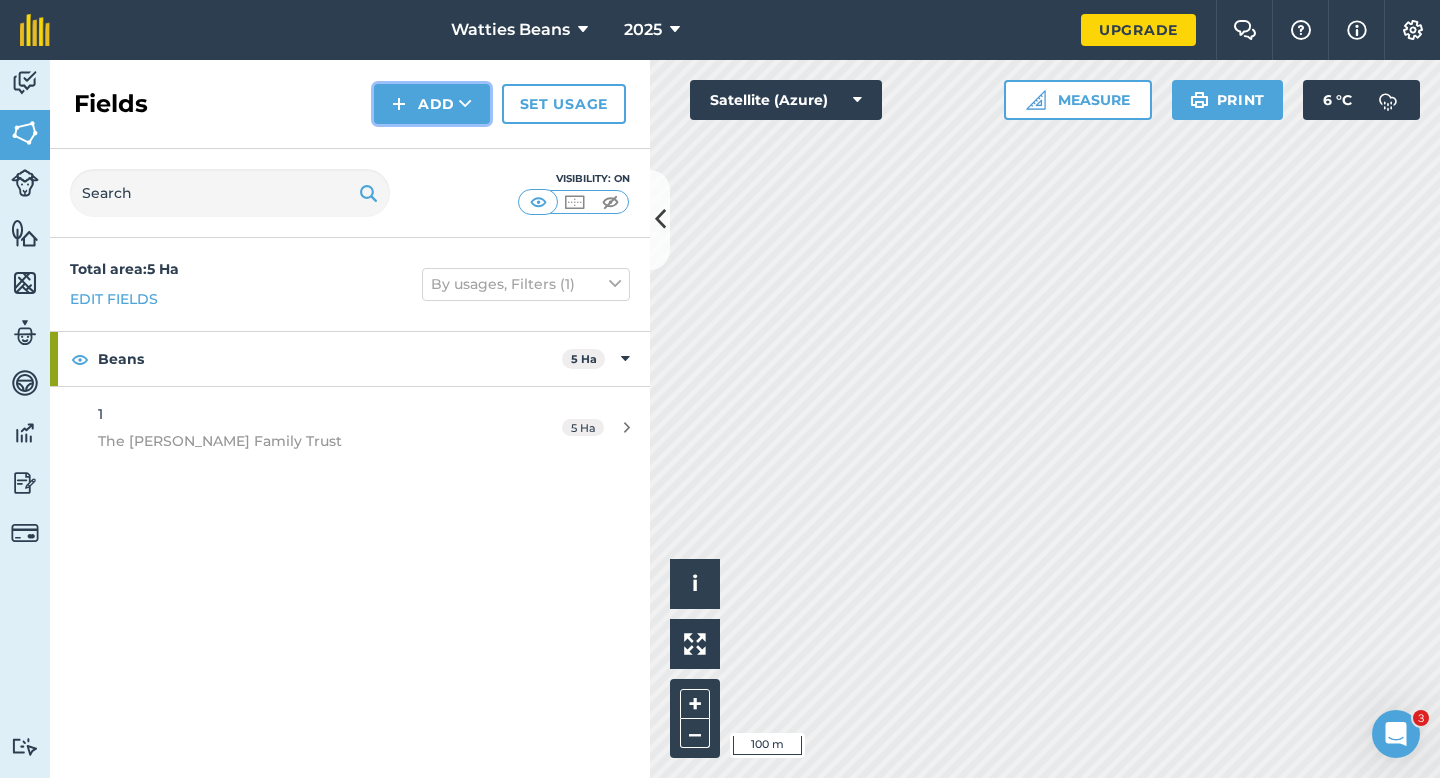 click on "Add" at bounding box center (432, 104) 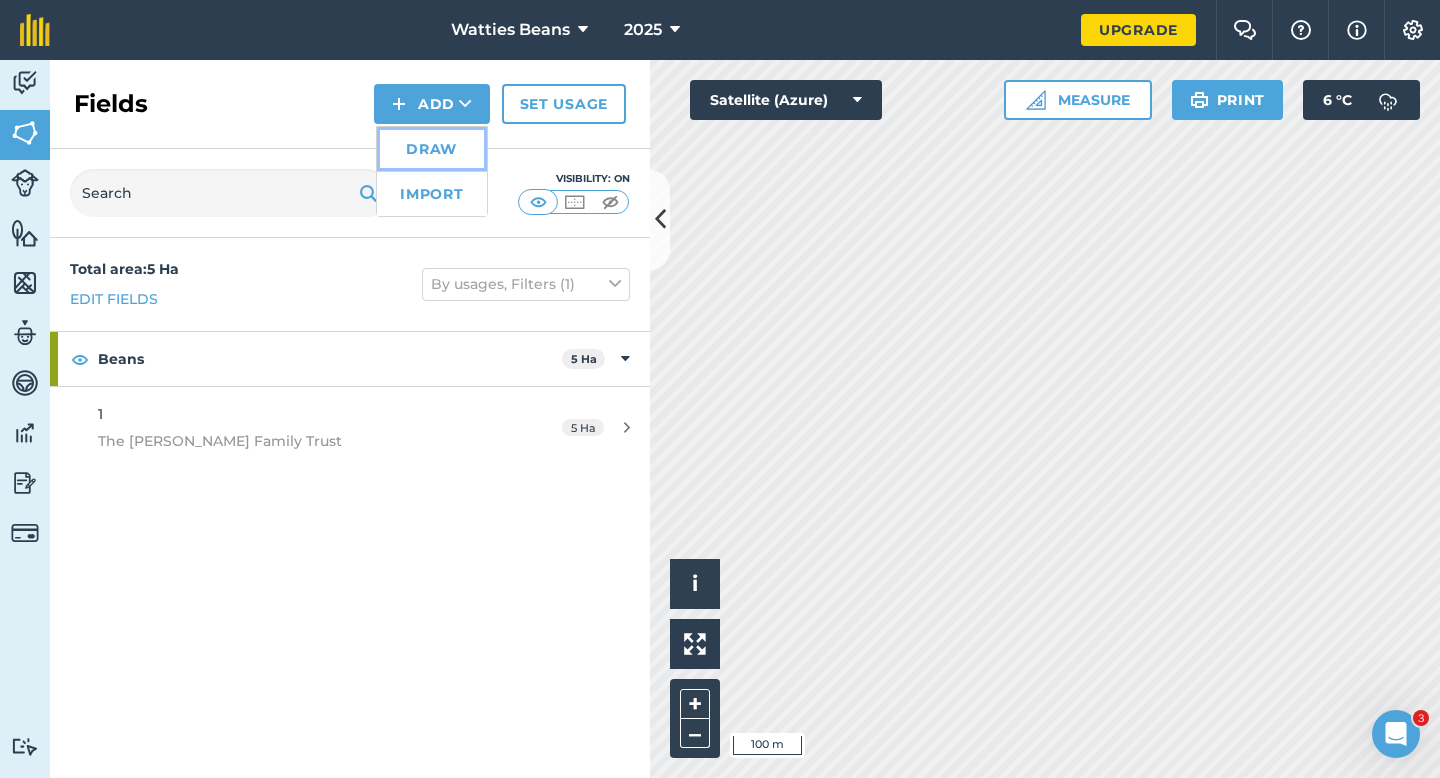 click on "Draw" at bounding box center (432, 149) 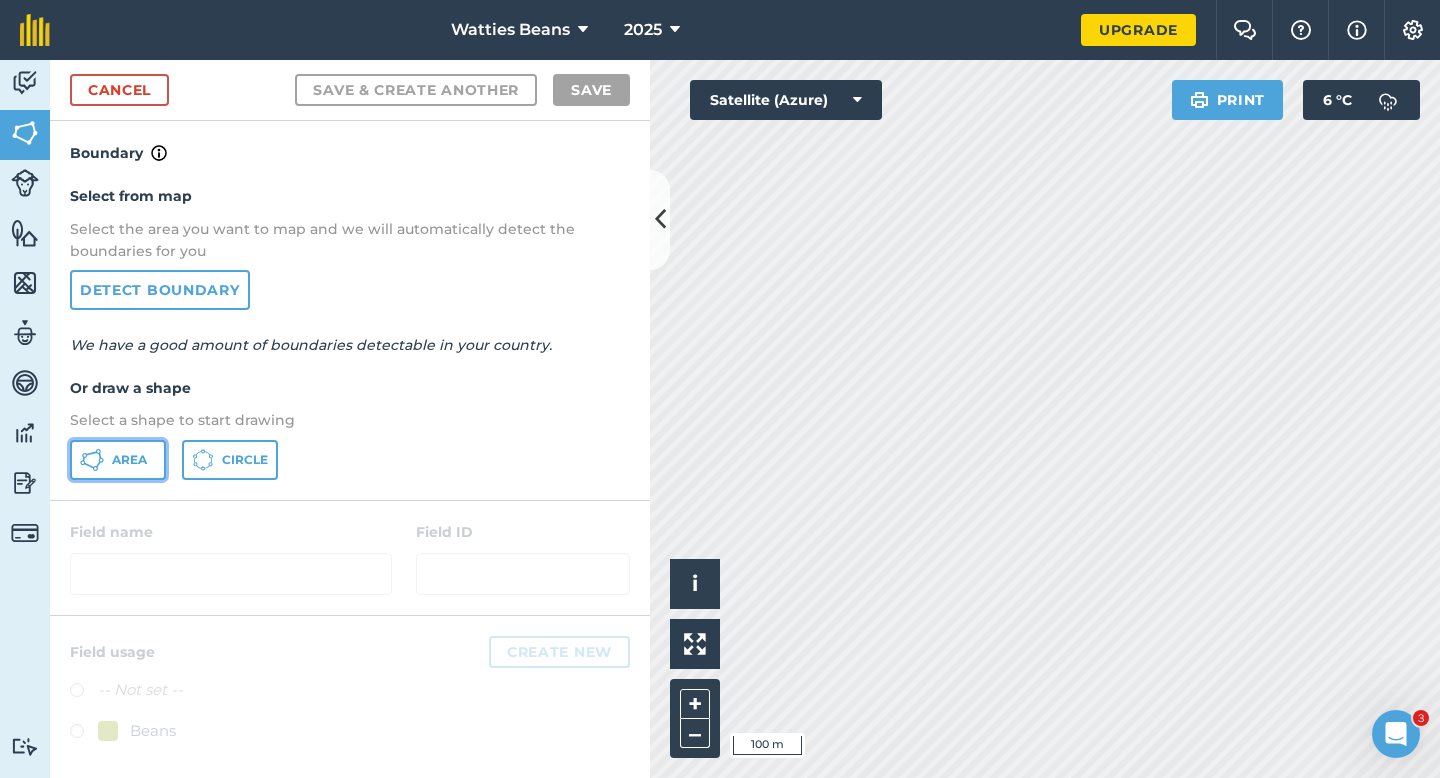 click on "Area" at bounding box center (118, 460) 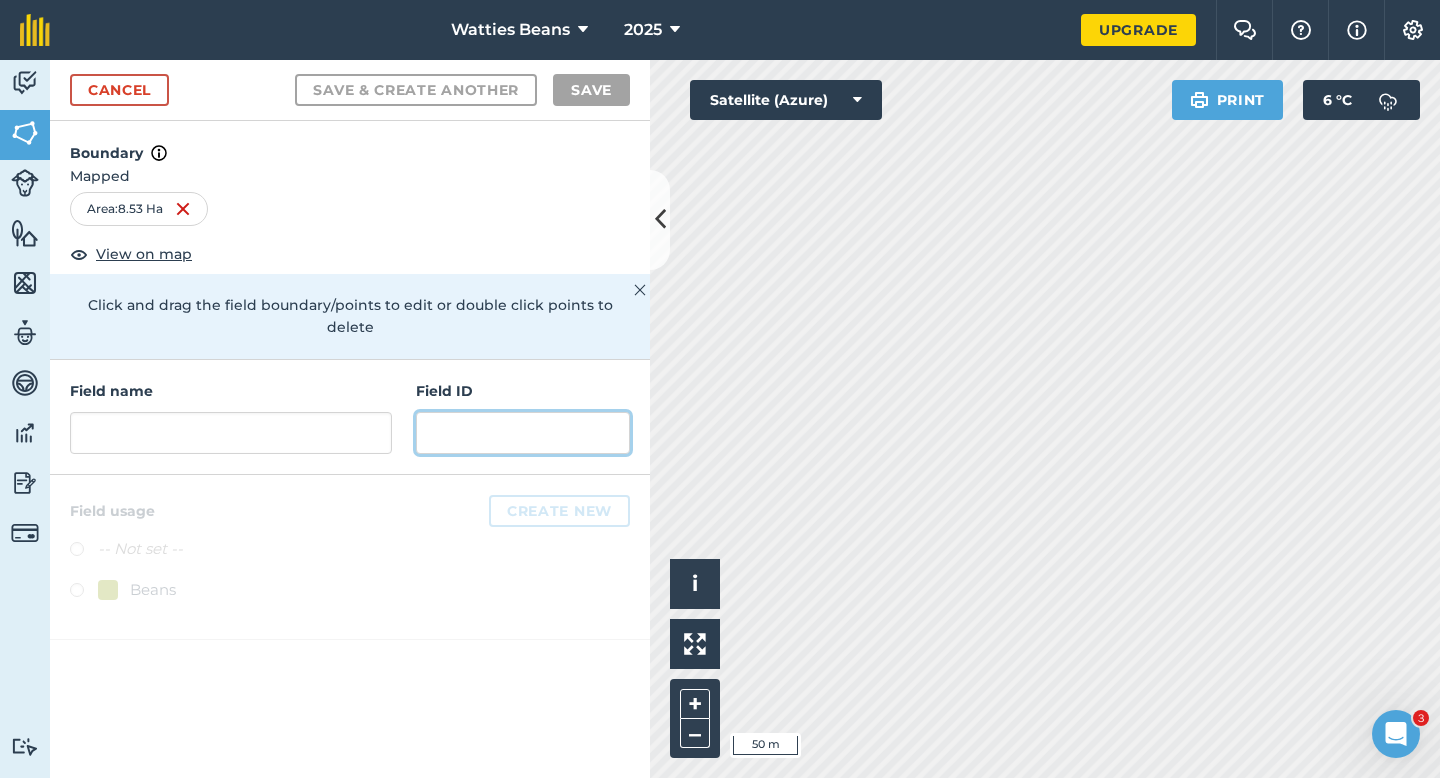 click at bounding box center (523, 433) 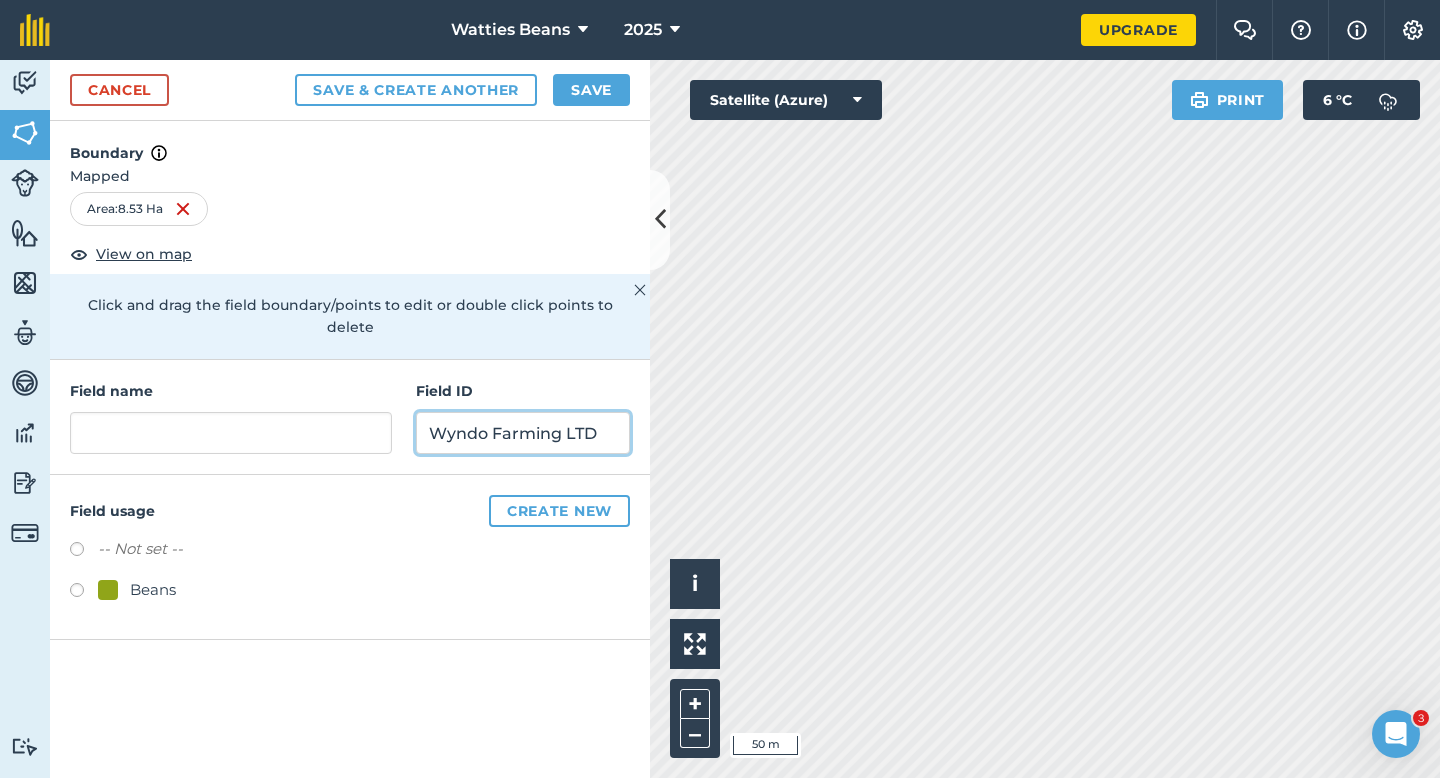 click on "Wyndo Farming LTD" at bounding box center (523, 433) 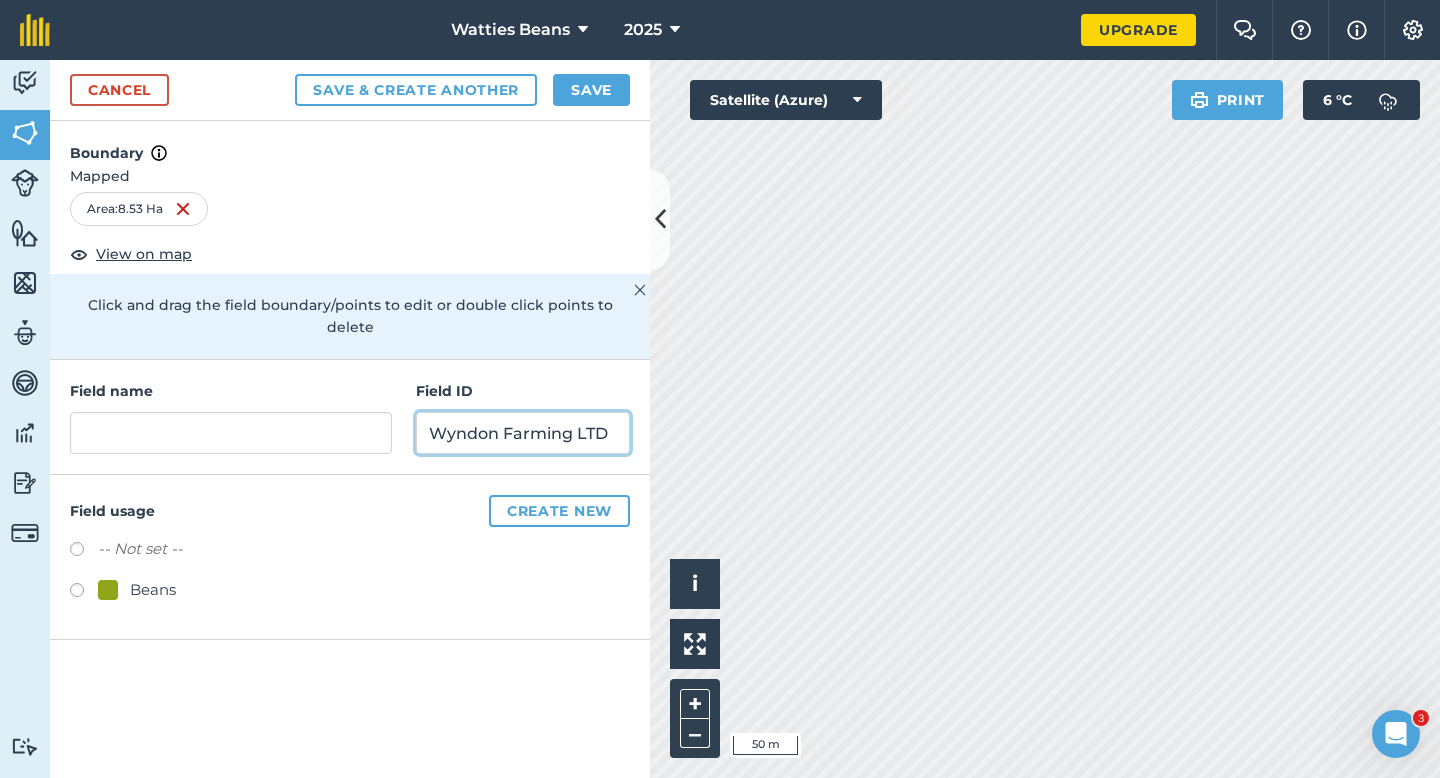 type on "Wyndon Farming LTD" 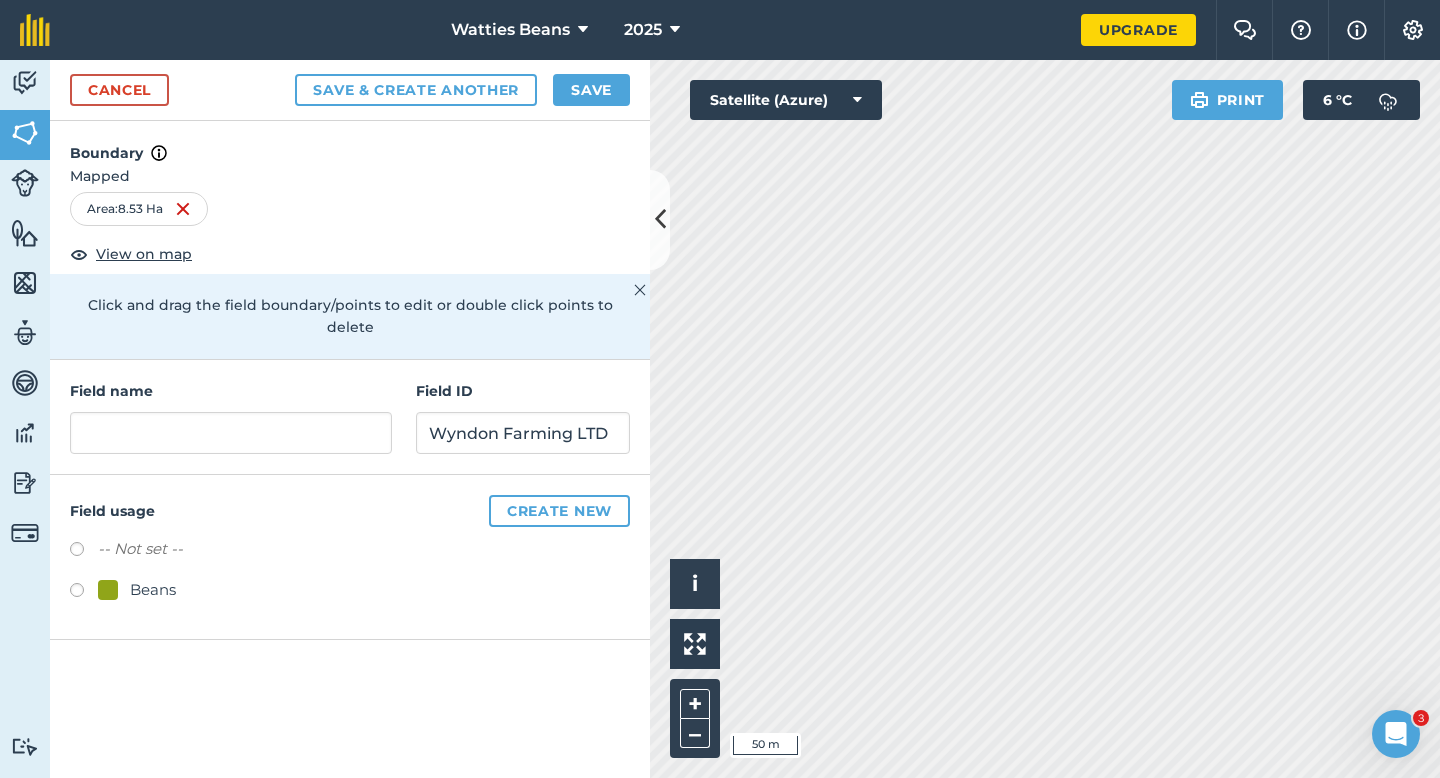 click at bounding box center [108, 590] 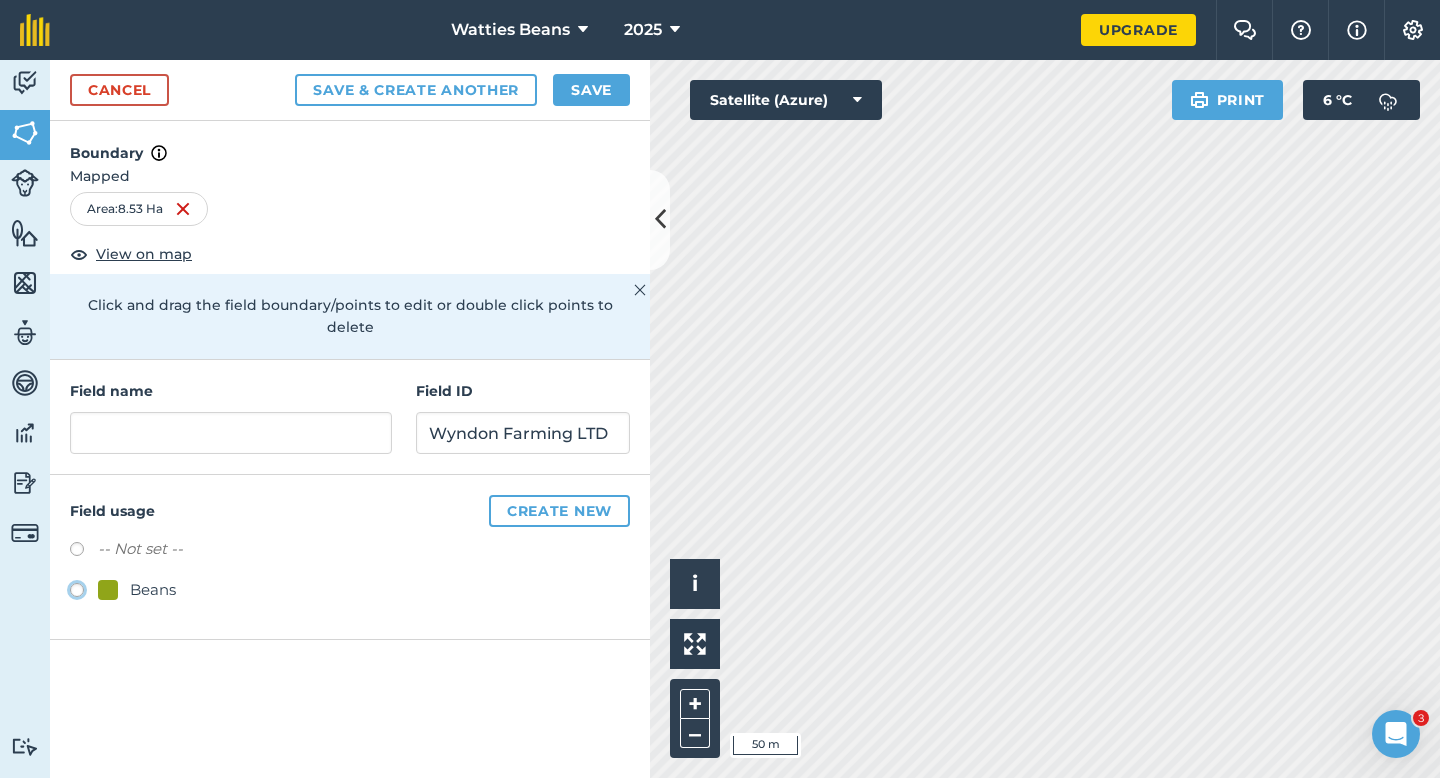click on "Beans" at bounding box center (-9923, 589) 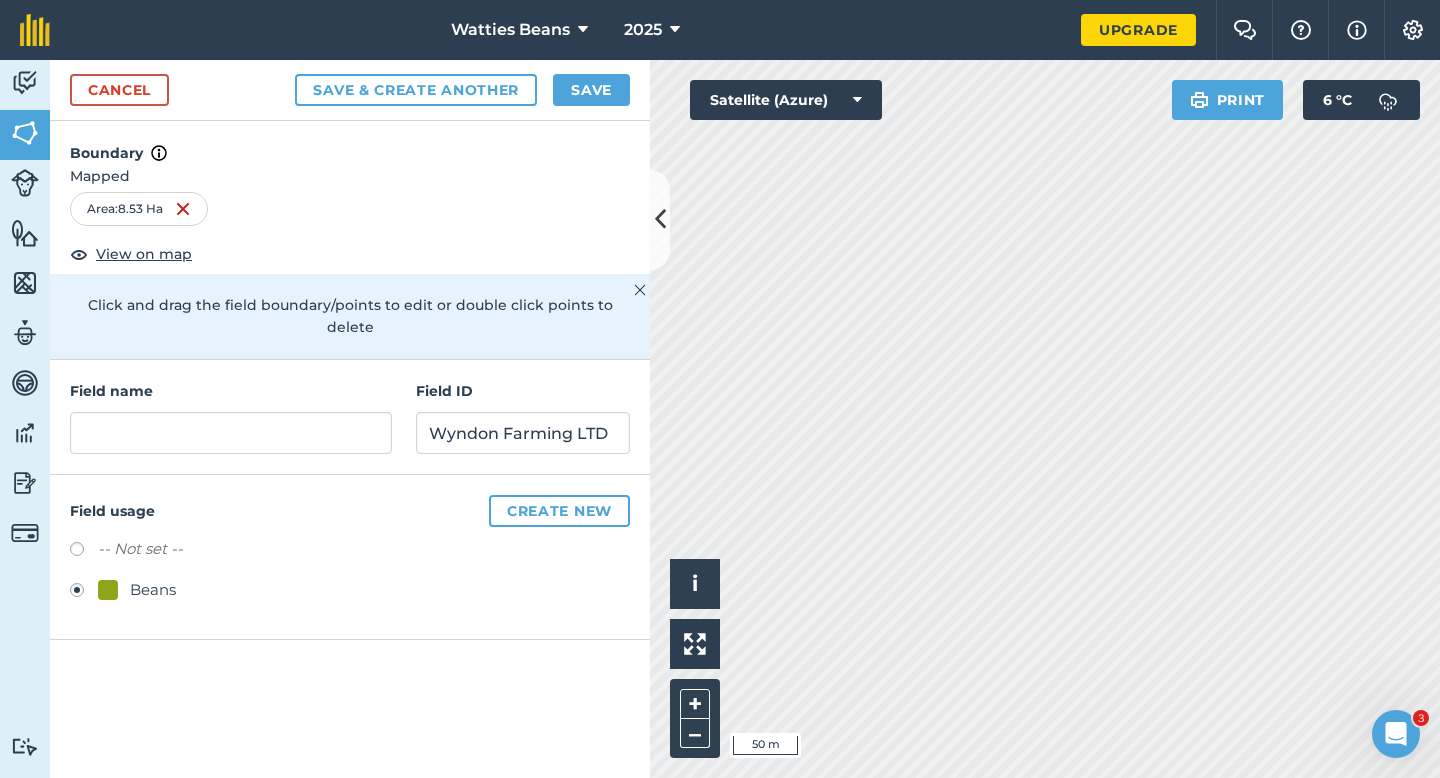 click on "Field name Field ID Wyndon Farming LTD" at bounding box center (350, 417) 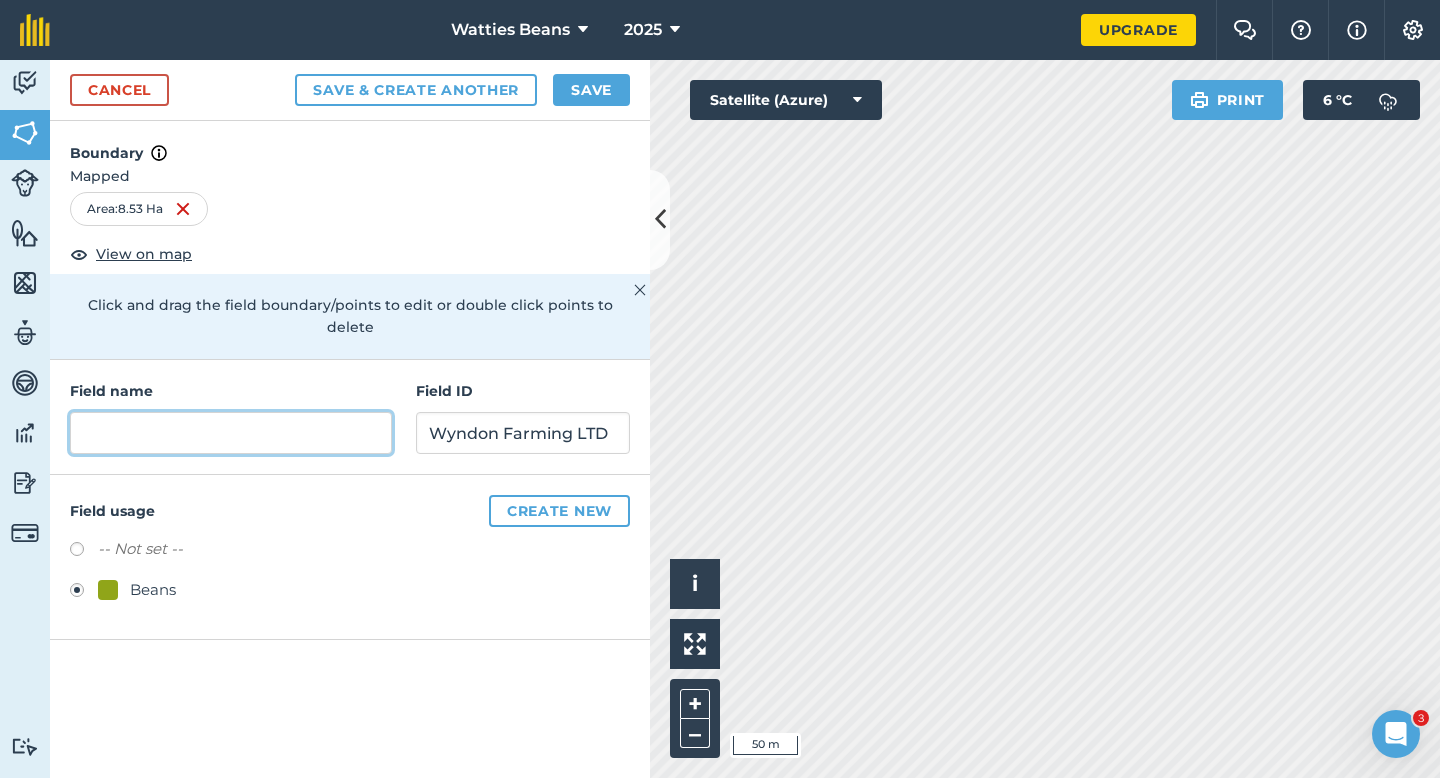 click at bounding box center (231, 433) 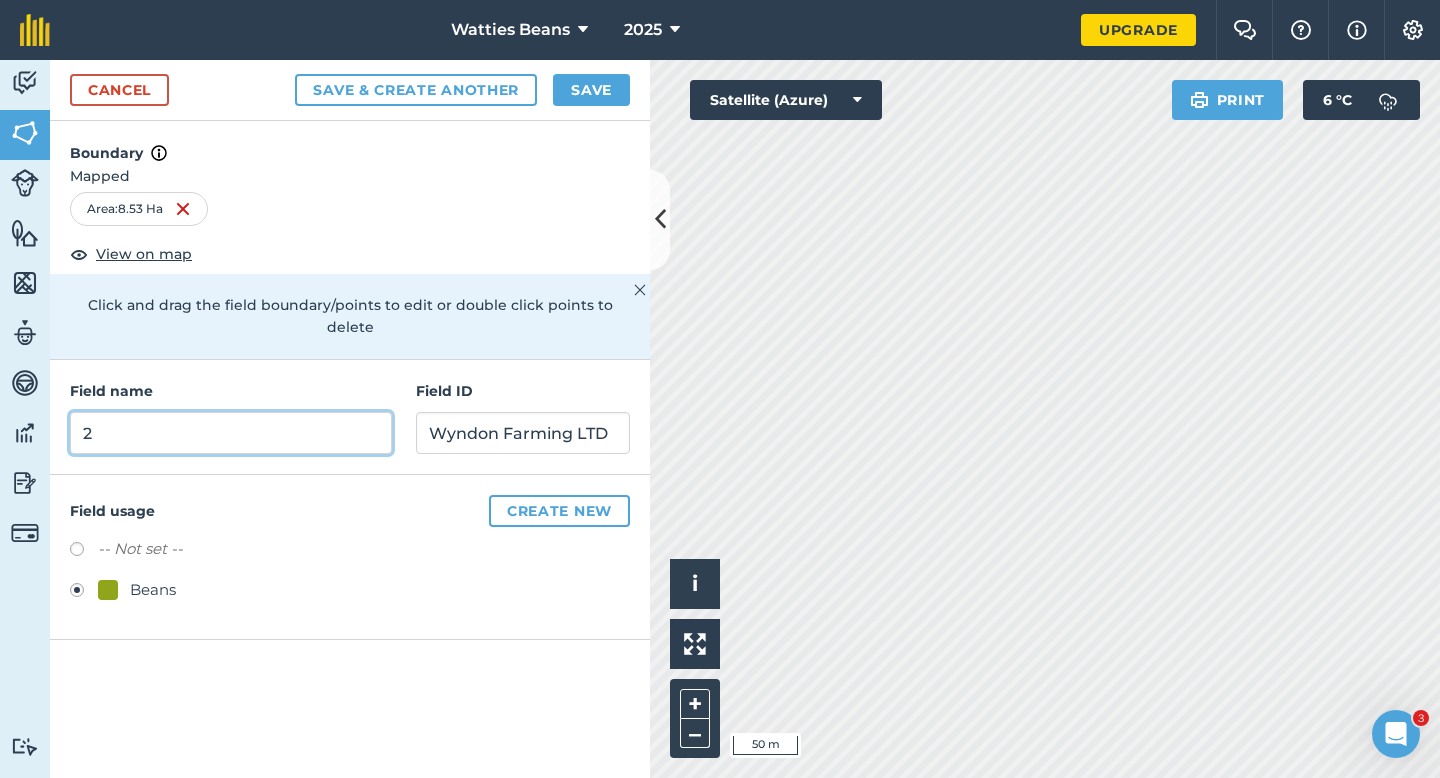 type on "2" 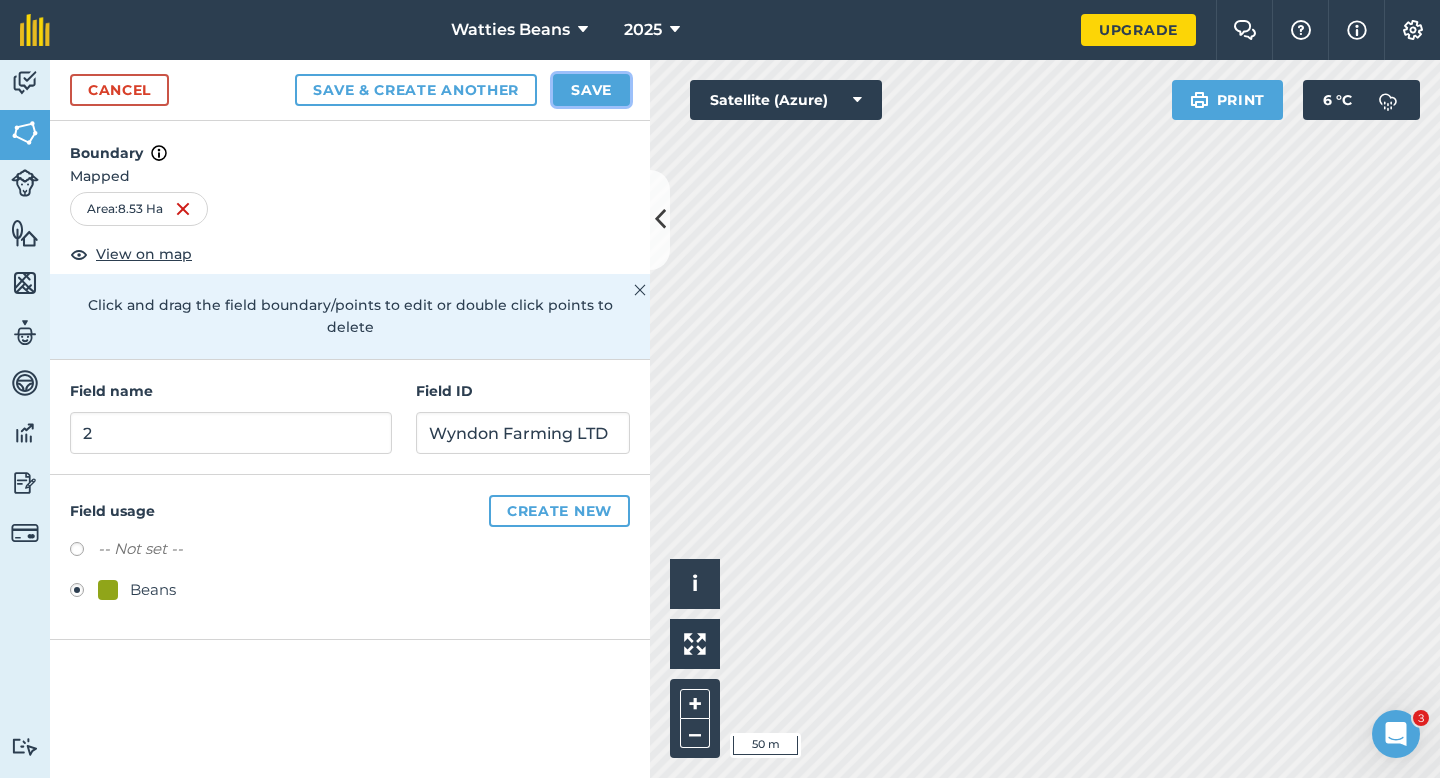 click on "Save" at bounding box center [591, 90] 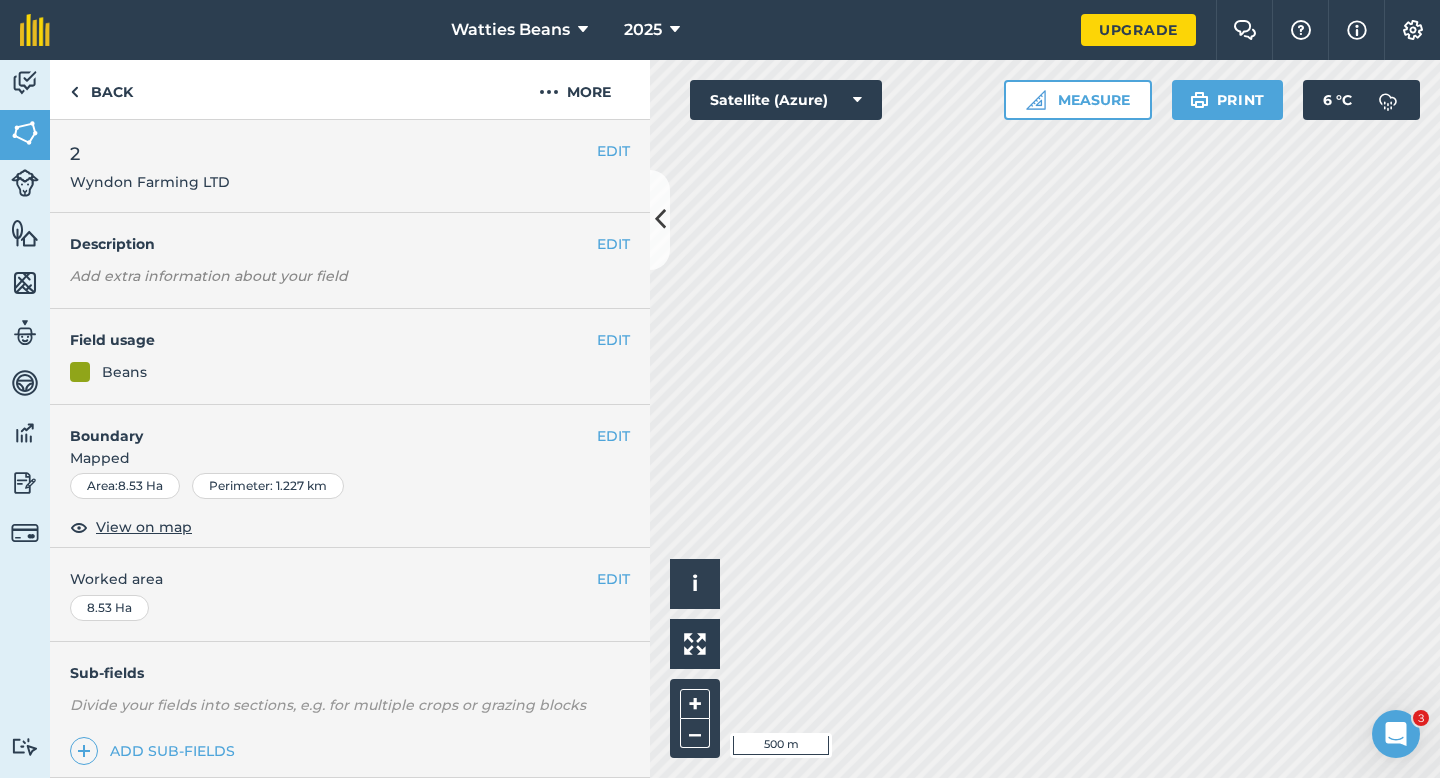 click on "EDIT Worked area 8.53   Ha" at bounding box center (350, 594) 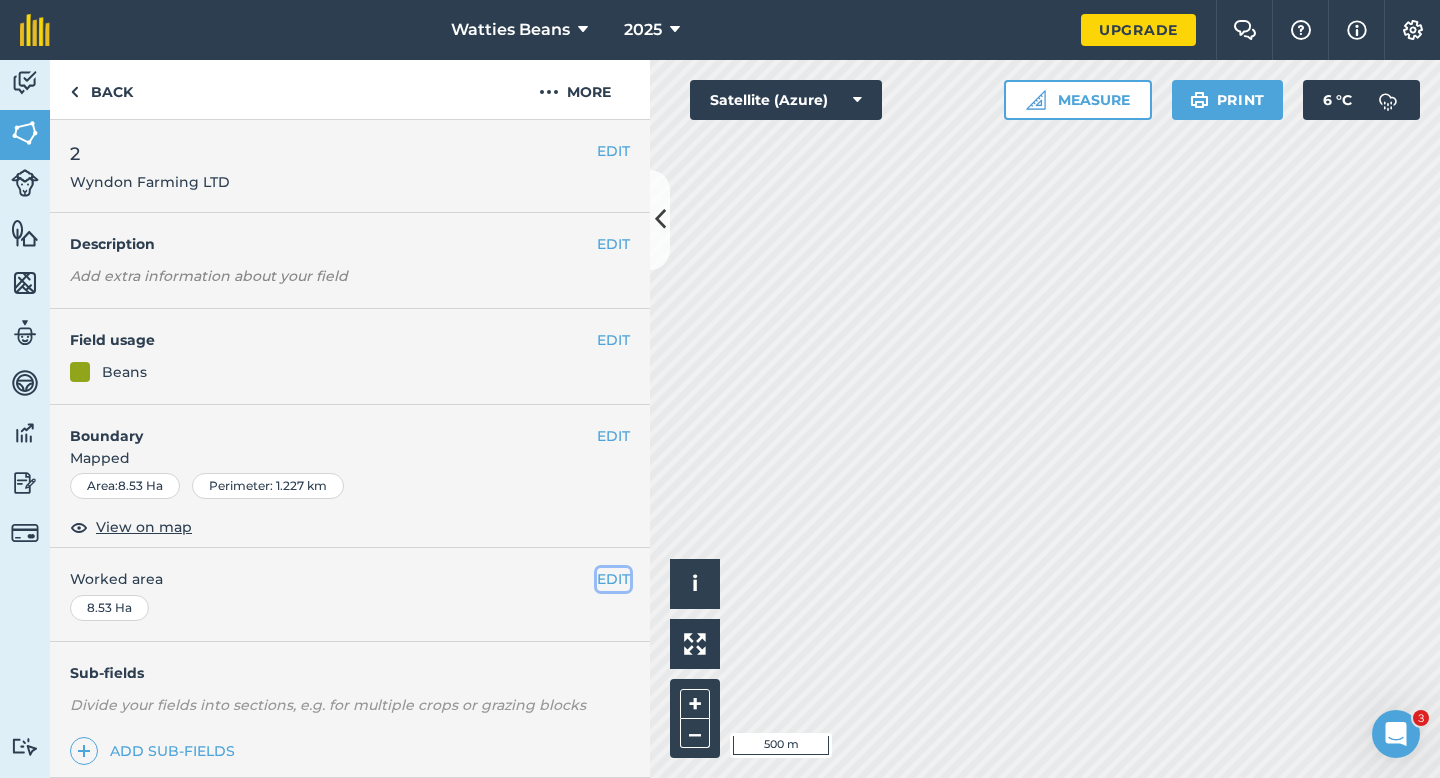 click on "EDIT" at bounding box center [613, 579] 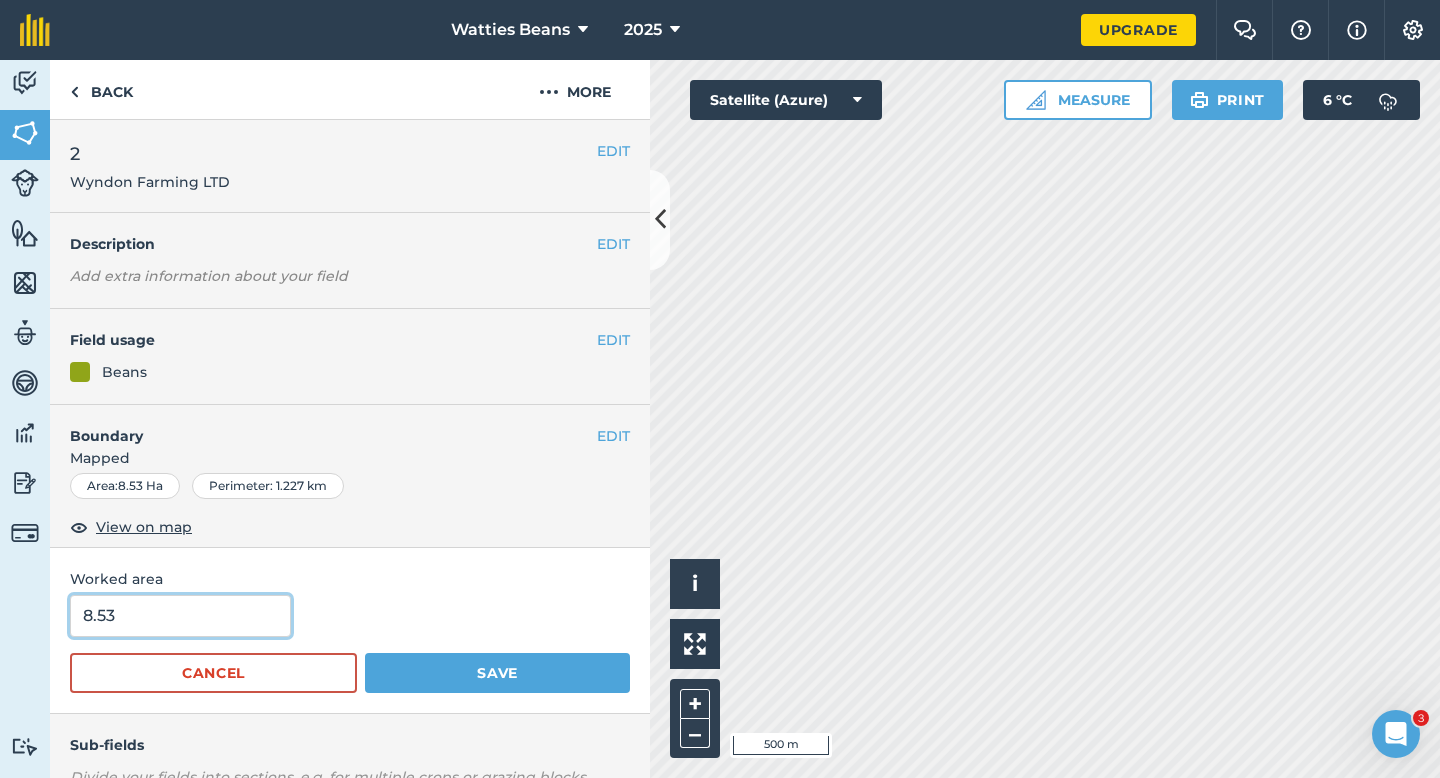click on "8.53" at bounding box center [180, 616] 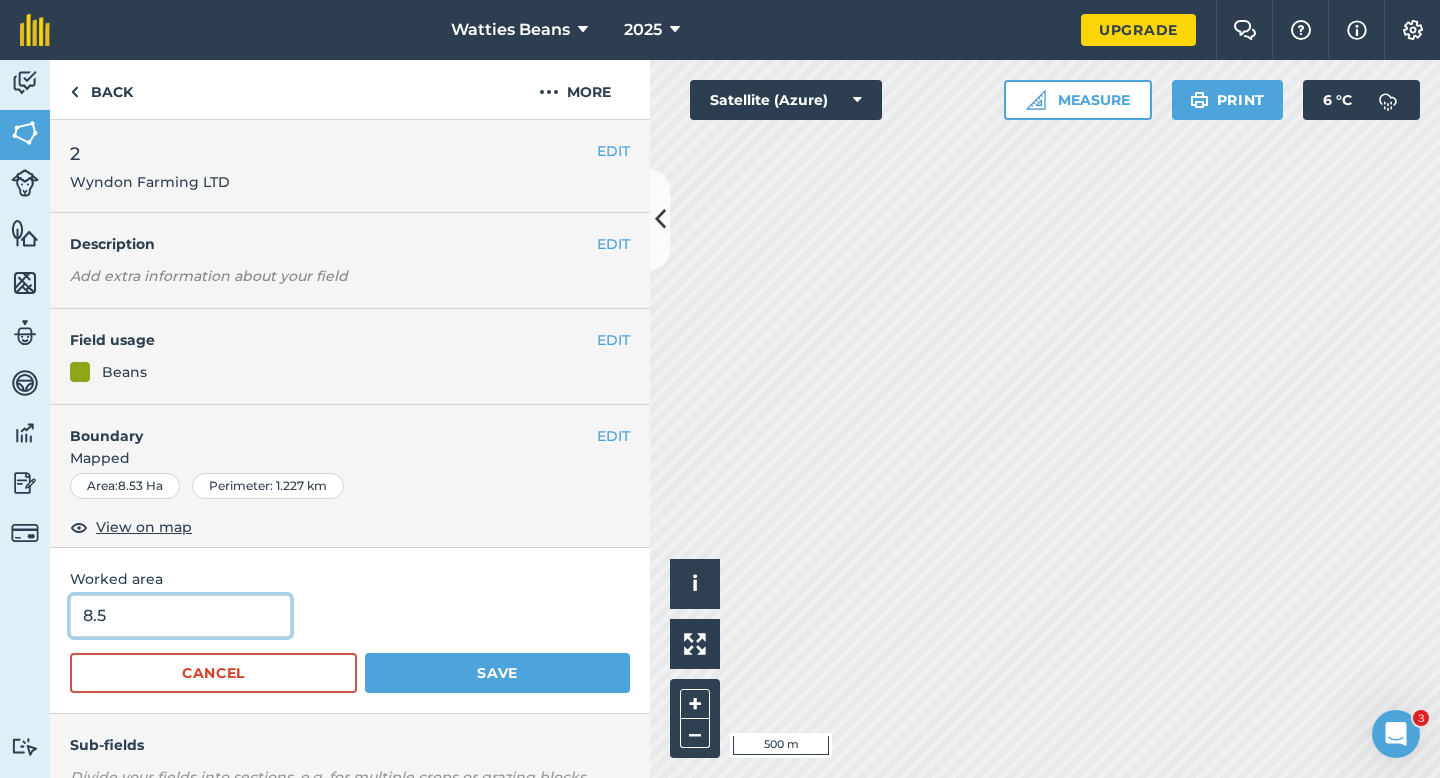 type on "8.5" 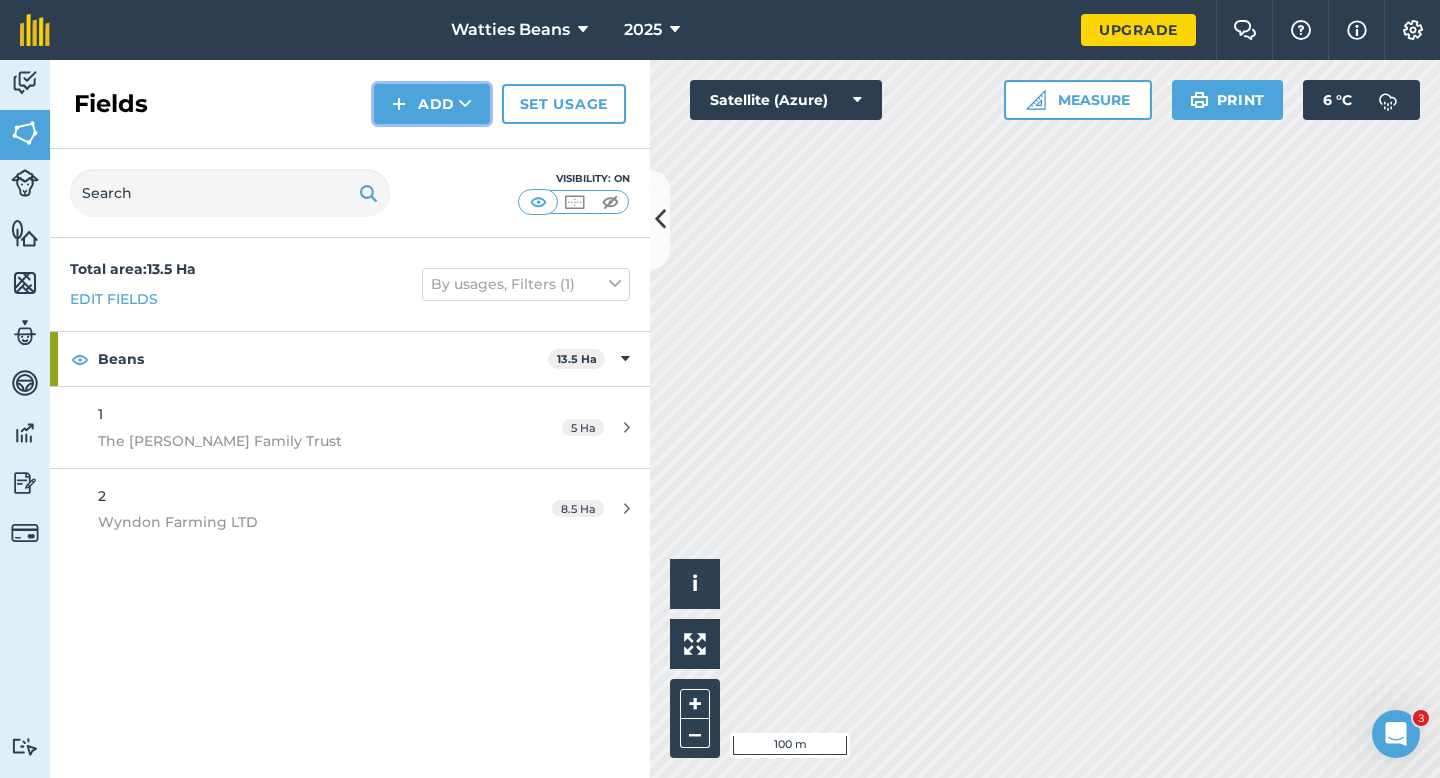 click on "Add" at bounding box center [432, 104] 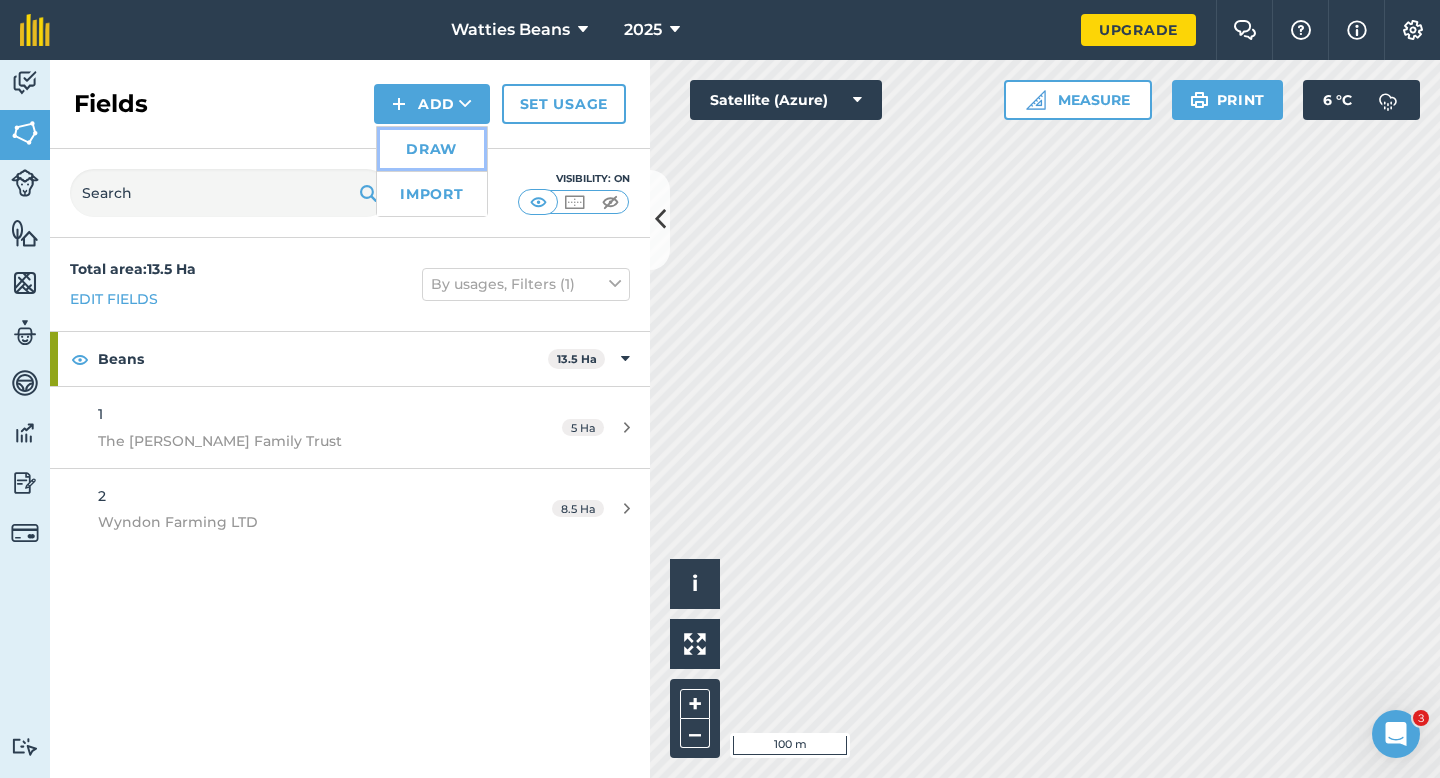 click on "Draw" at bounding box center (432, 149) 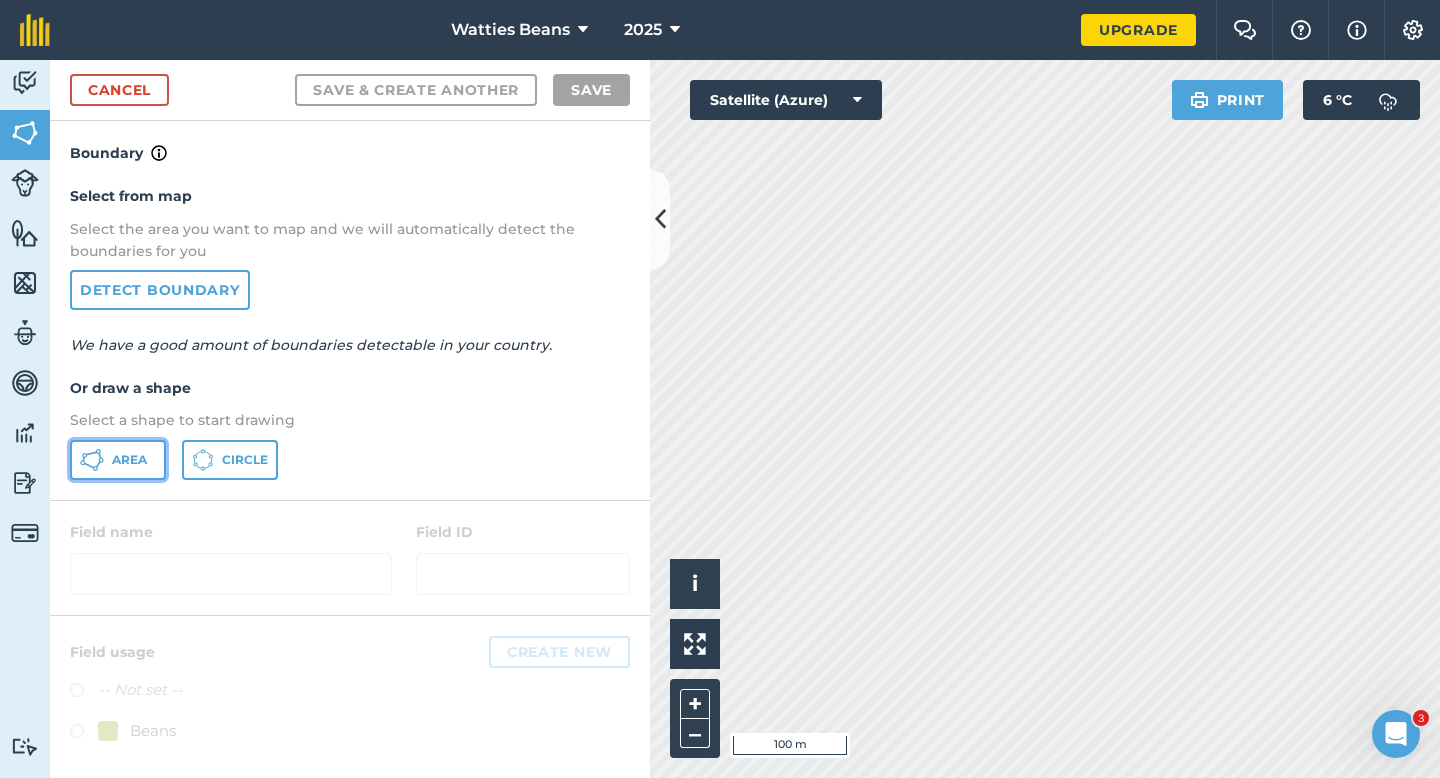 click on "Area" at bounding box center (129, 460) 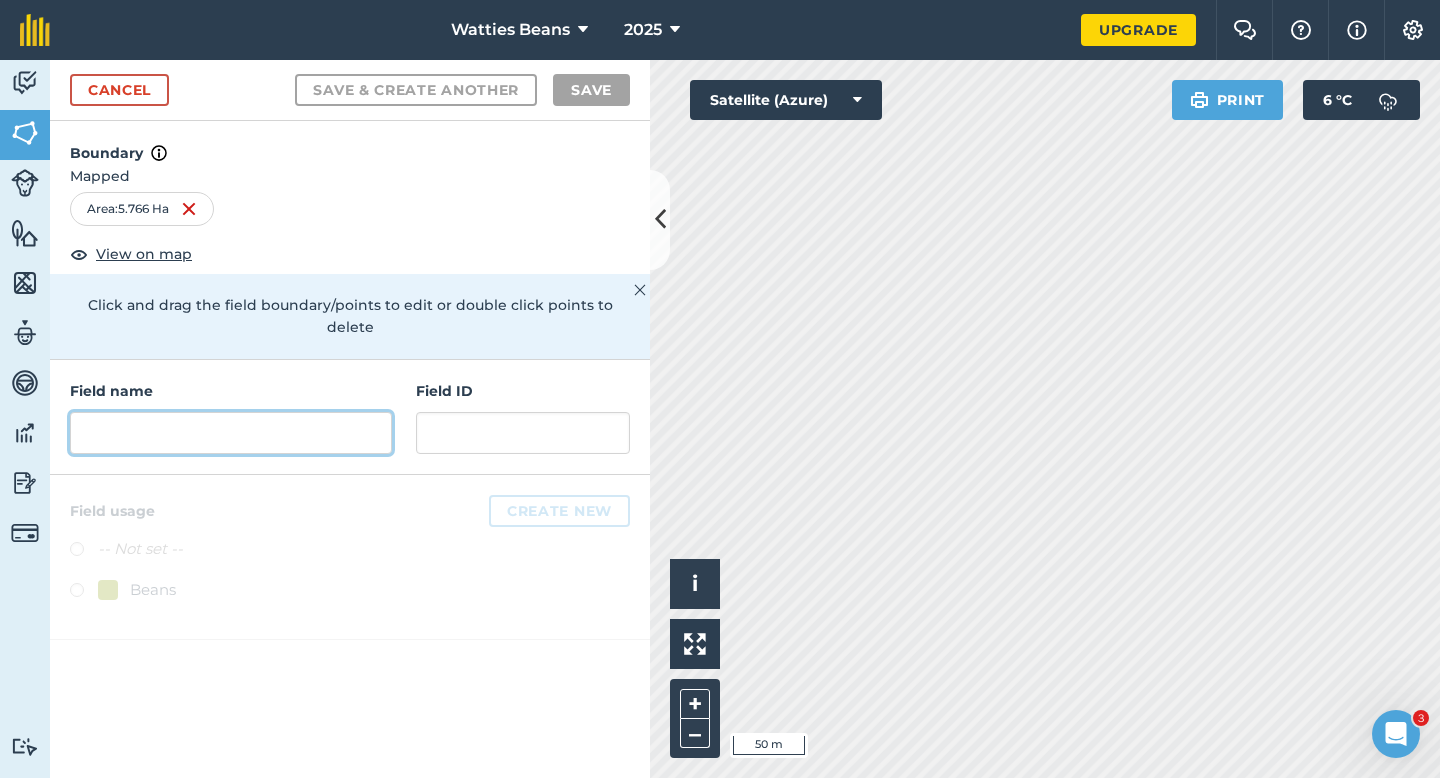 click at bounding box center [231, 433] 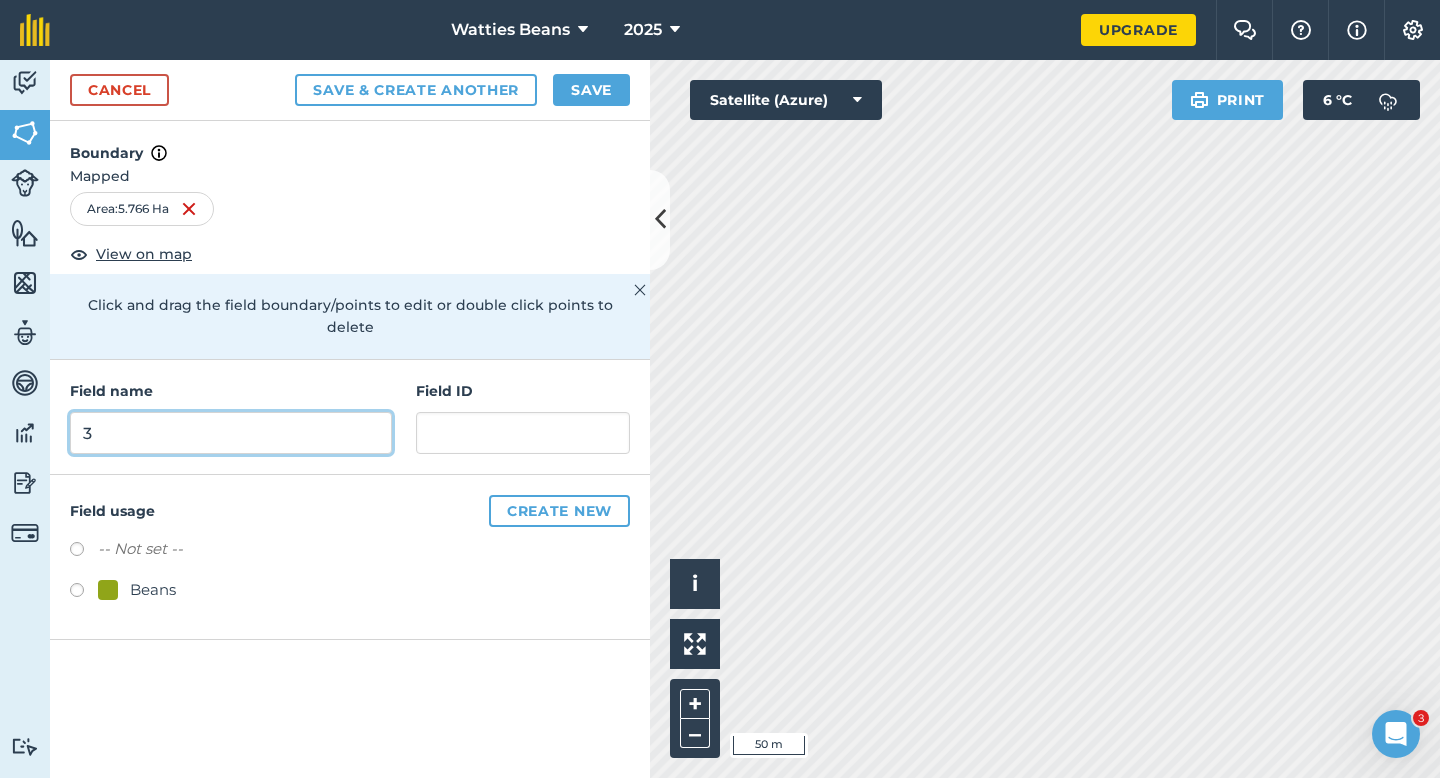 type on "3" 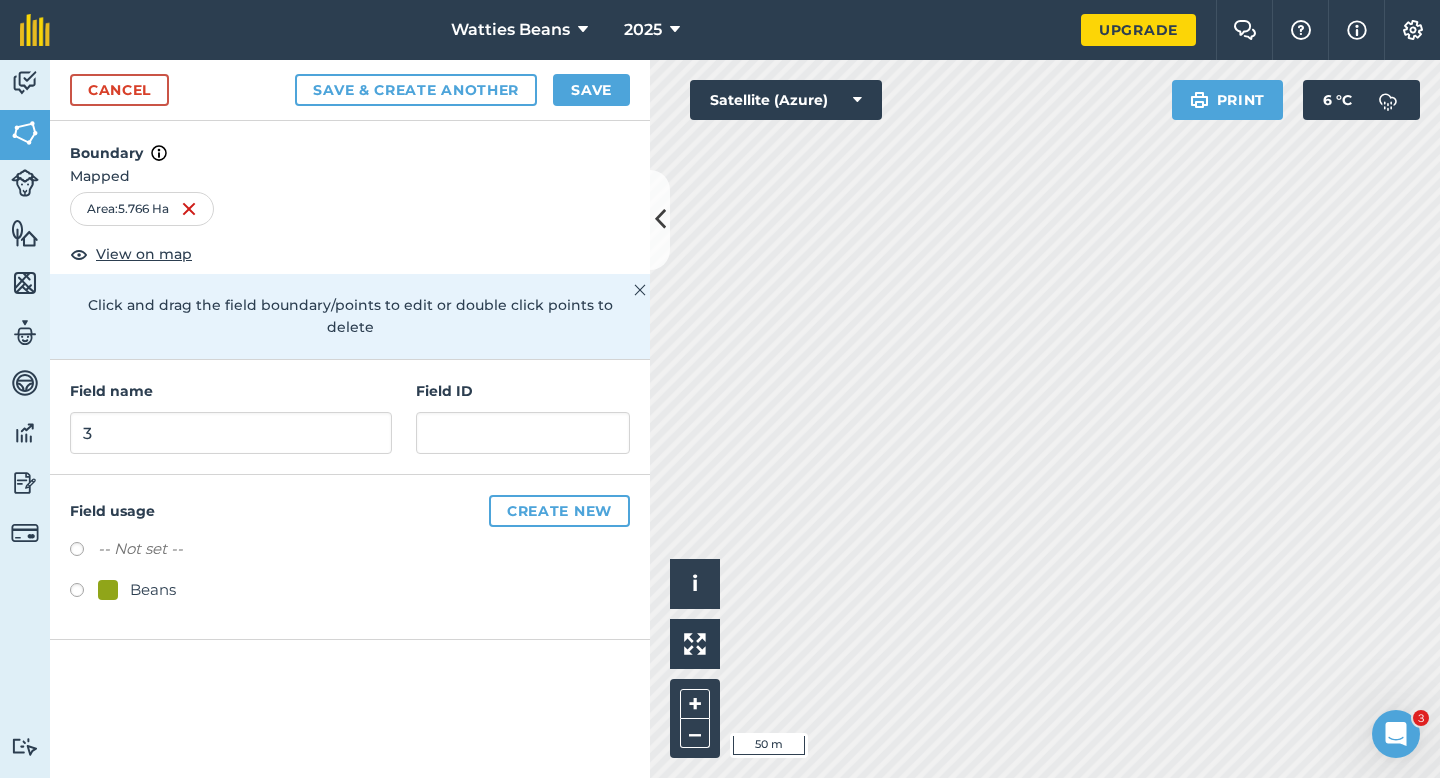 click on "Field name 3 Field ID" at bounding box center [350, 417] 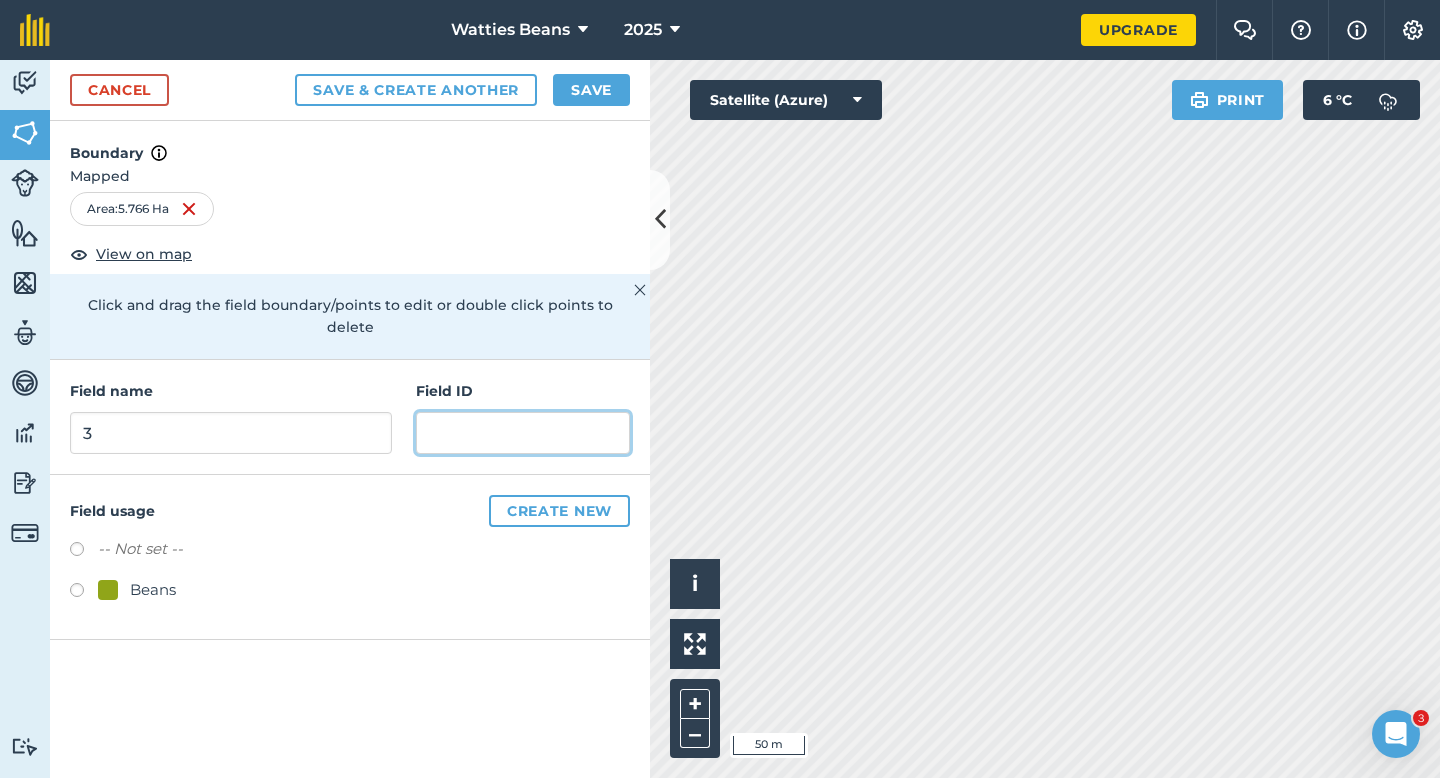 click at bounding box center (523, 433) 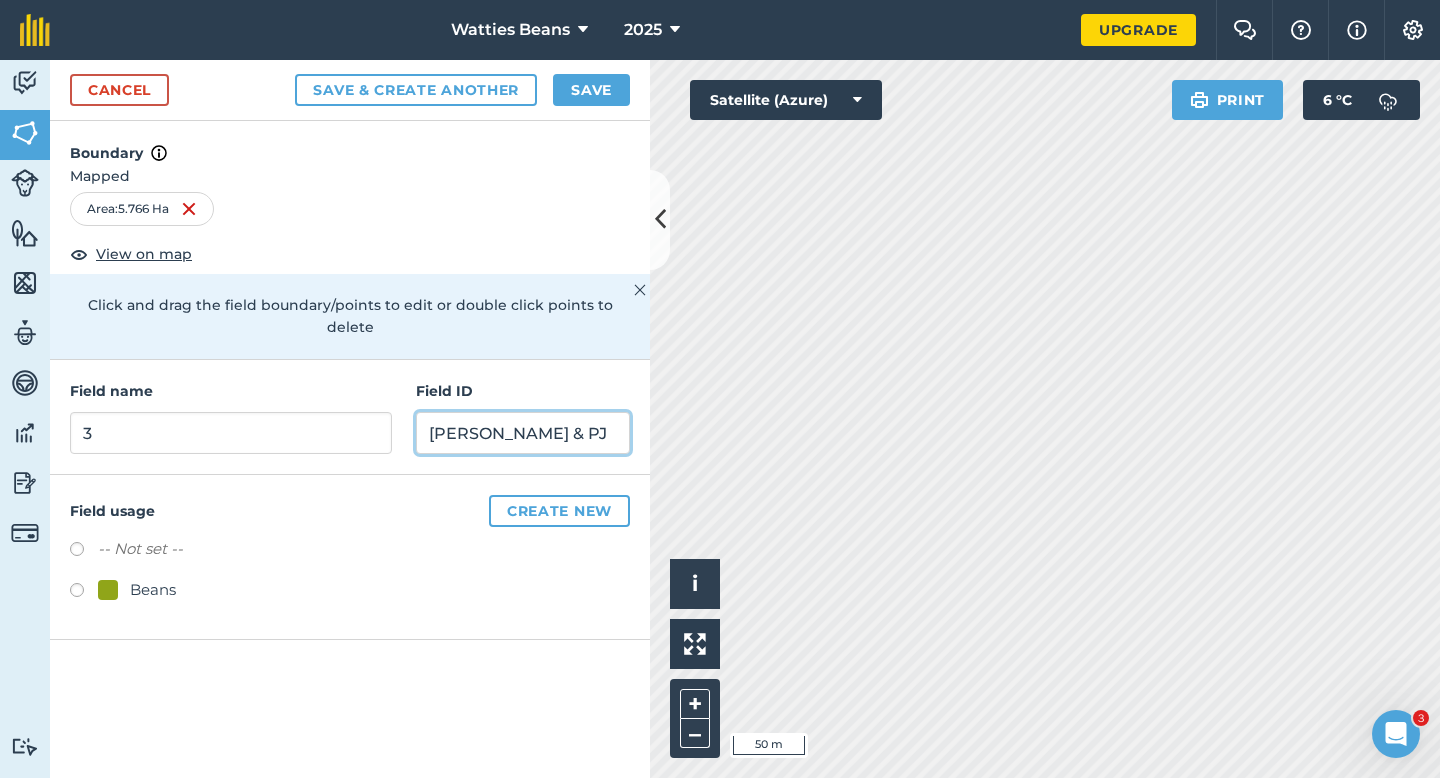 type on "[PERSON_NAME] & PJ" 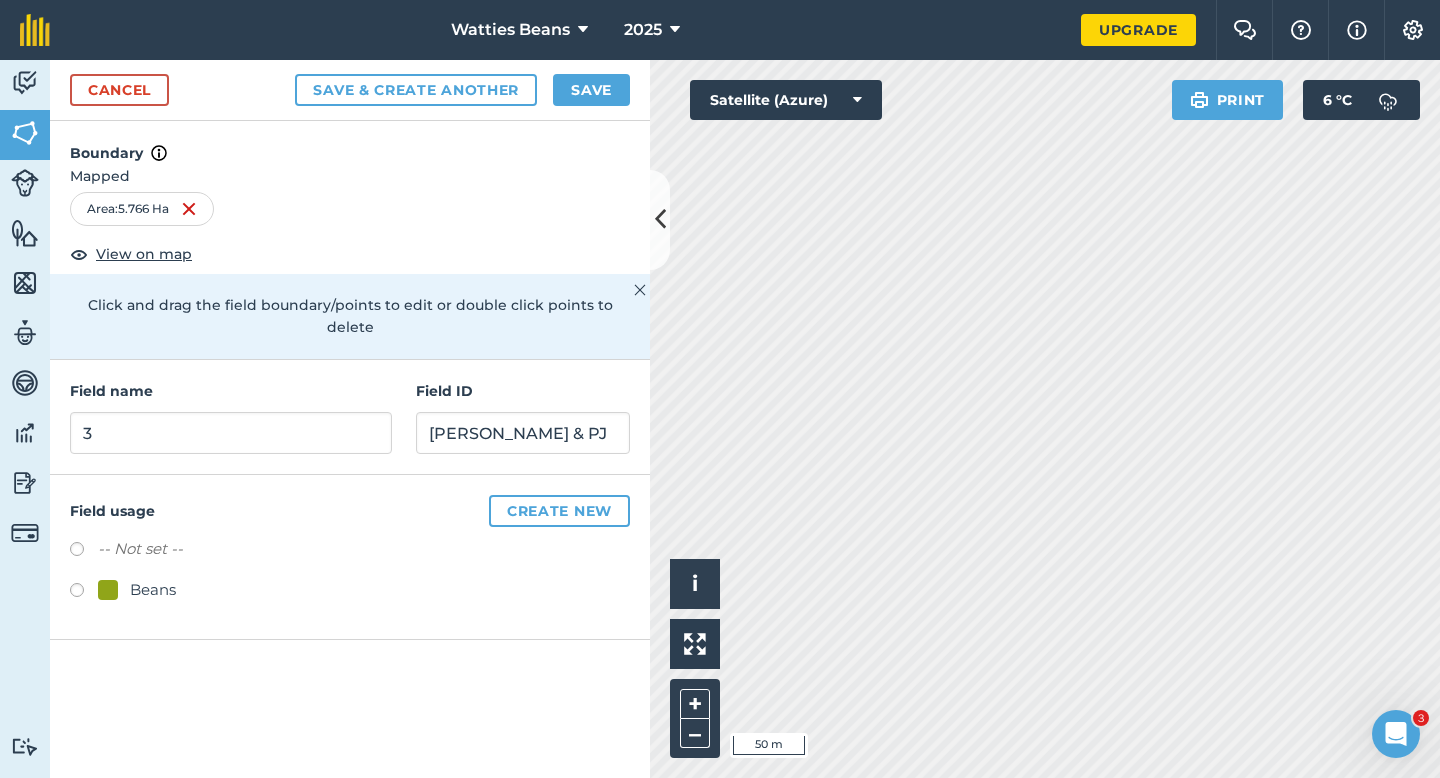 click on "Beans" at bounding box center (137, 590) 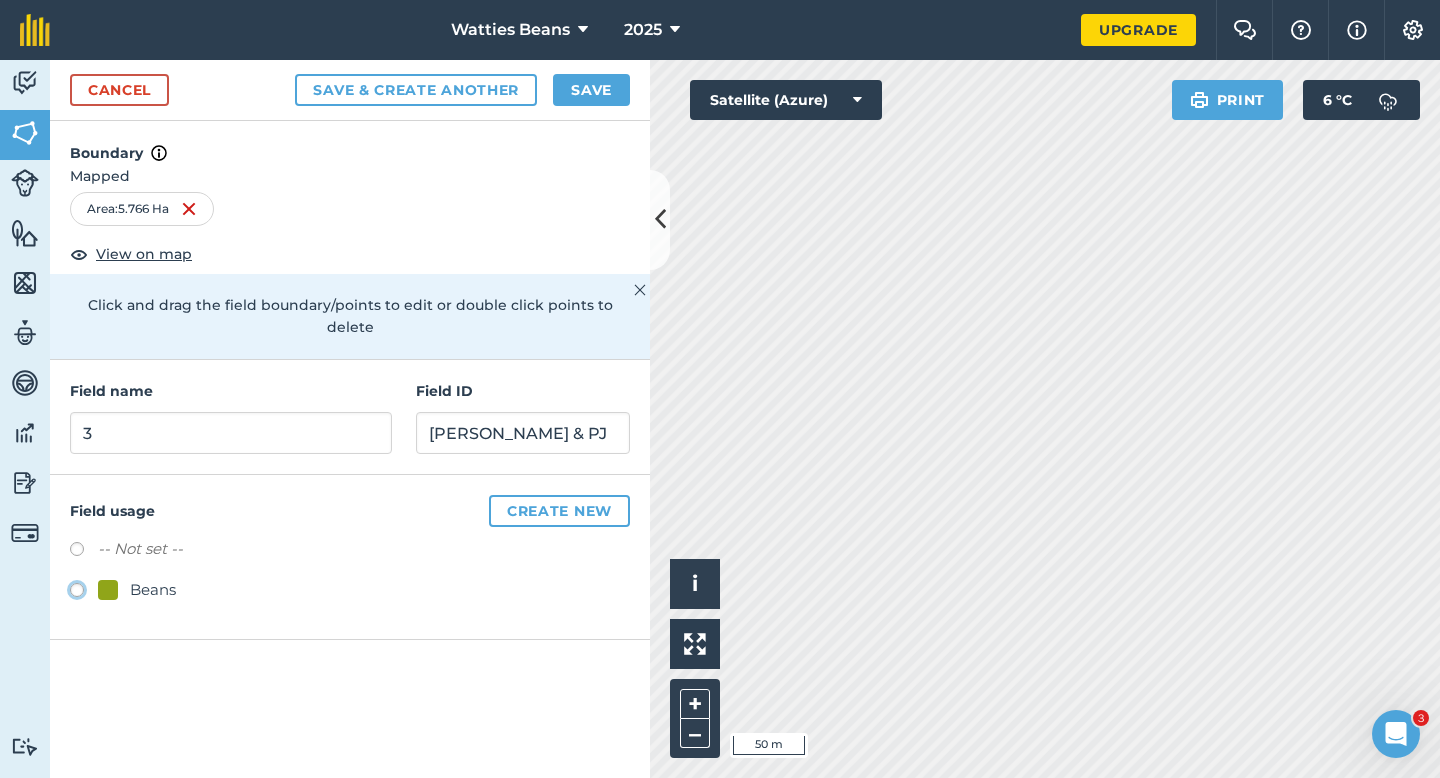 click on "Beans" at bounding box center [-9923, 589] 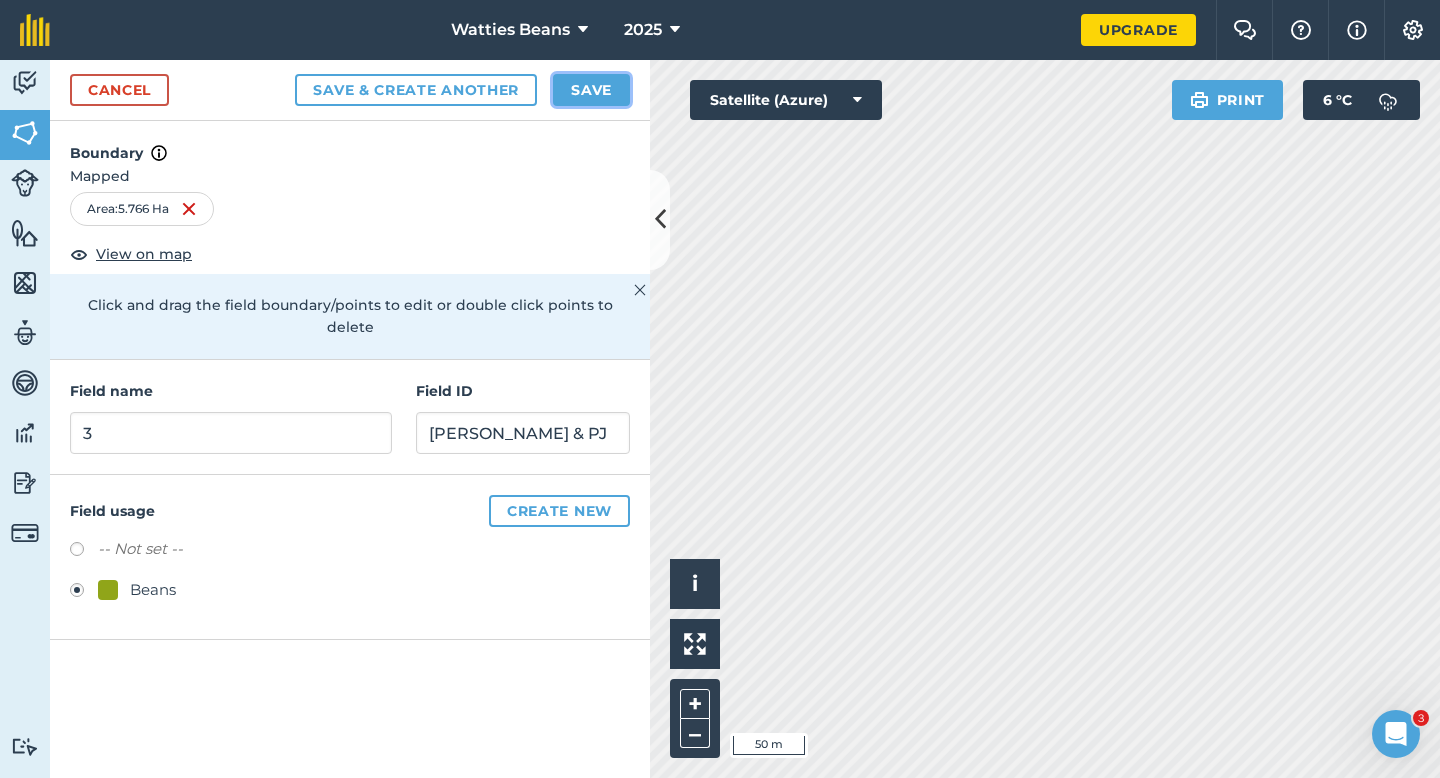click on "Save" at bounding box center [591, 90] 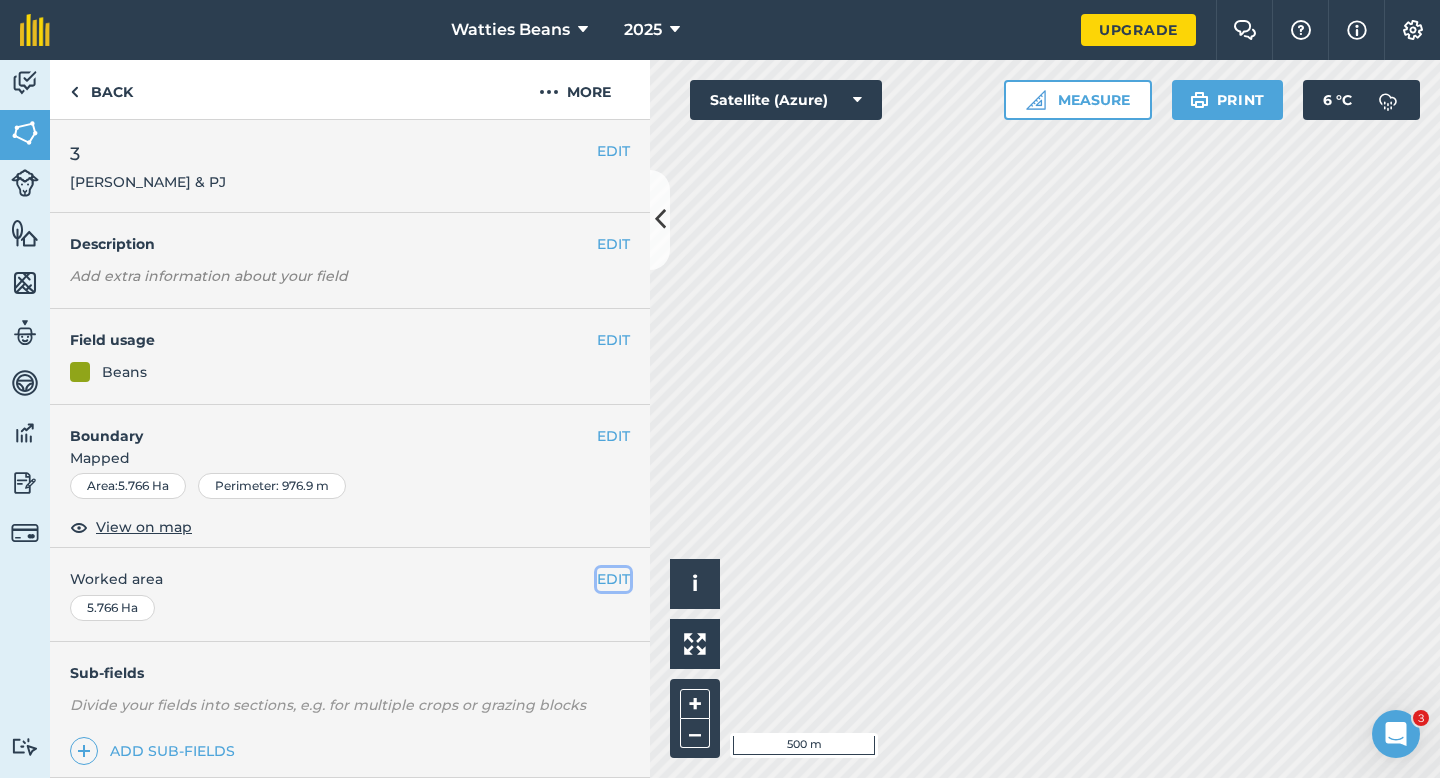 click on "EDIT" at bounding box center [613, 579] 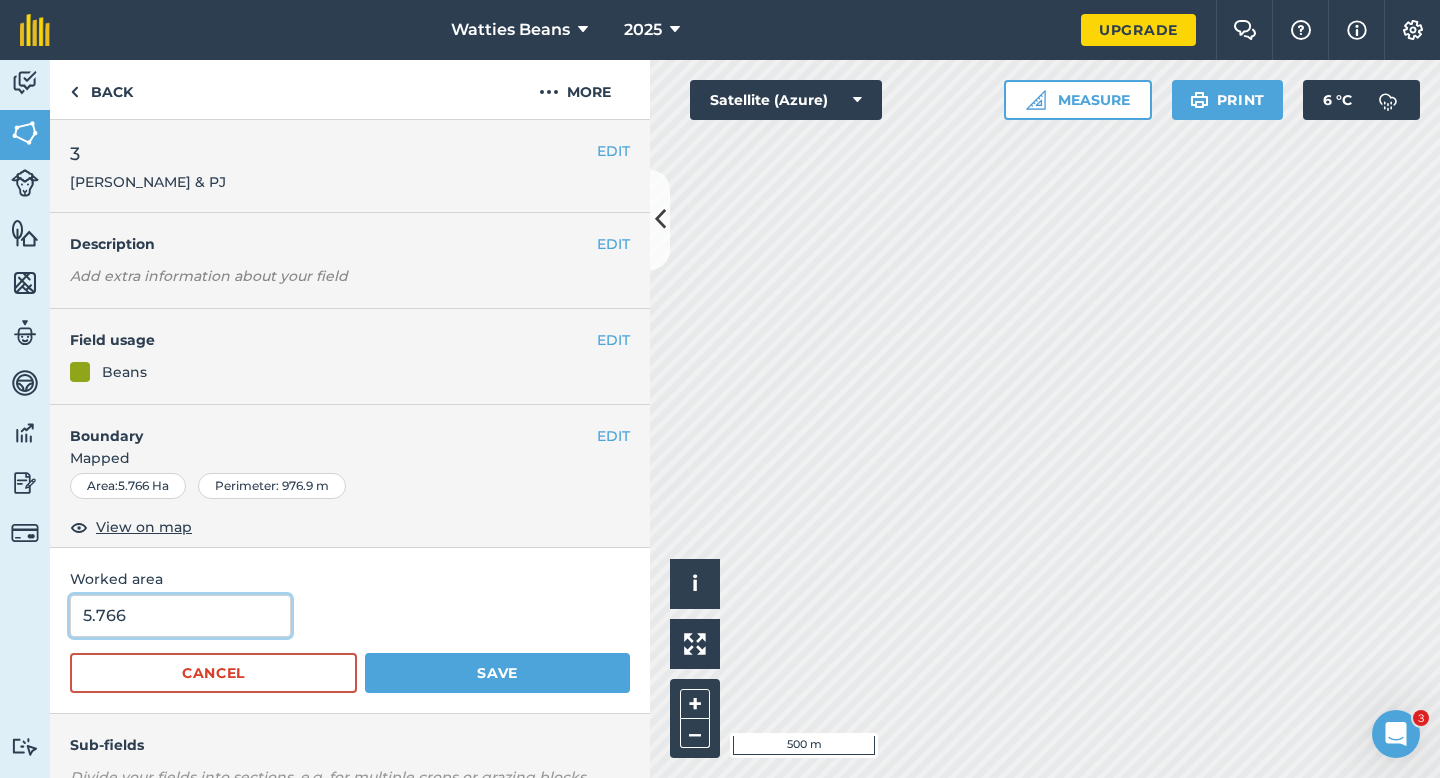 click on "5.766" at bounding box center (180, 616) 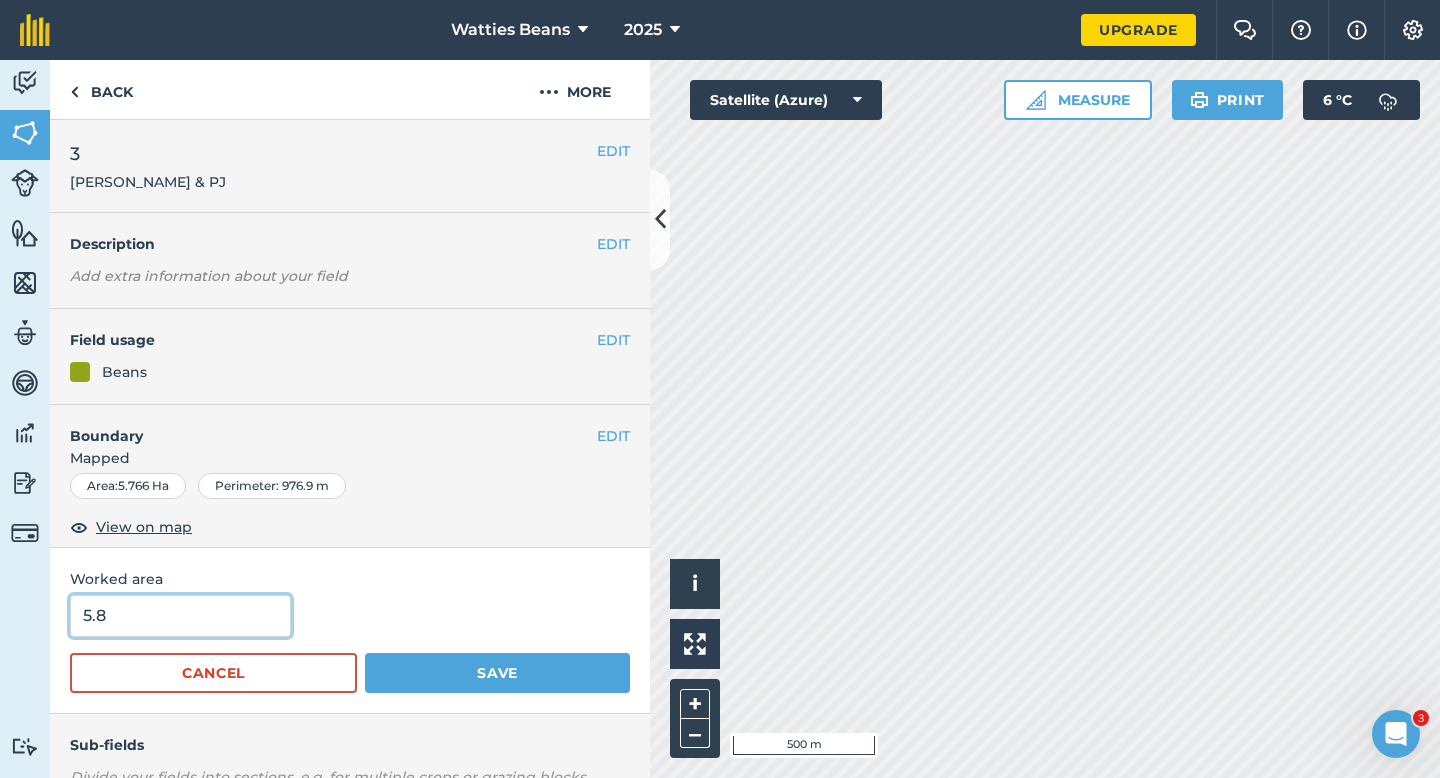 type on "5.8" 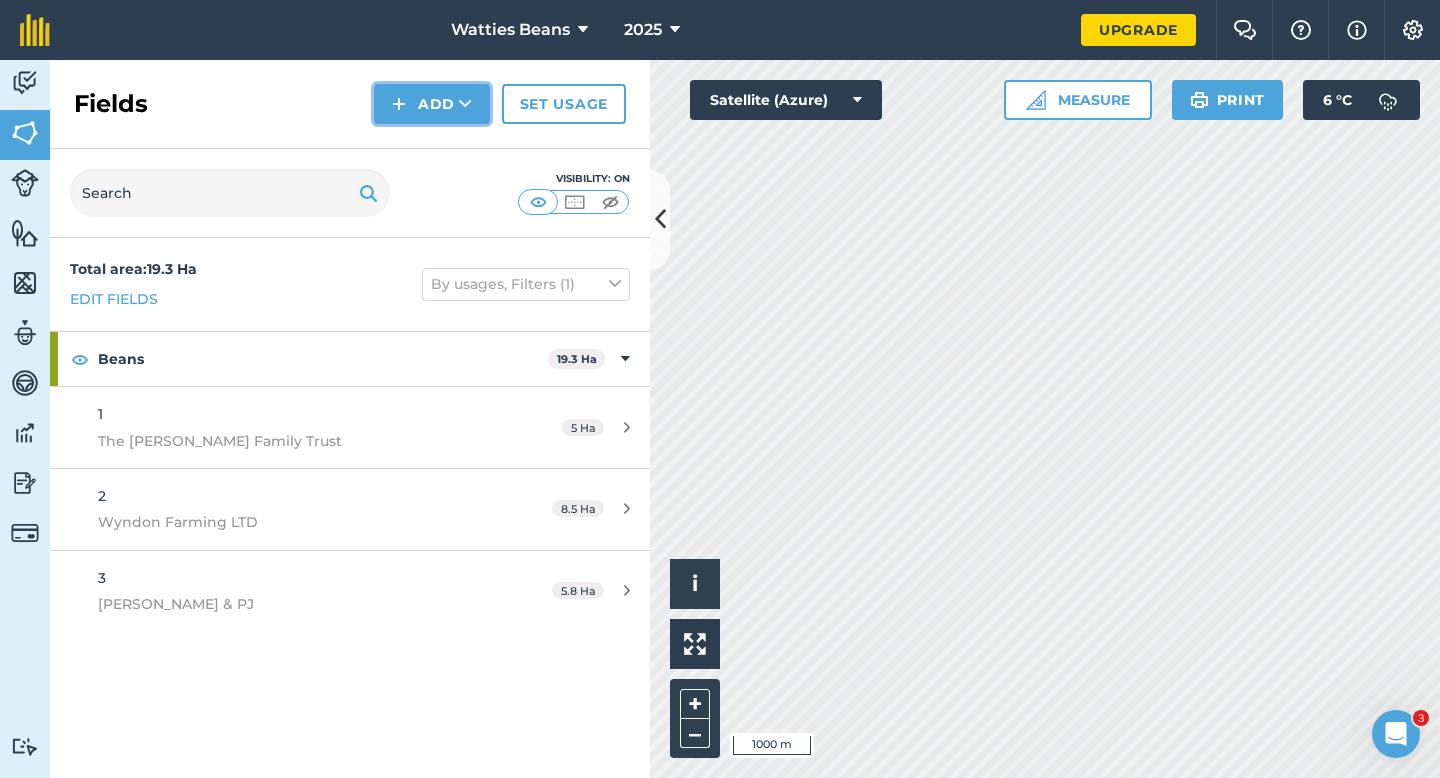 click on "Add" at bounding box center [432, 104] 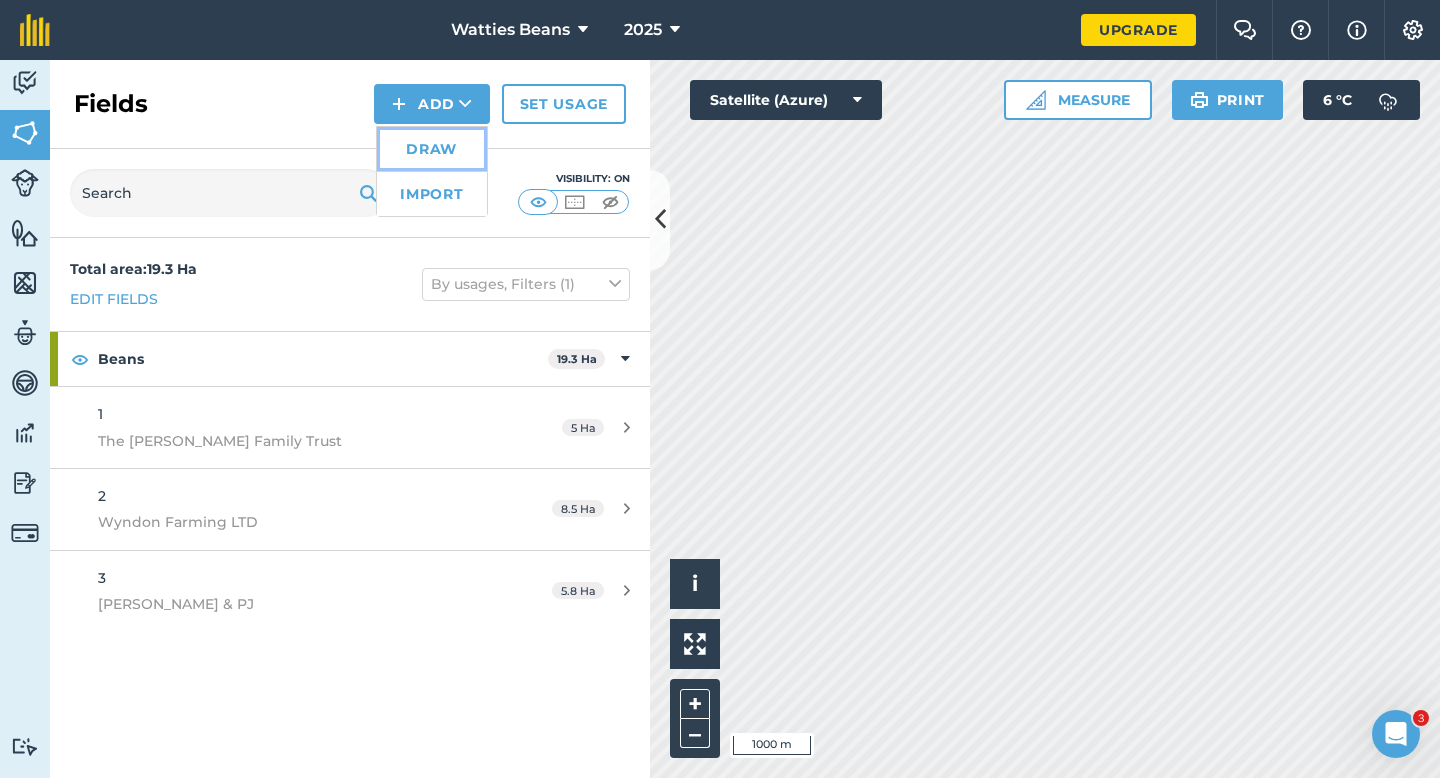click on "Draw" at bounding box center [432, 149] 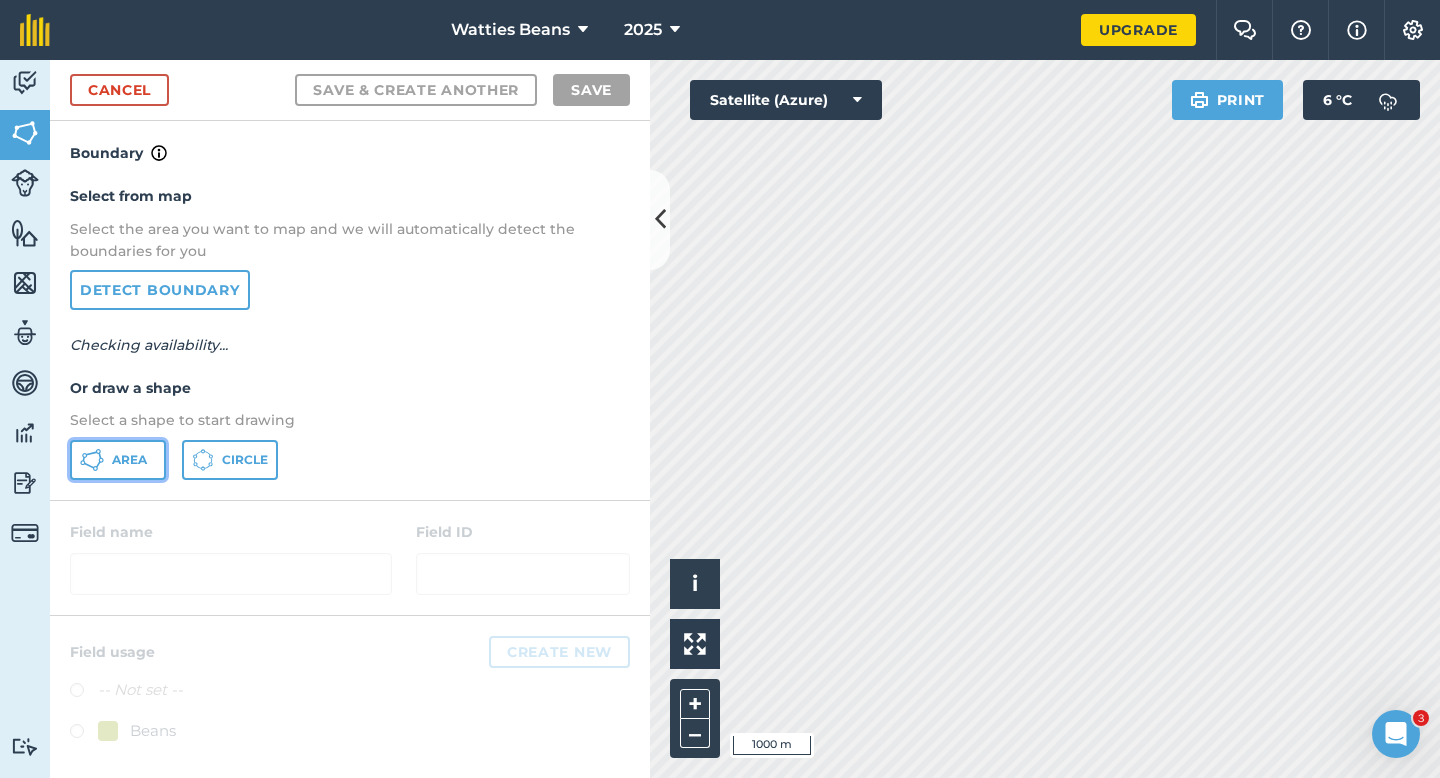 click on "Area" at bounding box center (118, 460) 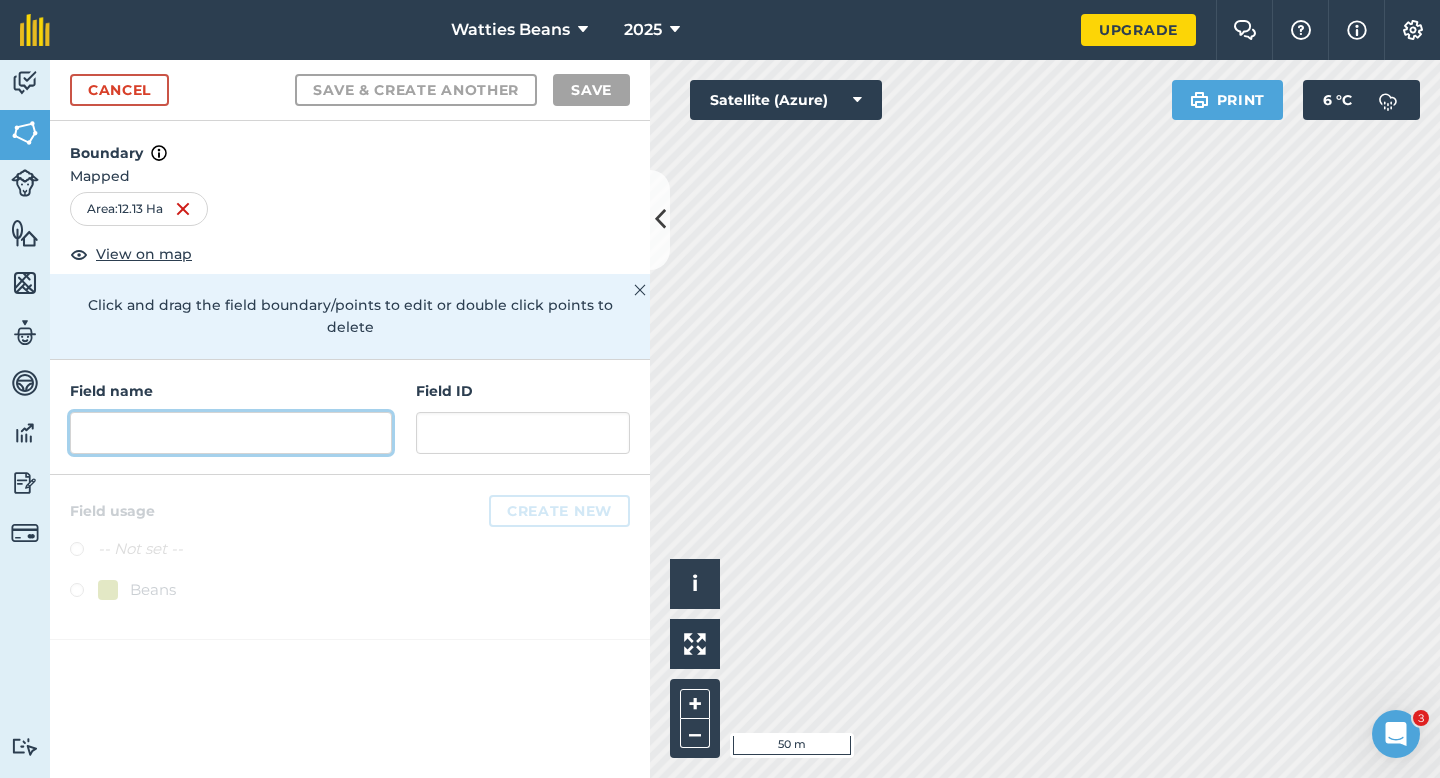 click at bounding box center [231, 433] 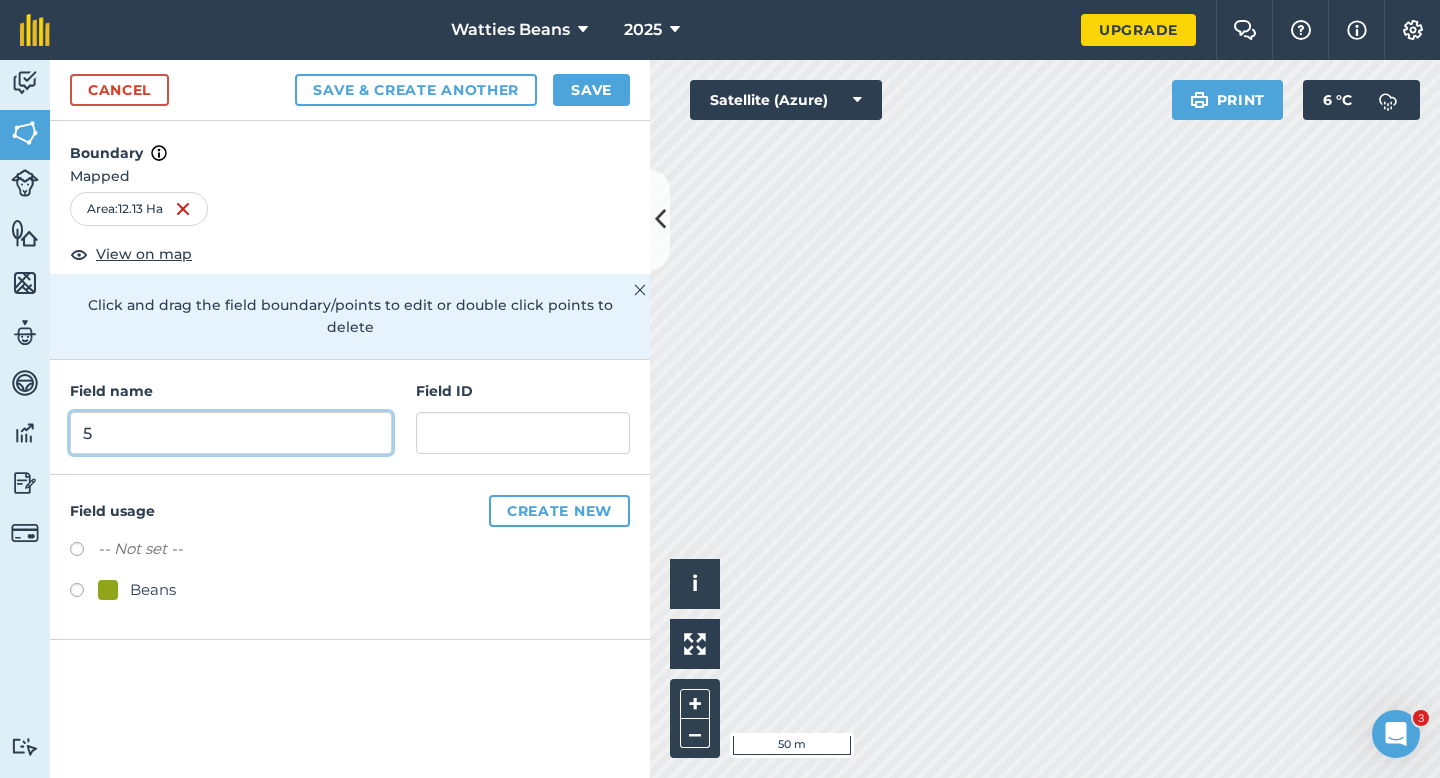 type on "5" 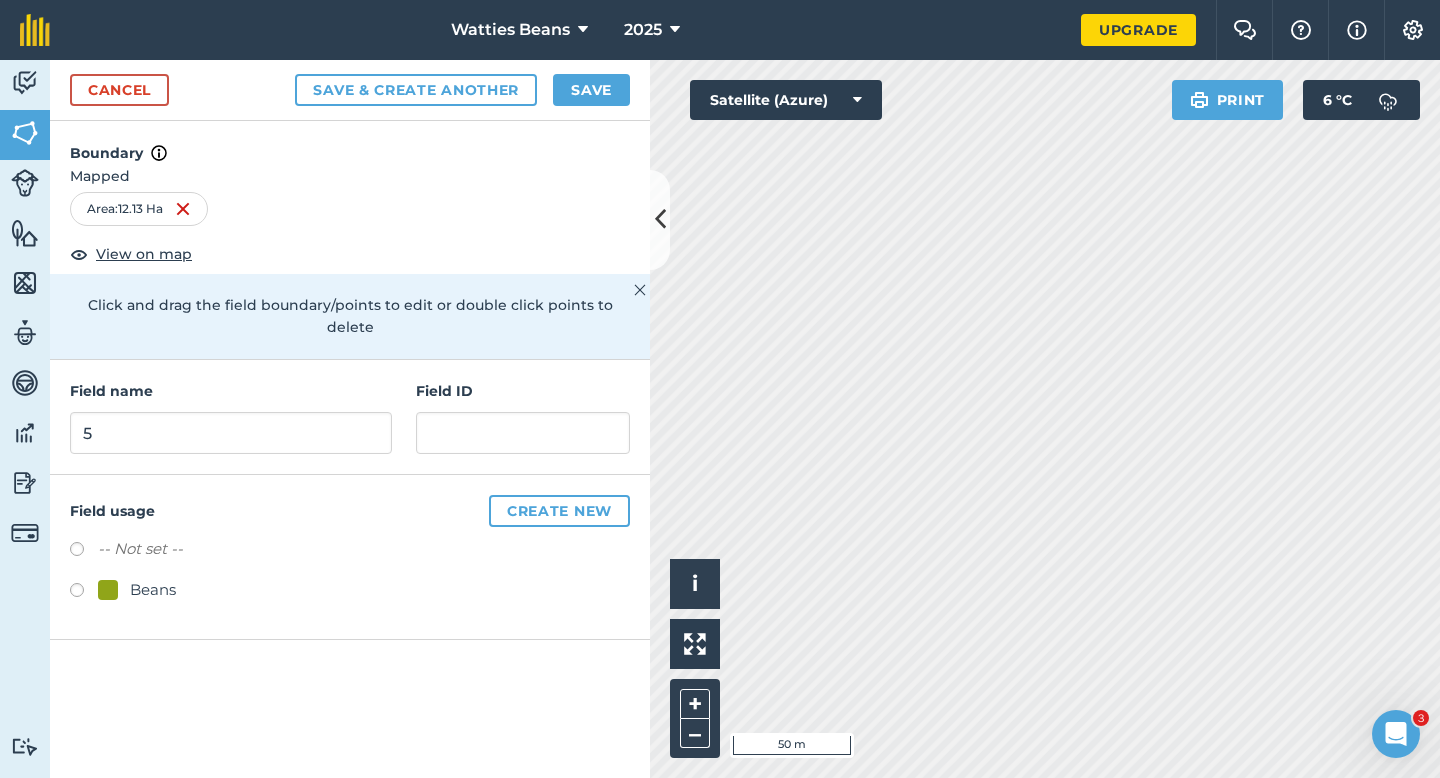 click on "Field ID" at bounding box center (523, 417) 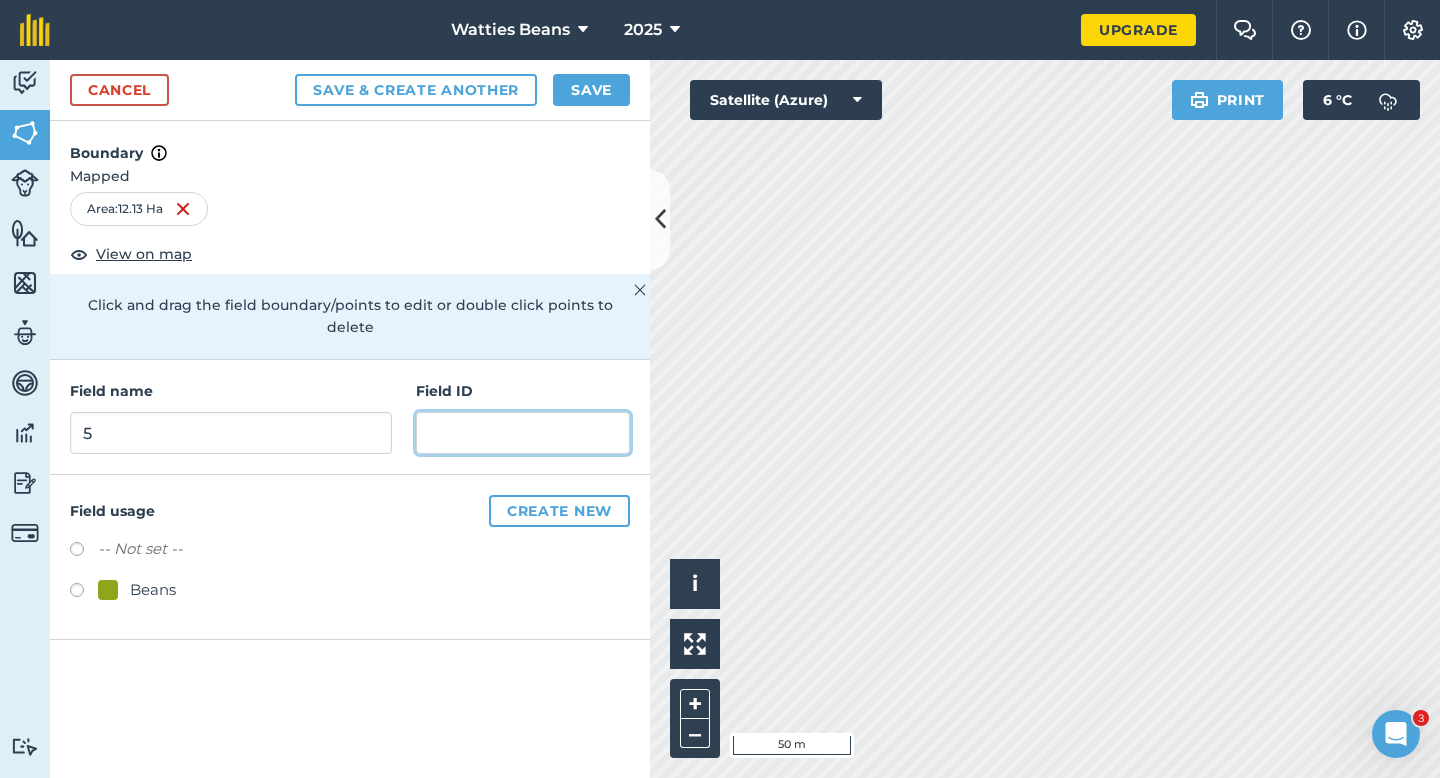 click at bounding box center (523, 433) 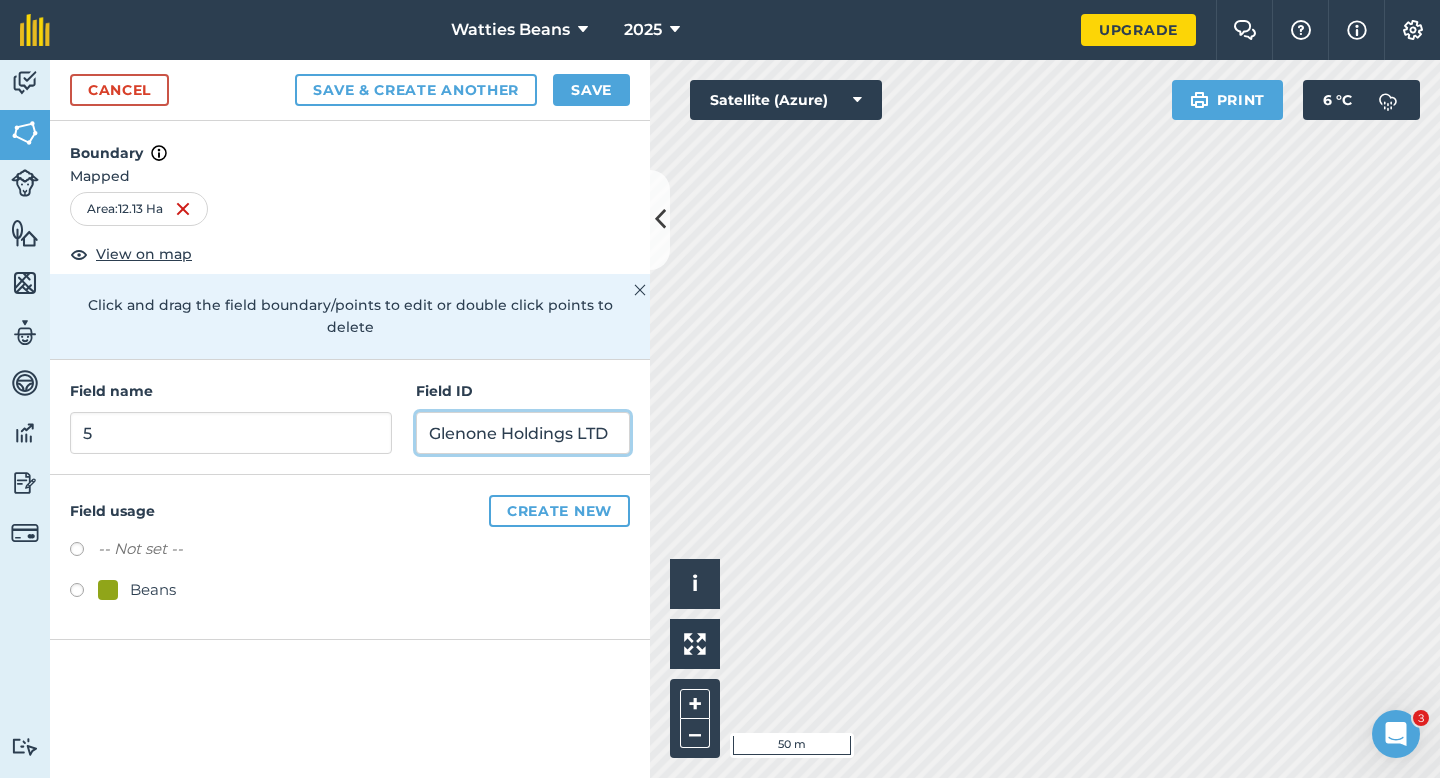 type on "Glenone Holdings LTD" 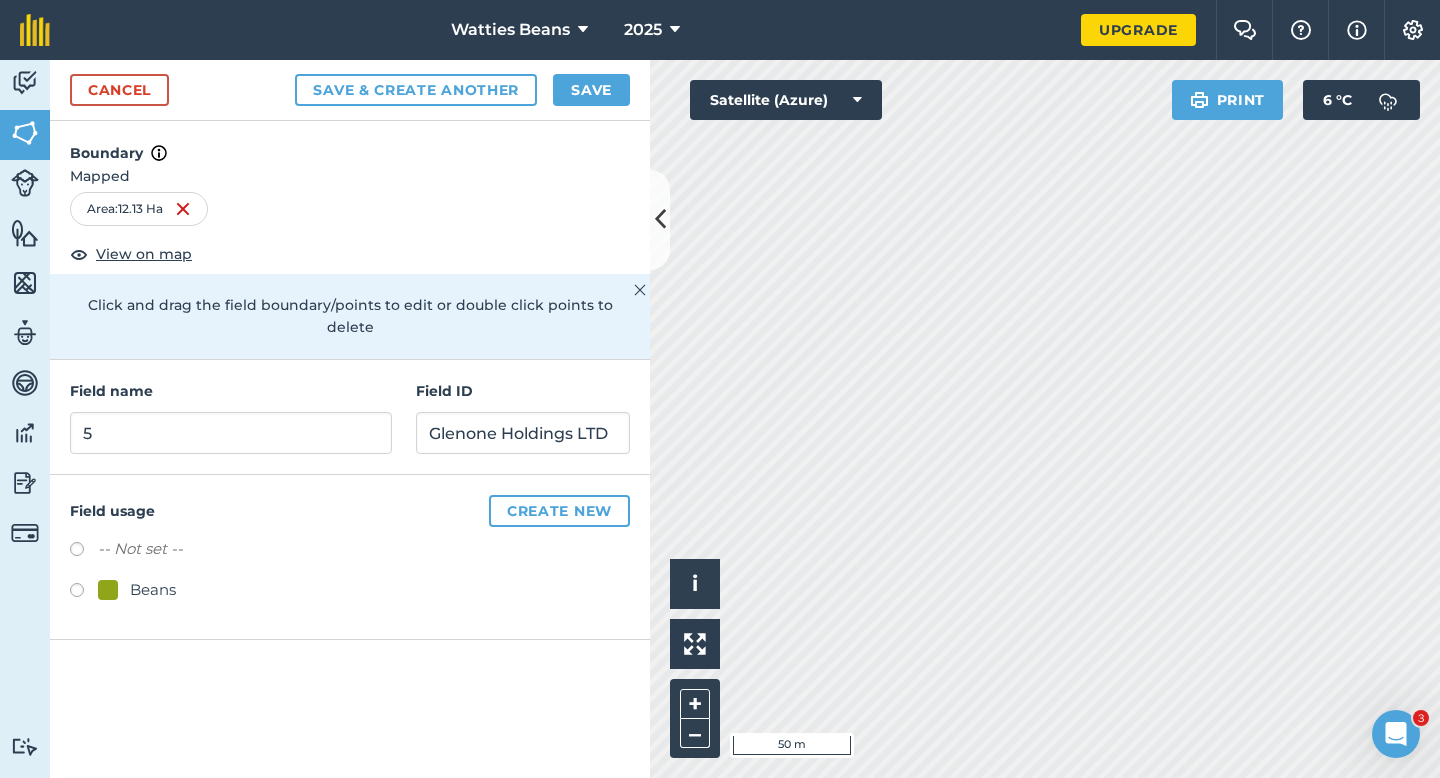 click on "-- Not set -- Beans" at bounding box center [350, 572] 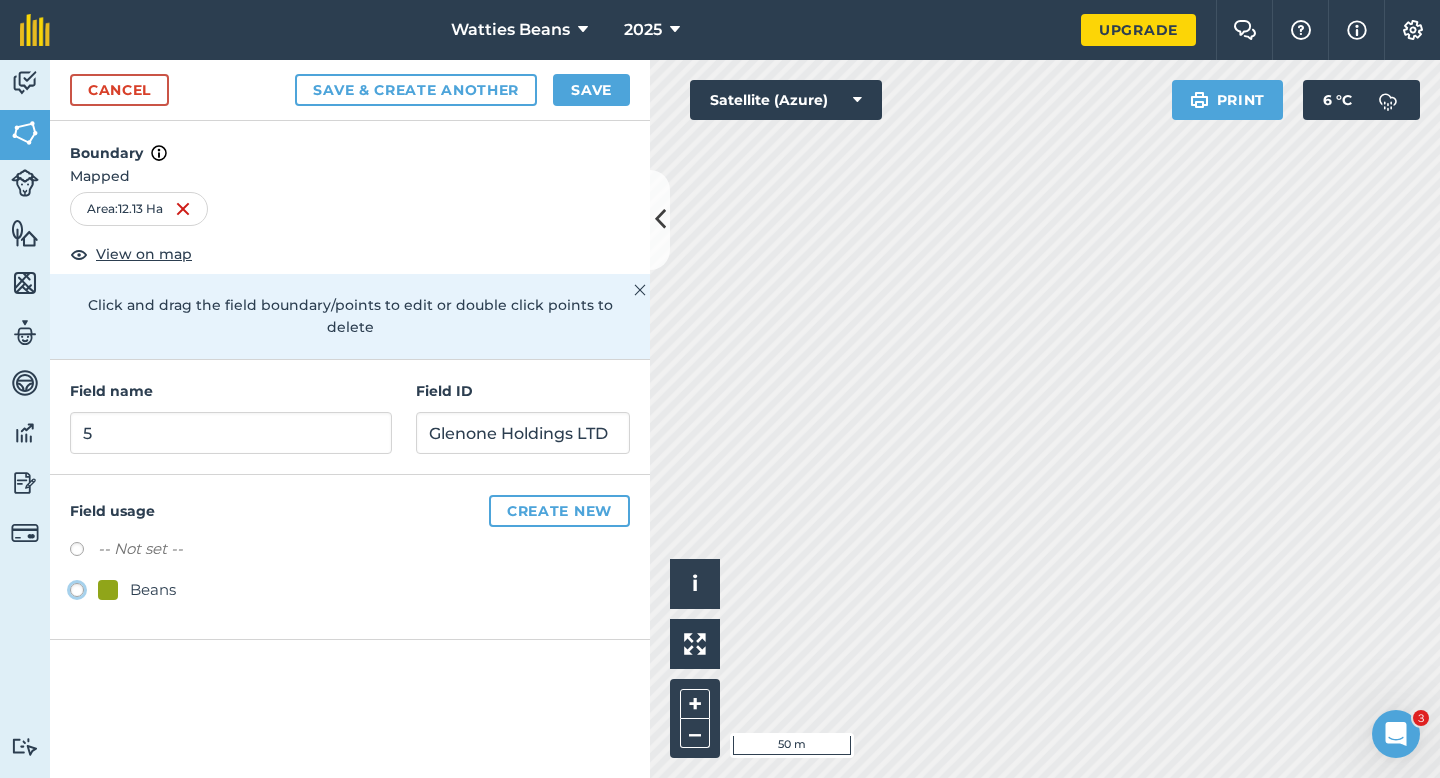 click on "Beans" at bounding box center (-9923, 589) 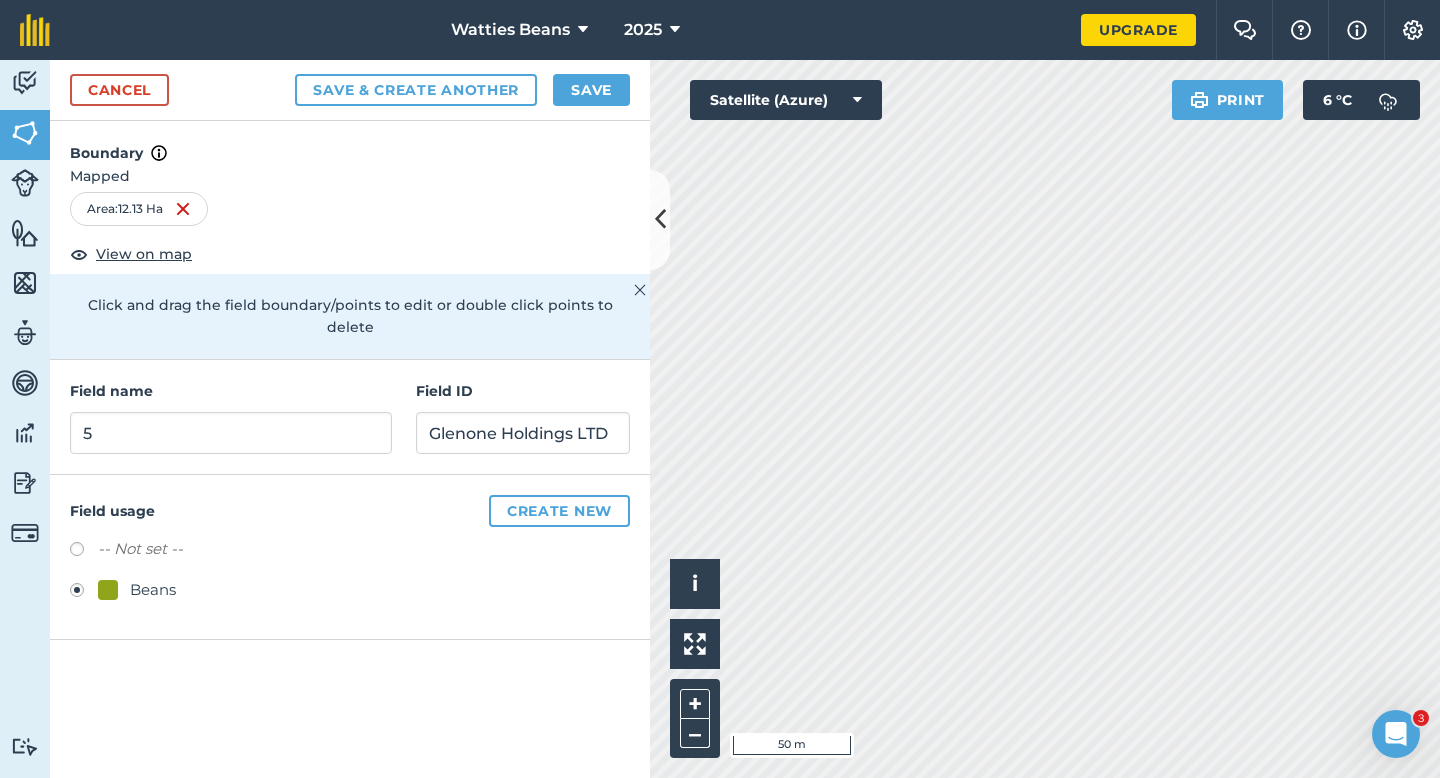 click on "Beans" at bounding box center (153, 590) 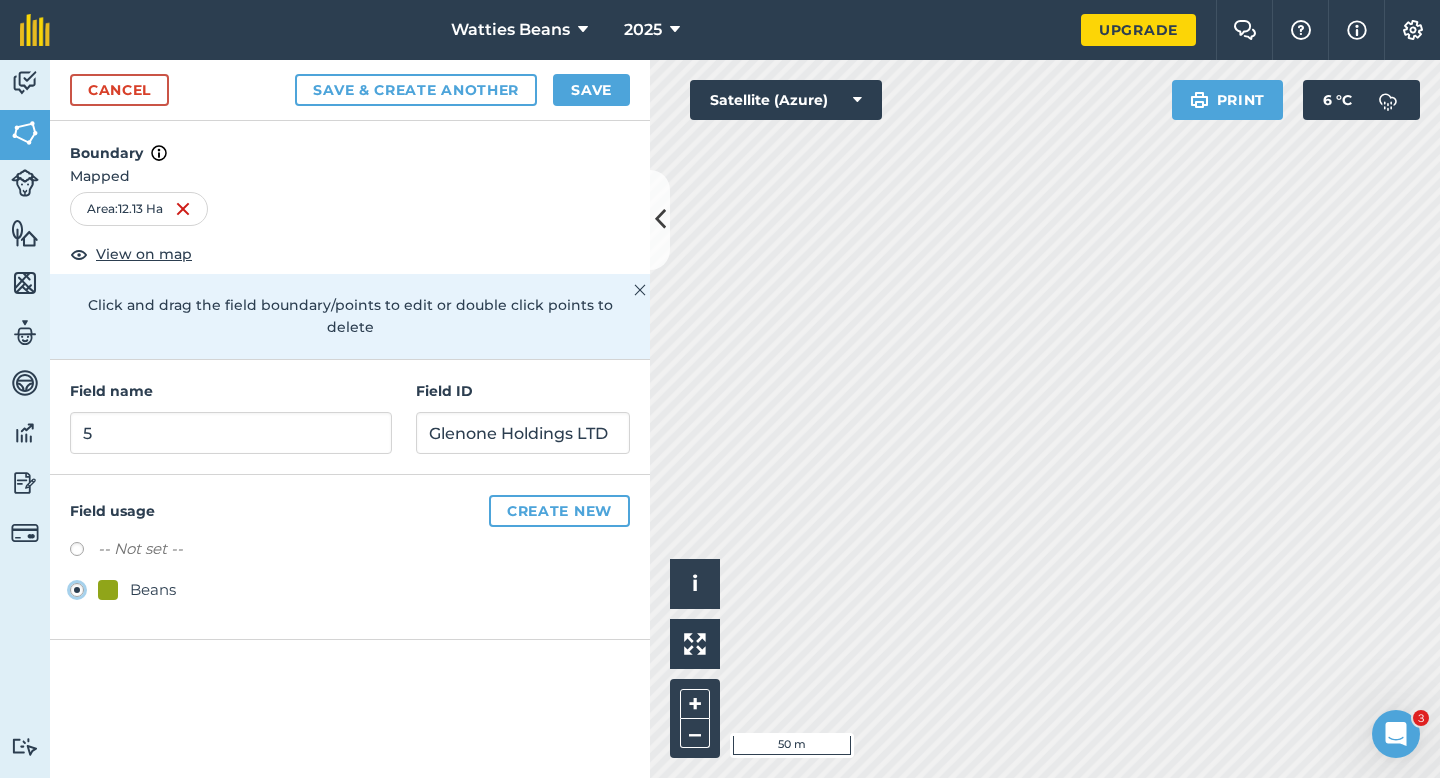 click on "Beans" at bounding box center (-9923, 589) 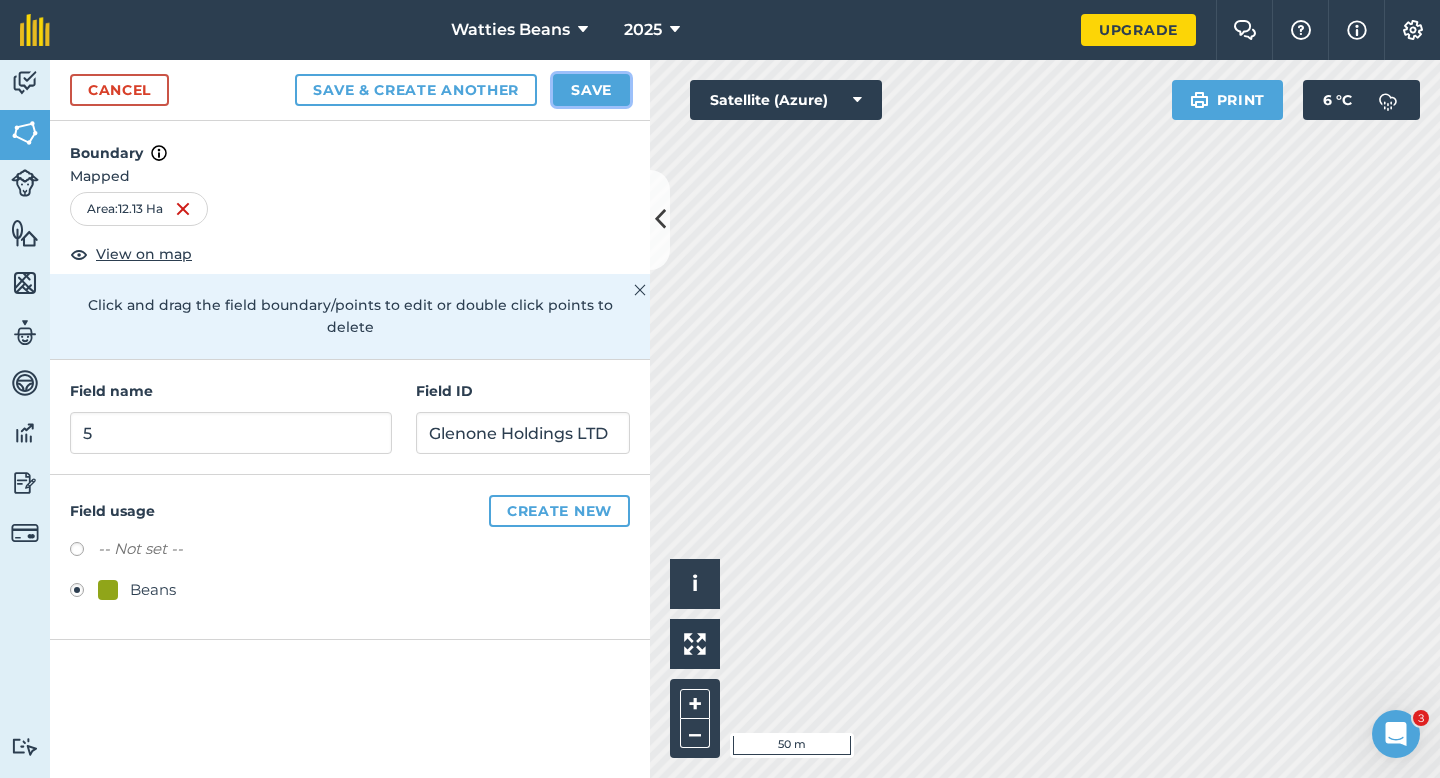 click on "Save" at bounding box center [591, 90] 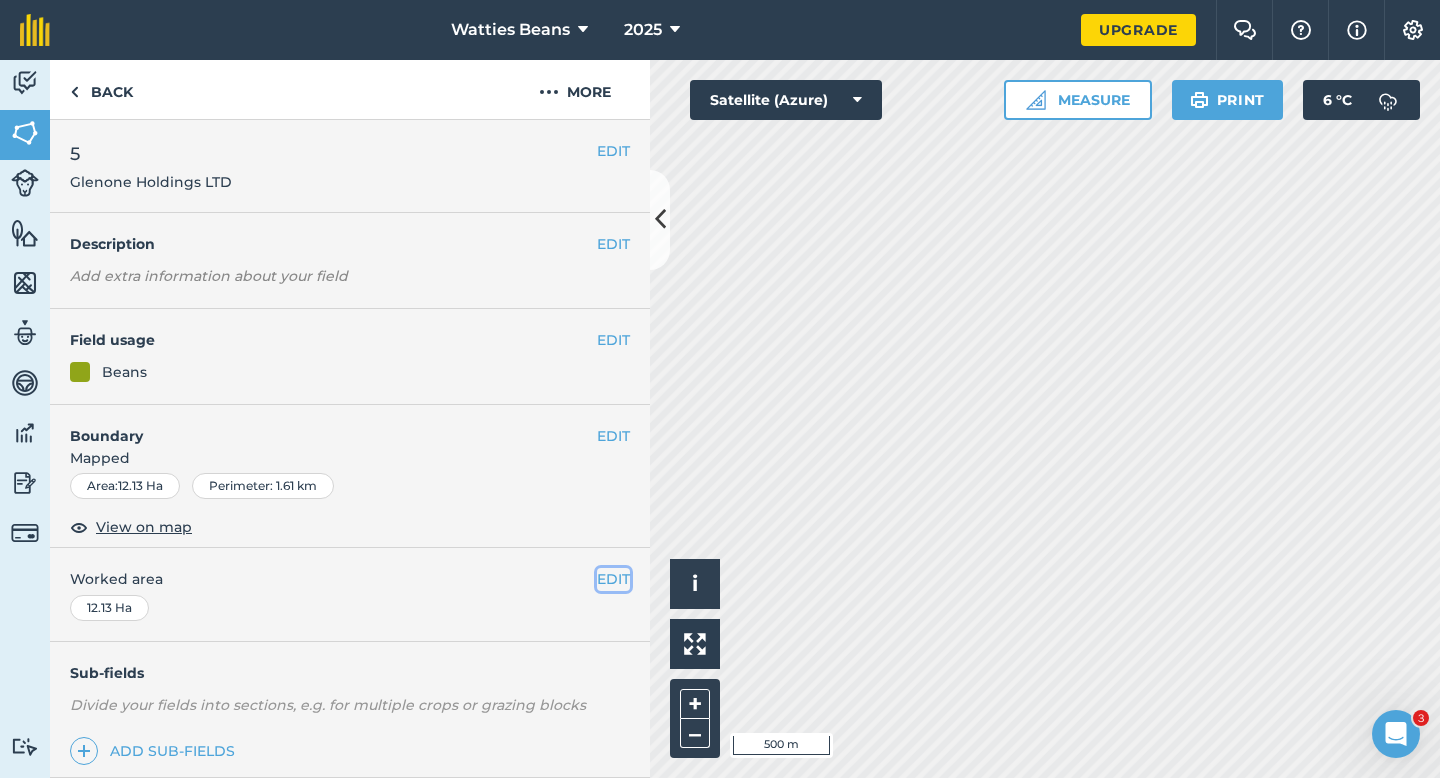 click on "EDIT" at bounding box center (613, 579) 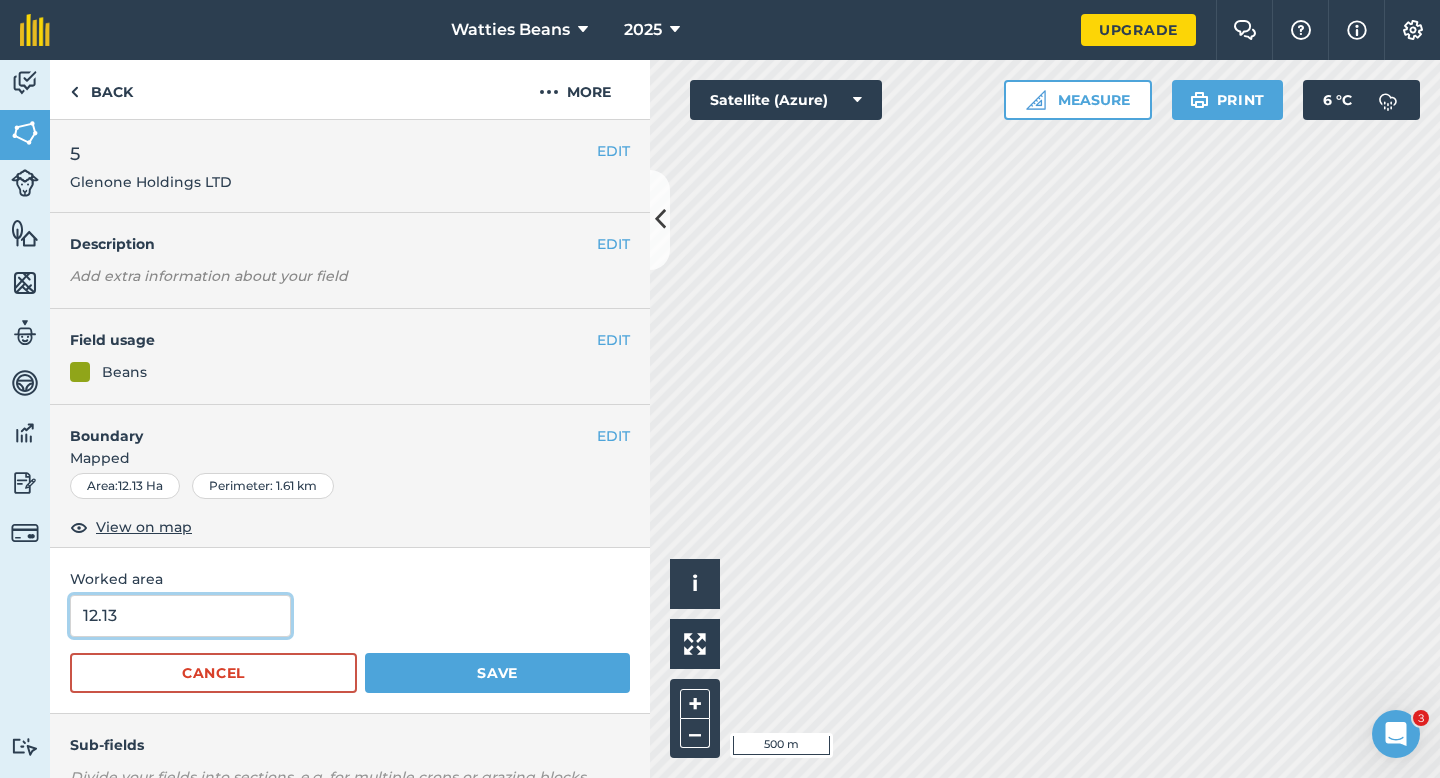 click on "12.13" at bounding box center [180, 616] 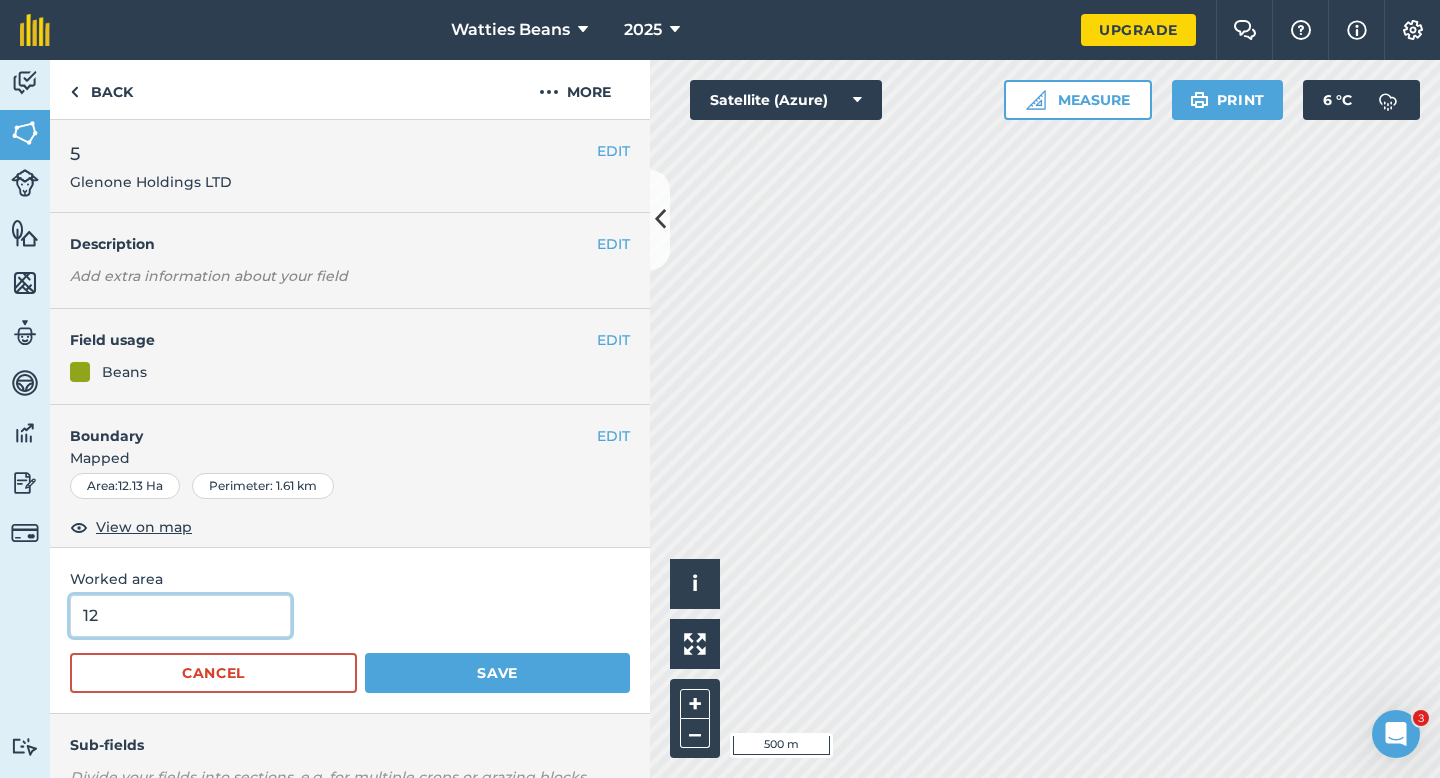 click on "Save" at bounding box center [497, 673] 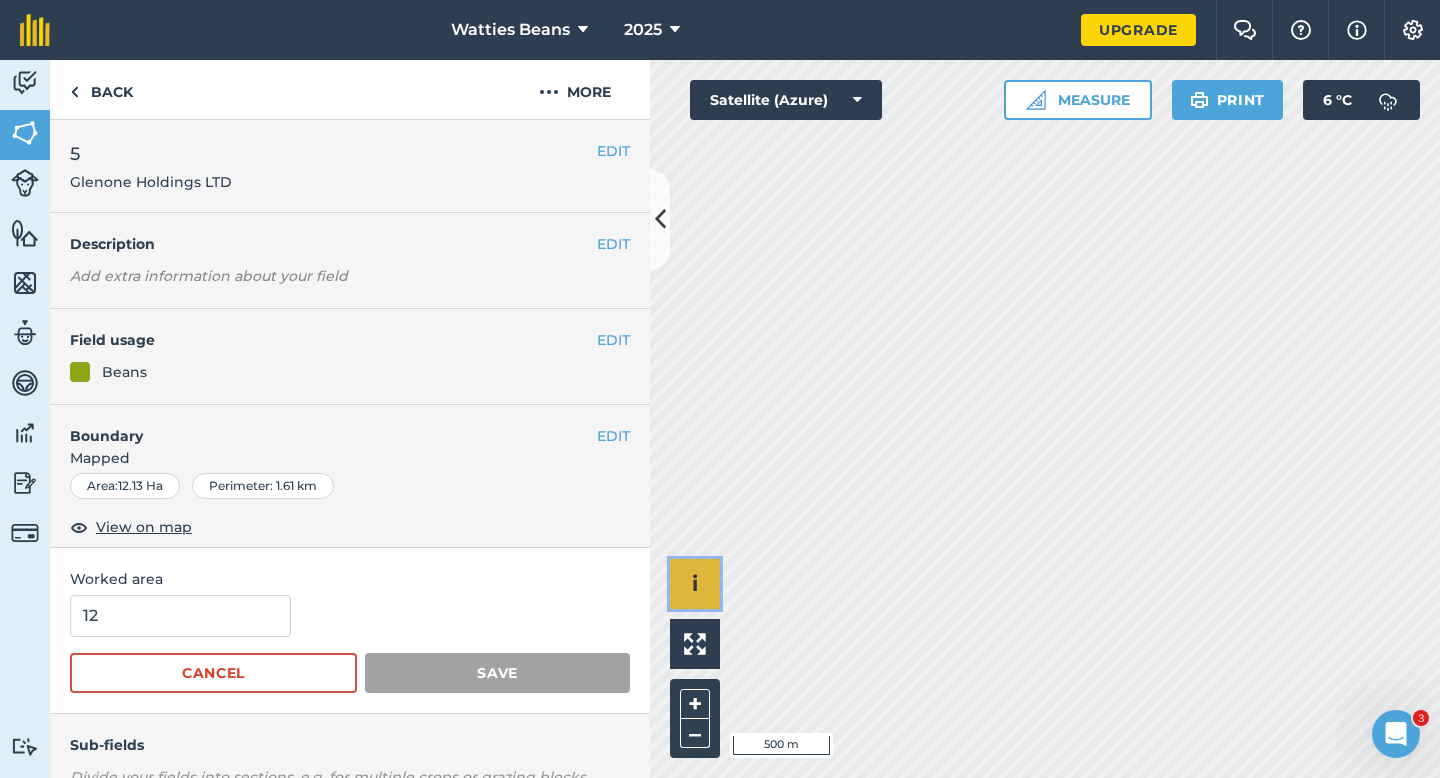 type 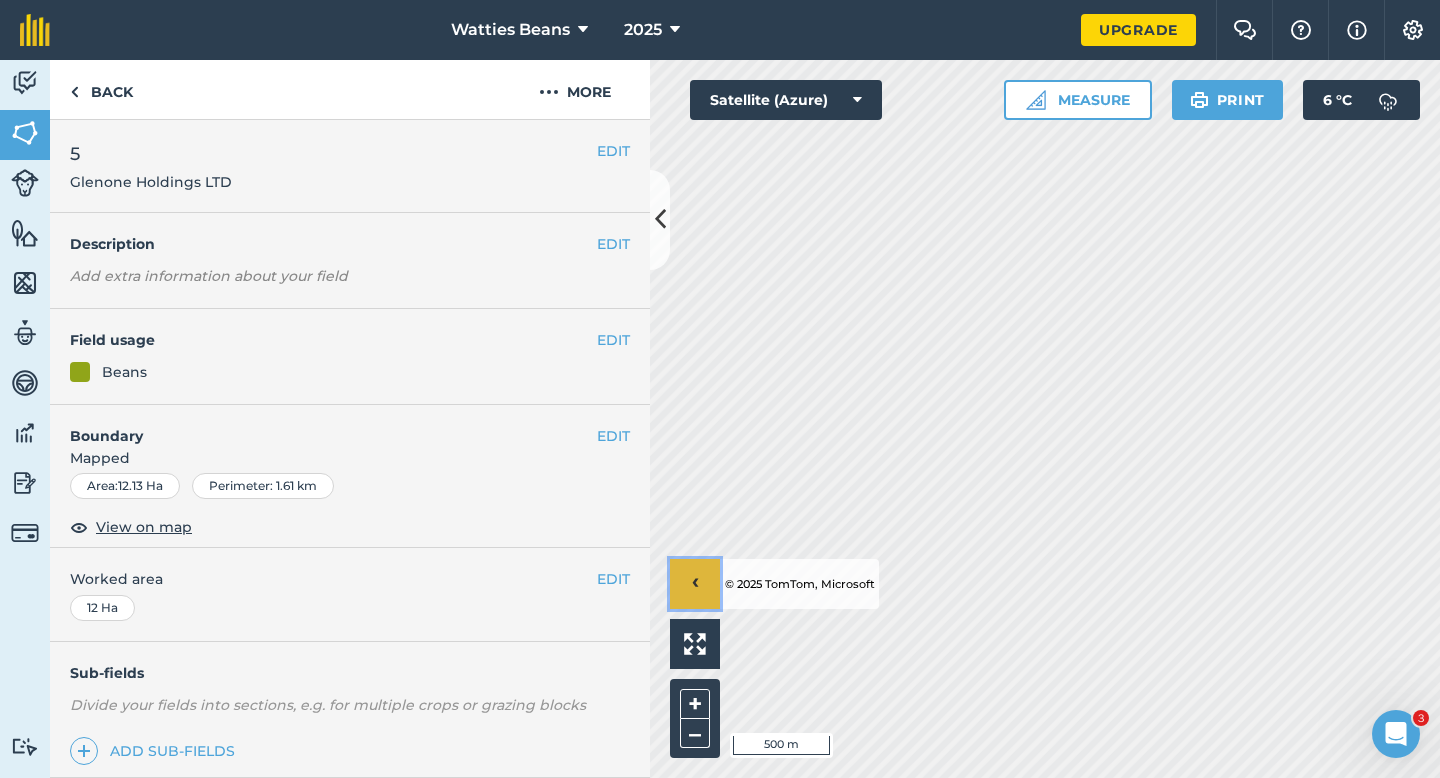 click on "›" at bounding box center [695, 584] 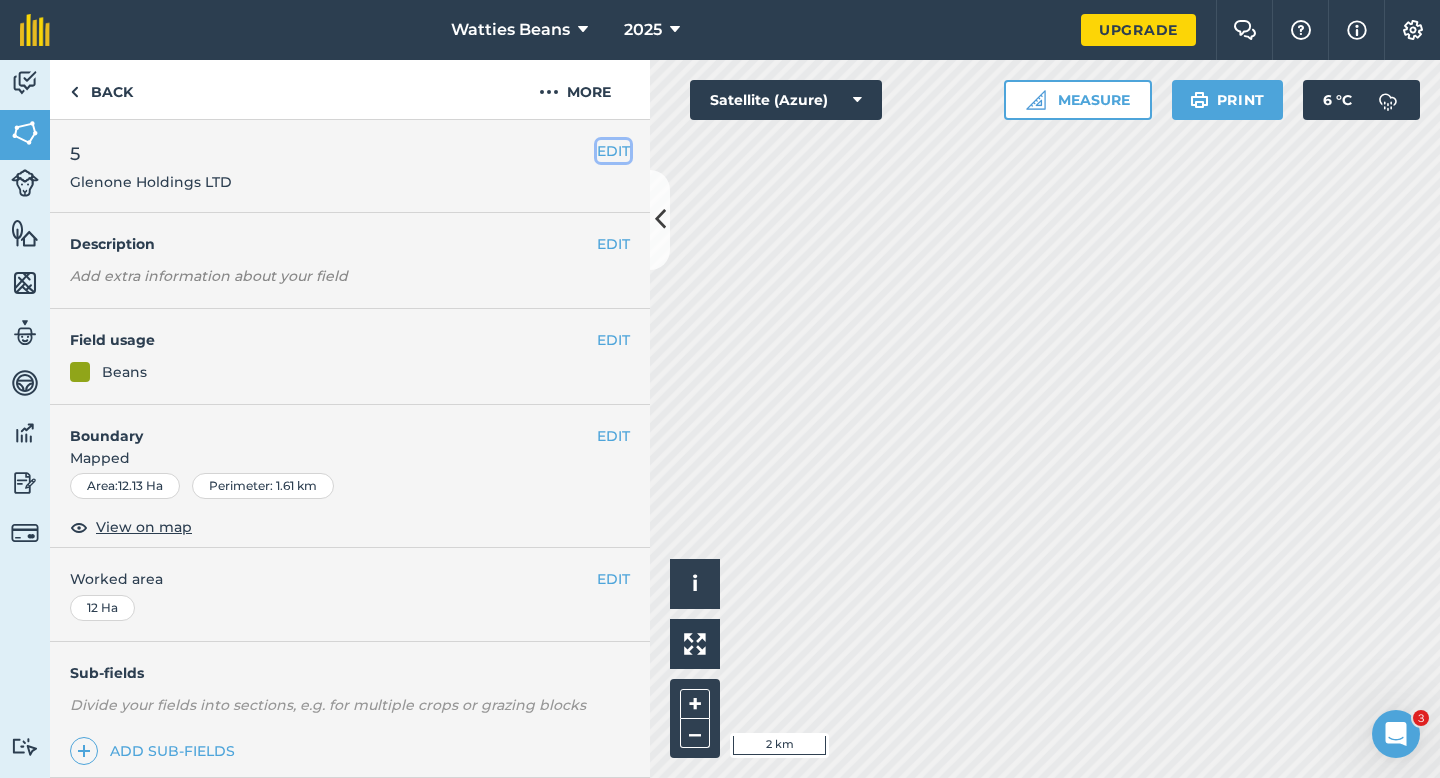 click on "EDIT" at bounding box center [613, 151] 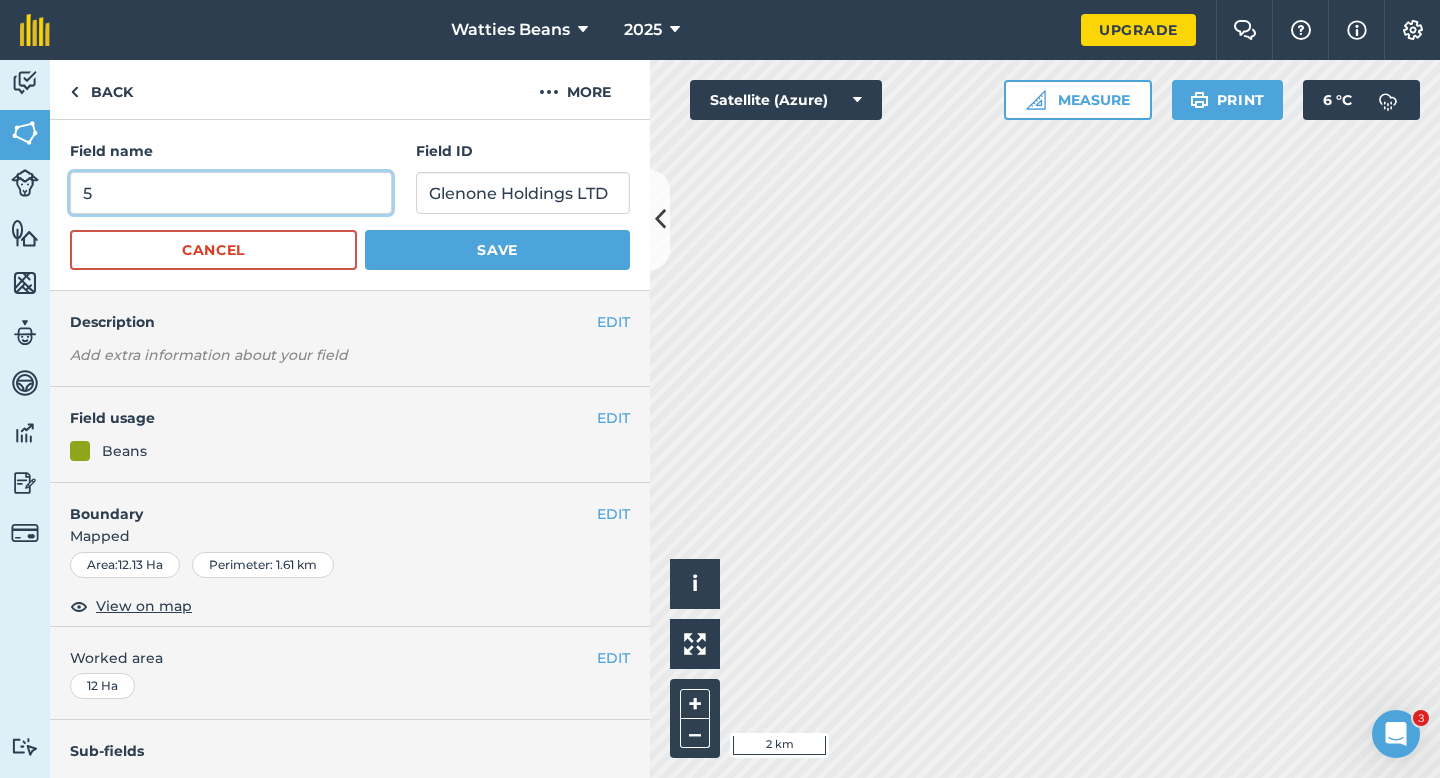 click on "5" at bounding box center (231, 193) 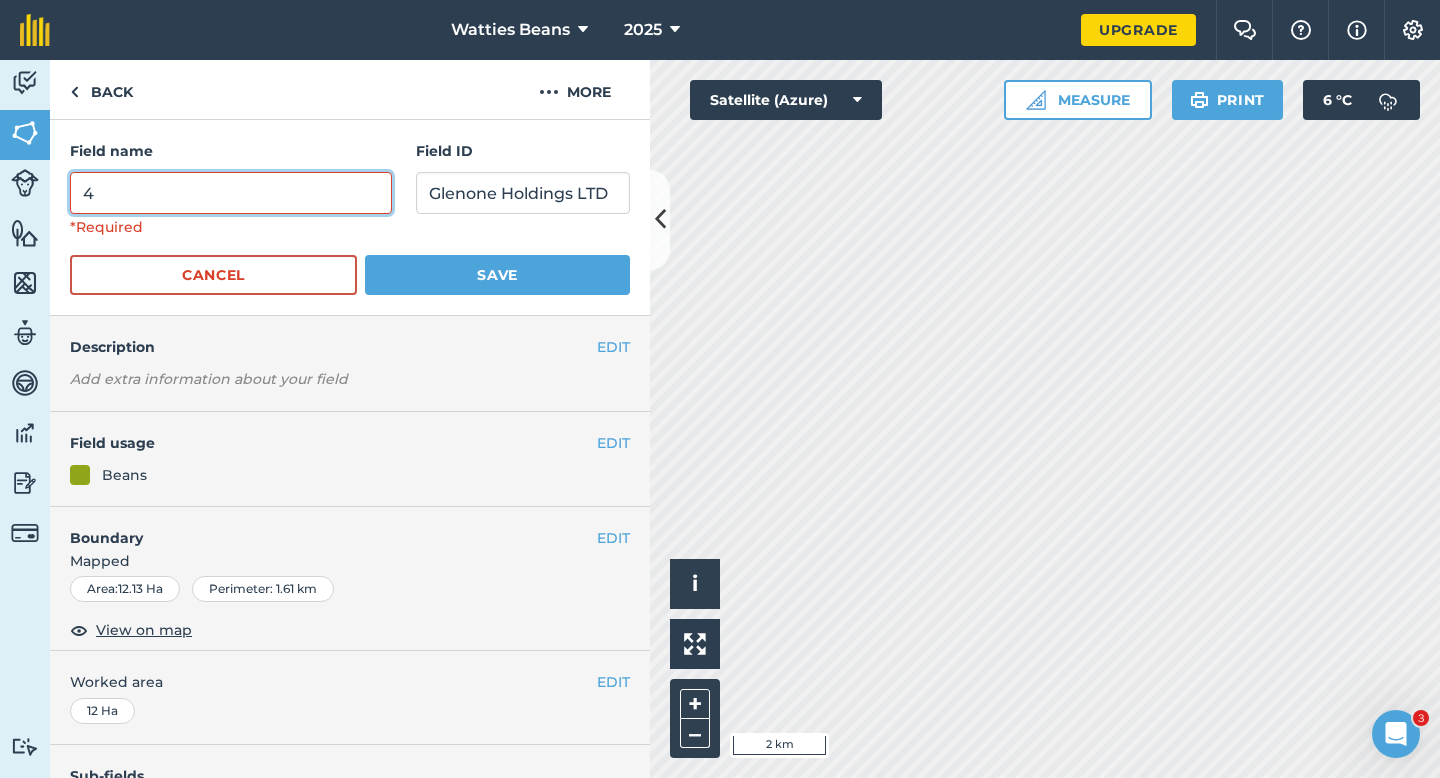 type on "4" 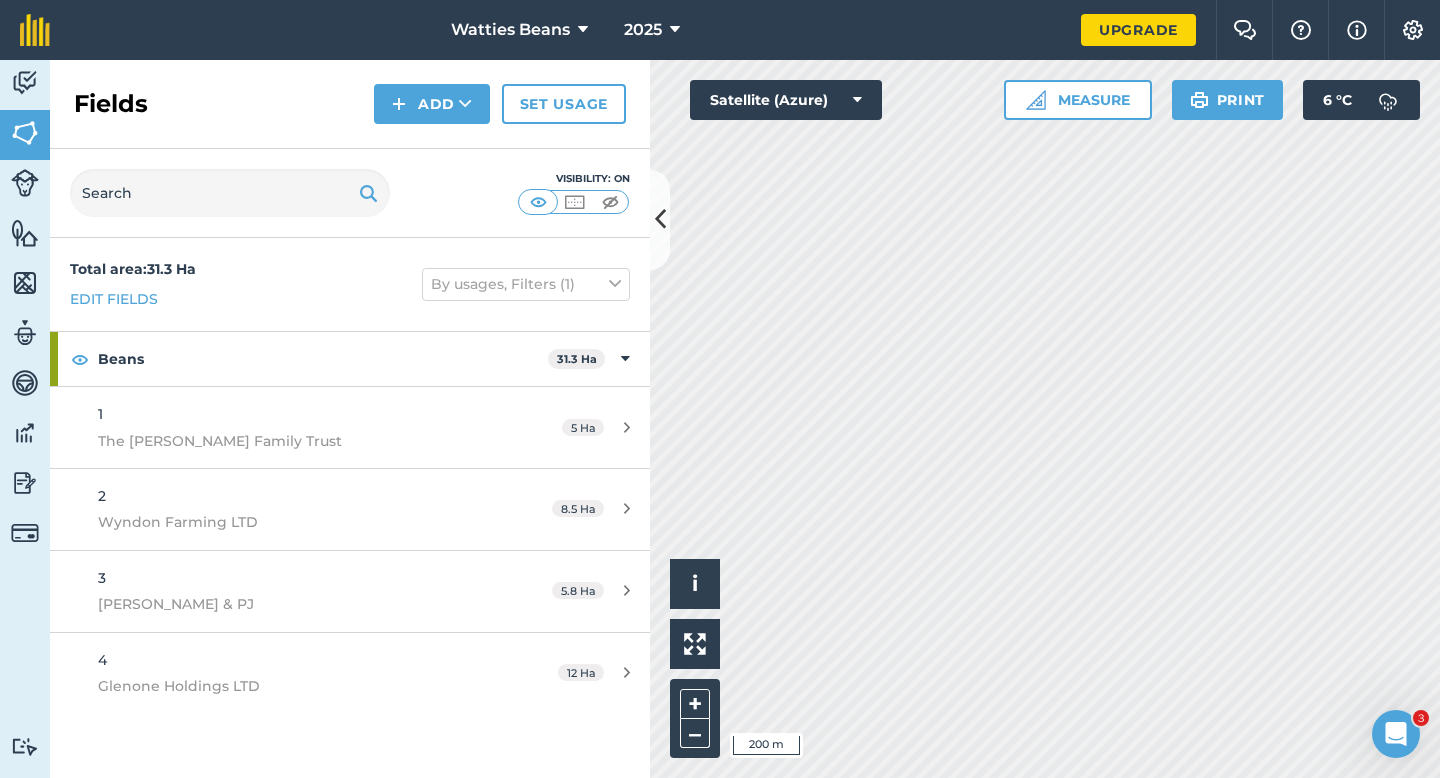 click on "Fields   Add   Set usage" at bounding box center (350, 104) 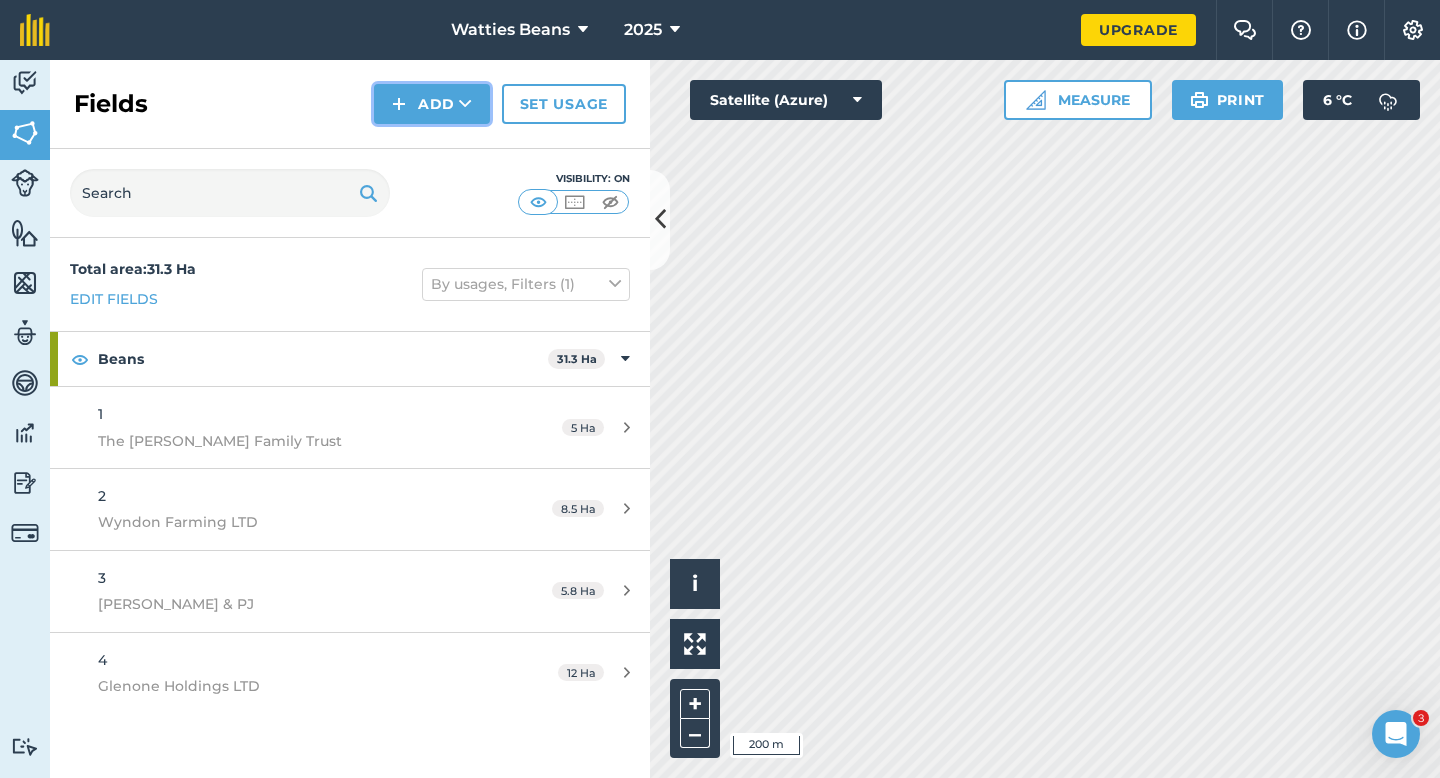 click on "Add" at bounding box center (432, 104) 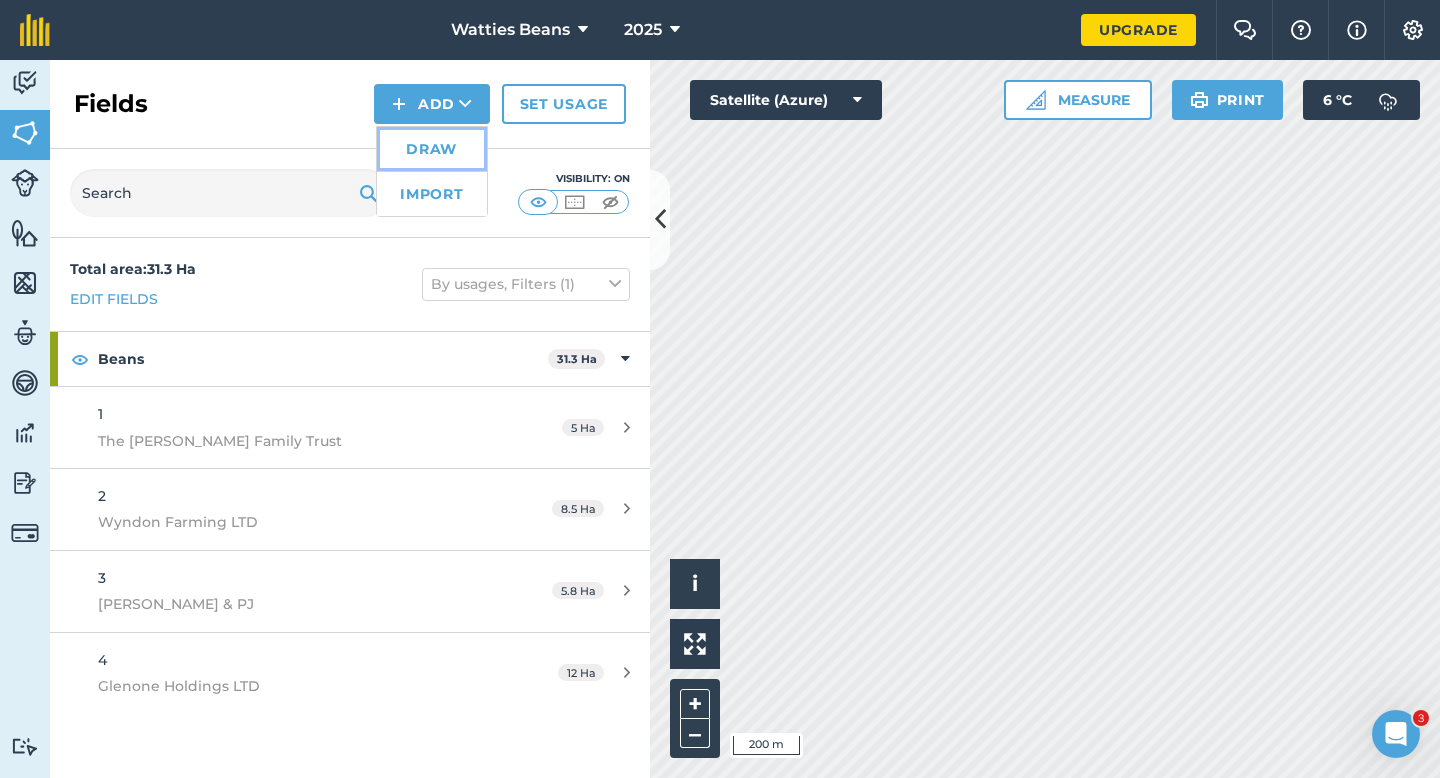 click on "Draw" at bounding box center (432, 149) 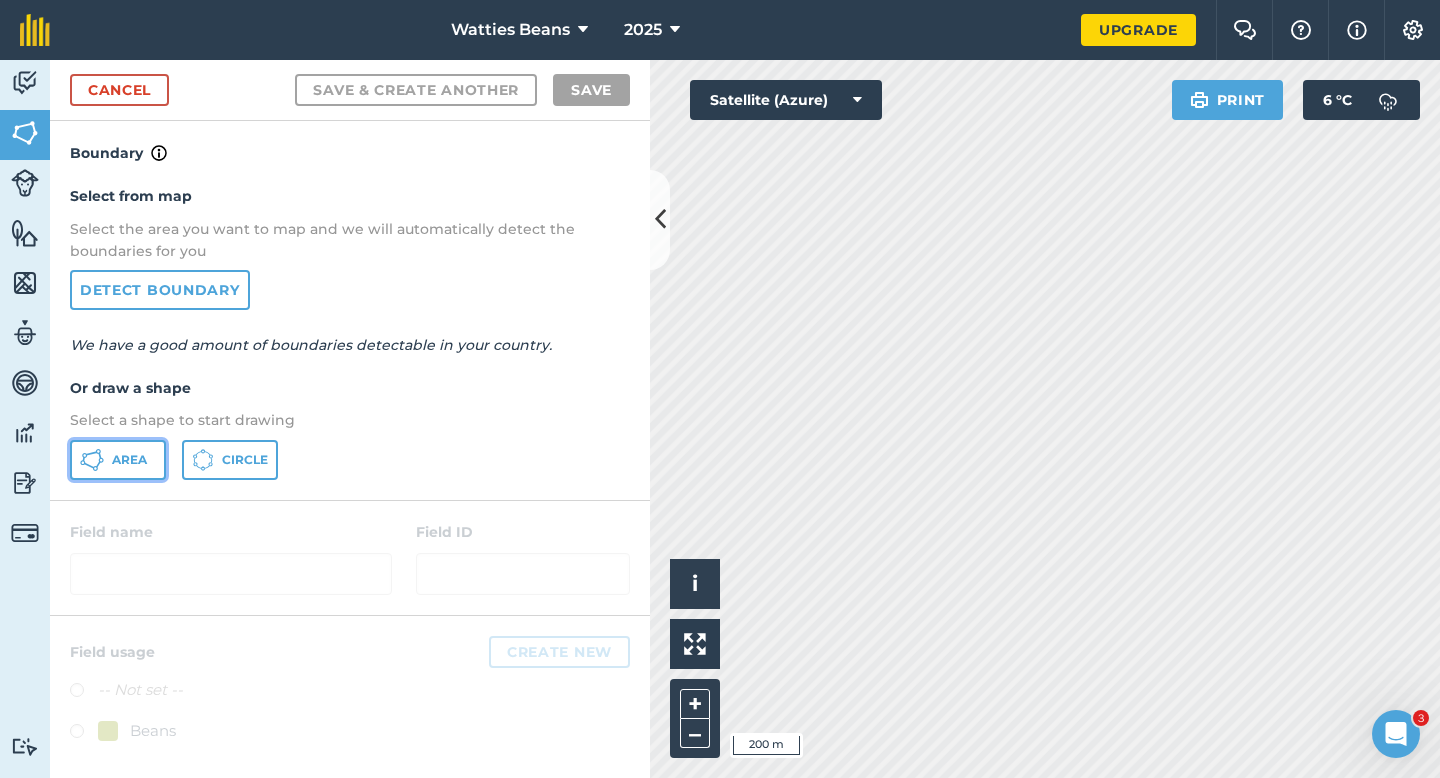 click on "Area" at bounding box center (118, 460) 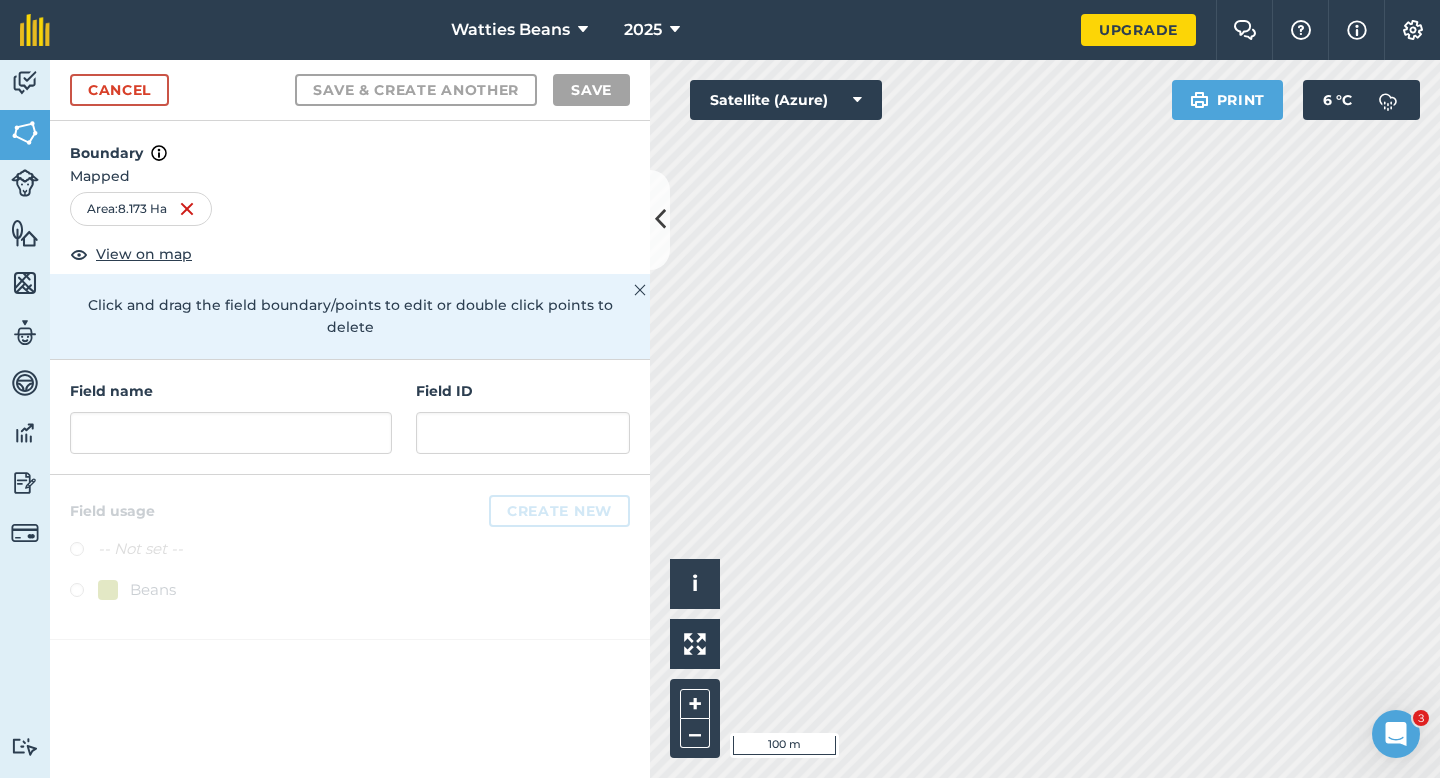 click on "Field name Field ID" at bounding box center [350, 417] 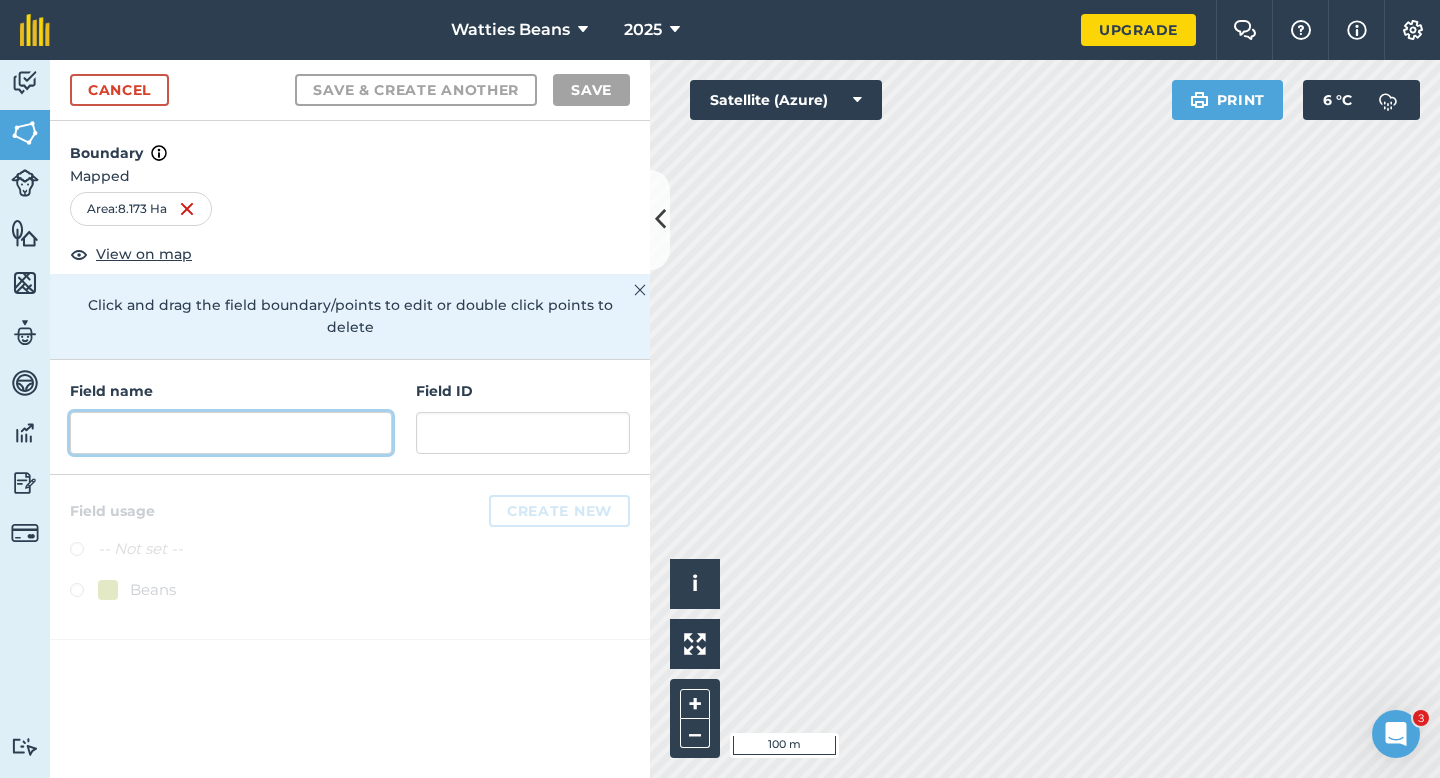 click at bounding box center (231, 433) 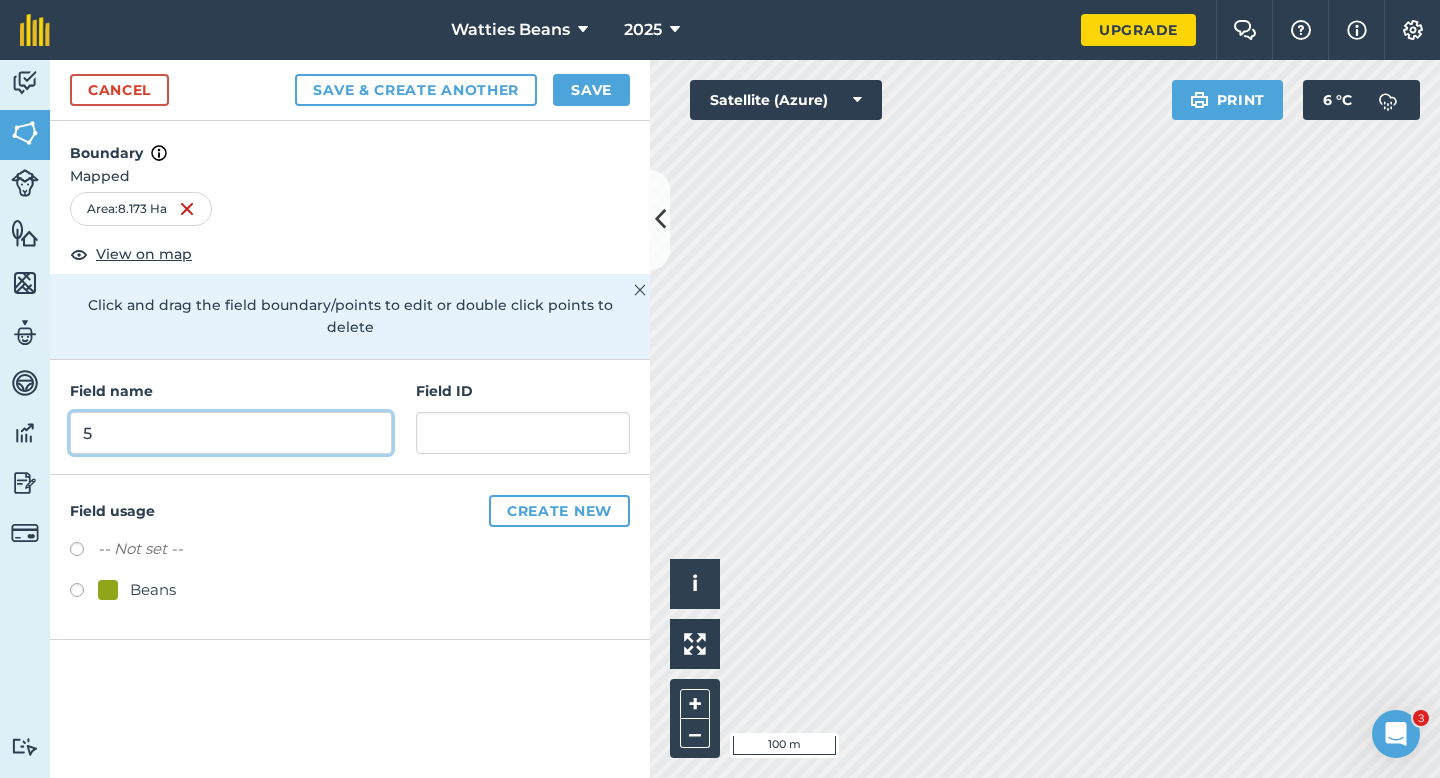 type on "5" 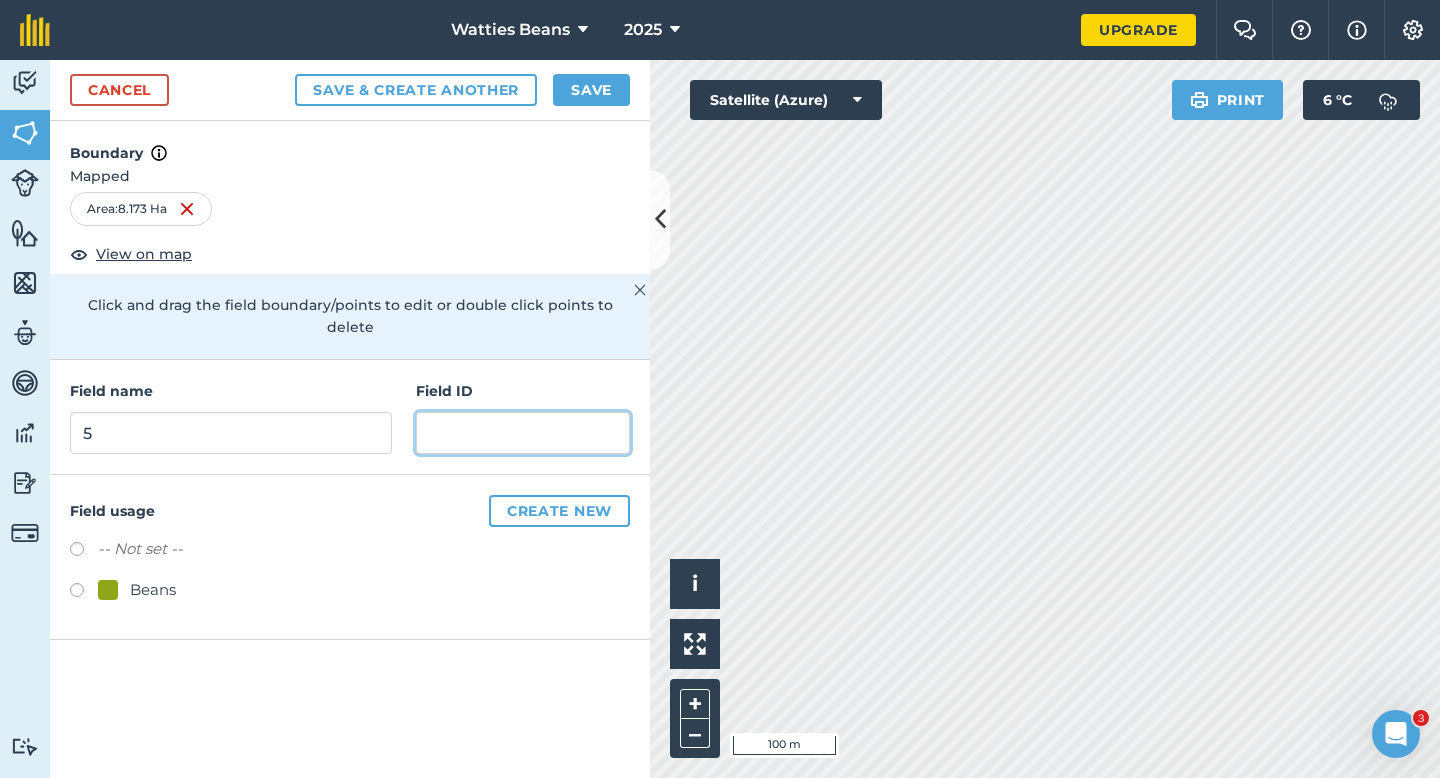 click at bounding box center (523, 433) 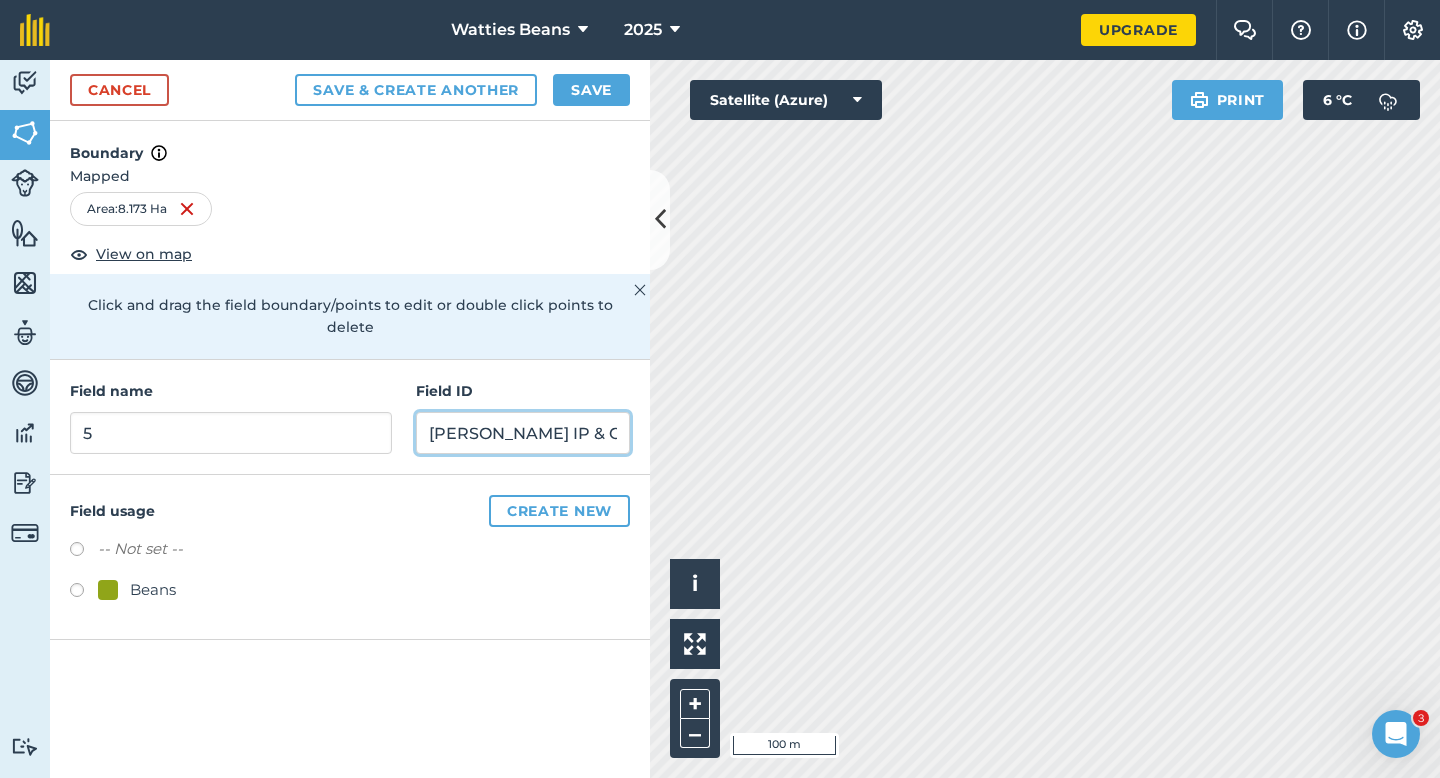 type on "[PERSON_NAME] IP & CO" 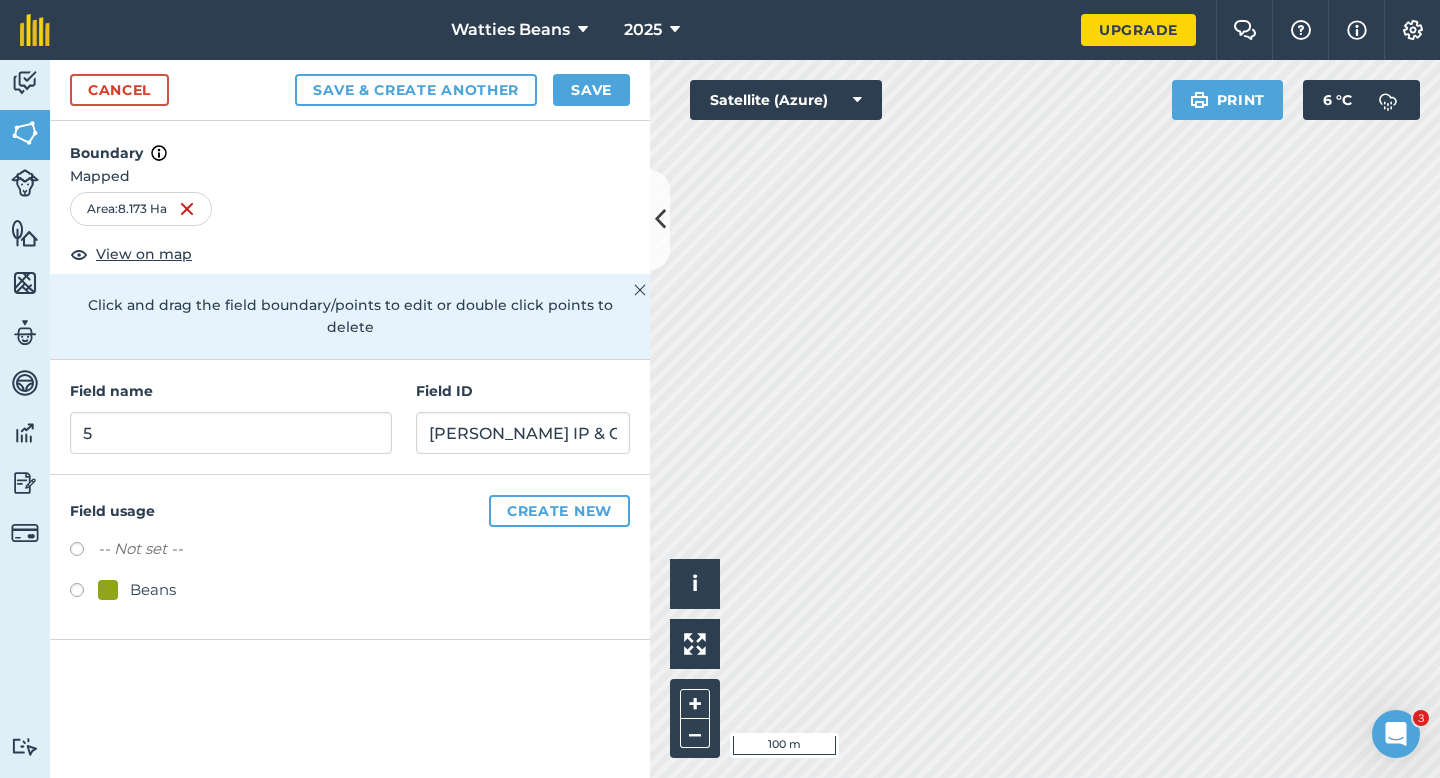 click on "-- Not set --" at bounding box center [140, 549] 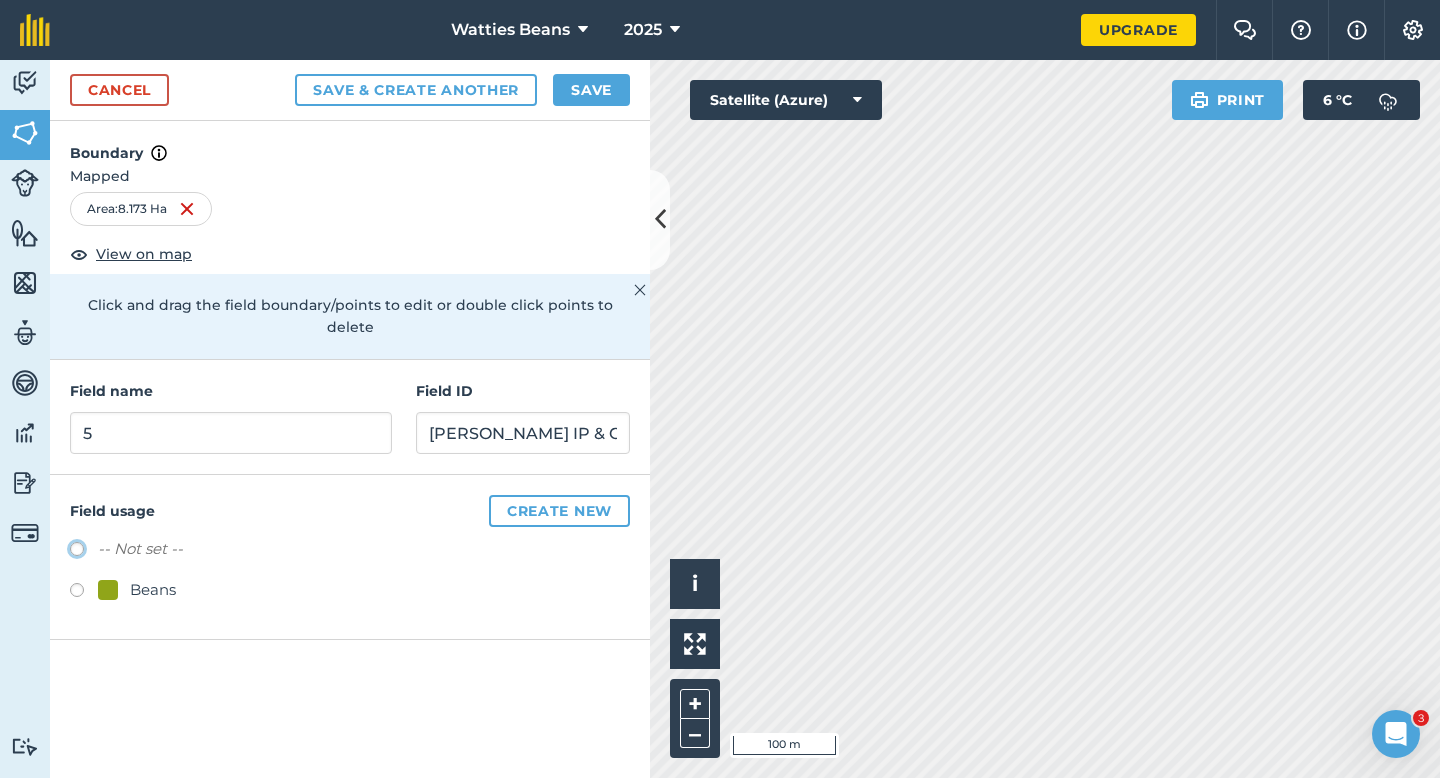 click on "-- Not set --" at bounding box center (-9923, 548) 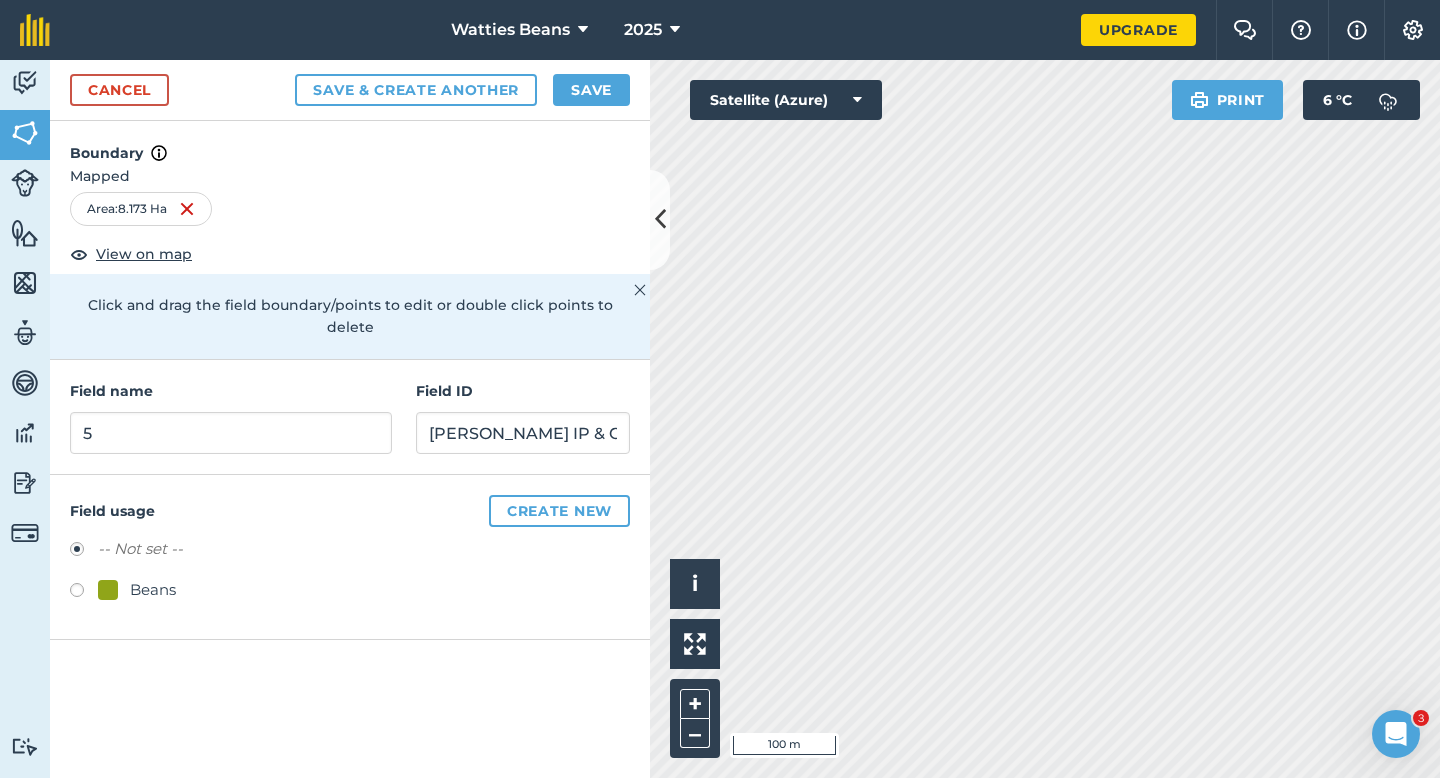 click on "Beans" at bounding box center (153, 590) 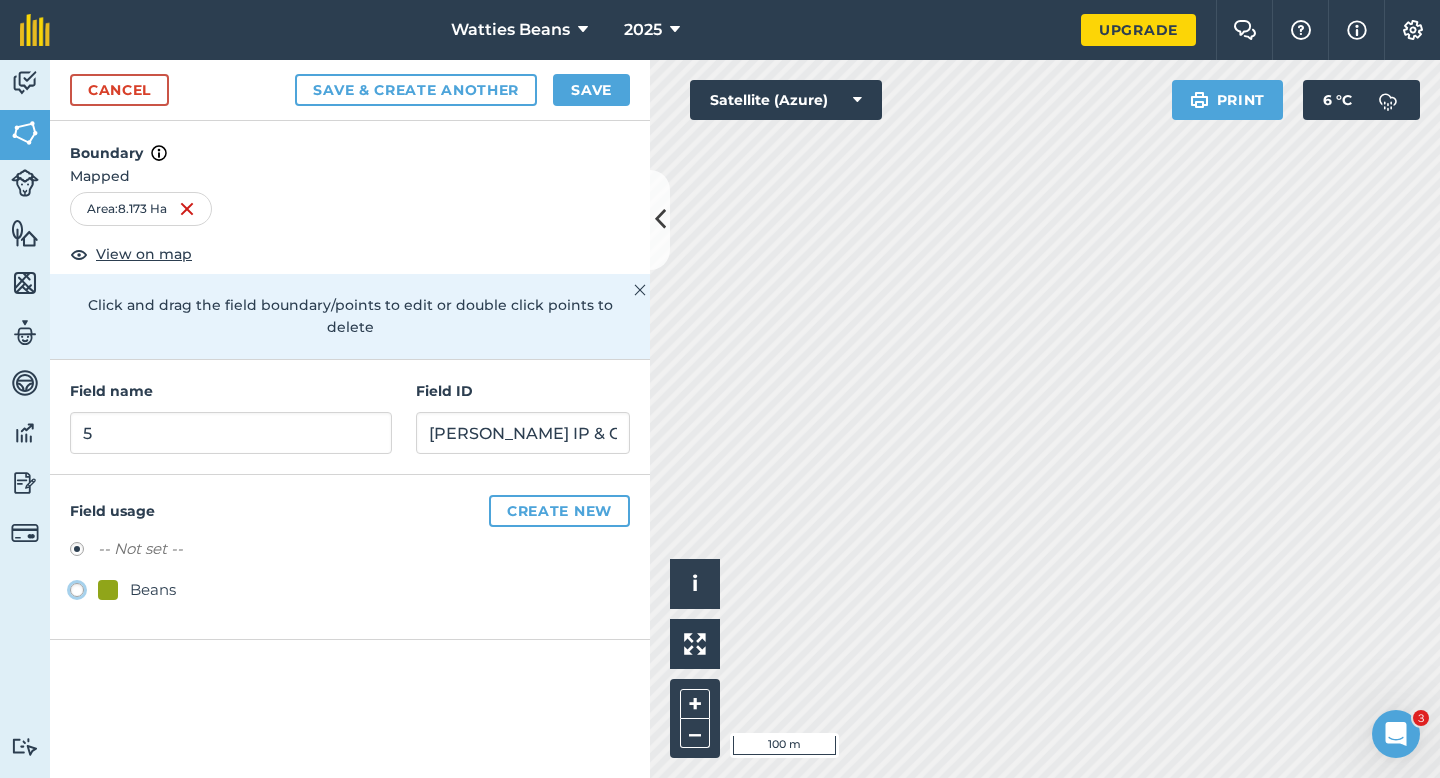 click on "Beans" at bounding box center [-9923, 589] 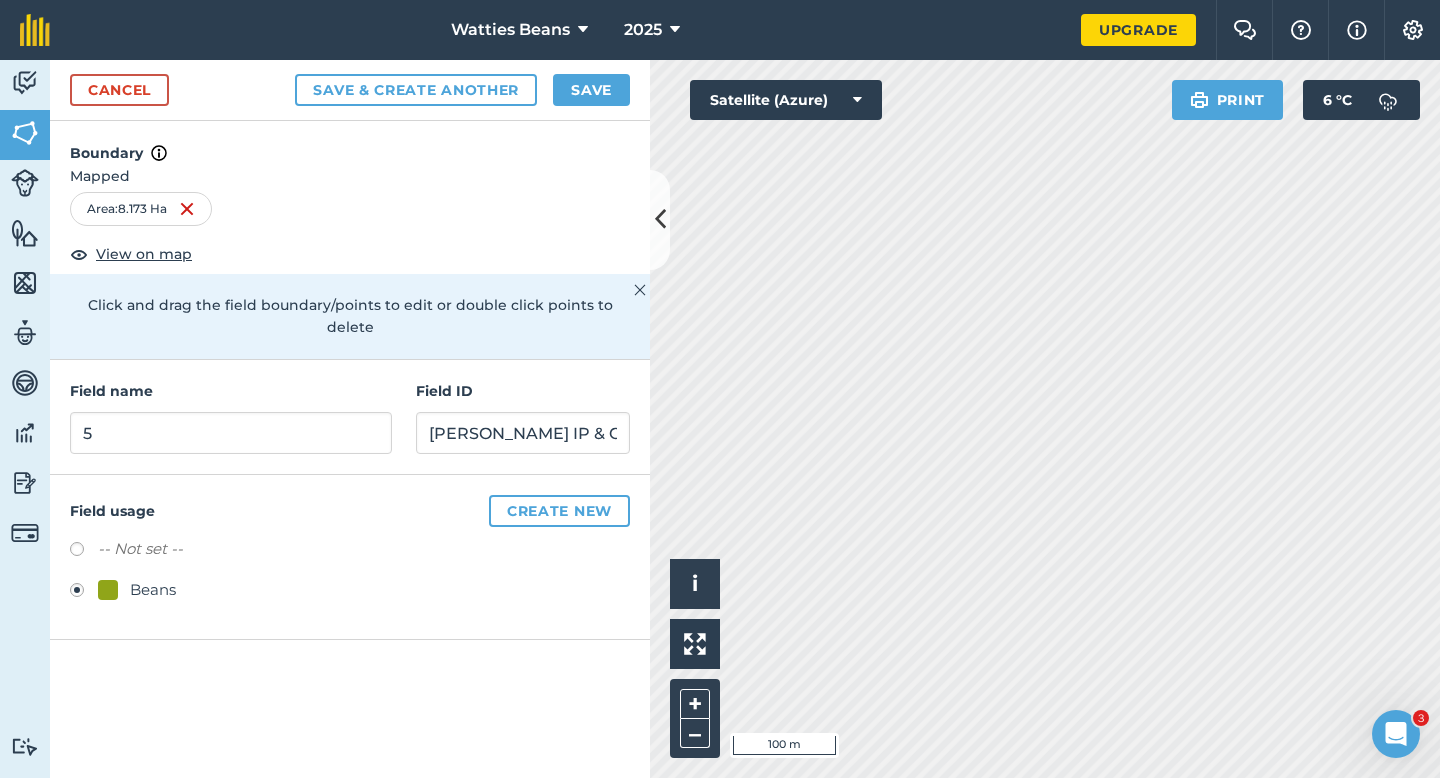 click on "Cancel Save & Create Another Save" at bounding box center [350, 90] 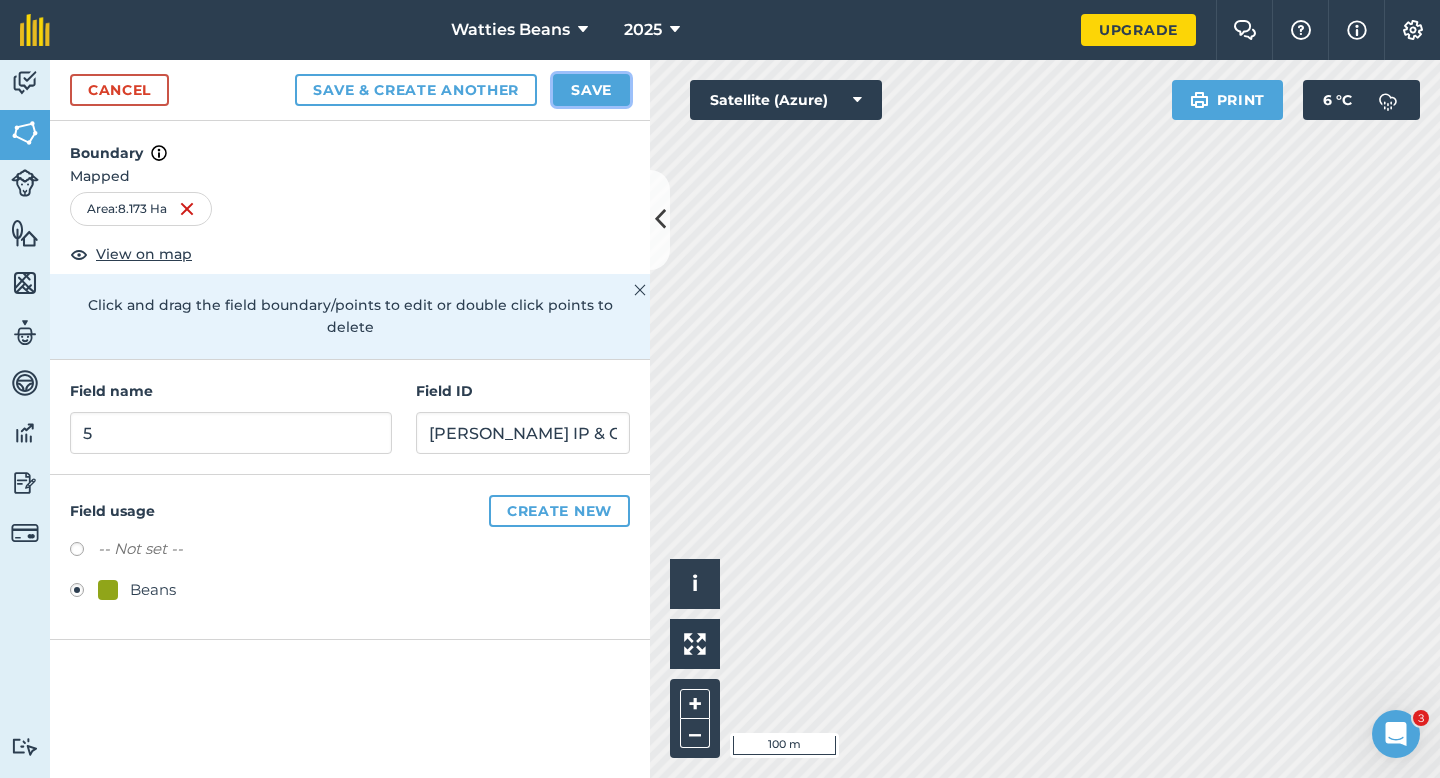click on "Save" at bounding box center [591, 90] 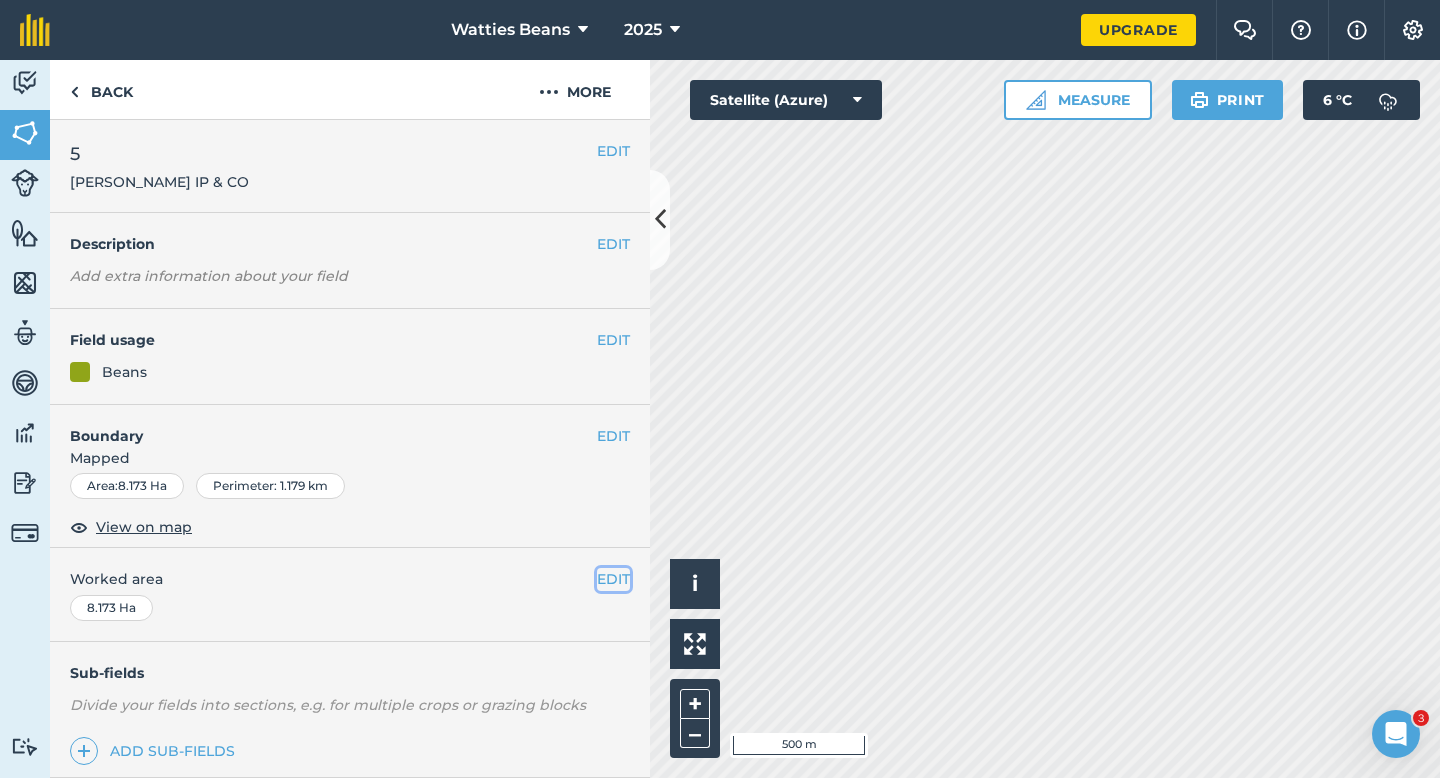 click on "EDIT" at bounding box center [613, 579] 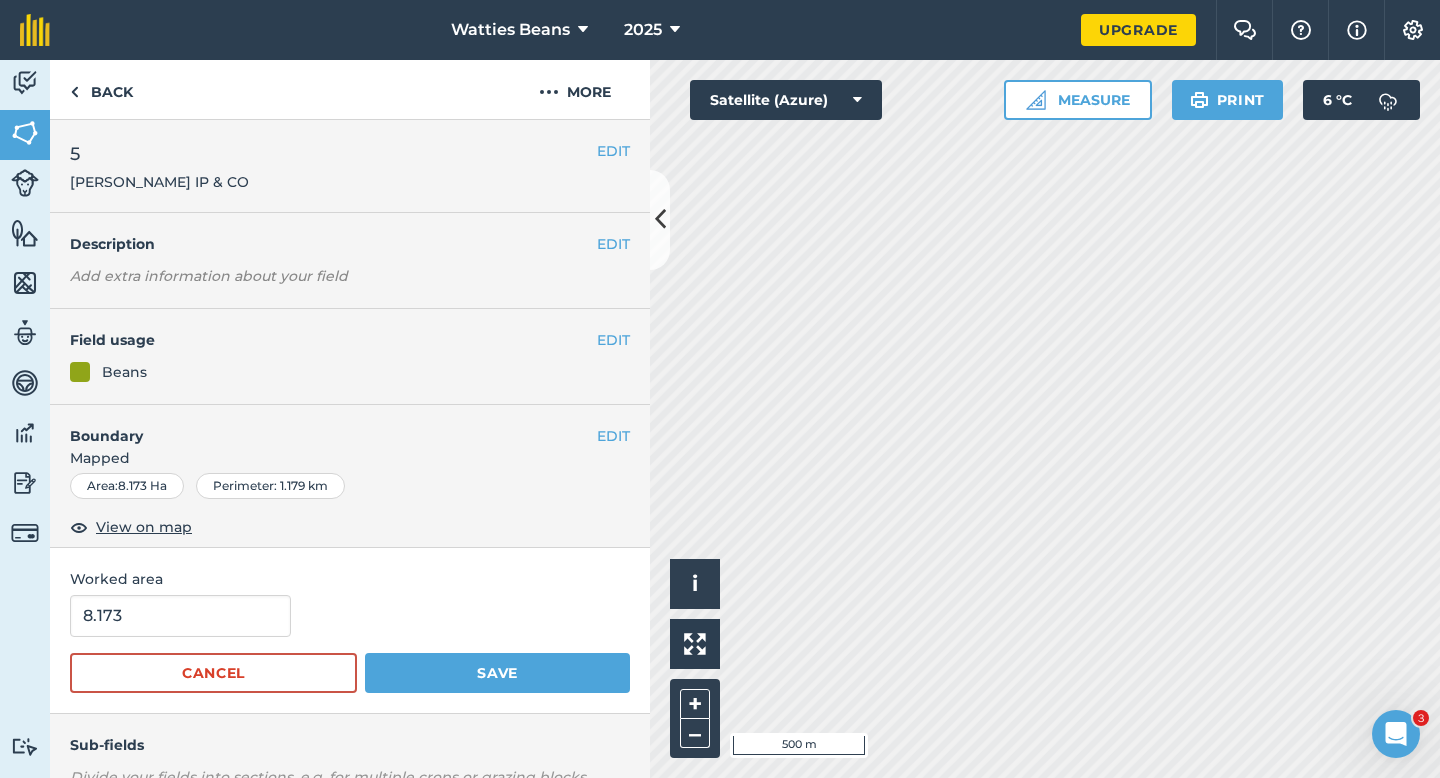 click on "Worked area" at bounding box center (350, 579) 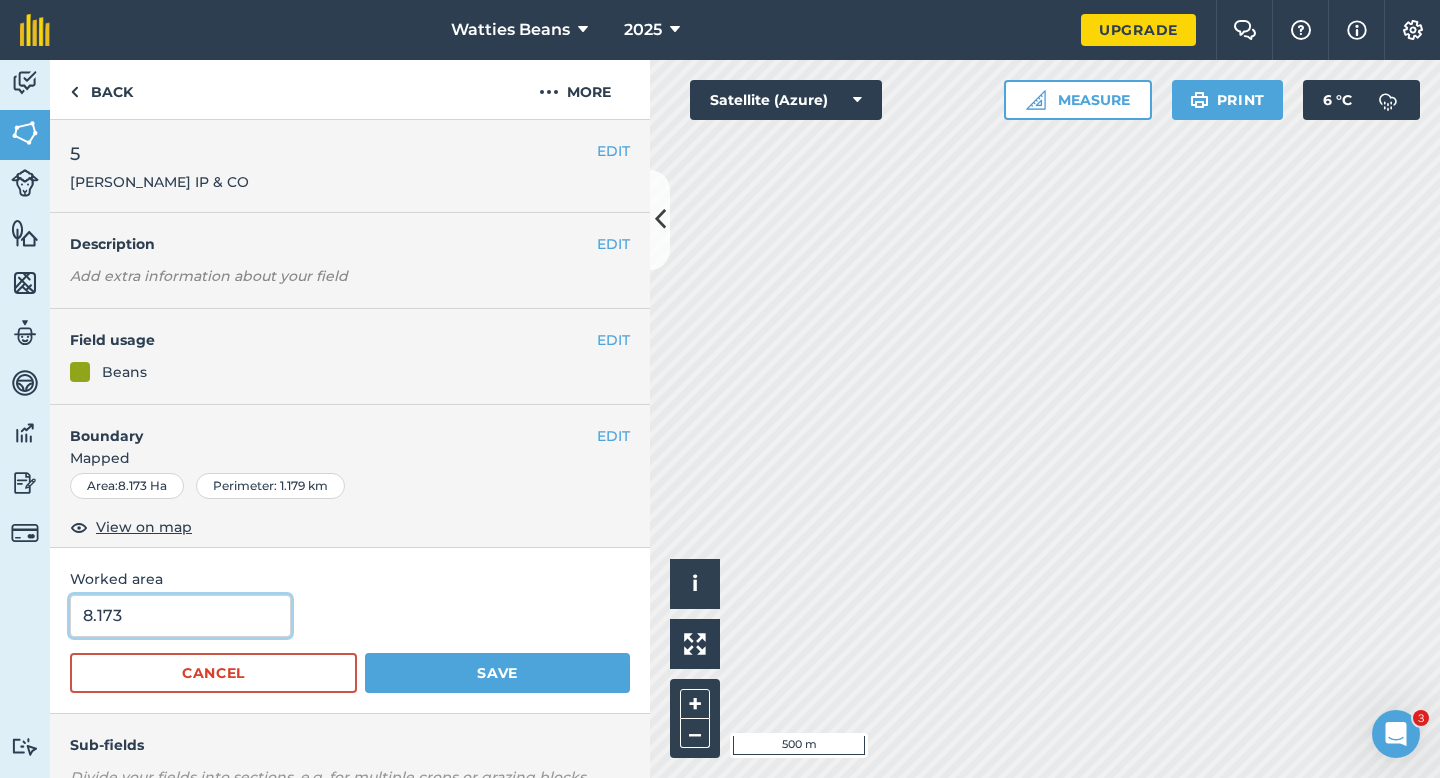 click on "8.173" at bounding box center [180, 616] 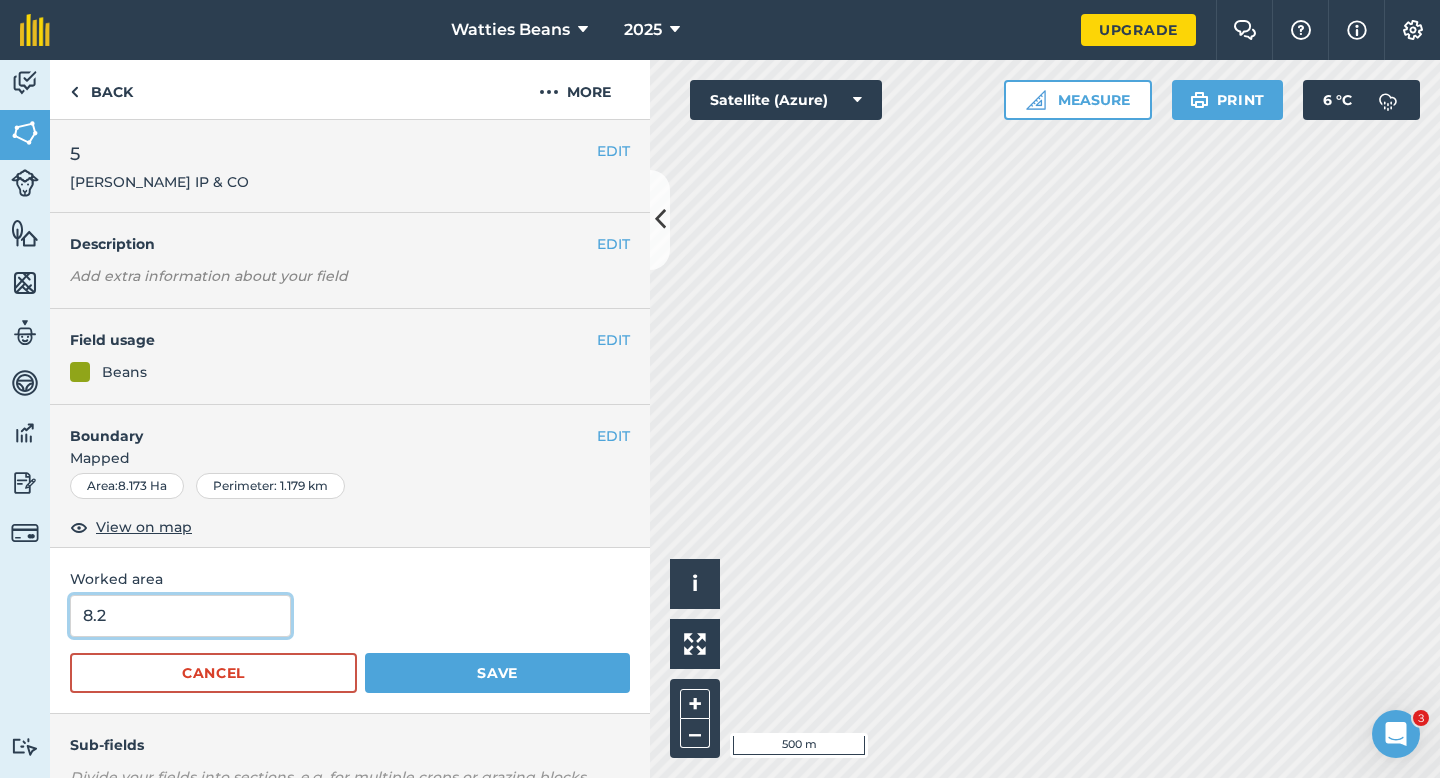 type on "8.2" 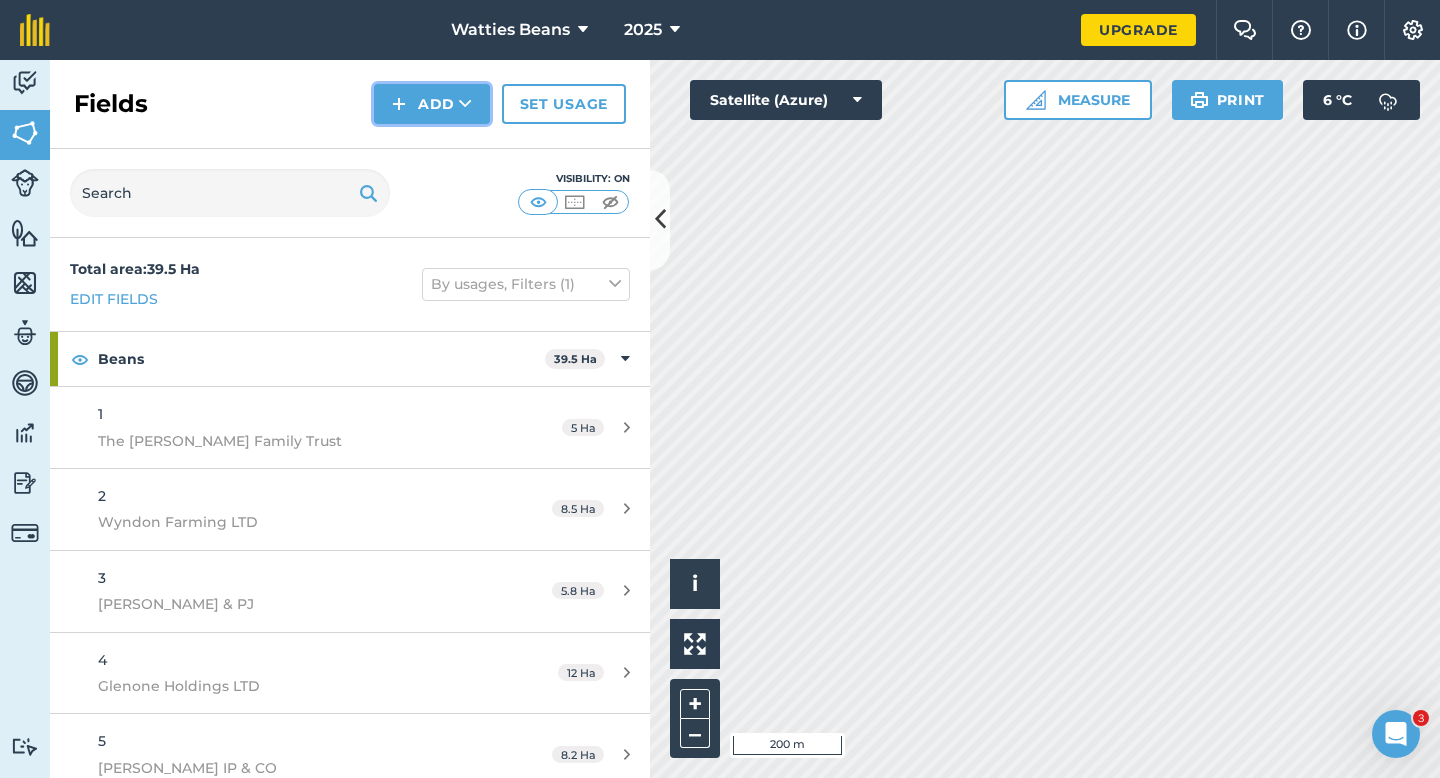 click on "Add" at bounding box center (432, 104) 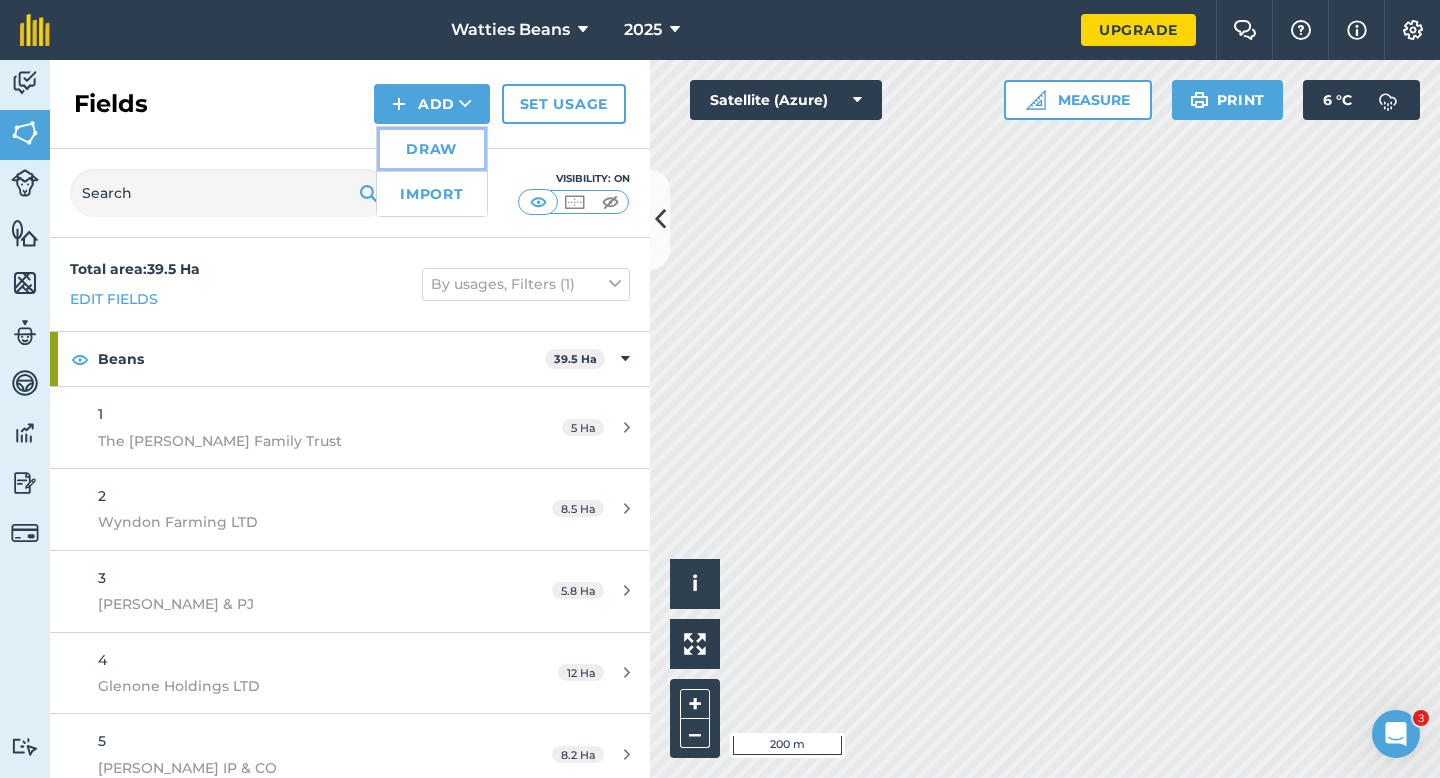 click on "Draw" at bounding box center (432, 149) 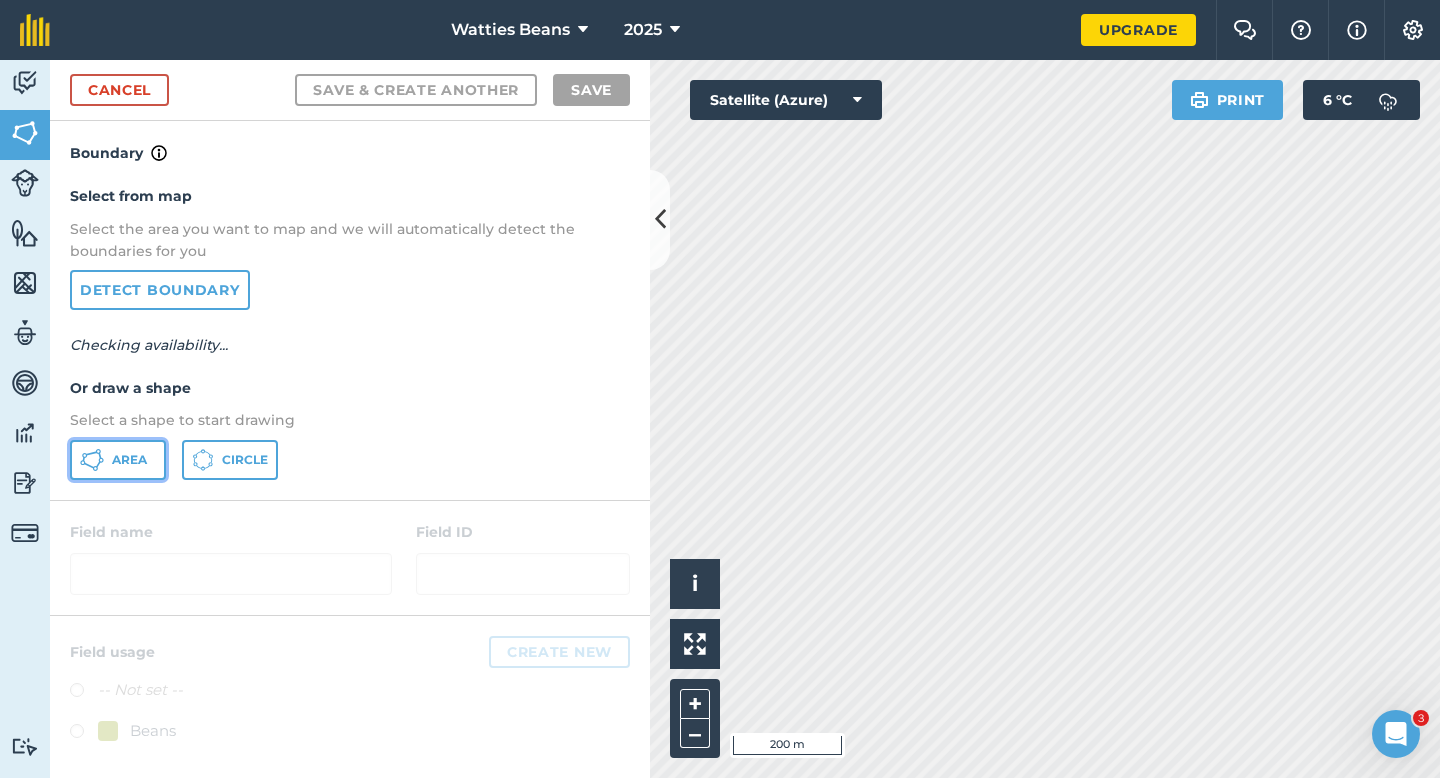 click on "Area" at bounding box center (118, 460) 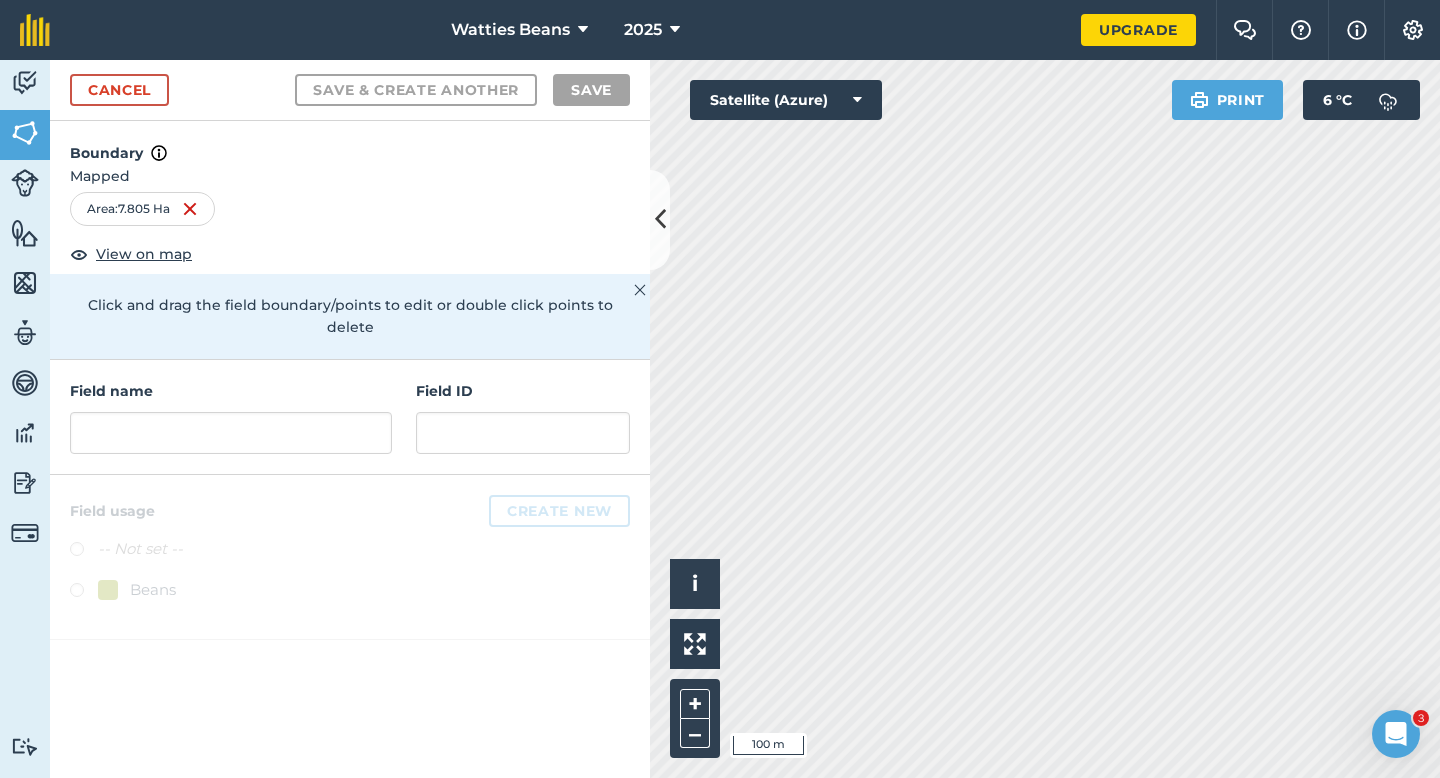 click on "Field name" at bounding box center [231, 417] 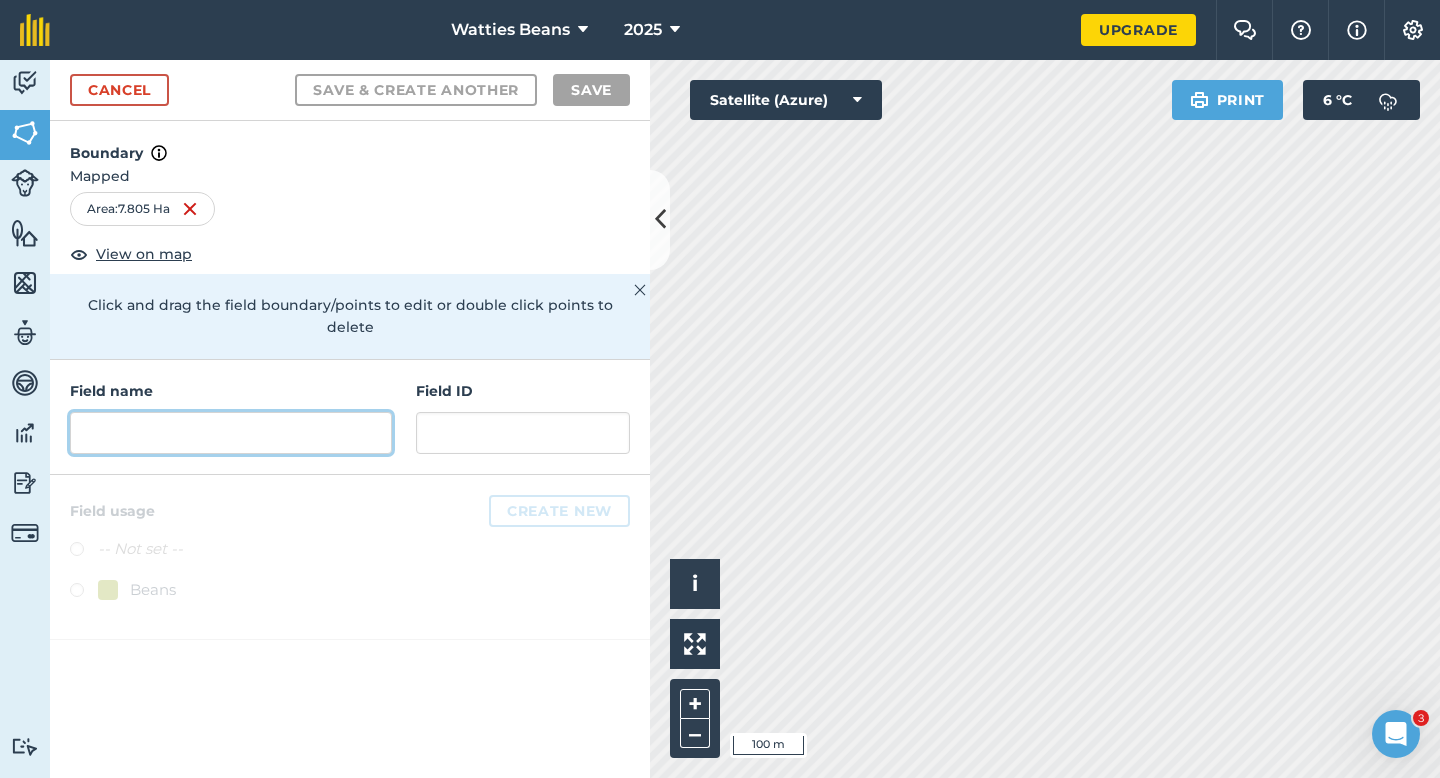 click at bounding box center [231, 433] 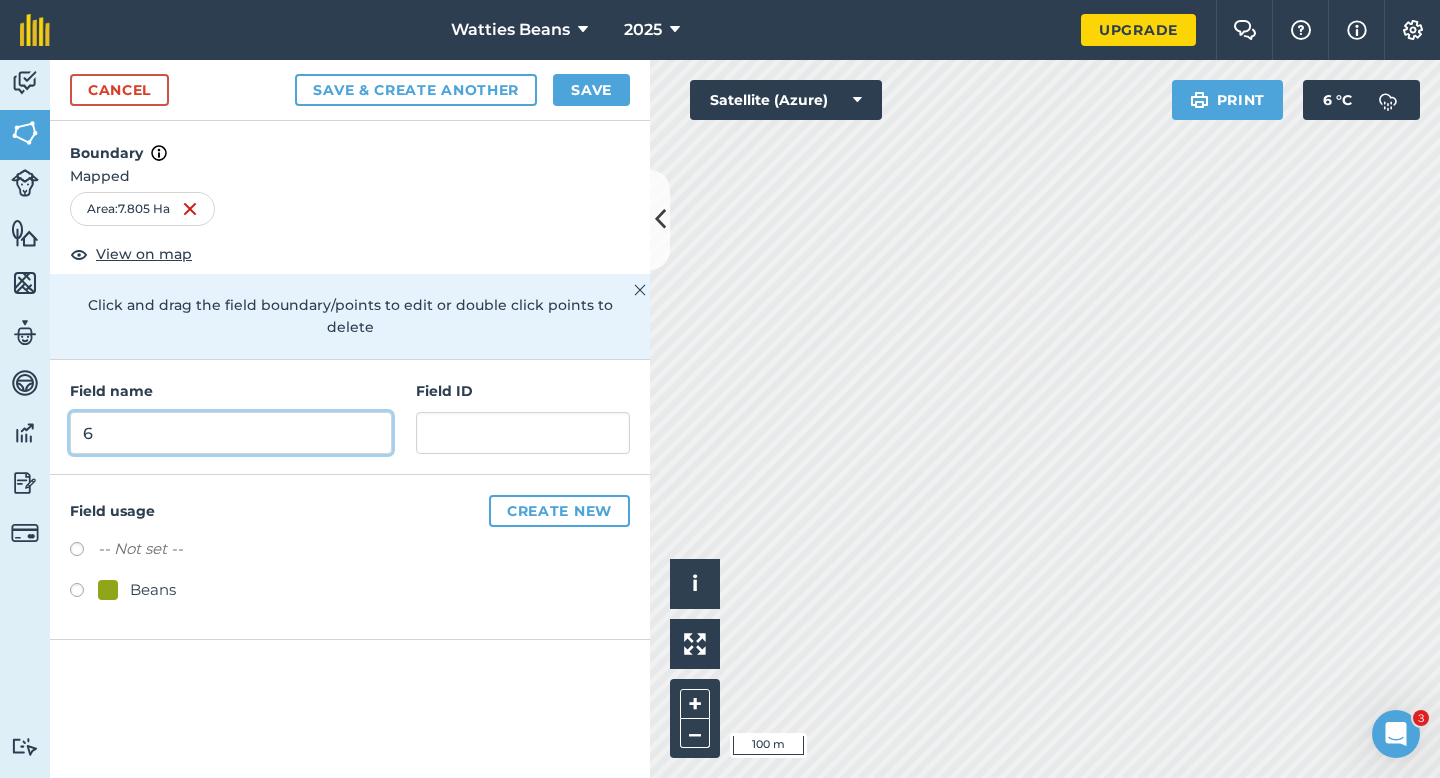 type on "6" 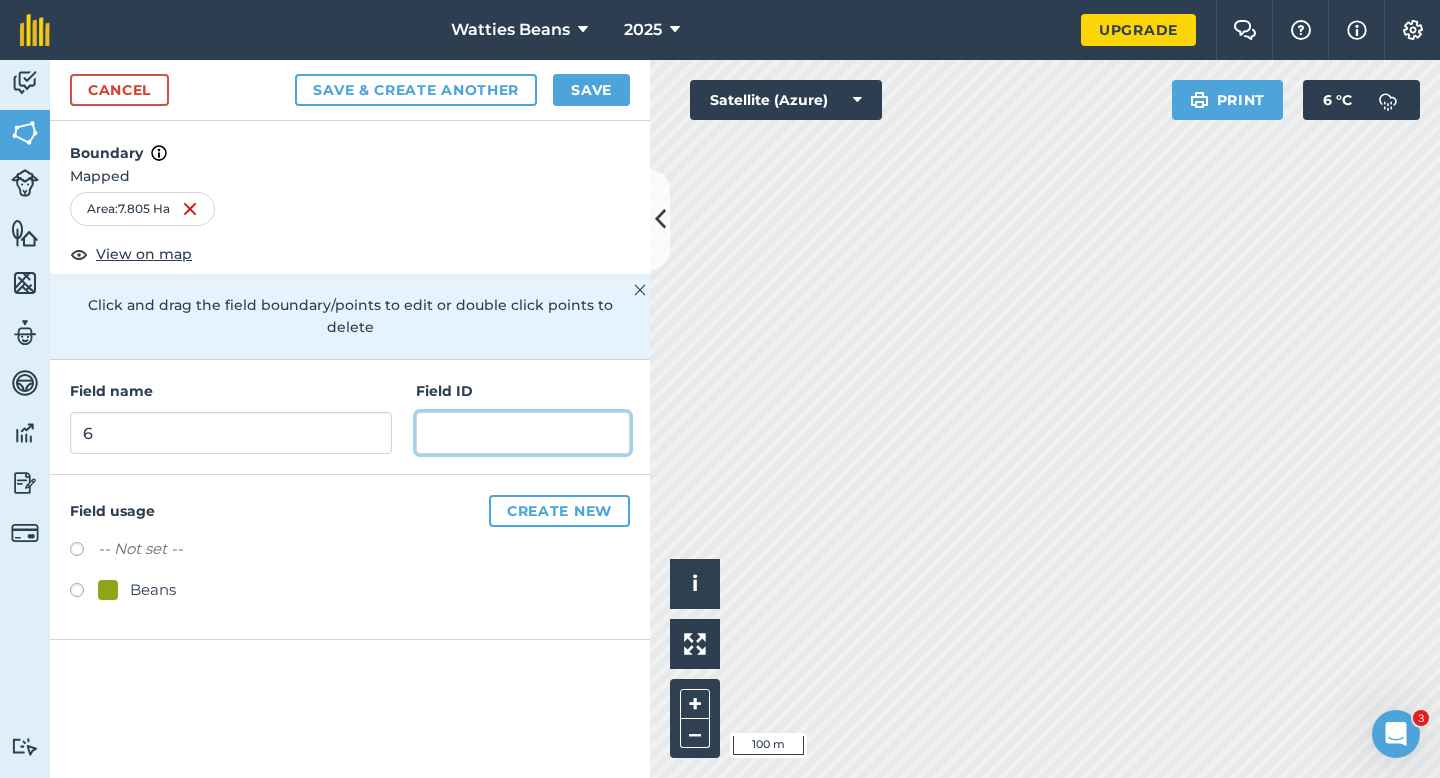click at bounding box center [523, 433] 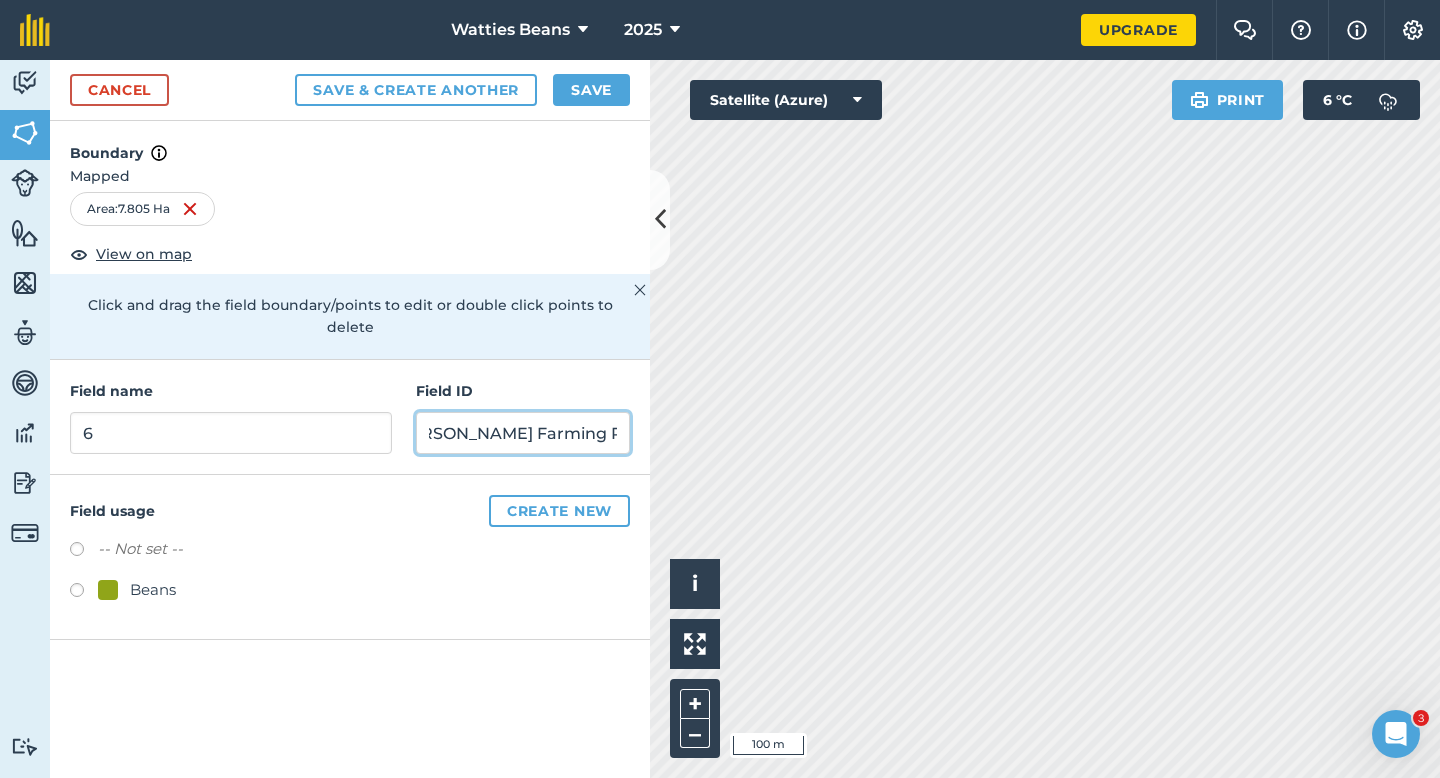 scroll, scrollTop: 0, scrollLeft: 47, axis: horizontal 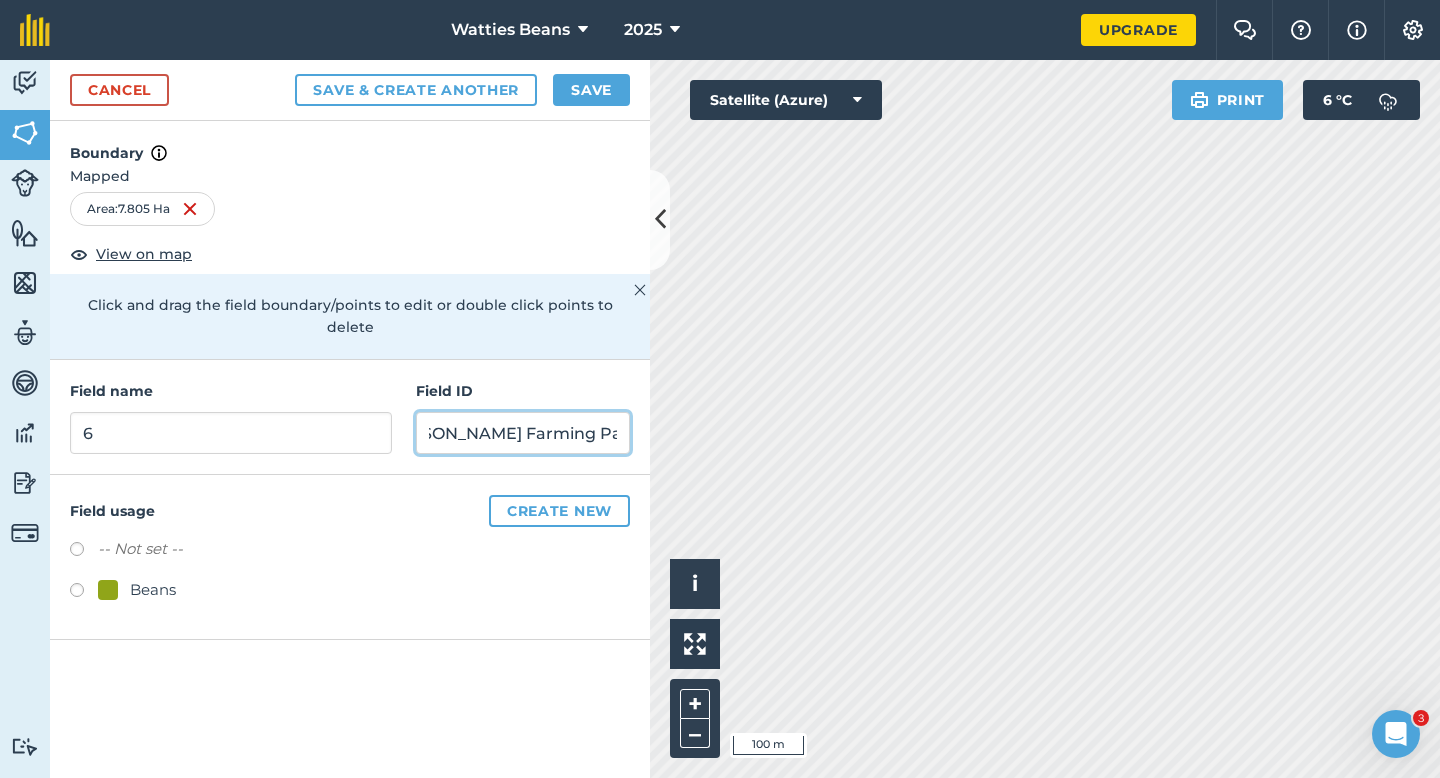 type on "[PERSON_NAME] Farming Partnership" 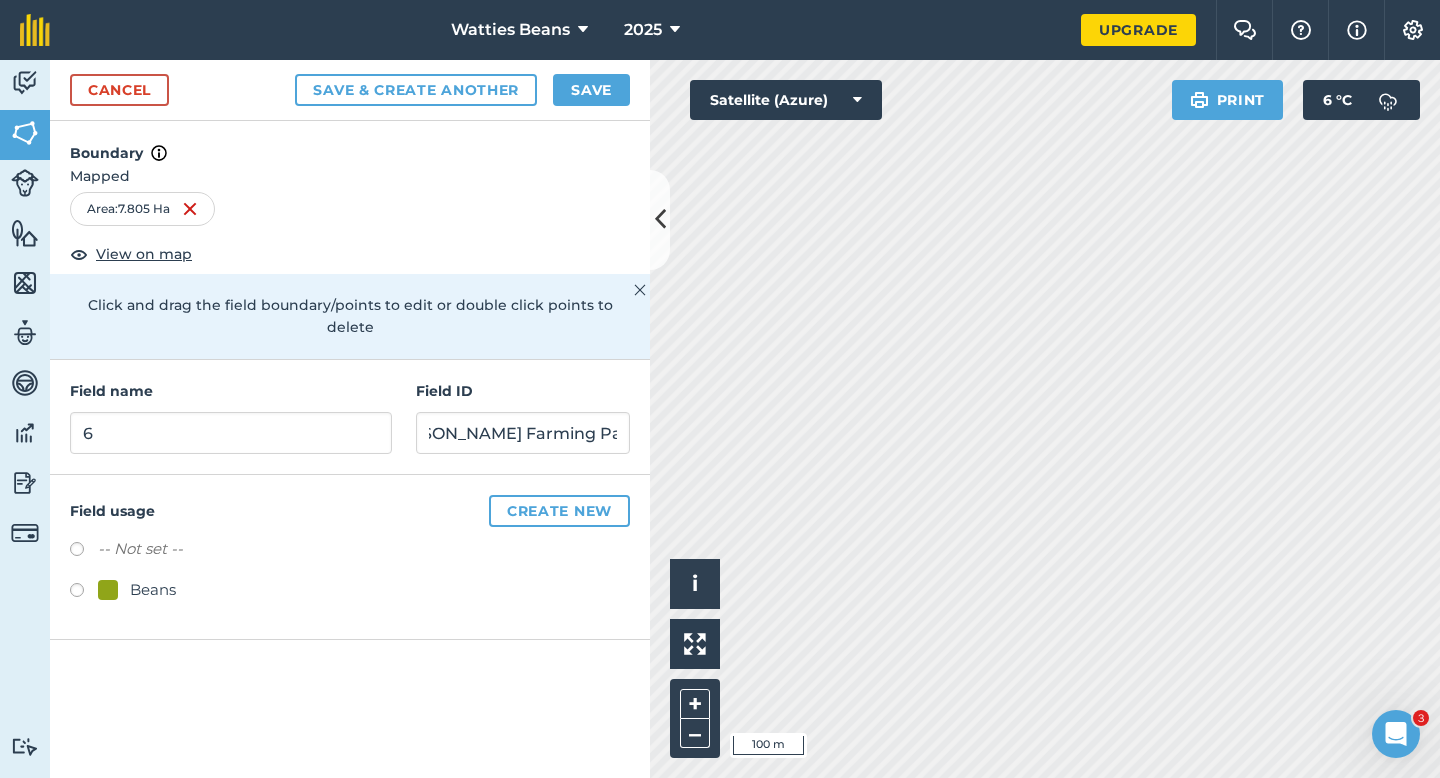 click on "Beans" at bounding box center (153, 590) 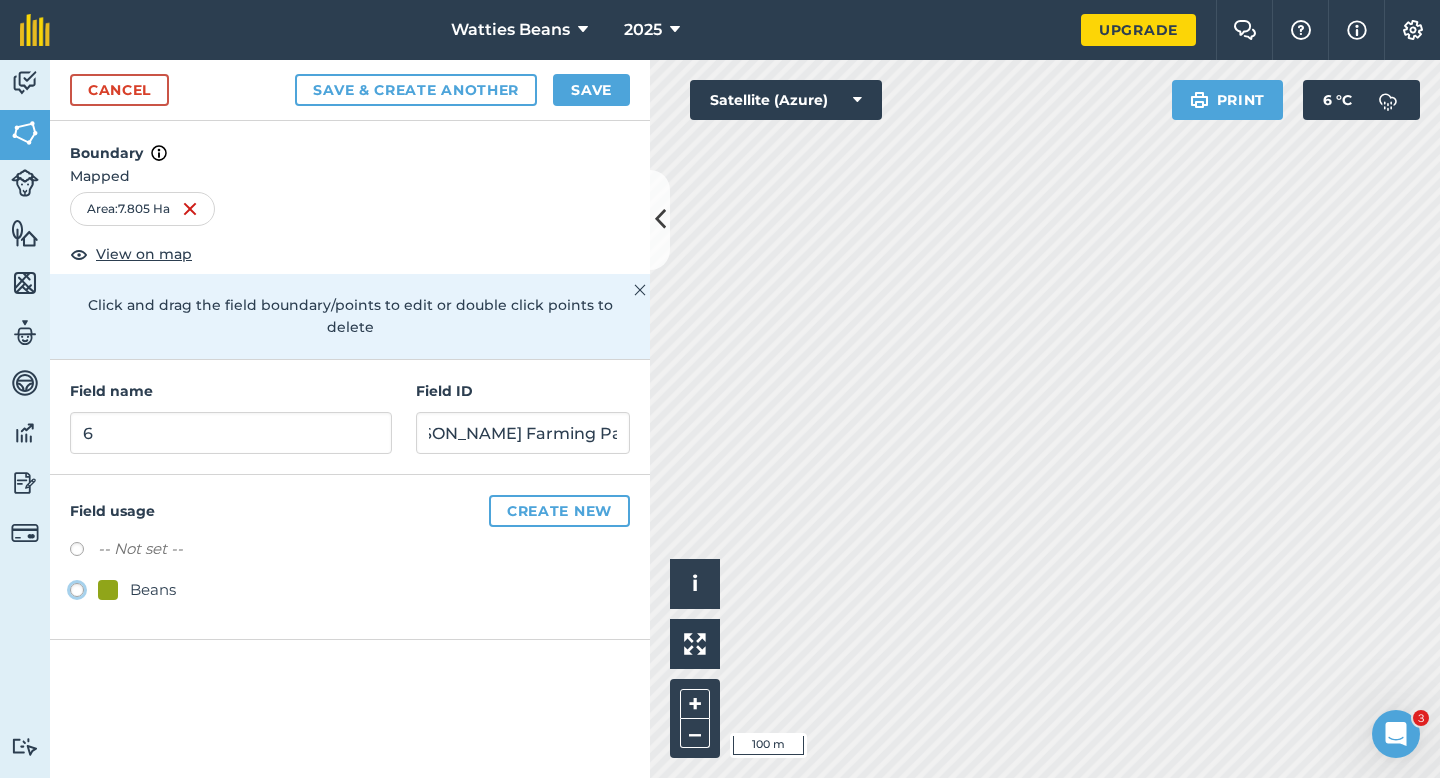 click on "Beans" at bounding box center [-9923, 589] 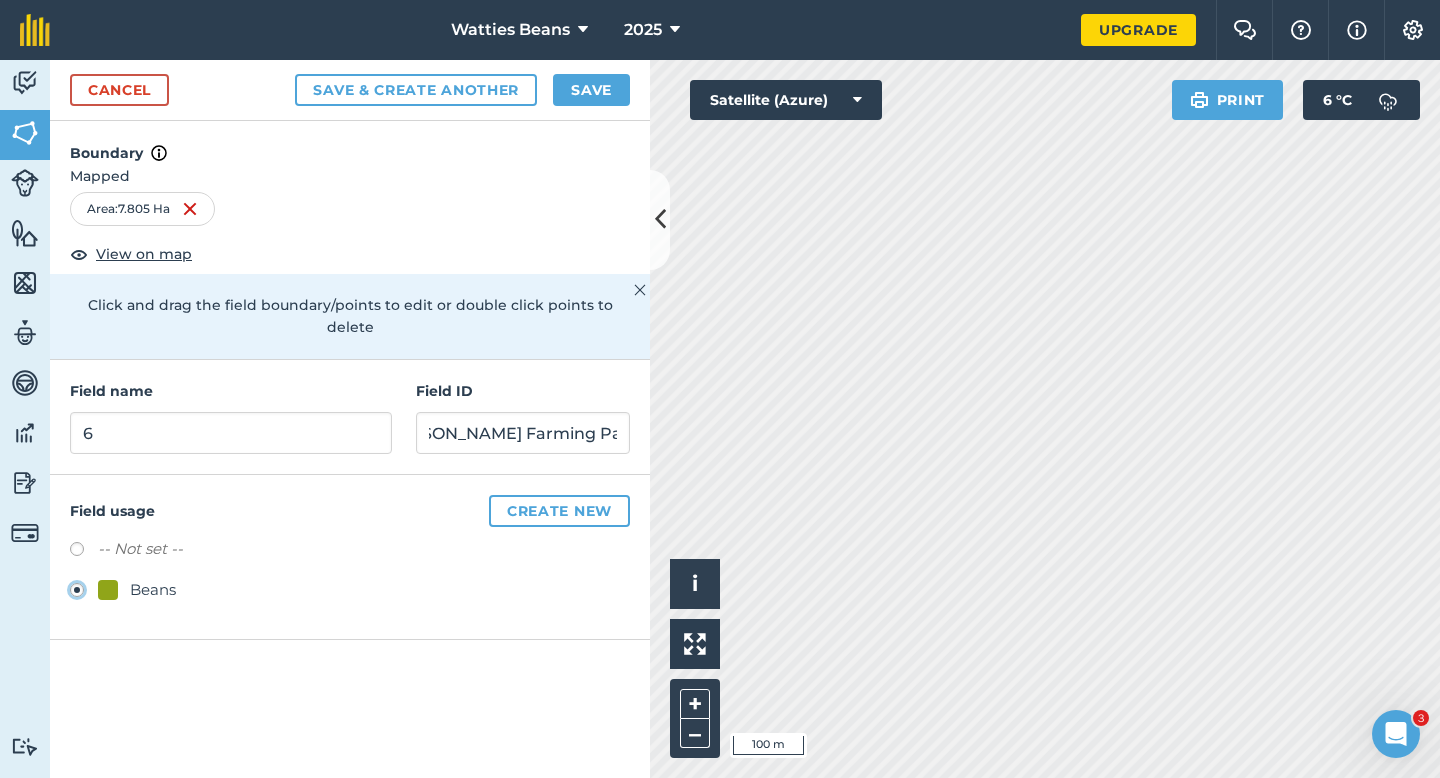 scroll, scrollTop: 0, scrollLeft: 0, axis: both 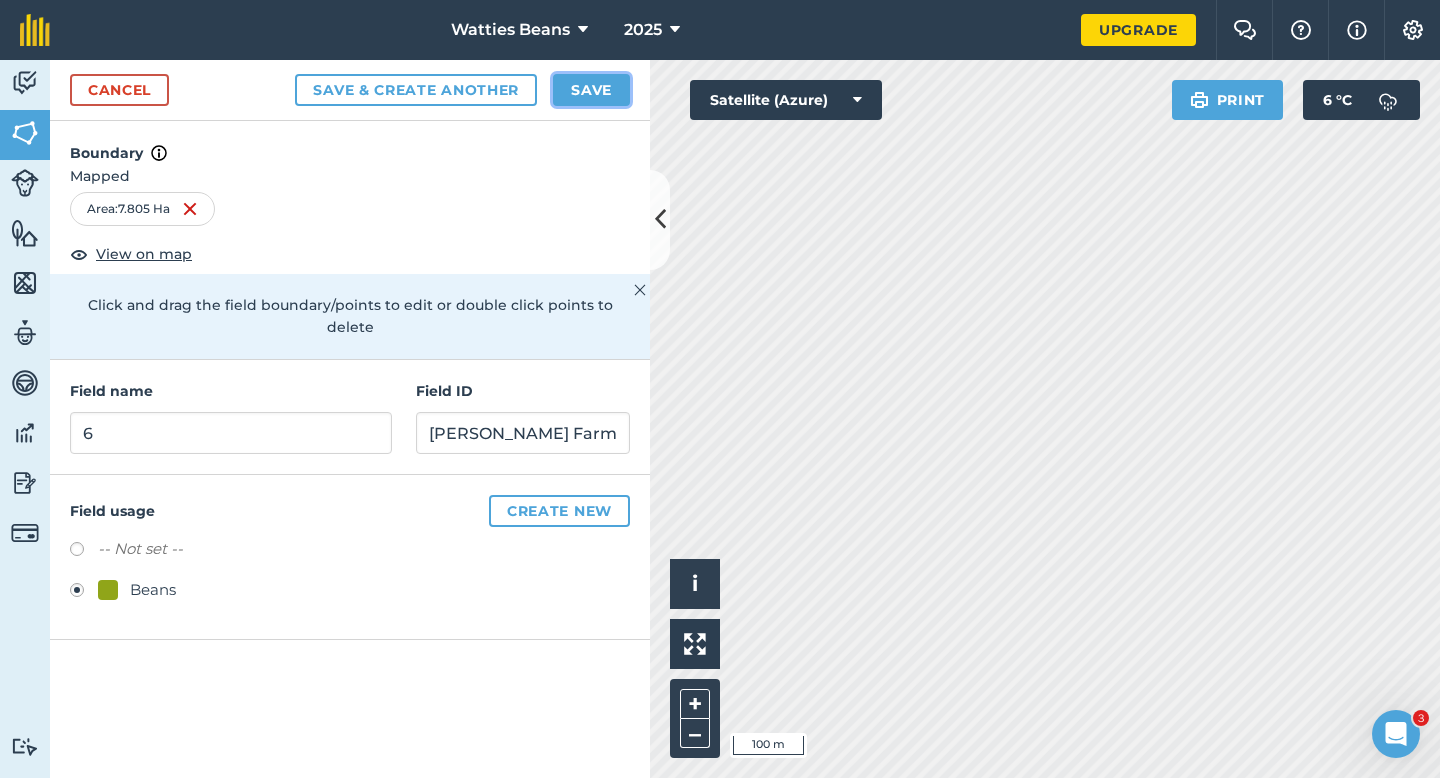 click on "Save" at bounding box center (591, 90) 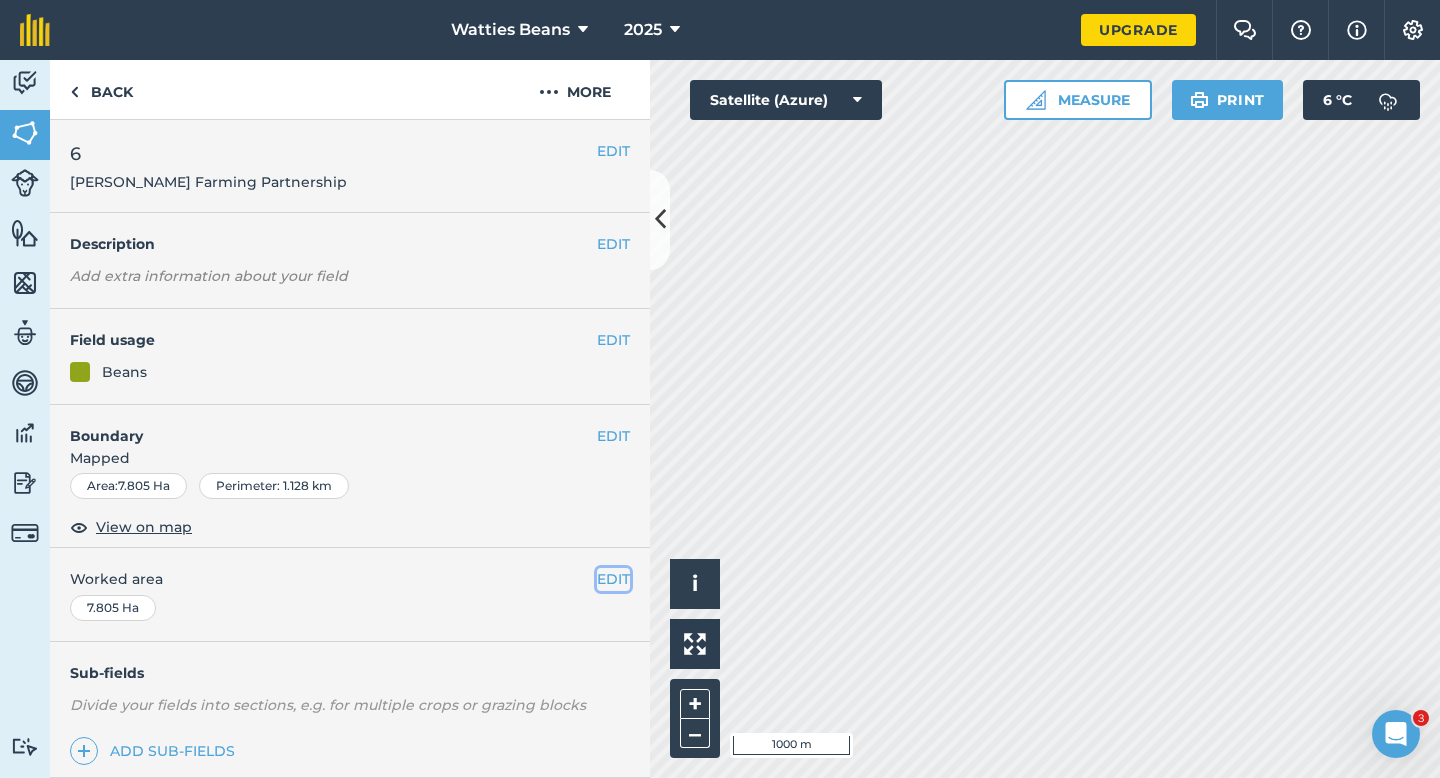 click on "EDIT" at bounding box center [613, 579] 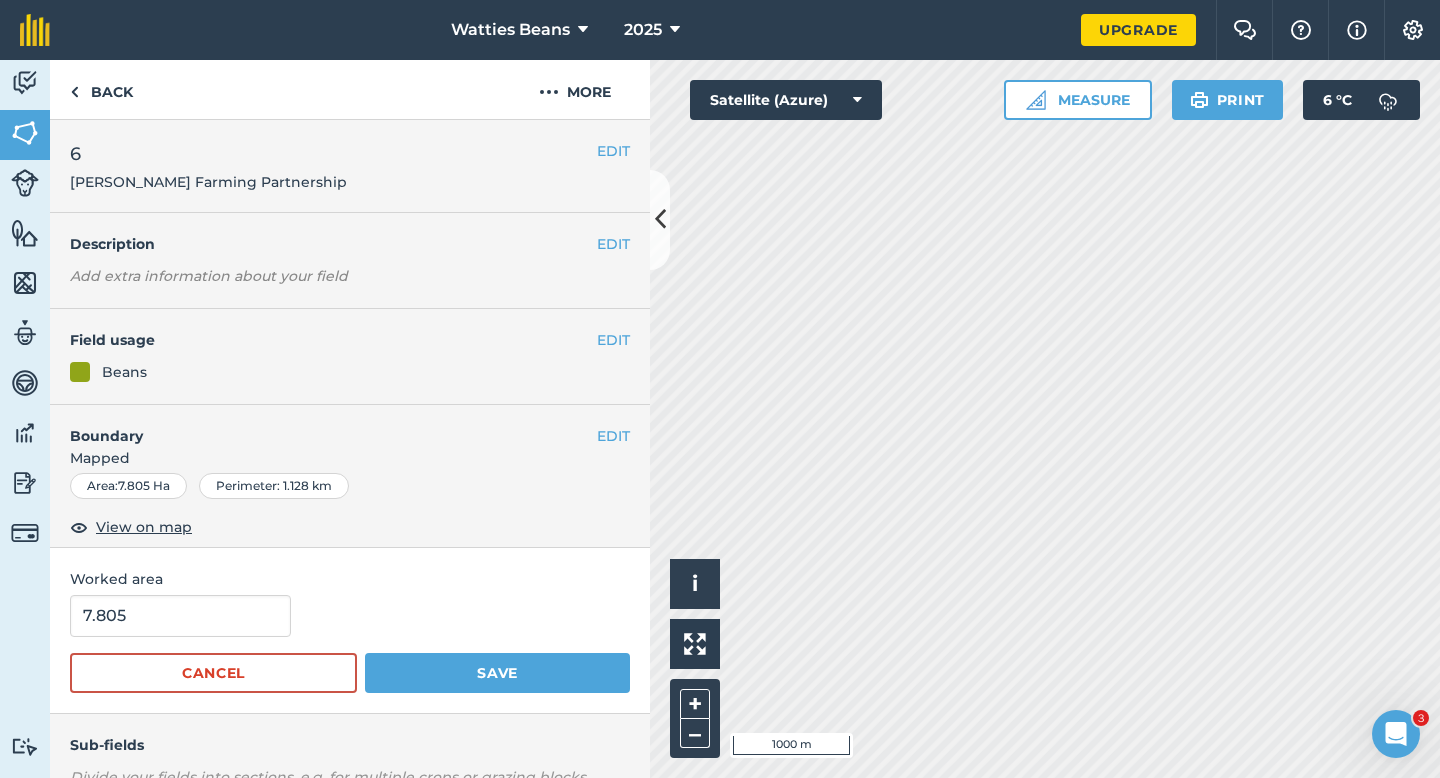click on "7.805 Cancel Save" at bounding box center (350, 644) 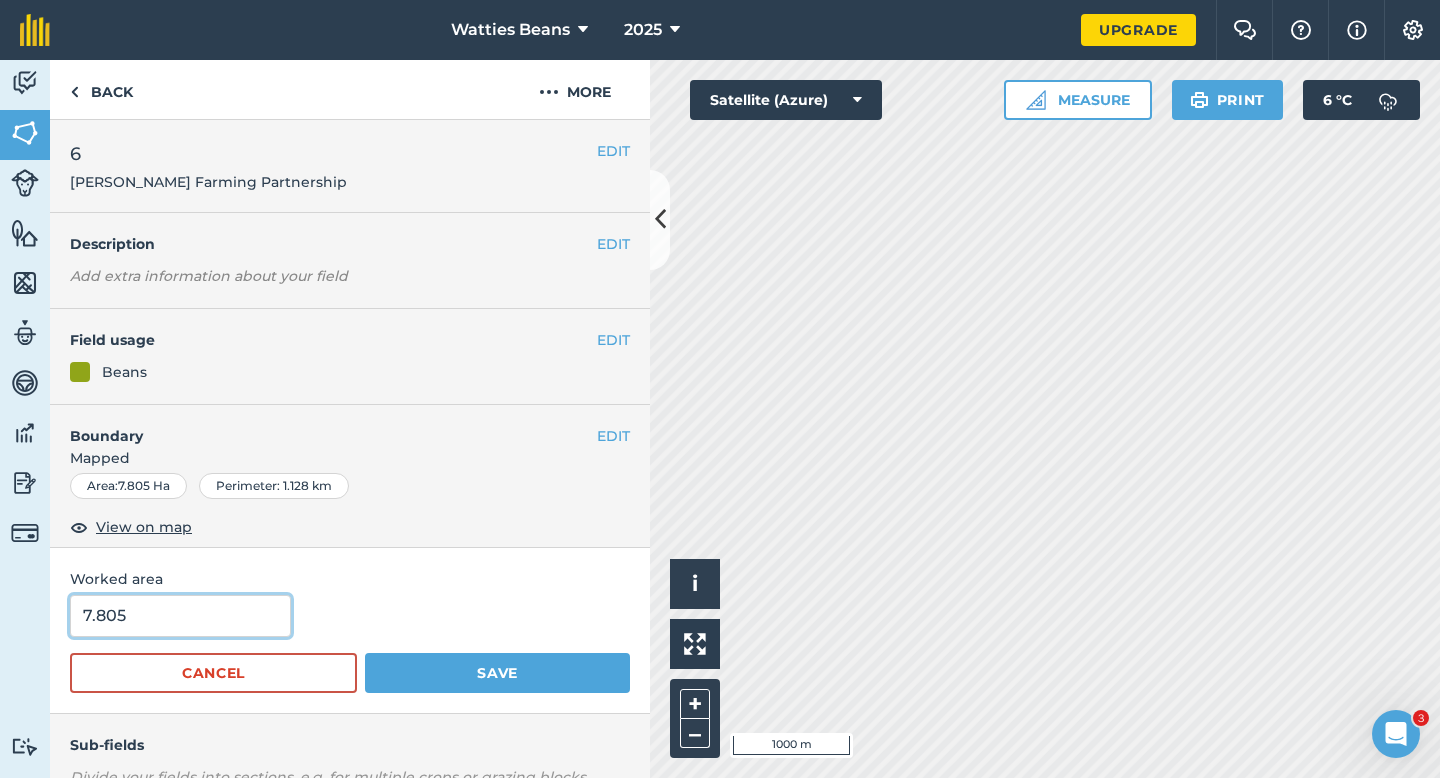 click on "7.805" at bounding box center (180, 616) 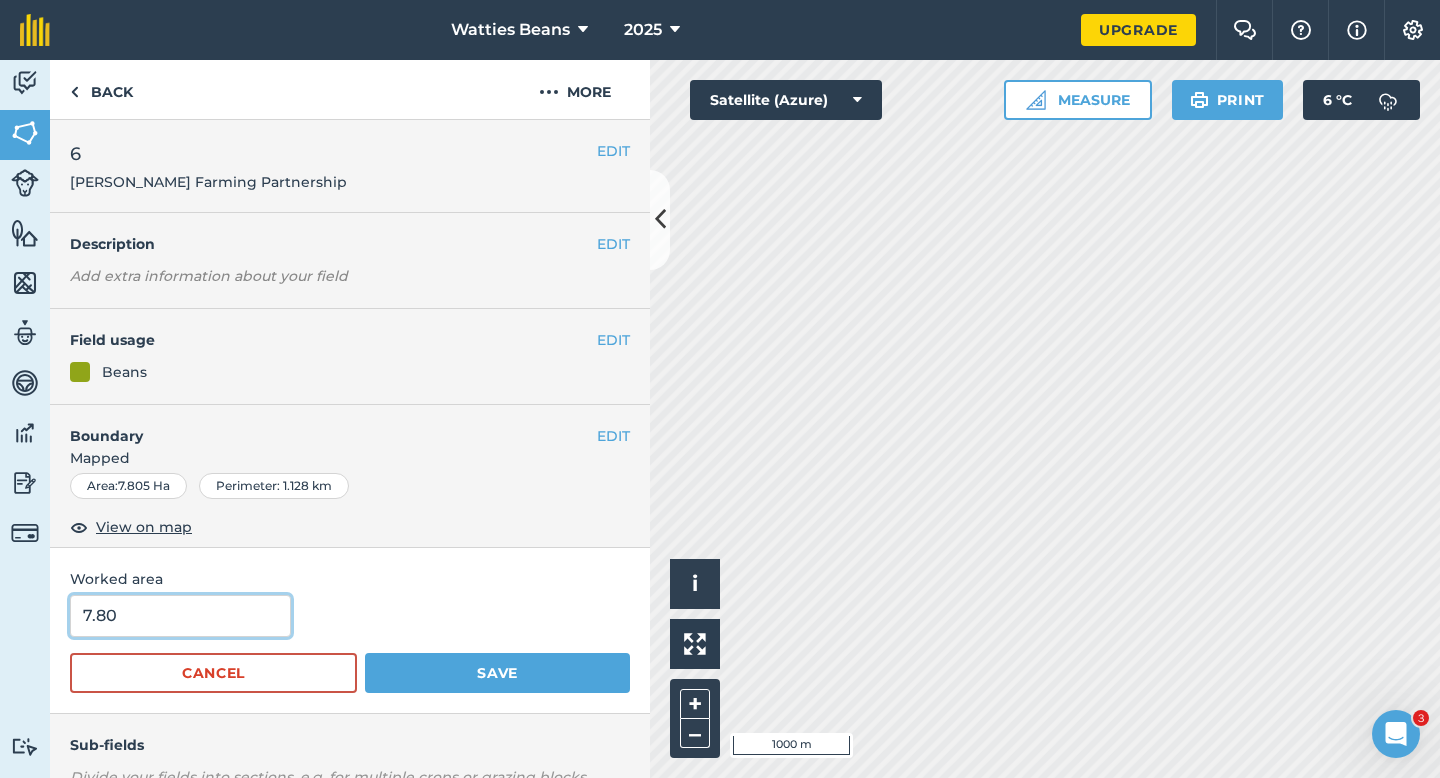 type on "7.8" 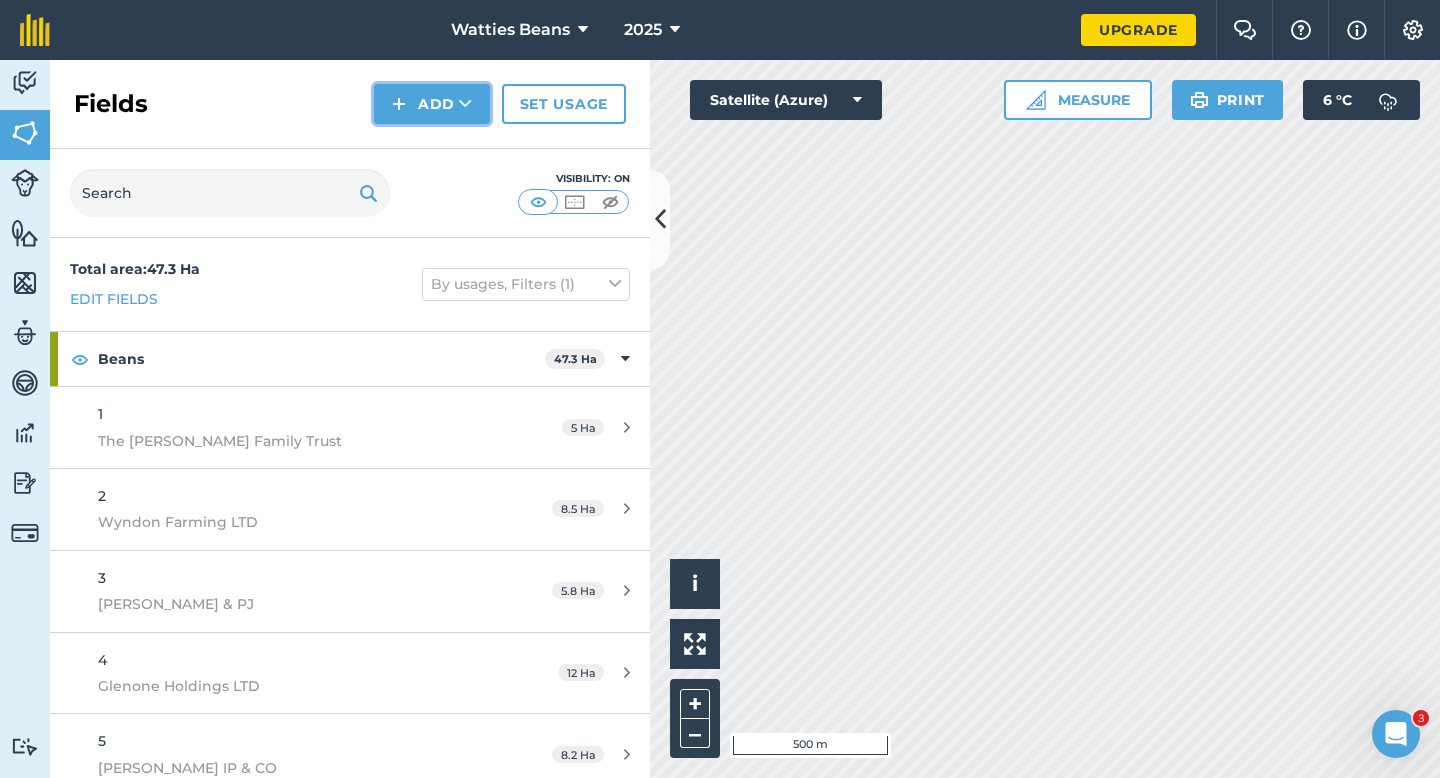 click on "Add" at bounding box center (432, 104) 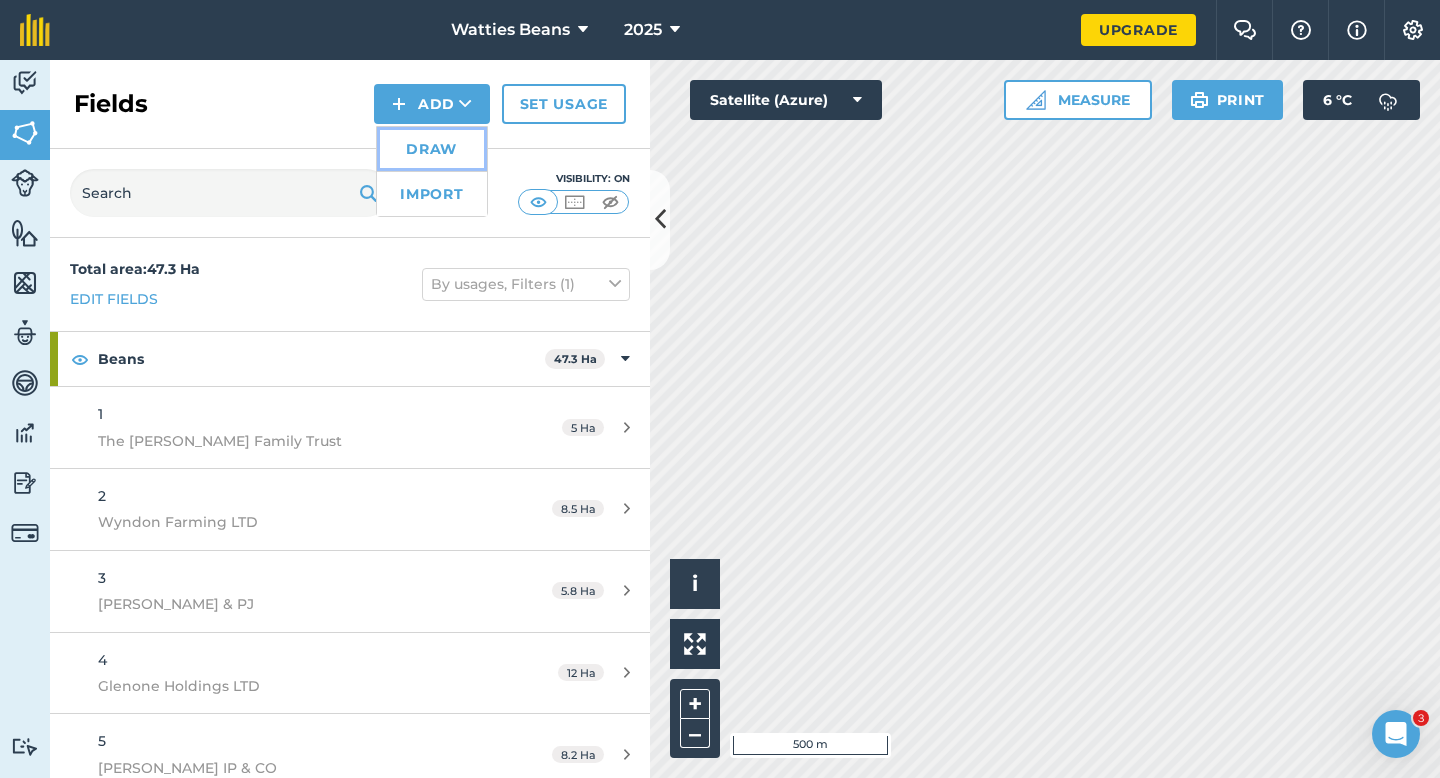 click on "Draw" at bounding box center (432, 149) 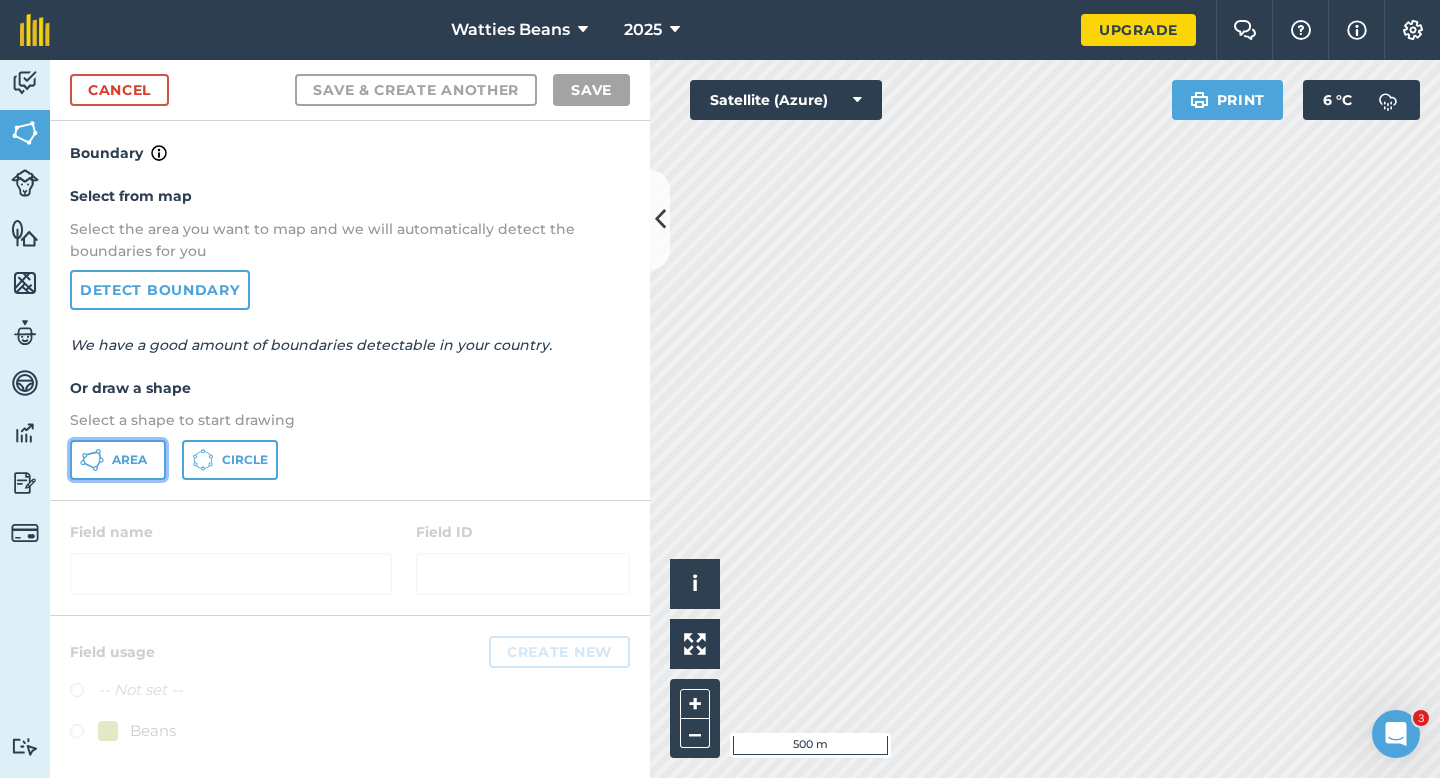 click on "Area" at bounding box center [118, 460] 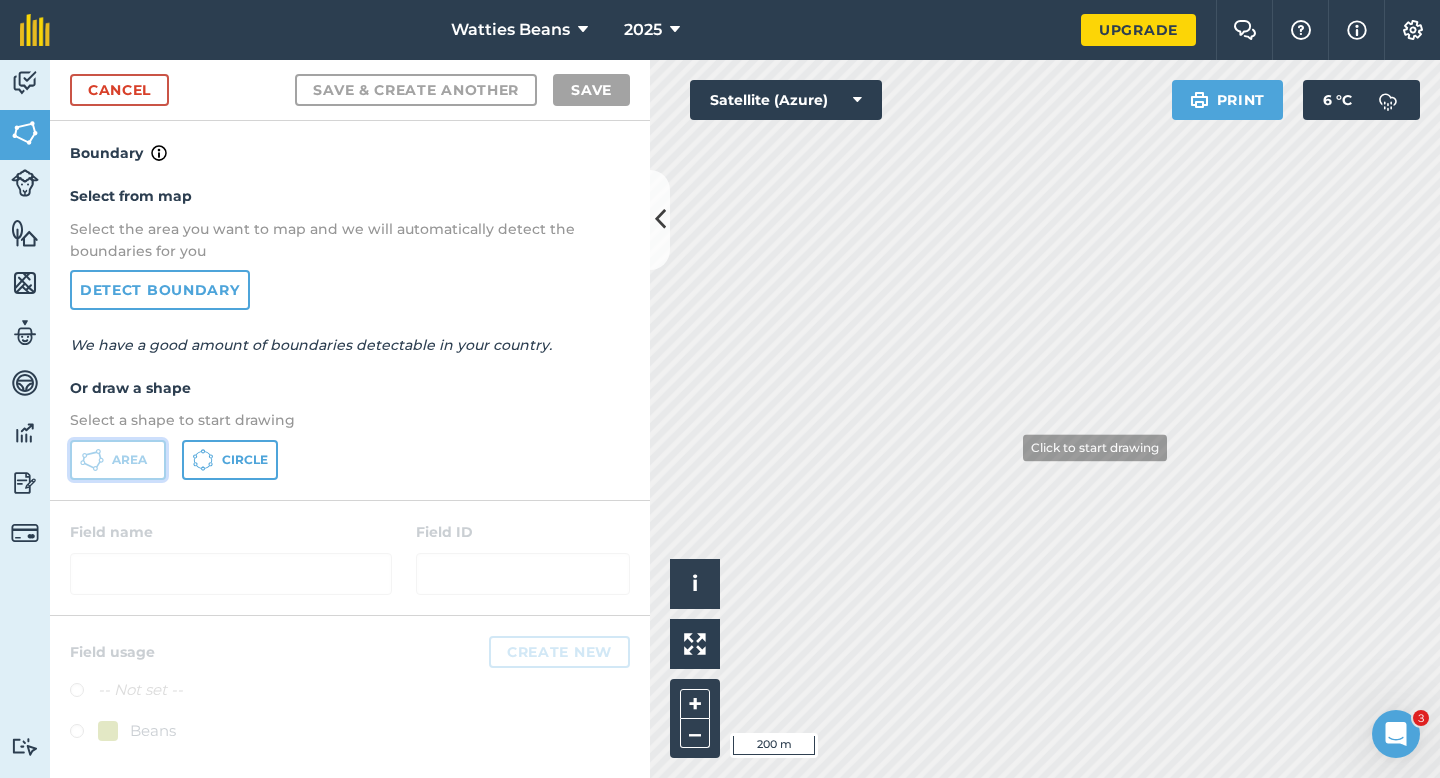 type 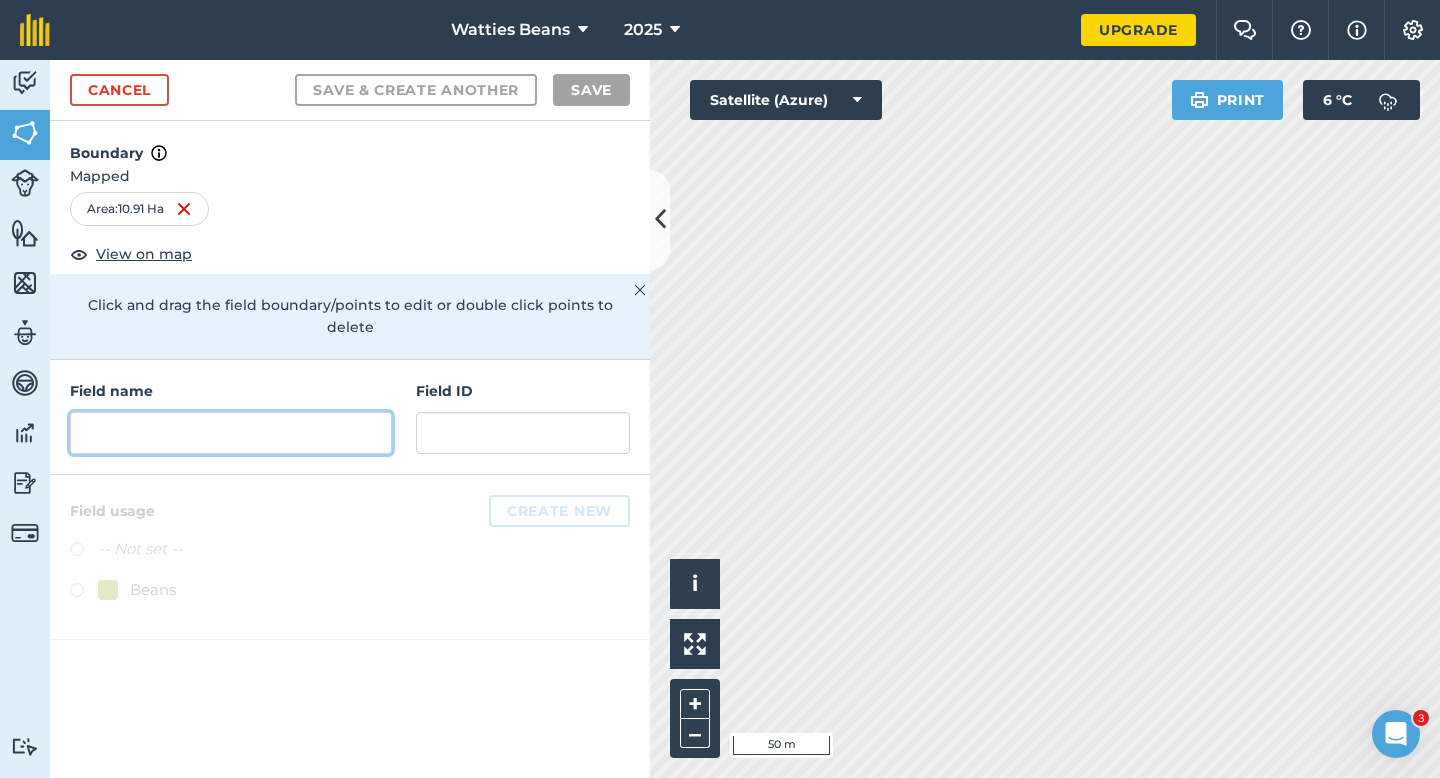 click at bounding box center (231, 433) 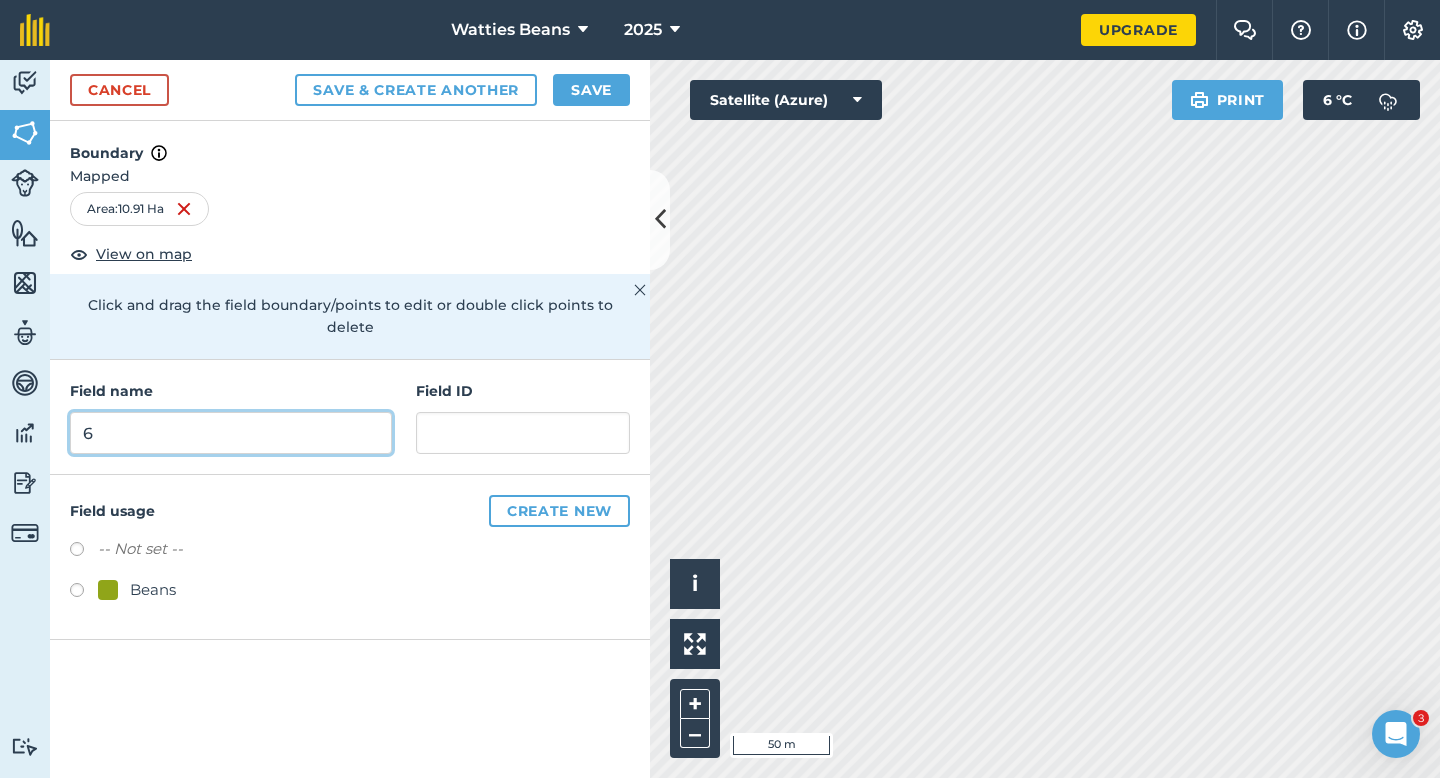 type on "6" 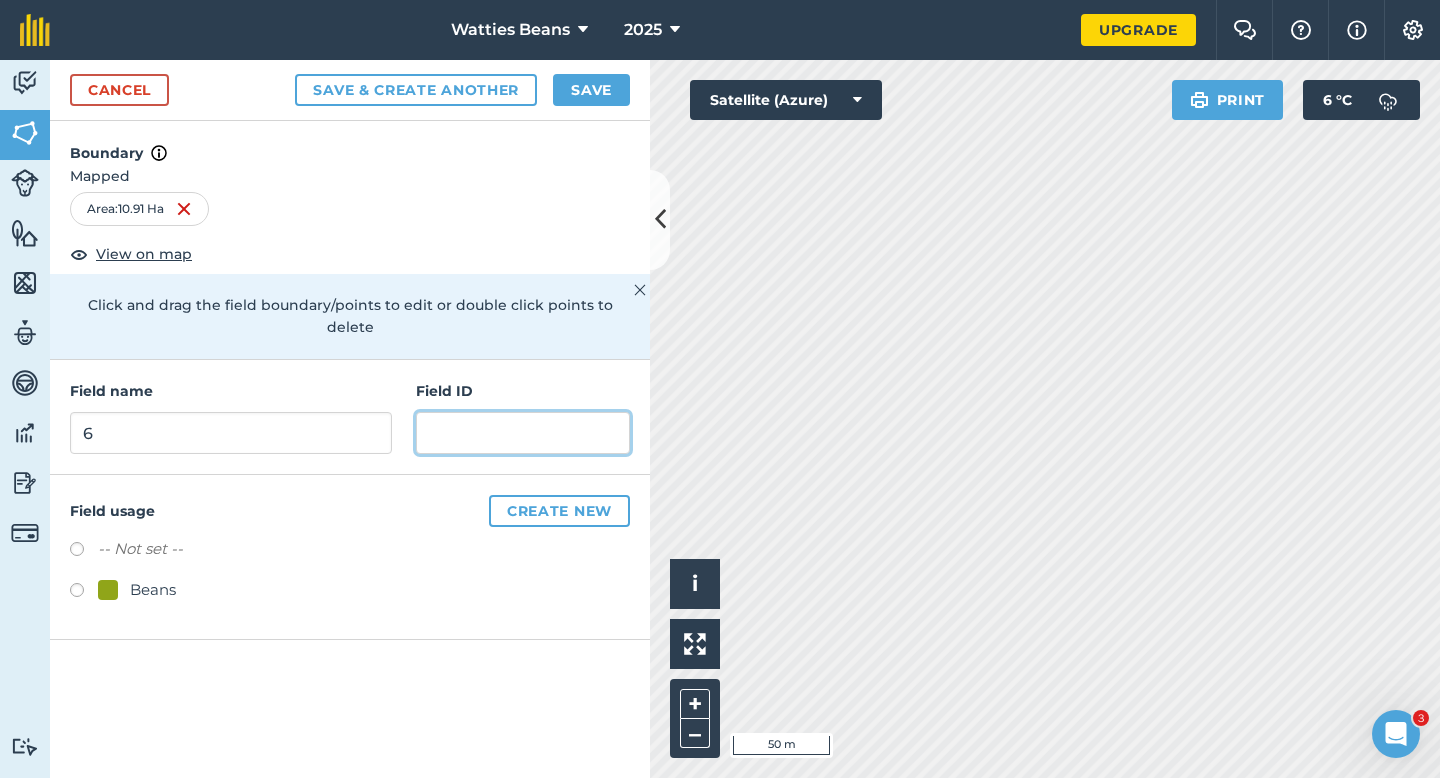 click at bounding box center (523, 433) 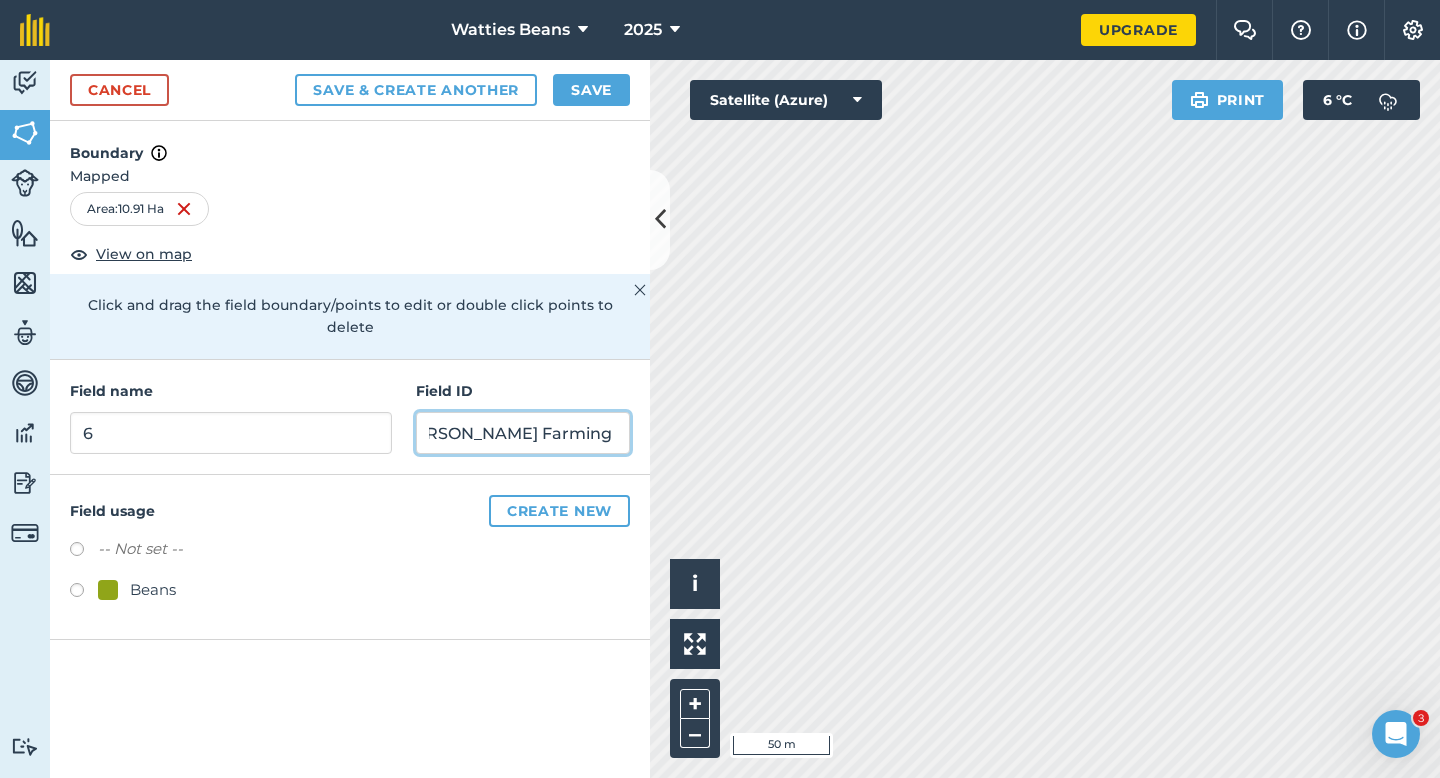 scroll, scrollTop: 0, scrollLeft: 42, axis: horizontal 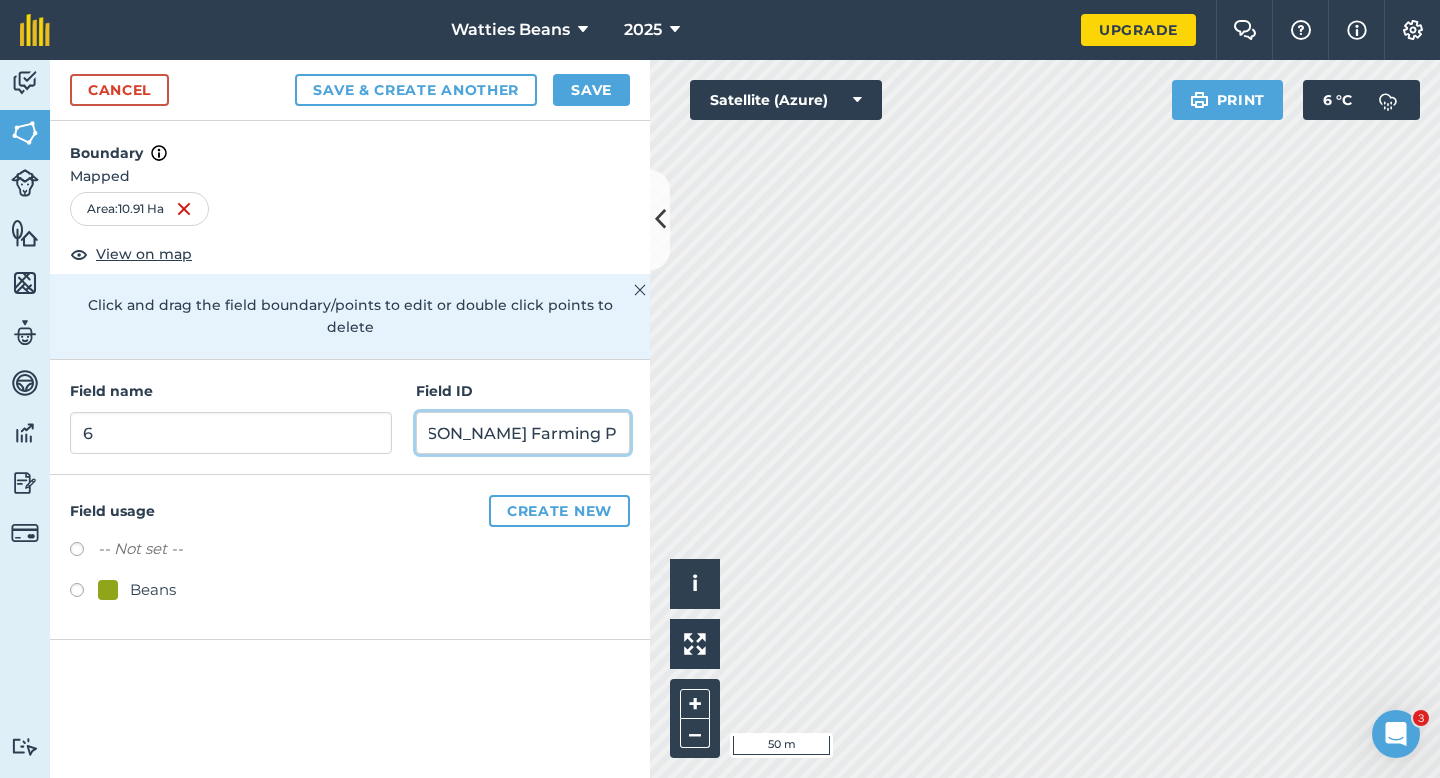 type on "[PERSON_NAME] Farming Partnershp" 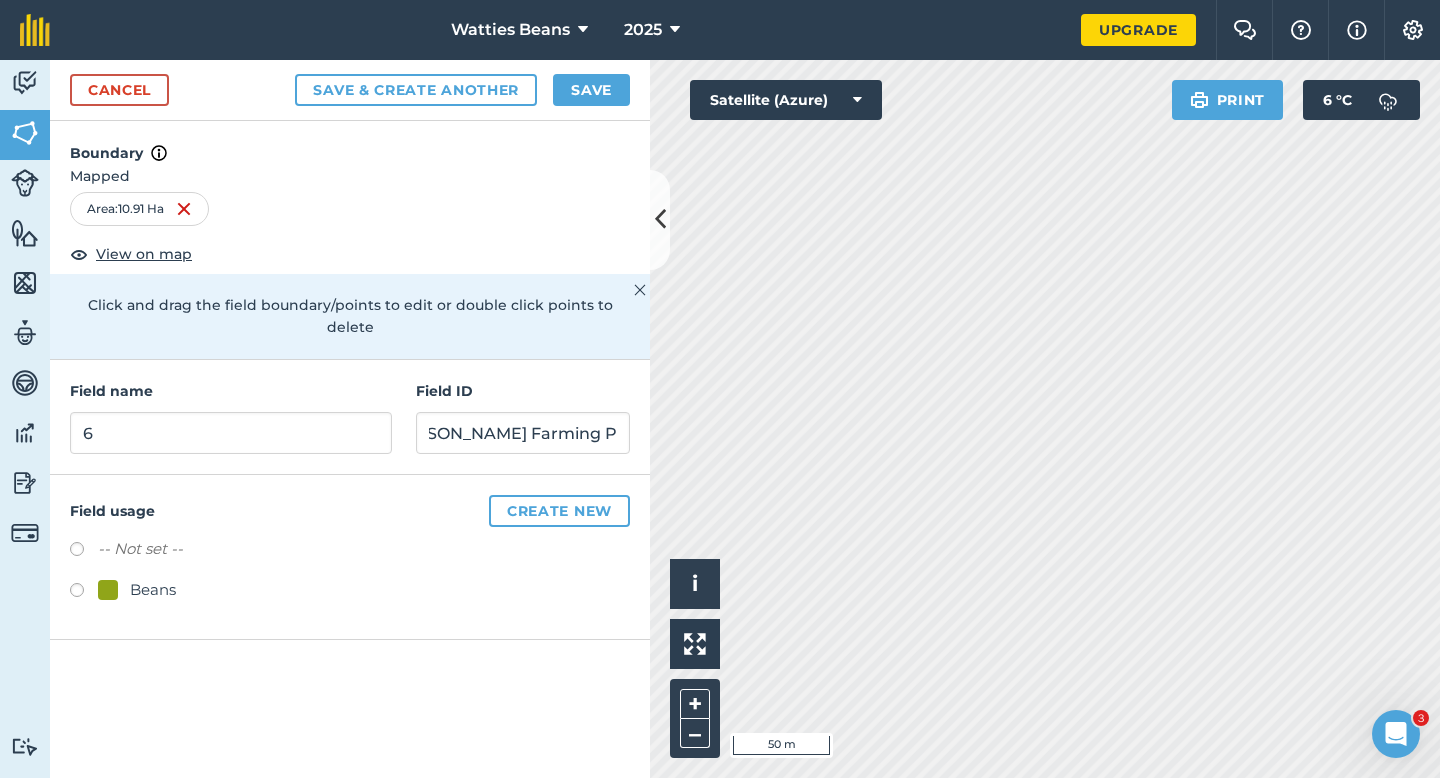 scroll, scrollTop: 0, scrollLeft: 0, axis: both 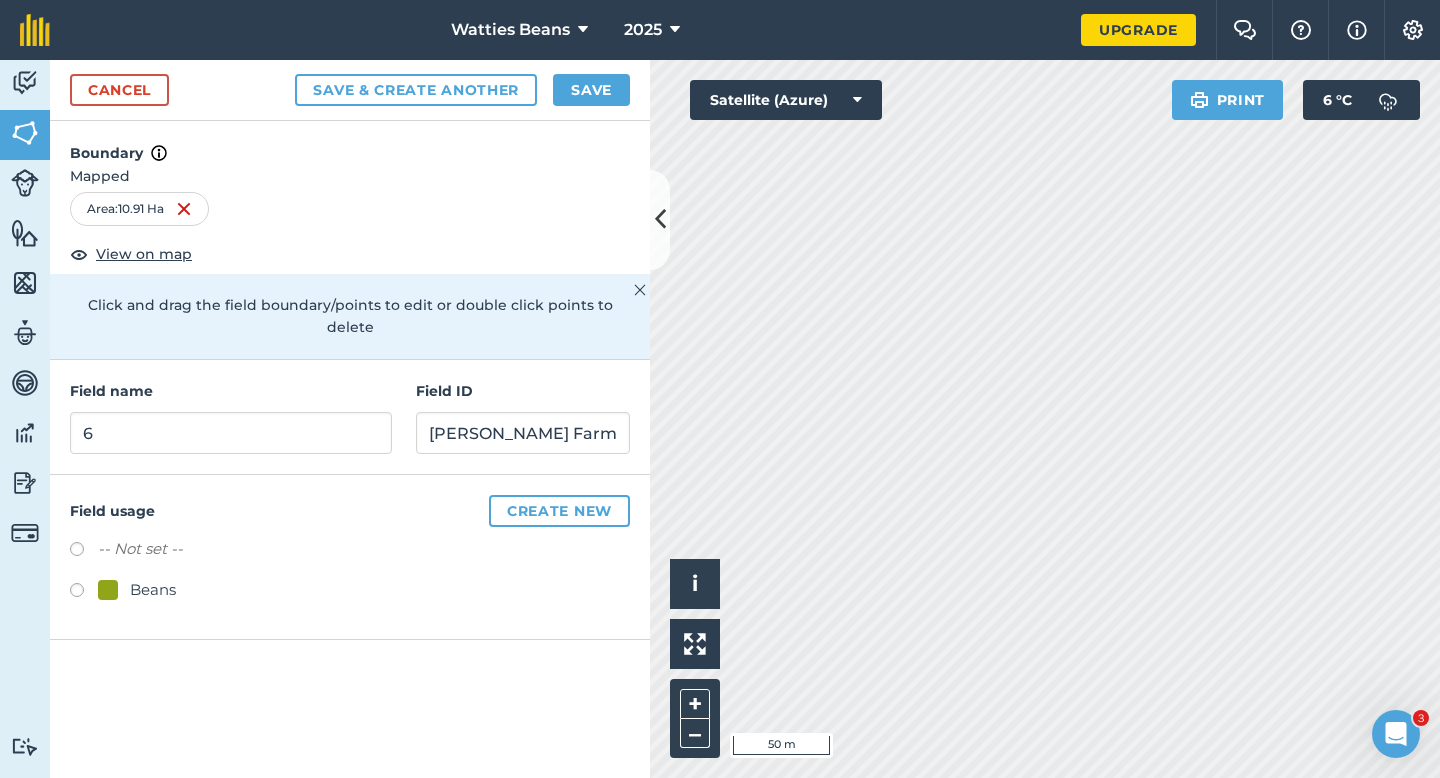 click at bounding box center [84, 593] 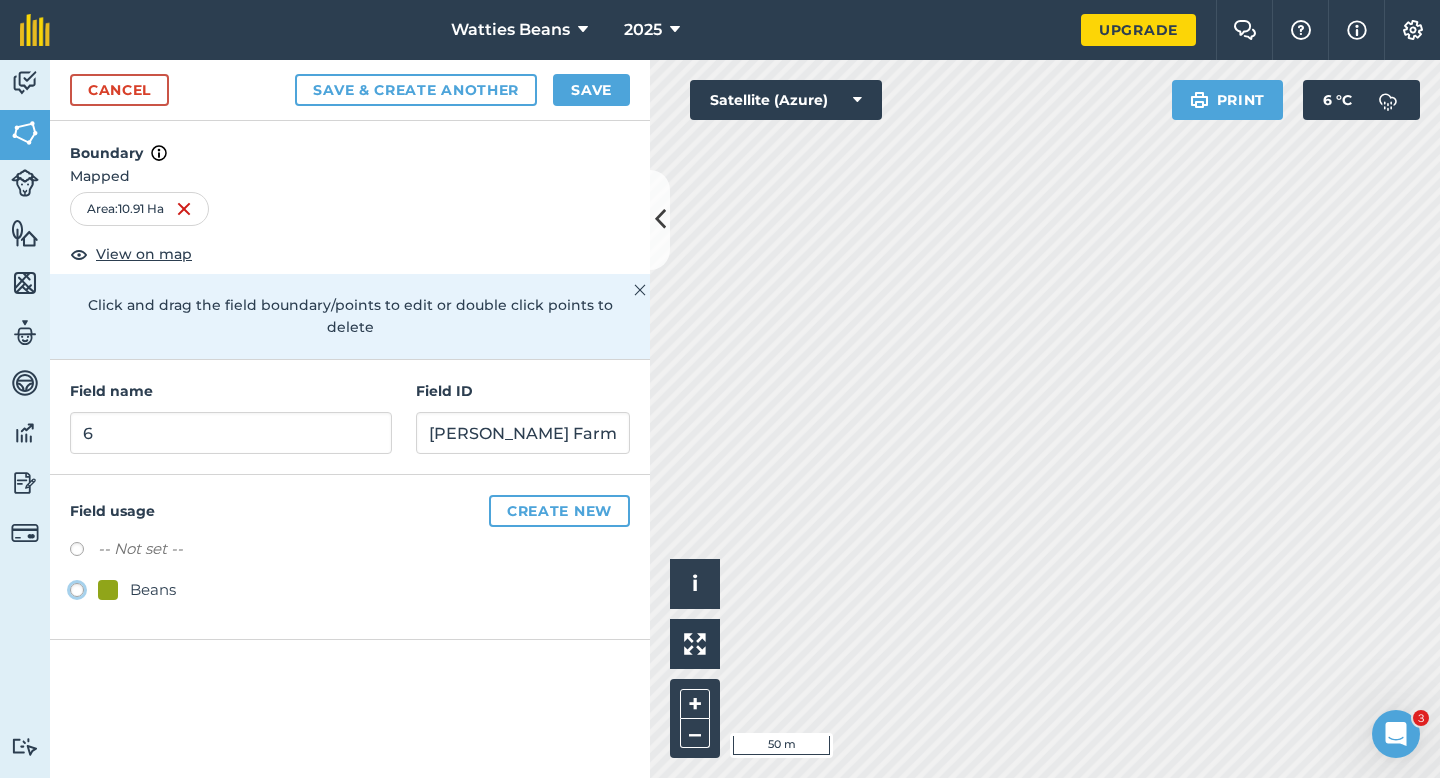 radio on "true" 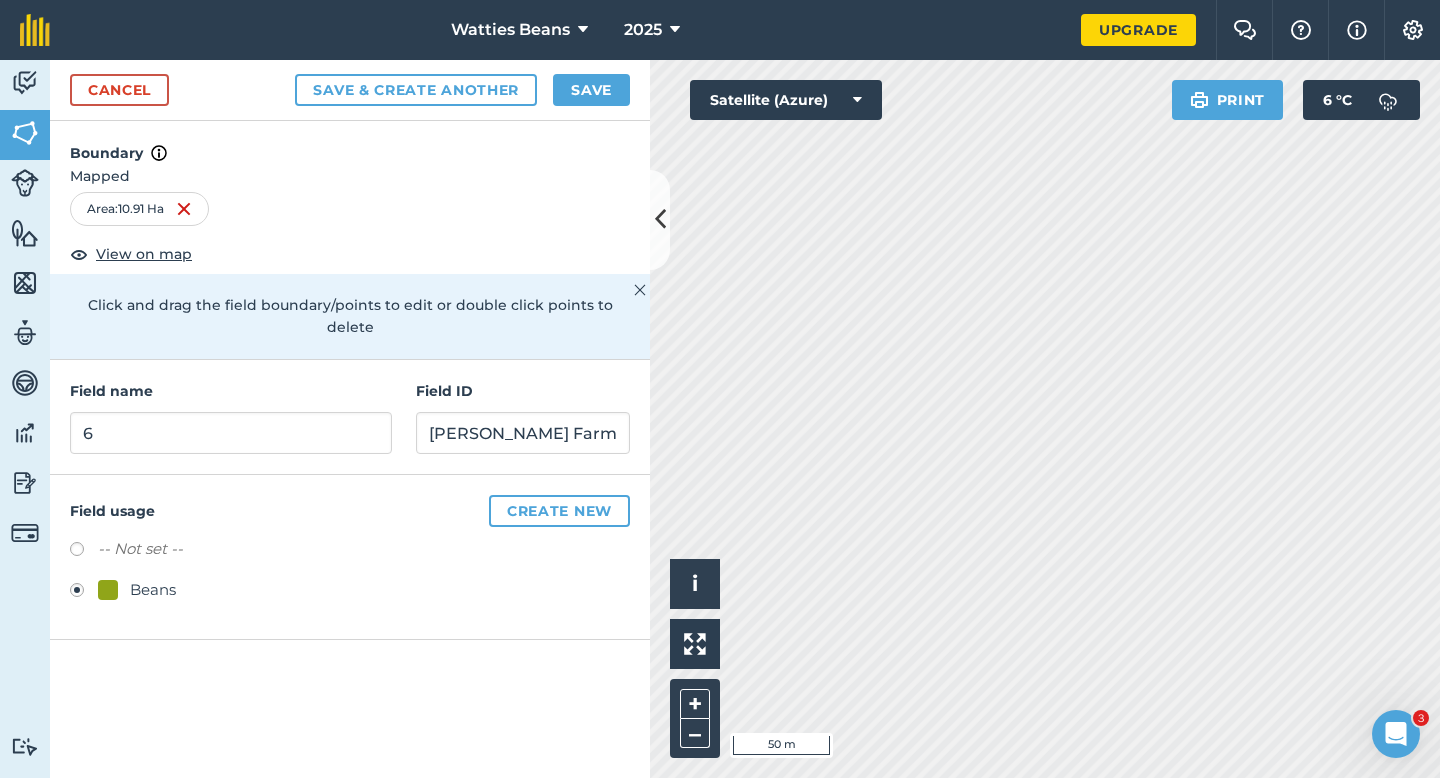 click on "Field name 6 Field ID [PERSON_NAME] Farming Partnershp" at bounding box center [350, 417] 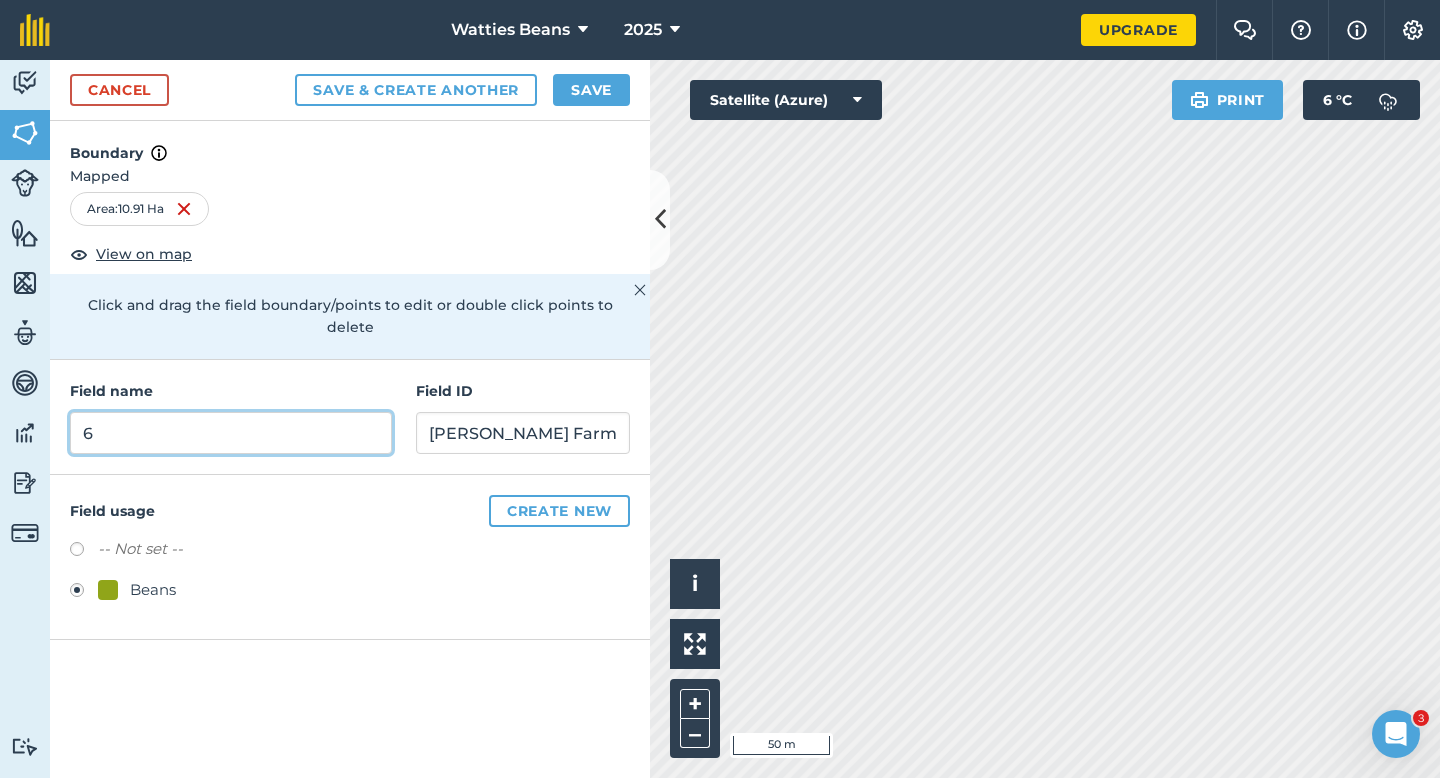 click on "6" at bounding box center [231, 433] 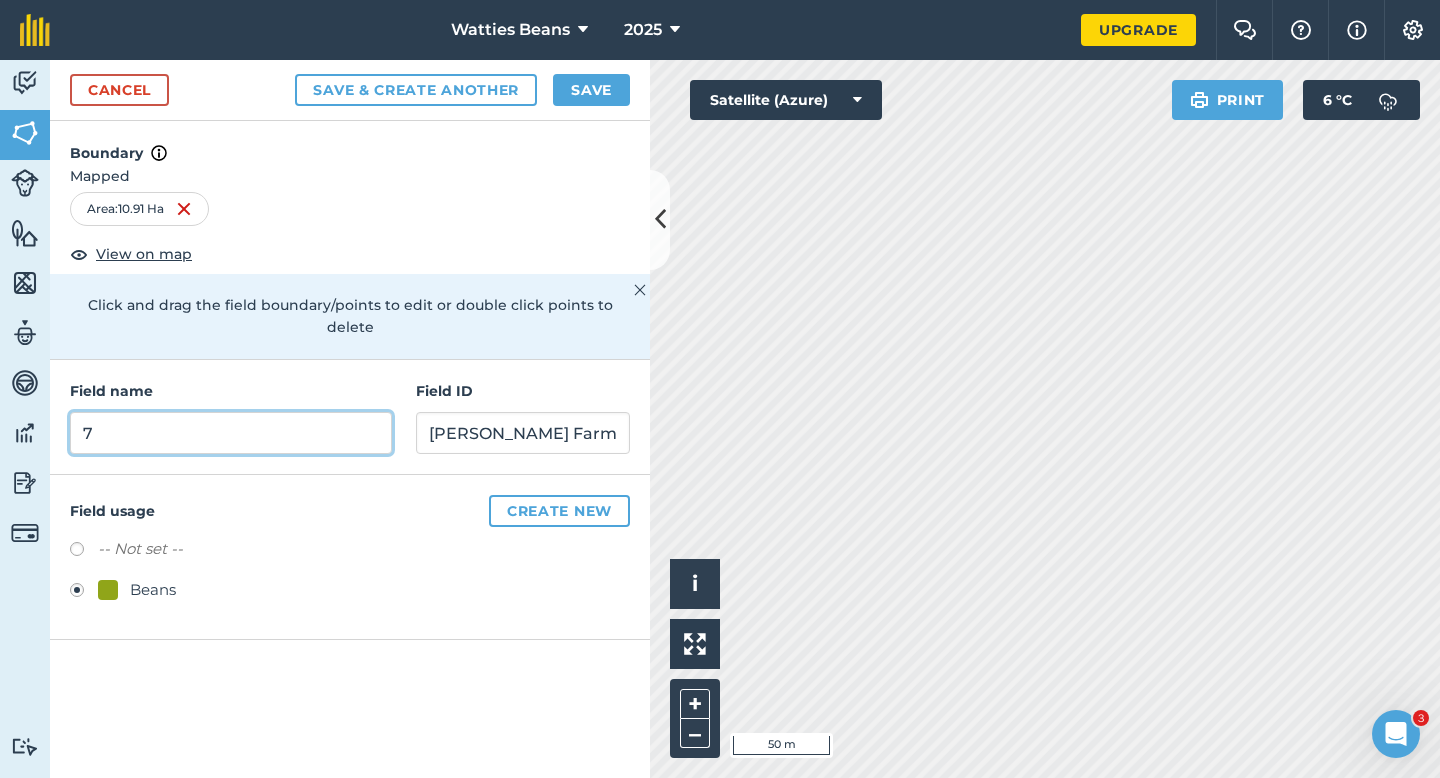 type on "7" 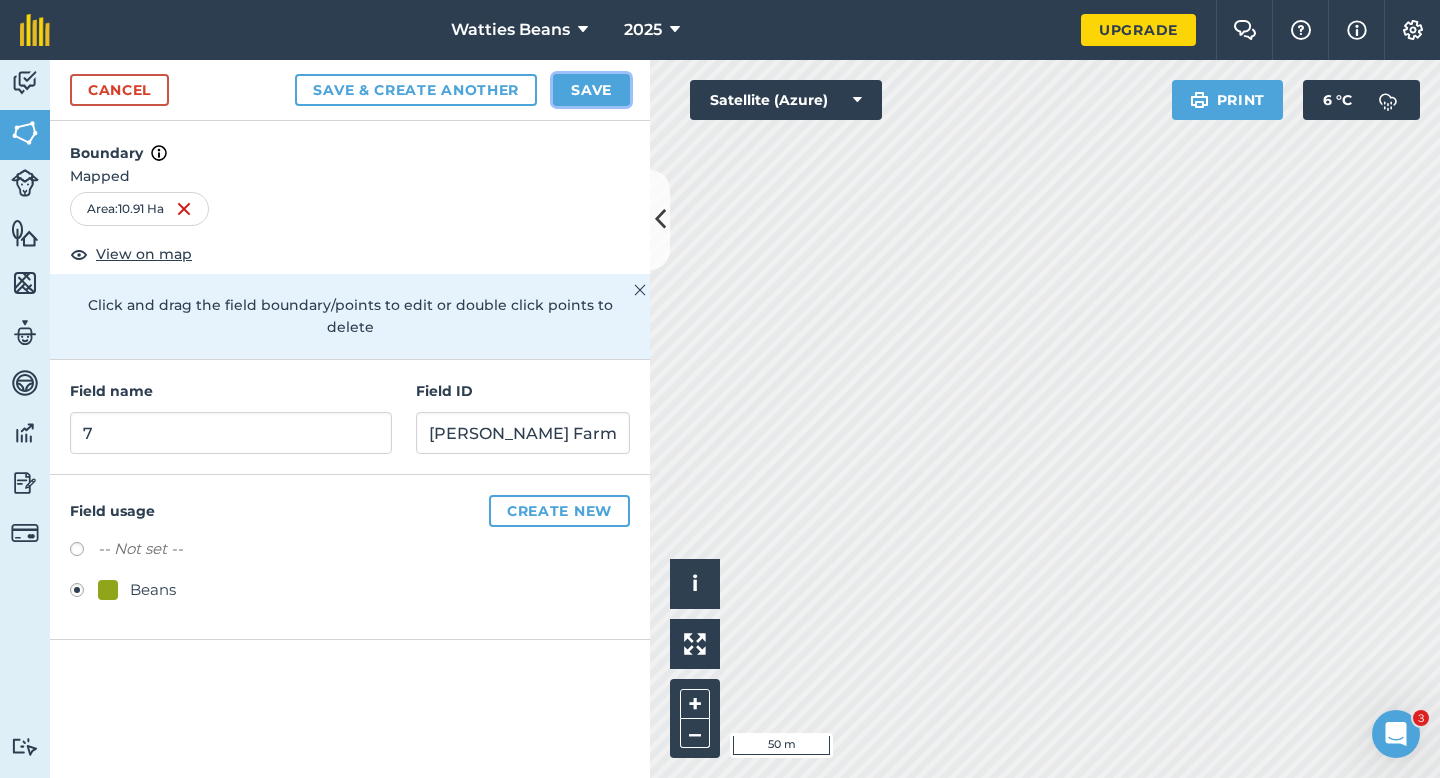 click on "Save" at bounding box center (591, 90) 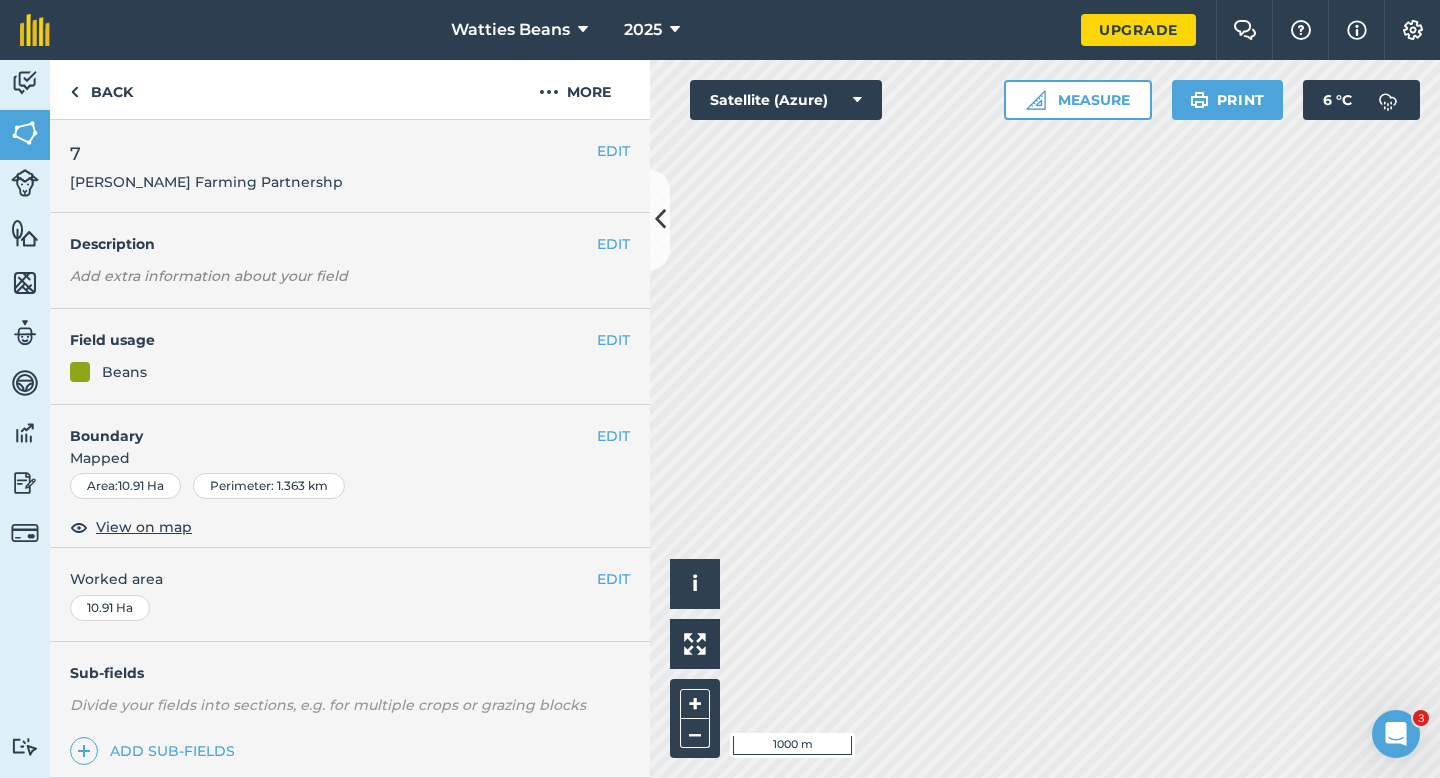 click on "Worked area" at bounding box center [350, 579] 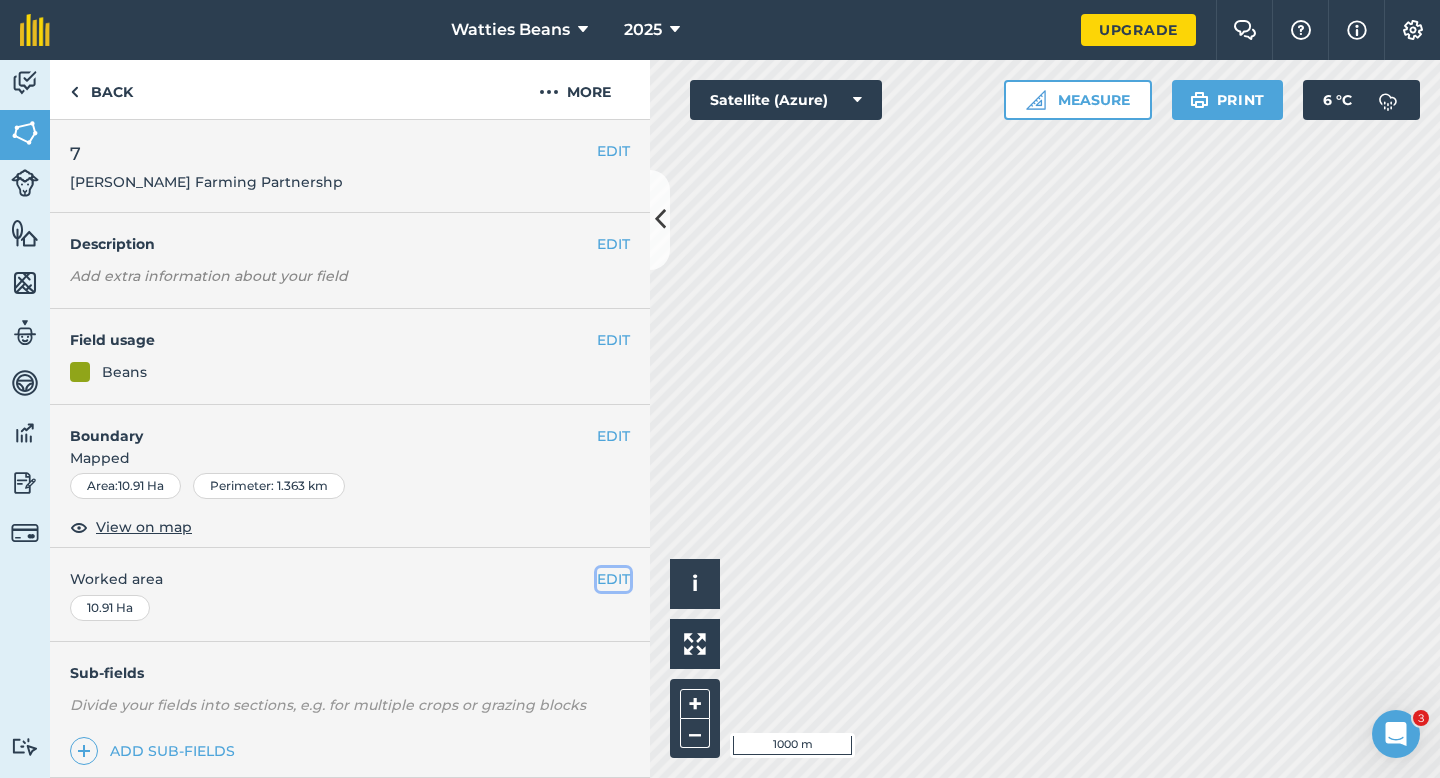 click on "EDIT" at bounding box center (613, 579) 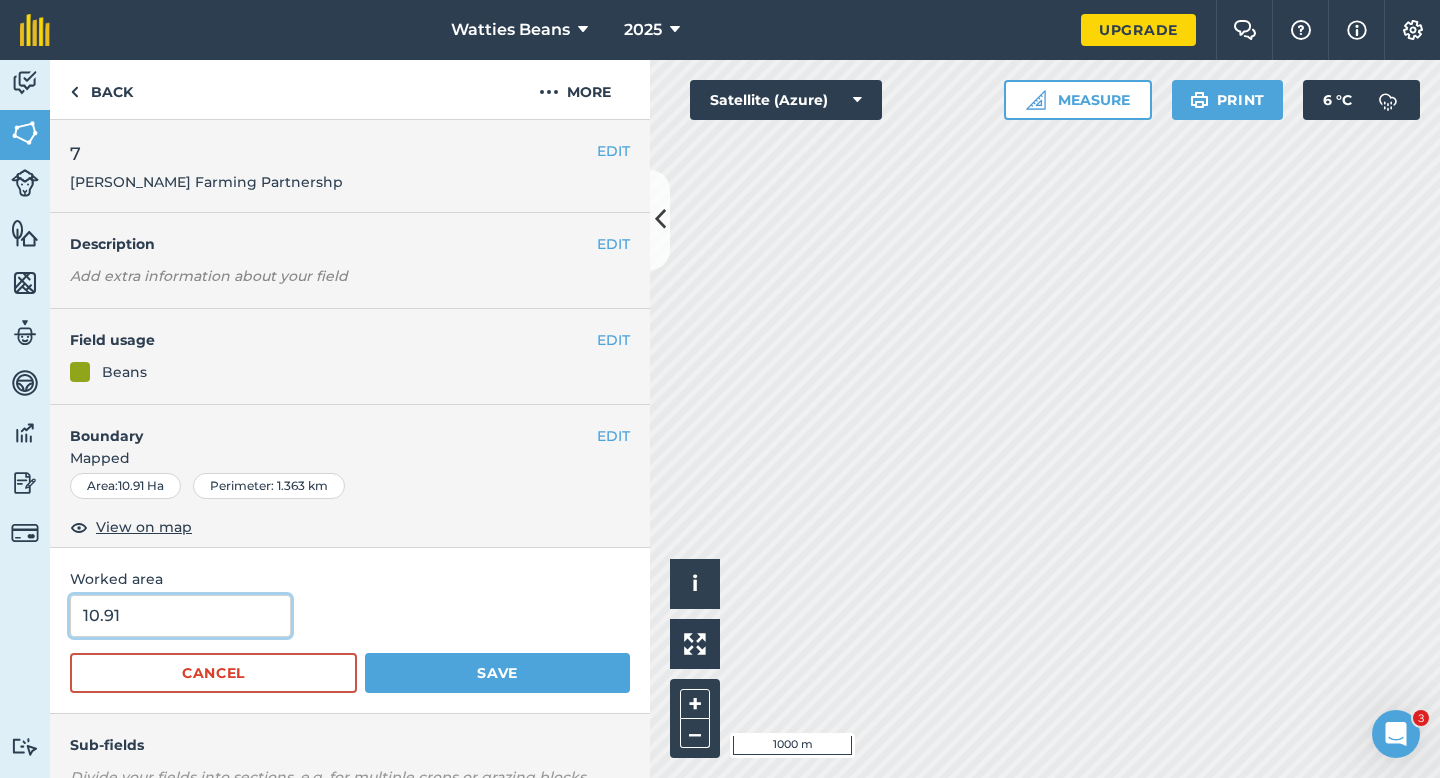 click on "10.91" at bounding box center (180, 616) 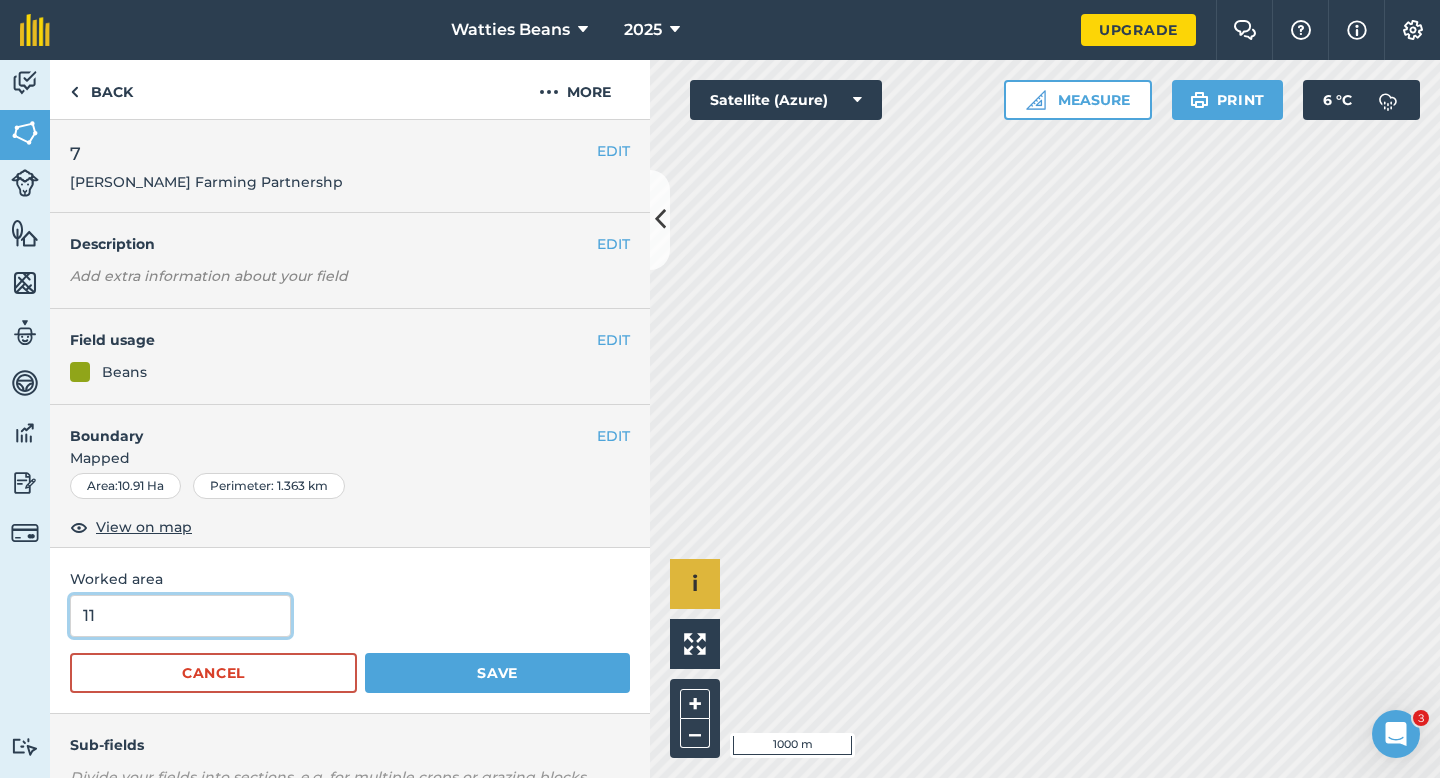 click on "Save" at bounding box center [497, 673] 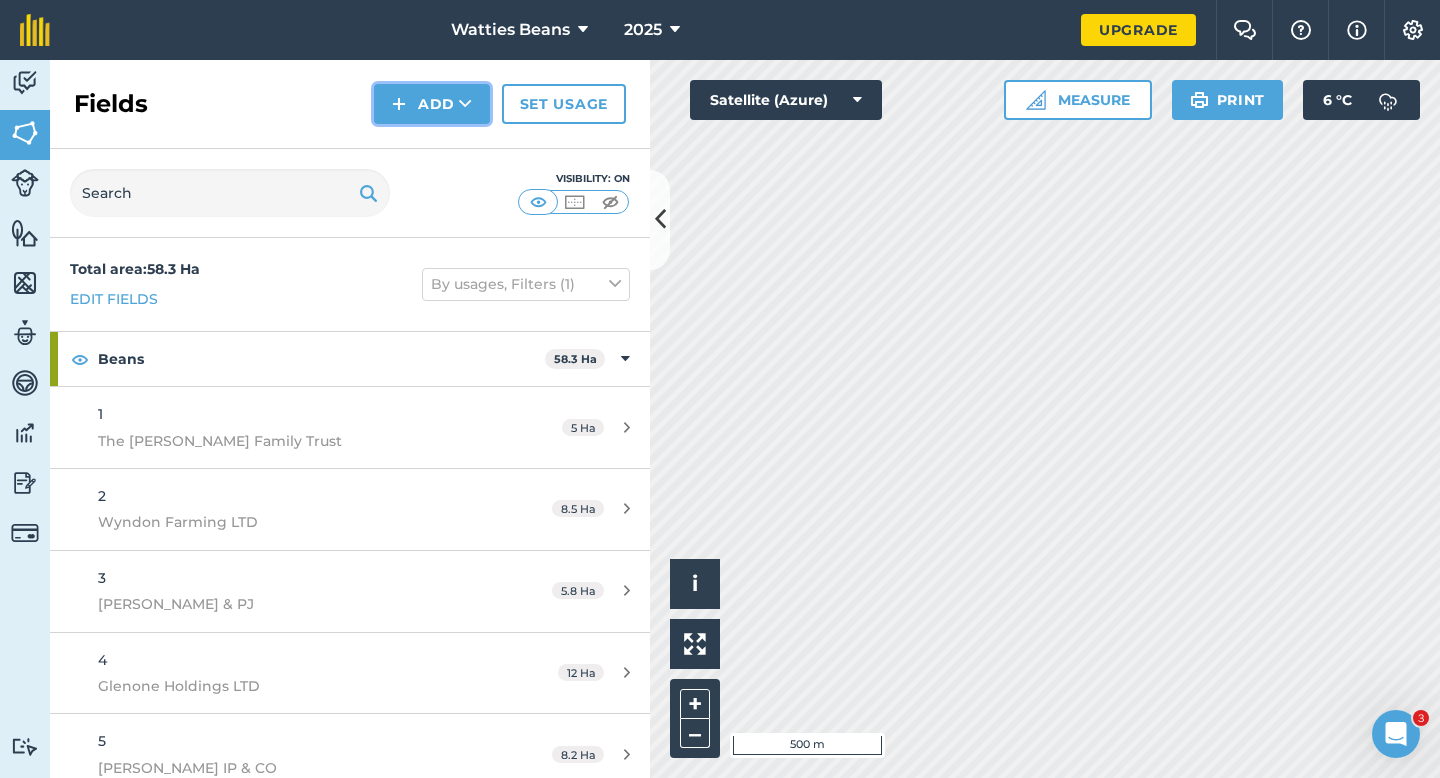 click on "Add" at bounding box center (432, 104) 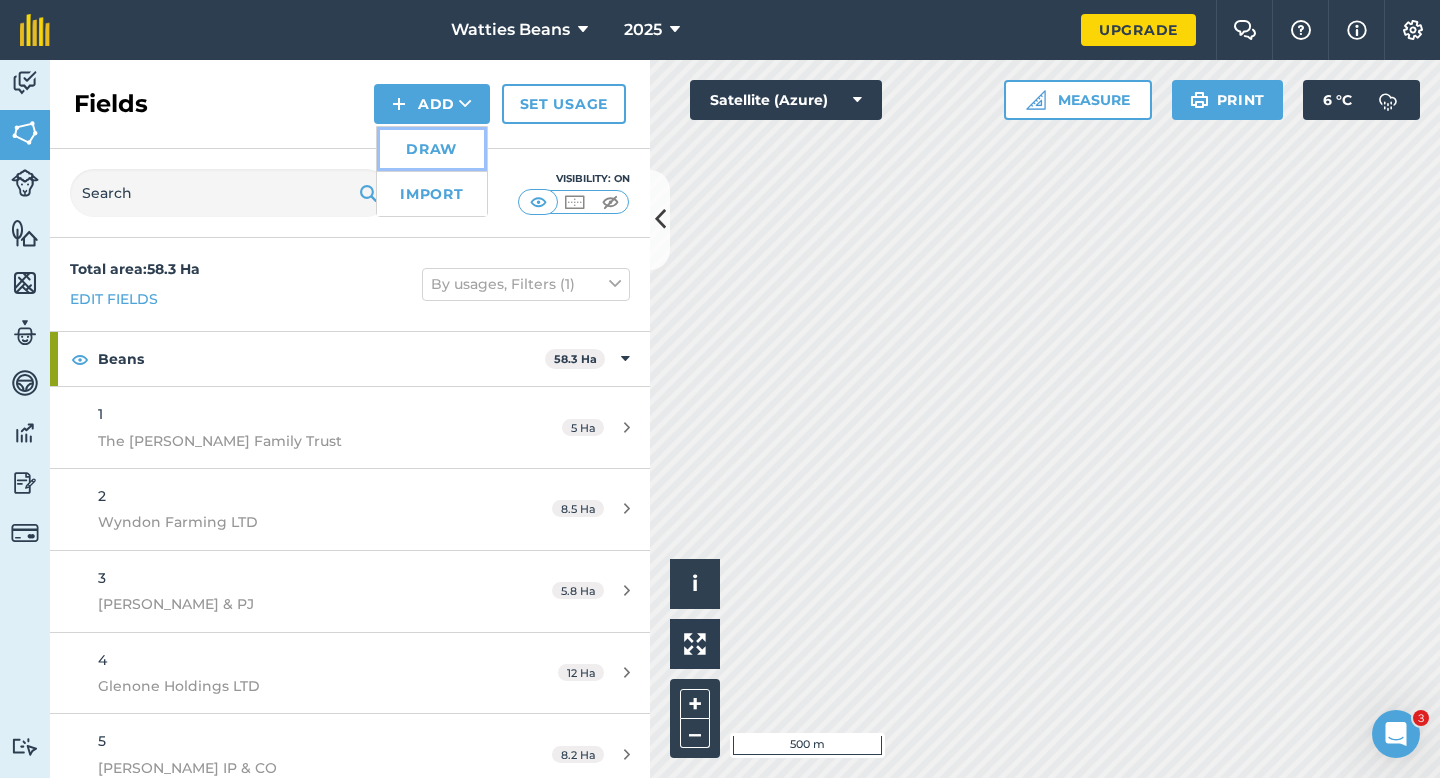 click on "Draw" at bounding box center (432, 149) 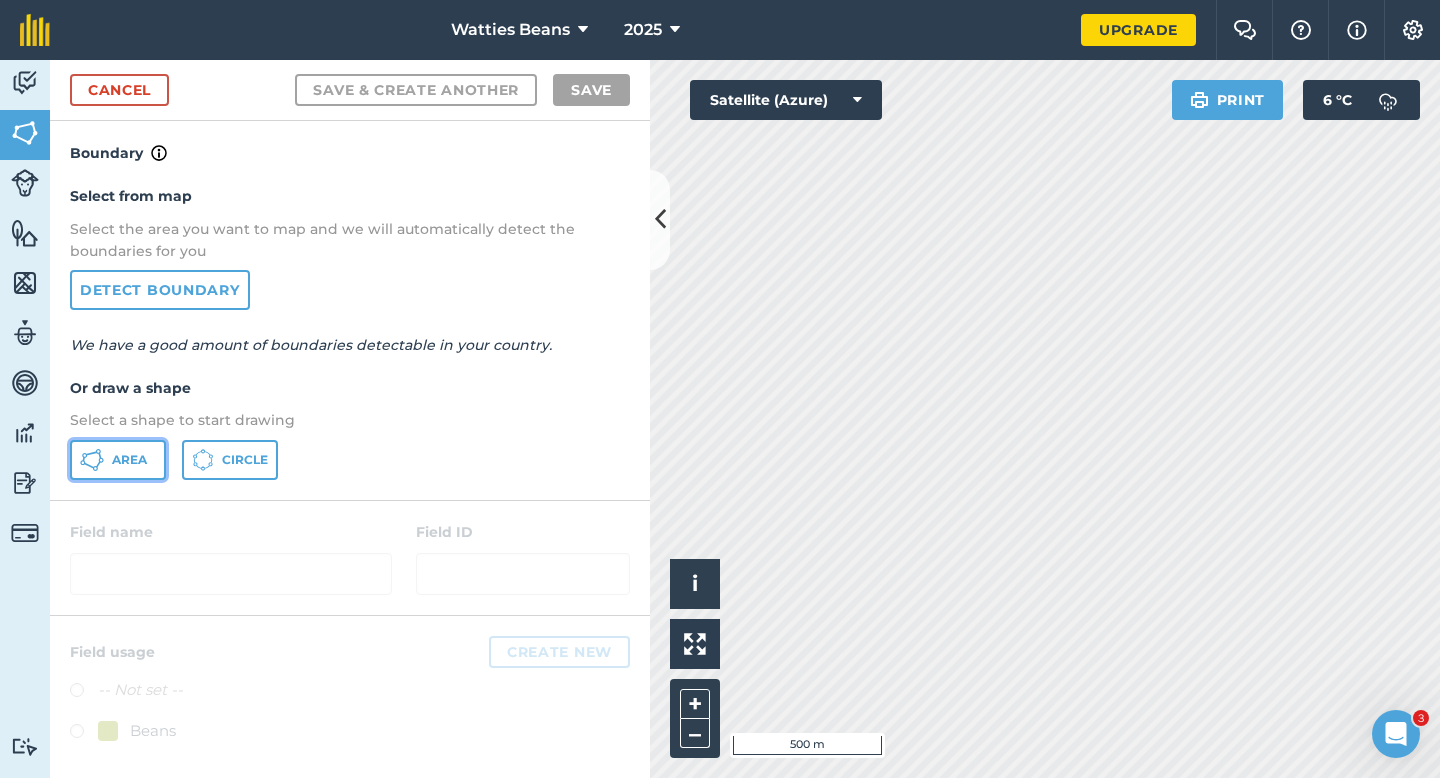 click on "Area" at bounding box center (118, 460) 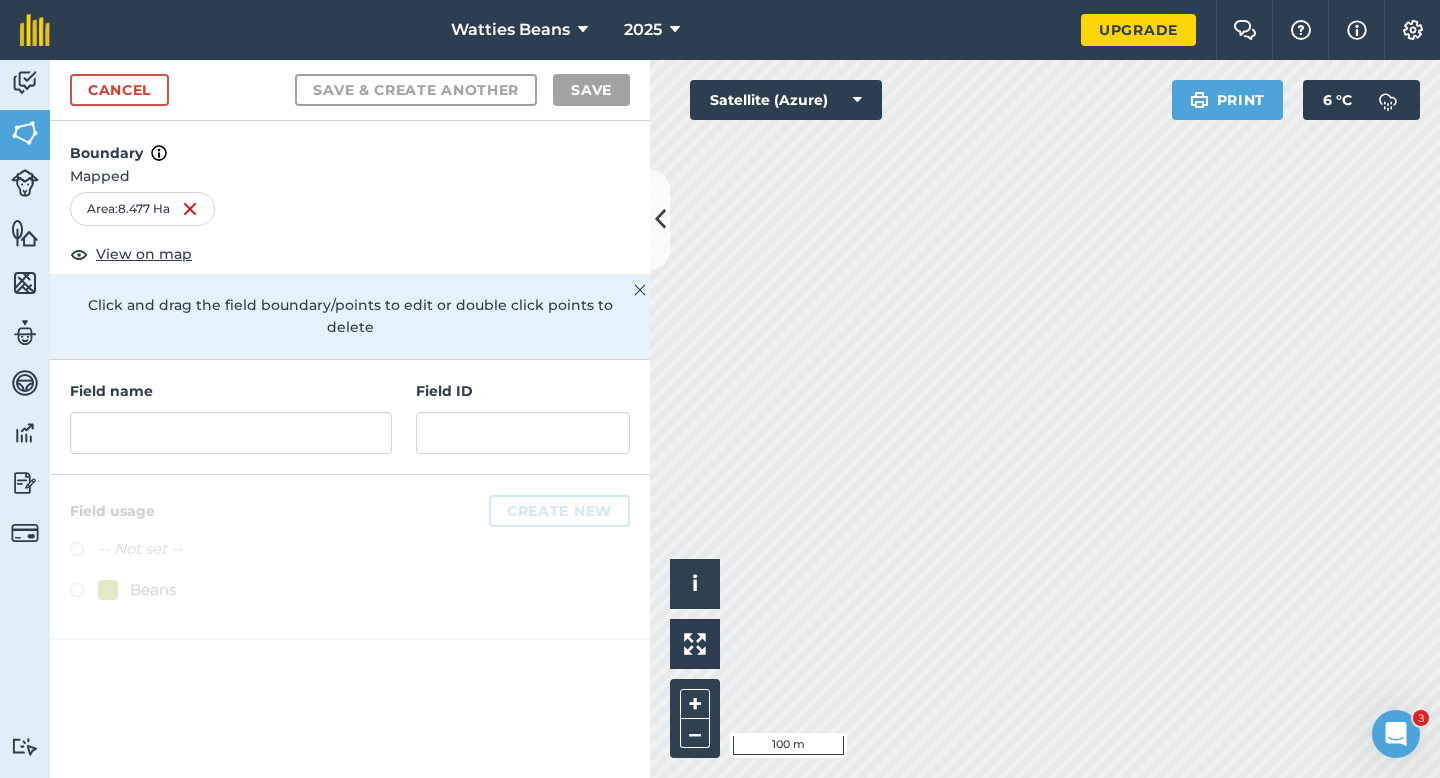 click on "Cancel Save & Create Another Save" at bounding box center [350, 90] 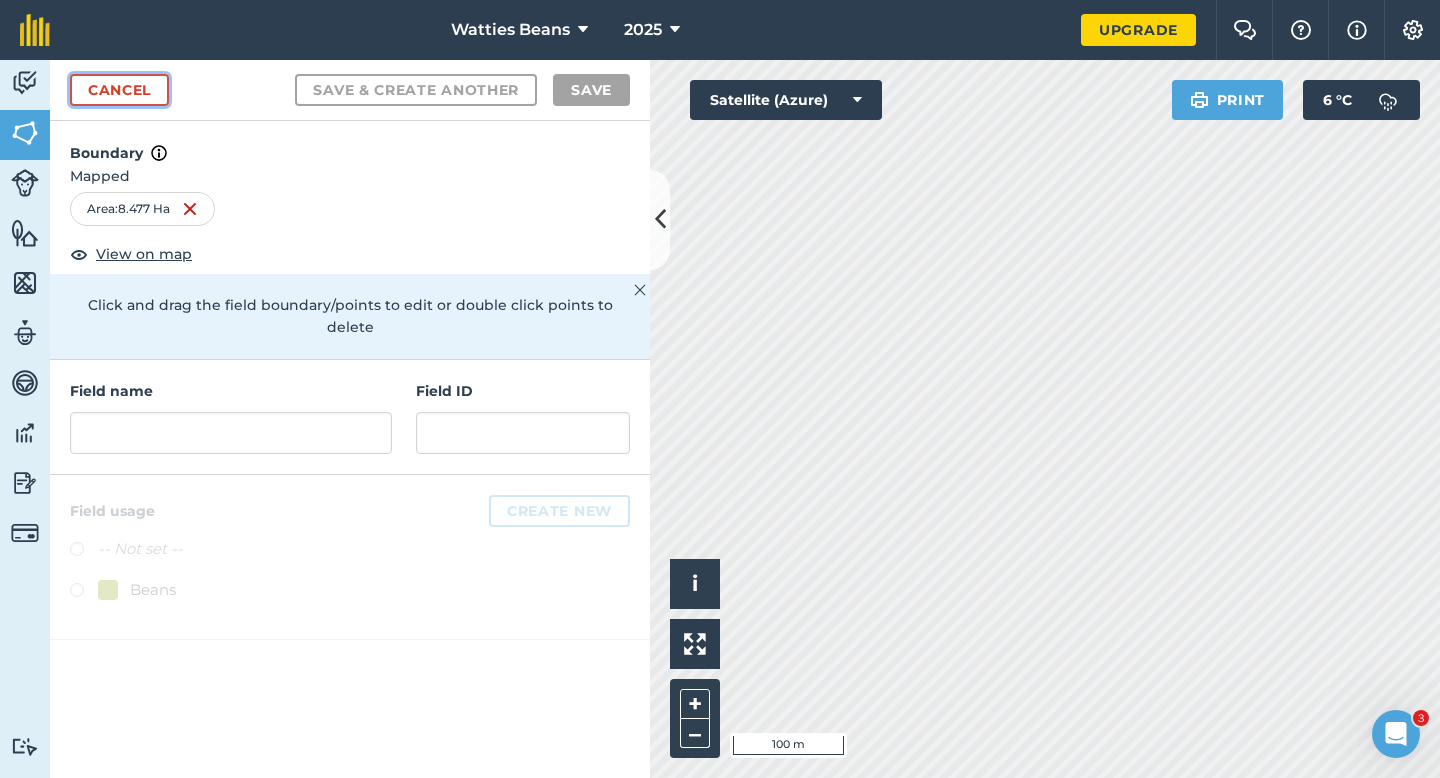 click on "Cancel" at bounding box center [119, 90] 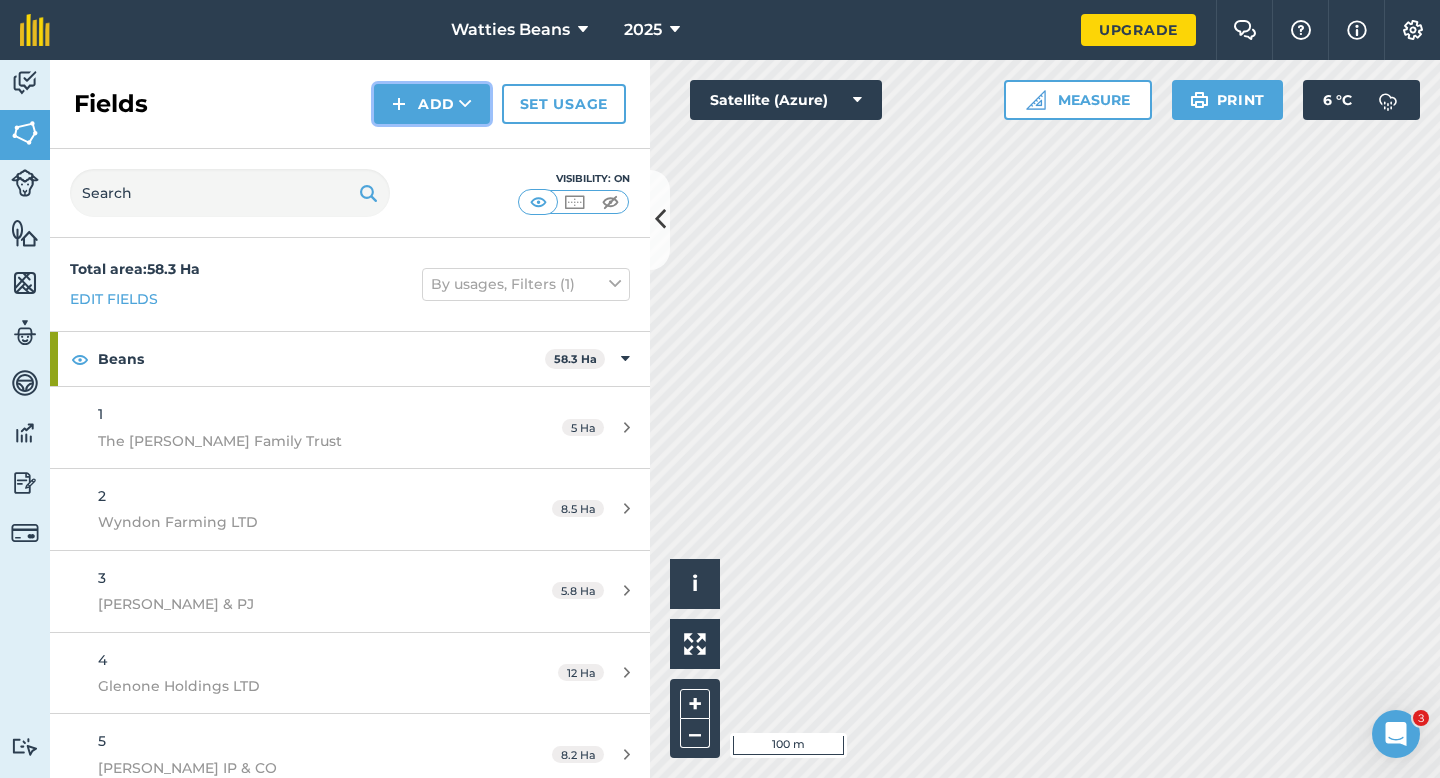 click on "Add" at bounding box center (432, 104) 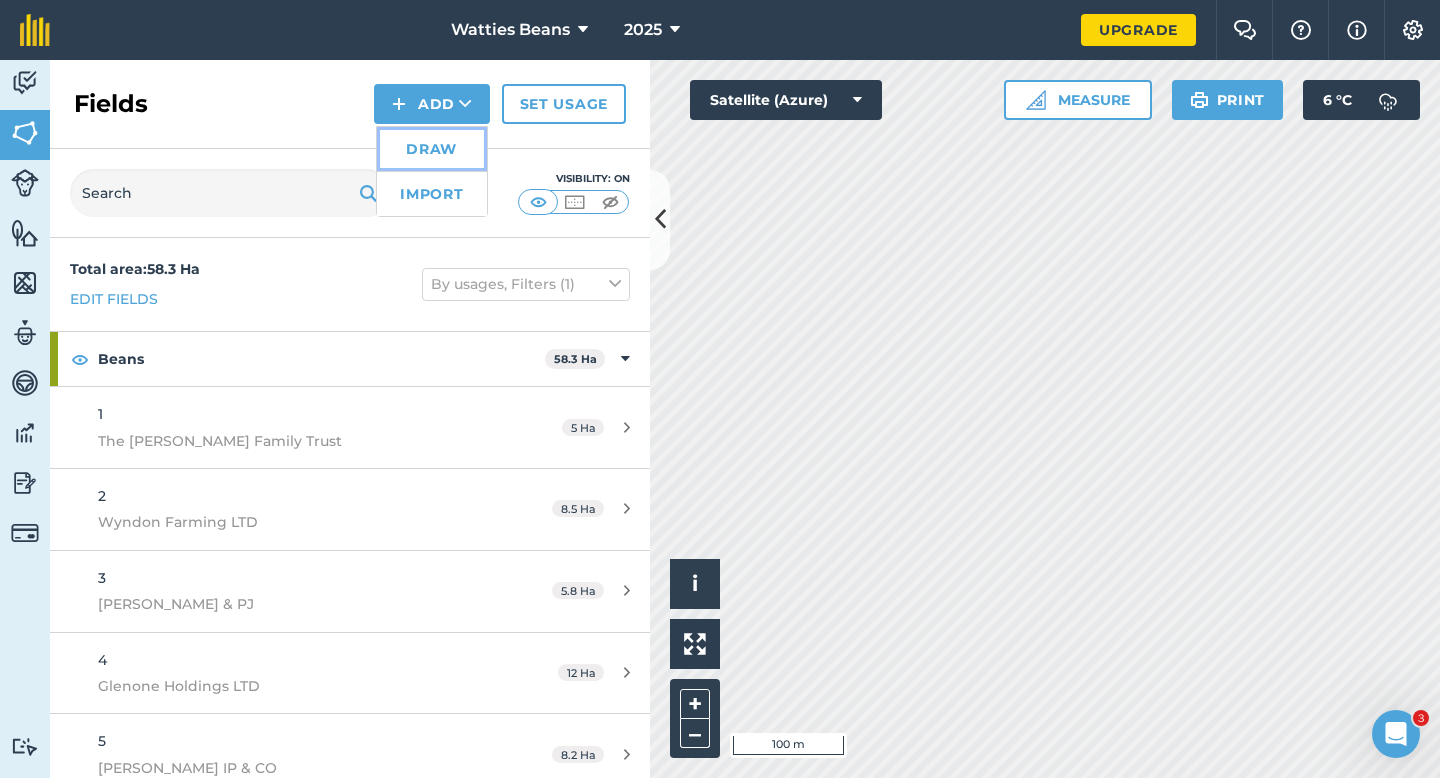 click on "Draw" at bounding box center (432, 149) 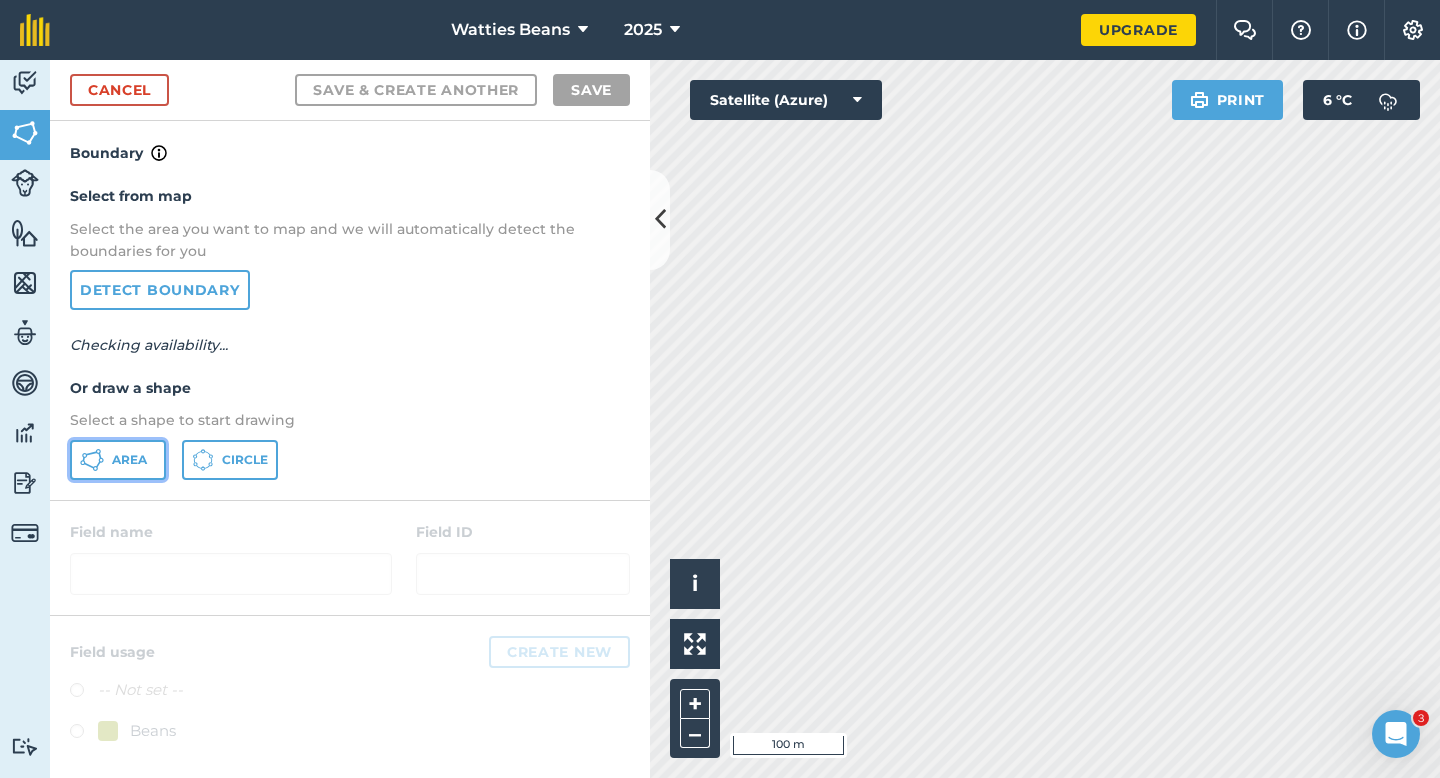 click on "Area" at bounding box center (118, 460) 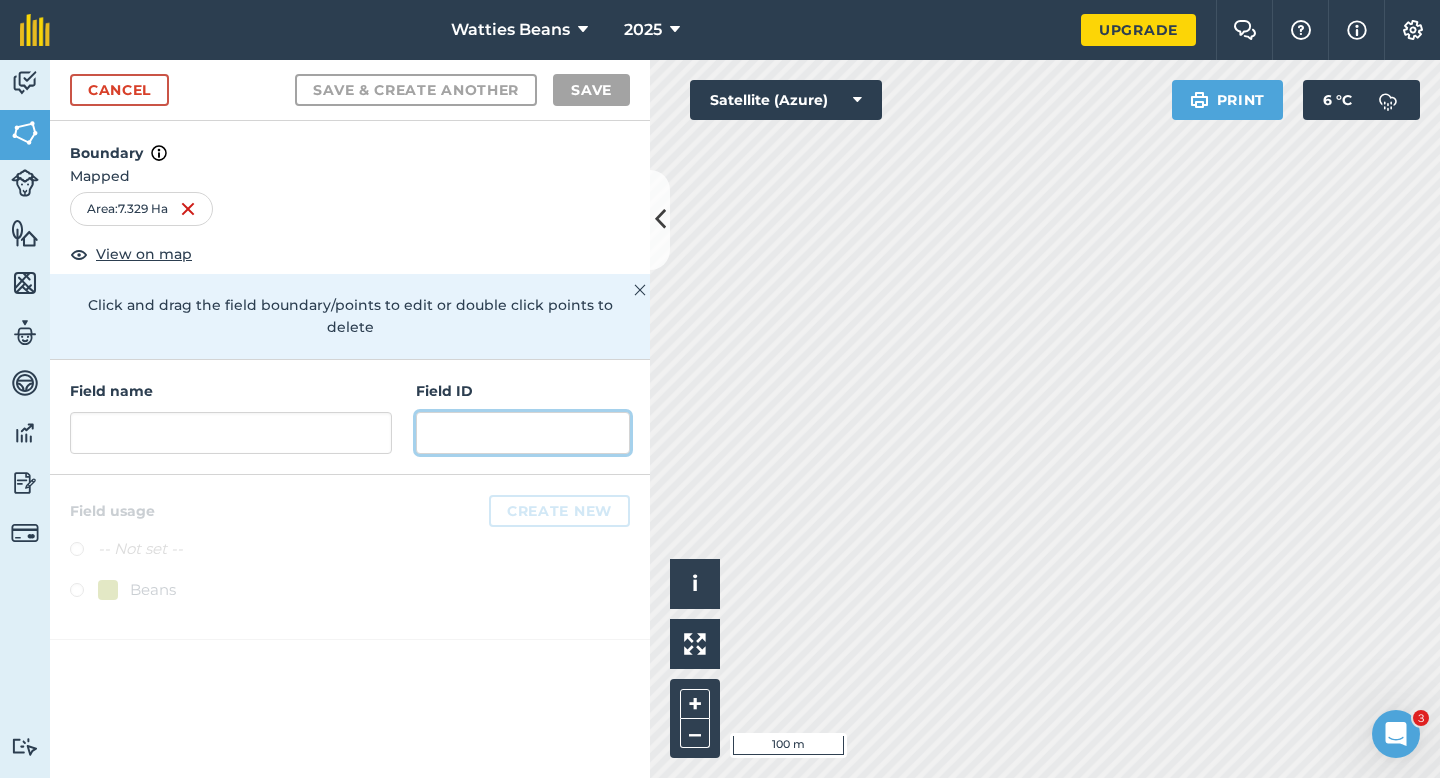 click at bounding box center [523, 433] 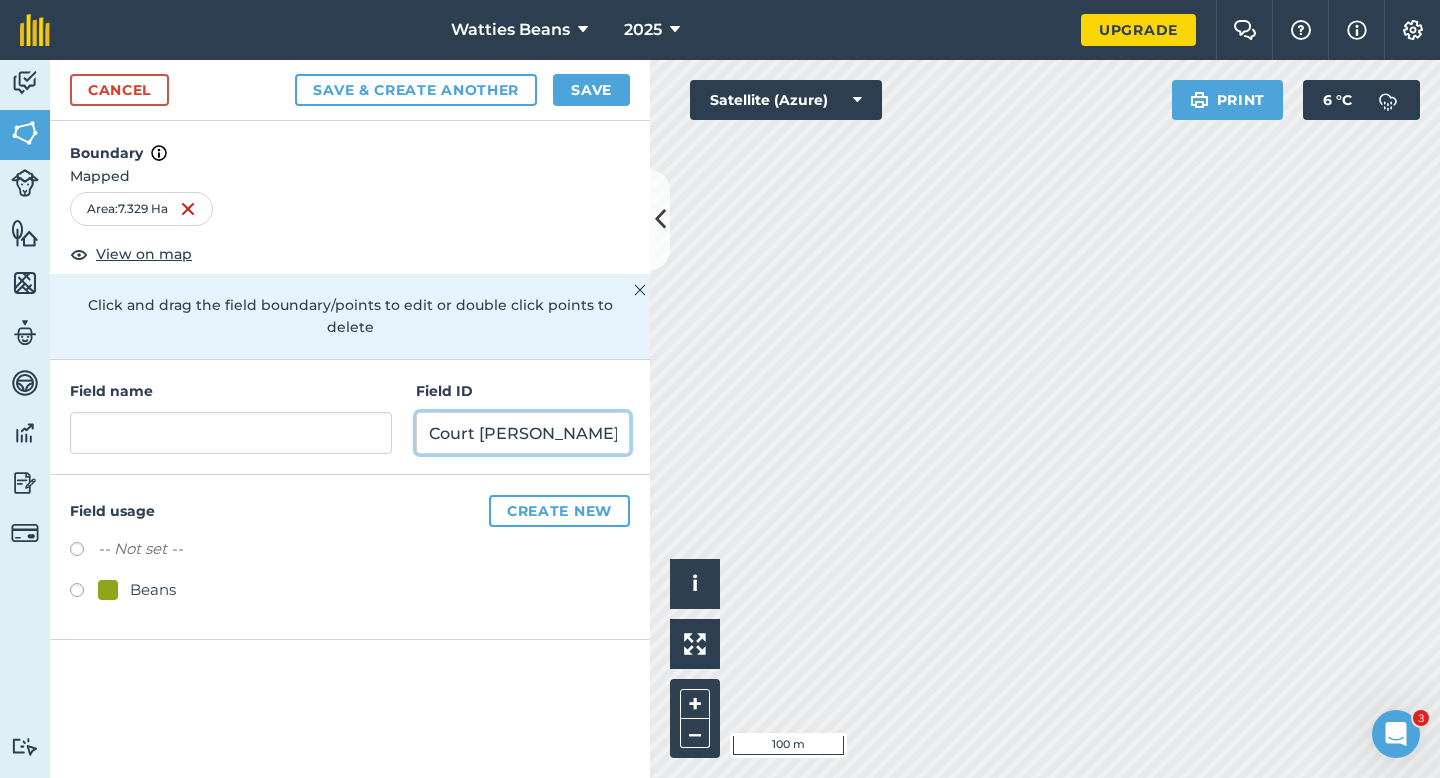 type on "Court [PERSON_NAME]" 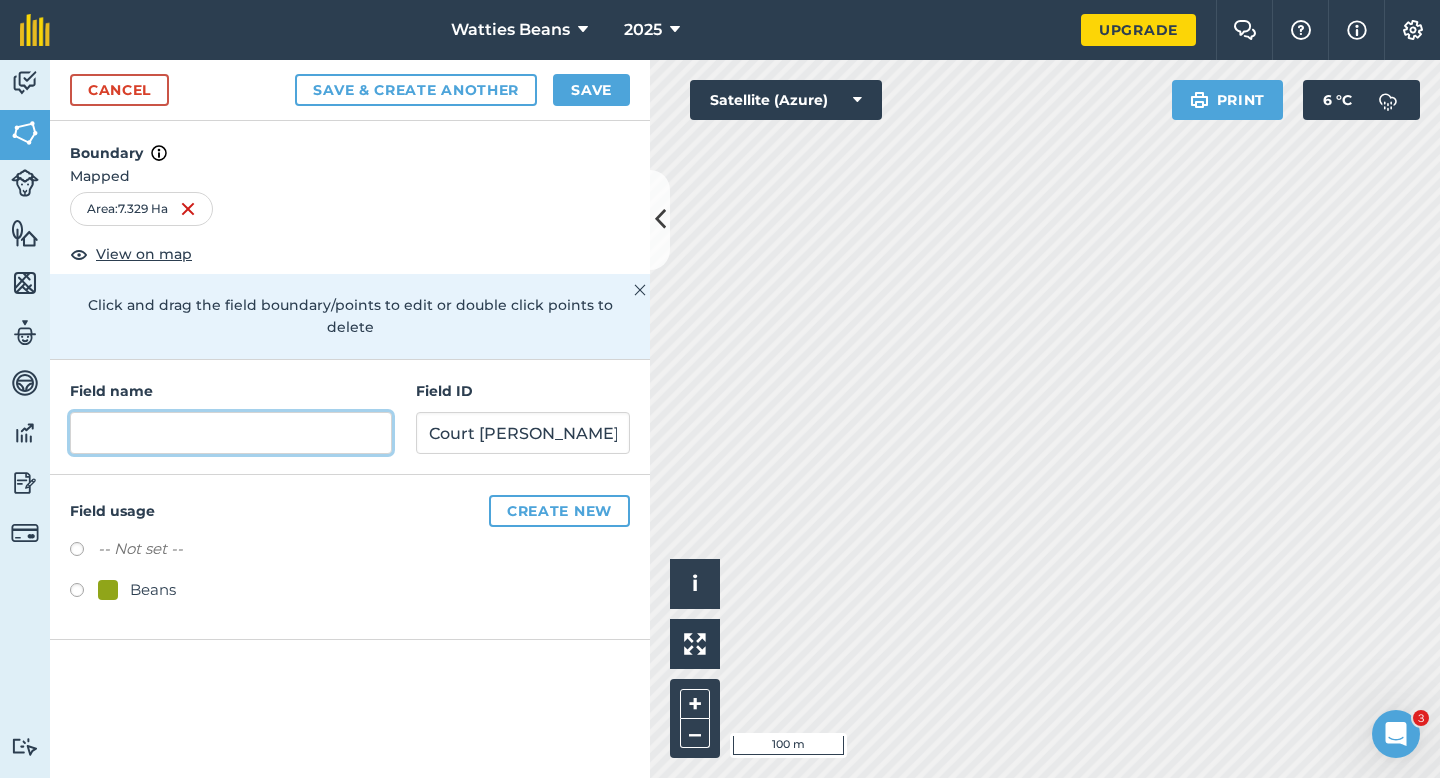 click at bounding box center (231, 433) 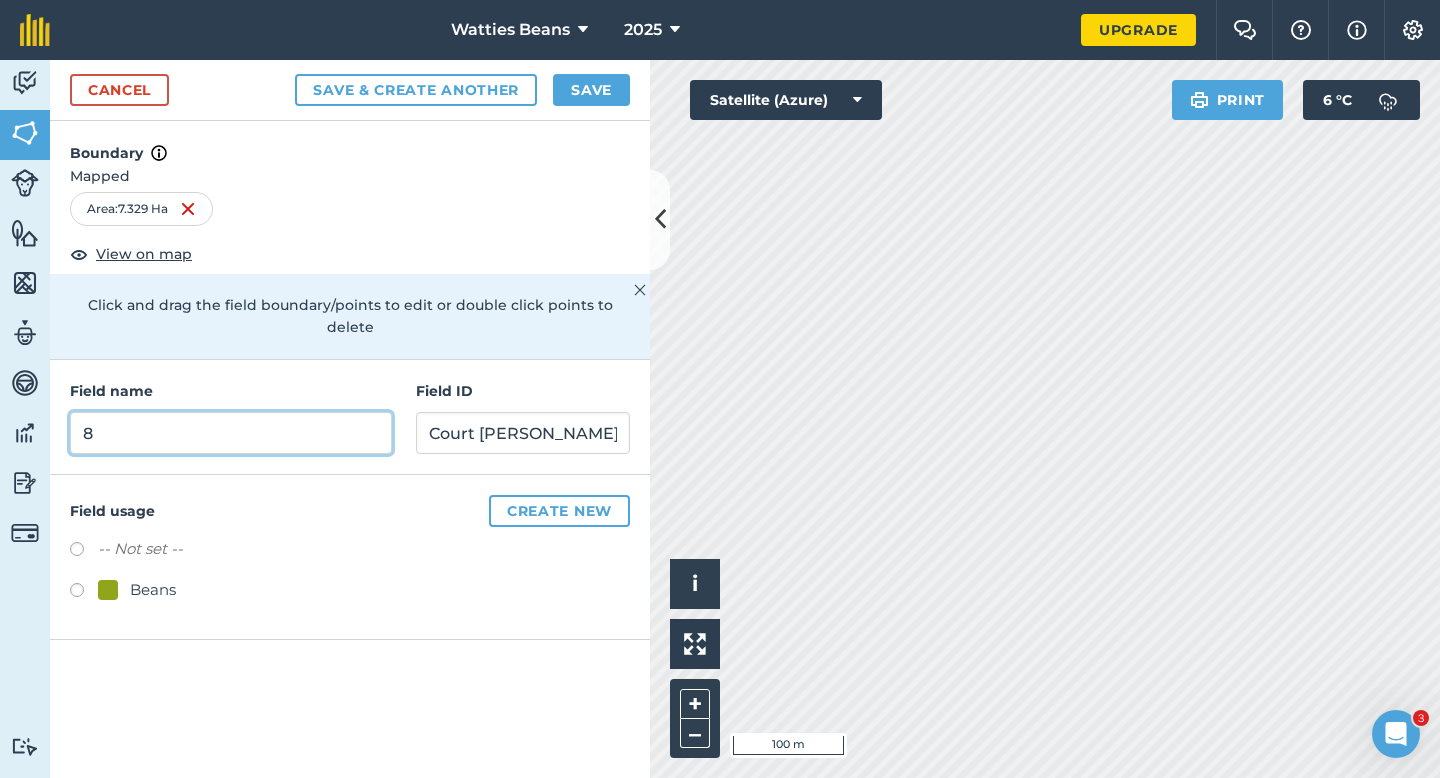 type on "8" 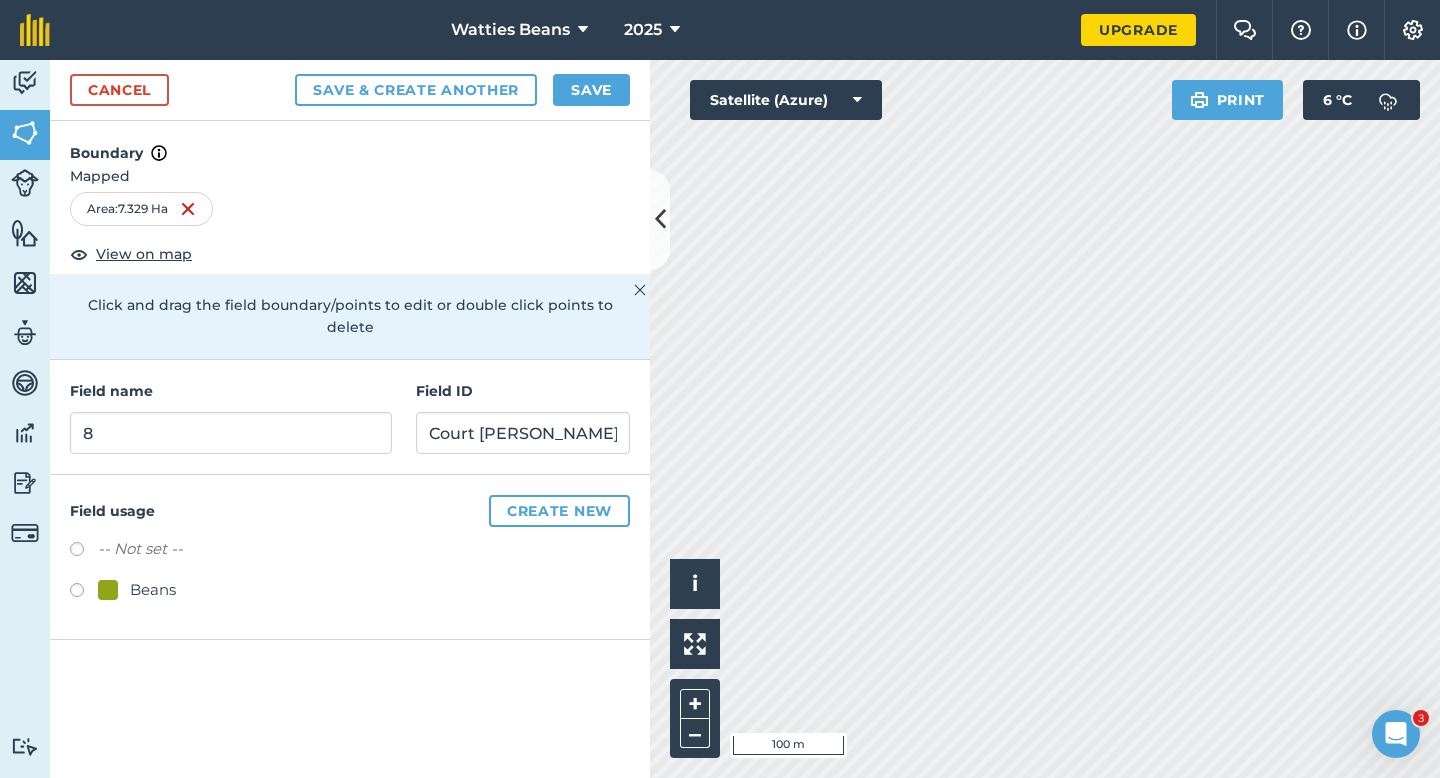 click on "Beans" at bounding box center (137, 590) 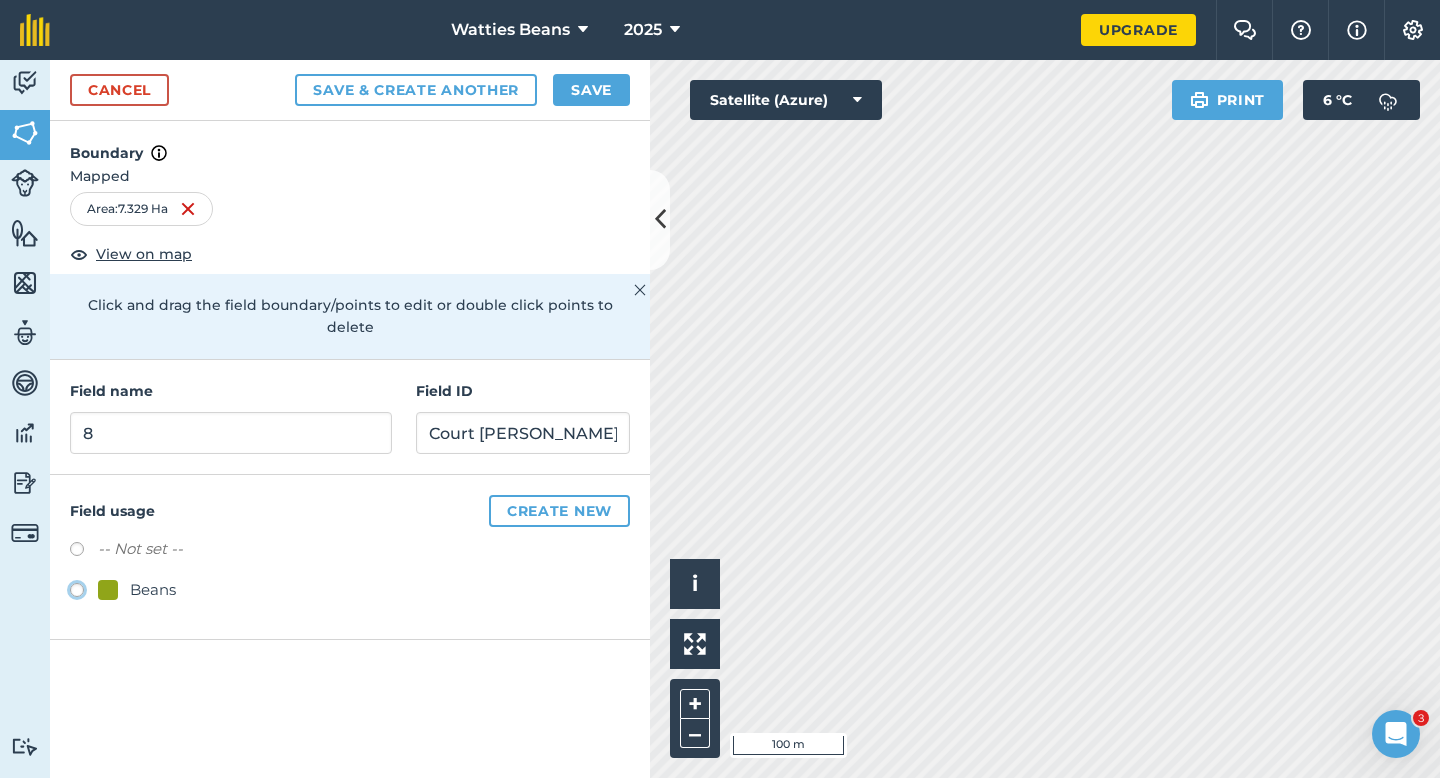 click on "Beans" at bounding box center [-9923, 589] 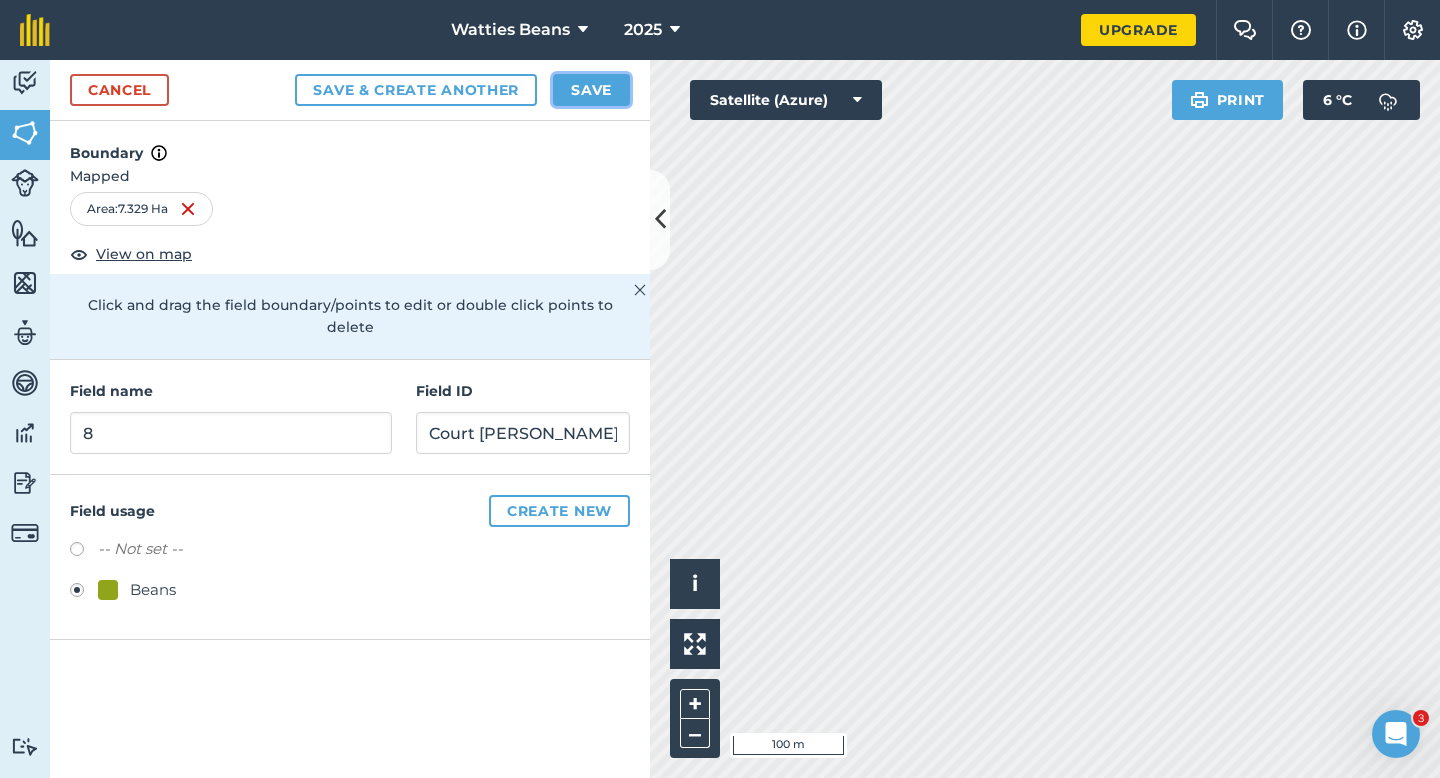 click on "Save" at bounding box center (591, 90) 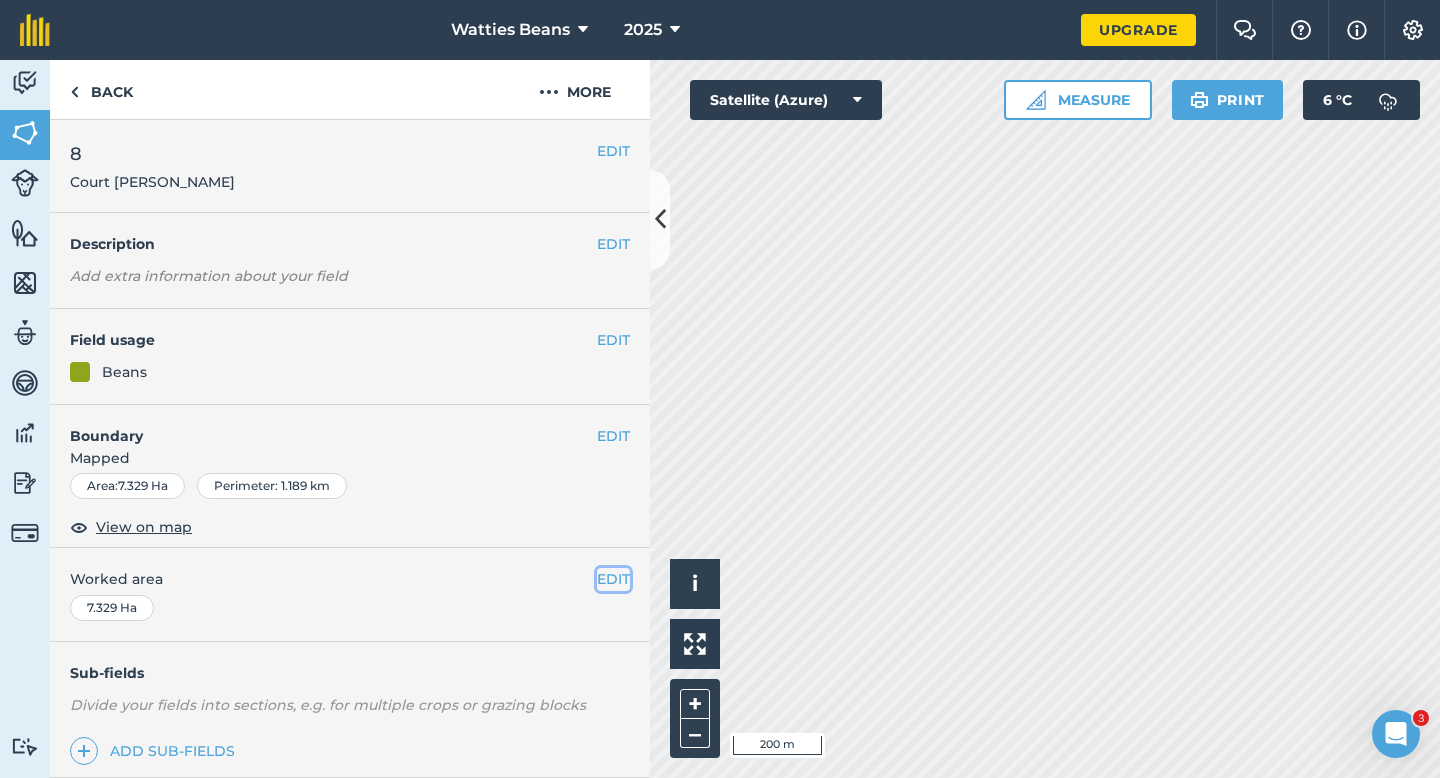 click on "EDIT" at bounding box center [613, 579] 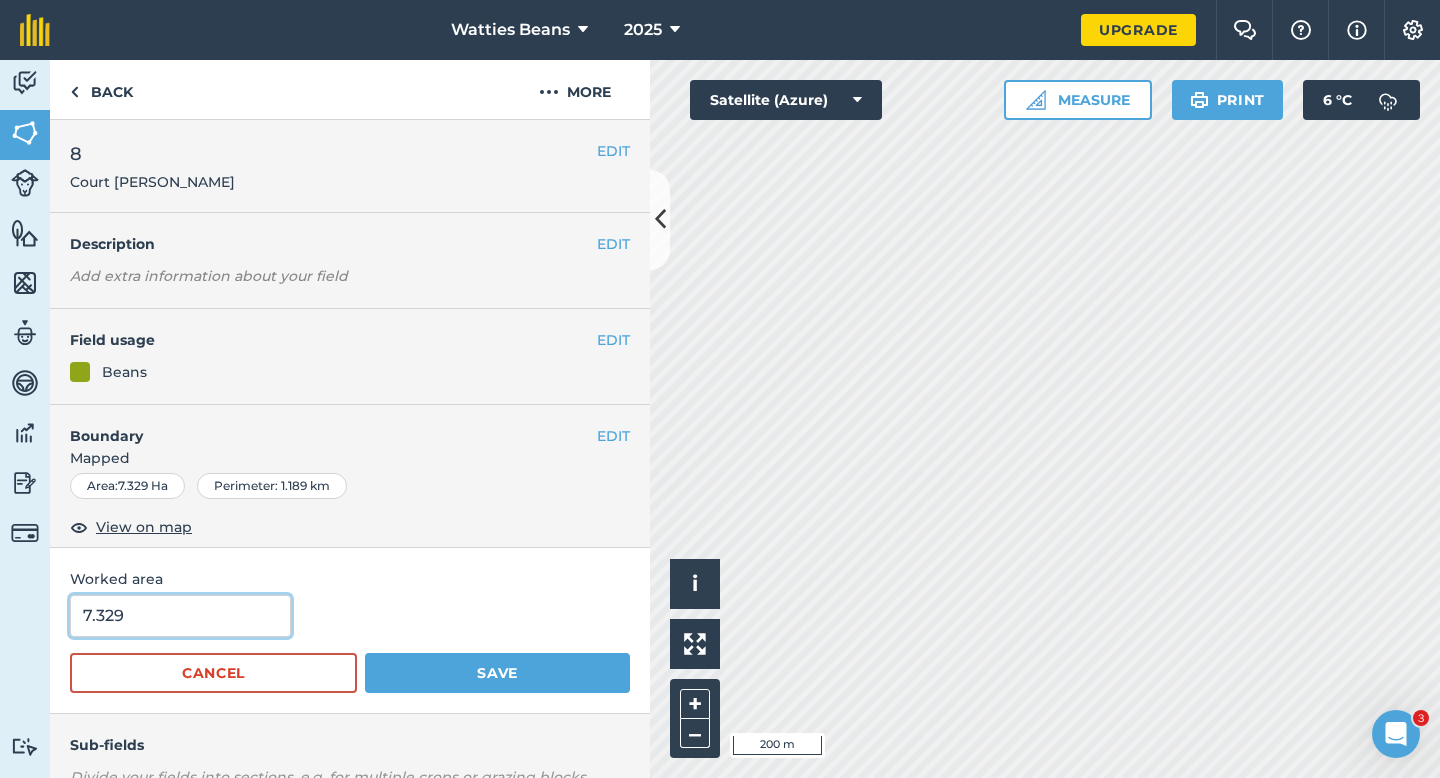 click on "7.329" at bounding box center [180, 616] 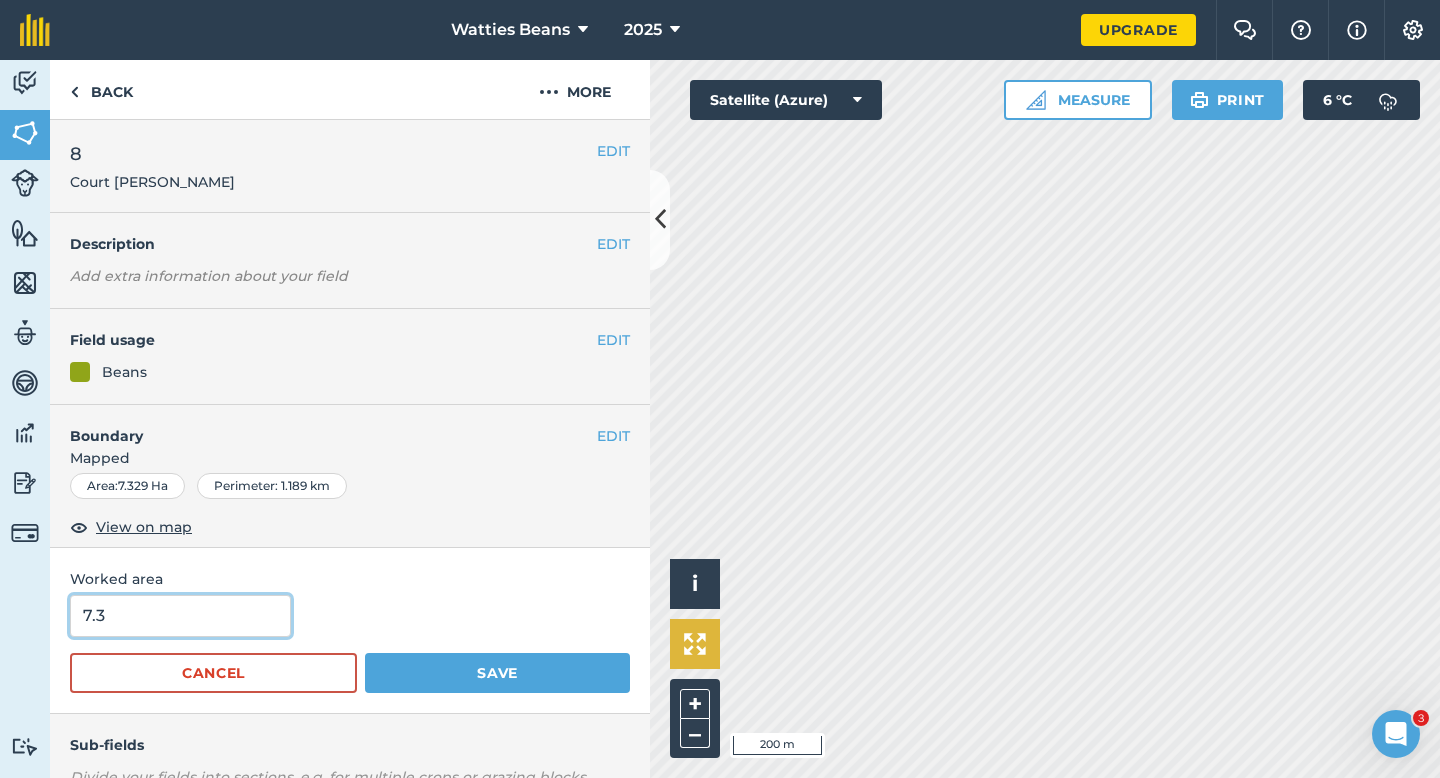 type on "7.3" 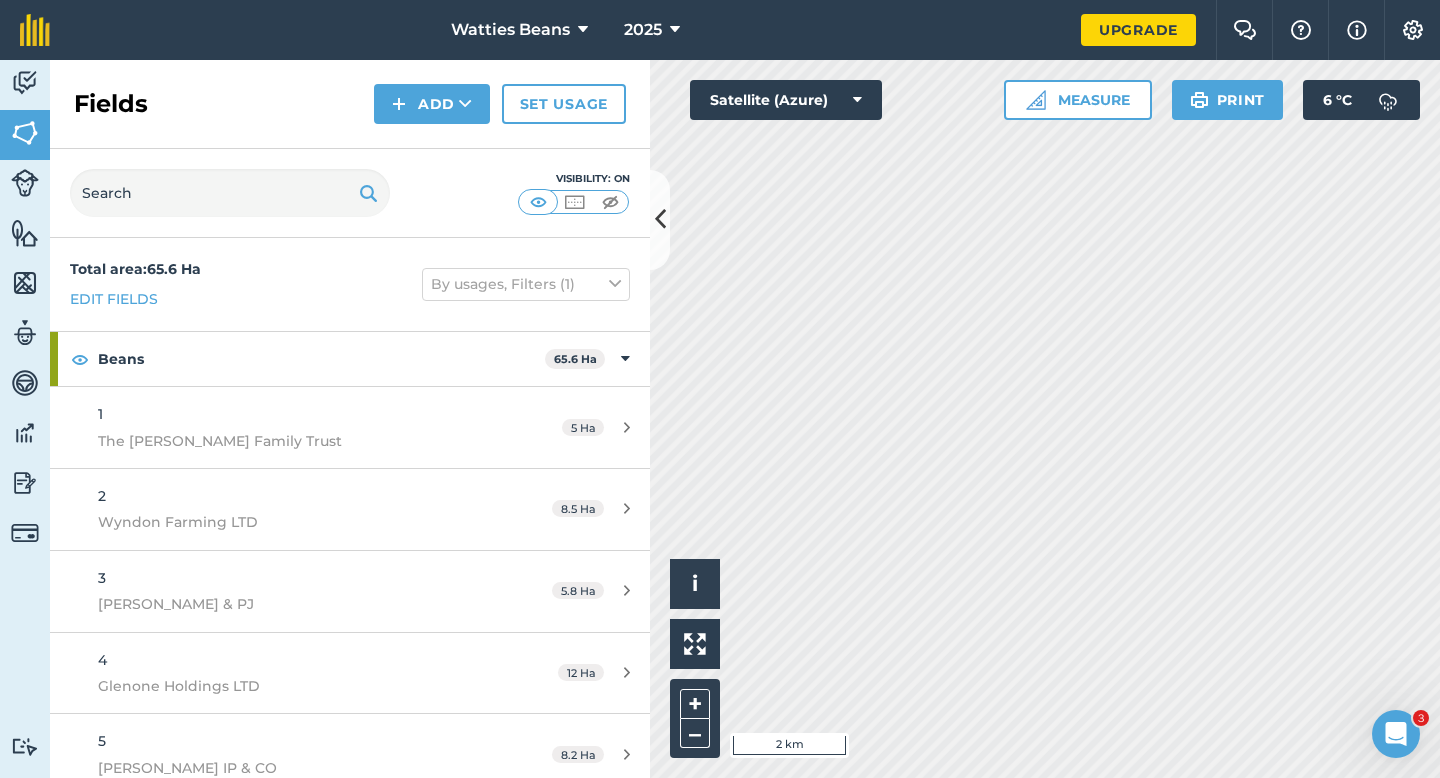 scroll, scrollTop: 262, scrollLeft: 0, axis: vertical 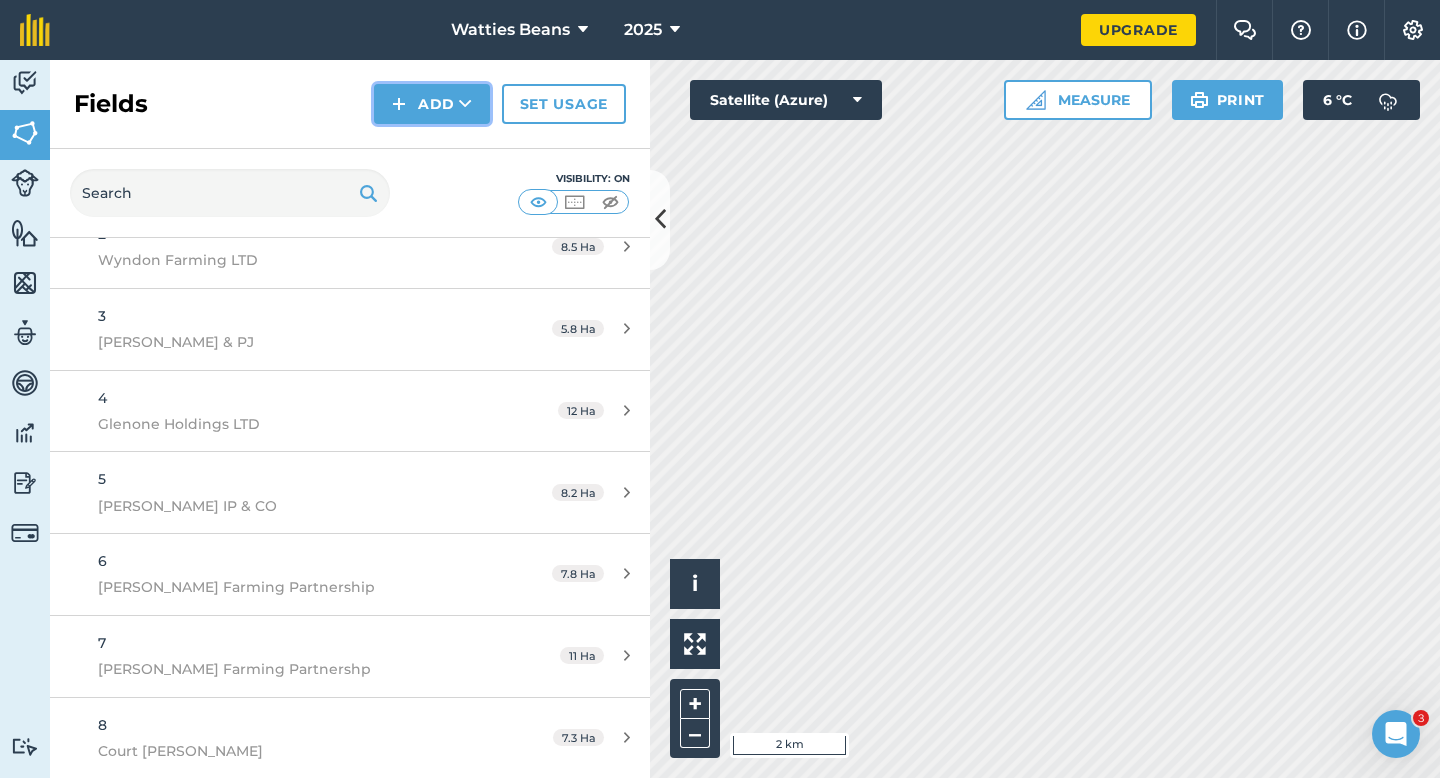 click on "Add" at bounding box center [432, 104] 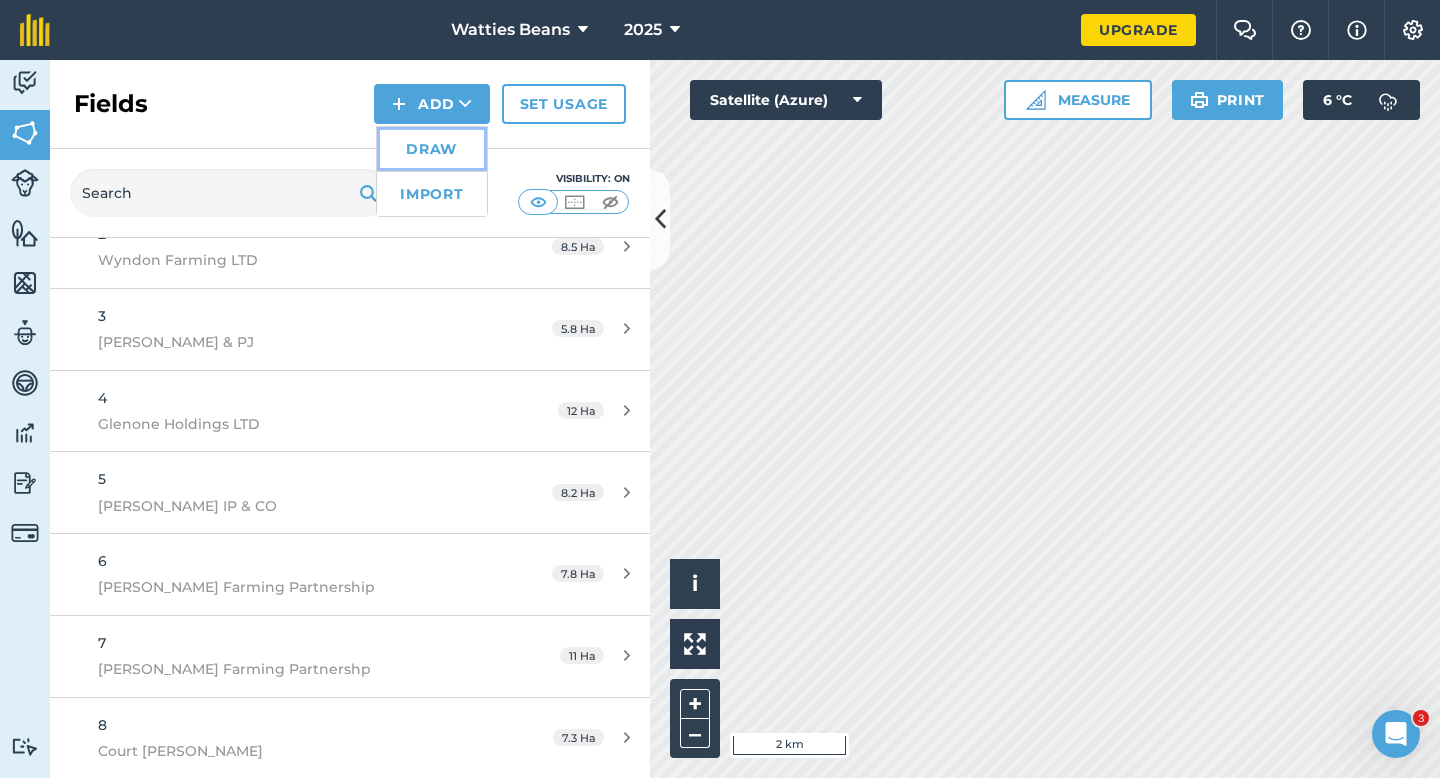 click on "Draw" at bounding box center [432, 149] 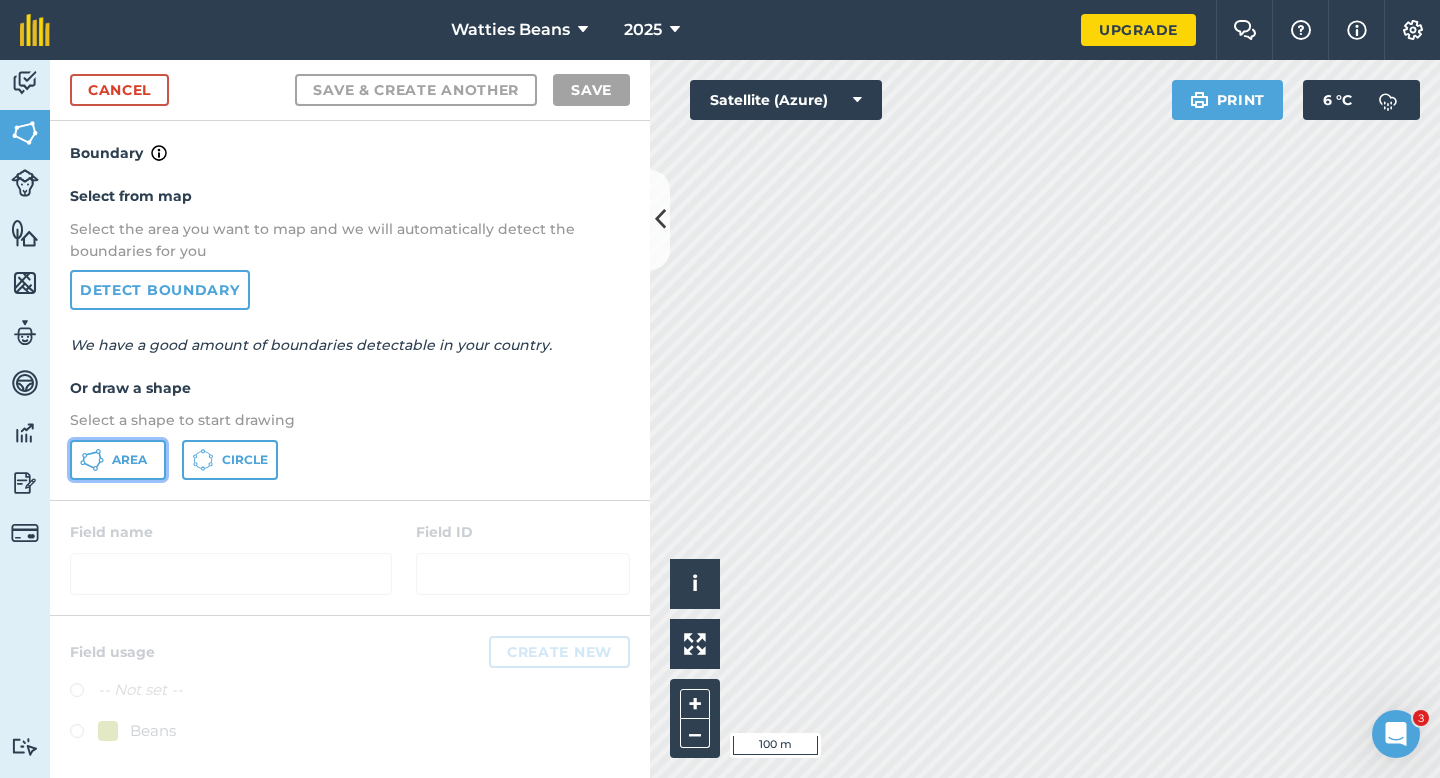 click on "Area" at bounding box center (129, 460) 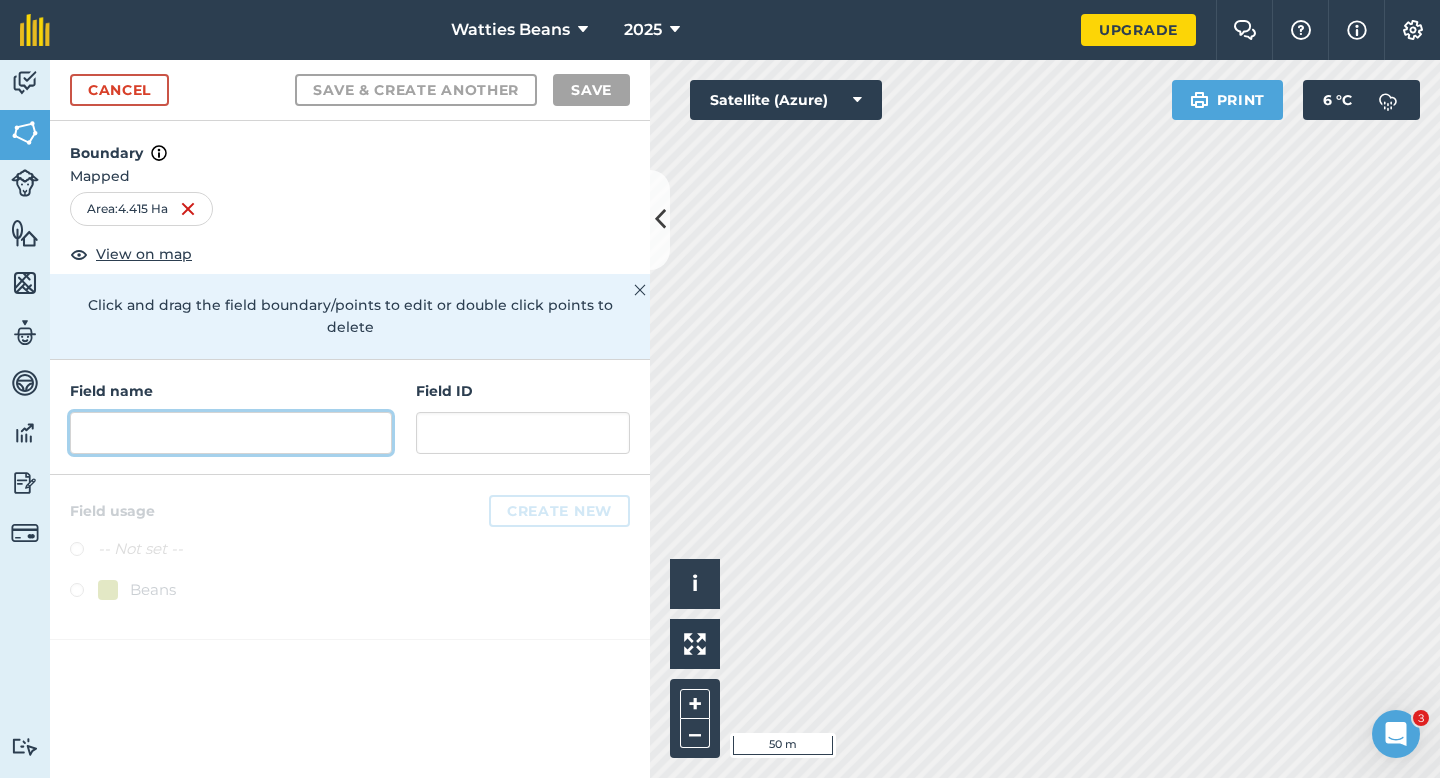 click at bounding box center (231, 433) 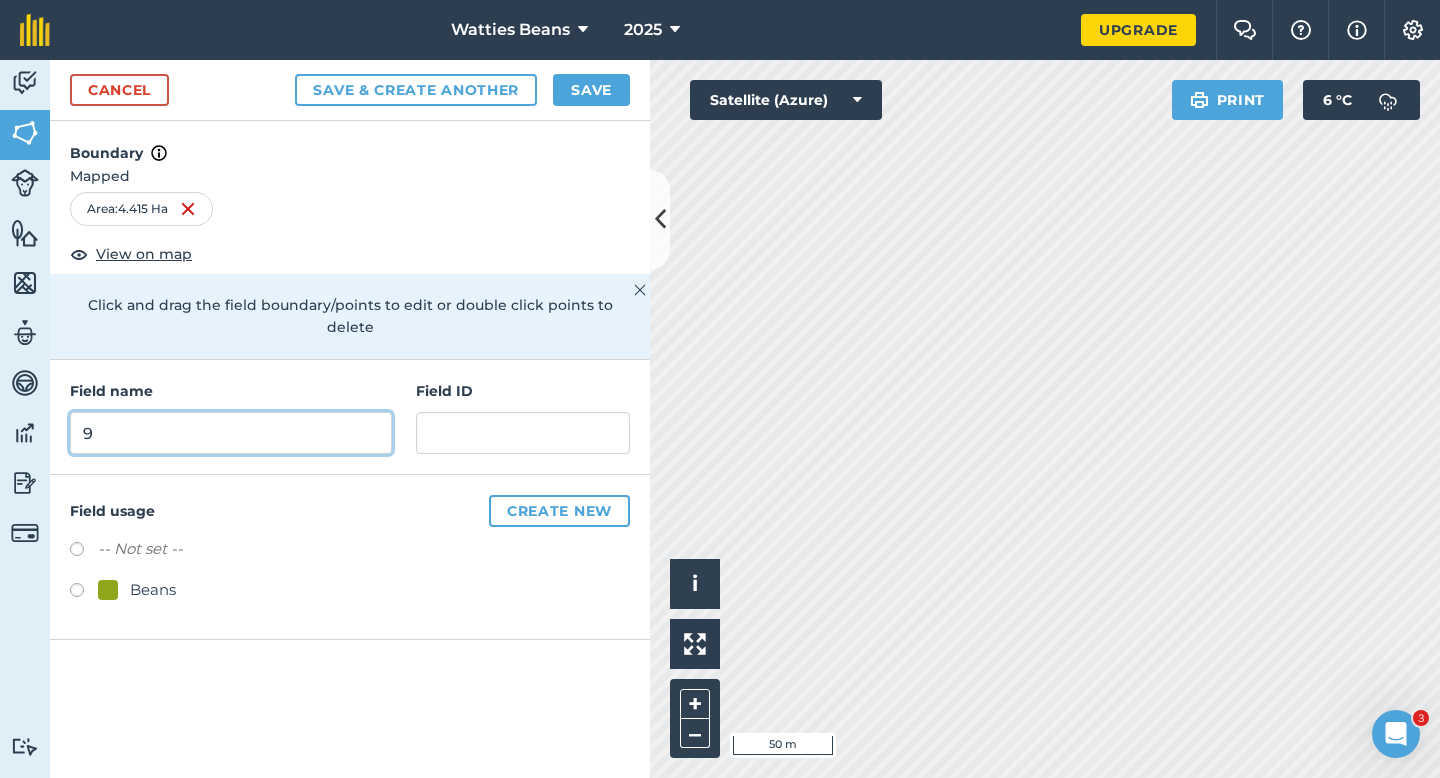 type on "9" 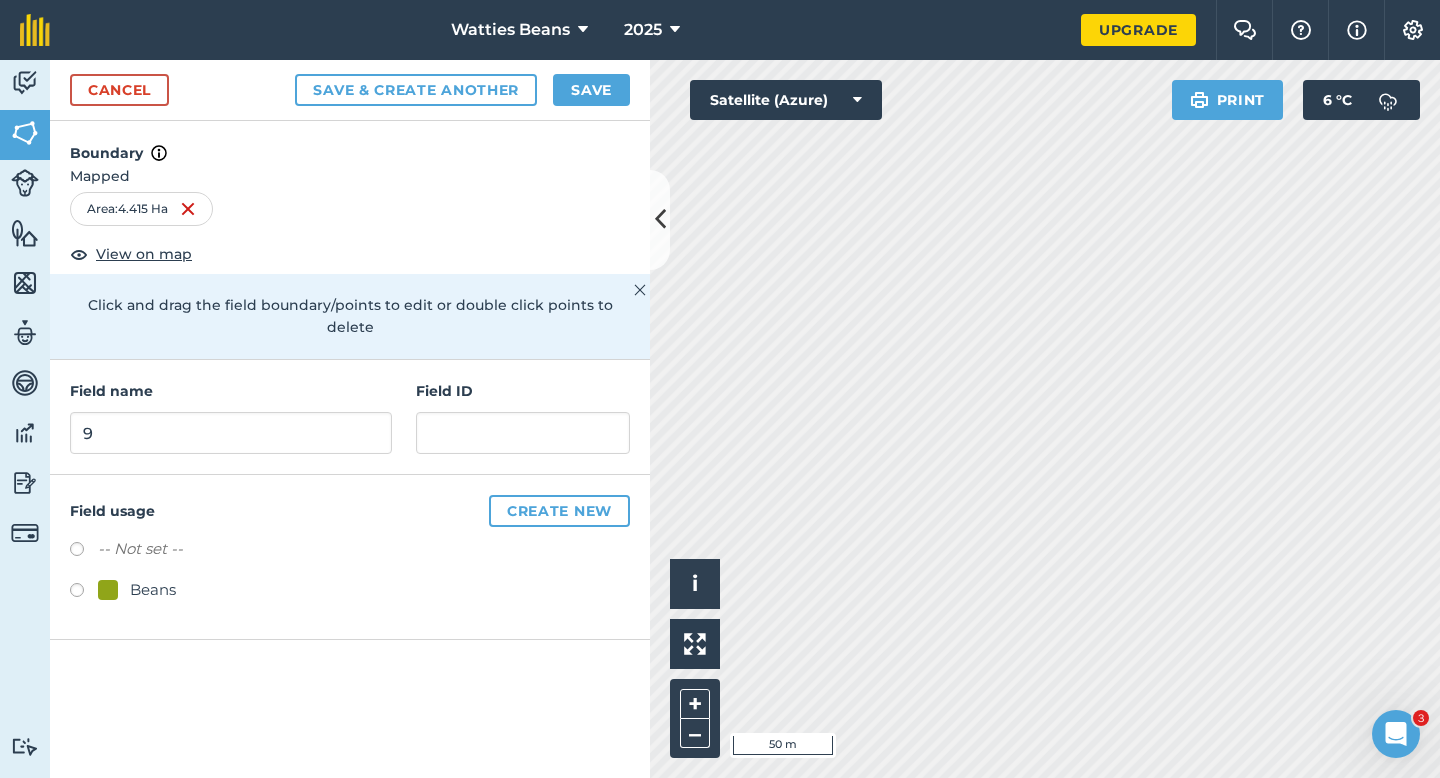 click on "Field name 9 Field ID" at bounding box center (350, 417) 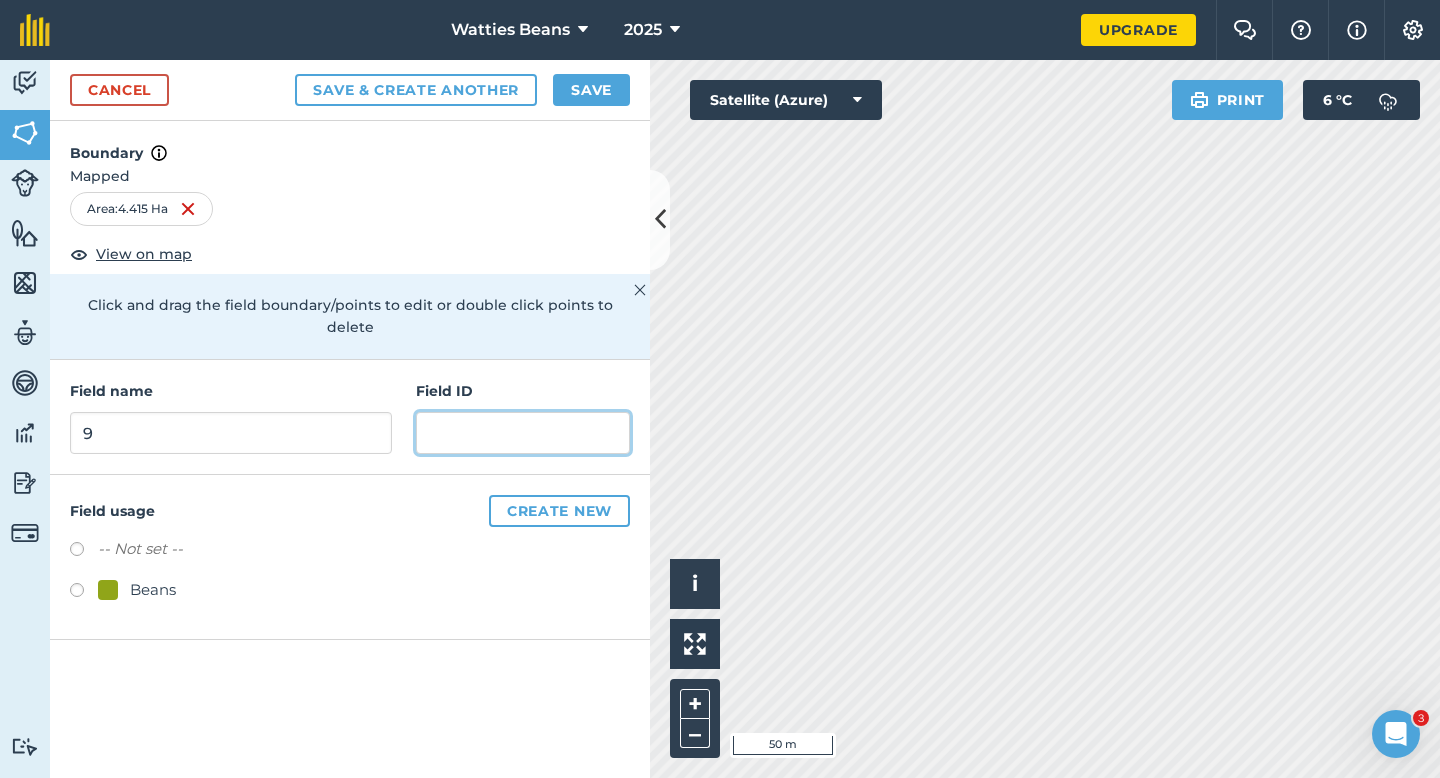 click at bounding box center [523, 433] 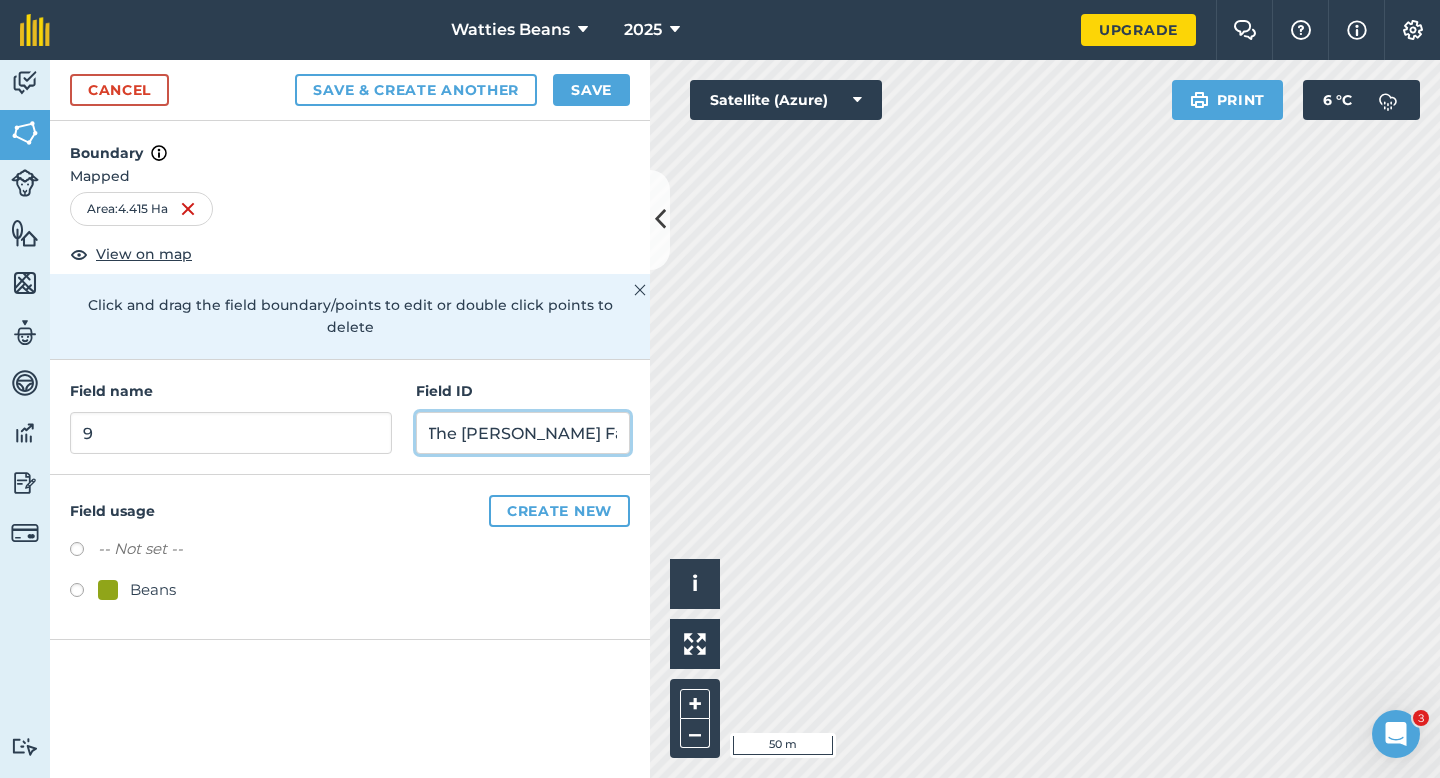 scroll, scrollTop: 0, scrollLeft: 9, axis: horizontal 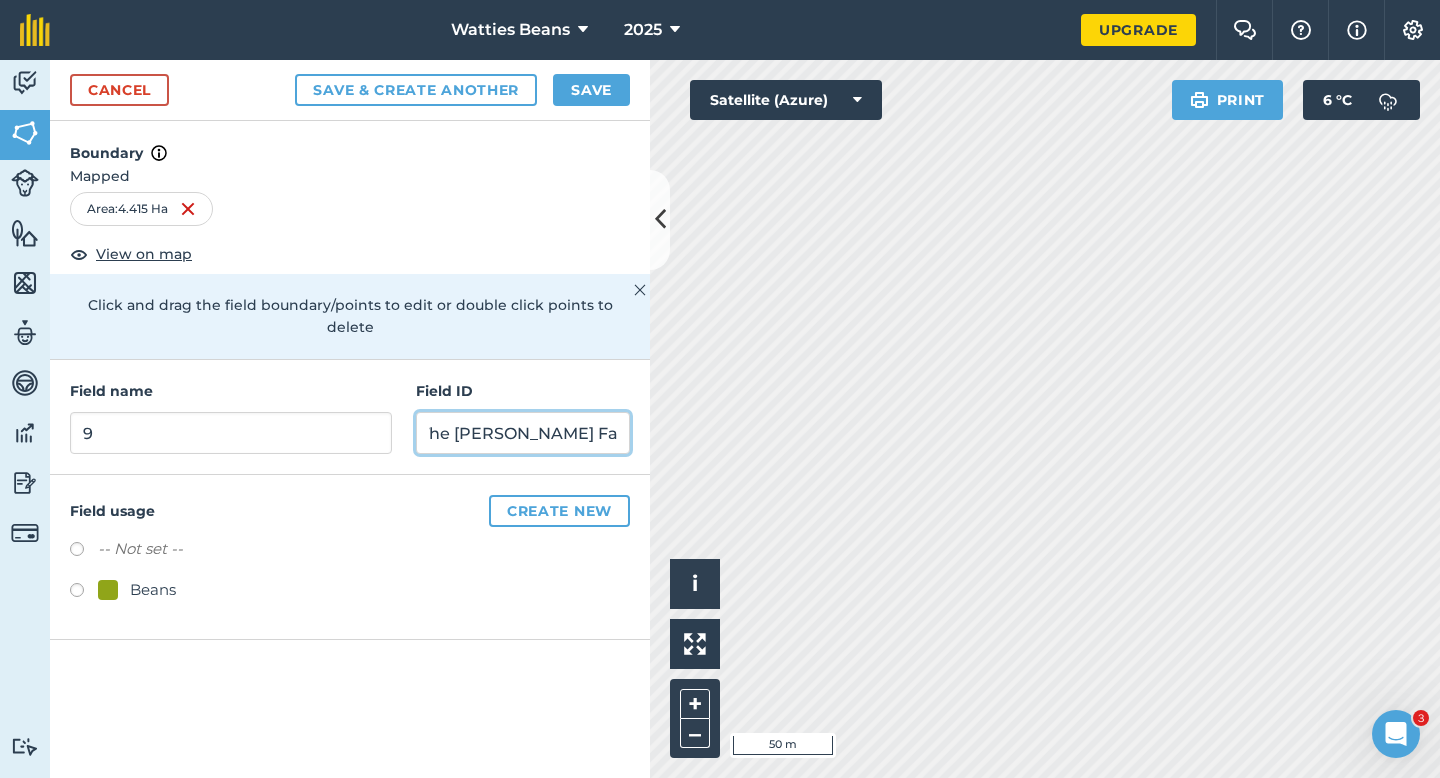 type on "The [PERSON_NAME] Family Trust" 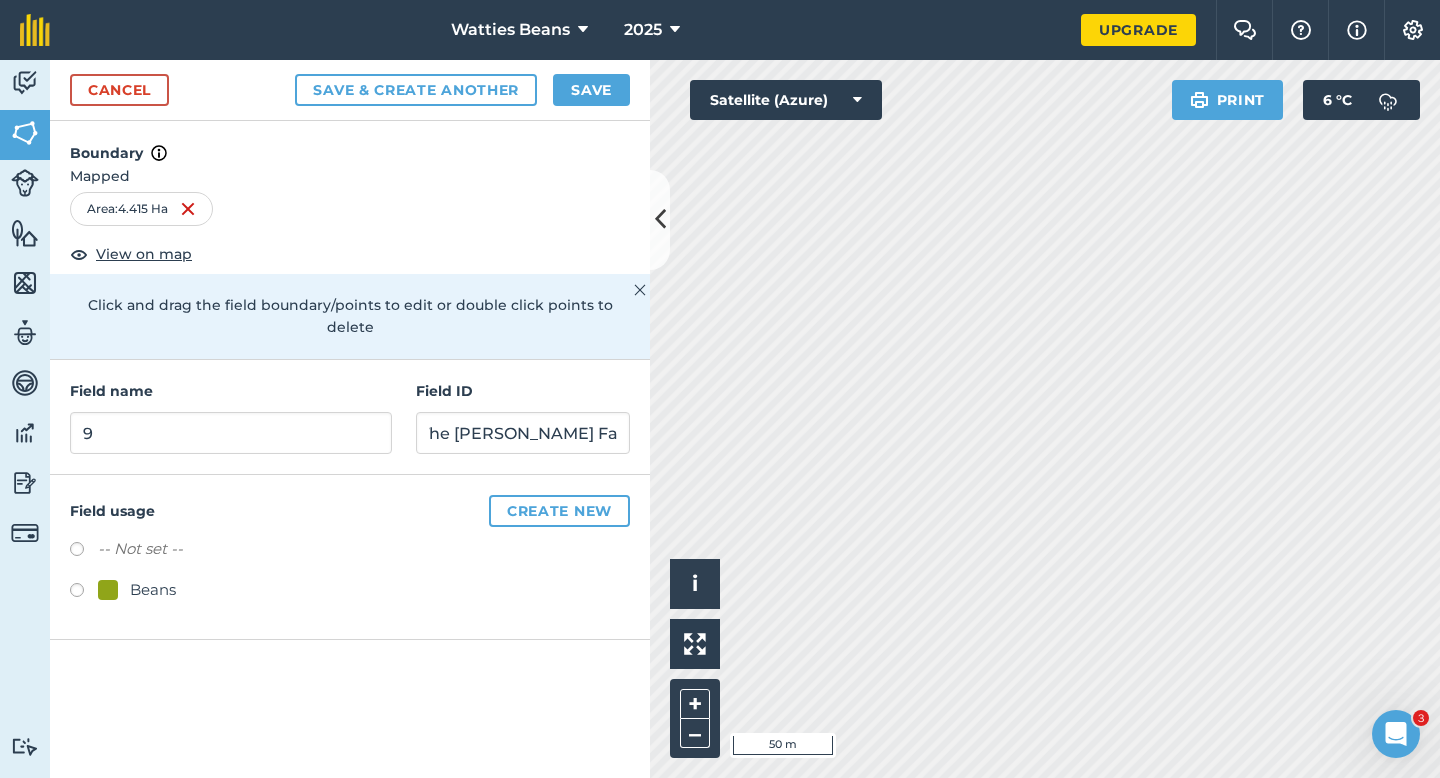 click on "Field usage   Create new -- Not set -- Beans" at bounding box center (350, 557) 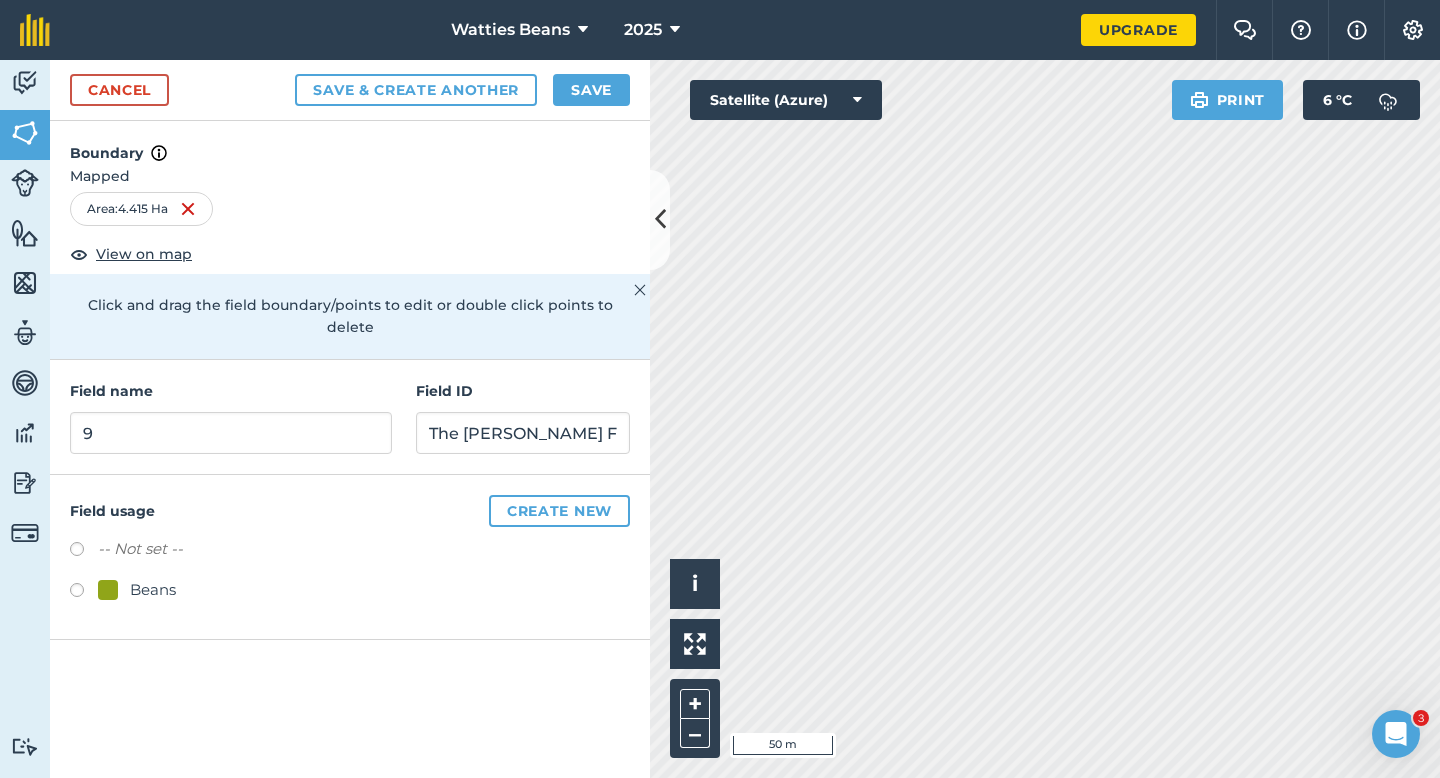 click at bounding box center (84, 593) 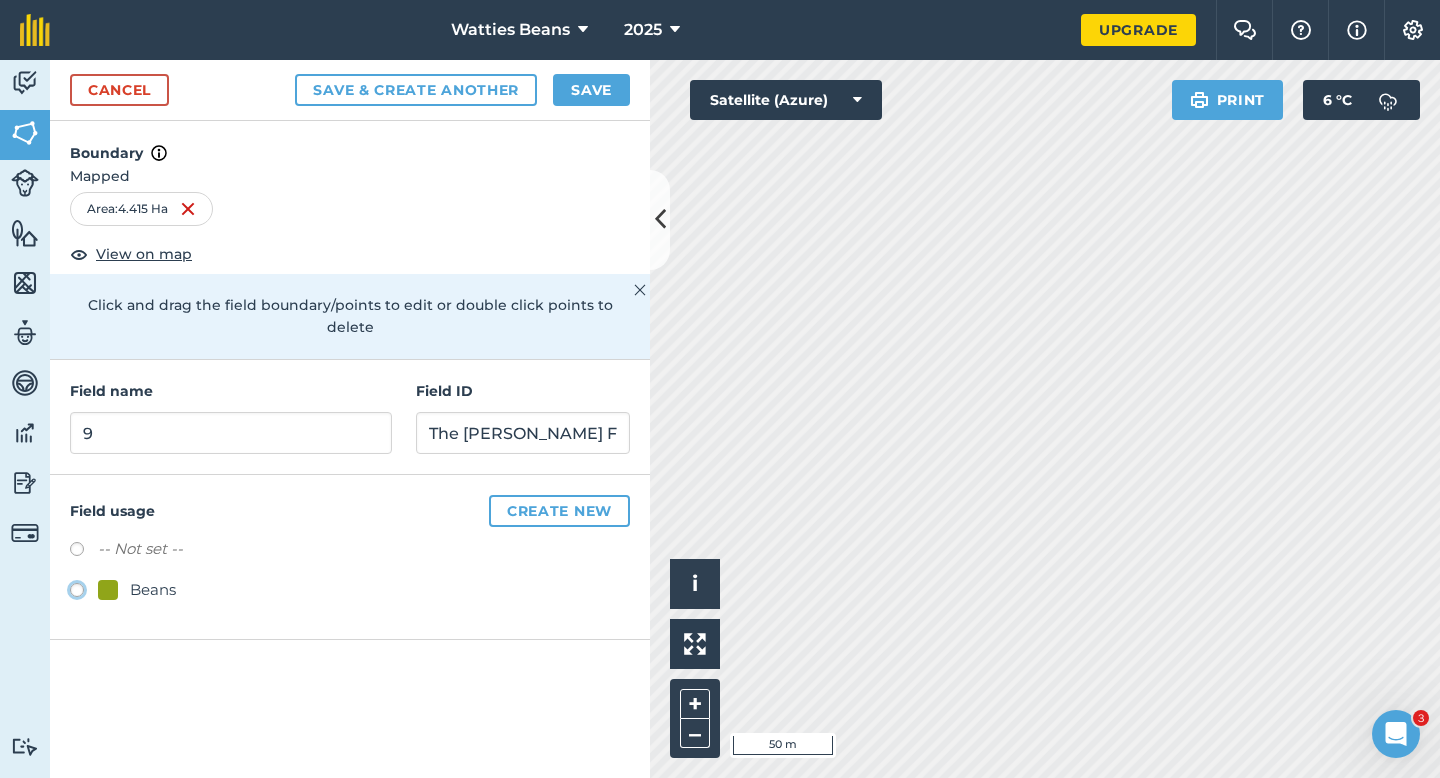 click on "Beans" at bounding box center (-9923, 589) 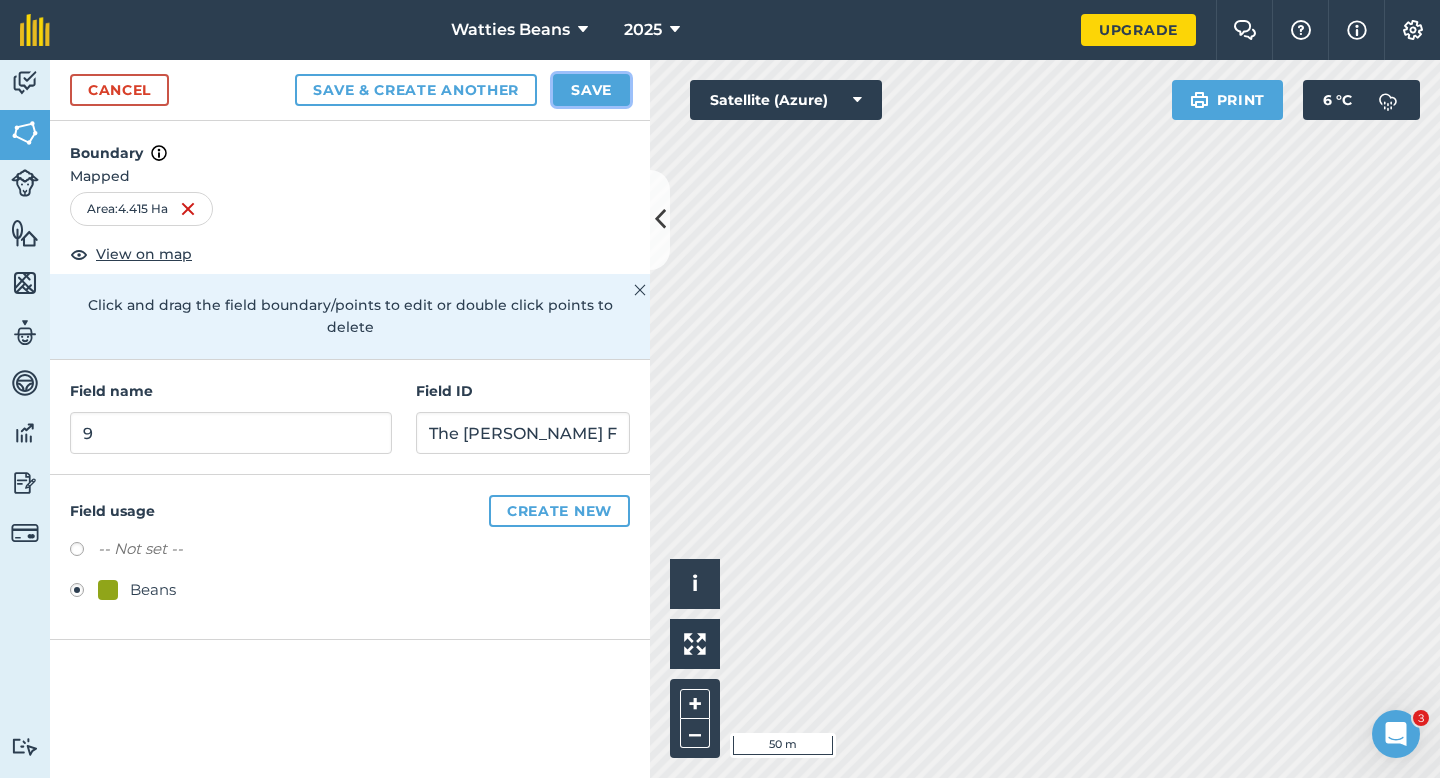click on "Save" at bounding box center [591, 90] 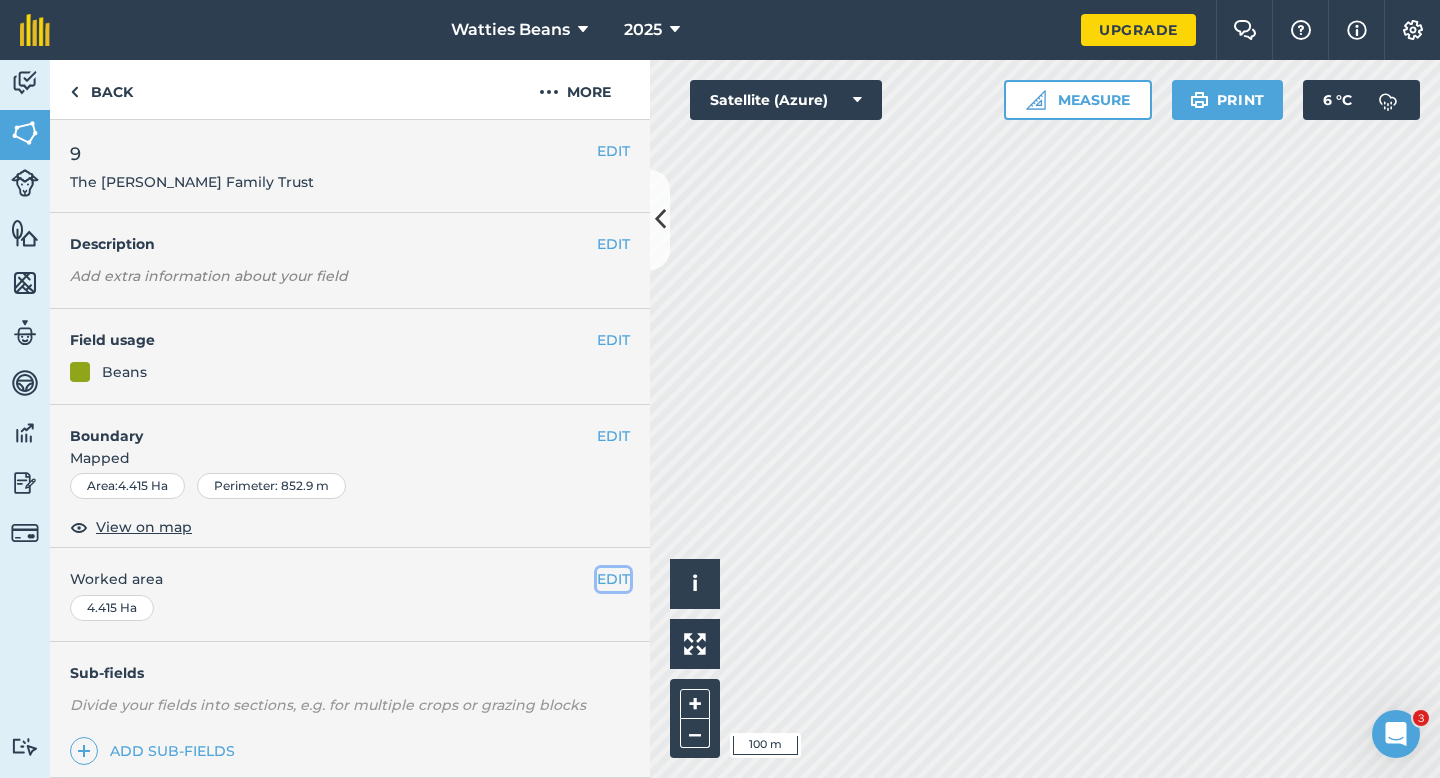 click on "EDIT" at bounding box center (613, 579) 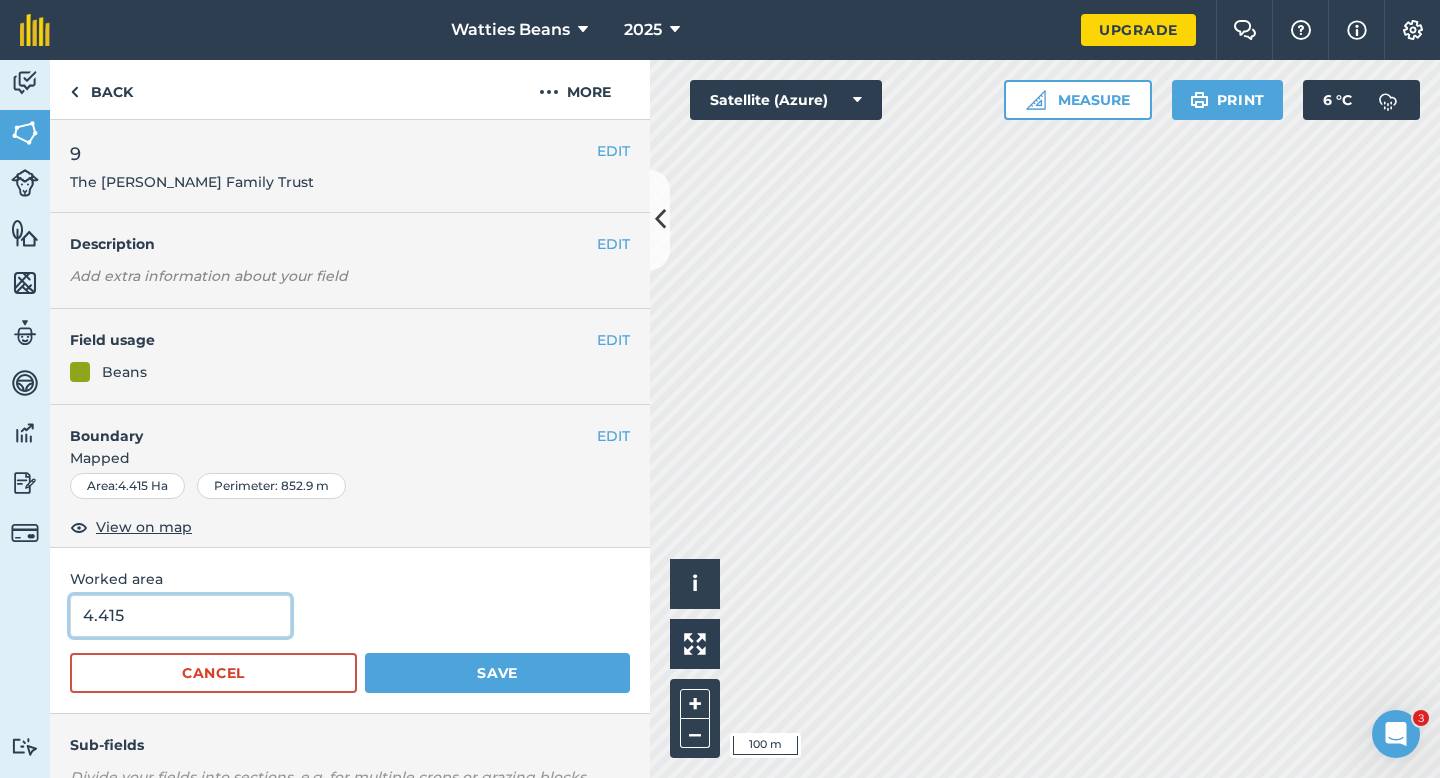 click on "4.415" at bounding box center (180, 616) 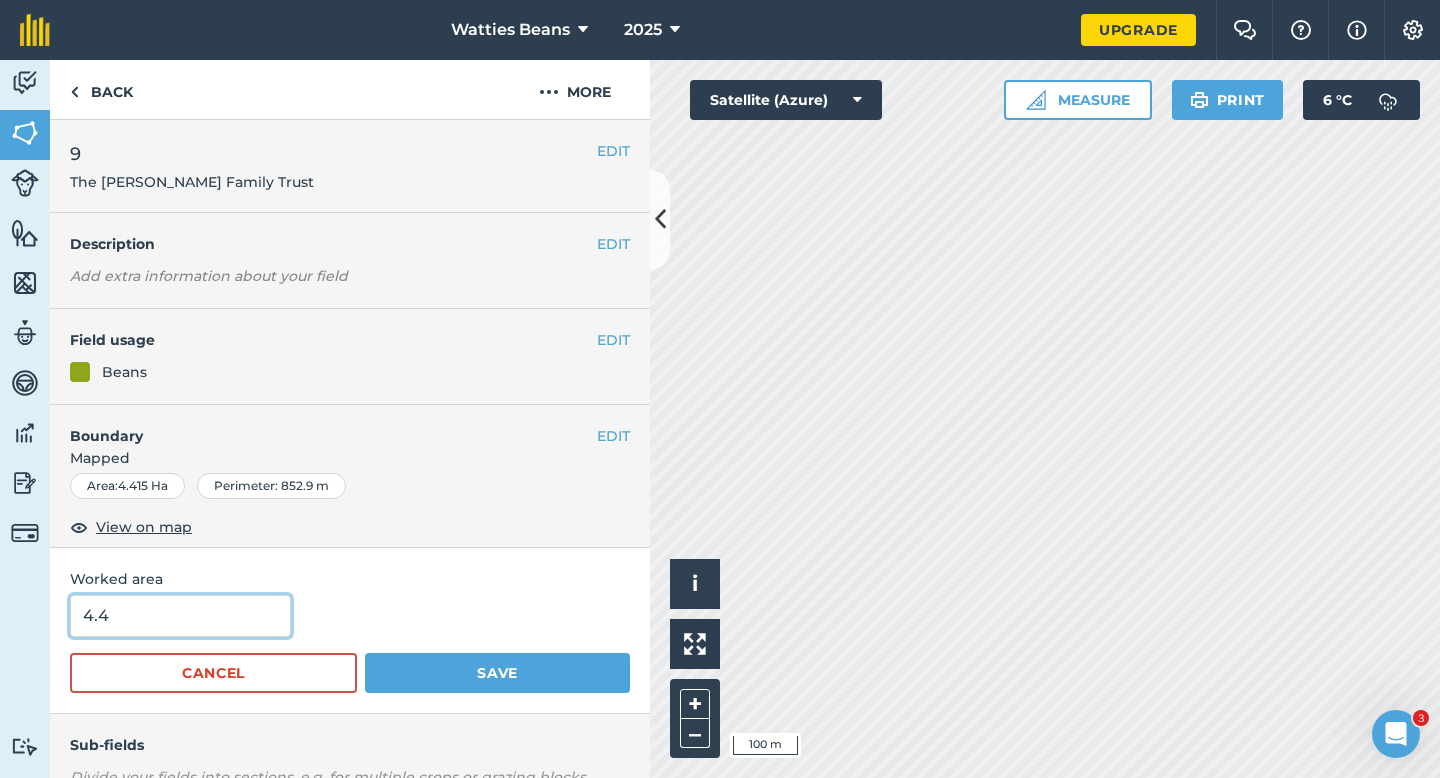 type on "4.4" 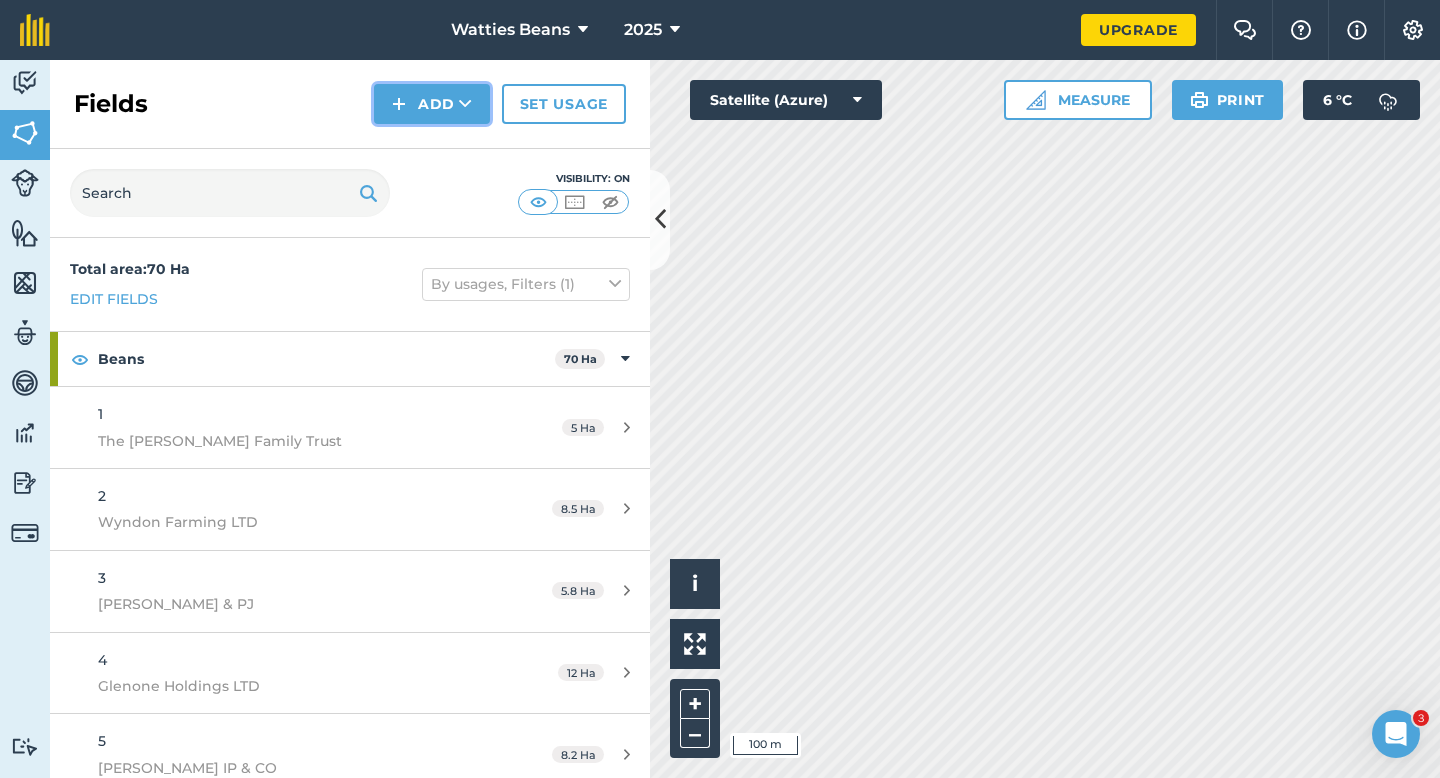 click on "Add" at bounding box center [432, 104] 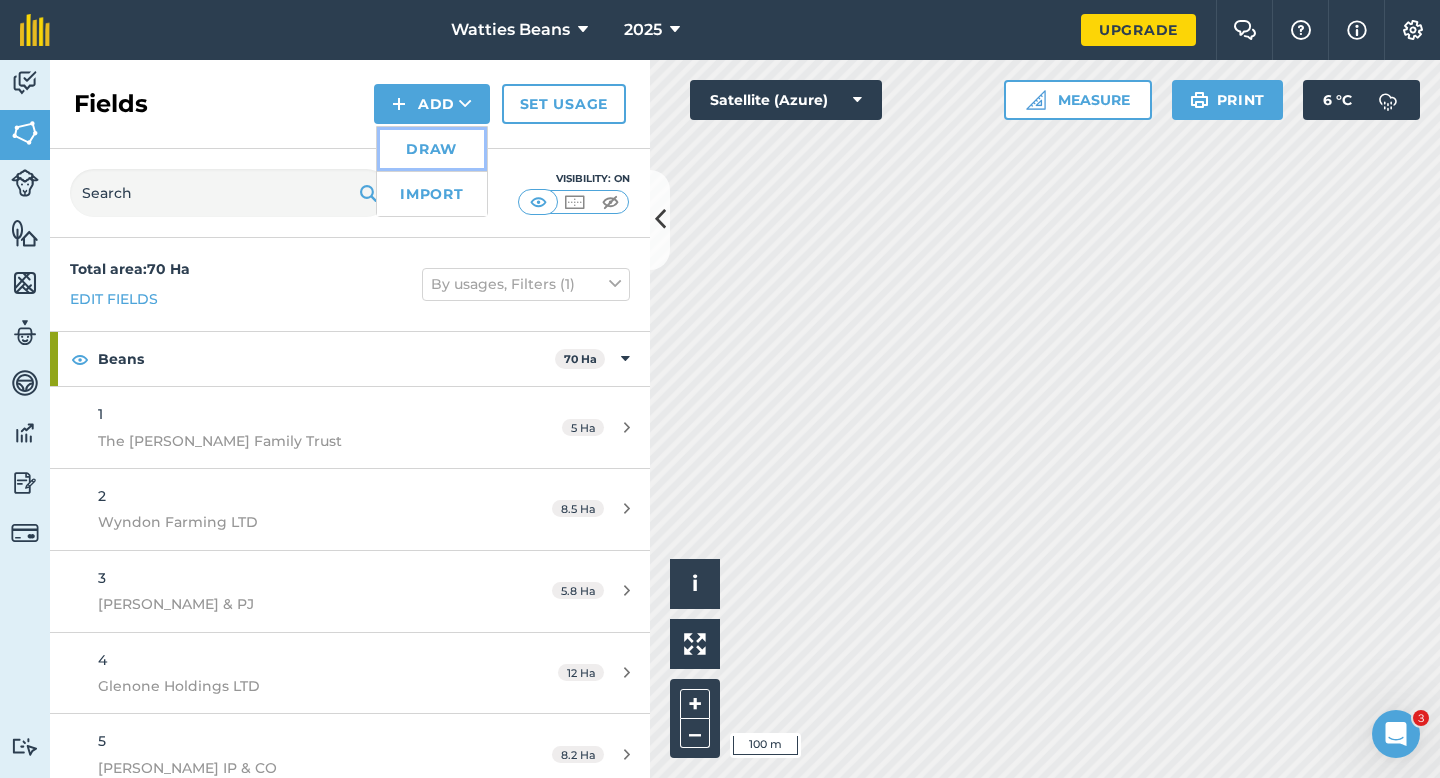 click on "Draw" at bounding box center [432, 149] 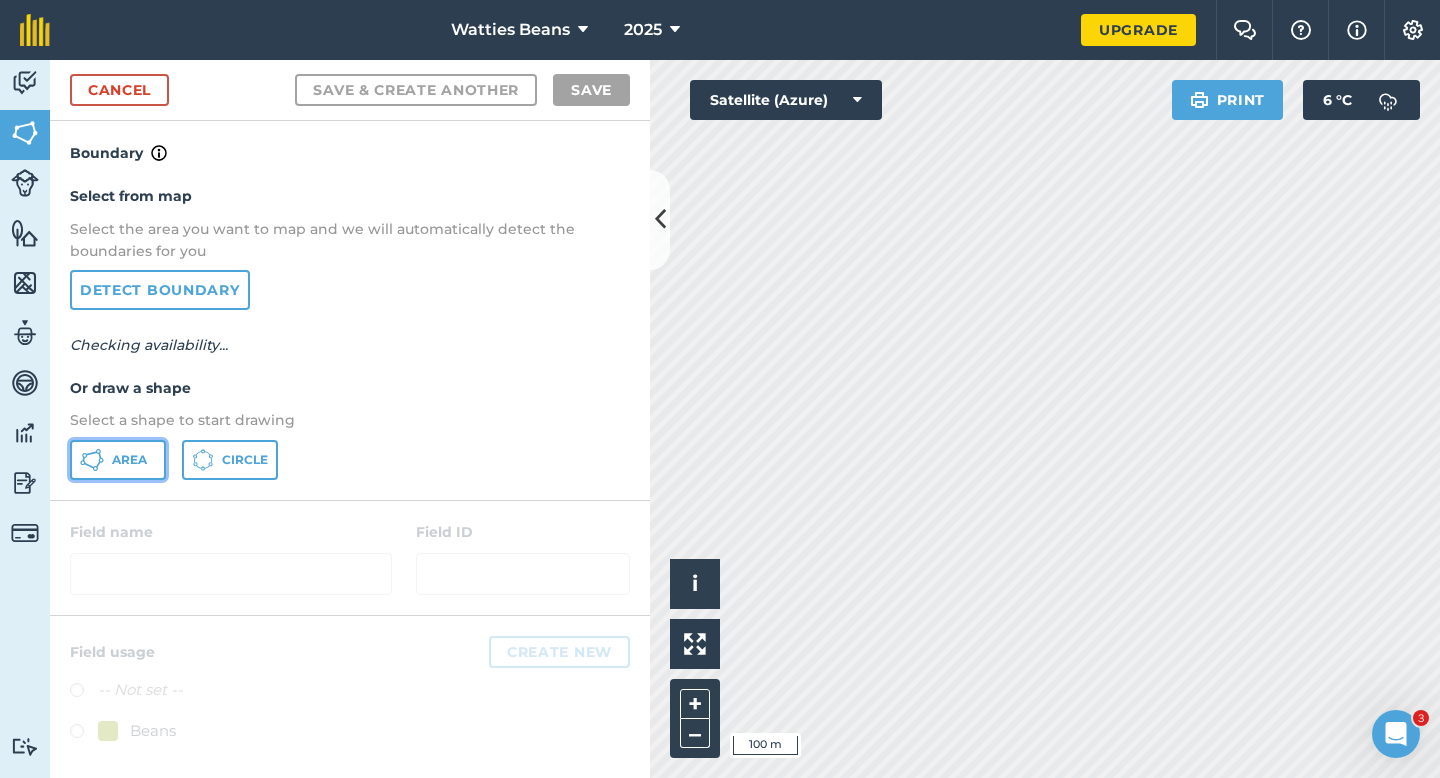 click on "Area" at bounding box center [129, 460] 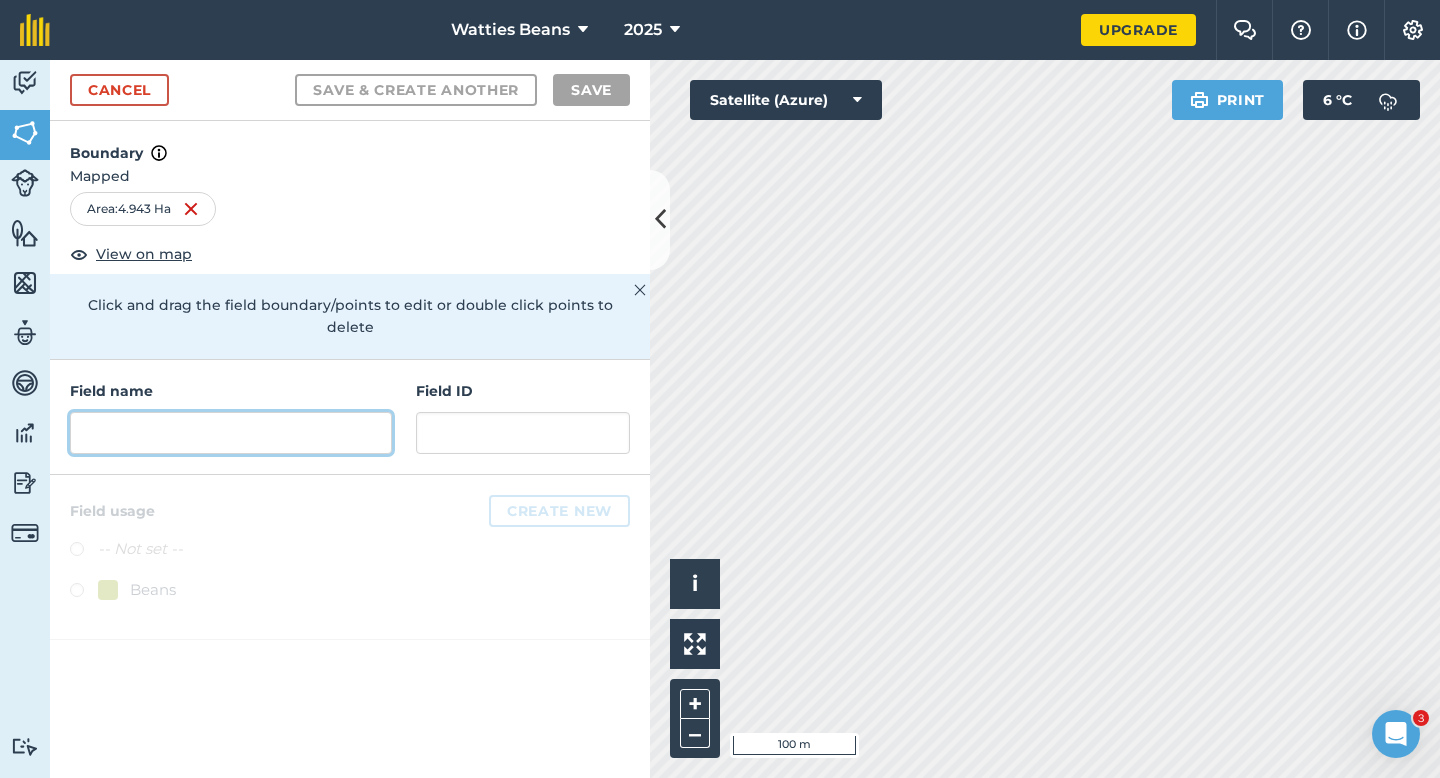 click at bounding box center [231, 433] 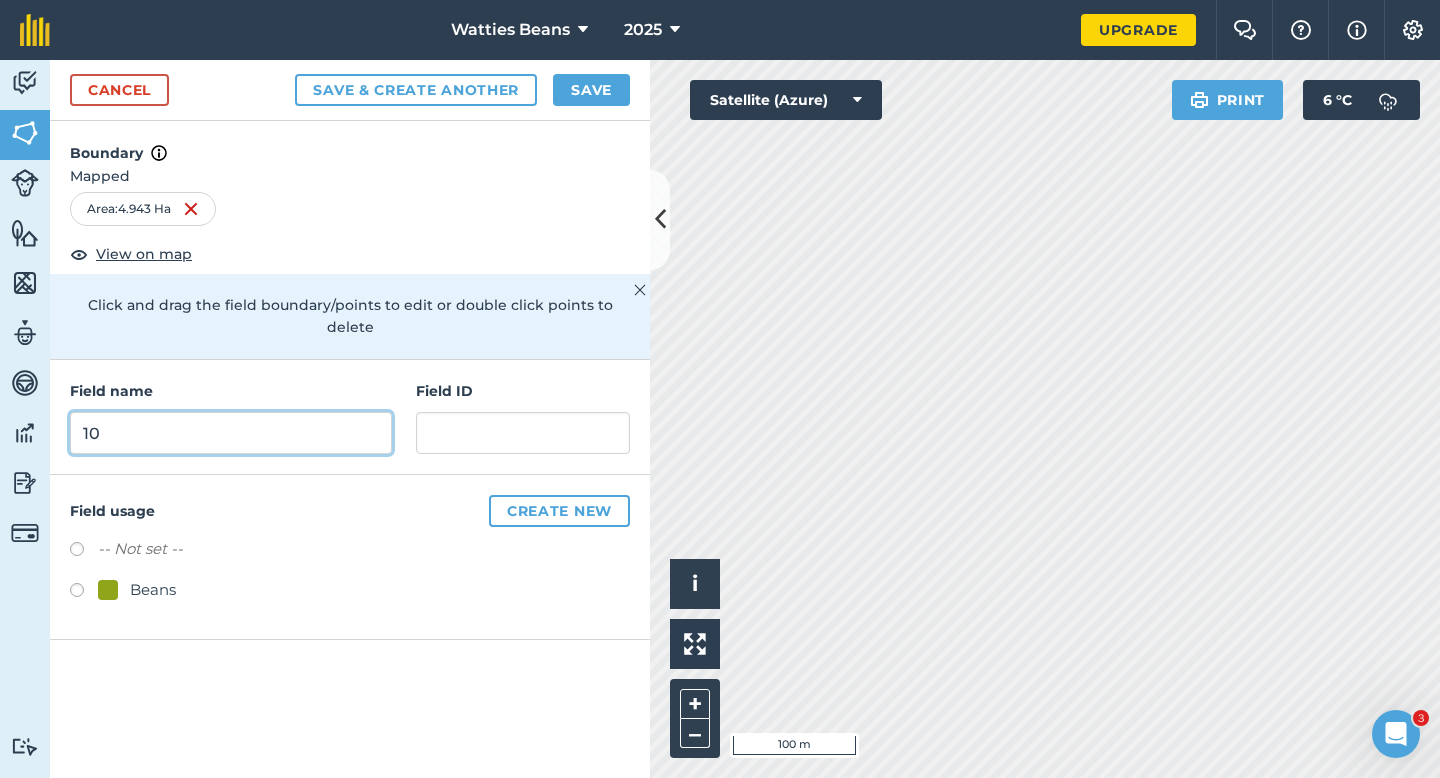 type on "10" 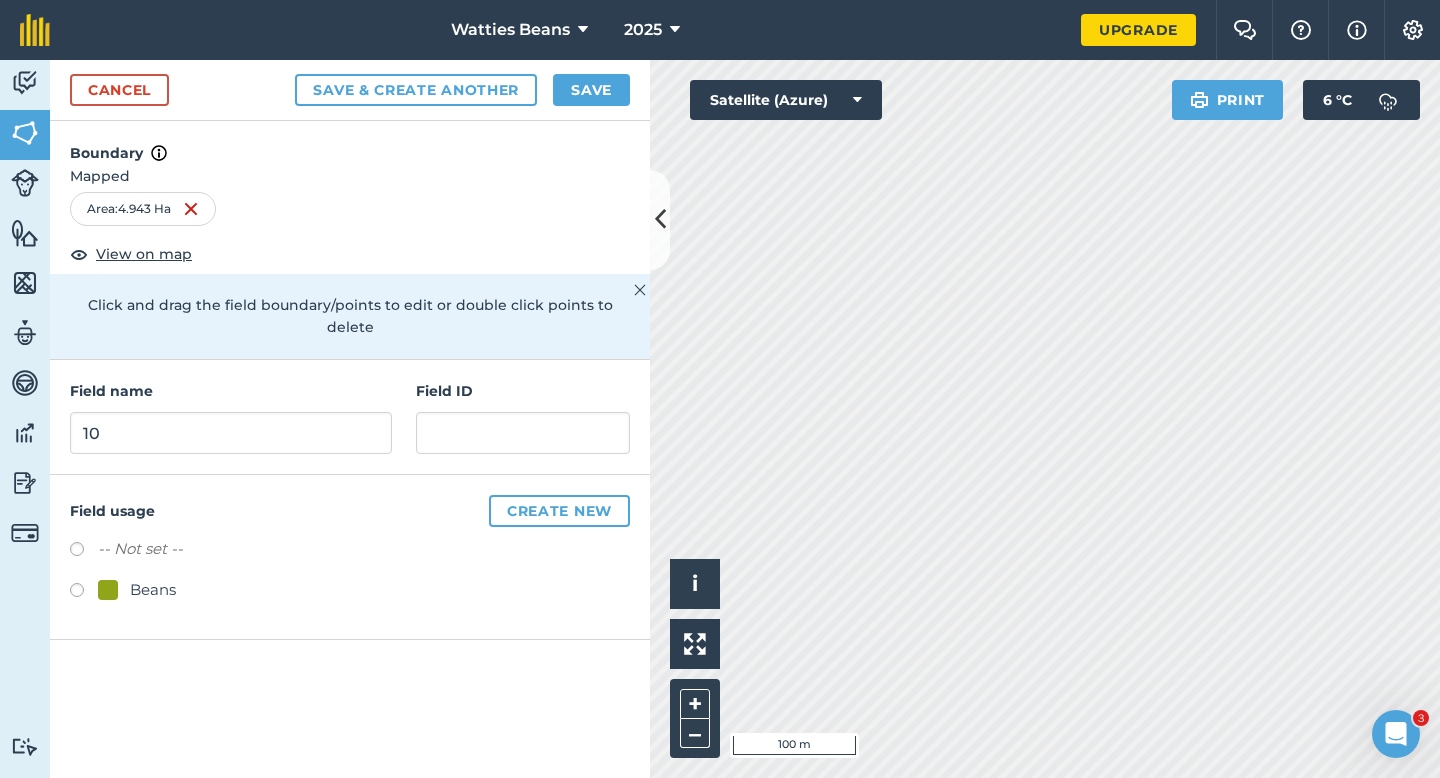 click on "Field ID" at bounding box center (523, 417) 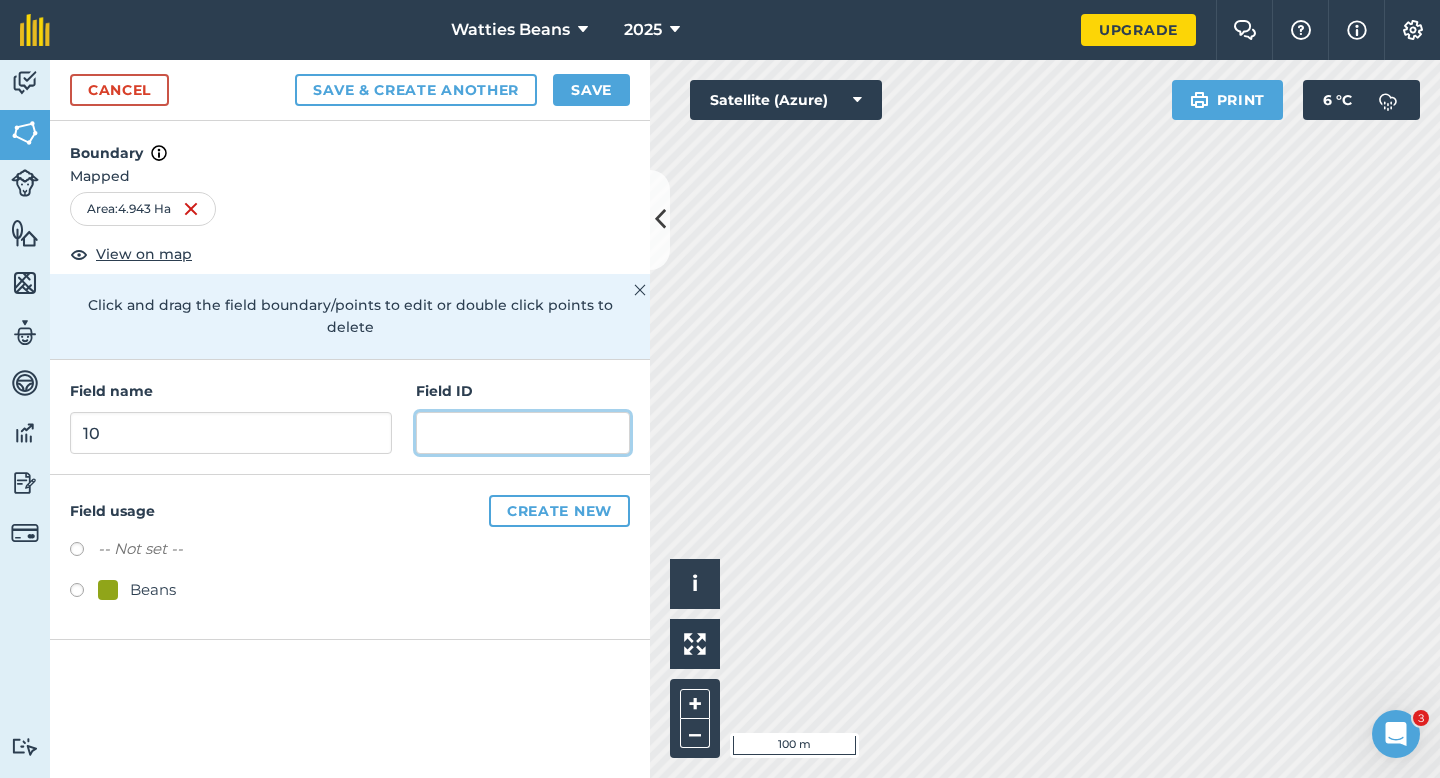 click at bounding box center [523, 433] 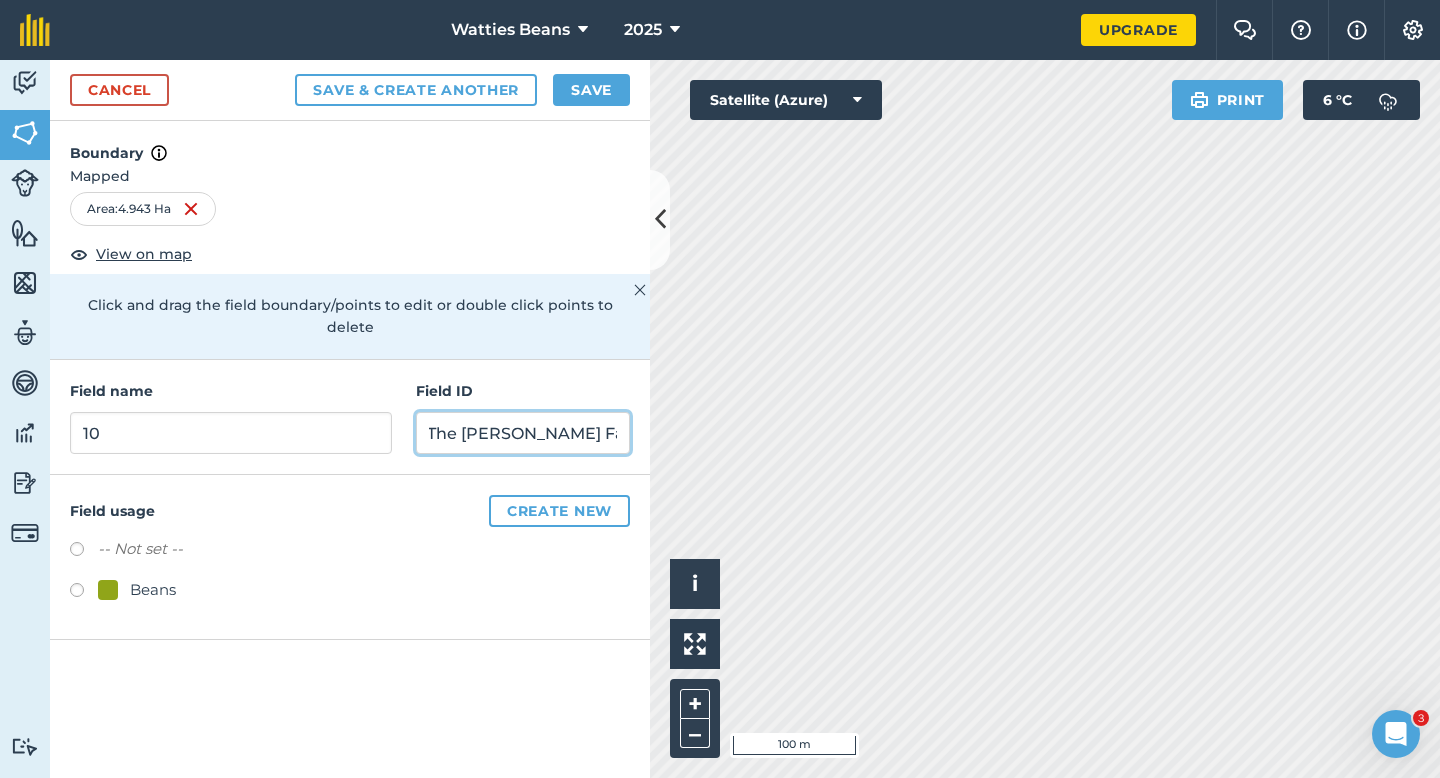 scroll, scrollTop: 0, scrollLeft: 9, axis: horizontal 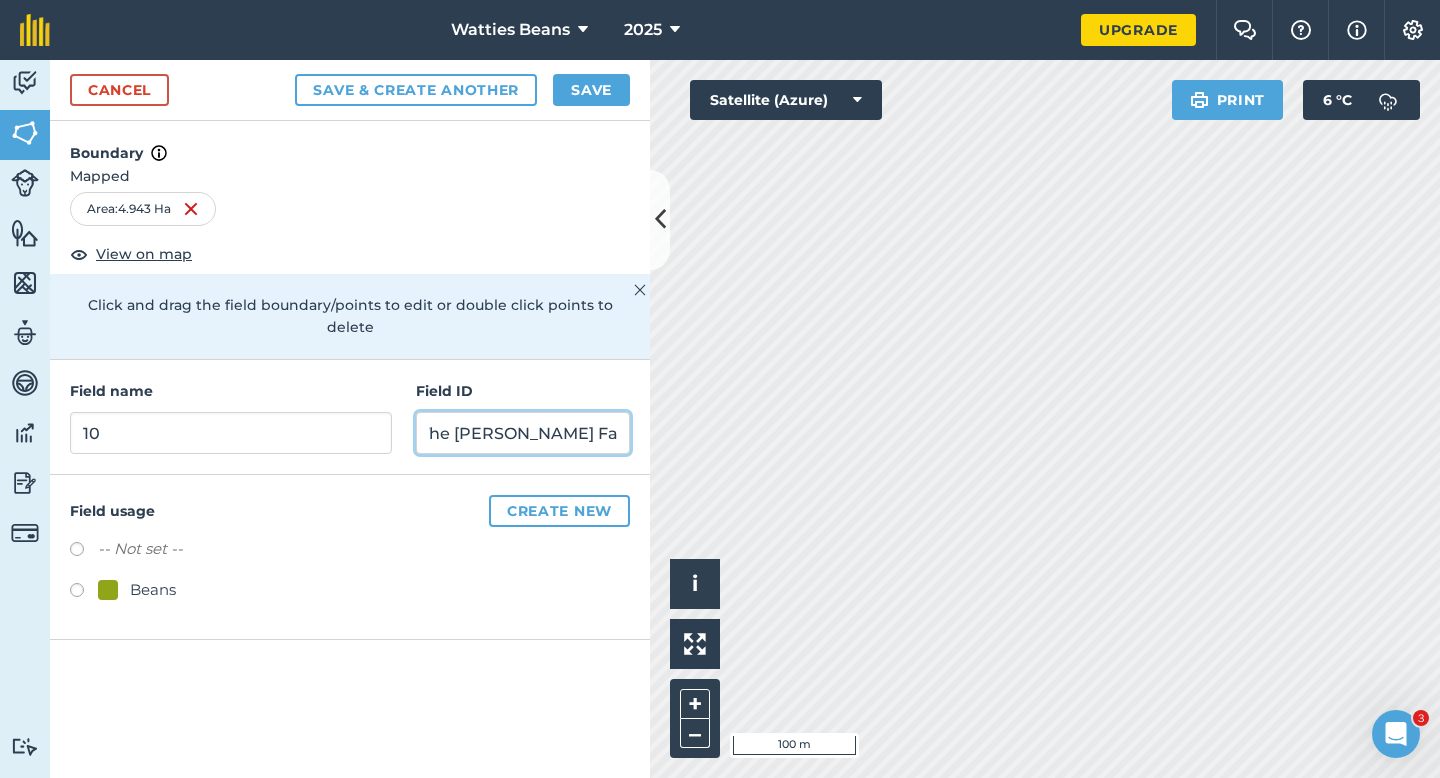 type on "The [PERSON_NAME] Family Trust" 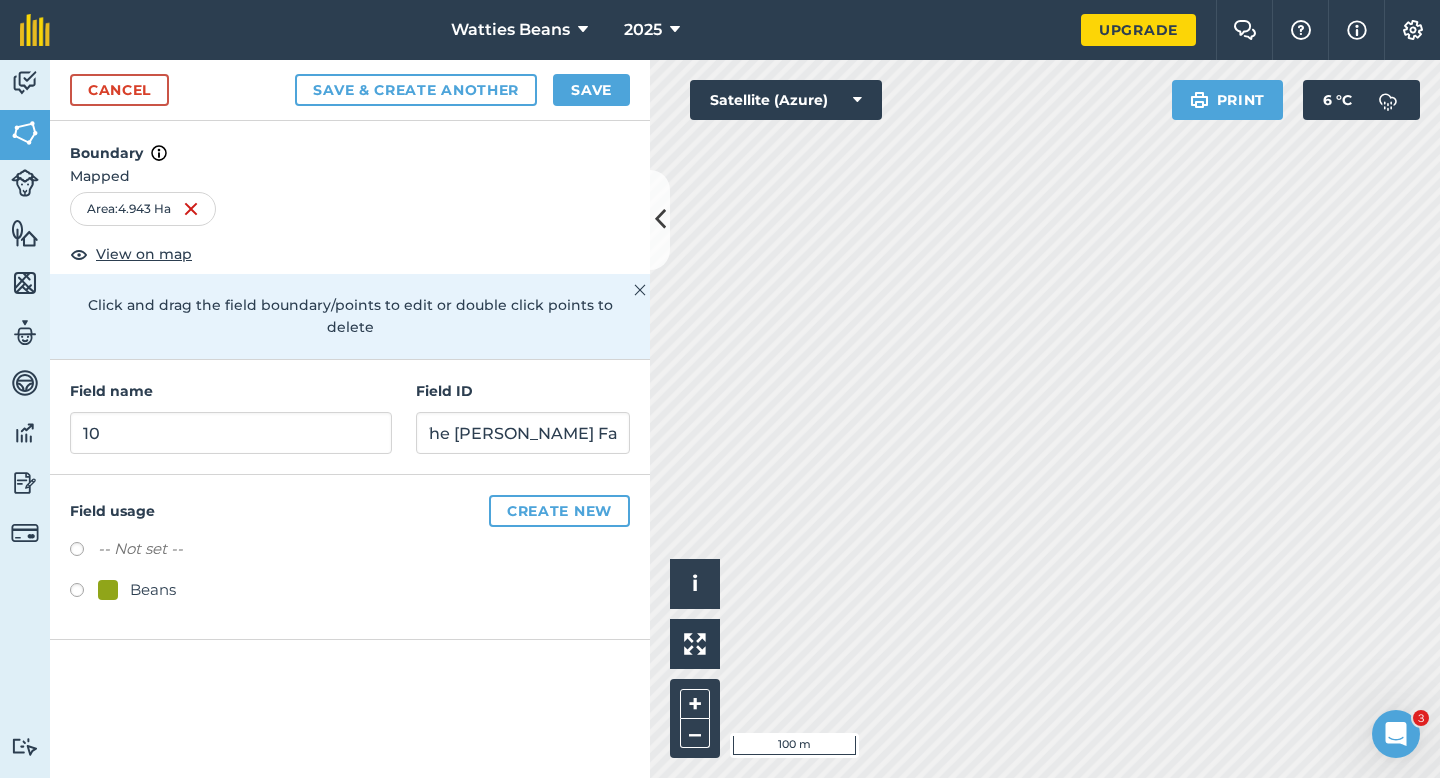 scroll, scrollTop: 0, scrollLeft: 0, axis: both 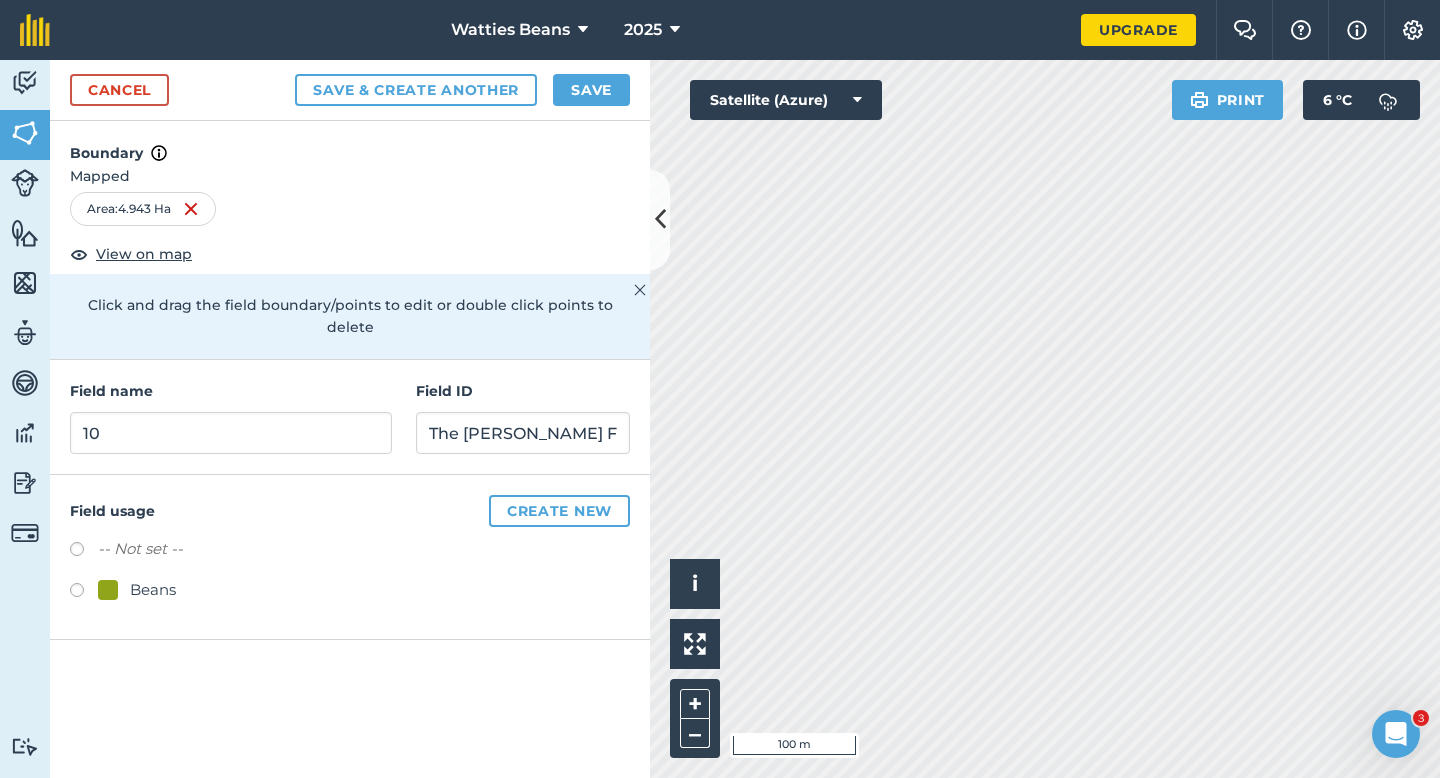 click at bounding box center [84, 593] 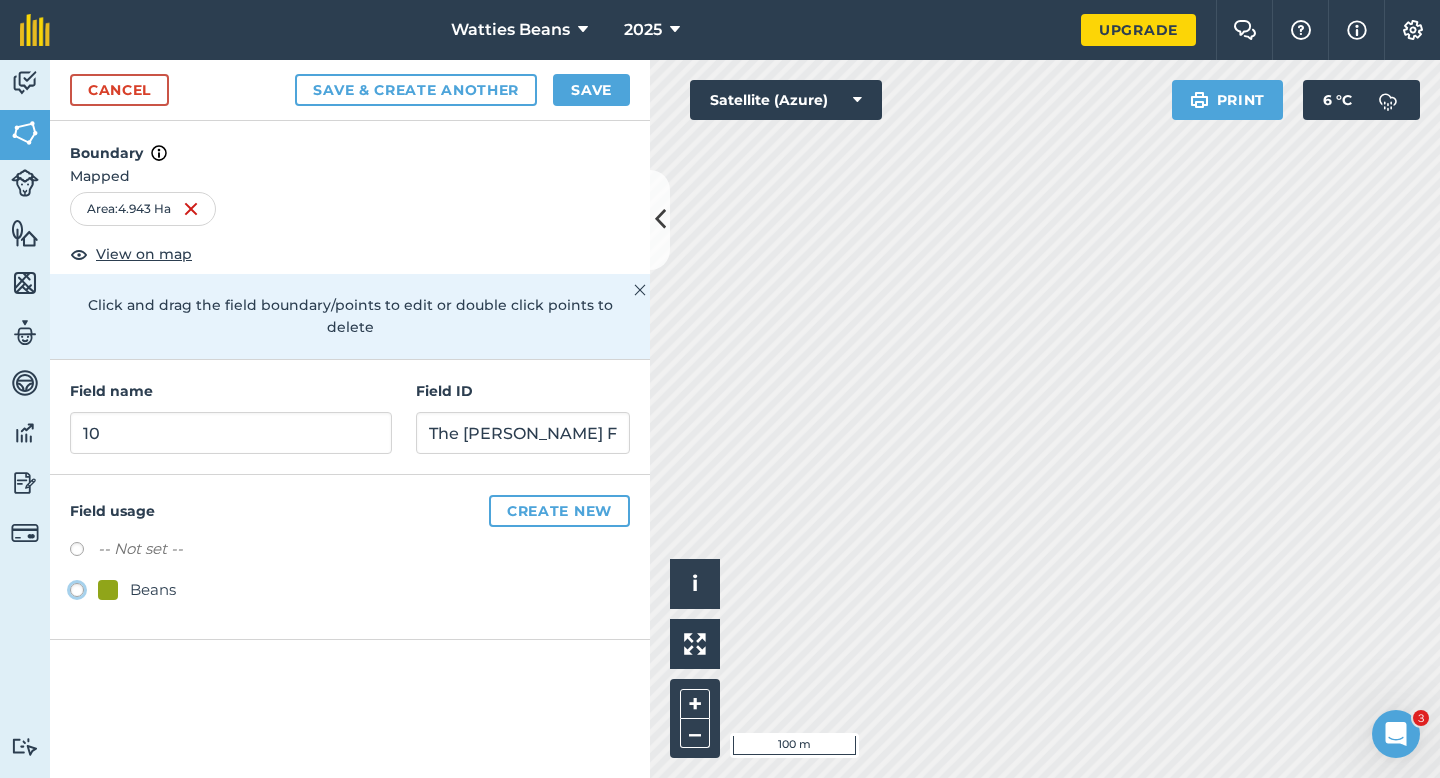 click on "Beans" at bounding box center [-9923, 589] 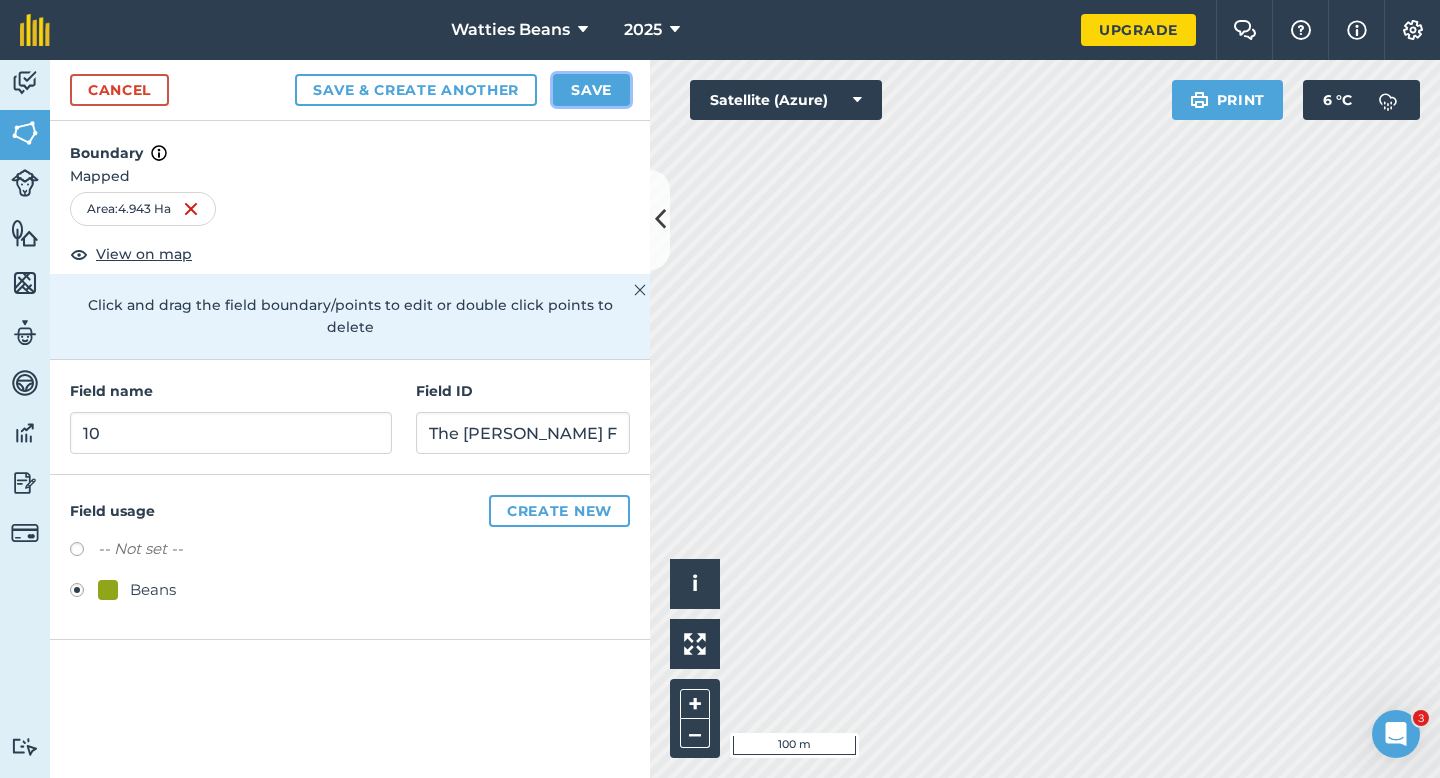 click on "Save" at bounding box center (591, 90) 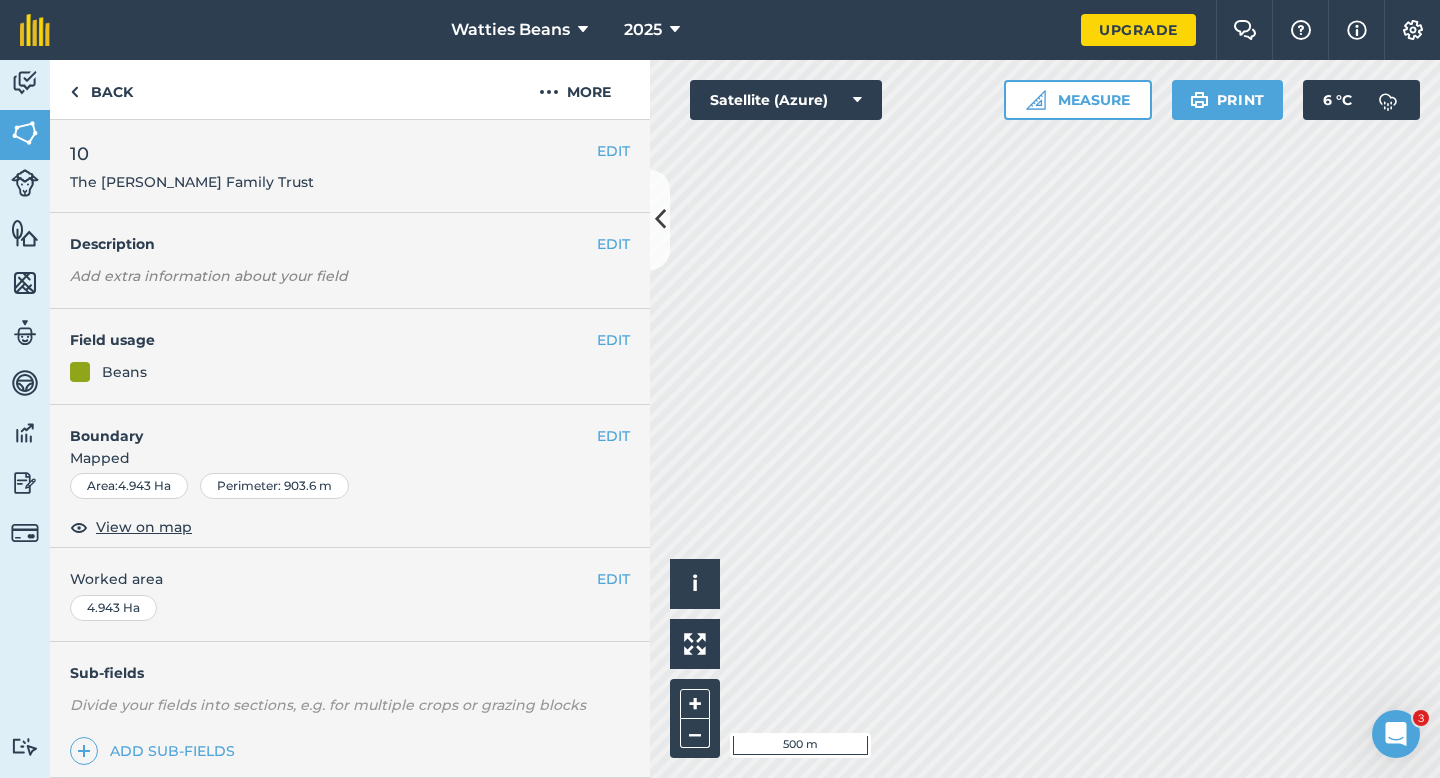 click on "EDIT Worked area 4.943   Ha" at bounding box center (350, 594) 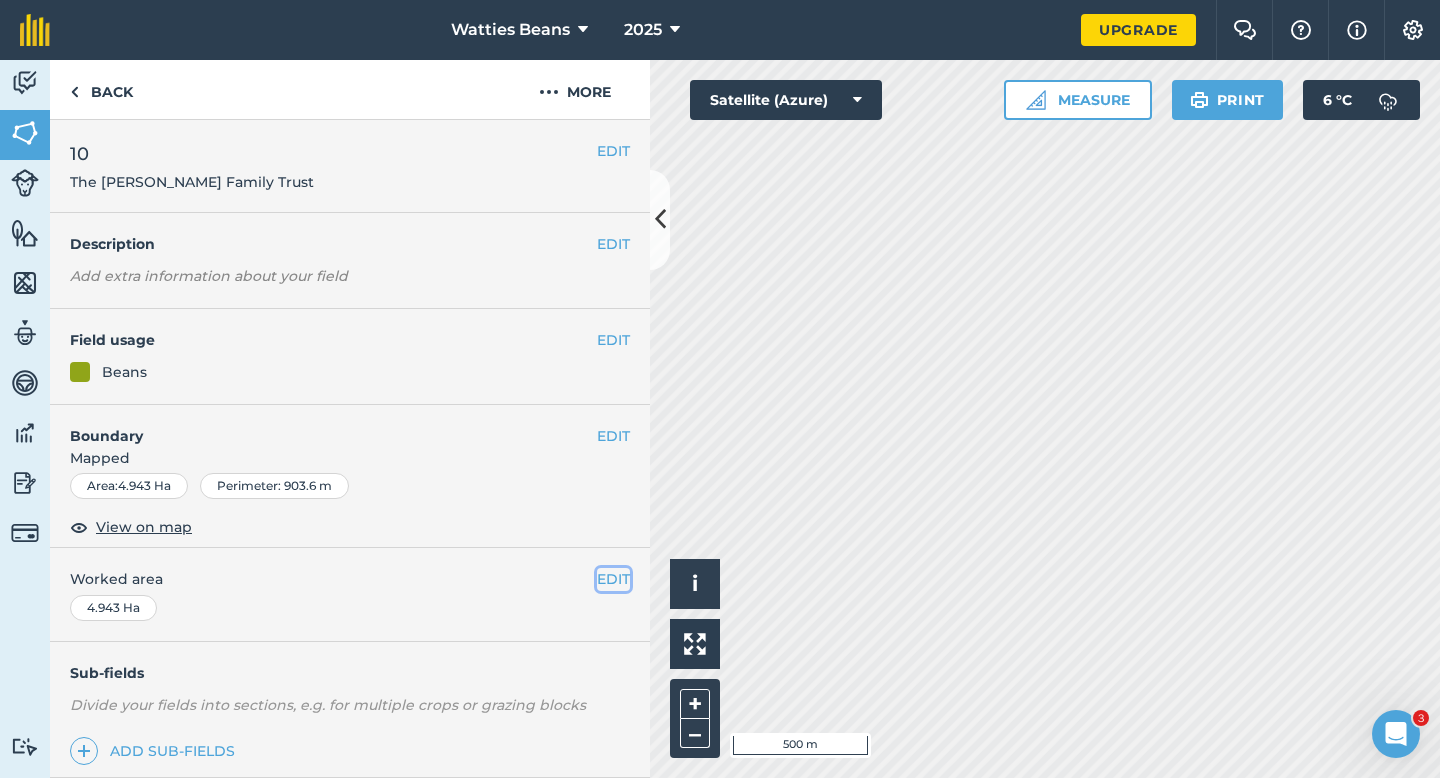click on "EDIT" at bounding box center (613, 579) 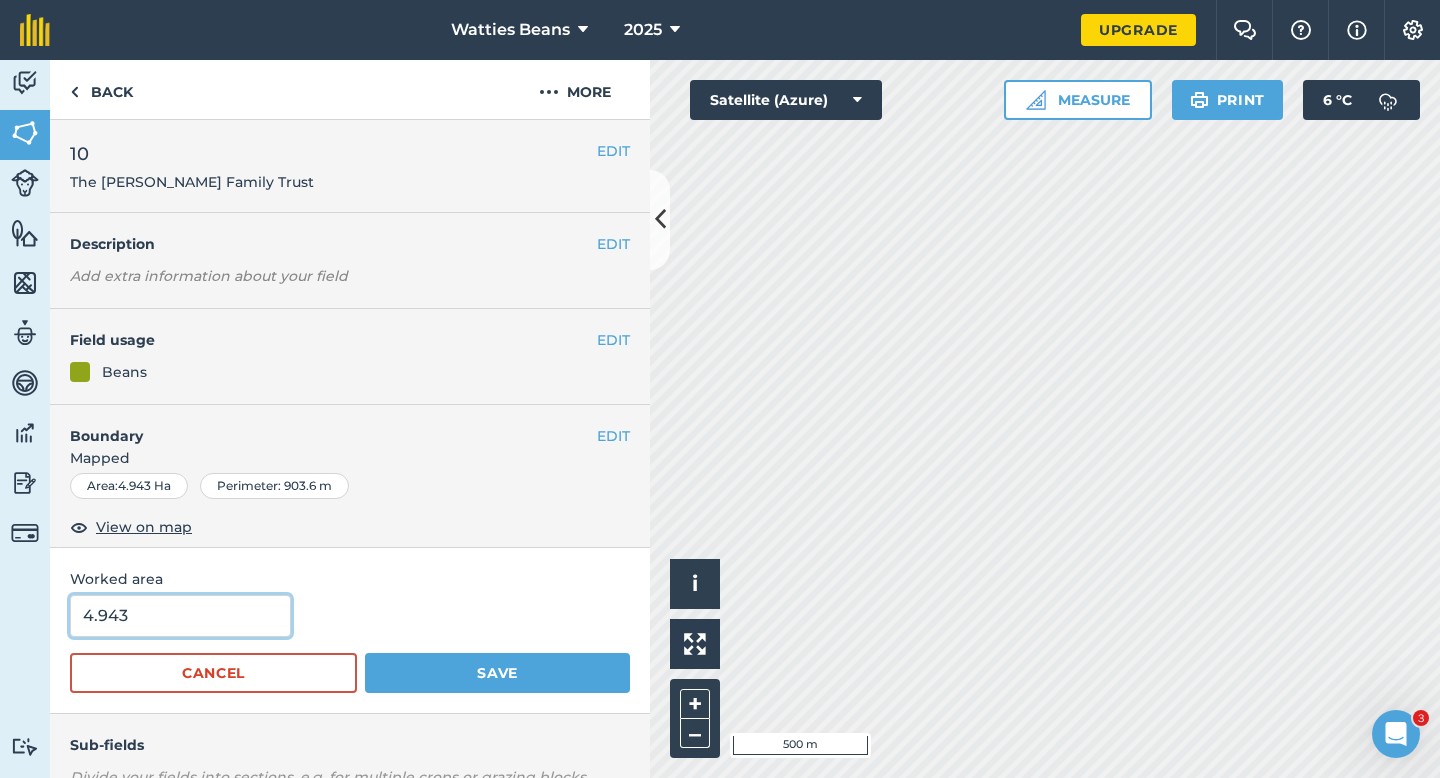 click on "4.943" at bounding box center [180, 616] 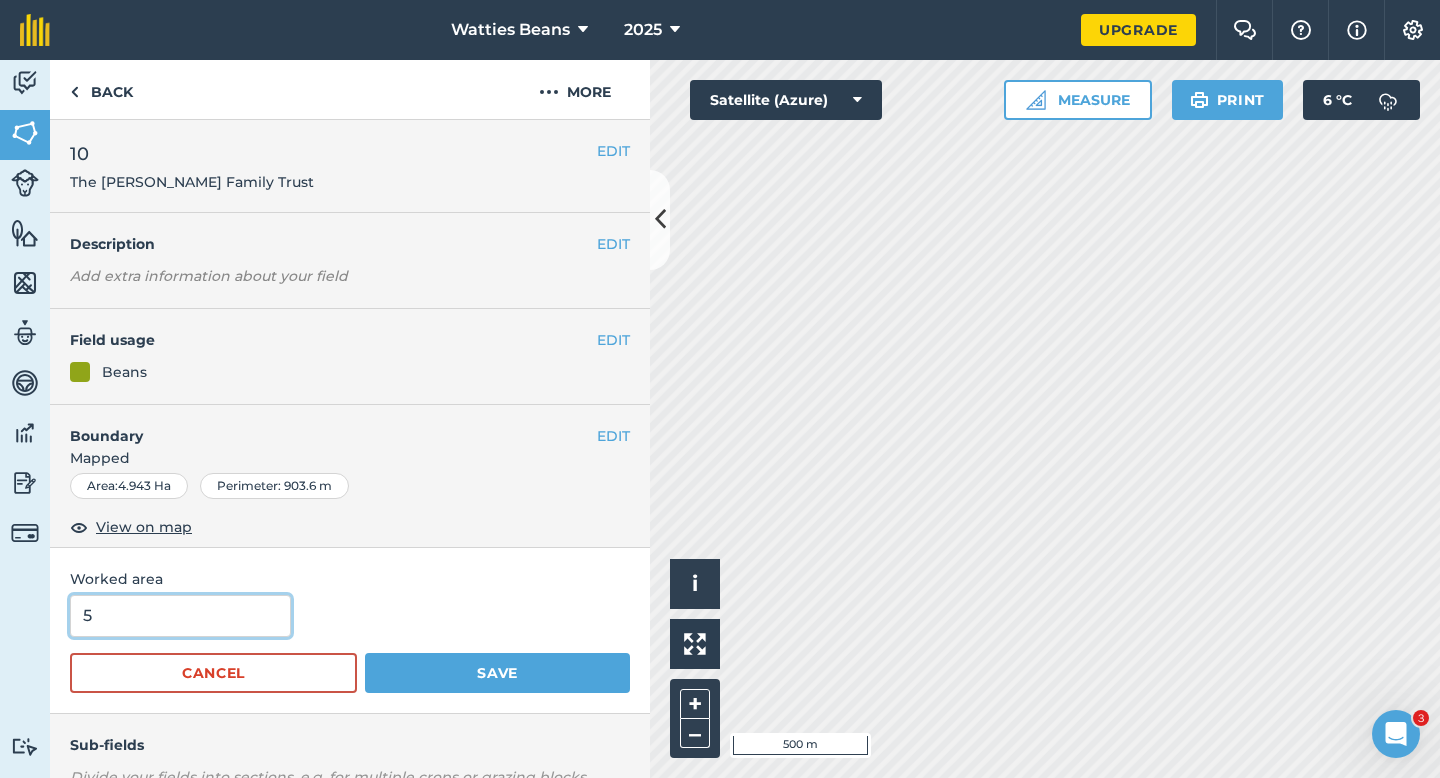 click on "Save" at bounding box center (497, 673) 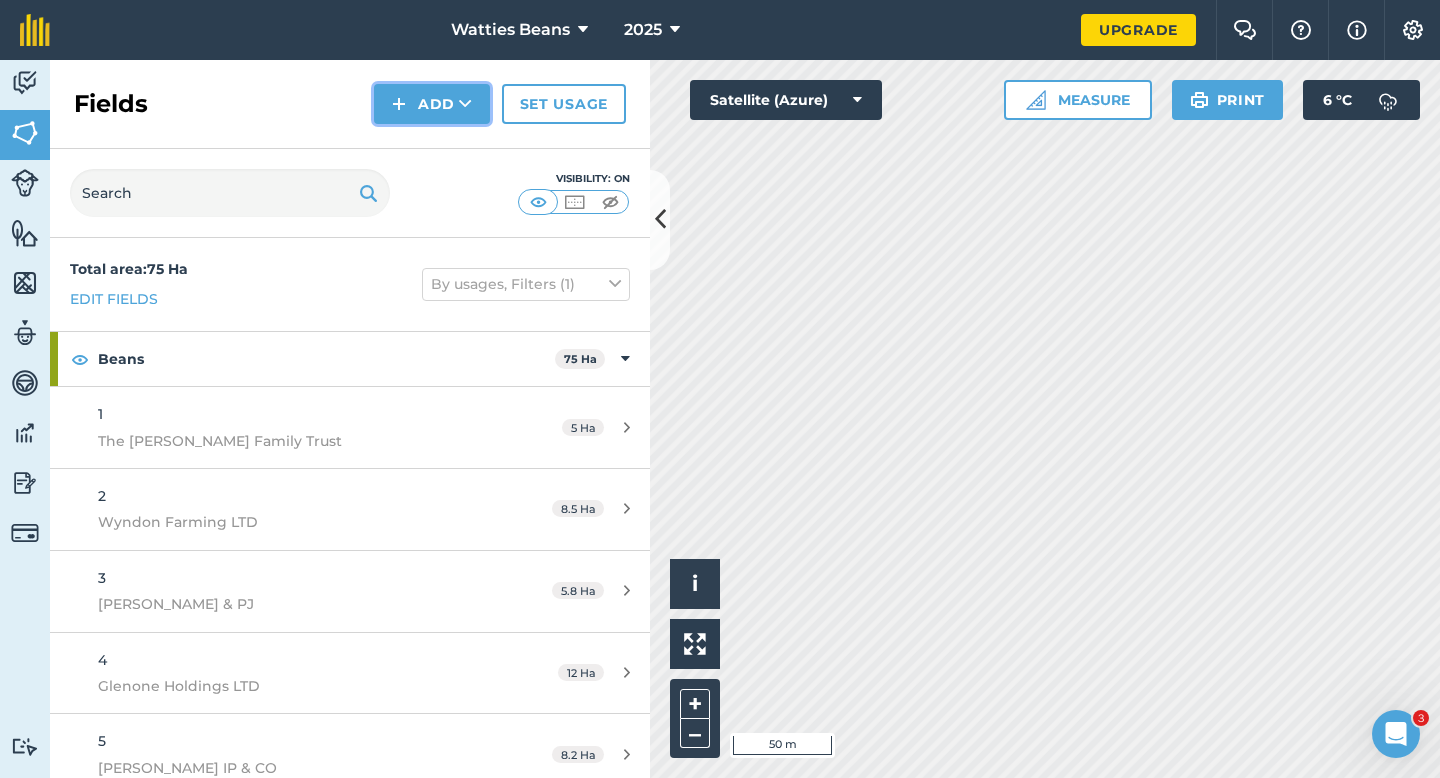 click on "Add" at bounding box center (432, 104) 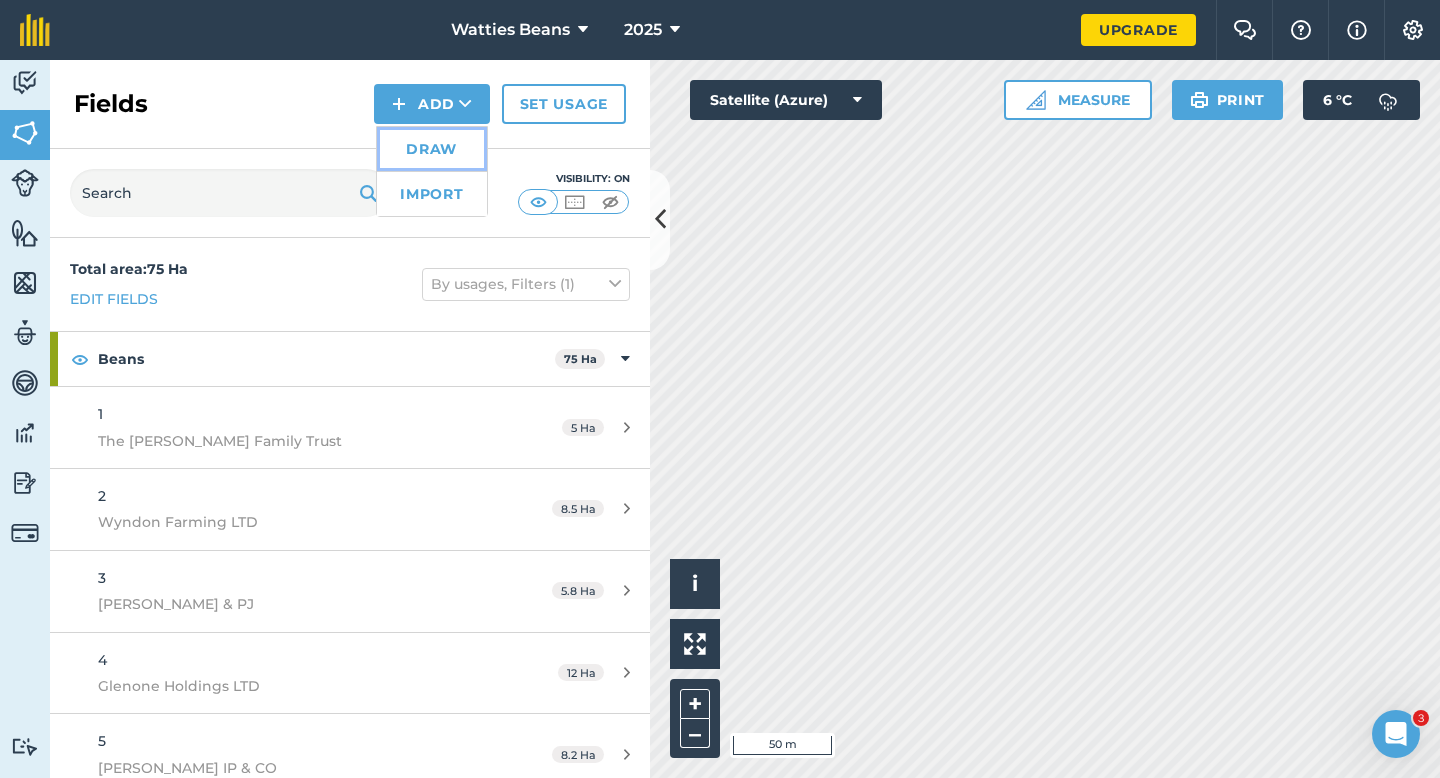 click on "Draw" at bounding box center [432, 149] 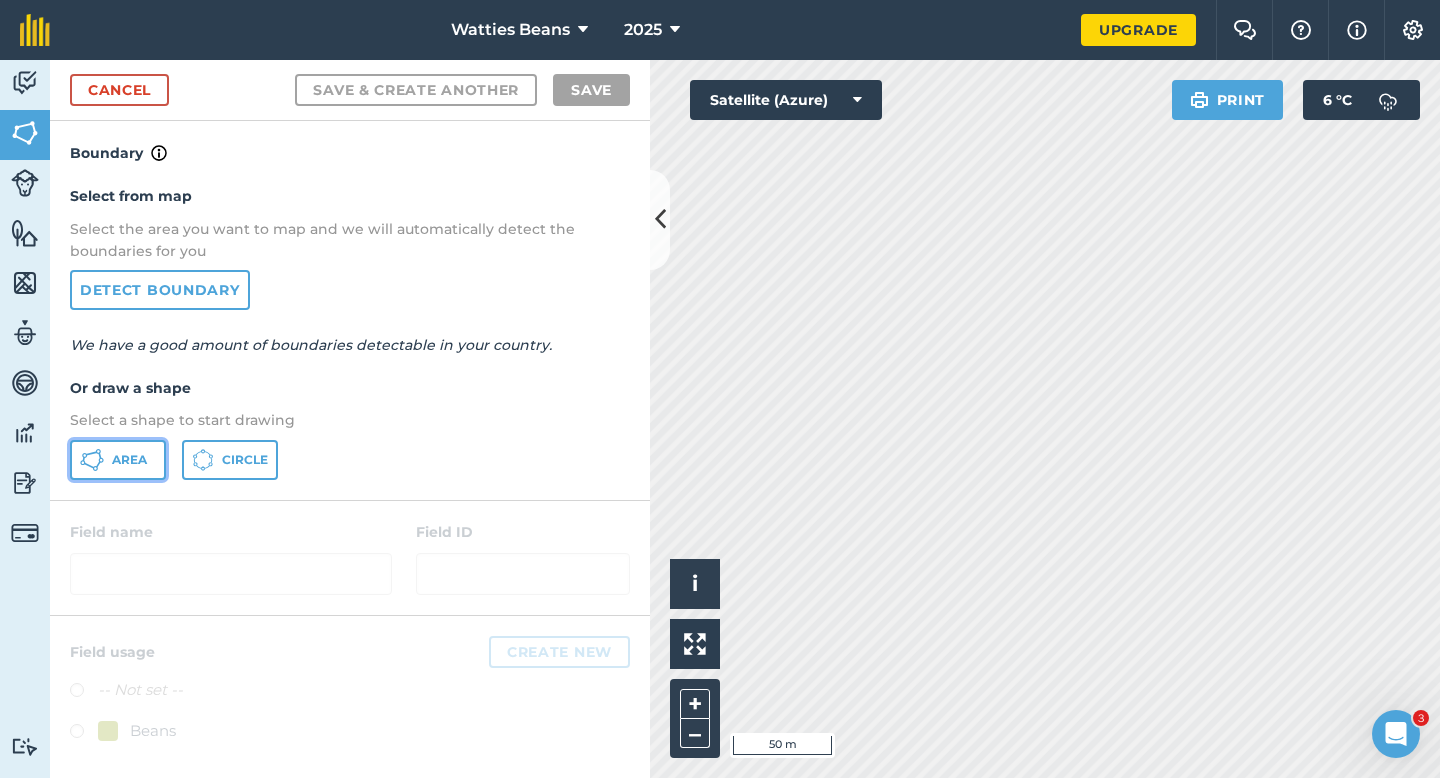 click 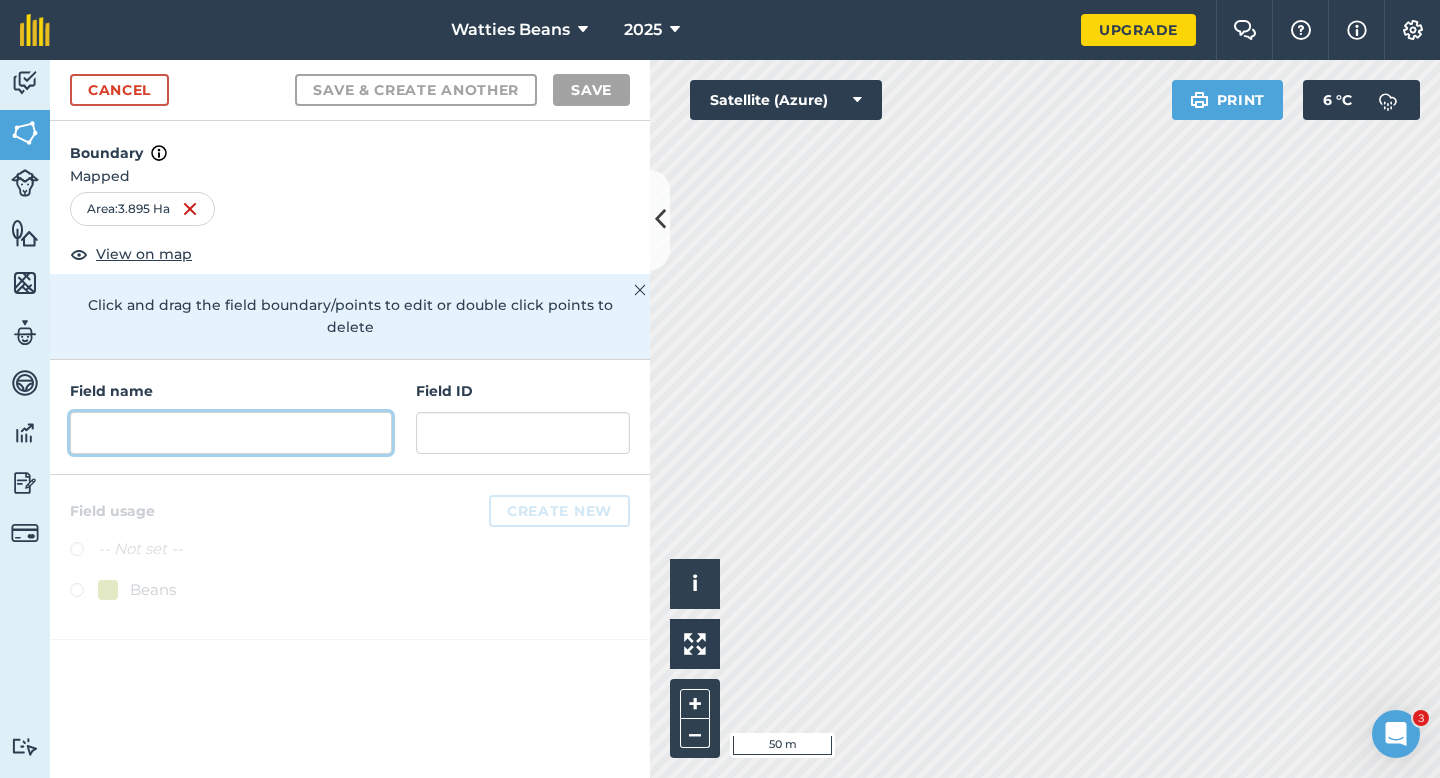 click at bounding box center [231, 433] 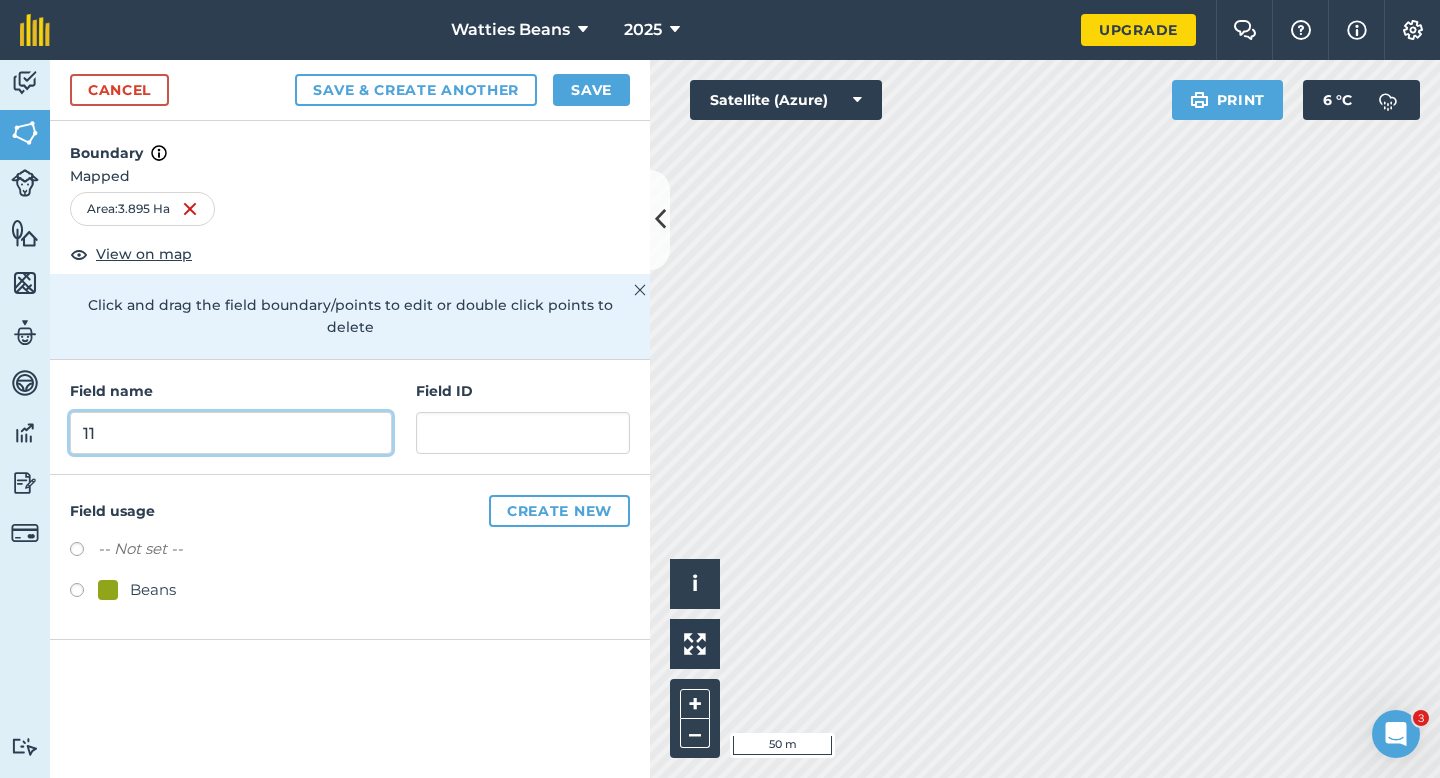 type on "11" 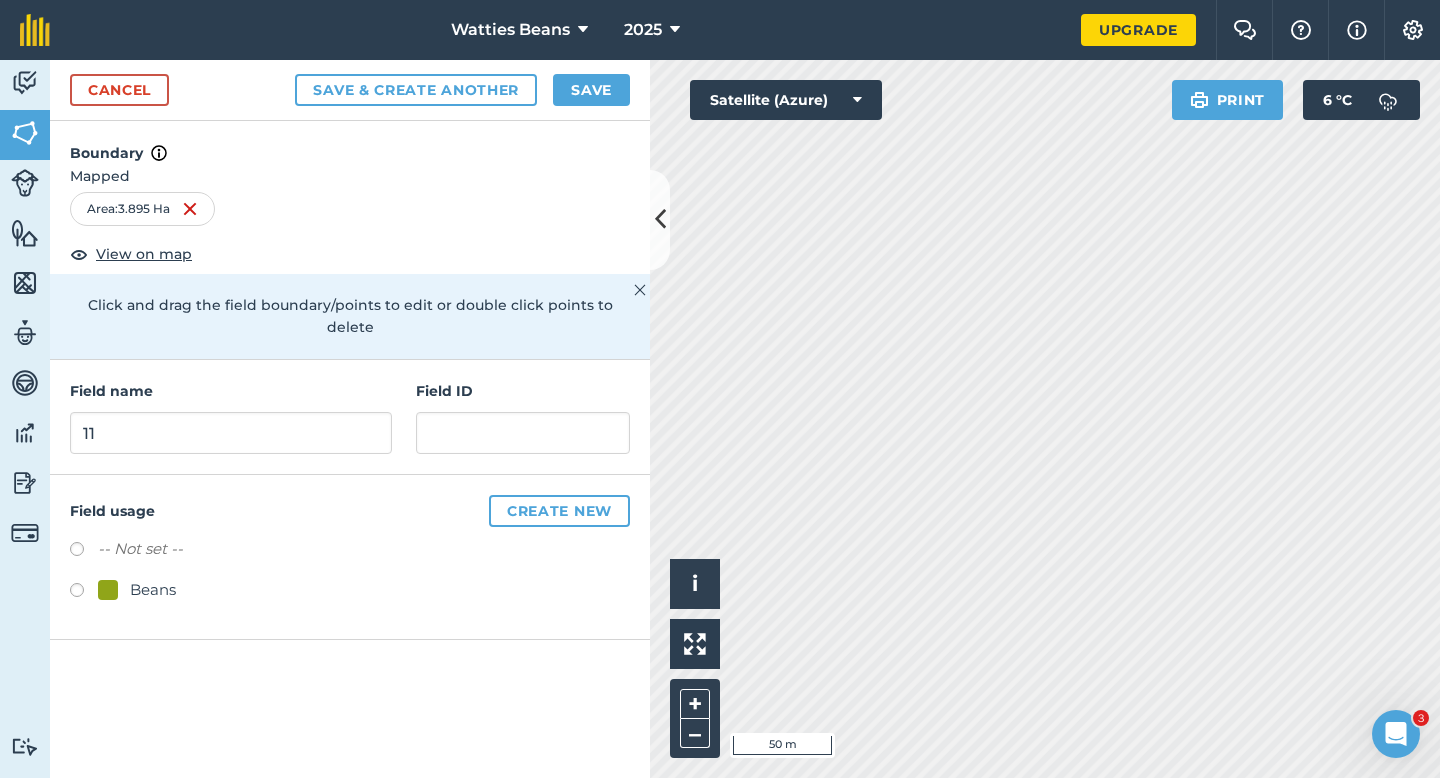 click on "Beans" at bounding box center [153, 590] 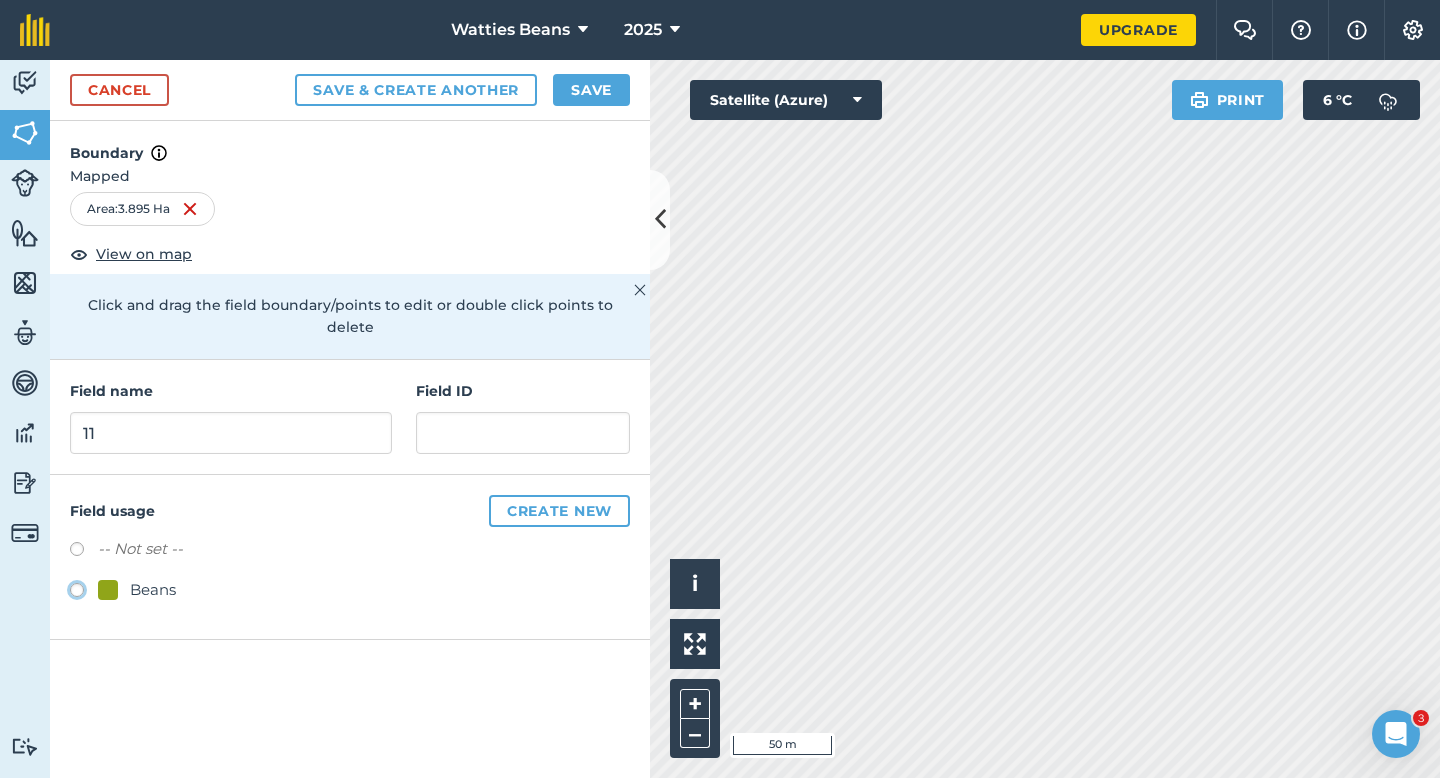 click on "Beans" at bounding box center (-9923, 589) 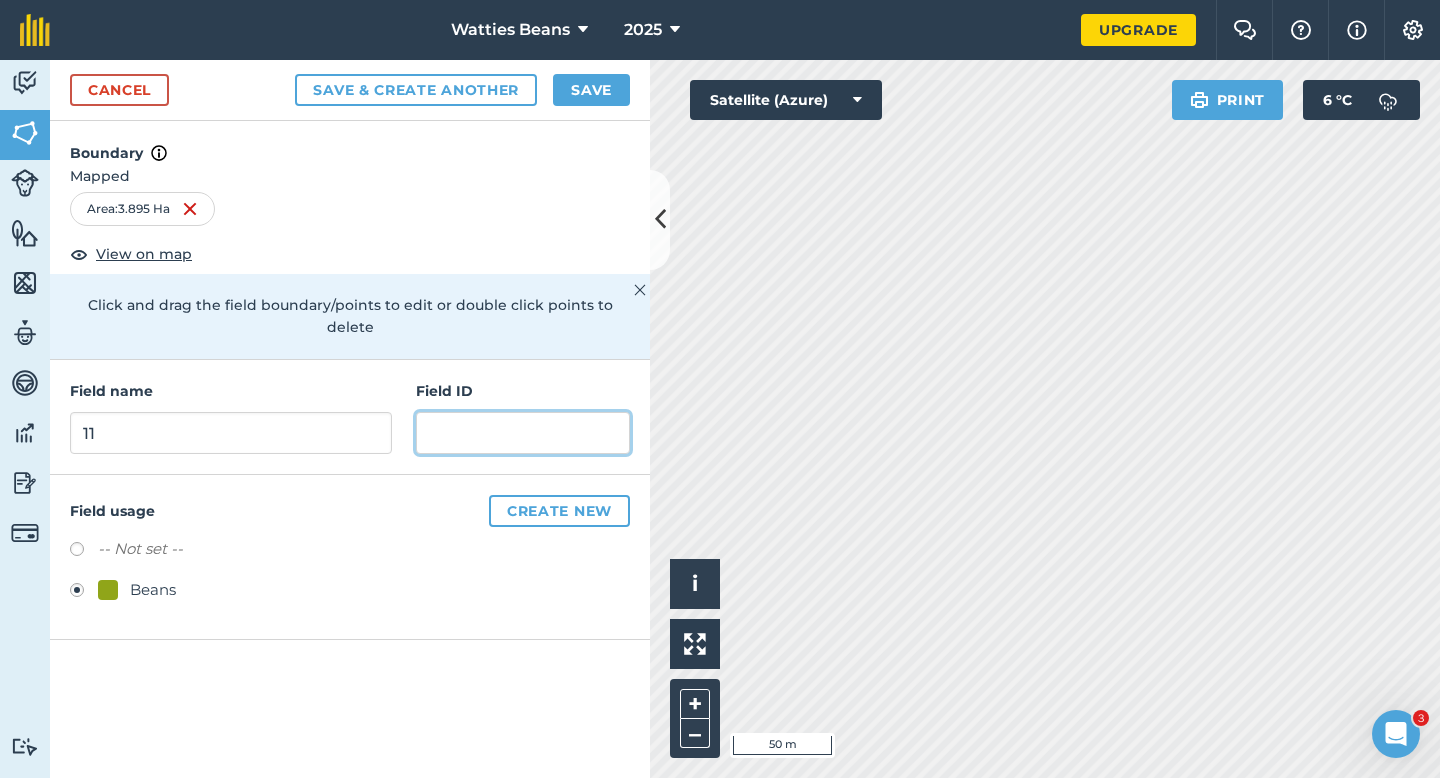 click at bounding box center (523, 433) 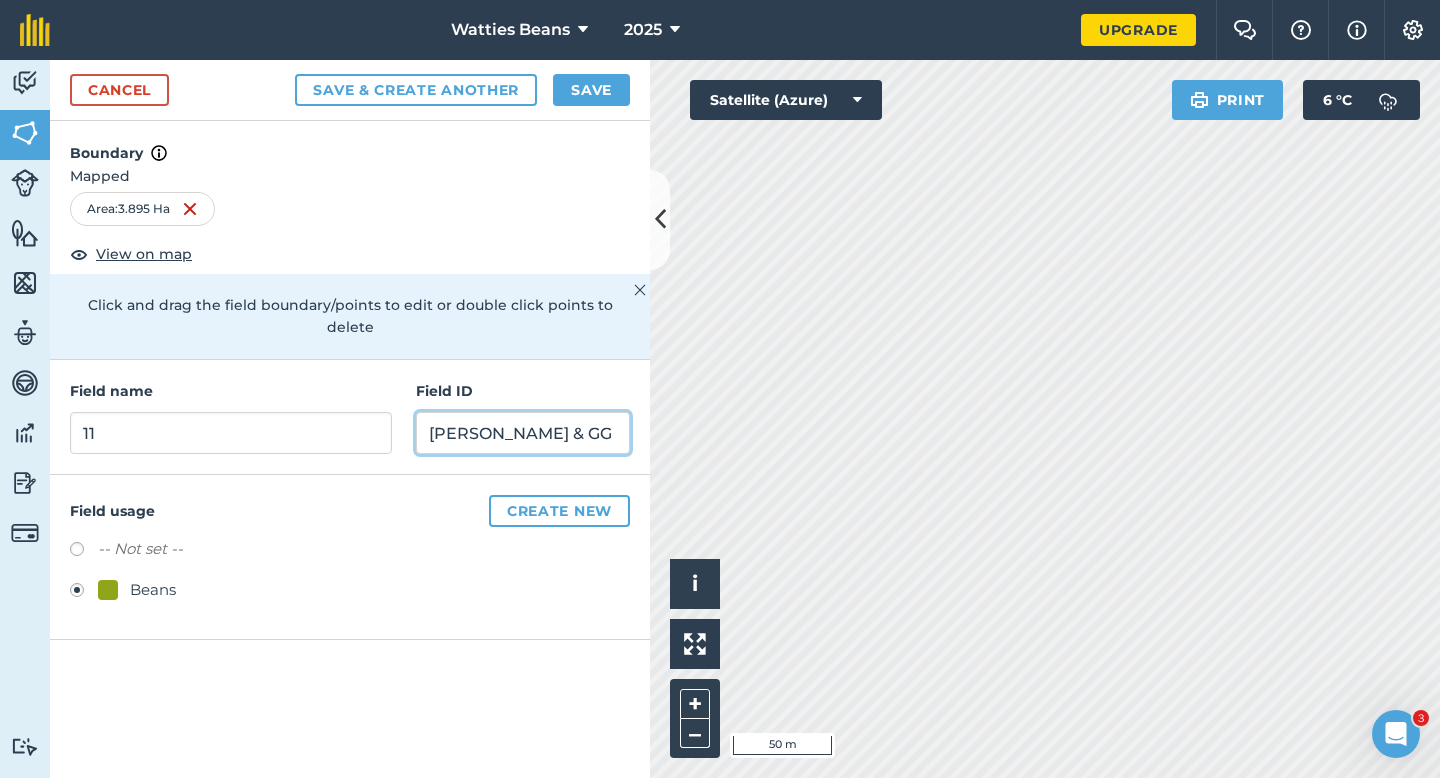 type on "[PERSON_NAME] & GG" 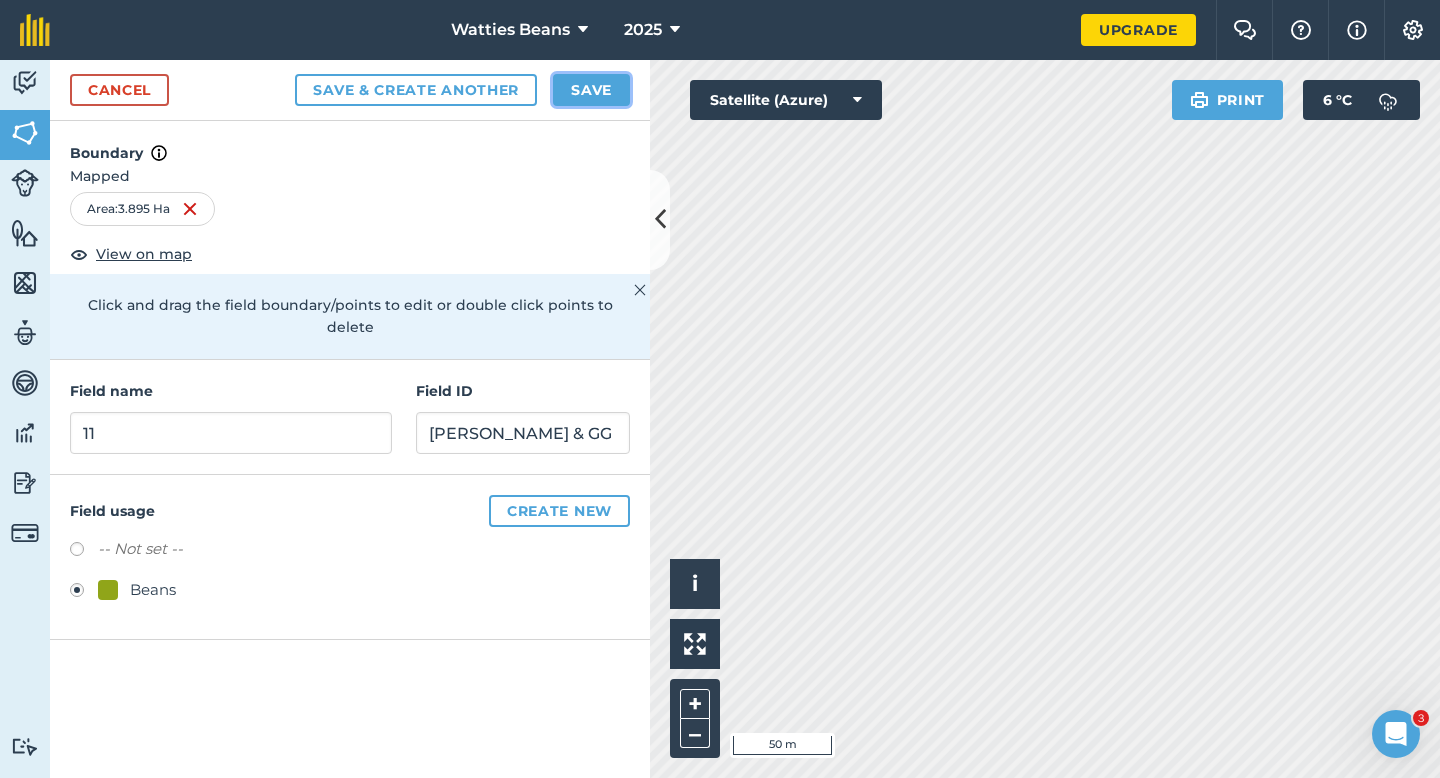 click on "Save" at bounding box center [591, 90] 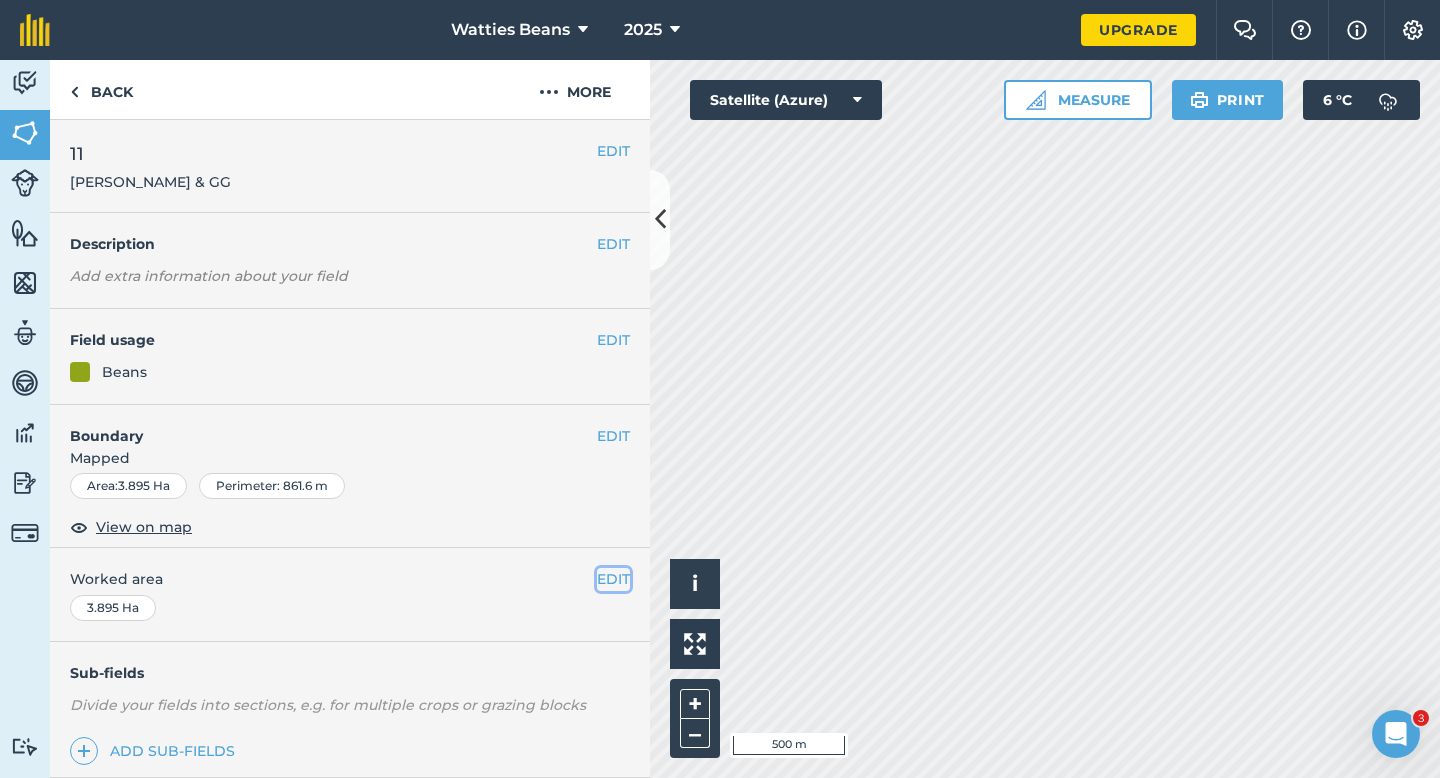 click on "EDIT" at bounding box center [613, 579] 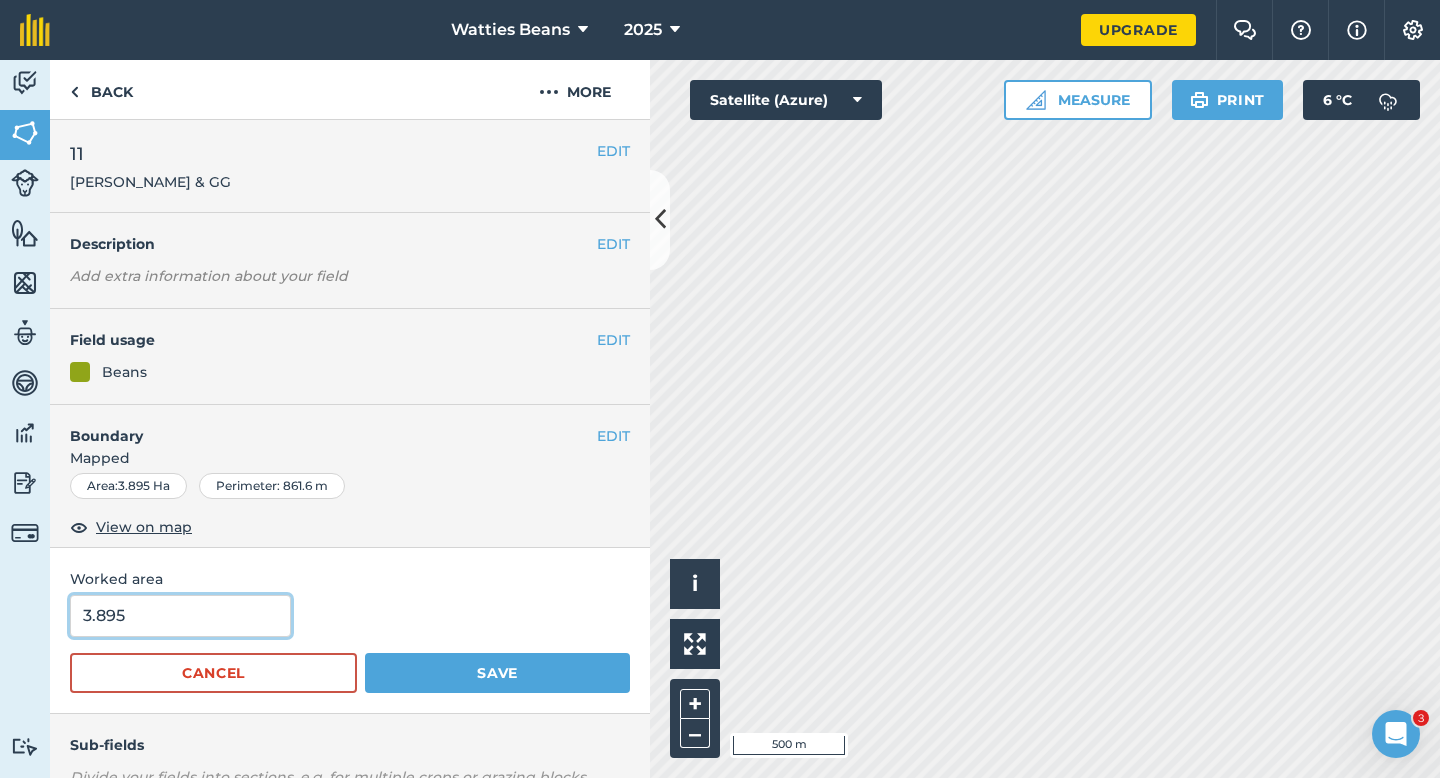 click on "3.895" at bounding box center [180, 616] 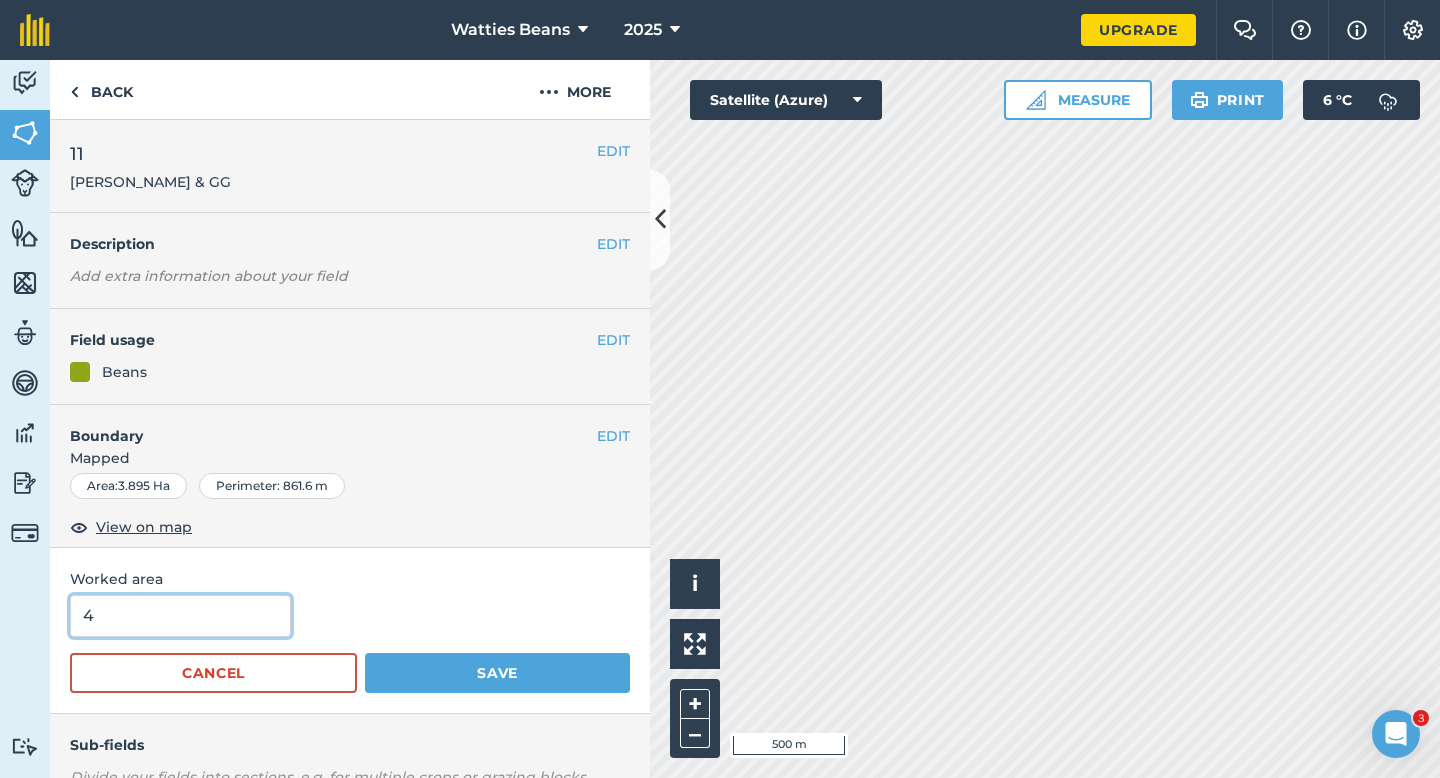 click on "Save" at bounding box center [497, 673] 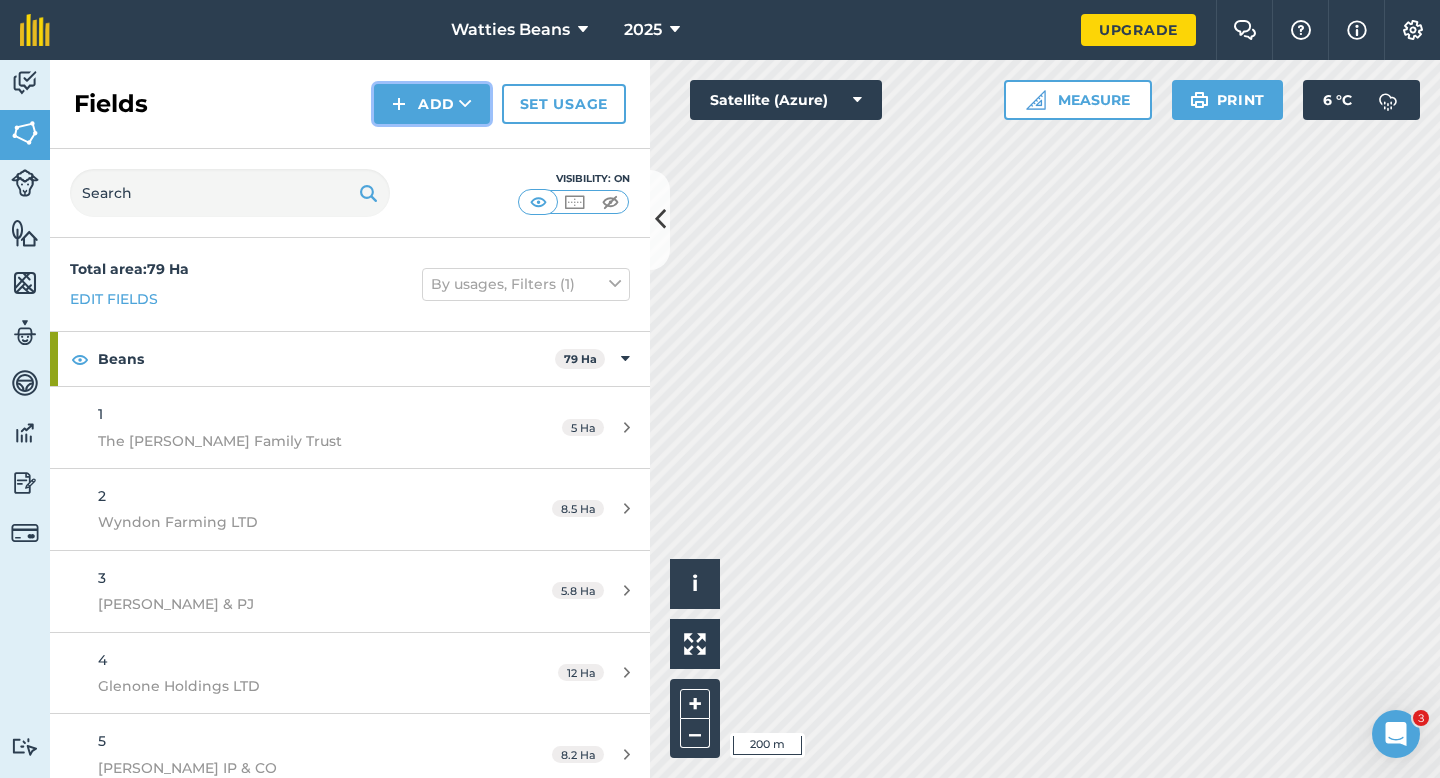 click at bounding box center (465, 104) 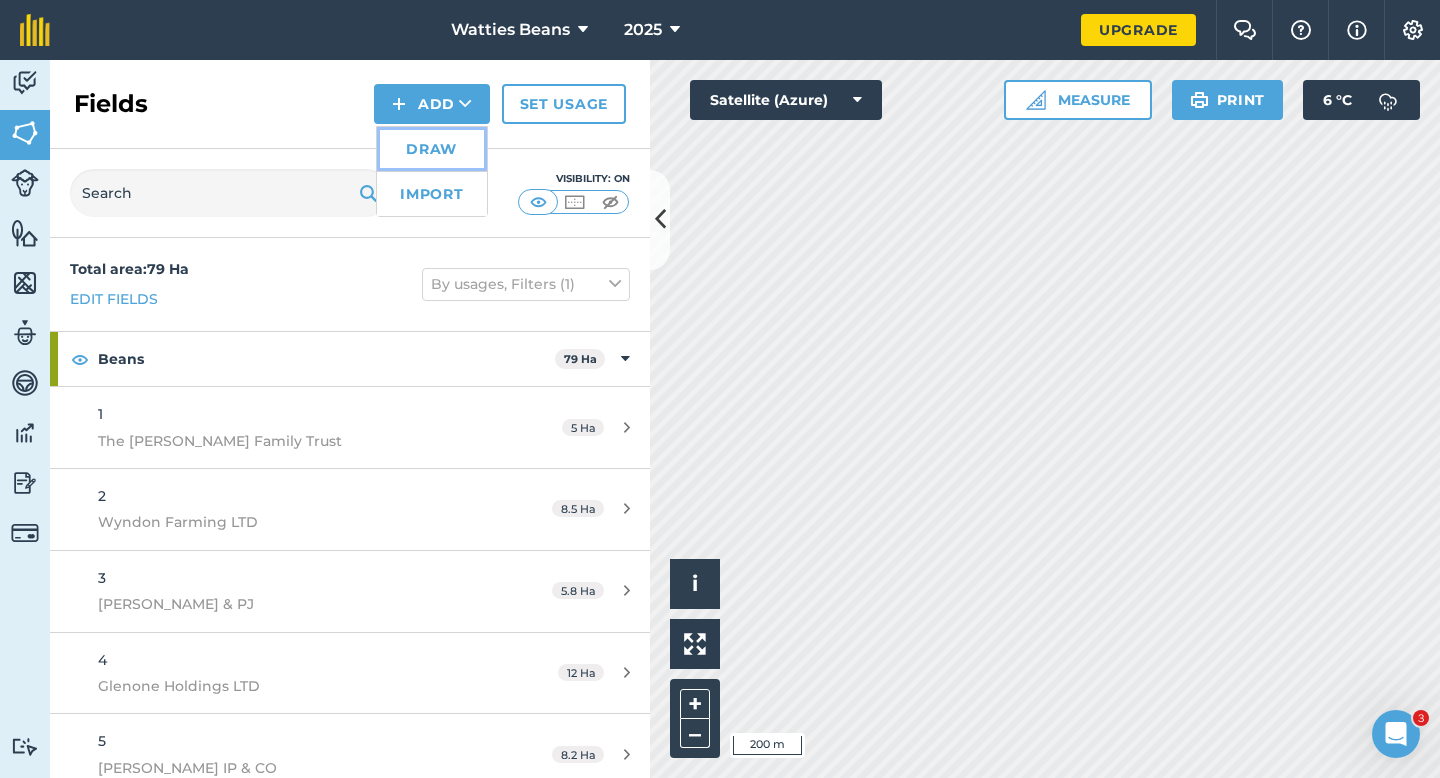 click on "Draw" at bounding box center [432, 149] 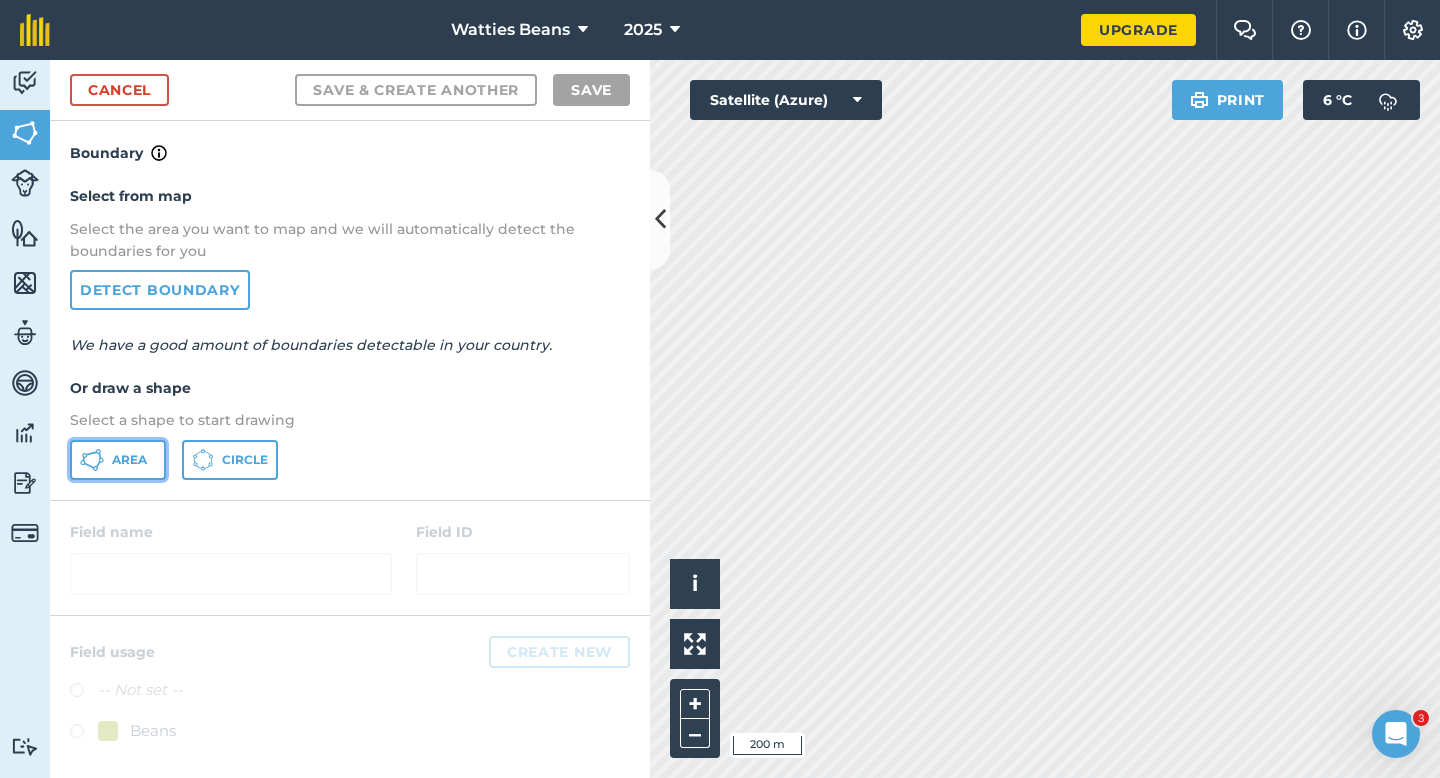 click on "Area" at bounding box center [129, 460] 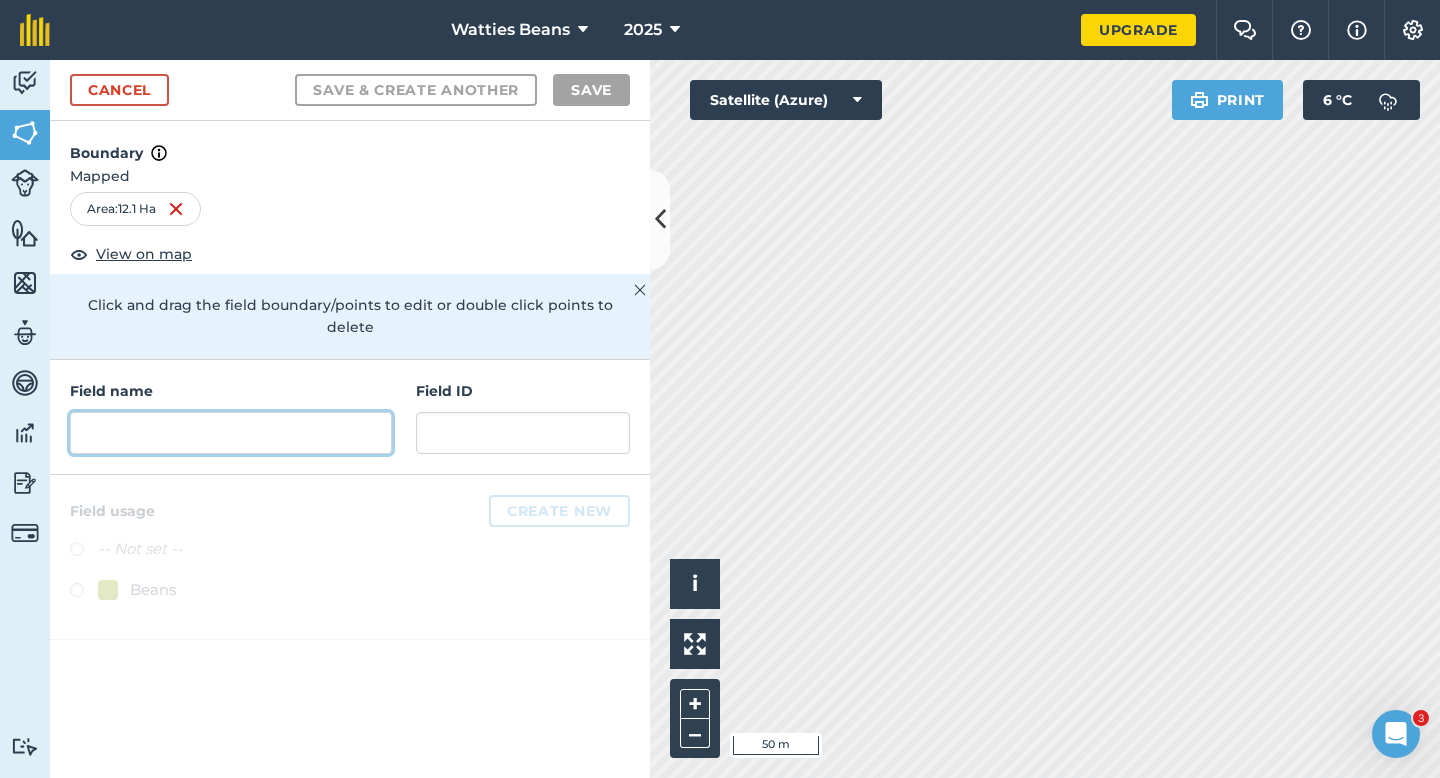 click at bounding box center [231, 433] 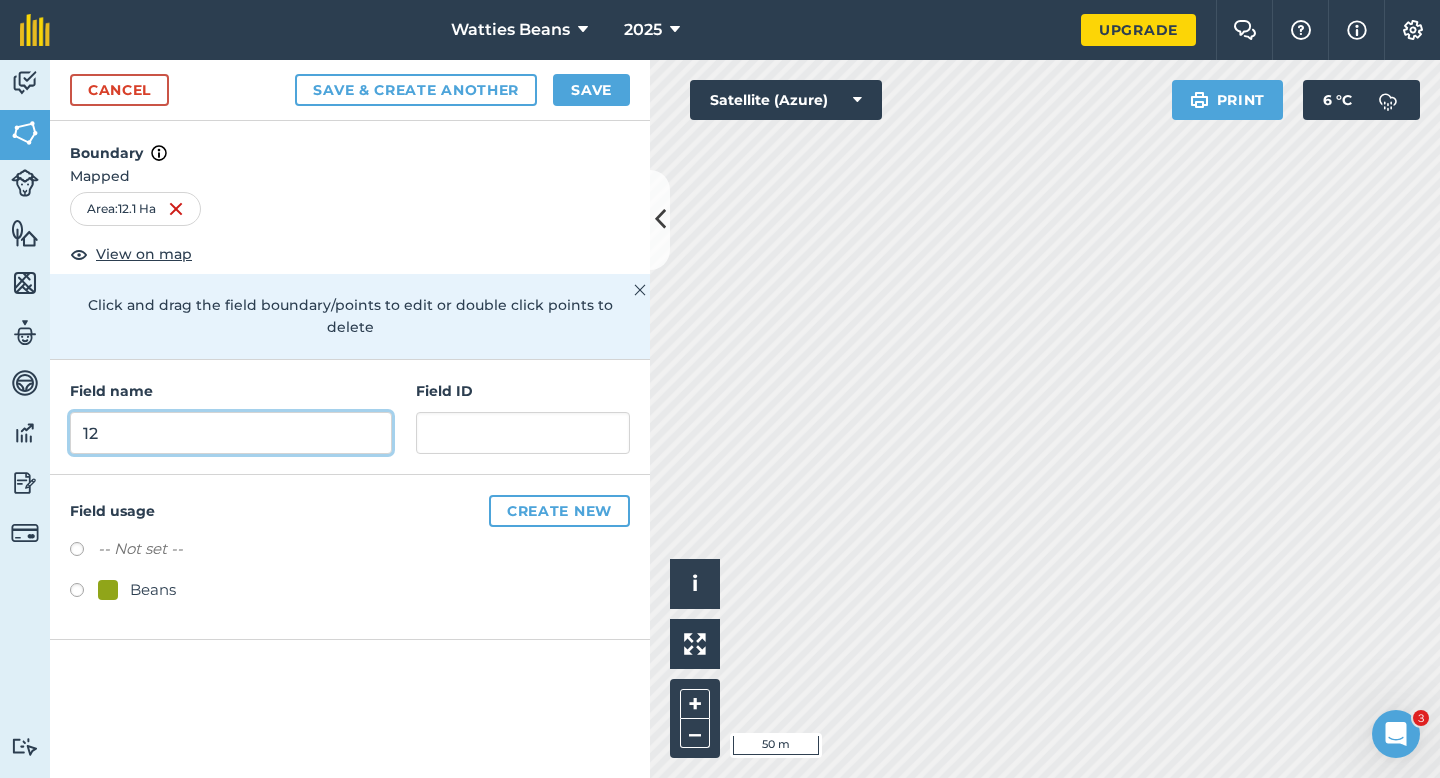 type on "12" 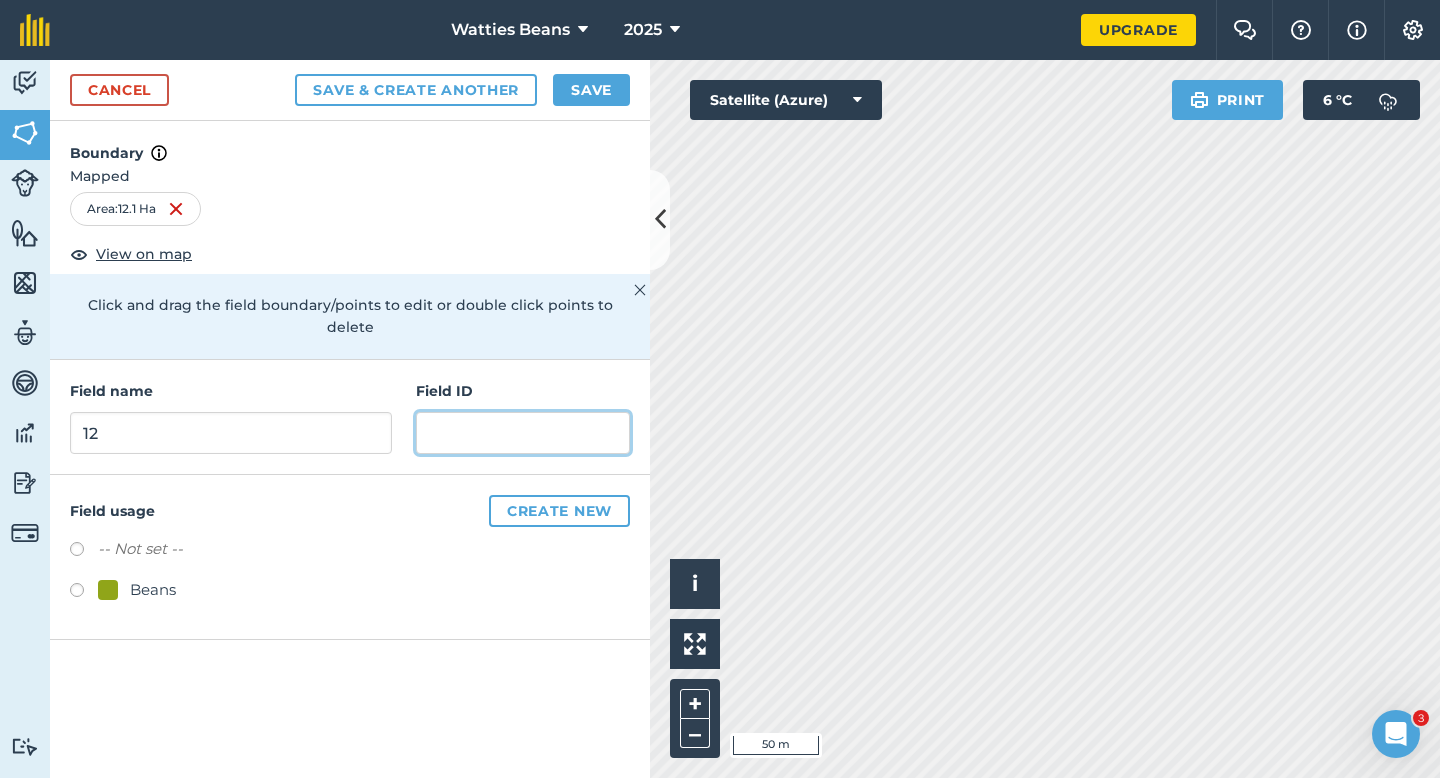 click at bounding box center (523, 433) 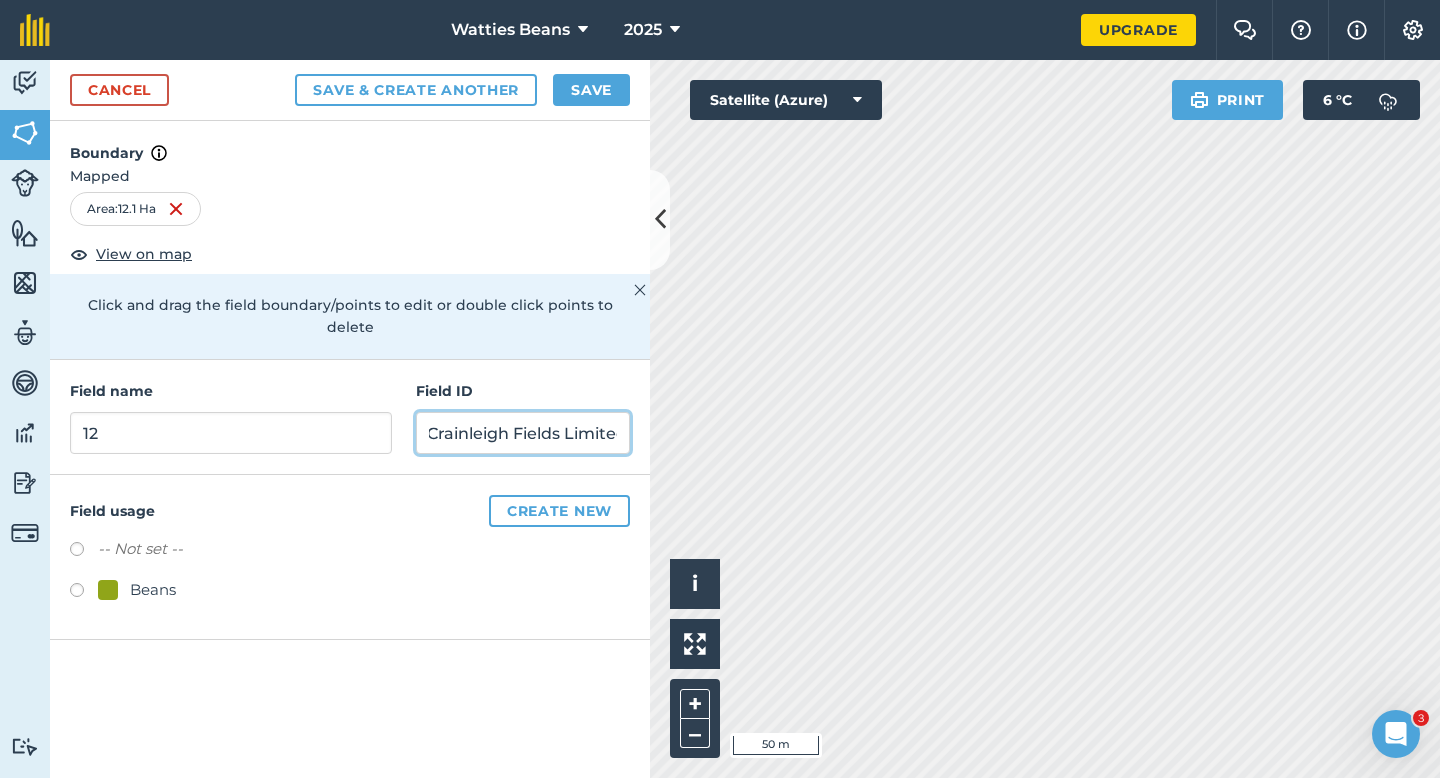 scroll, scrollTop: 0, scrollLeft: 13, axis: horizontal 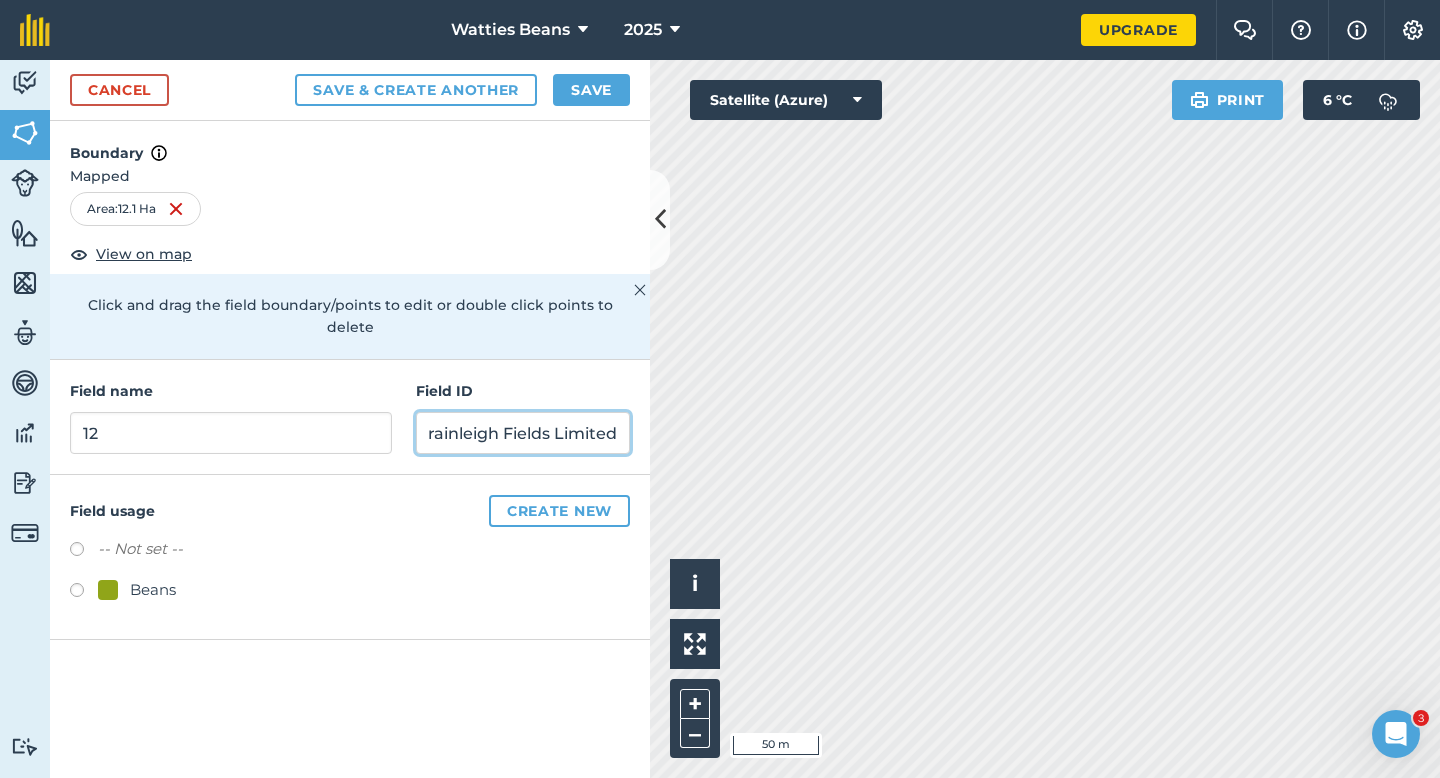 type on "Crainleigh Fields Limited" 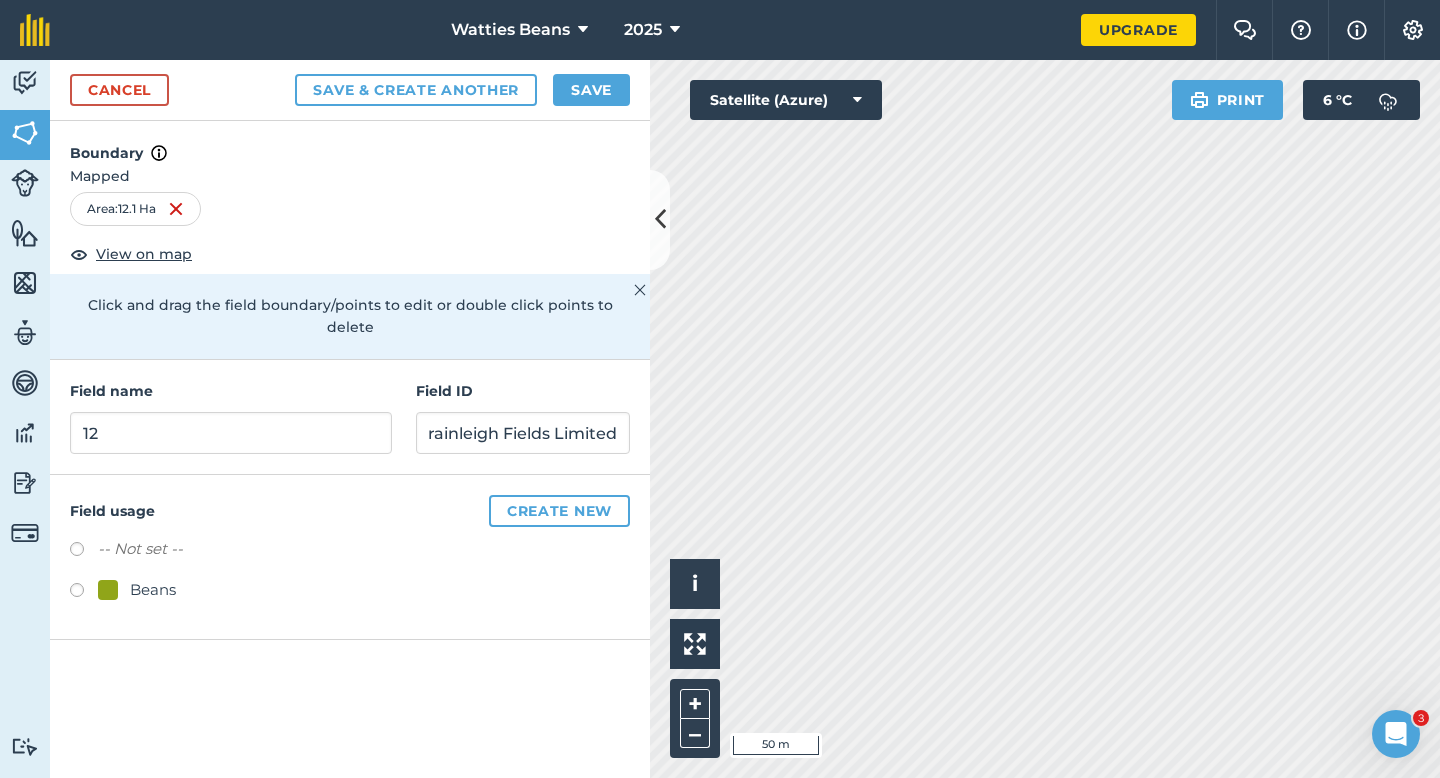 click at bounding box center [84, 593] 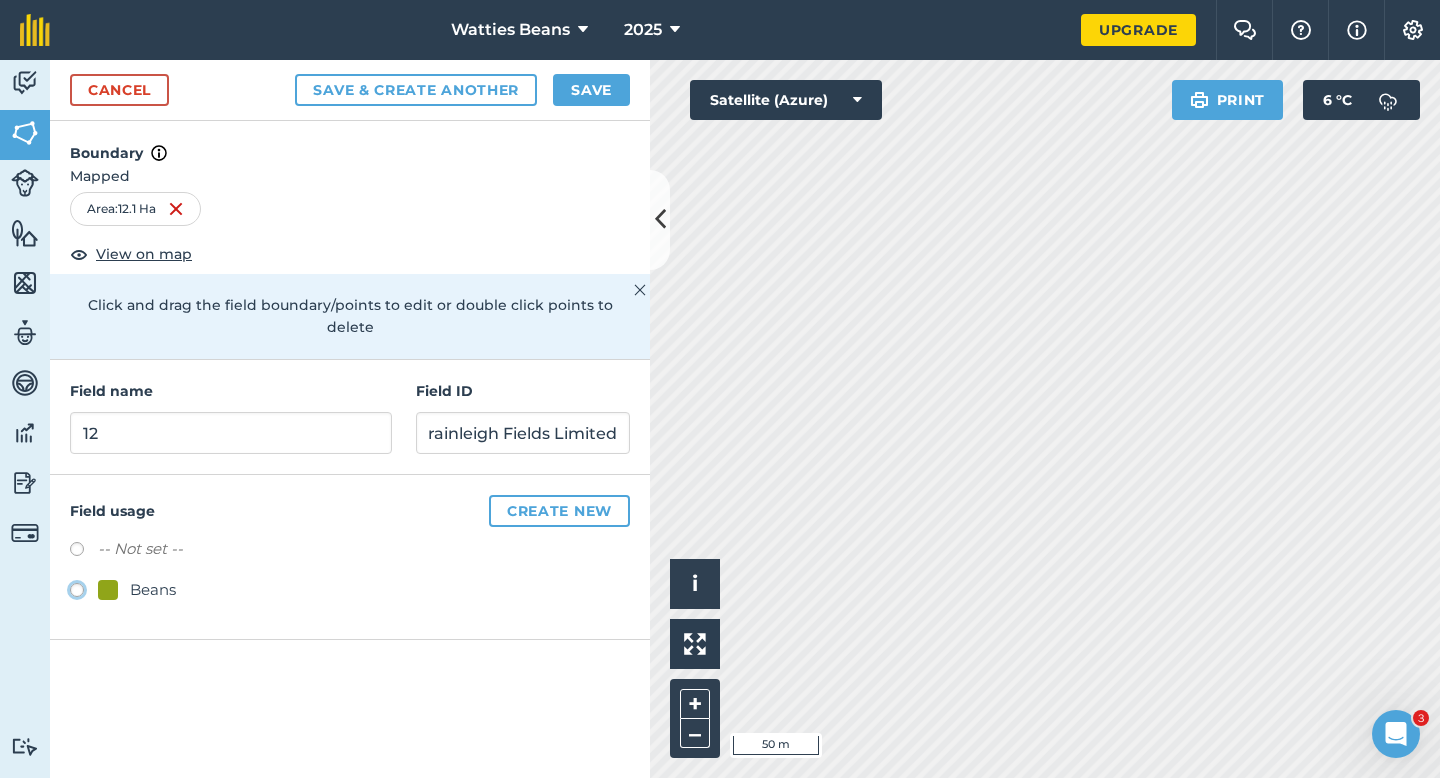 radio on "true" 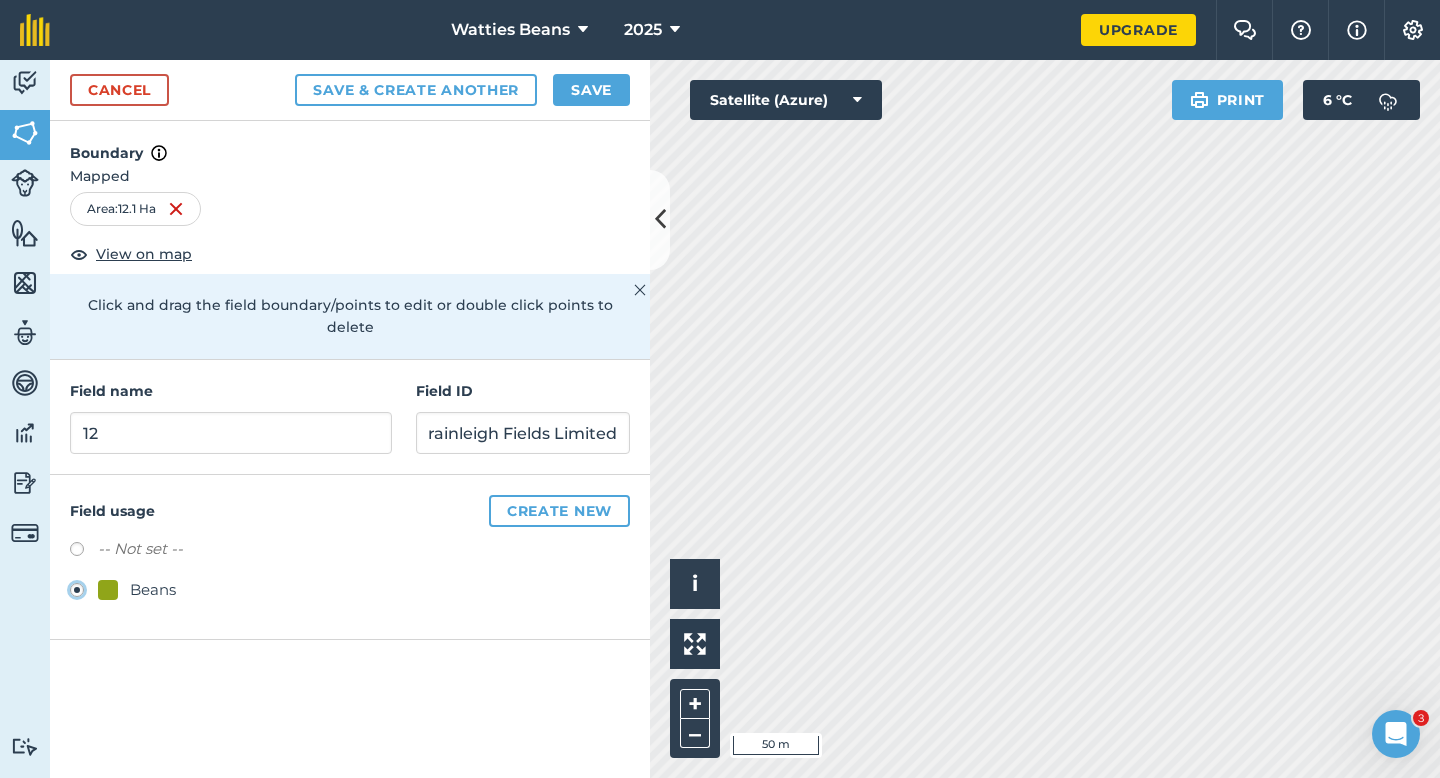 scroll, scrollTop: 0, scrollLeft: 0, axis: both 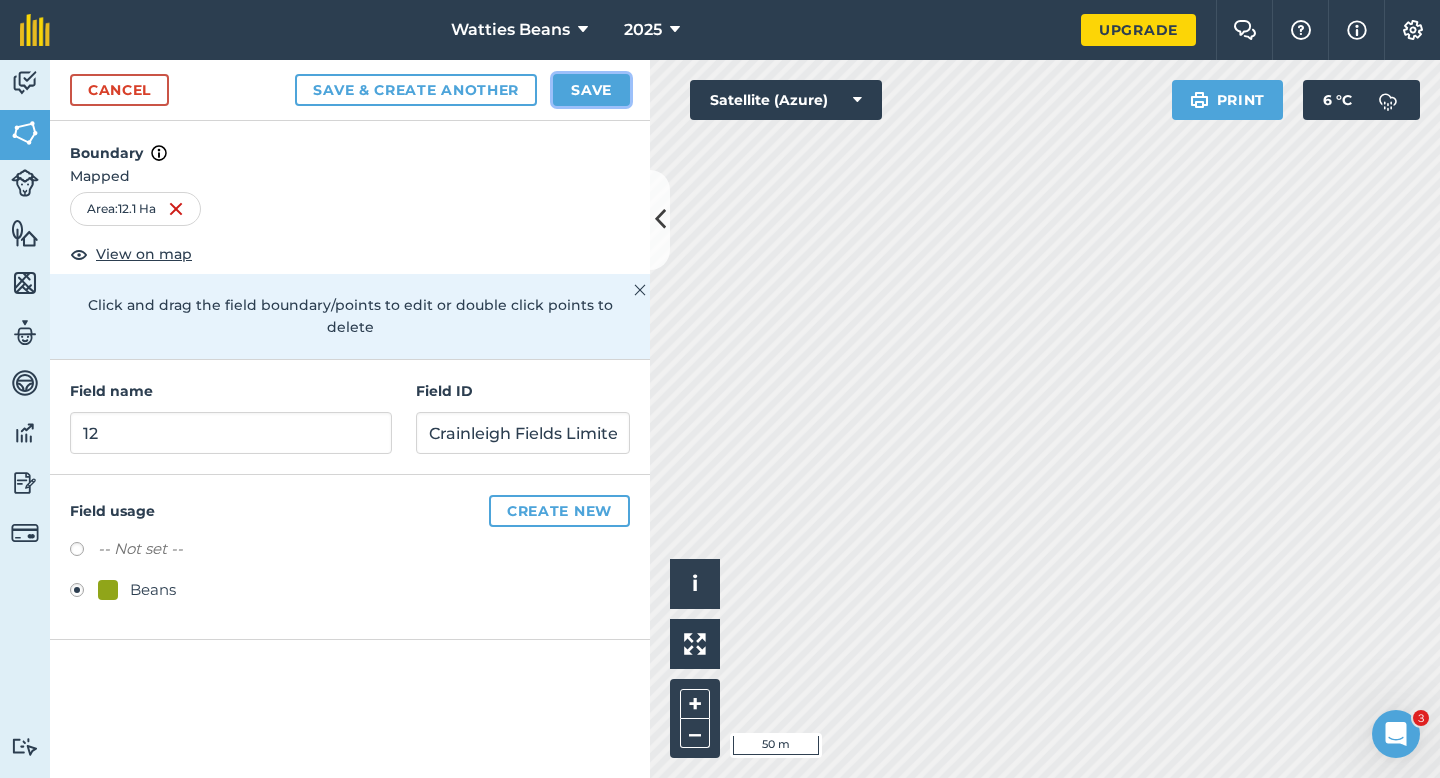 click on "Save" at bounding box center [591, 90] 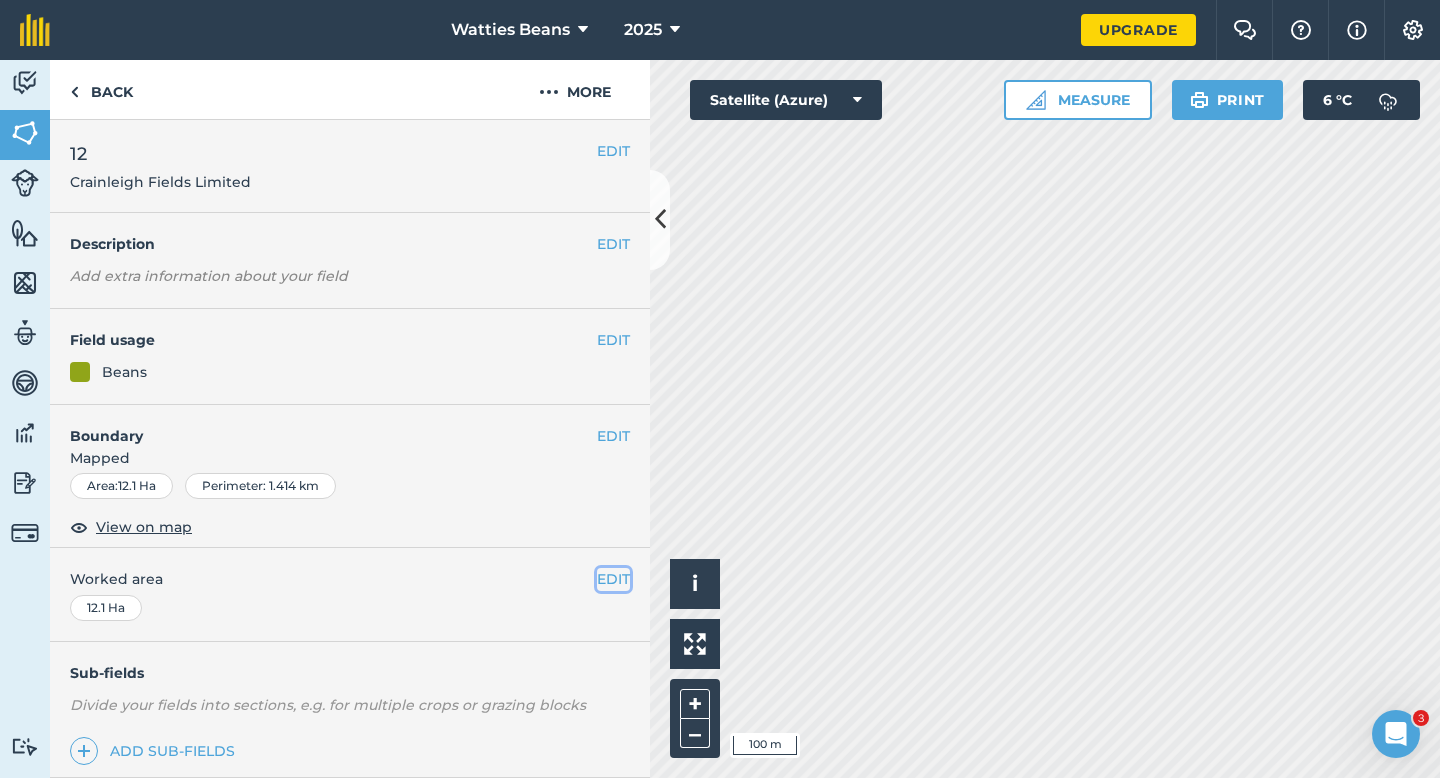 click on "EDIT" at bounding box center (613, 579) 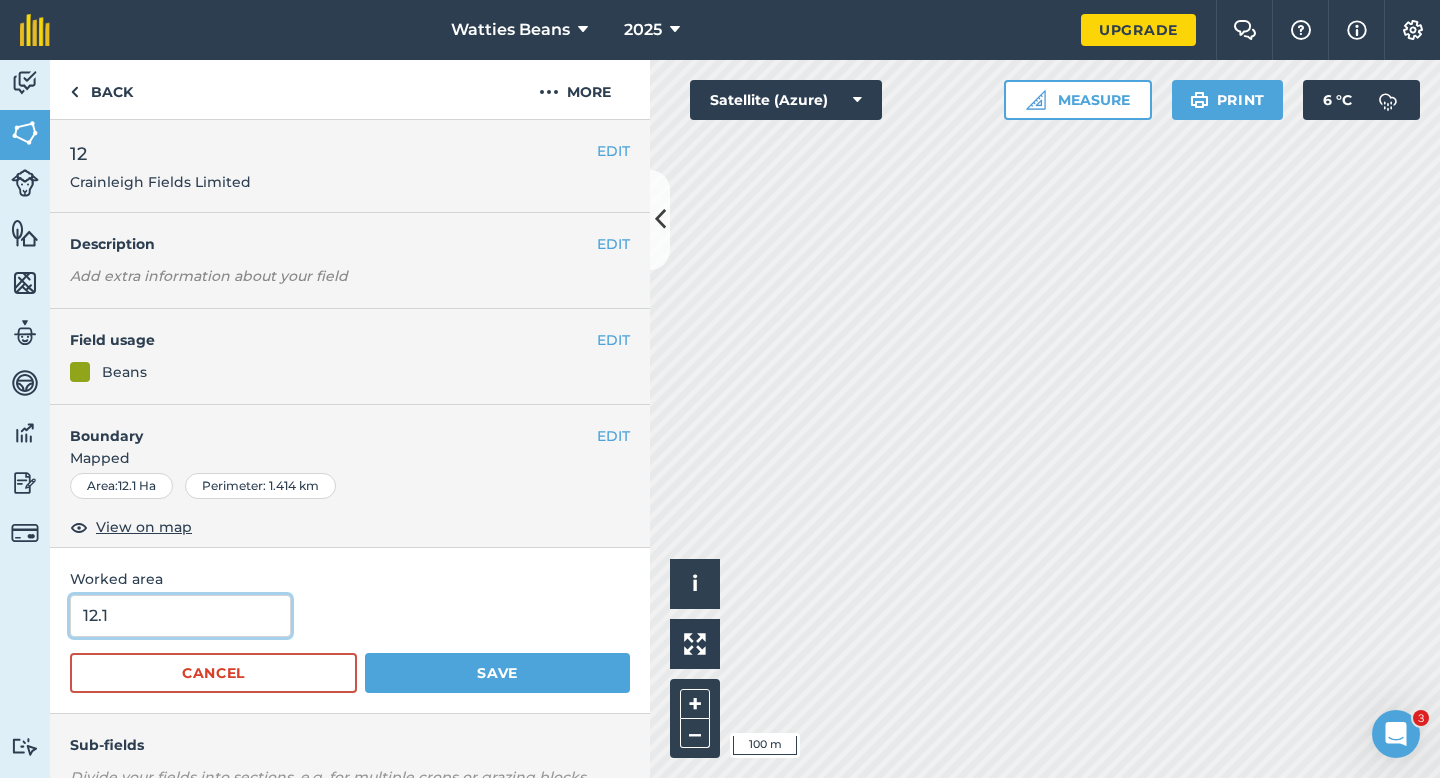 click on "12.1" at bounding box center (180, 616) 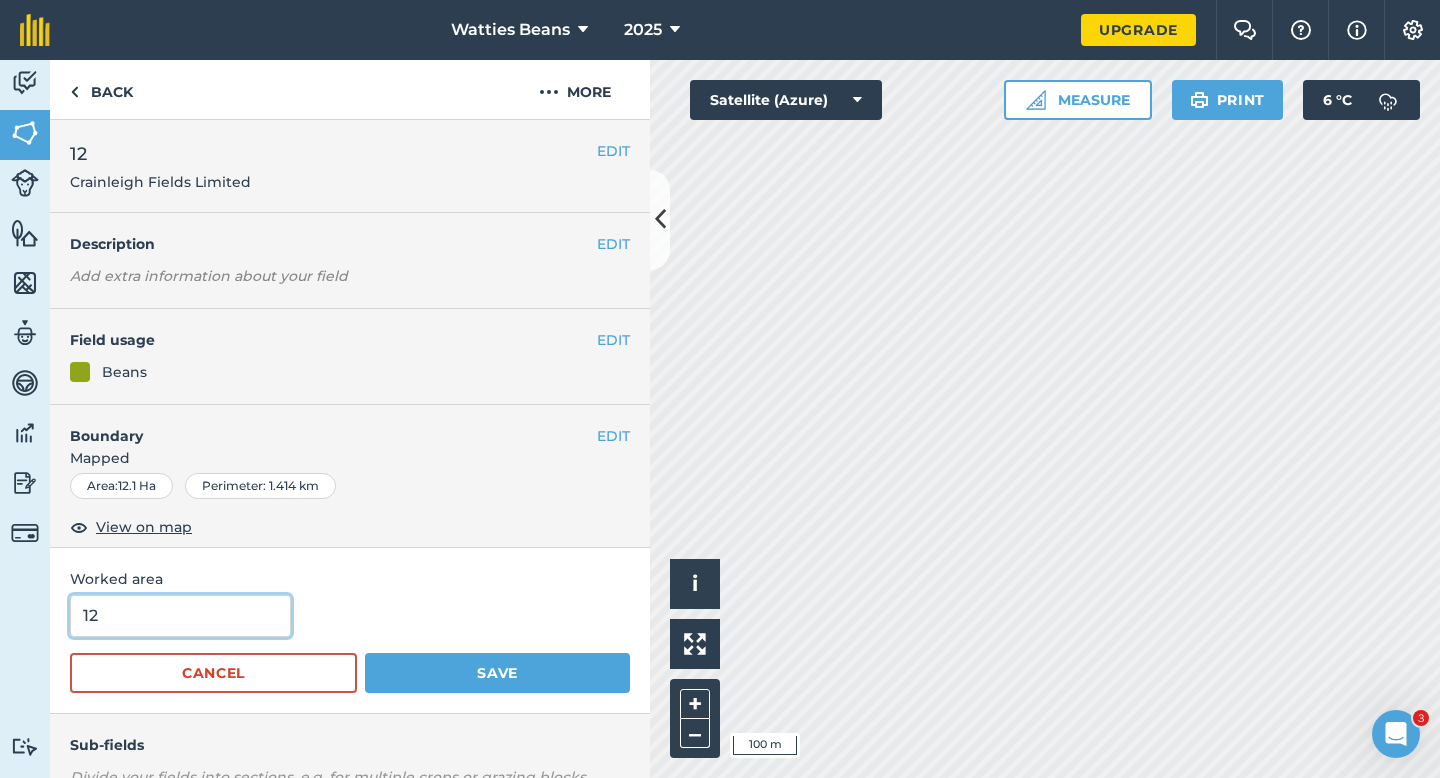 click on "Save" at bounding box center [497, 673] 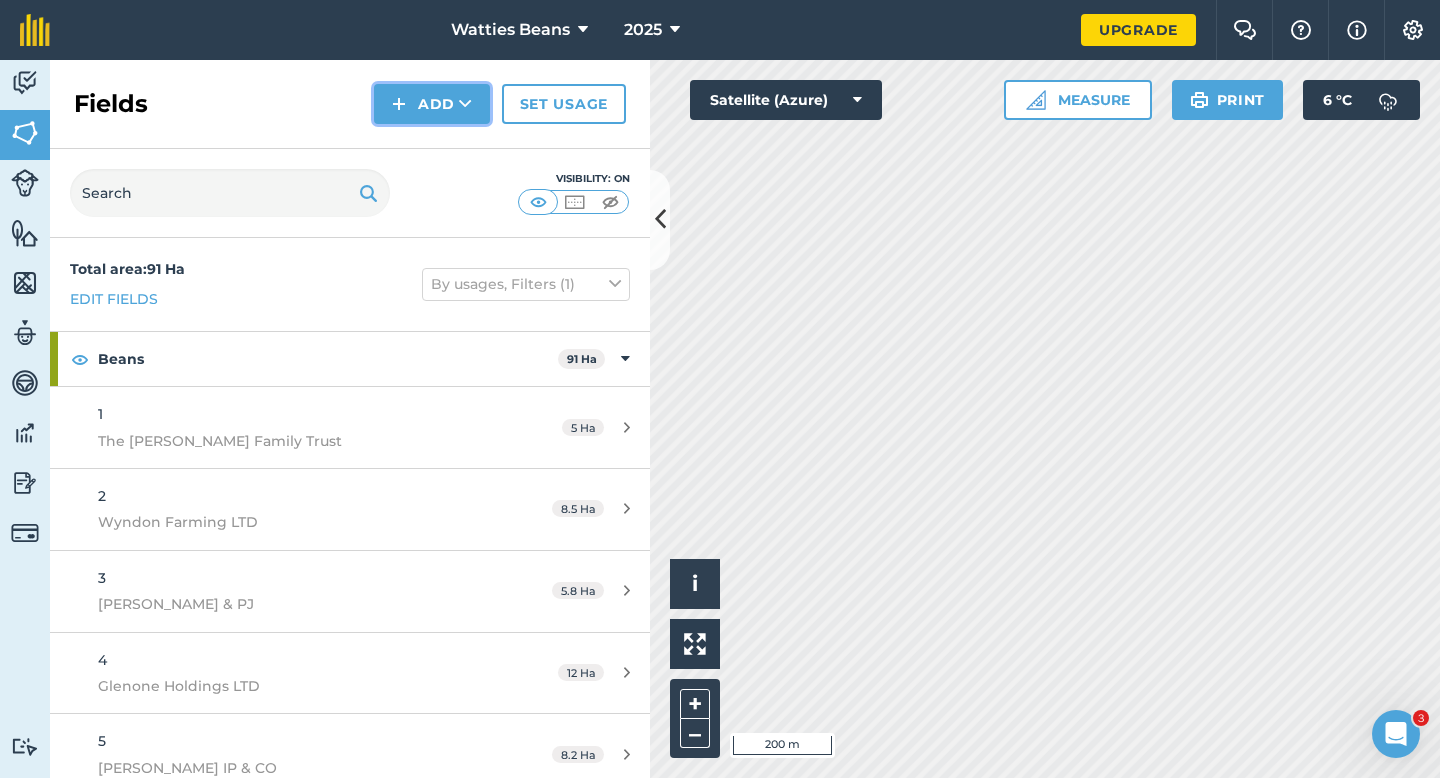 click on "Add" at bounding box center [432, 104] 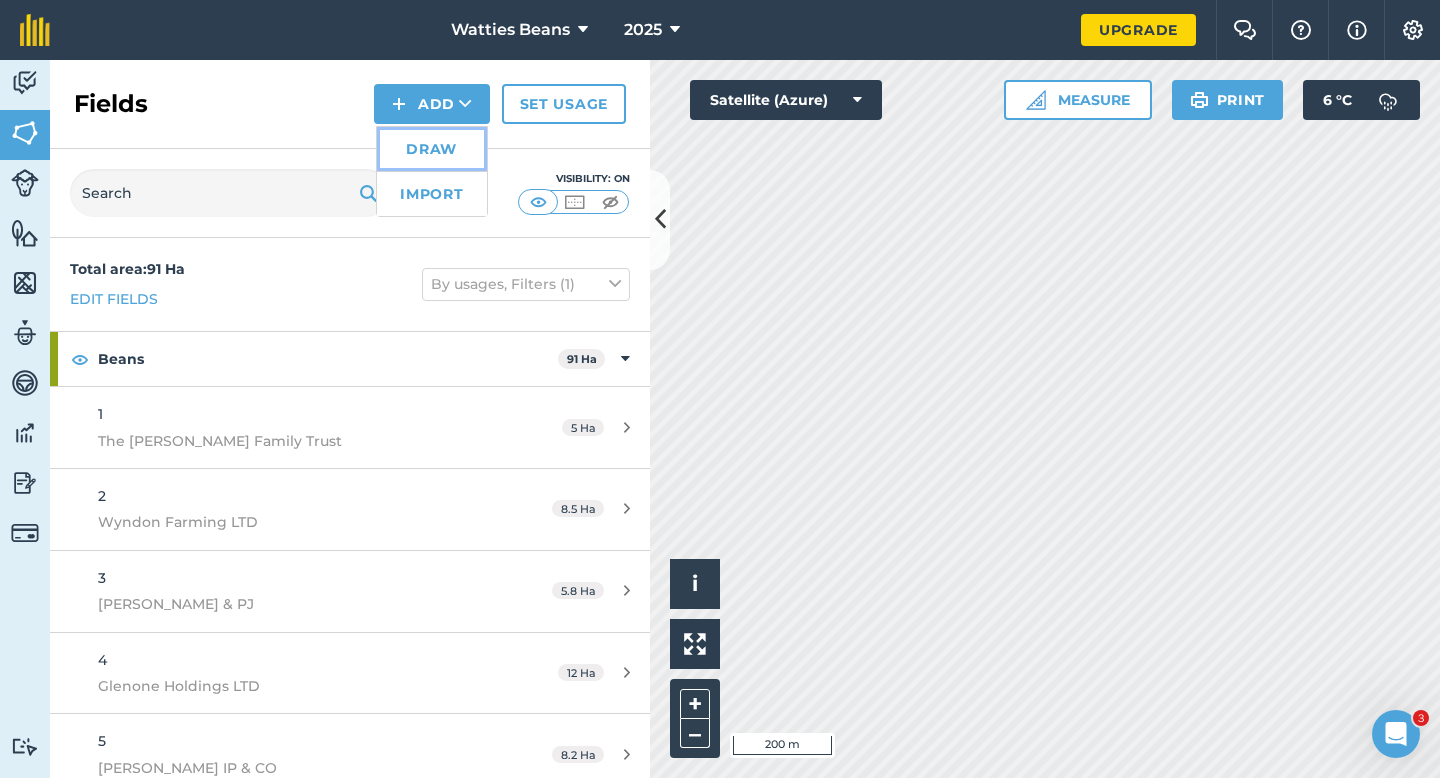 click on "Draw" at bounding box center (432, 149) 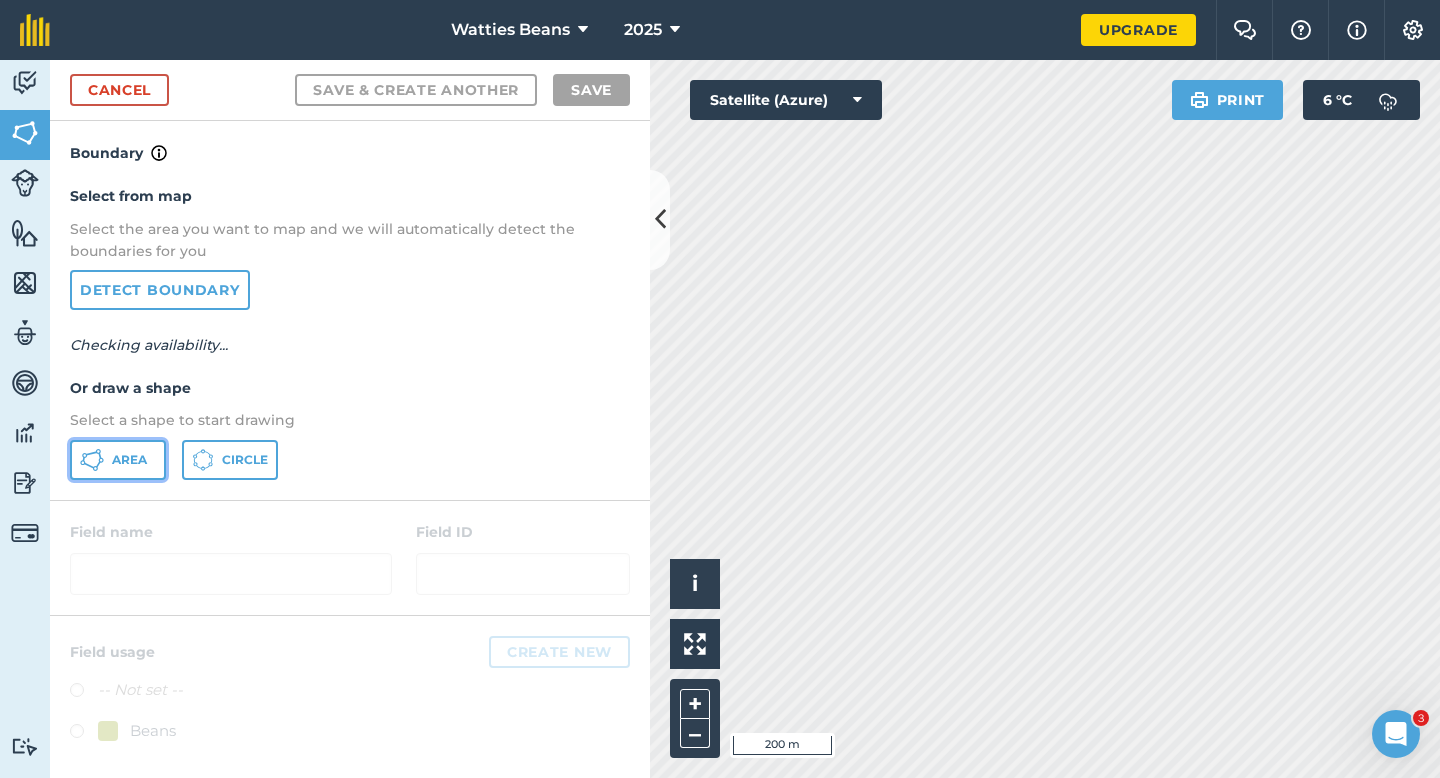 click on "Area" at bounding box center [118, 460] 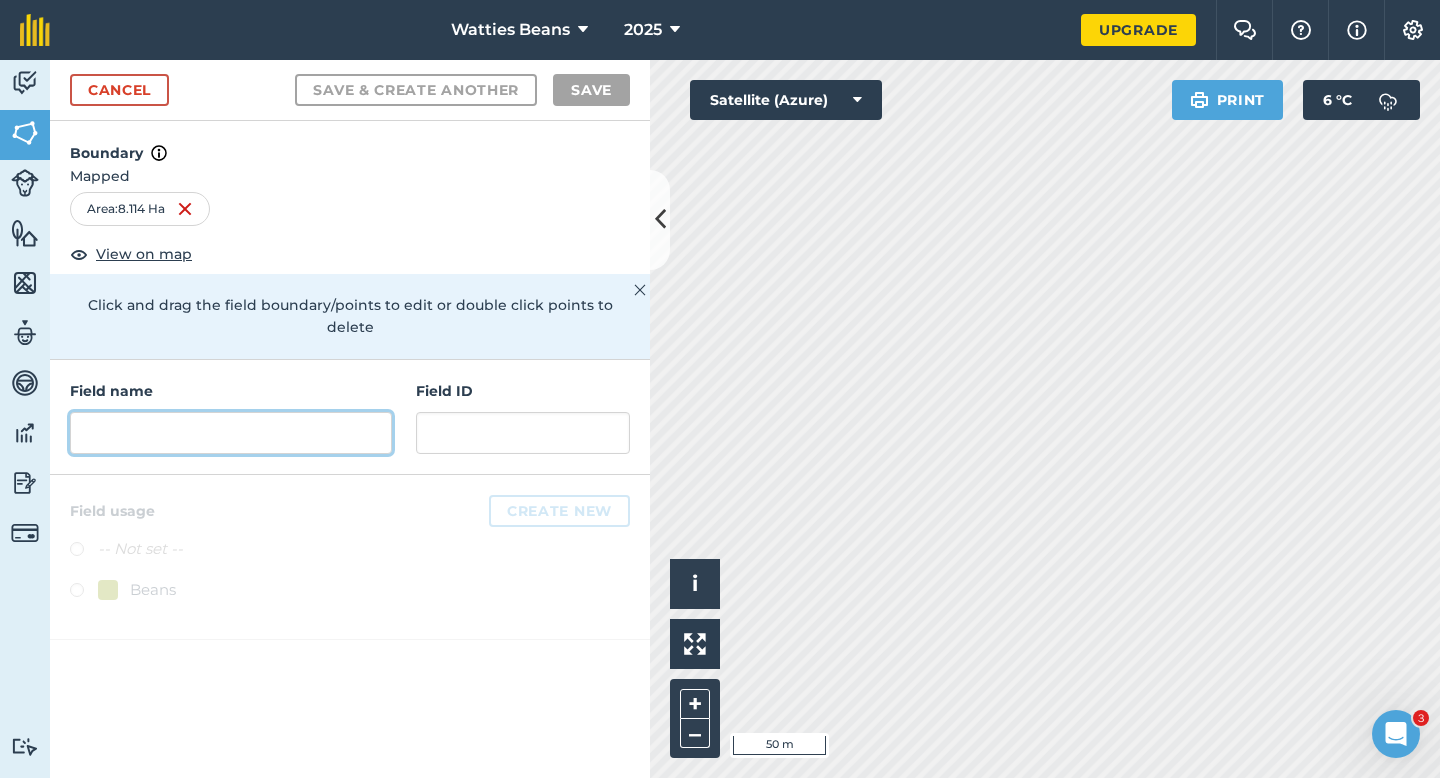 click at bounding box center [231, 433] 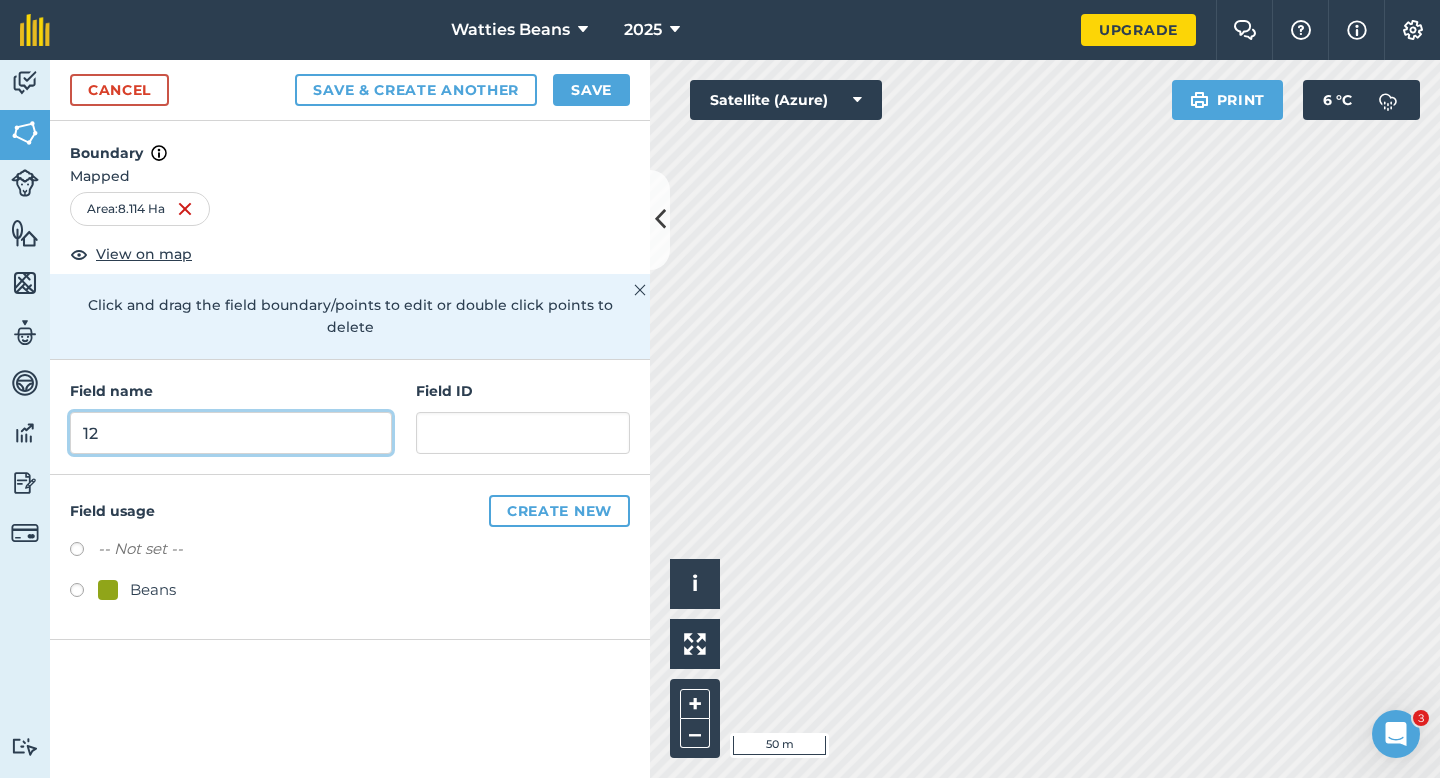type on "12" 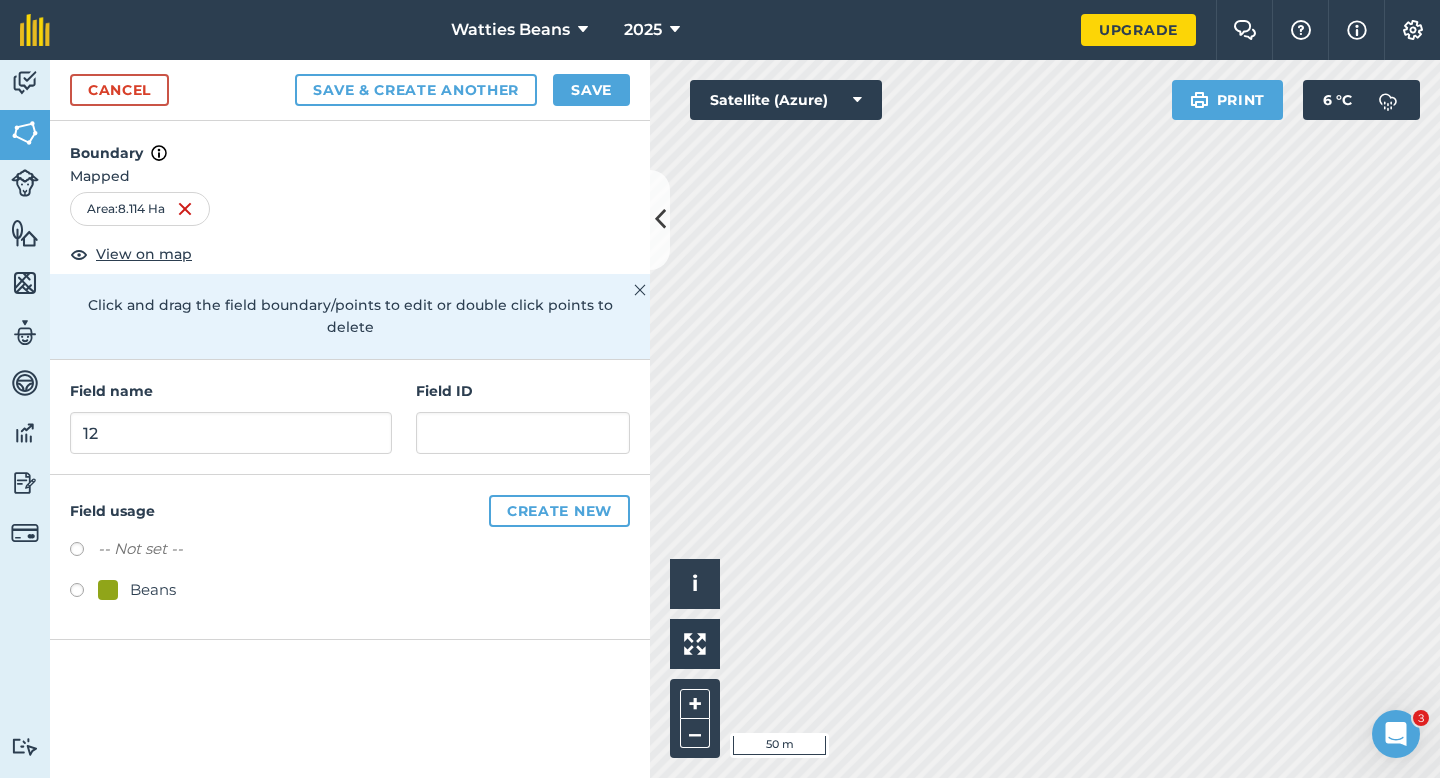 click on "Beans" at bounding box center (153, 590) 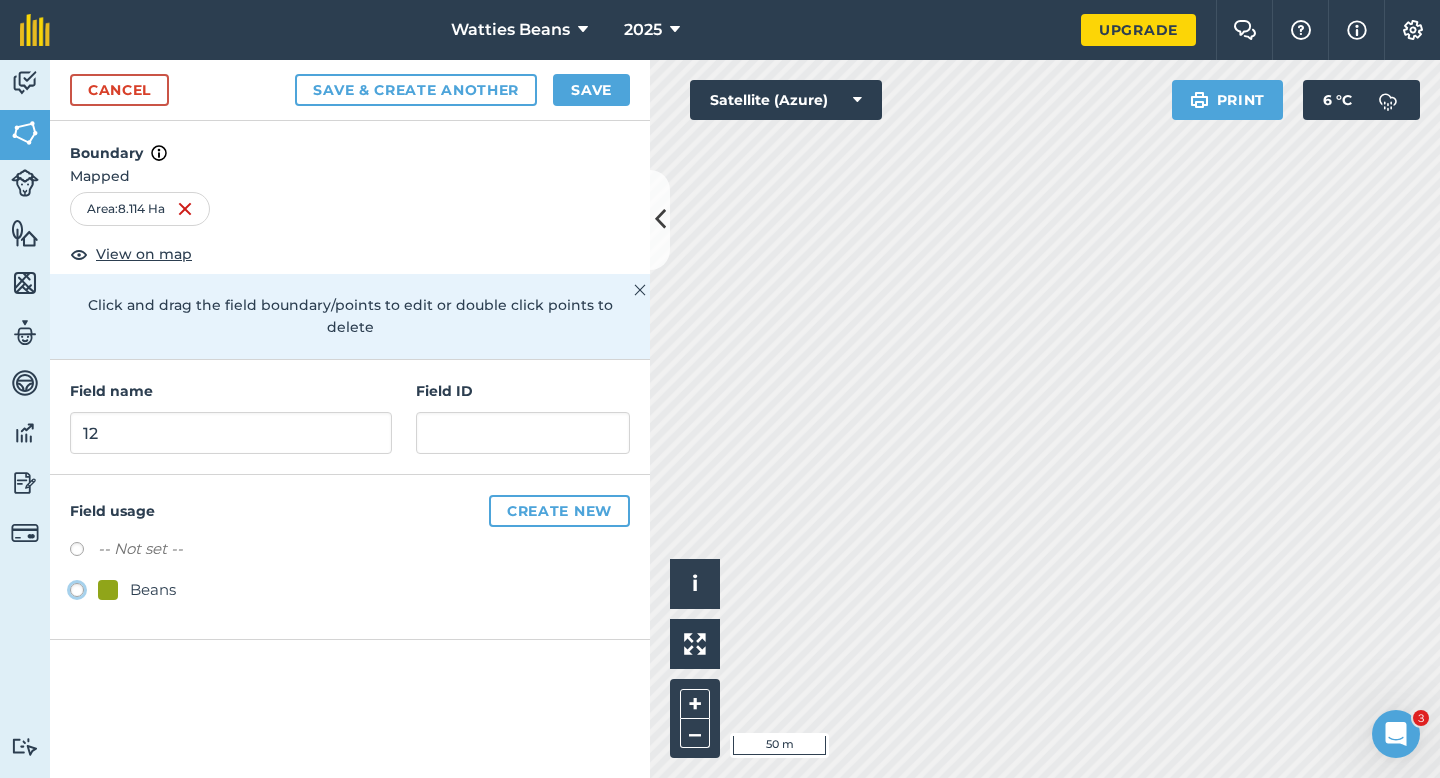 click on "Beans" at bounding box center (-9923, 589) 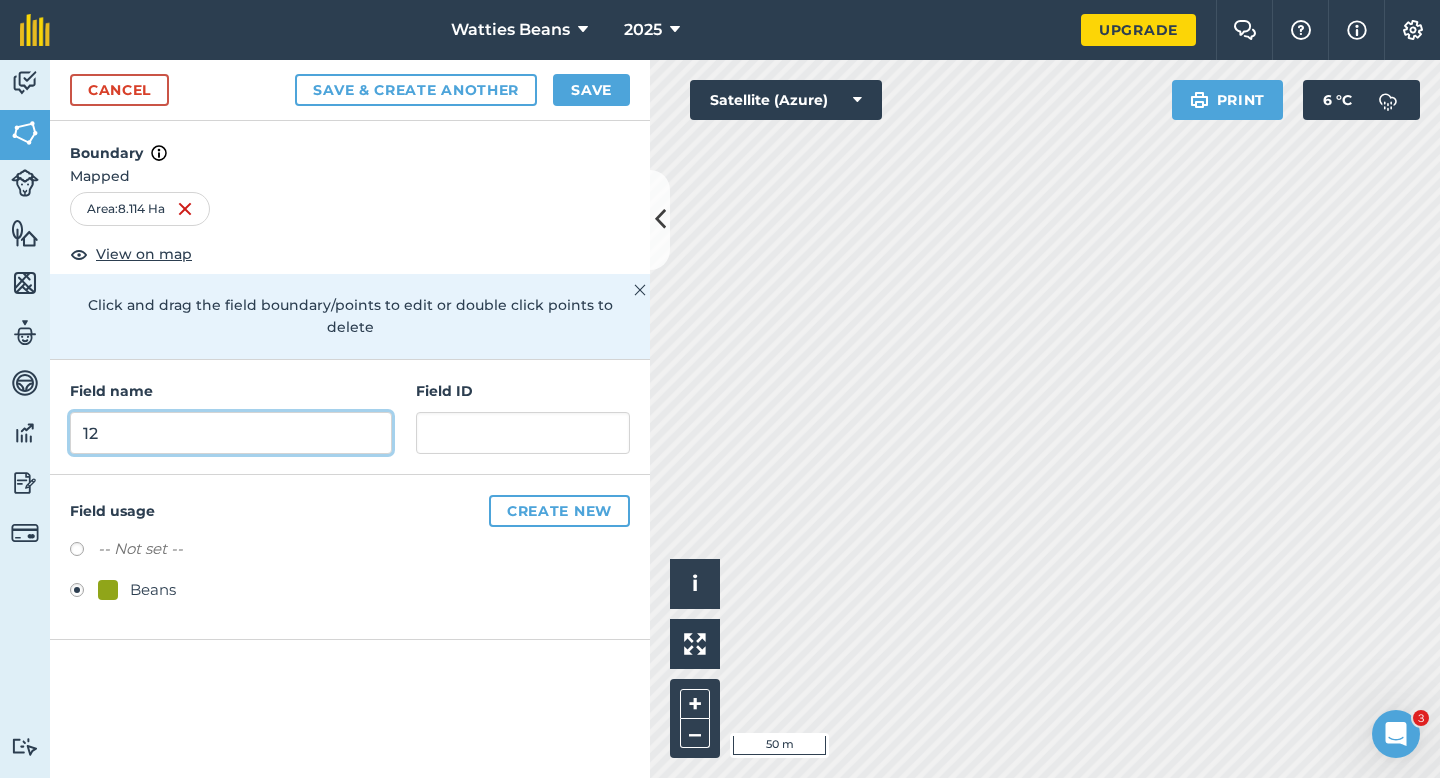 click on "12" at bounding box center (231, 433) 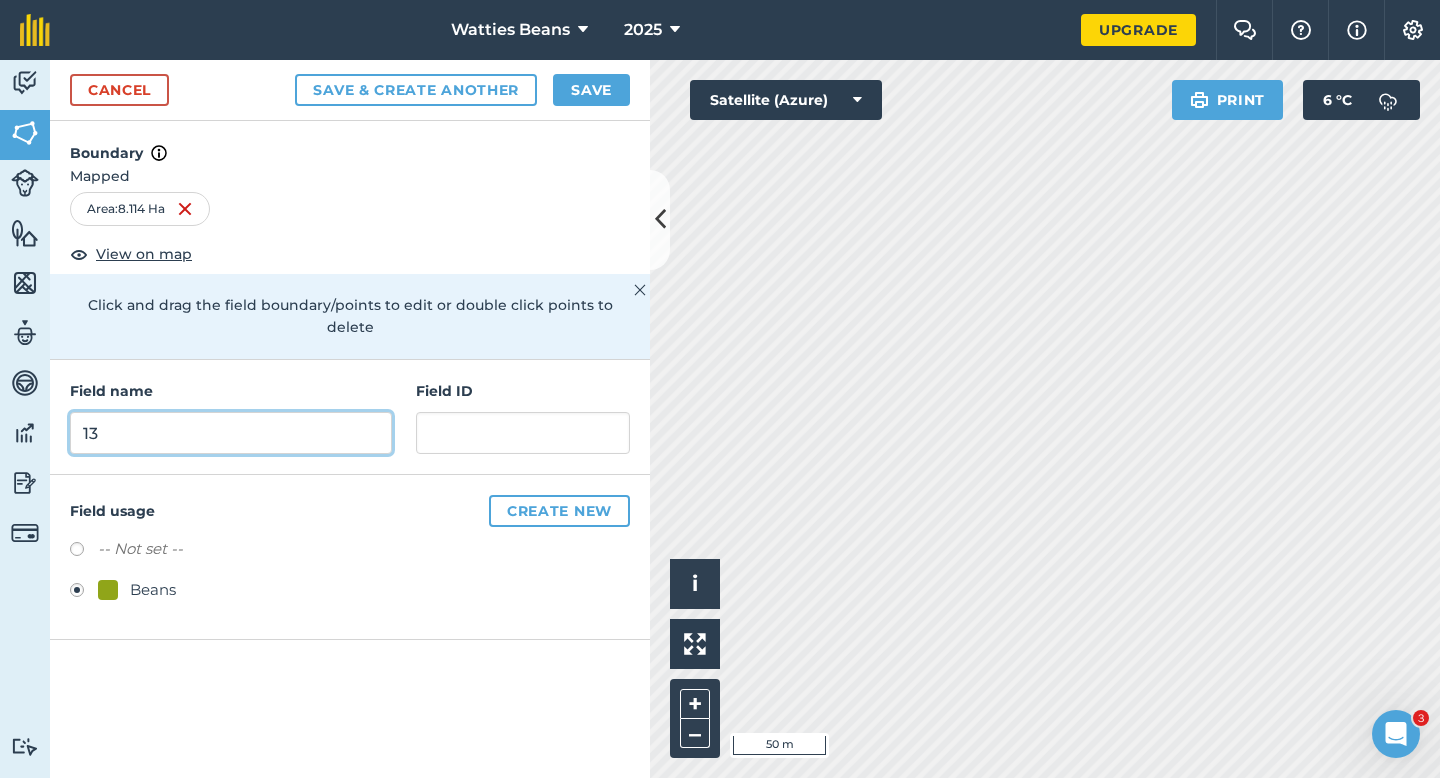 type on "13" 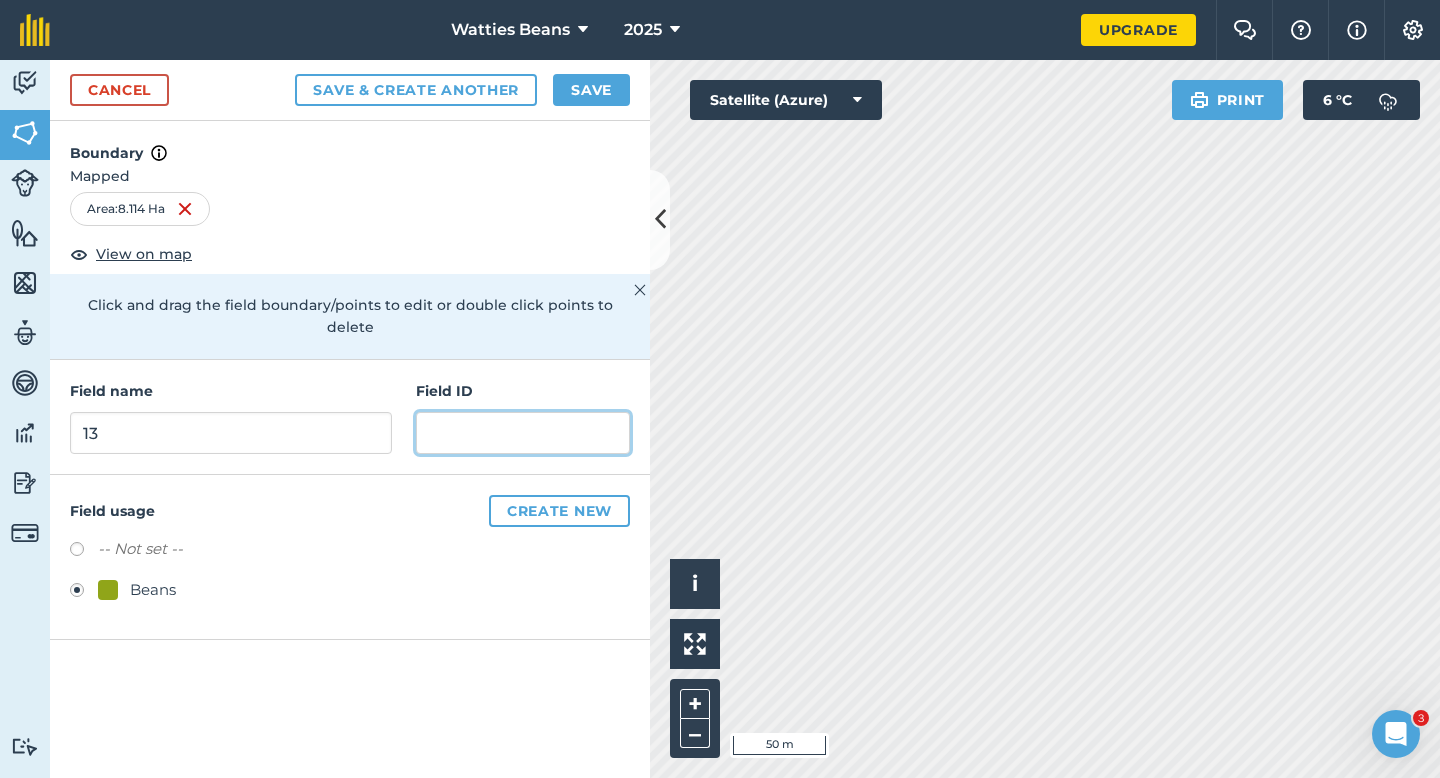 click at bounding box center [523, 433] 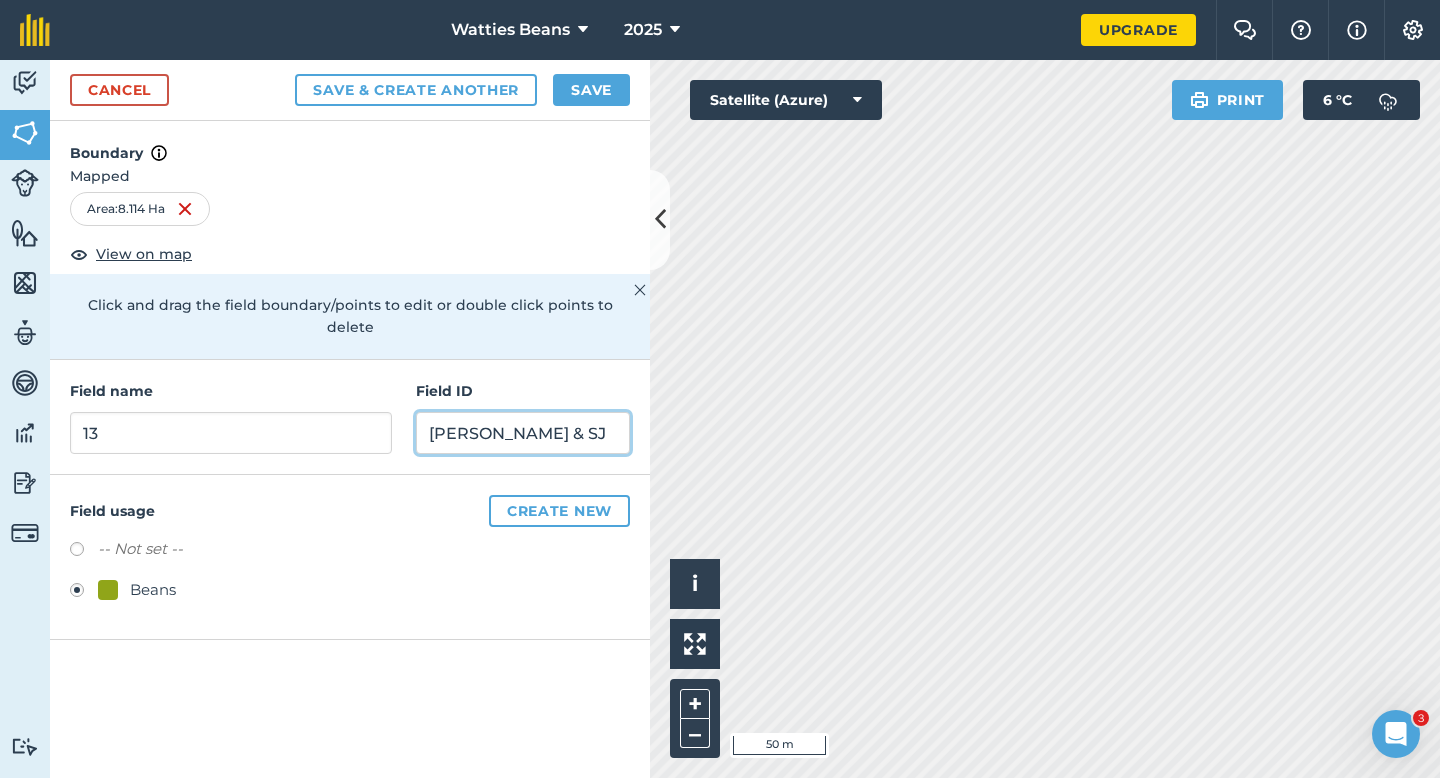 type on "[PERSON_NAME] & SJ" 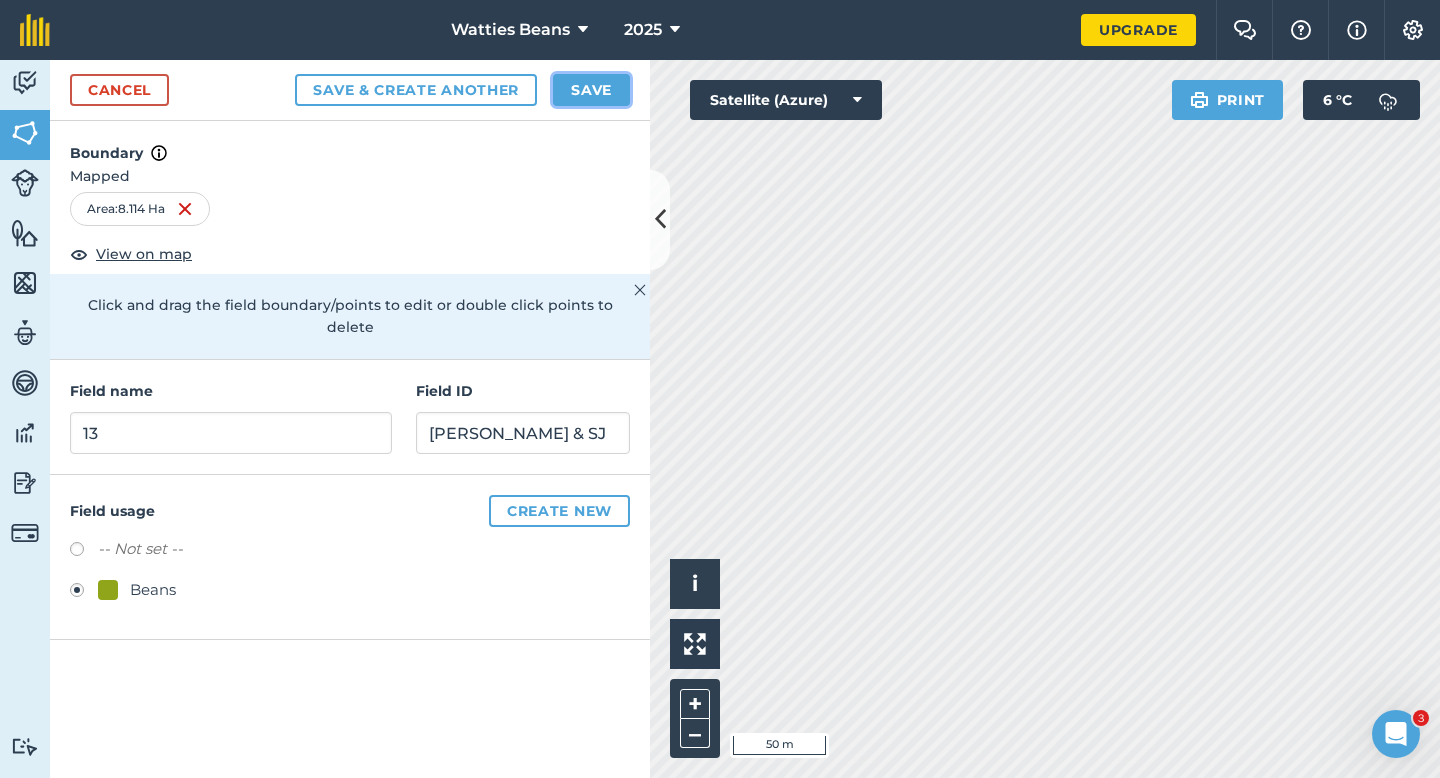 click on "Save" at bounding box center [591, 90] 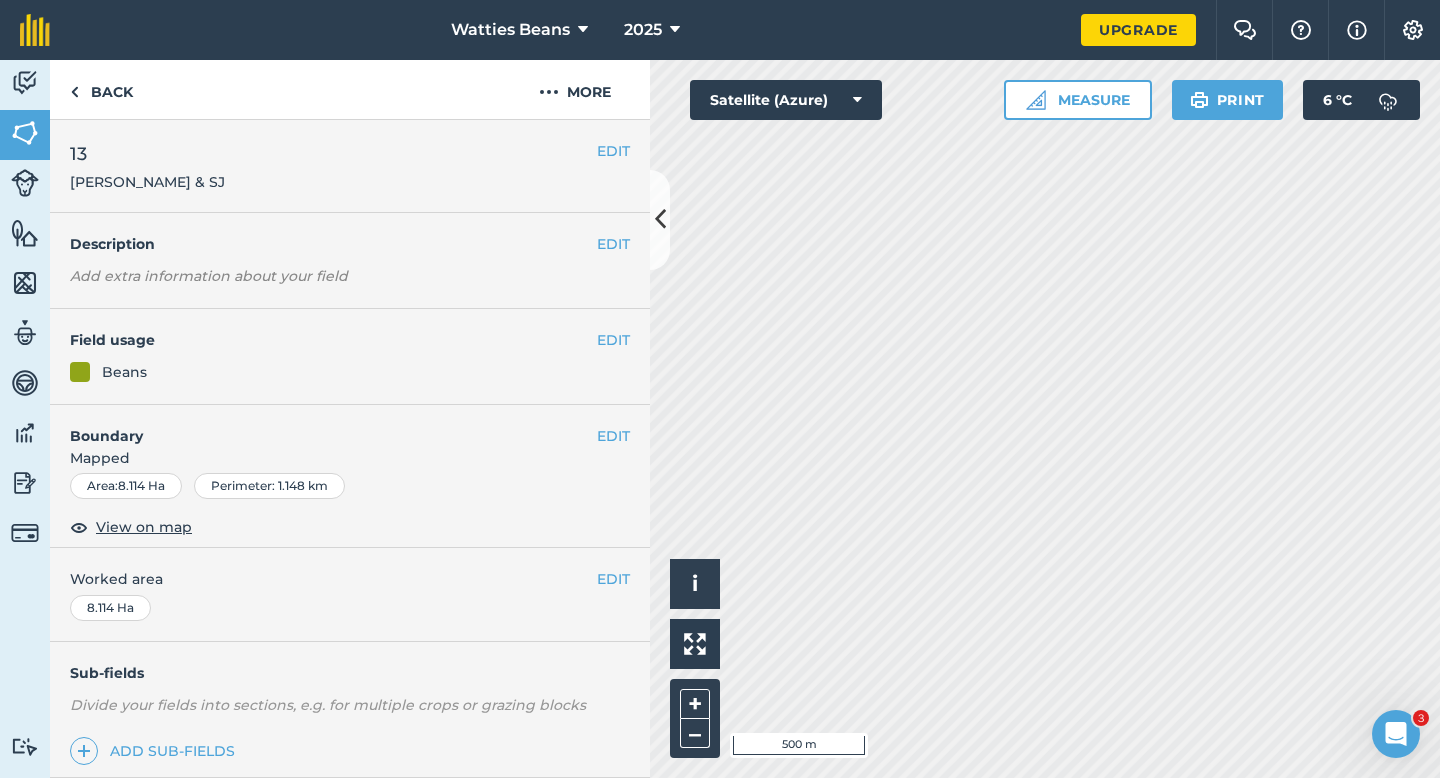 click on "EDIT Worked area 8.114   Ha" at bounding box center [350, 594] 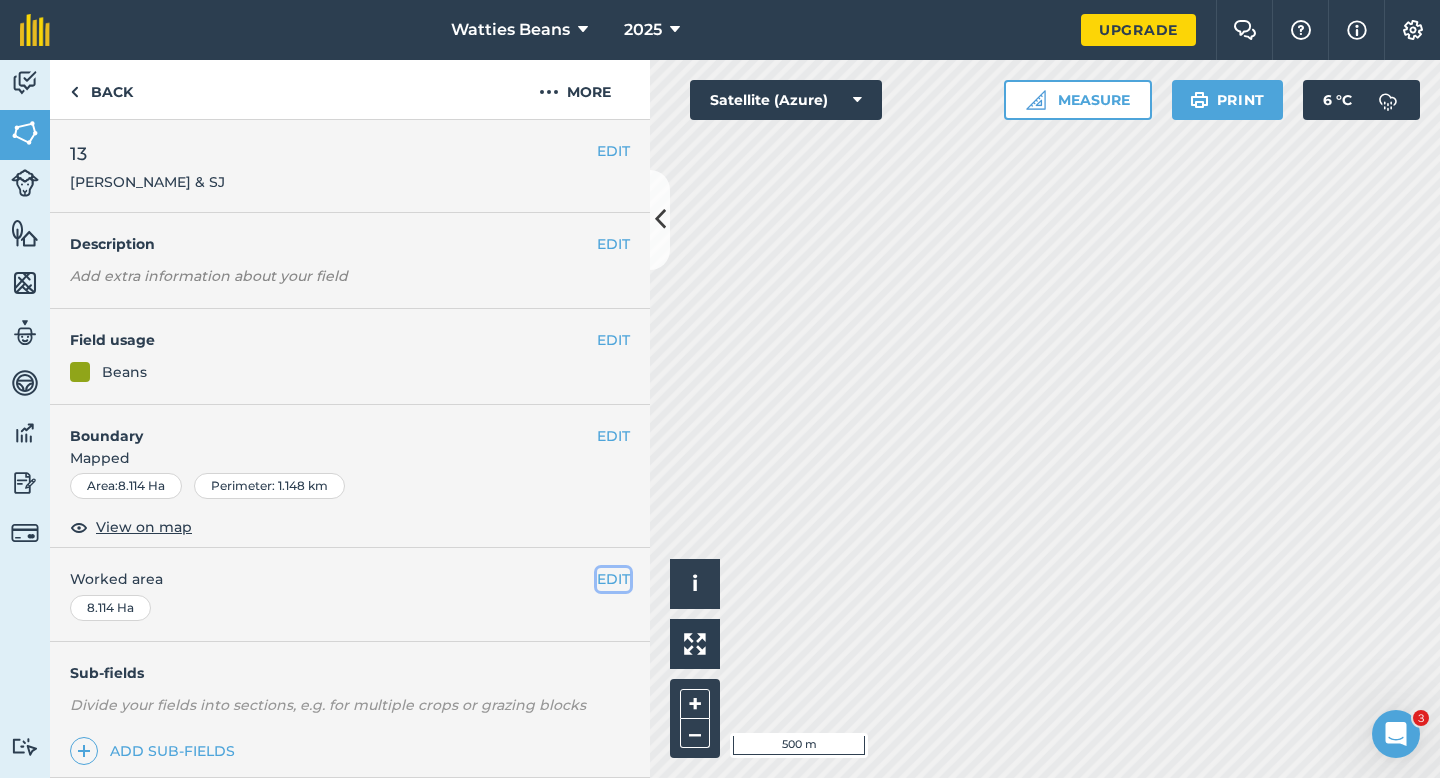 click on "EDIT" at bounding box center (613, 579) 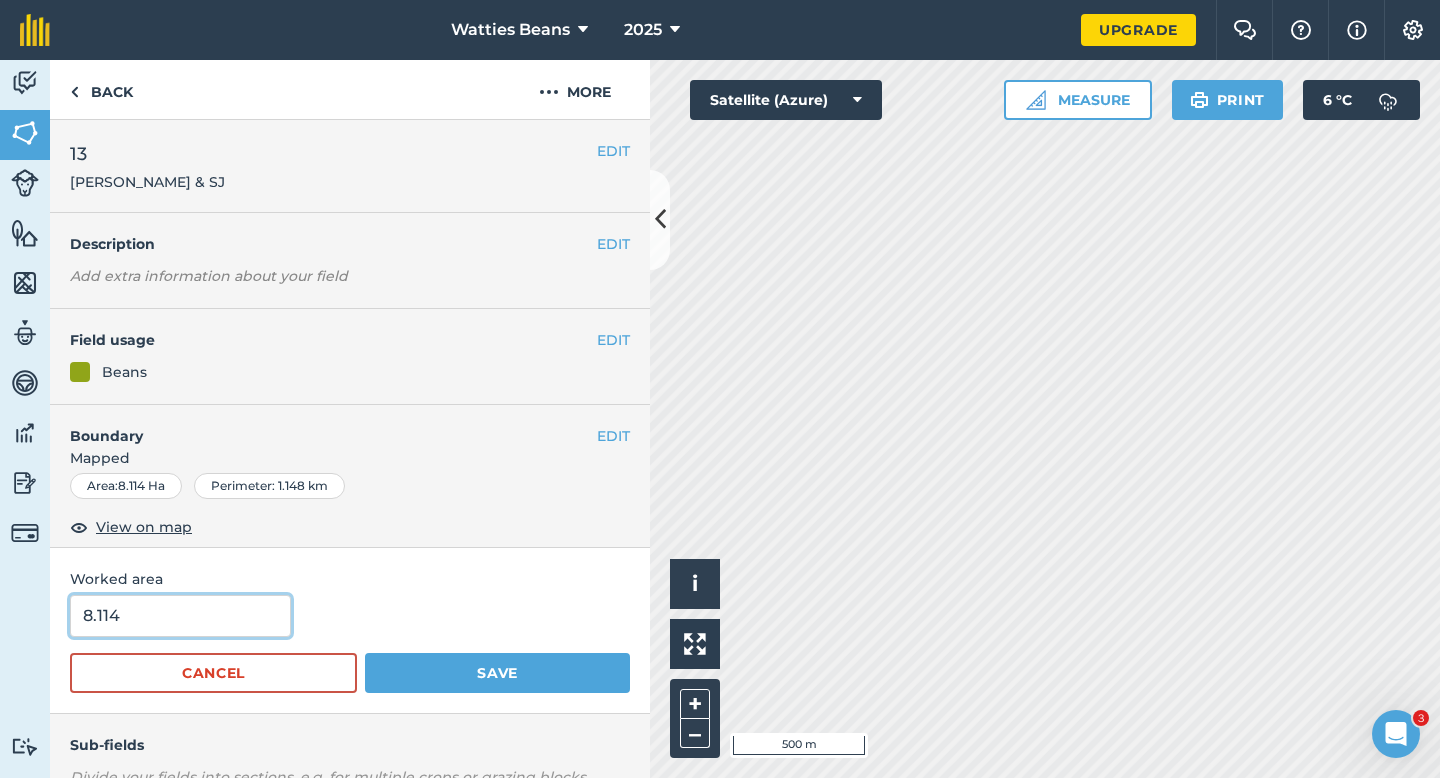 click on "8.114" at bounding box center (180, 616) 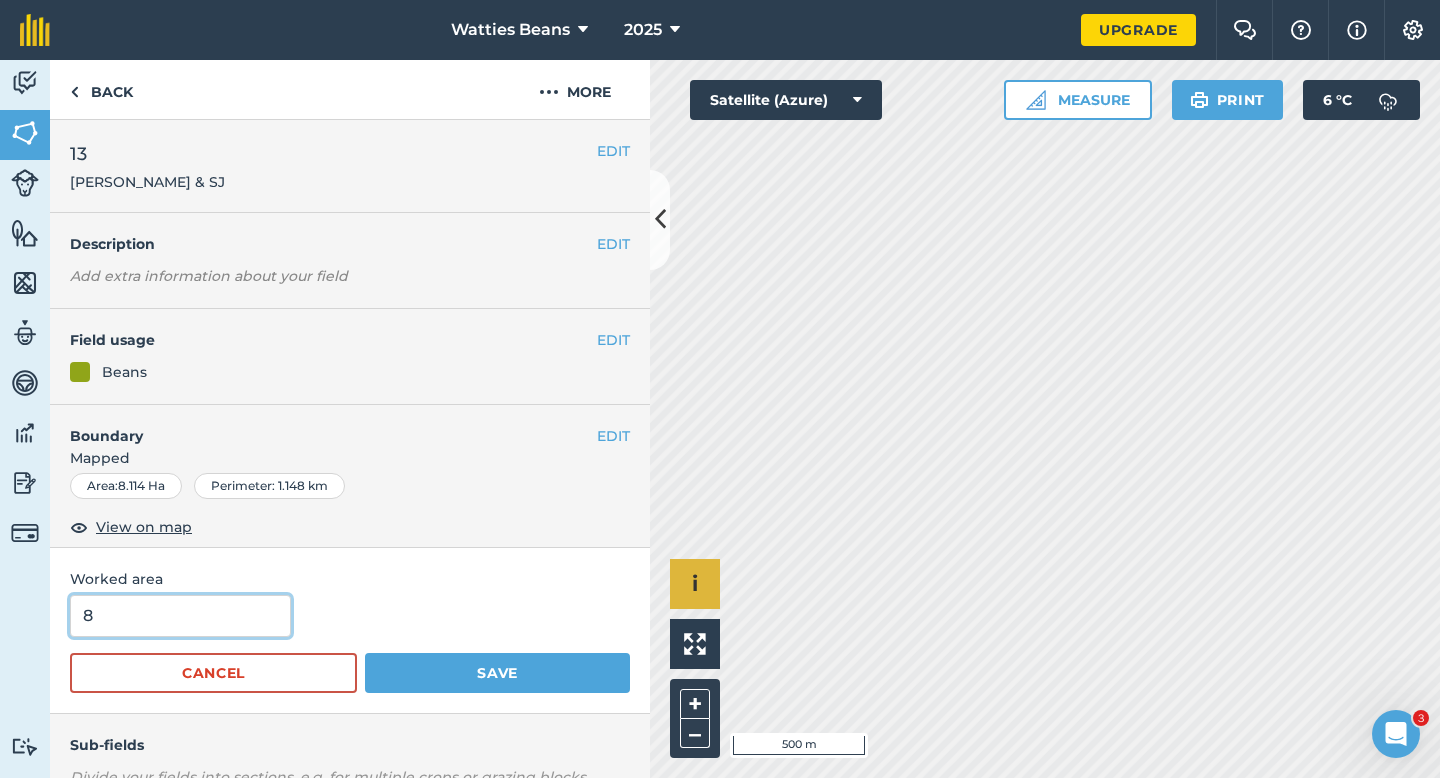click on "Save" at bounding box center (497, 673) 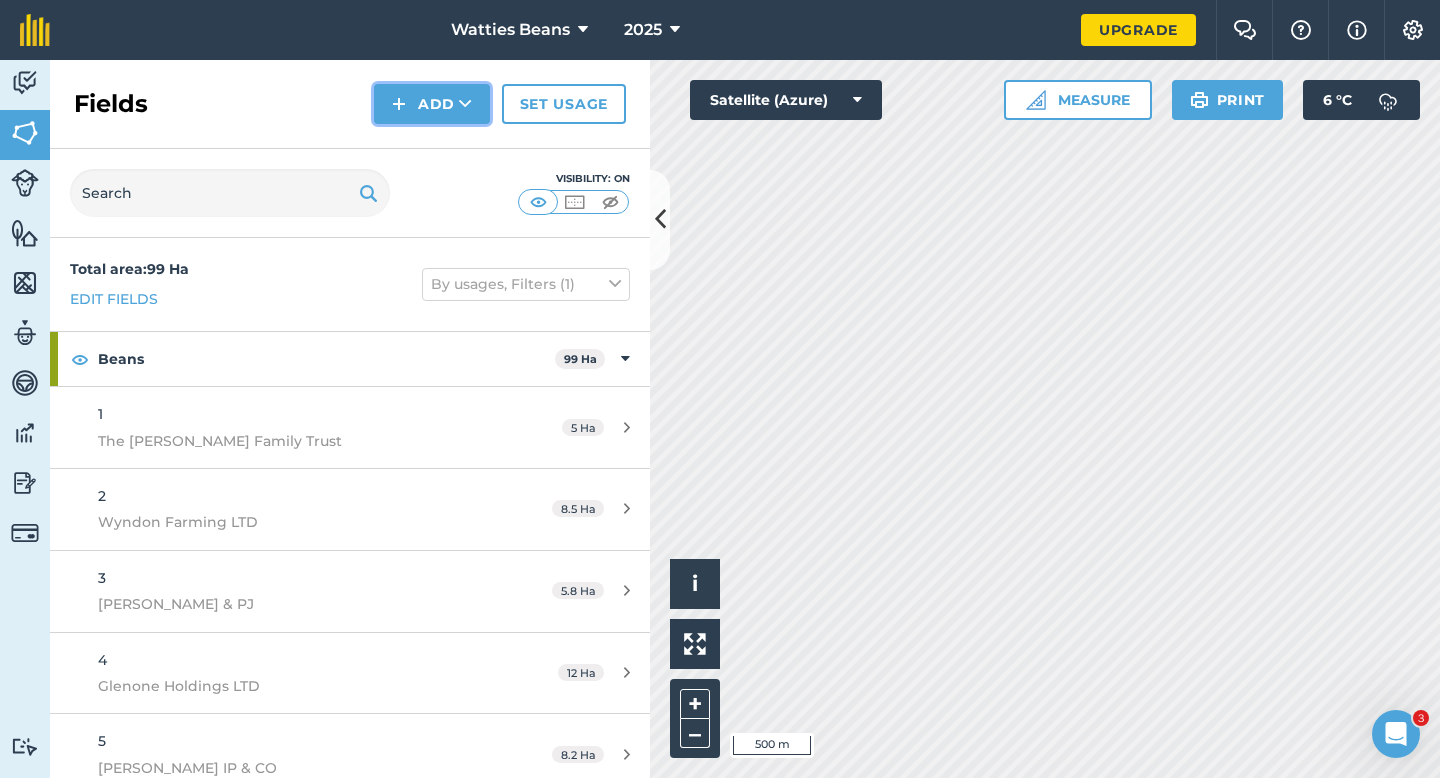 click on "Add" at bounding box center [432, 104] 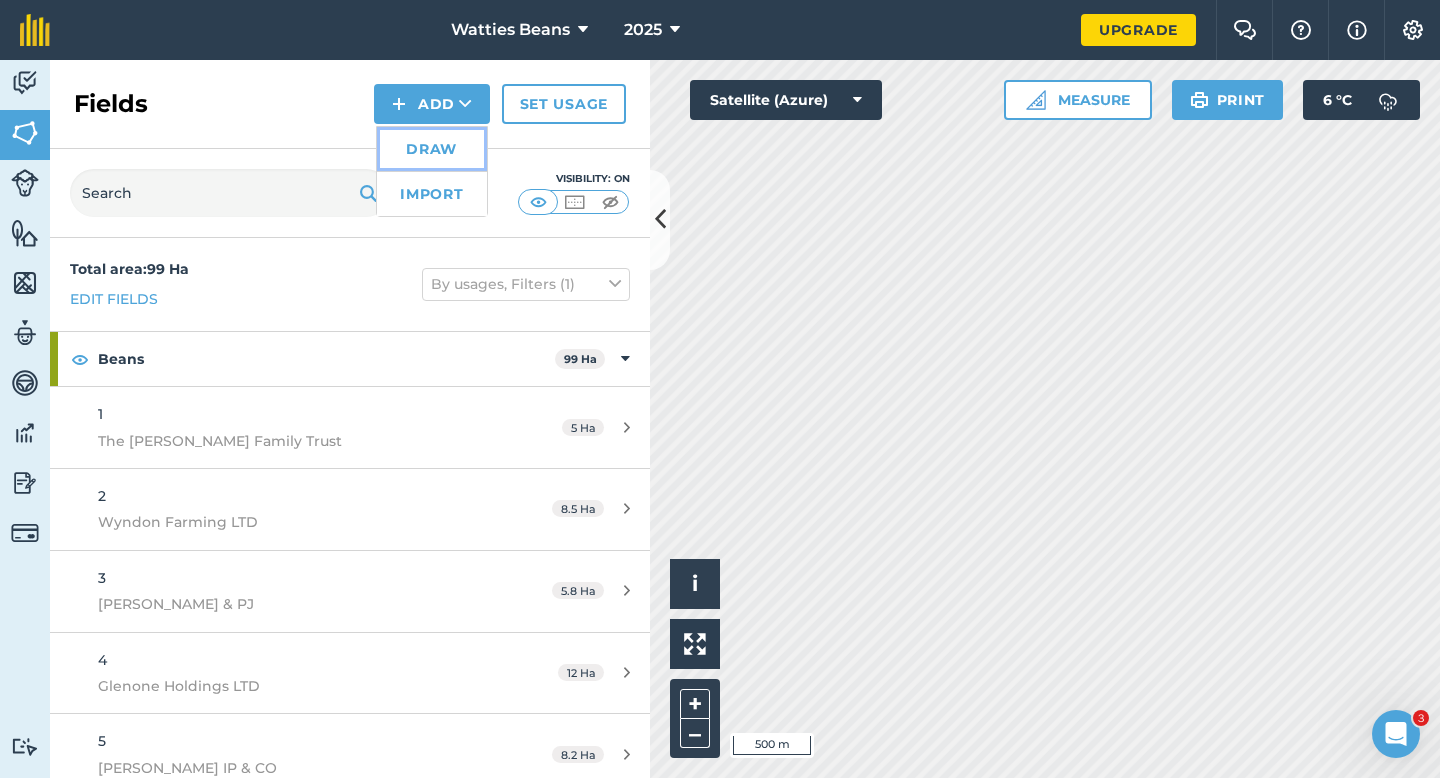 click on "Draw" at bounding box center (432, 149) 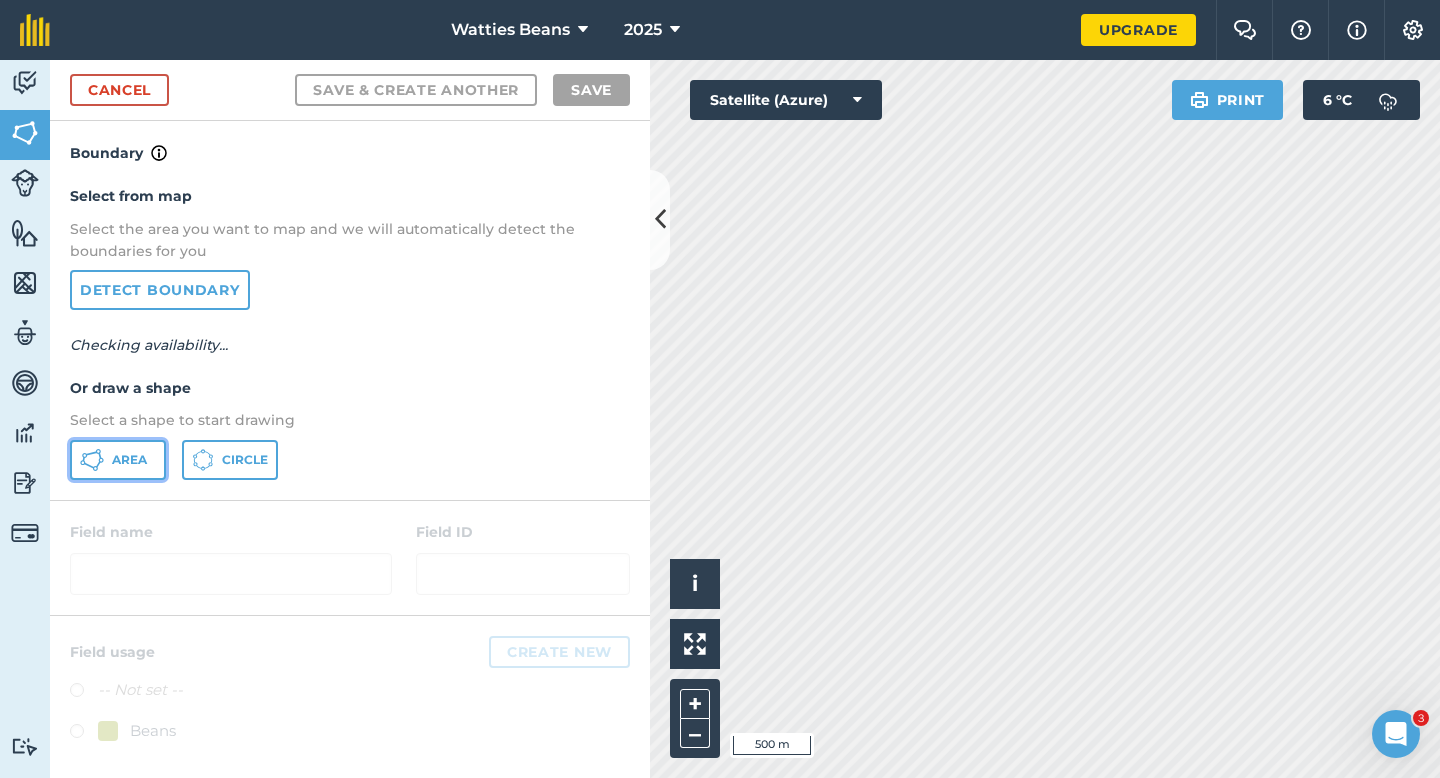click on "Area" at bounding box center (129, 460) 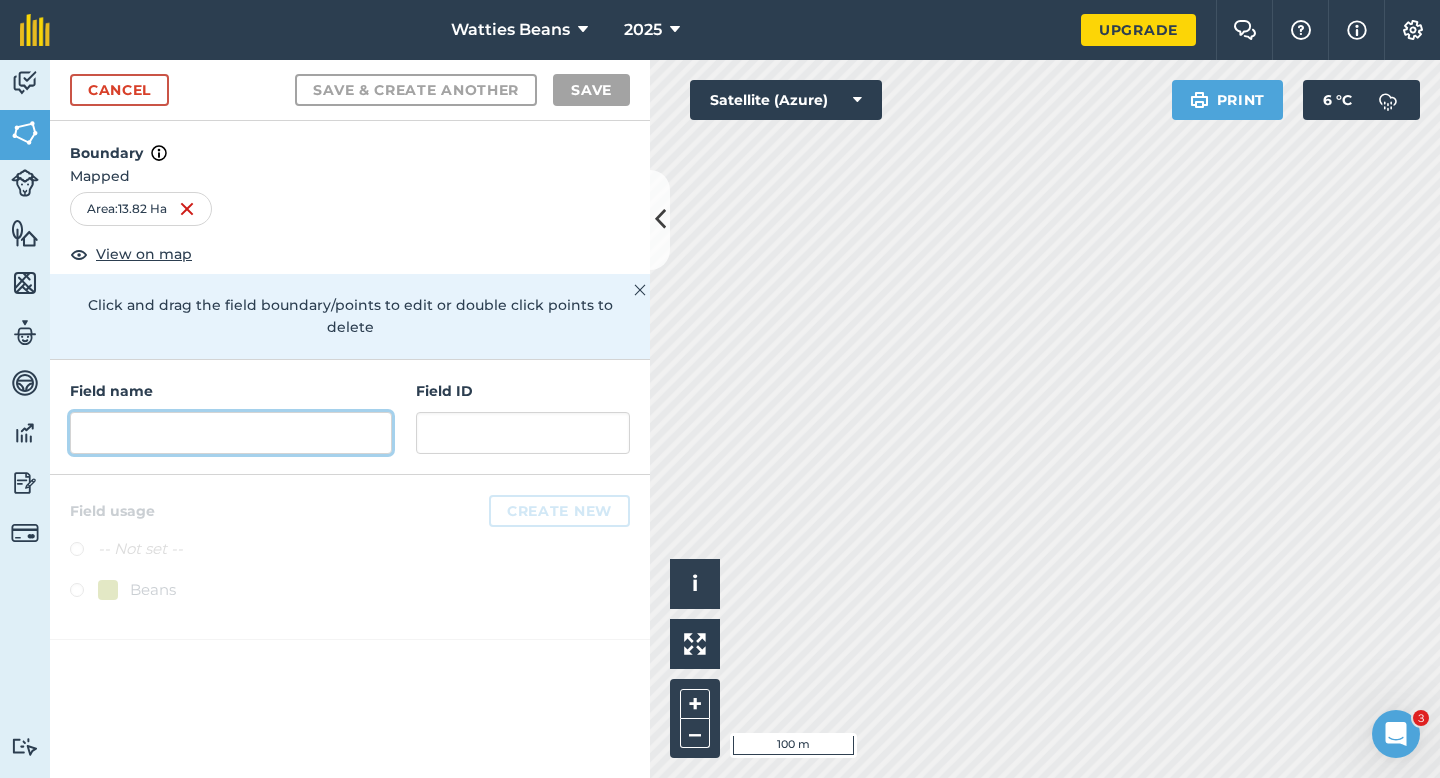 click at bounding box center (231, 433) 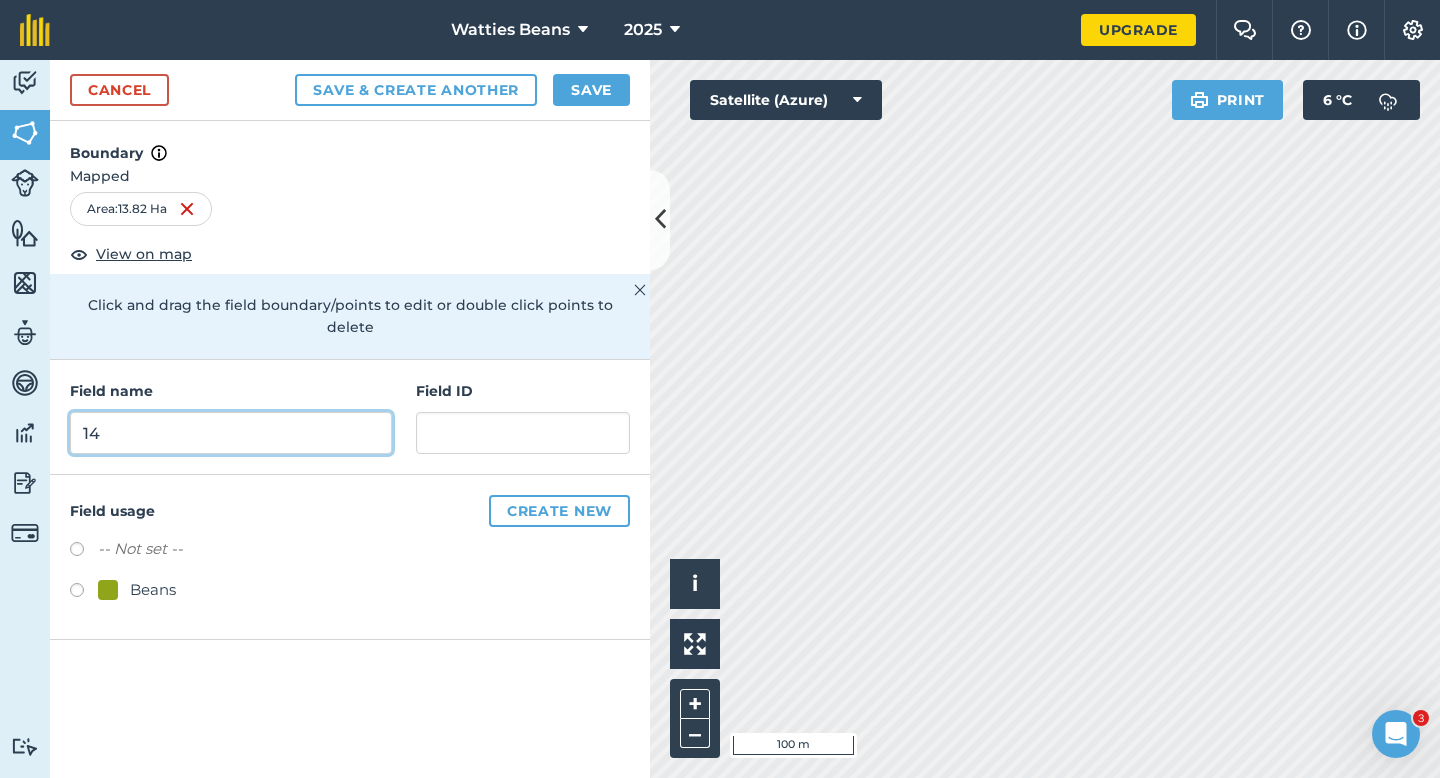 type on "14" 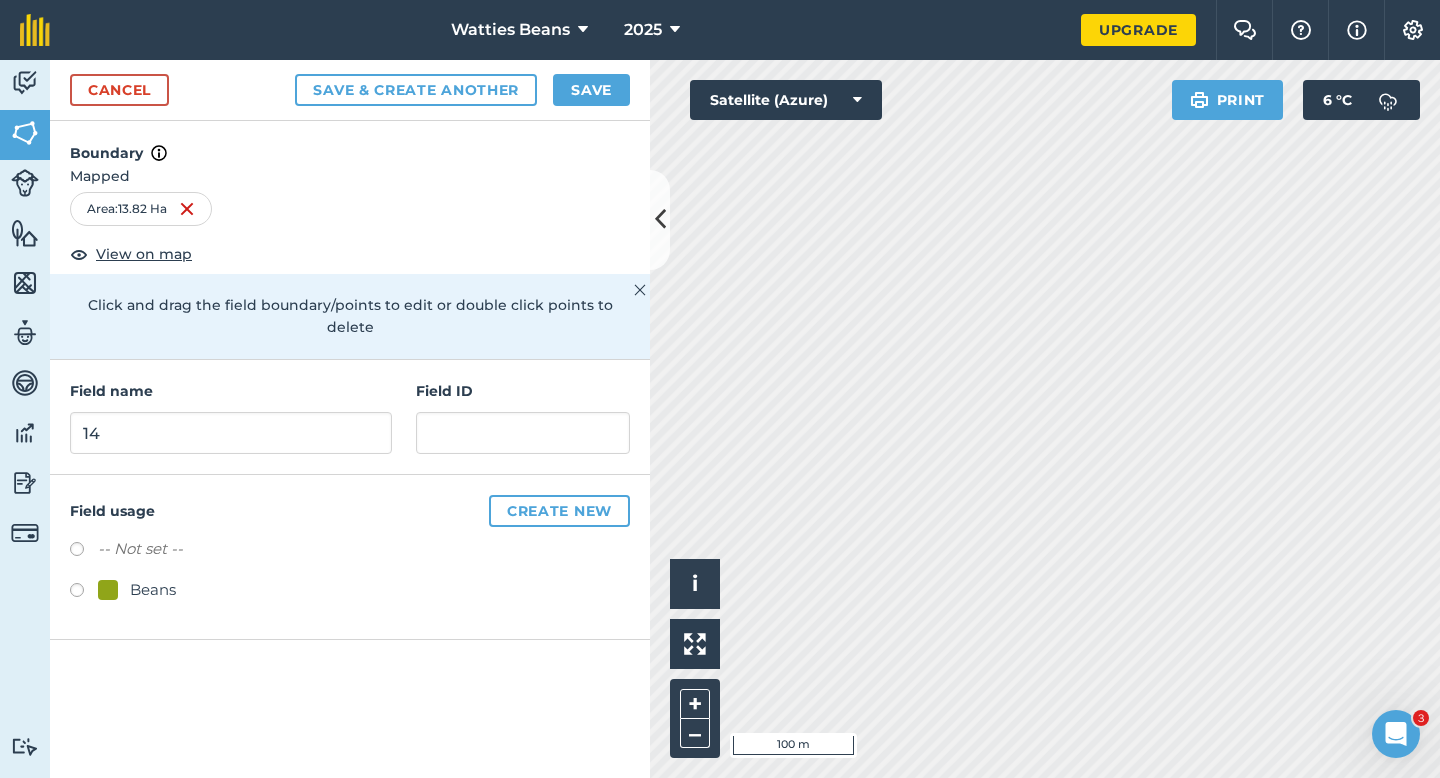 click on "Beans" at bounding box center (153, 590) 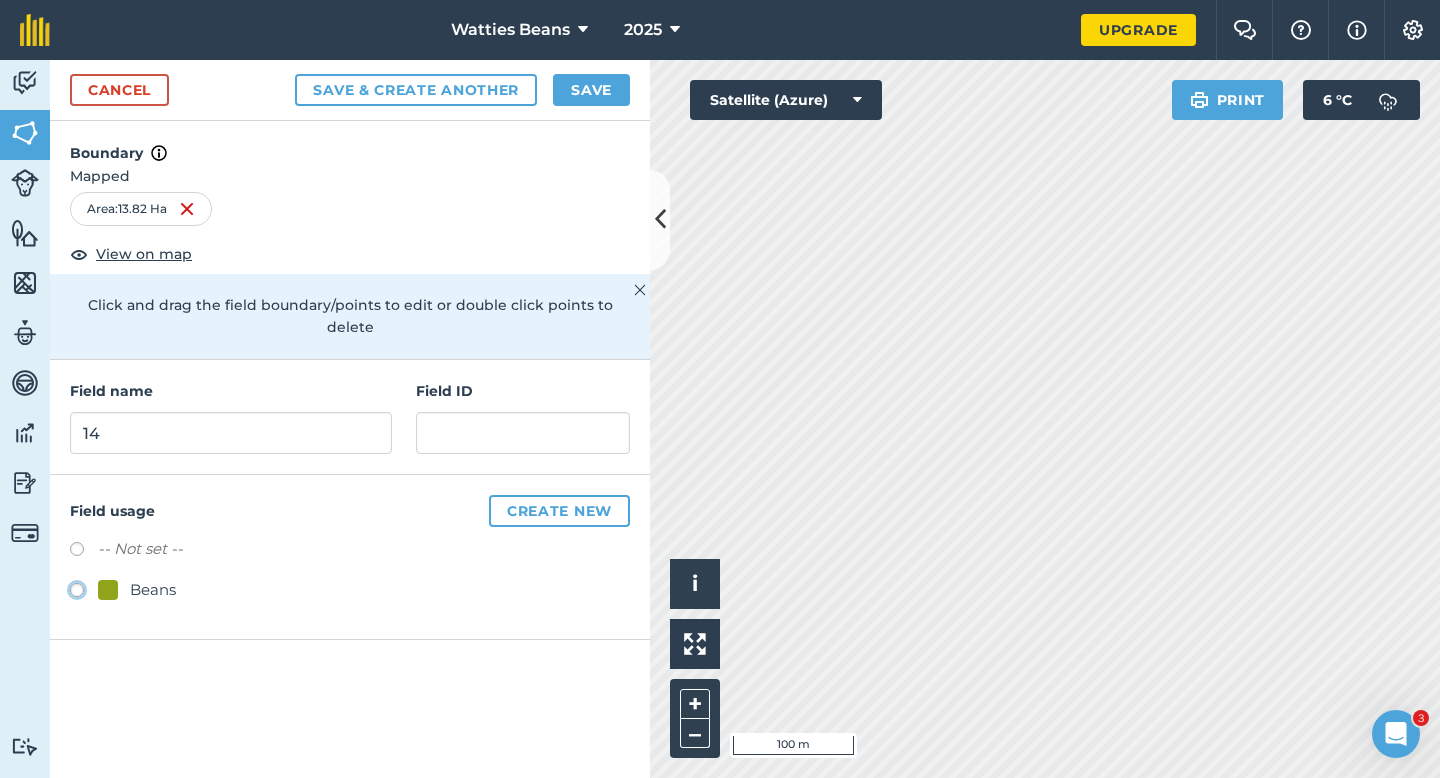 click on "Beans" at bounding box center [-9923, 589] 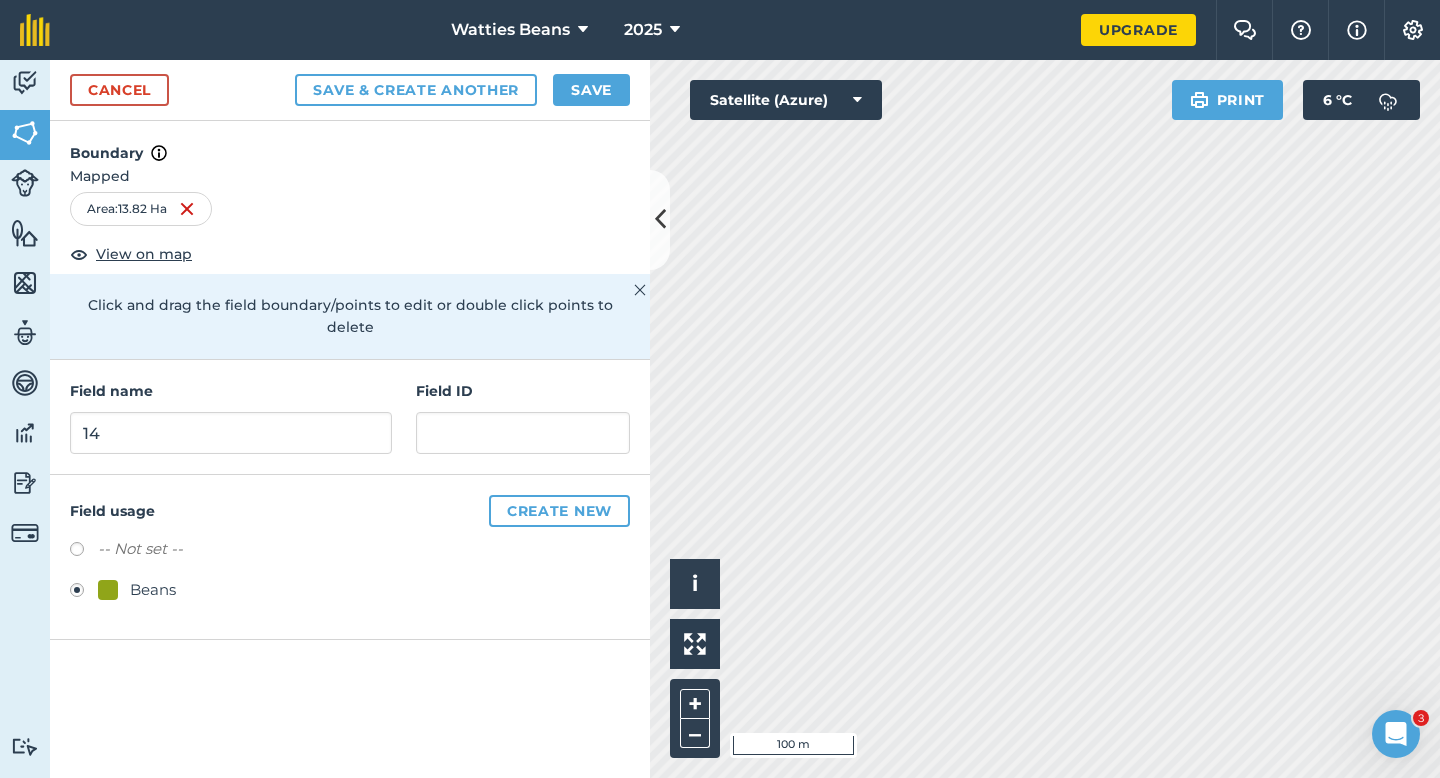 click on "Field usage   Create new -- Not set -- Beans" at bounding box center [350, 557] 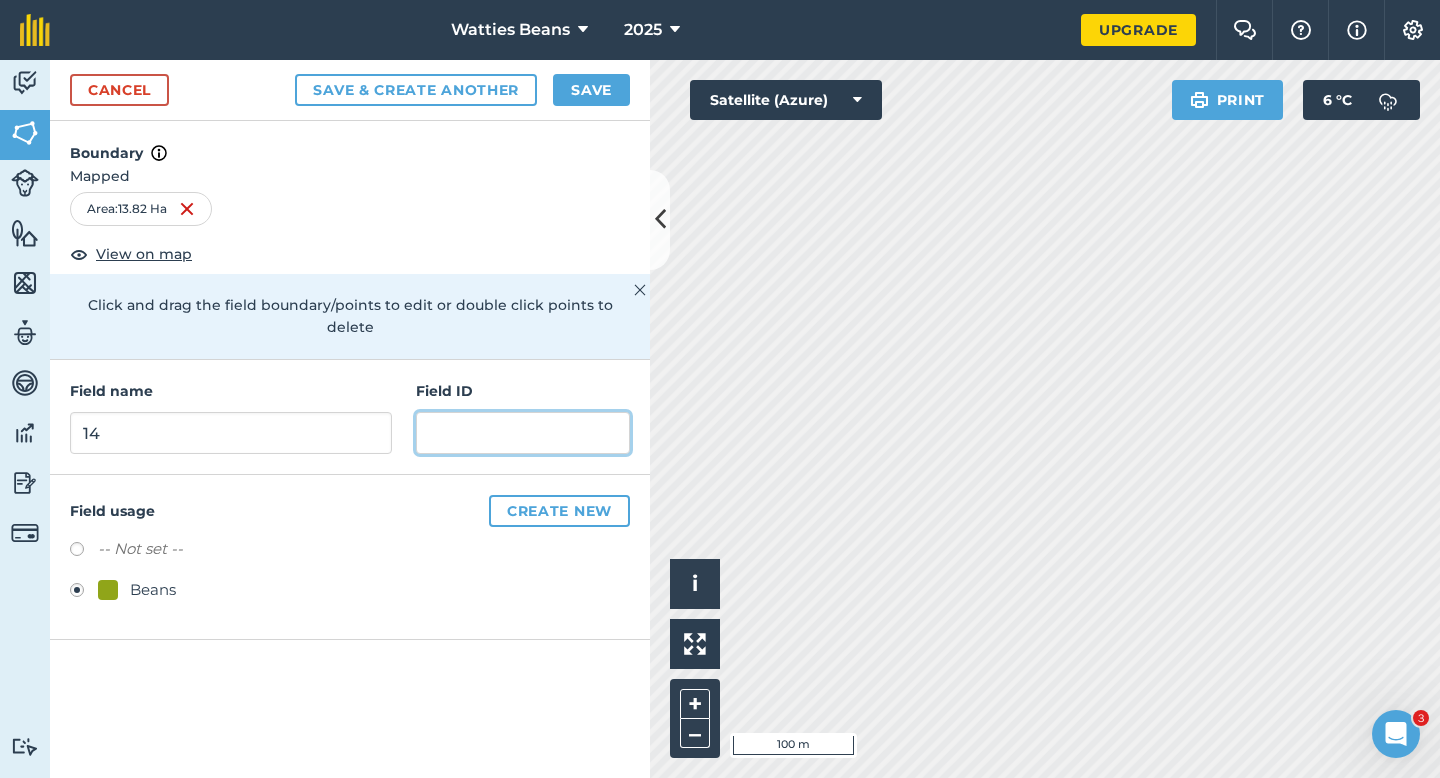 click at bounding box center [523, 433] 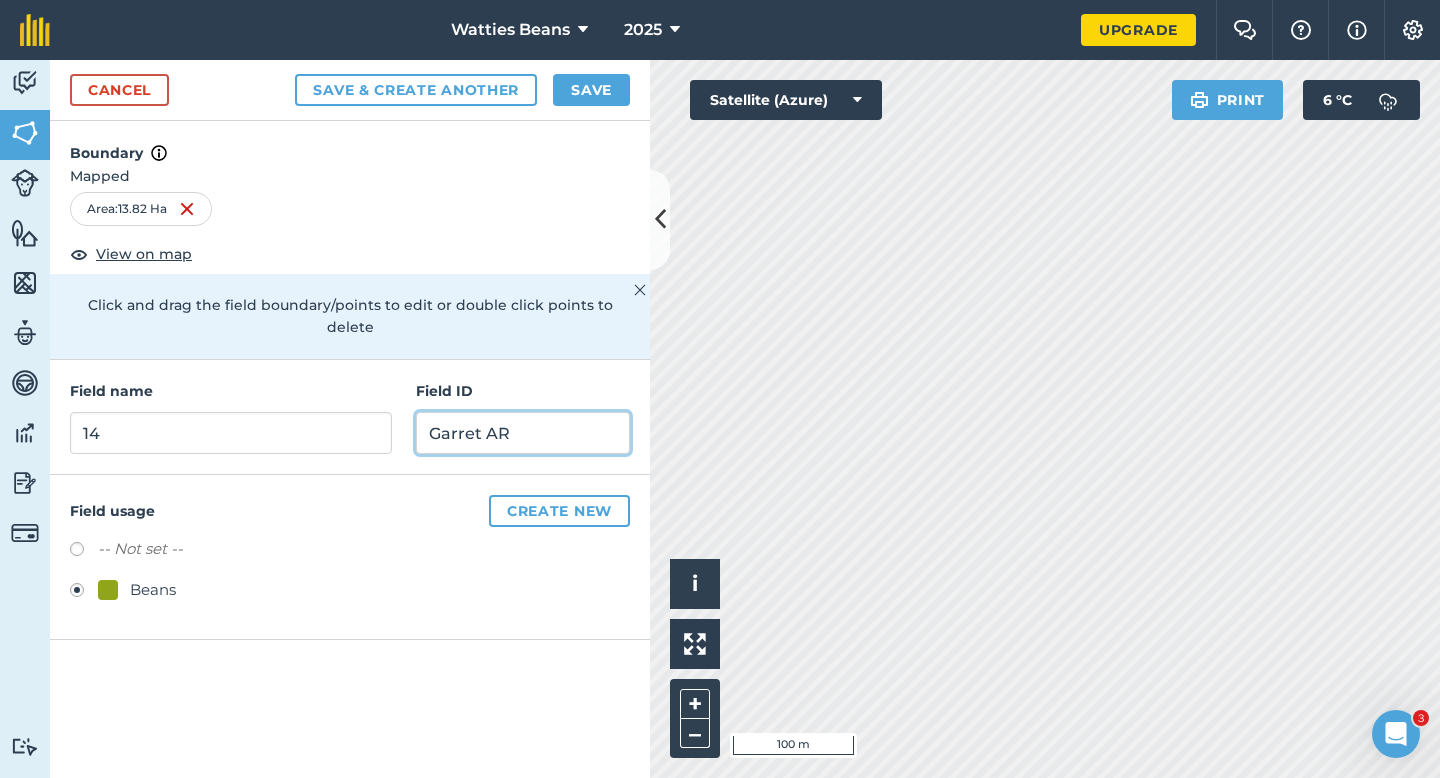 type on "Garret AR" 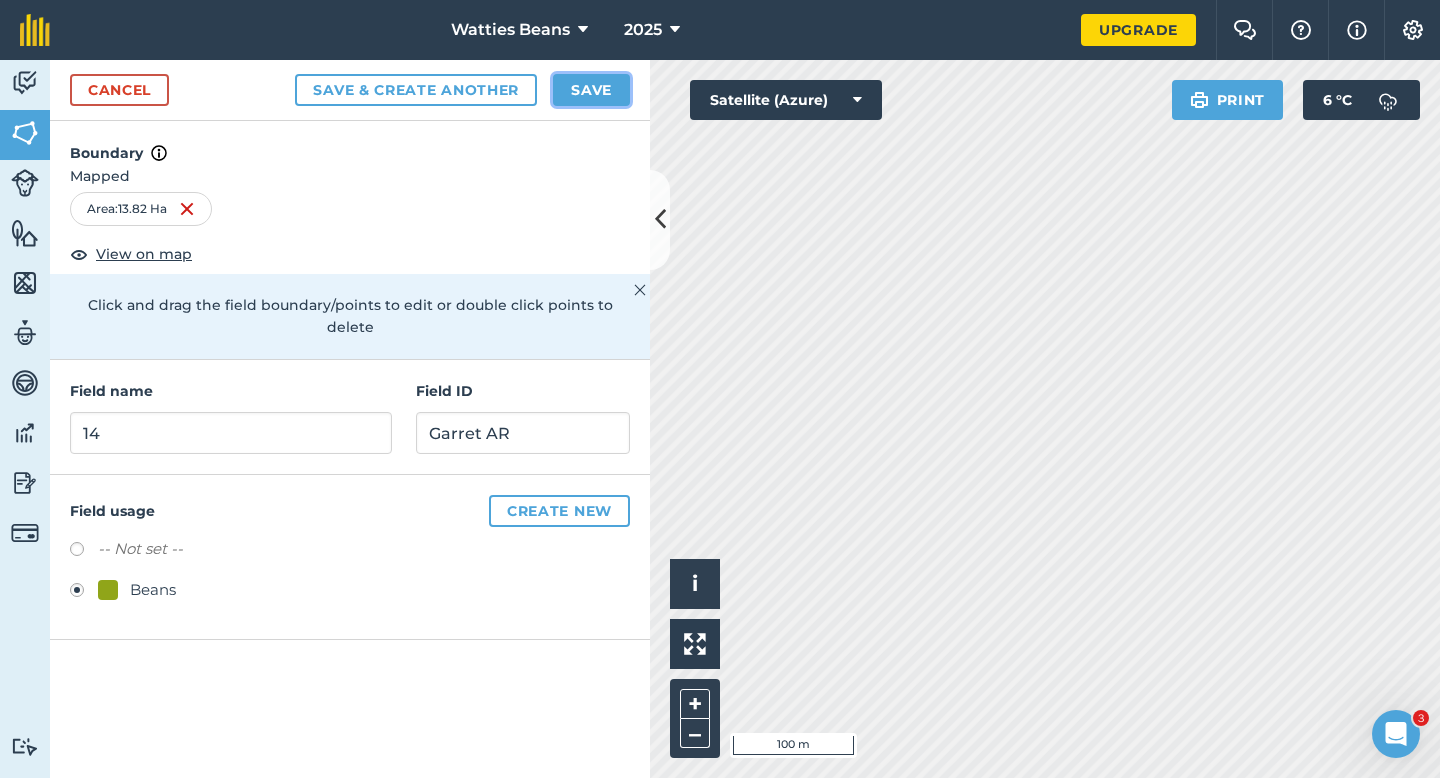 click on "Save" at bounding box center (591, 90) 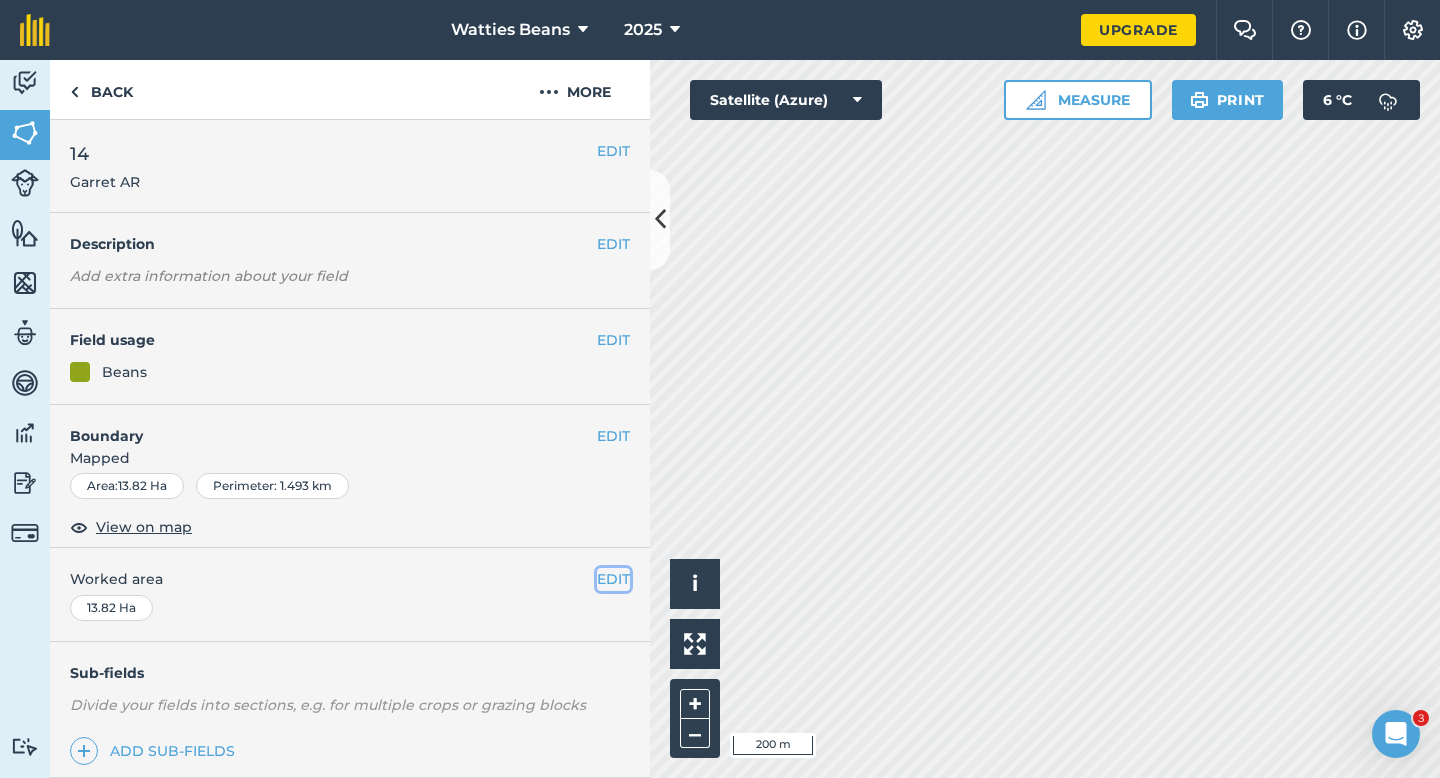 click on "EDIT" at bounding box center [613, 579] 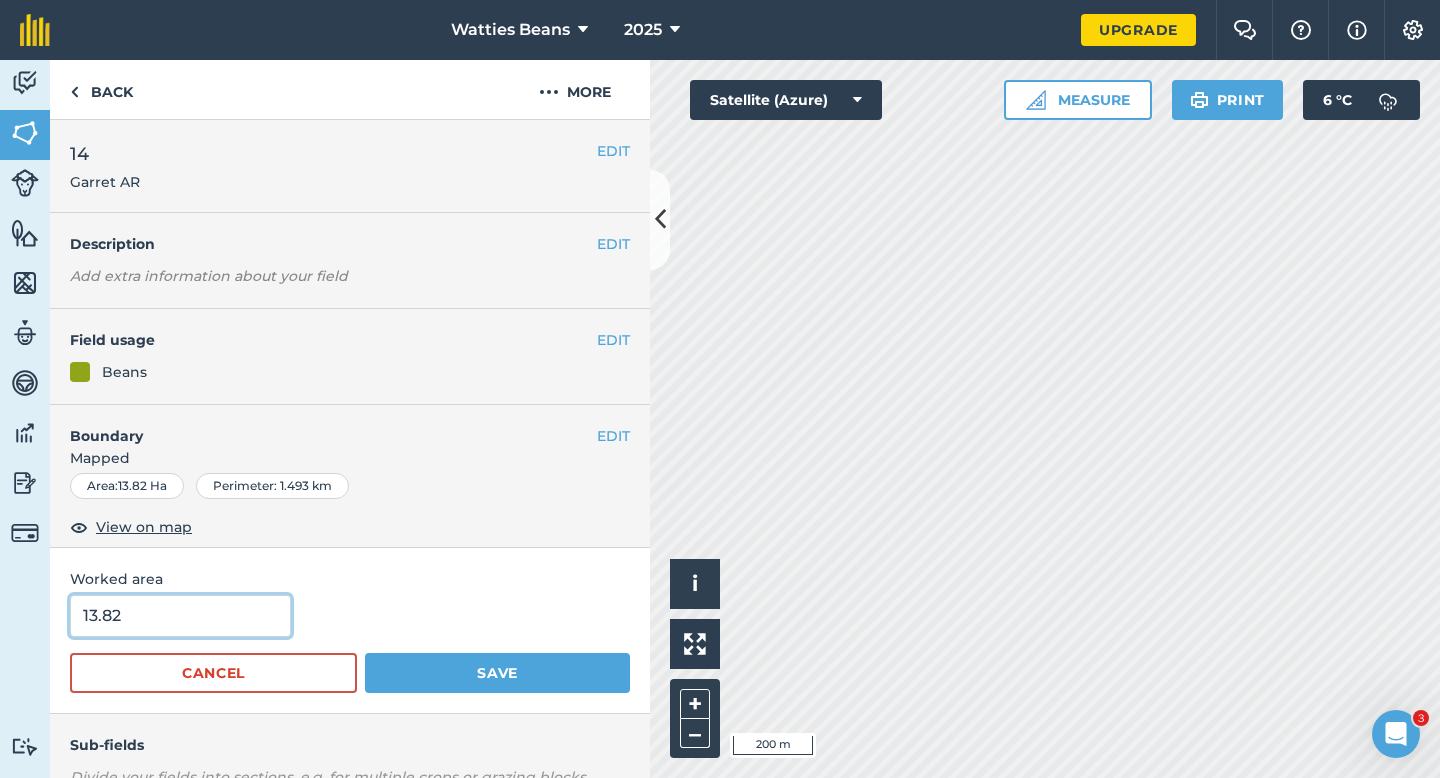 click on "13.82" at bounding box center [180, 616] 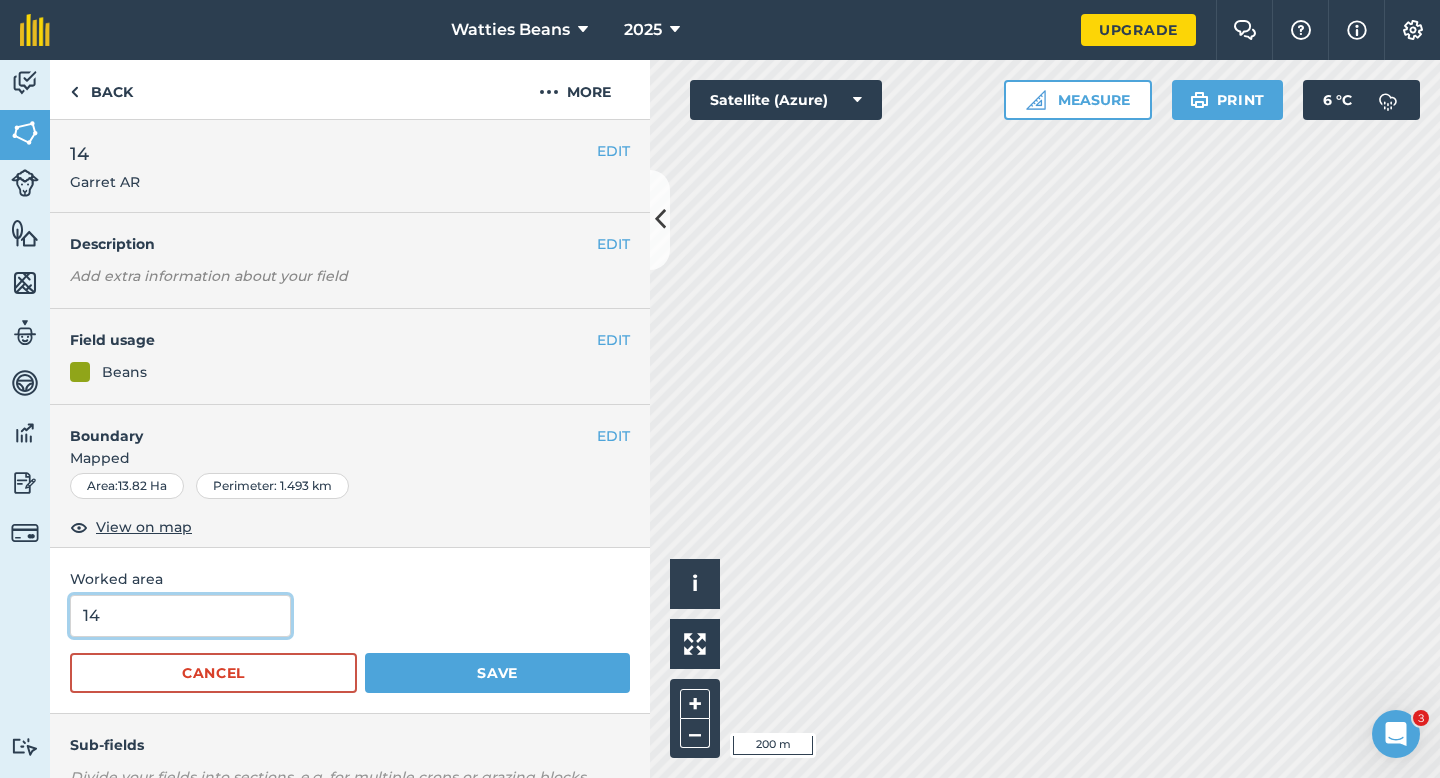 type on "14" 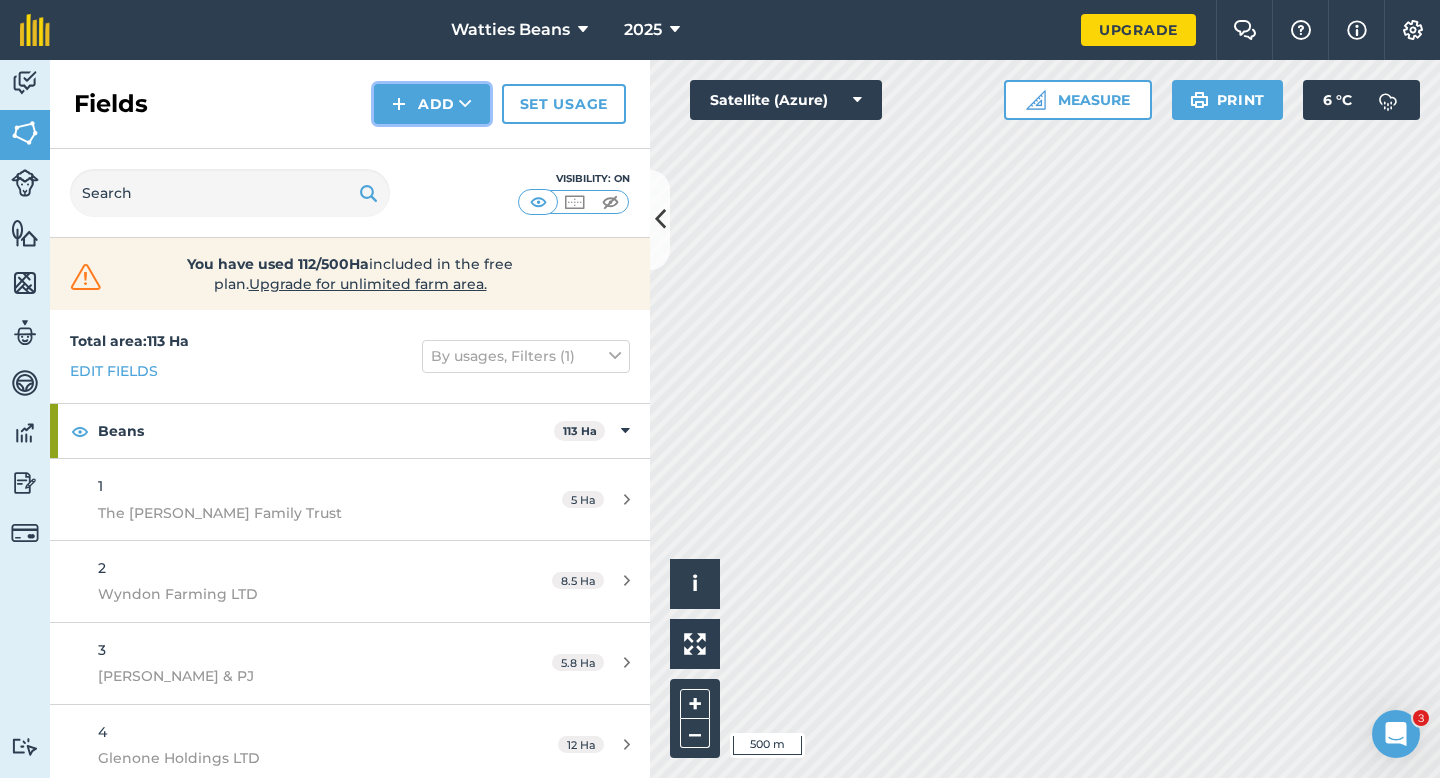 click on "Add" at bounding box center (432, 104) 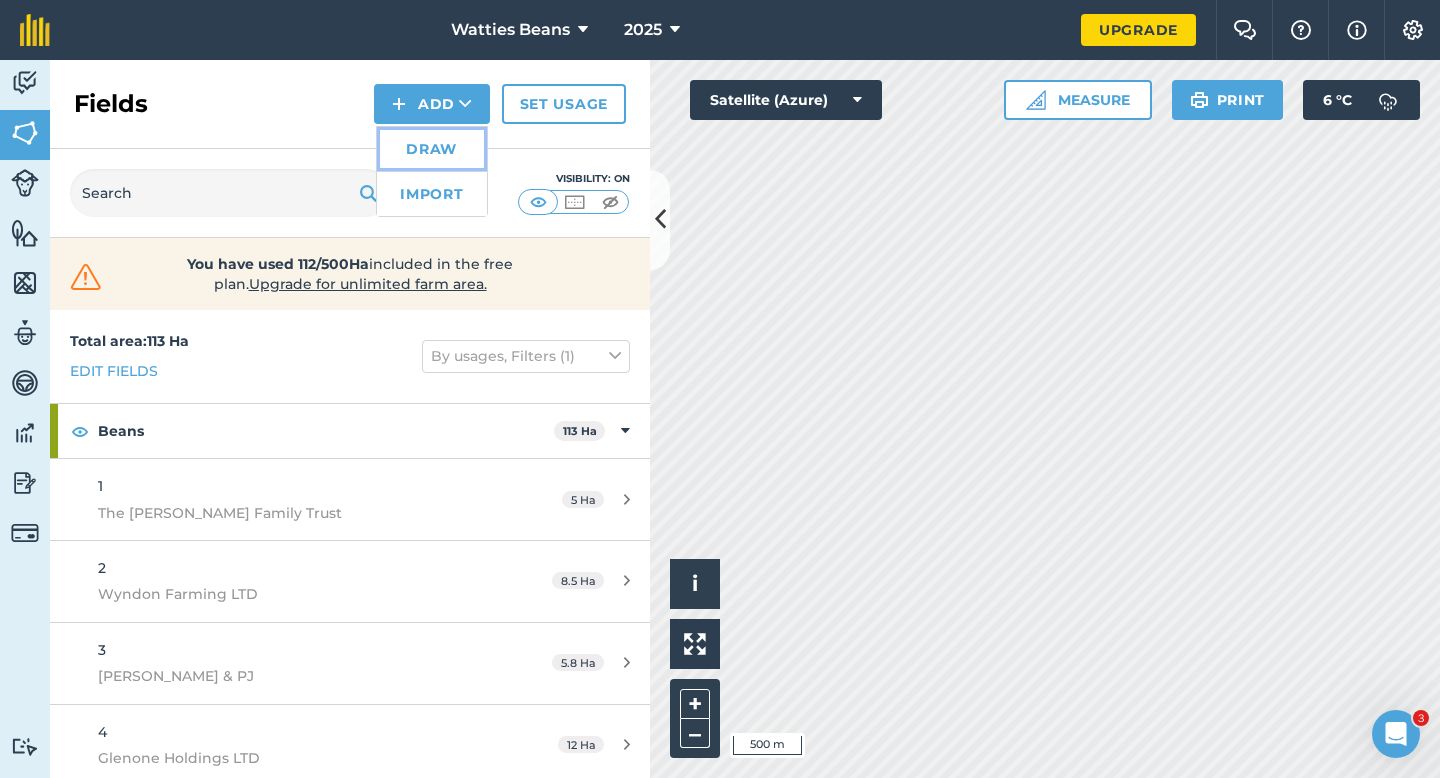 click on "Draw" at bounding box center [432, 149] 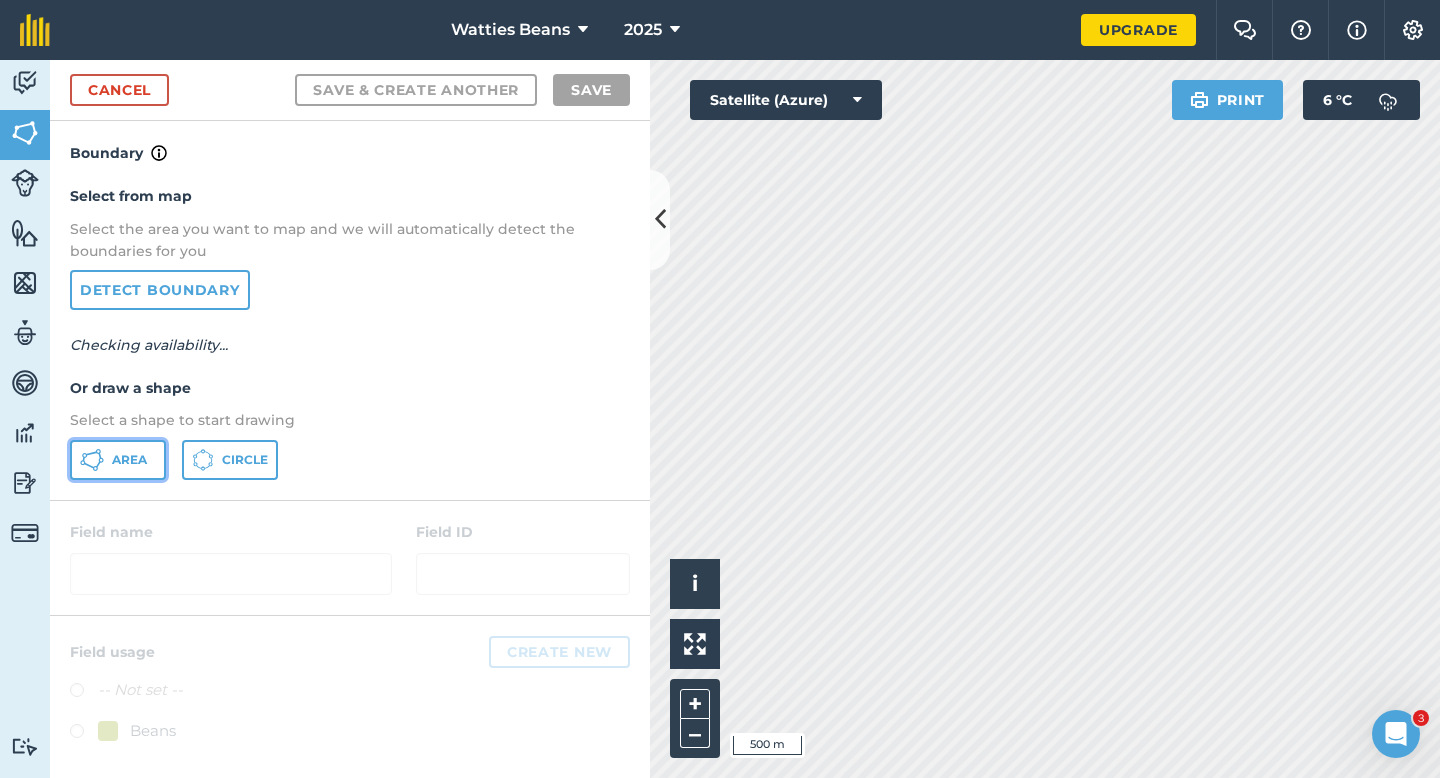 click on "Area" at bounding box center [118, 460] 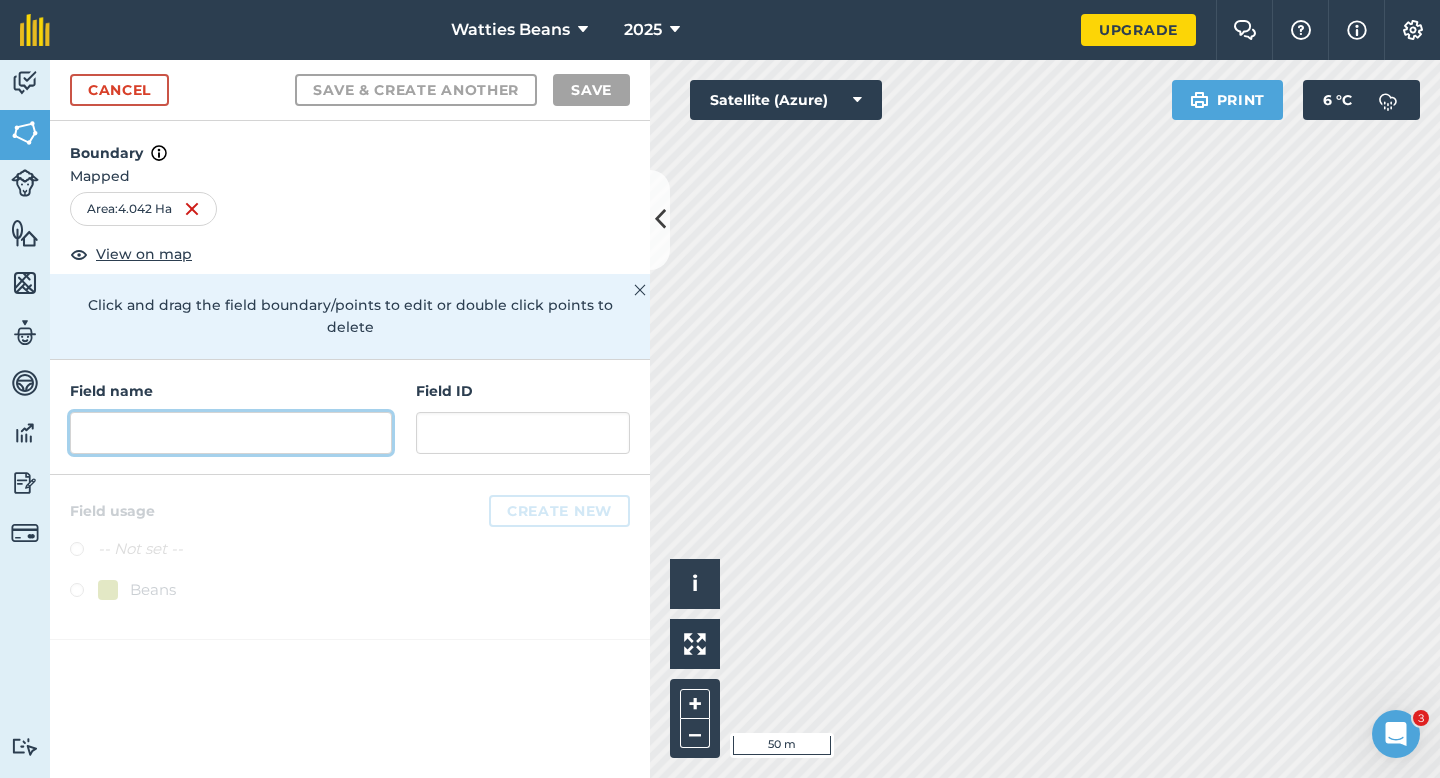 click at bounding box center (231, 433) 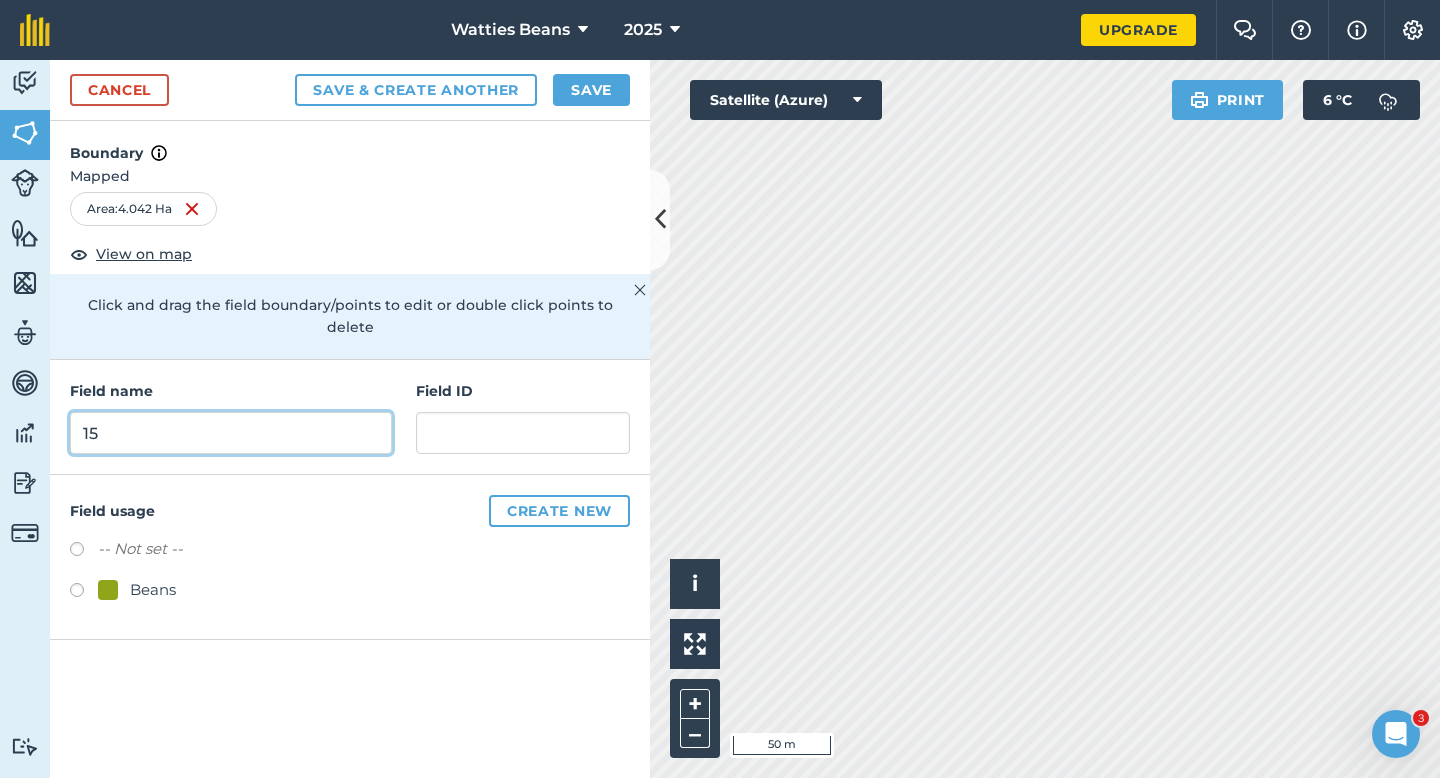 type on "15" 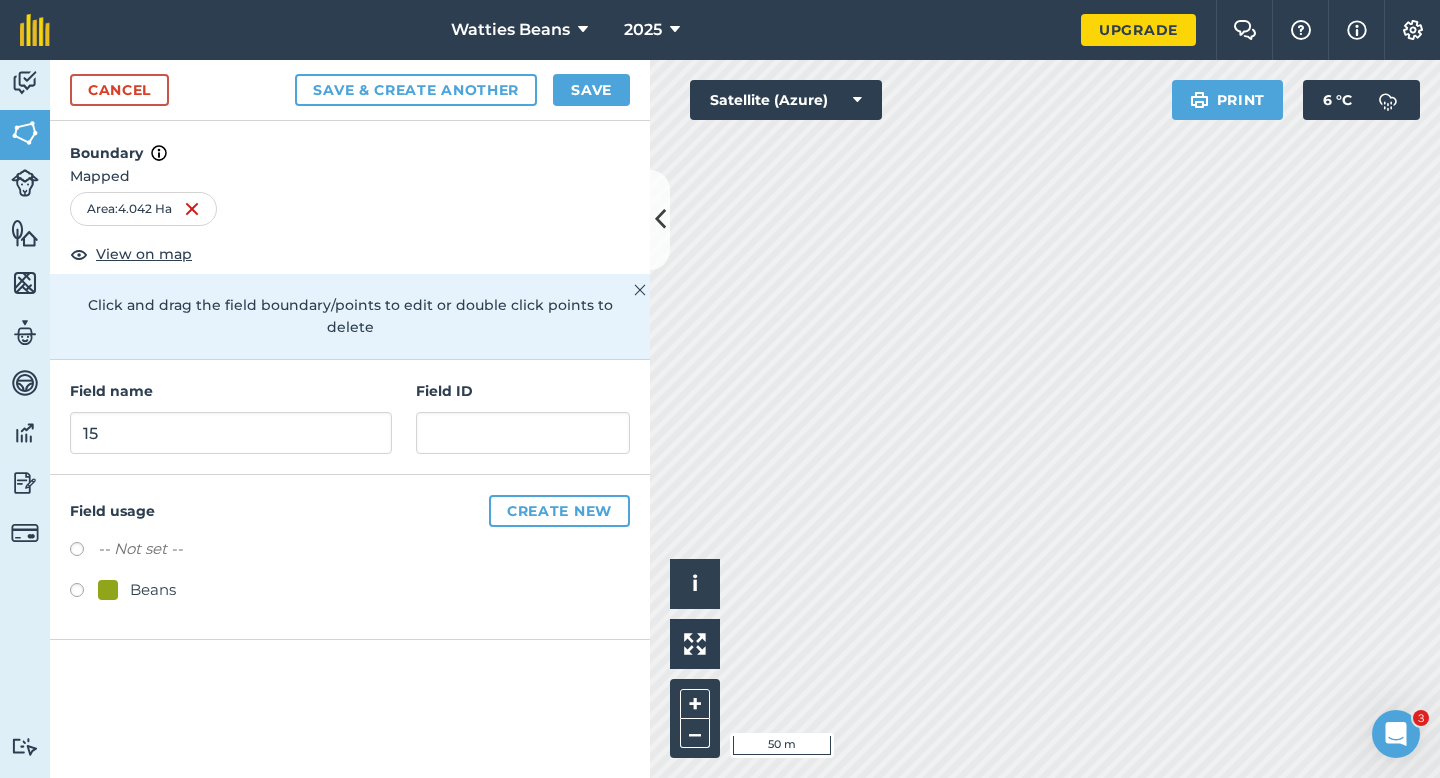 click on "Beans" at bounding box center (153, 590) 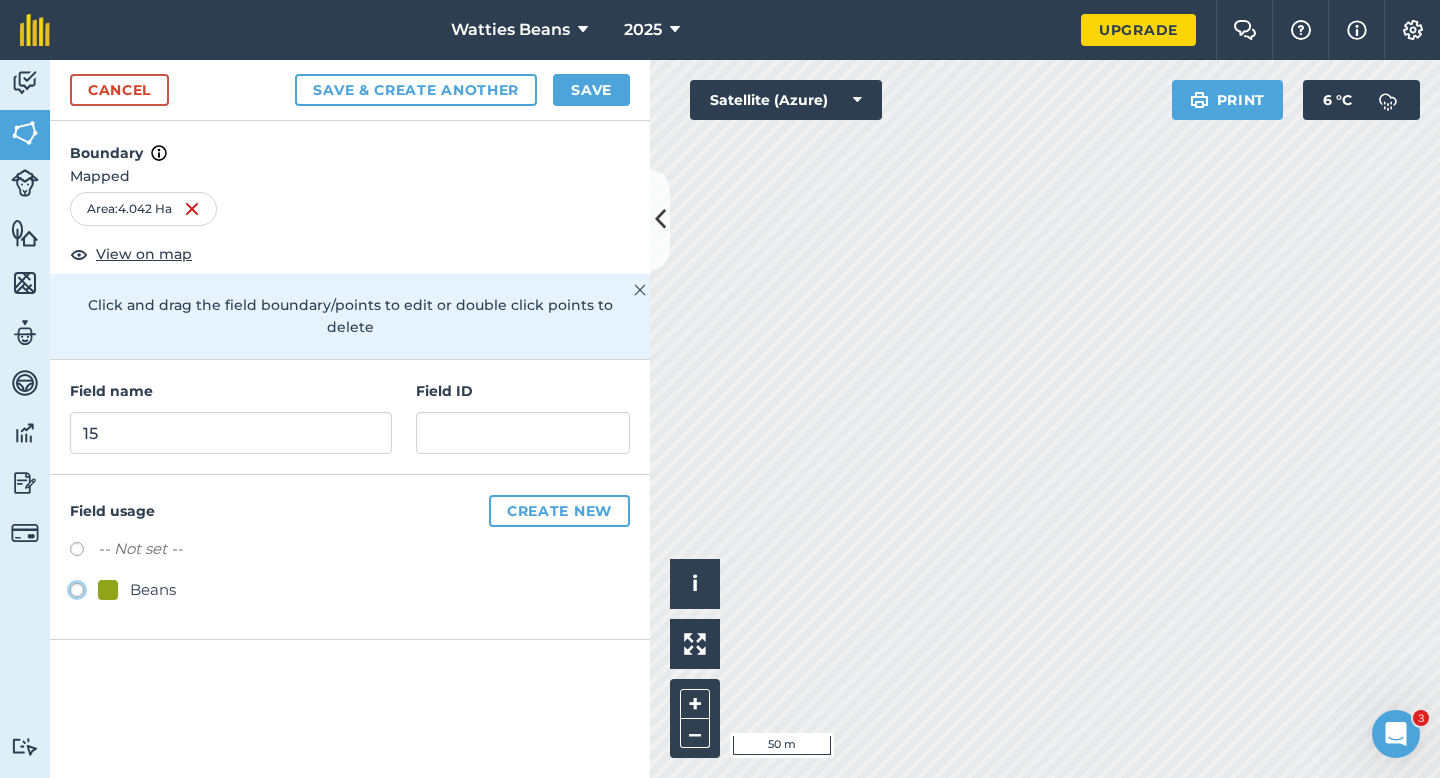 click on "Beans" at bounding box center [-9923, 589] 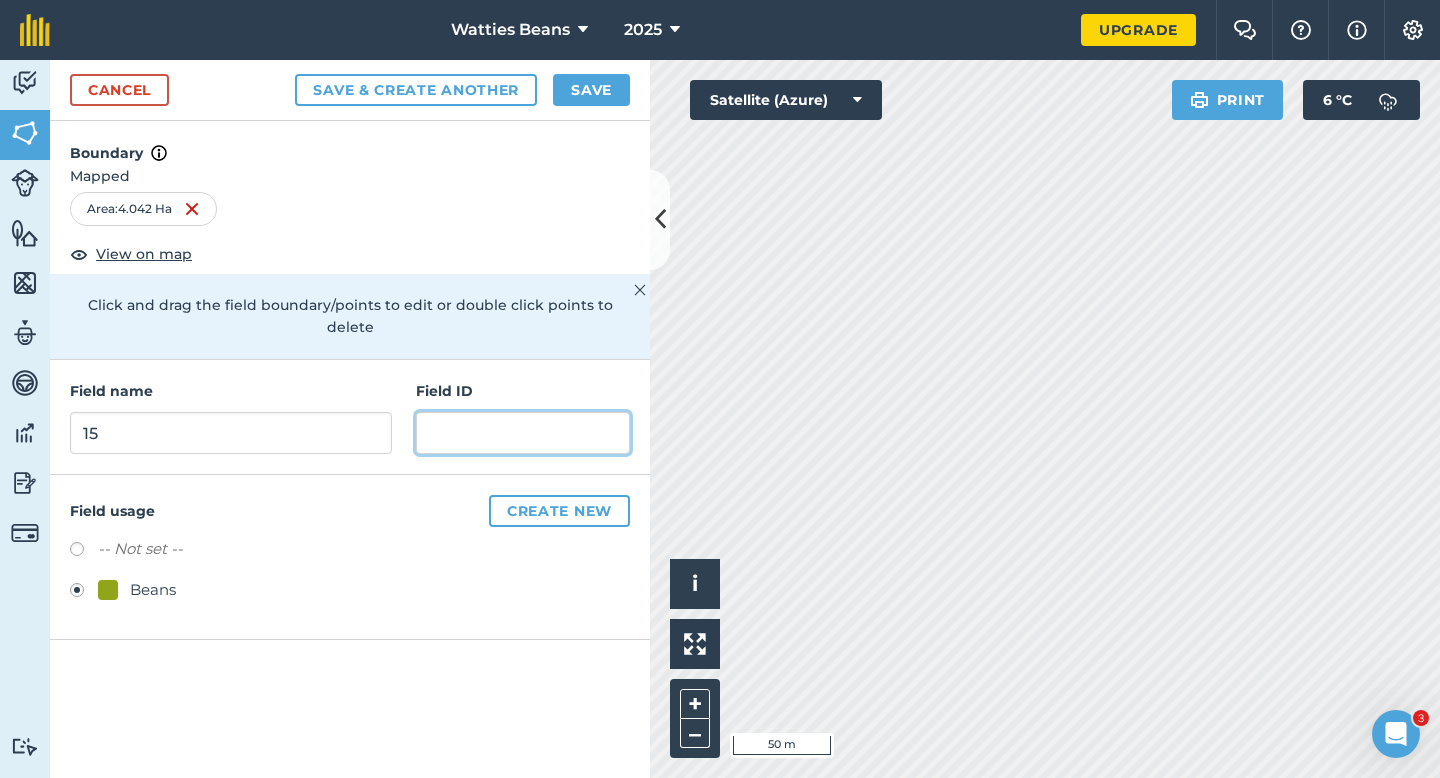 click at bounding box center (523, 433) 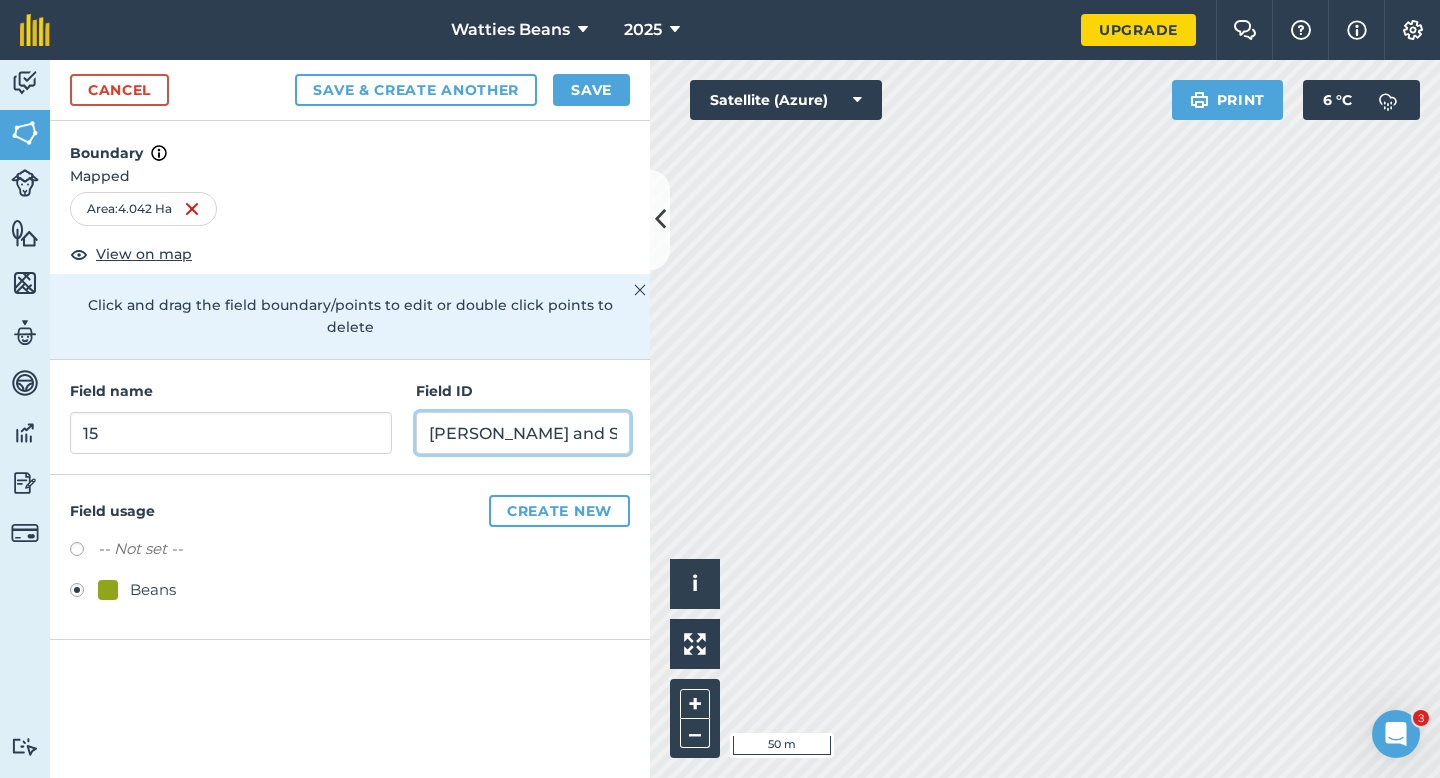 type on "[PERSON_NAME] and Son LTD" 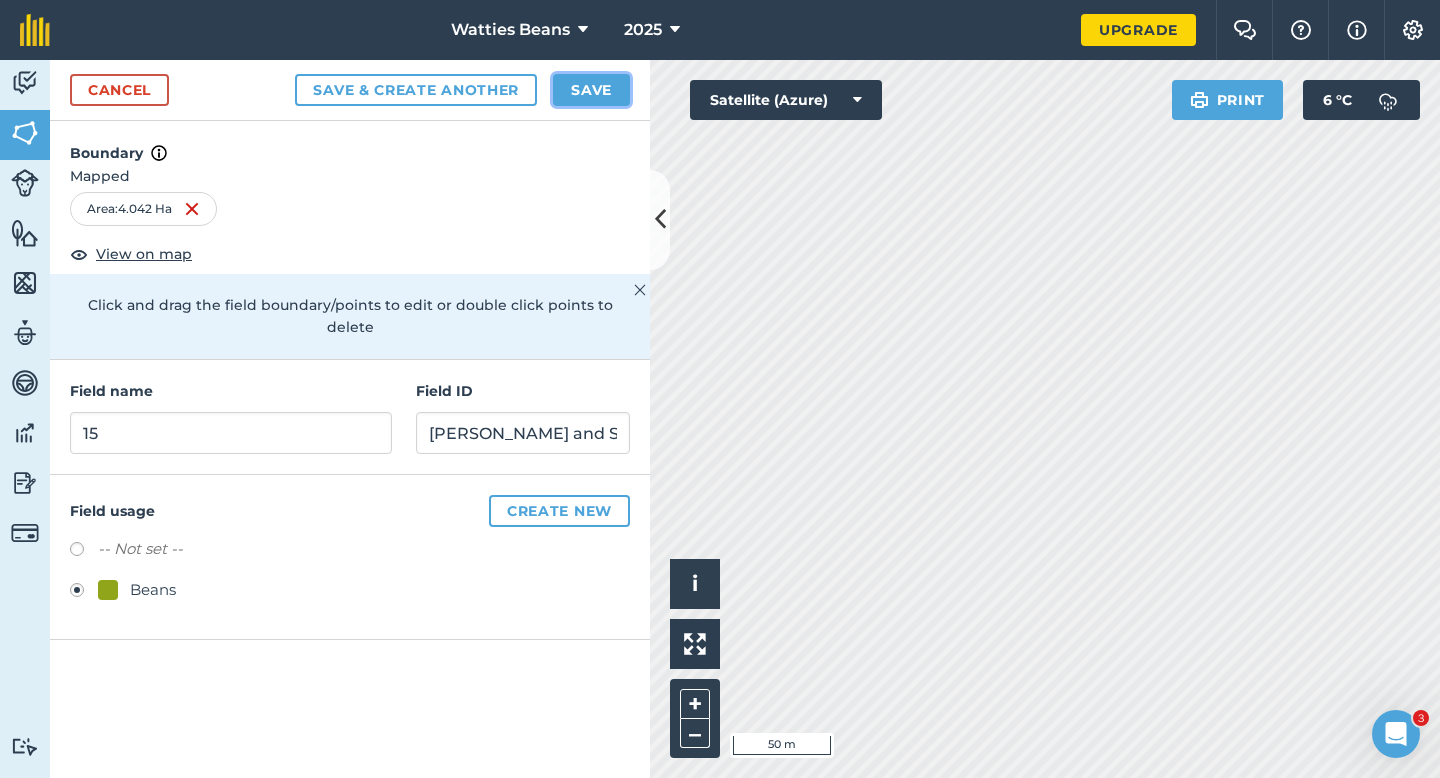 click on "Save" at bounding box center (591, 90) 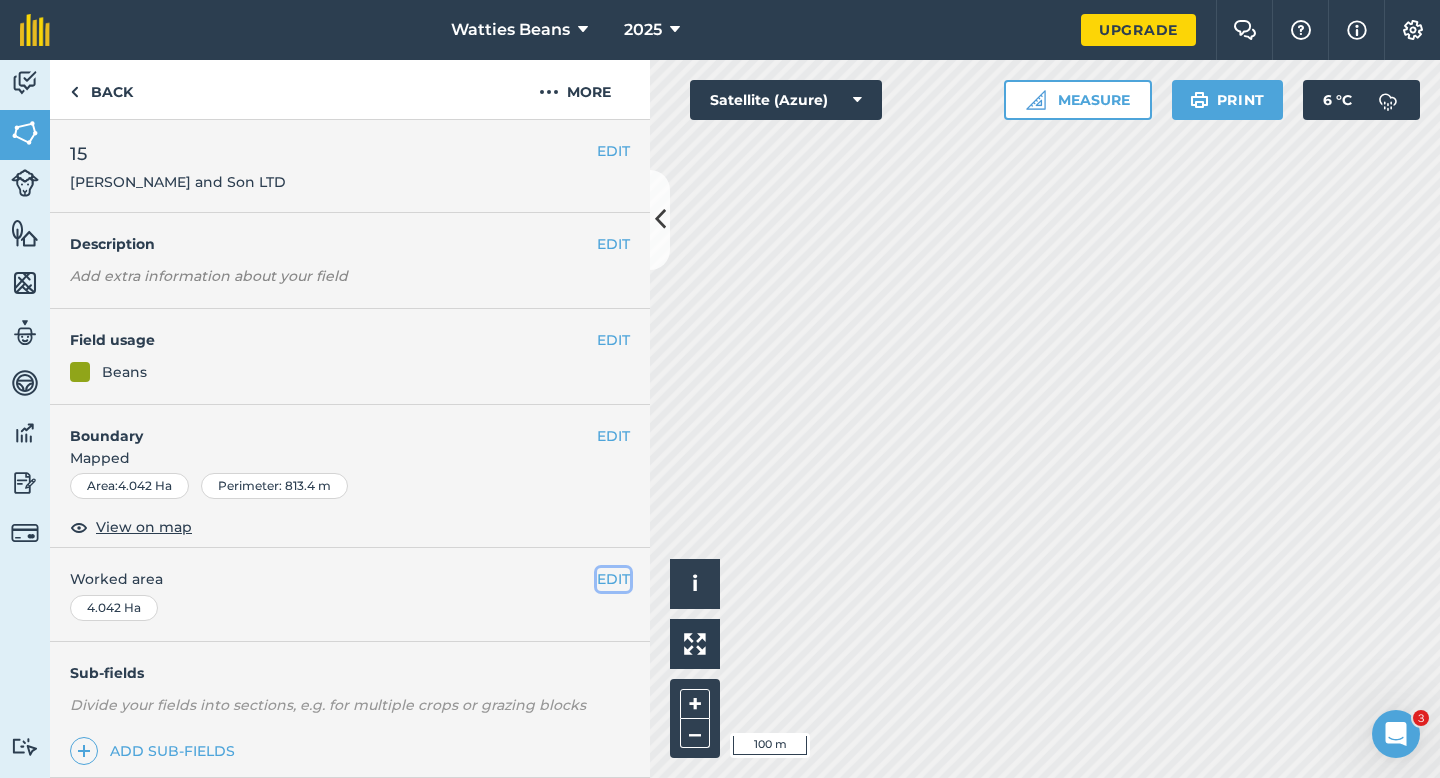 click on "EDIT" at bounding box center (613, 579) 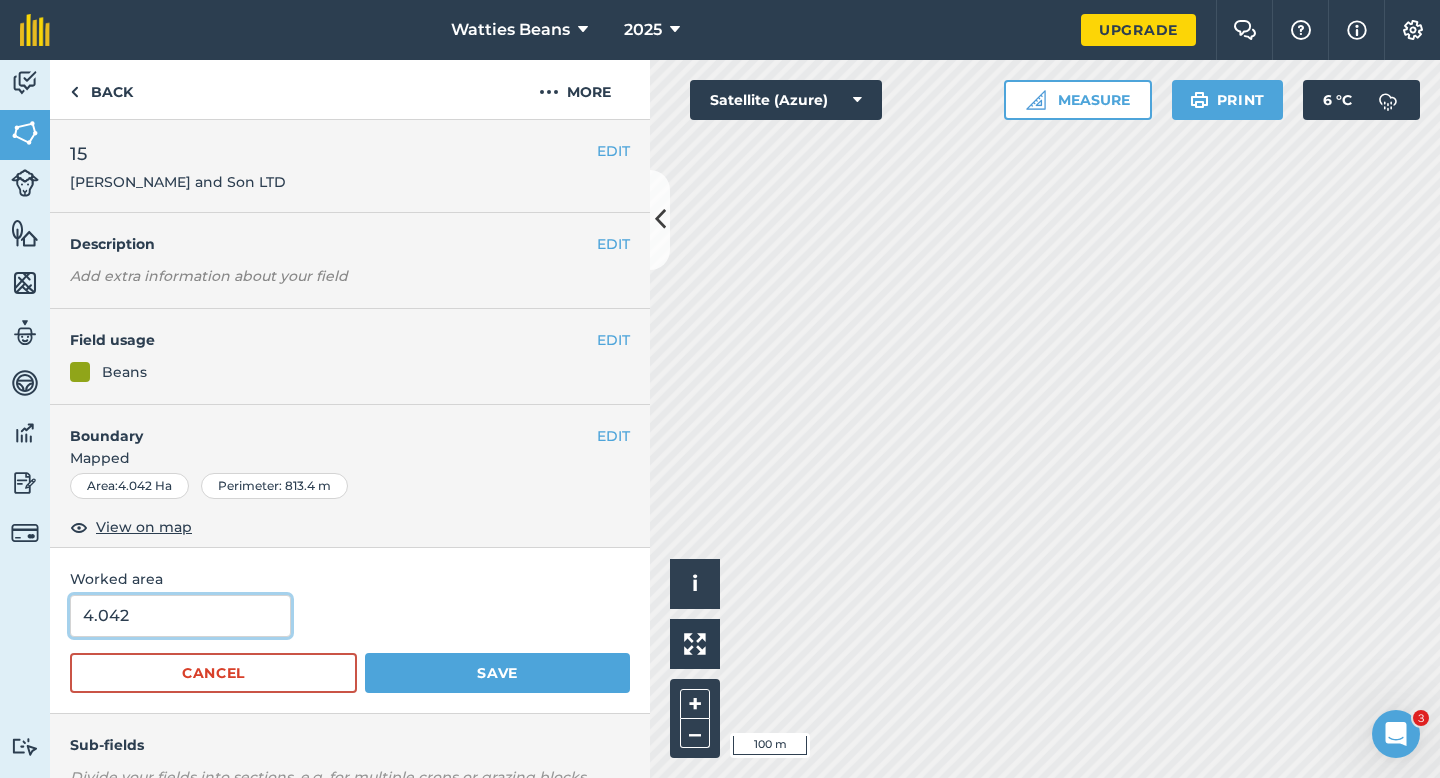 click on "4.042" at bounding box center (180, 616) 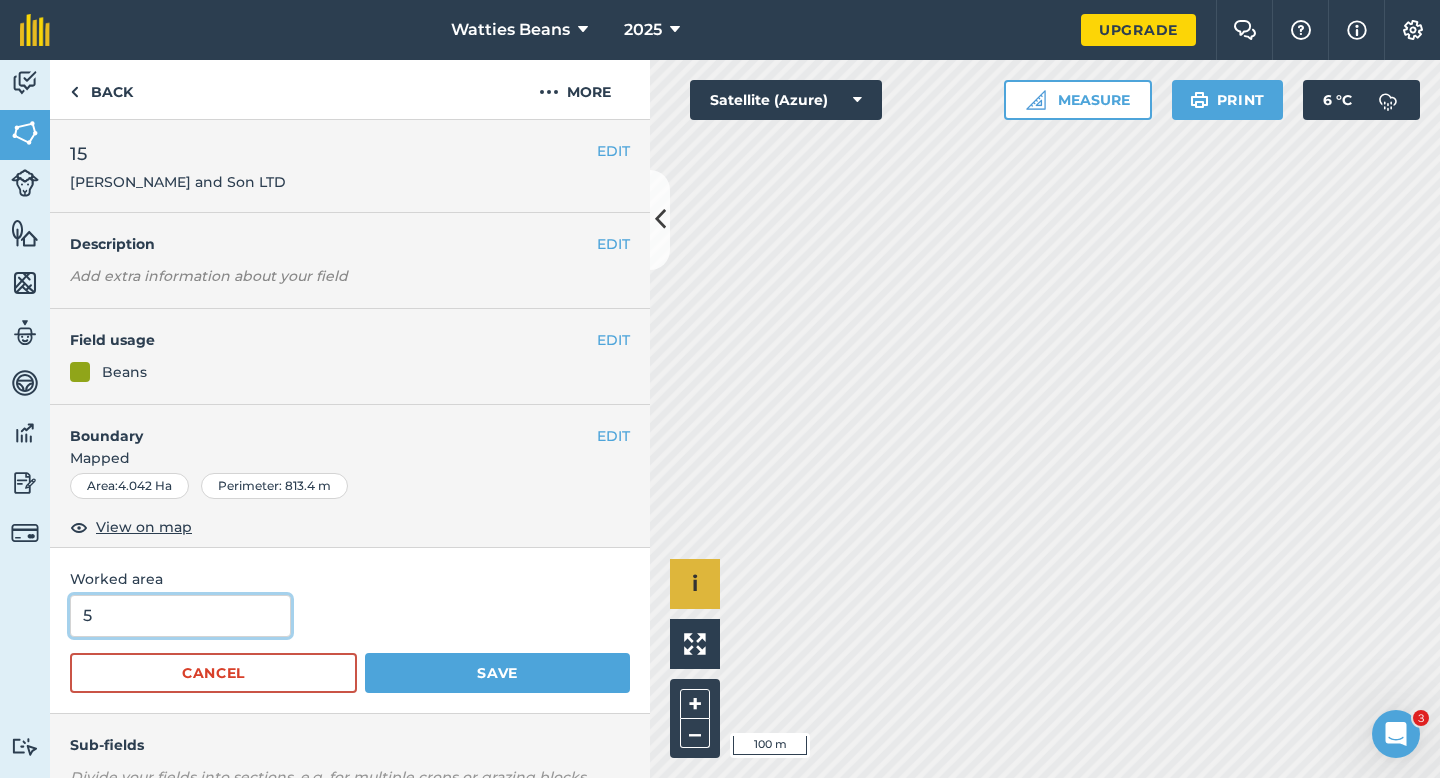 type on "4" 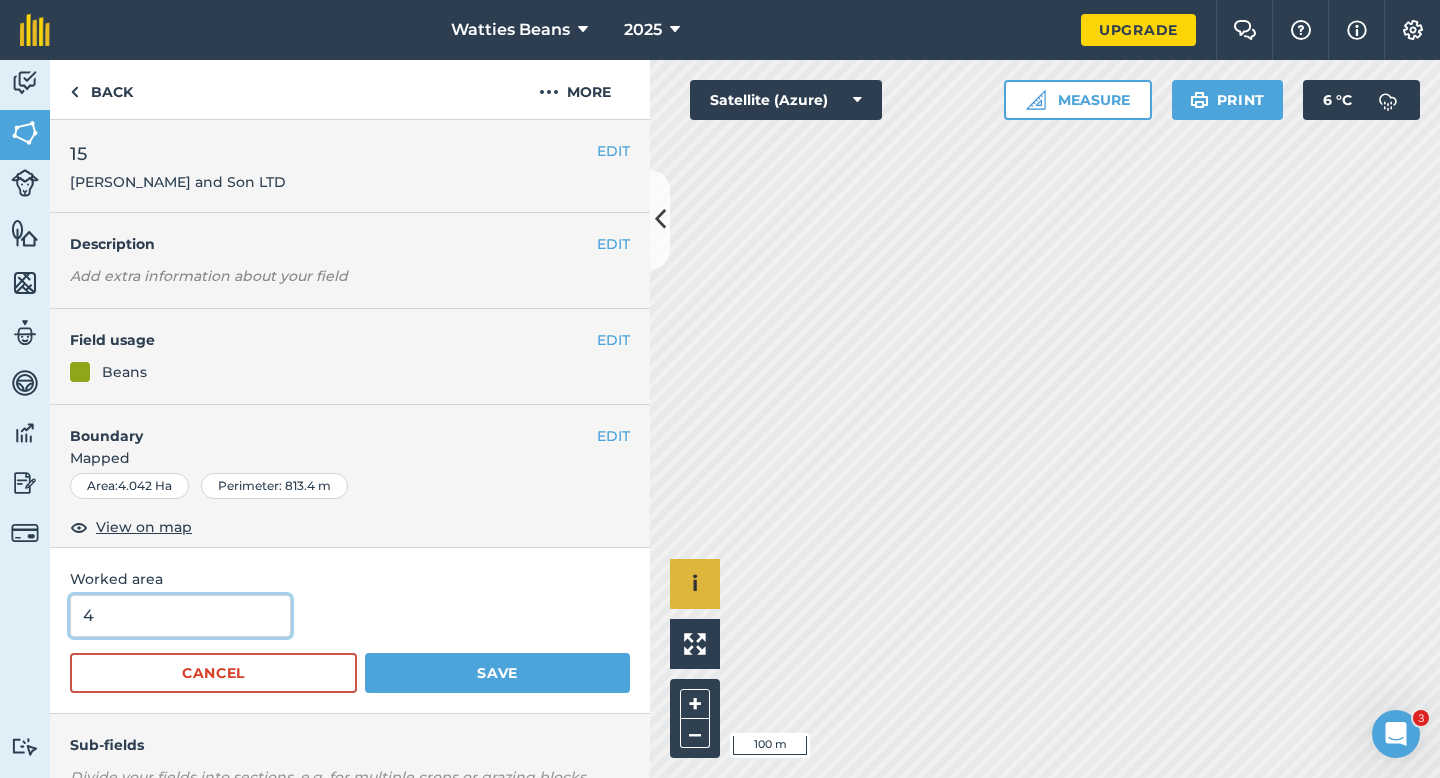click on "Save" at bounding box center (497, 673) 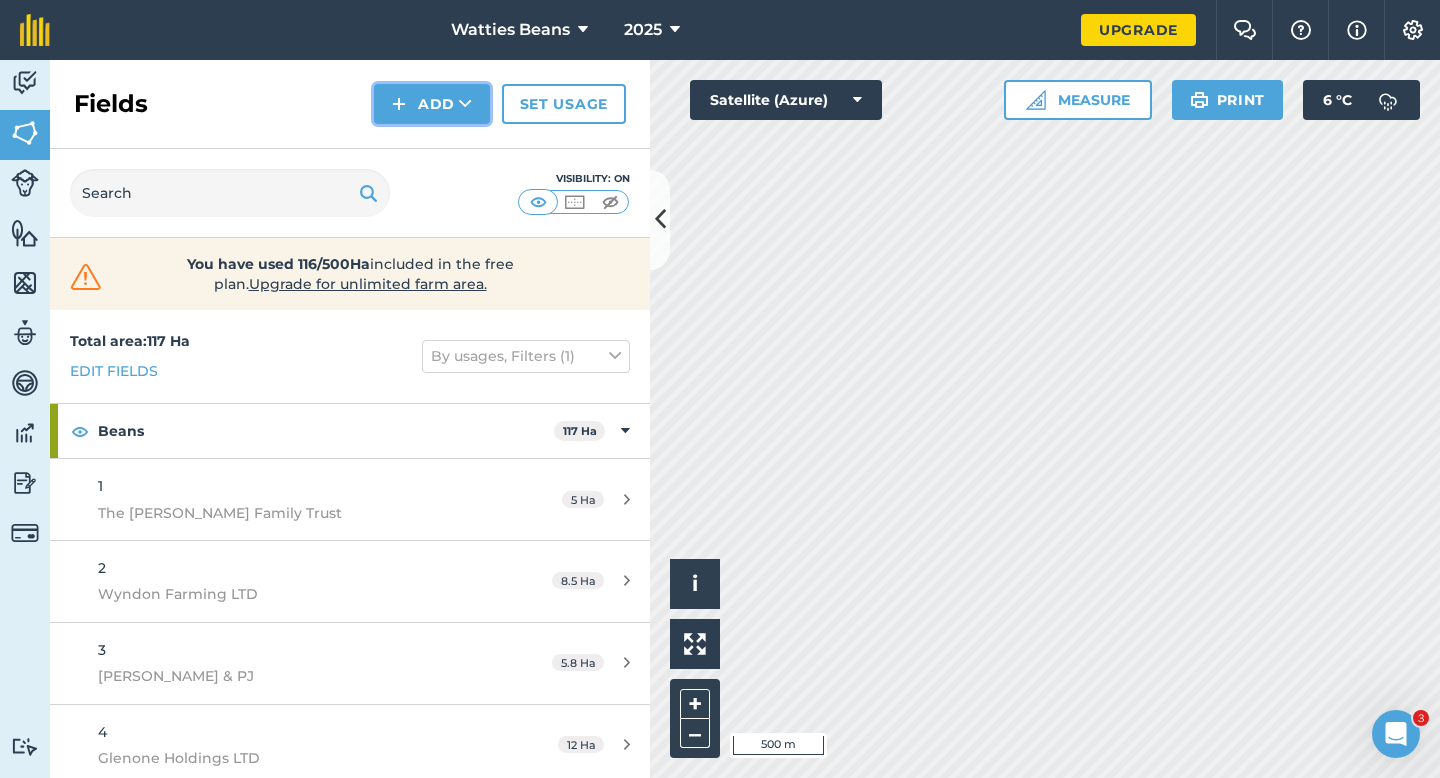 click at bounding box center (399, 104) 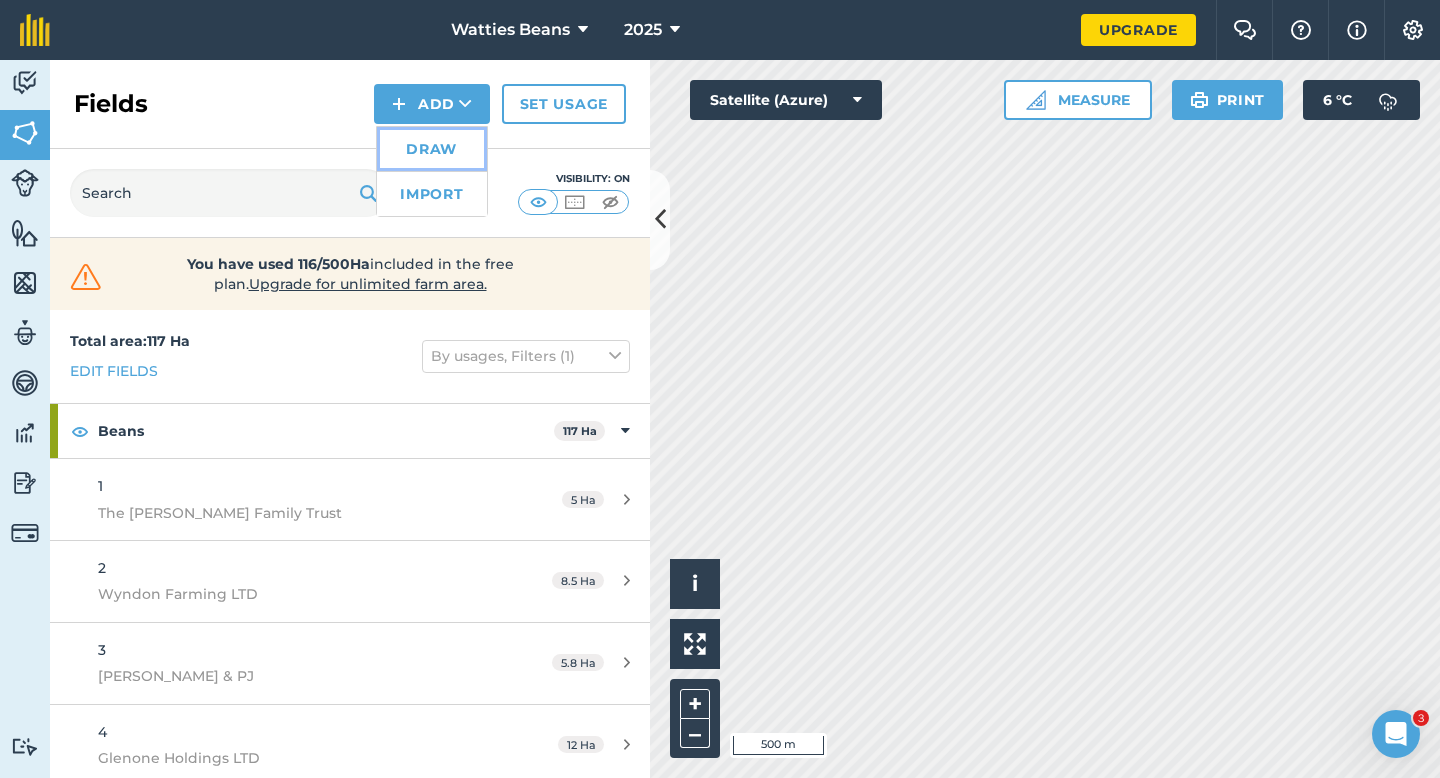 click on "Draw" at bounding box center (432, 149) 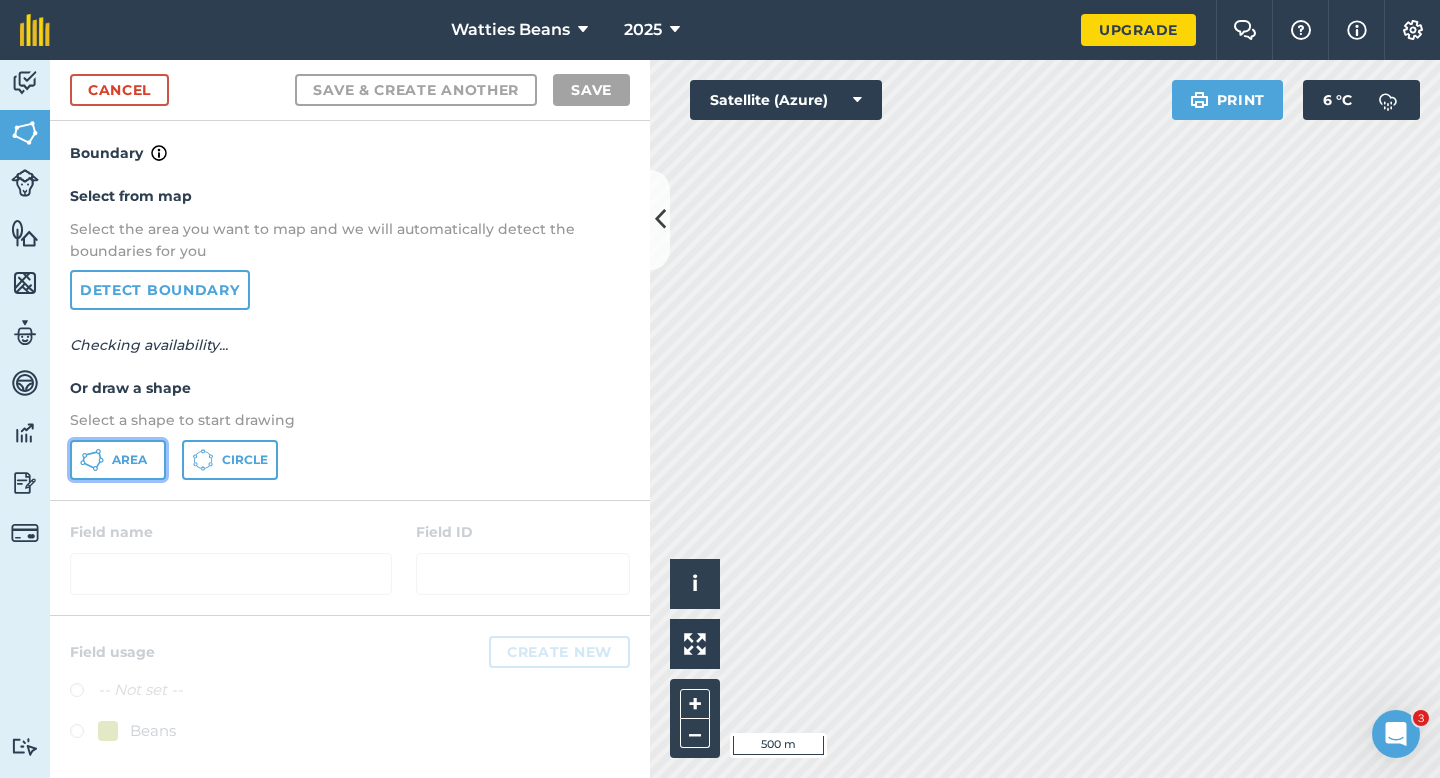 click on "Area" at bounding box center (118, 460) 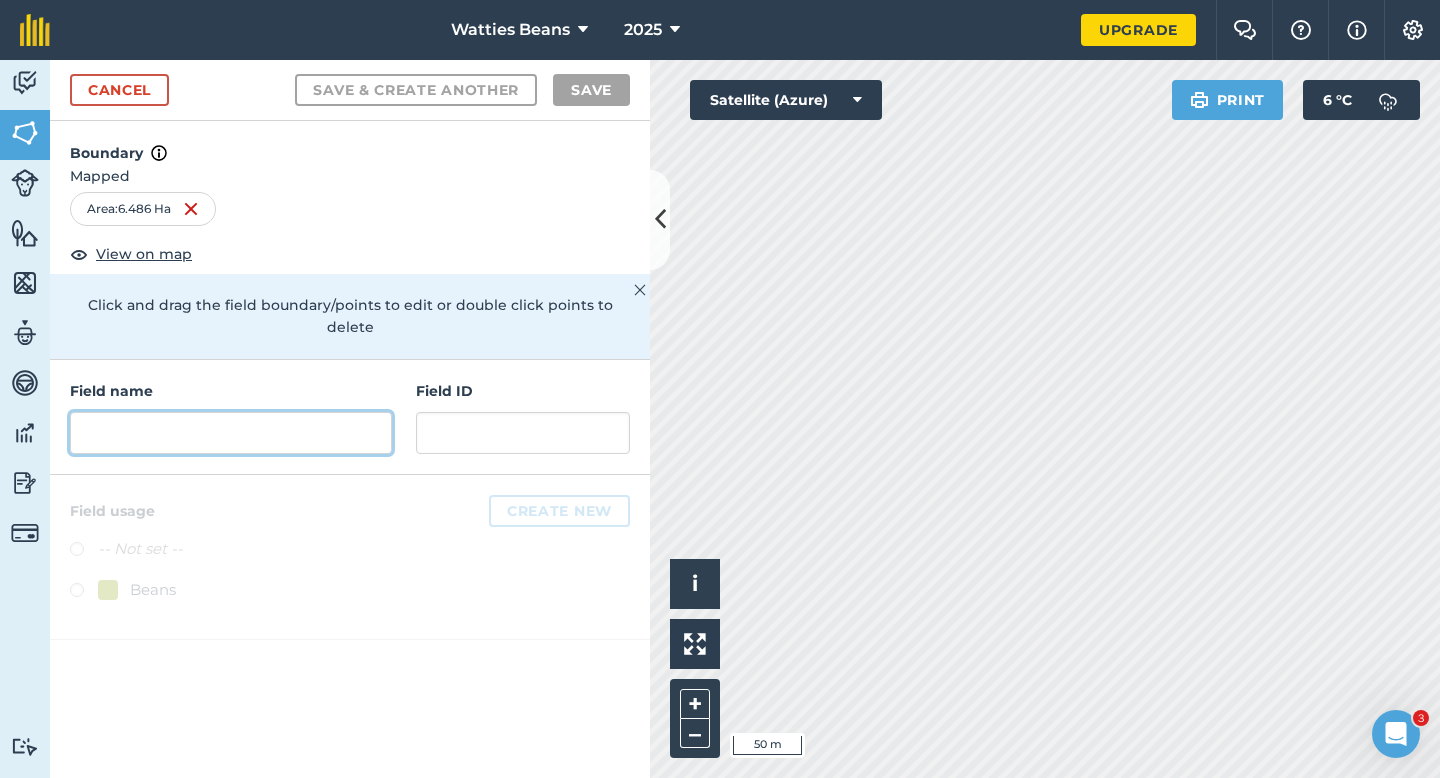 click at bounding box center (231, 433) 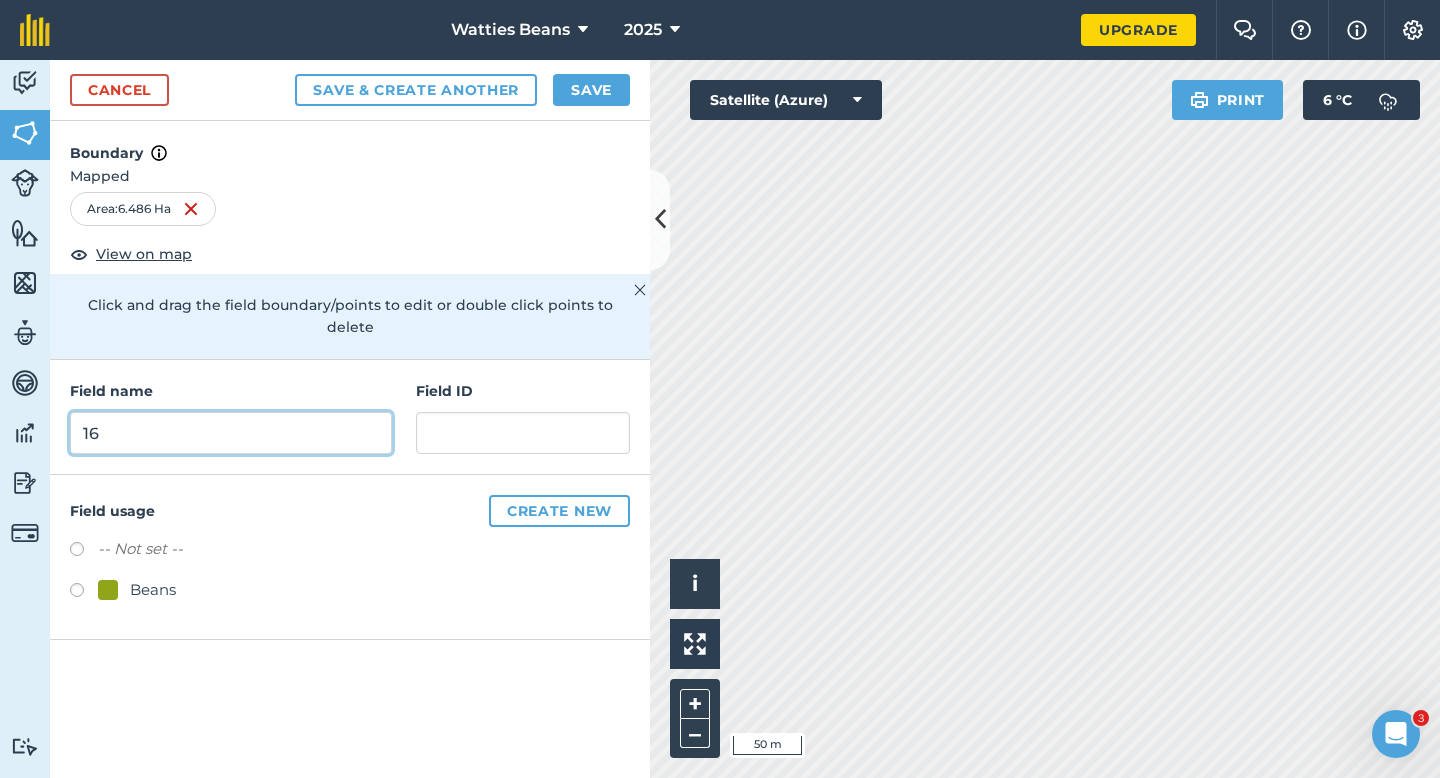 type on "16" 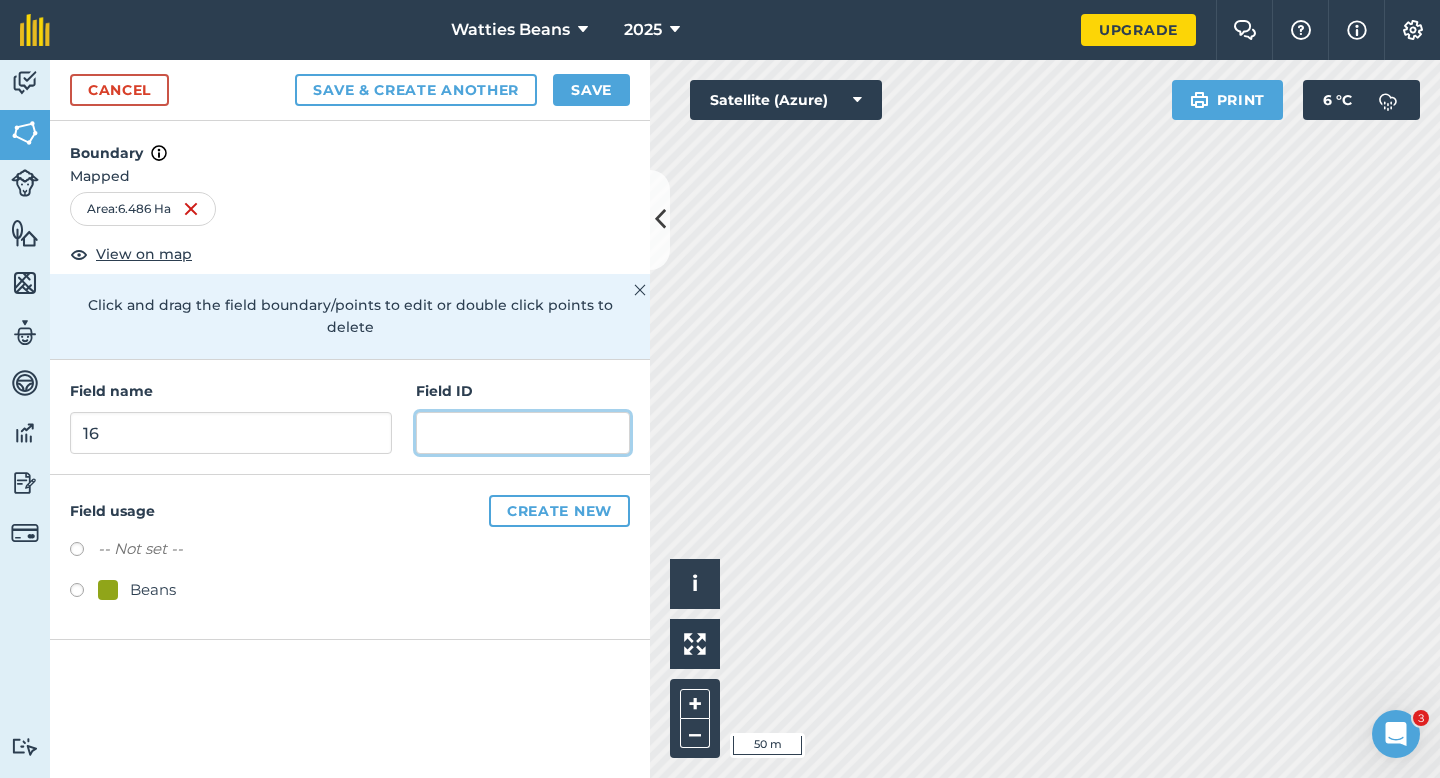 click at bounding box center [523, 433] 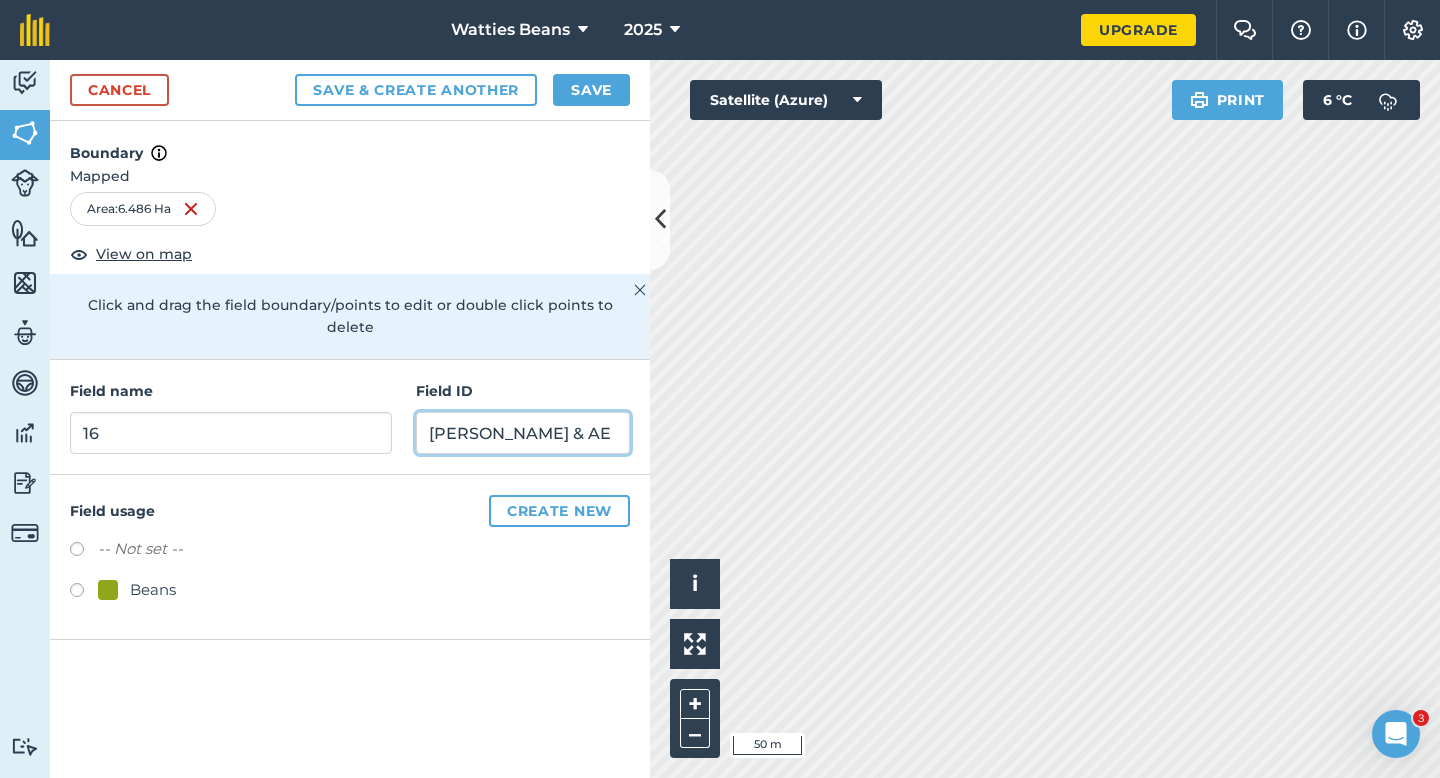 click on "[PERSON_NAME] & AE" at bounding box center (523, 433) 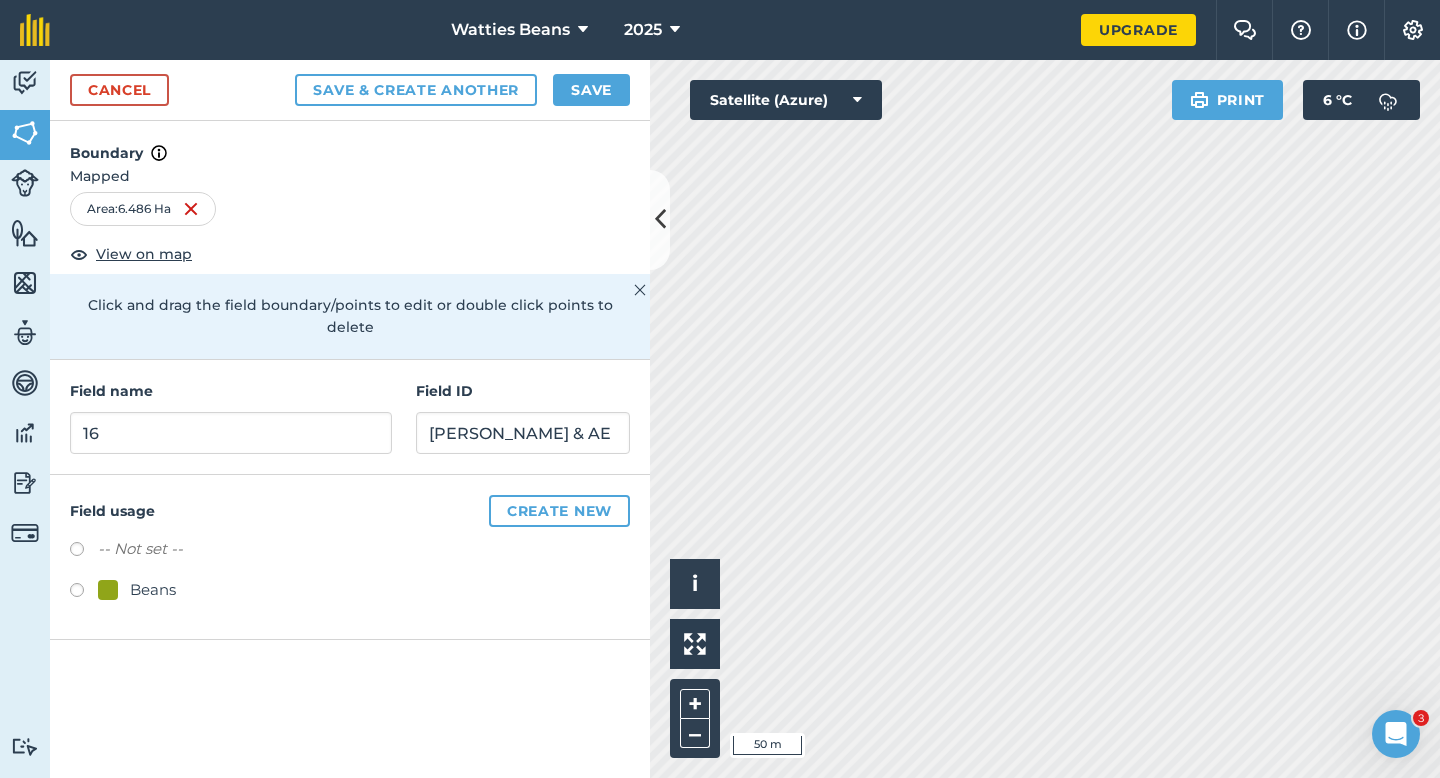 click on "Beans" at bounding box center (153, 590) 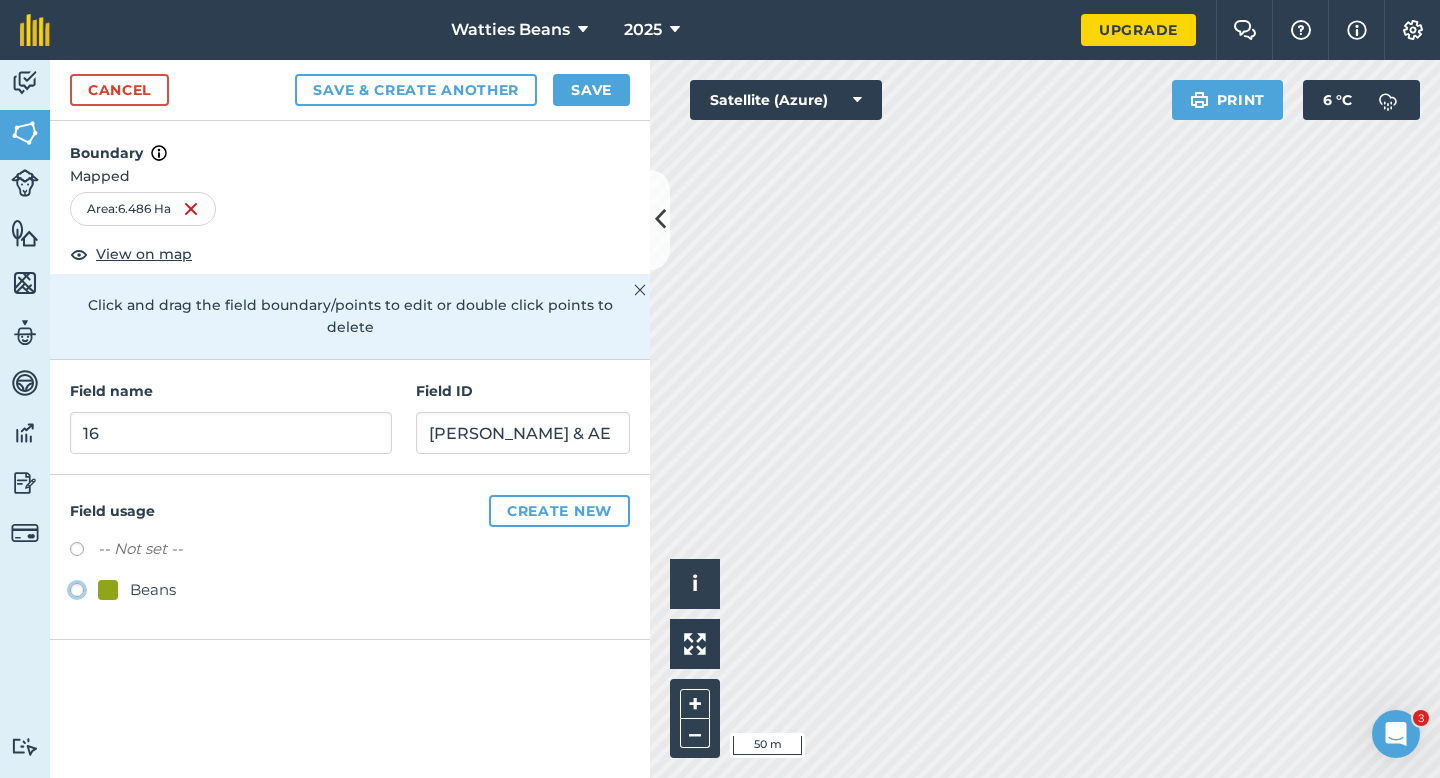 click on "Beans" at bounding box center [-9923, 589] 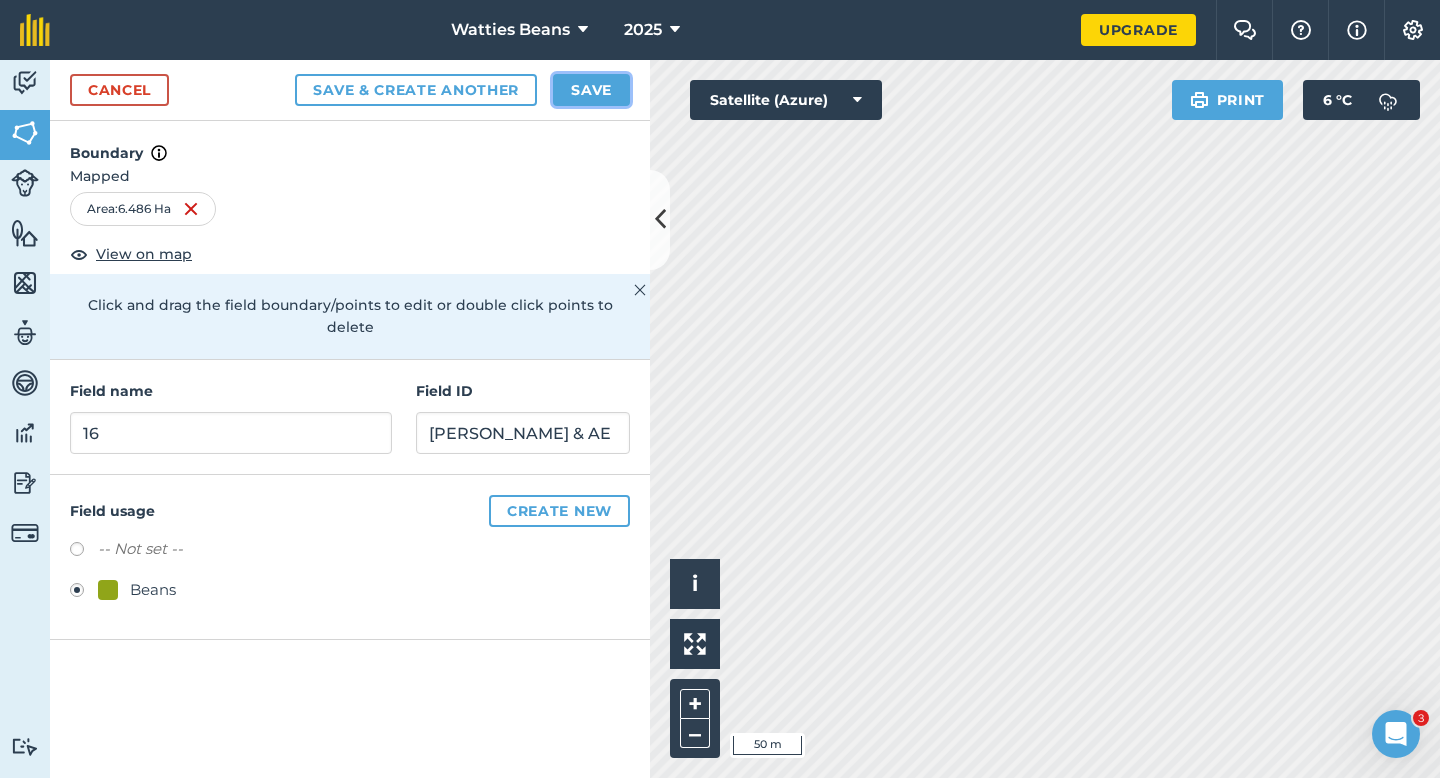 click on "Save" at bounding box center (591, 90) 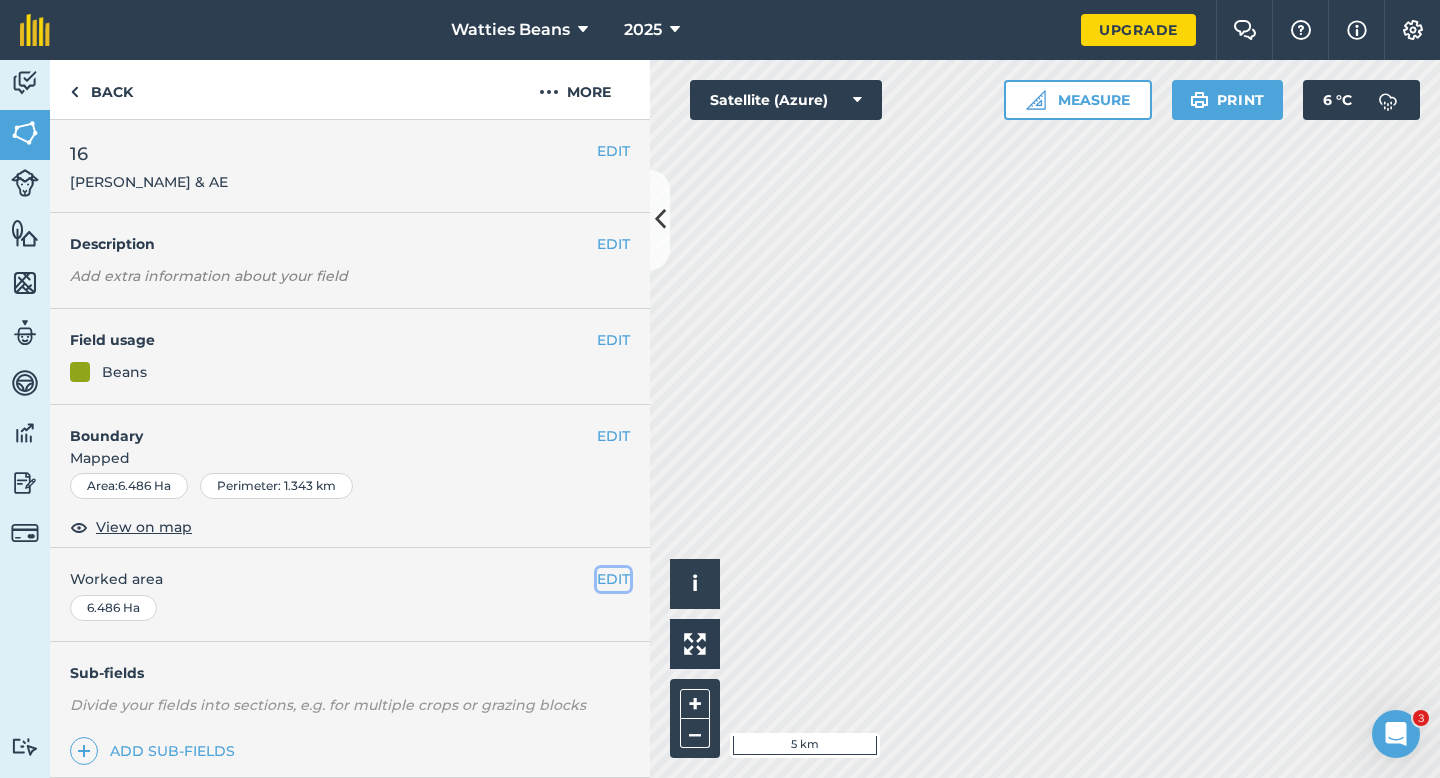 click on "EDIT" at bounding box center (613, 579) 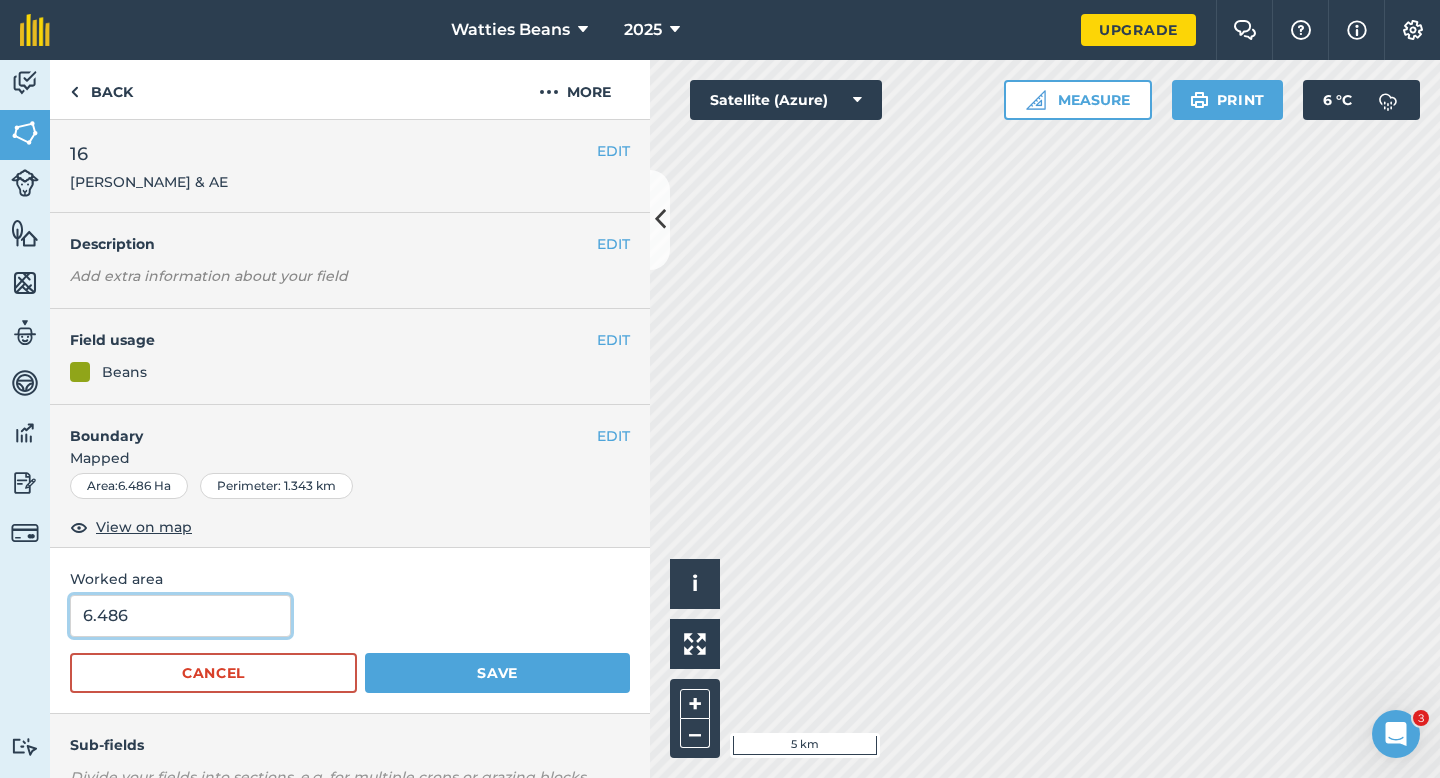 click on "6.486" at bounding box center [180, 616] 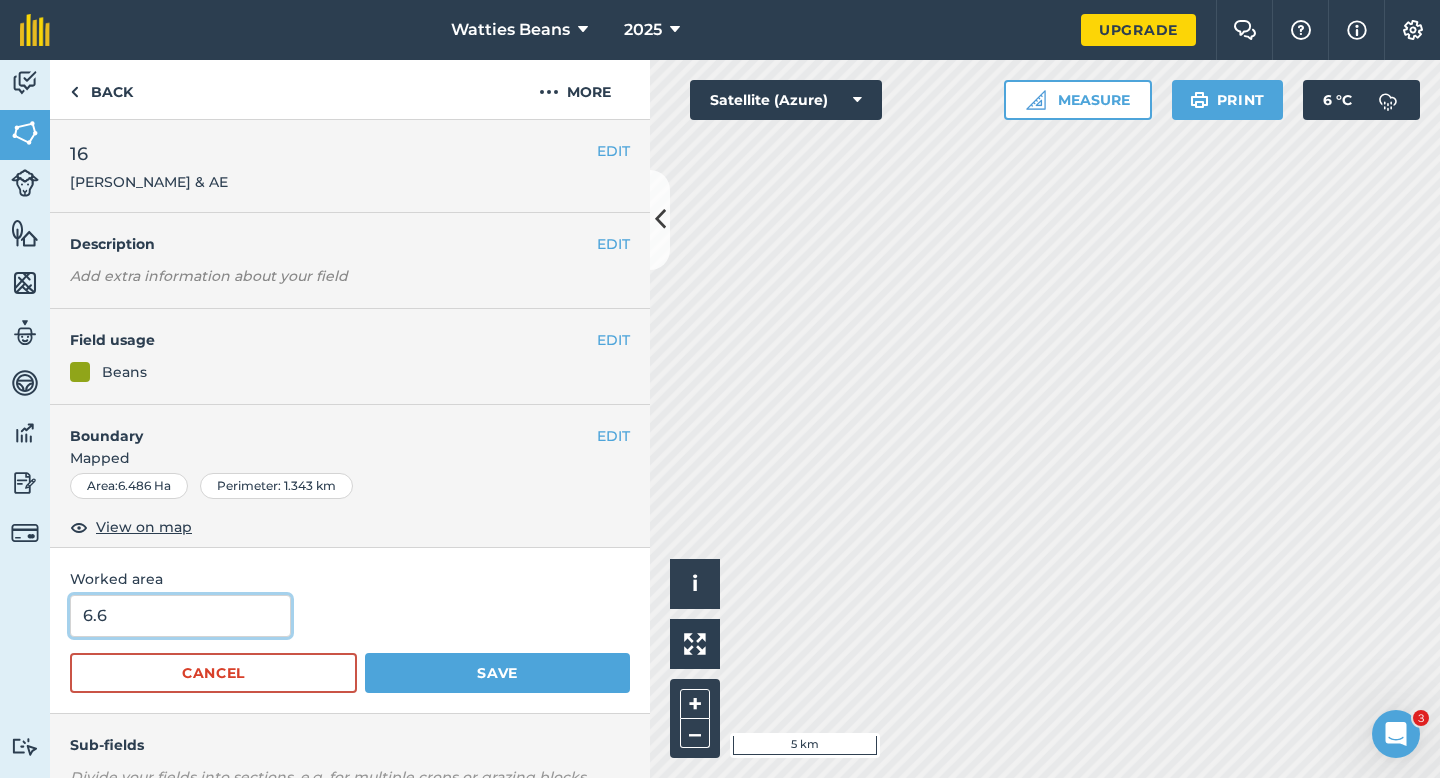 type on "6.6" 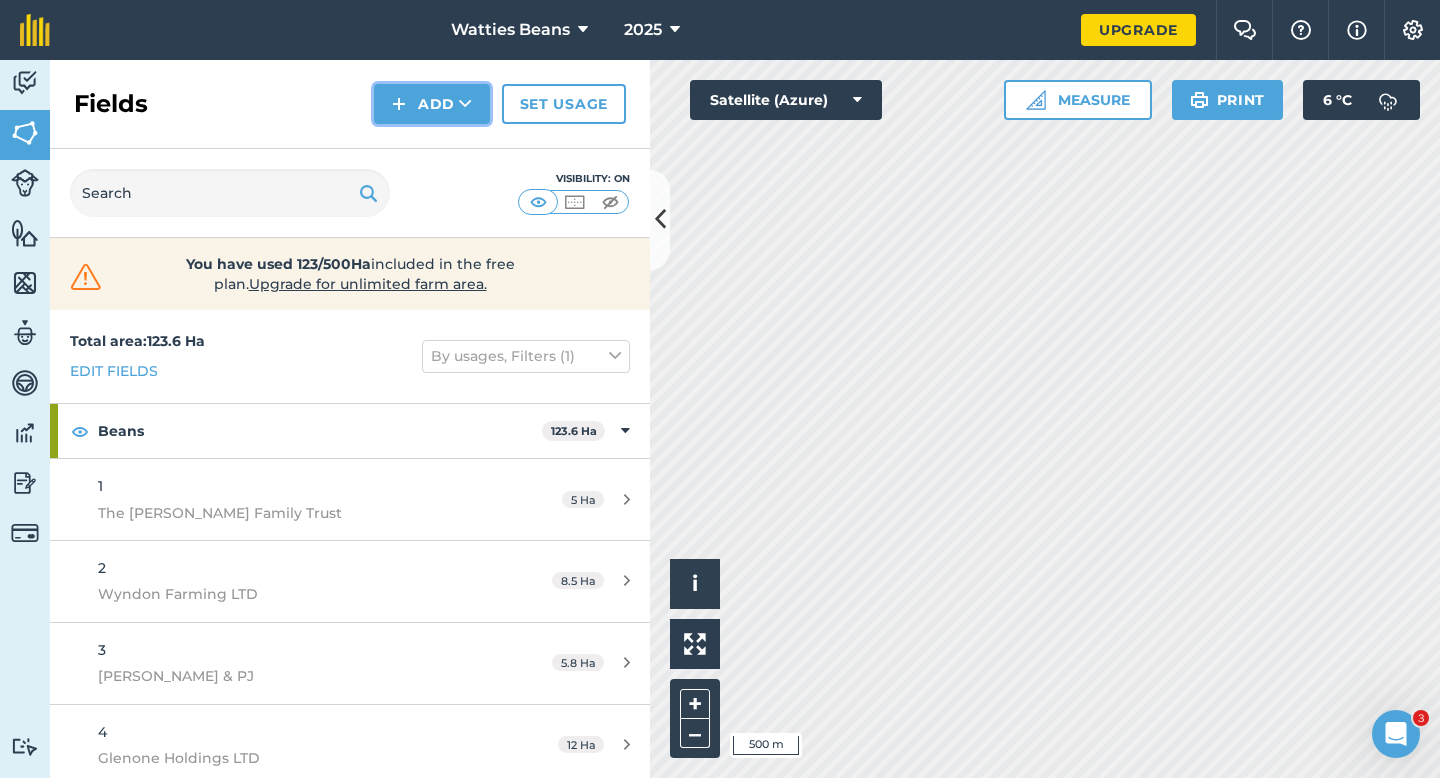 click at bounding box center (399, 104) 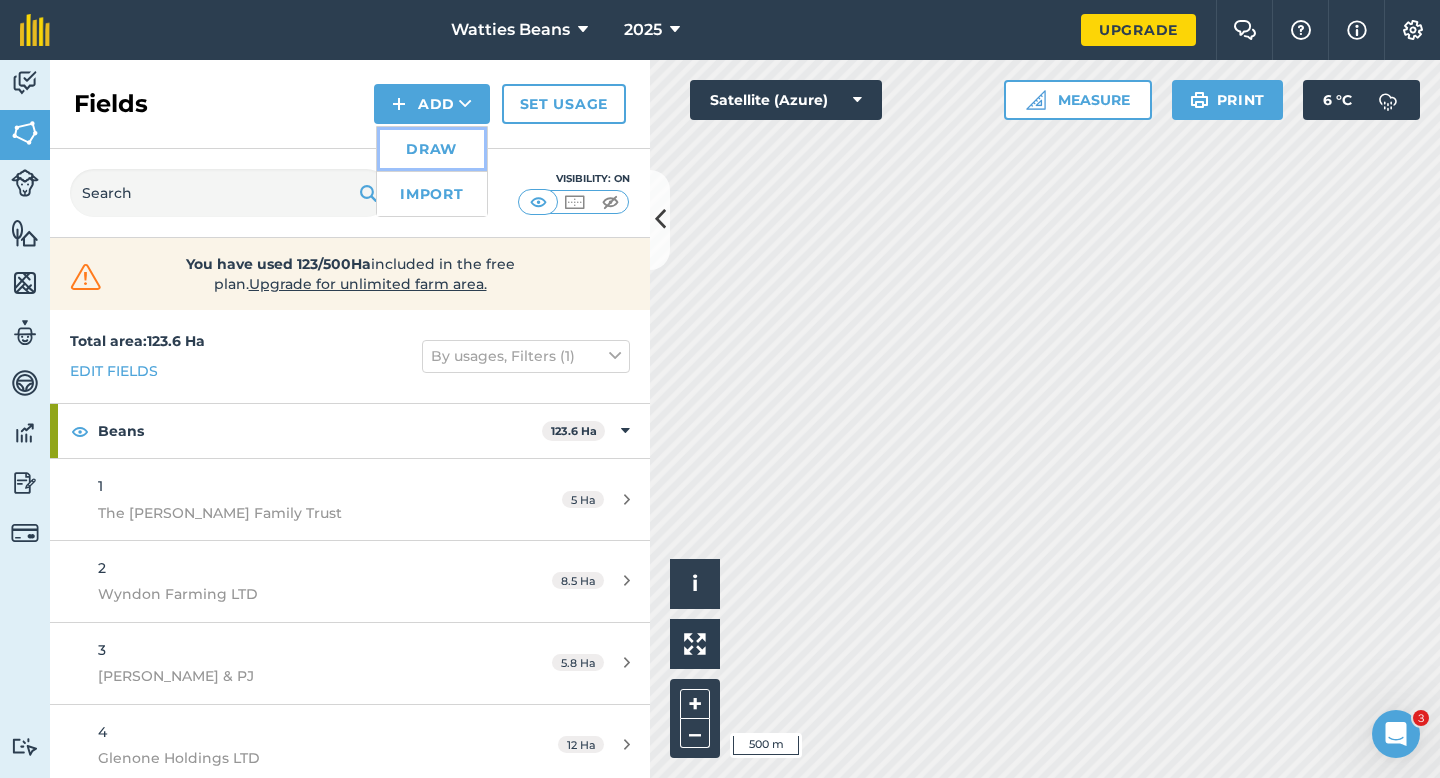 click on "Draw" at bounding box center [432, 149] 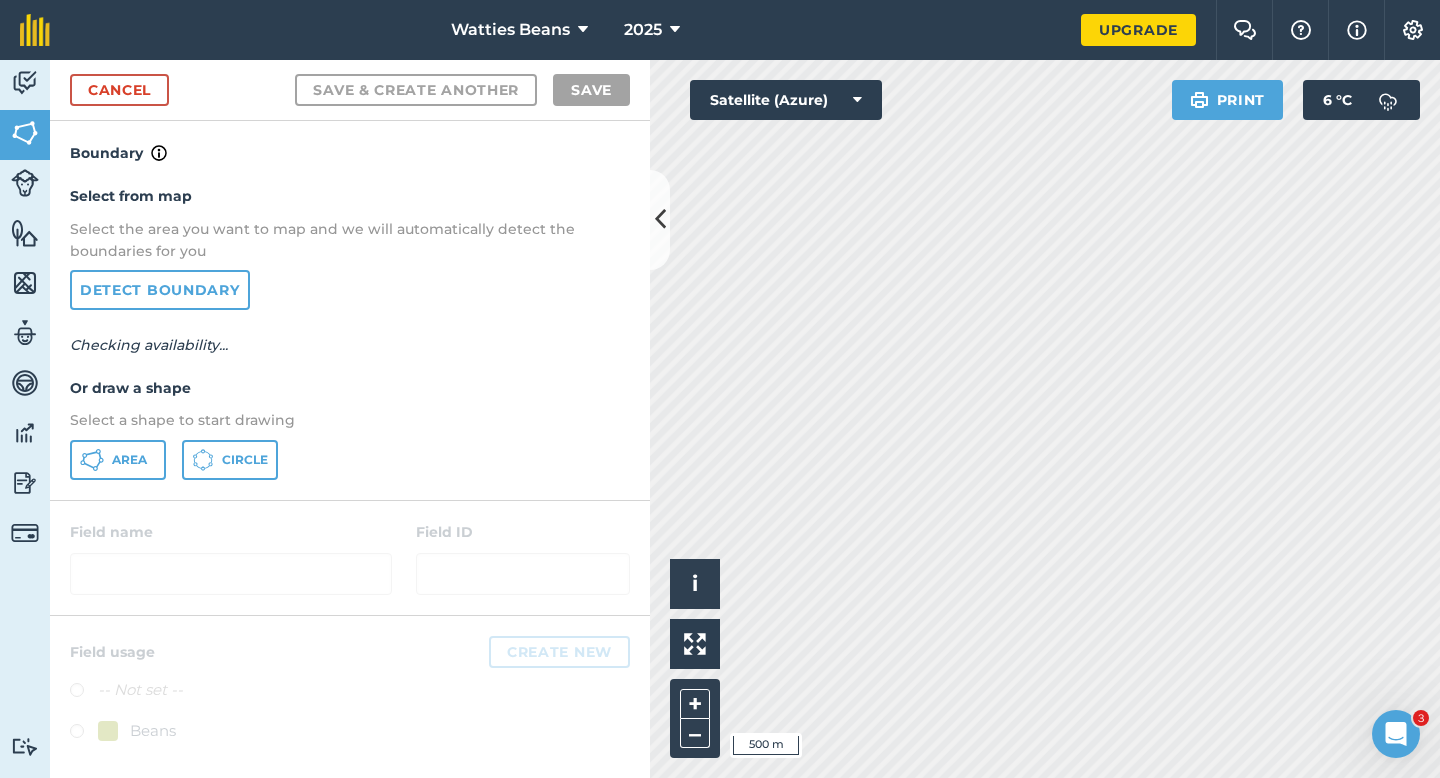 click on "Select from map Select the area you want to map and we will automatically detect the boundaries for you Detect boundary Checking availability... Or draw a shape Select a shape to start drawing Area Circle" at bounding box center [350, 332] 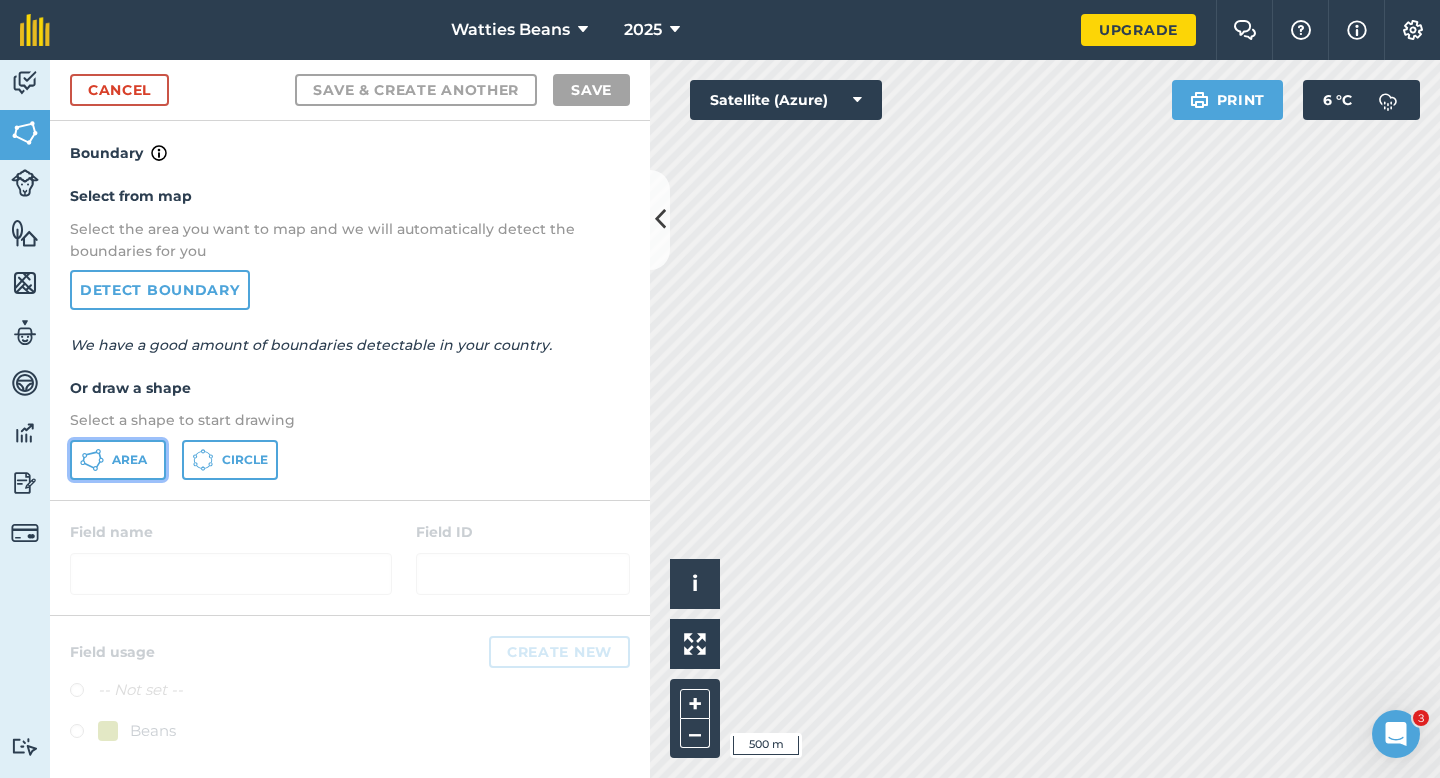 click on "Area" at bounding box center [118, 460] 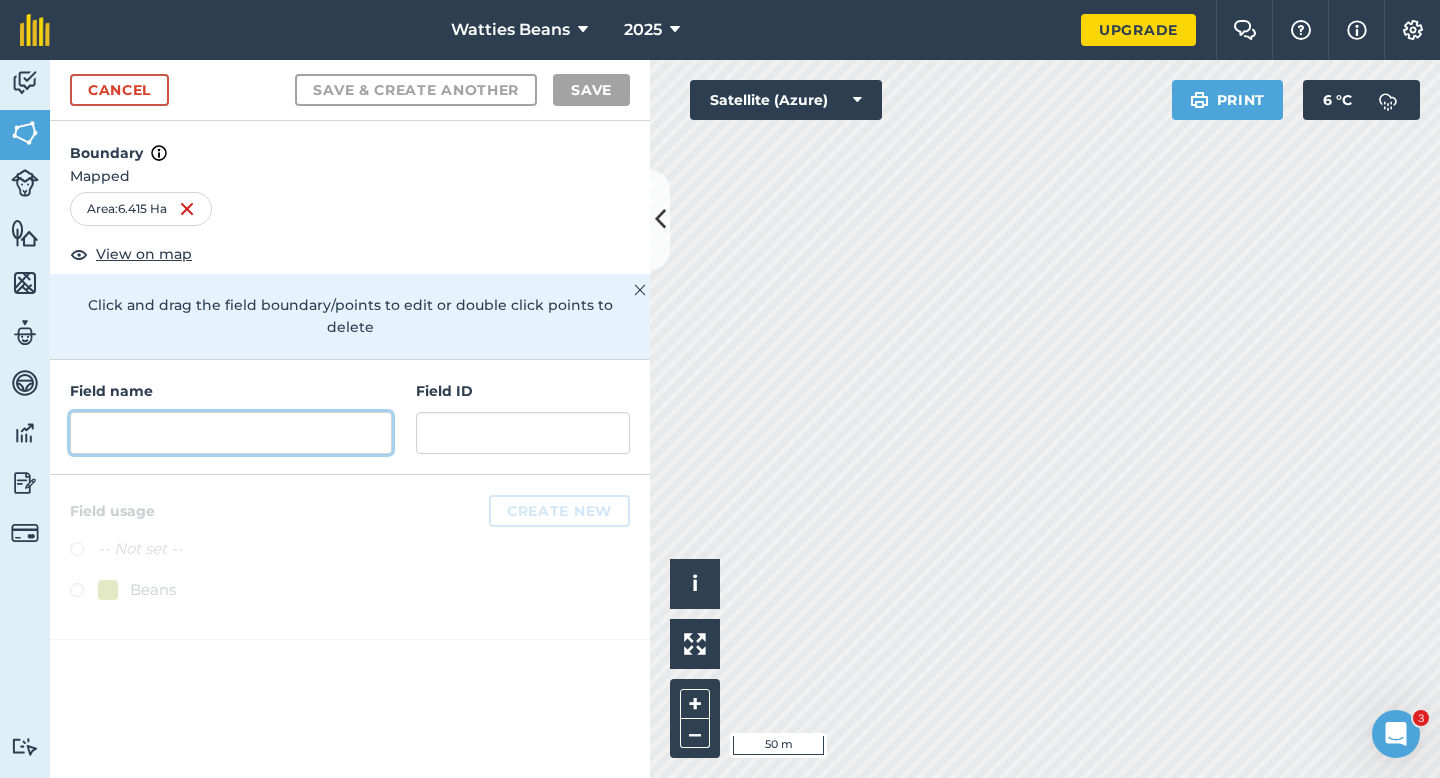 click at bounding box center [231, 433] 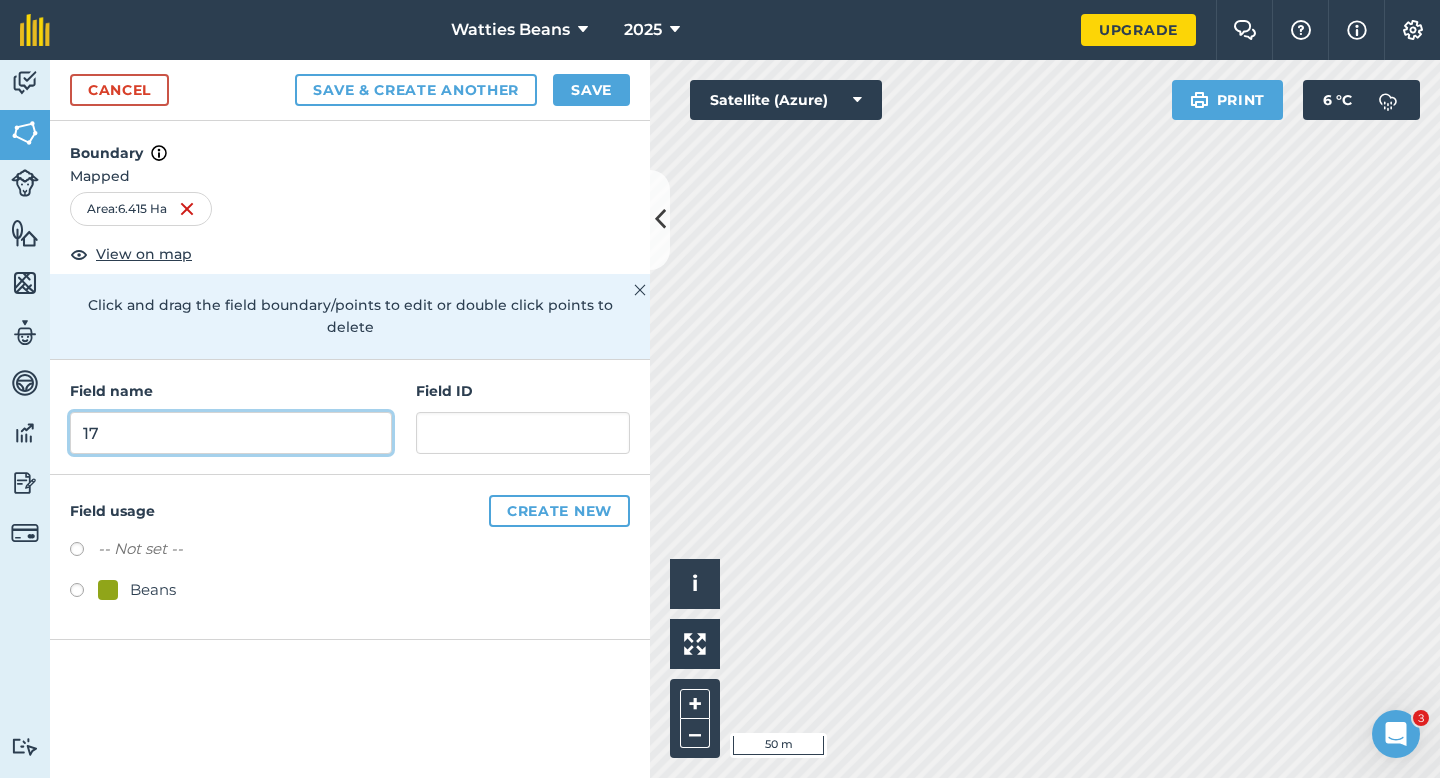 type on "17" 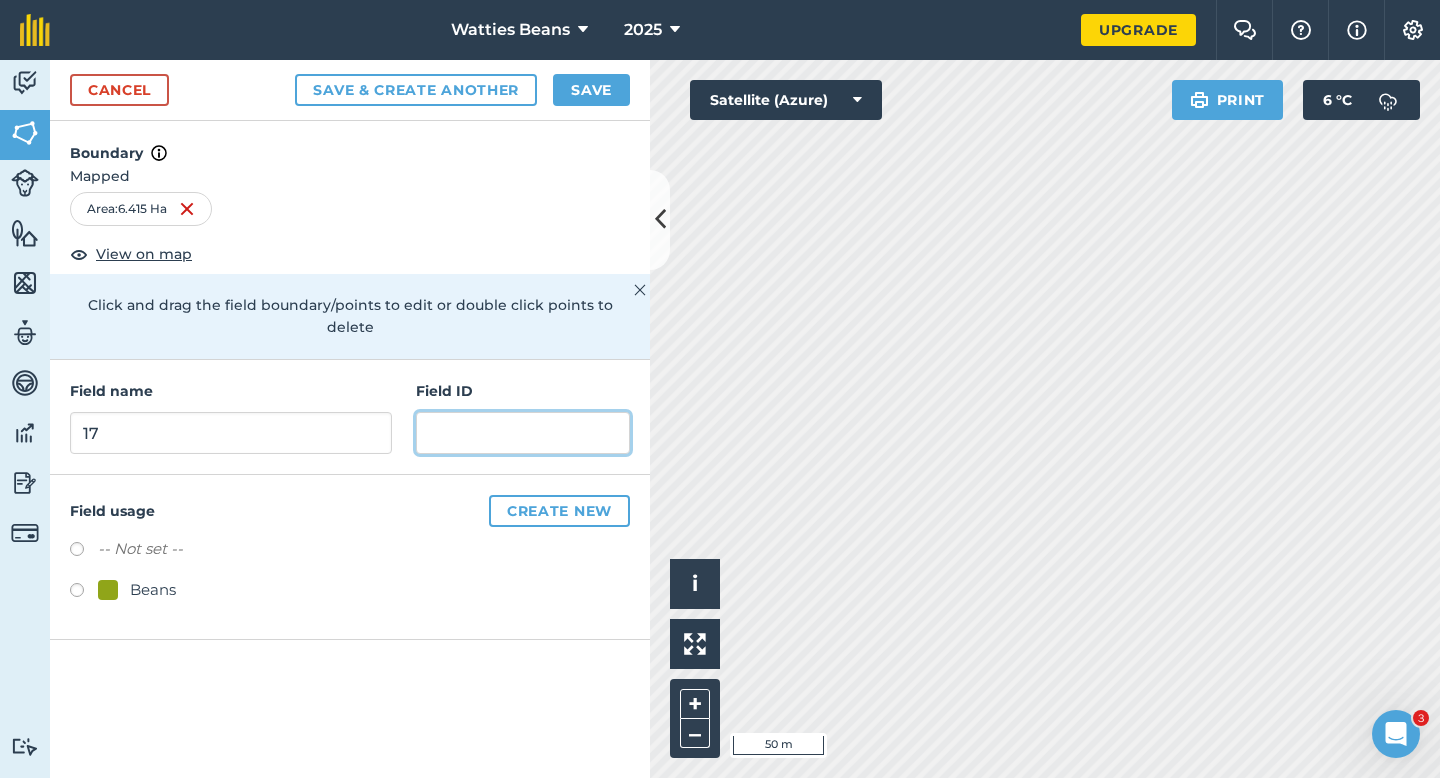 click at bounding box center [523, 433] 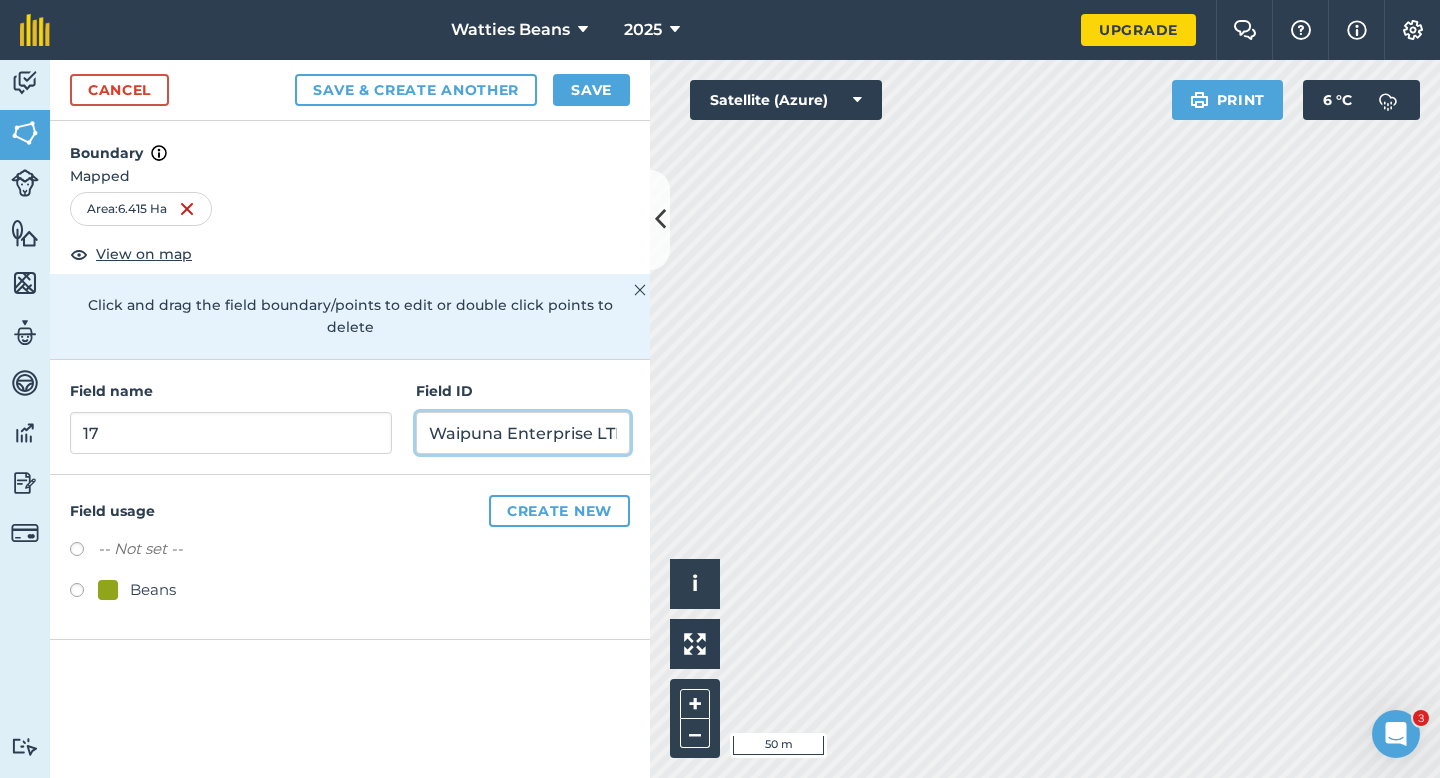scroll, scrollTop: 0, scrollLeft: 8, axis: horizontal 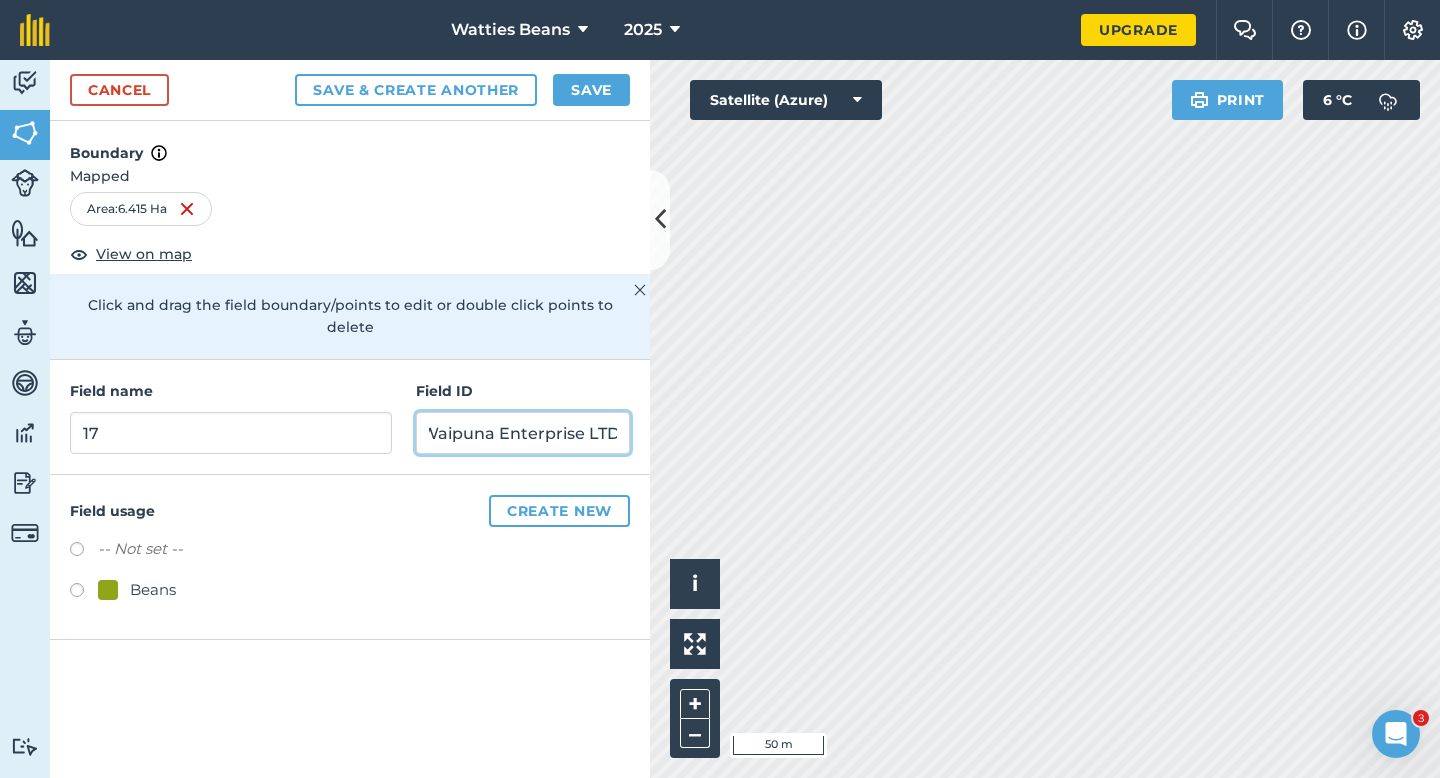 type on "Waipuna Enterprise LTD" 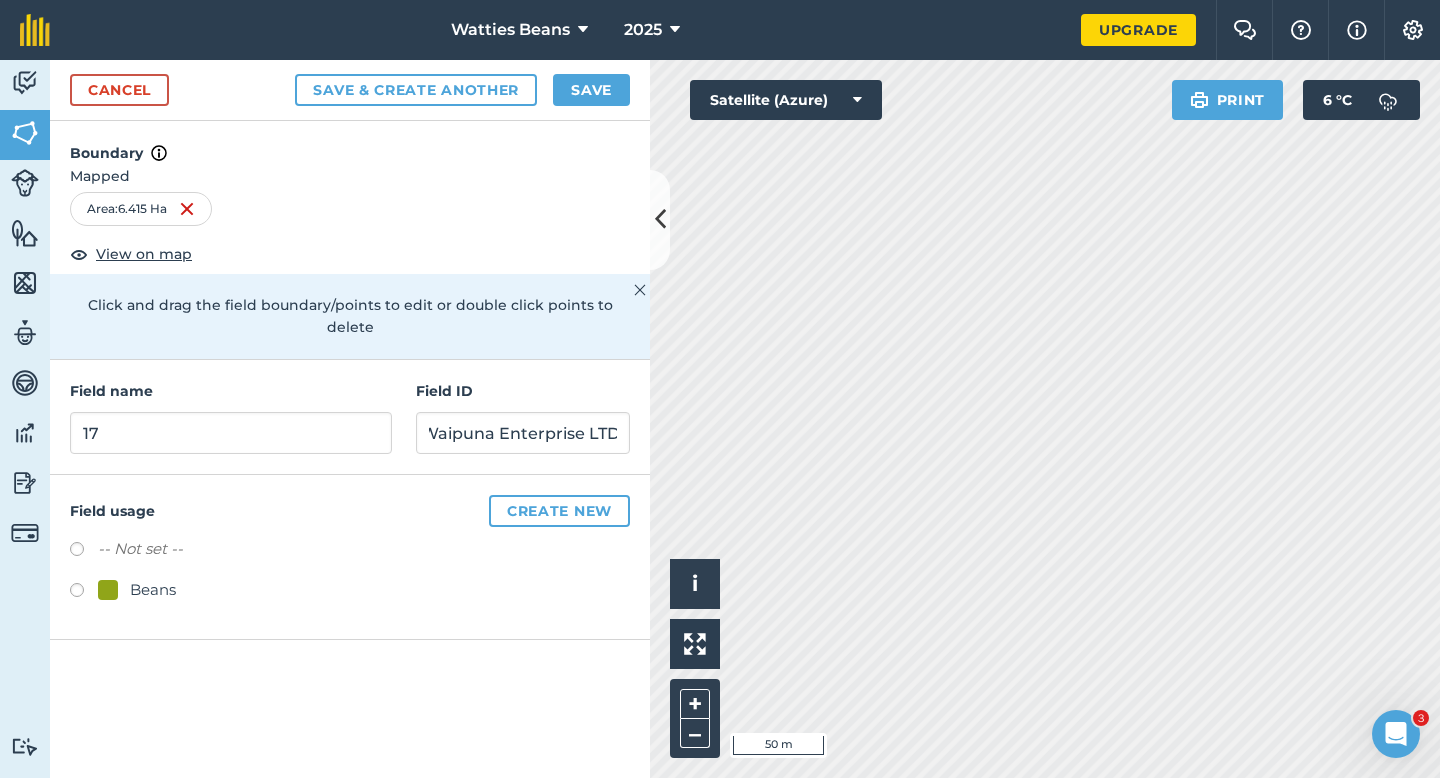 click on "Beans" at bounding box center (153, 590) 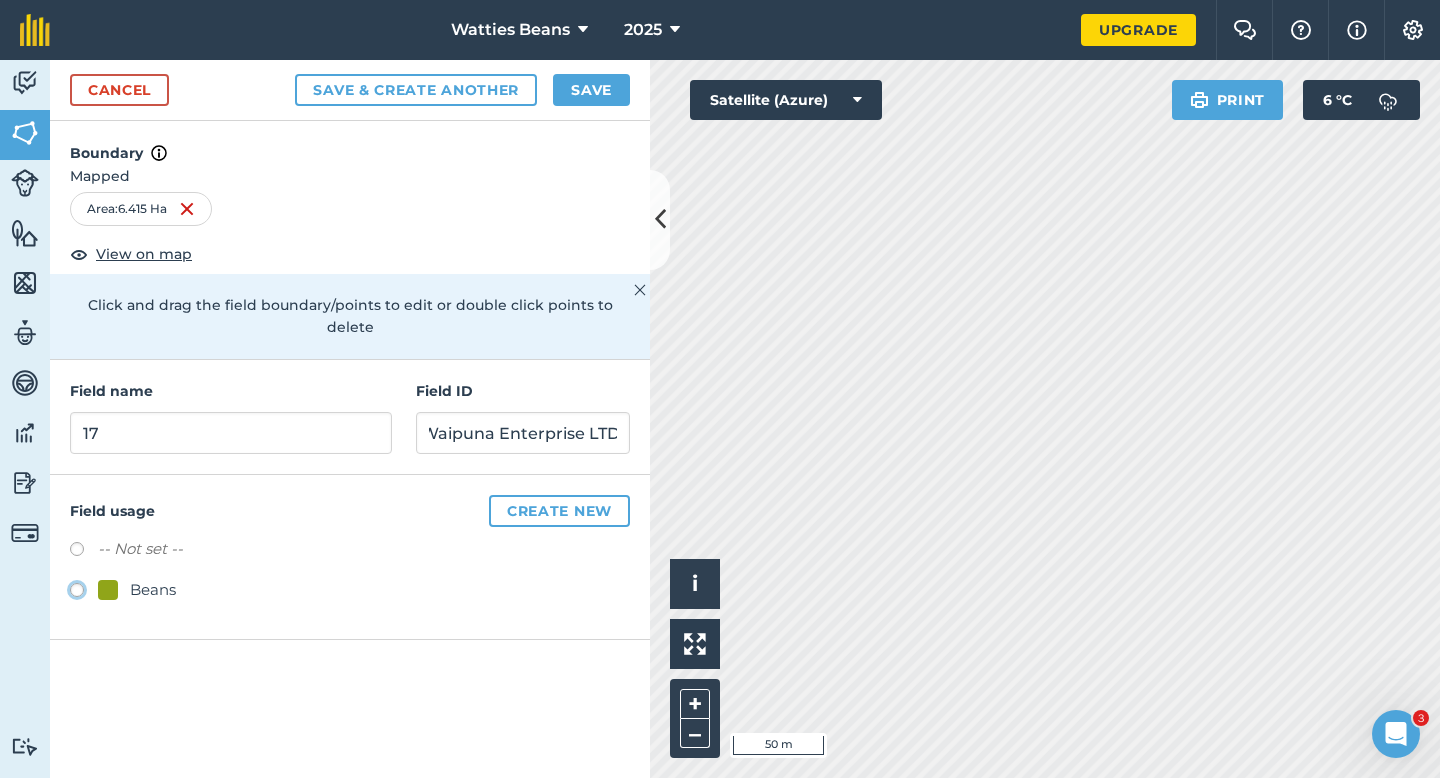 click on "Beans" at bounding box center [-9923, 589] 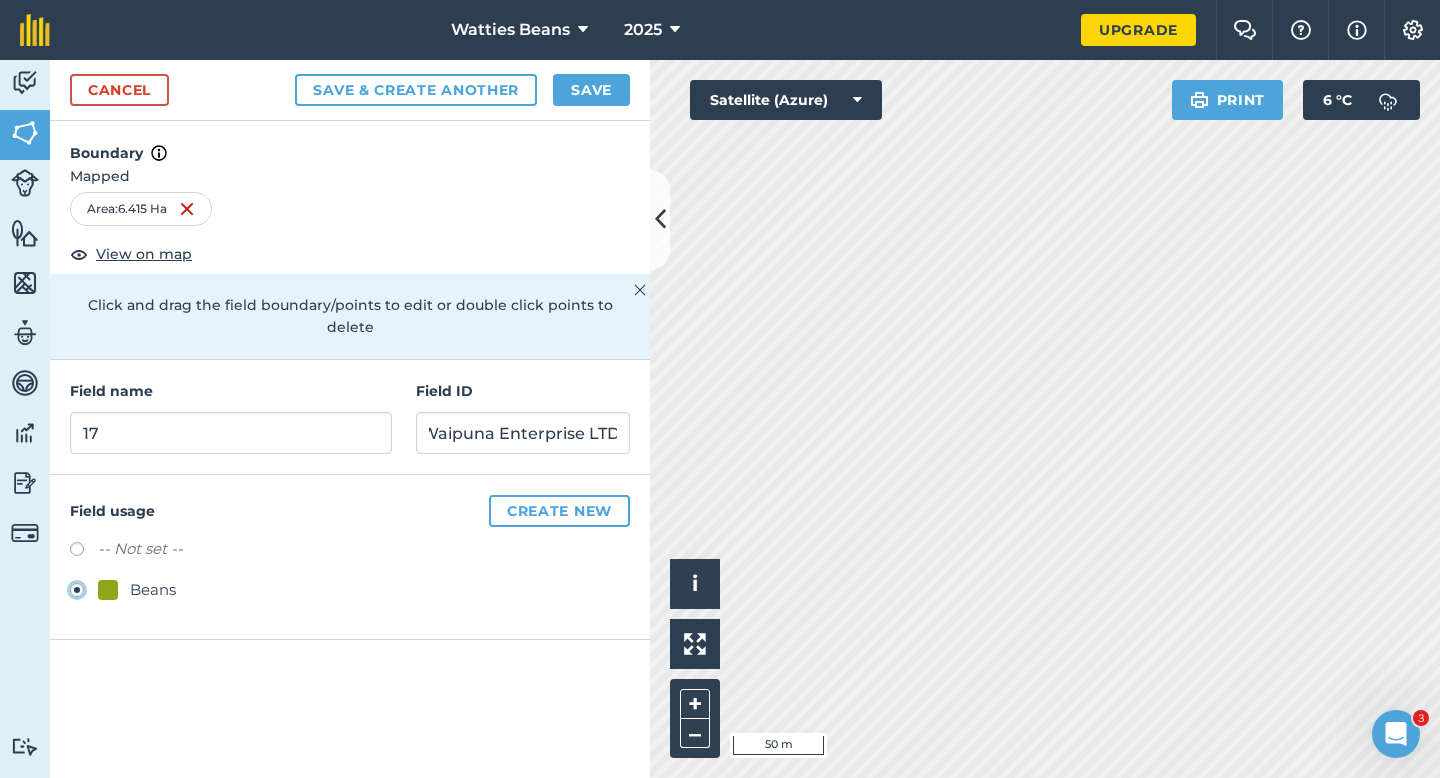 scroll, scrollTop: 0, scrollLeft: 0, axis: both 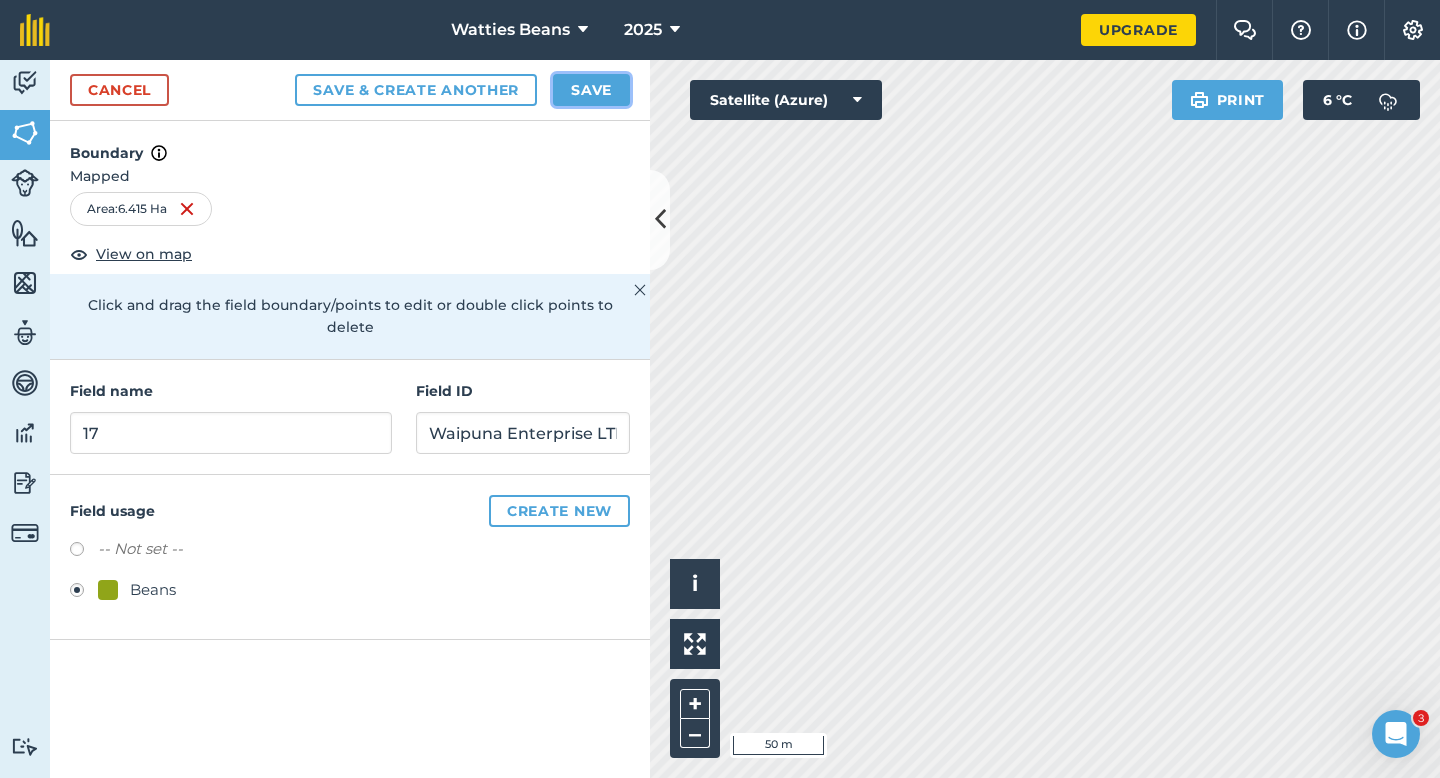 click on "Save" at bounding box center (591, 90) 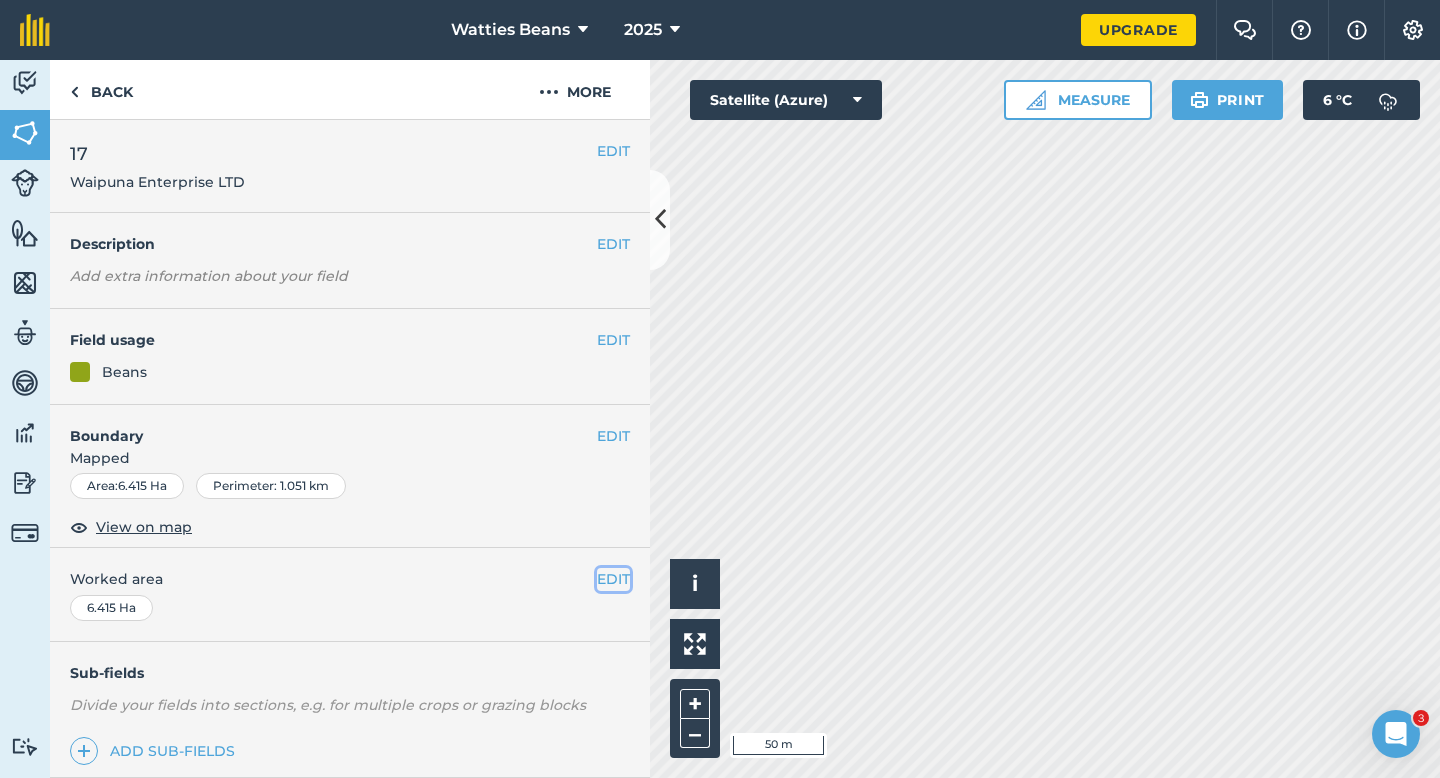 click on "EDIT" at bounding box center [613, 579] 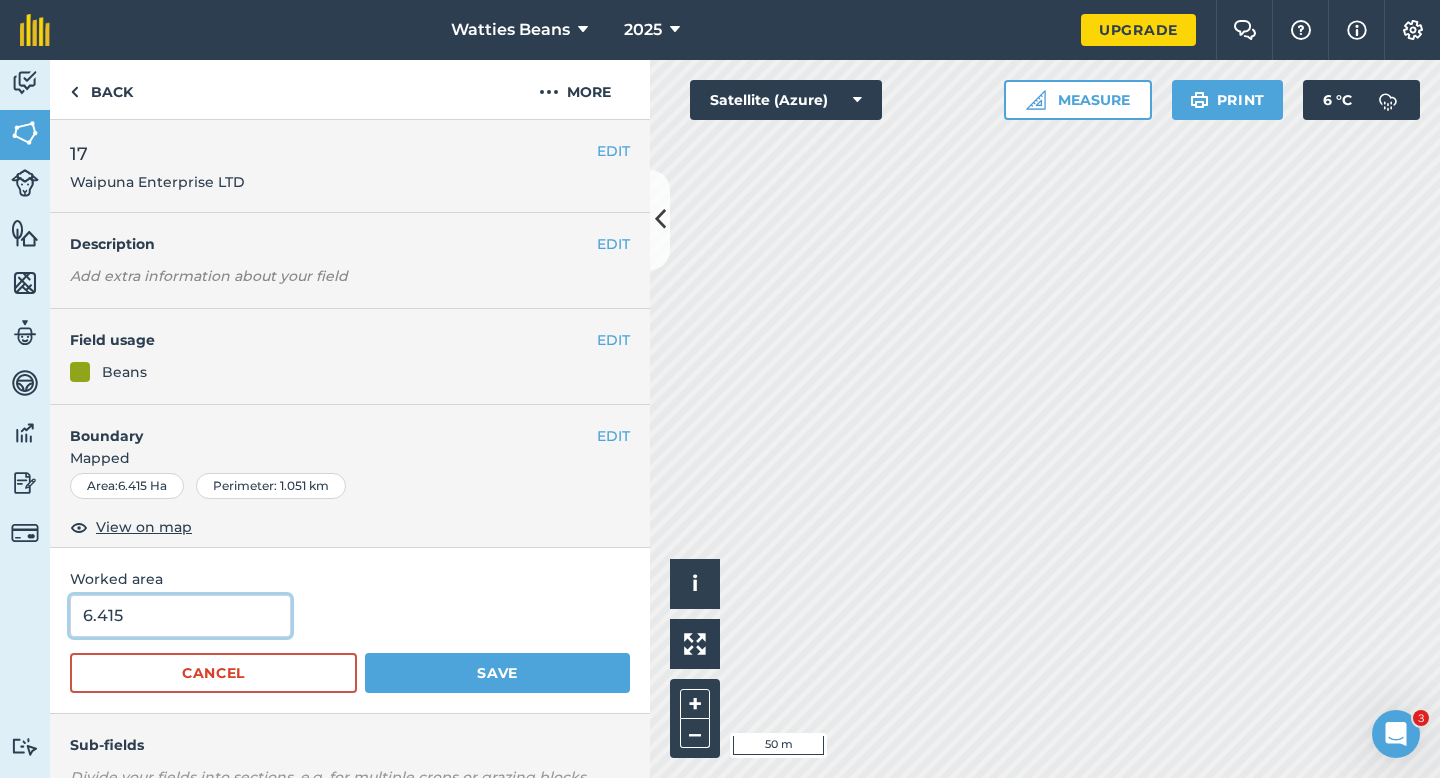 click on "6.415" at bounding box center [180, 616] 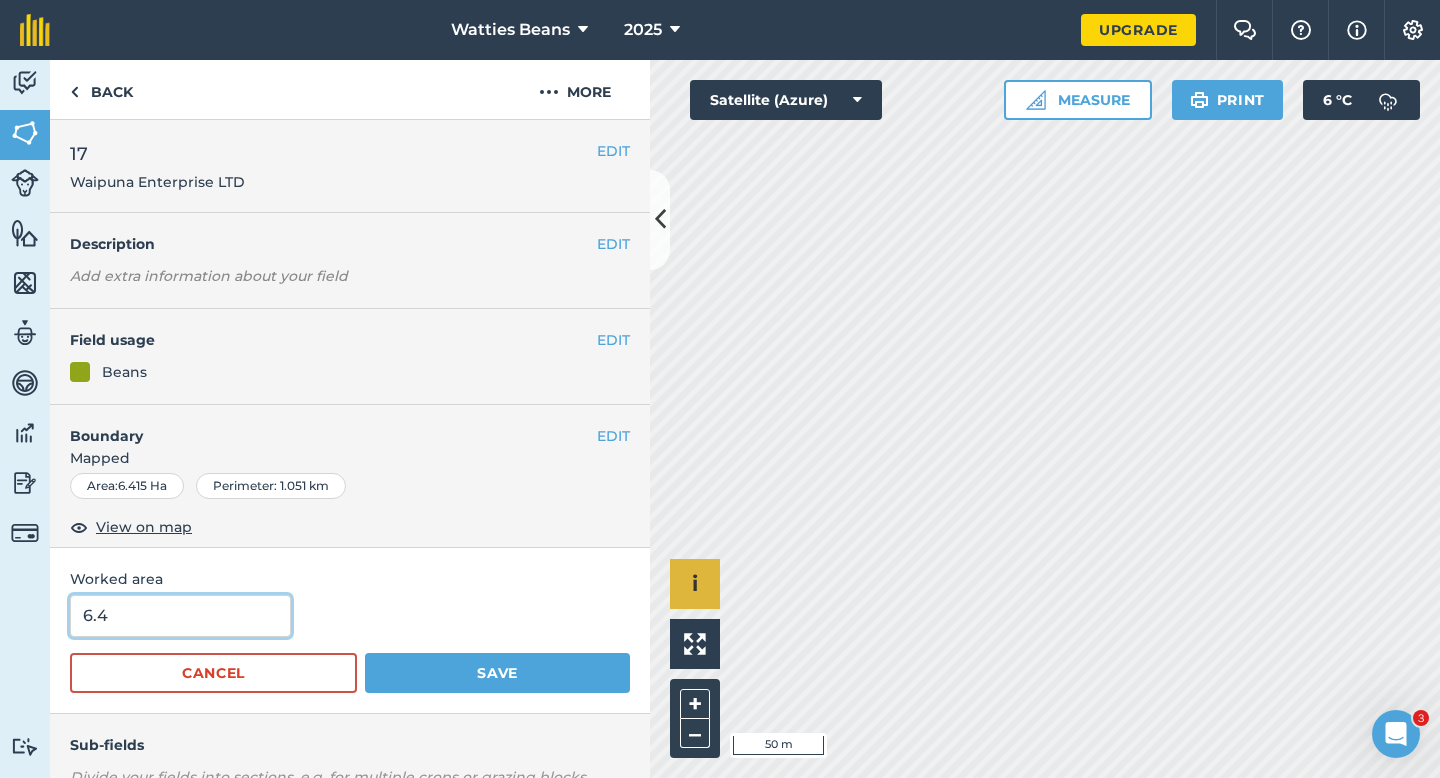 type on "6.4" 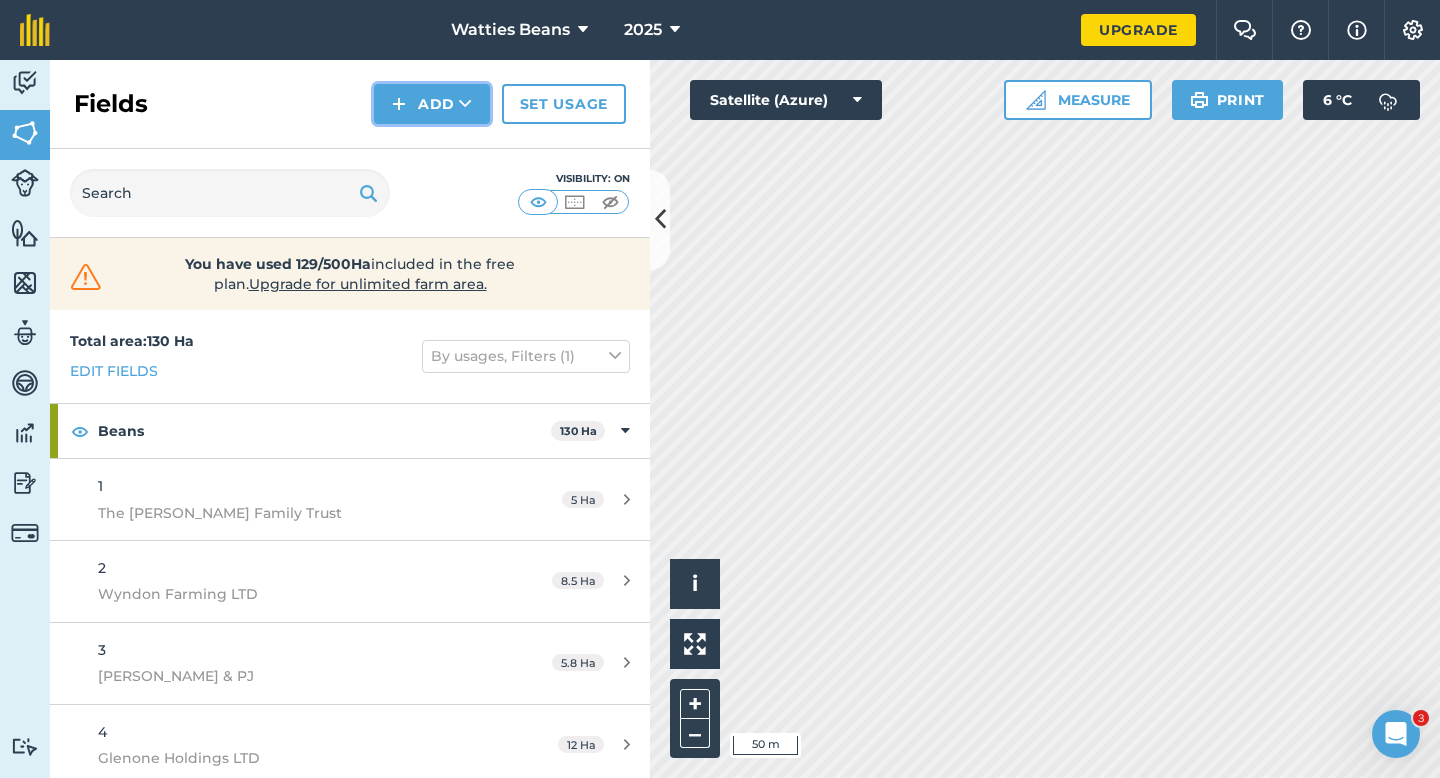 click on "Add" at bounding box center (432, 104) 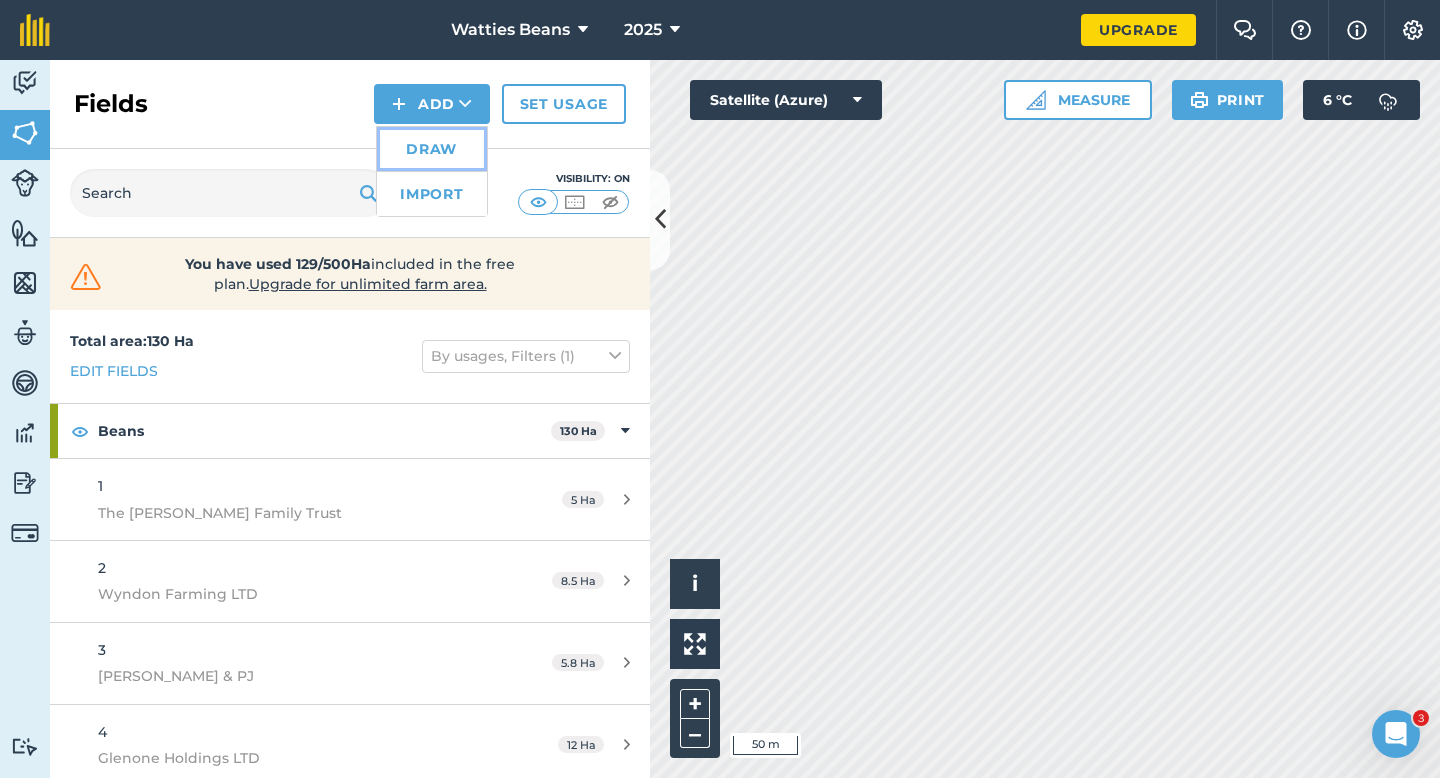 click on "Draw" at bounding box center (432, 149) 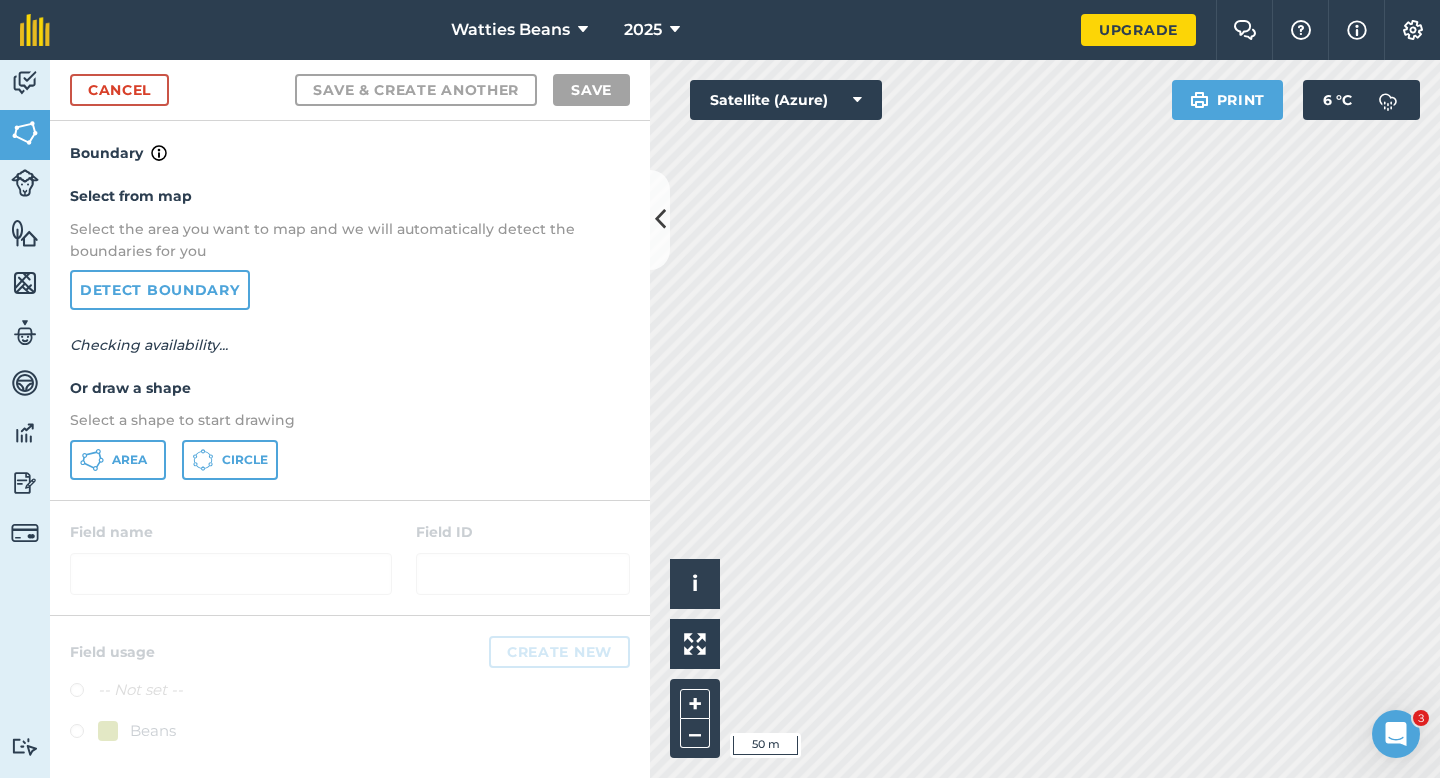 click on "Select from map Select the area you want to map and we will automatically detect the boundaries for you Detect boundary Checking availability... Or draw a shape Select a shape to start drawing Area Circle" at bounding box center (350, 332) 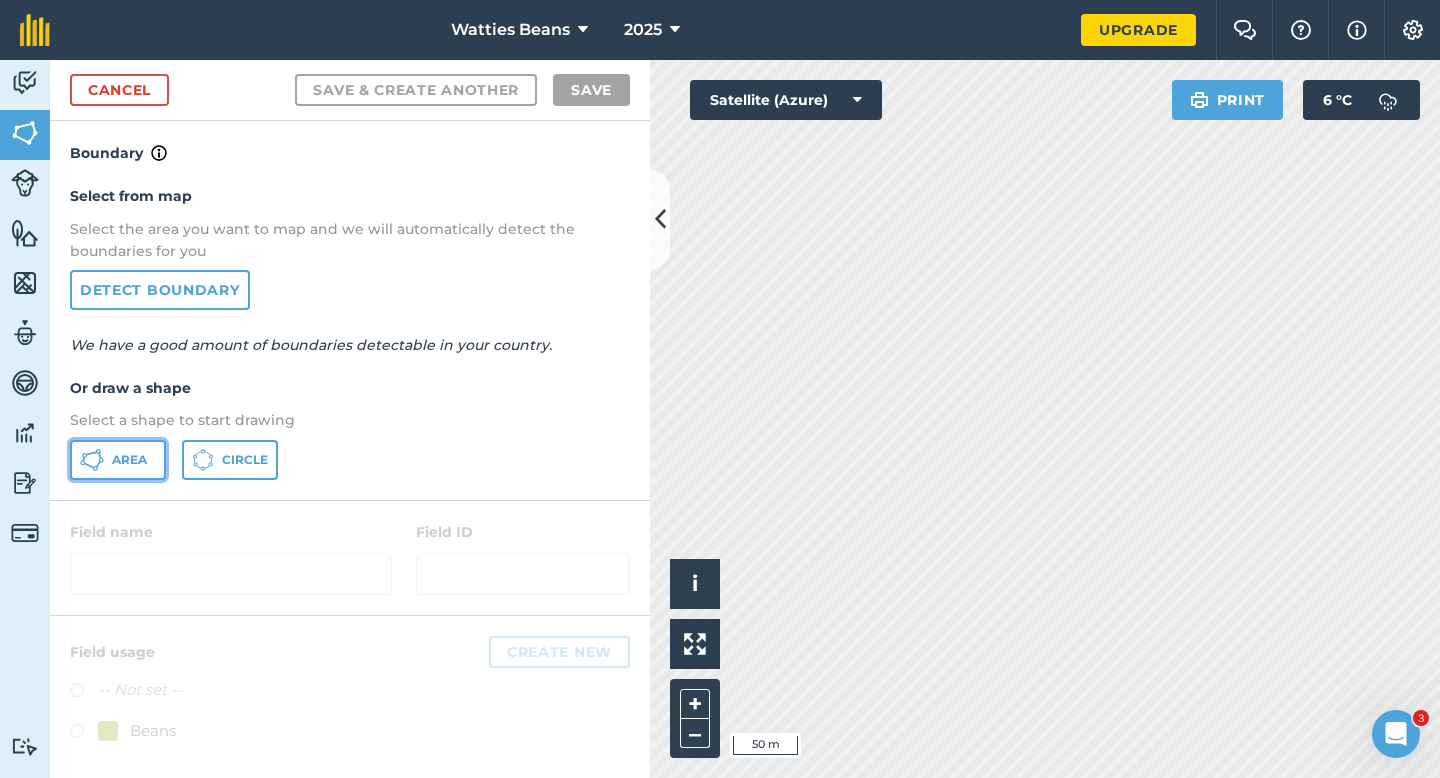 click on "Area" at bounding box center (118, 460) 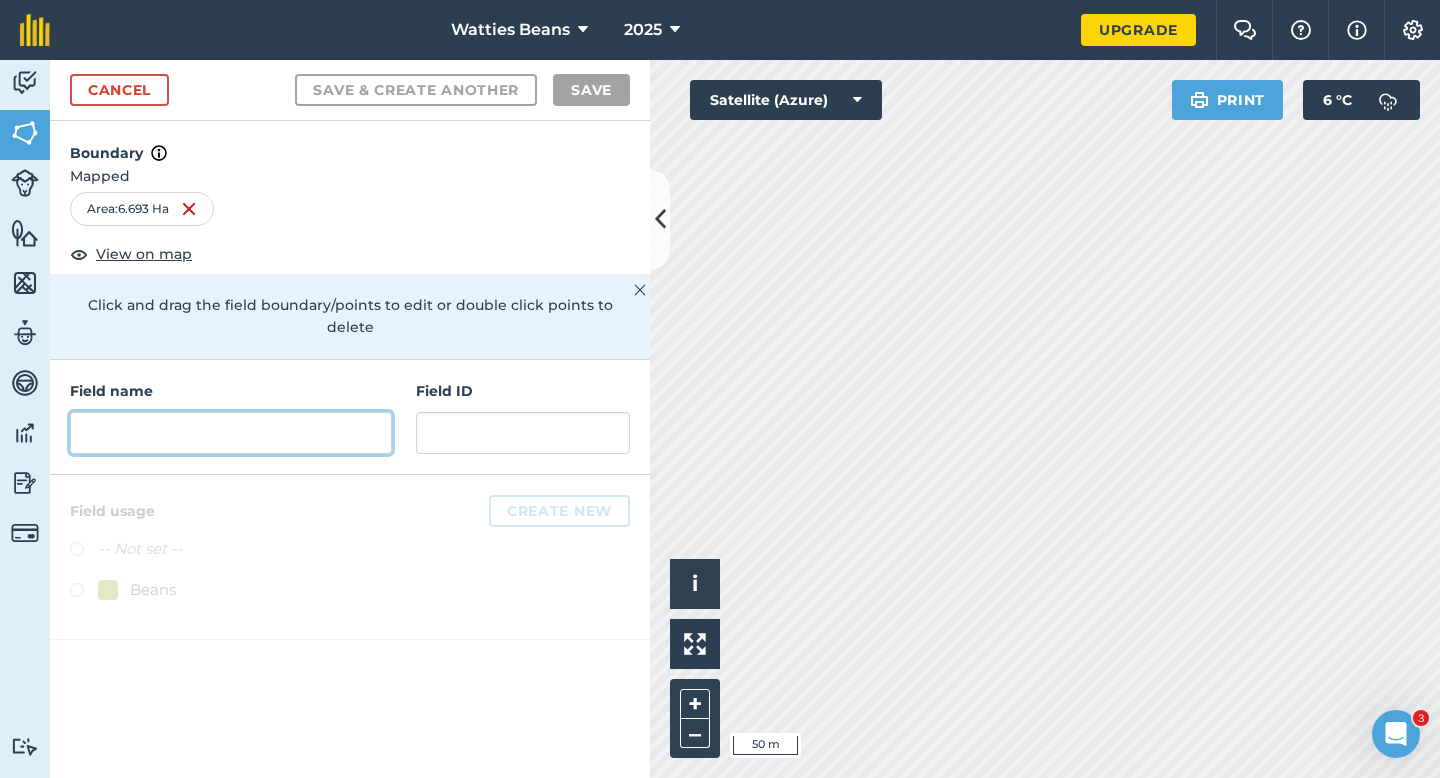 click at bounding box center (231, 433) 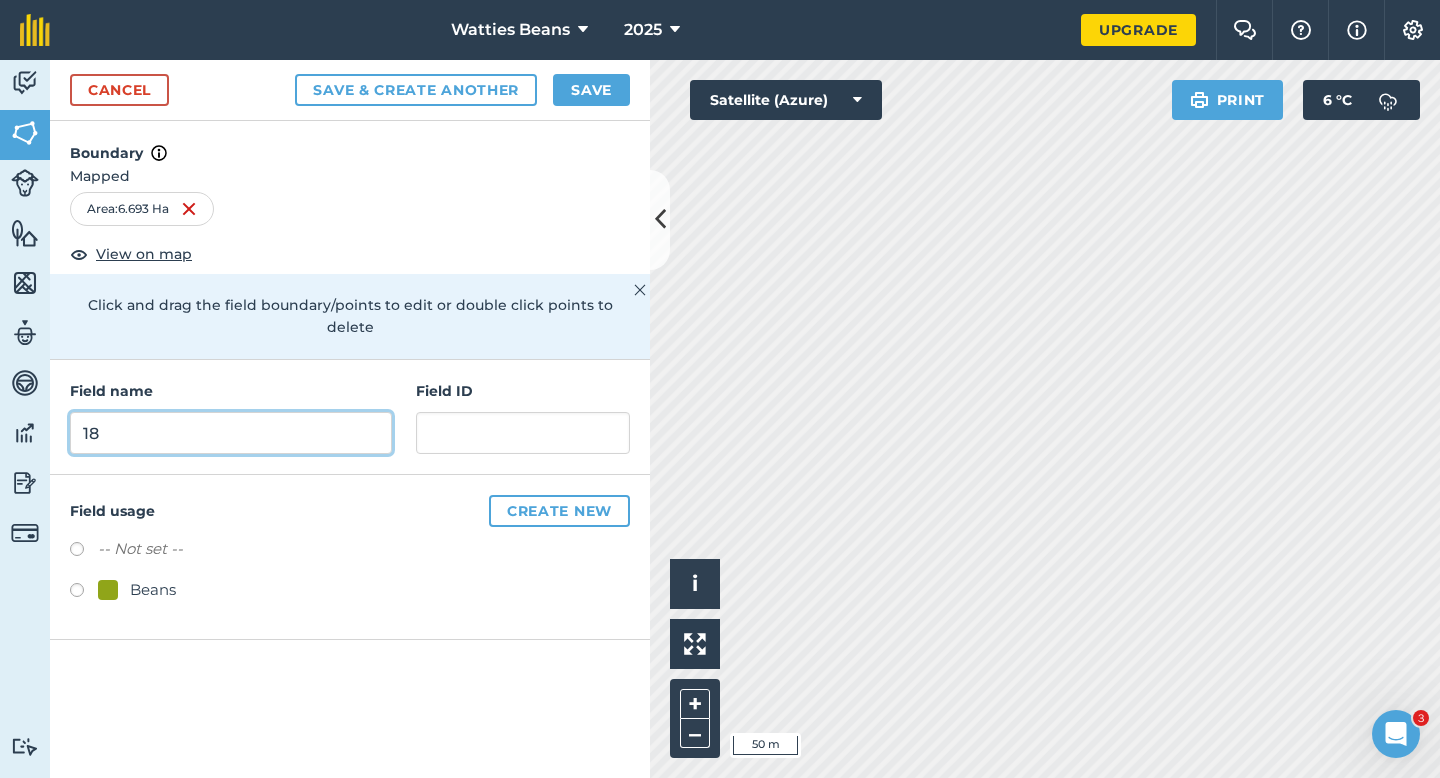 type on "18" 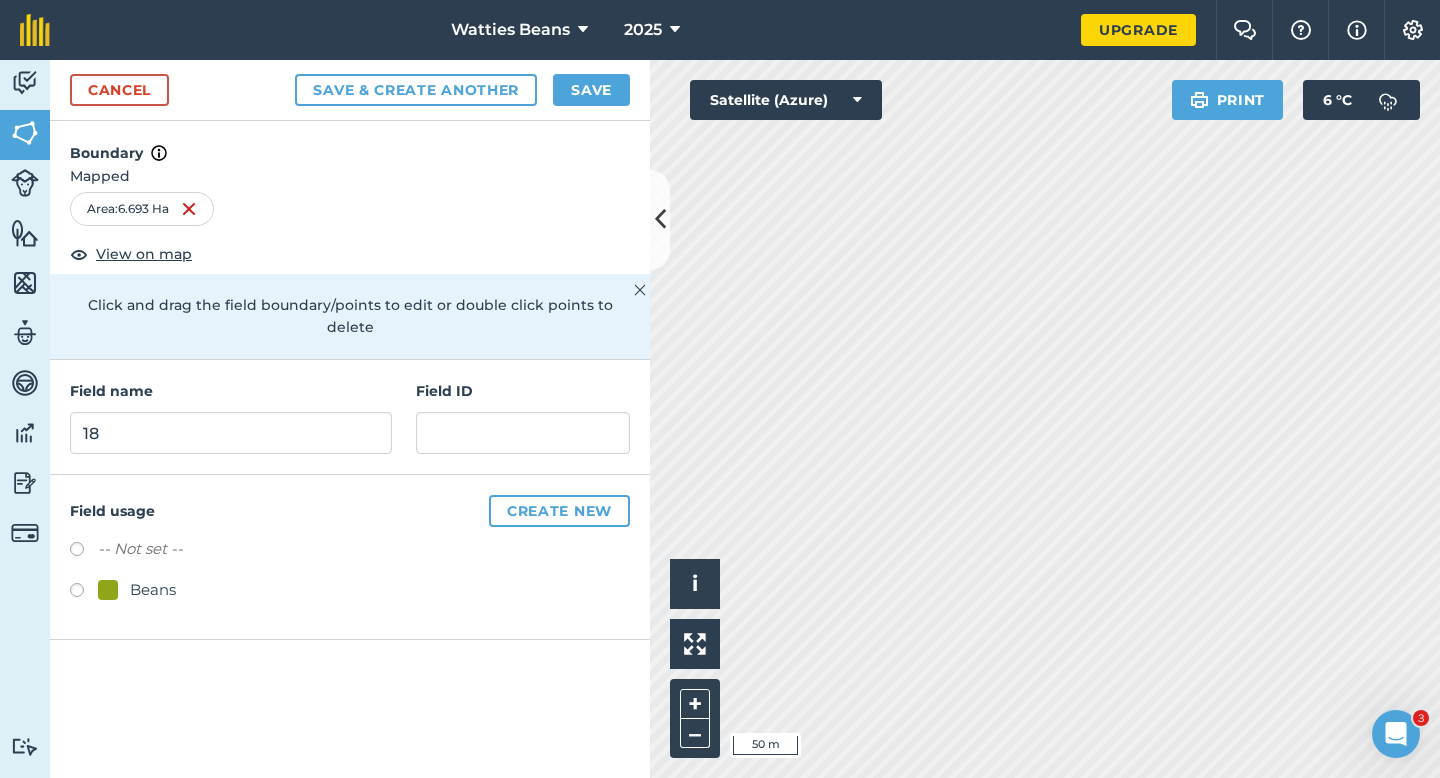 click on "Beans" at bounding box center (153, 590) 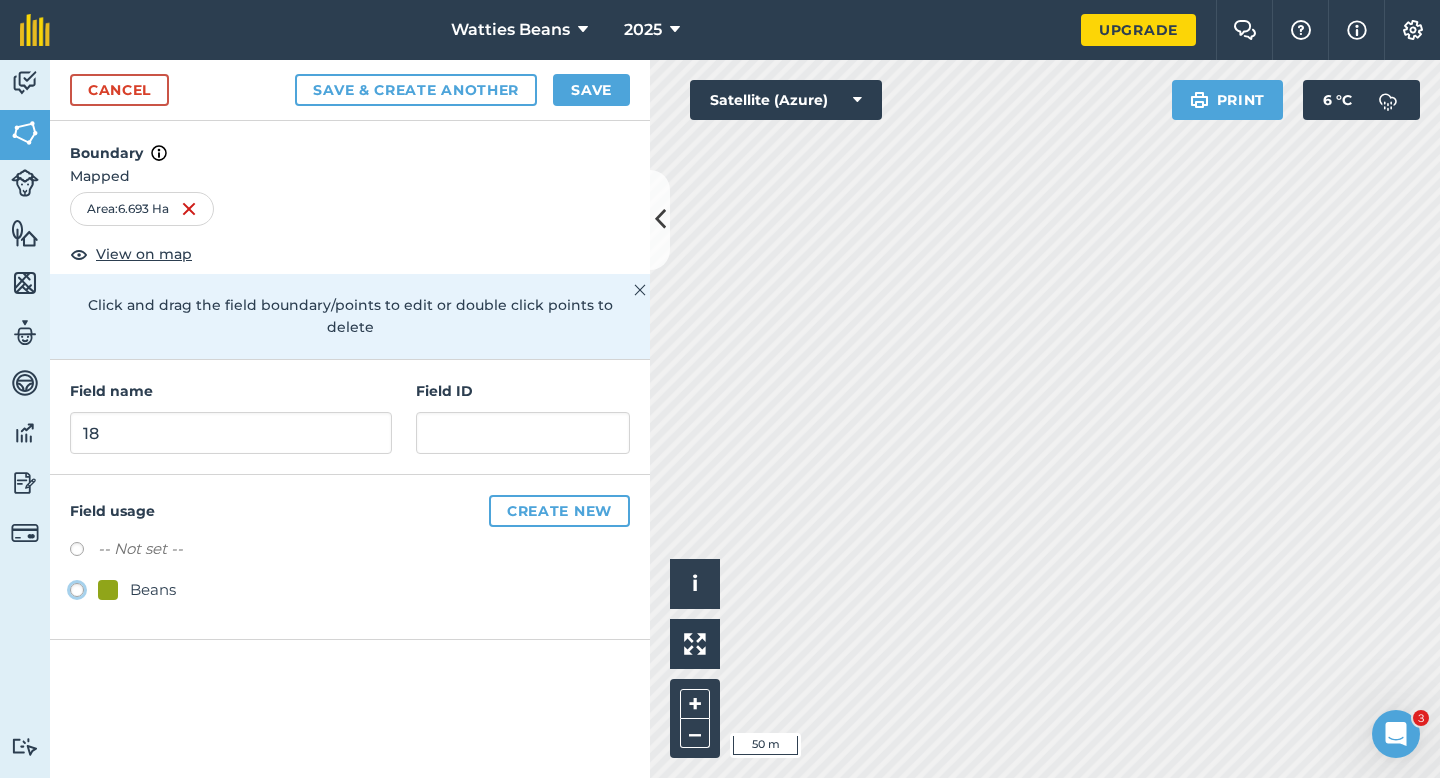 click on "Beans" at bounding box center (-9923, 589) 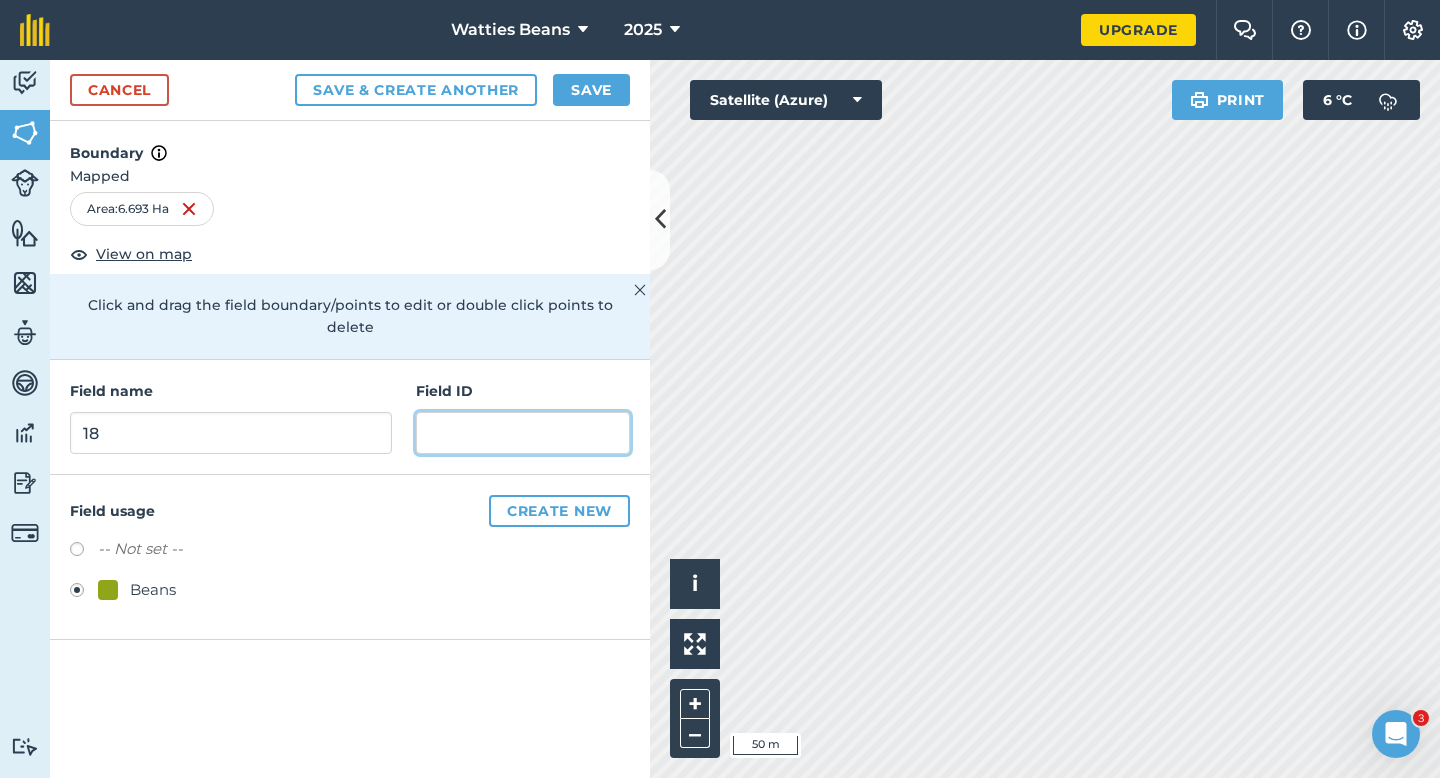 click at bounding box center [523, 433] 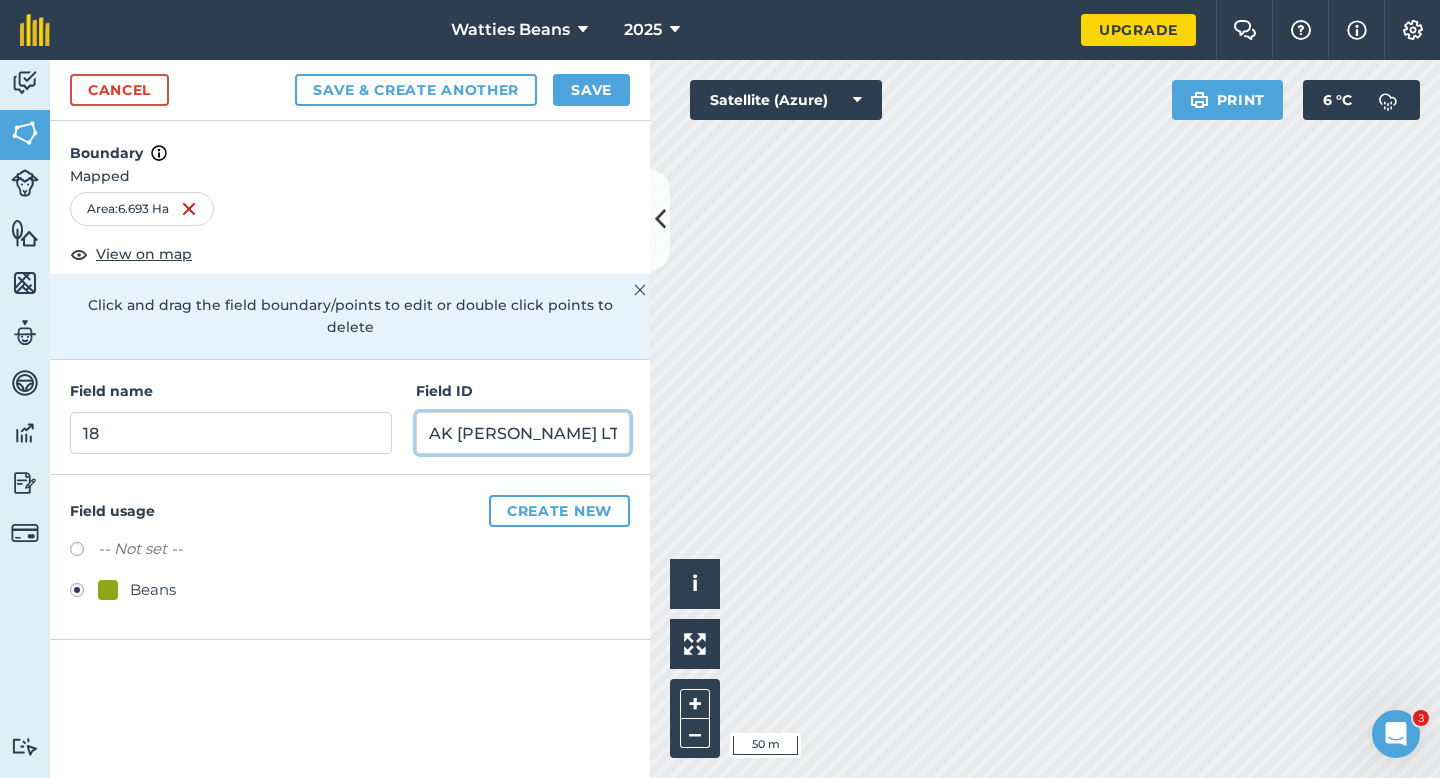 type on "AK [PERSON_NAME] LTD" 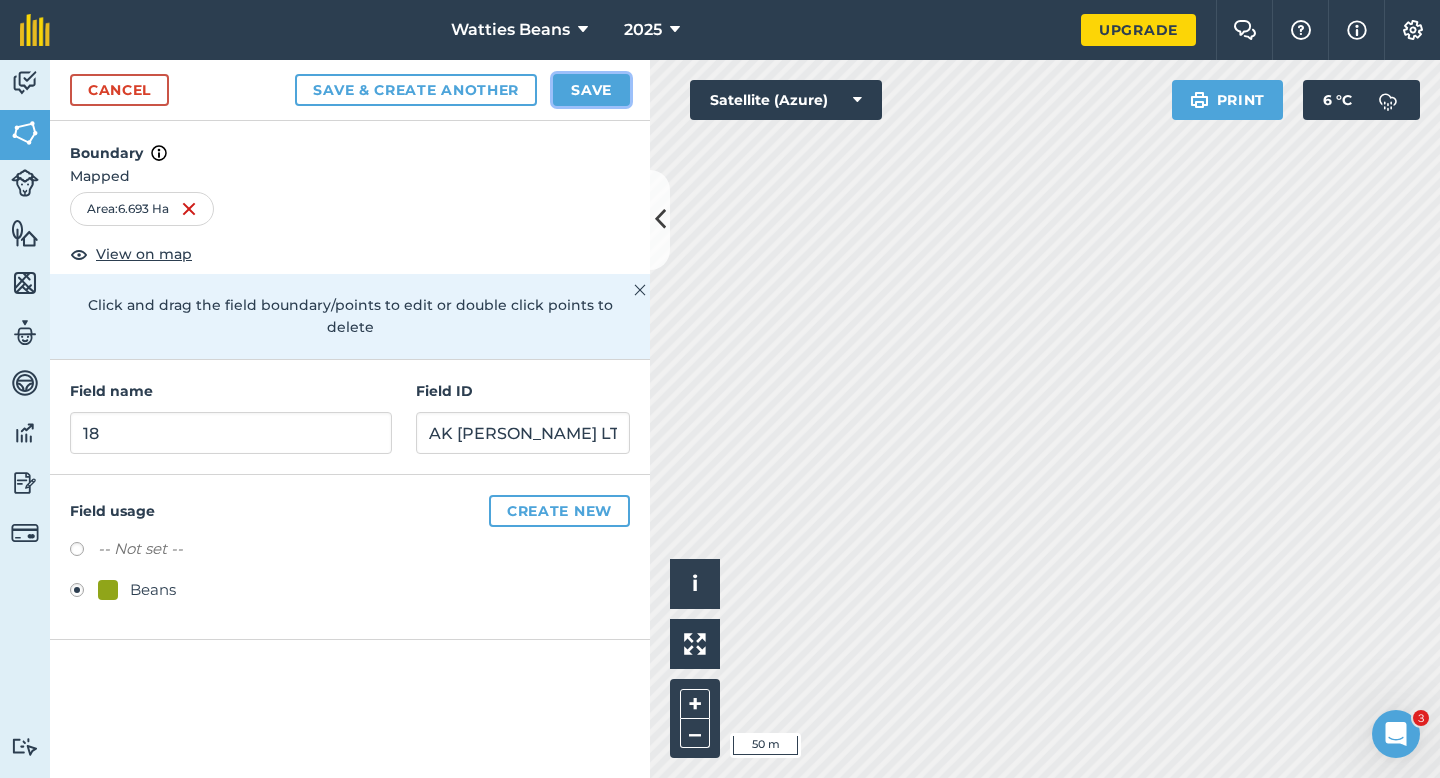 click on "Save" at bounding box center (591, 90) 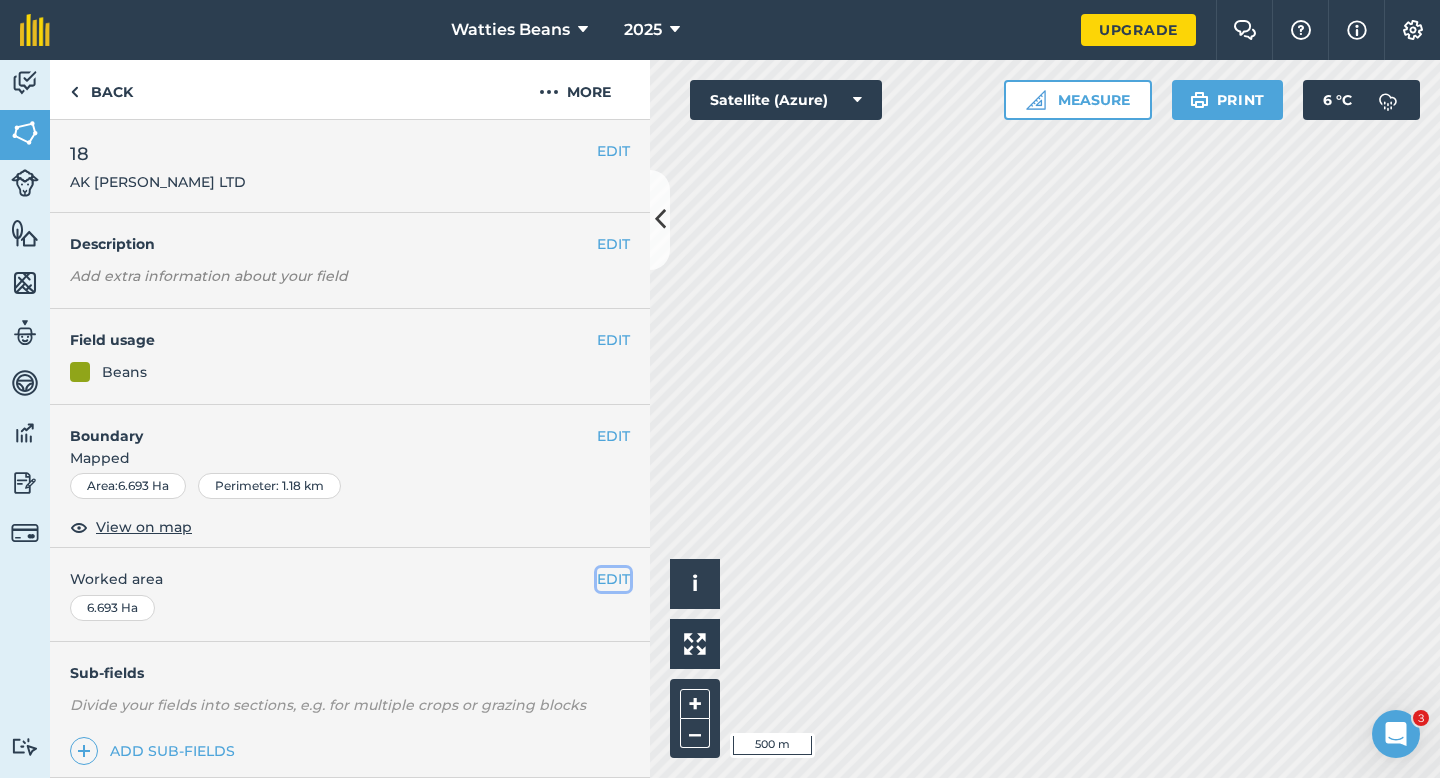 click on "EDIT" at bounding box center [613, 579] 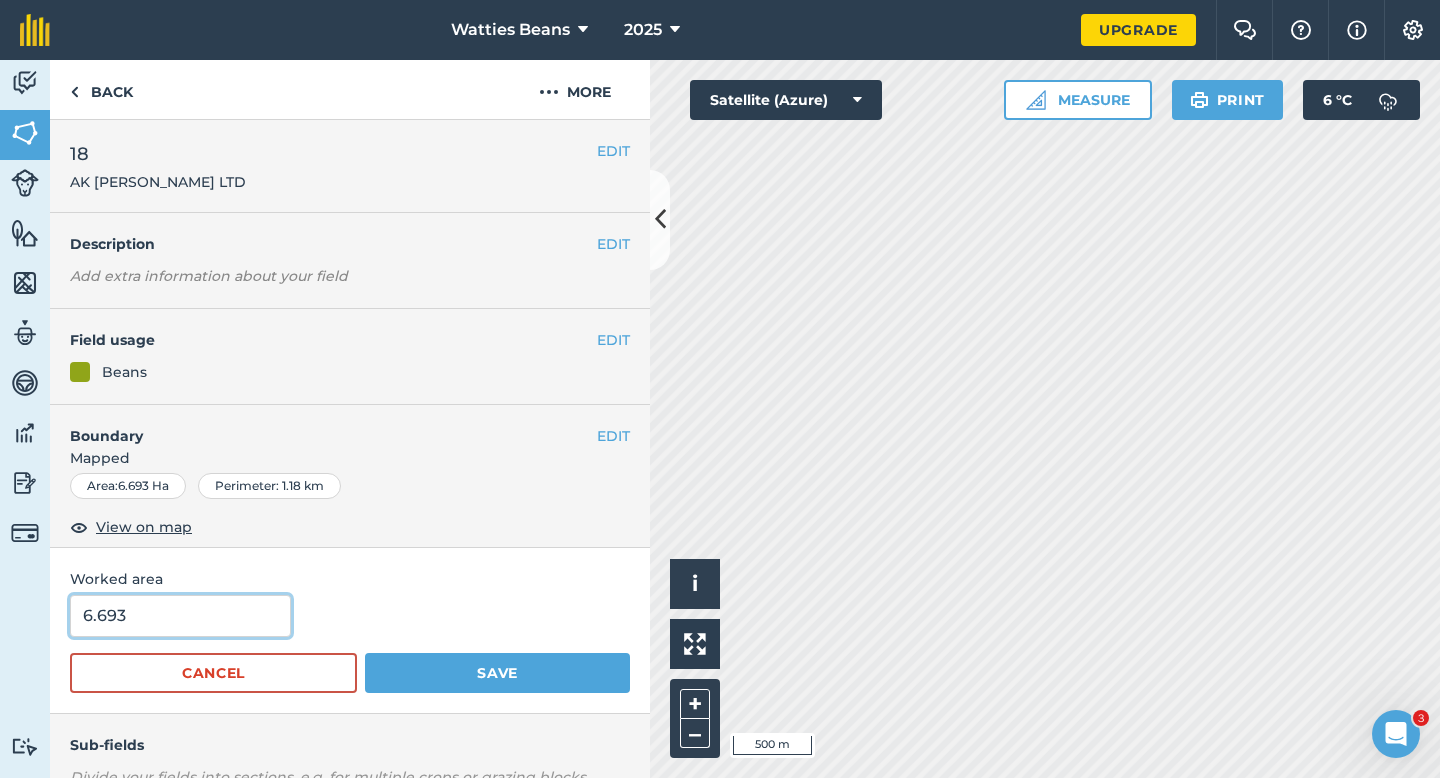 click on "6.693" at bounding box center (180, 616) 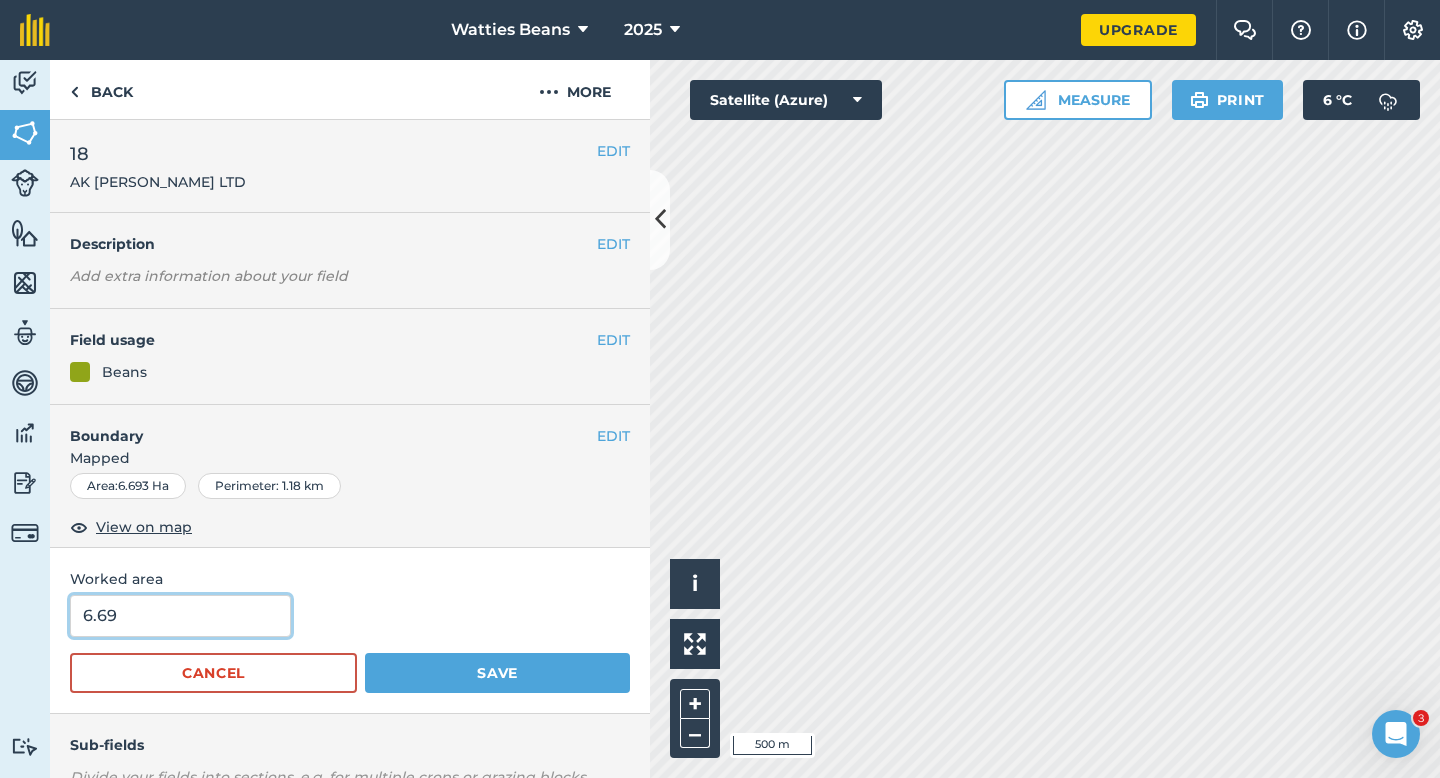 click on "6.69" at bounding box center (180, 616) 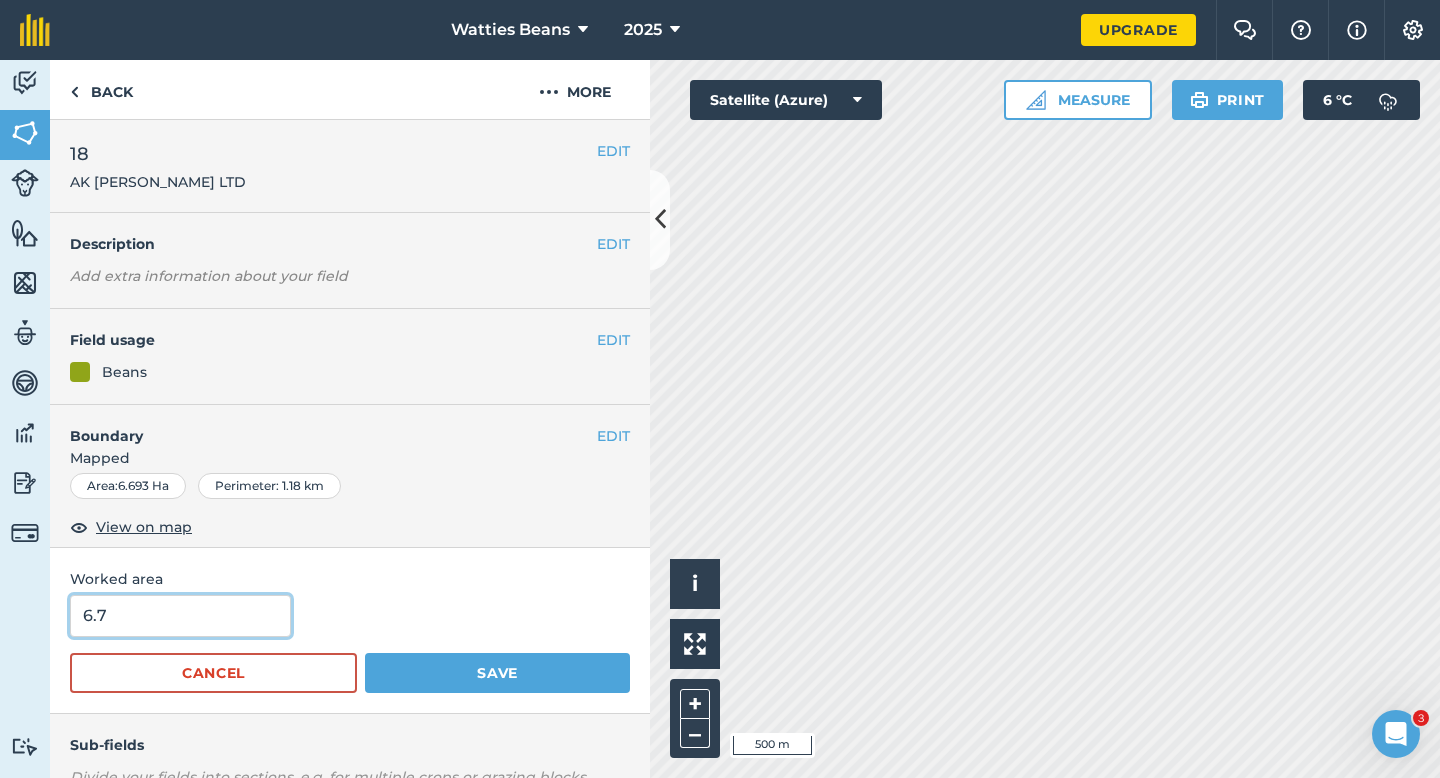 type on "6.7" 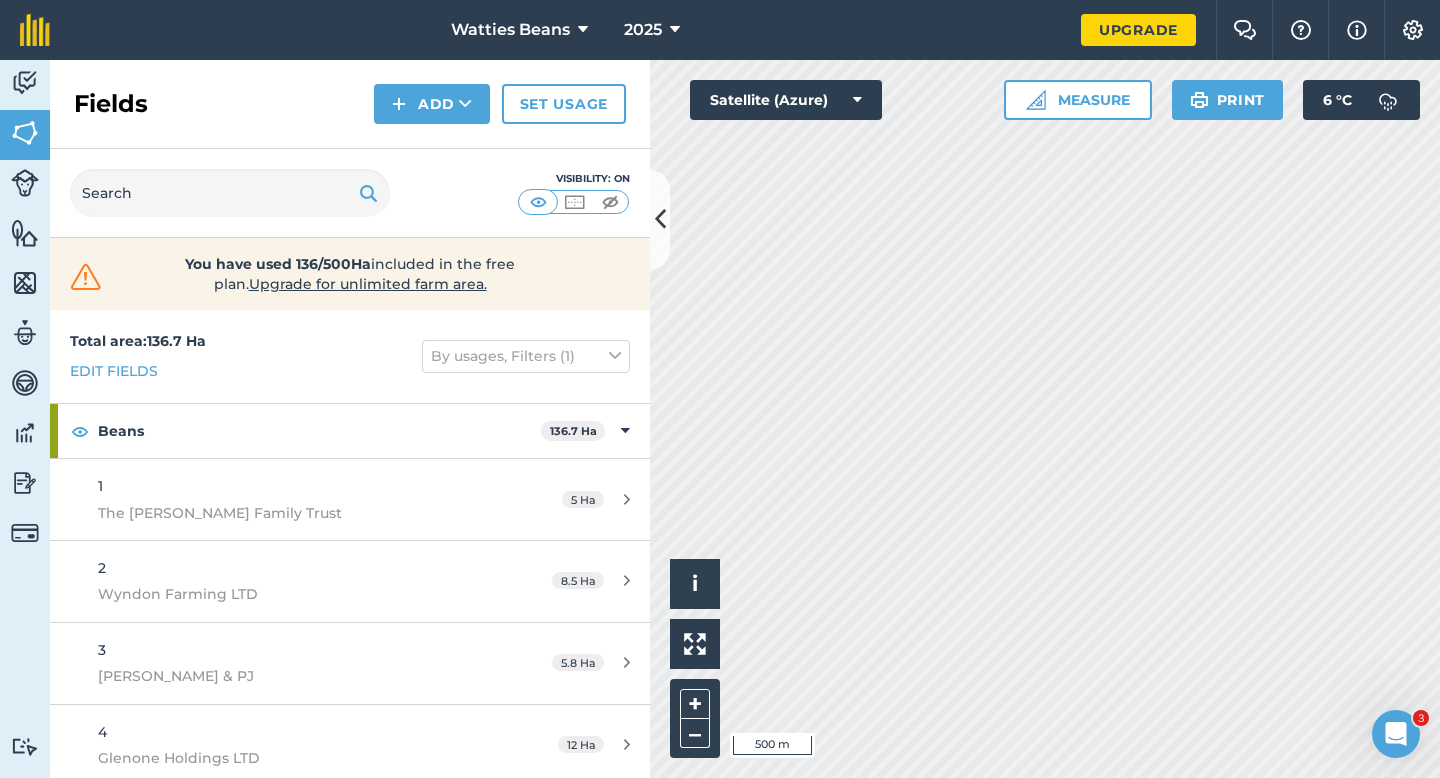 click on "Fields   Add   Set usage" at bounding box center (350, 104) 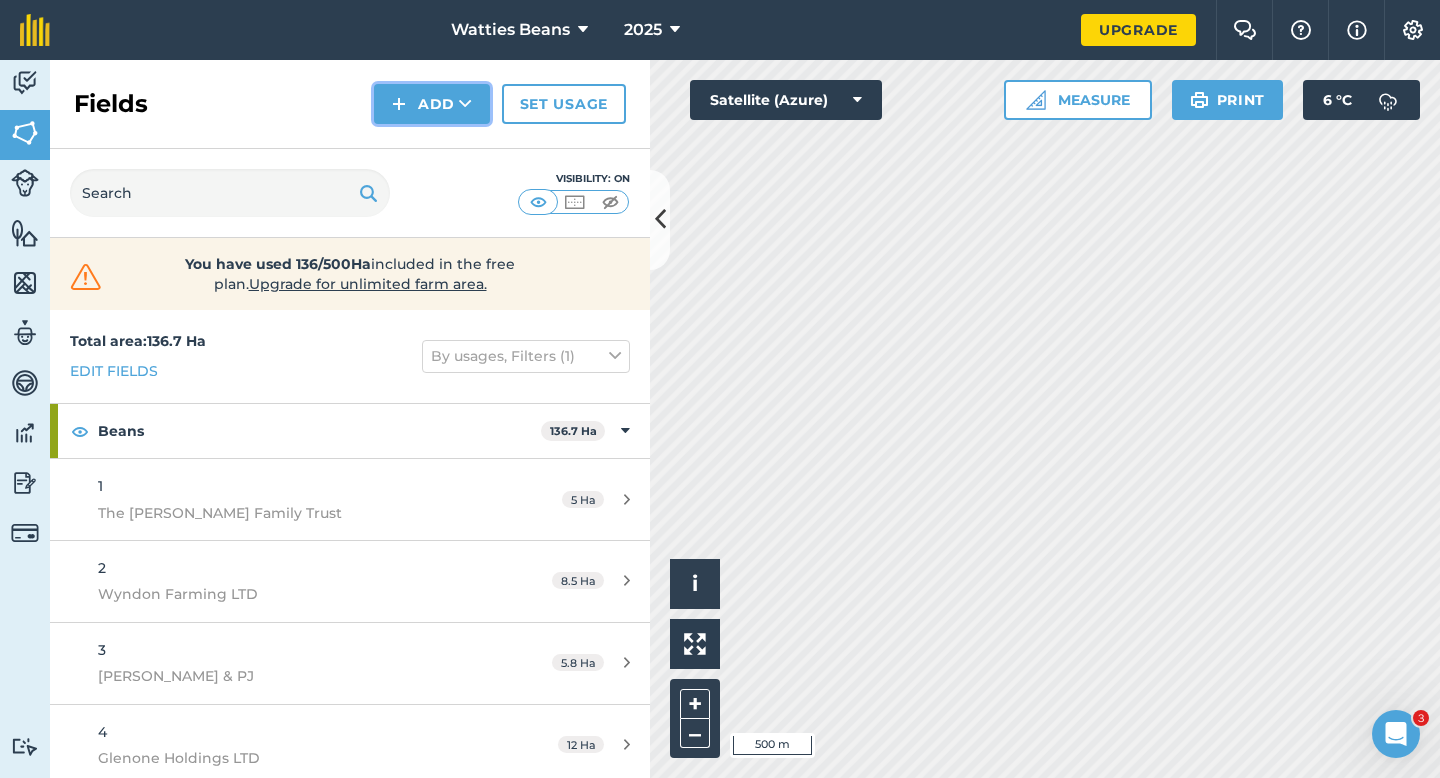 click on "Add" at bounding box center [432, 104] 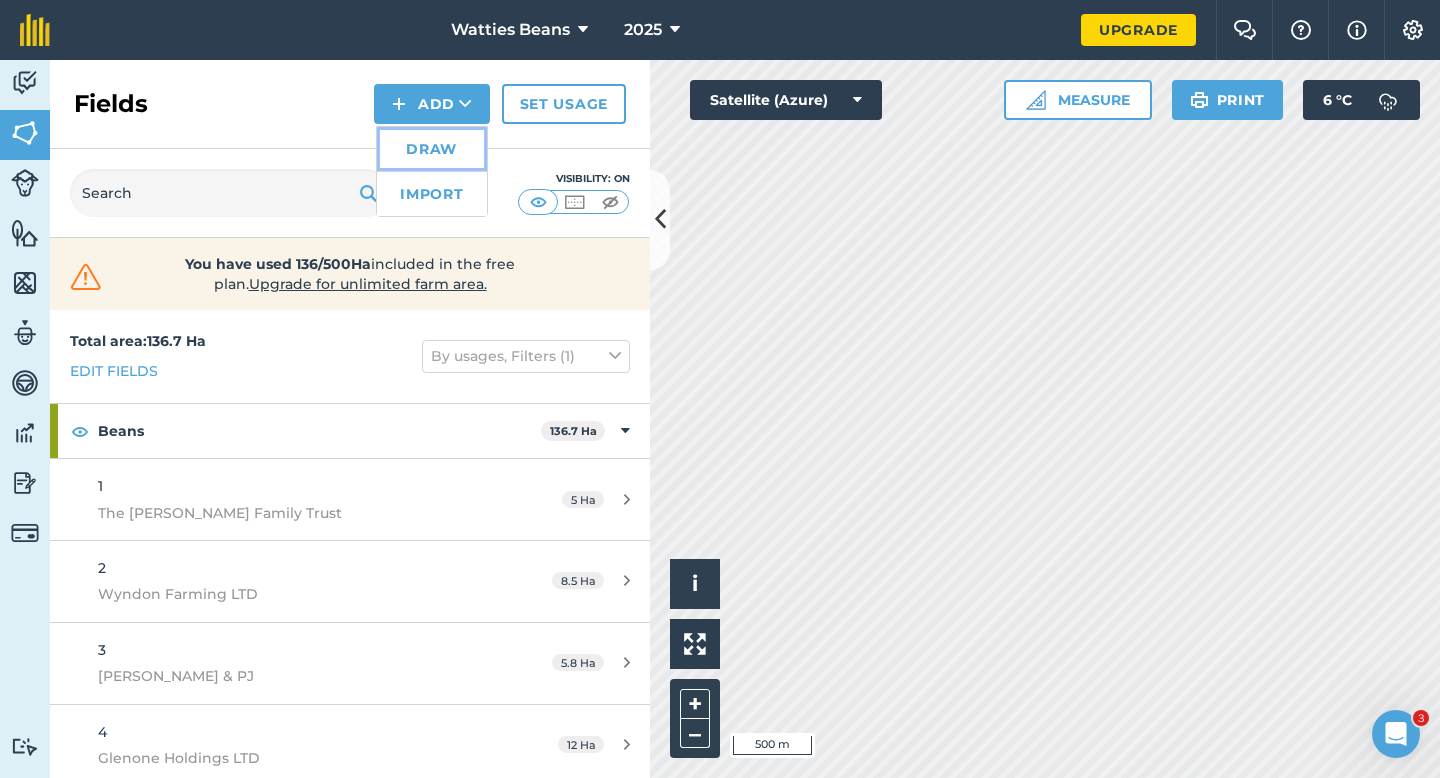 click on "Draw" at bounding box center [432, 149] 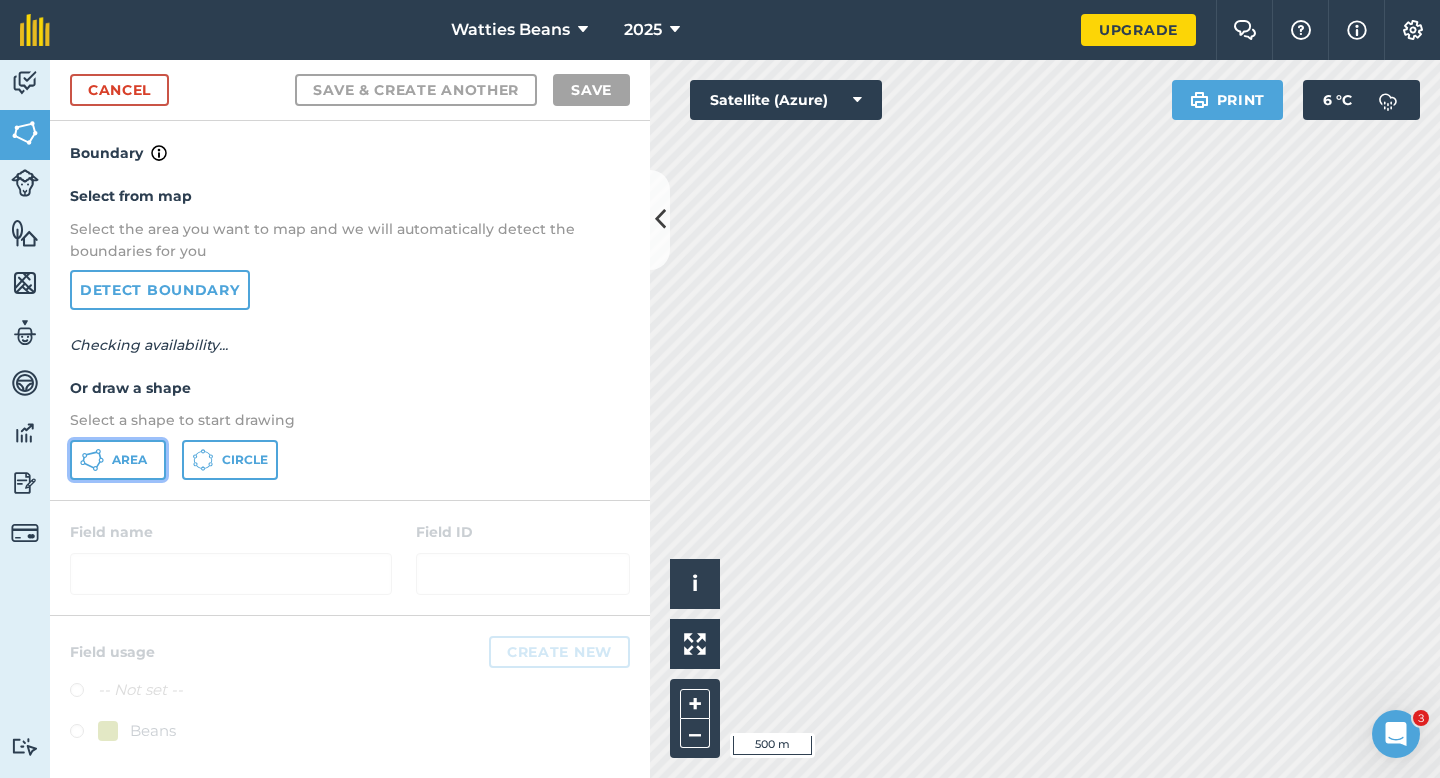 click on "Area" at bounding box center [129, 460] 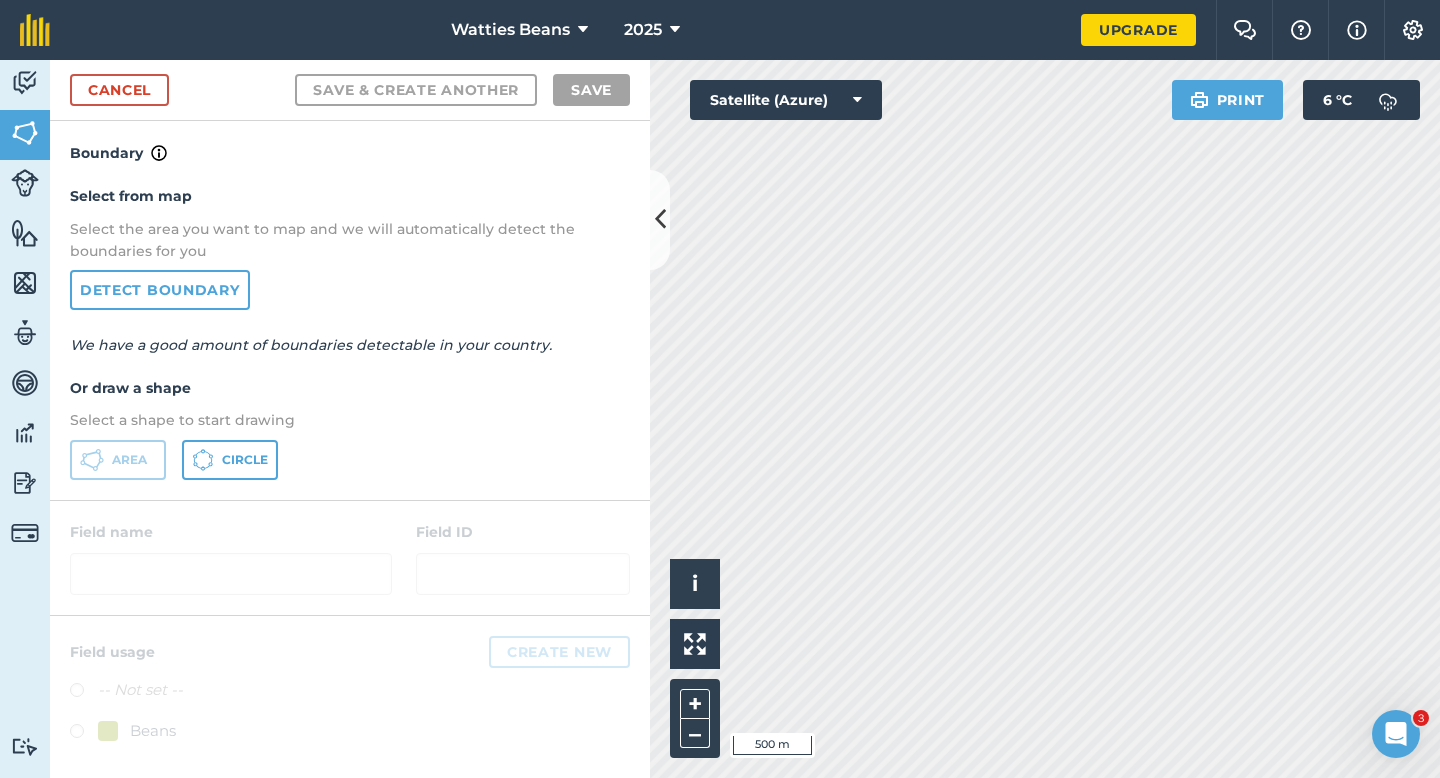 click on "Cancel Save & Create Another Save" at bounding box center [350, 90] 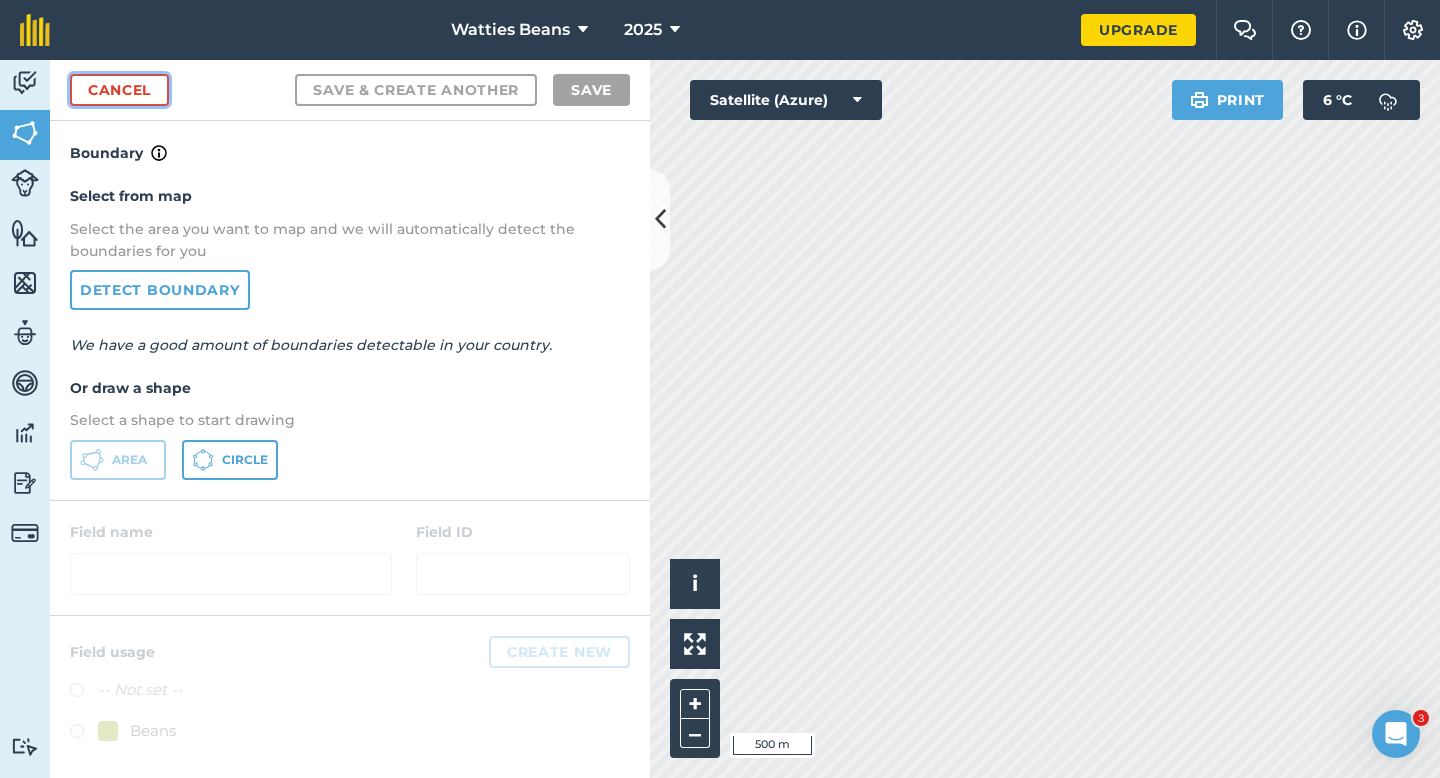 click on "Cancel" at bounding box center (119, 90) 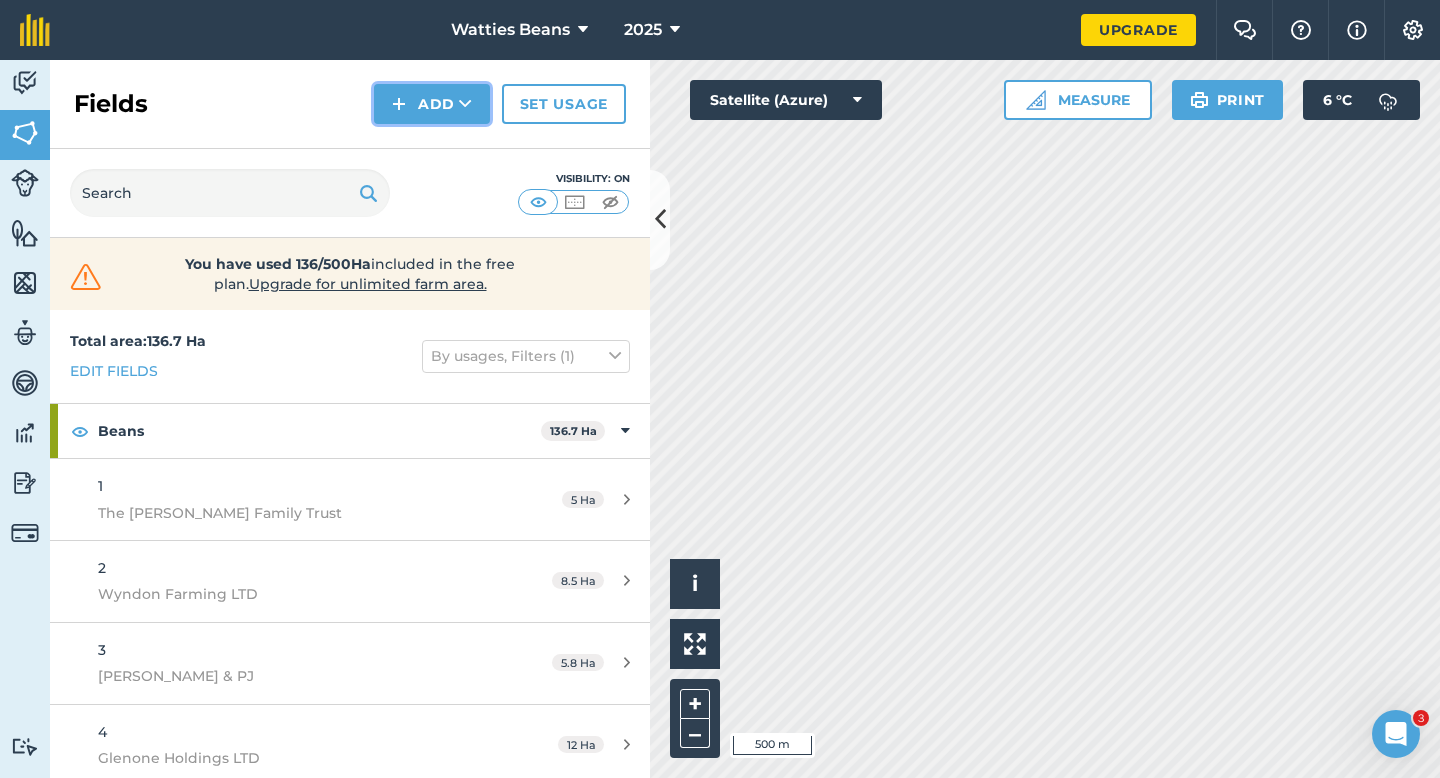 click at bounding box center (399, 104) 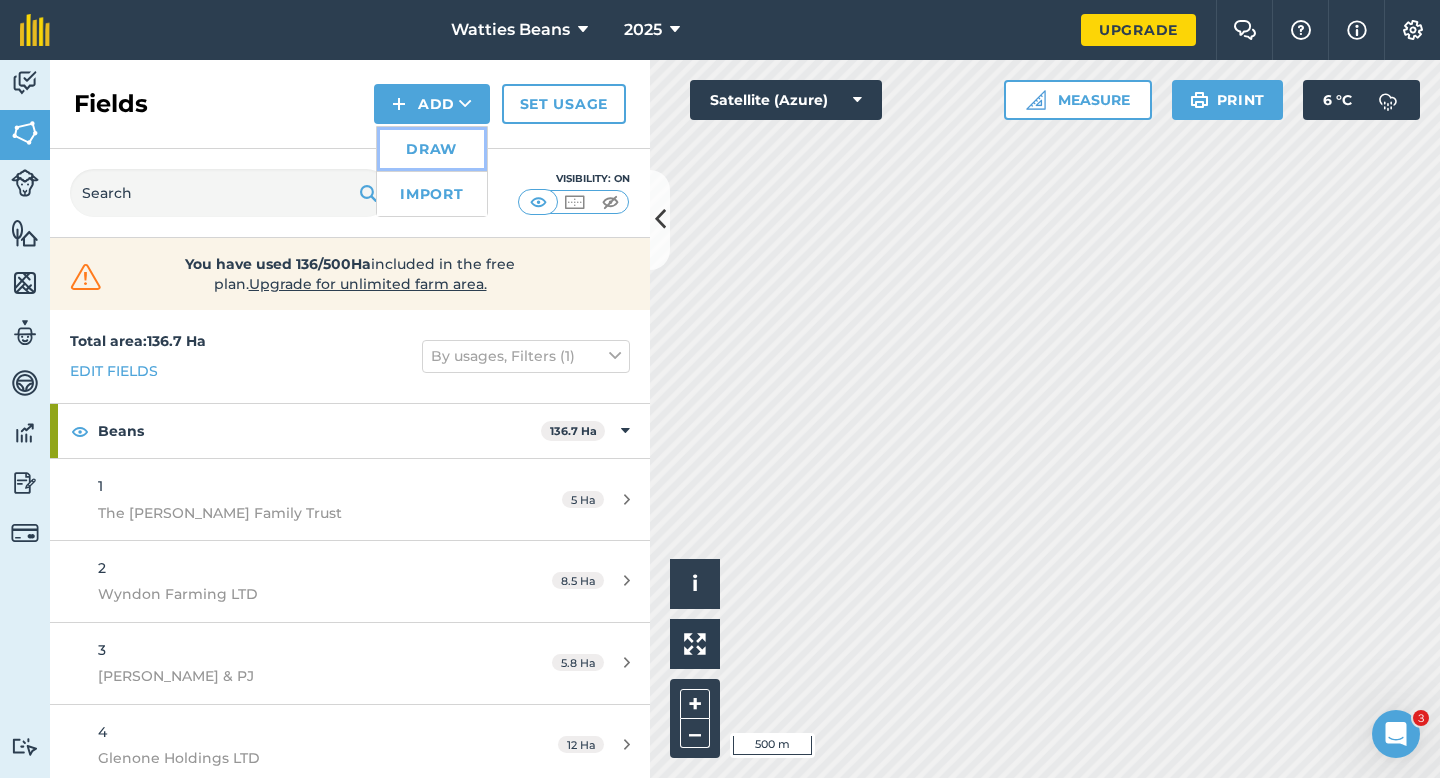 click on "Draw" at bounding box center [432, 149] 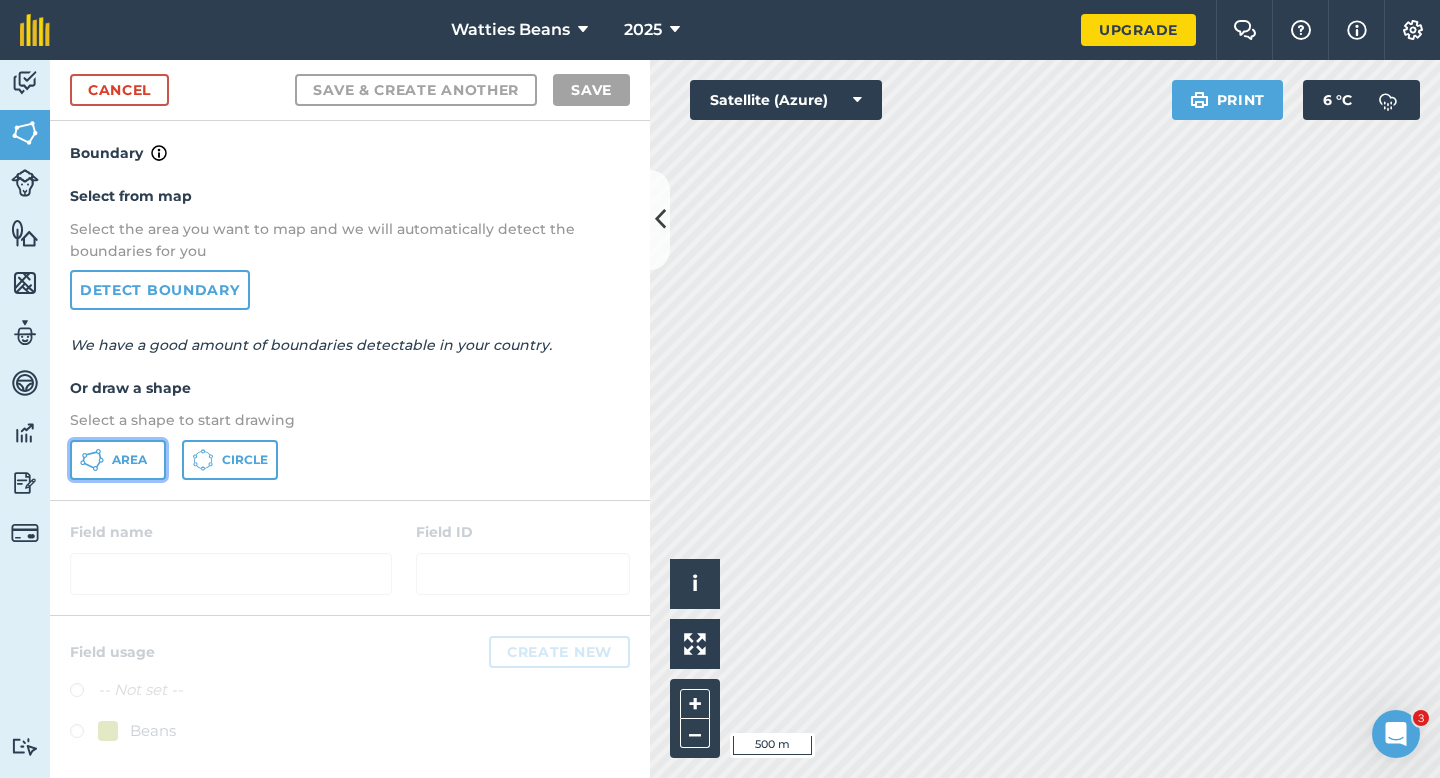 click on "Area" at bounding box center [118, 460] 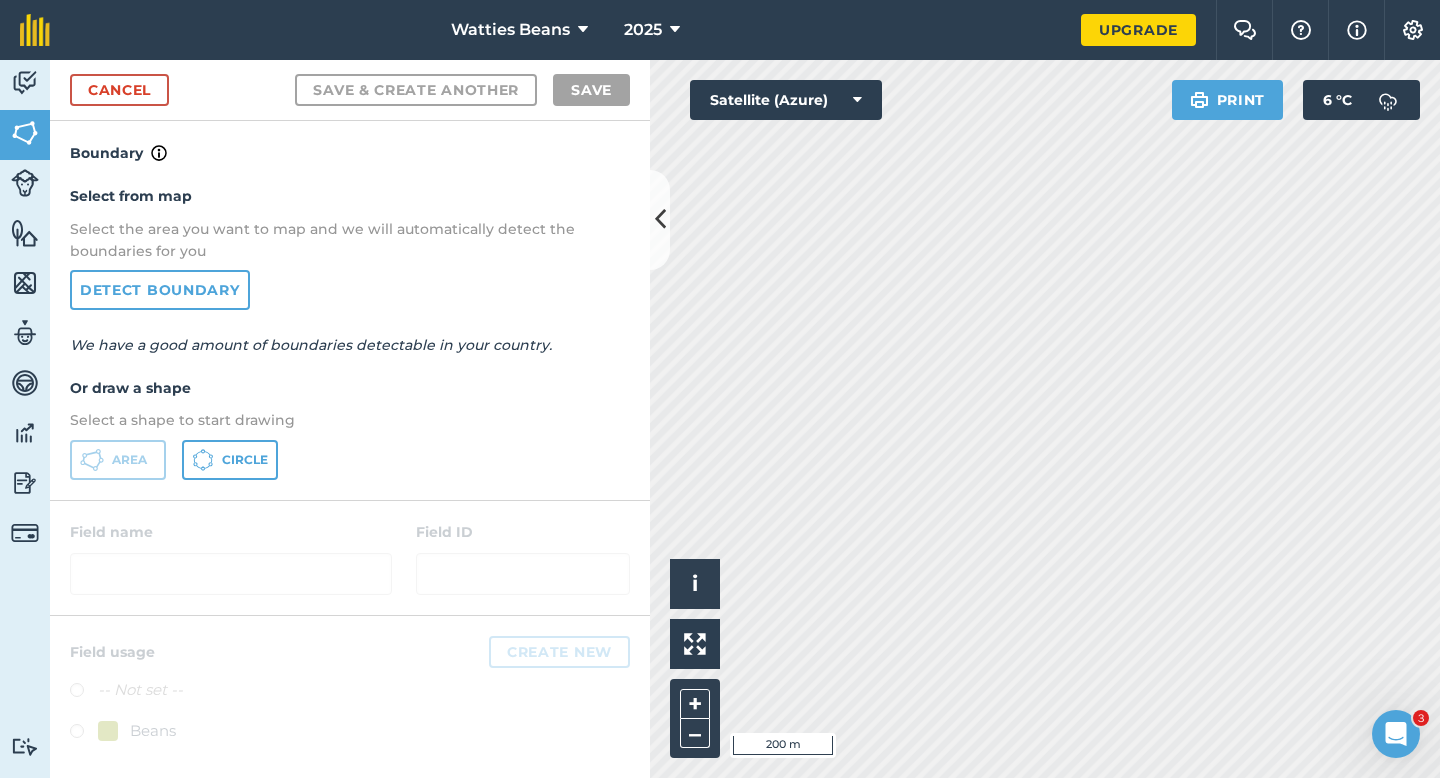 click on "Cancel Save & Create Another Save" at bounding box center (350, 90) 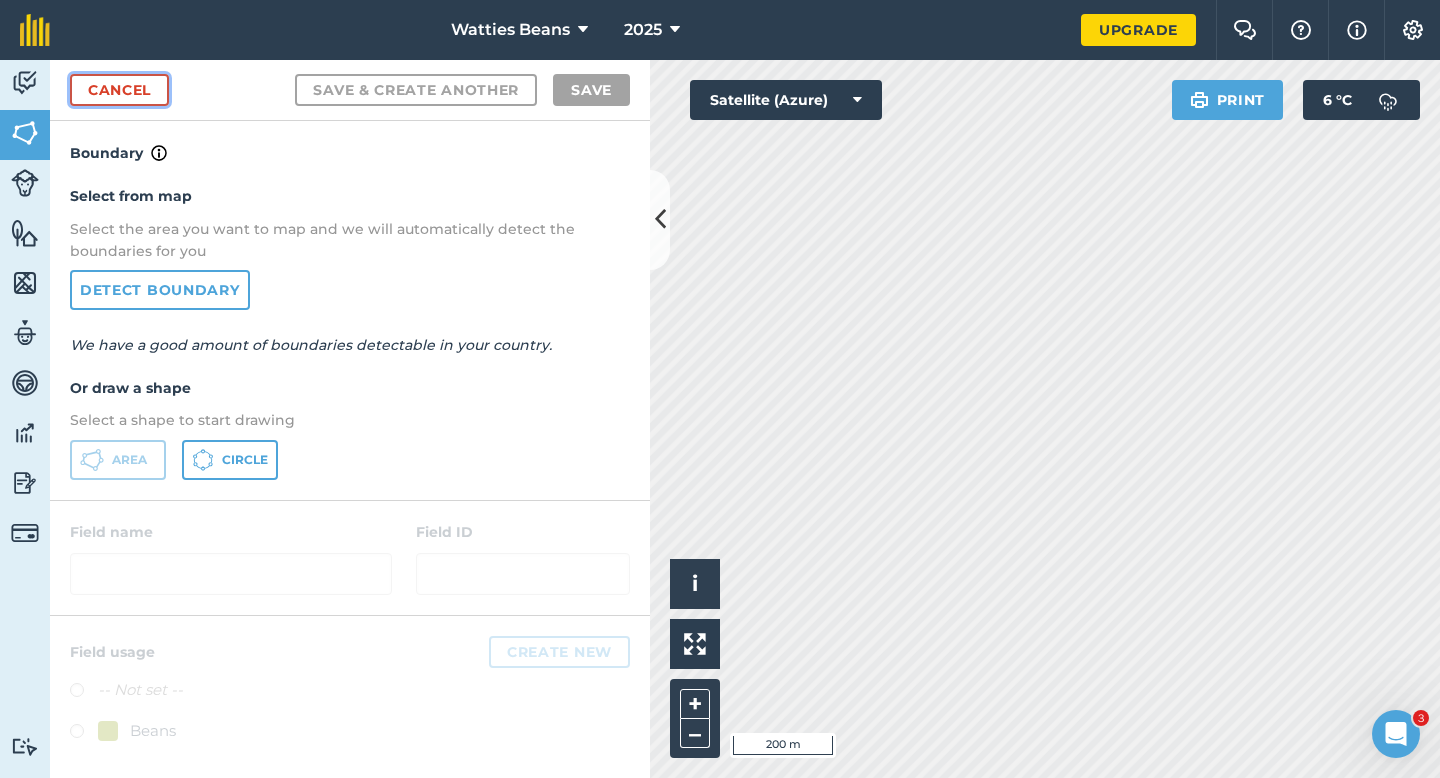 click on "Cancel" at bounding box center (119, 90) 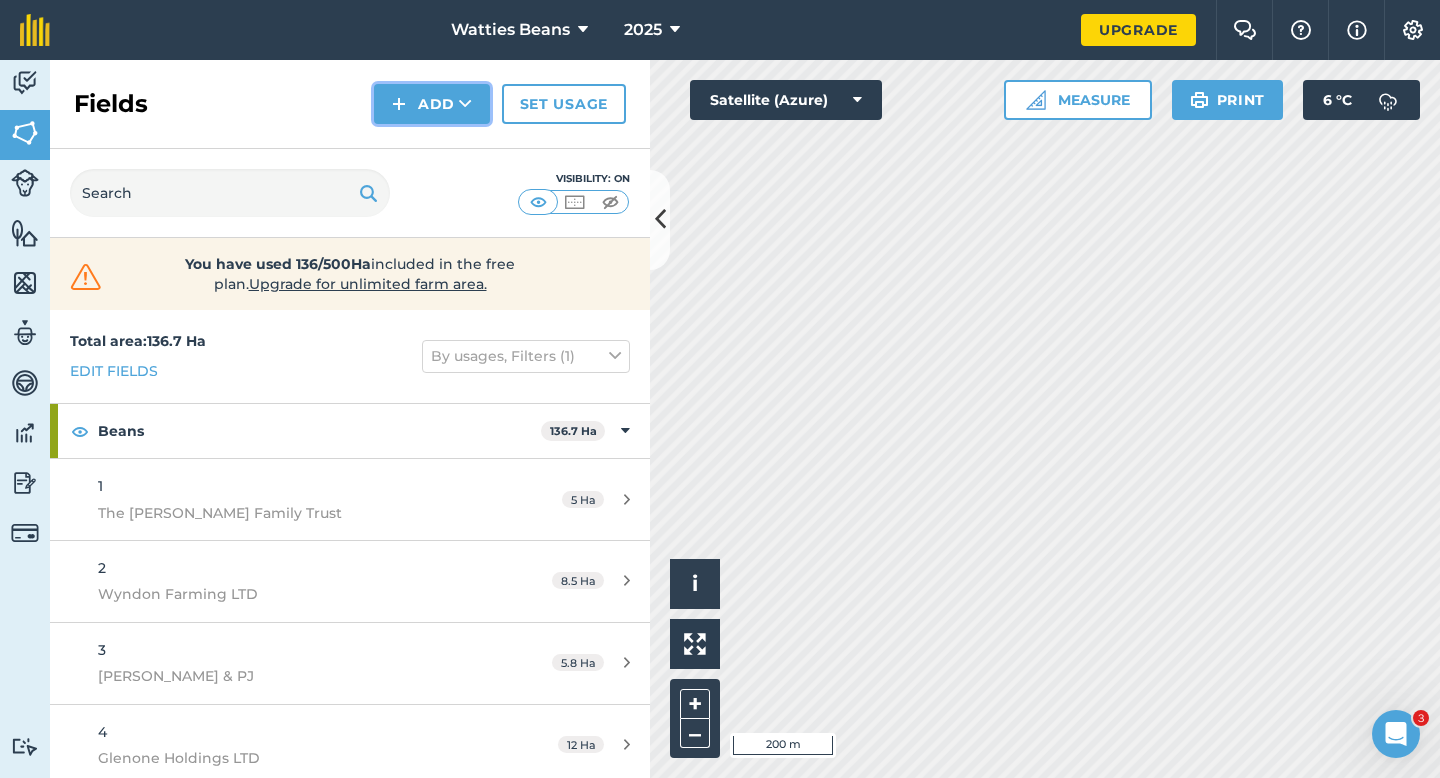 click at bounding box center (399, 104) 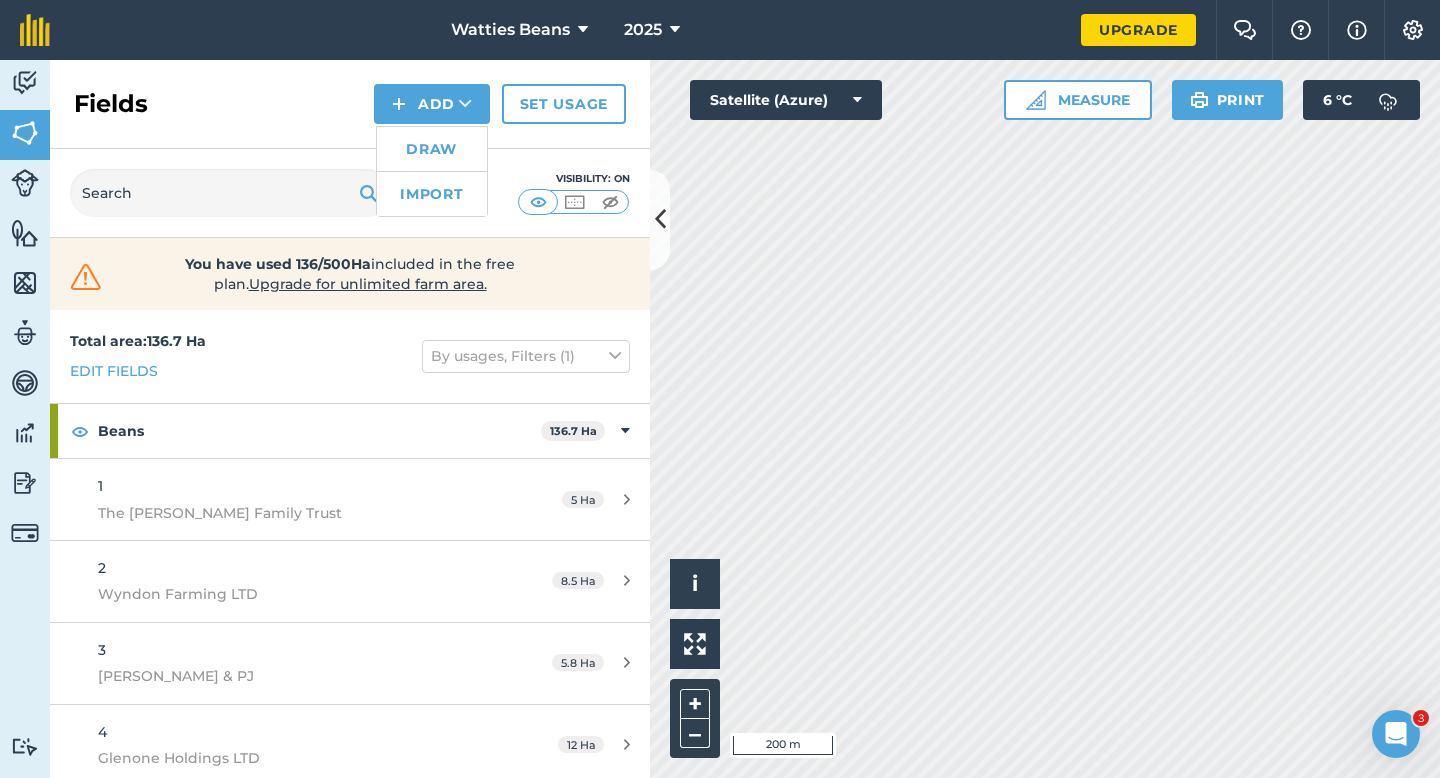 click on "Draw" at bounding box center [432, 149] 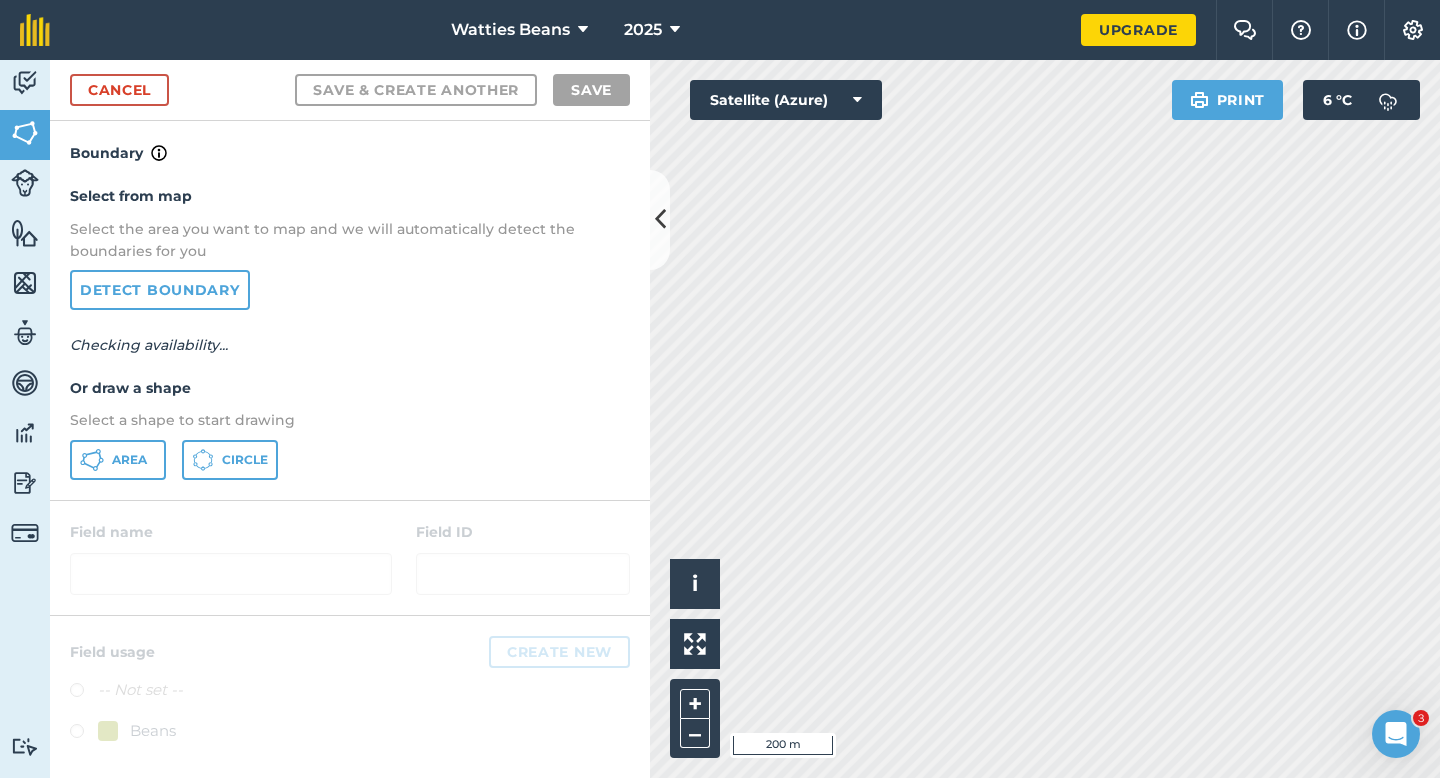 click on "Select from map Select the area you want to map and we will automatically detect the boundaries for you Detect boundary Checking availability... Or draw a shape Select a shape to start drawing Area Circle" at bounding box center [350, 332] 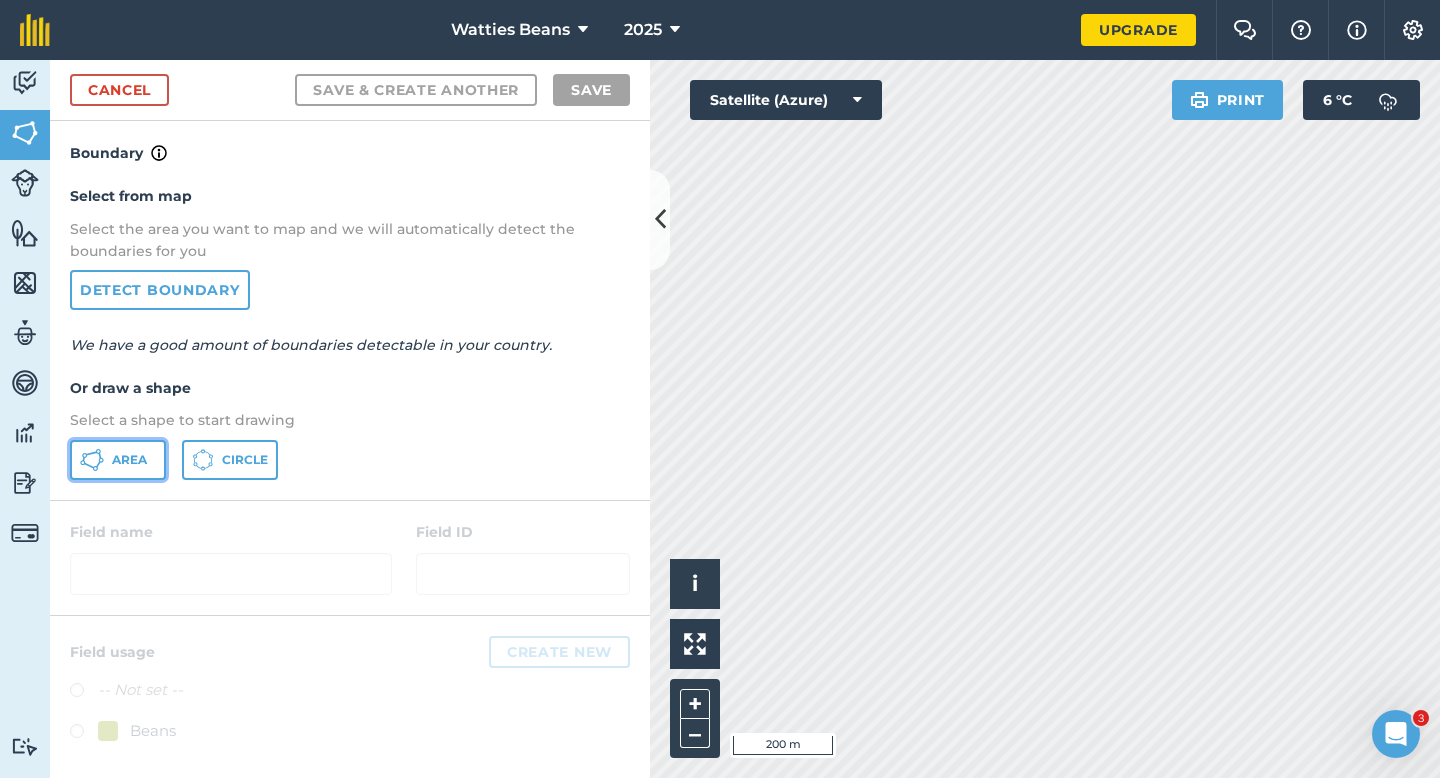 click on "Area" at bounding box center (118, 460) 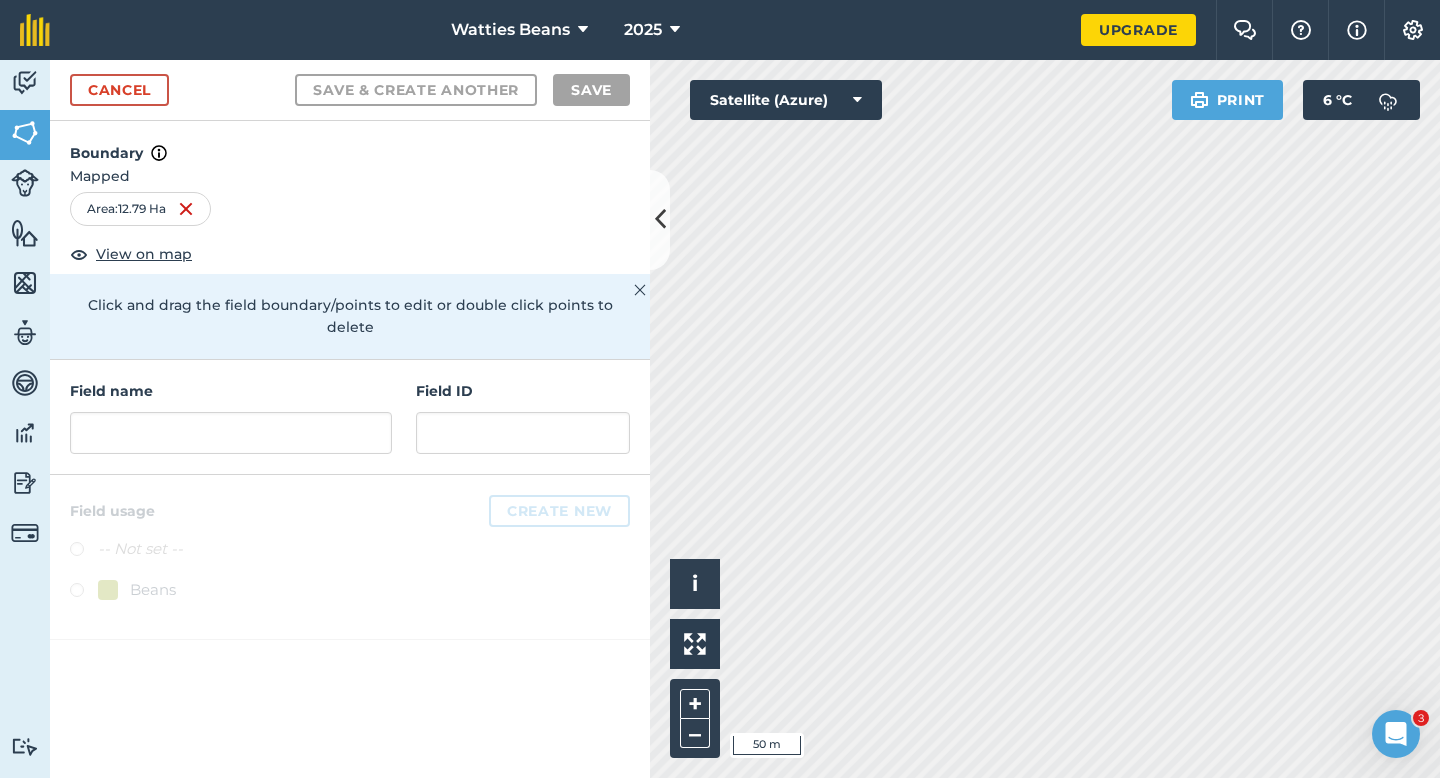 click on "Field name" at bounding box center (231, 417) 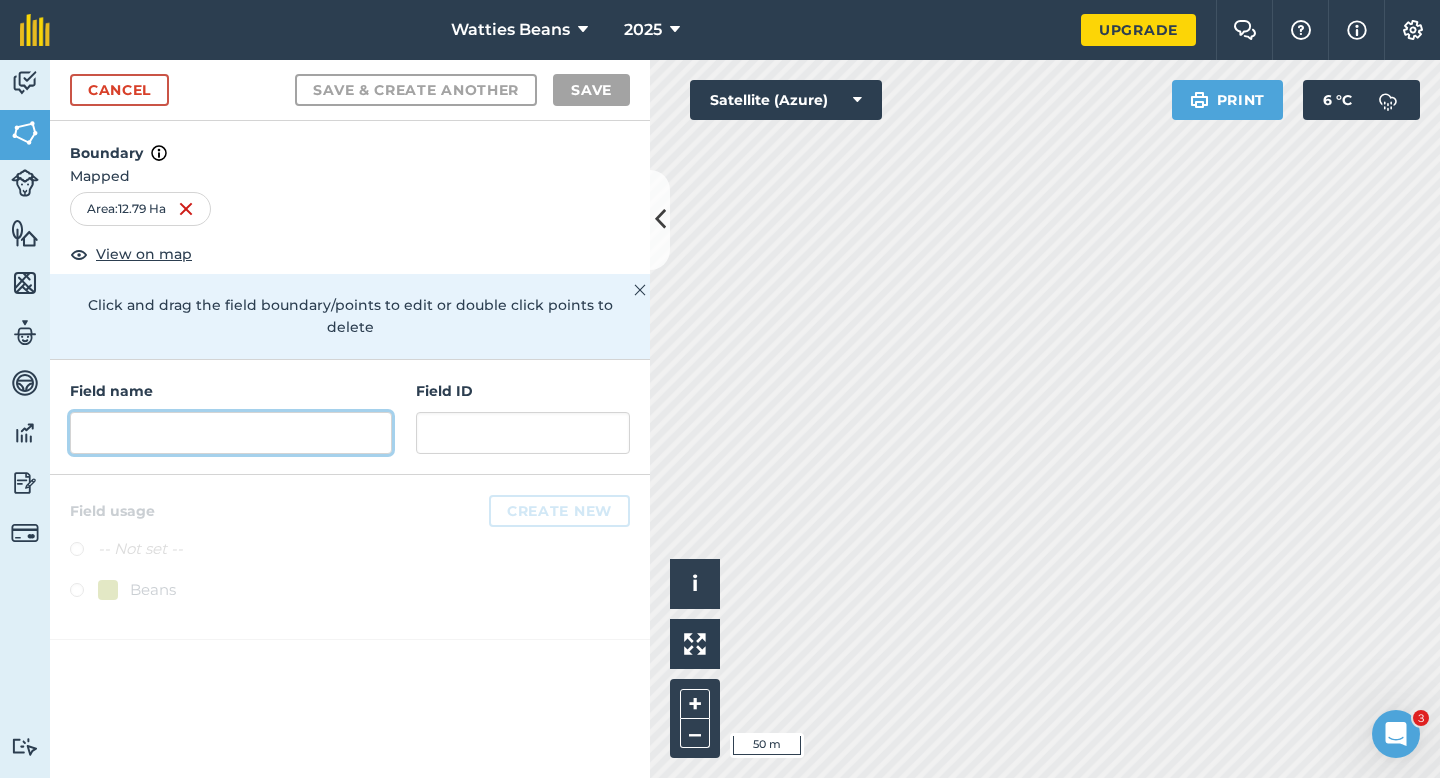 click at bounding box center (231, 433) 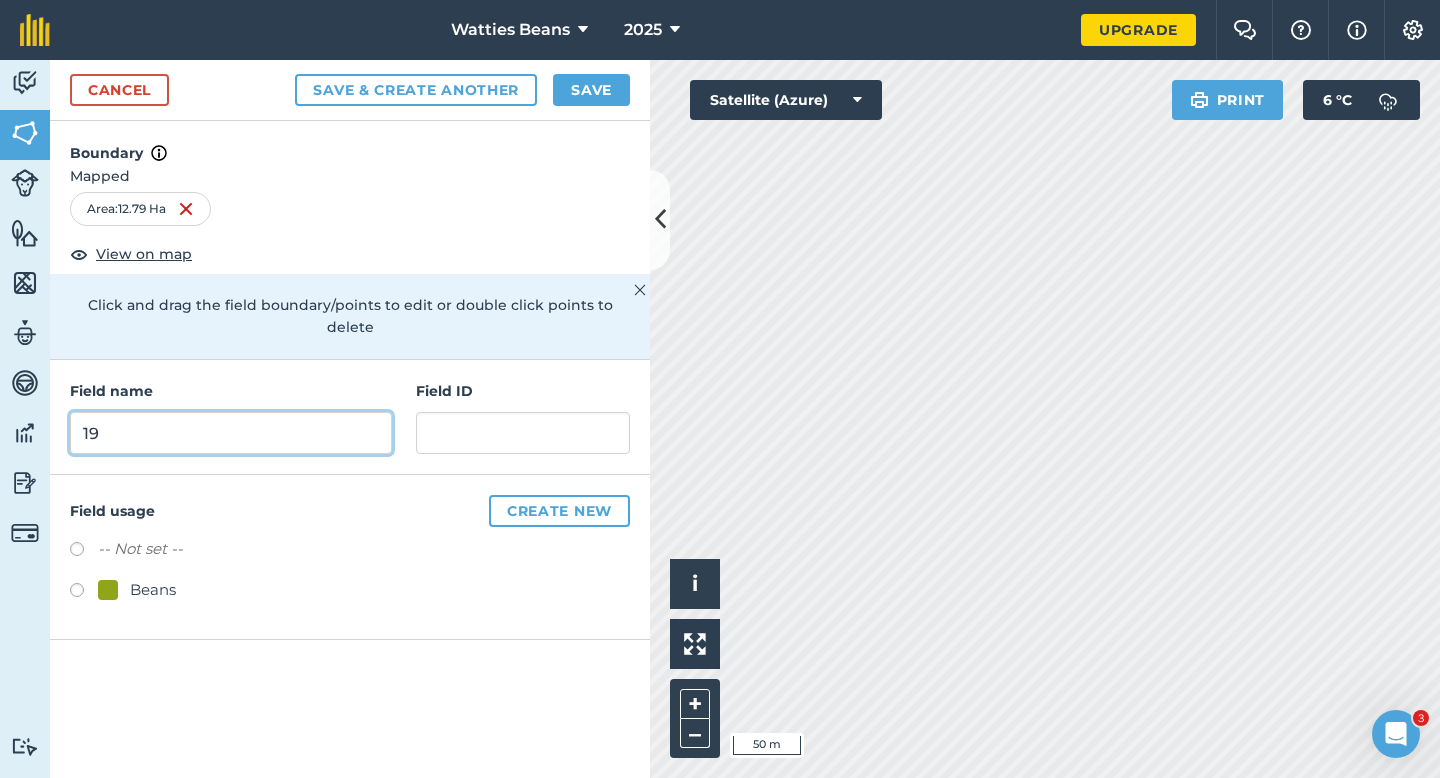 type on "19" 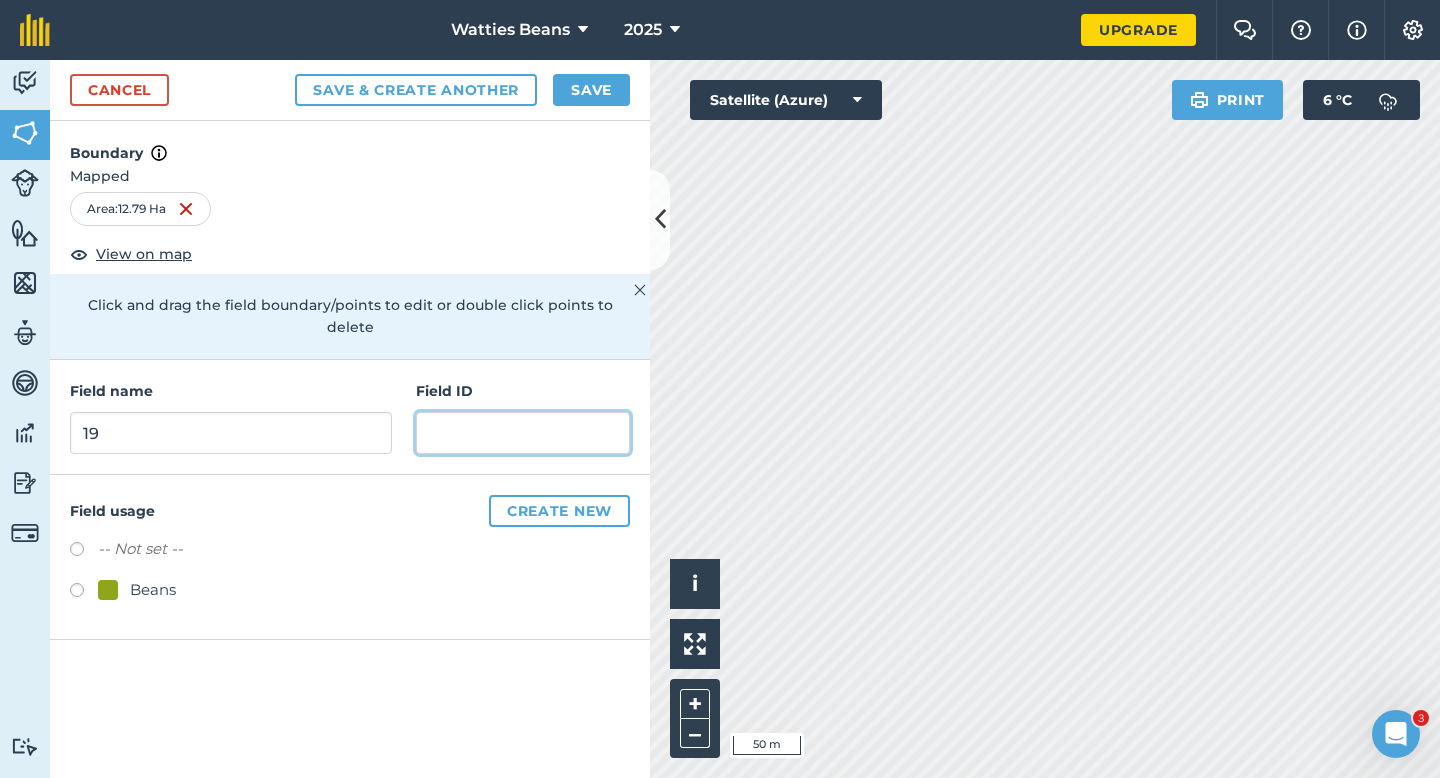 click at bounding box center [523, 433] 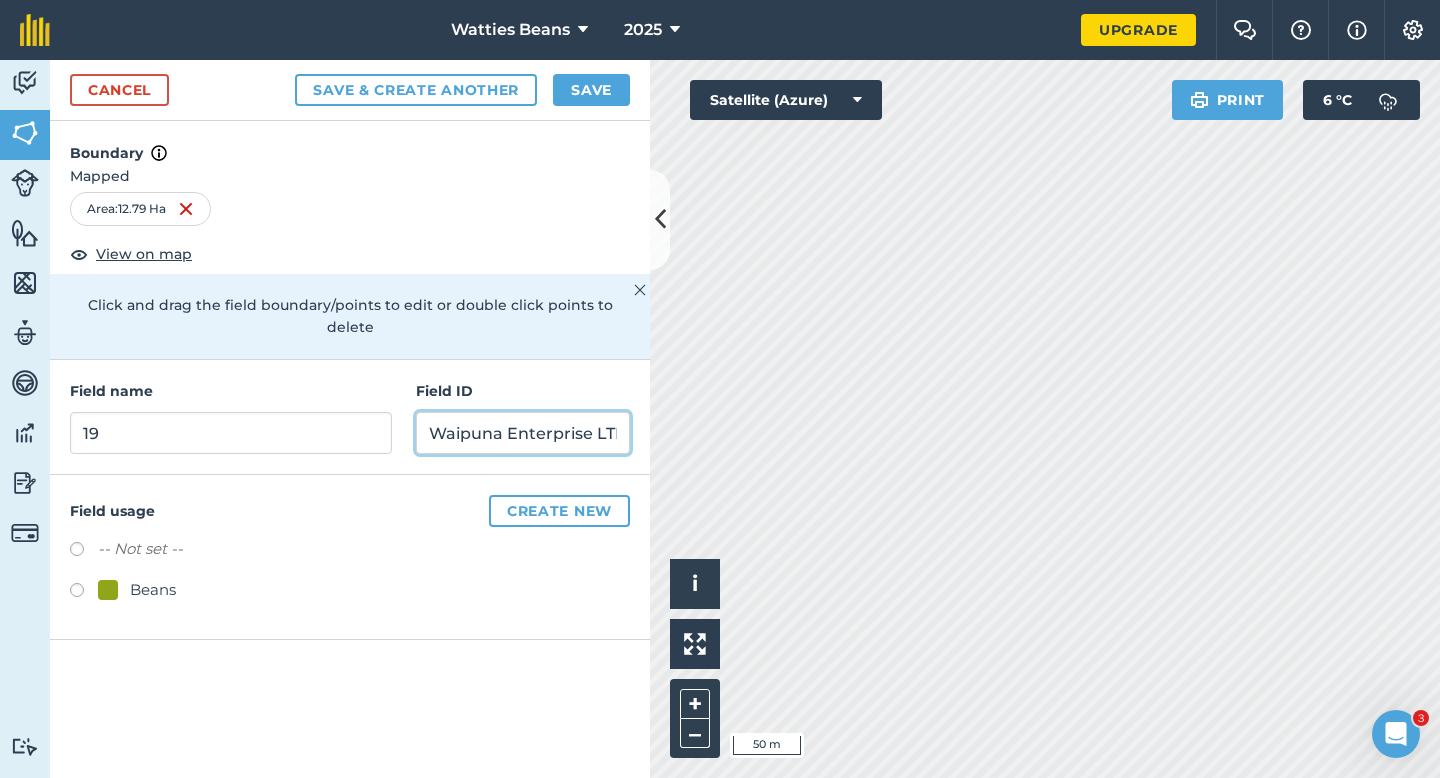 scroll, scrollTop: 0, scrollLeft: 8, axis: horizontal 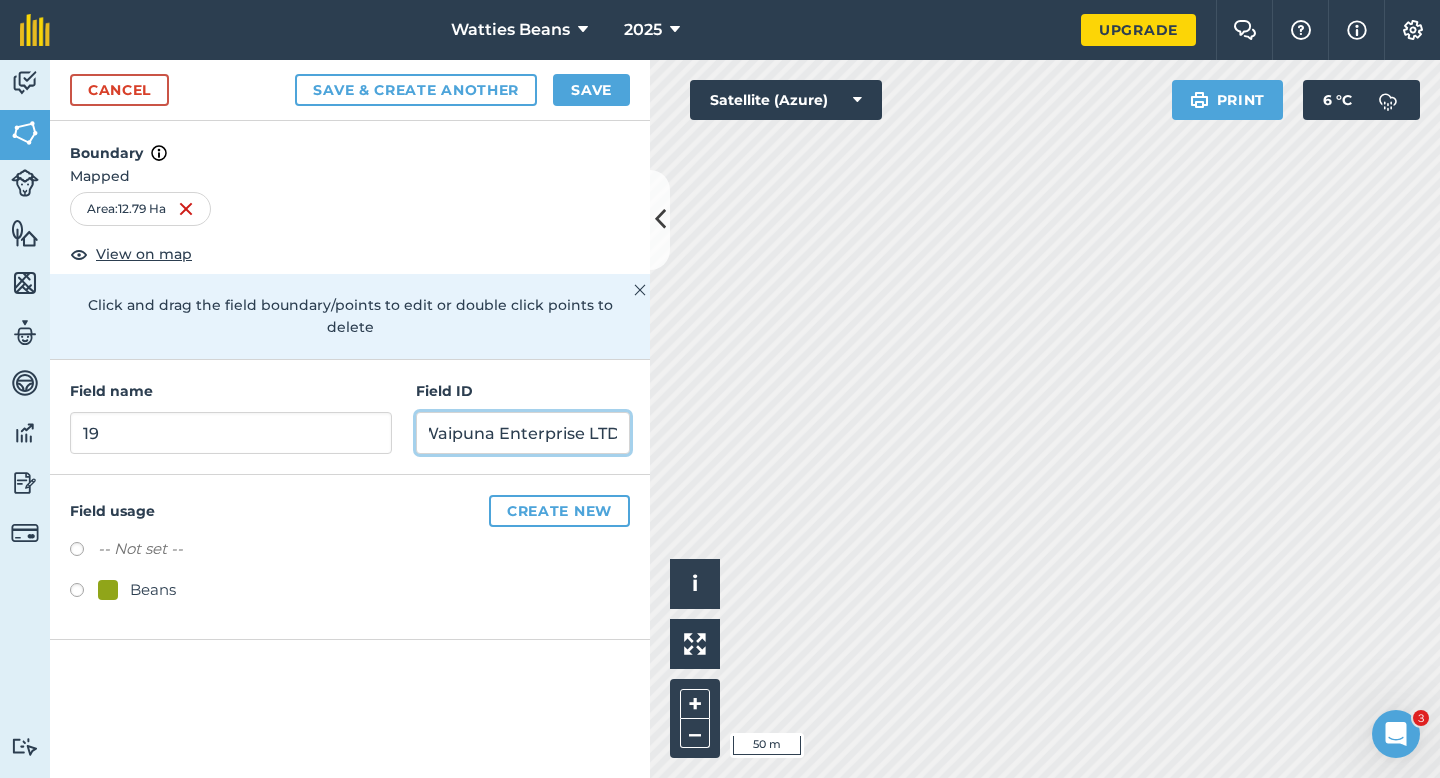 type on "Waipuna Enterprise LTD" 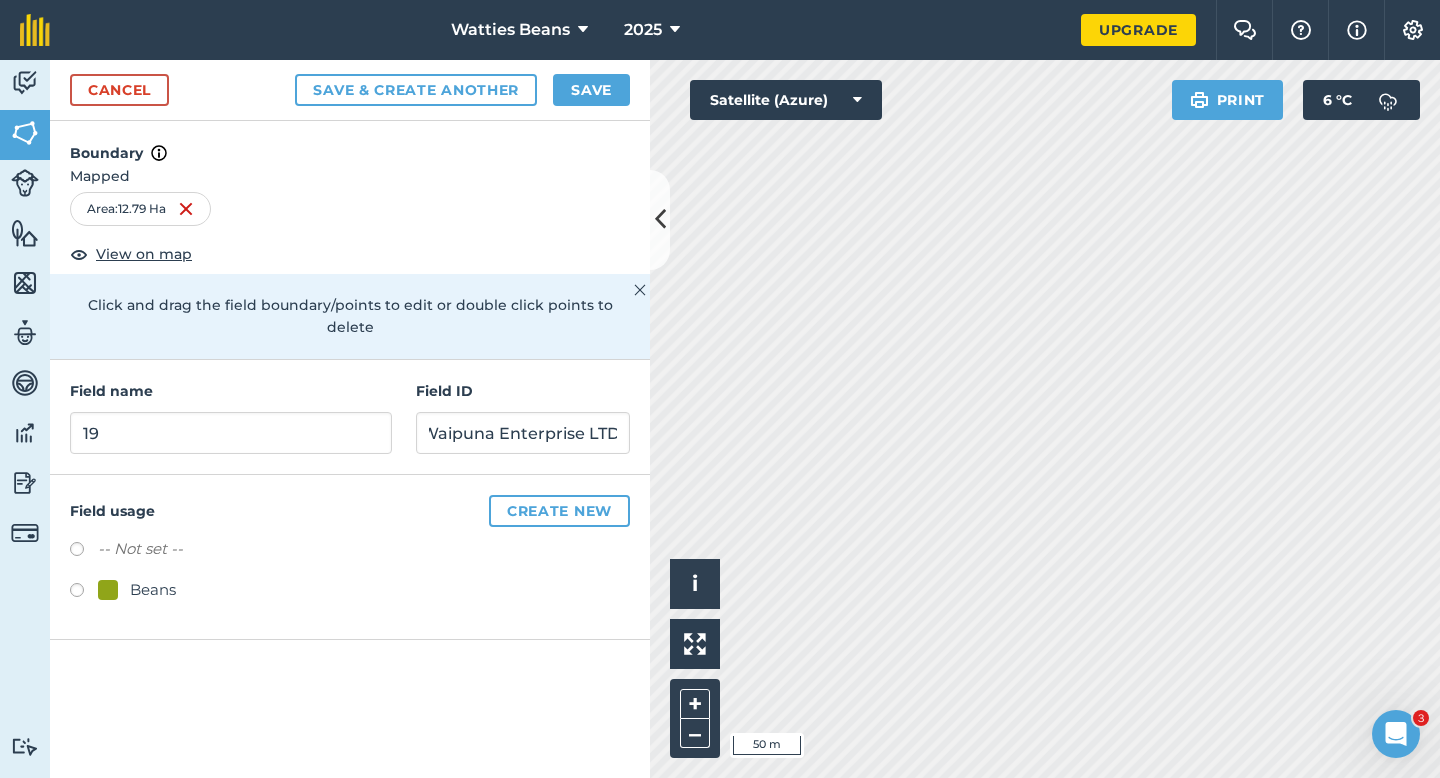 scroll, scrollTop: 0, scrollLeft: 0, axis: both 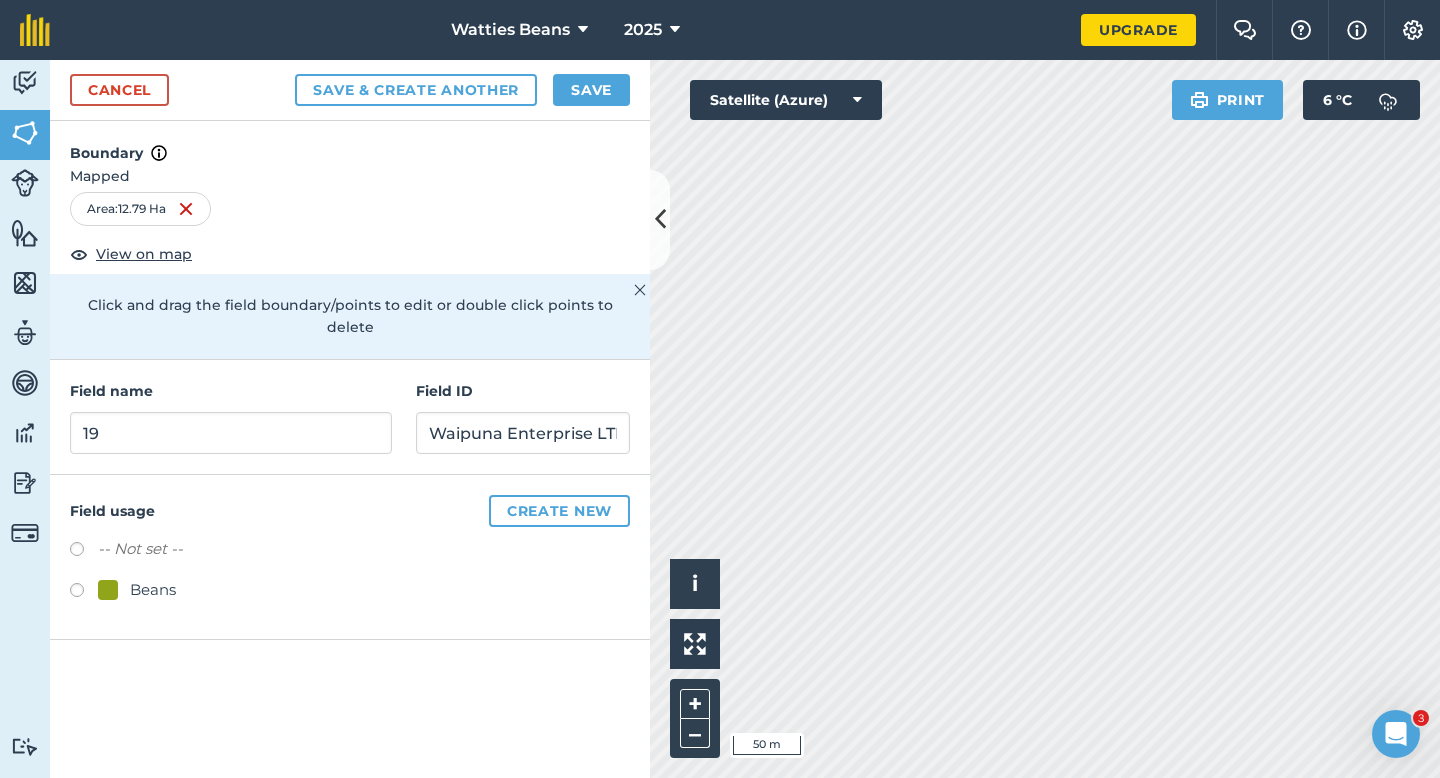 click at bounding box center [84, 593] 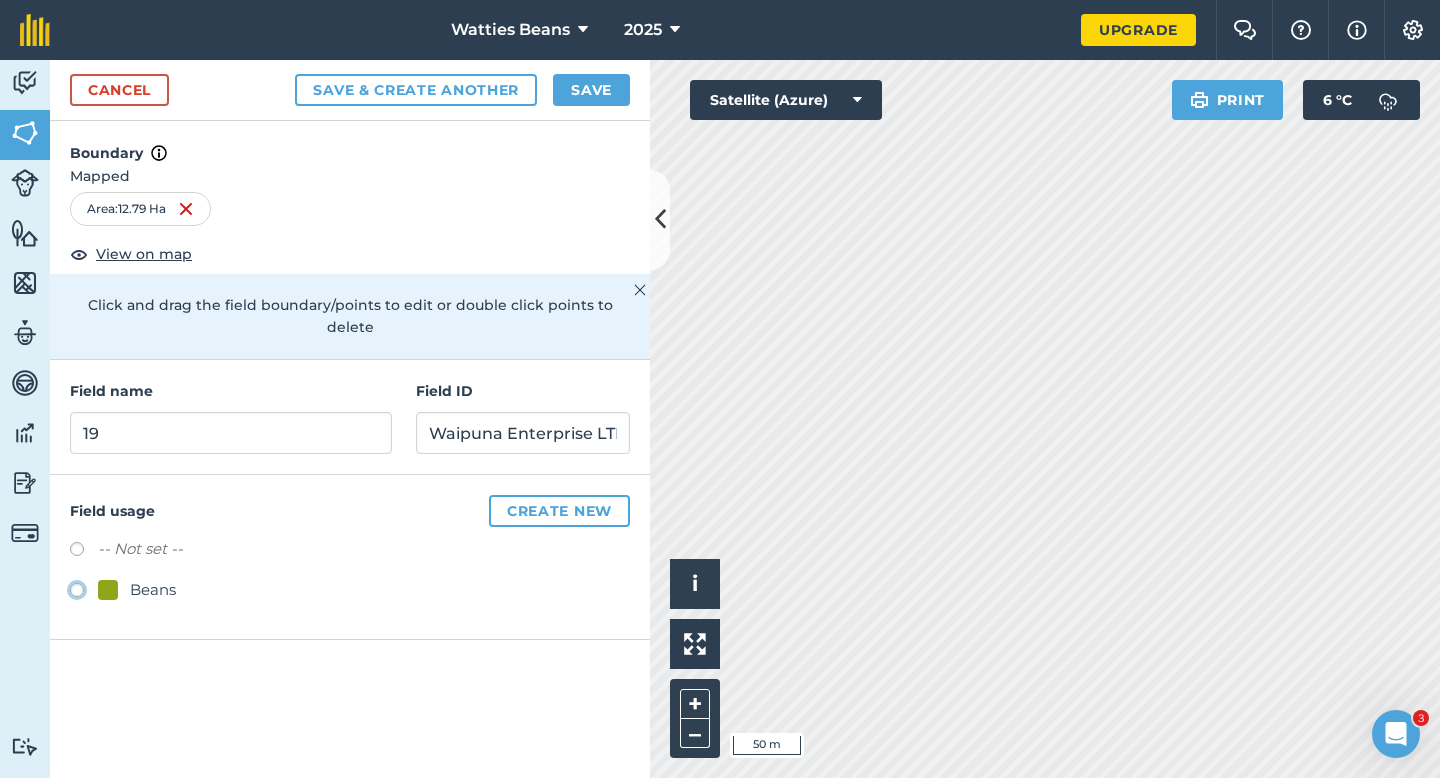 click on "Beans" at bounding box center (-9923, 589) 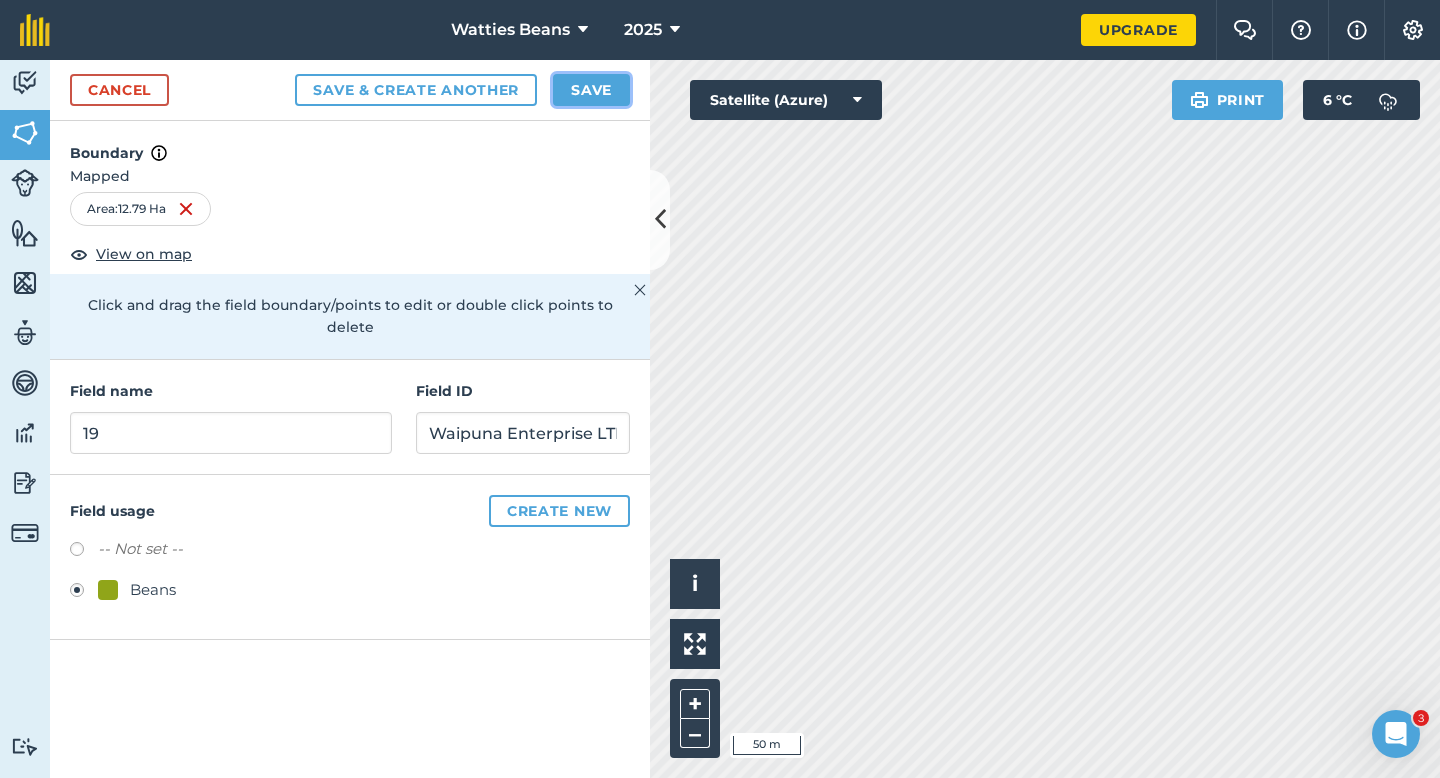 click on "Save" at bounding box center [591, 90] 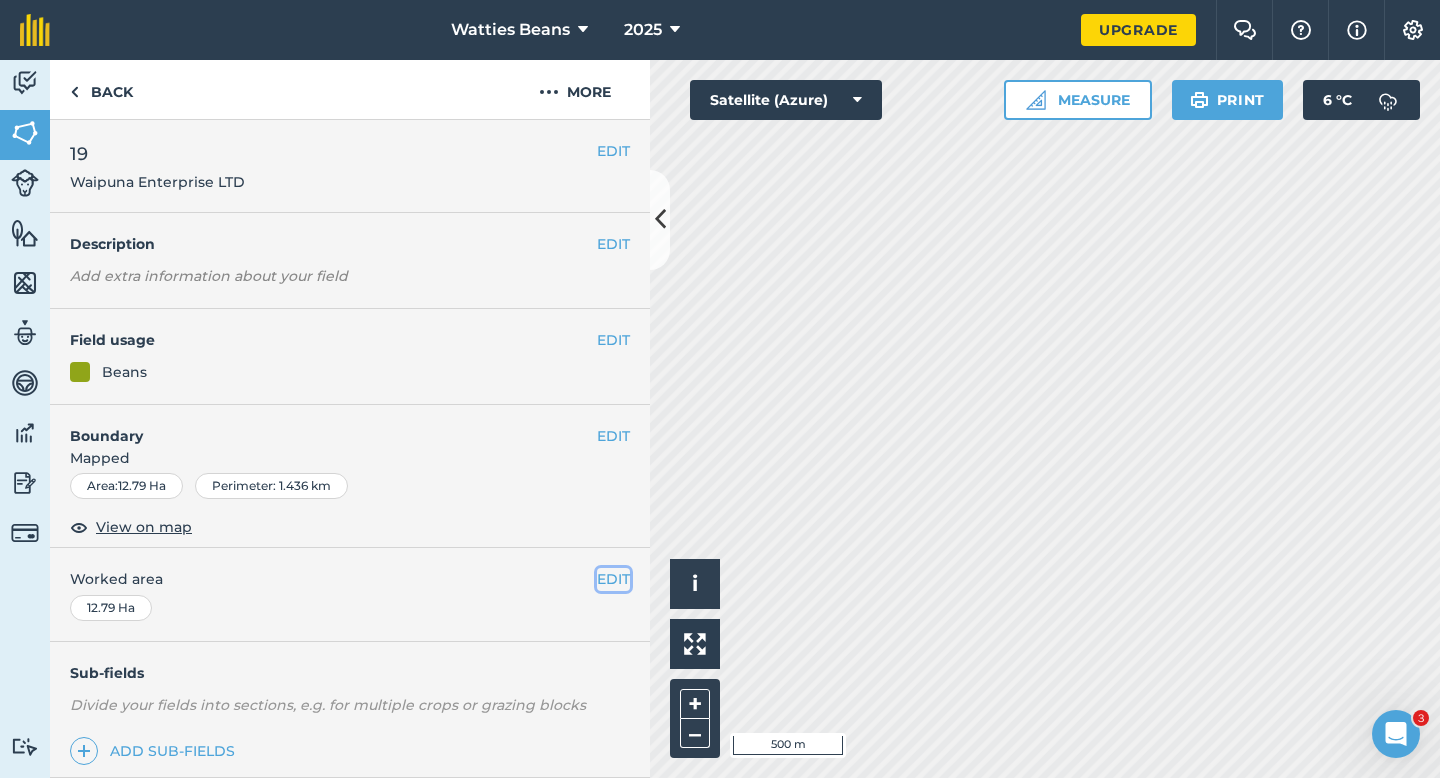 click on "EDIT" at bounding box center [613, 579] 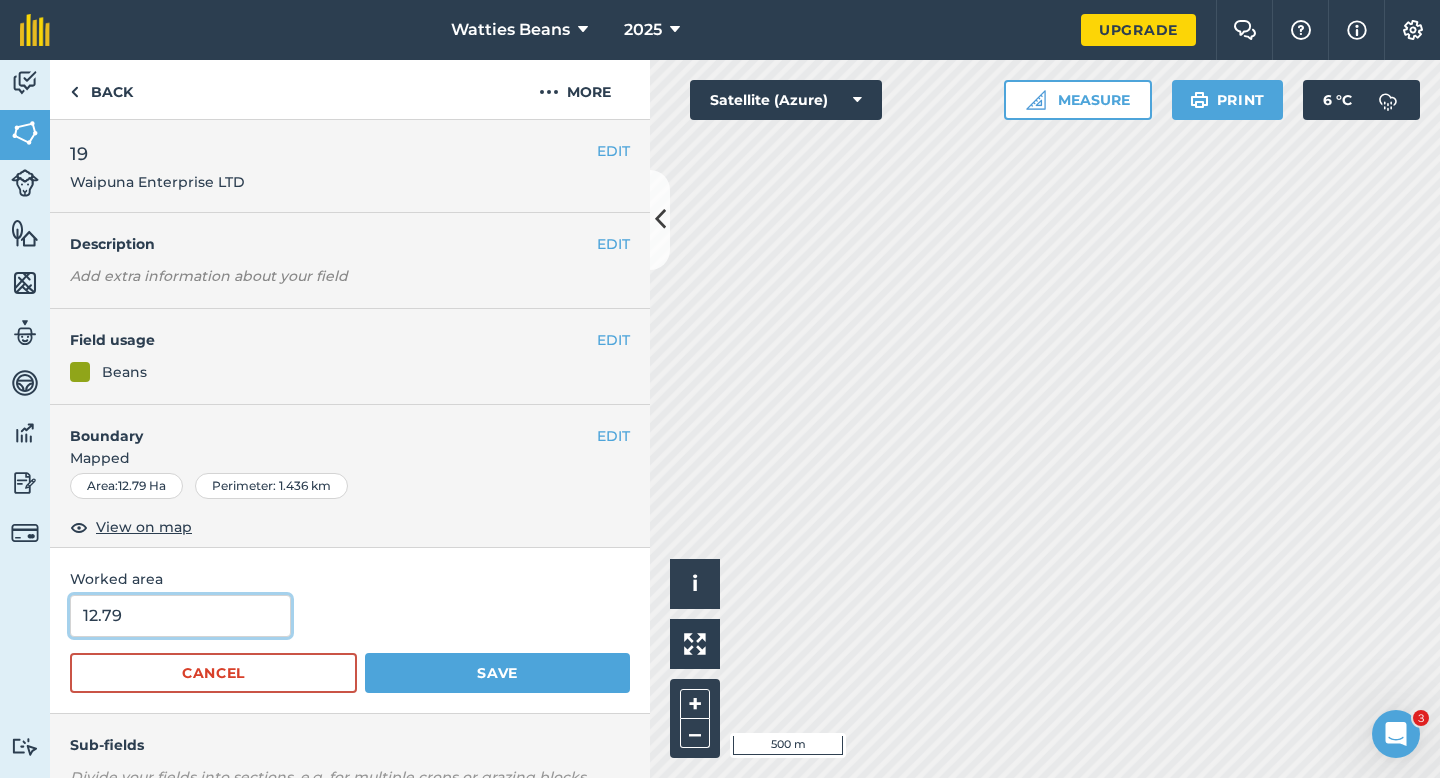 click on "12.79" at bounding box center (180, 616) 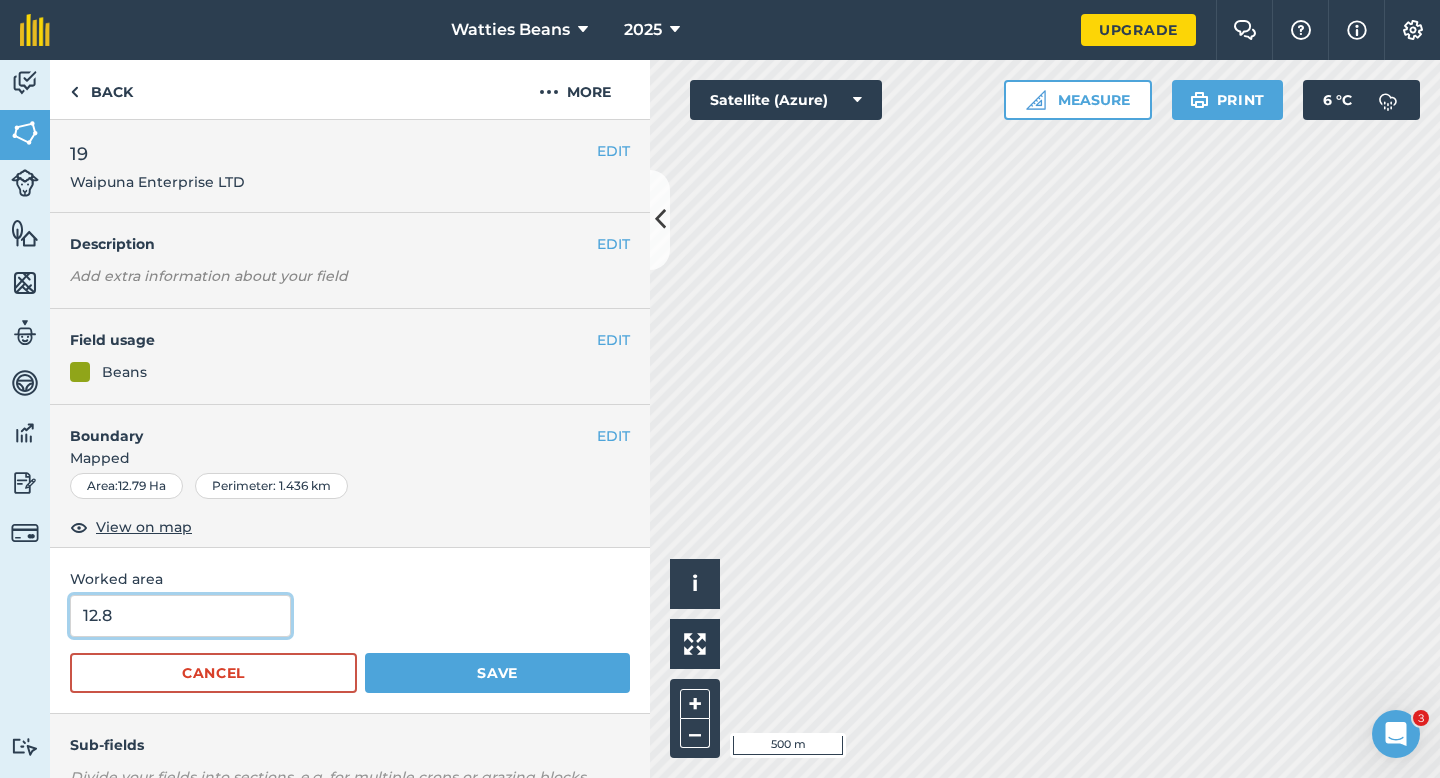 type on "12.8" 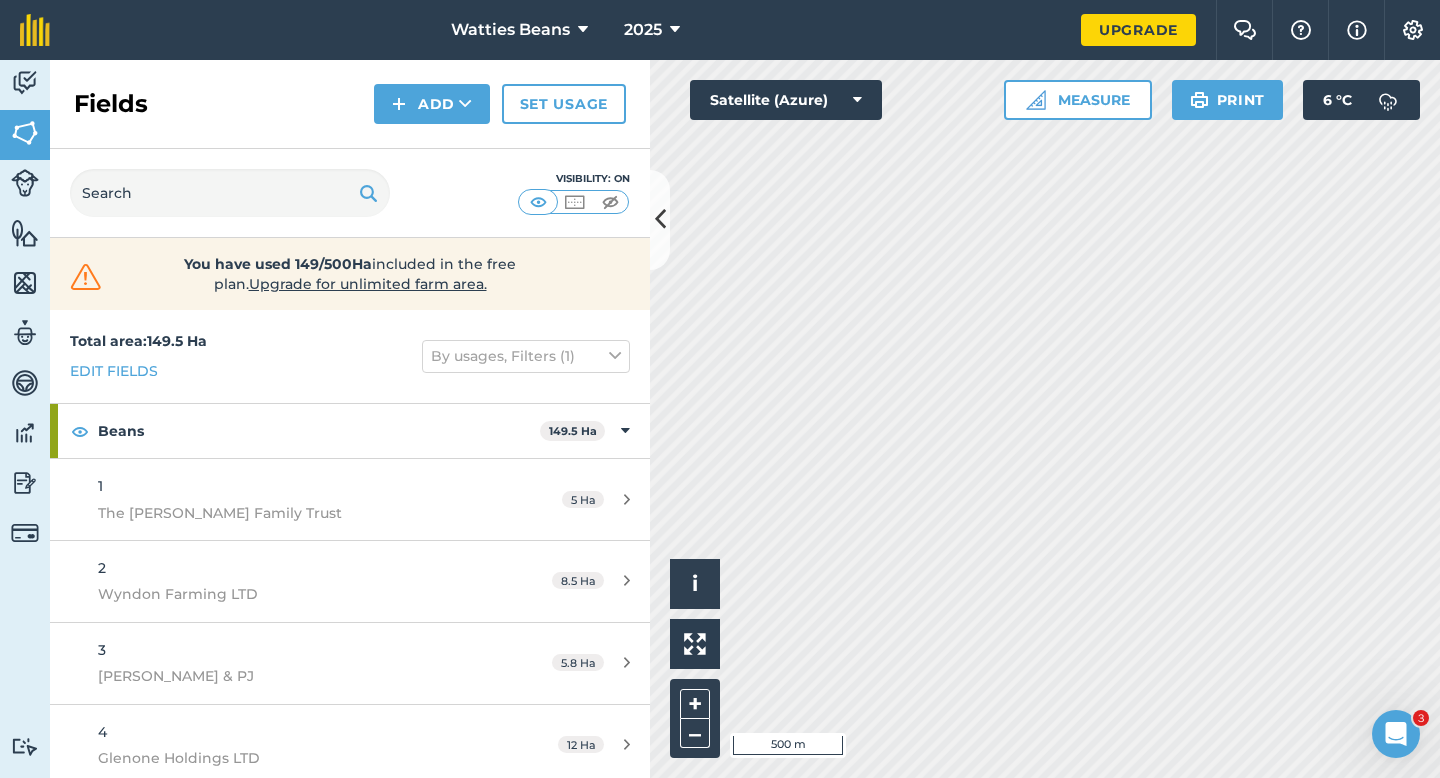 click on "Fields   Add   Set usage" at bounding box center [350, 104] 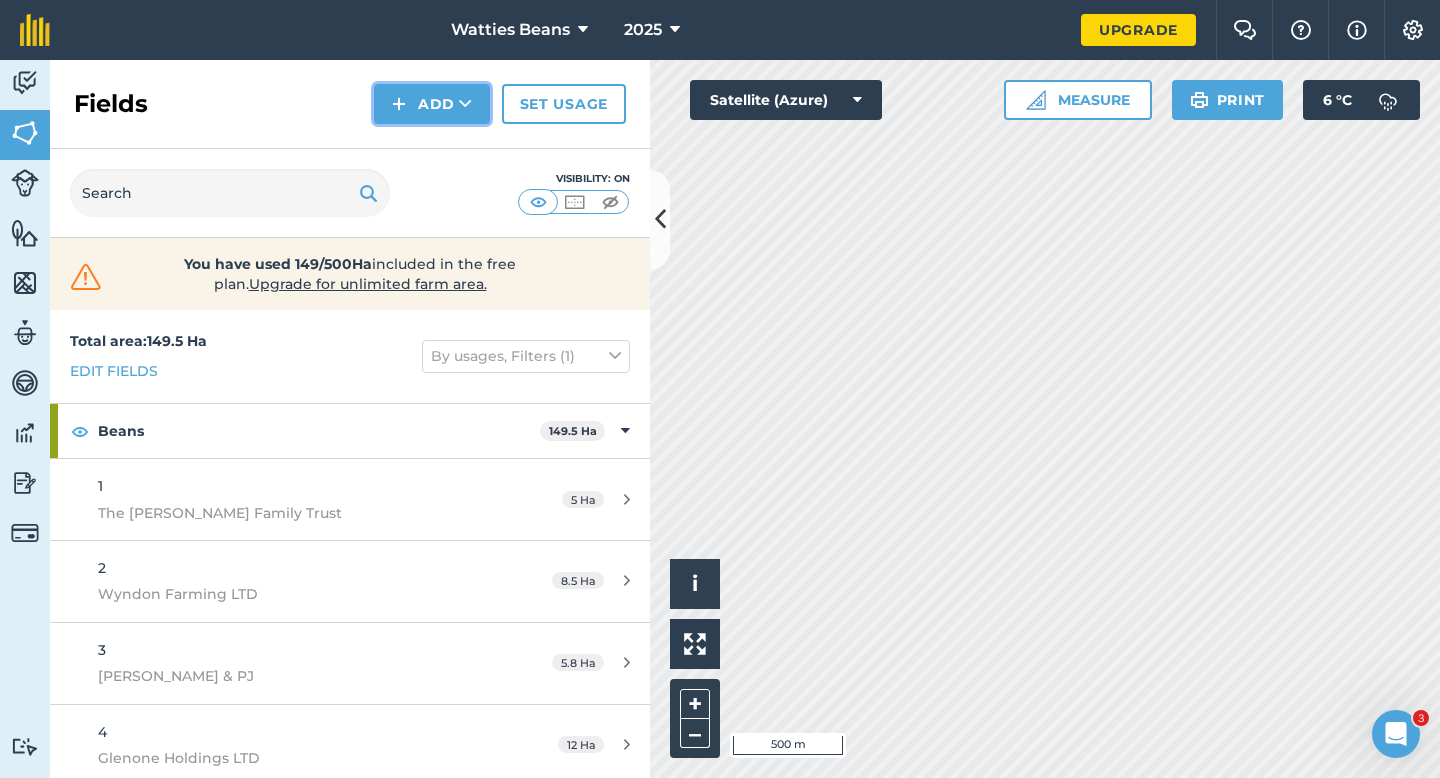 click on "Add" at bounding box center (432, 104) 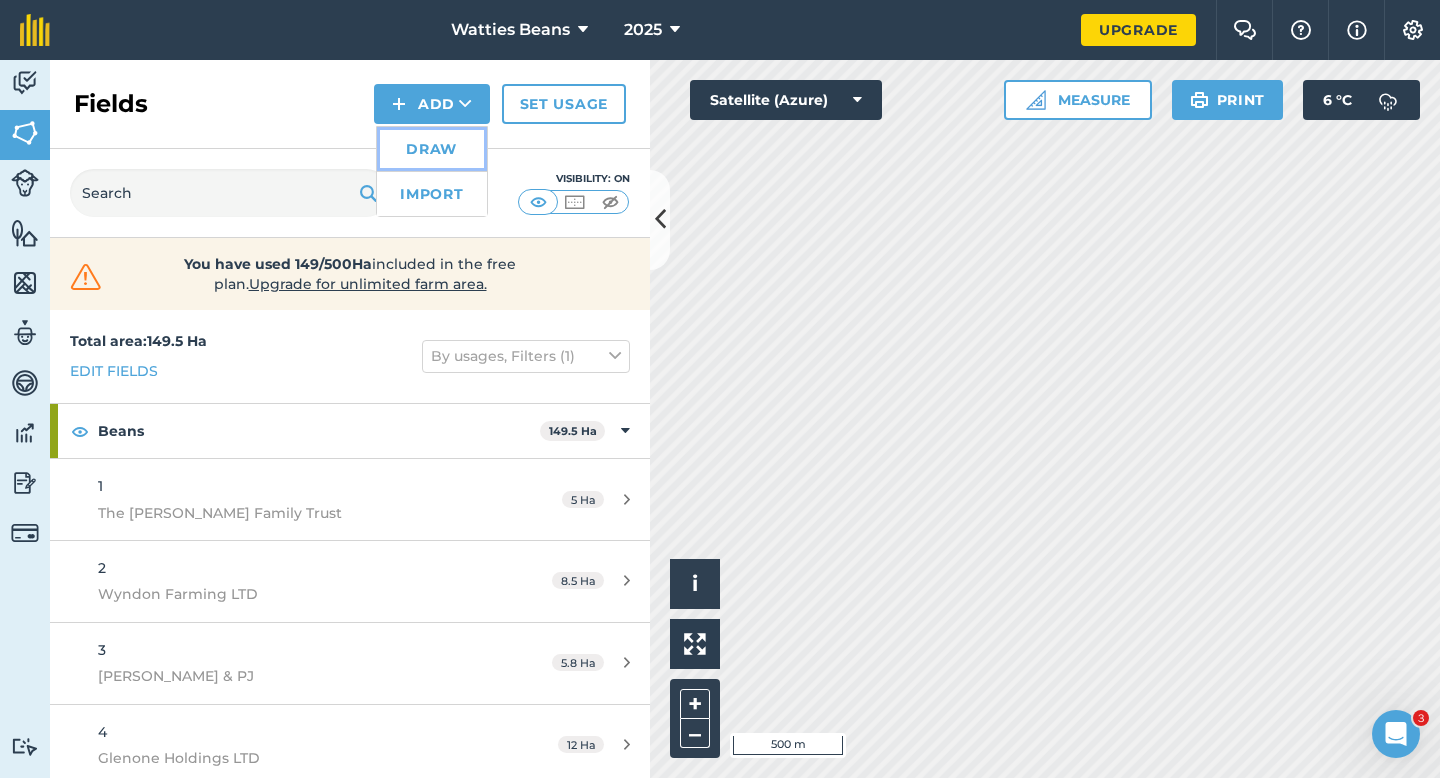 click on "Draw" at bounding box center (432, 149) 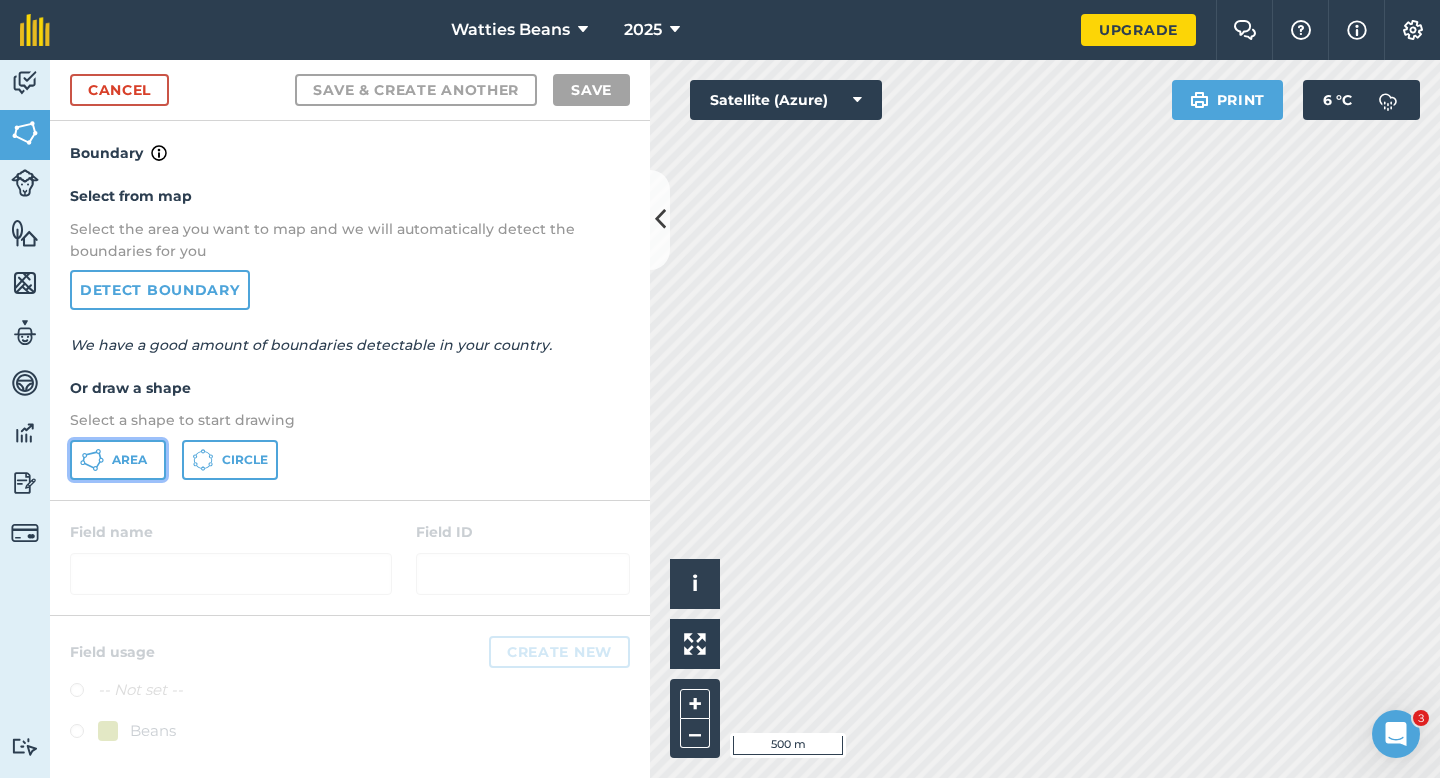 click on "Area" at bounding box center (118, 460) 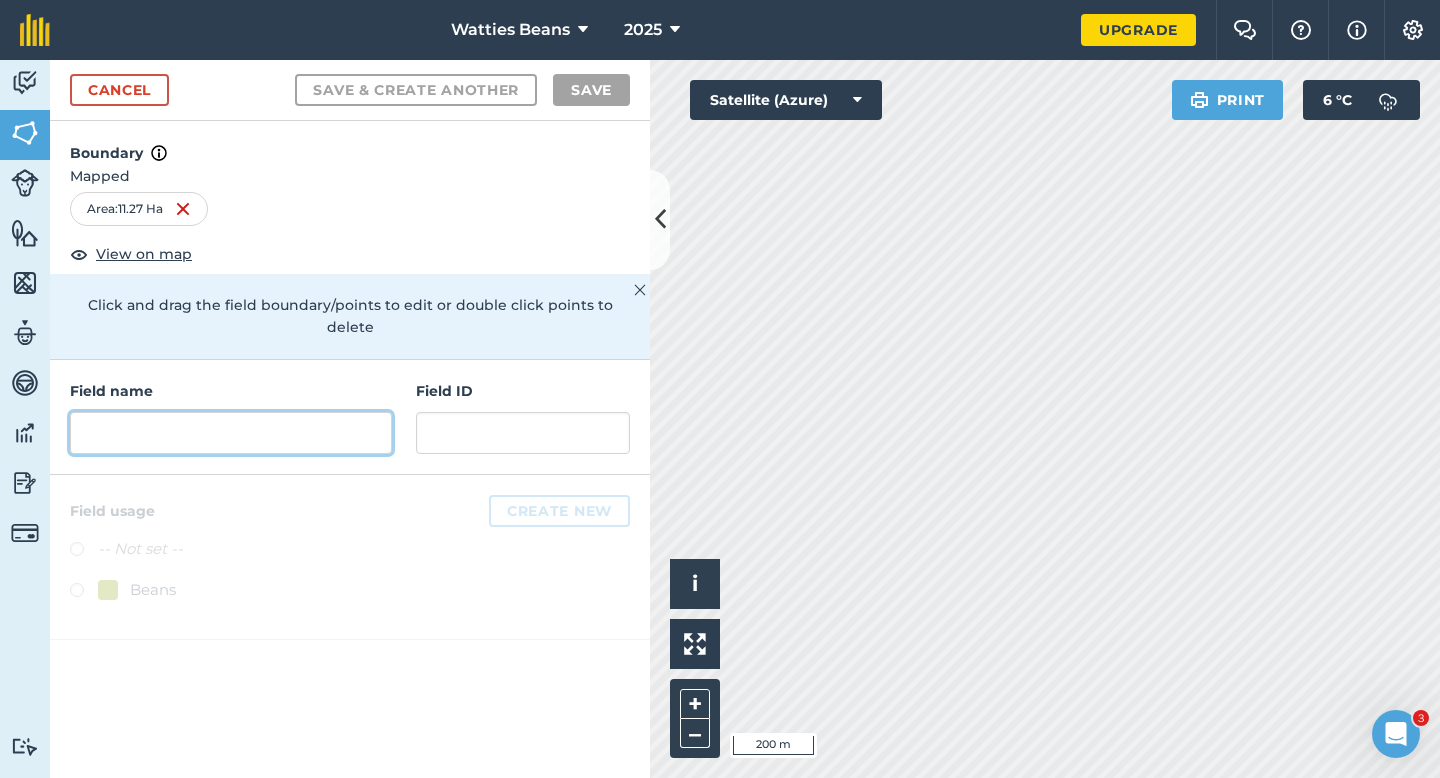 click at bounding box center [231, 433] 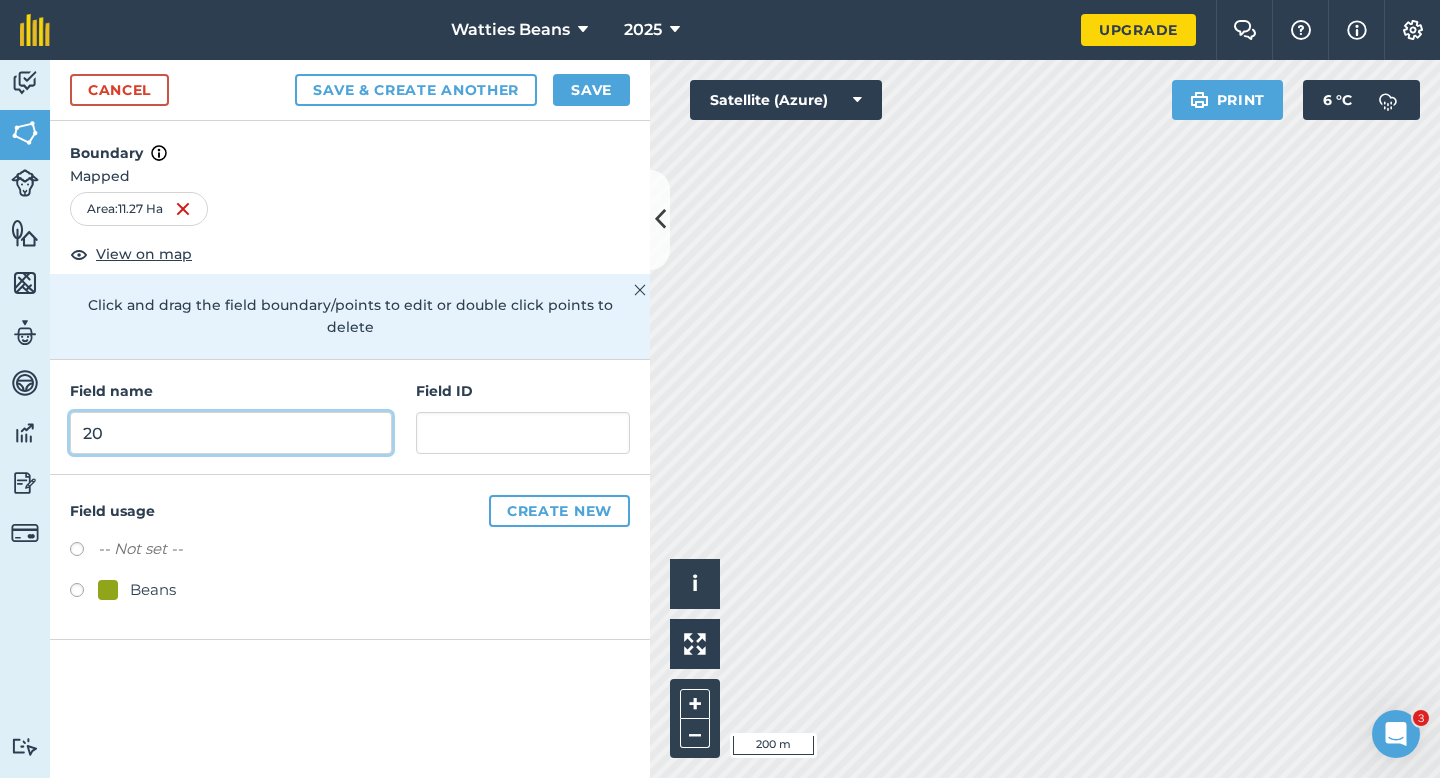type on "20" 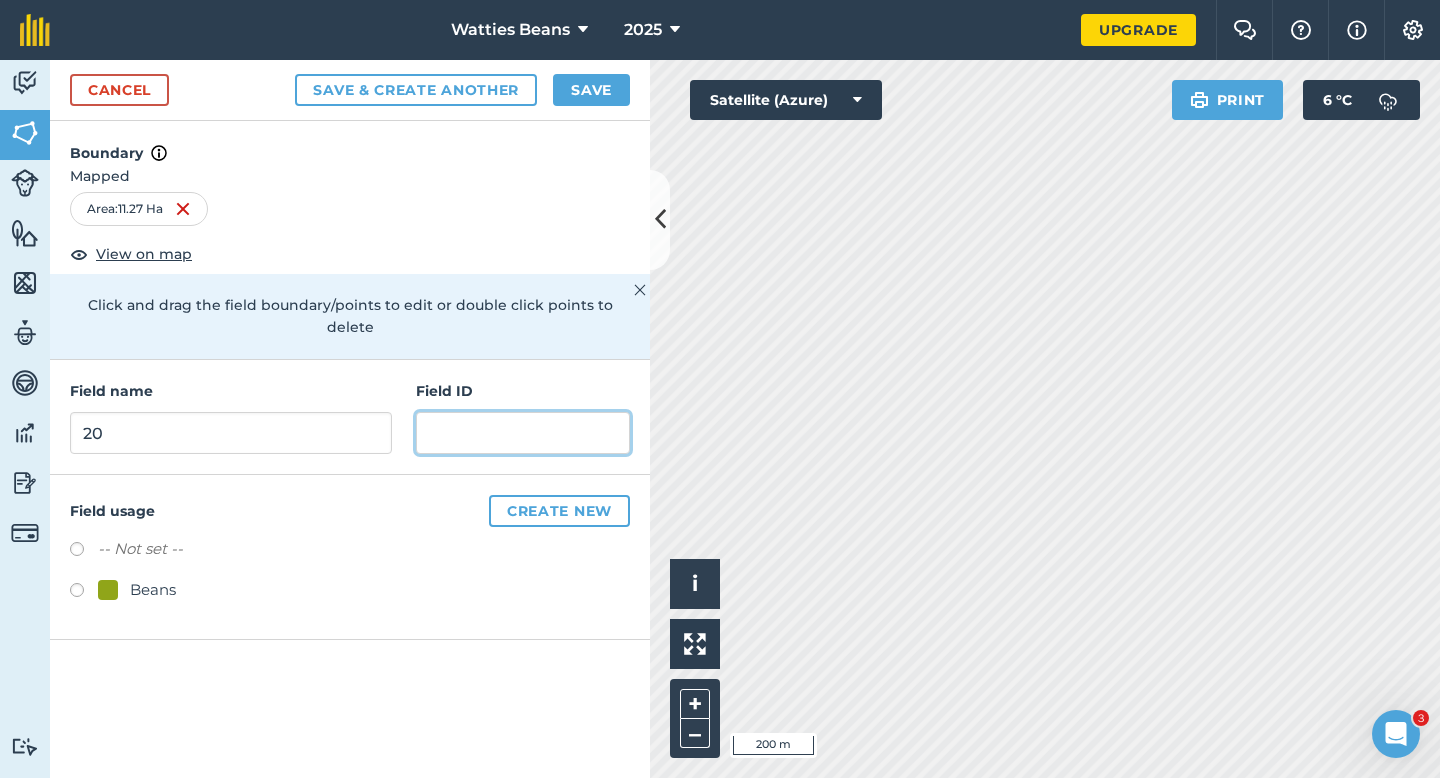 click at bounding box center [523, 433] 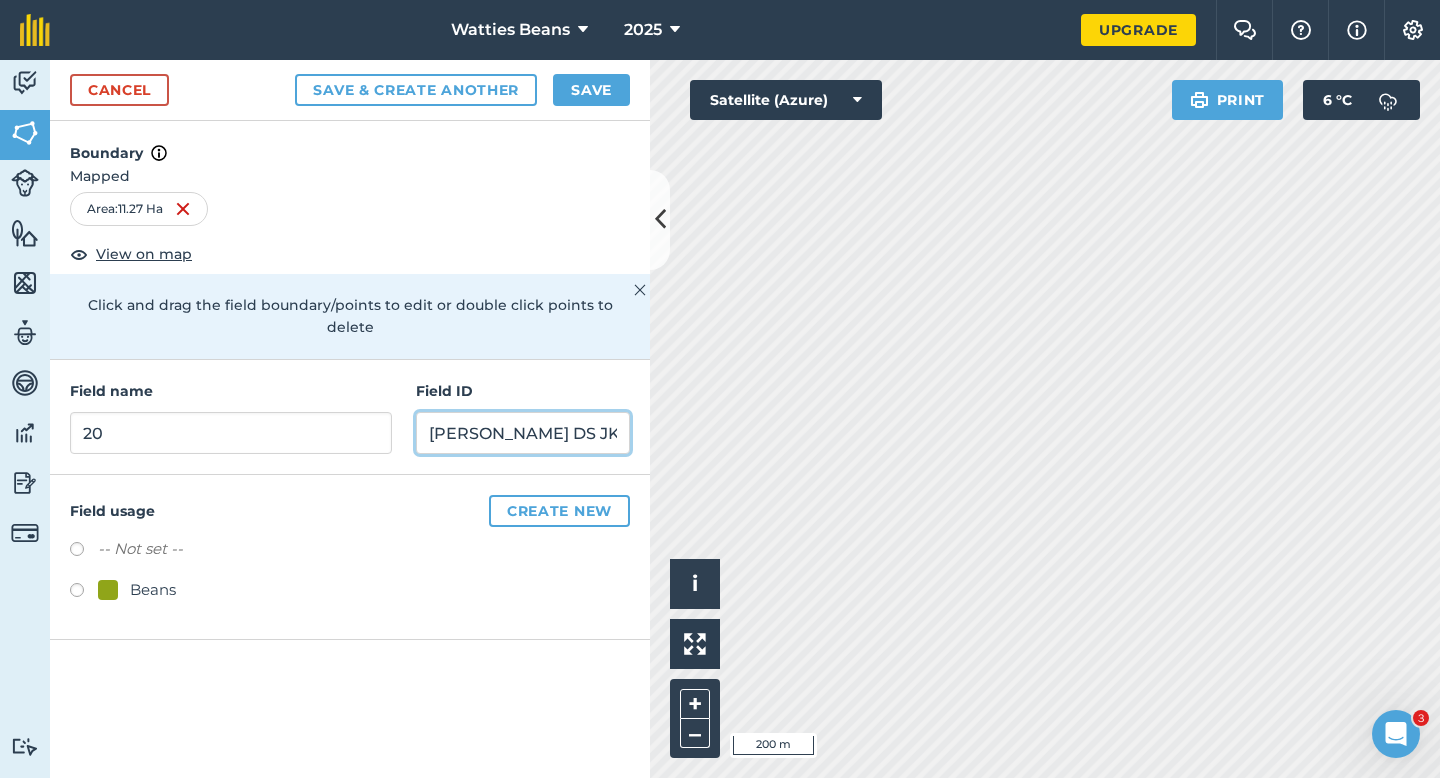 type on "[PERSON_NAME] DS JK & JD" 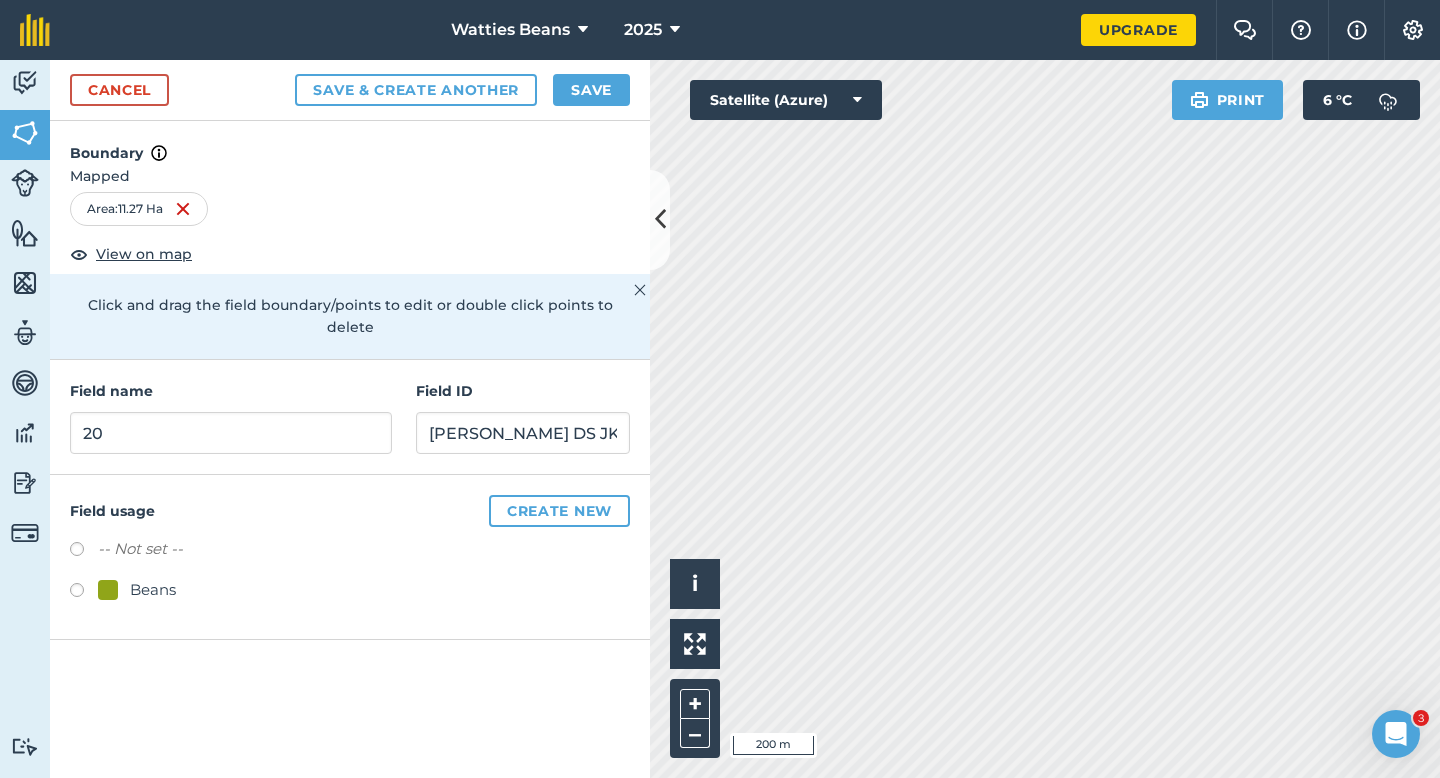 click on "-- Not set -- Beans" at bounding box center [350, 572] 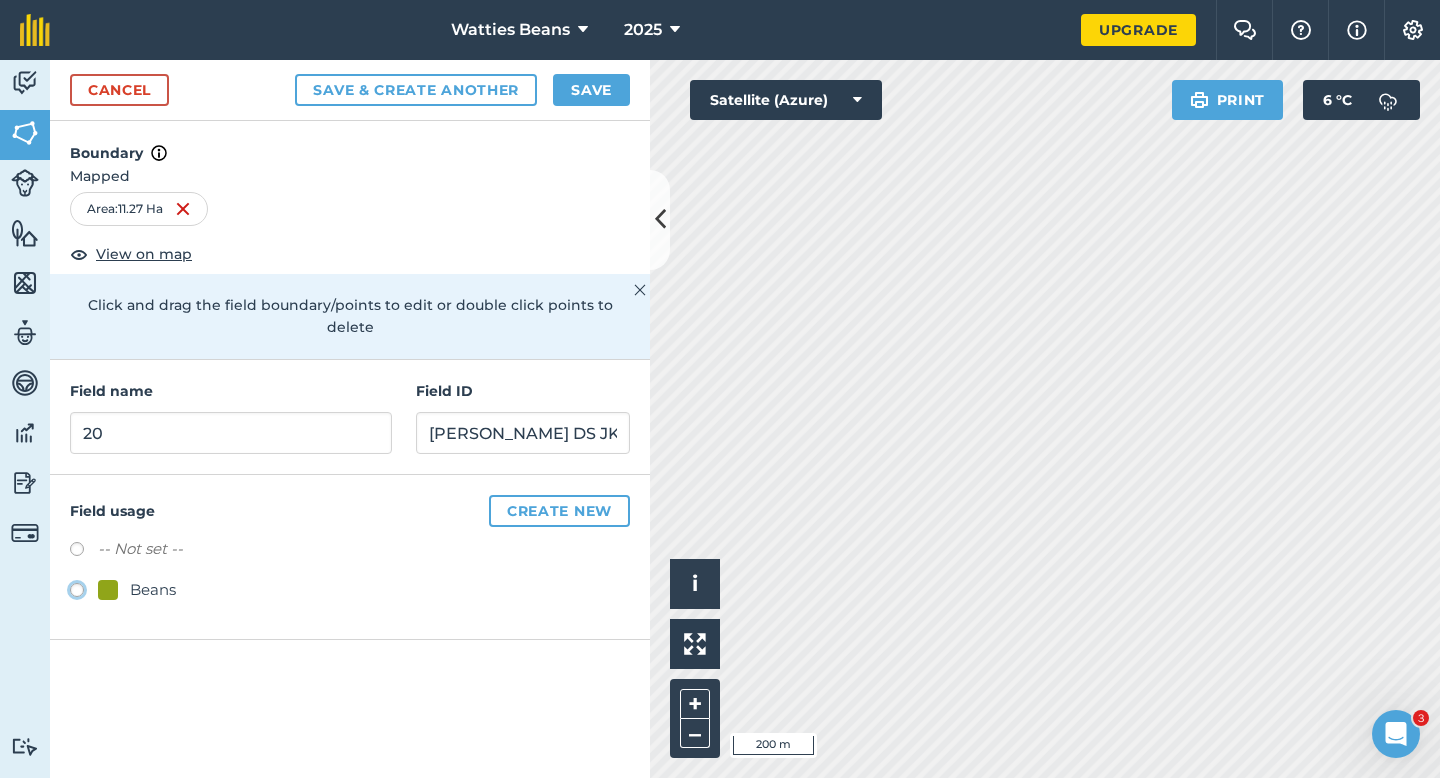 click on "Beans" at bounding box center [-9923, 589] 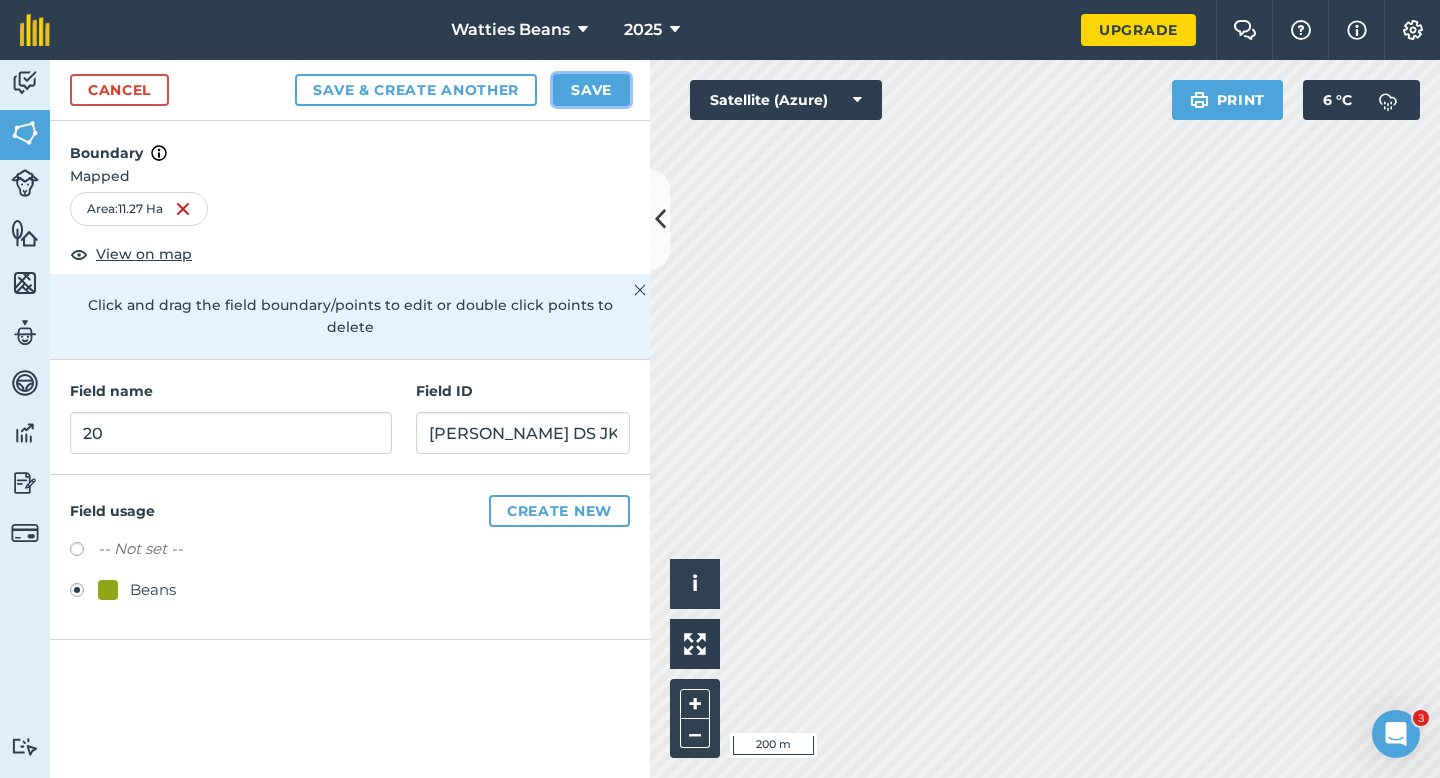 click on "Save" at bounding box center (591, 90) 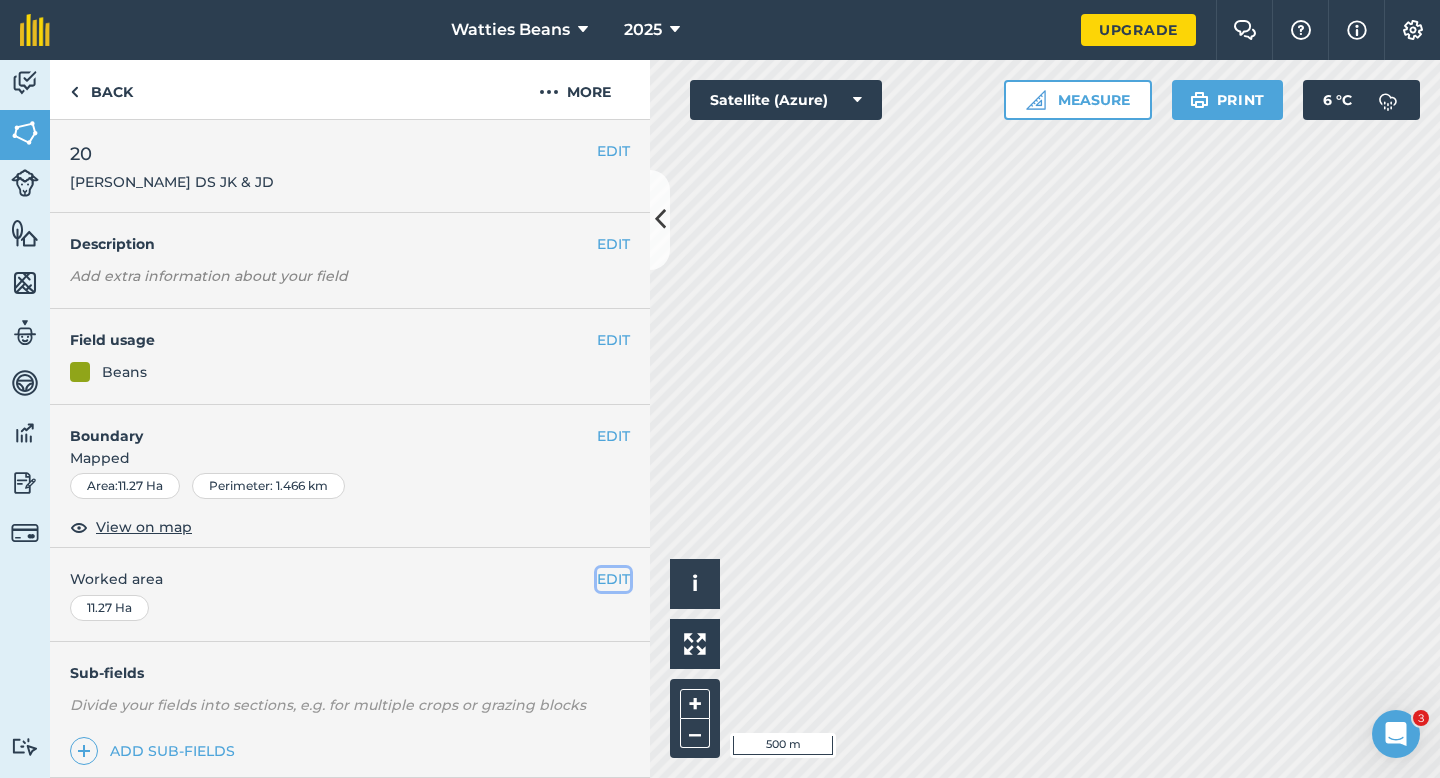 click on "EDIT" at bounding box center (613, 579) 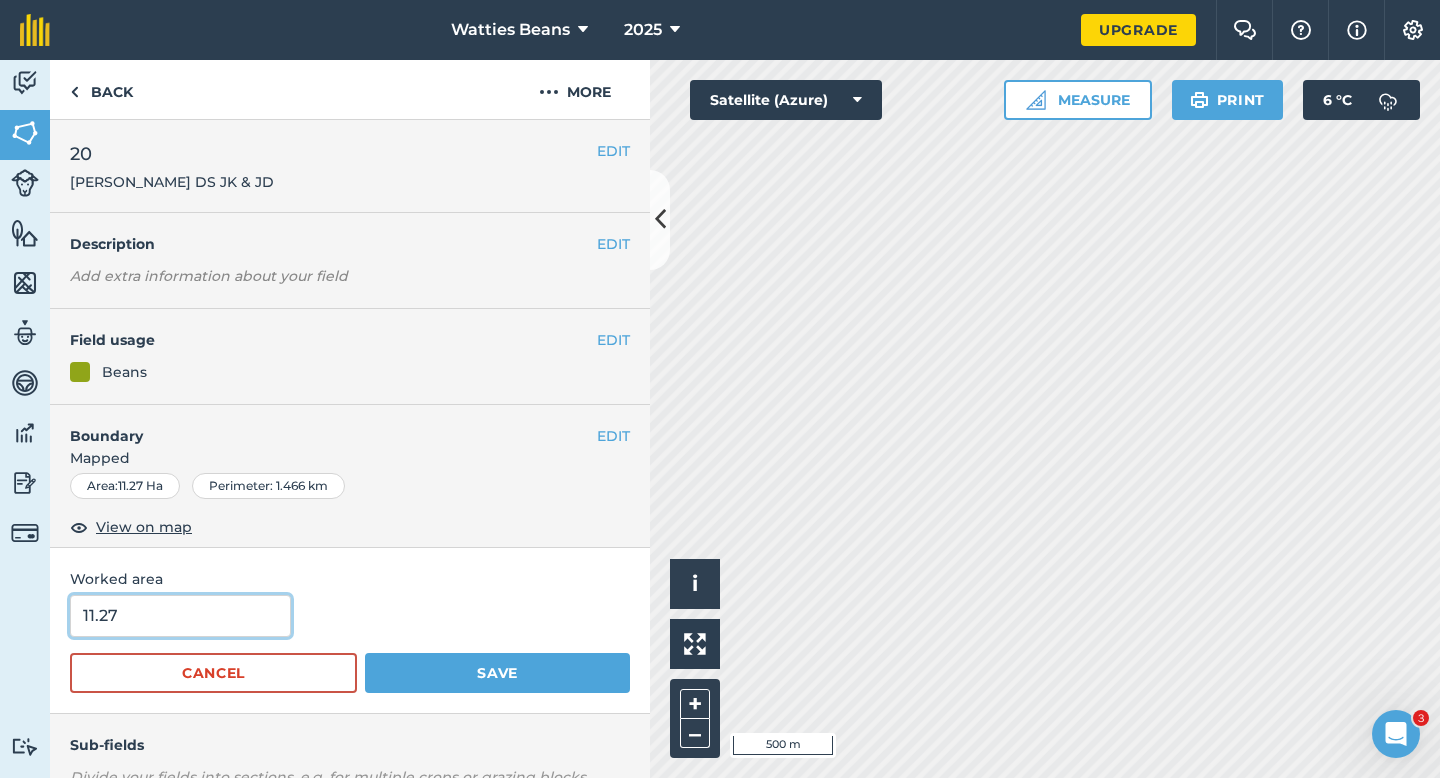 click on "11.27" at bounding box center (180, 616) 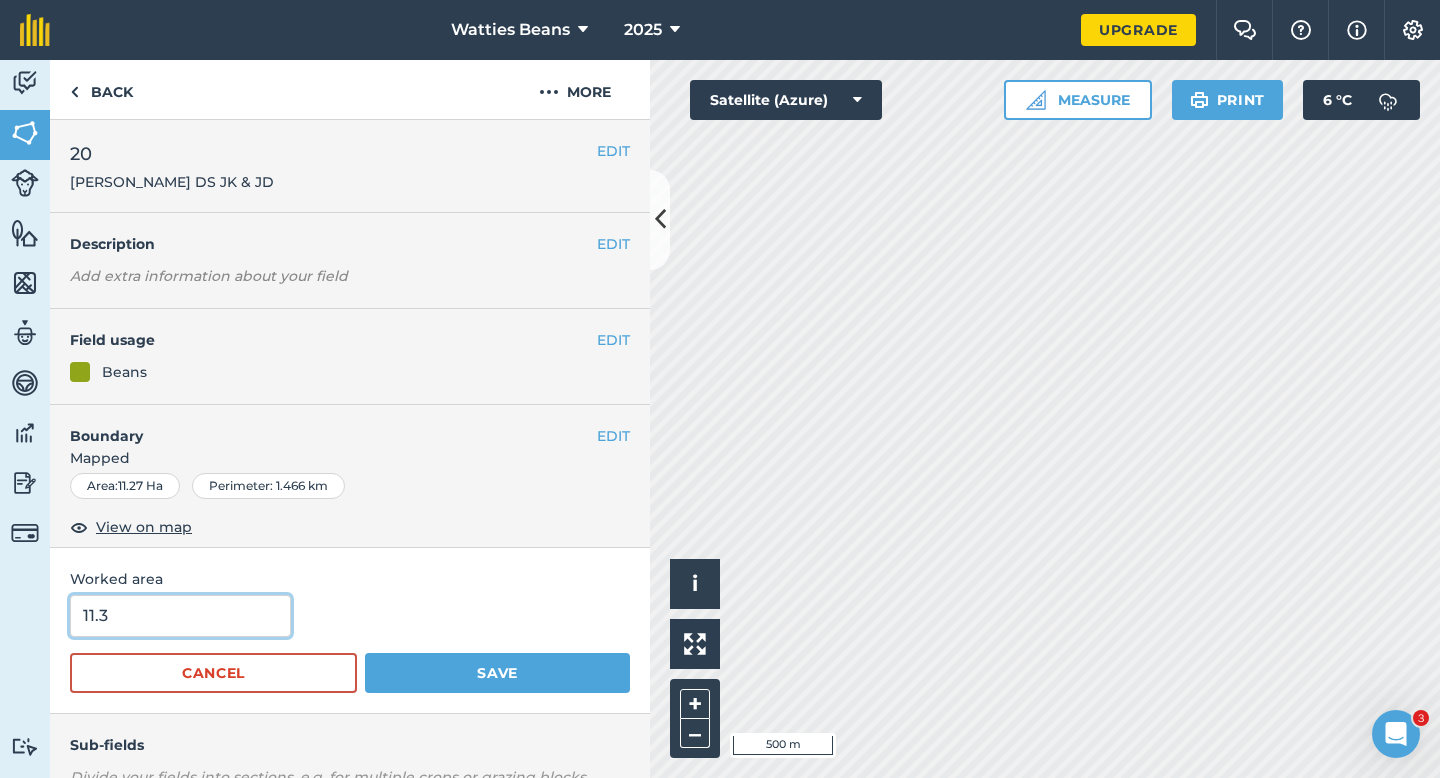 type on "11.3" 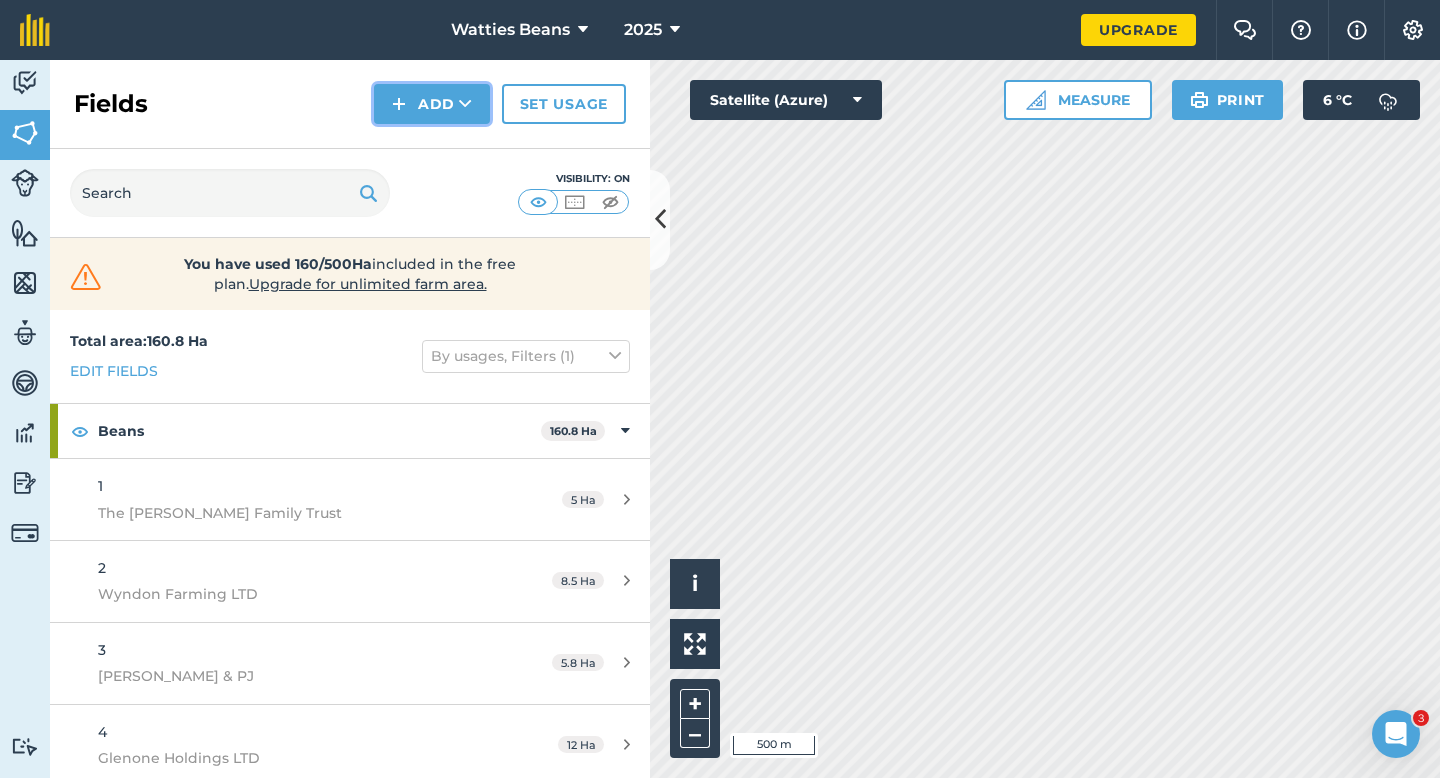 click on "Add" at bounding box center [432, 104] 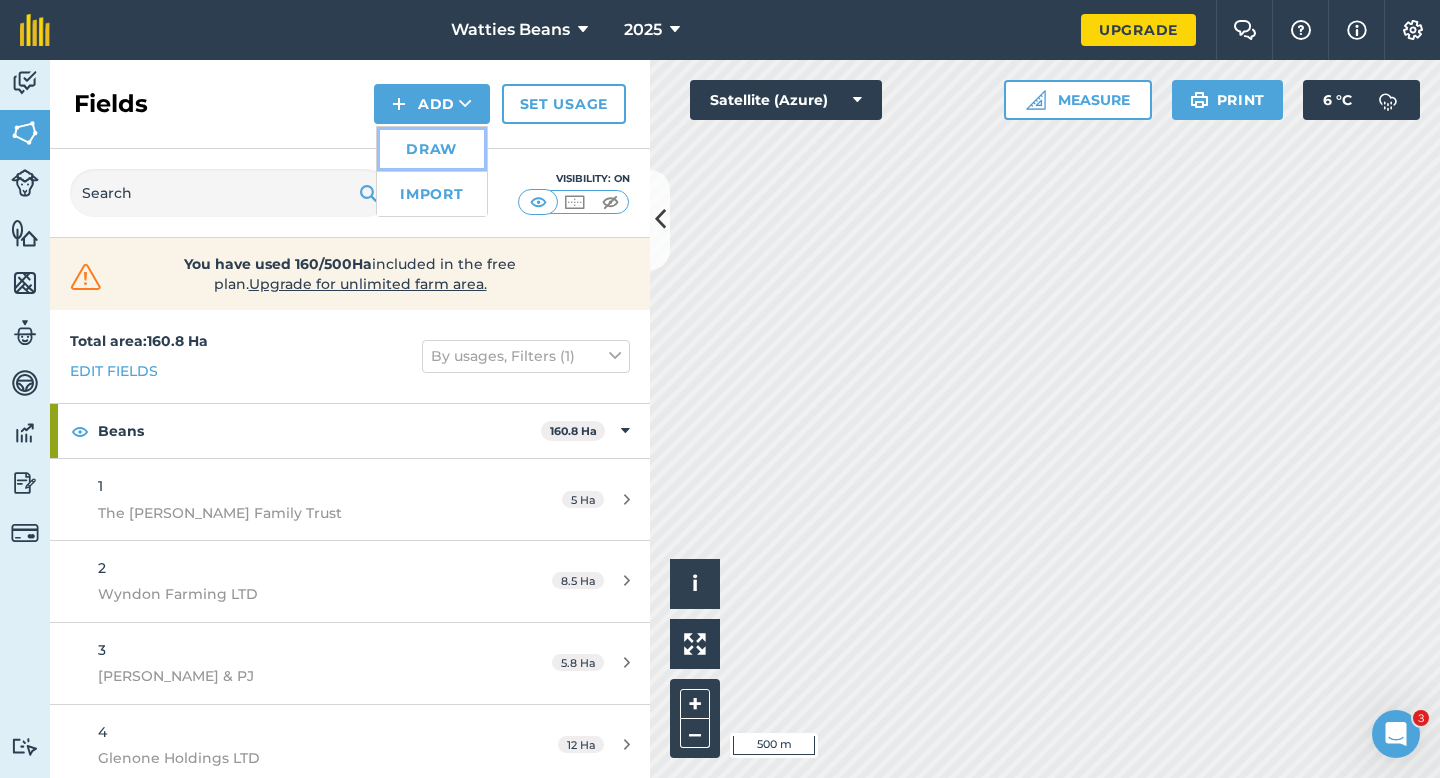 click on "Draw" at bounding box center (432, 149) 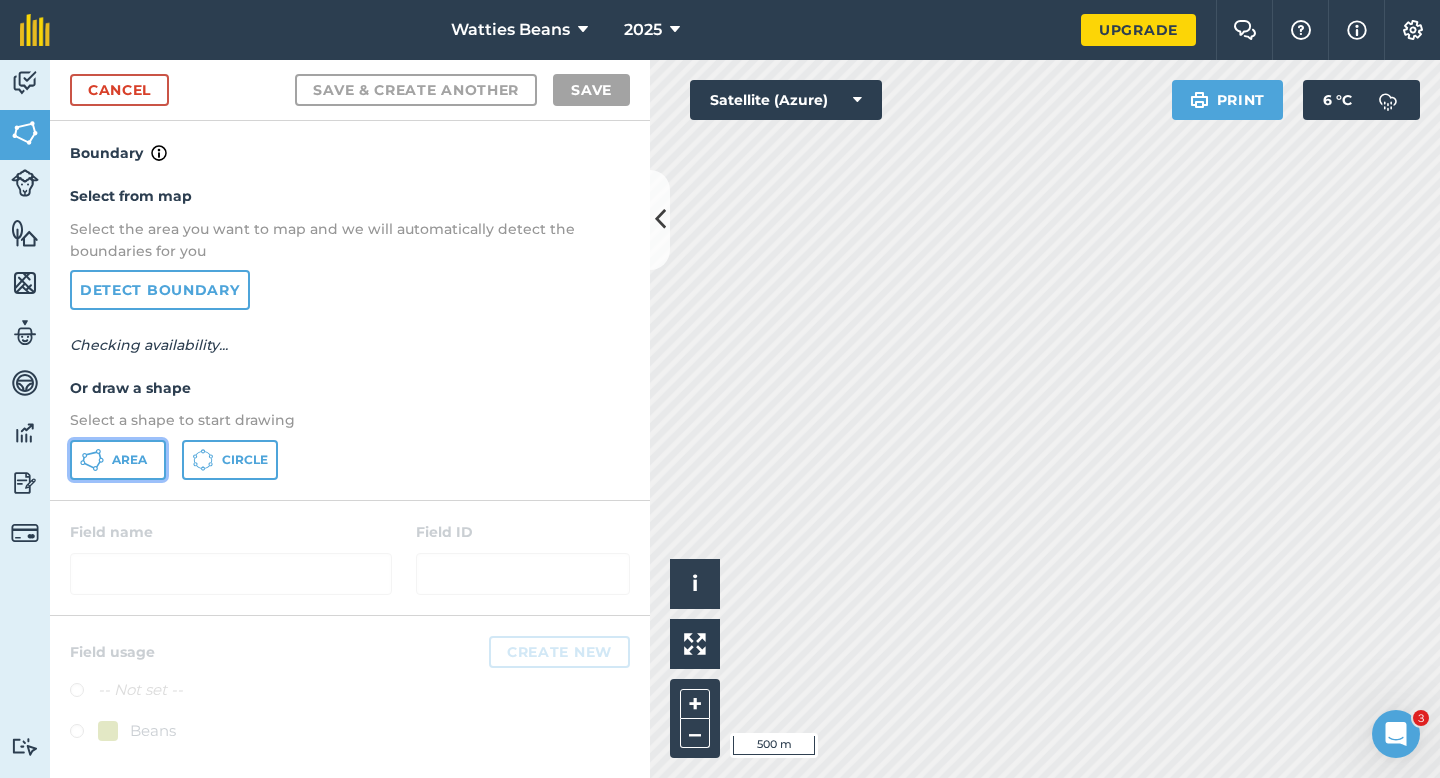 click on "Area" at bounding box center [118, 460] 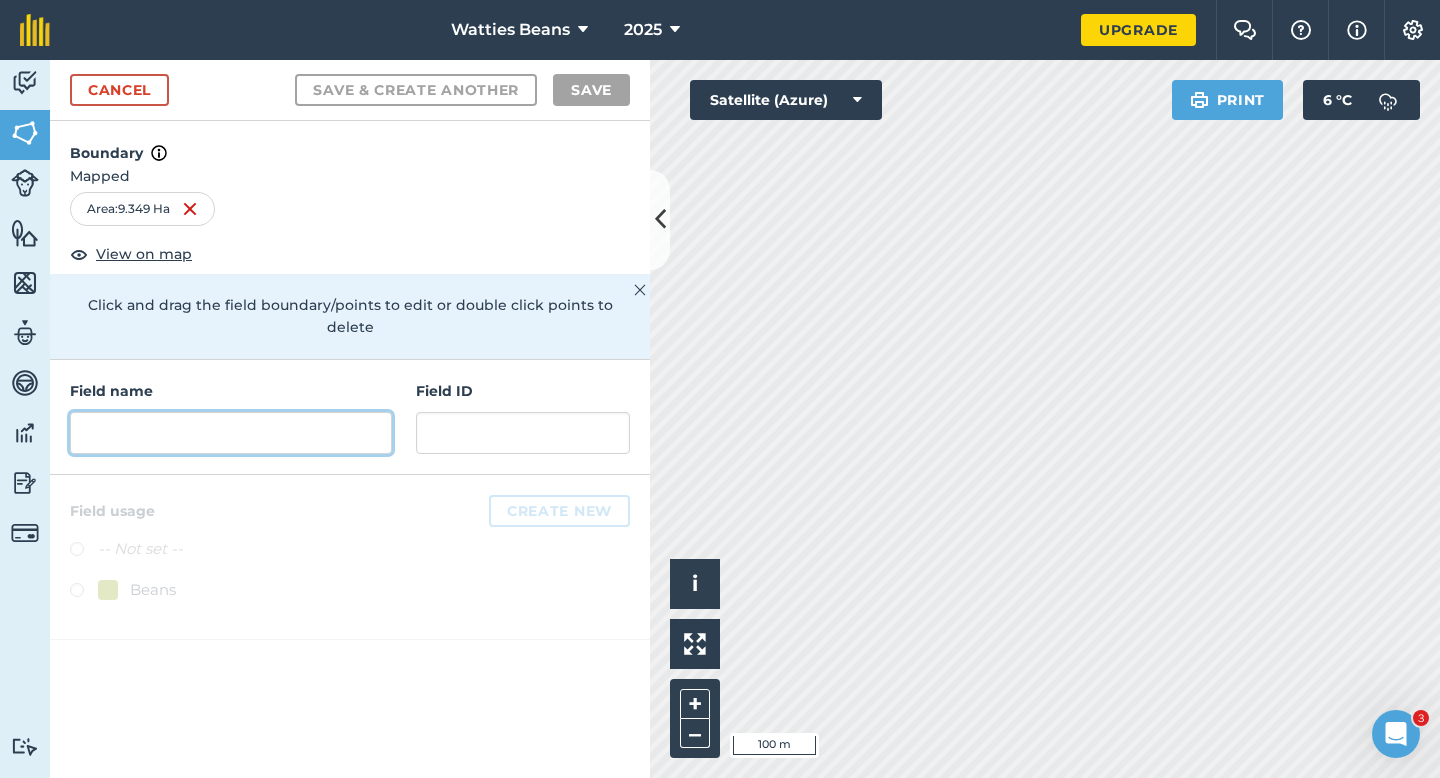 click at bounding box center (231, 433) 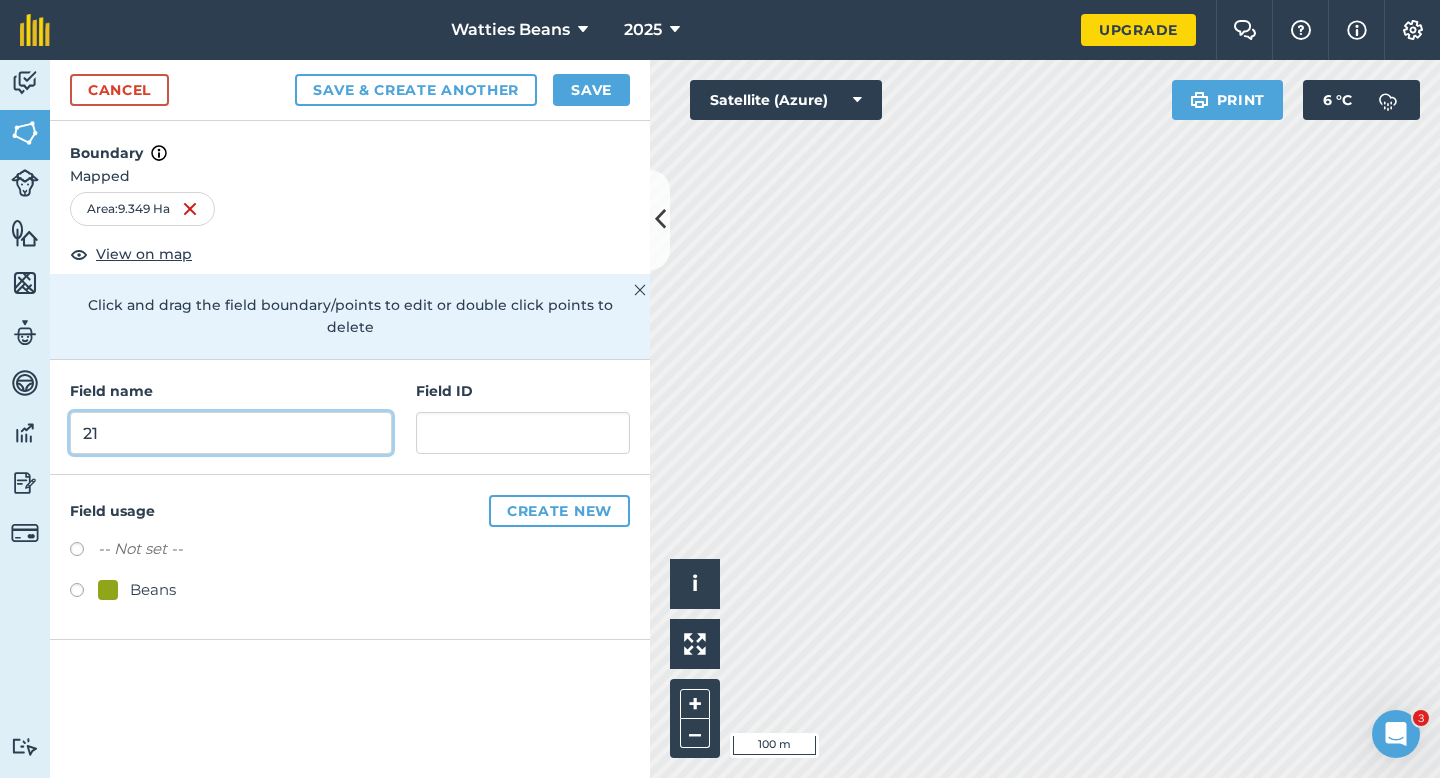 type on "21" 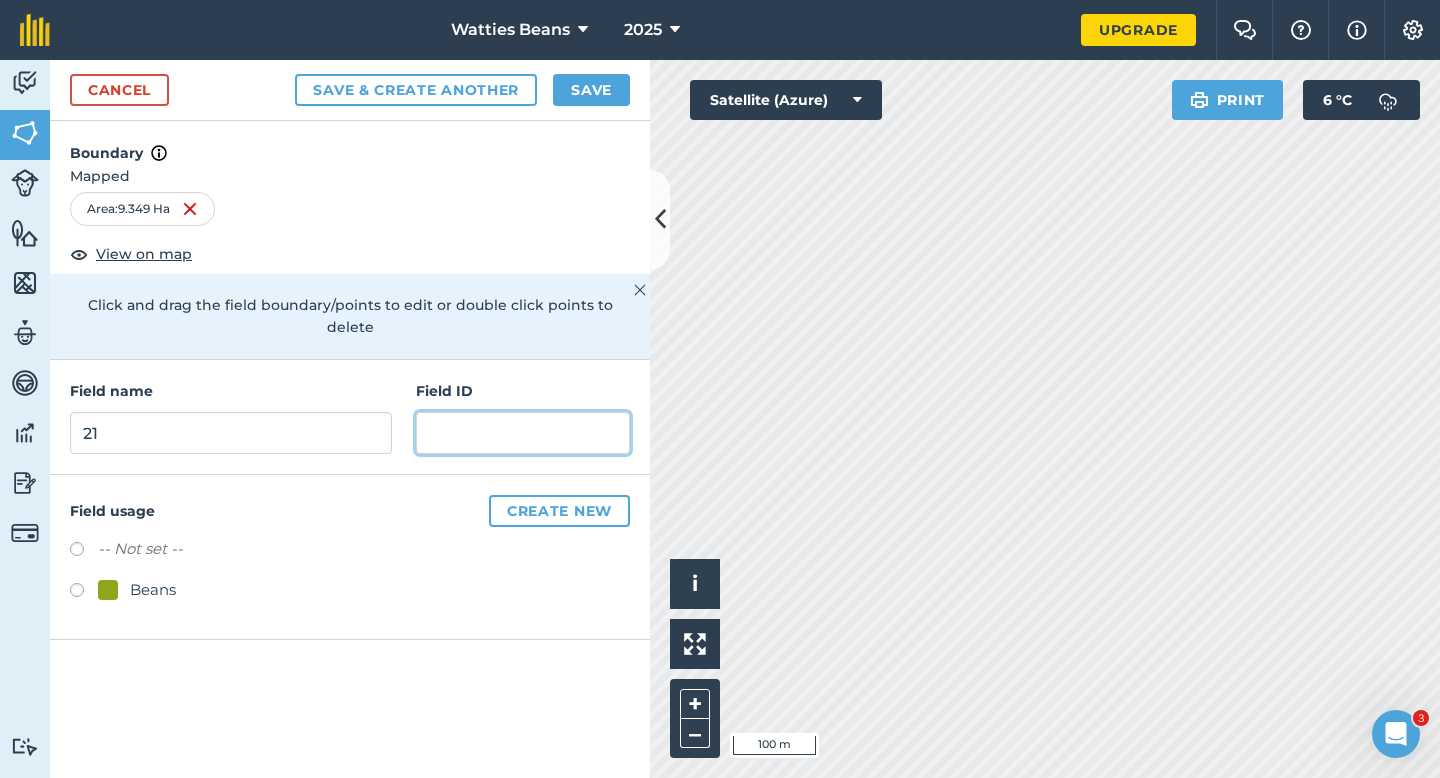 click at bounding box center [523, 433] 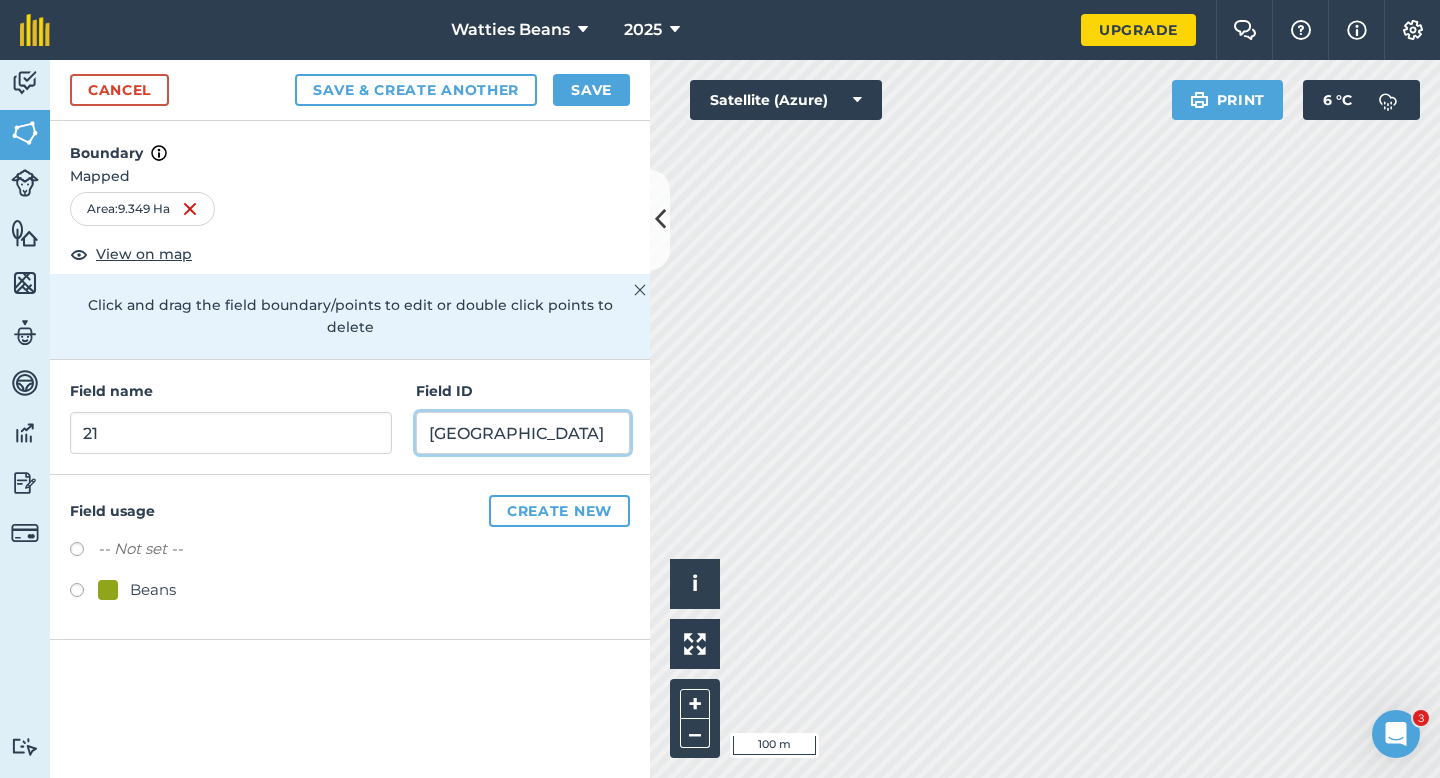 type on "[GEOGRAPHIC_DATA]" 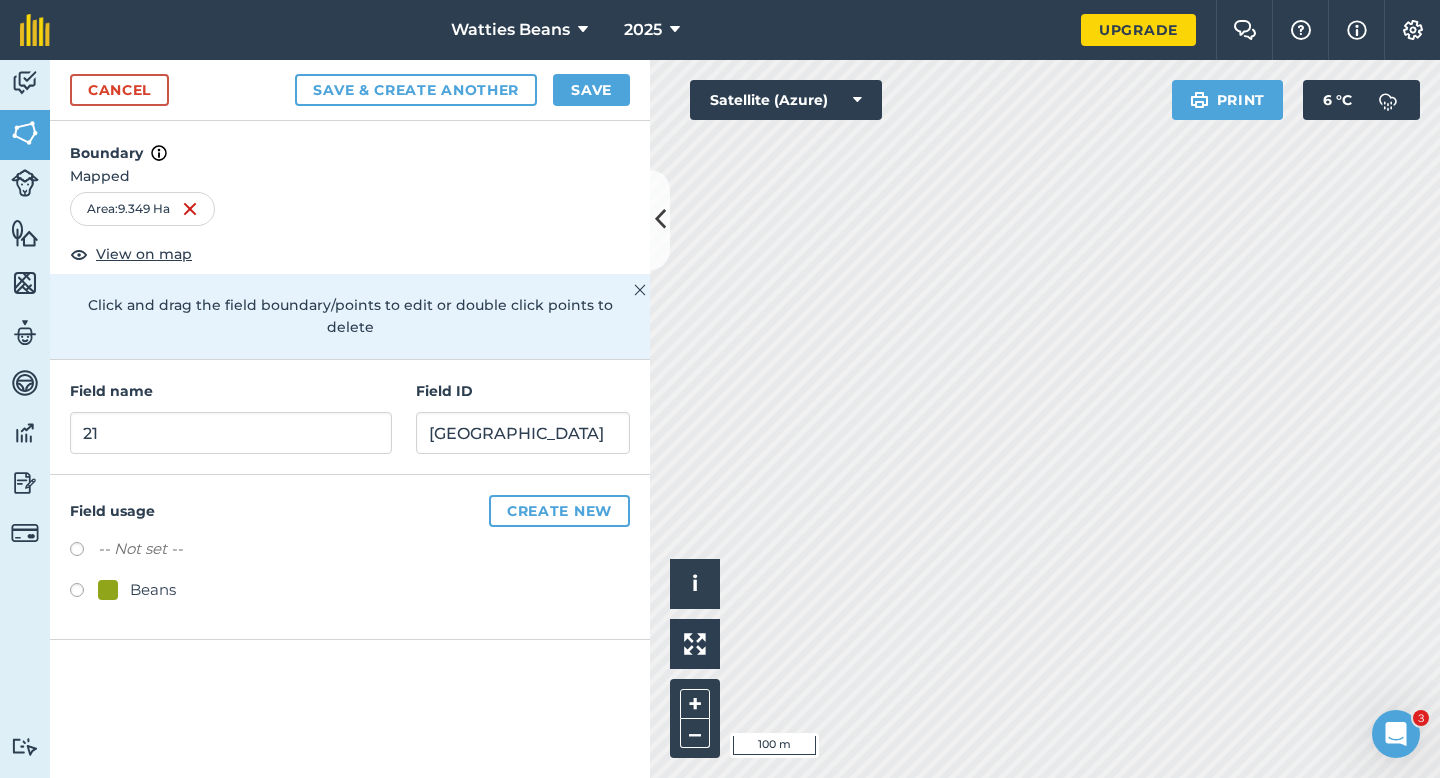 click on "Beans" at bounding box center (153, 590) 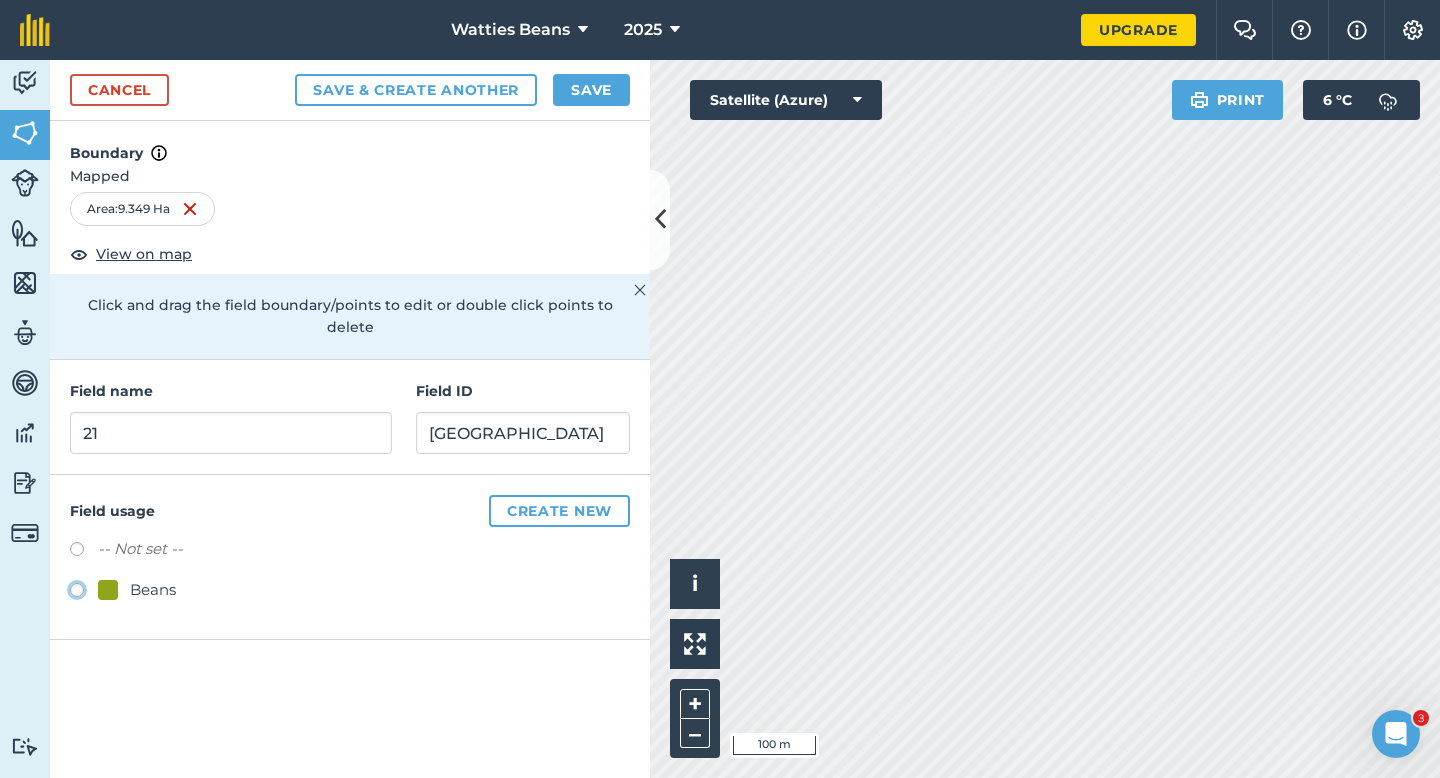 click on "Beans" at bounding box center (-9923, 589) 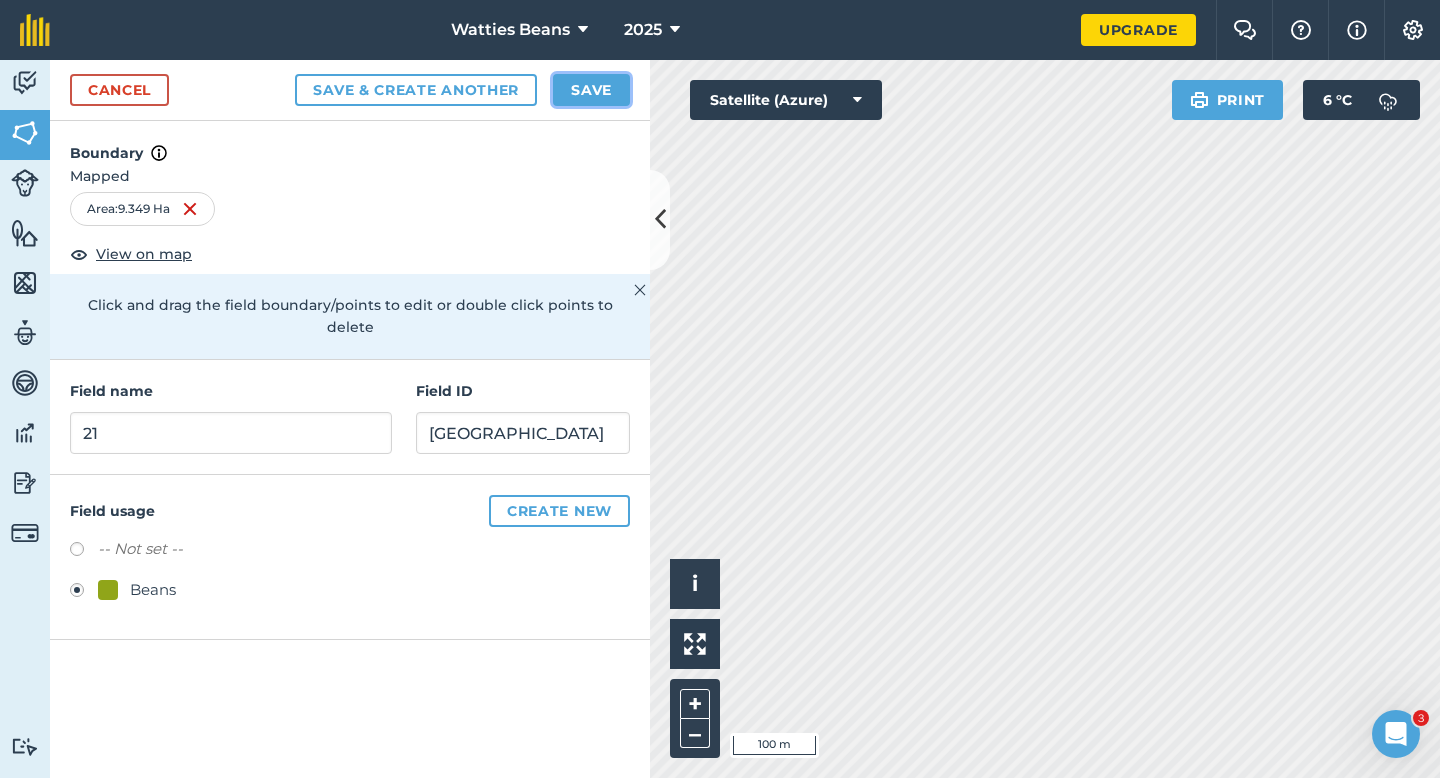 click on "Save" at bounding box center [591, 90] 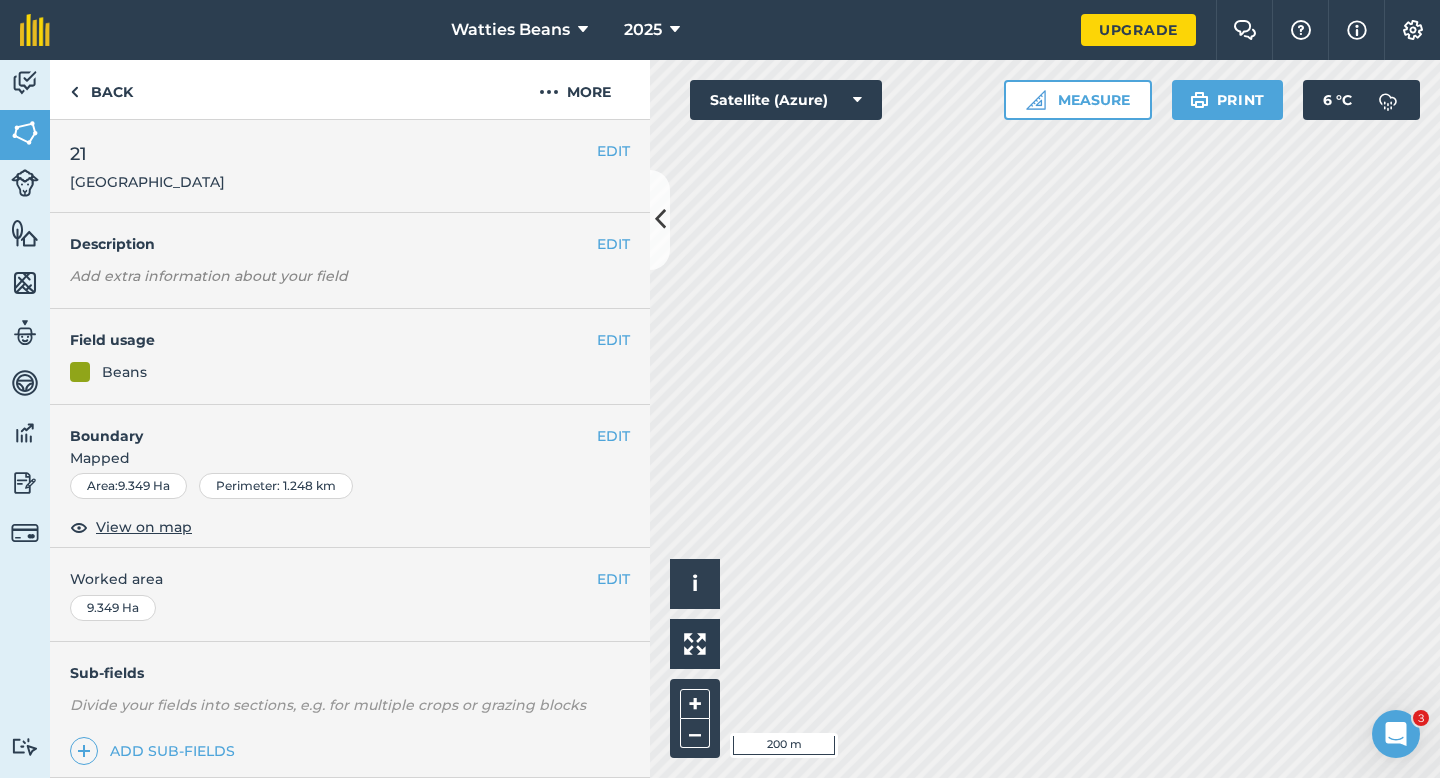 click on "EDIT Worked area 9.349   Ha" at bounding box center [350, 594] 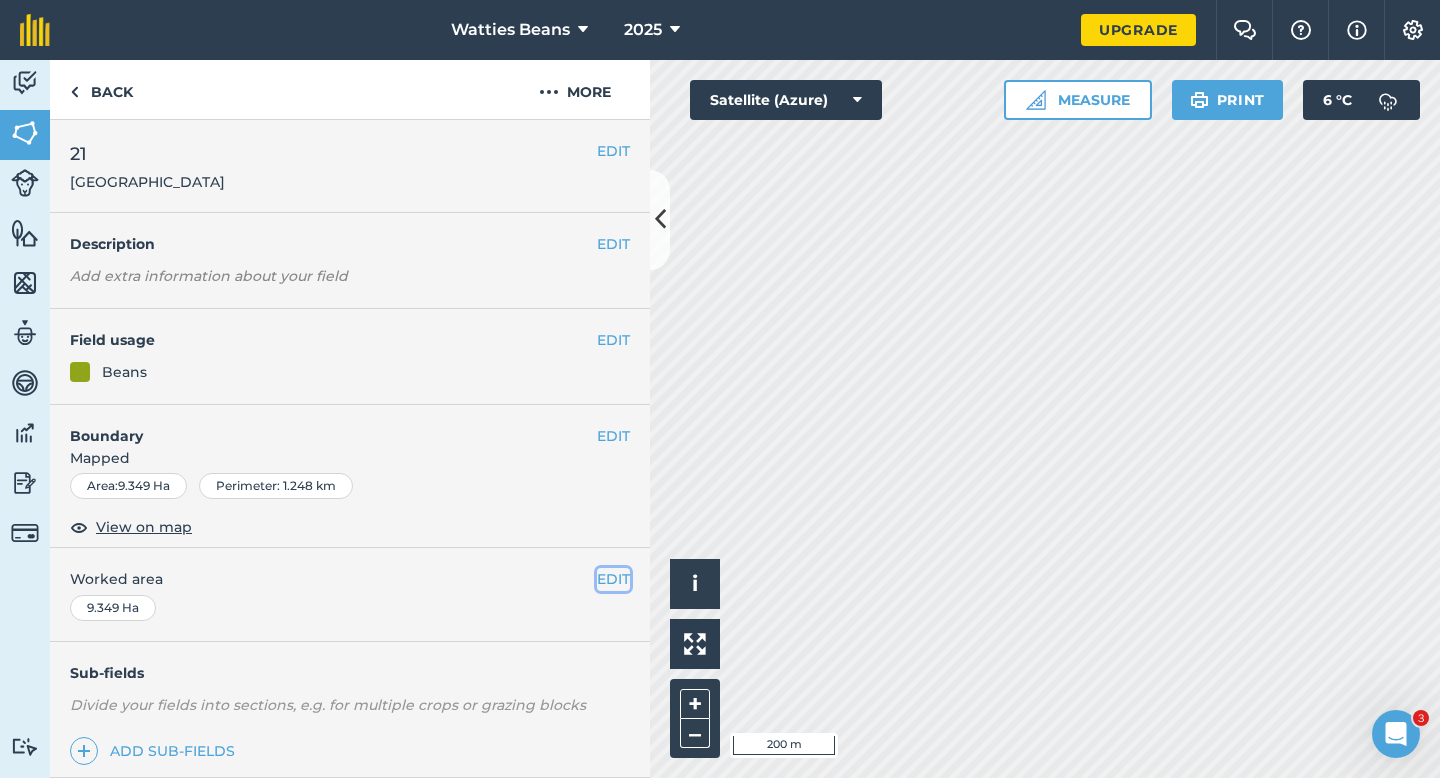 click on "EDIT" at bounding box center [613, 579] 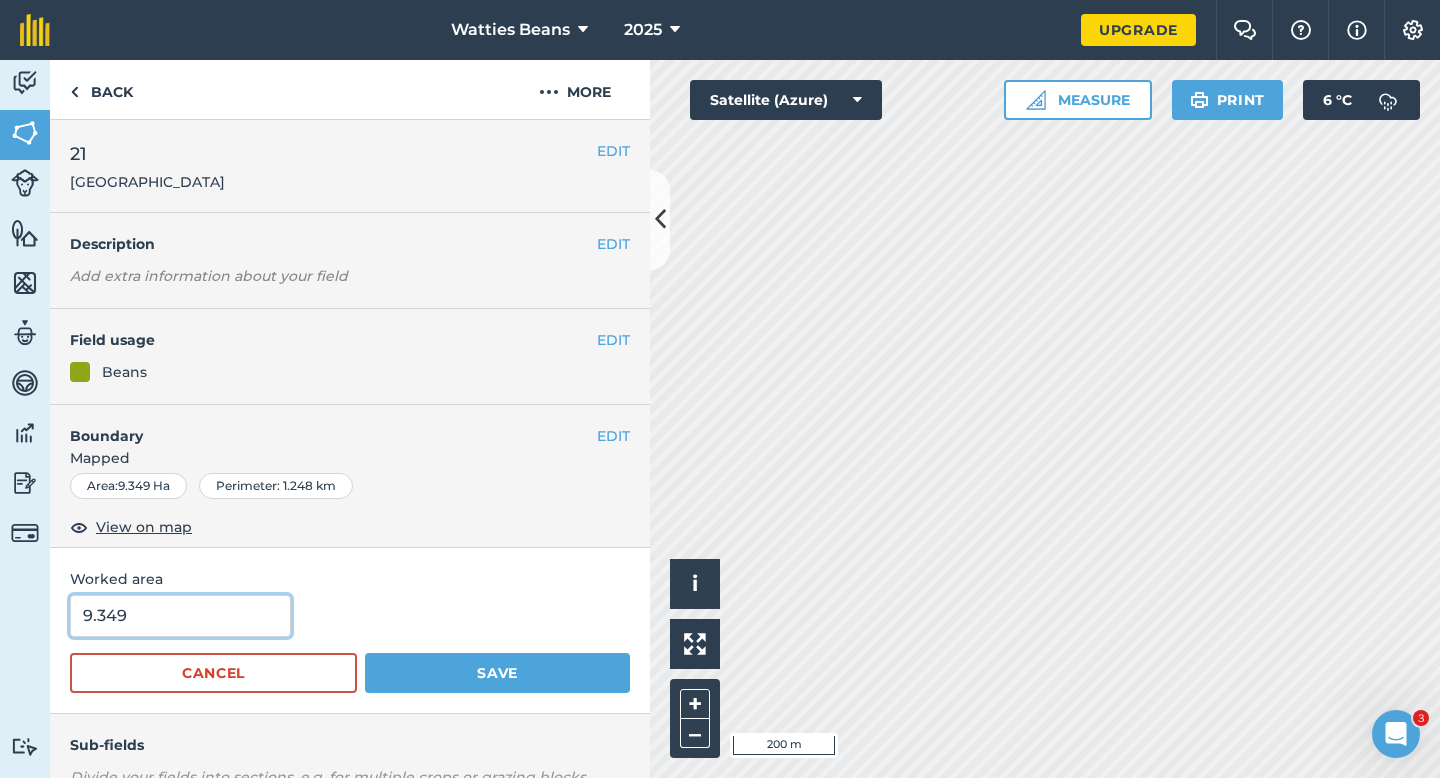 click on "9.349" at bounding box center (180, 616) 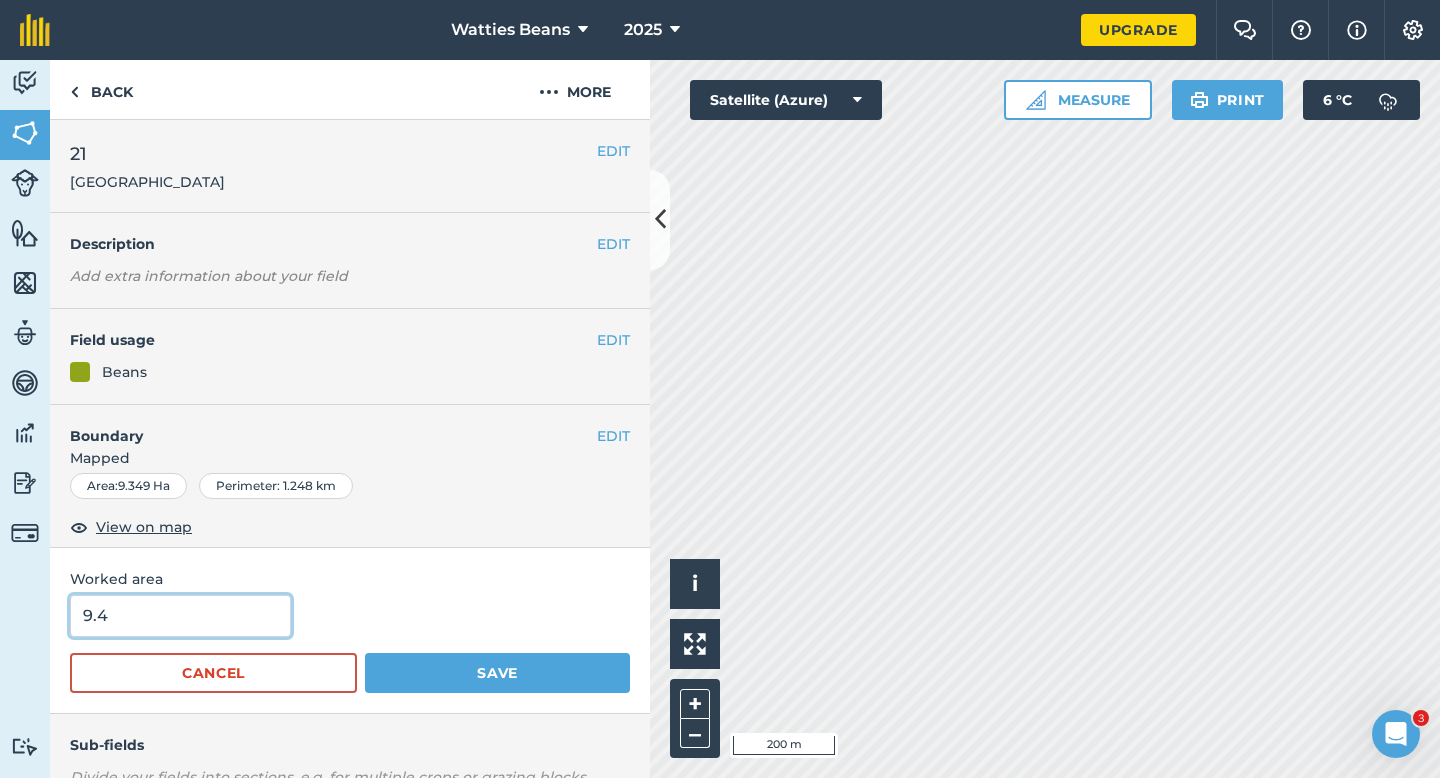 type on "9.4" 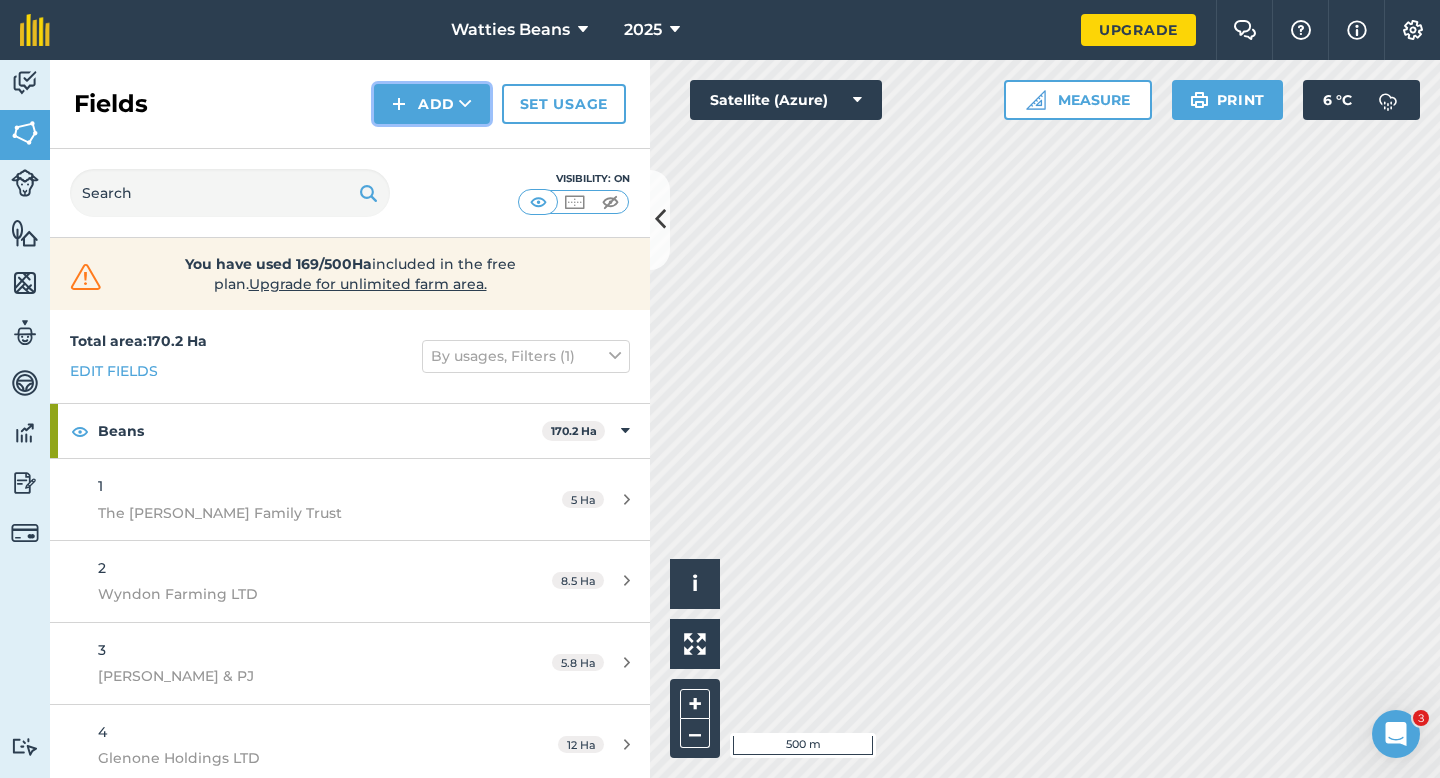 click on "Add" at bounding box center (432, 104) 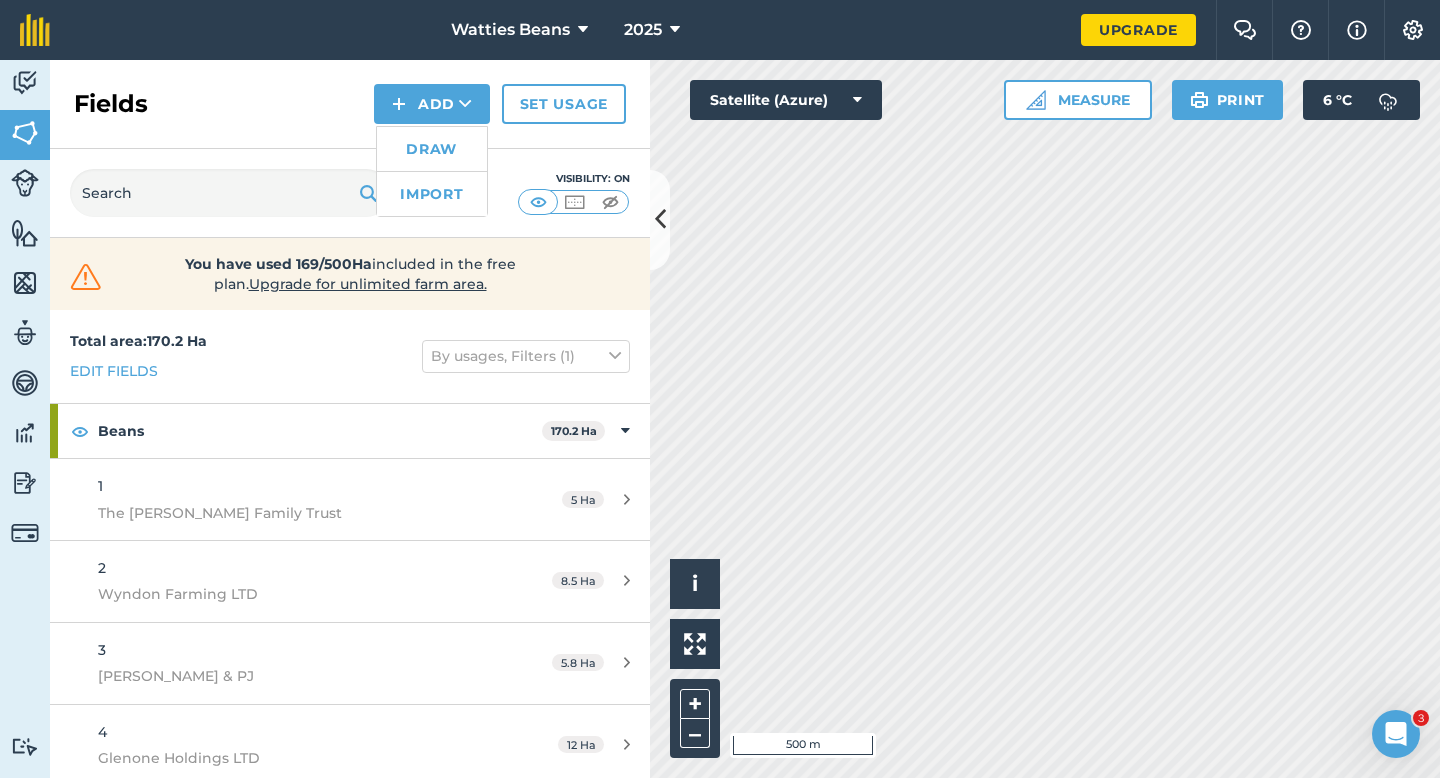 click on "Draw" at bounding box center [432, 149] 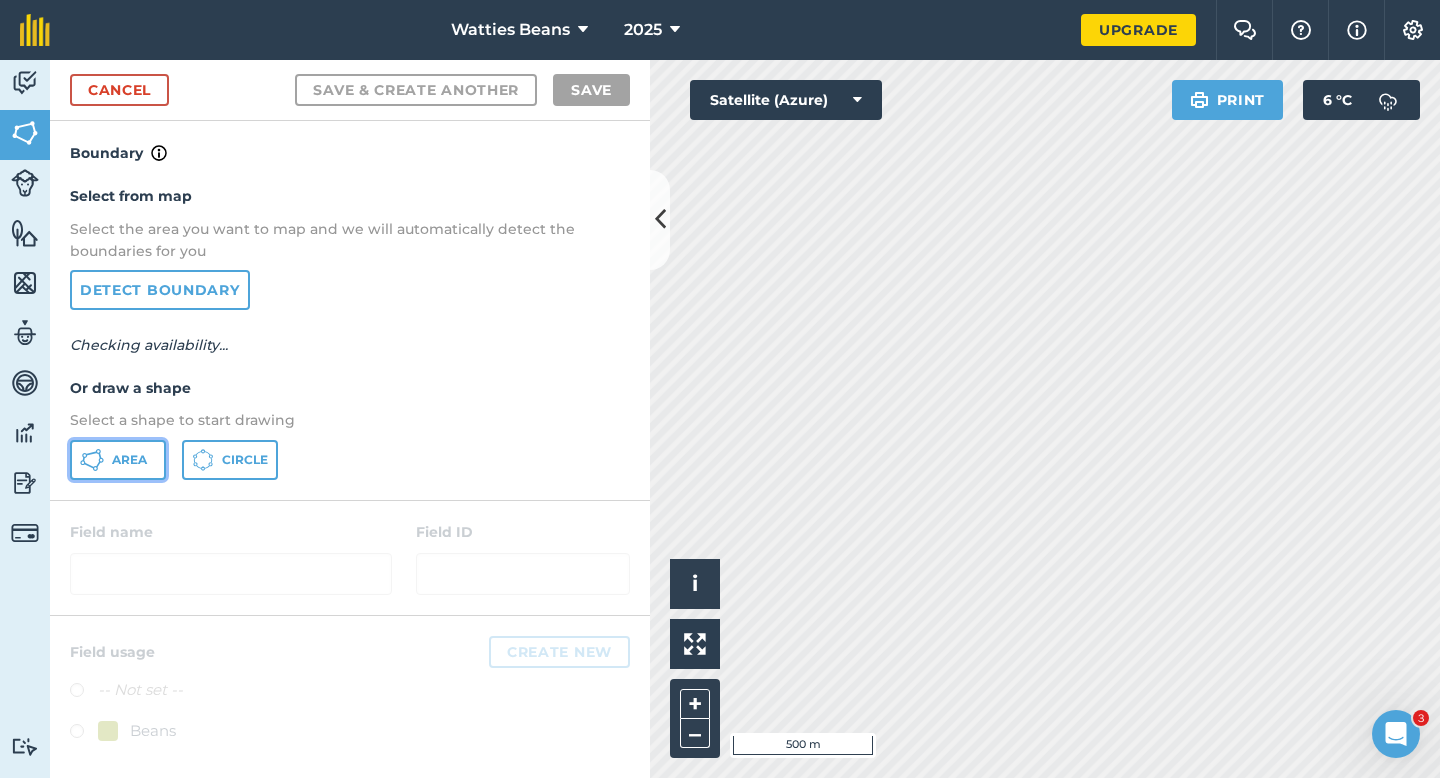 click on "Area" at bounding box center [118, 460] 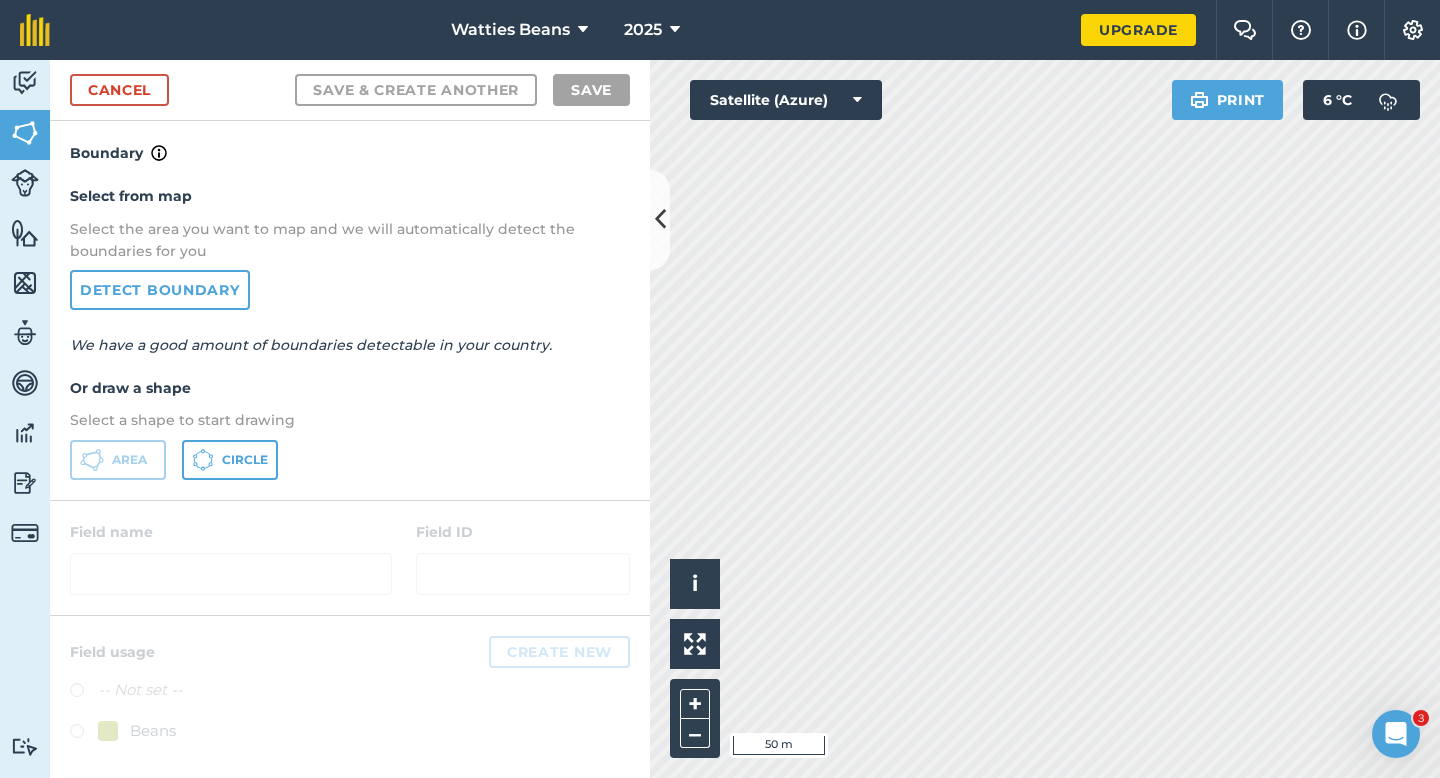 click on "Watties Beans 2025" at bounding box center [575, 30] 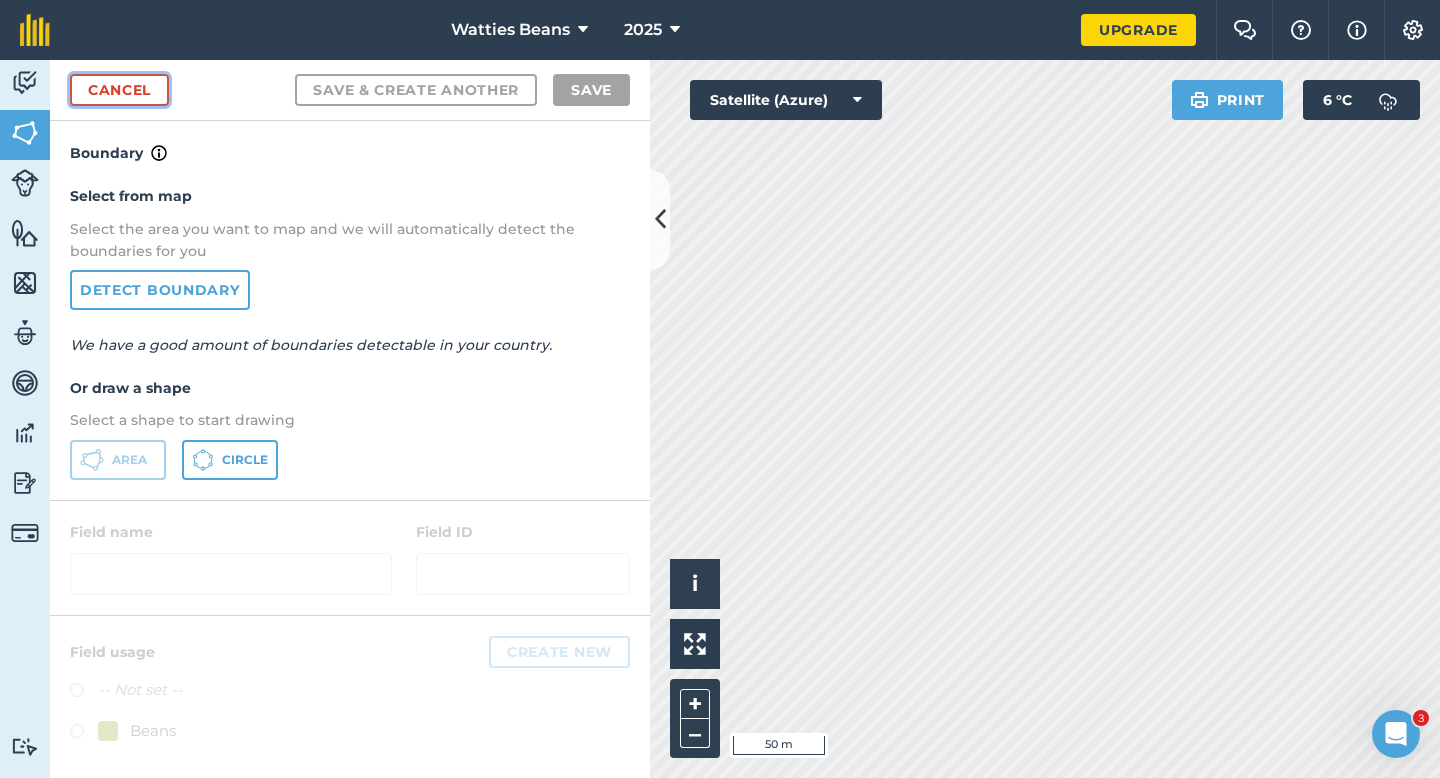 click on "Cancel" at bounding box center (119, 90) 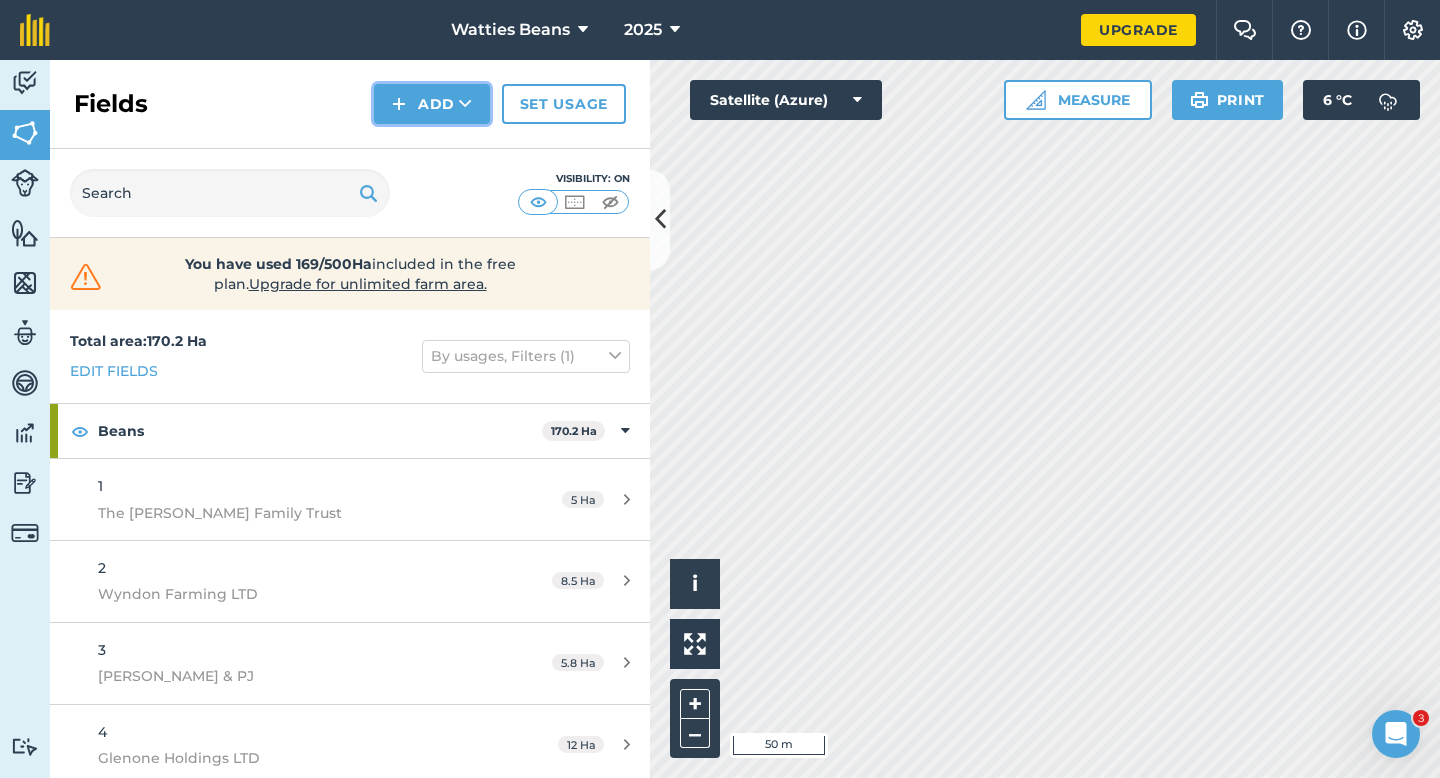 click at bounding box center (399, 104) 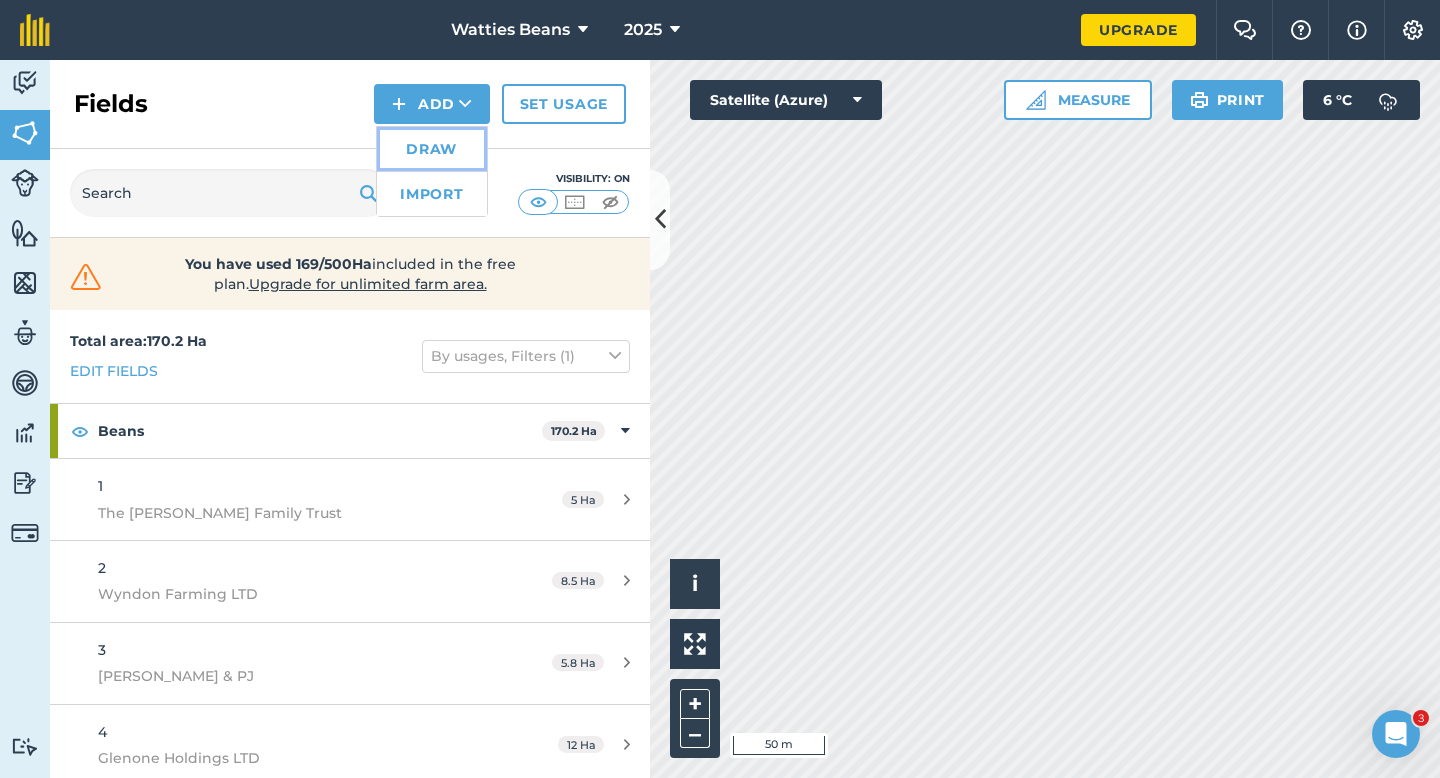 click on "Draw" at bounding box center [432, 149] 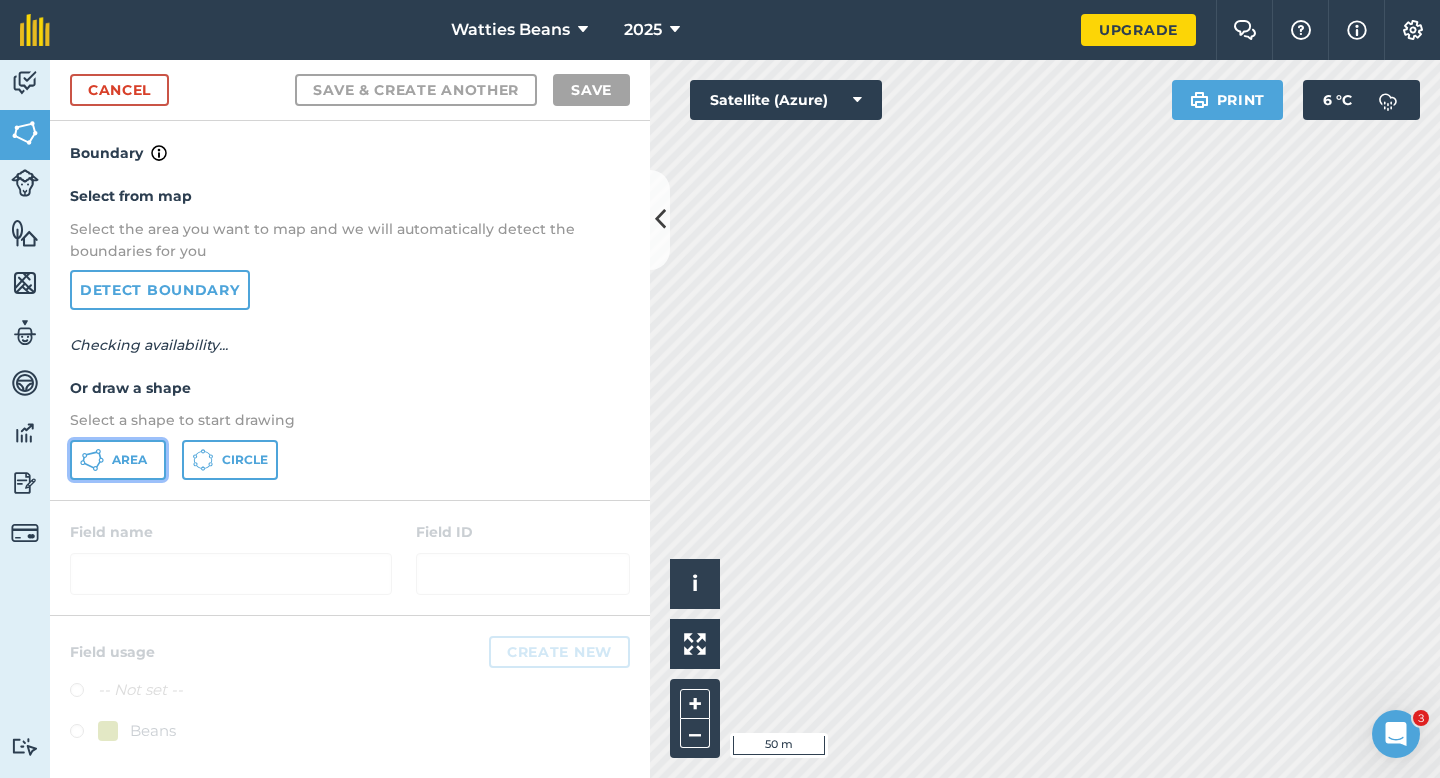 click on "Area" at bounding box center (129, 460) 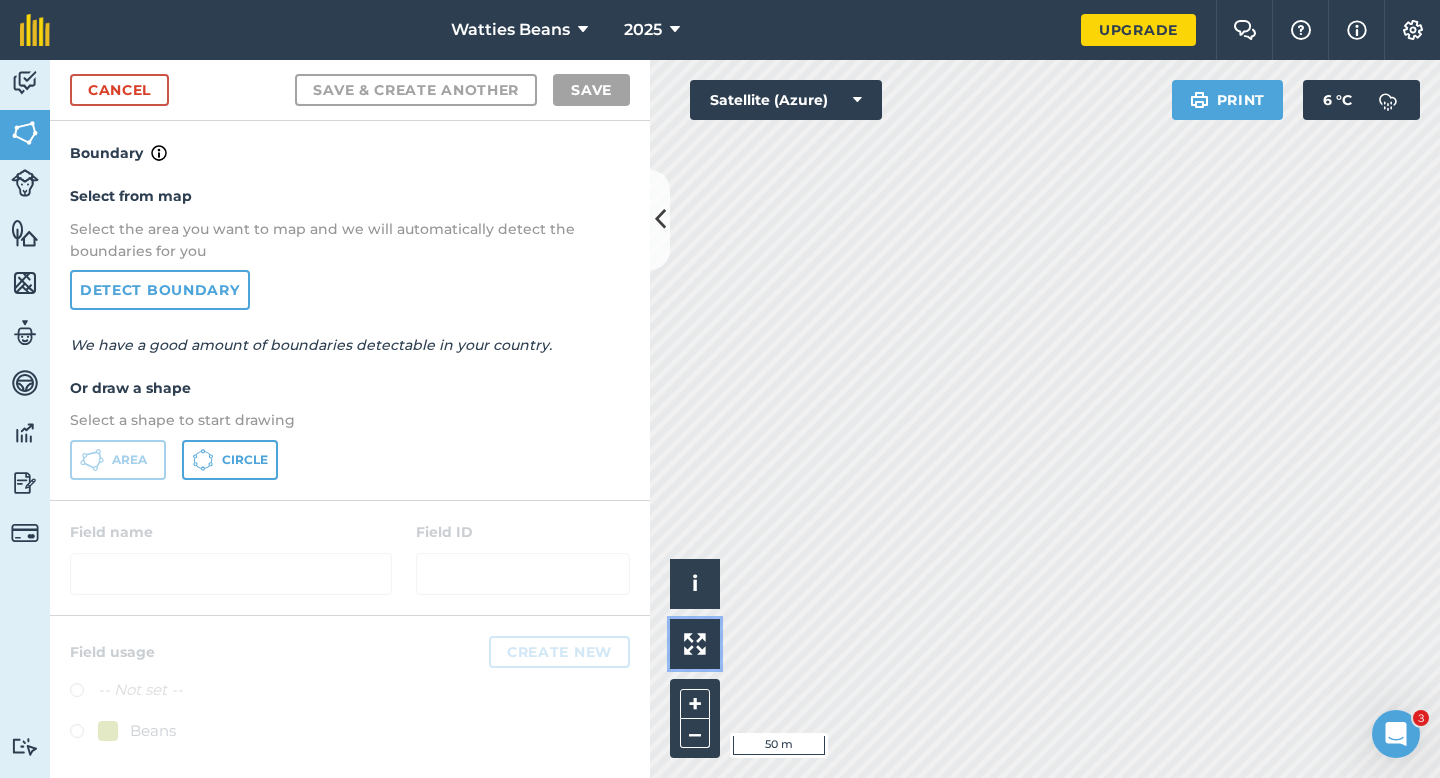 click on "Click to start drawing i © 2025 TomTom, Microsoft 50 m + – Satellite (Azure) Print 6   ° C" at bounding box center (1045, 419) 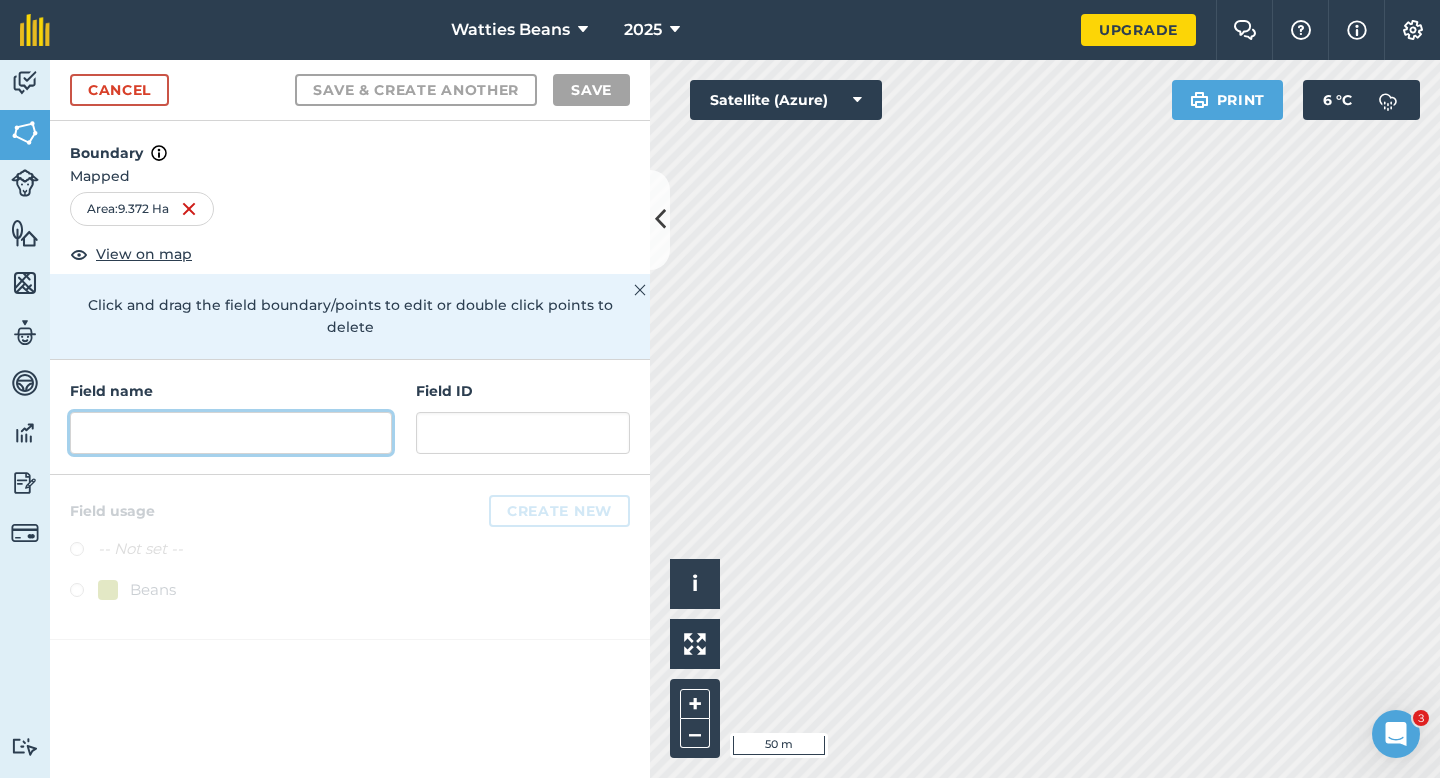 click at bounding box center (231, 433) 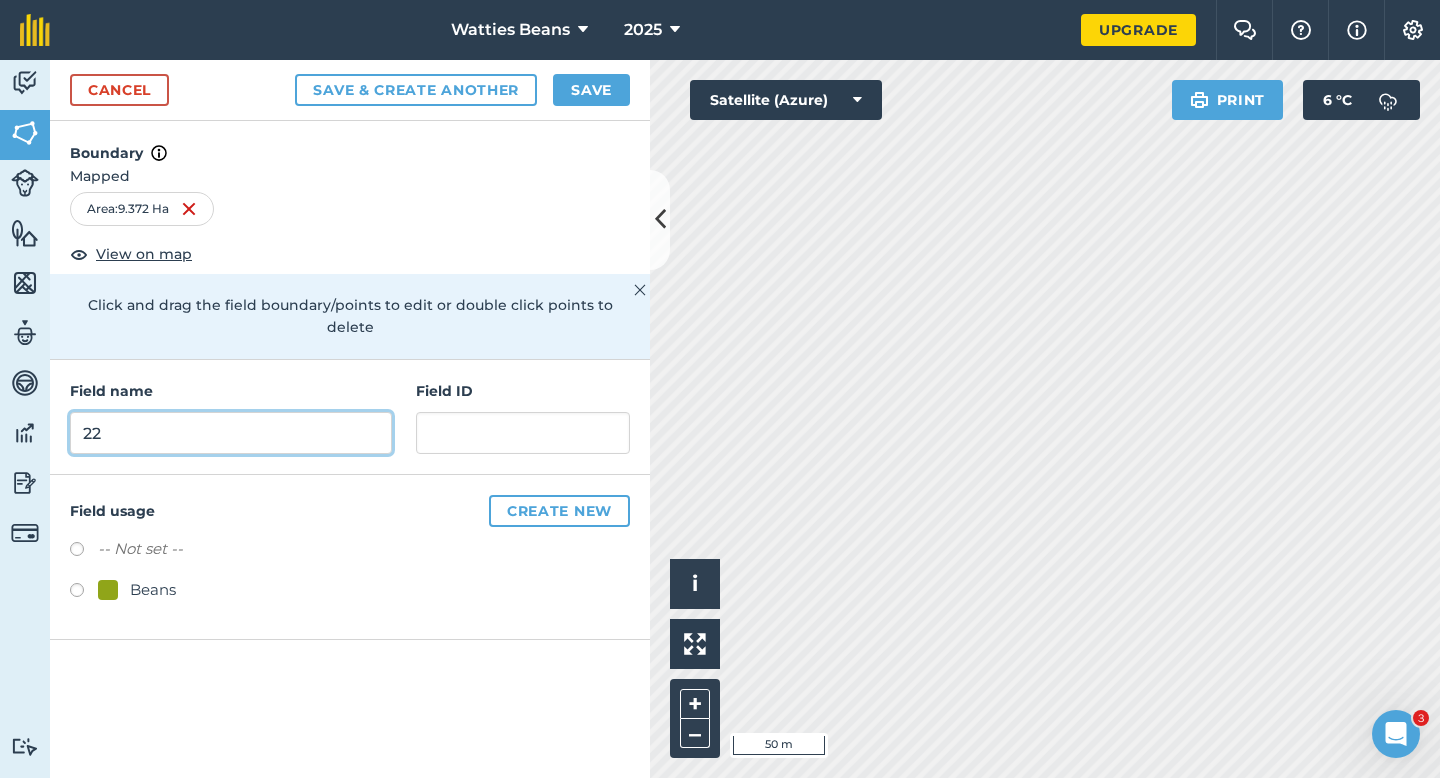 type on "22" 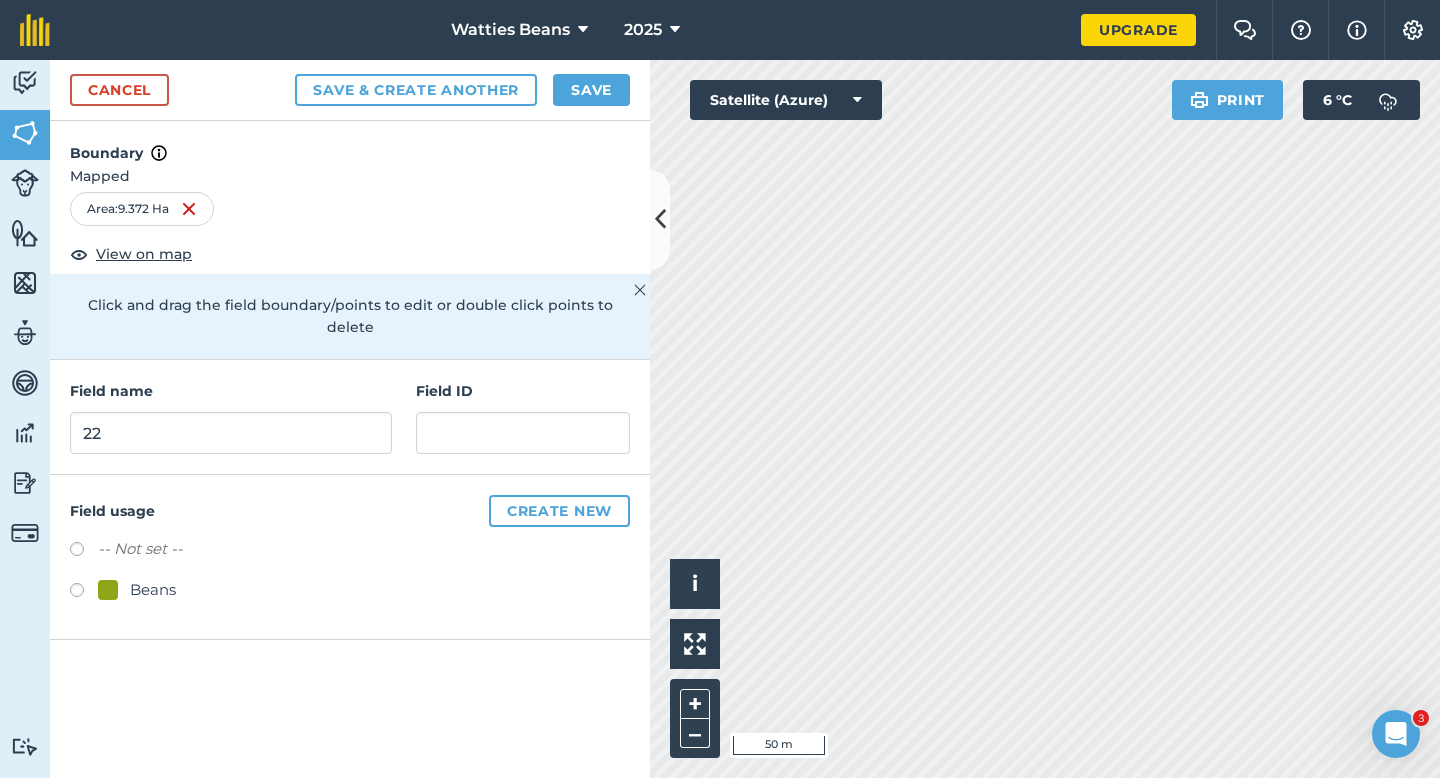 click on "Beans" at bounding box center [153, 590] 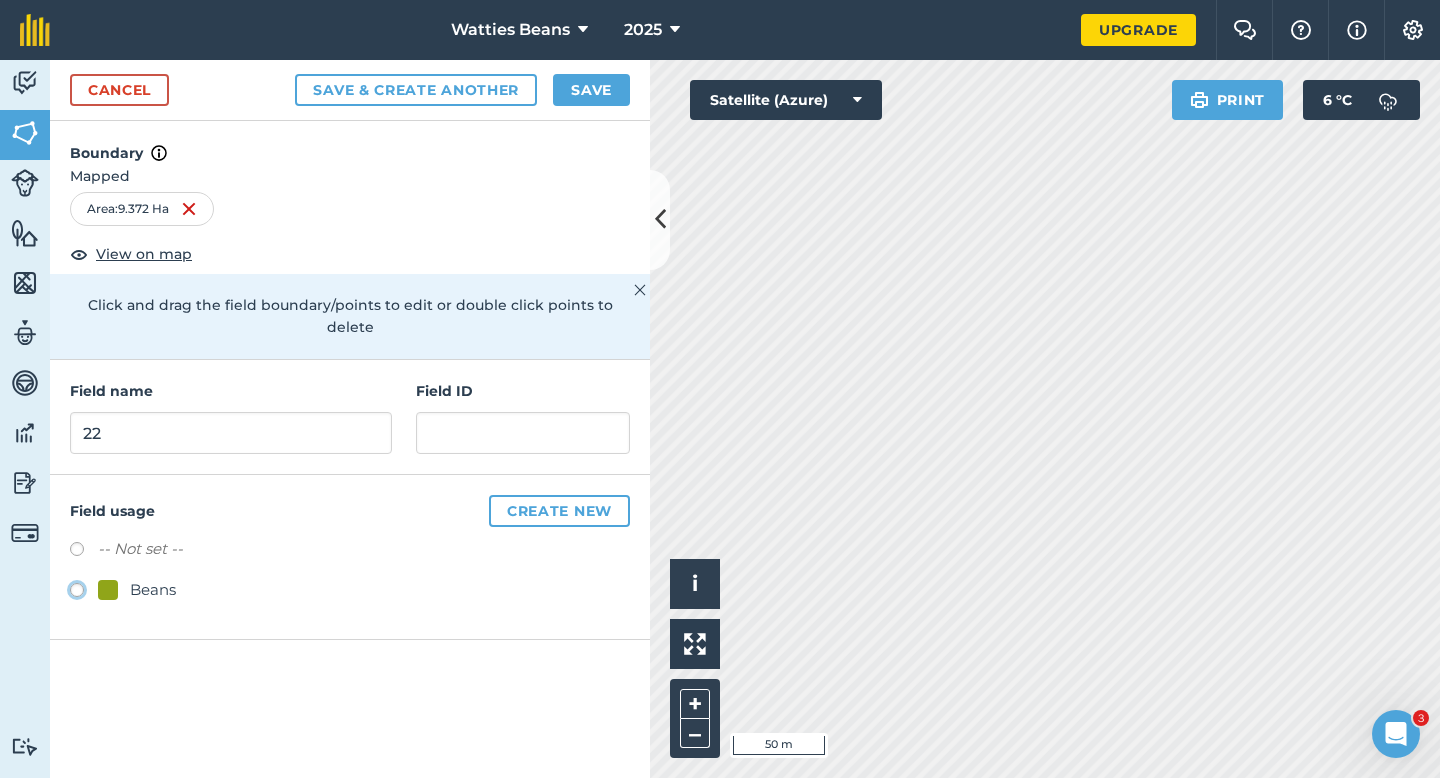 click on "Beans" at bounding box center (-9923, 589) 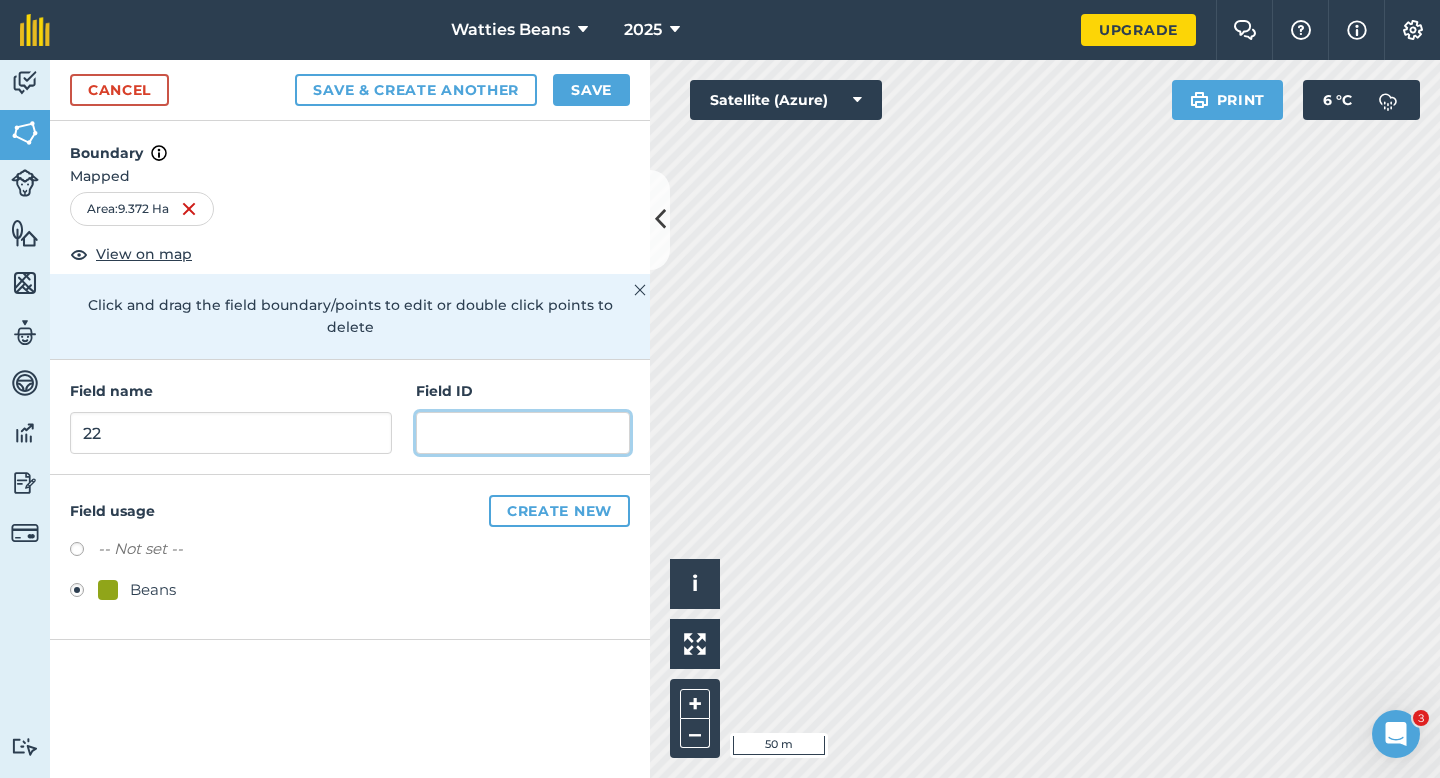 click at bounding box center [523, 433] 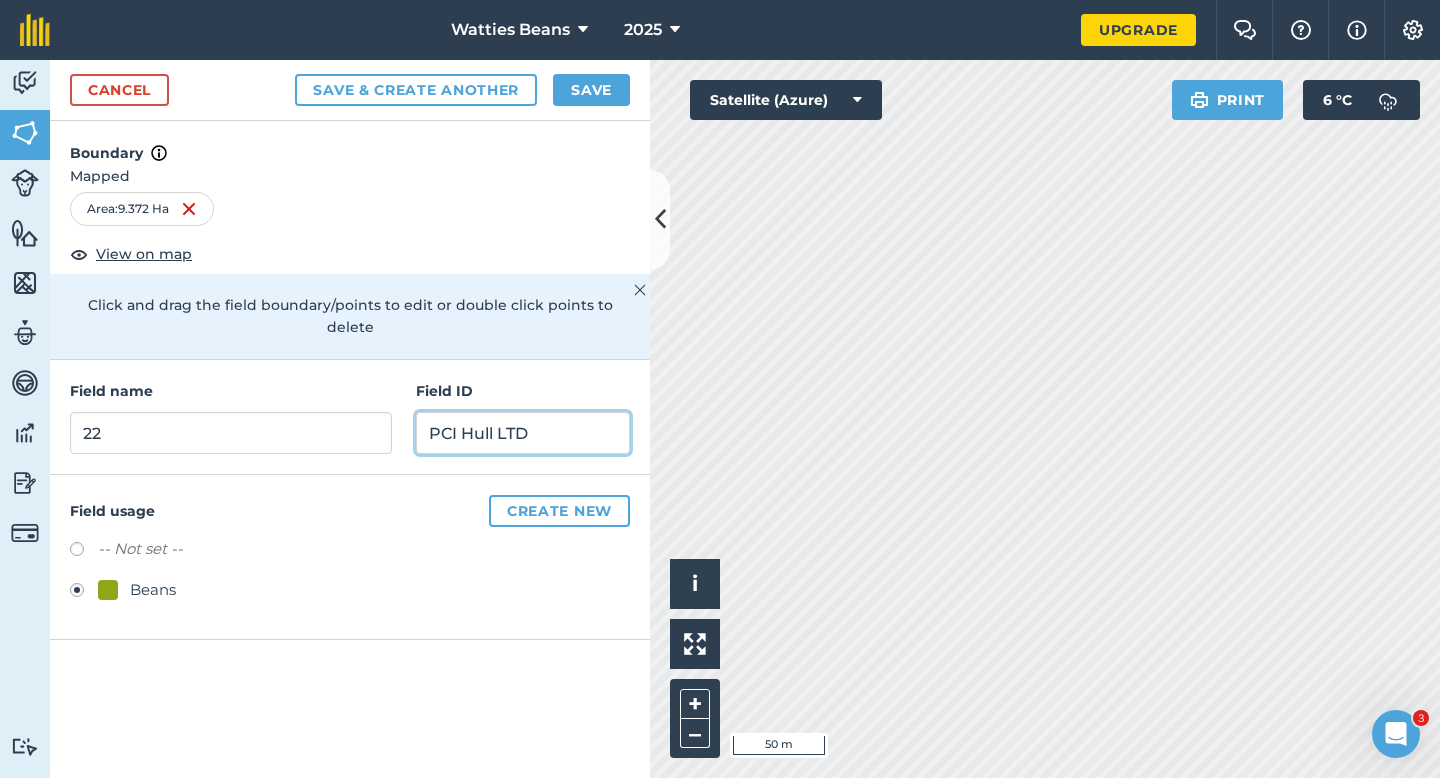 type on "PCI Hull LTD" 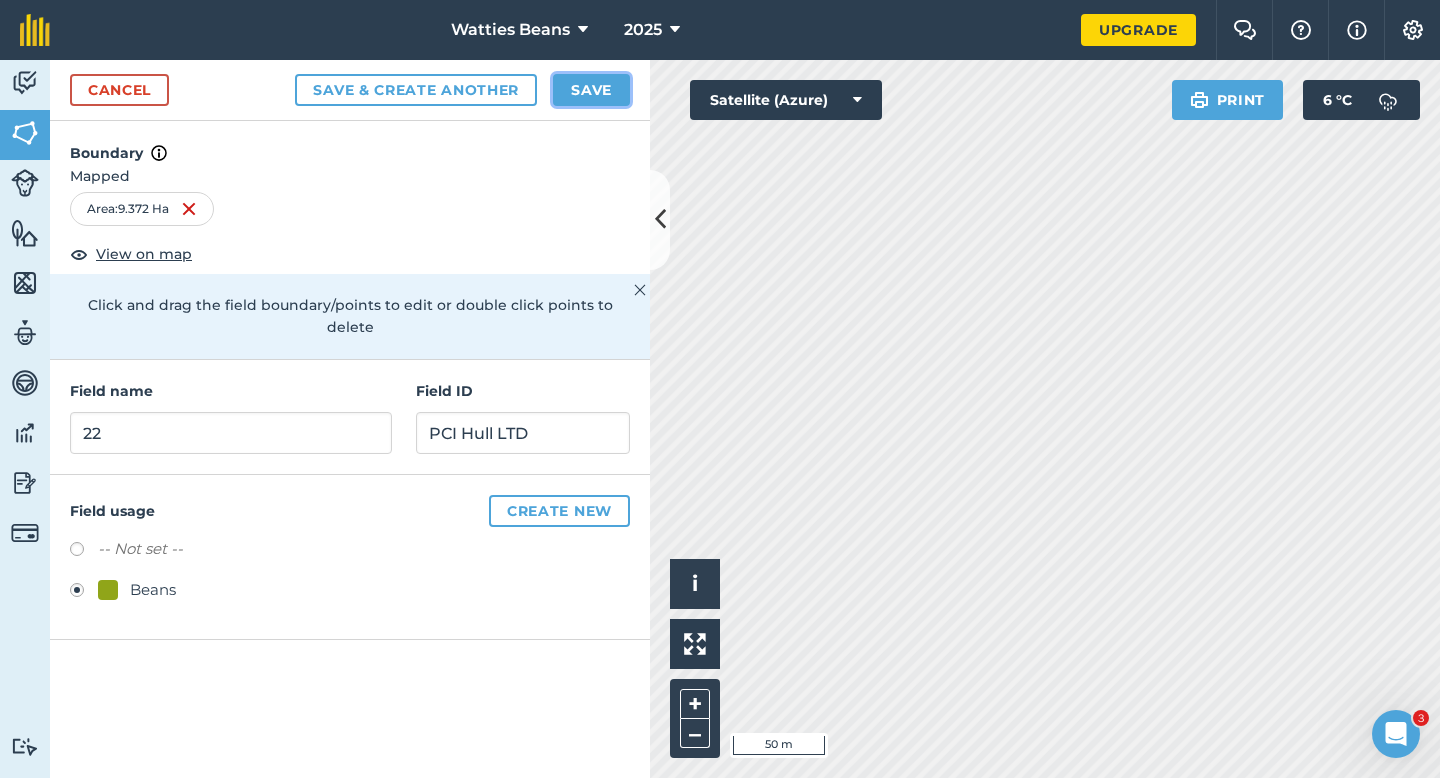 click on "Save" at bounding box center [591, 90] 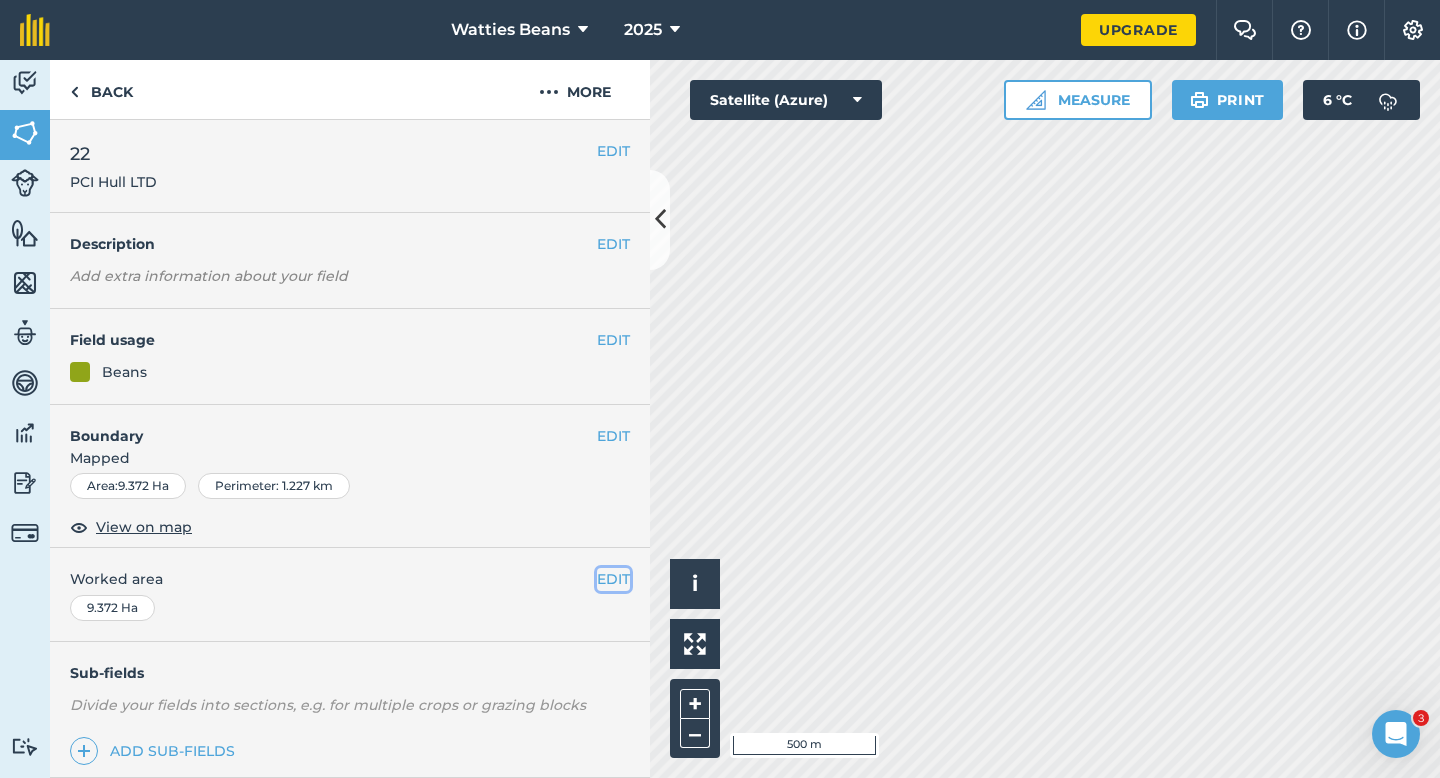click on "EDIT" at bounding box center [613, 579] 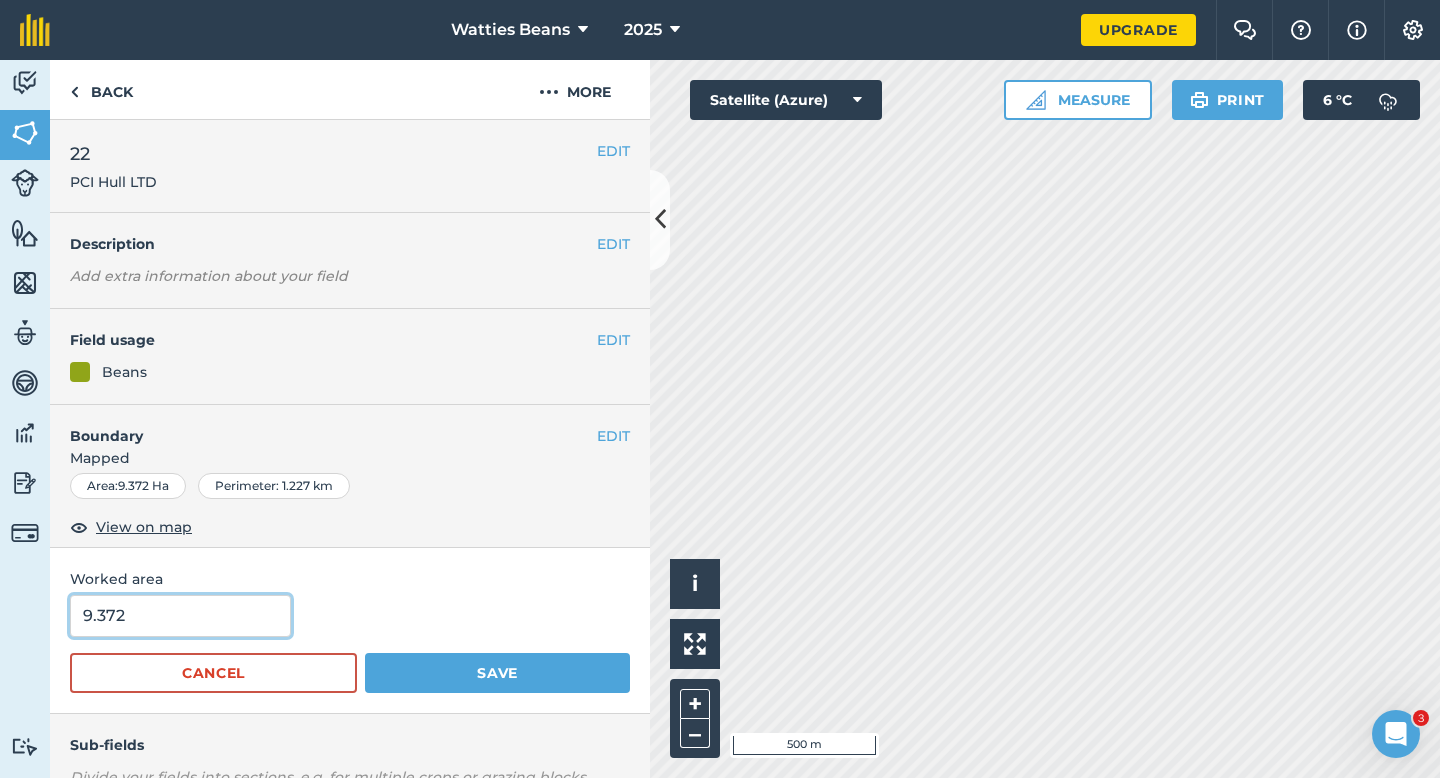 click on "9.372" at bounding box center [180, 616] 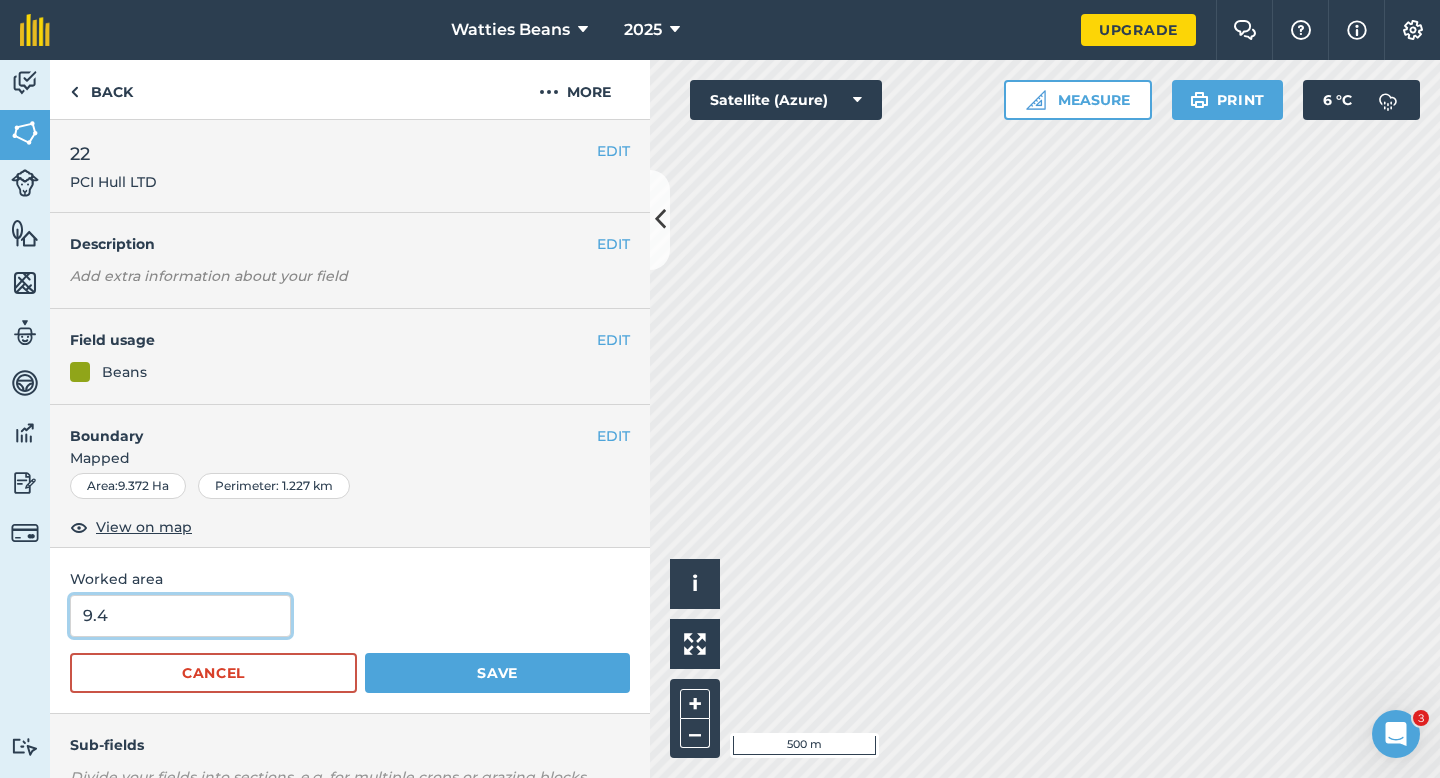 type on "9.4" 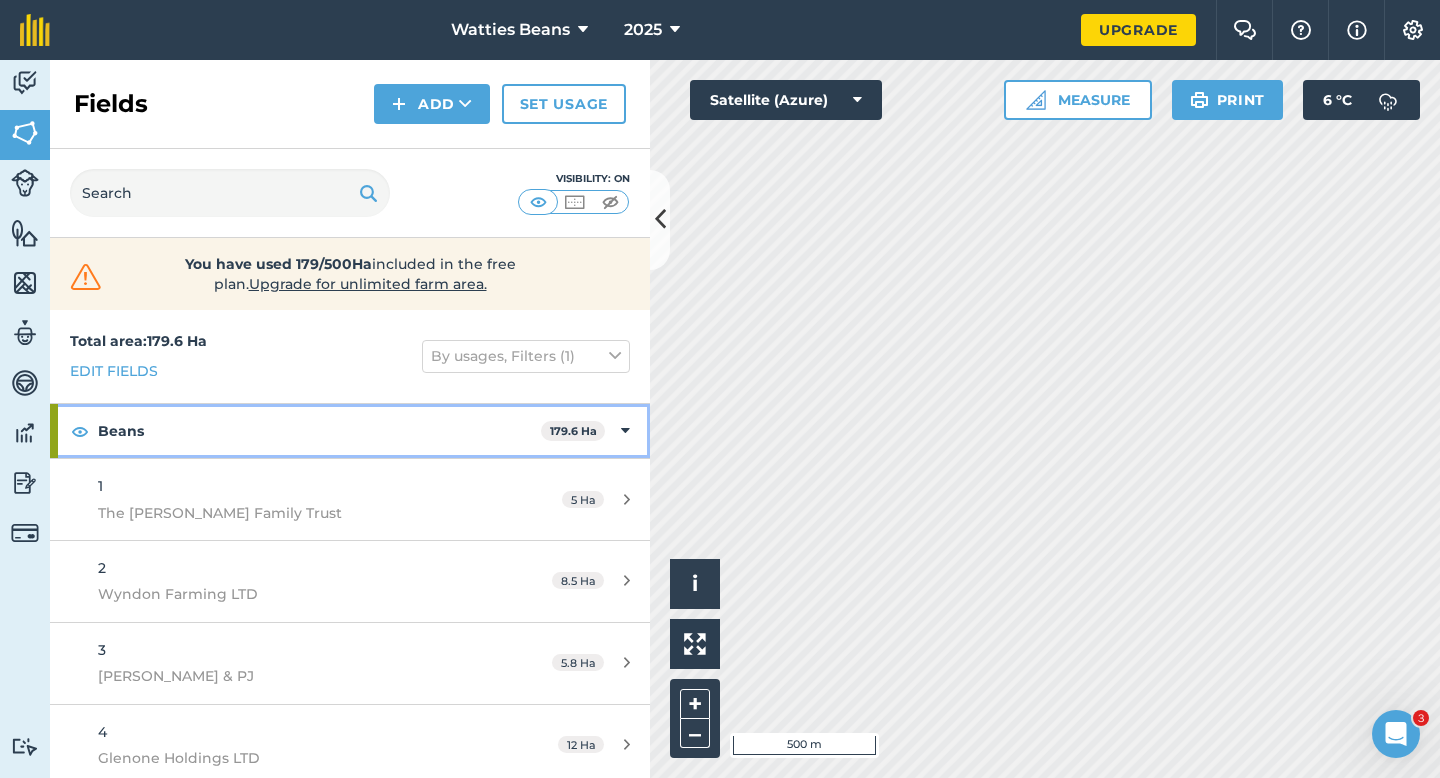 click on "Beans 179.6   Ha" at bounding box center [350, 431] 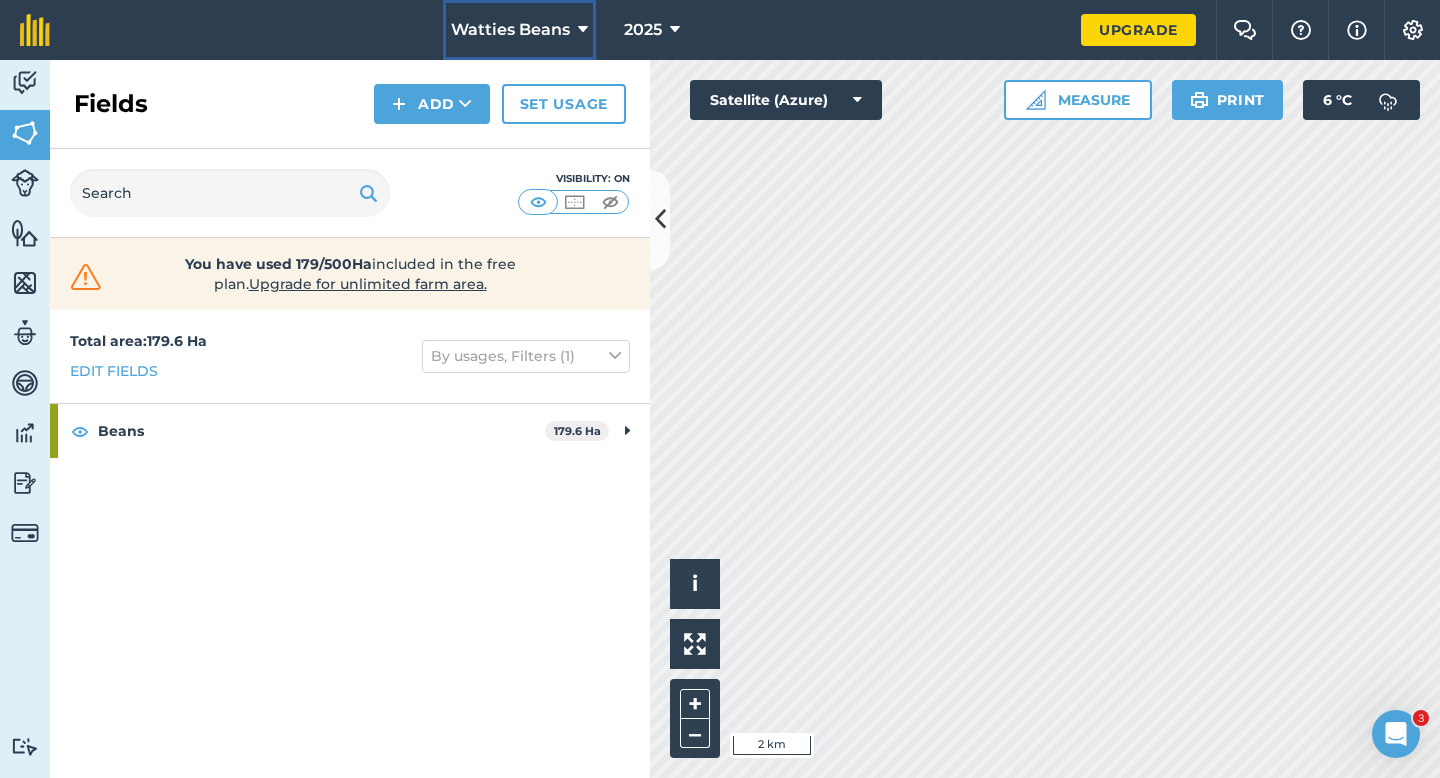 click on "Watties Beans" at bounding box center (510, 30) 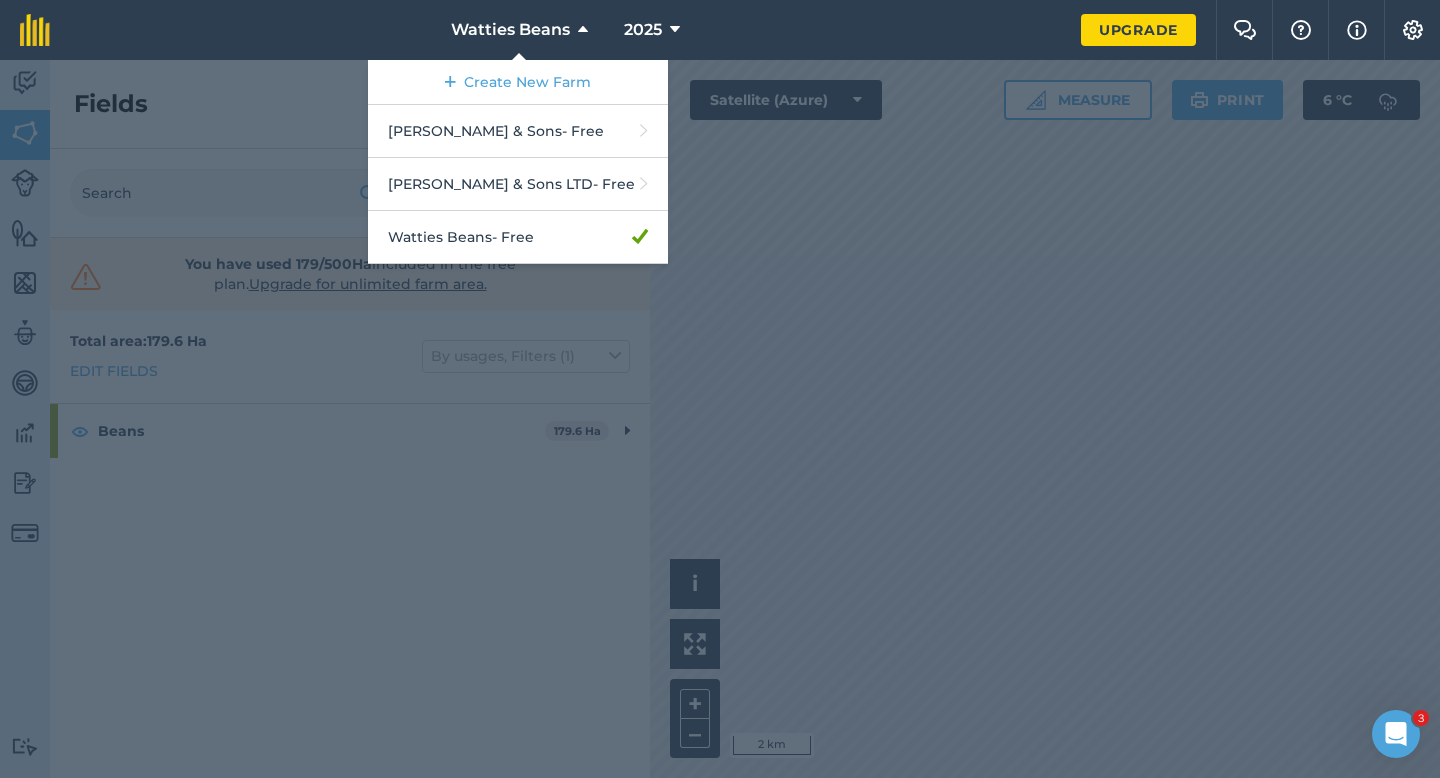 click at bounding box center [720, 419] 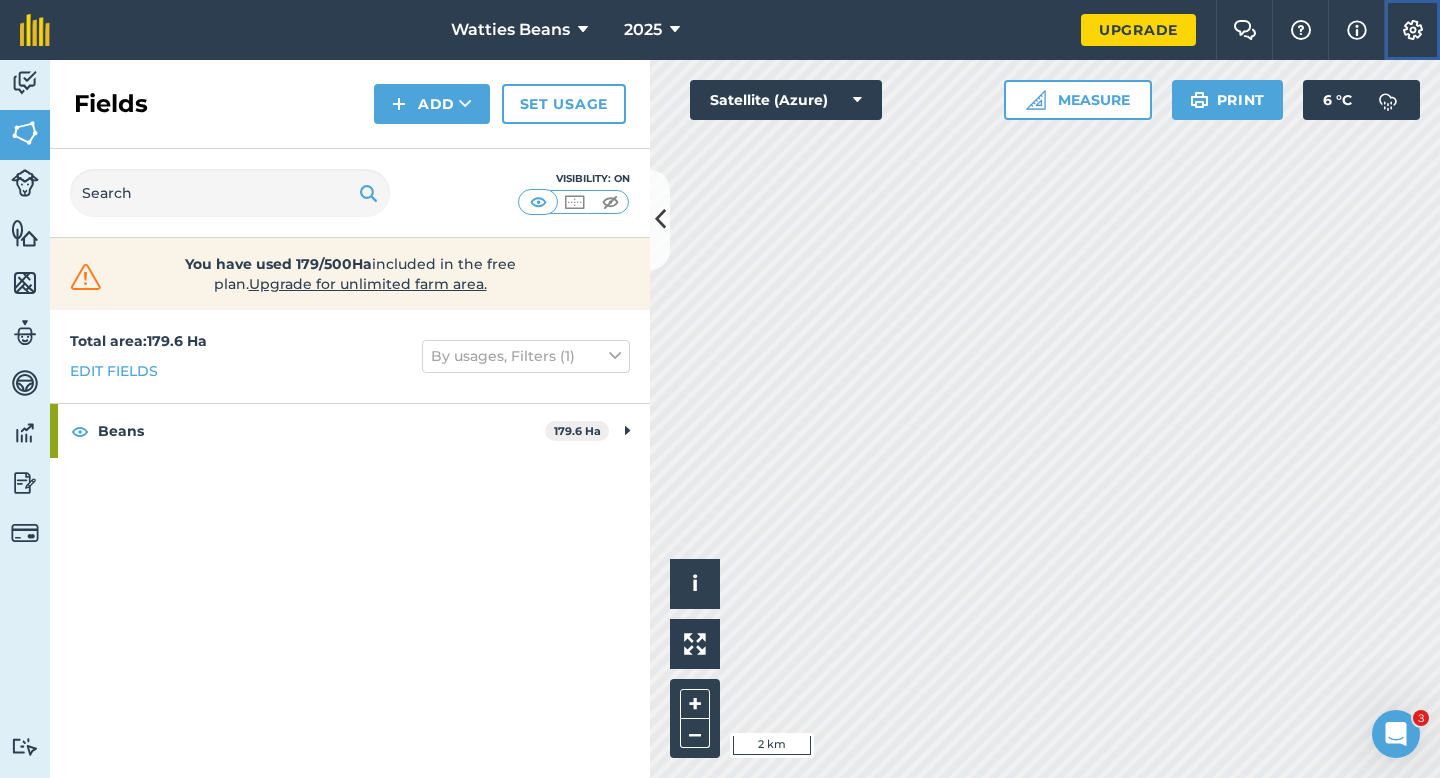 click on "Settings" at bounding box center (1412, 30) 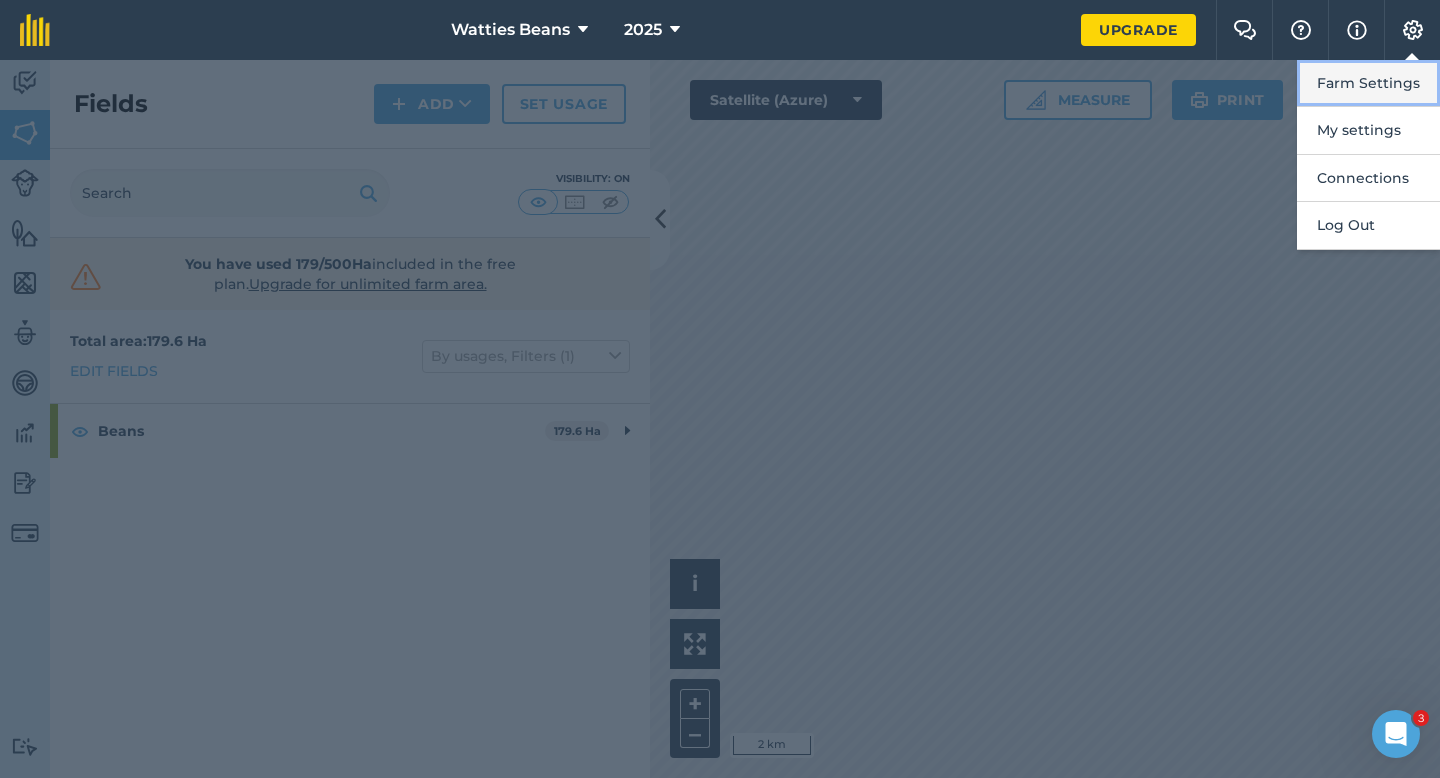 click on "Farm Settings" at bounding box center [1368, 83] 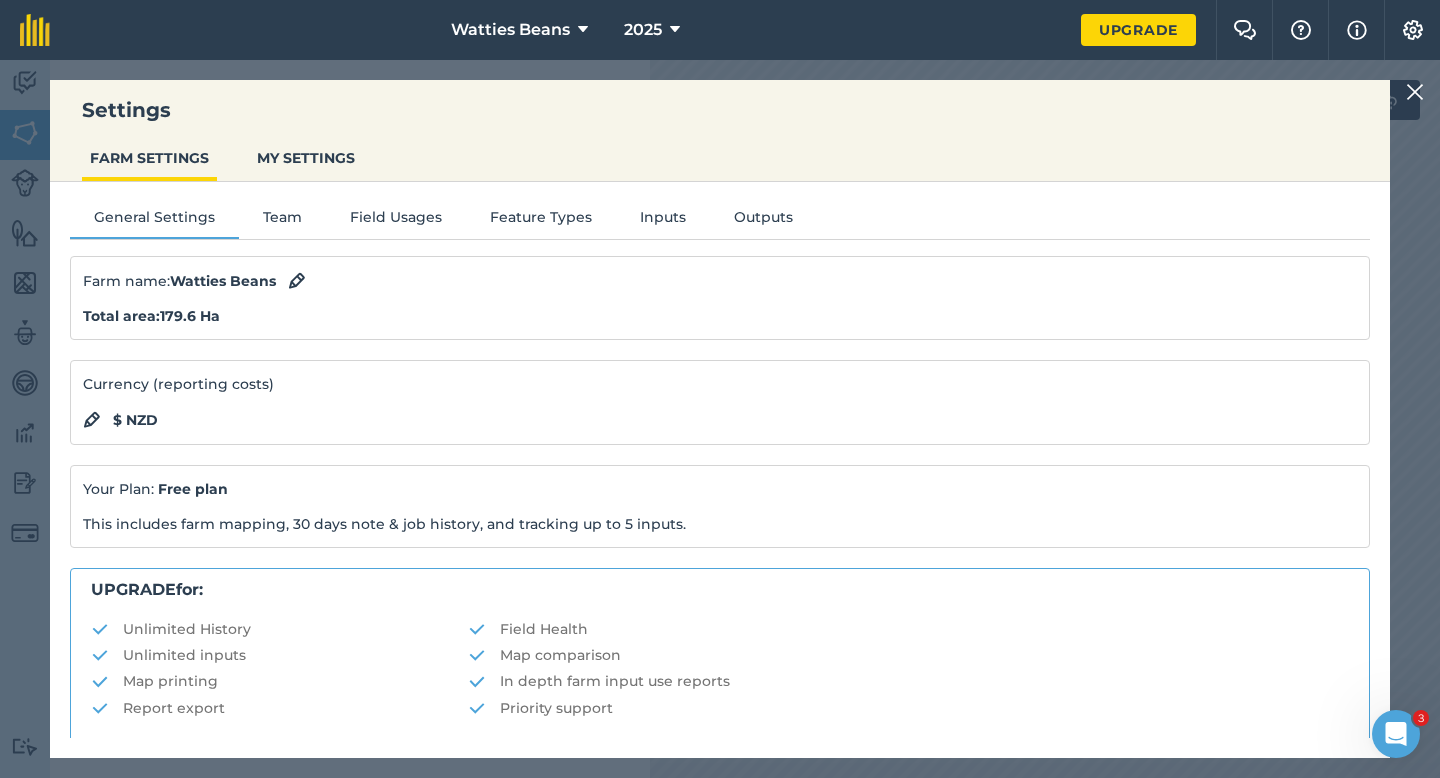 scroll, scrollTop: 384, scrollLeft: 0, axis: vertical 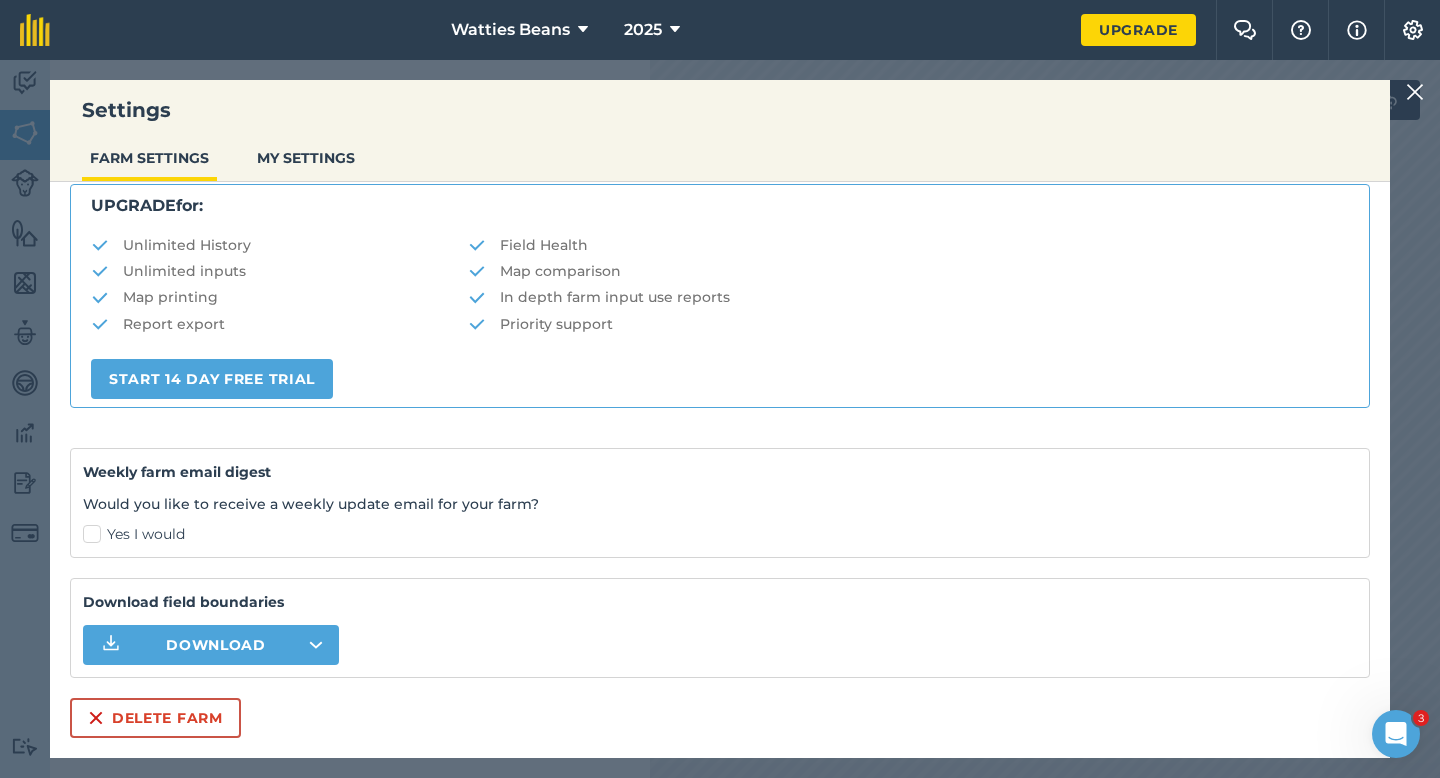 click on "Farm name :  Watties Beans Total area :  179.6   Ha Currency (reporting costs) $   NZD Your Plan:   Free plan   This includes farm mapping, 30 days note & job history, and tracking up to 5 inputs. UPGRADE  for: Unlimited History Field Health Unlimited inputs Map comparison Map printing In depth farm input use reports Report export Priority support START 14 DAY FREE TRIAL Weekly farm email digest Would you like to receive a weekly update email for your farm? Yes I would Download field boundaries Download   Delete farm" at bounding box center (720, 305) 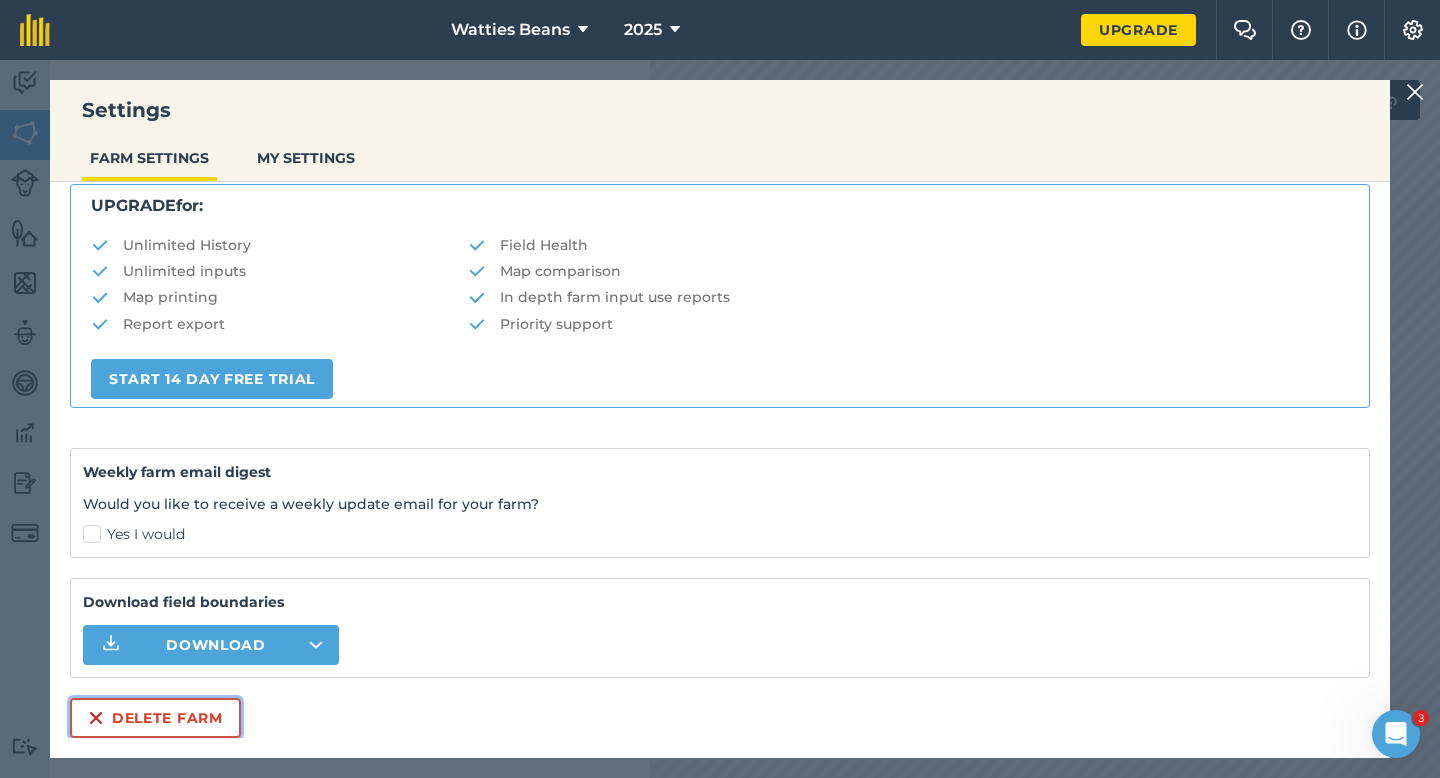 click on "Delete farm" at bounding box center [155, 718] 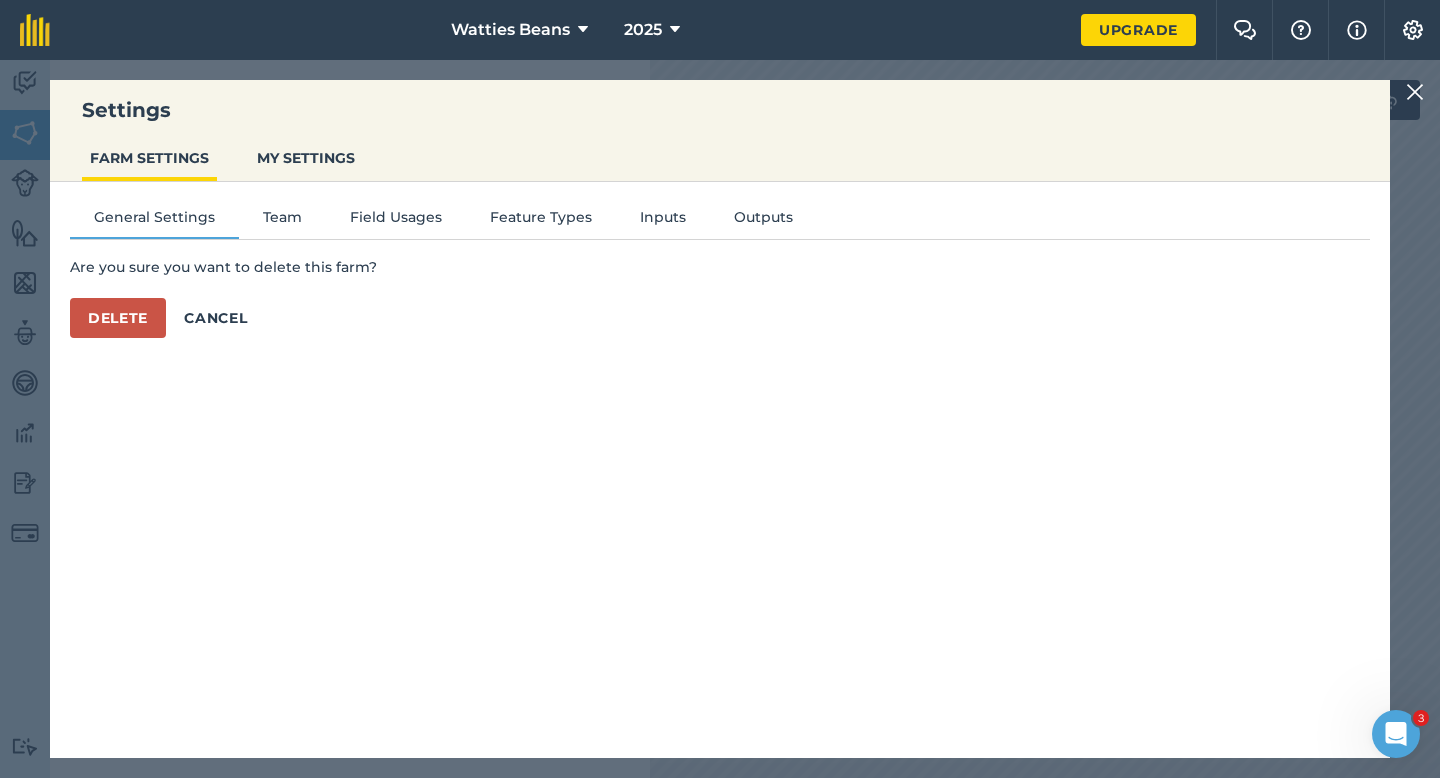 scroll, scrollTop: 0, scrollLeft: 0, axis: both 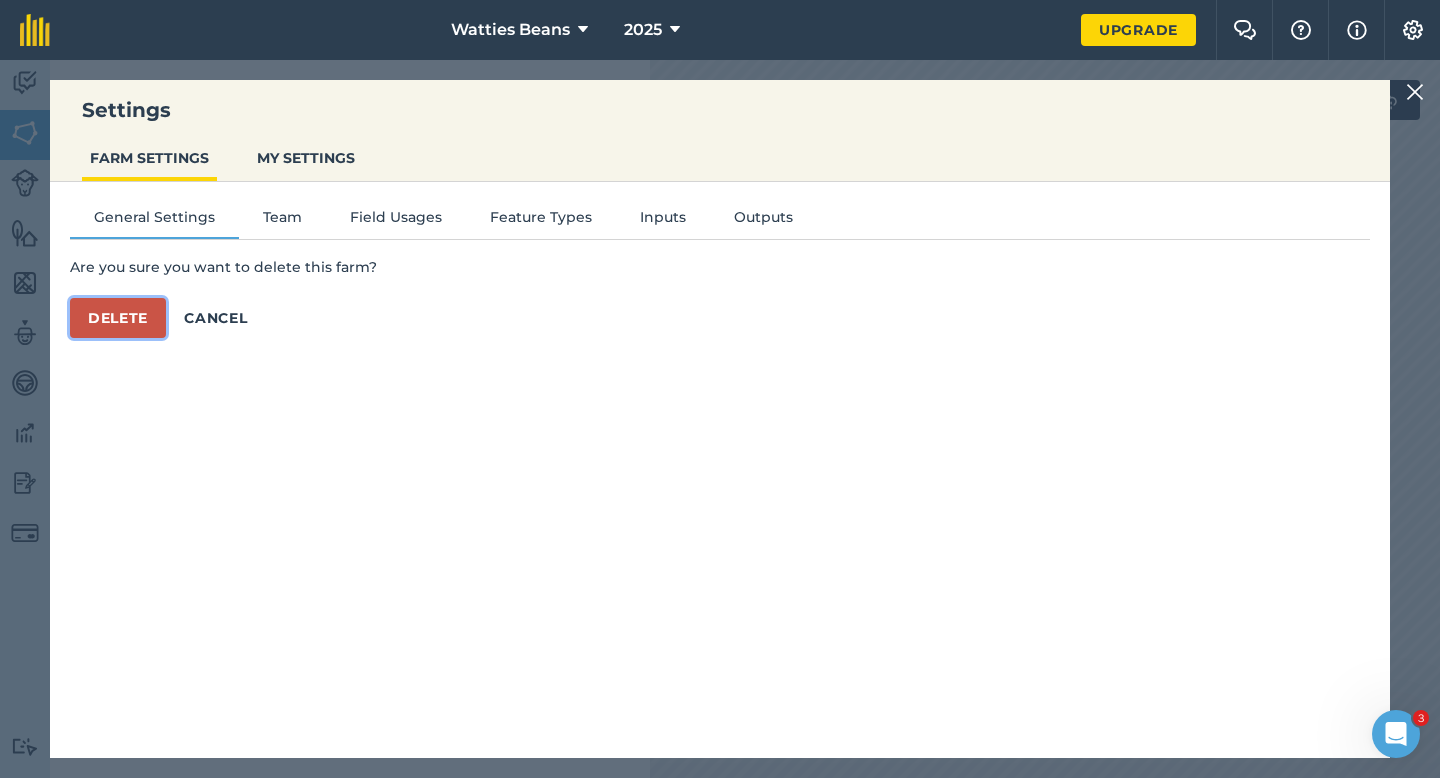 click on "Delete" at bounding box center (118, 318) 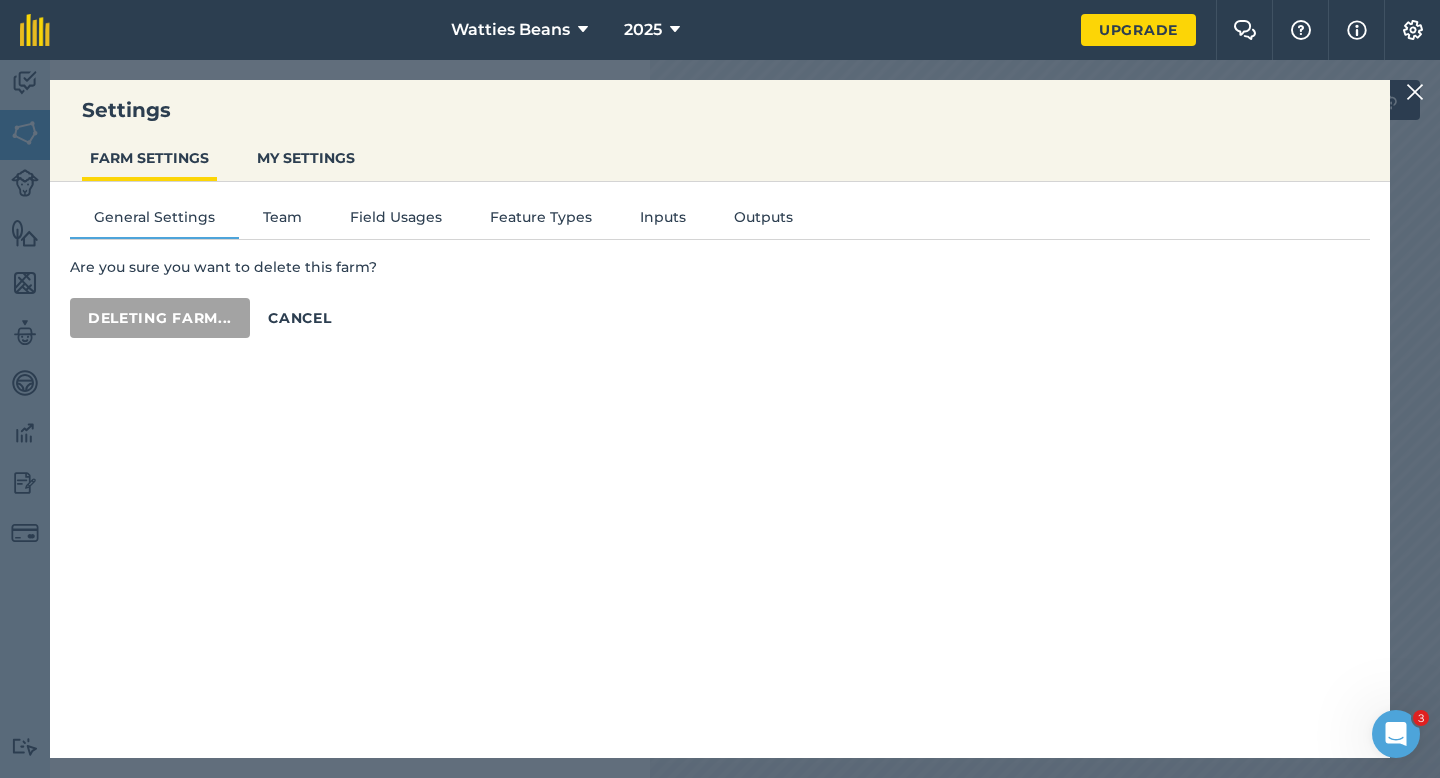click on "General Settings Team Field Usages Feature Types Inputs Outputs Are you sure you want to delete this farm? Deleting farm... Cancel" at bounding box center [720, 460] 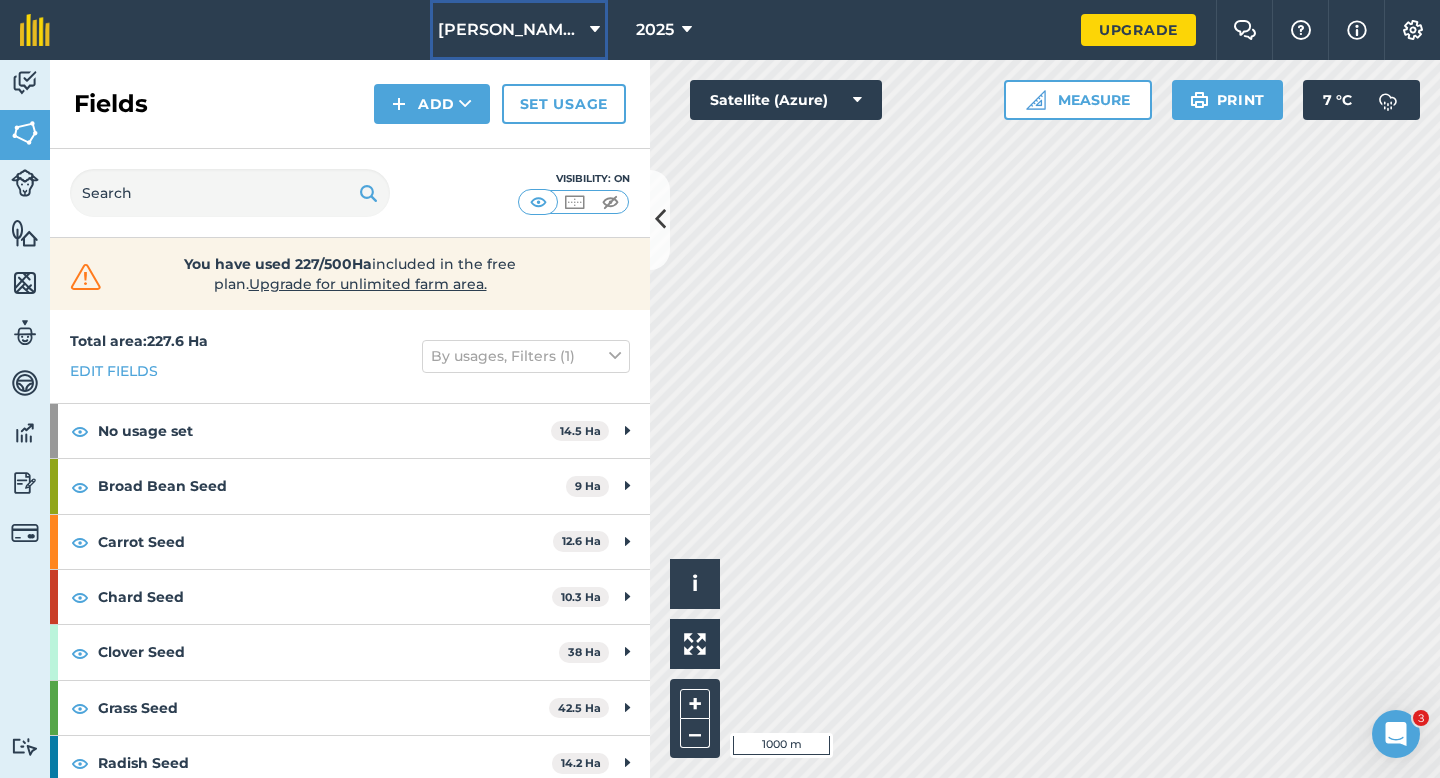 click on "[PERSON_NAME] & Sons" at bounding box center (519, 30) 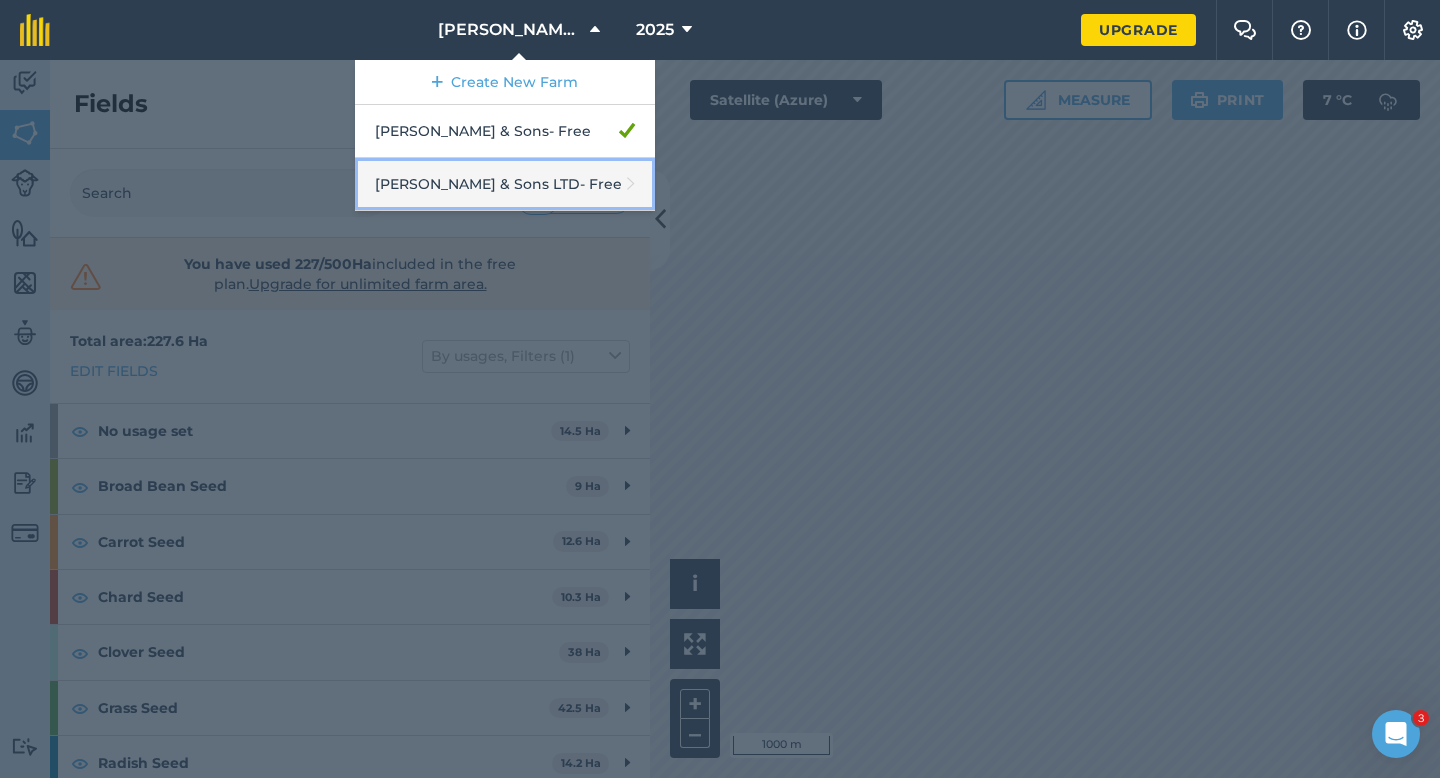 click on "[PERSON_NAME] & Sons LTD  - Free" at bounding box center (505, 184) 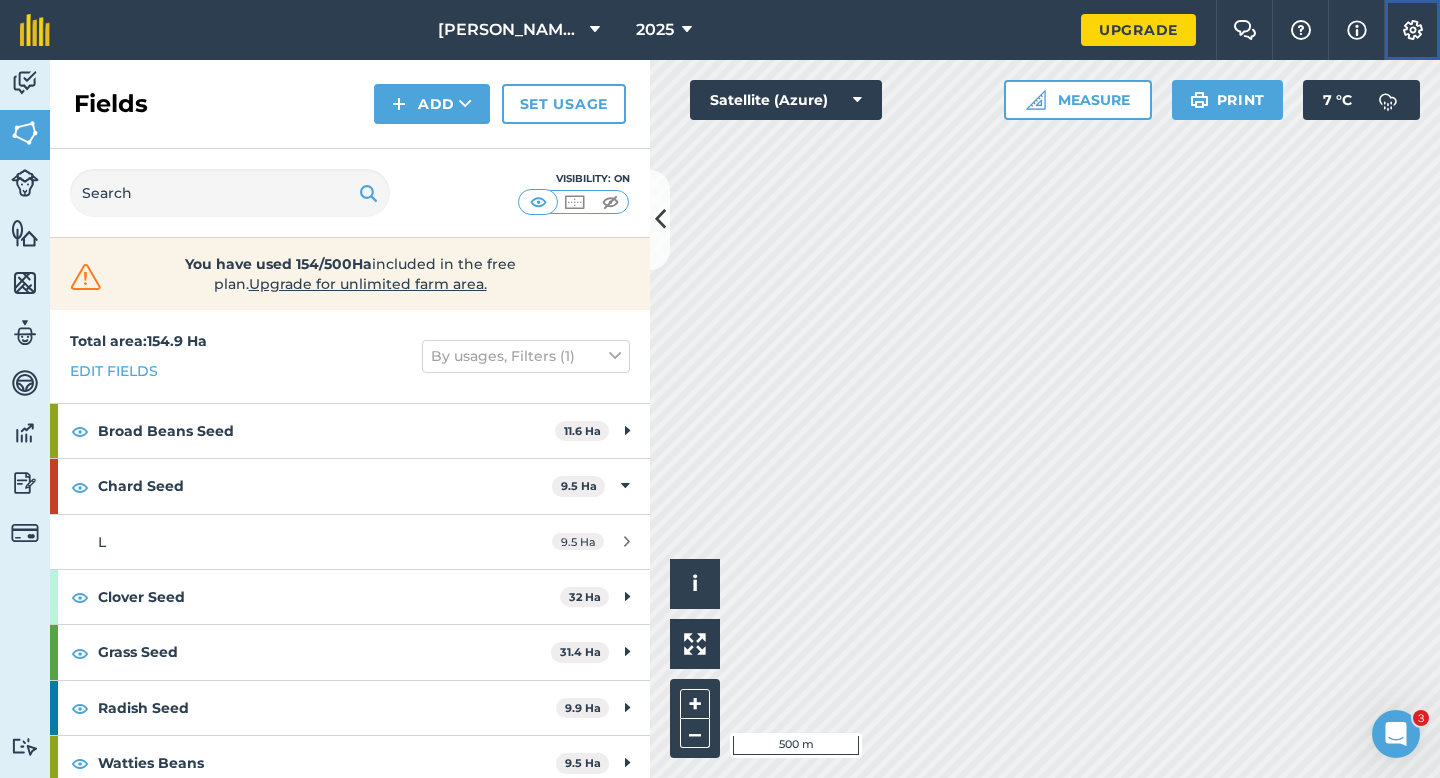click on "Settings" at bounding box center [1412, 30] 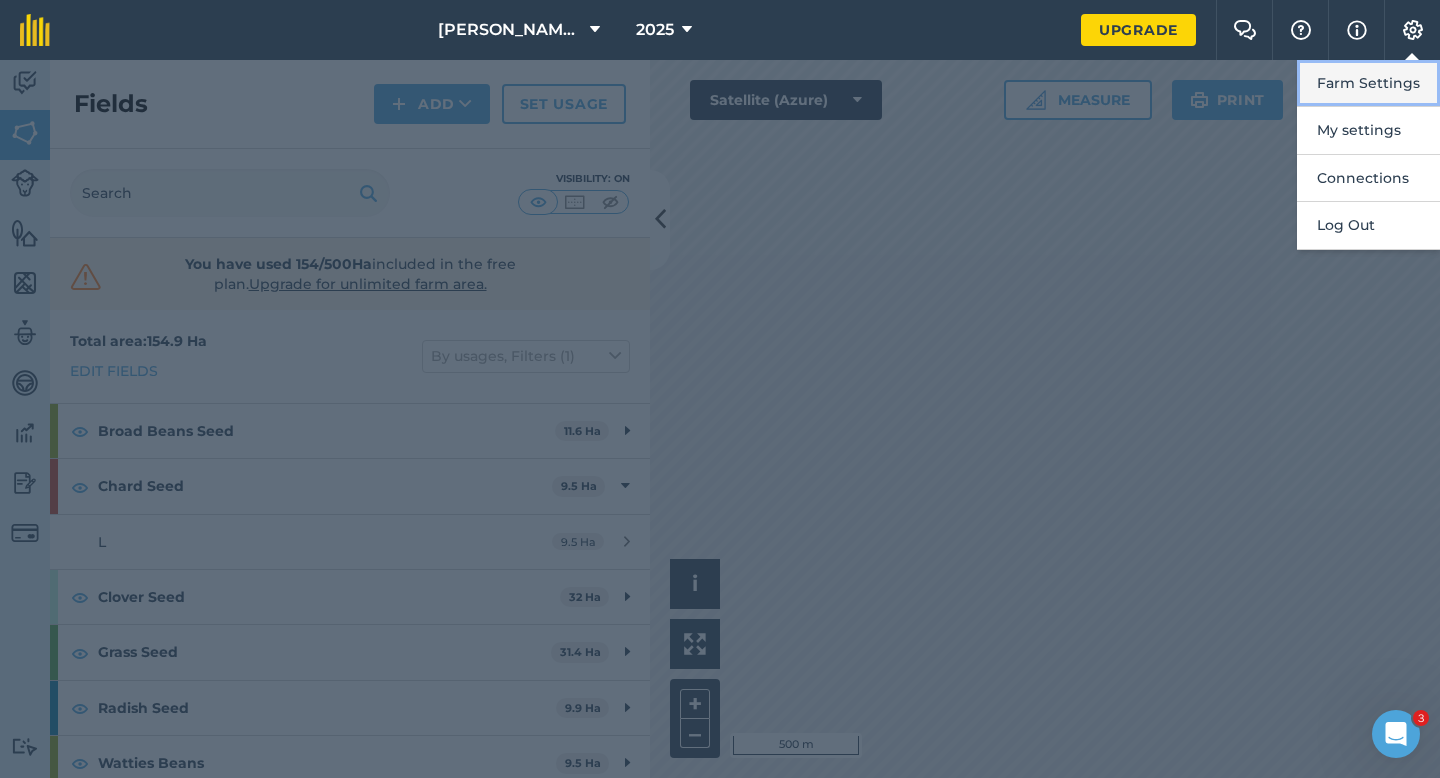 click on "Farm Settings" at bounding box center [1368, 83] 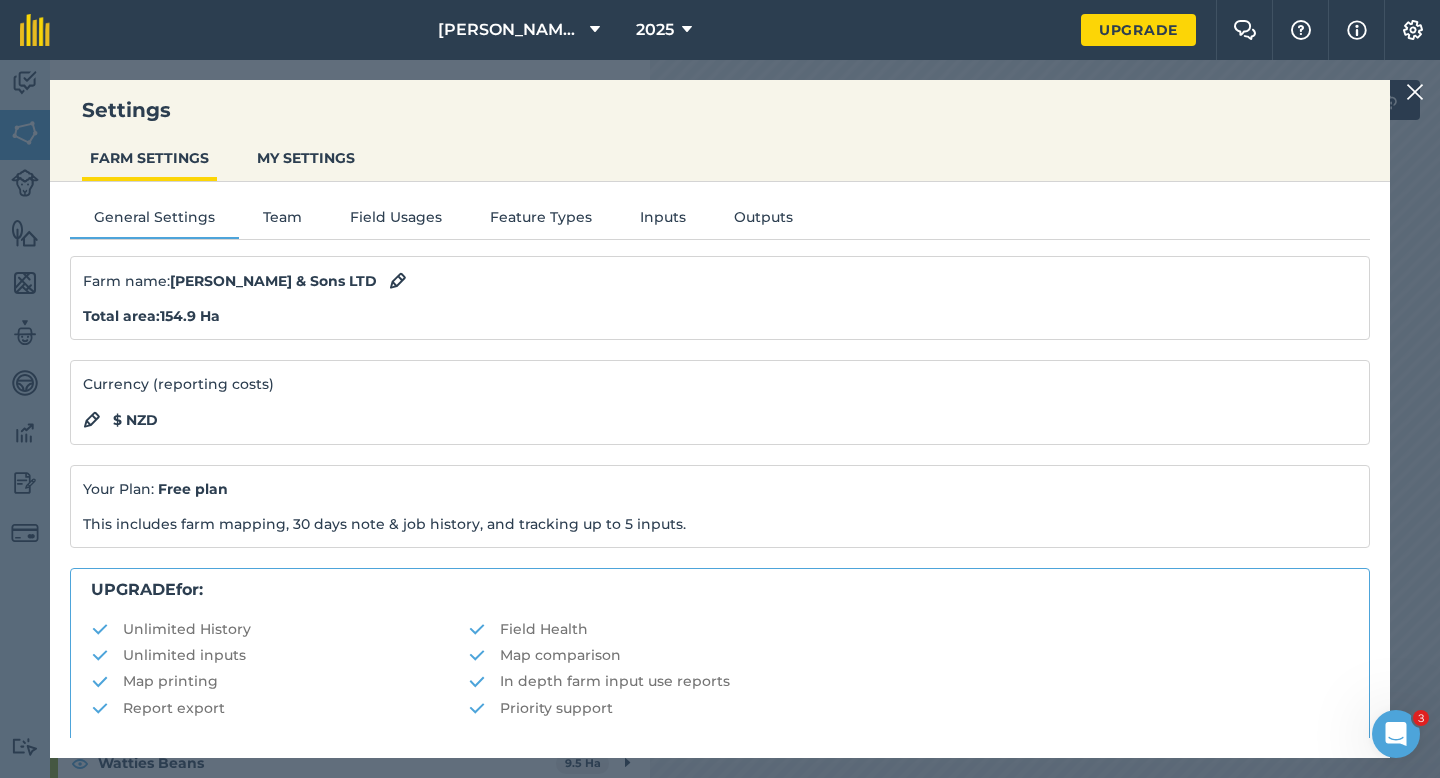 scroll, scrollTop: 384, scrollLeft: 0, axis: vertical 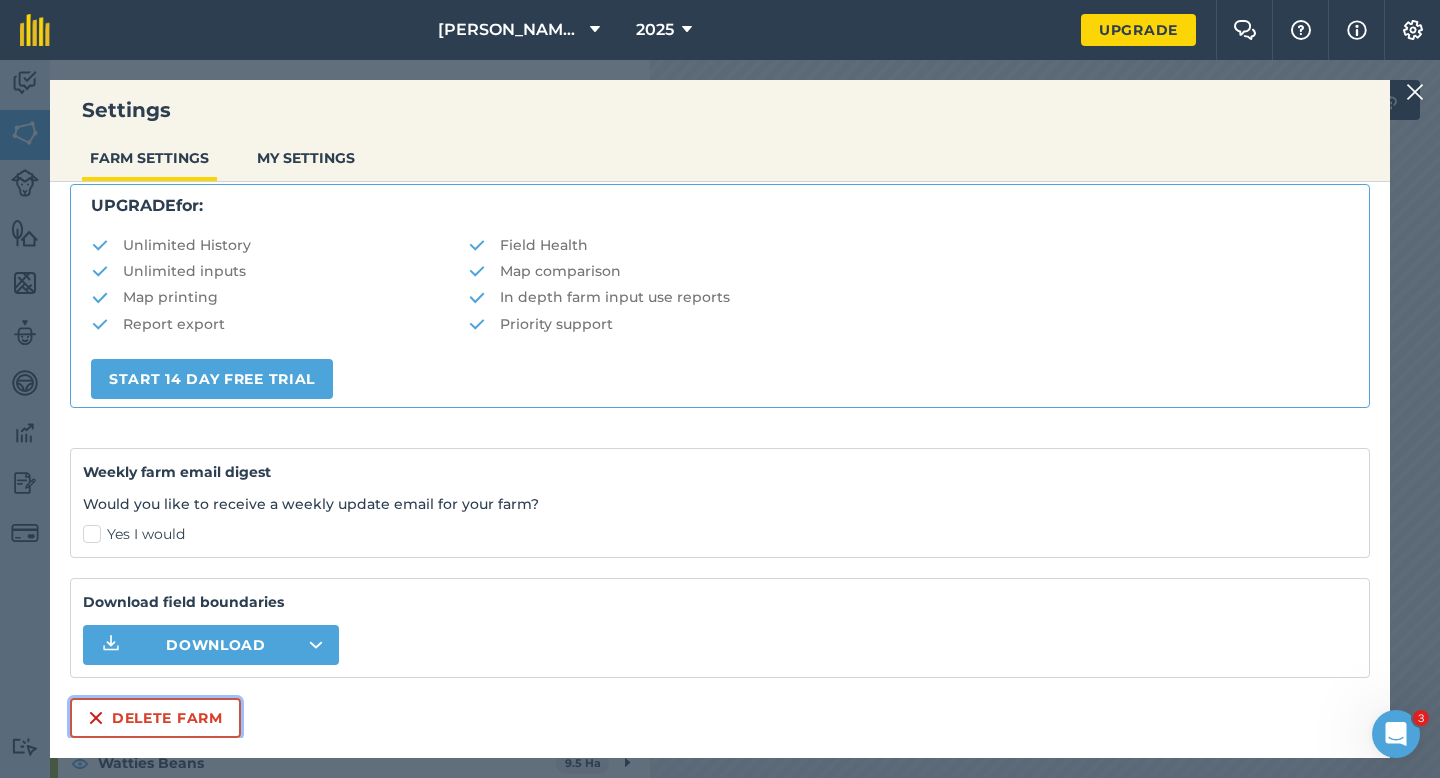click on "Delete farm" at bounding box center [155, 718] 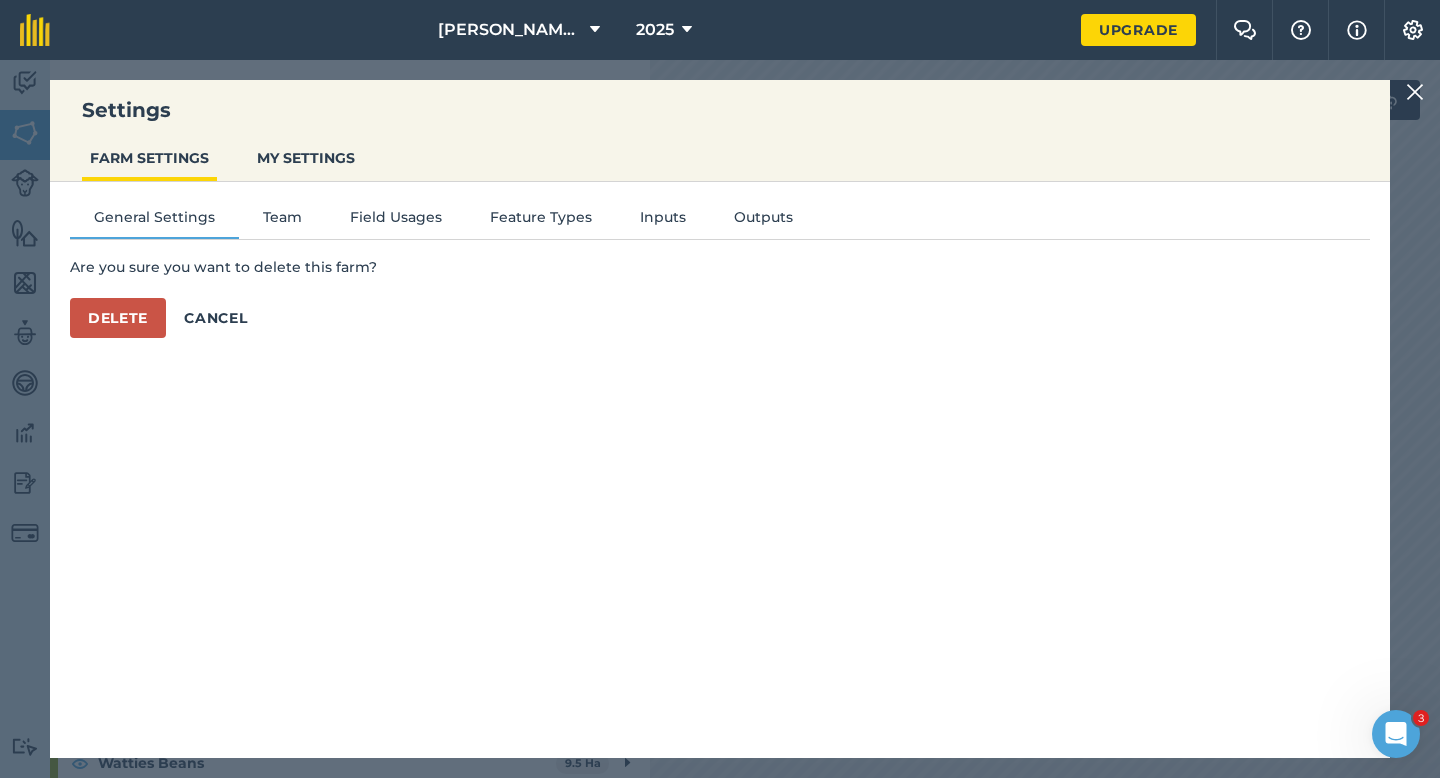 scroll, scrollTop: 0, scrollLeft: 0, axis: both 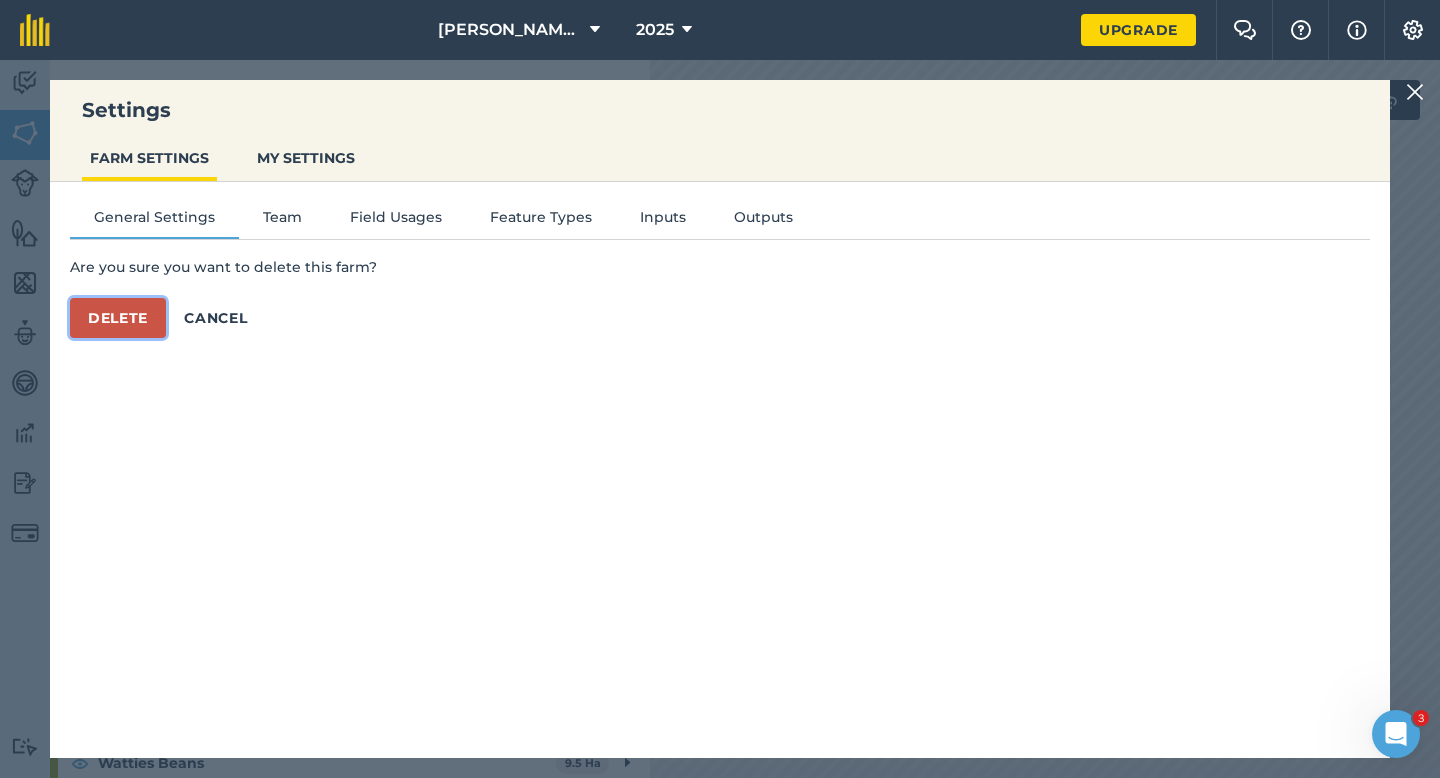 click on "Delete" at bounding box center [118, 318] 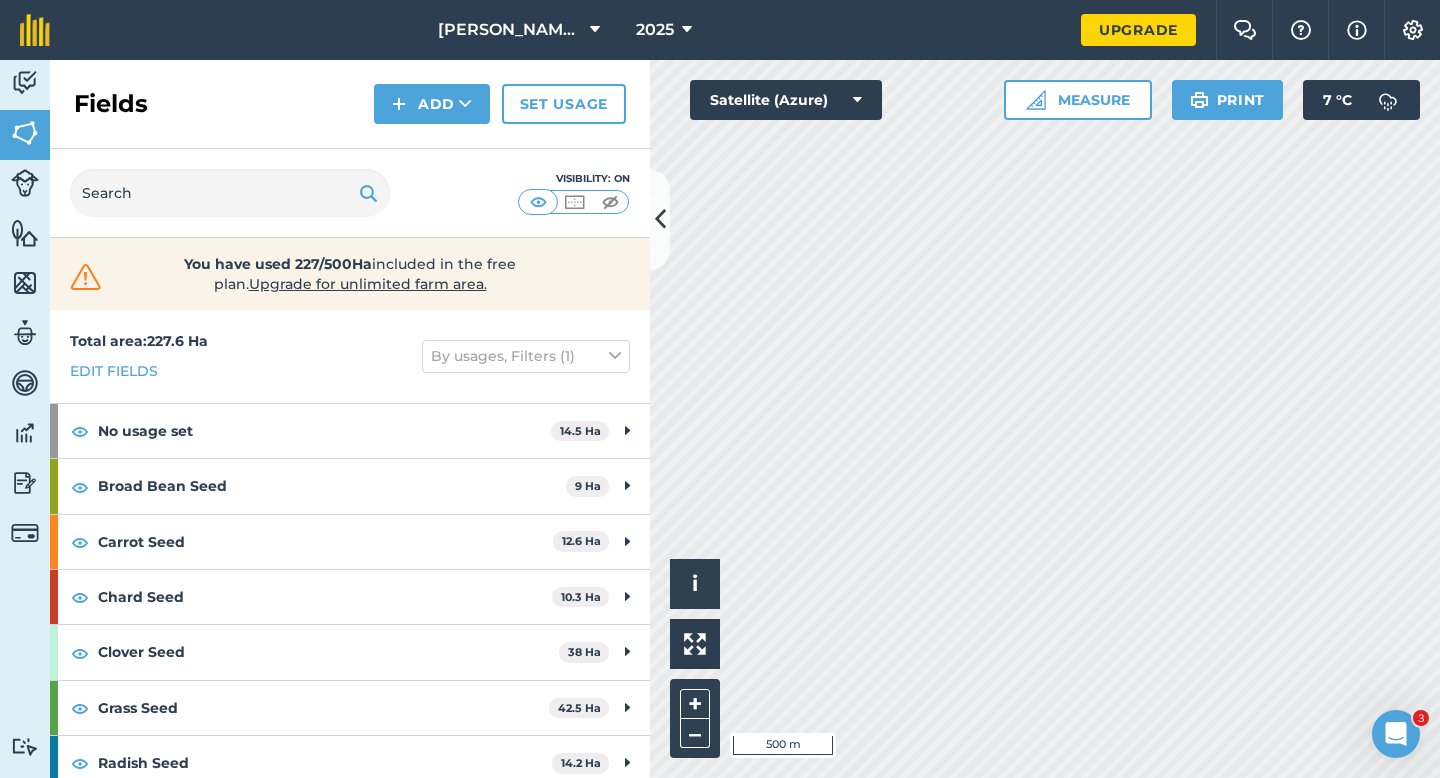scroll, scrollTop: 289, scrollLeft: 0, axis: vertical 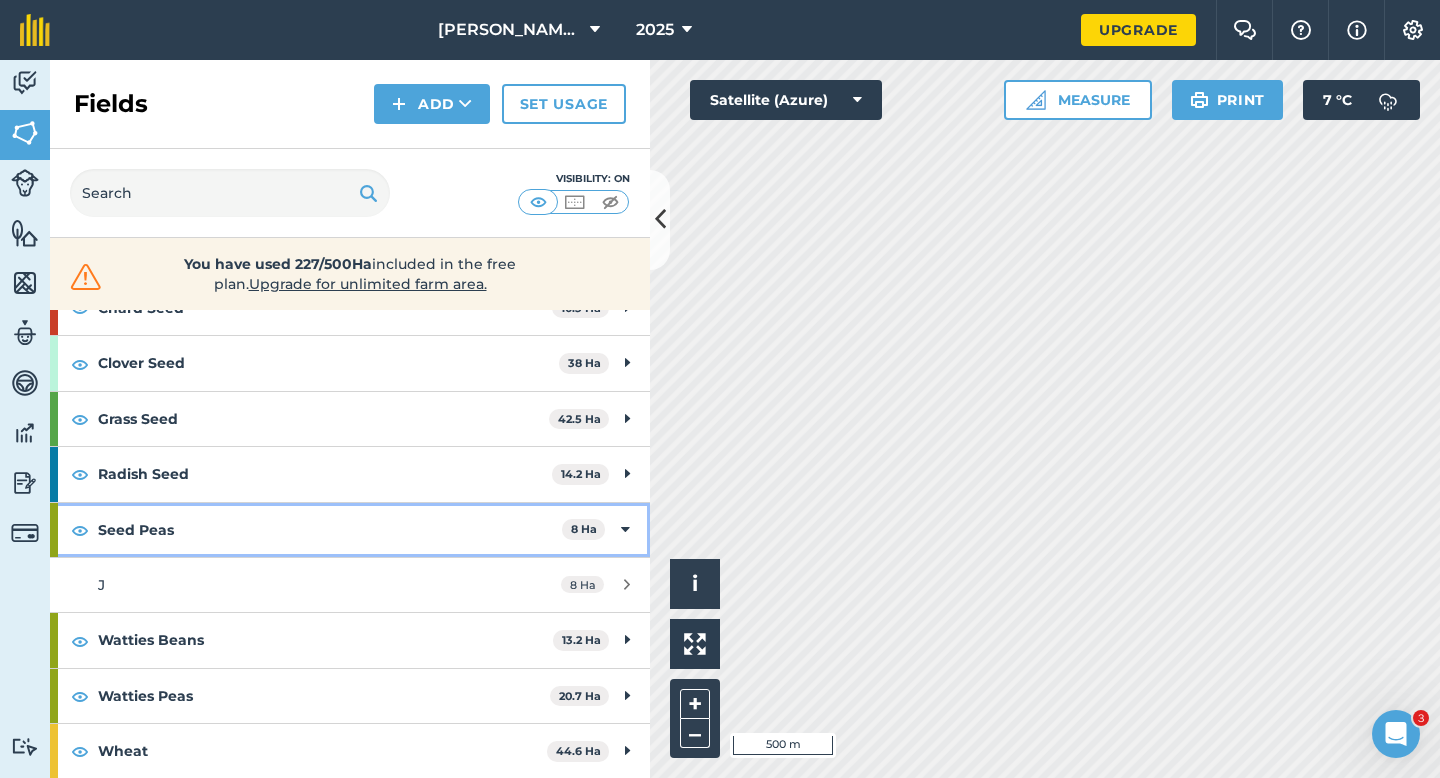 click on "Seed Peas" at bounding box center [330, 530] 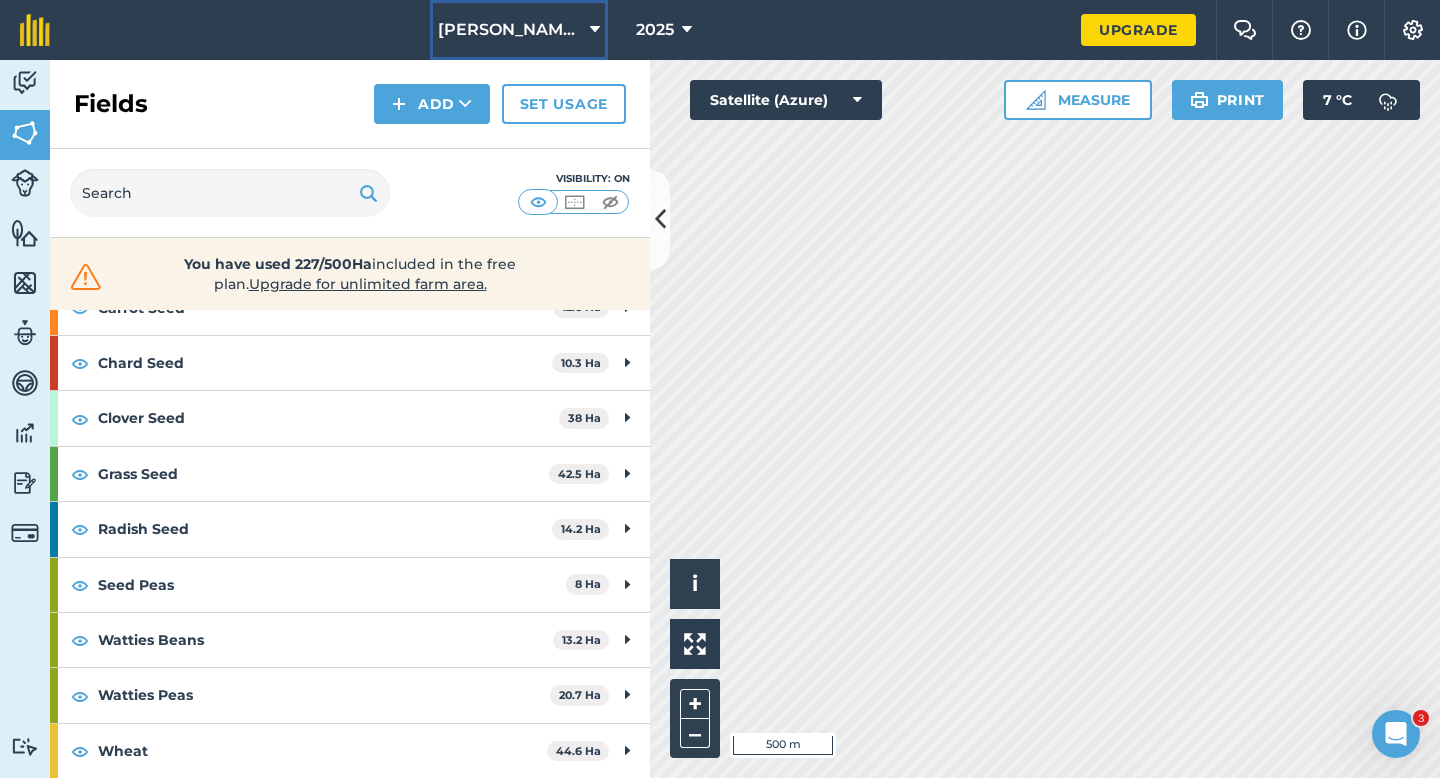 click on "[PERSON_NAME] & Sons" at bounding box center (519, 30) 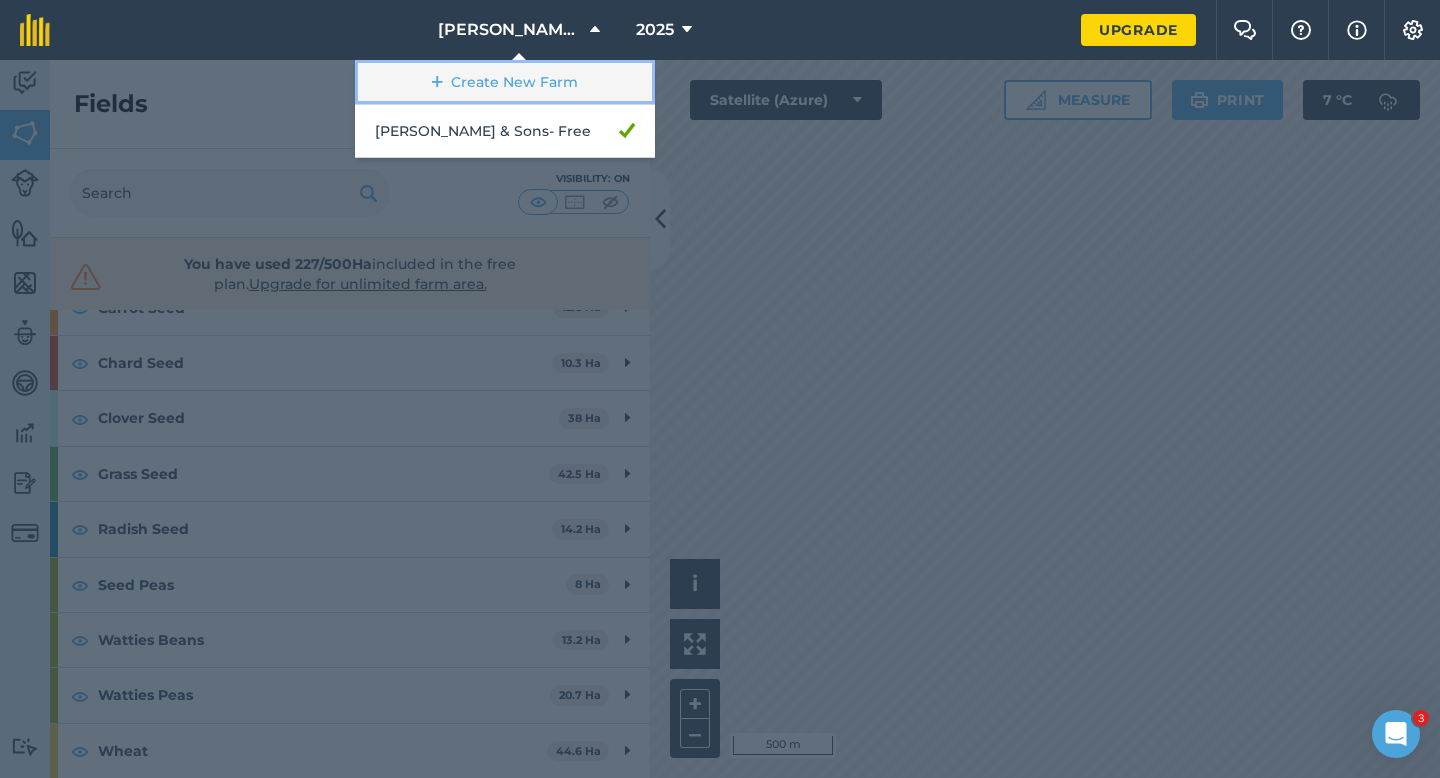 click on "Create New Farm" at bounding box center (505, 82) 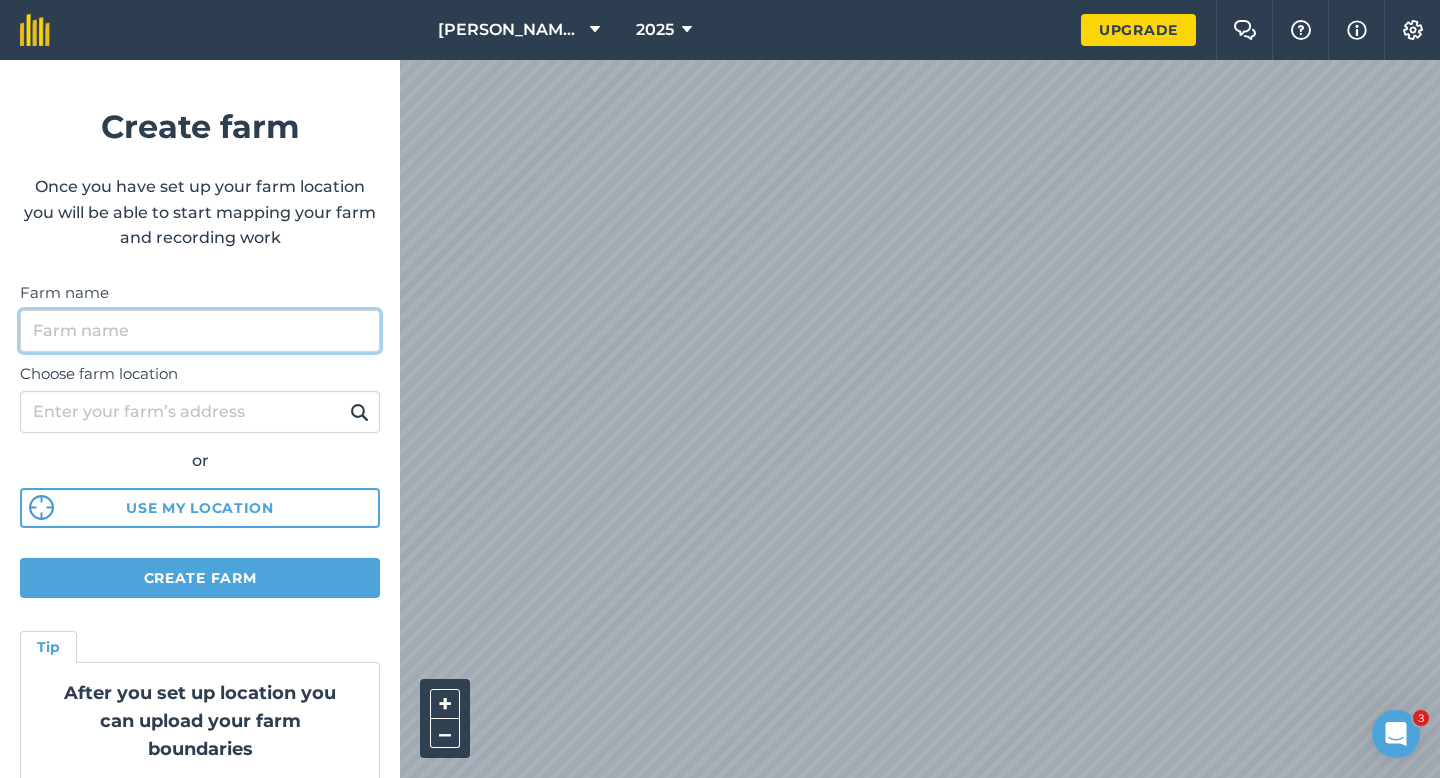 click on "Farm name" at bounding box center [200, 331] 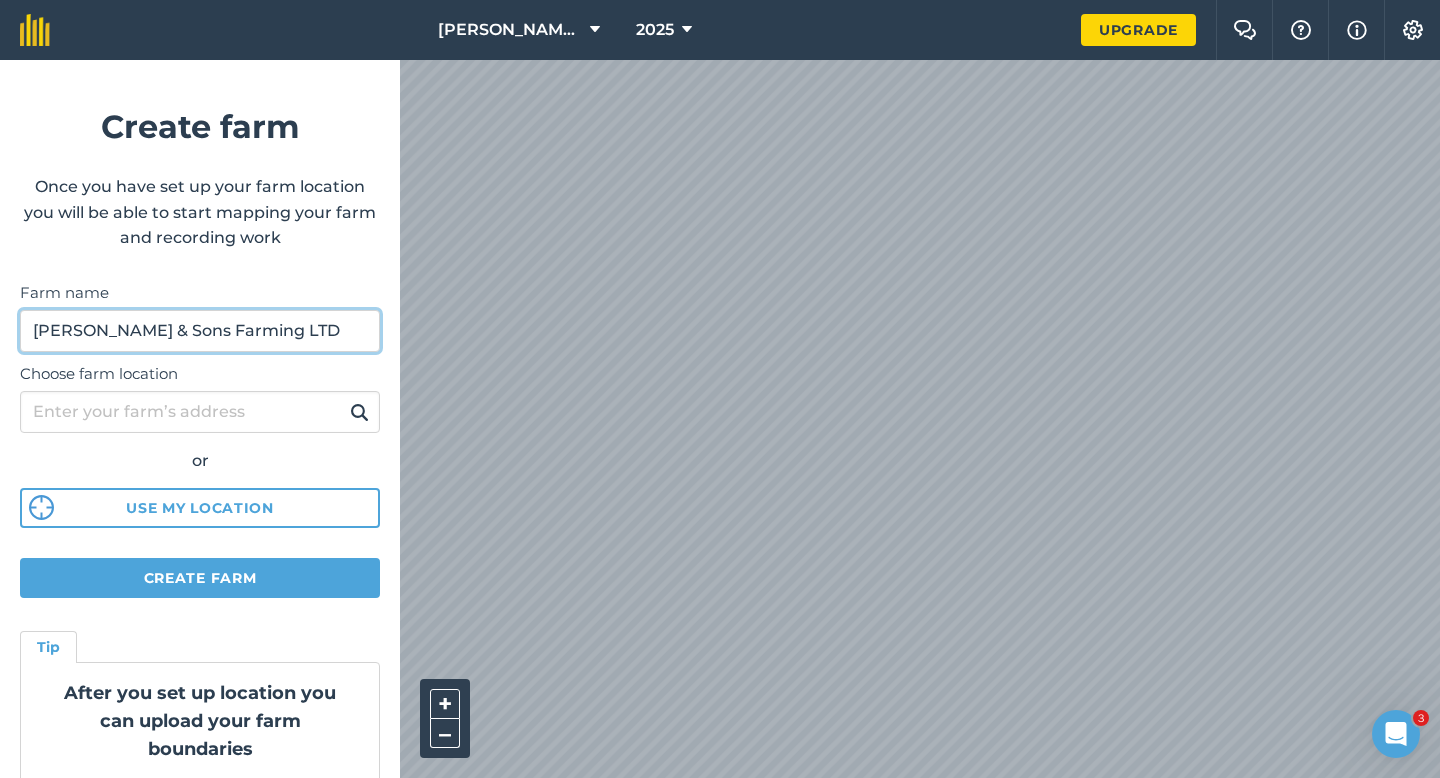 type on "[PERSON_NAME] & Sons Farming LTD" 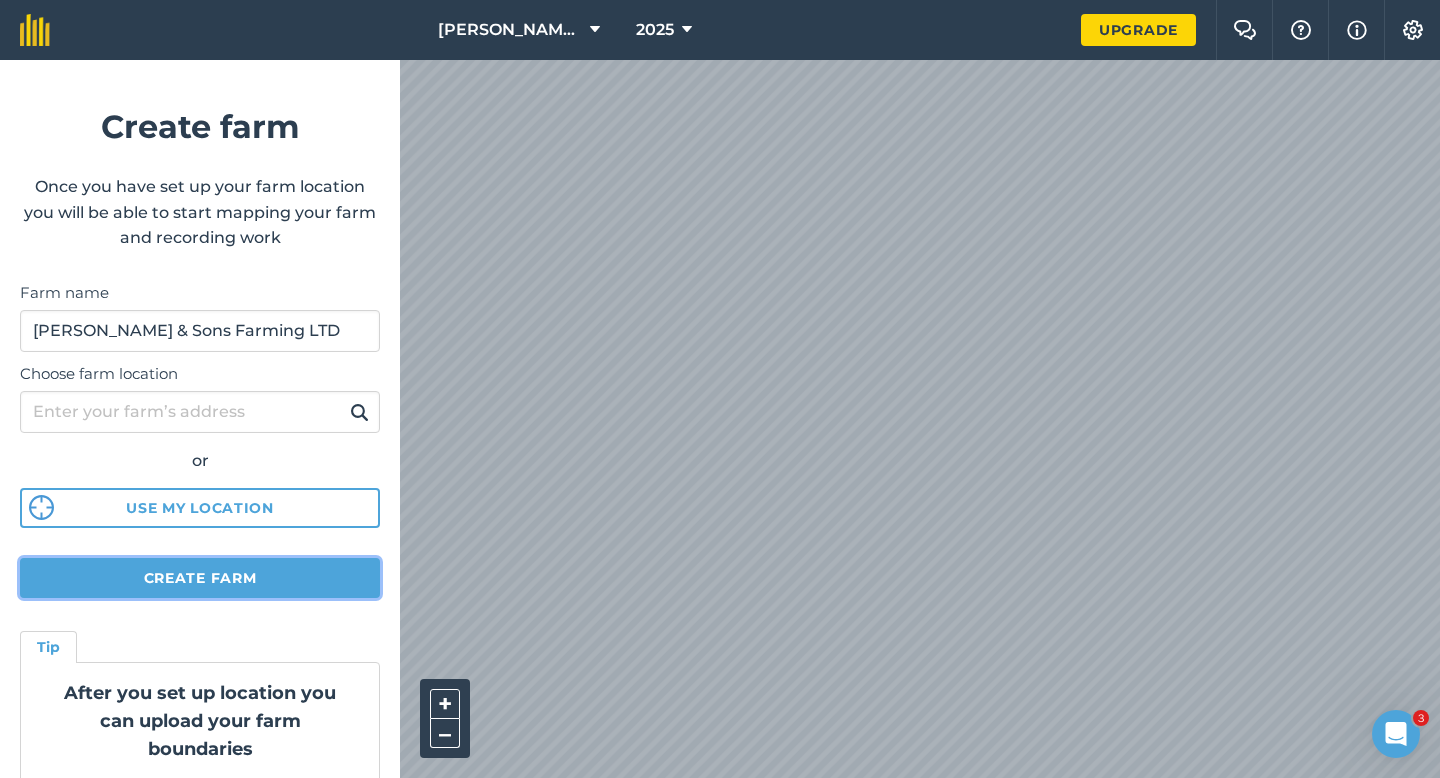 click on "Create farm" at bounding box center (200, 578) 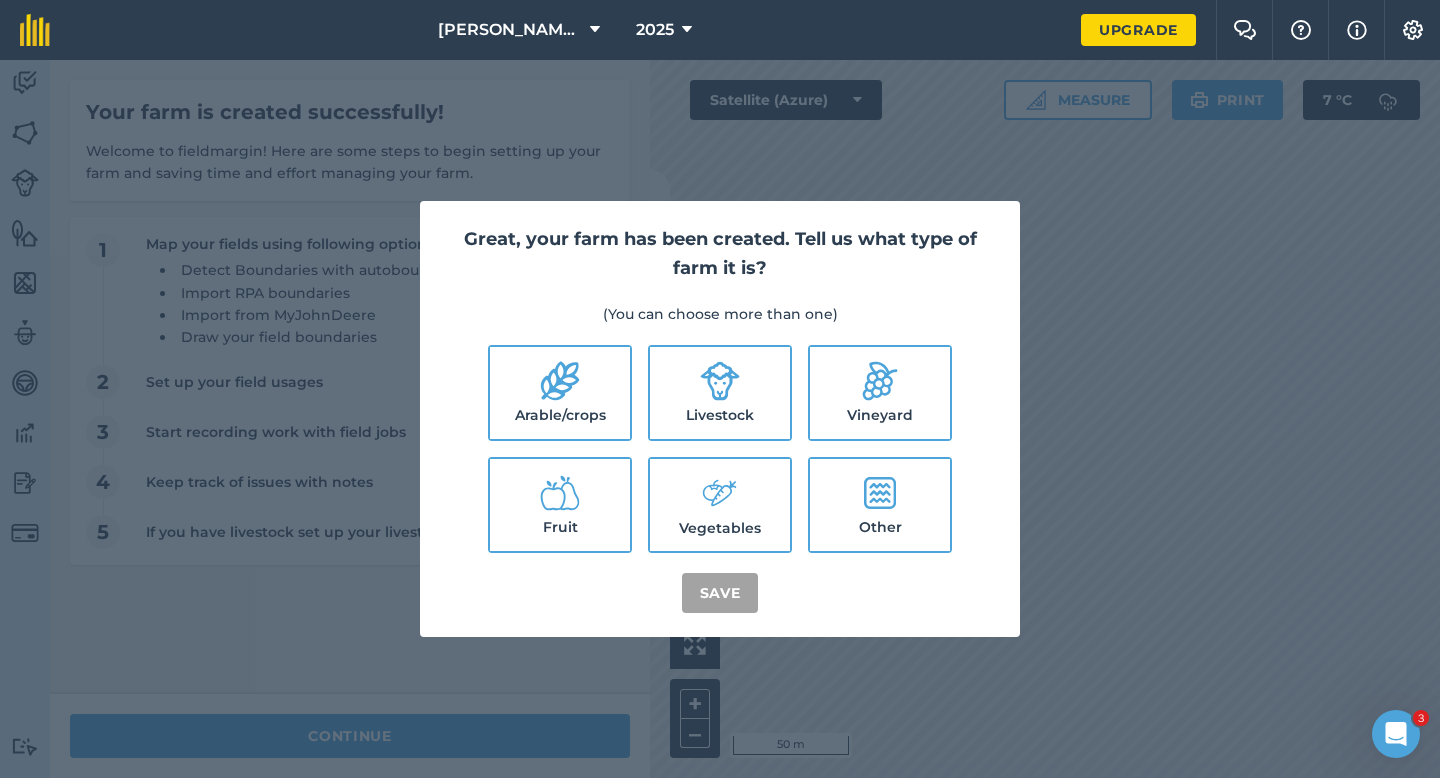 click on "Arable/crops" at bounding box center (560, 393) 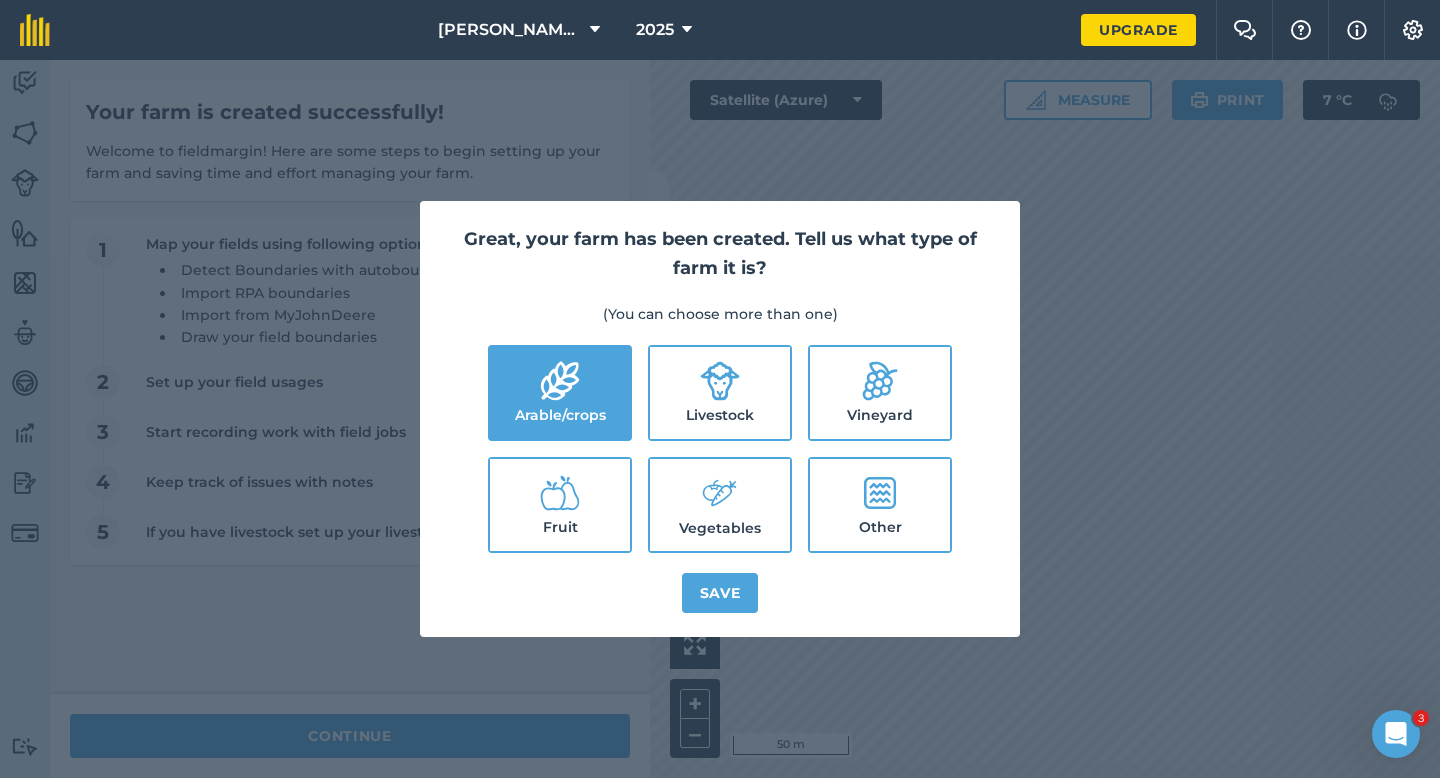 click on "Livestock" at bounding box center [720, 393] 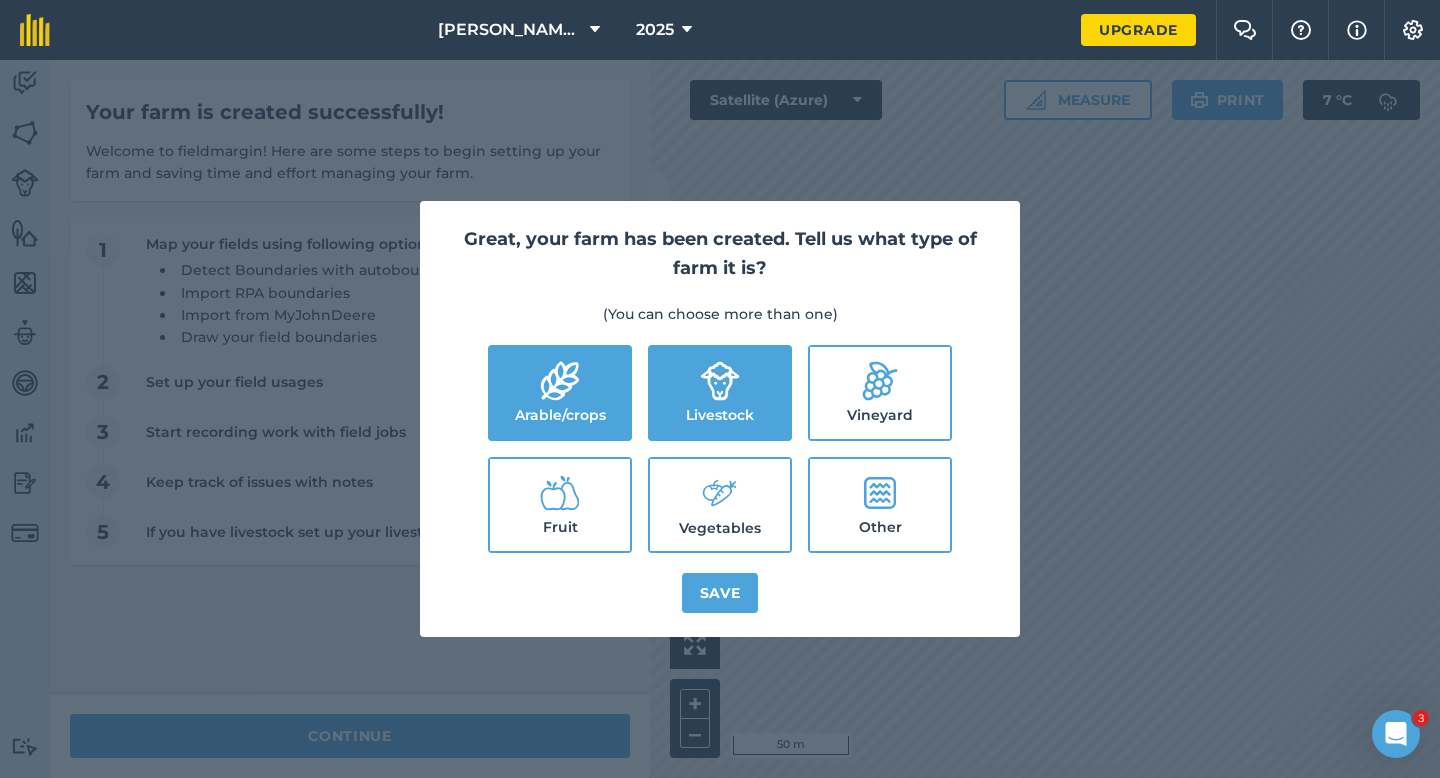 click on "Vegetables" at bounding box center [720, 505] 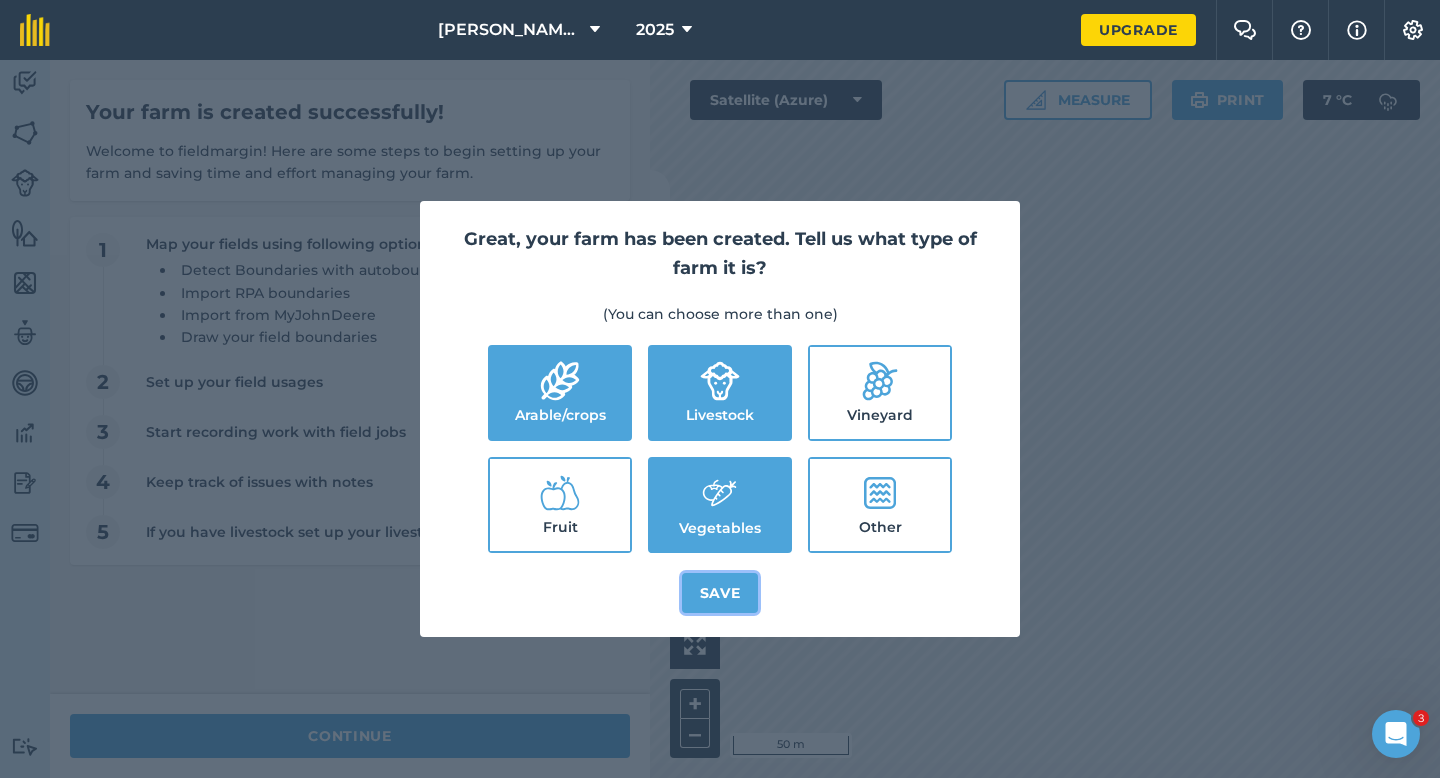 click on "Save" at bounding box center (720, 593) 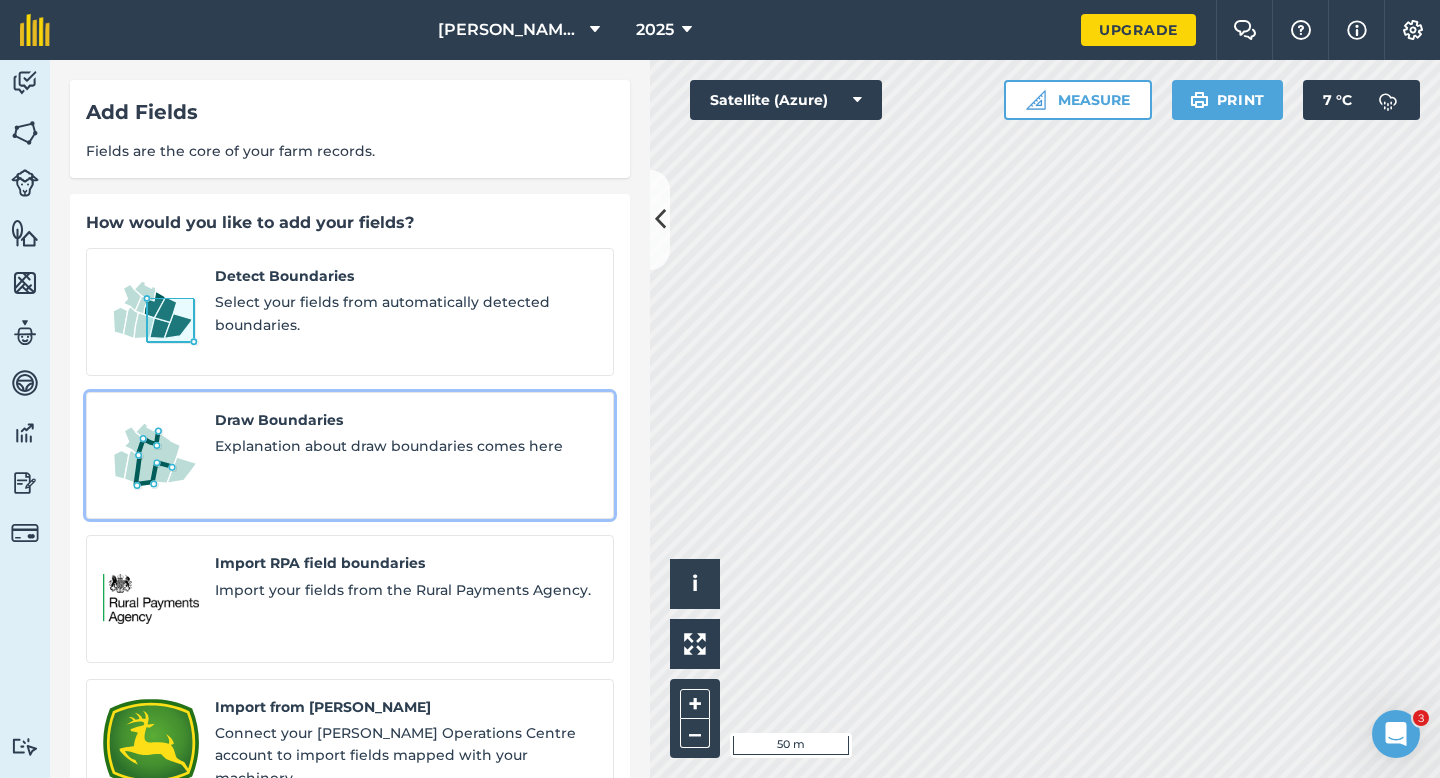 click on "Draw Boundaries Explanation about draw boundaries comes here" at bounding box center (350, 456) 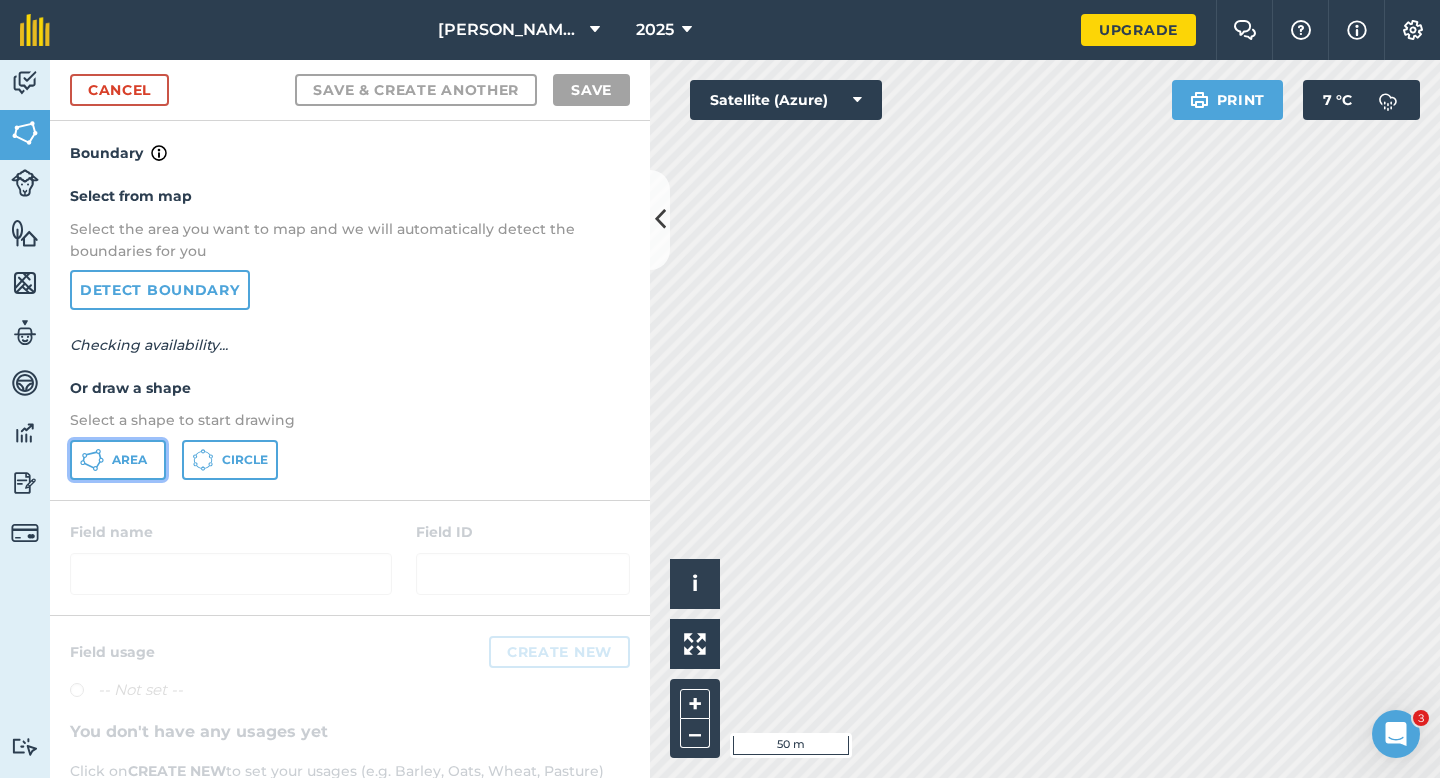 click on "Area" at bounding box center [118, 460] 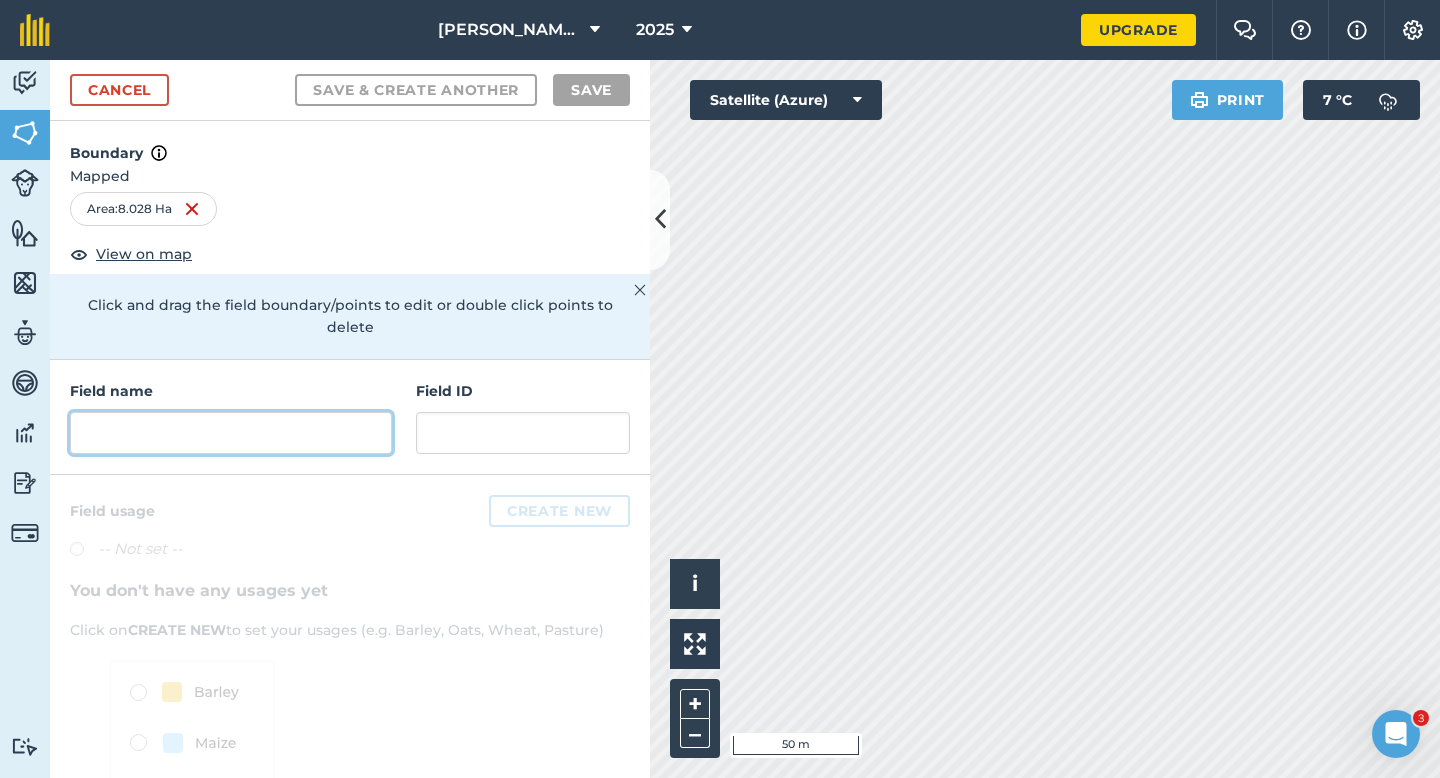 click at bounding box center (231, 433) 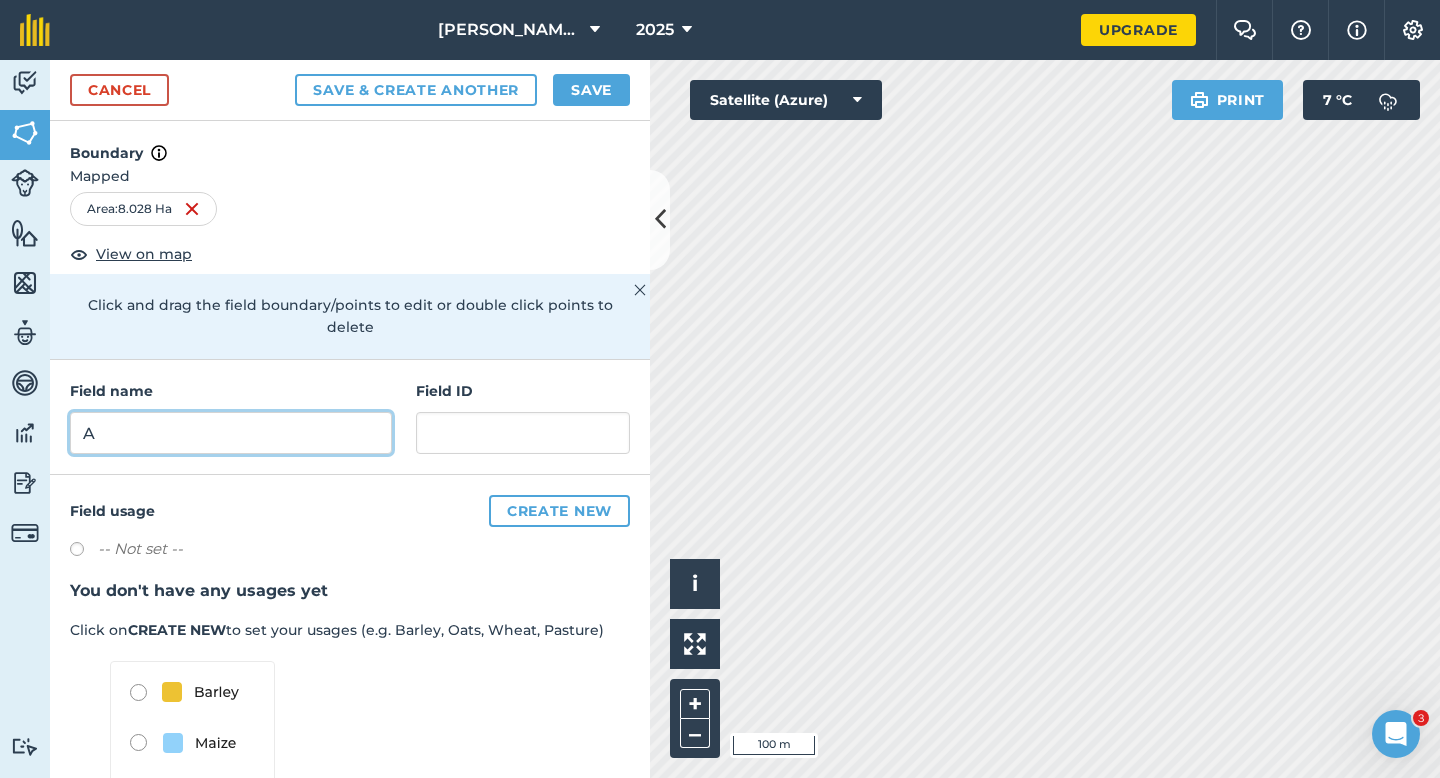 type on "A" 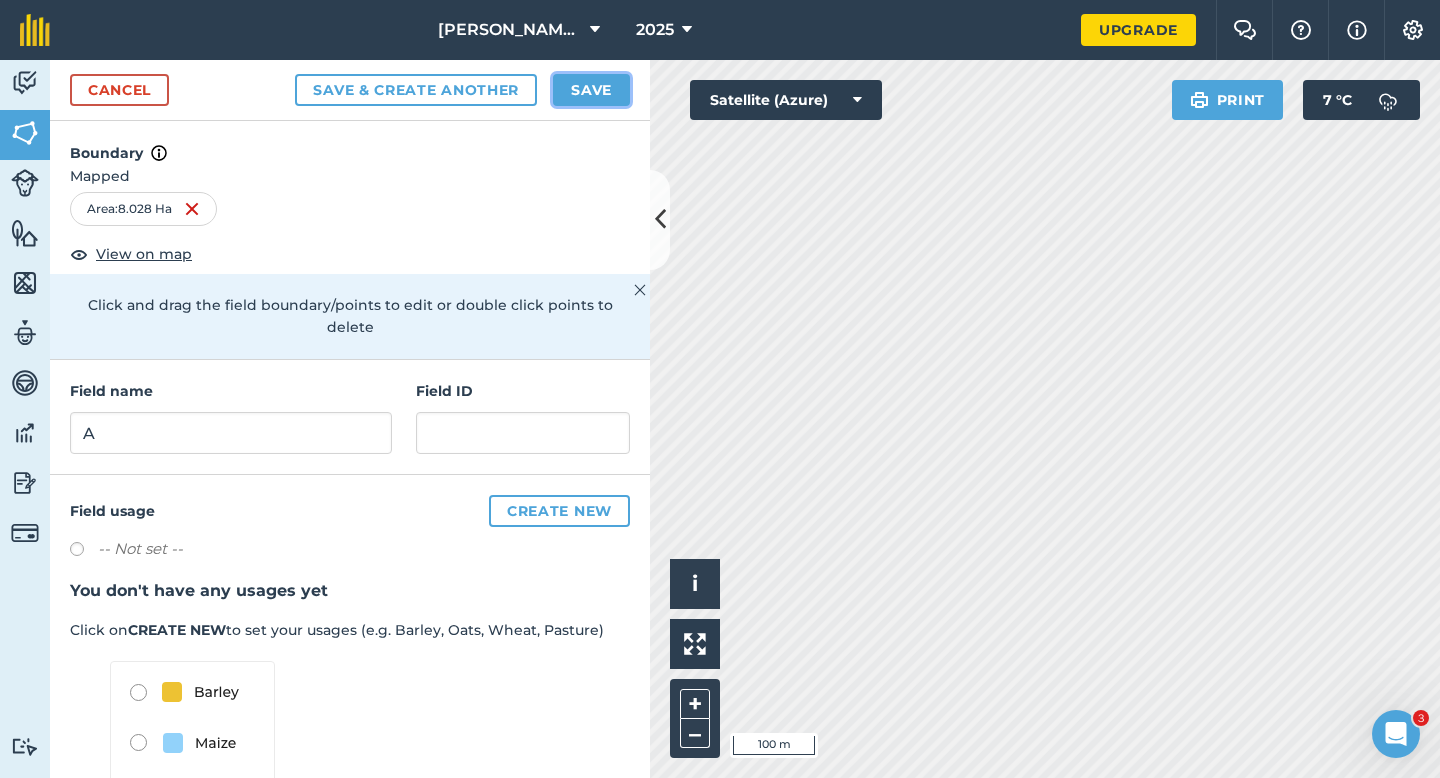 click on "Save" at bounding box center (591, 90) 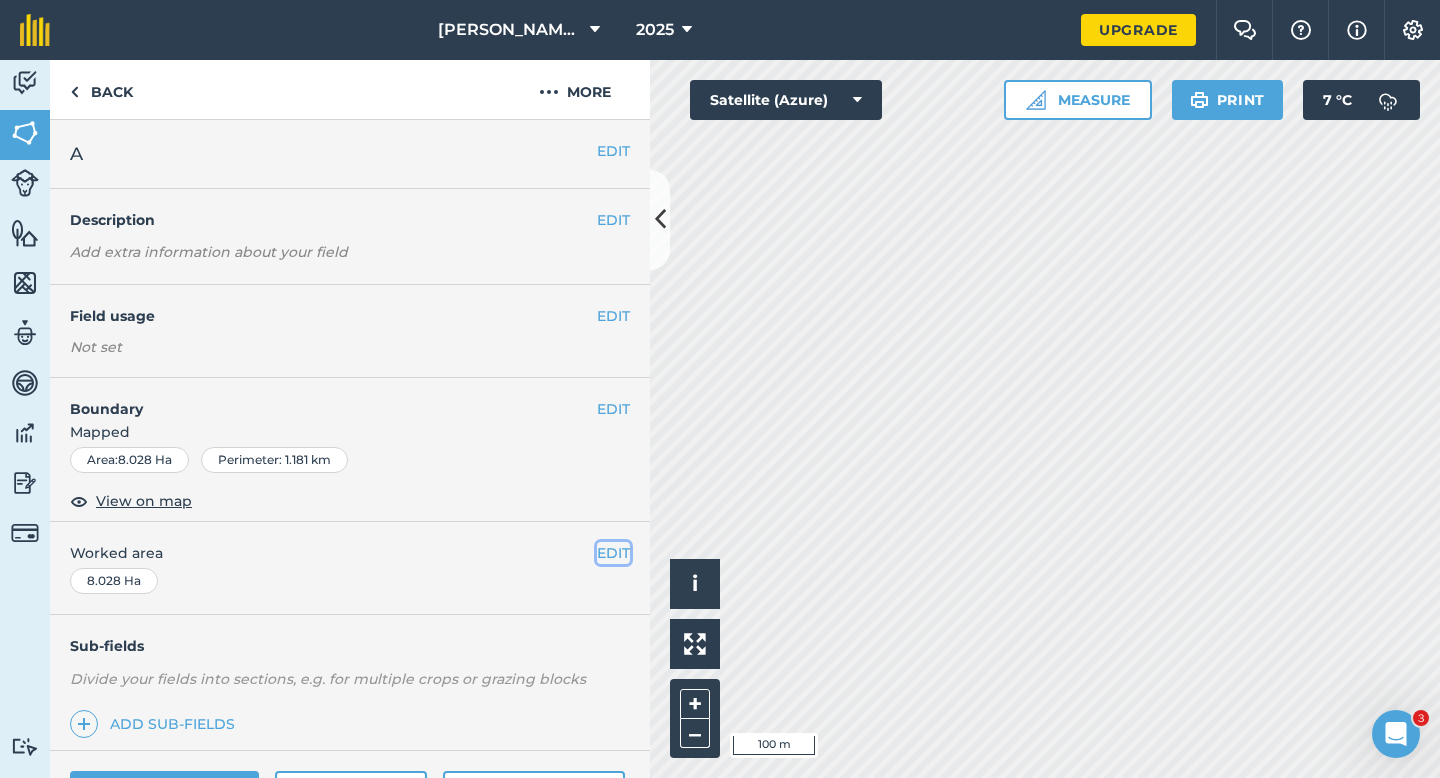 click on "EDIT" at bounding box center (613, 553) 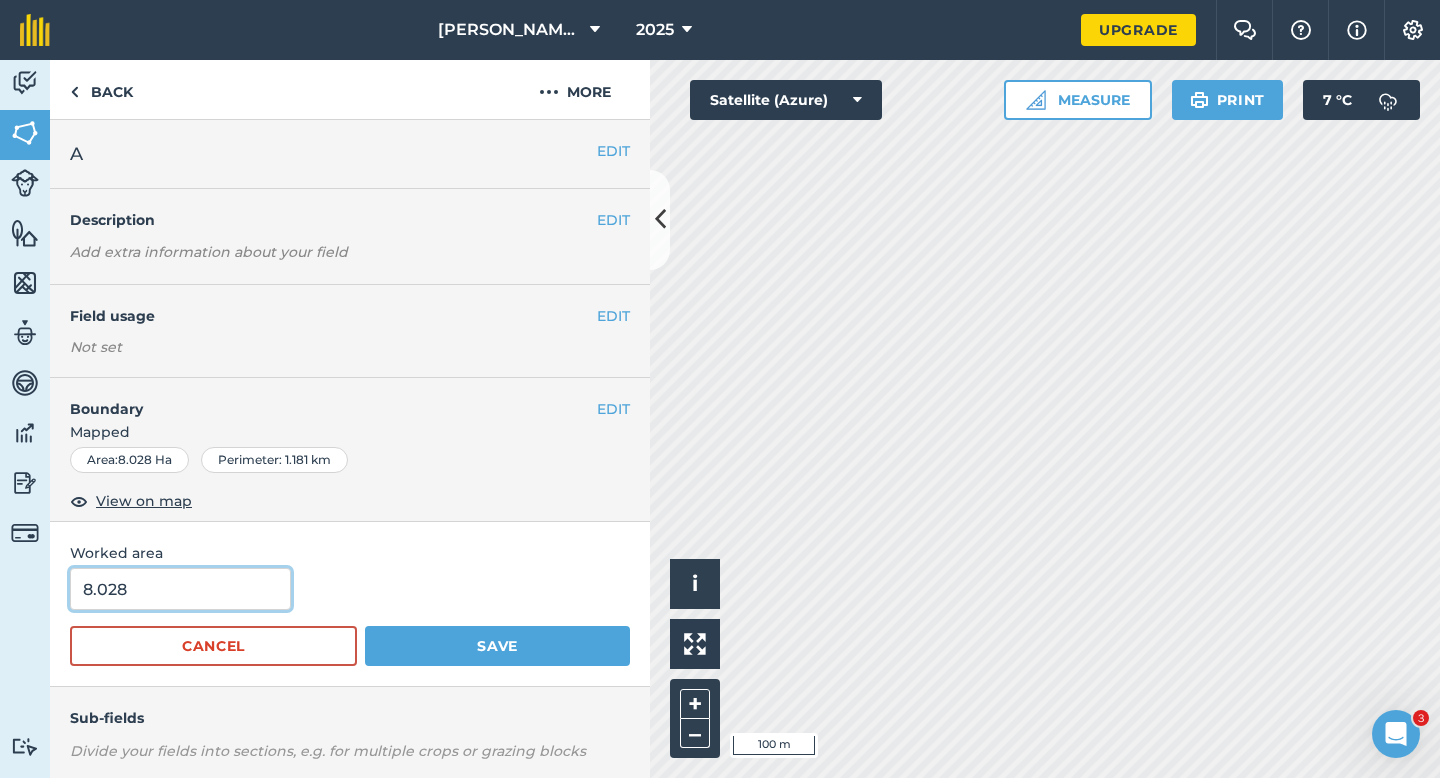 click on "8.028" at bounding box center (180, 589) 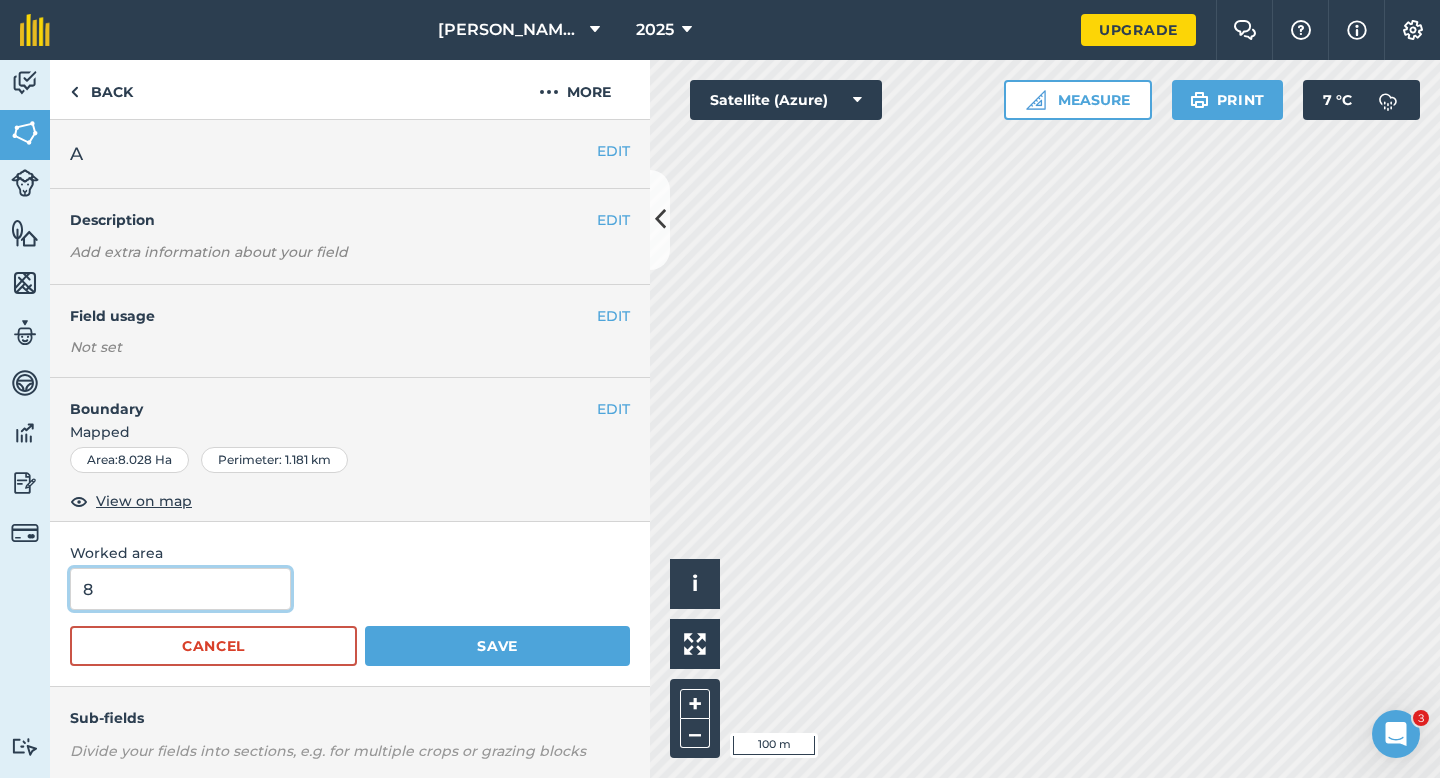 click on "Save" at bounding box center (497, 646) 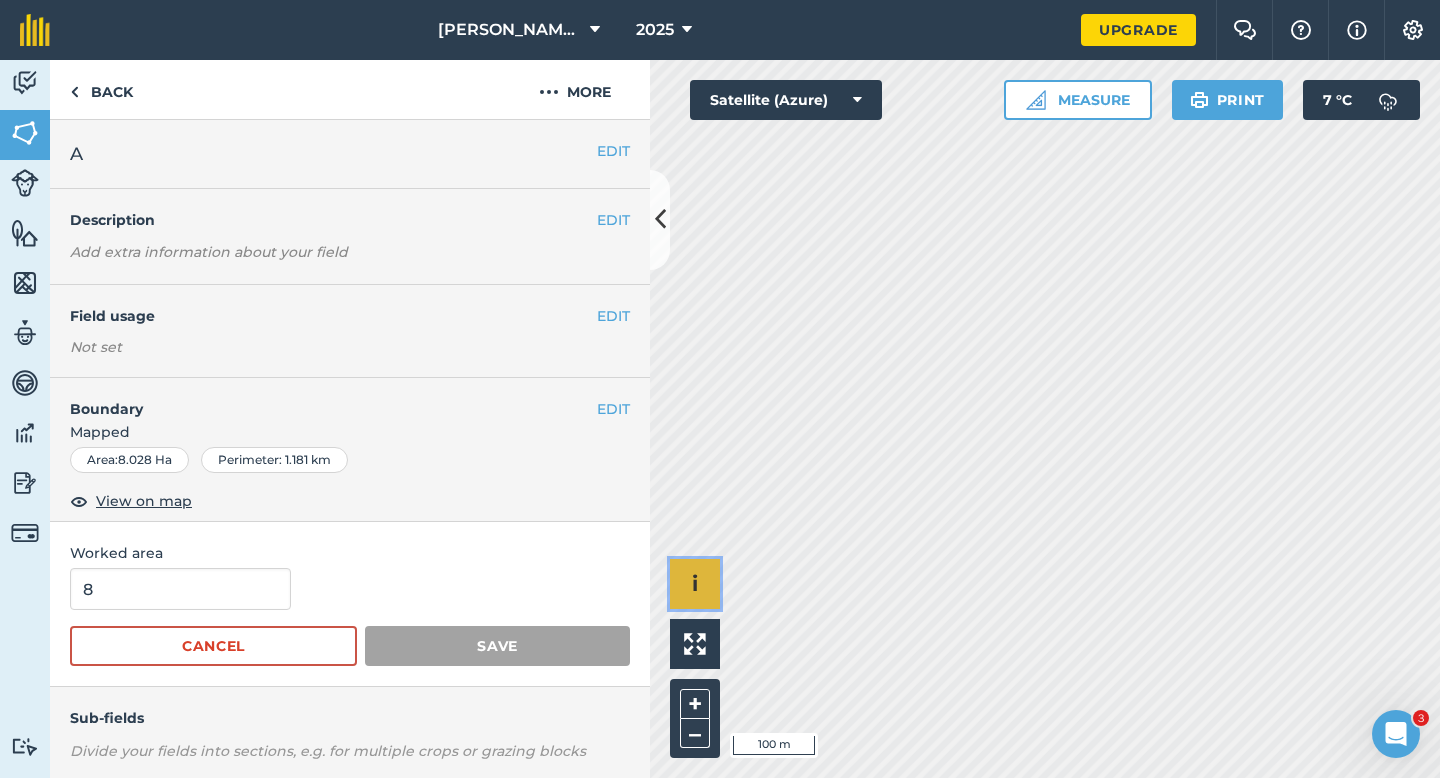 type 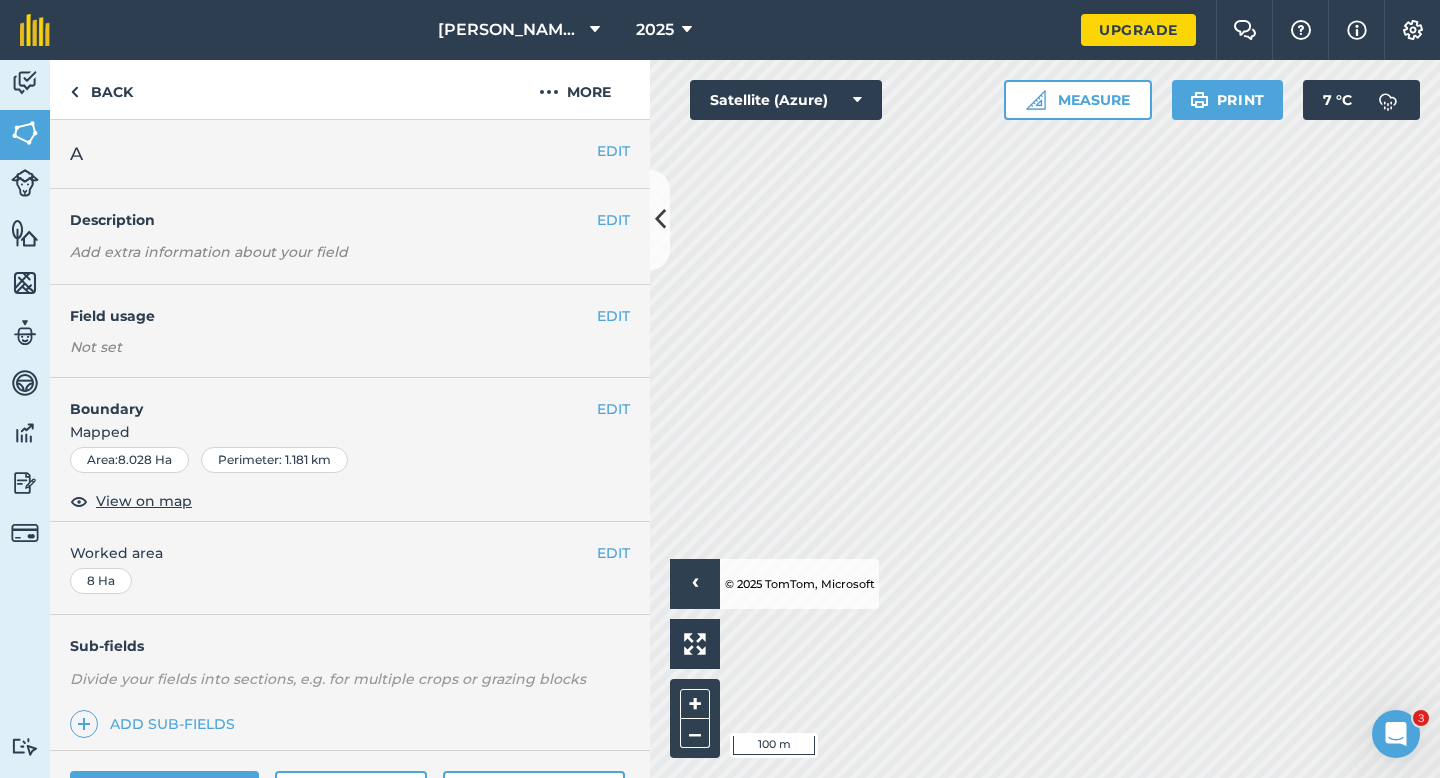 drag, startPoint x: 776, startPoint y: 565, endPoint x: 601, endPoint y: 534, distance: 177.7245 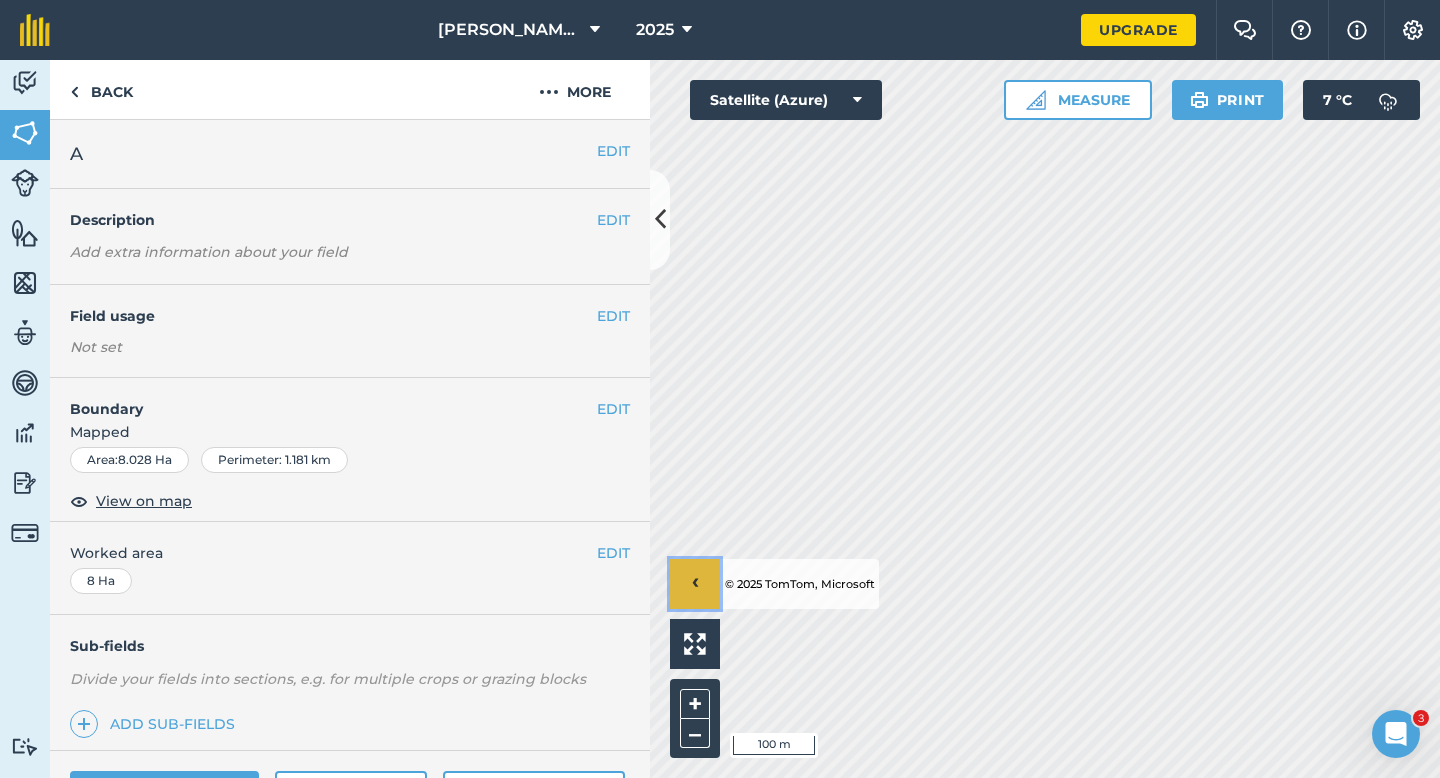 click on "›" at bounding box center [695, 584] 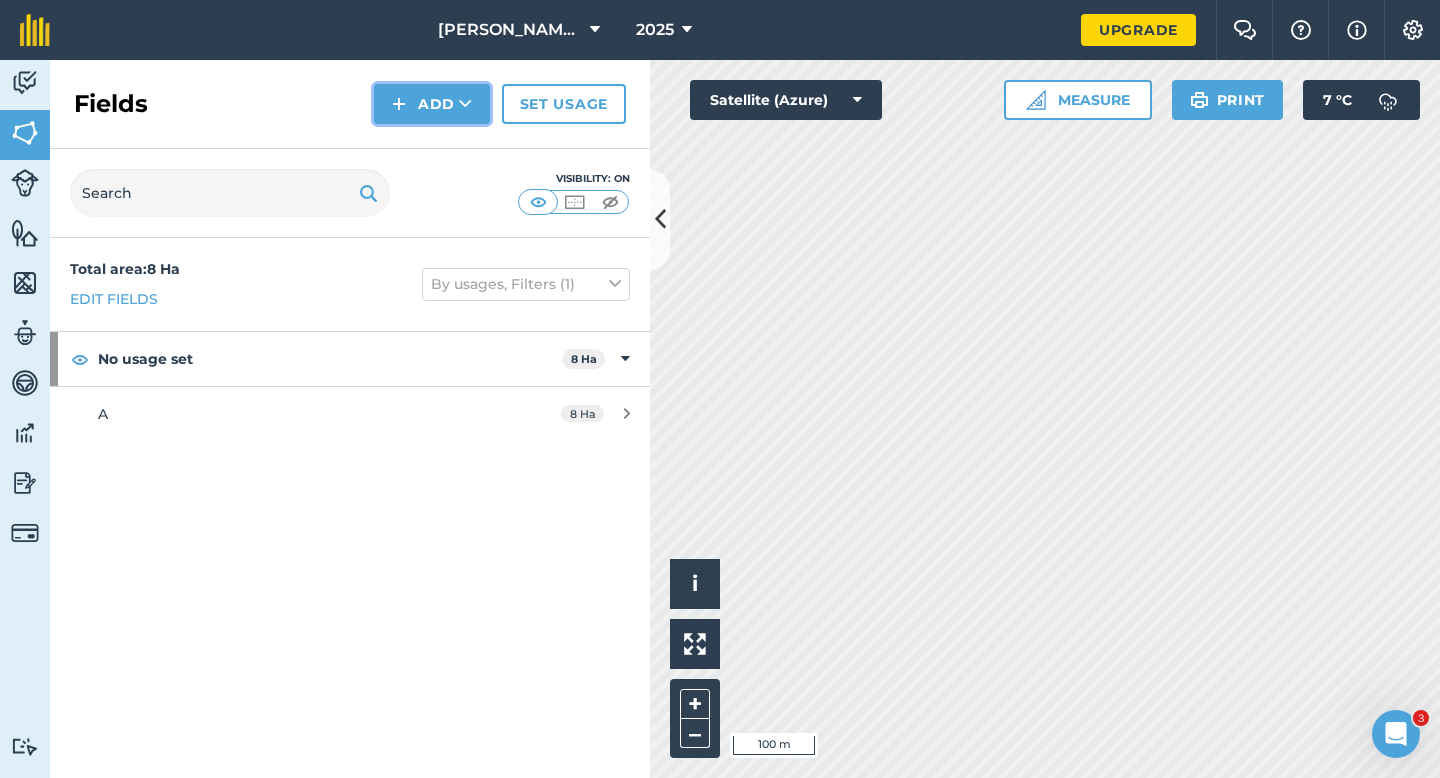 click on "Add" at bounding box center (432, 104) 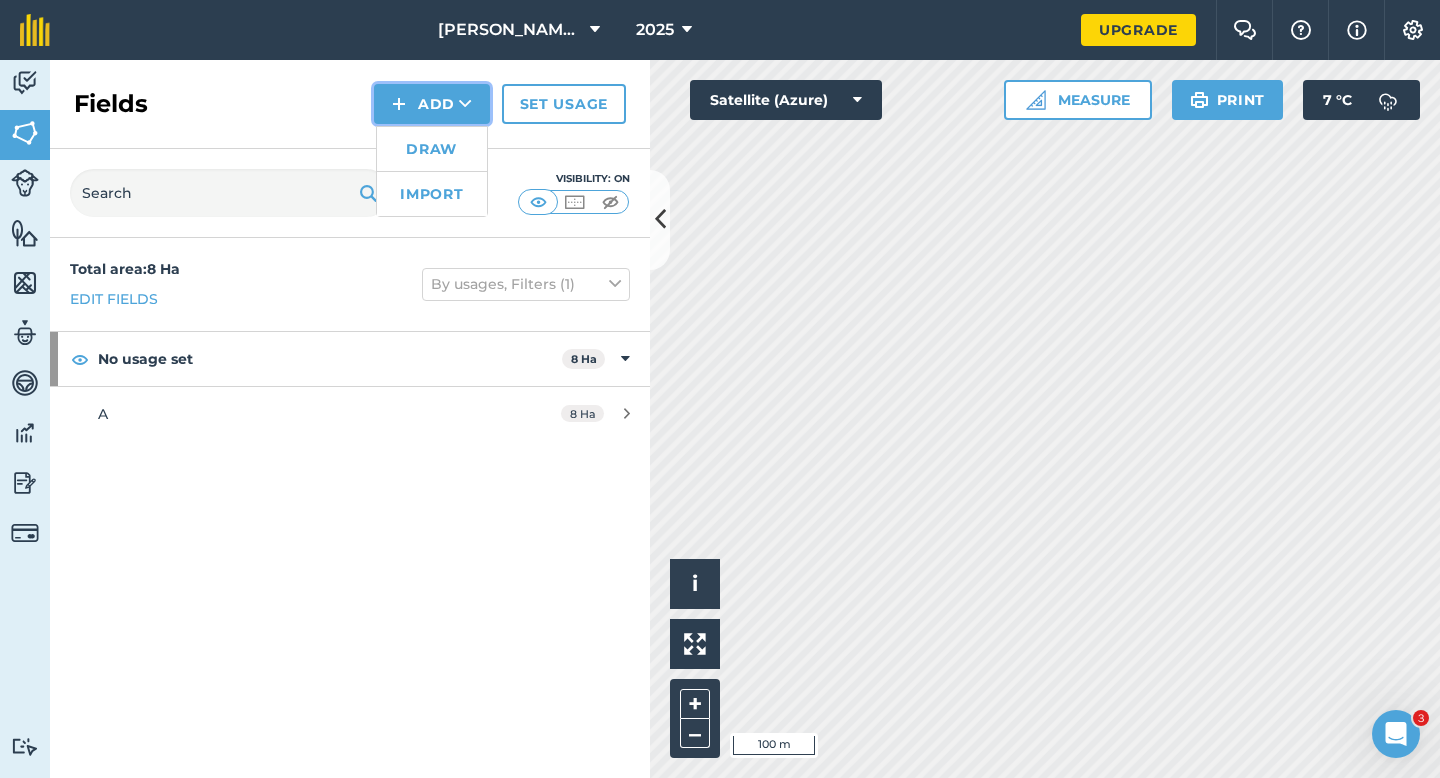 click on "Add   Draw Import" at bounding box center [432, 104] 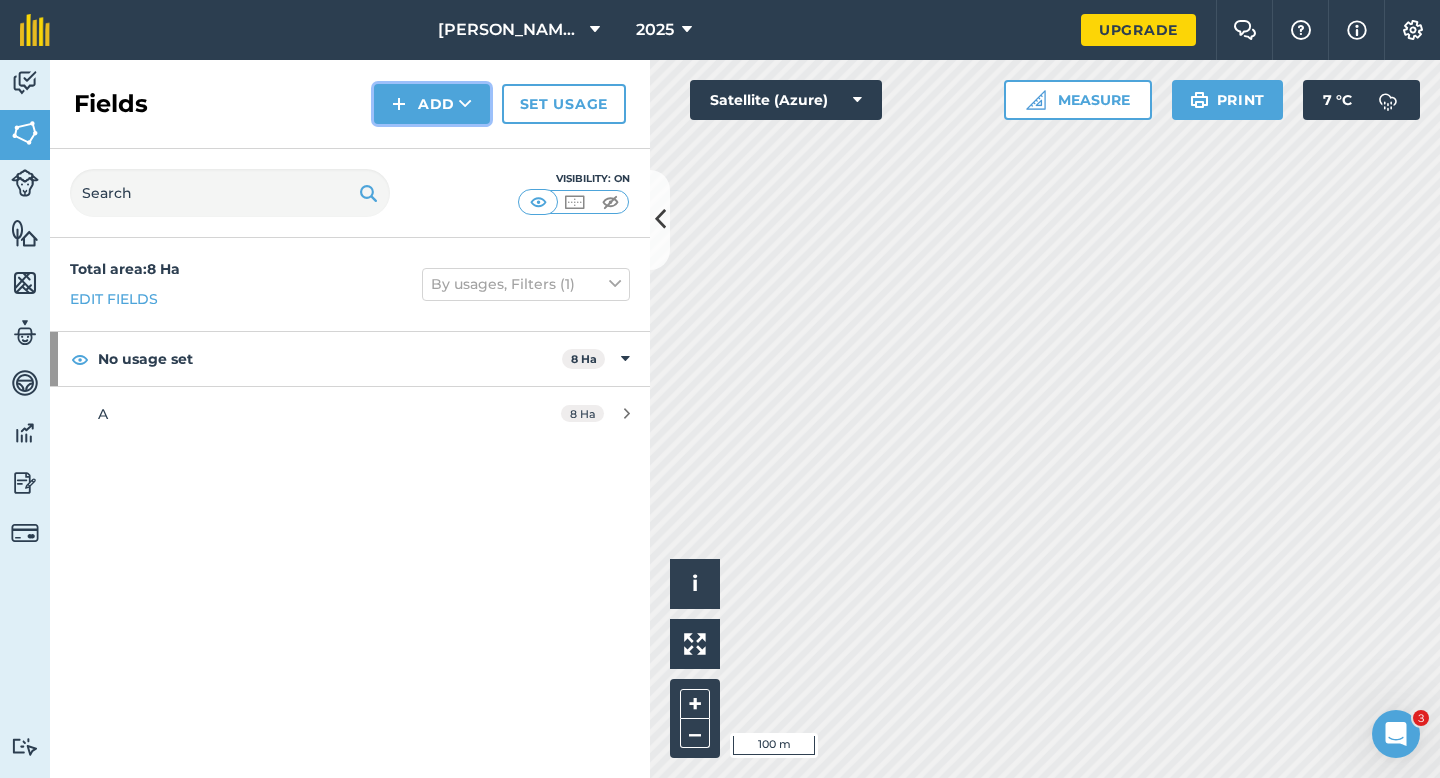 click on "Add" at bounding box center [432, 104] 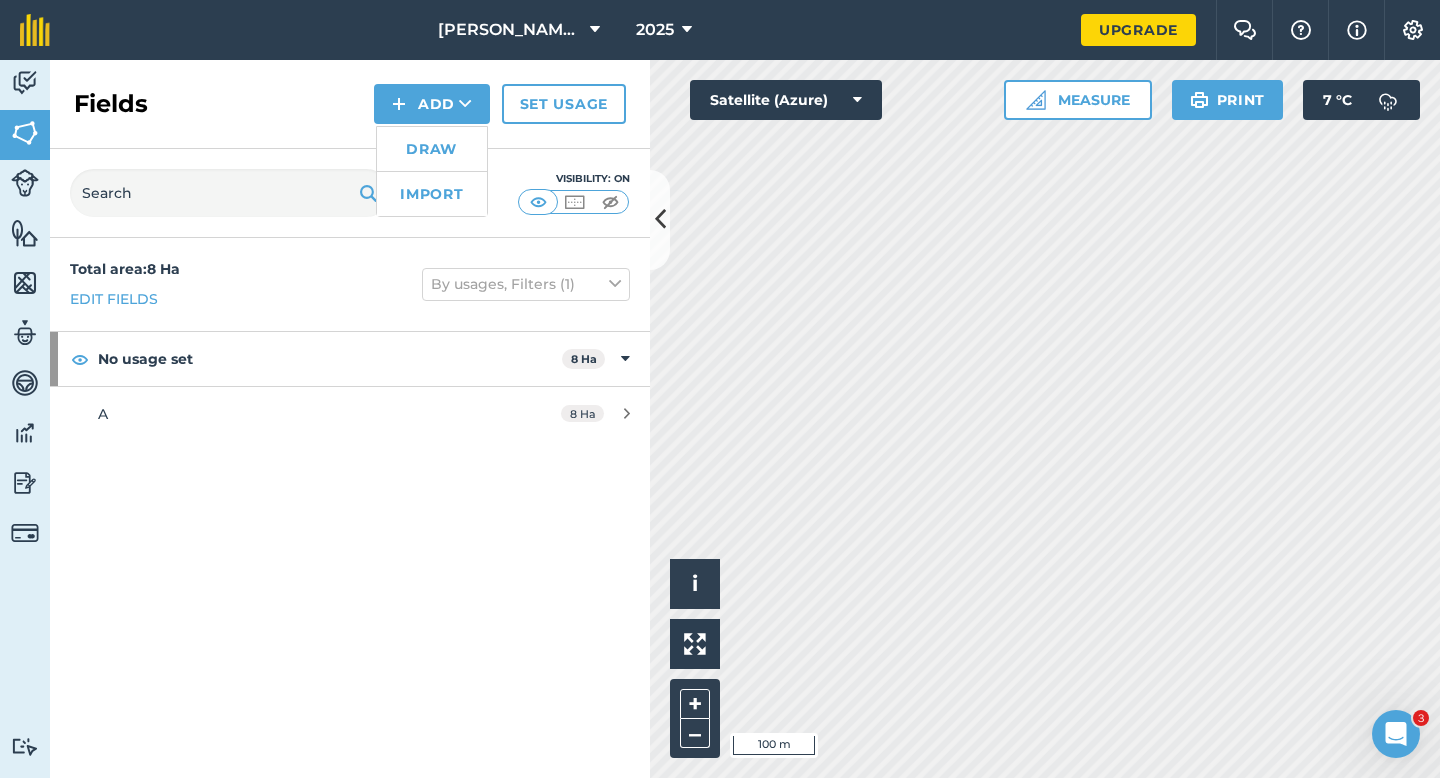 click on "Draw" at bounding box center (432, 149) 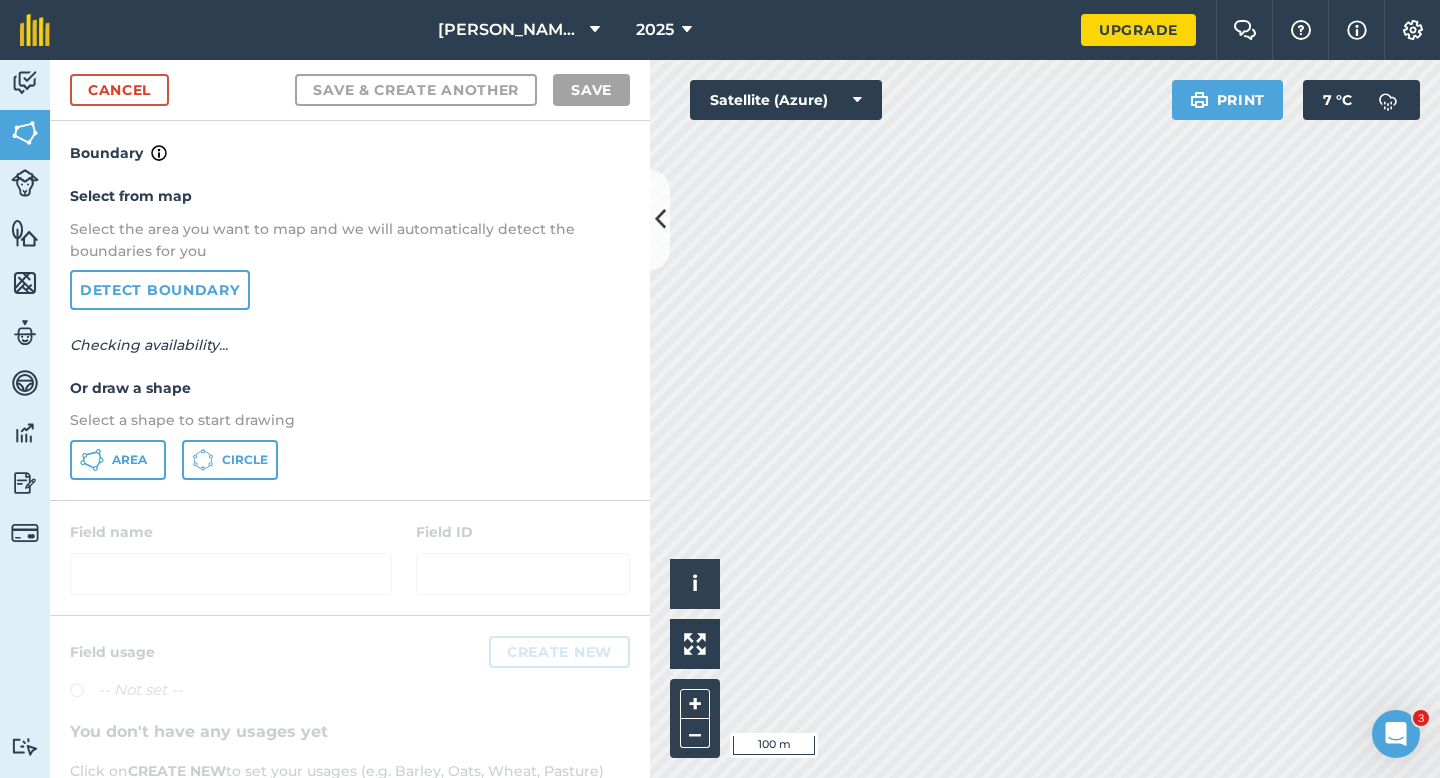 click on "Area Circle" at bounding box center [350, 460] 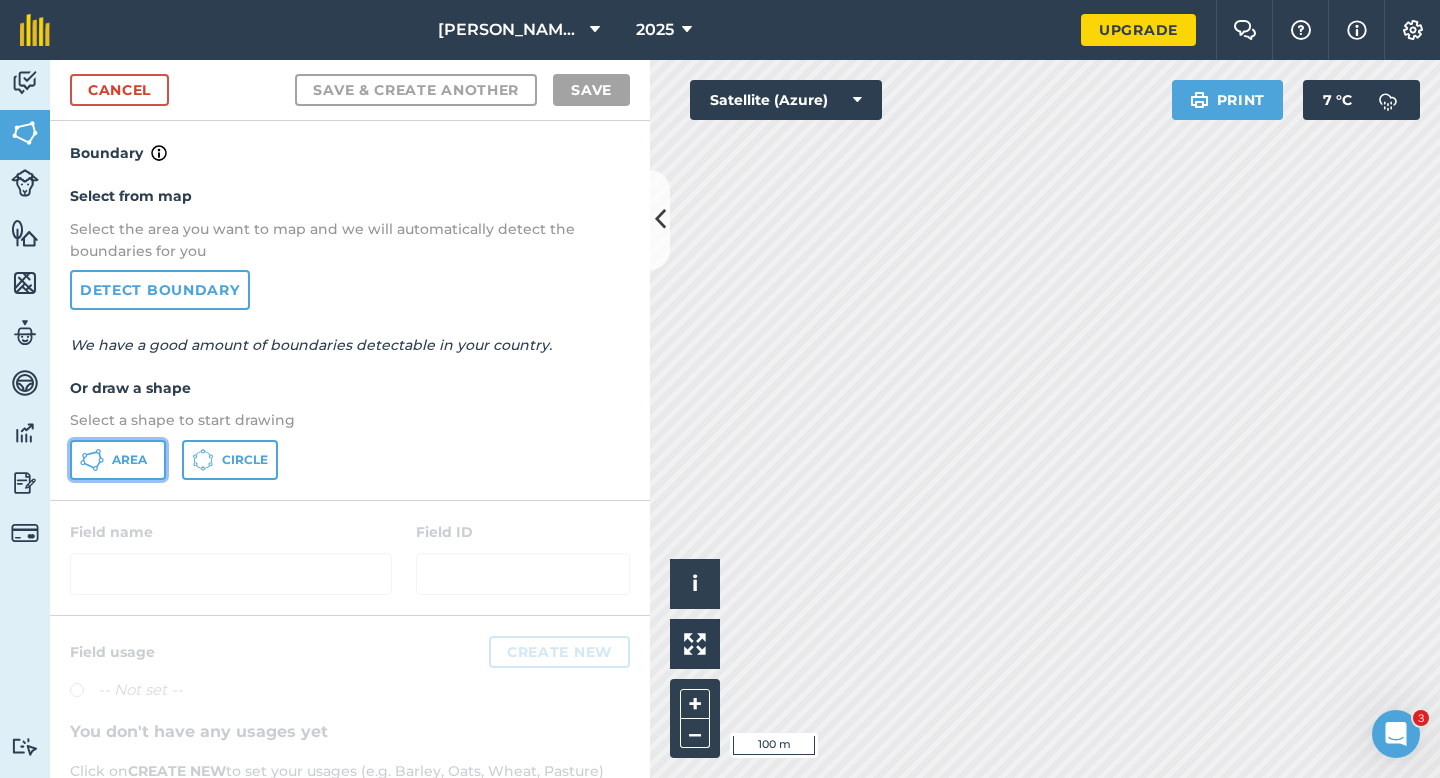 click on "Area" at bounding box center (118, 460) 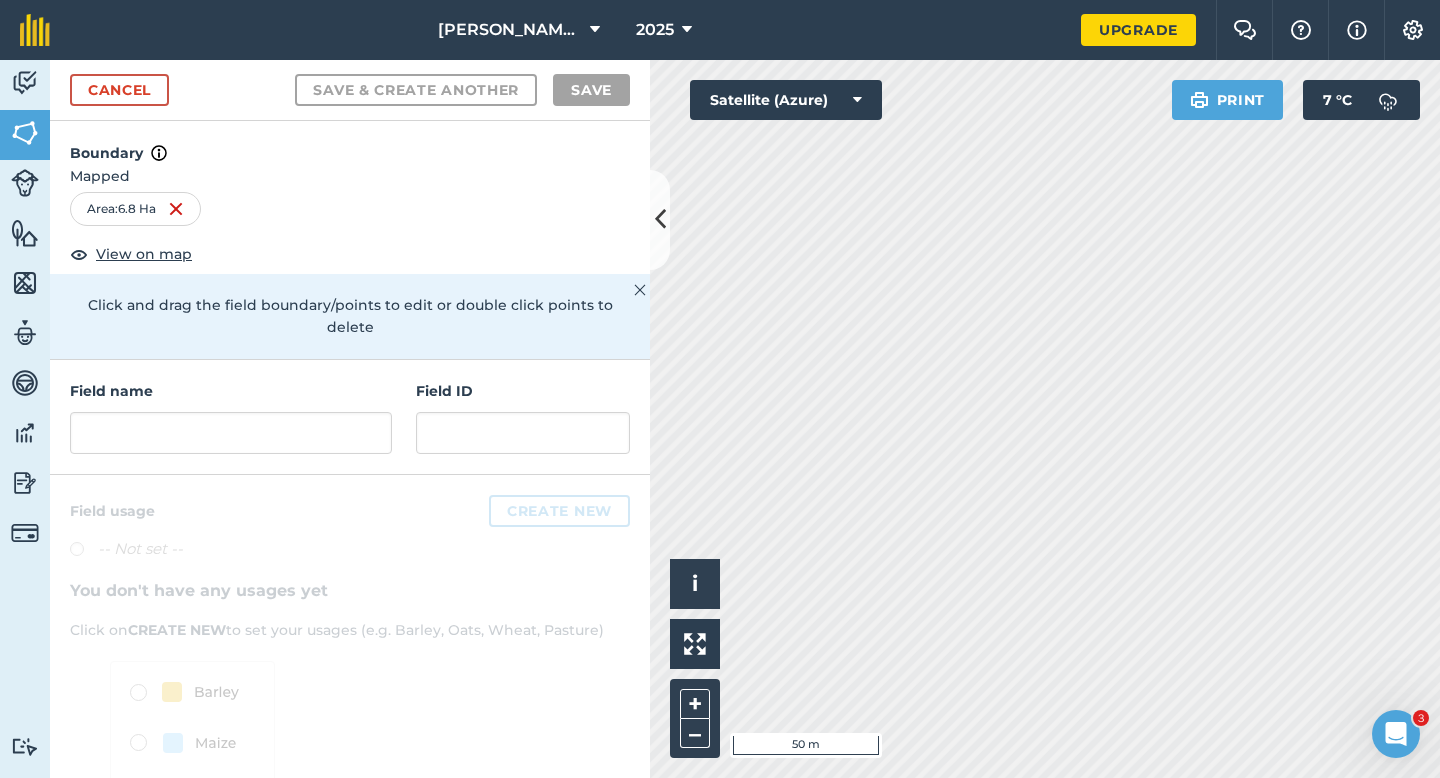click on "[PERSON_NAME] & Sons Farming LTD 2025 Upgrade Farm Chat Help Info Settings Map printing is not available on our free plan Please upgrade to our Essentials, Plus or Pro plan to access this feature. Activity Fields Livestock Features Maps Team Vehicles Data Reporting Billing Tutorials Tutorials Cancel Save & Create Another Save Boundary   Mapped Area :  6.8   Ha   View on map Click and drag the field boundary/points to edit or double click points to delete Field name Field ID Field usage   Create new -- Not set -- You don't have any usages yet Click on  CREATE NEW  to set your usages (e.g. Barley, Oats, Wheat, Pasture) Click to start drawing i © 2025 TomTom, Microsoft 50 m + – Satellite (Azure) Print 7   ° C
3" at bounding box center [720, 389] 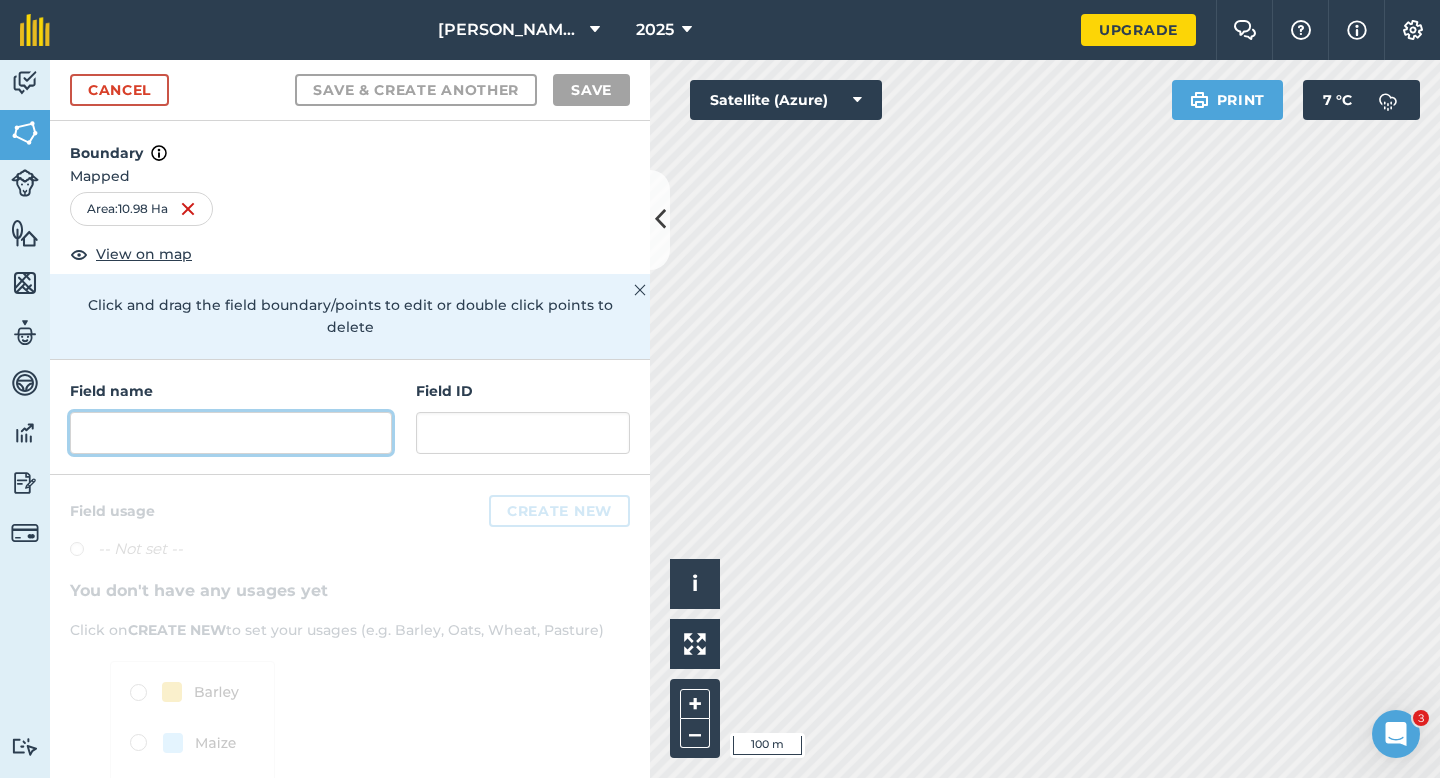 click at bounding box center [231, 433] 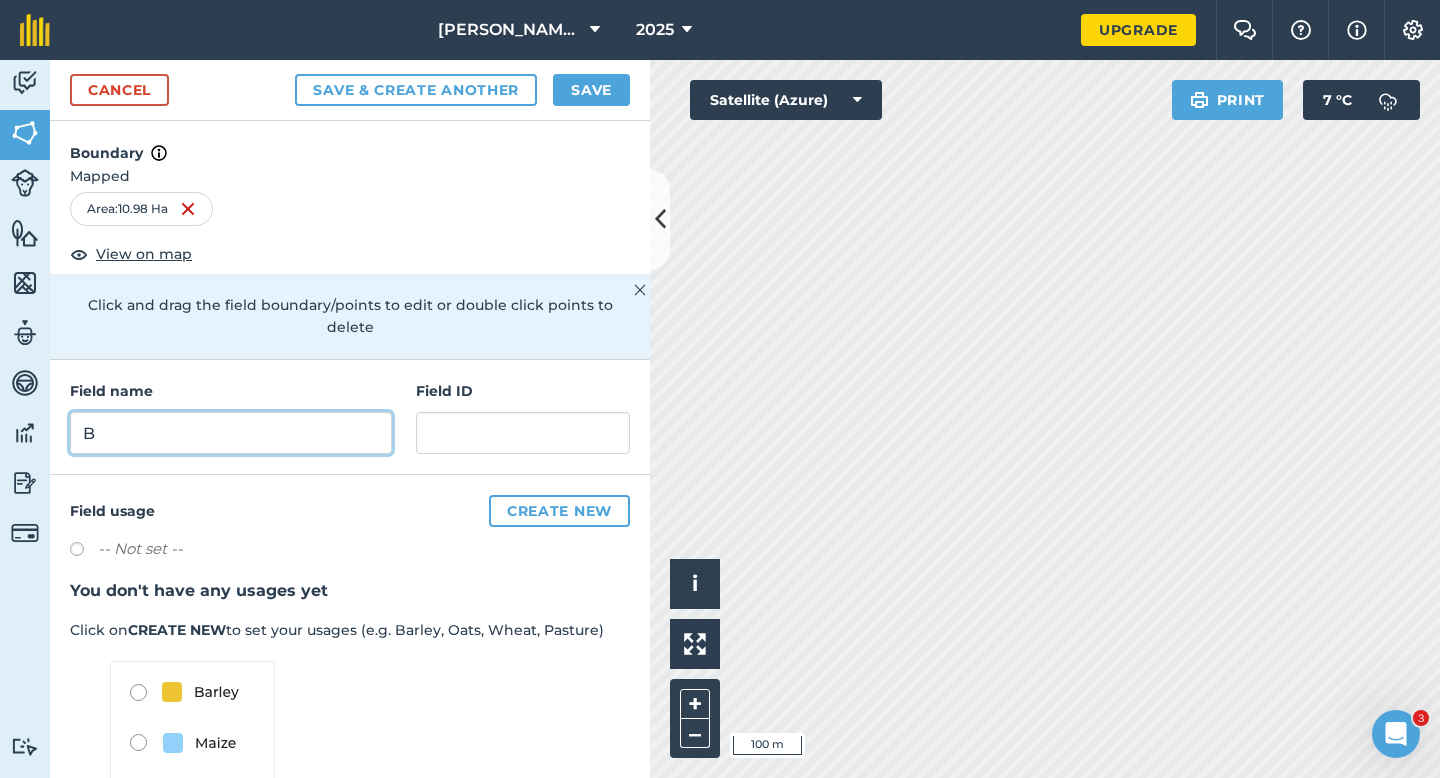 type on "B" 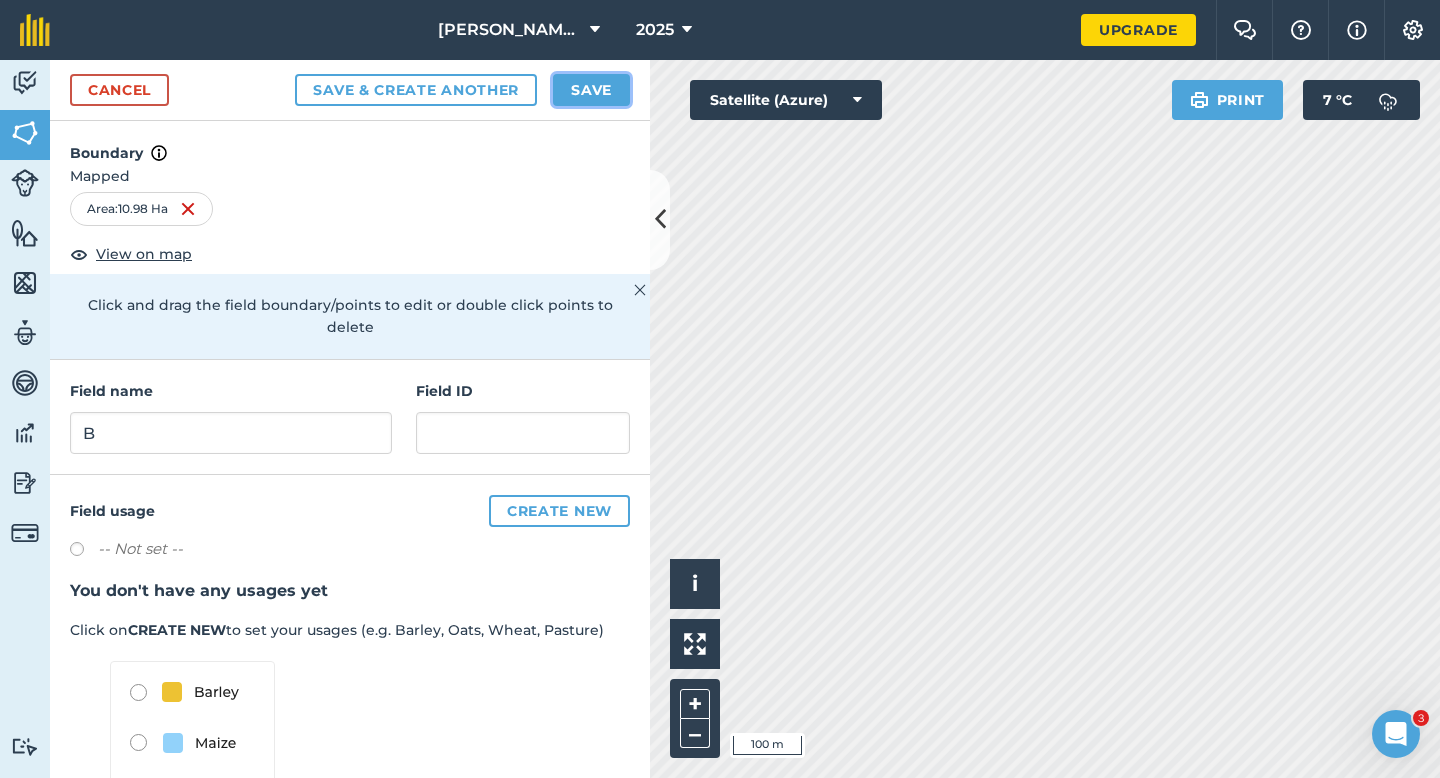 click on "Save" at bounding box center [591, 90] 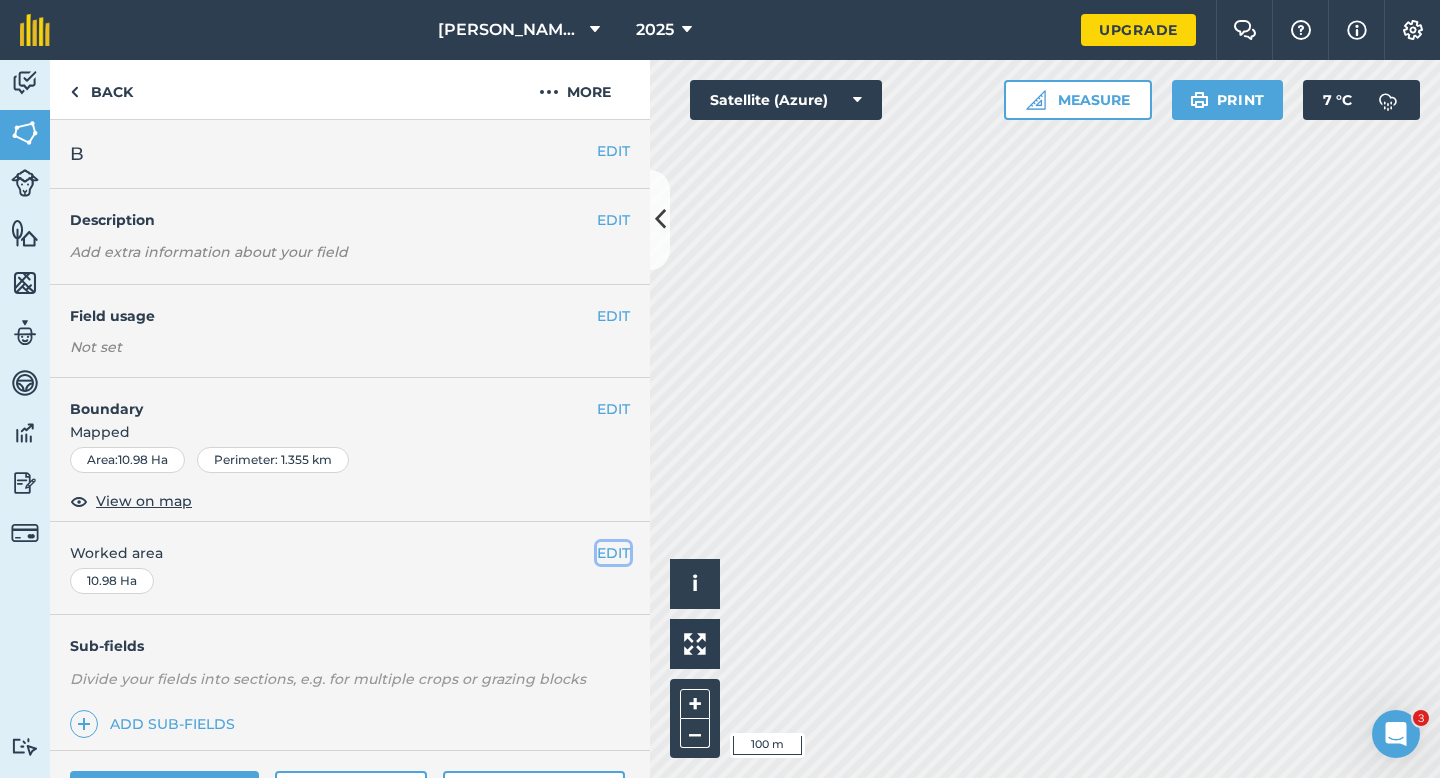 click on "EDIT" at bounding box center (613, 553) 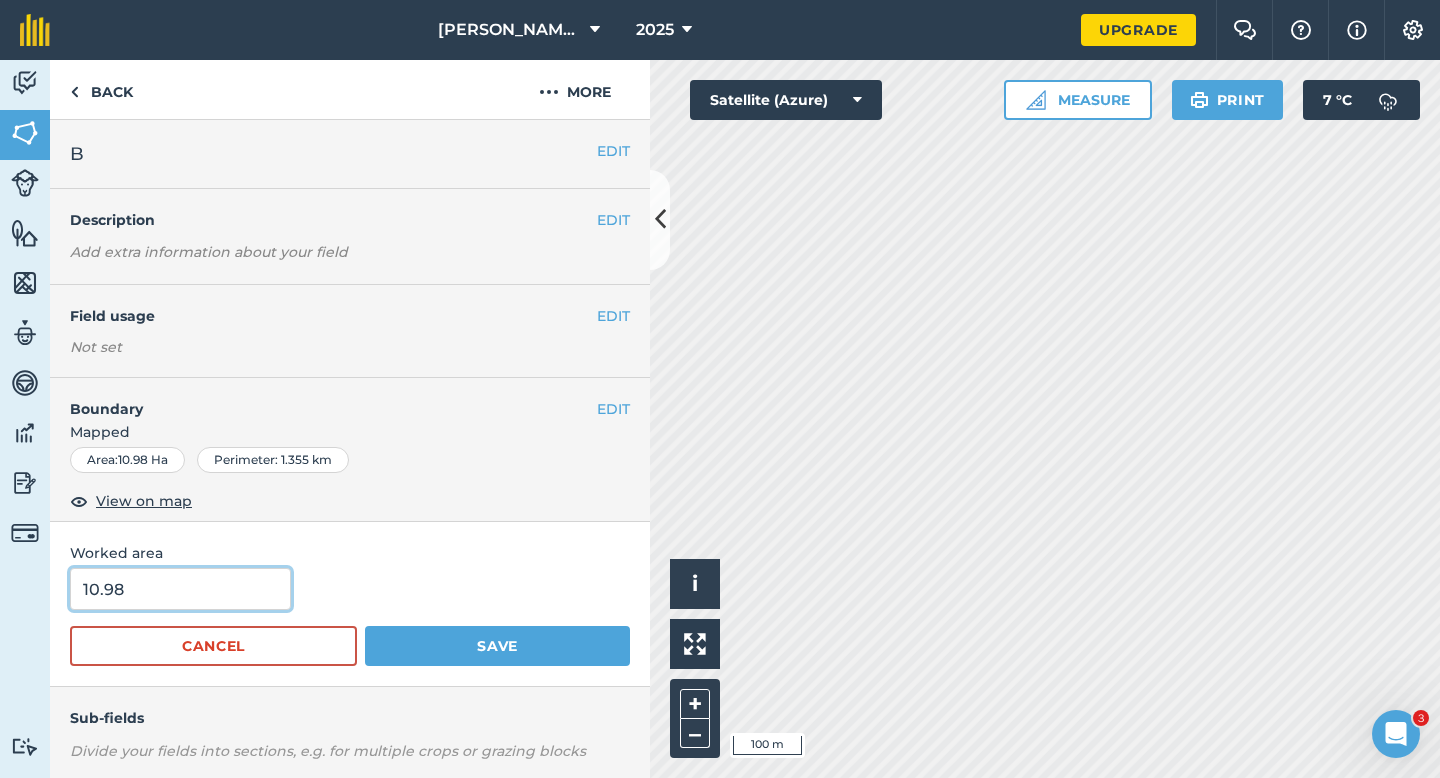click on "10.98" at bounding box center (180, 589) 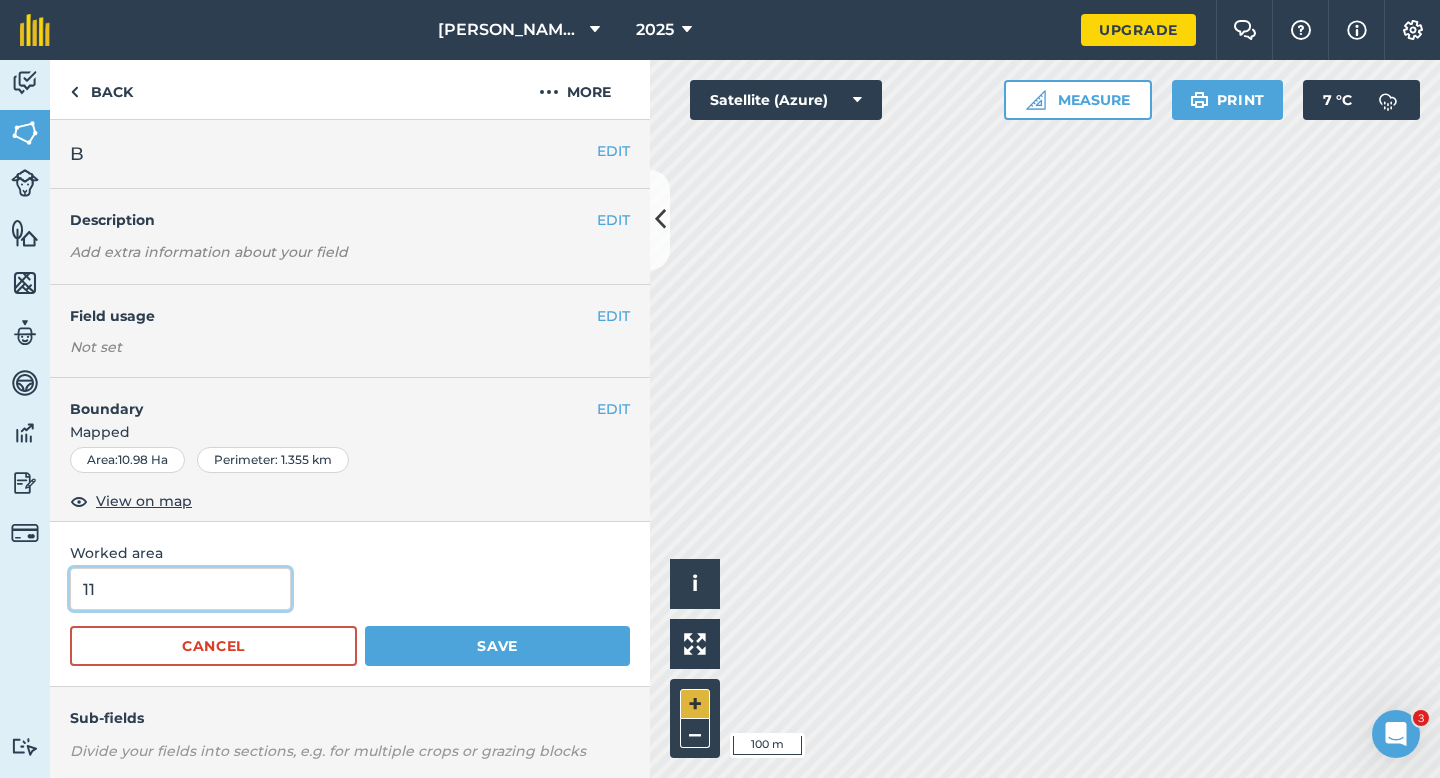 click on "Save" at bounding box center (497, 646) 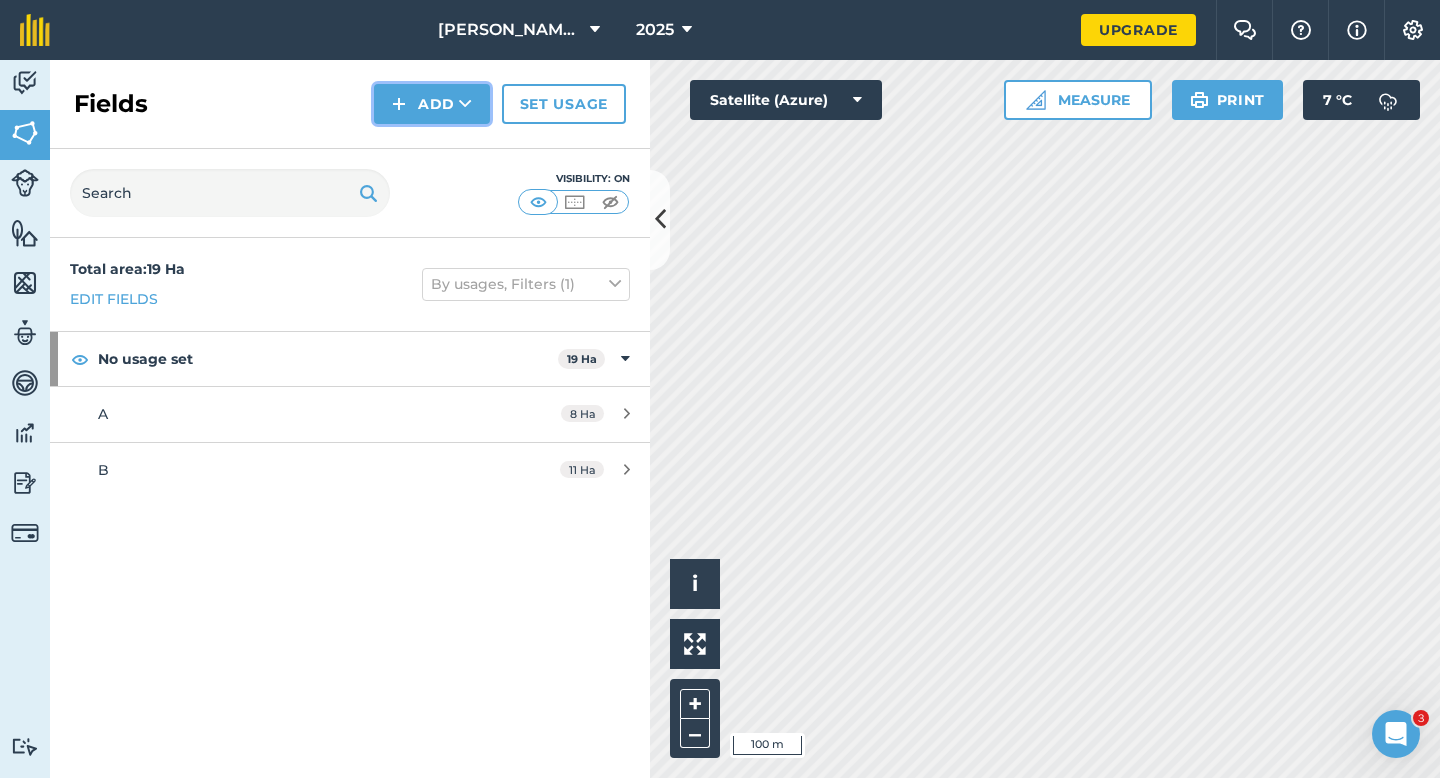 click on "Add" at bounding box center (432, 104) 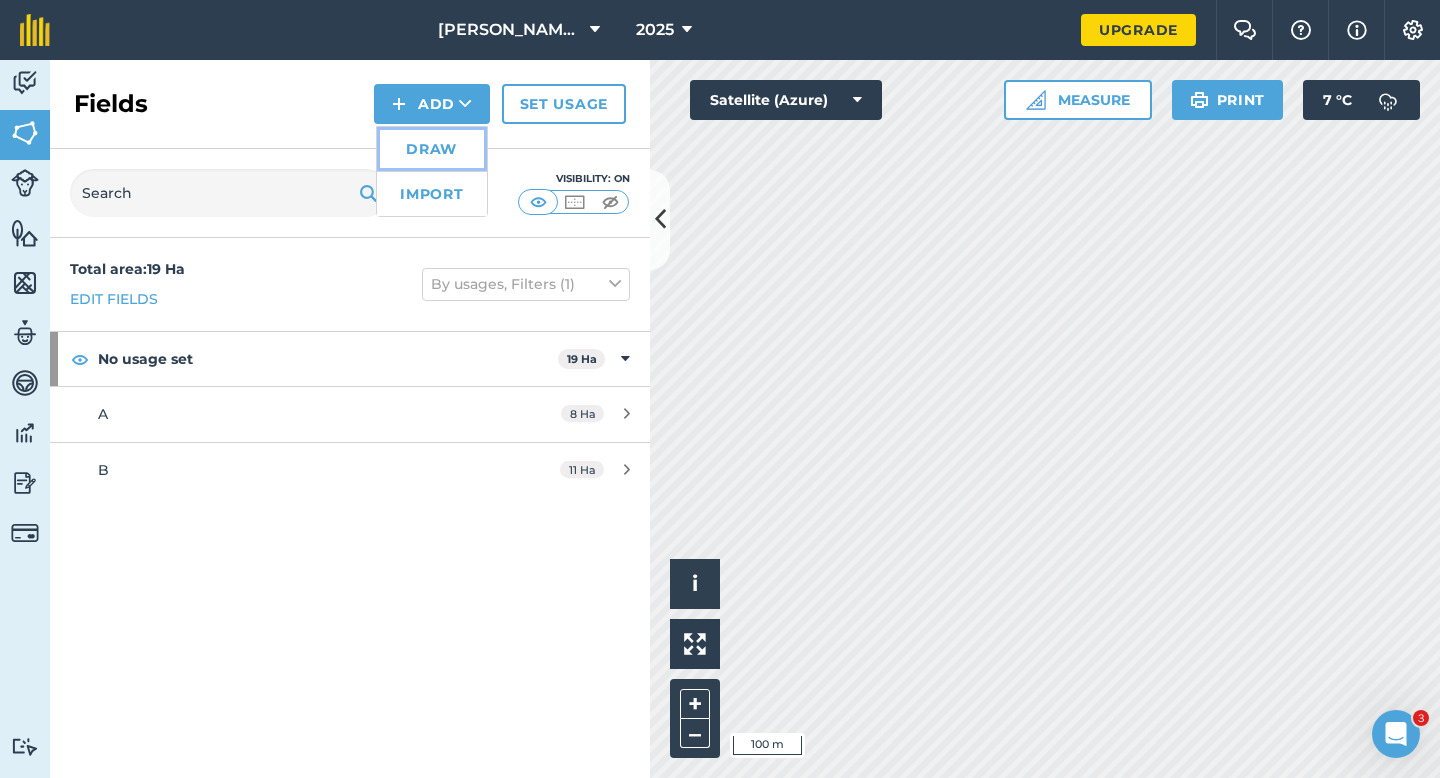 click on "Draw" at bounding box center [432, 149] 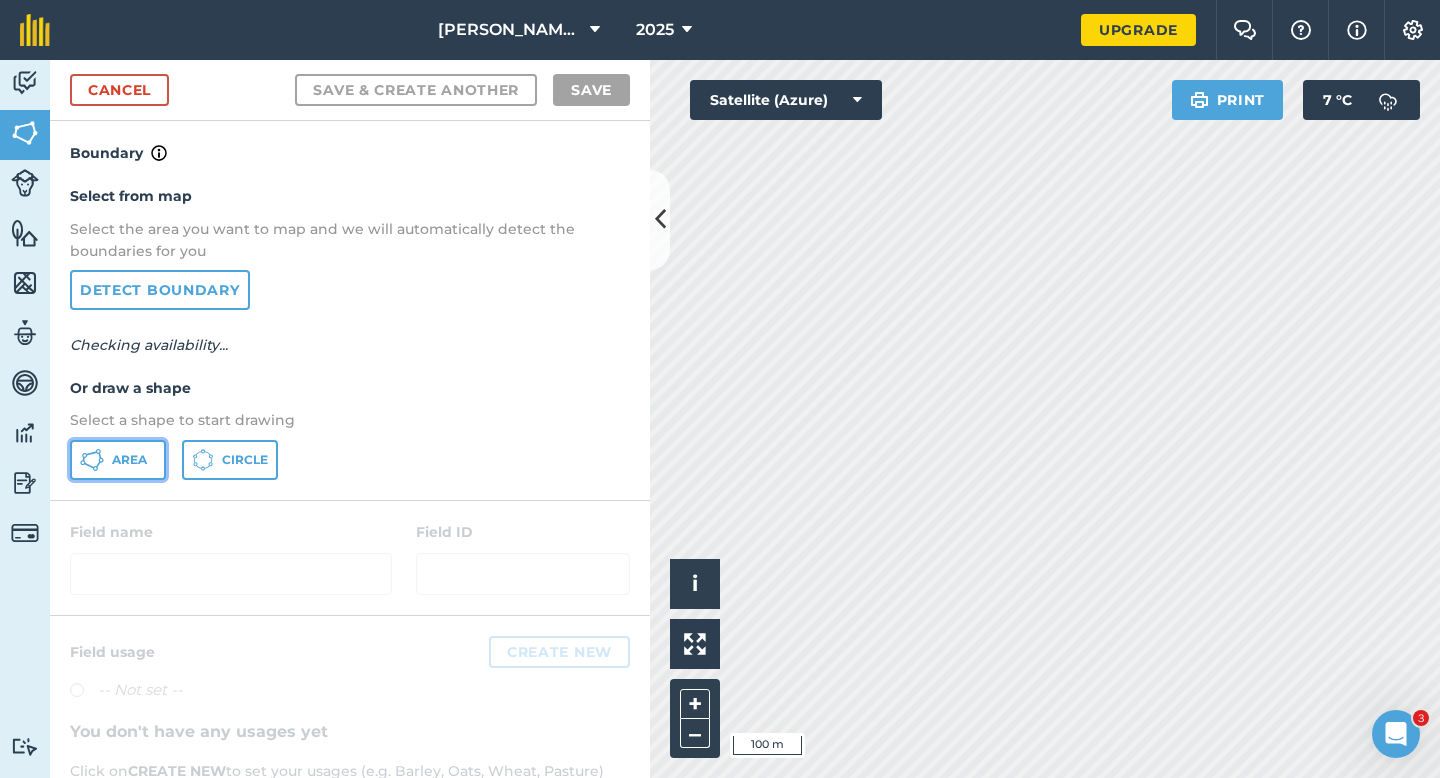 click on "Area" at bounding box center (118, 460) 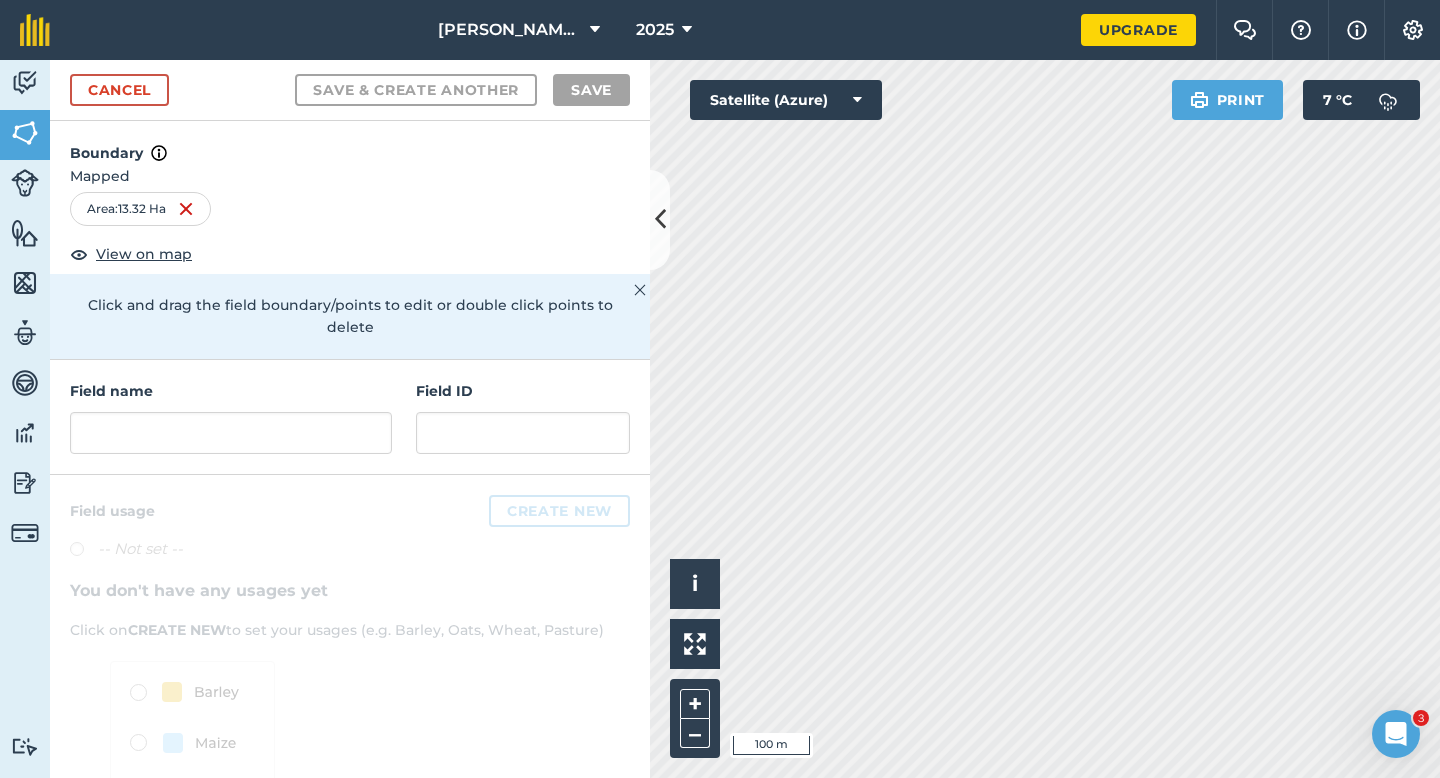 click on "Field name Field ID" at bounding box center (350, 417) 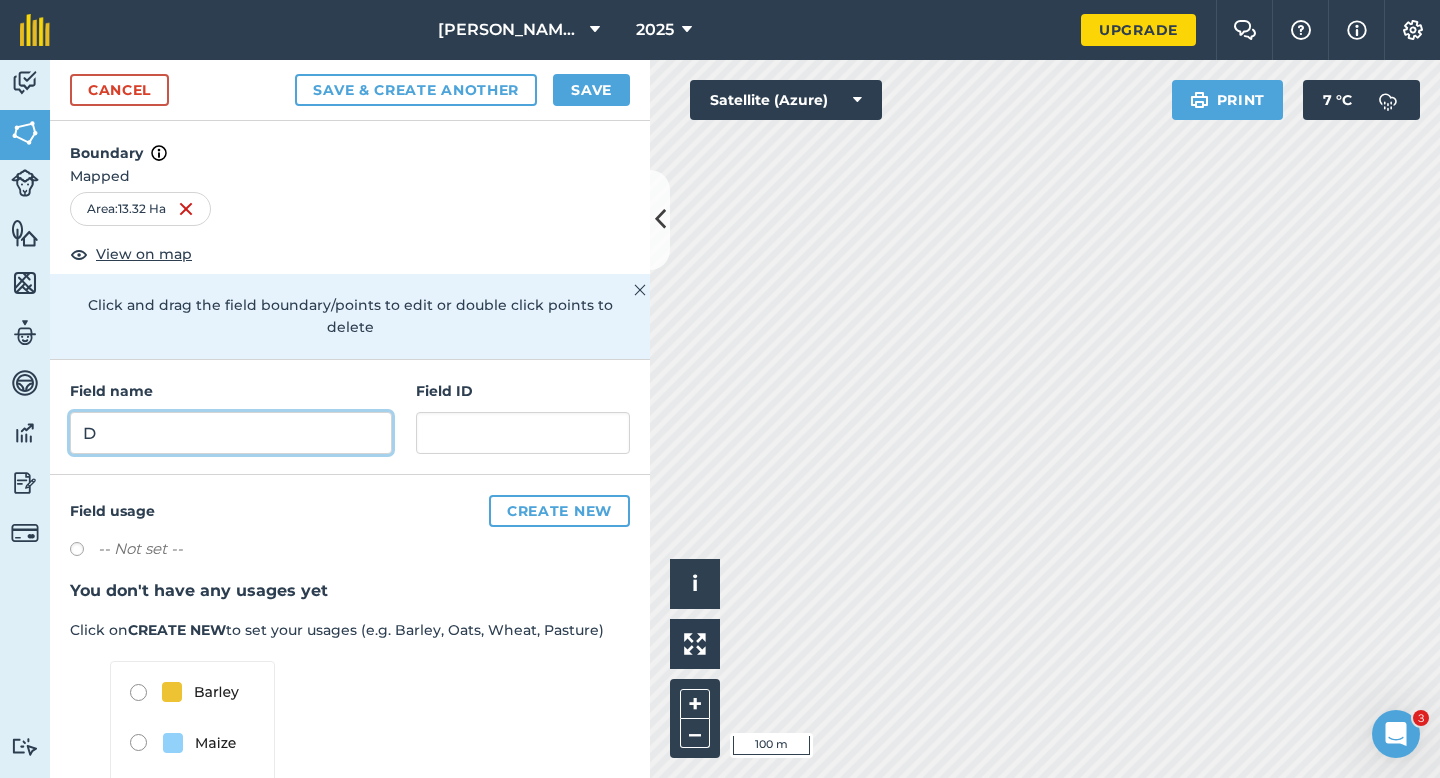 click on "D" at bounding box center (231, 433) 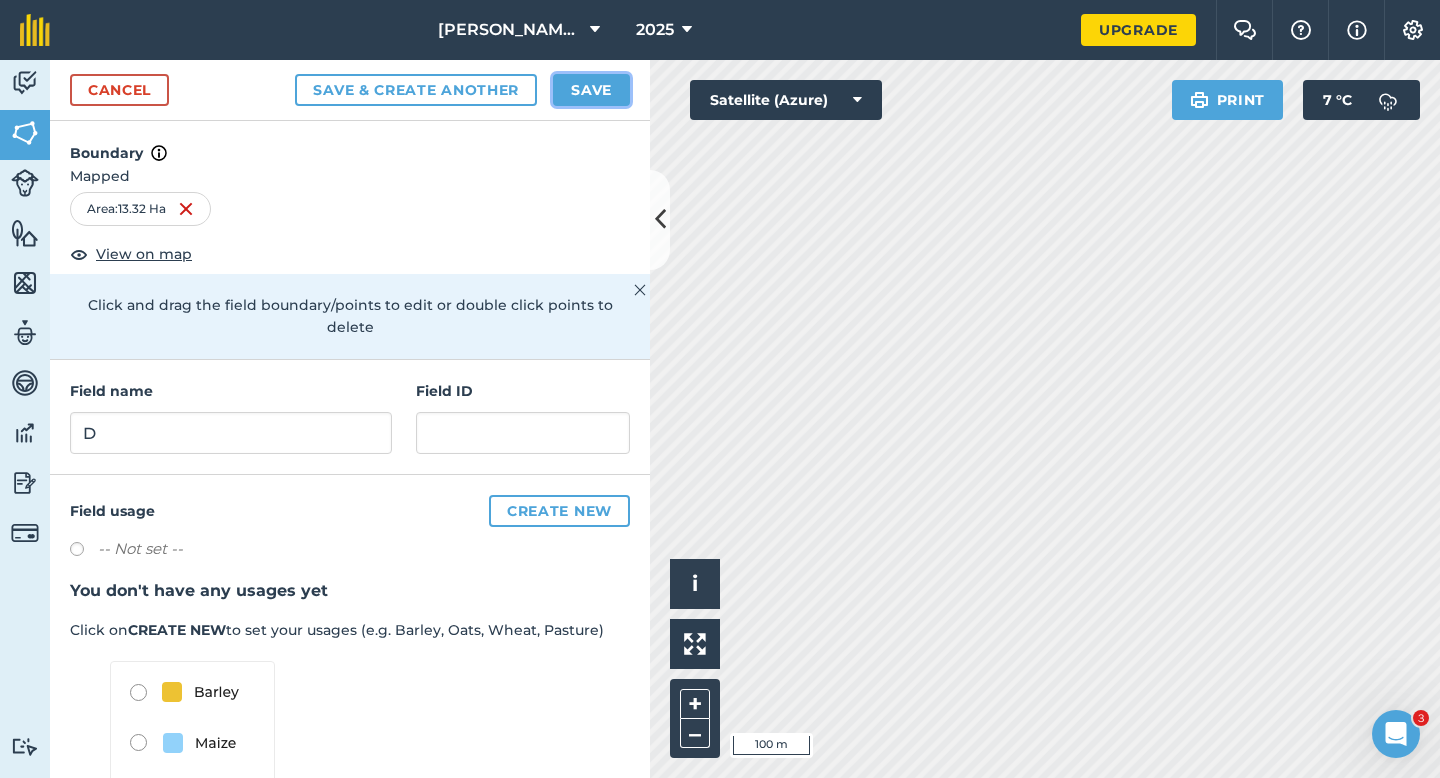 click on "Save" at bounding box center (591, 90) 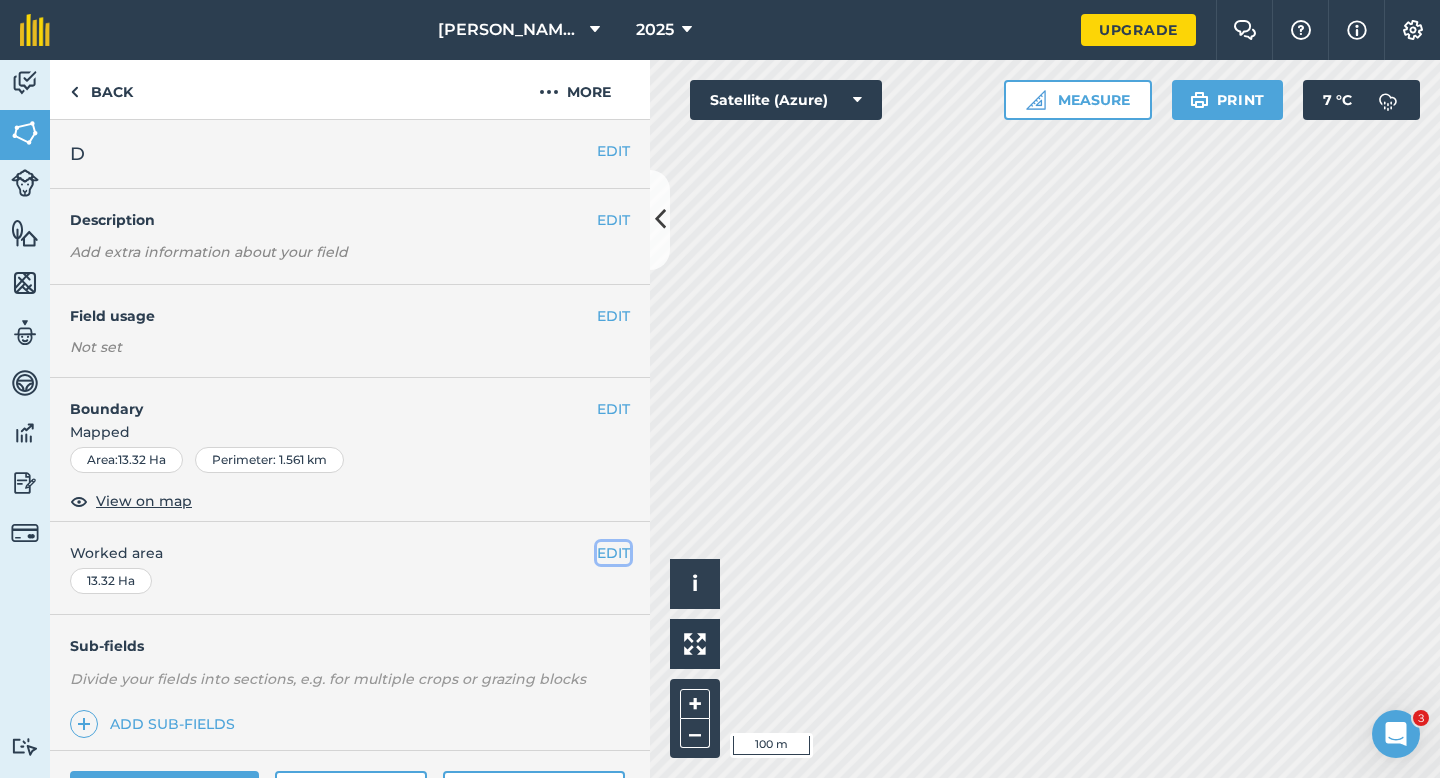 click on "EDIT" at bounding box center [613, 553] 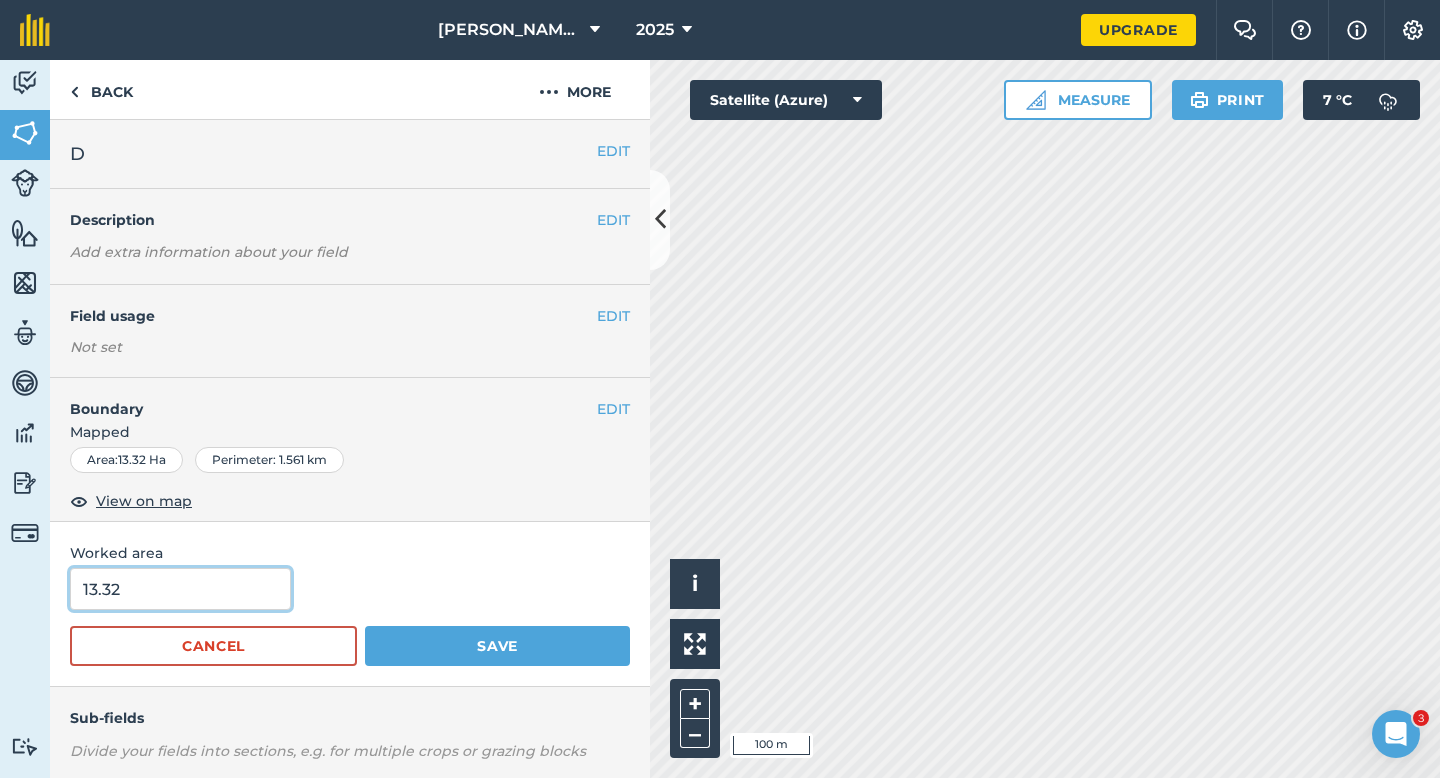 click on "13.32" at bounding box center [180, 589] 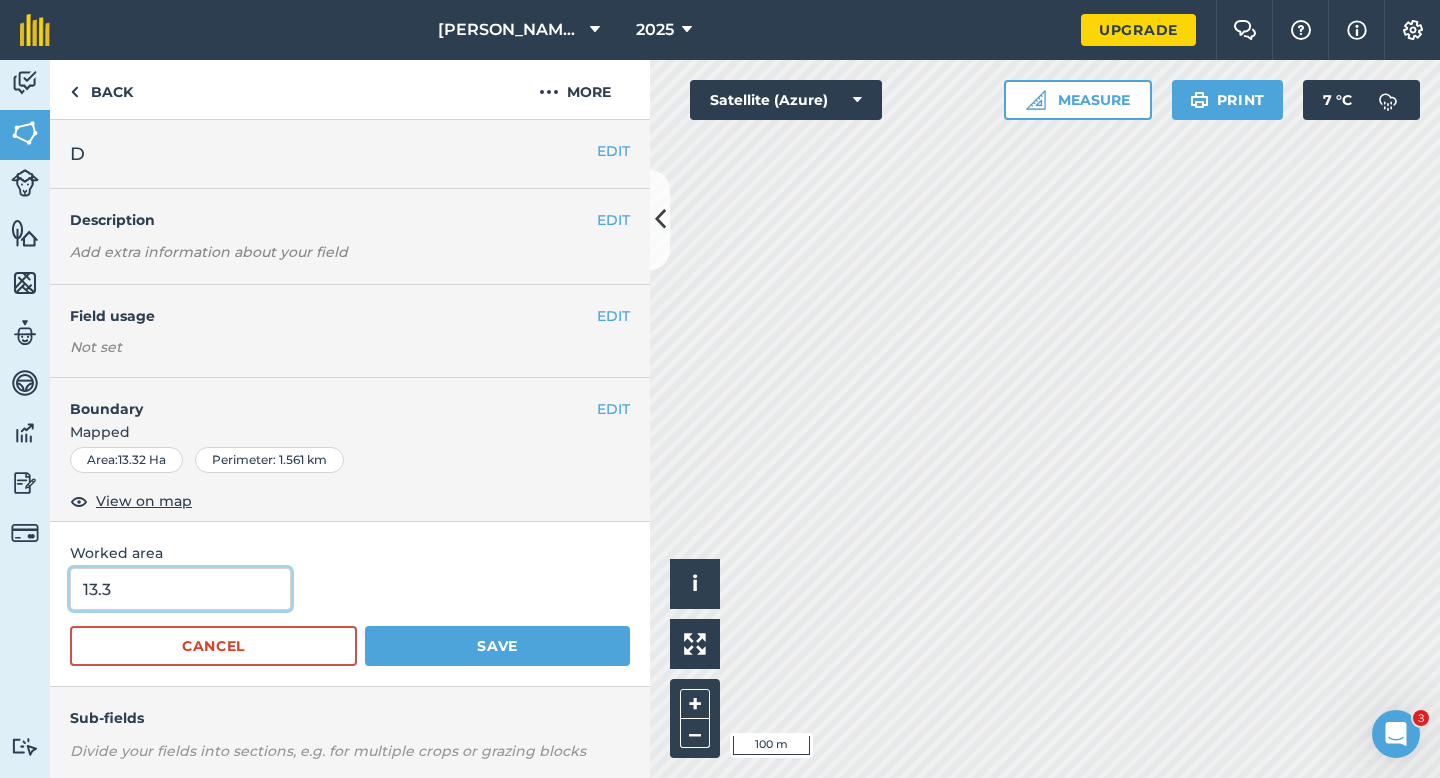 type on "13.3" 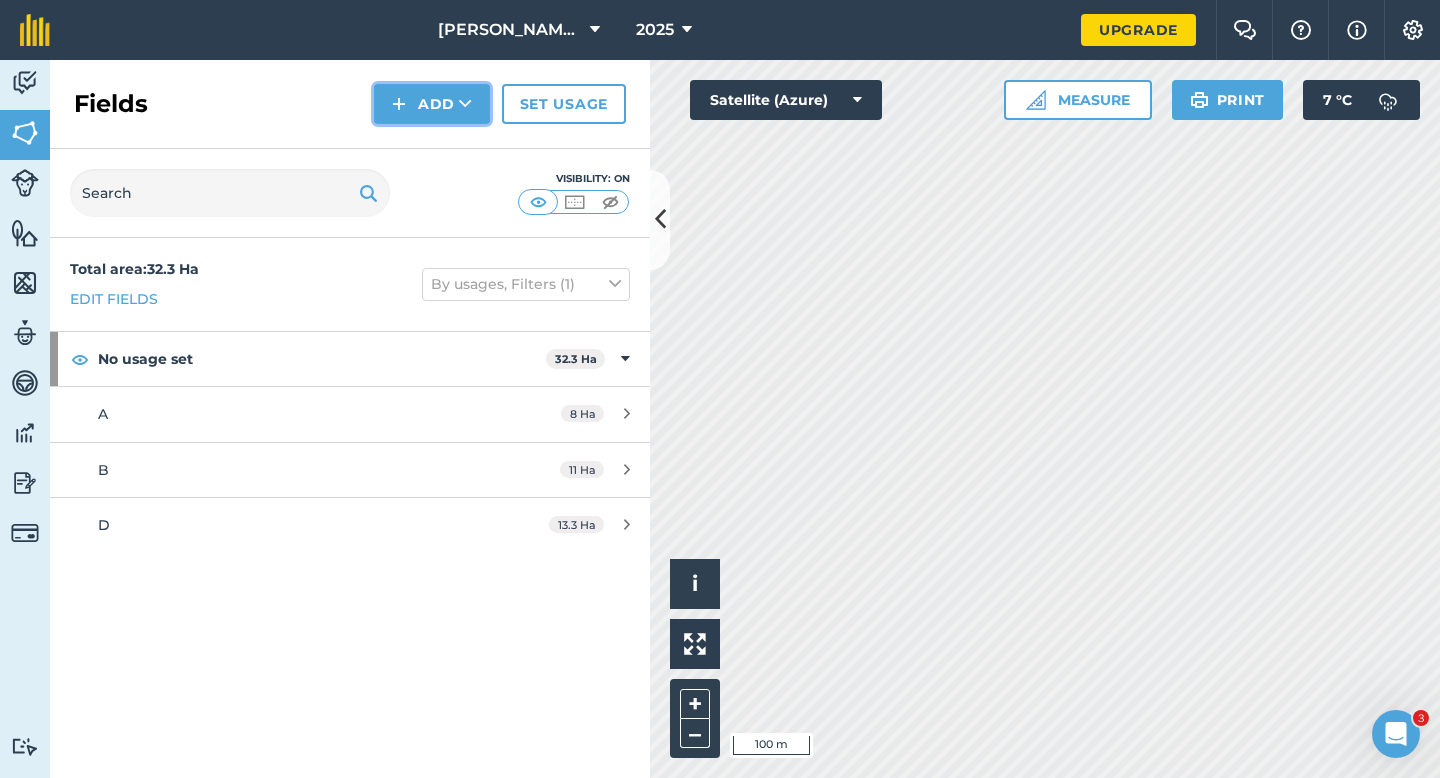 click on "Add" at bounding box center [432, 104] 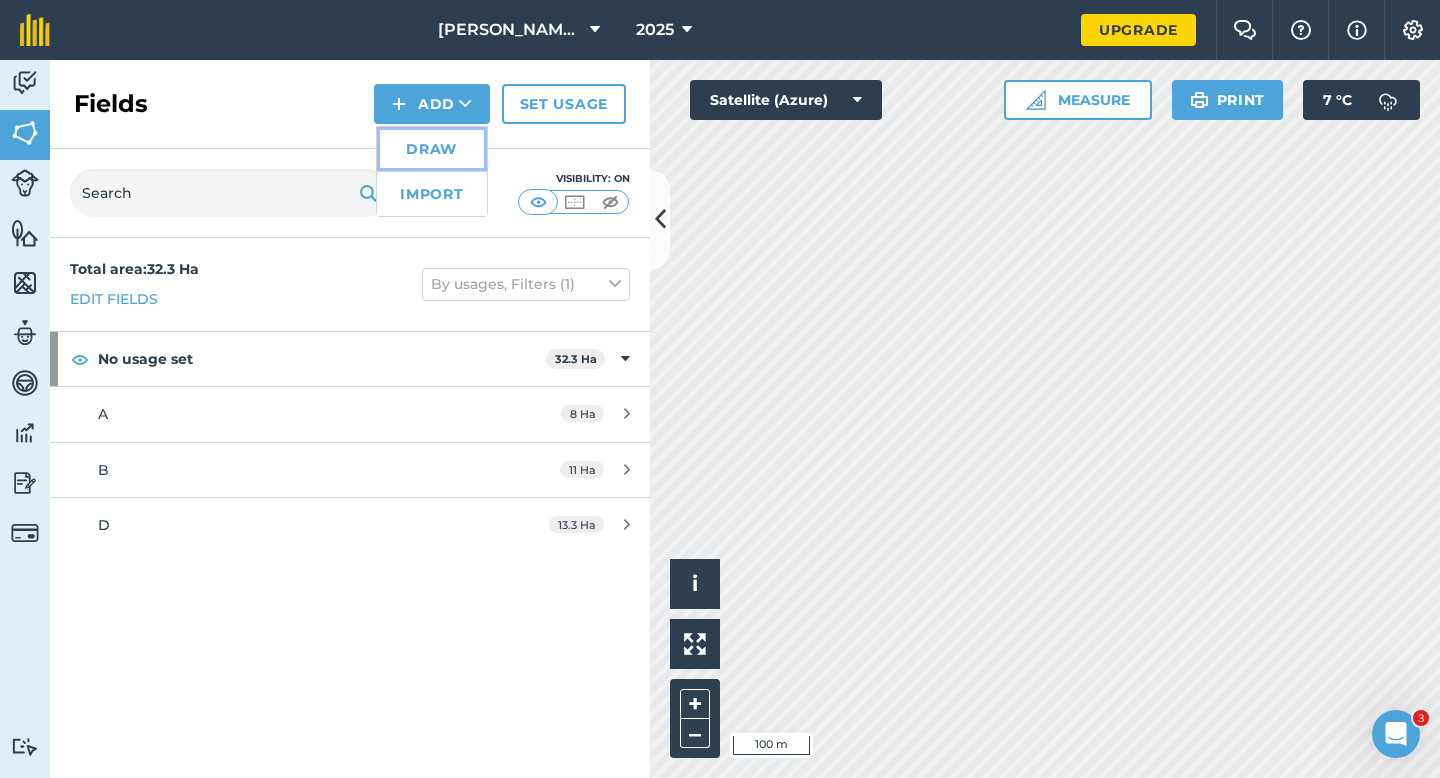 click on "Draw" at bounding box center [432, 149] 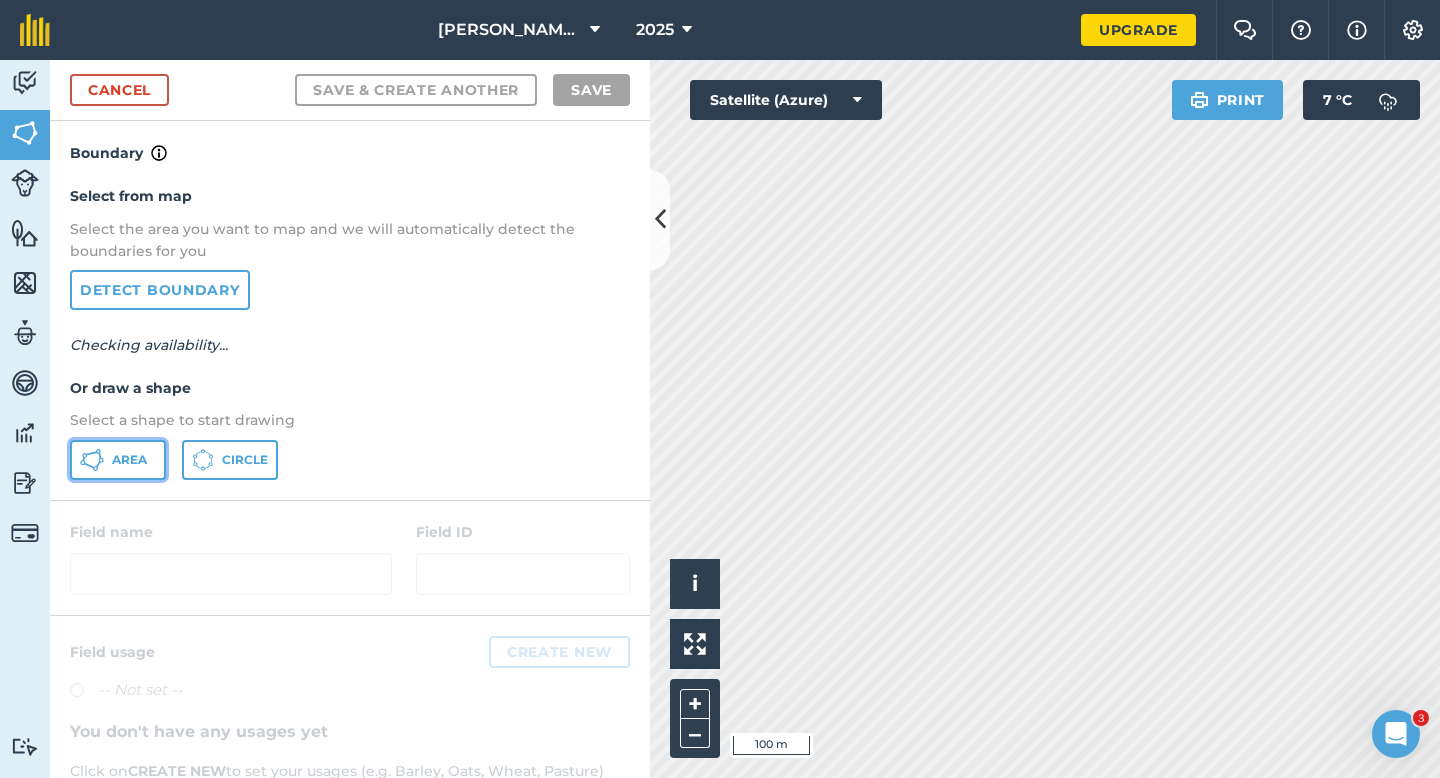 click on "Area" at bounding box center [118, 460] 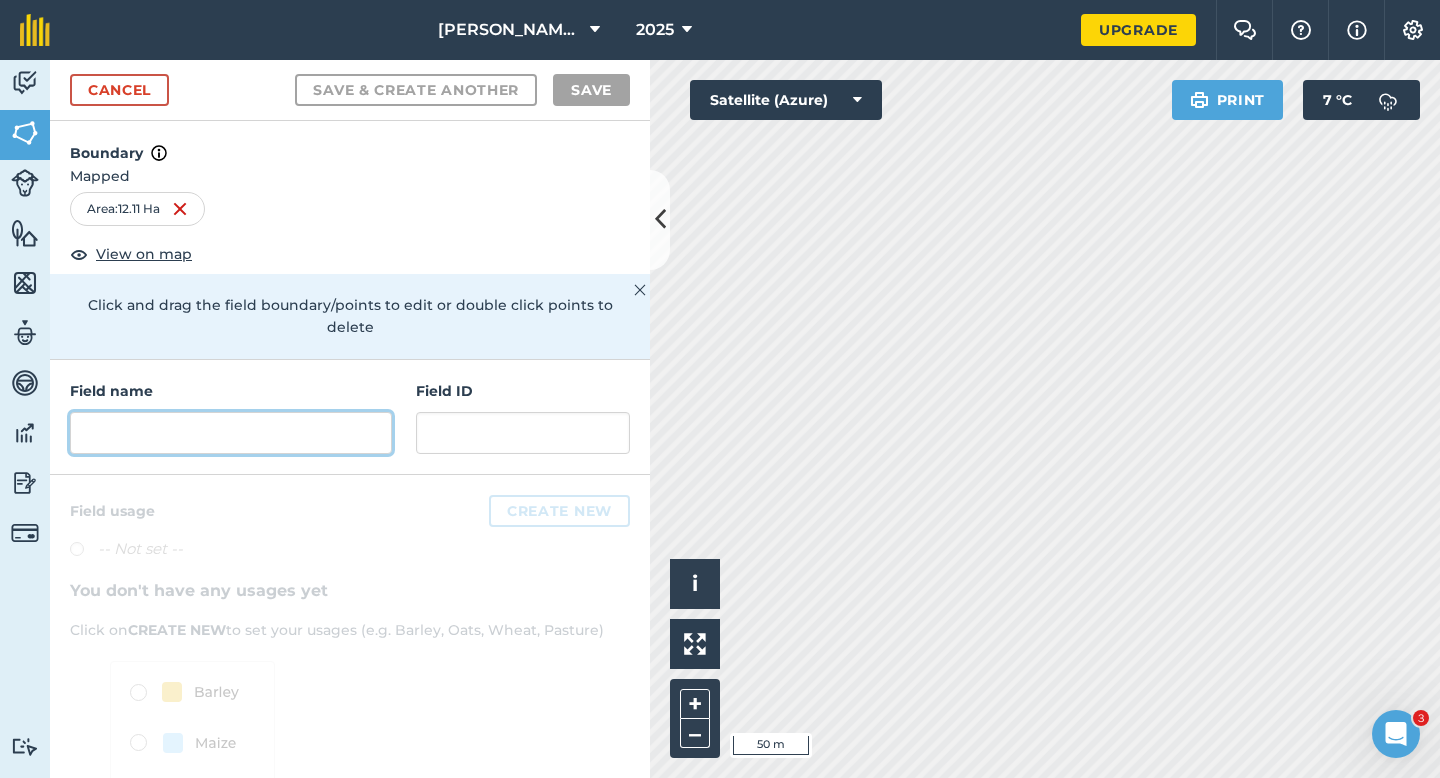 click at bounding box center [231, 433] 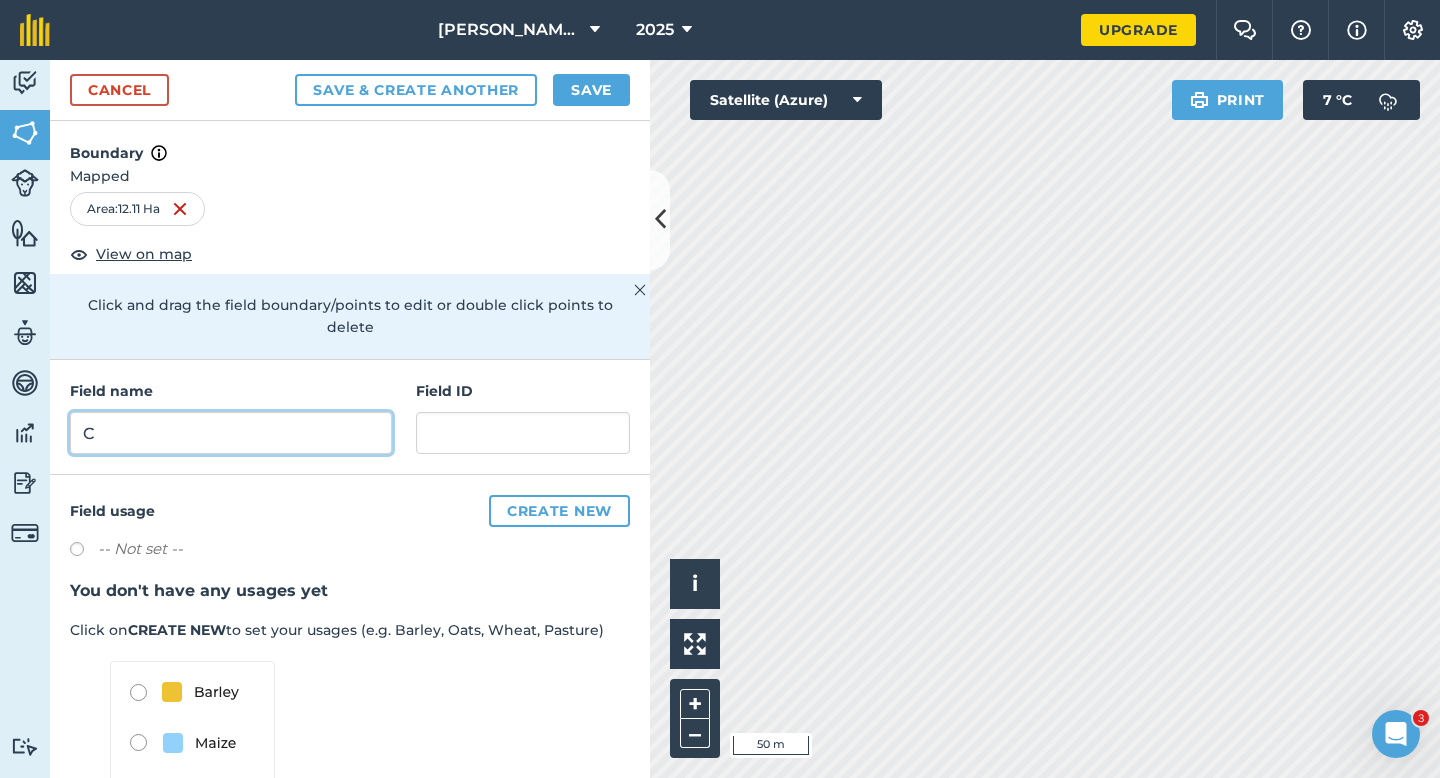 type on "C" 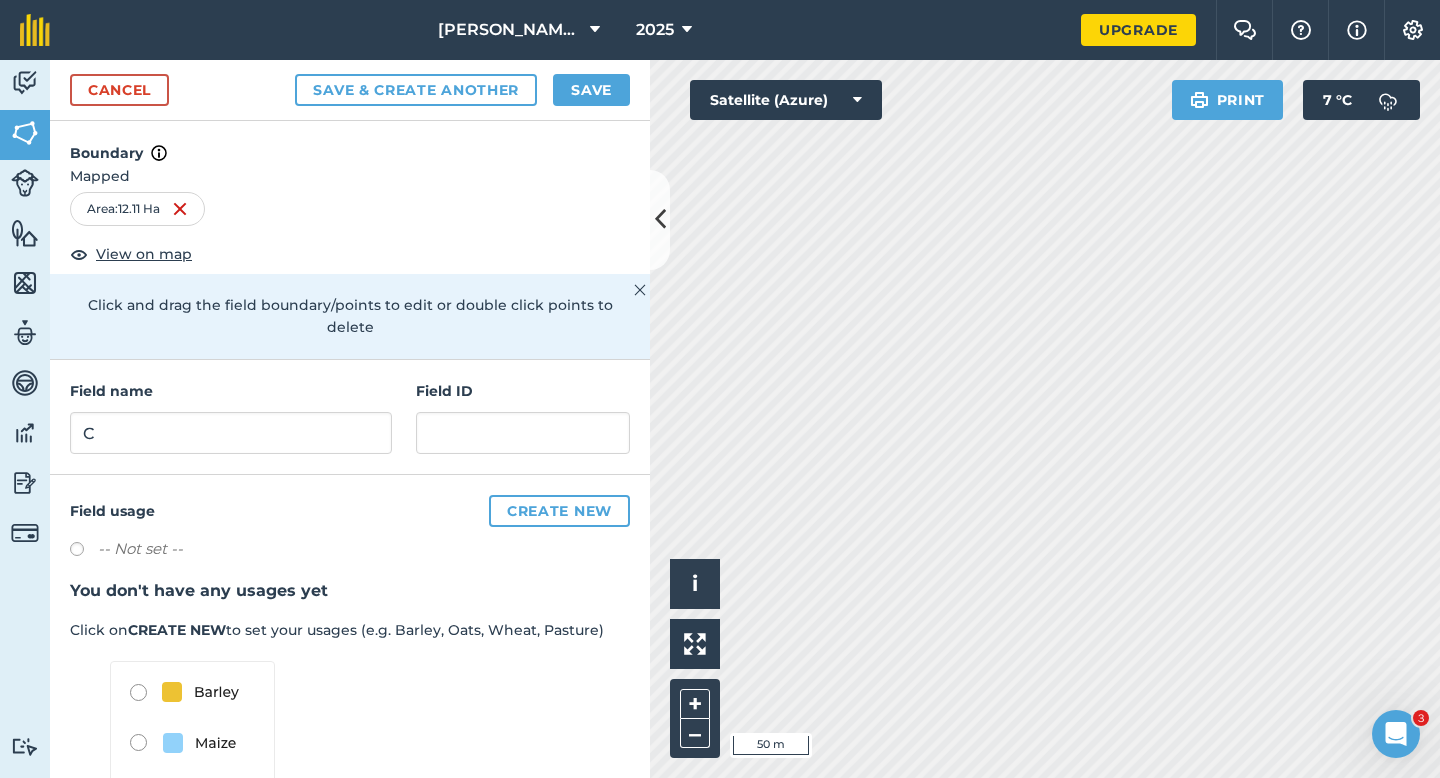 click on "Cancel Save & Create Another Save" at bounding box center [350, 90] 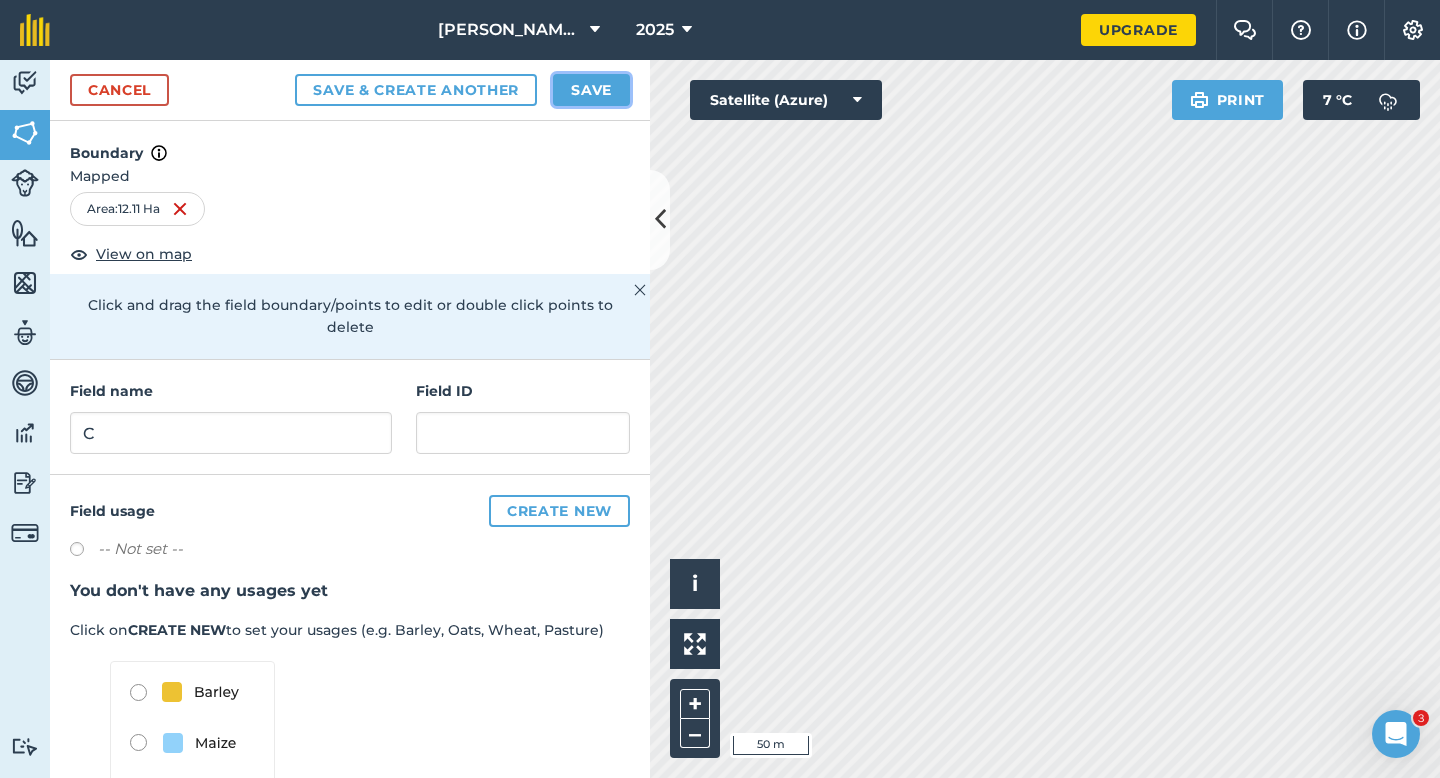 click on "Save" at bounding box center (591, 90) 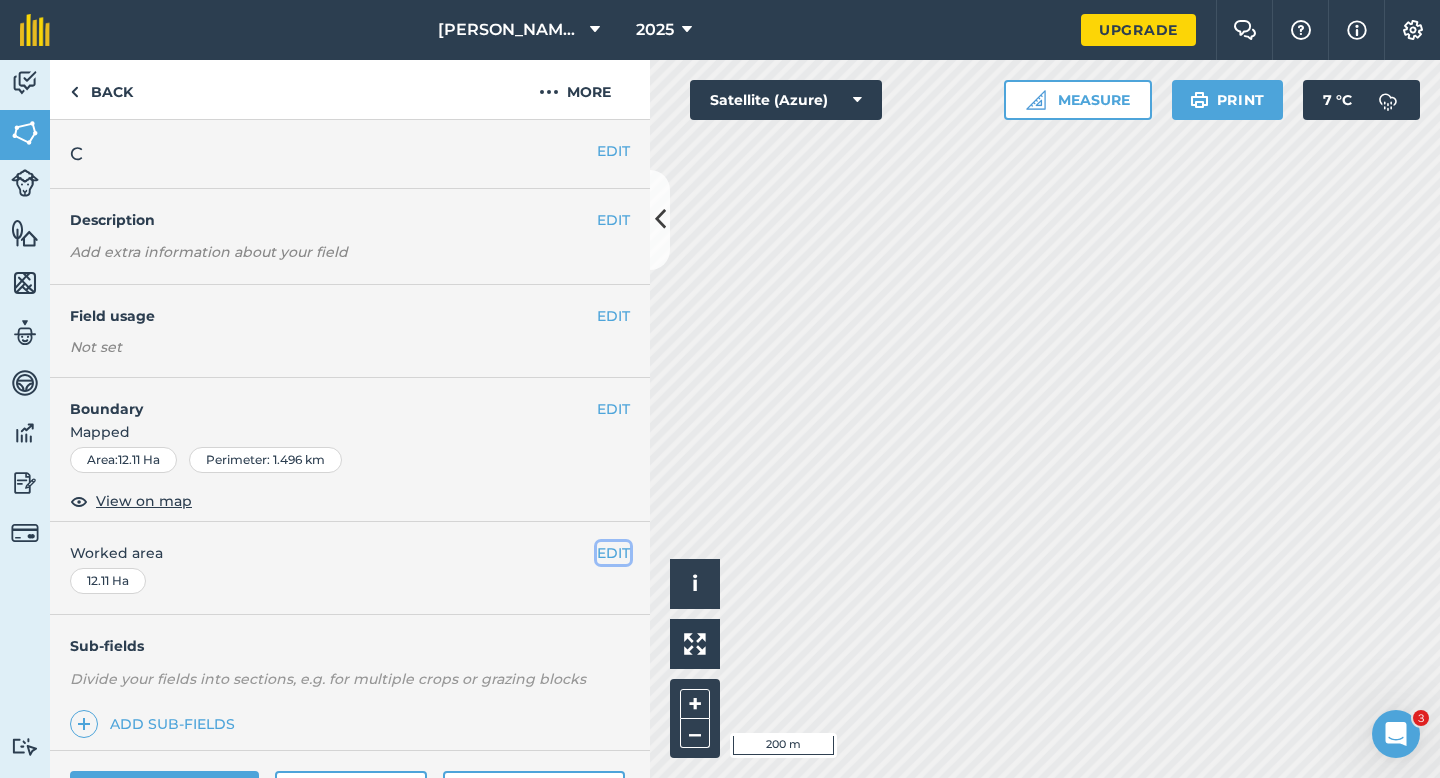 click on "EDIT" at bounding box center [613, 553] 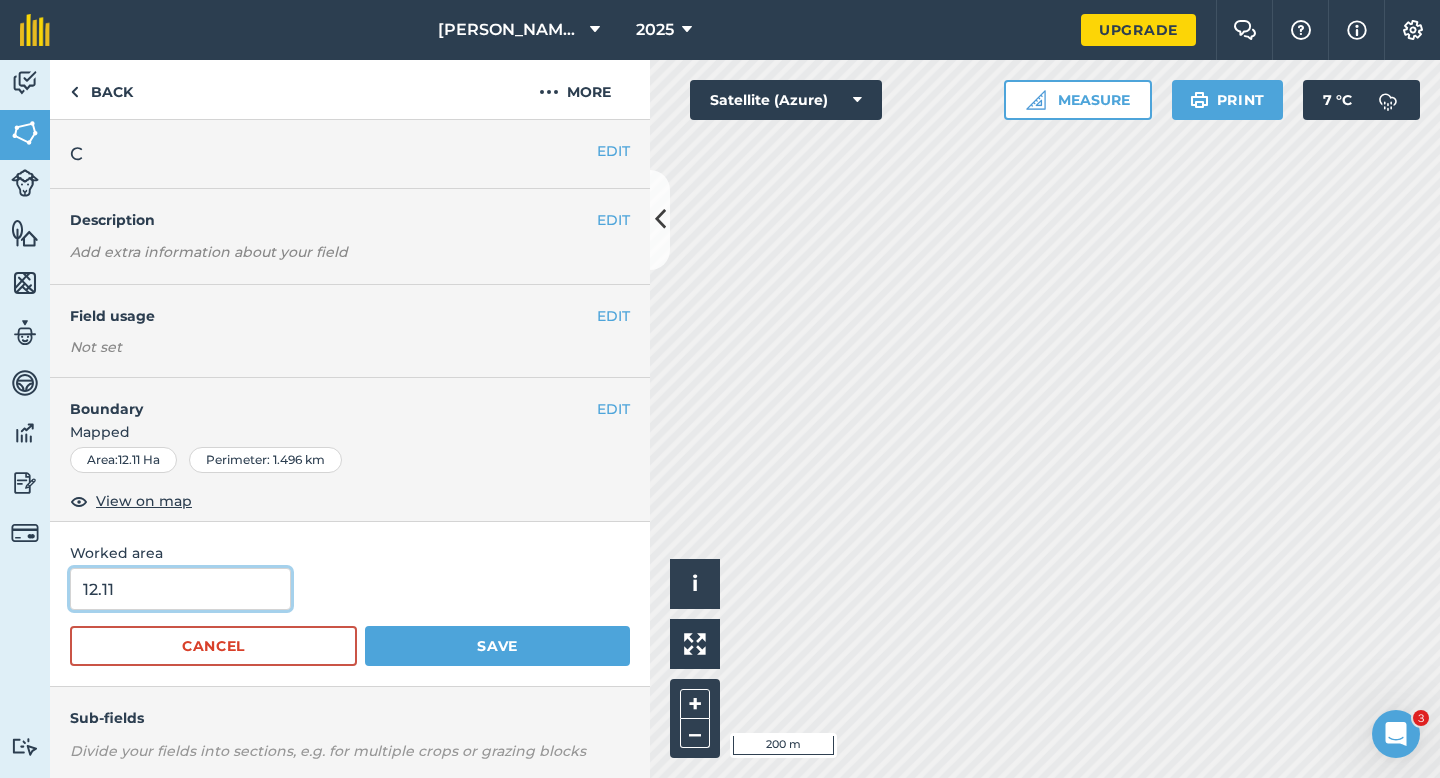 click on "12.11" at bounding box center (180, 589) 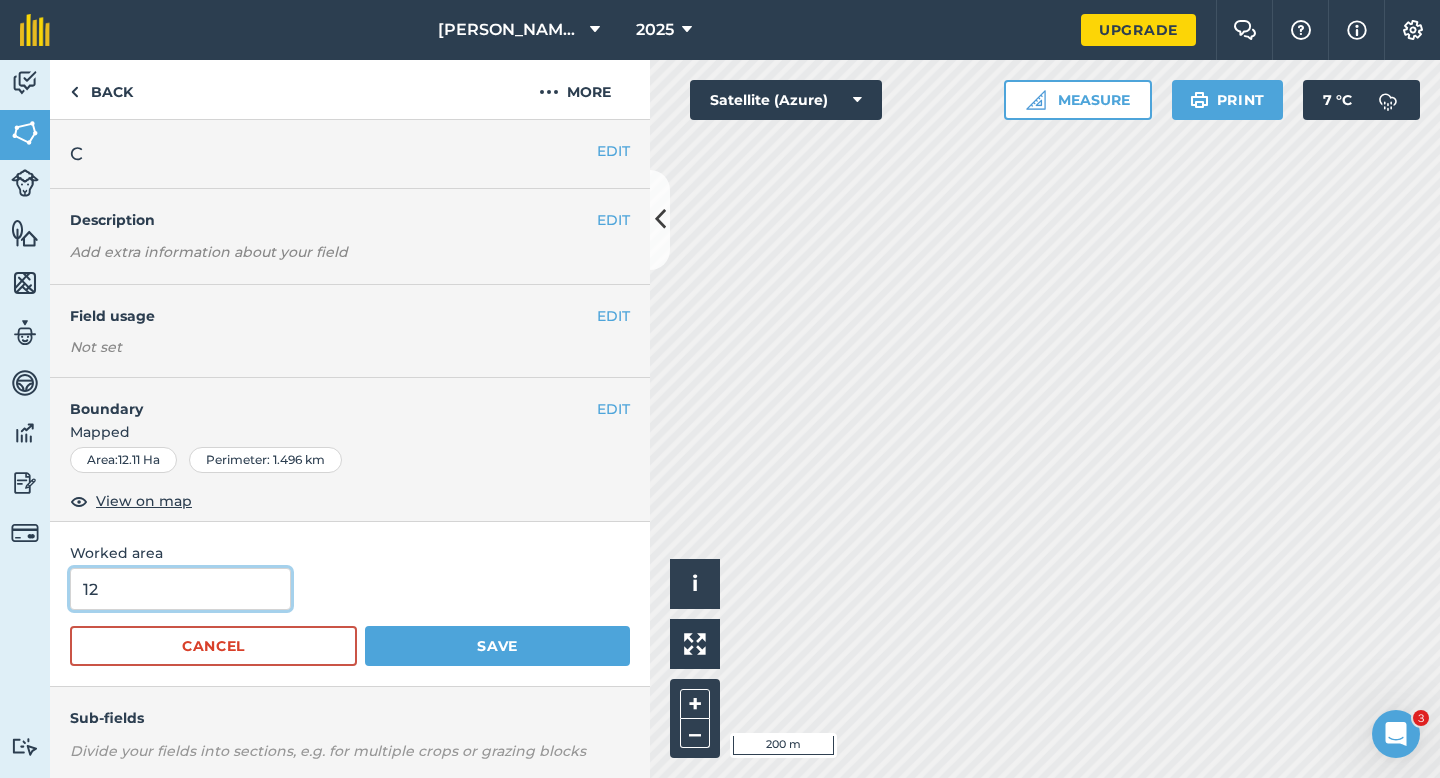 click on "Save" at bounding box center (497, 646) 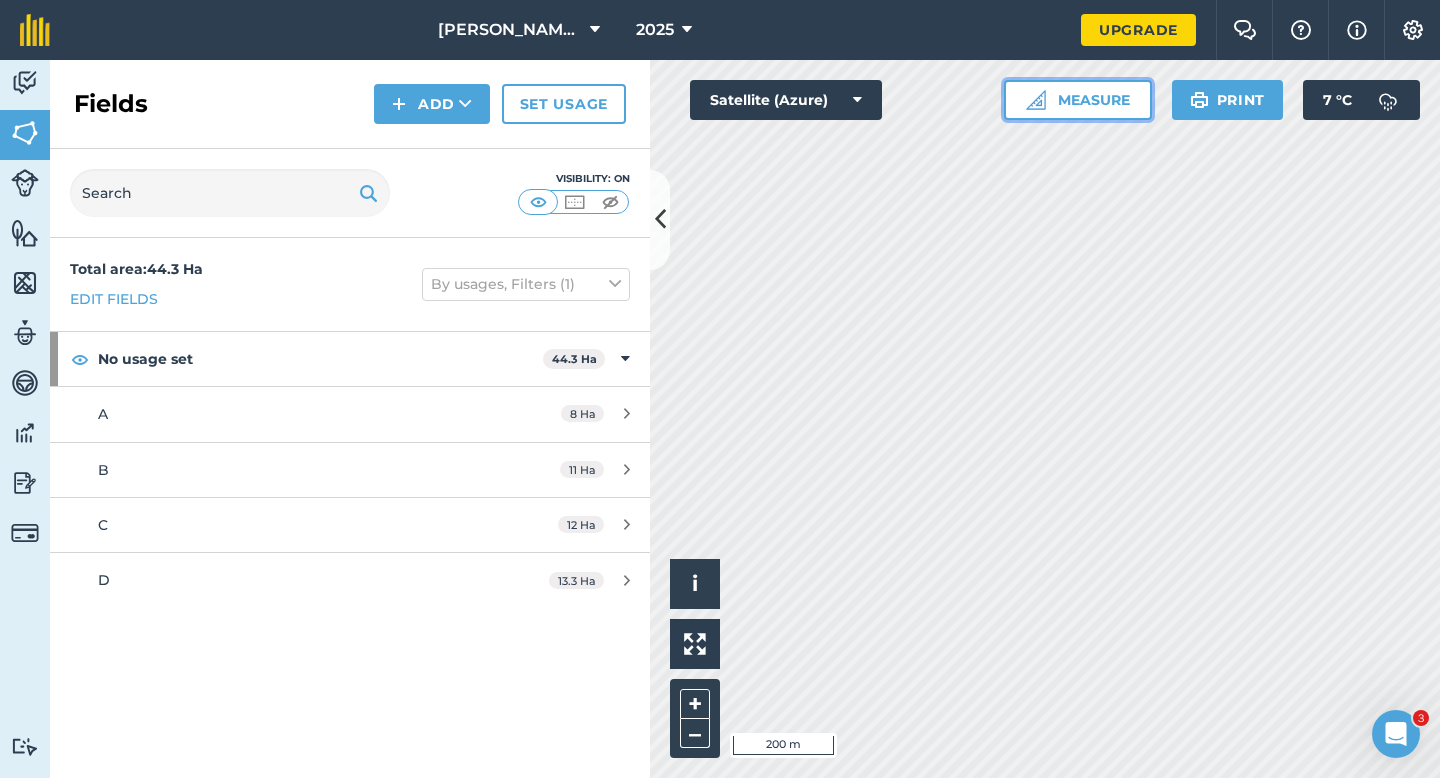 click on "Measure" at bounding box center [1078, 100] 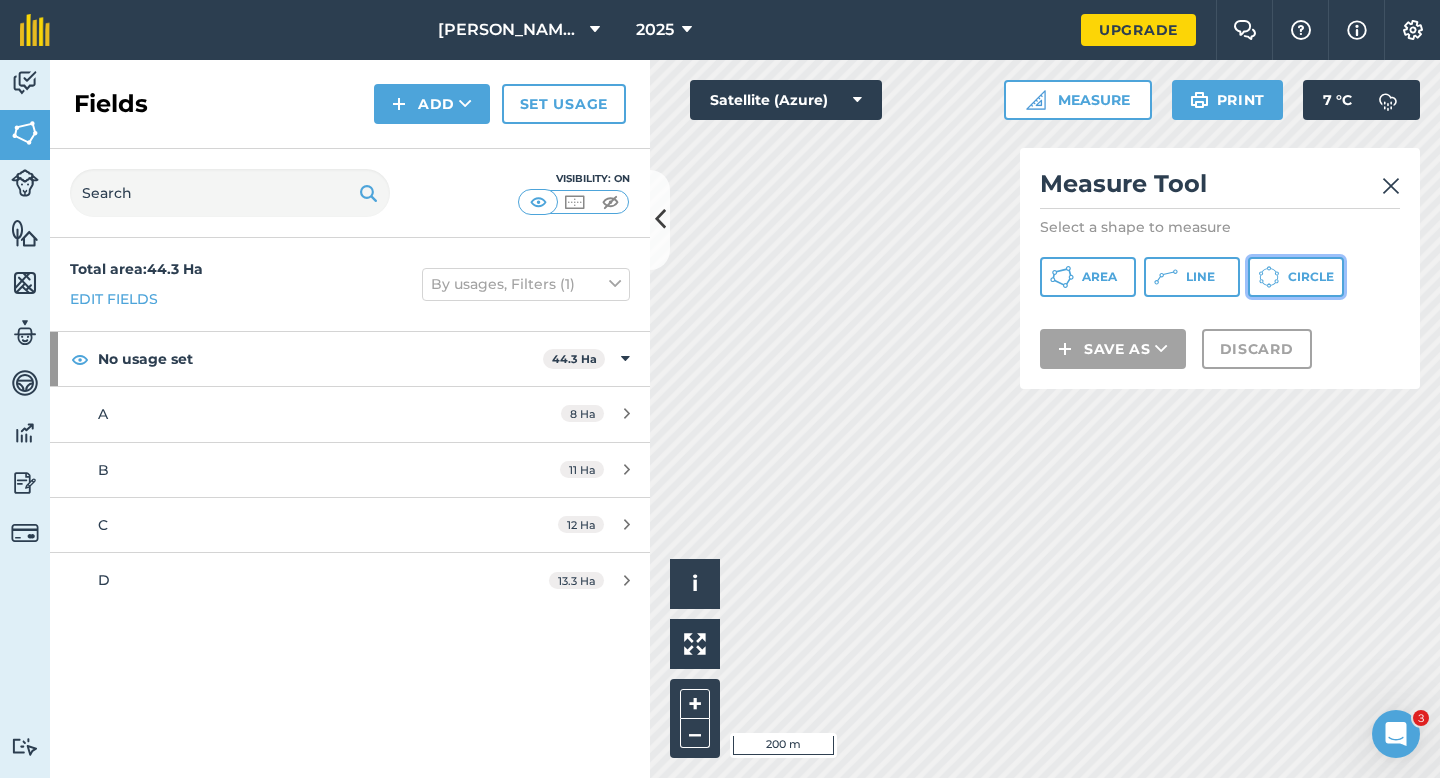 click on "Circle" at bounding box center (1311, 277) 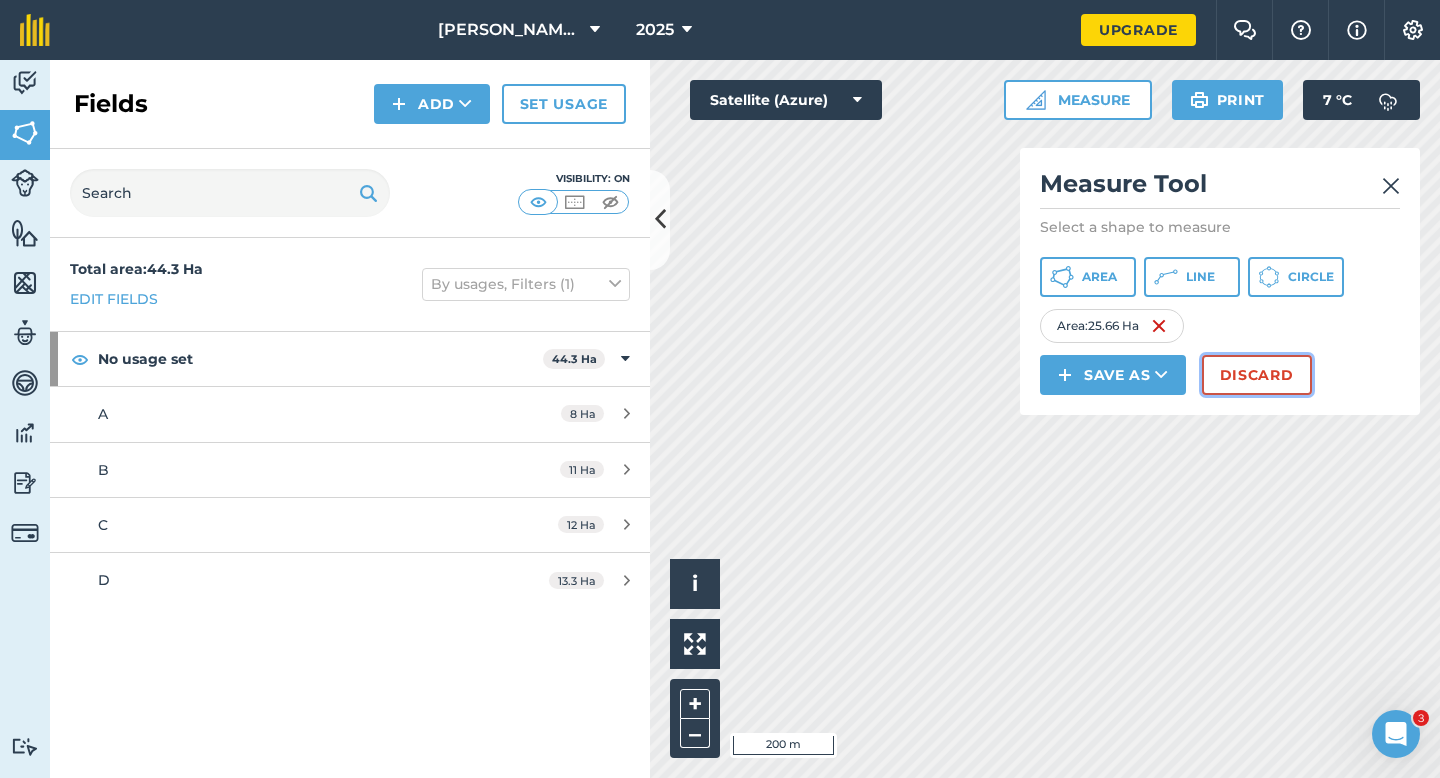 click on "Discard" at bounding box center (1257, 375) 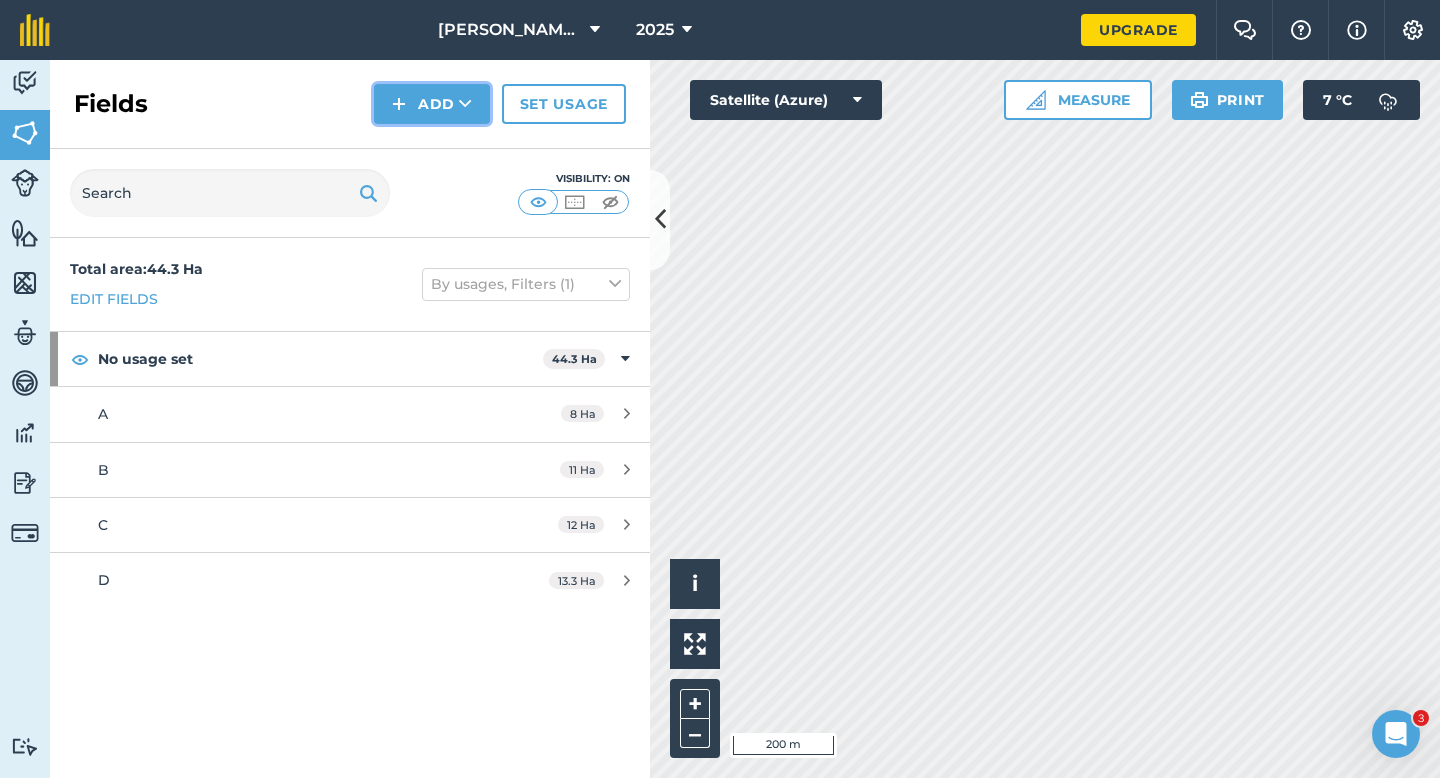 click on "Add" at bounding box center (432, 104) 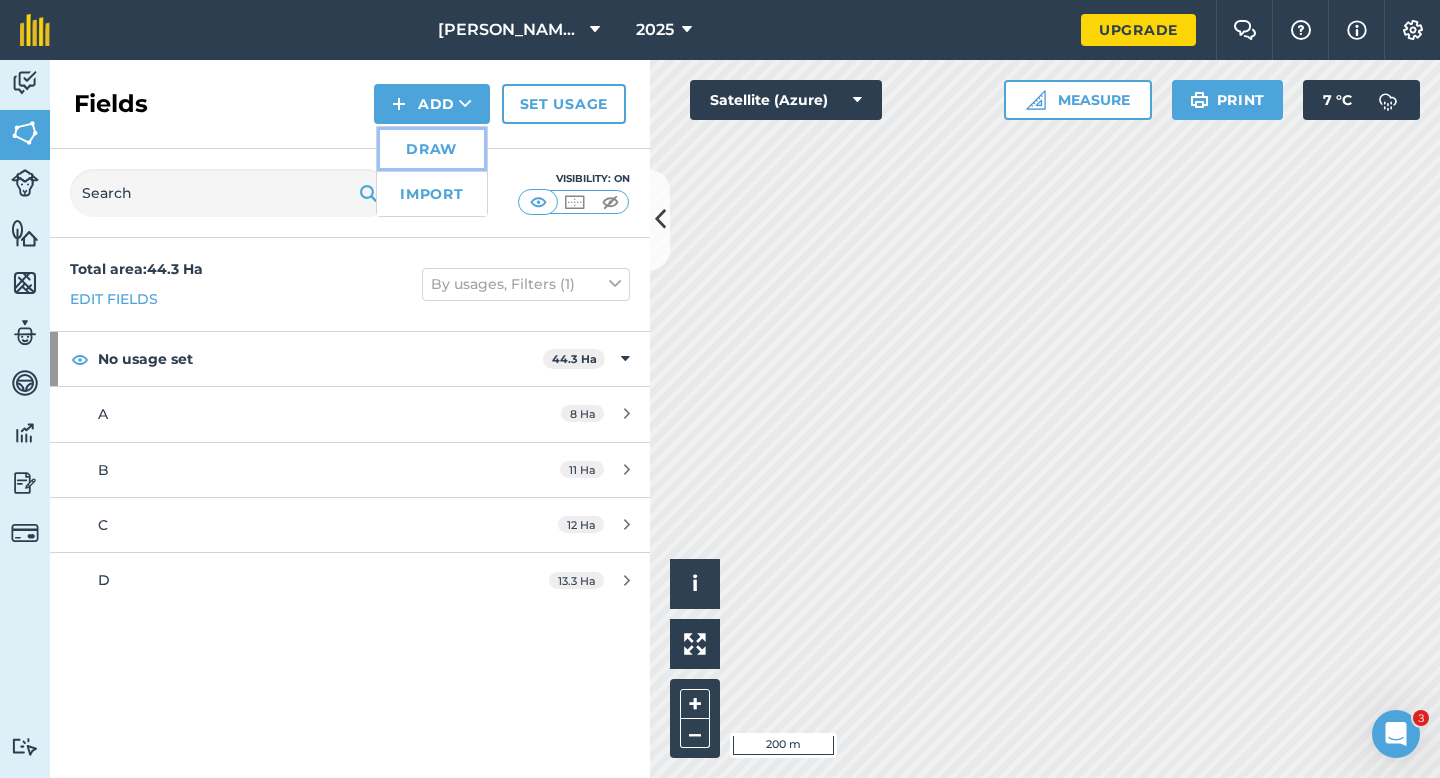 click on "Draw" at bounding box center [432, 149] 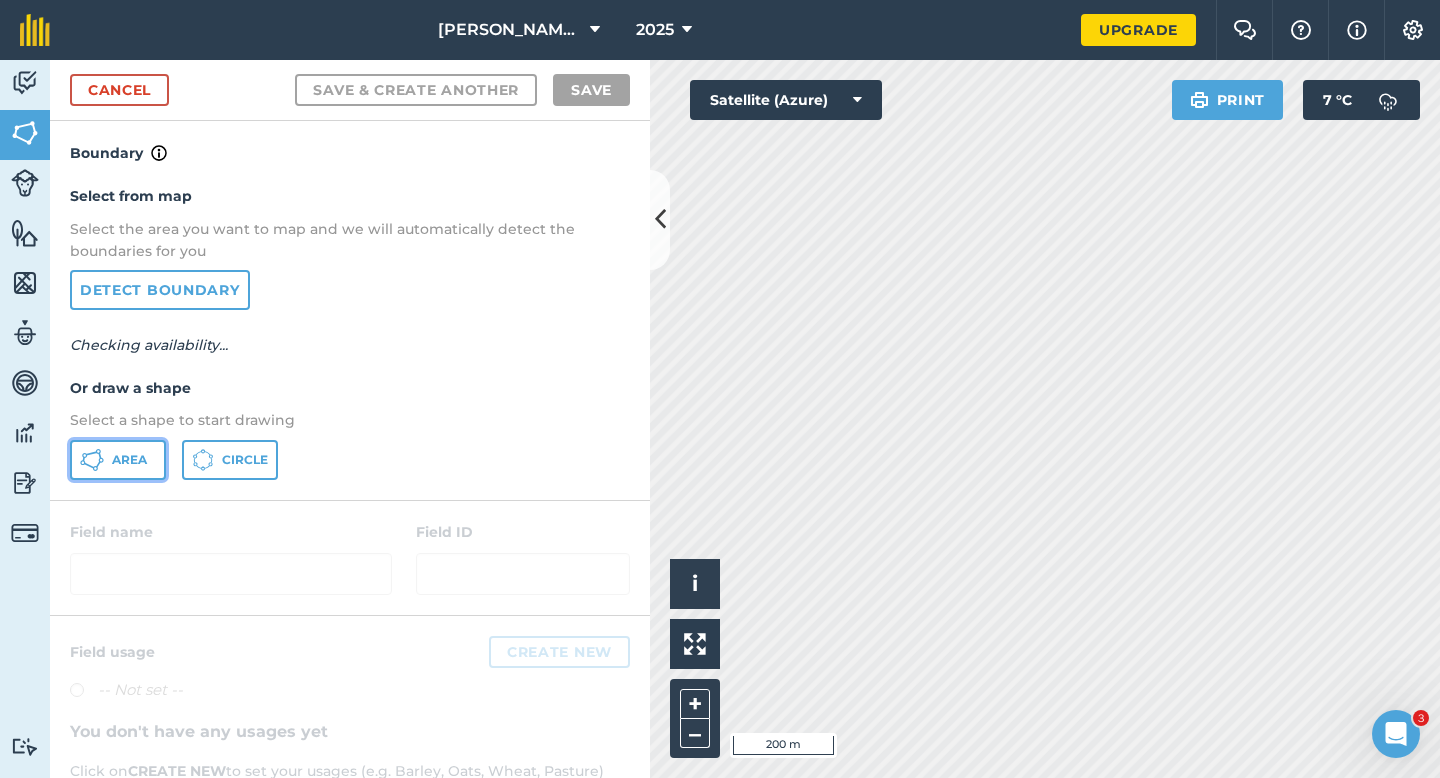 click on "Area" at bounding box center (118, 460) 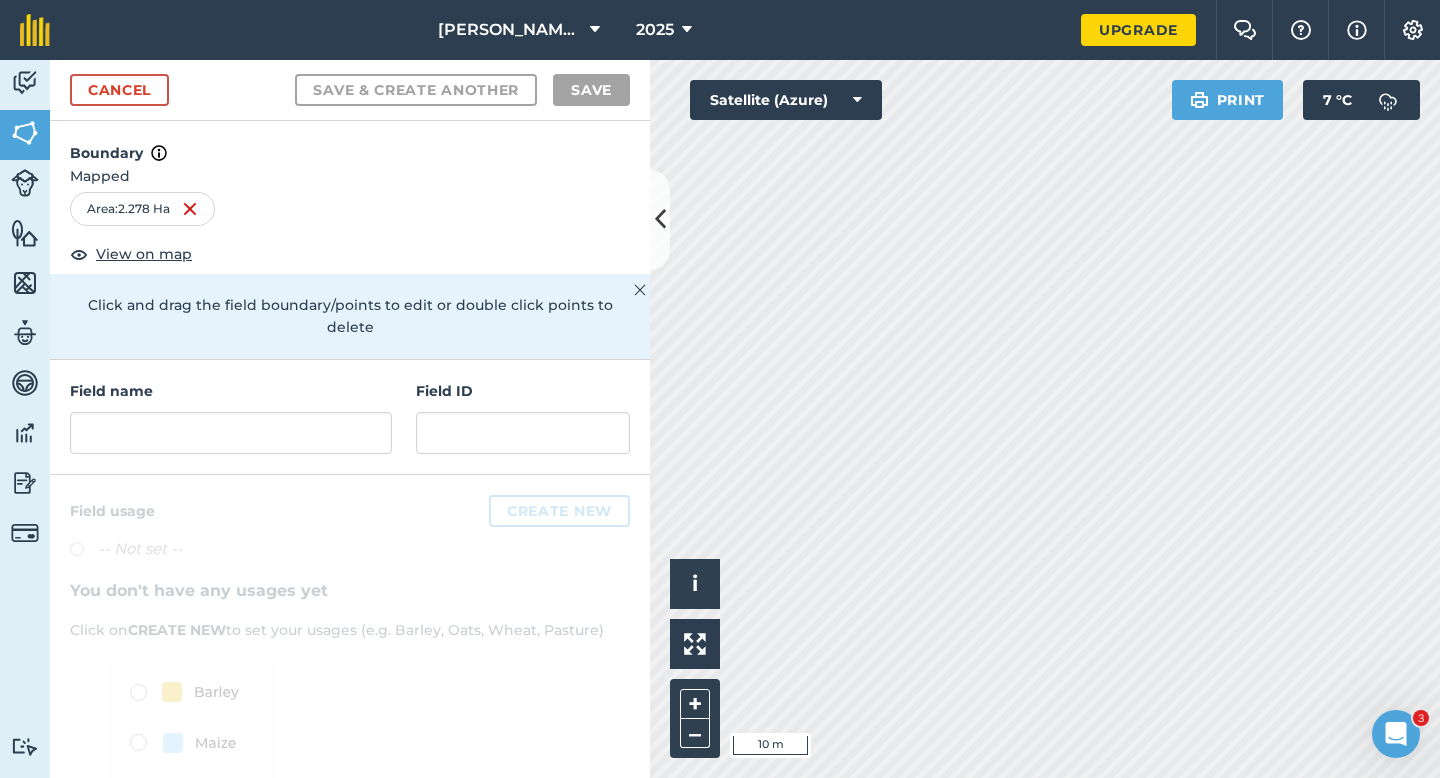 click on "Field name" at bounding box center [231, 417] 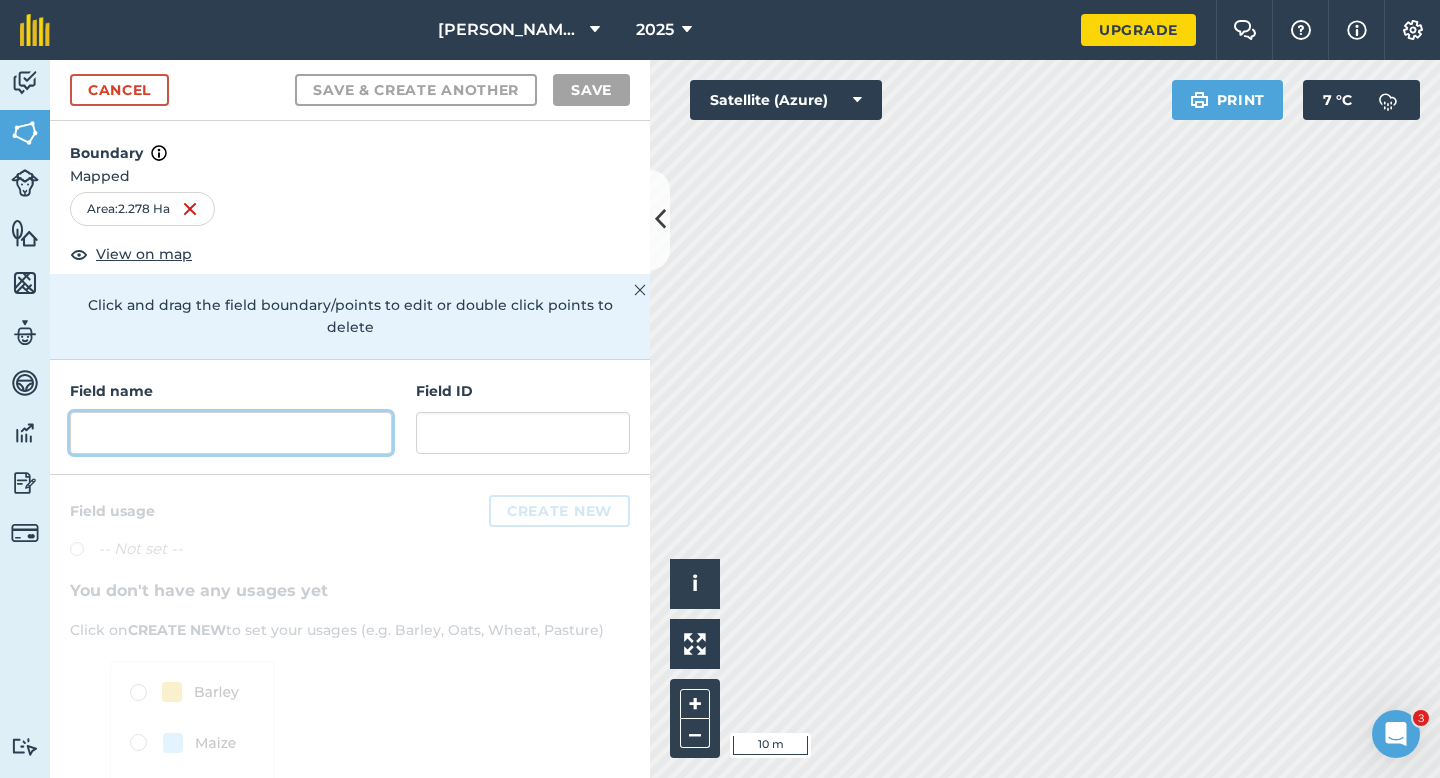click at bounding box center [231, 433] 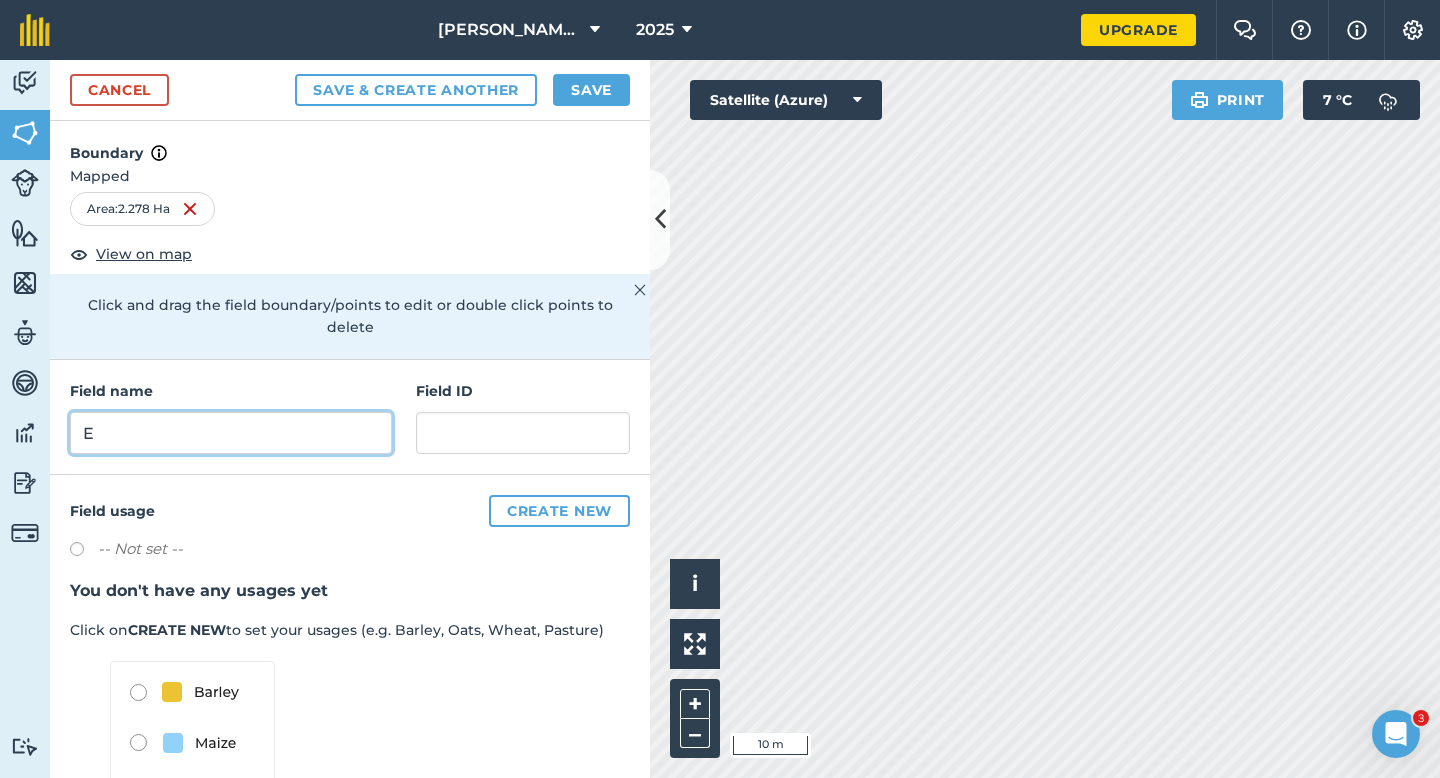 type on "E" 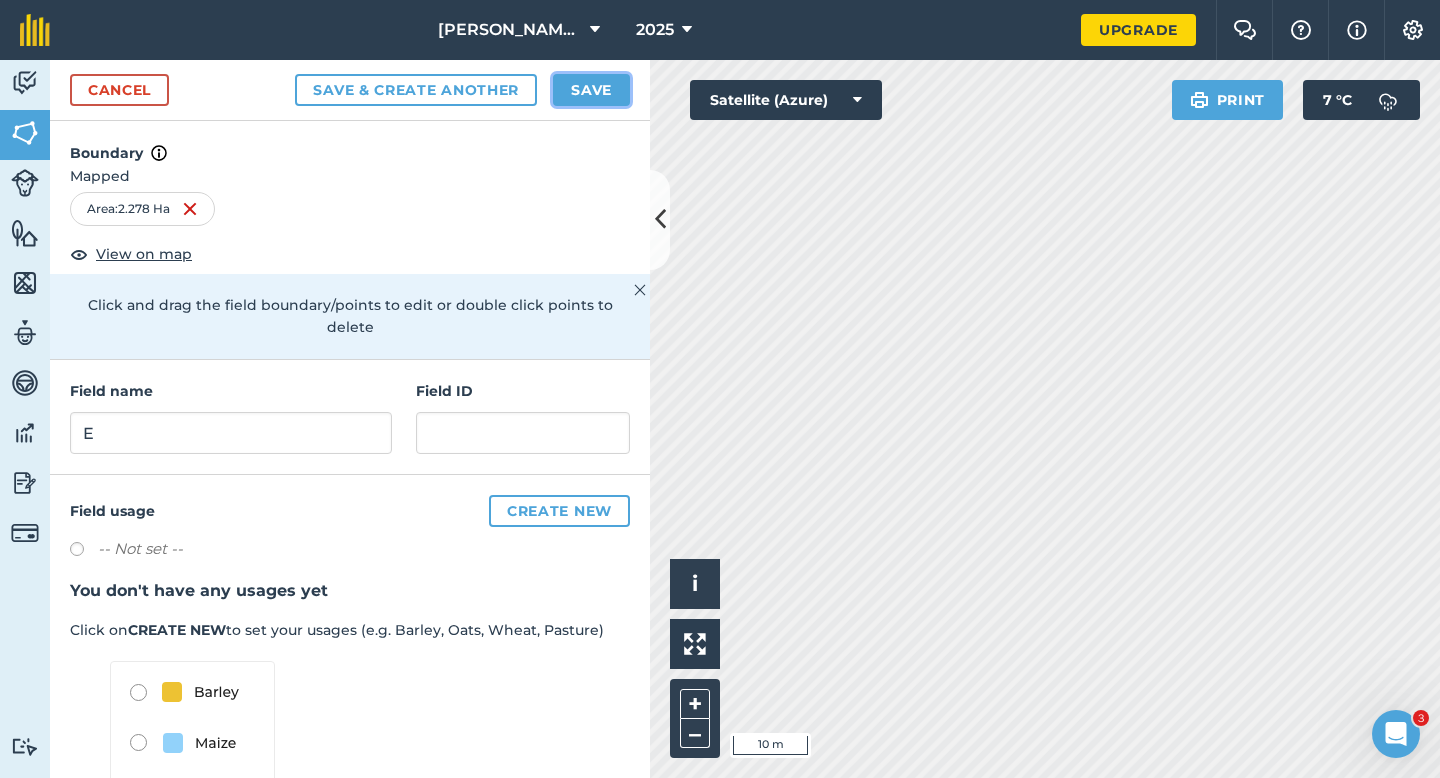 click on "Save" at bounding box center (591, 90) 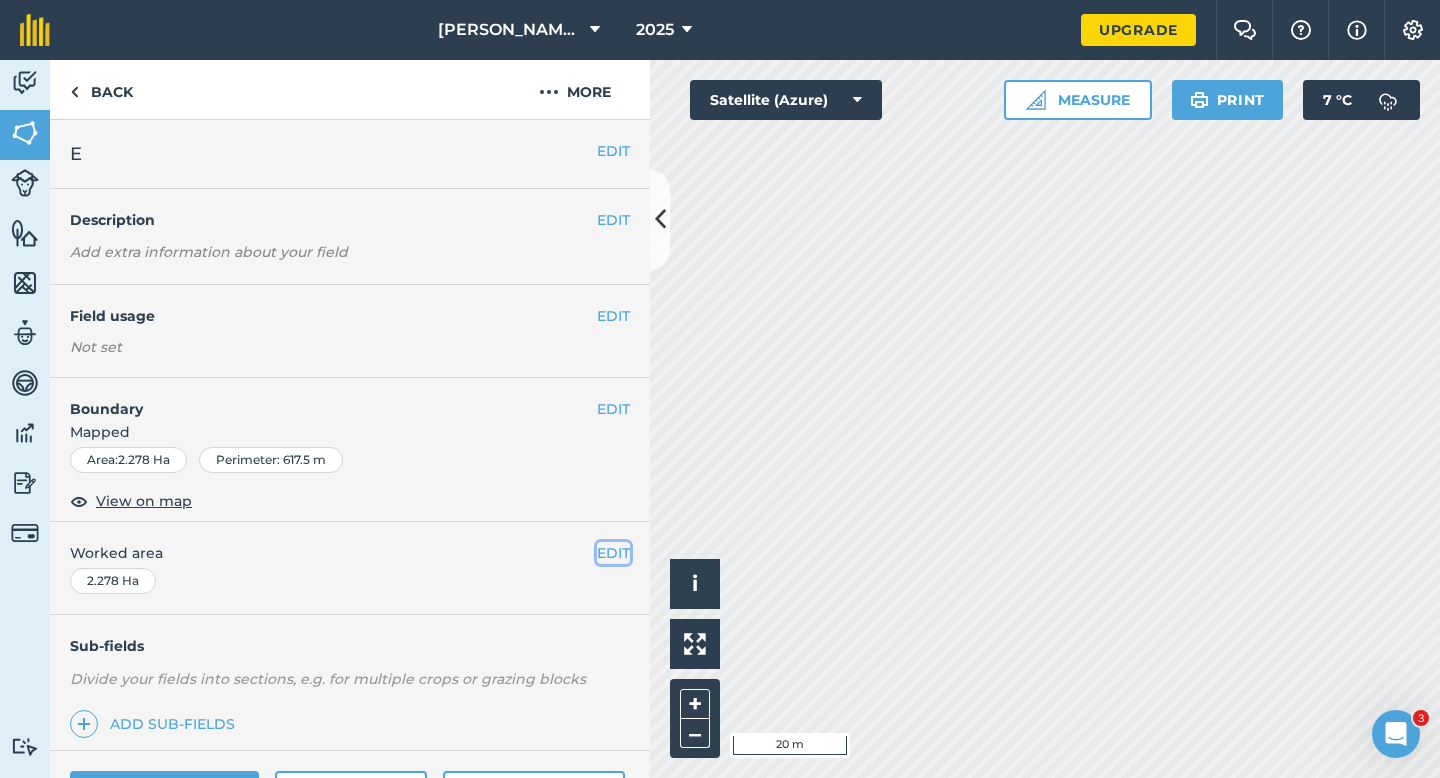 click on "EDIT" at bounding box center [613, 553] 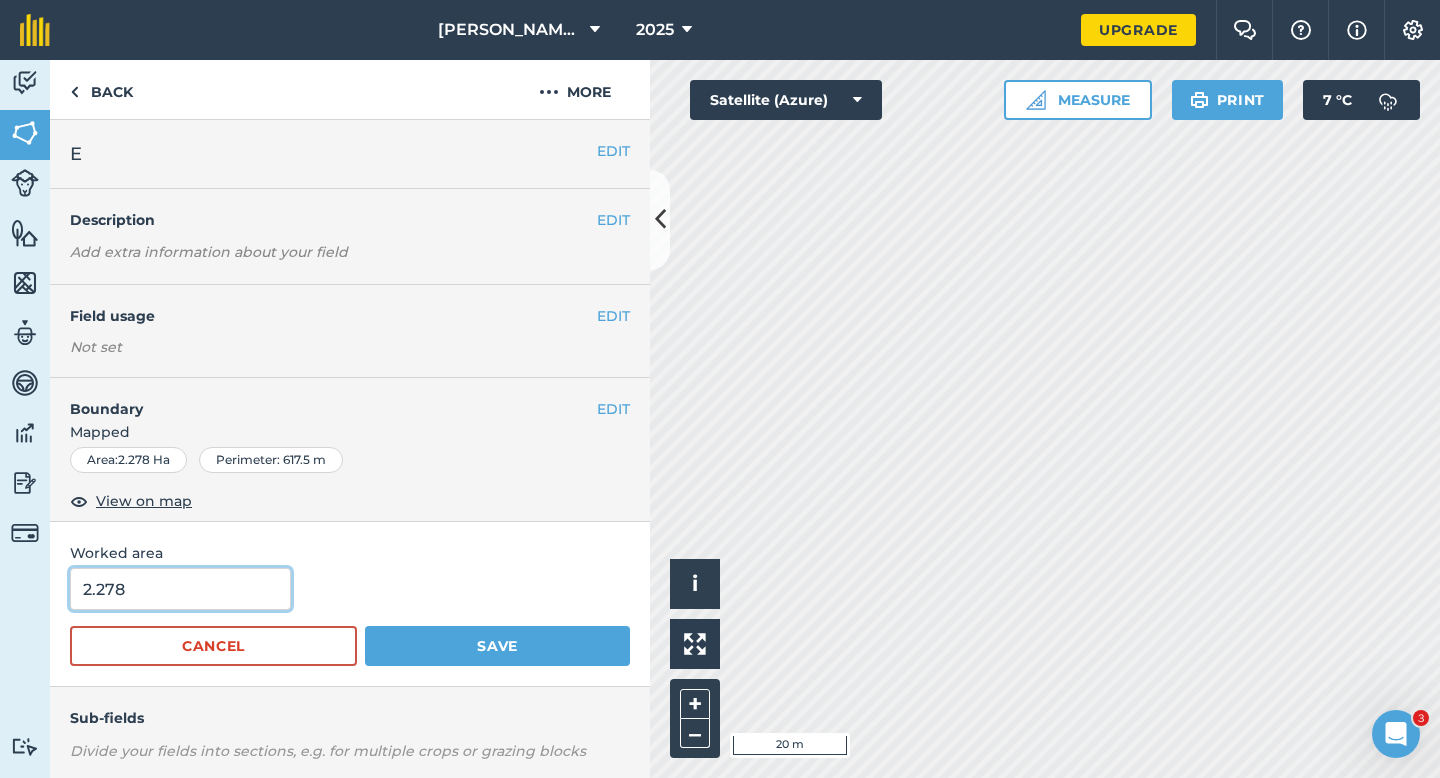 click on "2.278" at bounding box center (180, 589) 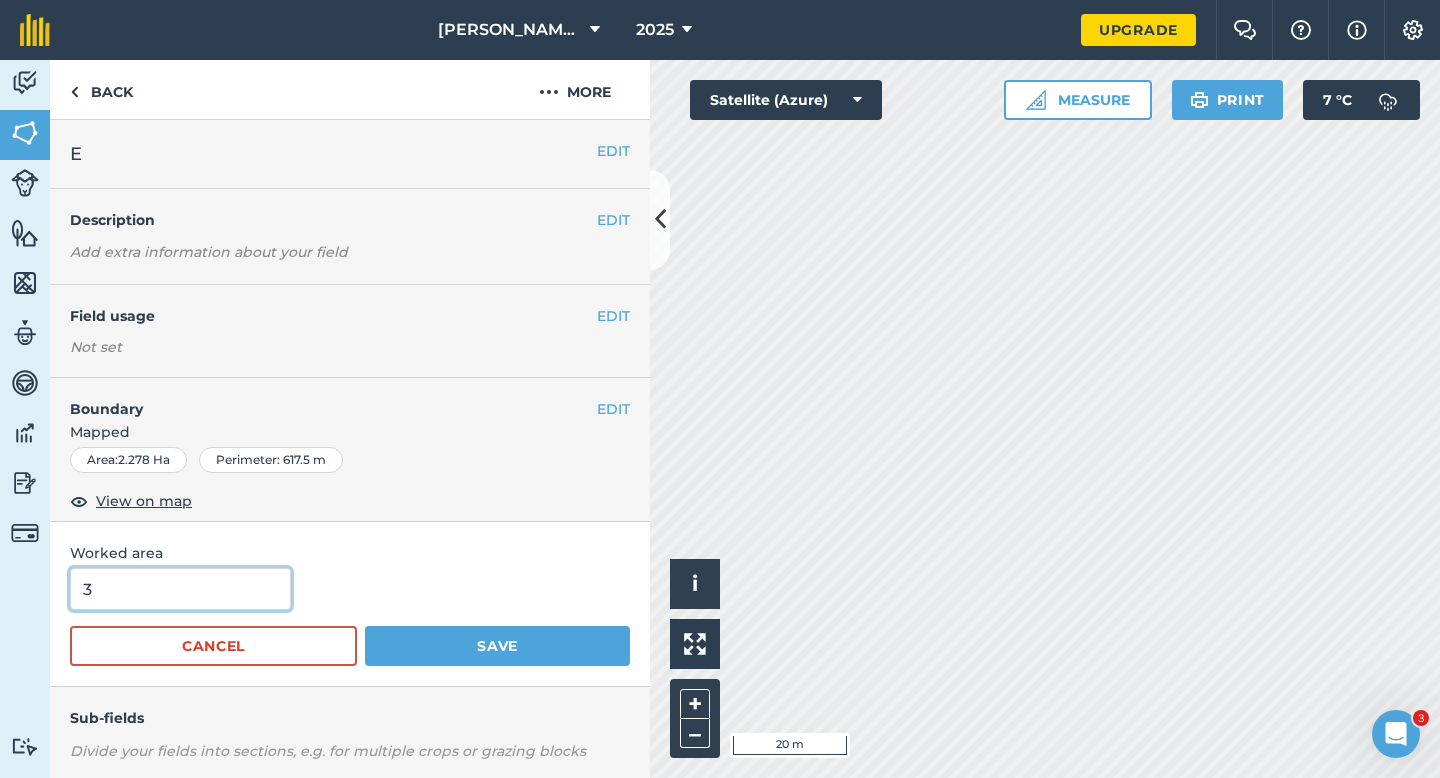 click on "Save" at bounding box center (497, 646) 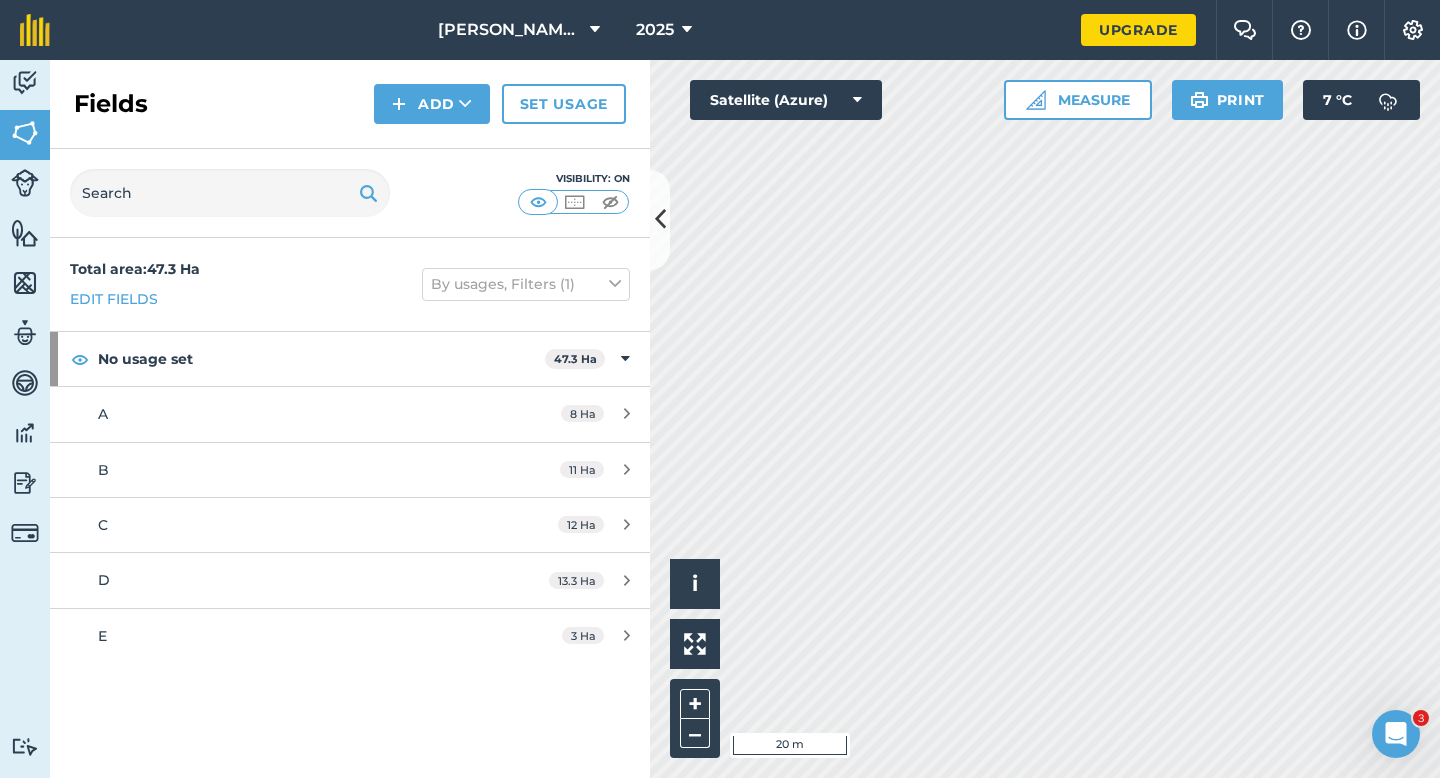 click on "Click to start drawing i © 2025 TomTom, Microsoft 20 m + – Satellite (Azure) Measure Print 7   ° C" at bounding box center (1045, 419) 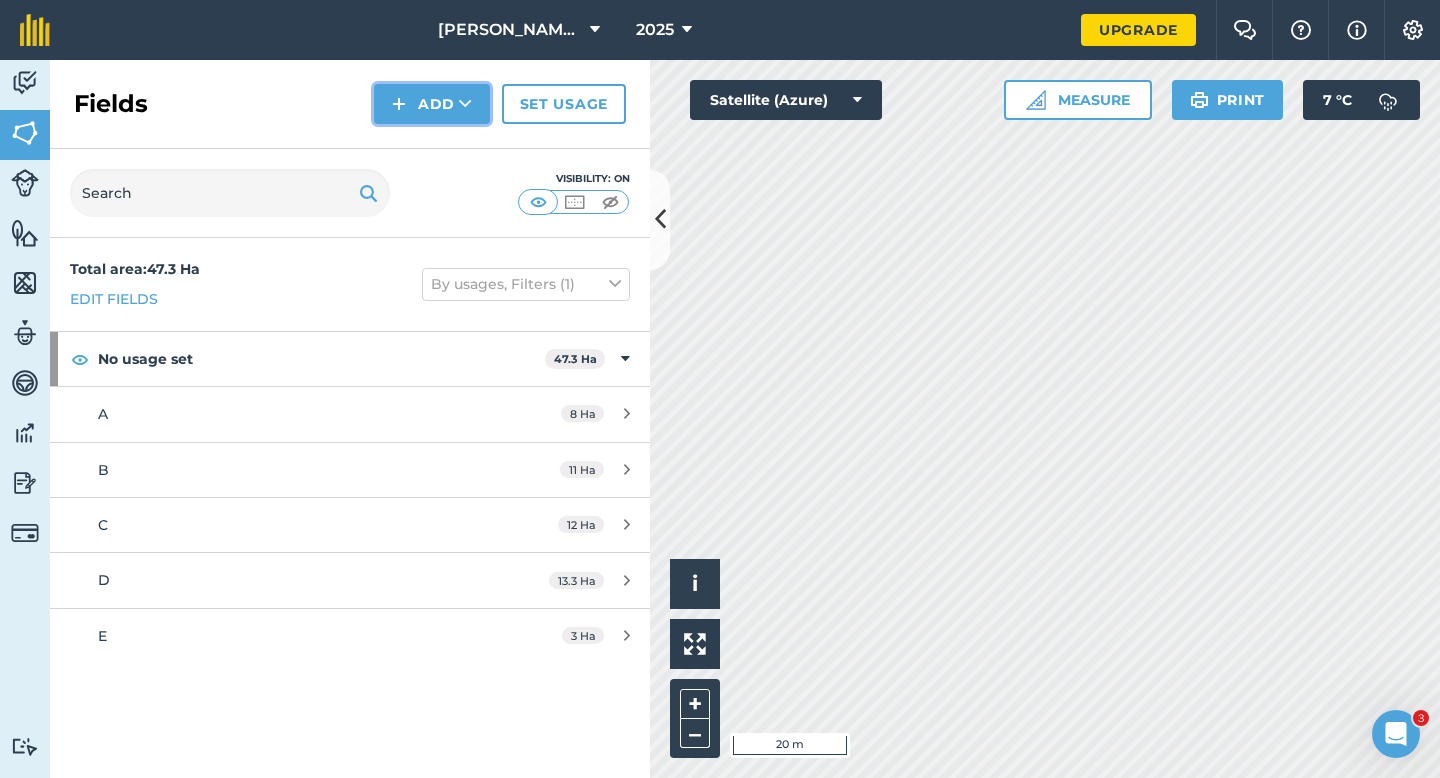 click on "Add" at bounding box center (432, 104) 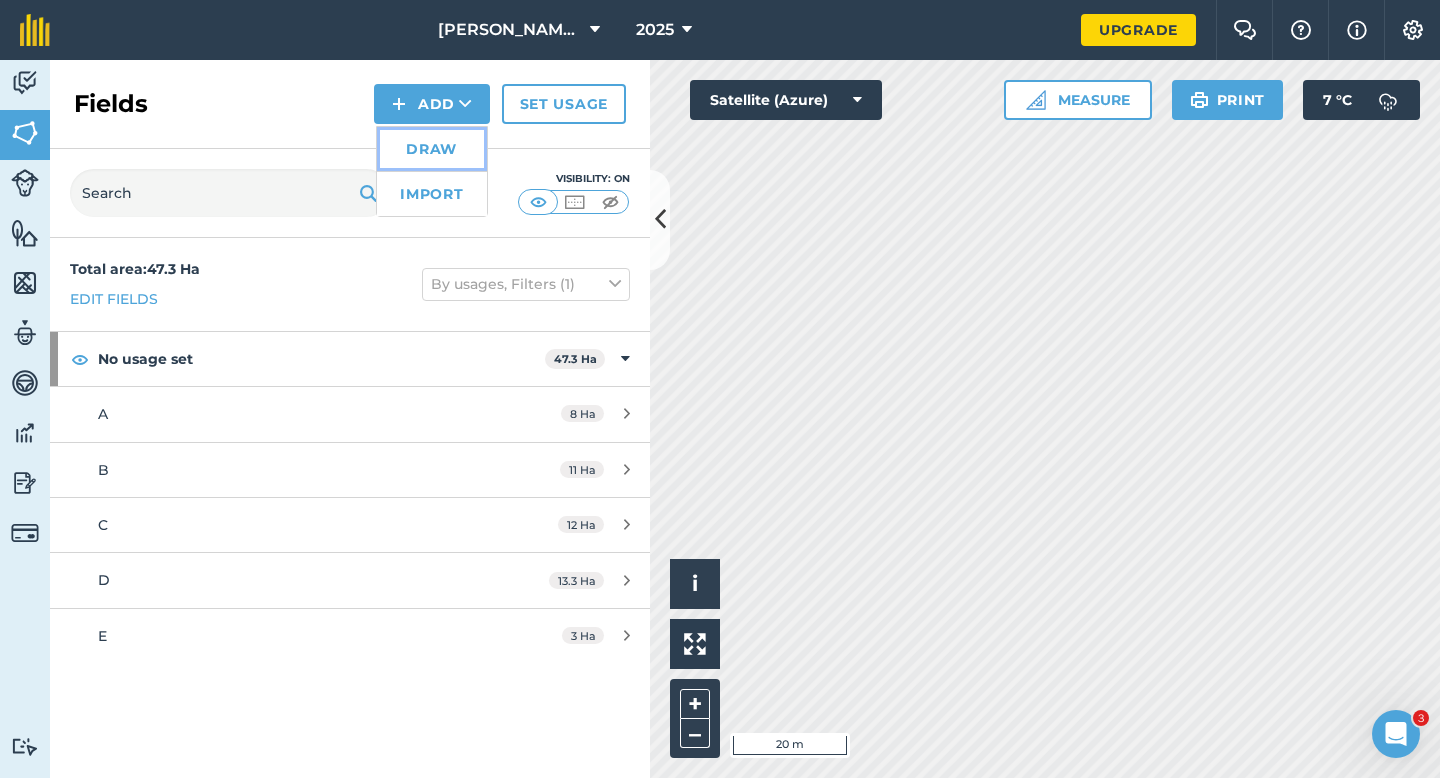 click on "Draw" at bounding box center [432, 149] 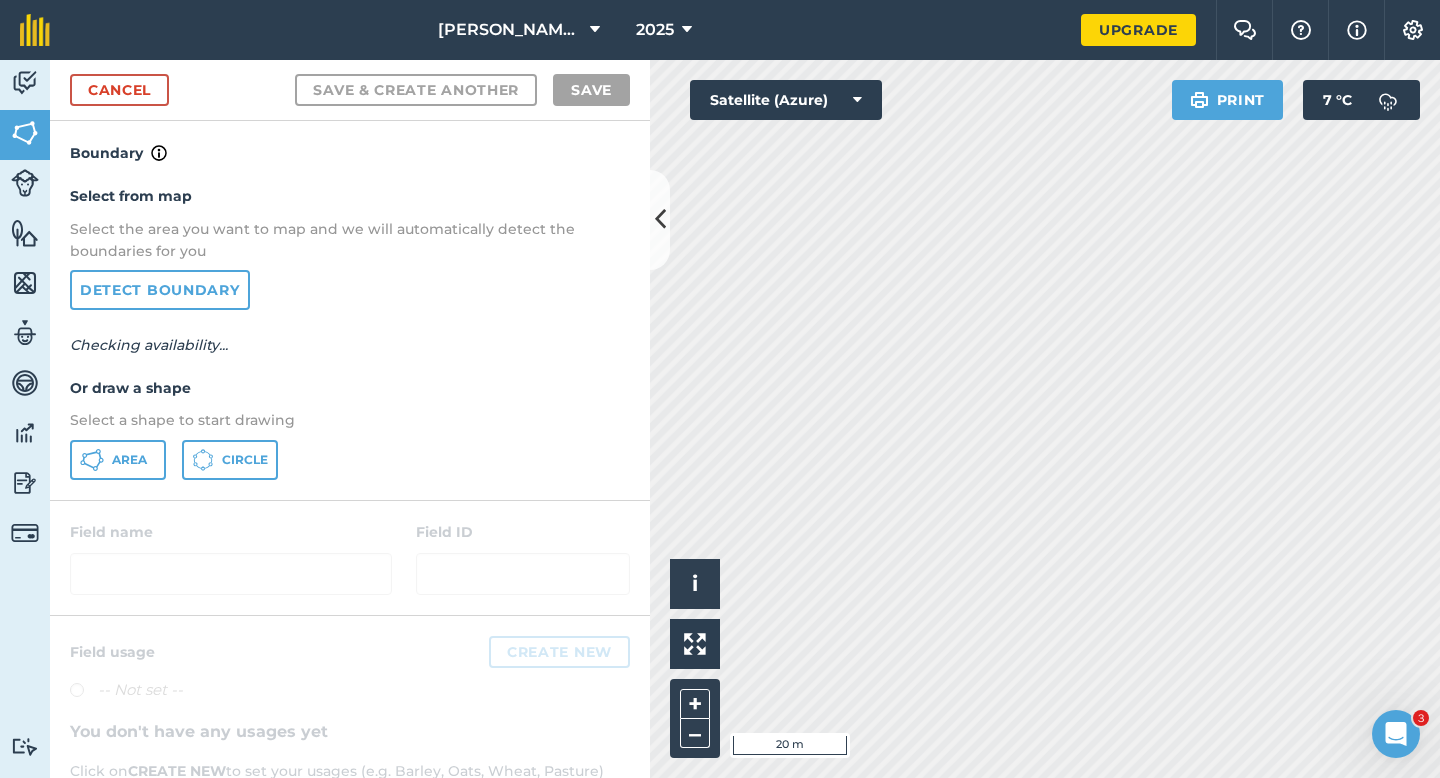 click on "Select a shape to start drawing" at bounding box center (350, 420) 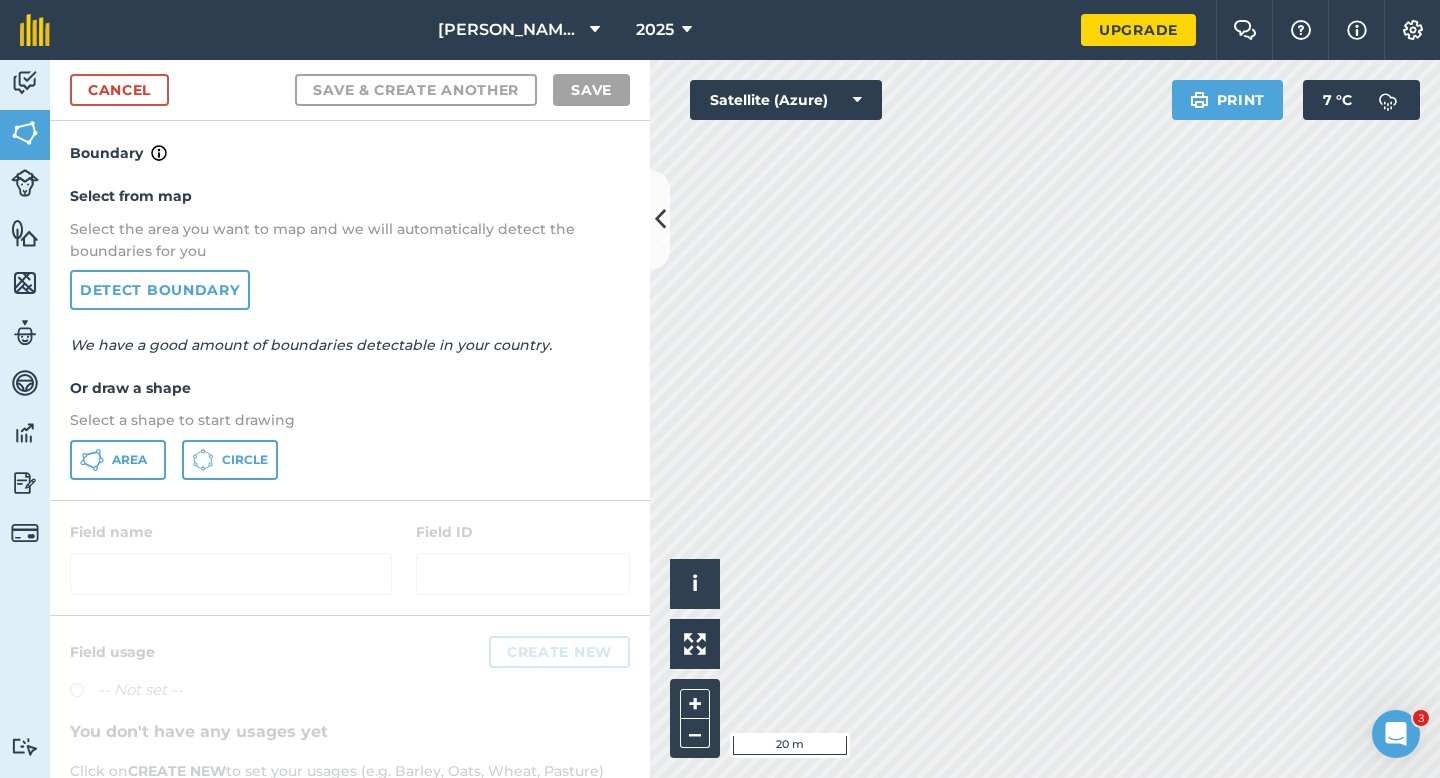 click on "Select from map Select the area you want to map and we will automatically detect the boundaries for you Detect boundary We have a good amount of boundaries detectable in your country. Or draw a shape Select a shape to start drawing Area Circle" at bounding box center (350, 332) 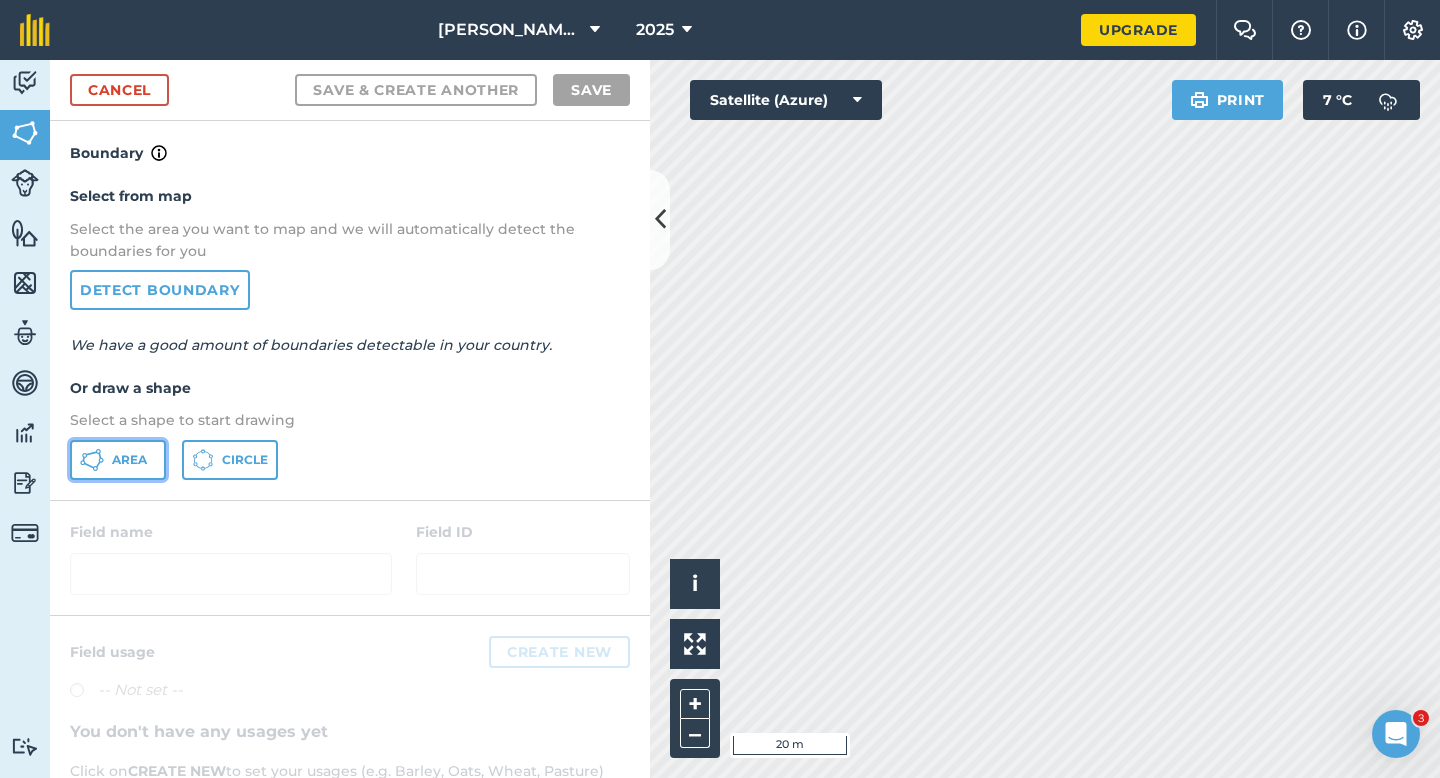 click on "Area" at bounding box center (118, 460) 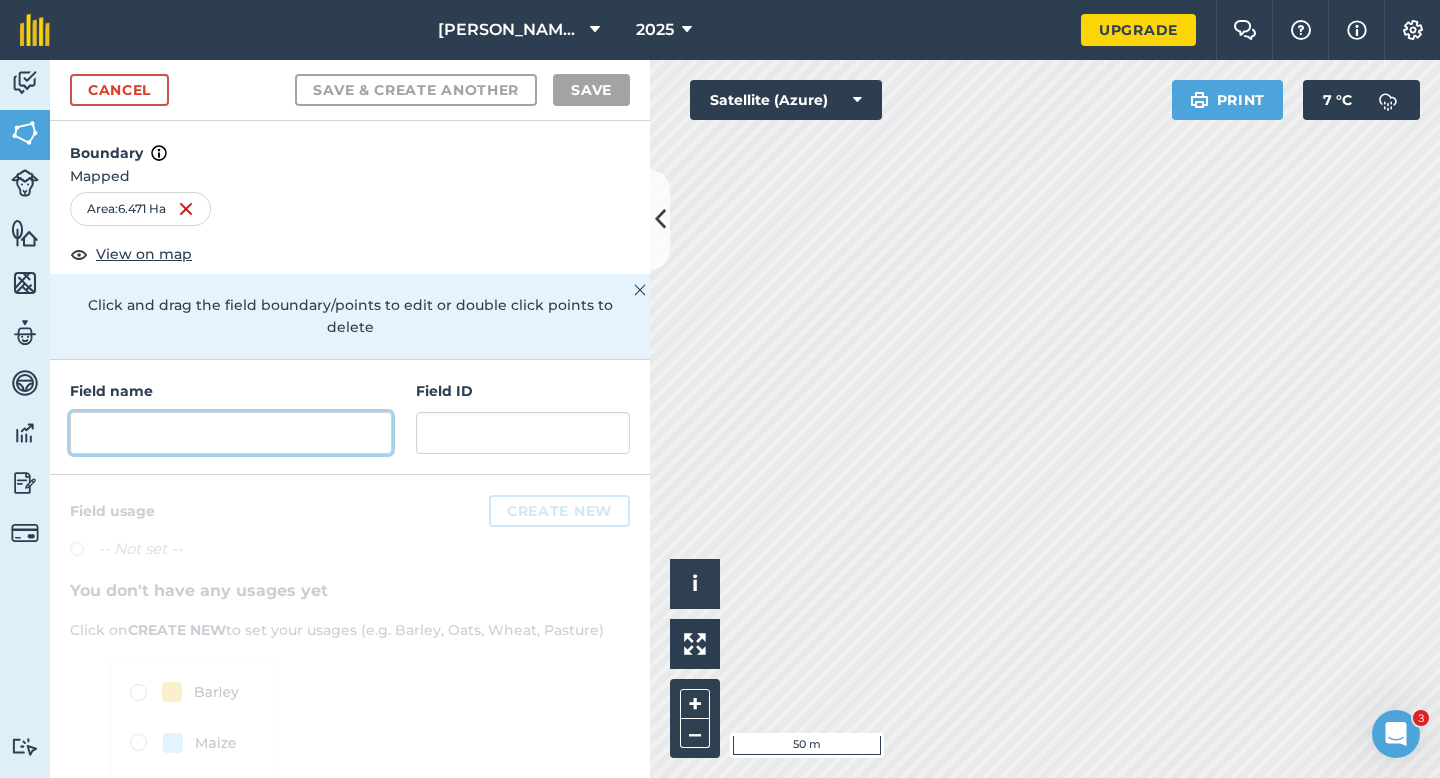 click at bounding box center [231, 433] 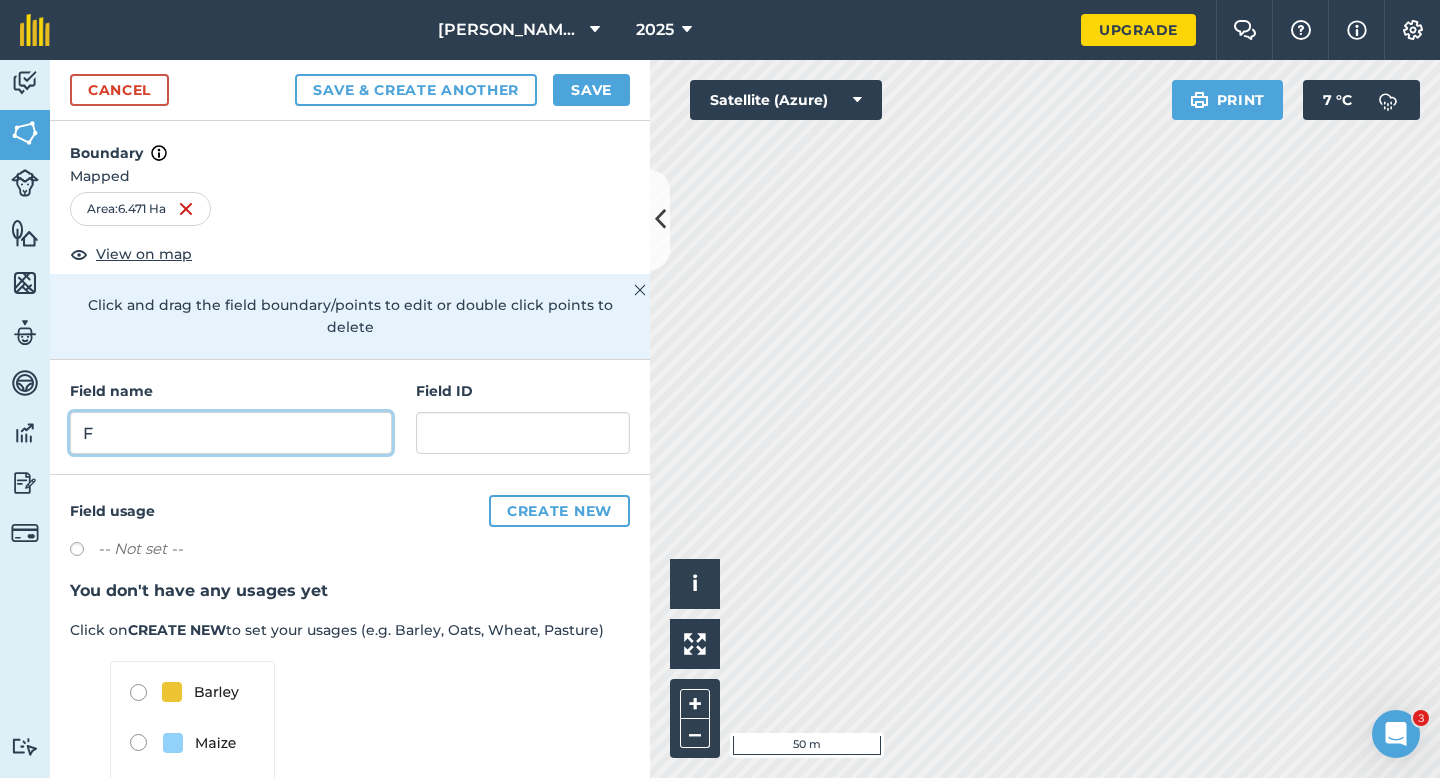 type on "F" 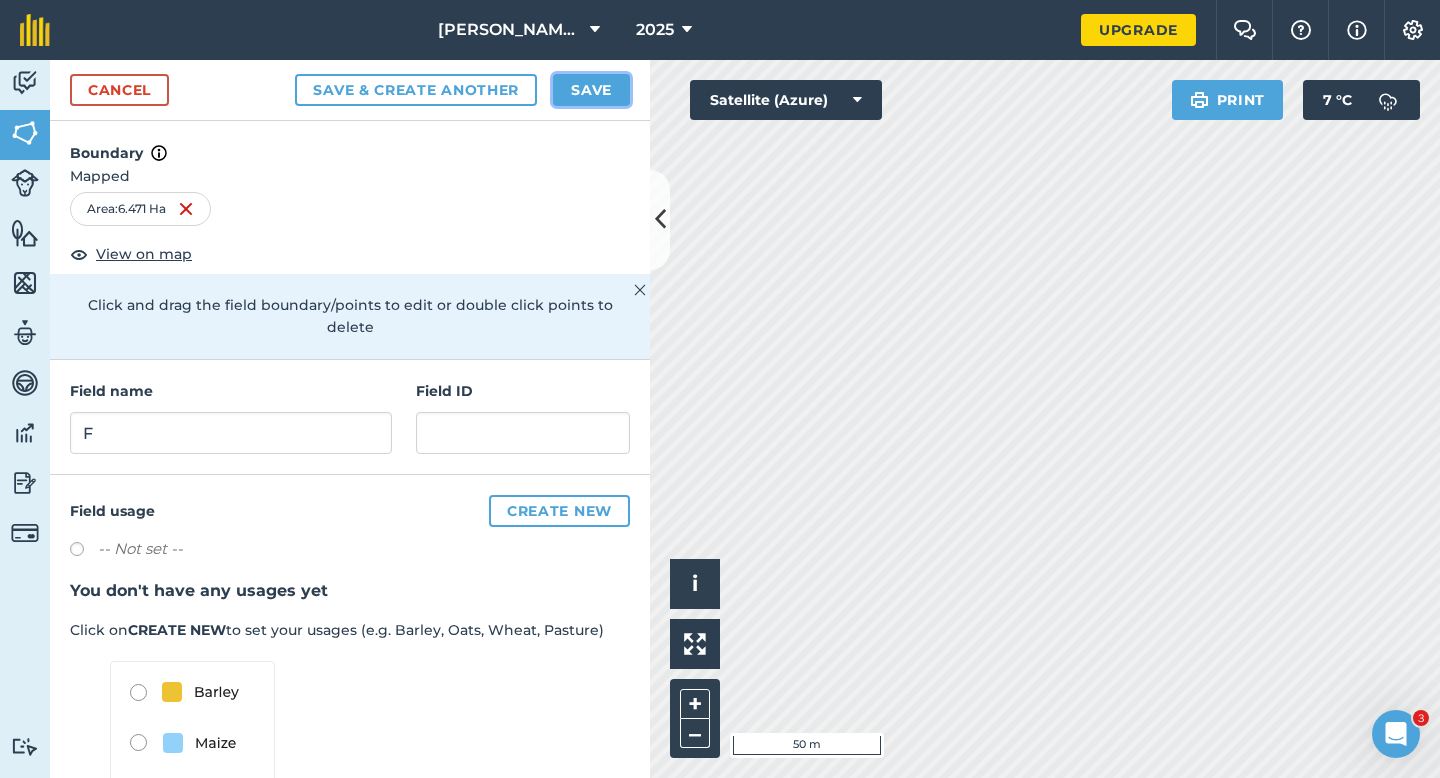 click on "Save" at bounding box center (591, 90) 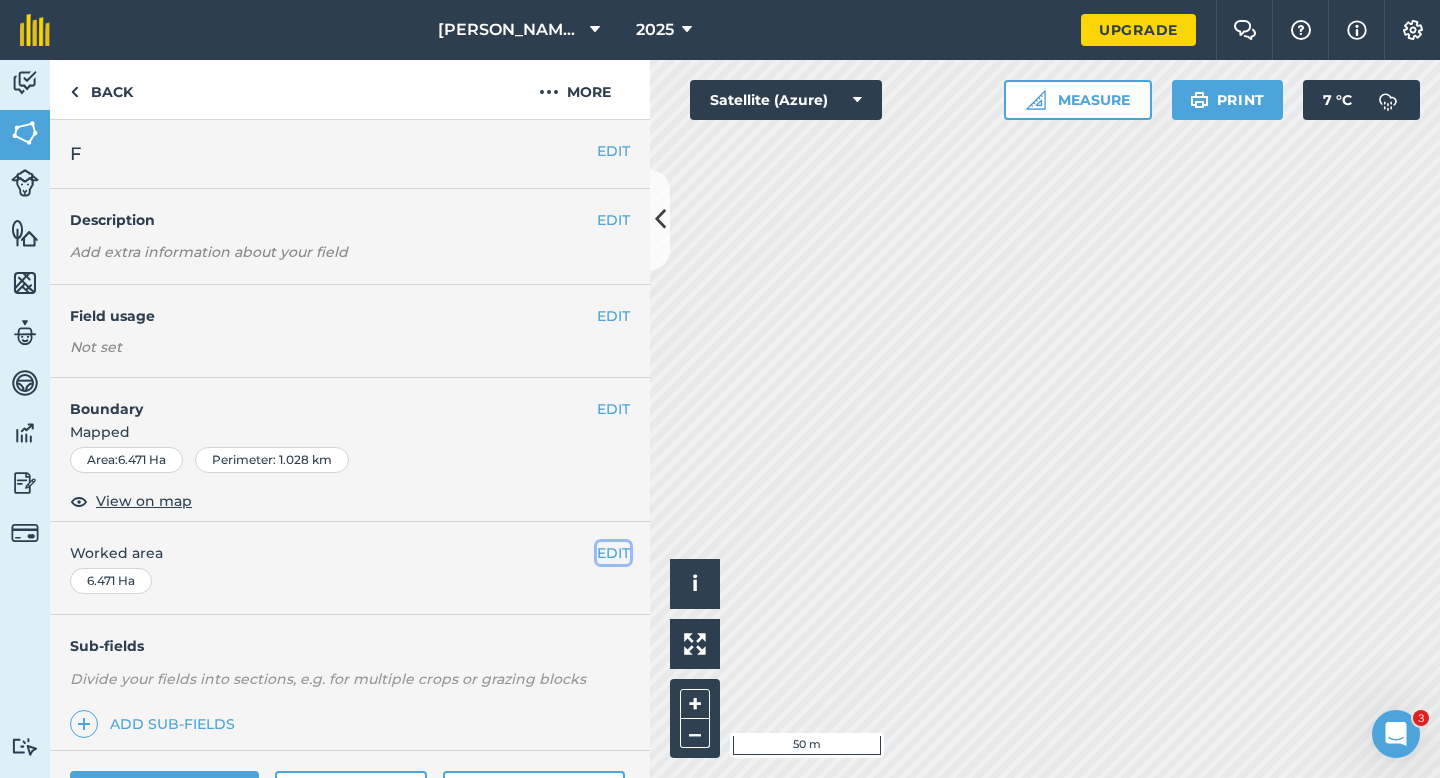 click on "EDIT" at bounding box center (613, 553) 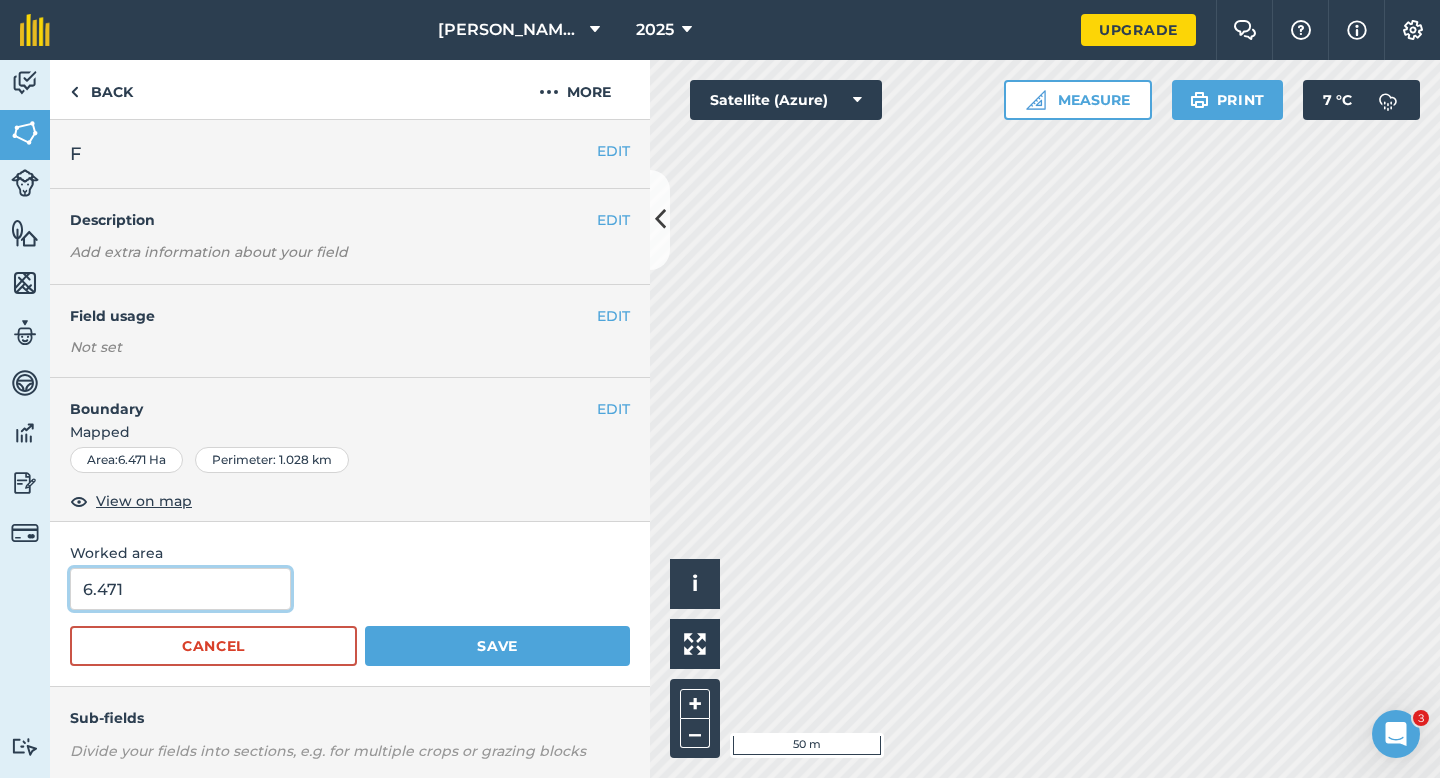 click on "6.471" at bounding box center [180, 589] 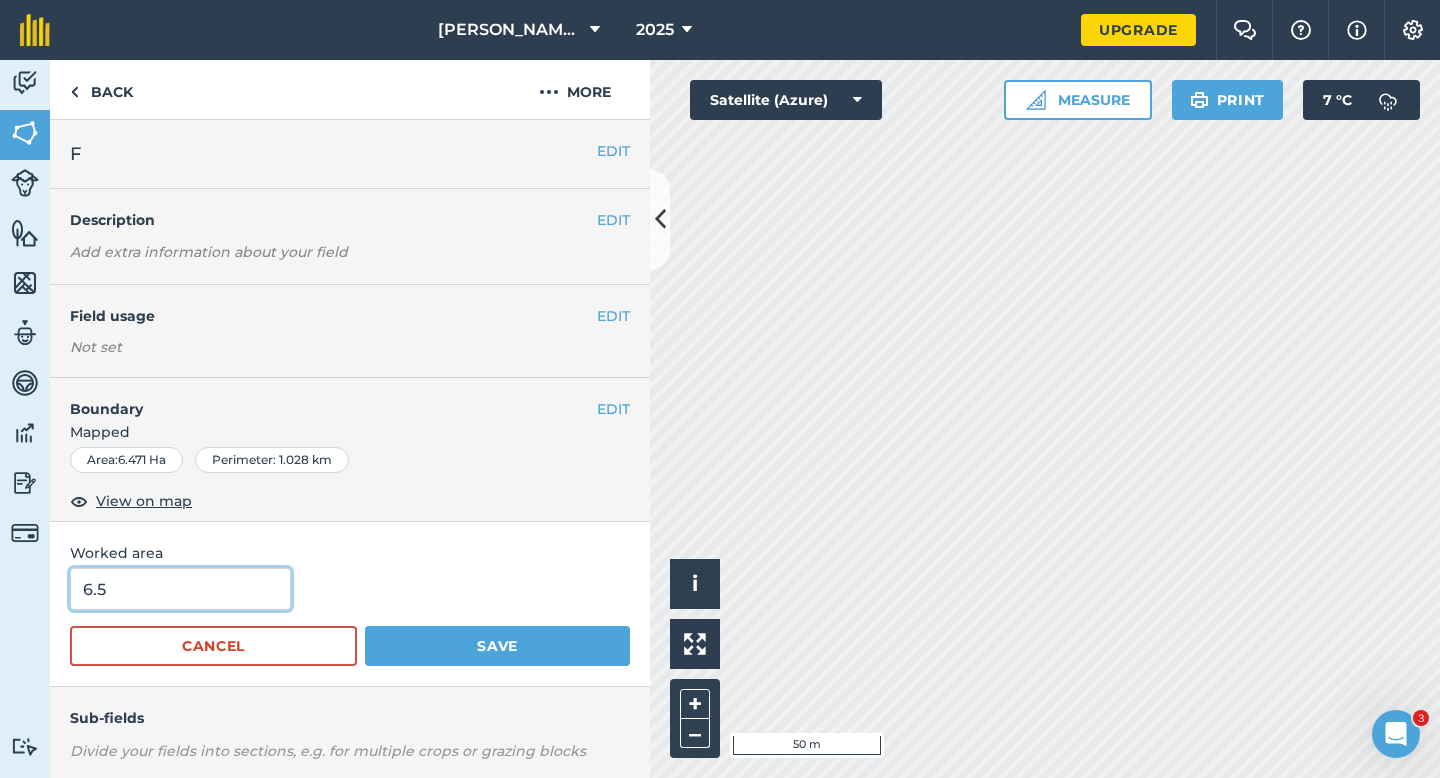 type on "6.5" 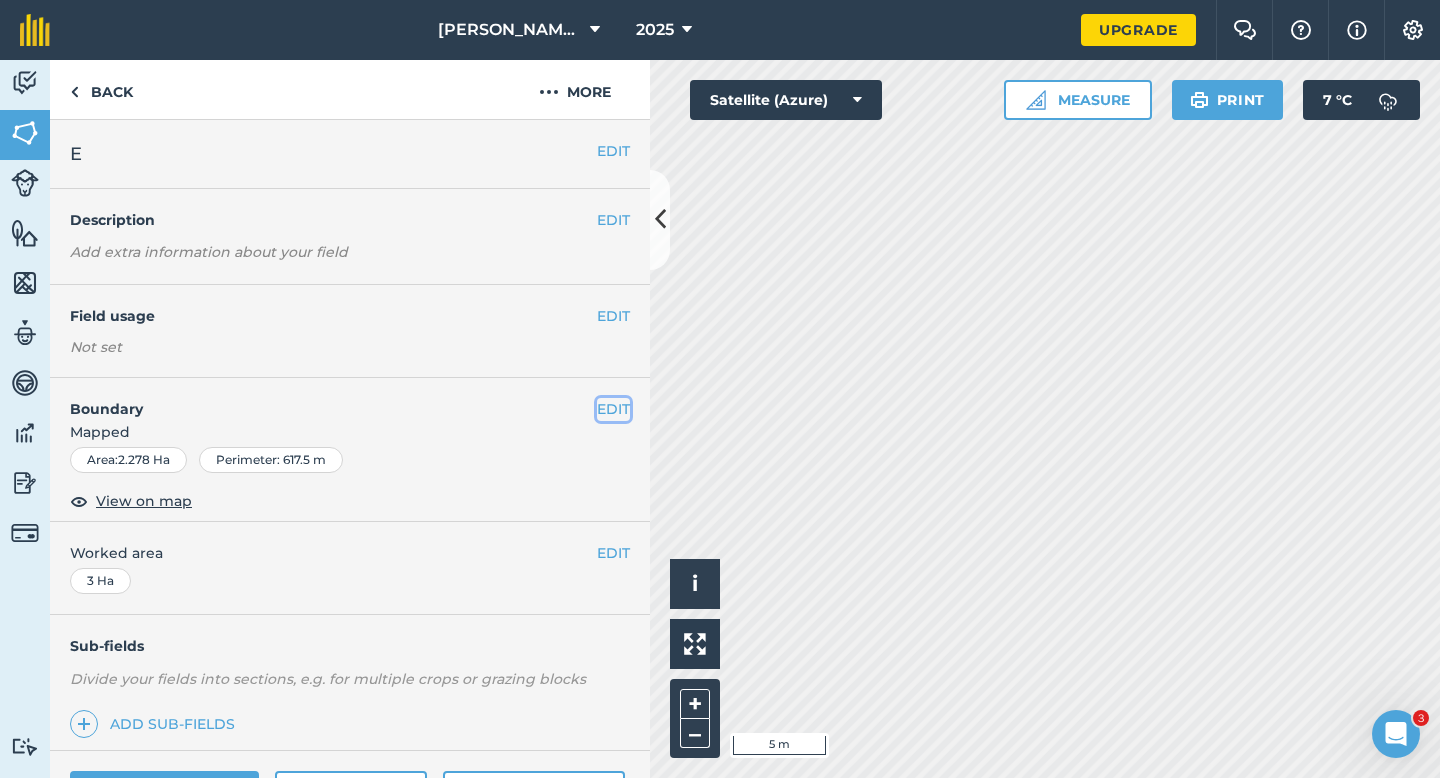 click on "EDIT" at bounding box center [613, 409] 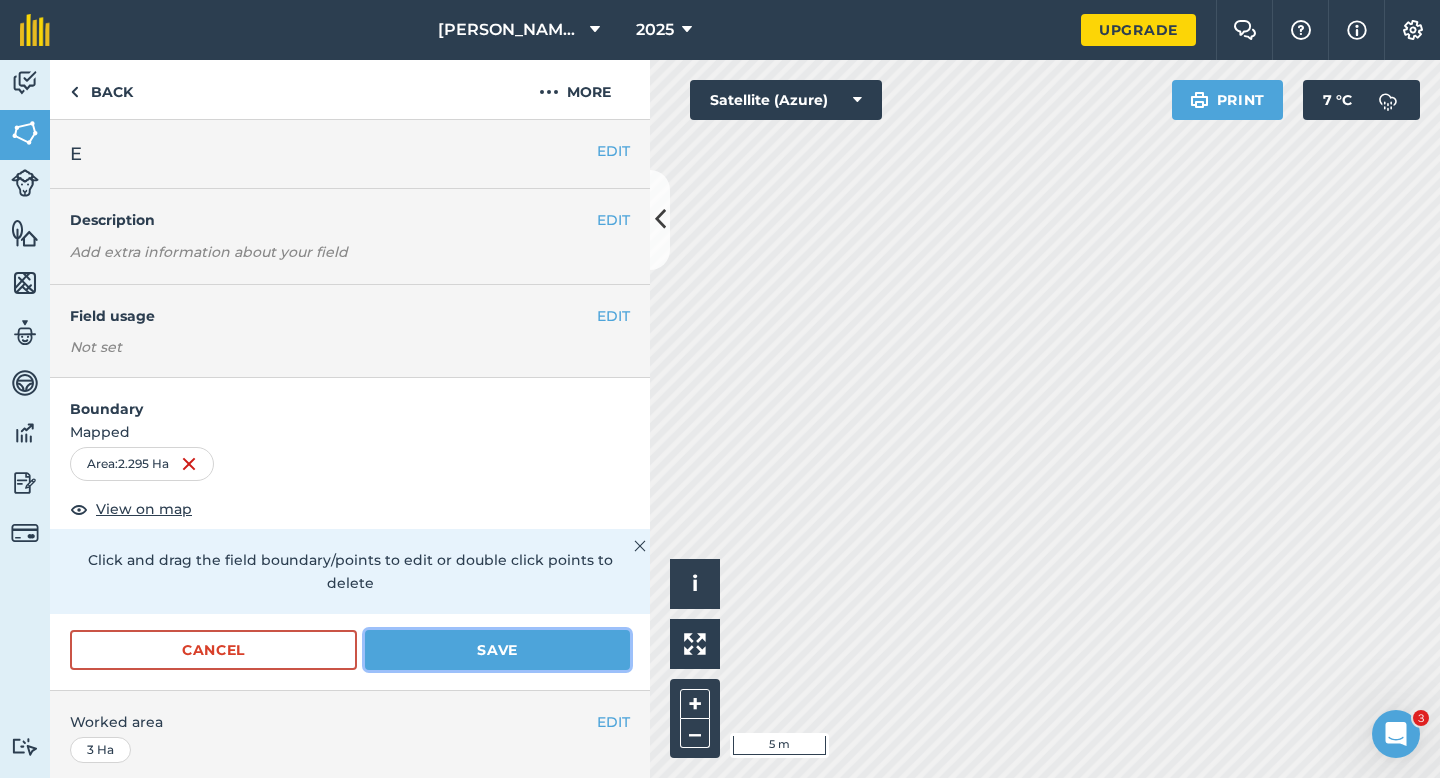 click on "Save" at bounding box center (497, 650) 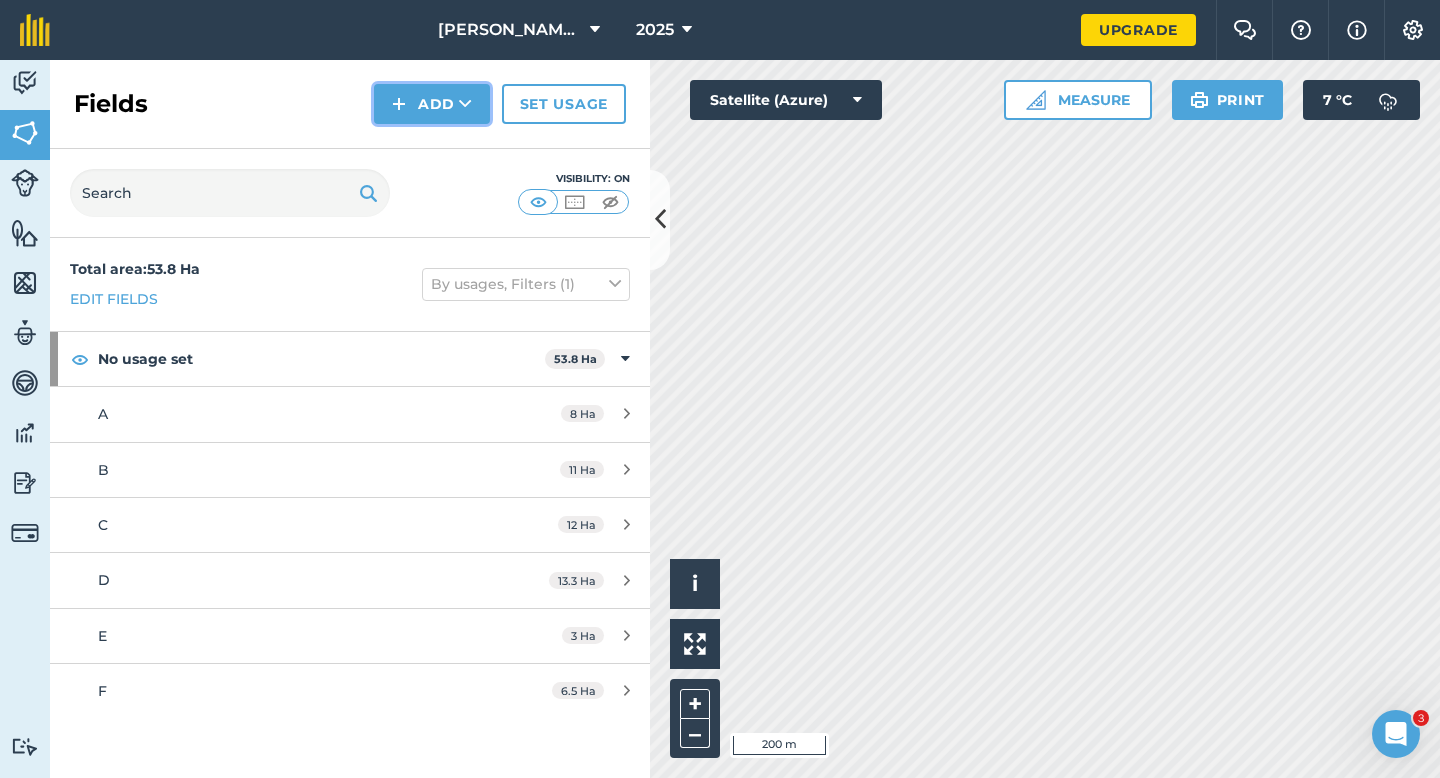 click on "Add" at bounding box center (432, 104) 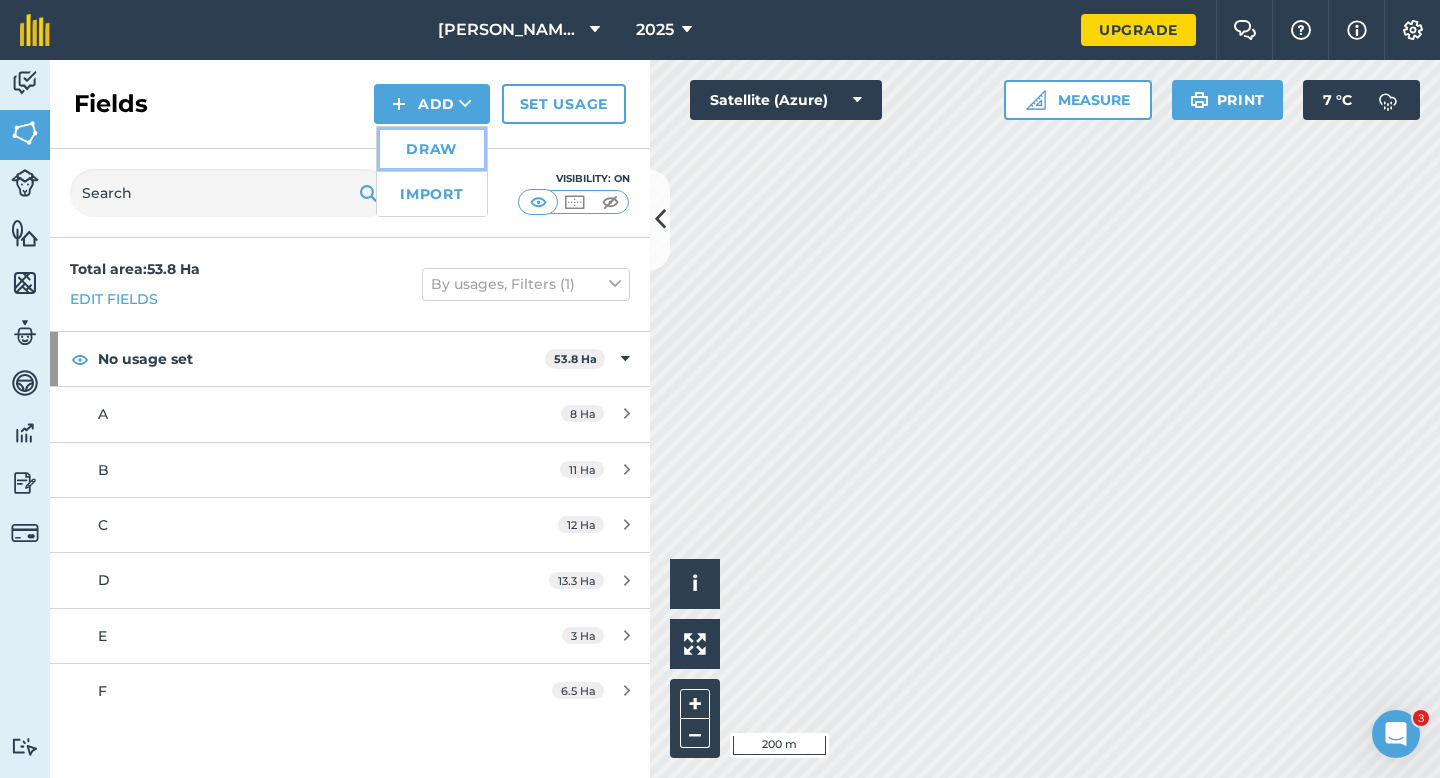 click on "Draw" at bounding box center [432, 149] 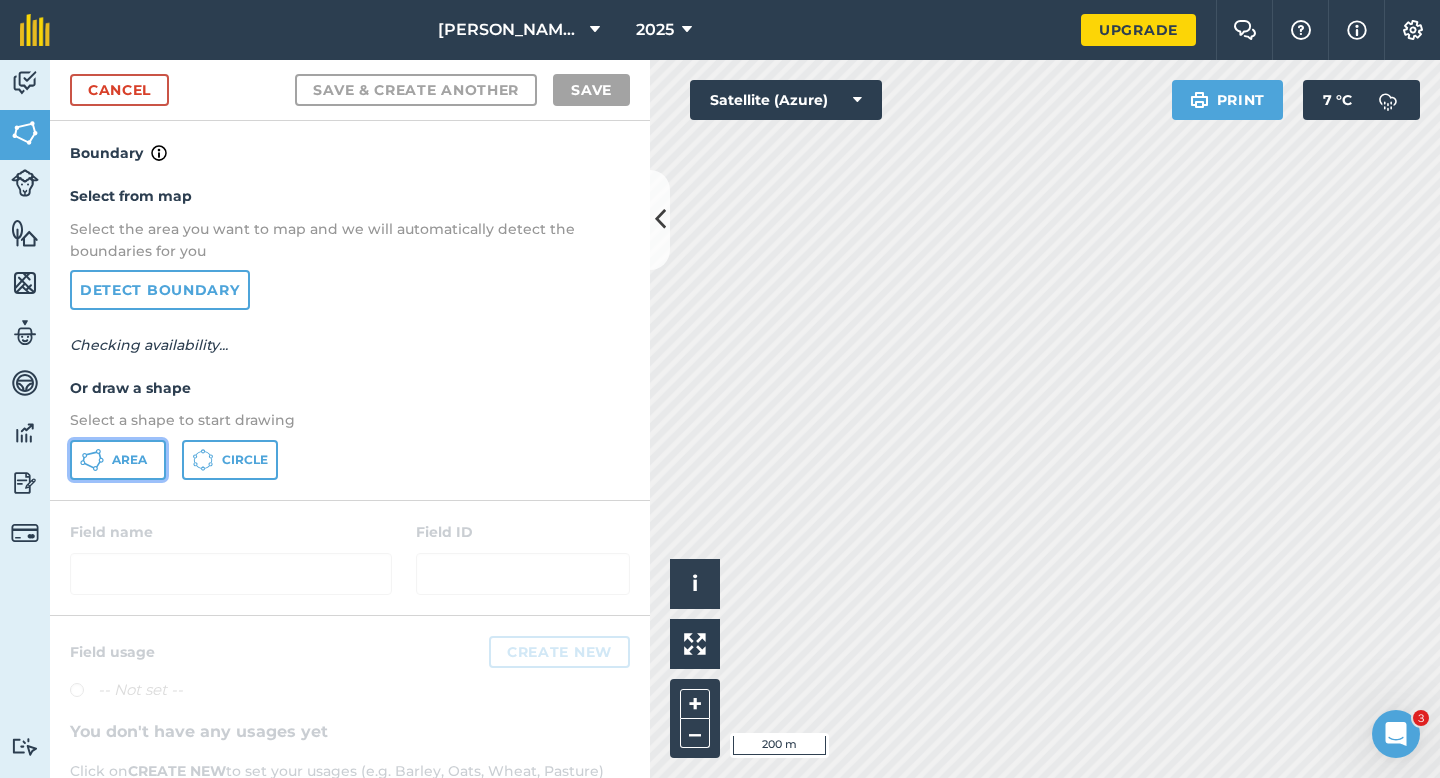 click on "Area" at bounding box center [129, 460] 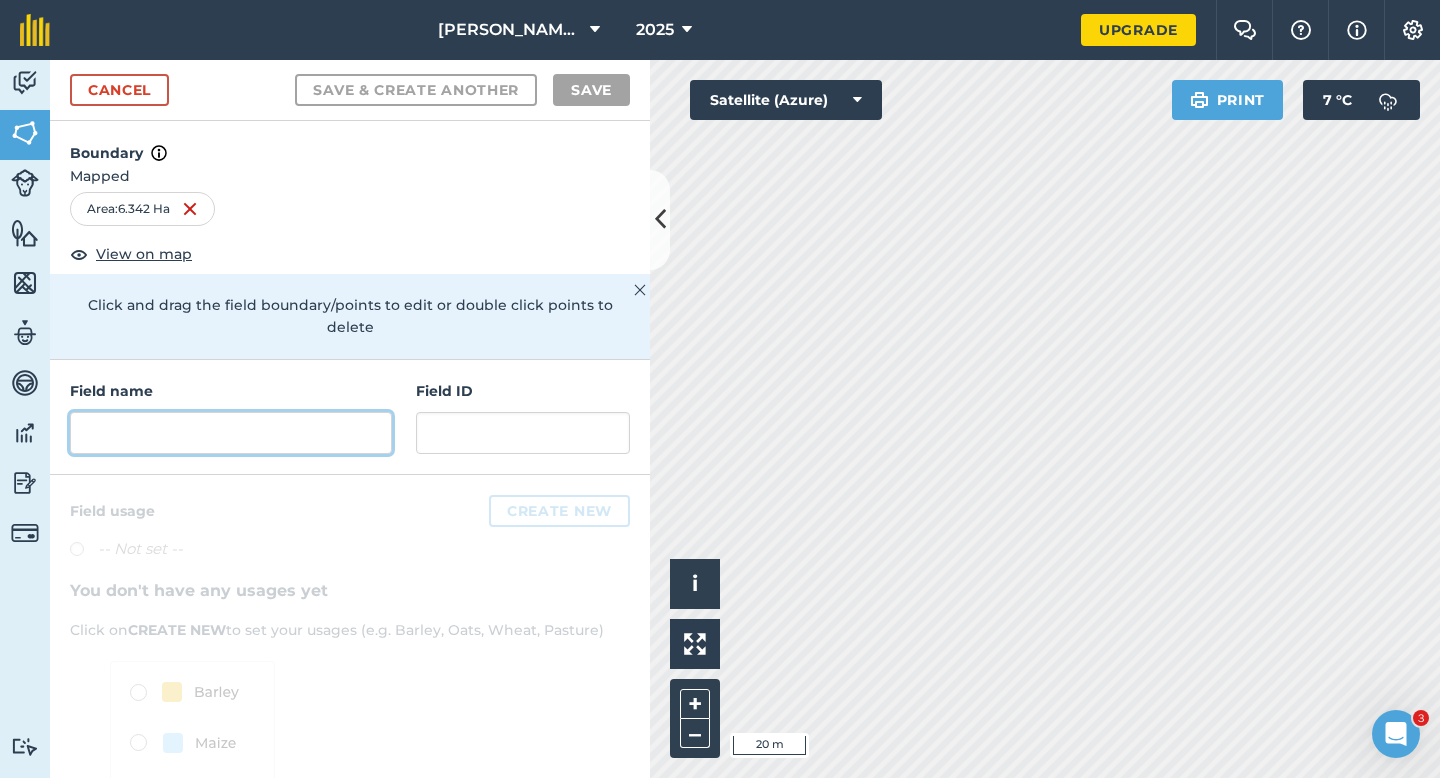 click at bounding box center [231, 433] 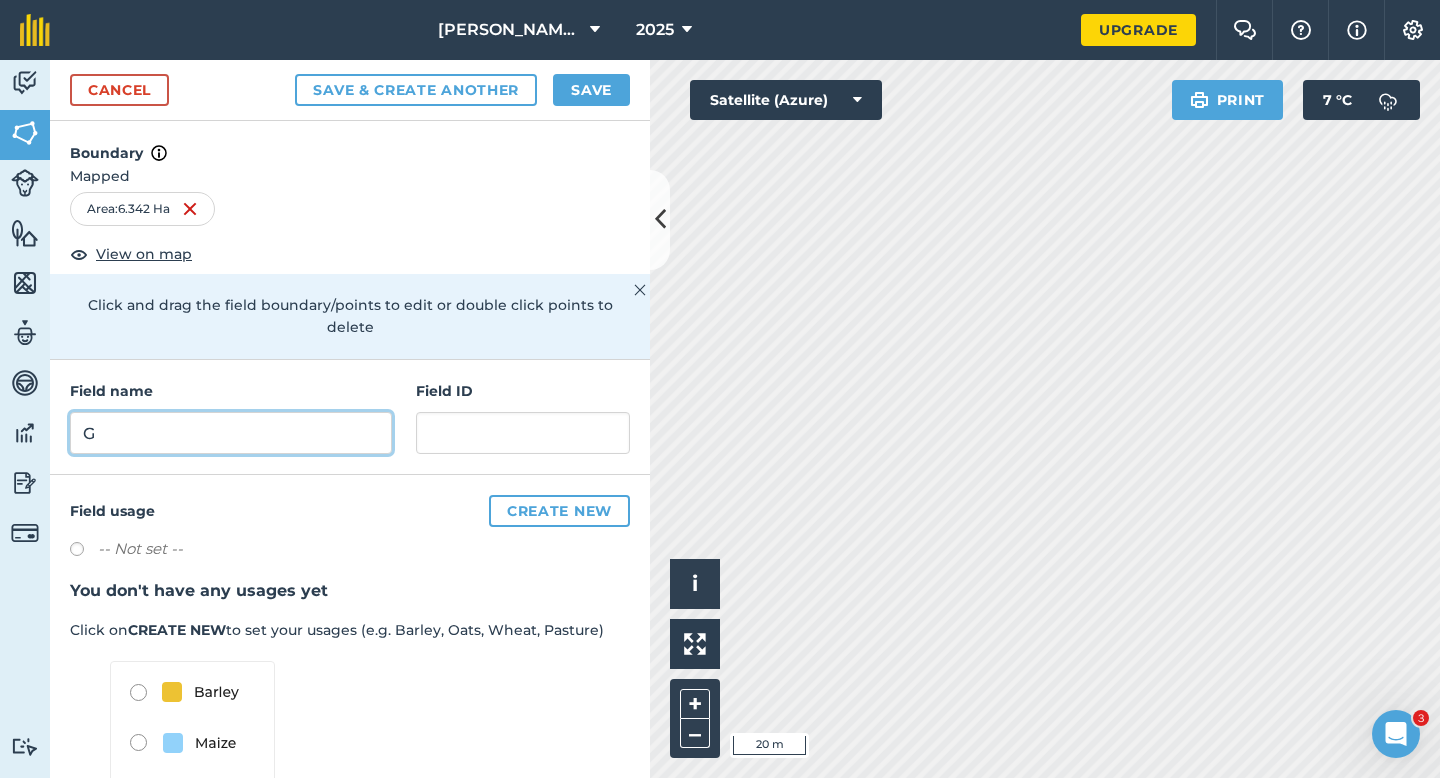 type on "G" 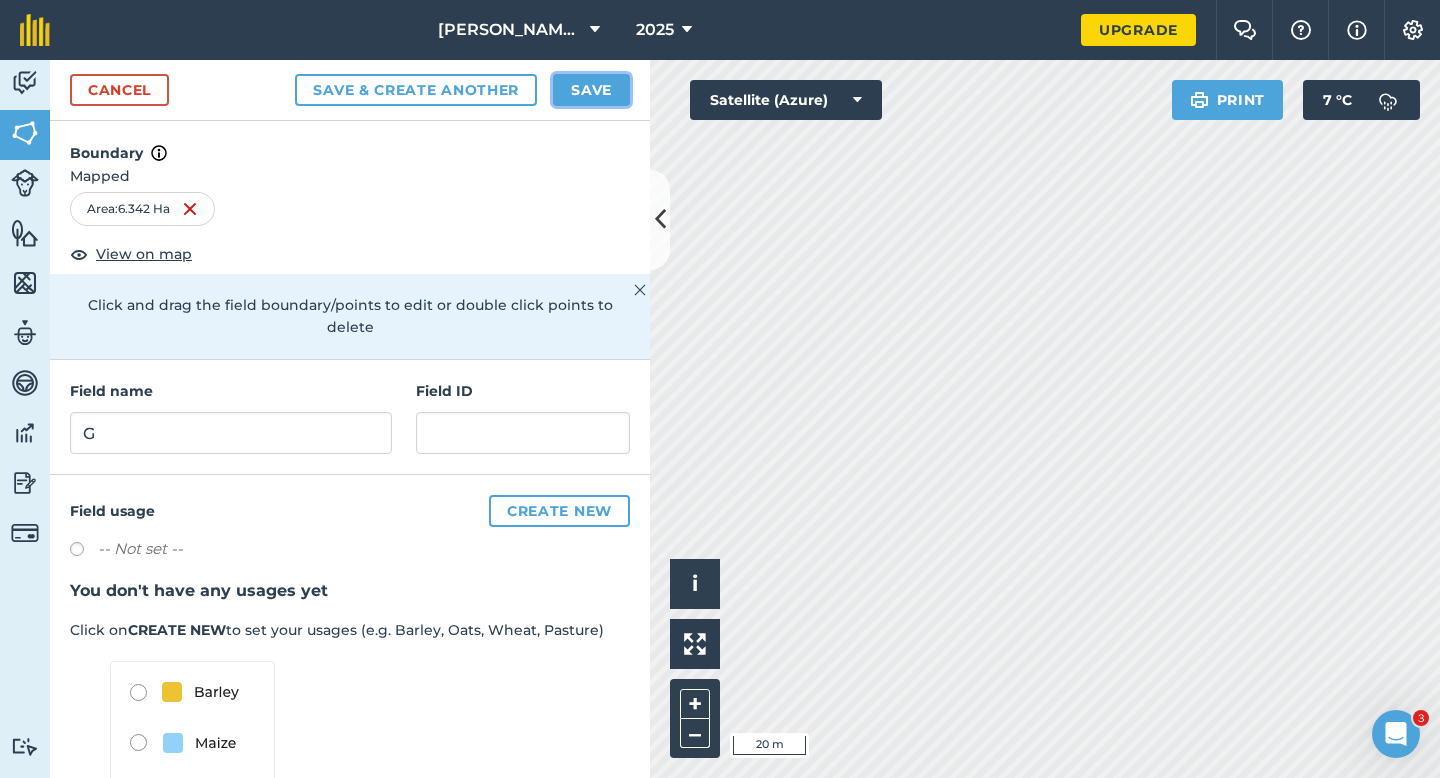 click on "Save" at bounding box center [591, 90] 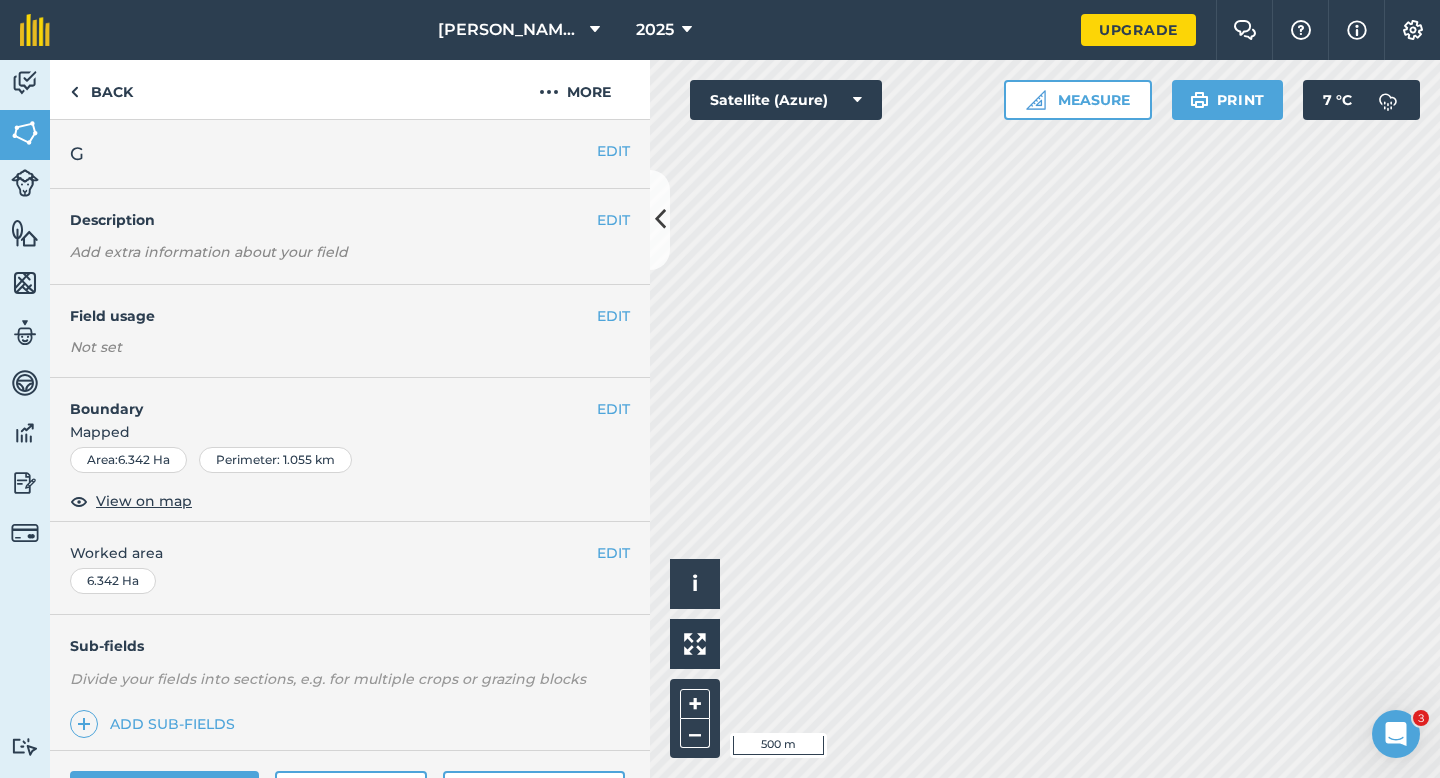 click on "EDIT Worked area 6.342   Ha" at bounding box center [350, 568] 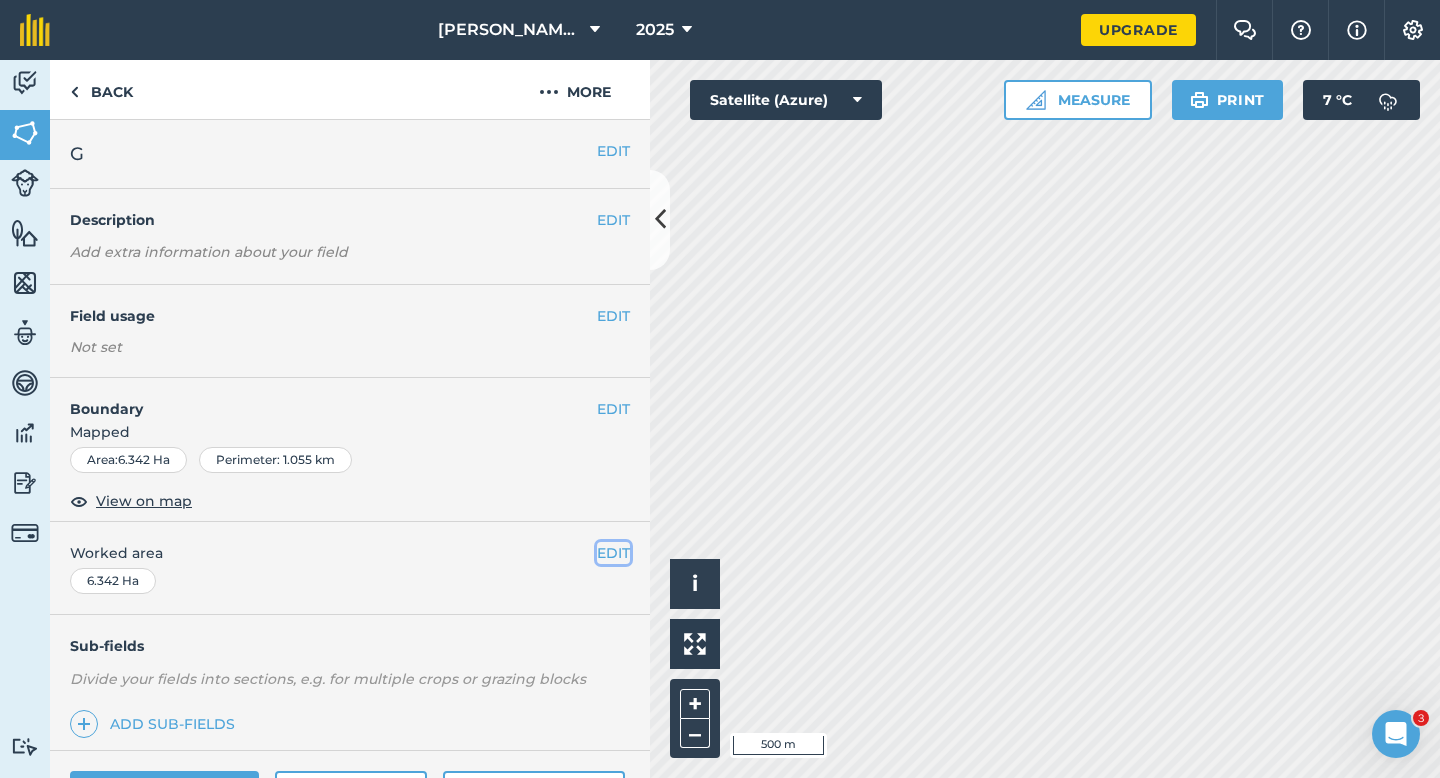 click on "EDIT" at bounding box center (613, 553) 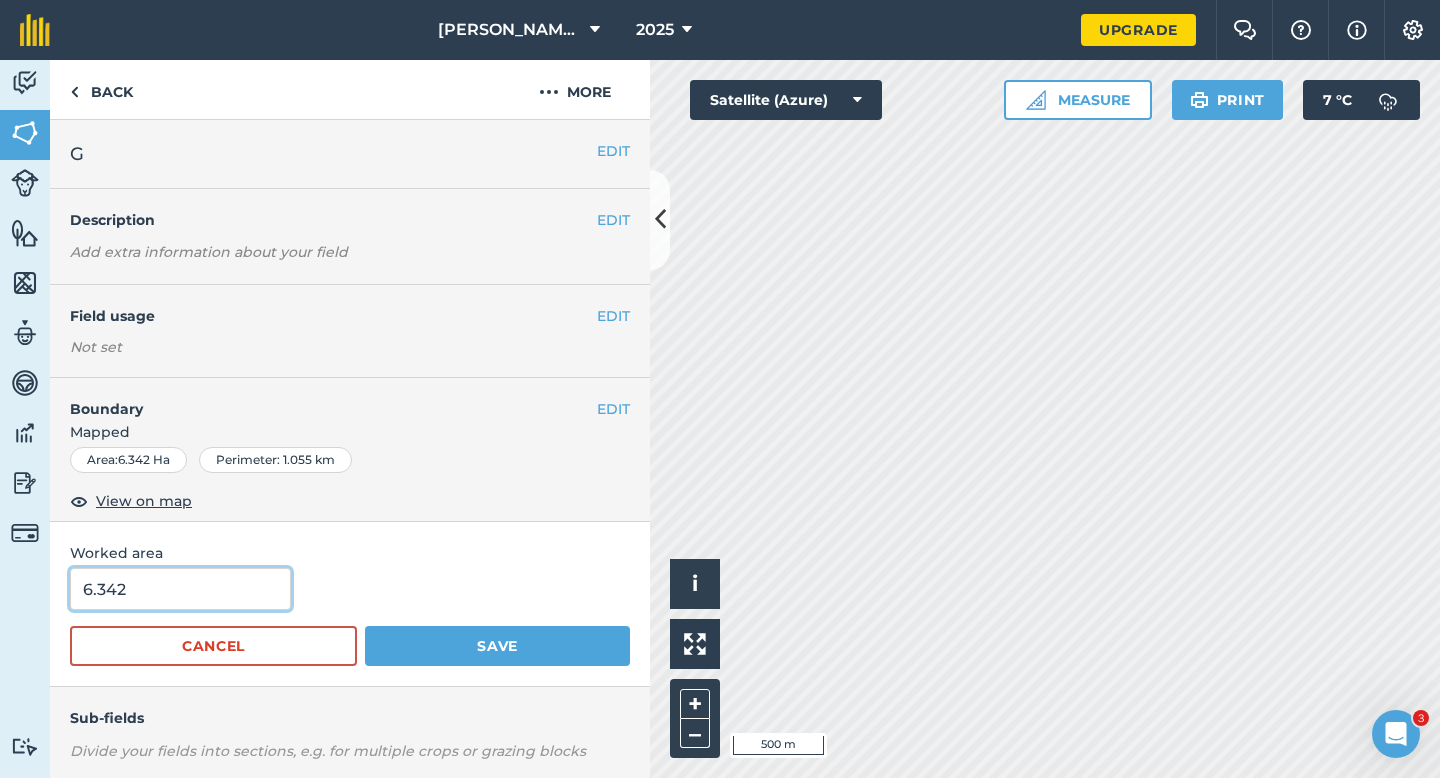 click on "6.342" at bounding box center (180, 589) 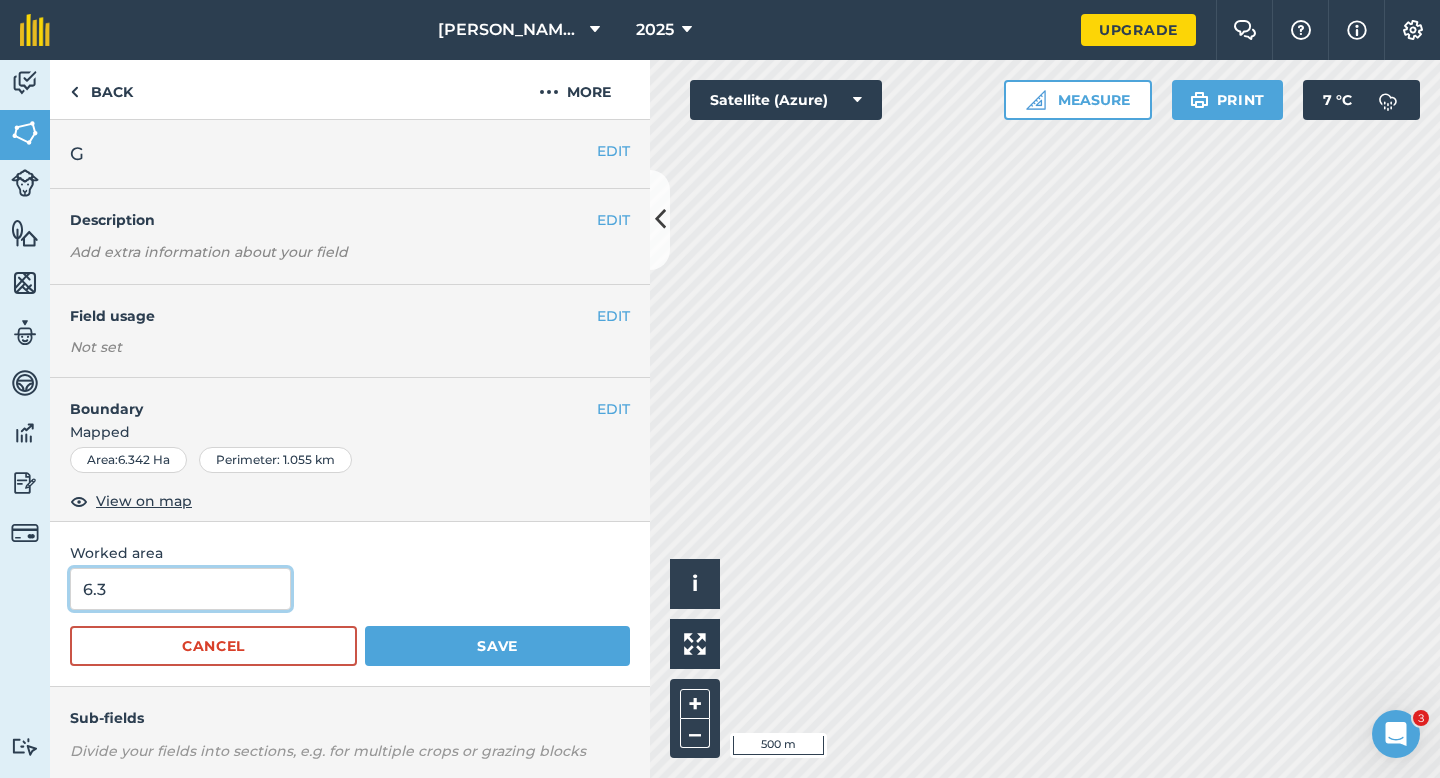 type on "6.3" 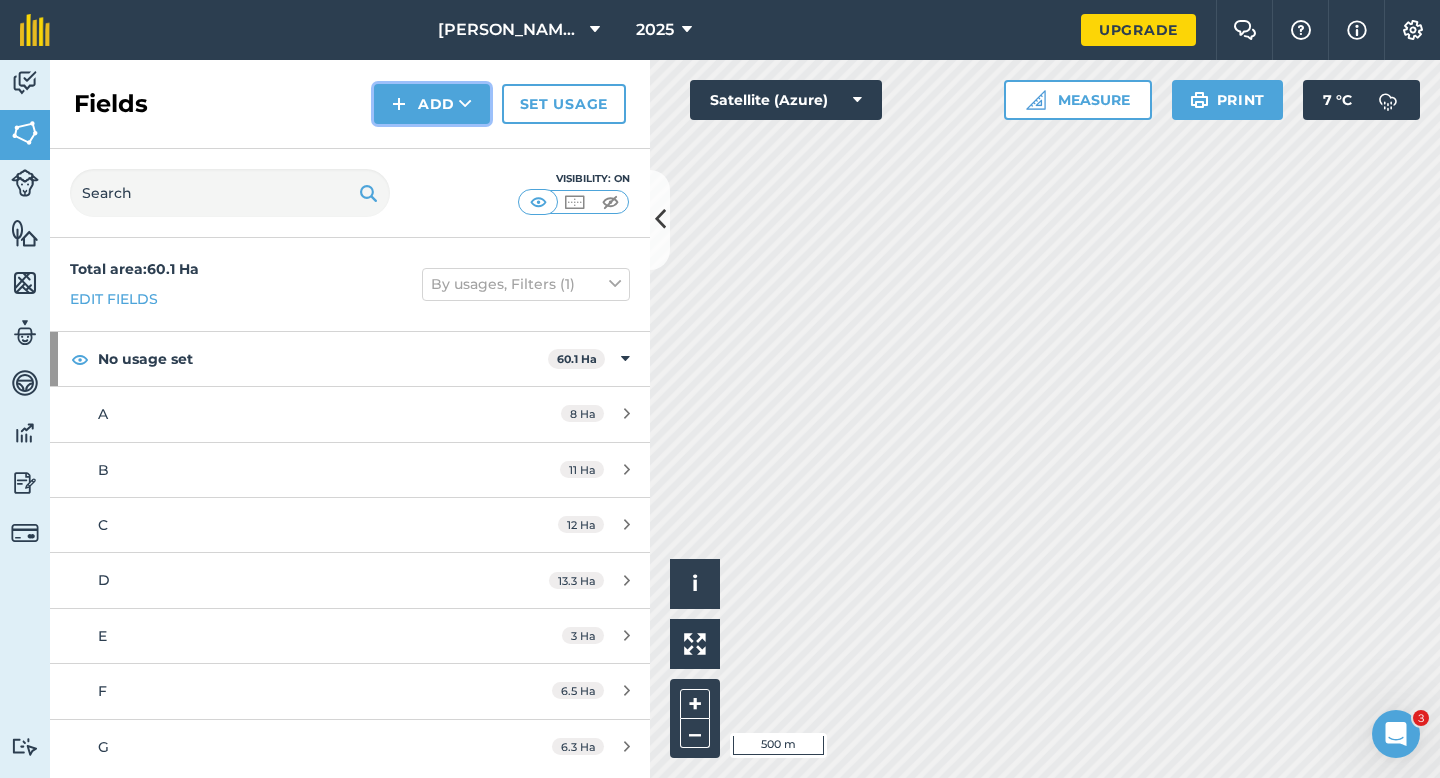 click on "Add" at bounding box center (432, 104) 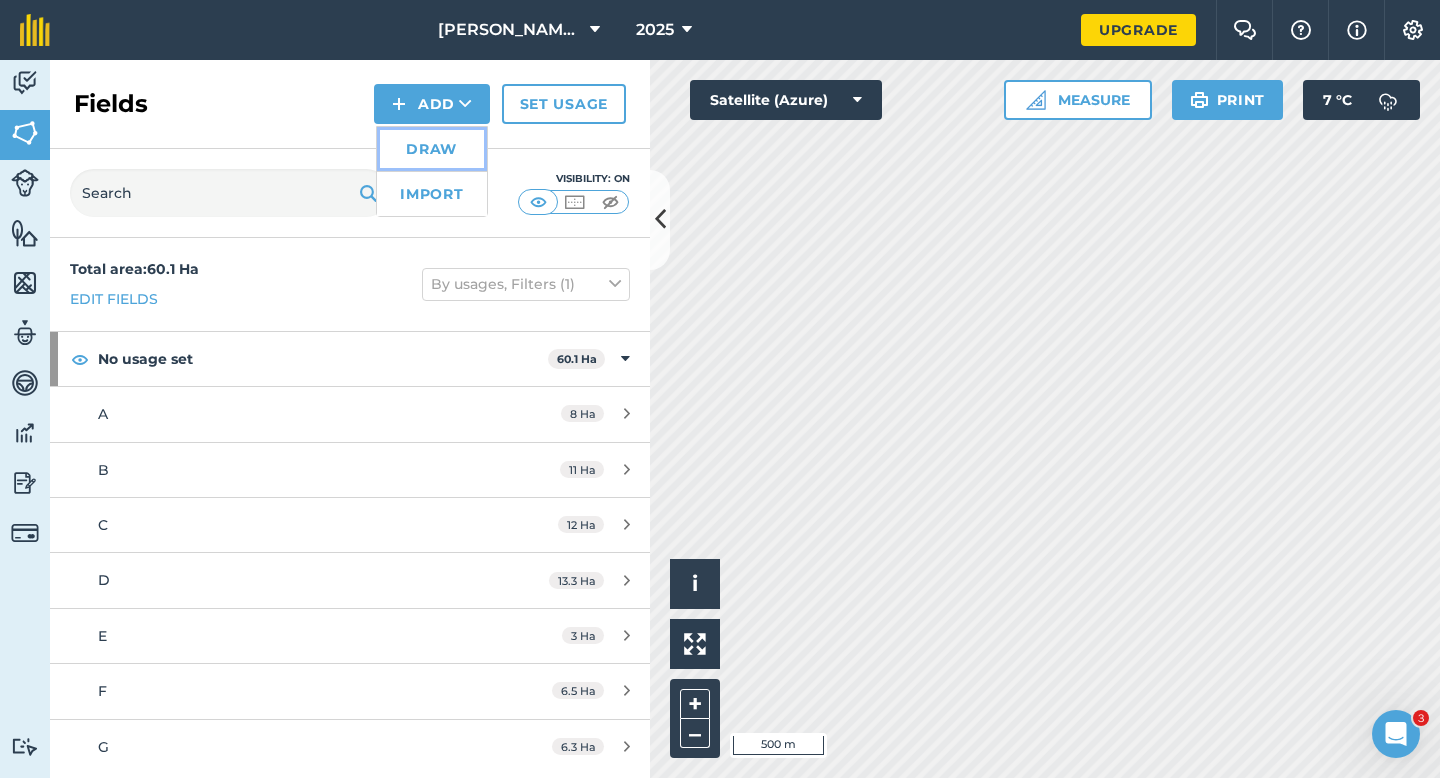 click on "Draw" at bounding box center (432, 149) 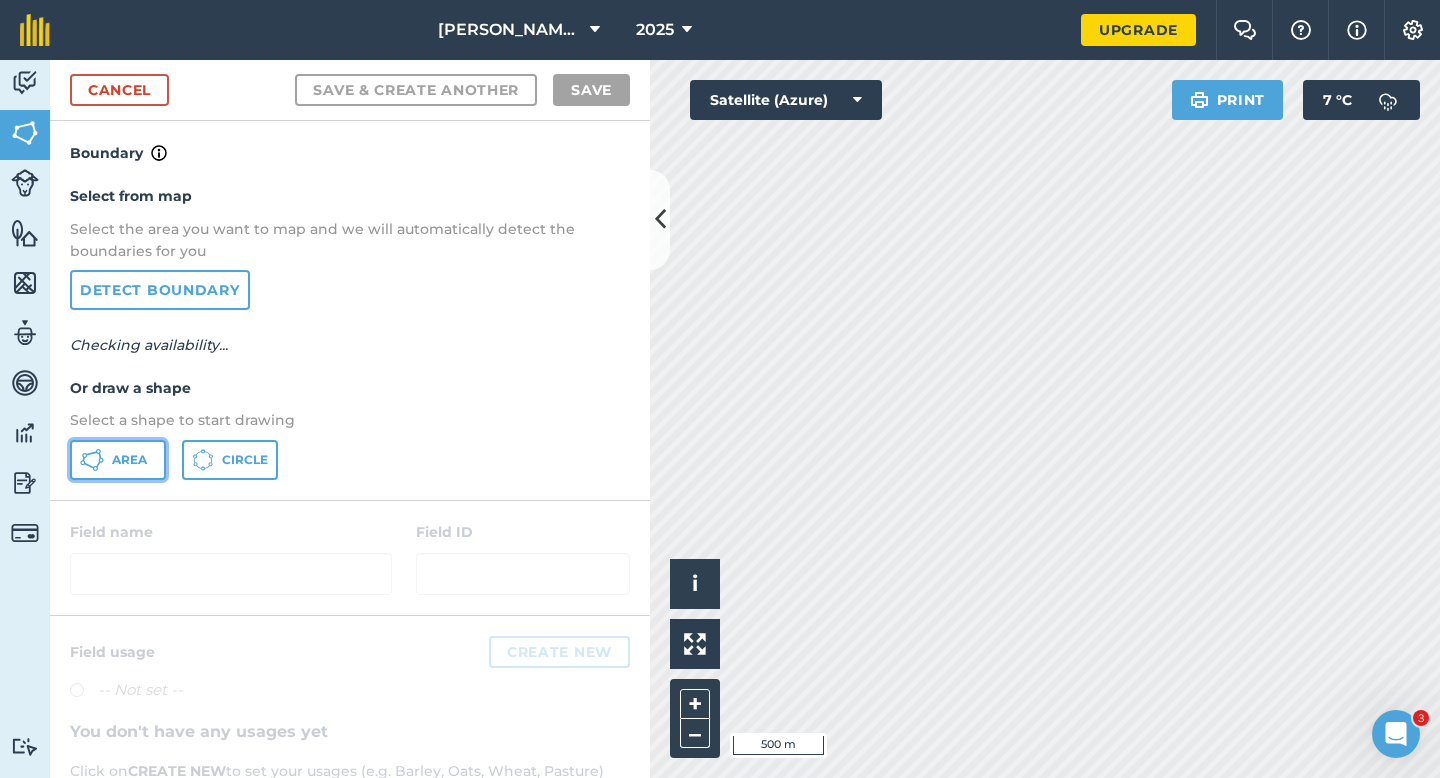 click on "Area" at bounding box center [129, 460] 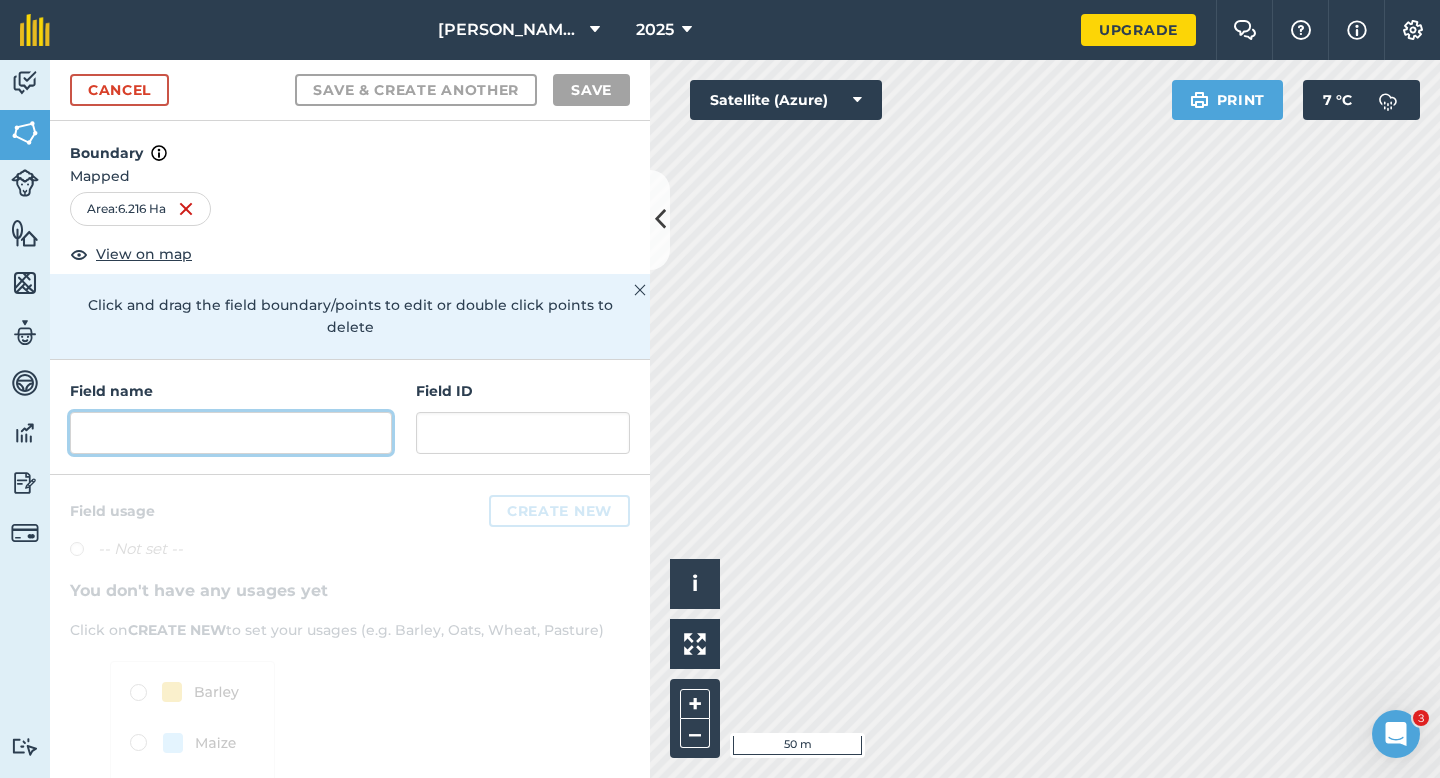 click at bounding box center (231, 433) 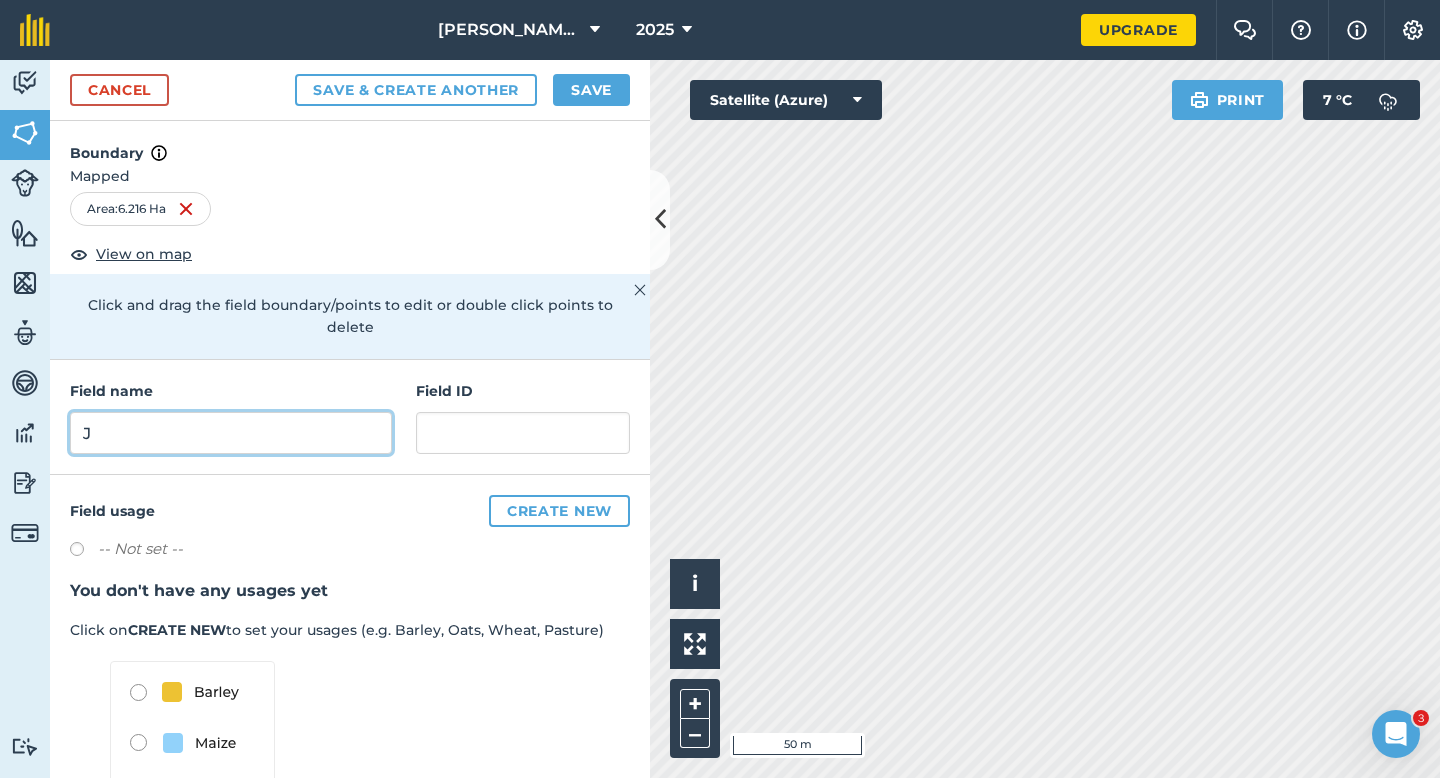 type on "J" 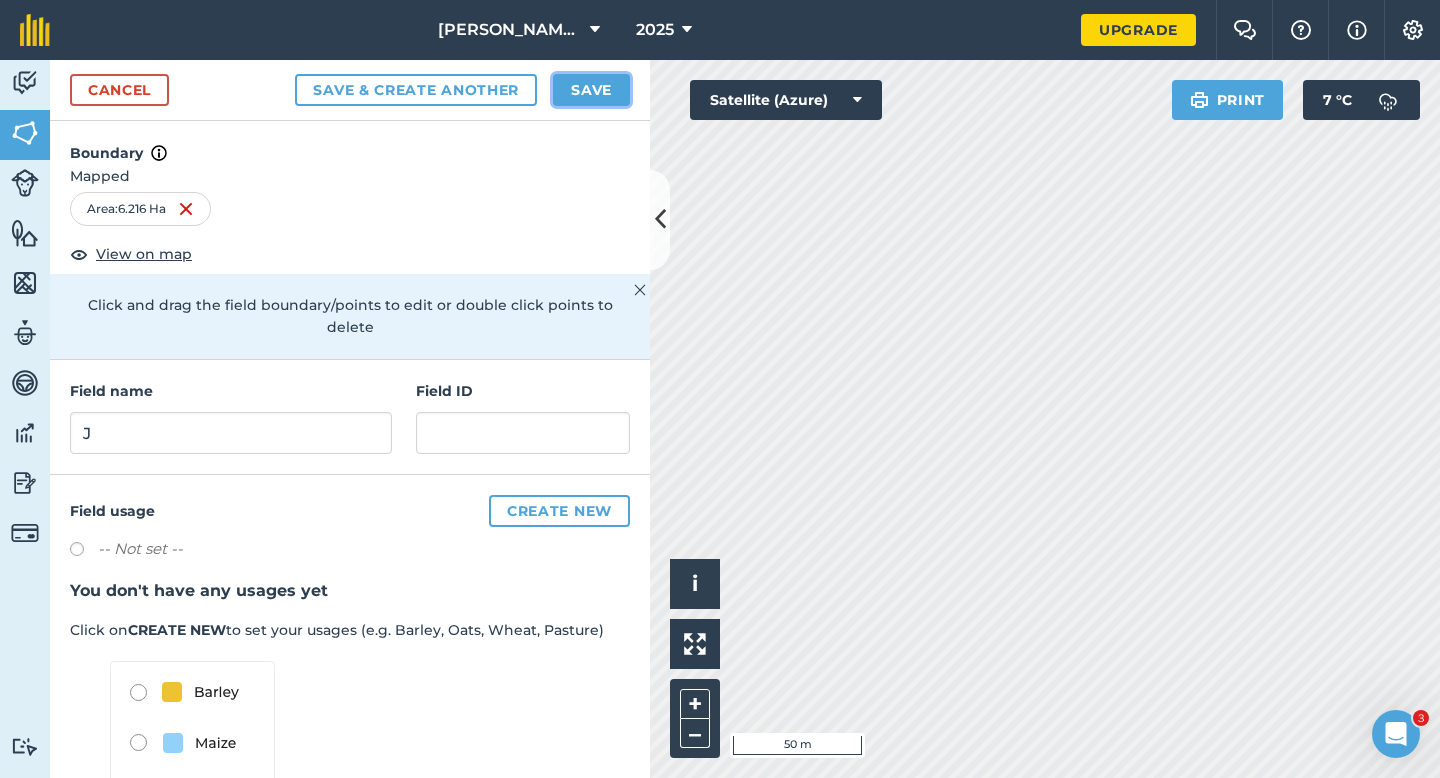 click on "Save" at bounding box center (591, 90) 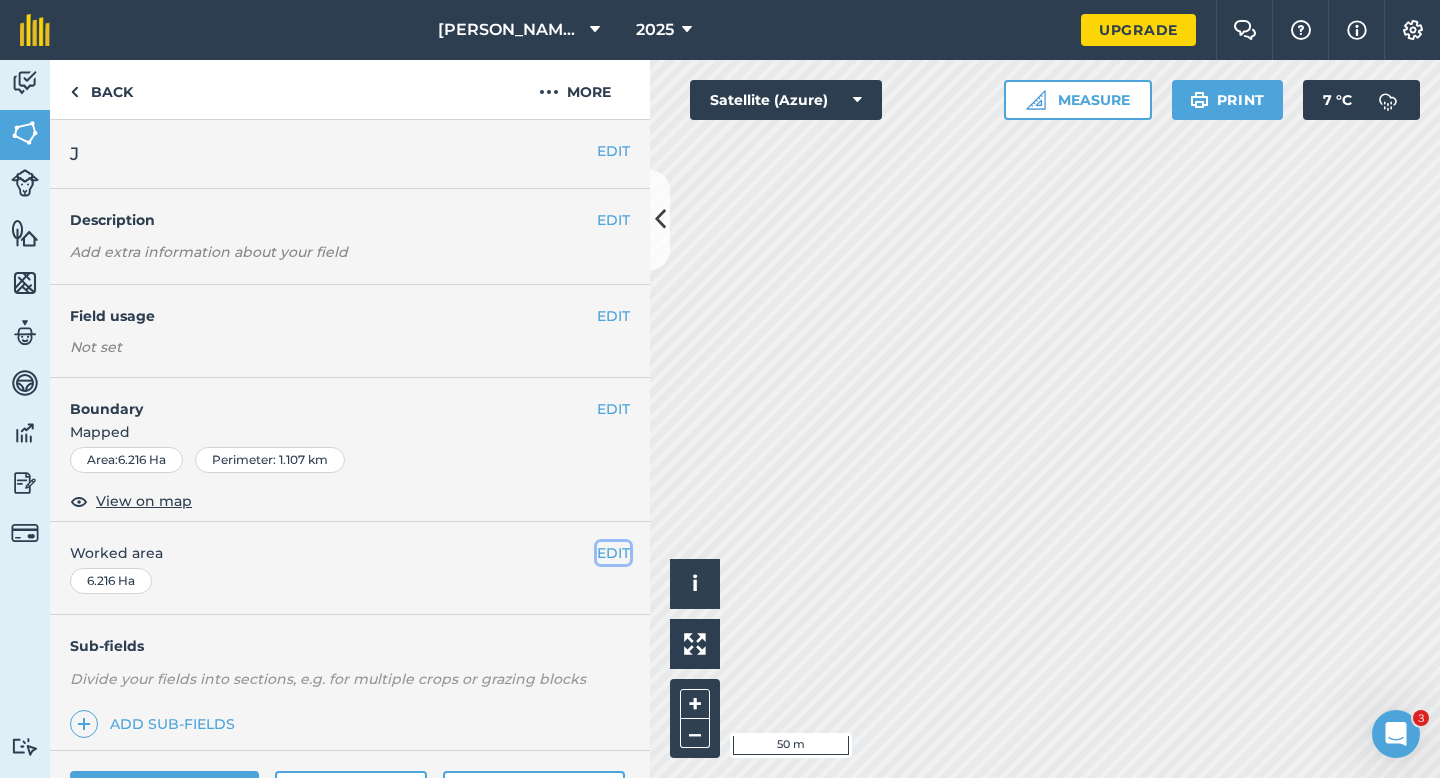click on "EDIT" at bounding box center [613, 553] 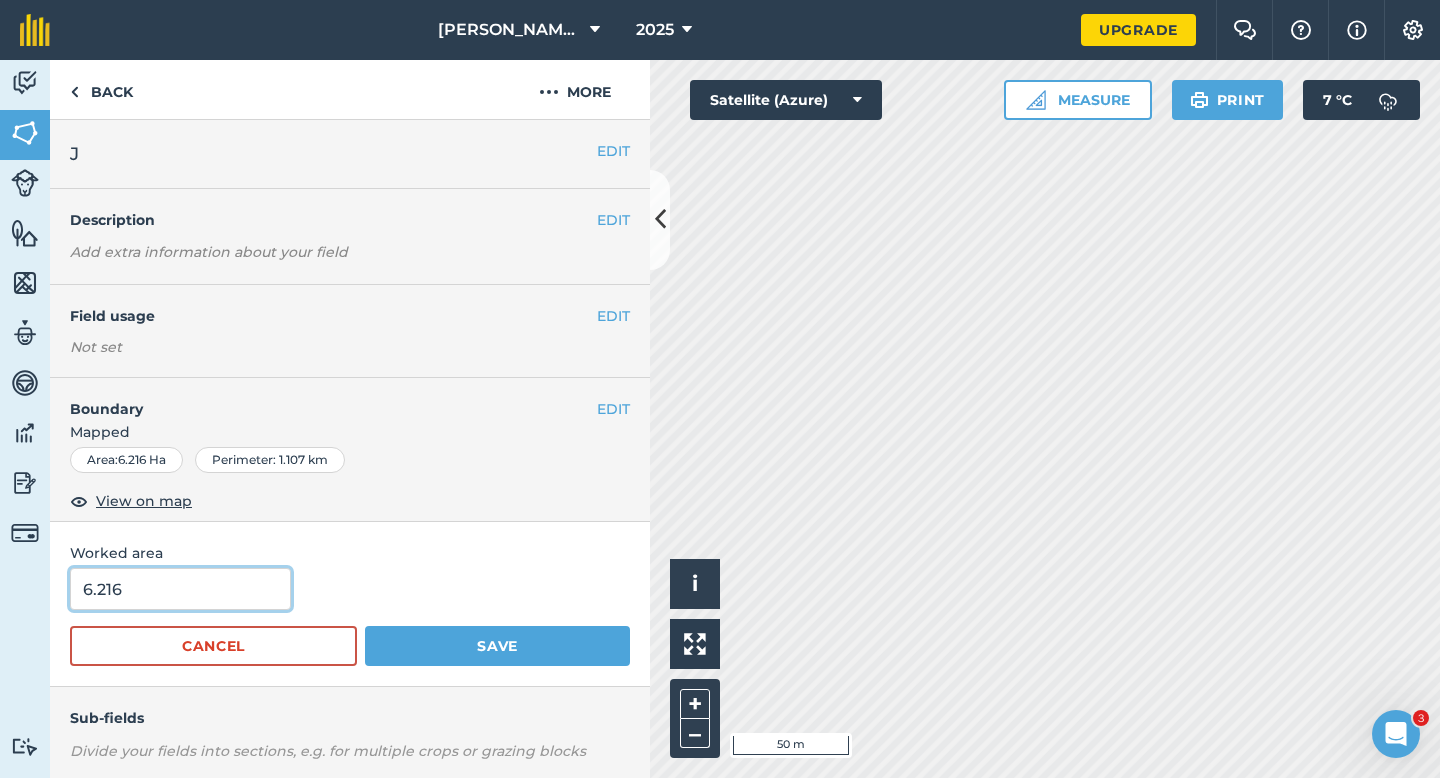 click on "6.216" at bounding box center [180, 589] 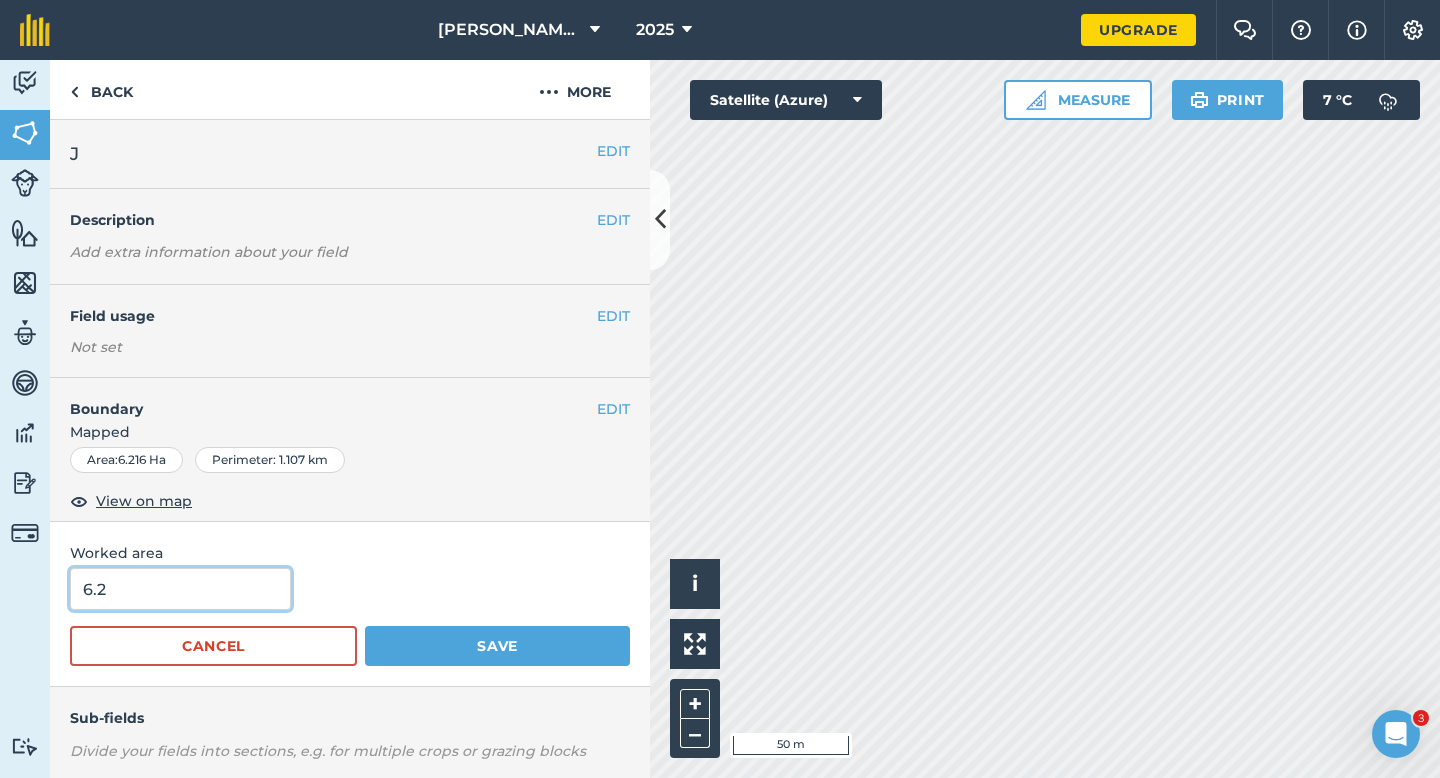 type on "6.2" 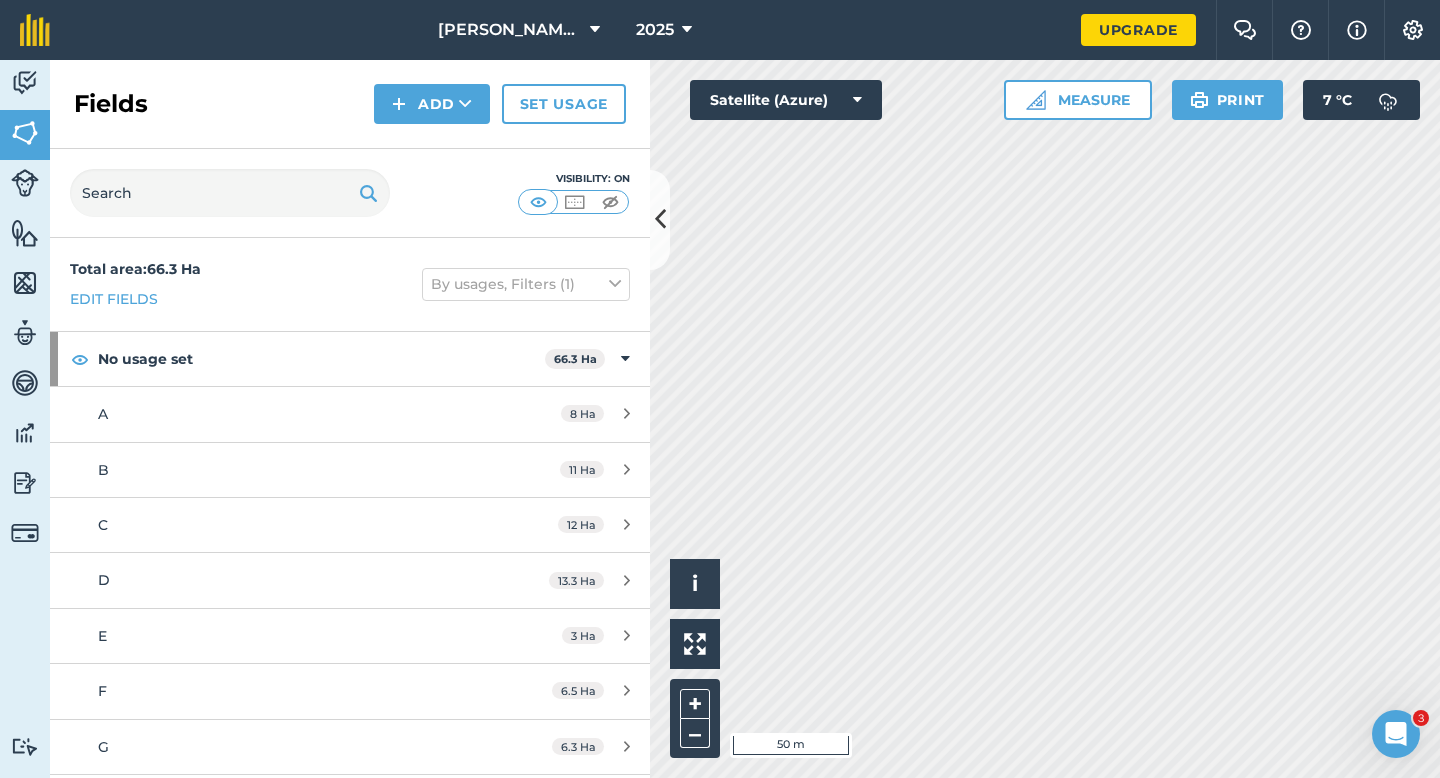 click on "Total area :  66.3   Ha Edit fields By usages, Filters (1)" at bounding box center (350, 284) 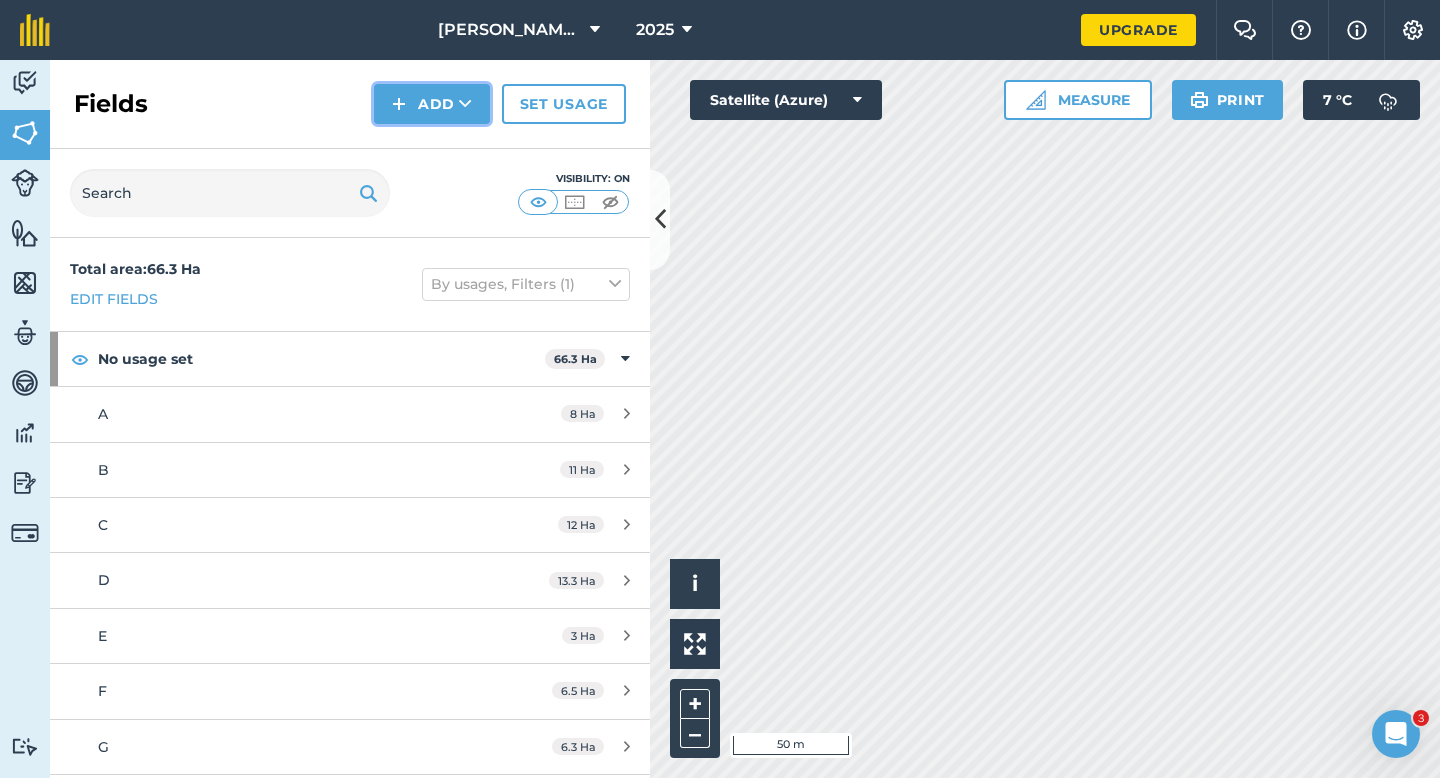 click on "Add" at bounding box center [432, 104] 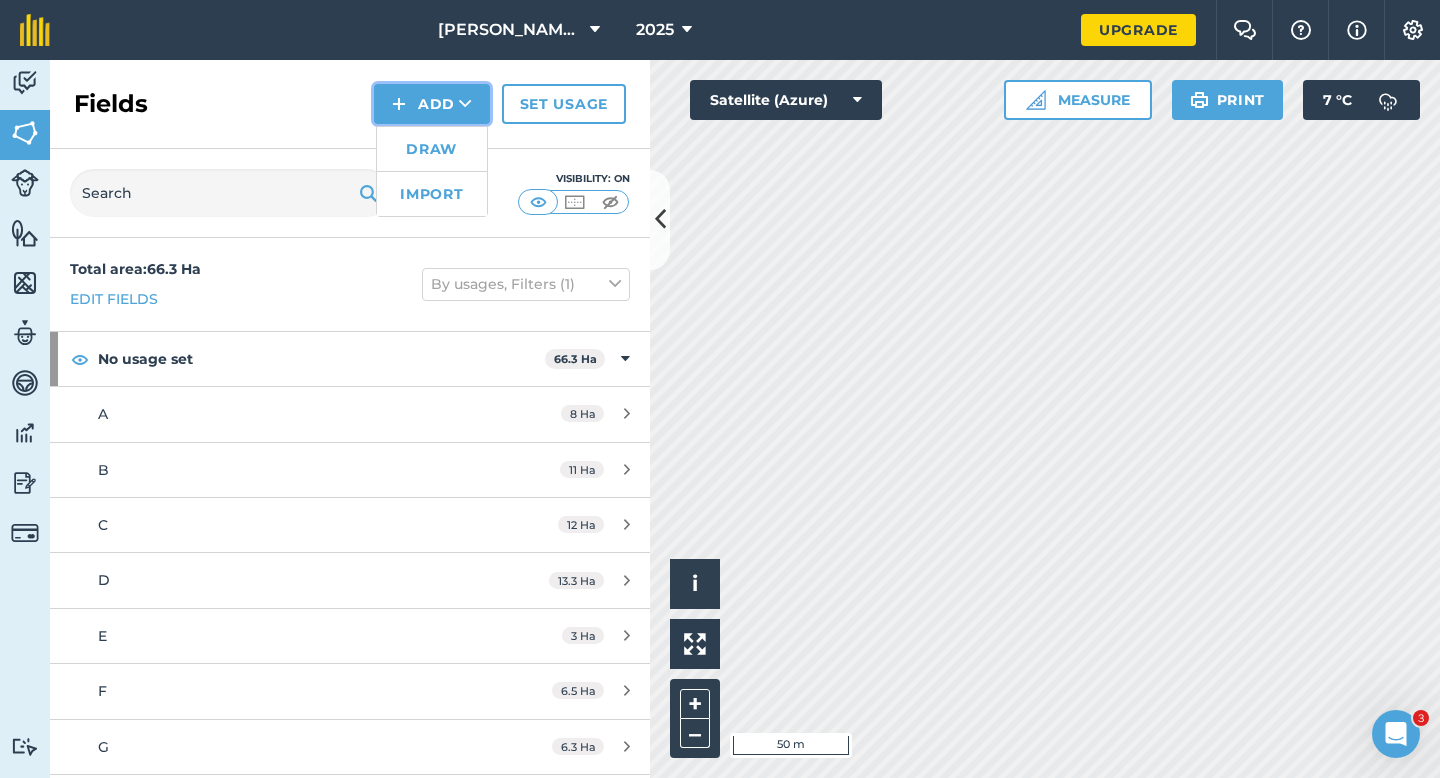 click on "Add   Draw Import" at bounding box center [432, 104] 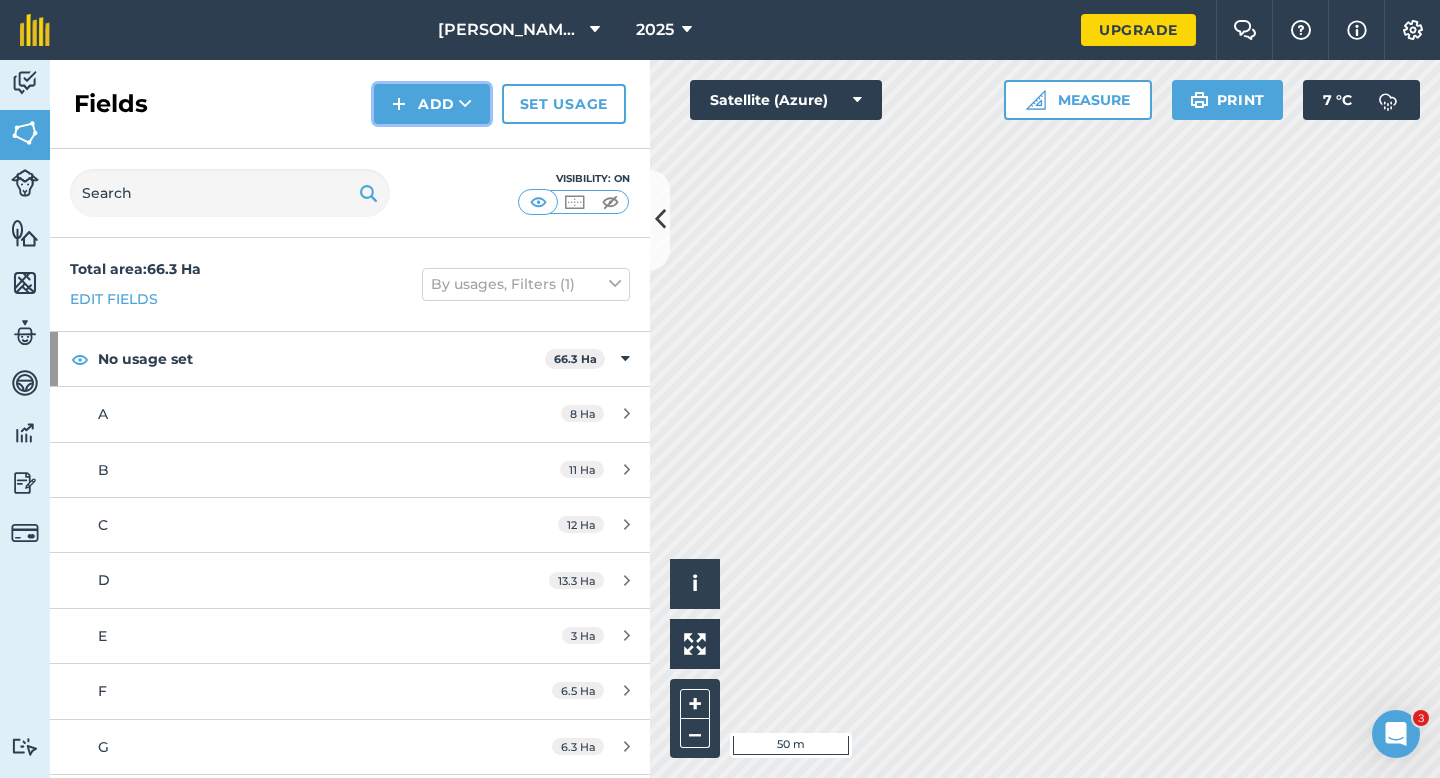 click at bounding box center [399, 104] 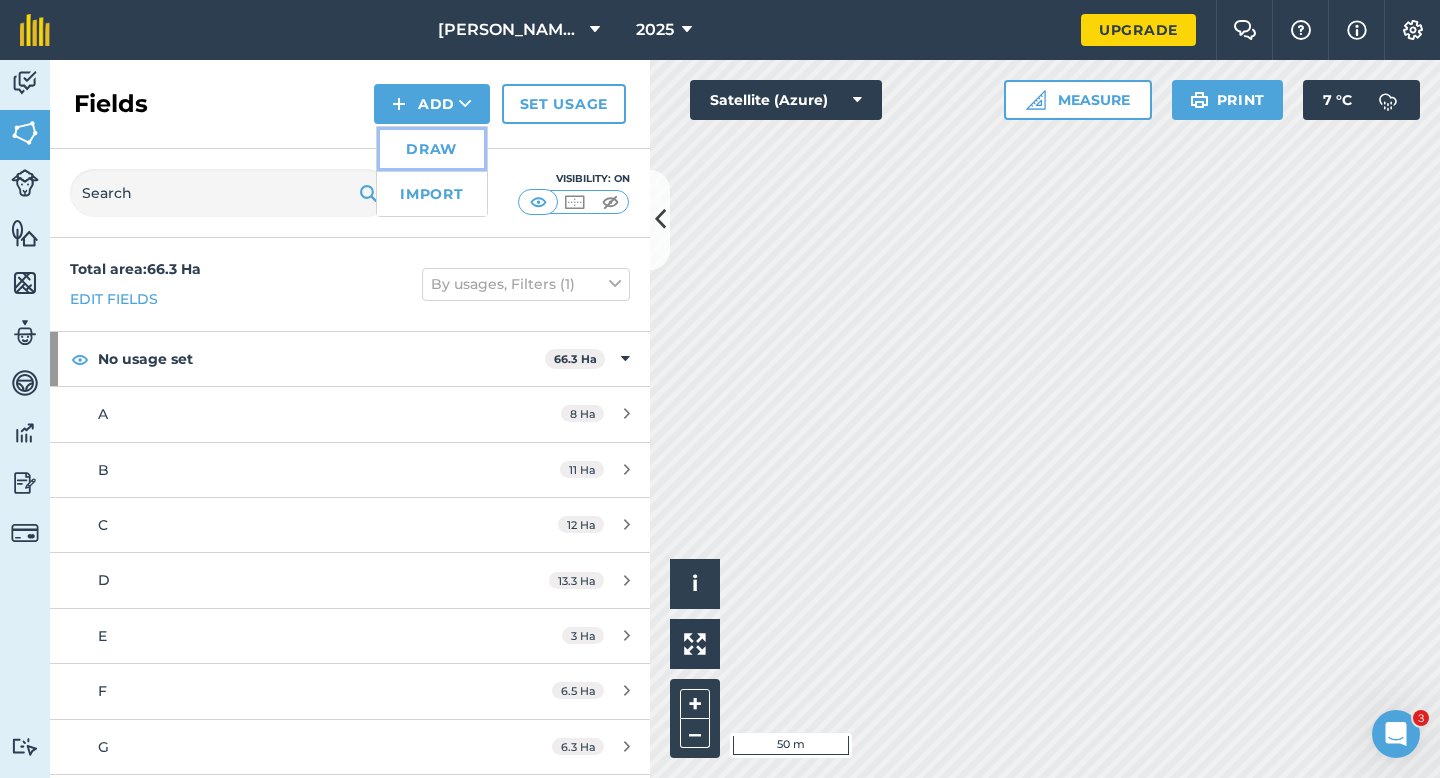 click on "Draw" at bounding box center (432, 149) 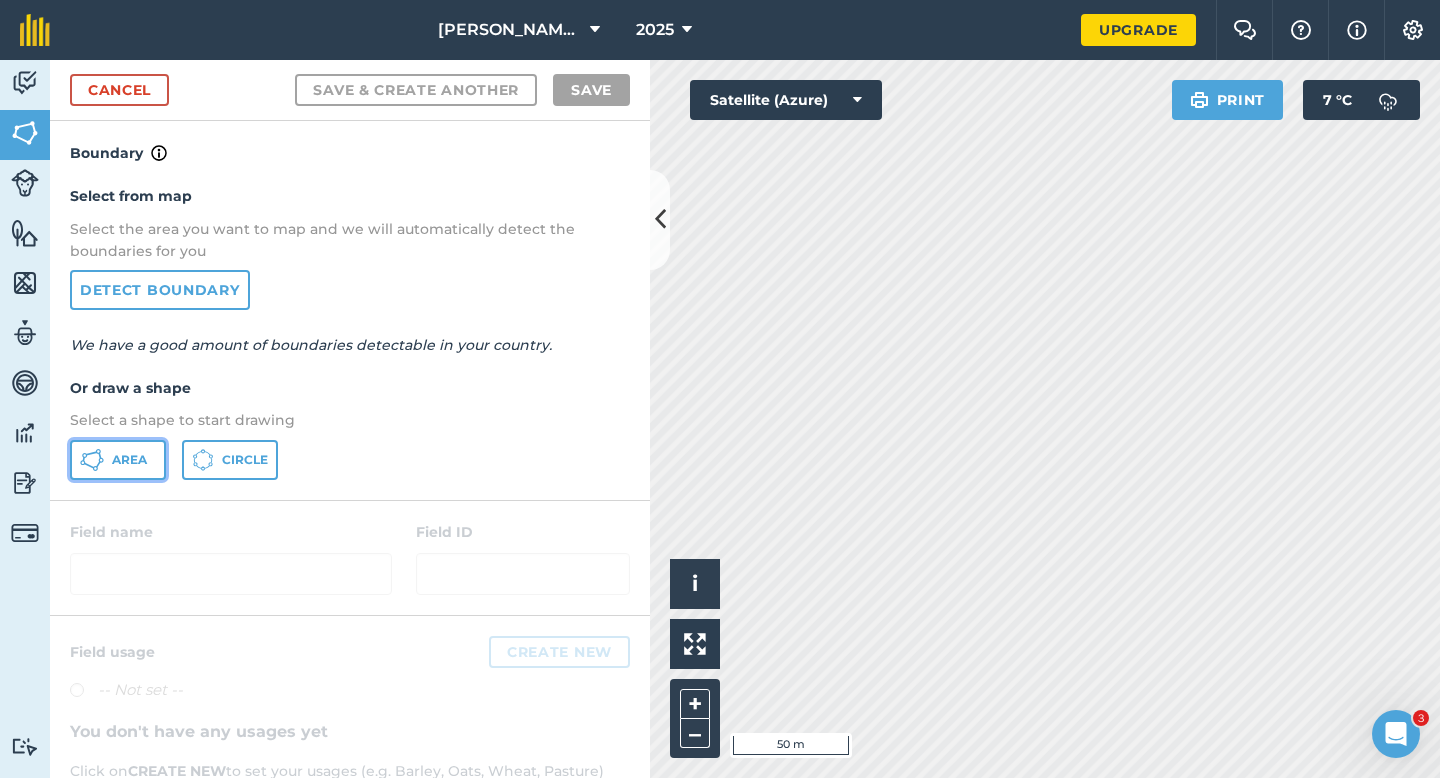 click on "Area" at bounding box center [118, 460] 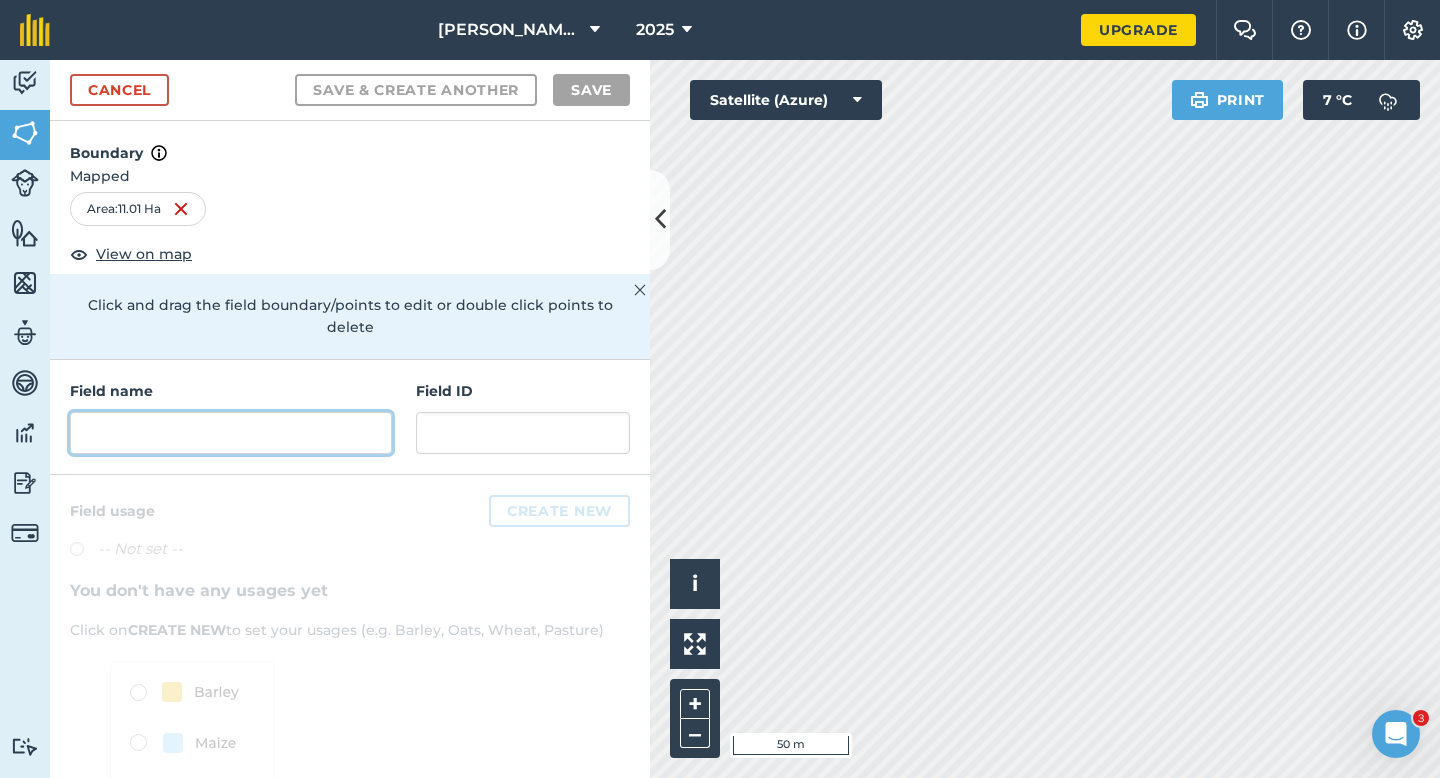 click at bounding box center (231, 433) 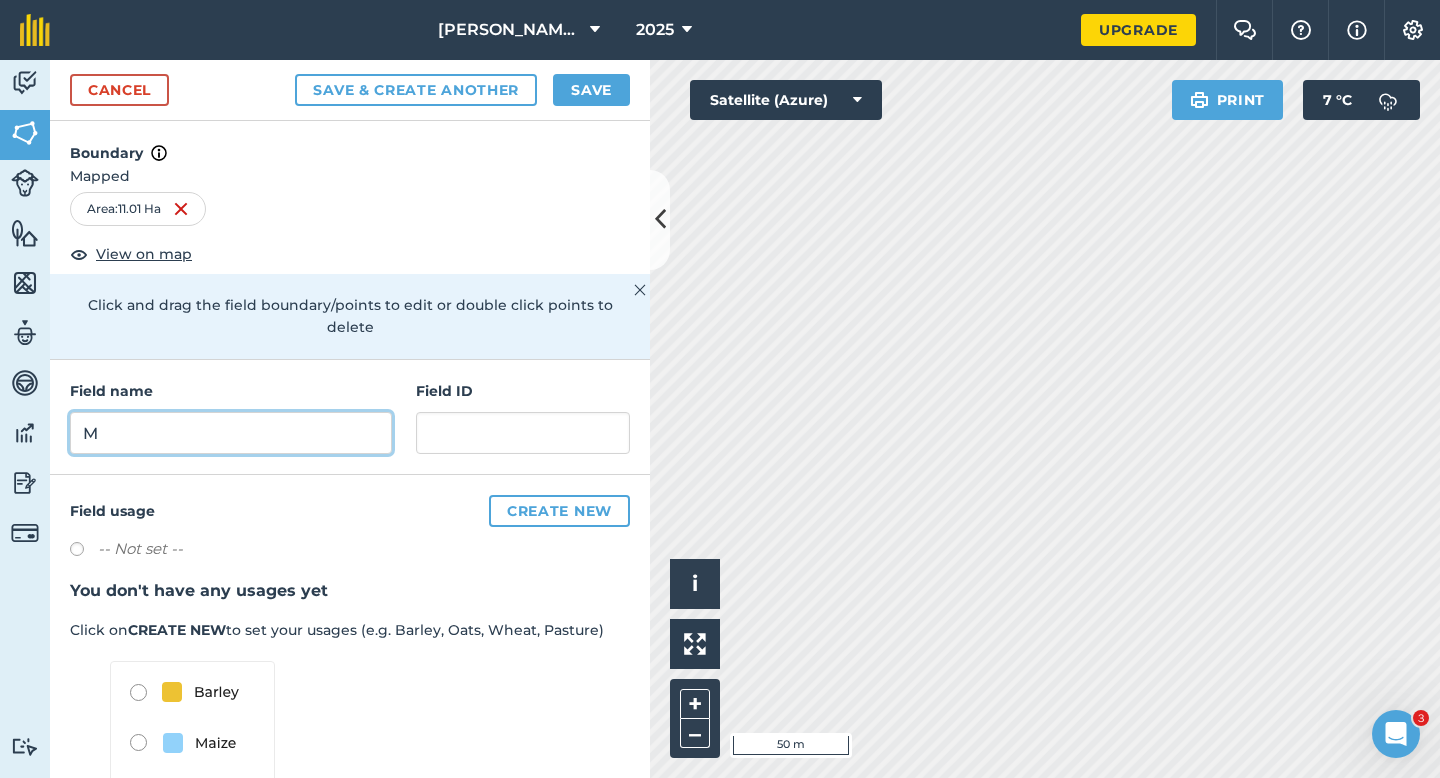 type on "M" 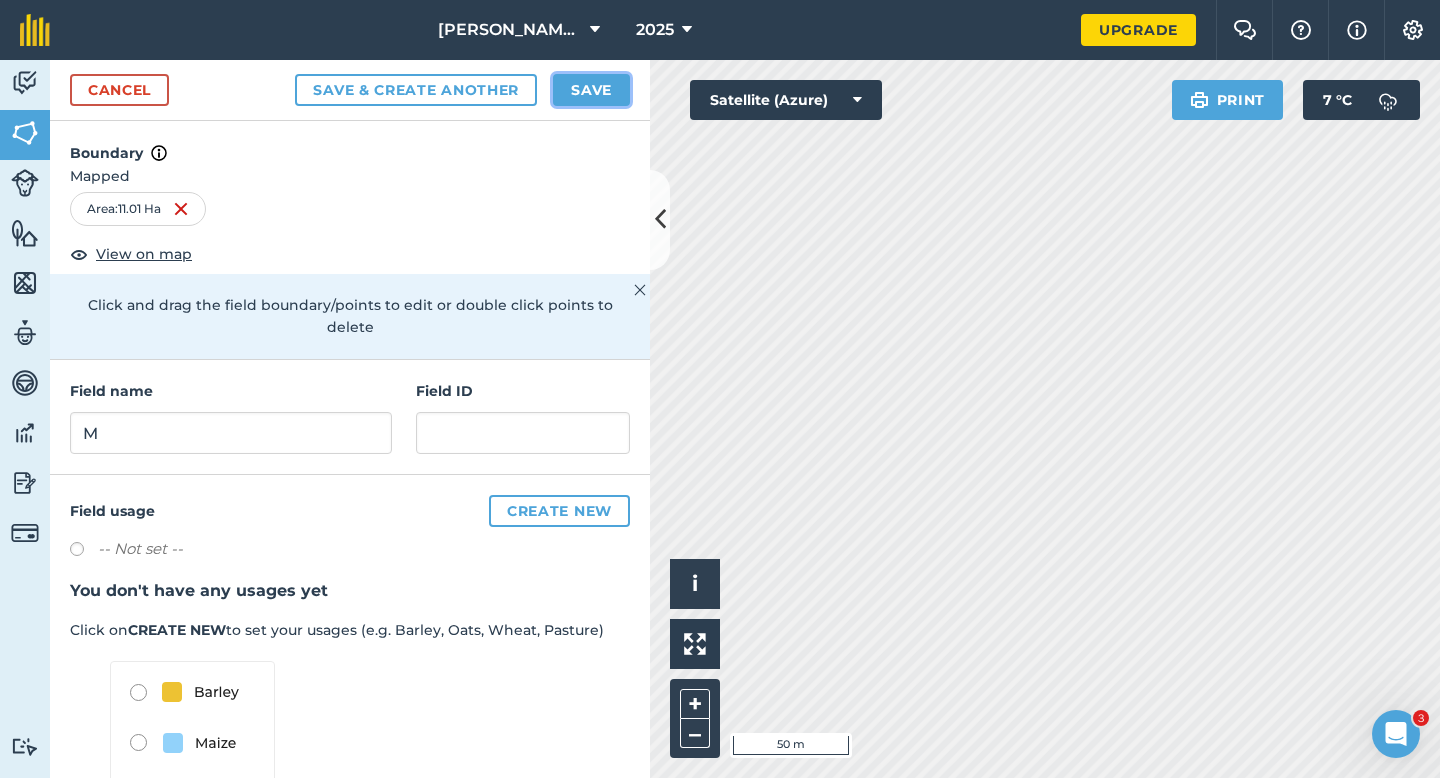 click on "Save" at bounding box center (591, 90) 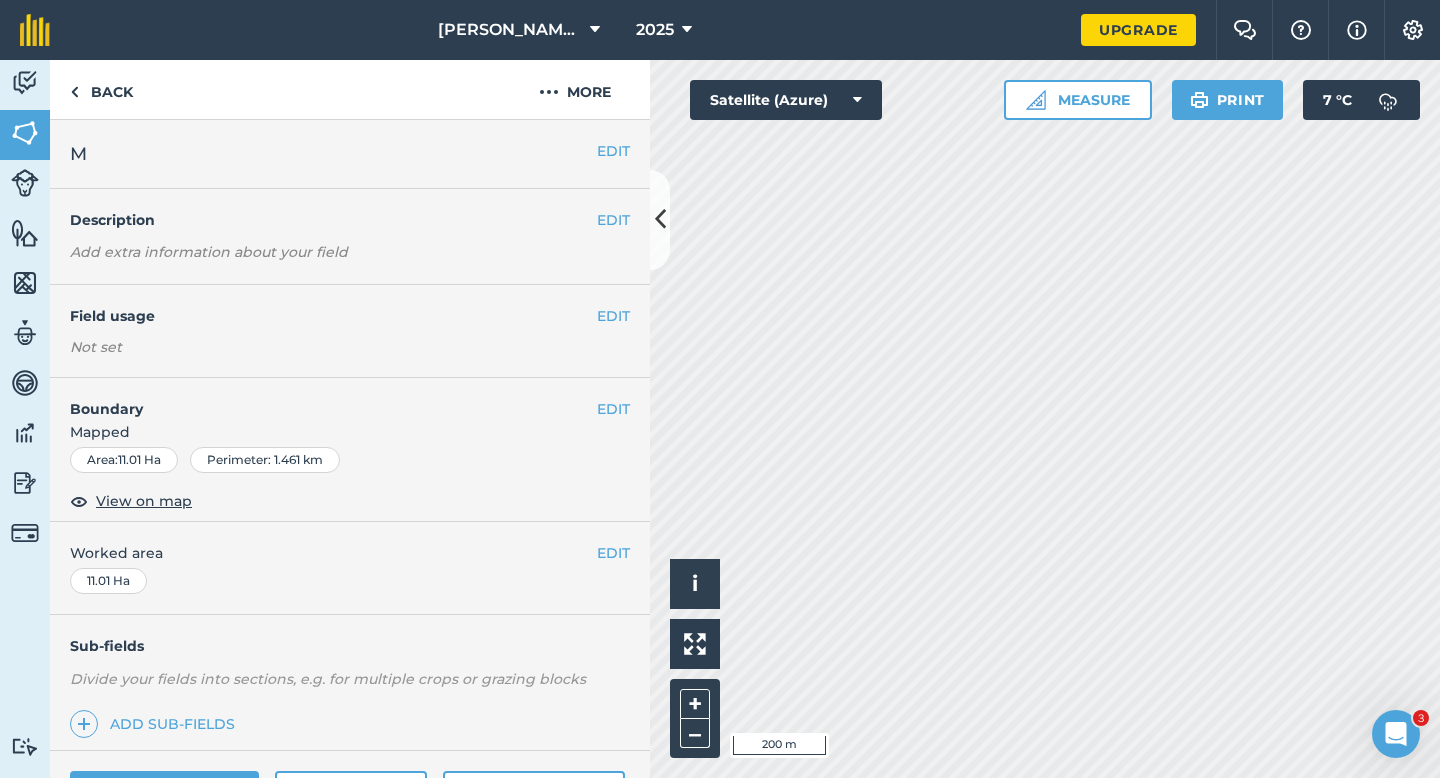 click on "EDIT Worked area 11.01   Ha" at bounding box center (350, 568) 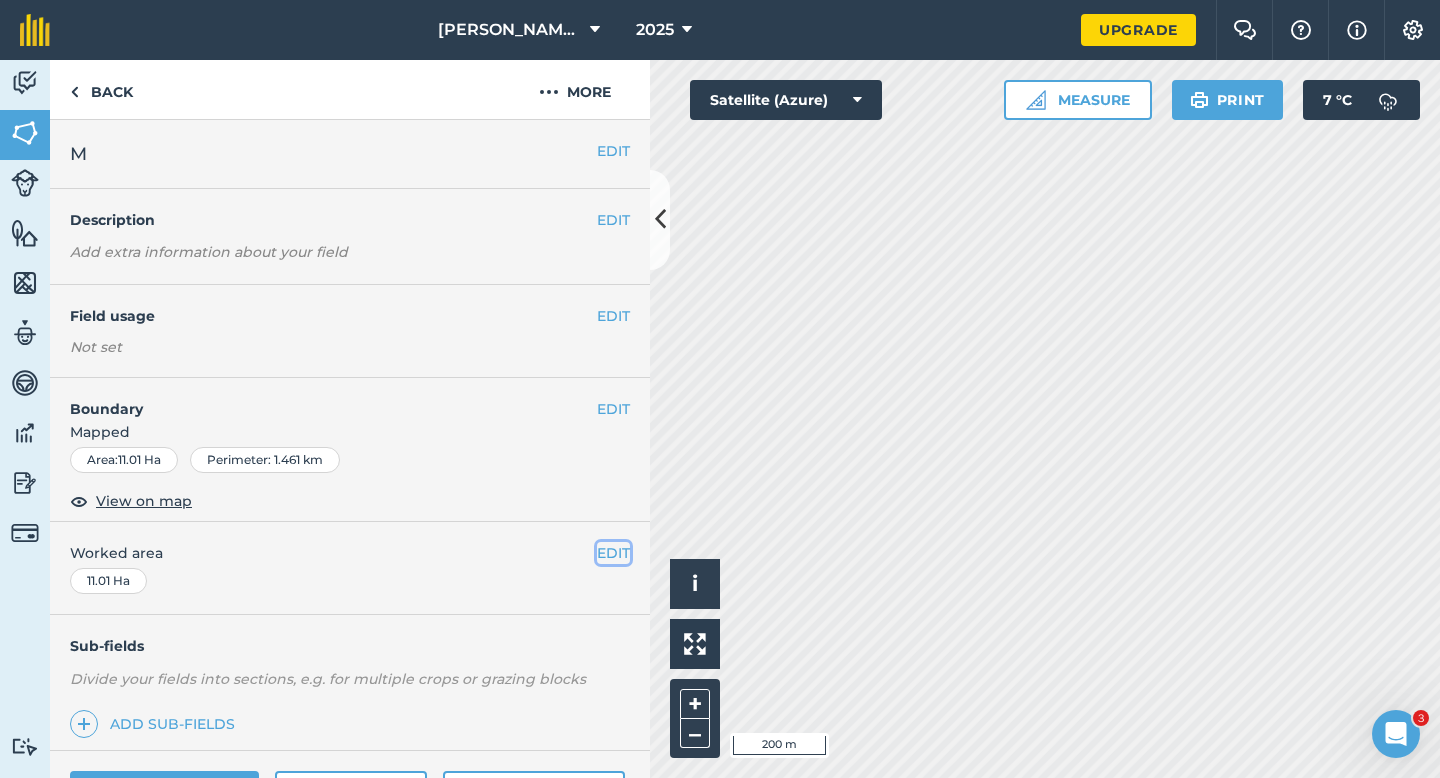 click on "EDIT" at bounding box center (613, 553) 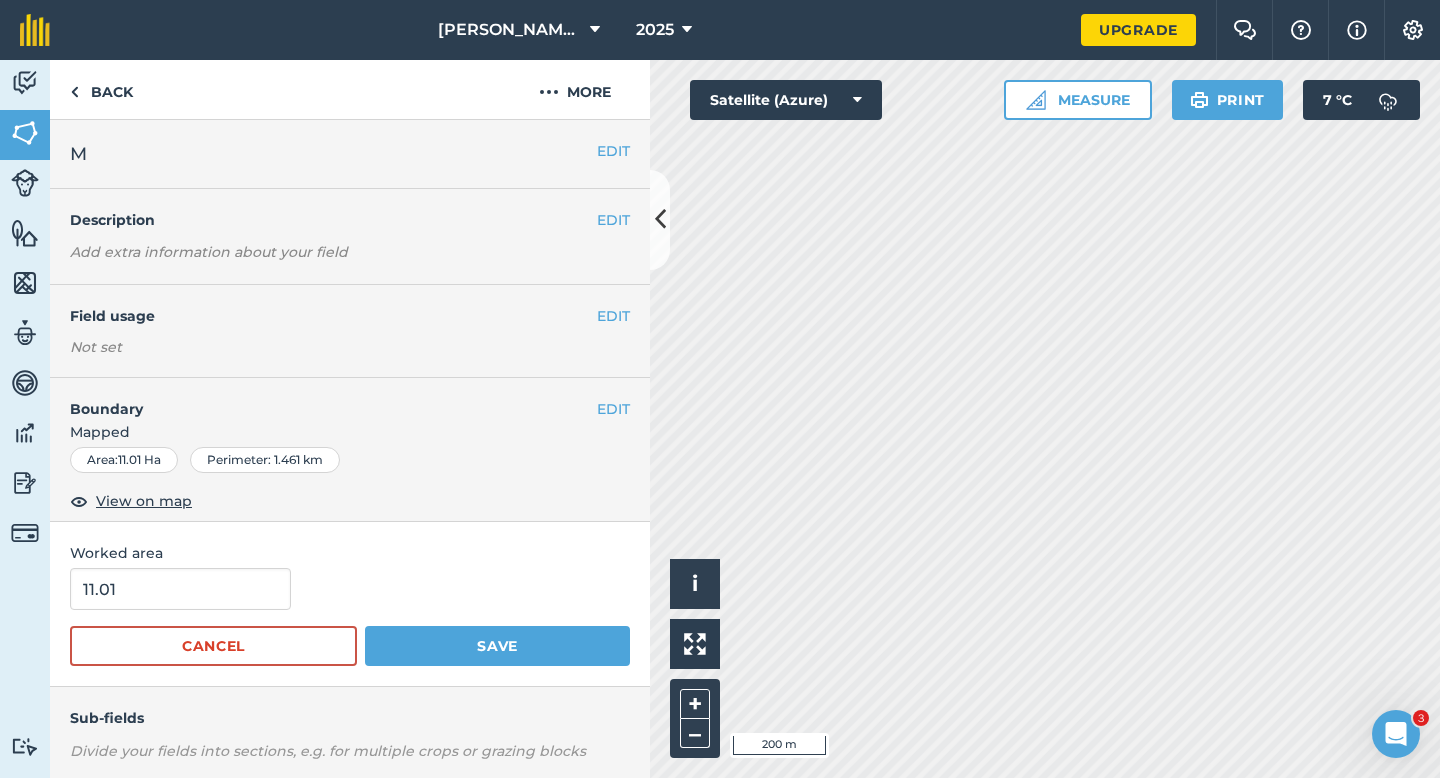 click on "11.01 Cancel Save" at bounding box center (350, 617) 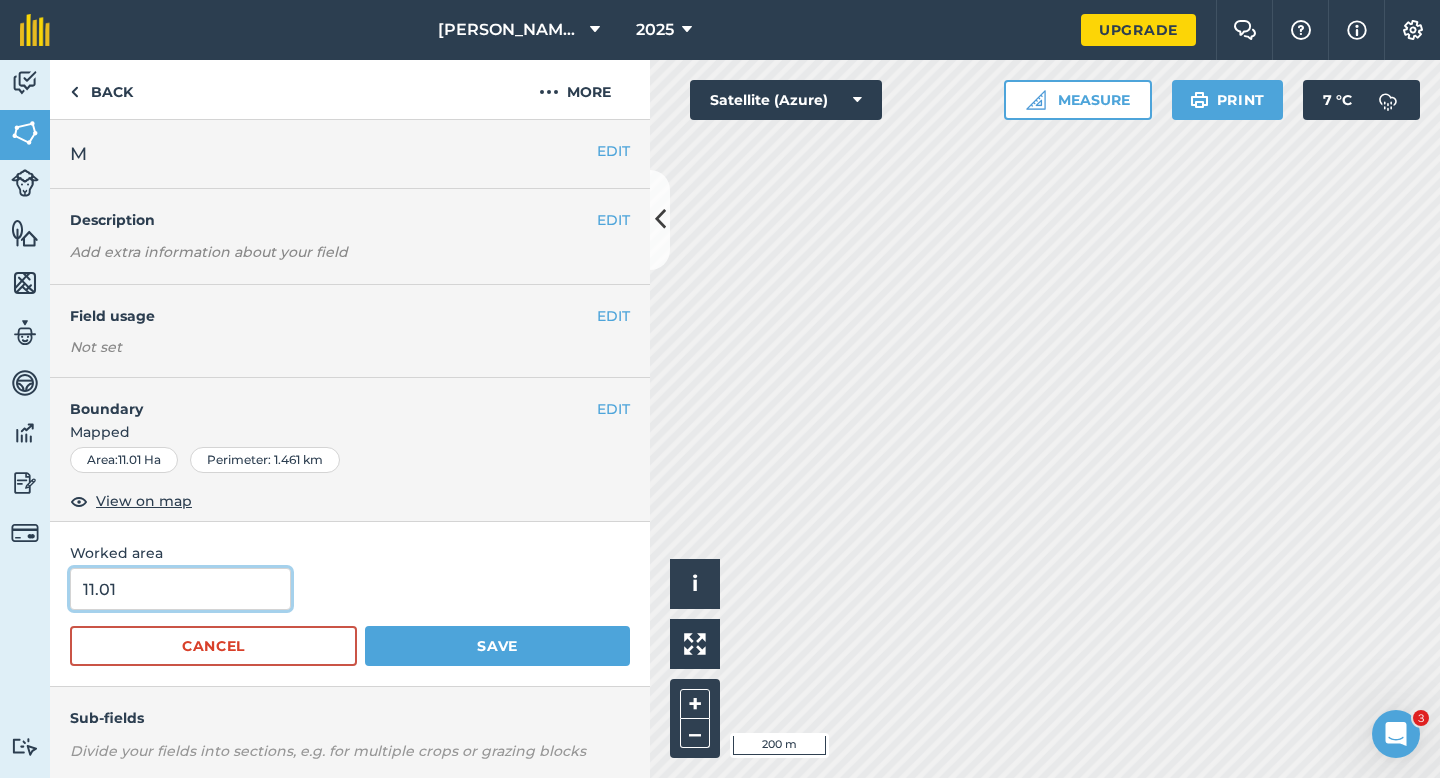 click on "11.01" at bounding box center (180, 589) 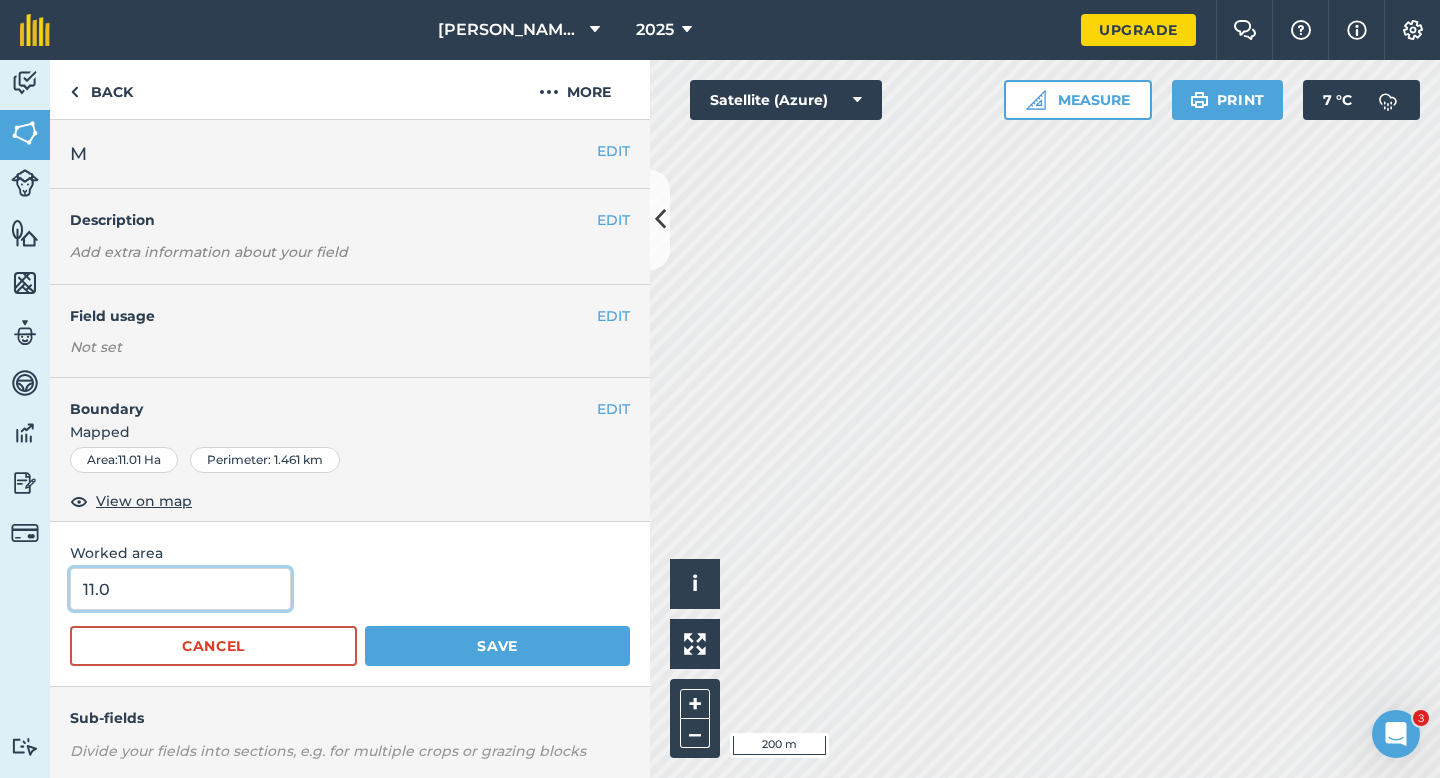 type on "11" 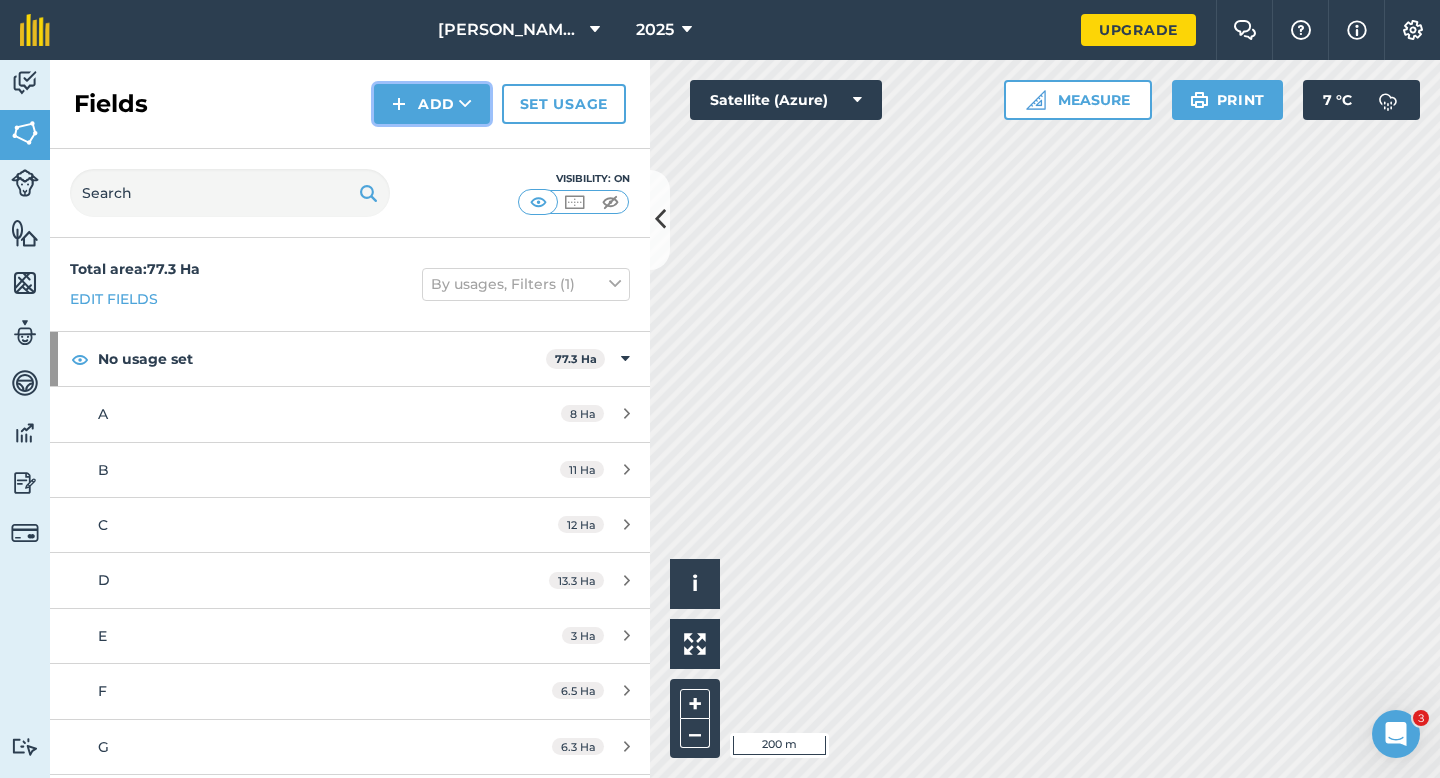 click on "Add" at bounding box center (432, 104) 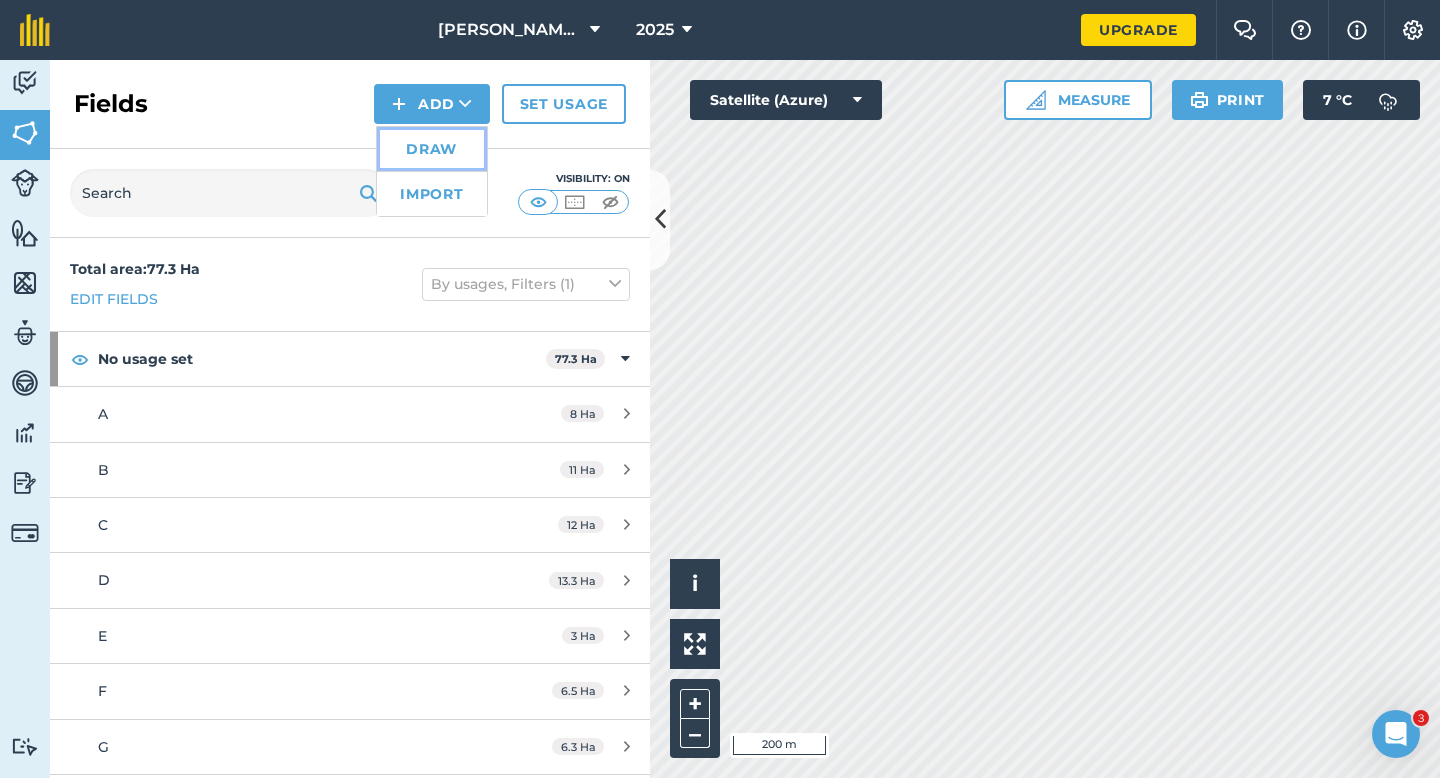 click on "Draw" at bounding box center [432, 149] 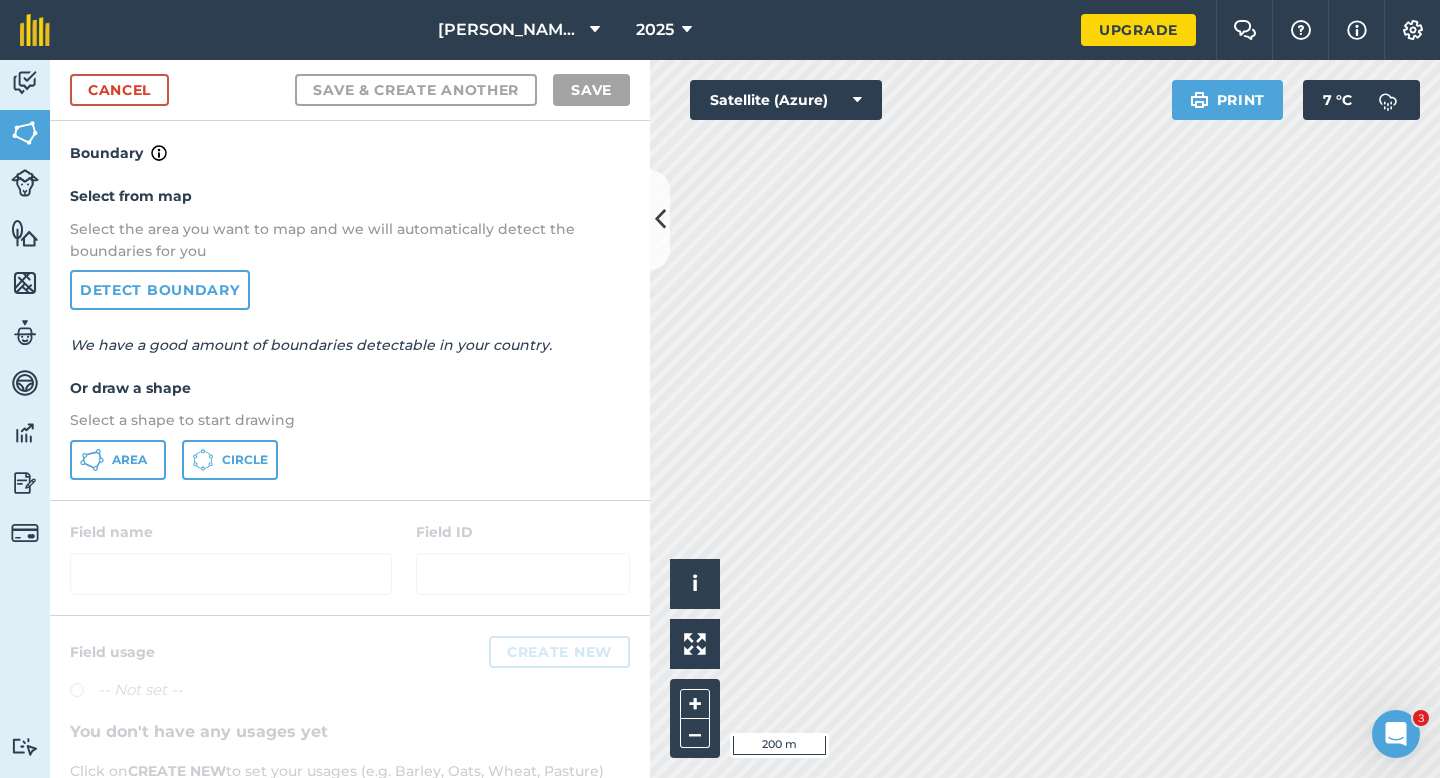 click on "Select a shape to start drawing" at bounding box center (350, 420) 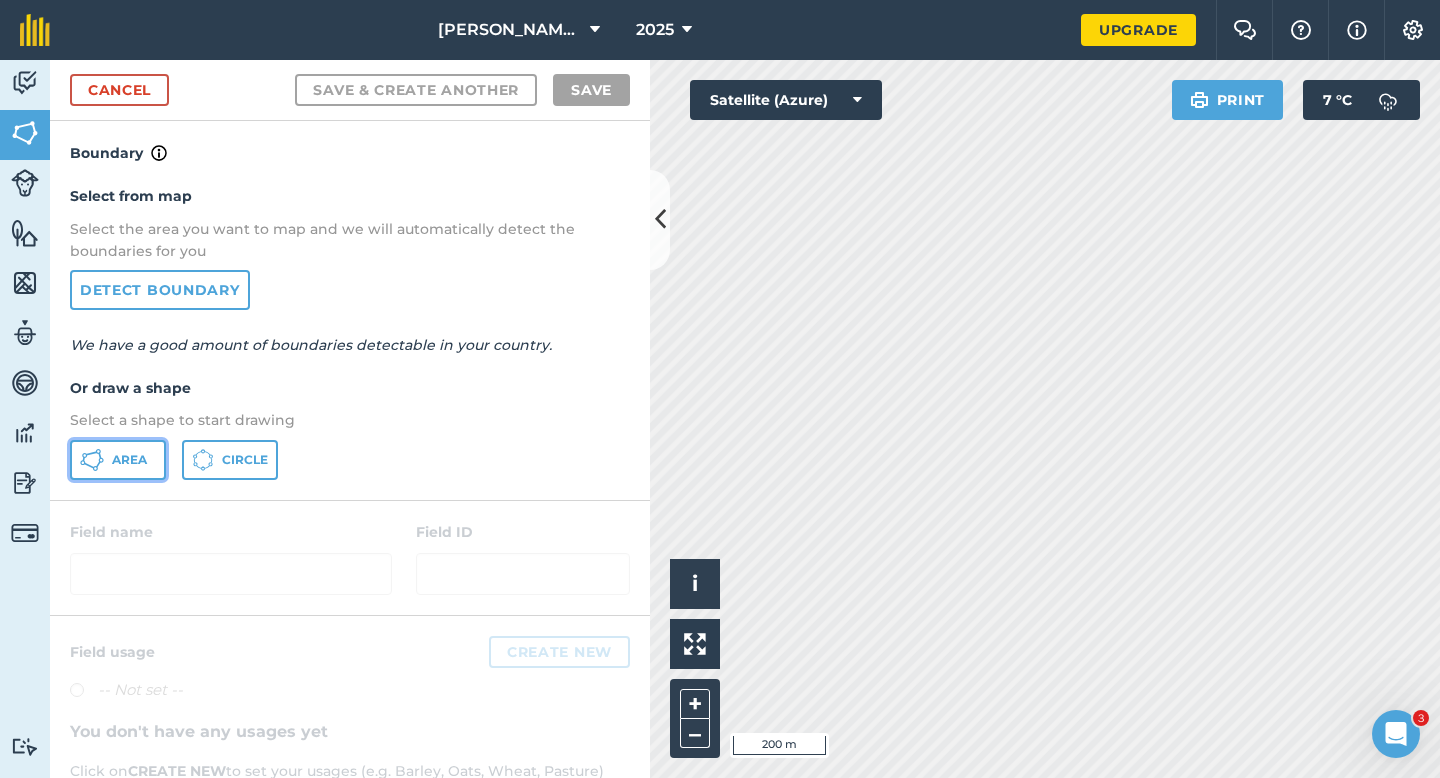 click on "Area" at bounding box center [118, 460] 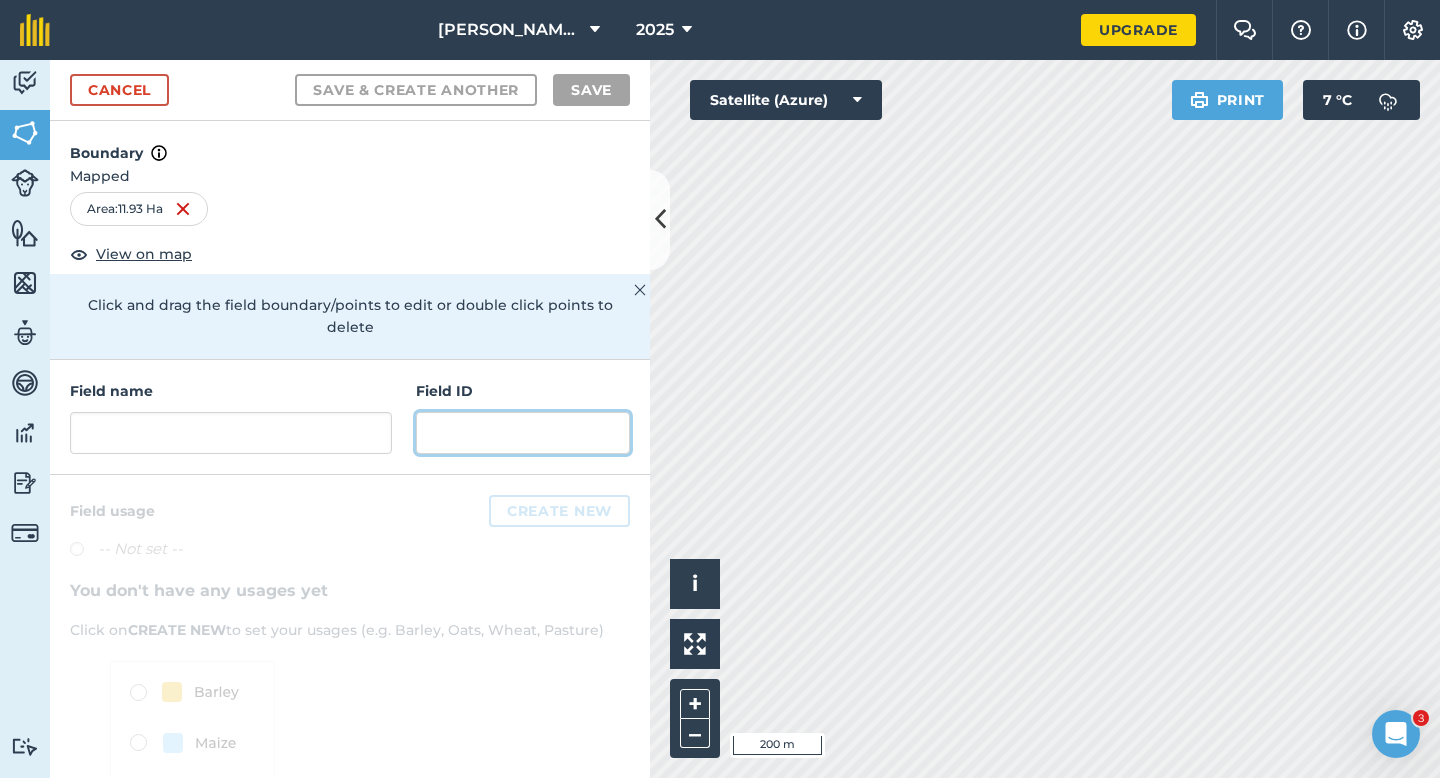 click at bounding box center [523, 433] 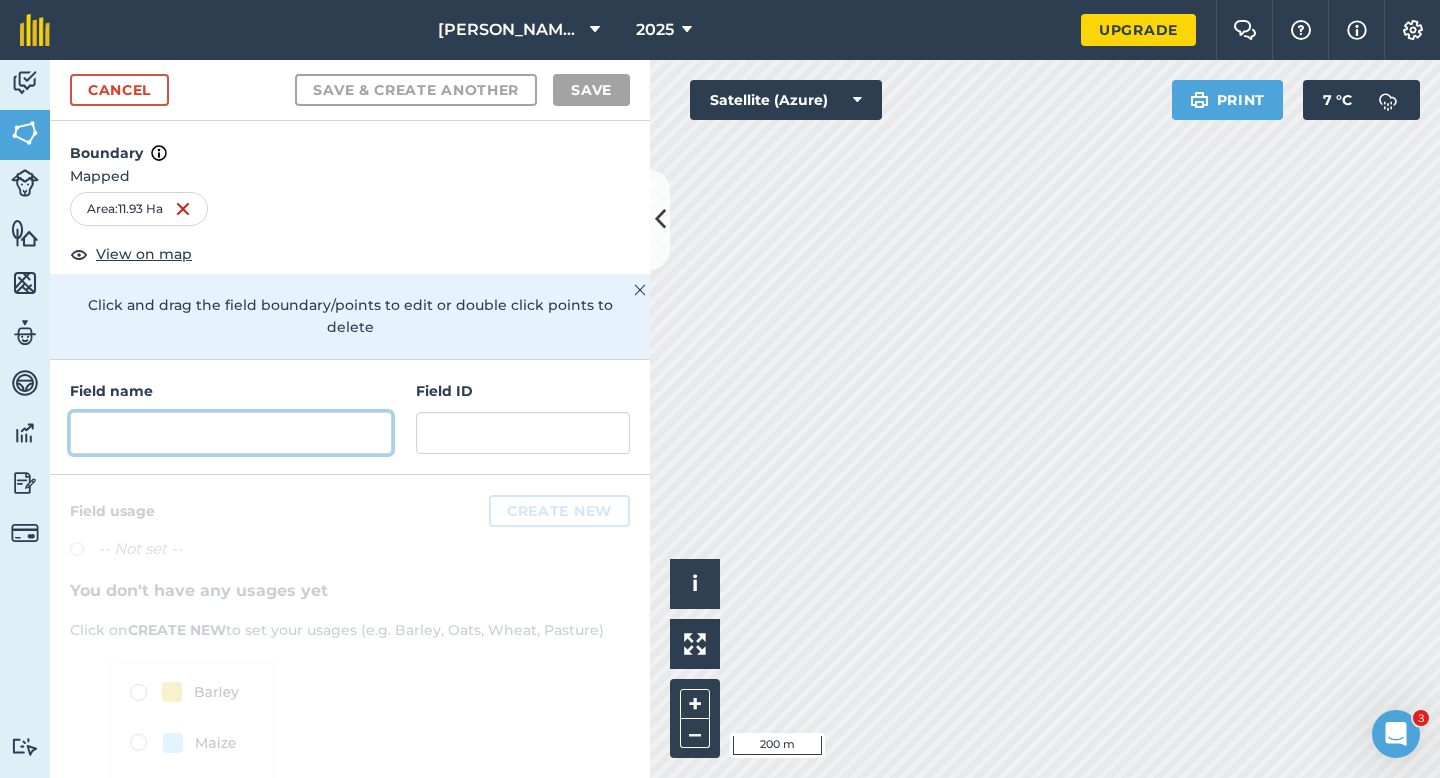 click at bounding box center [231, 433] 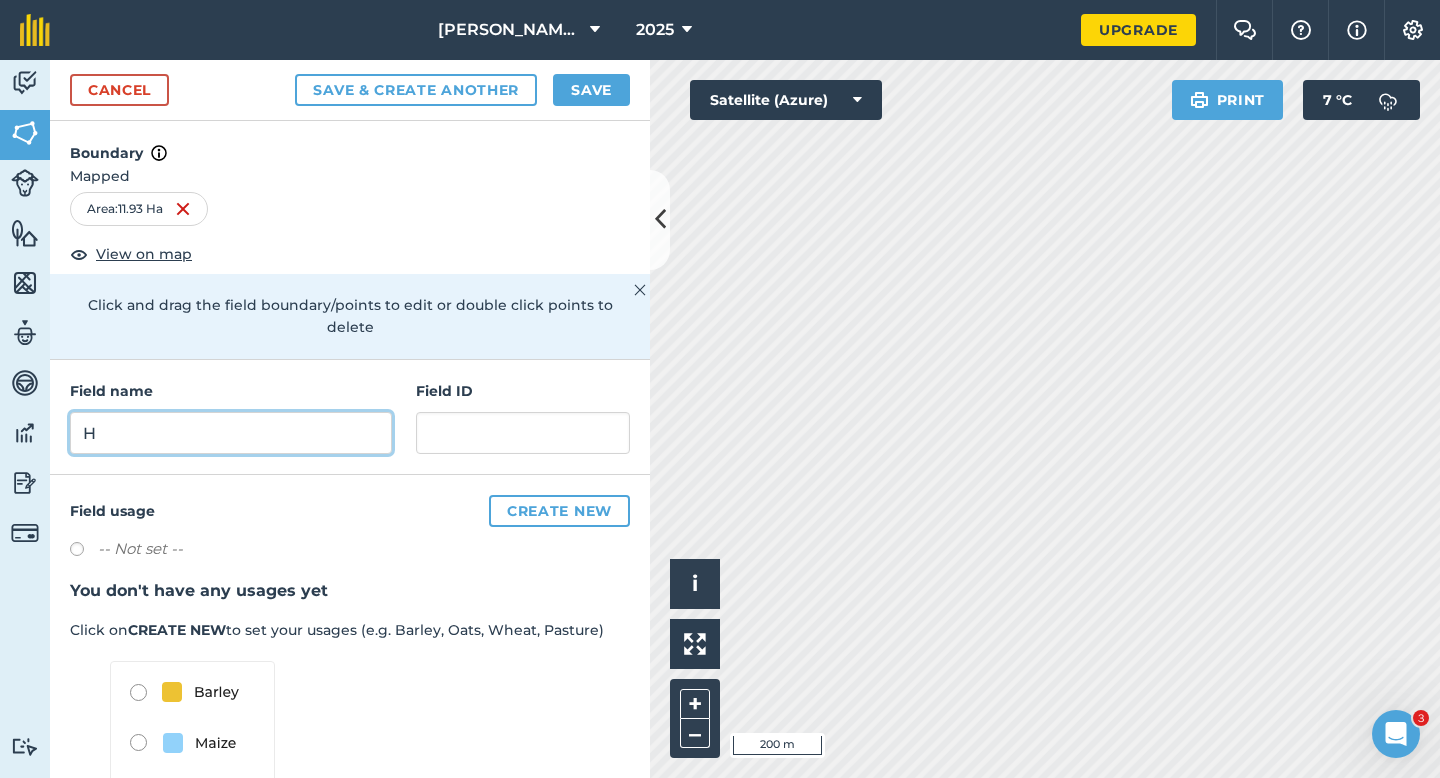 type on "H" 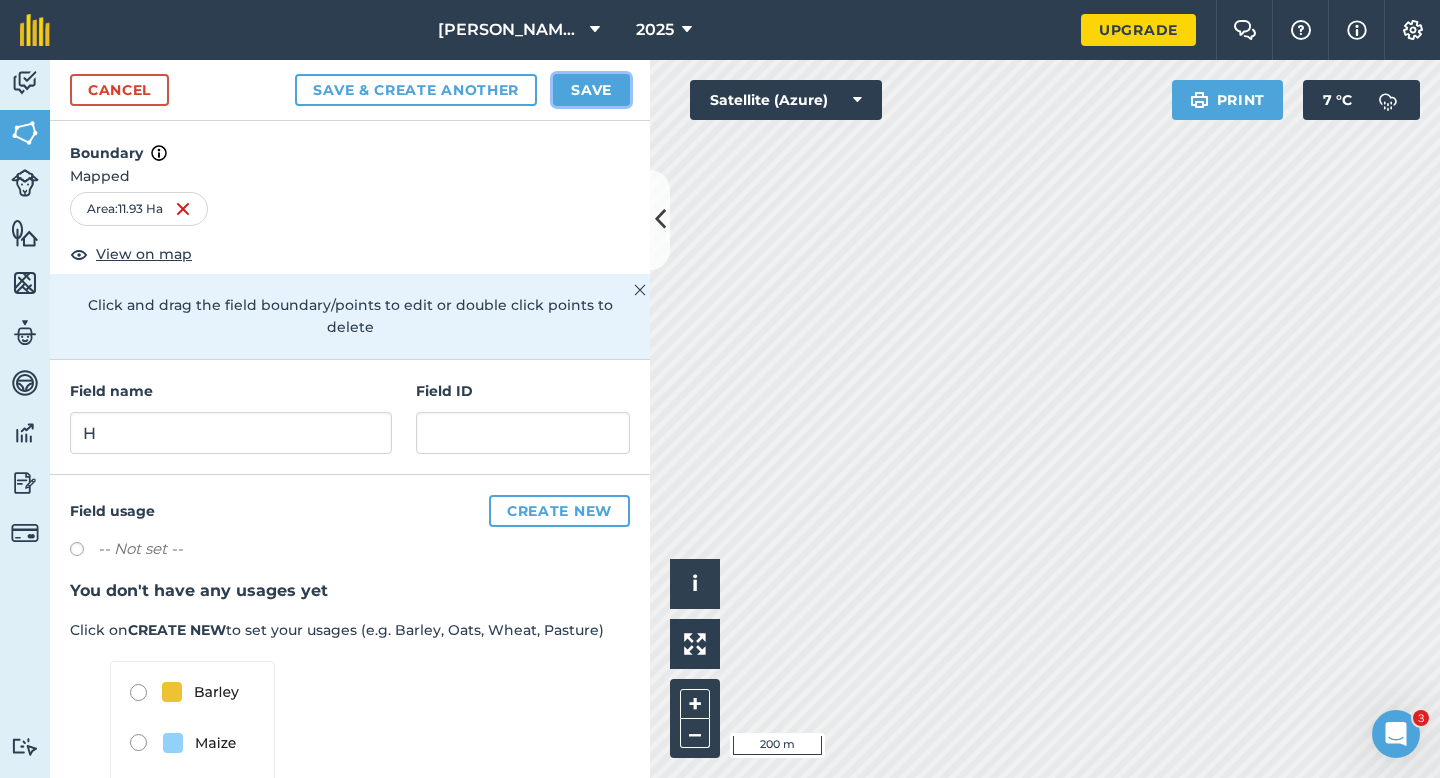 click on "Save" at bounding box center [591, 90] 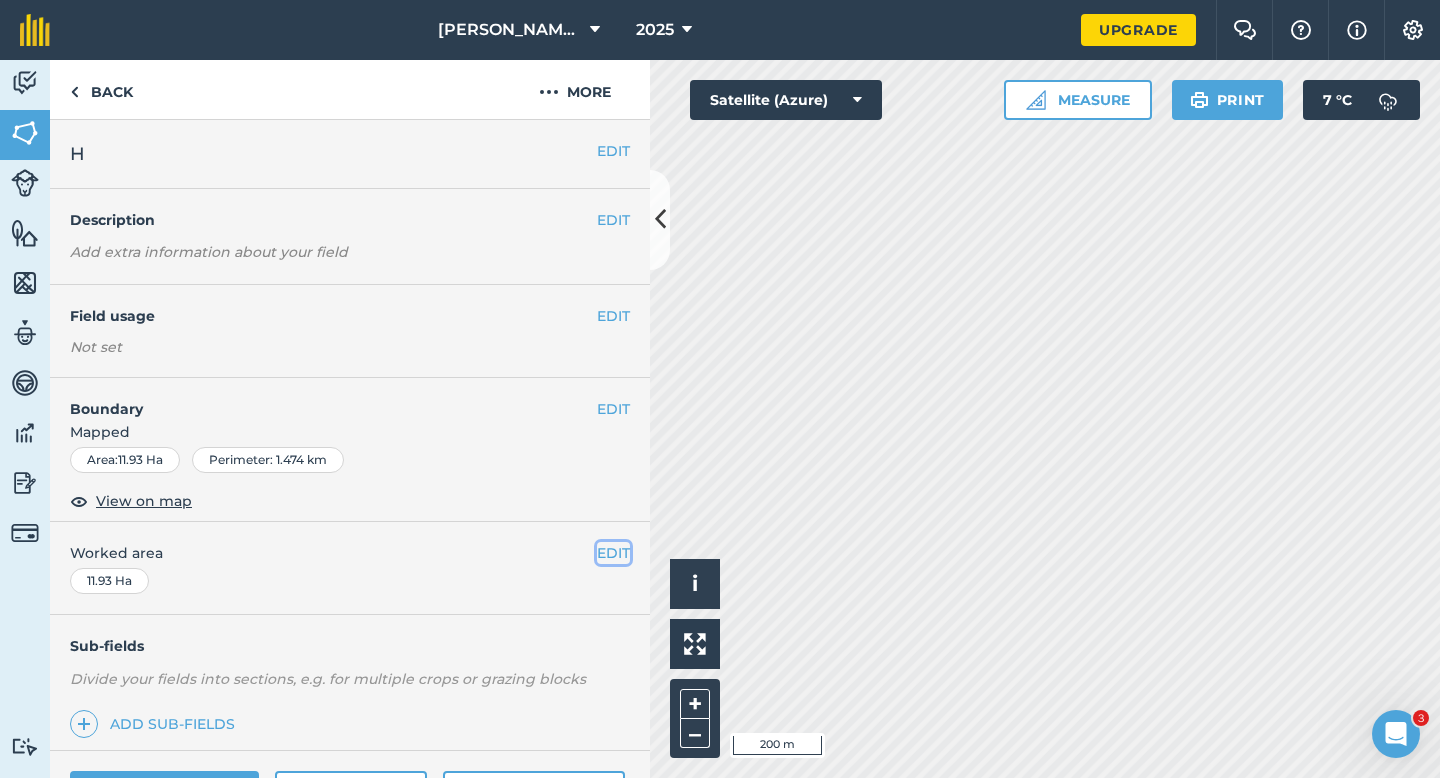click on "EDIT" at bounding box center [613, 553] 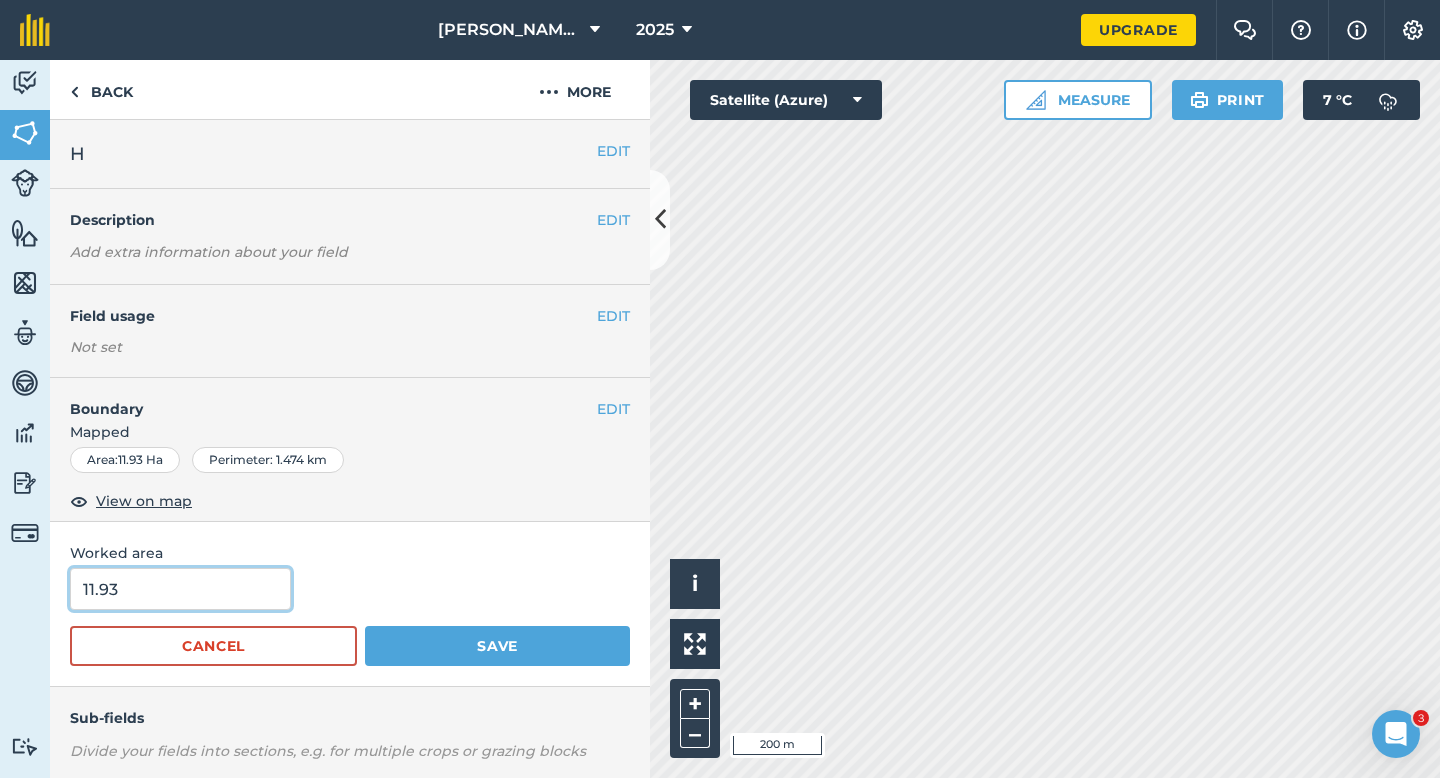 click on "11.93" at bounding box center [180, 589] 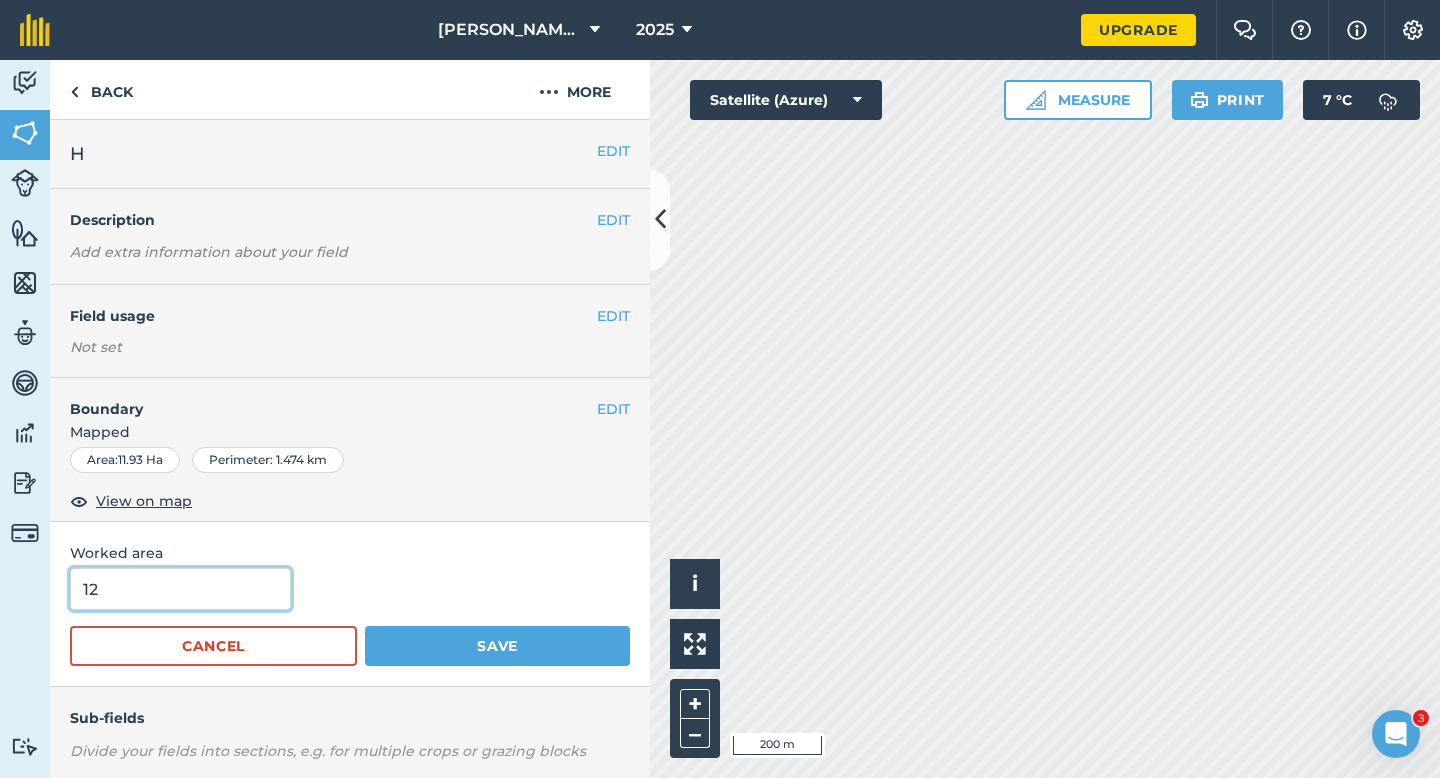 click on "Save" at bounding box center (497, 646) 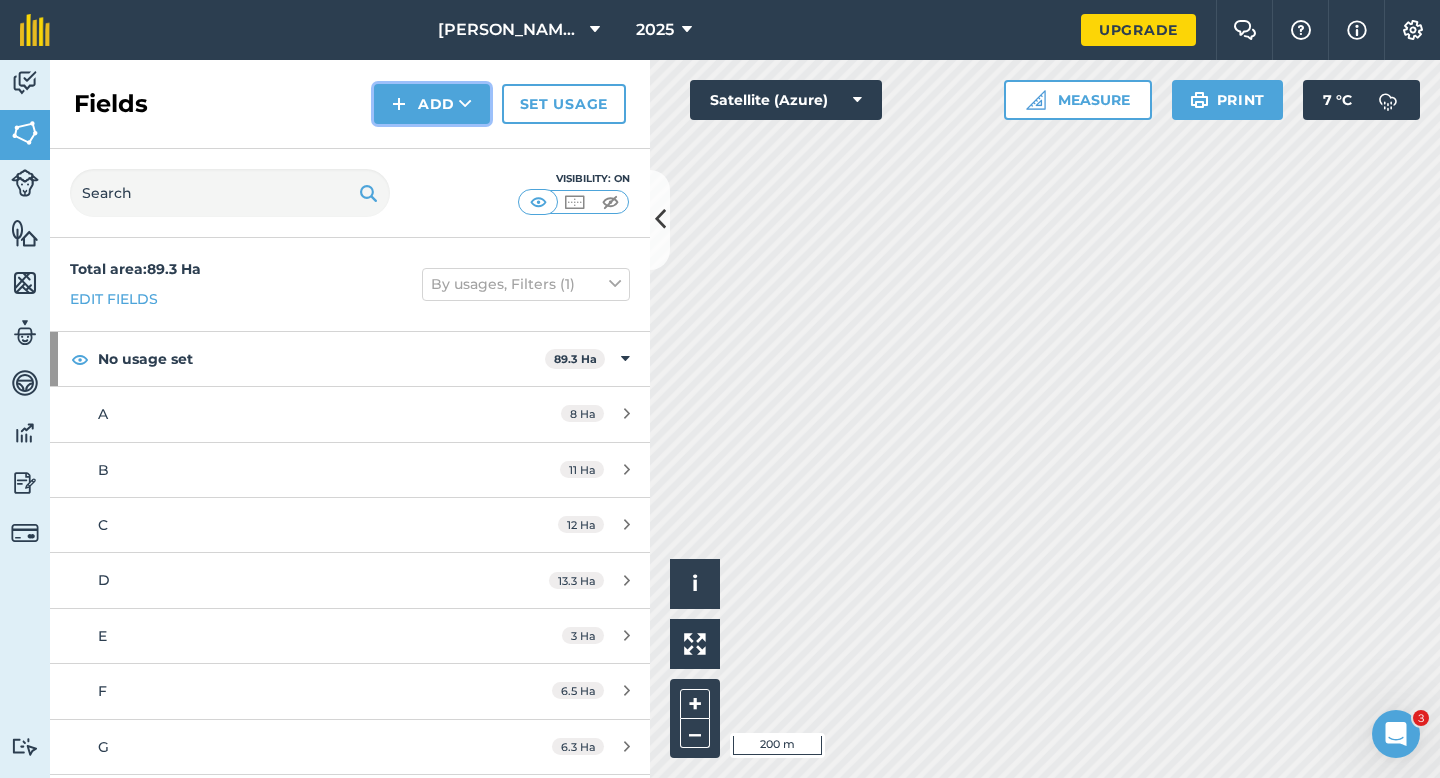 click on "Add" at bounding box center [432, 104] 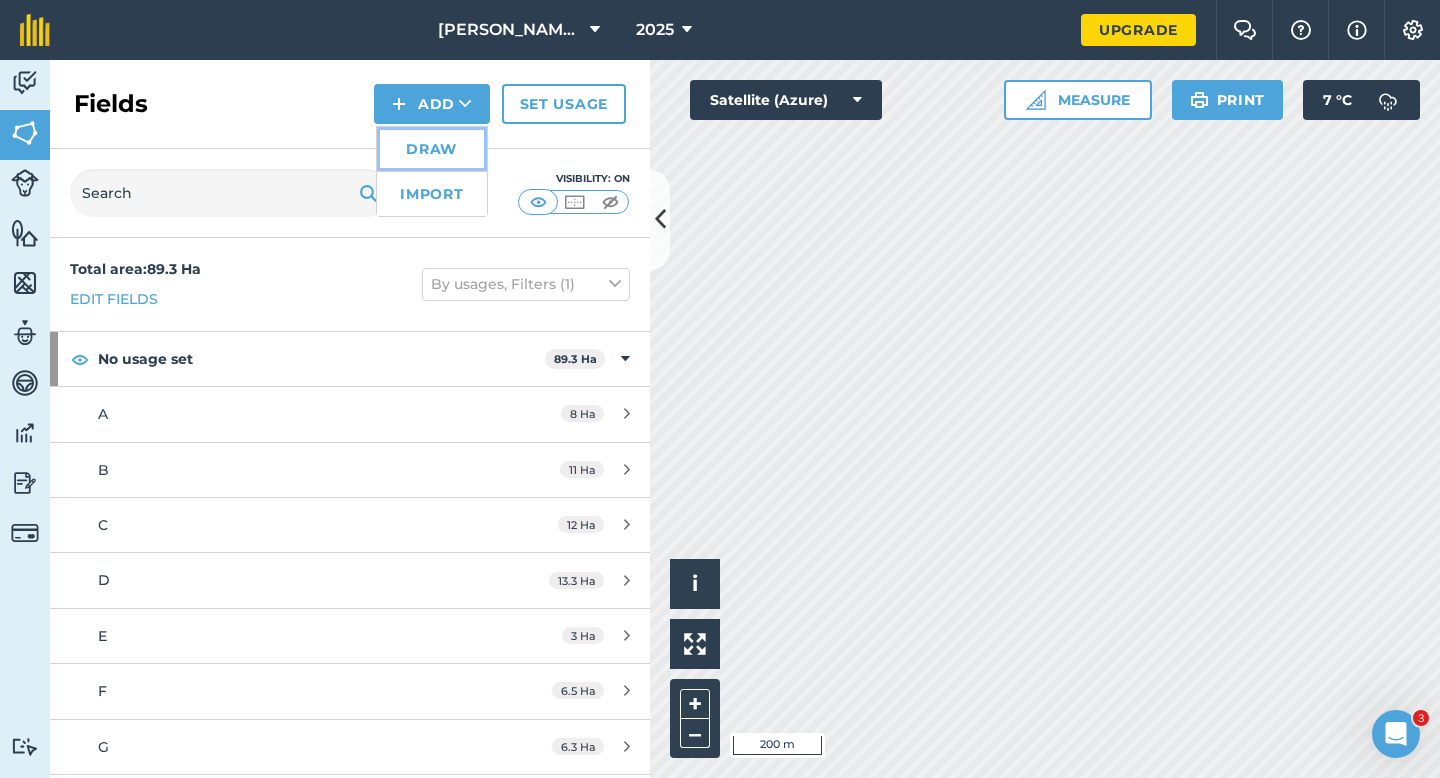 click on "Draw" at bounding box center [432, 149] 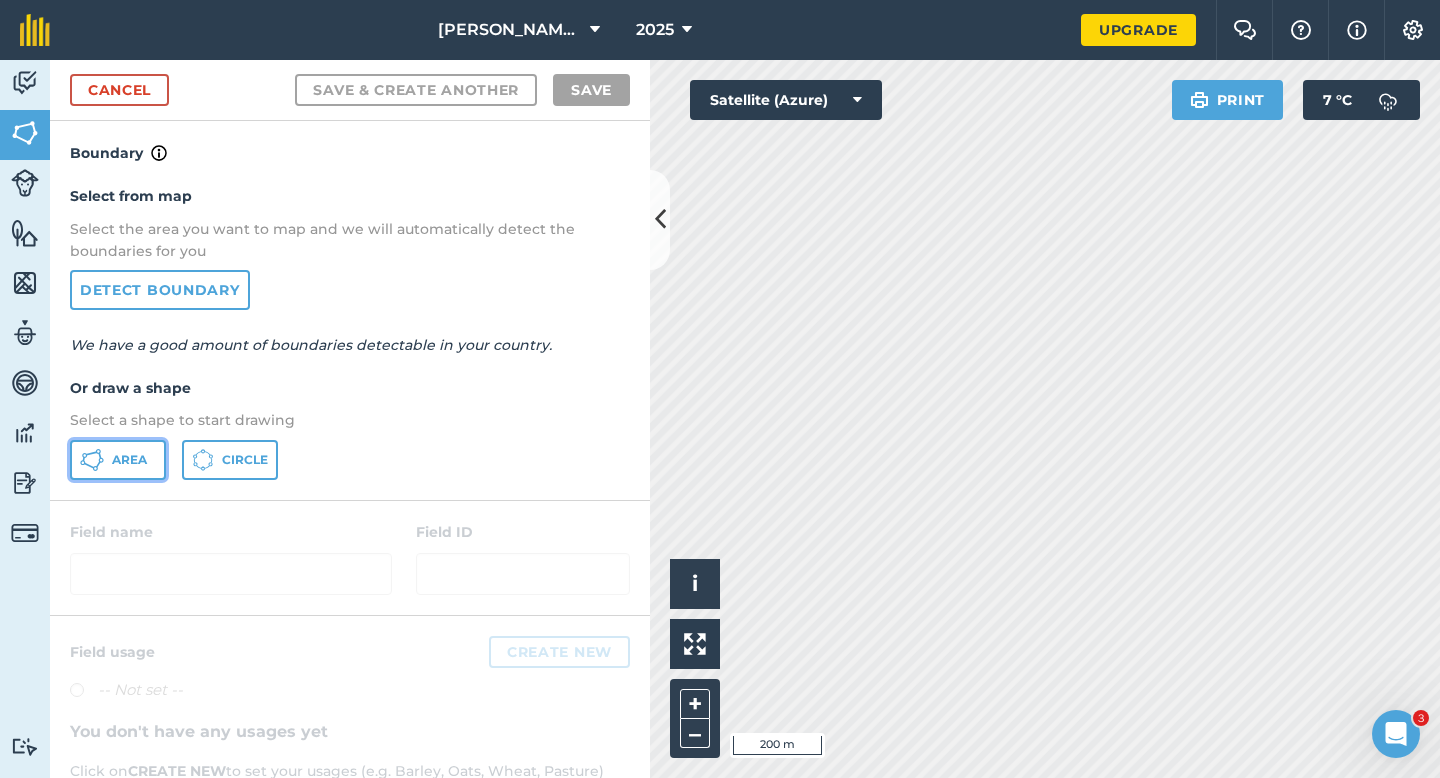 click on "Area" at bounding box center [118, 460] 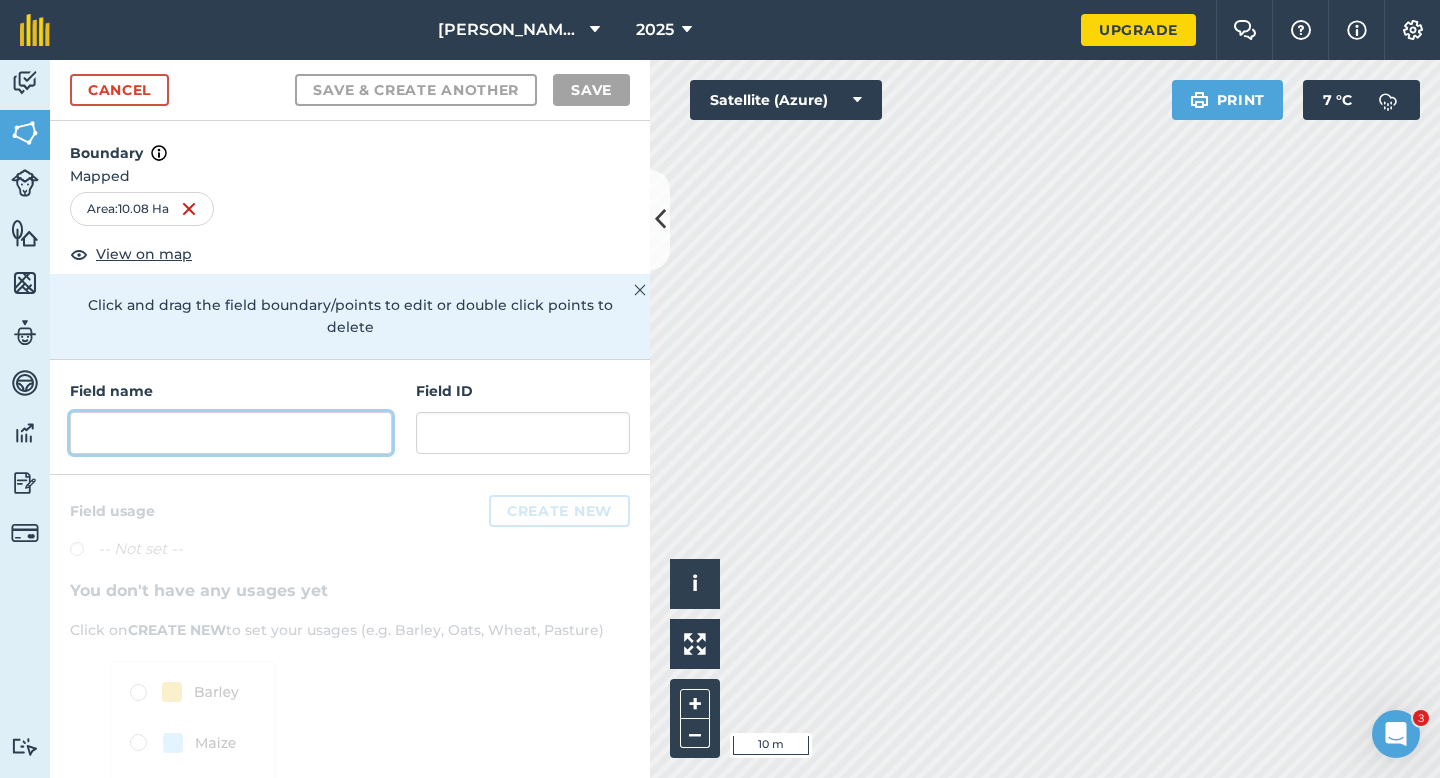 click at bounding box center [231, 433] 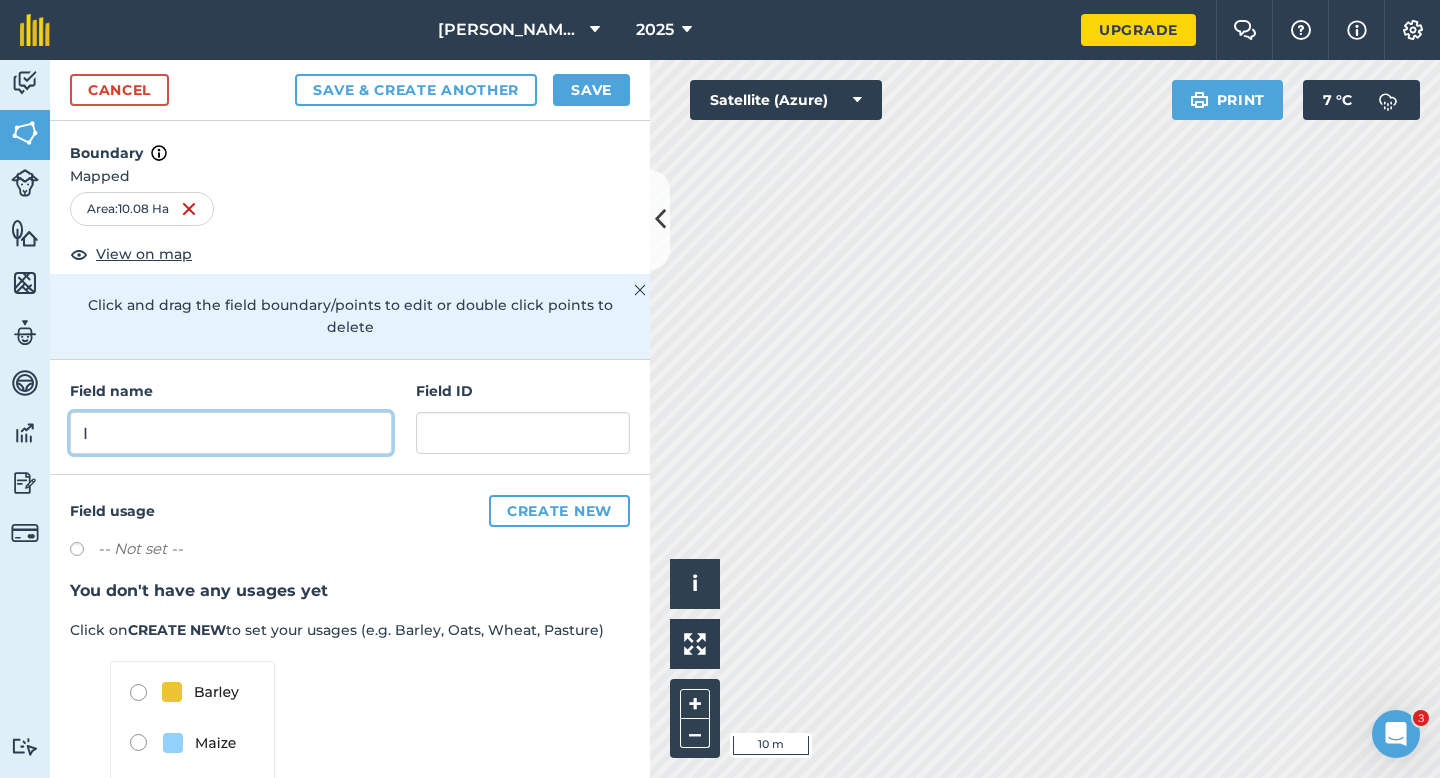 type on "I" 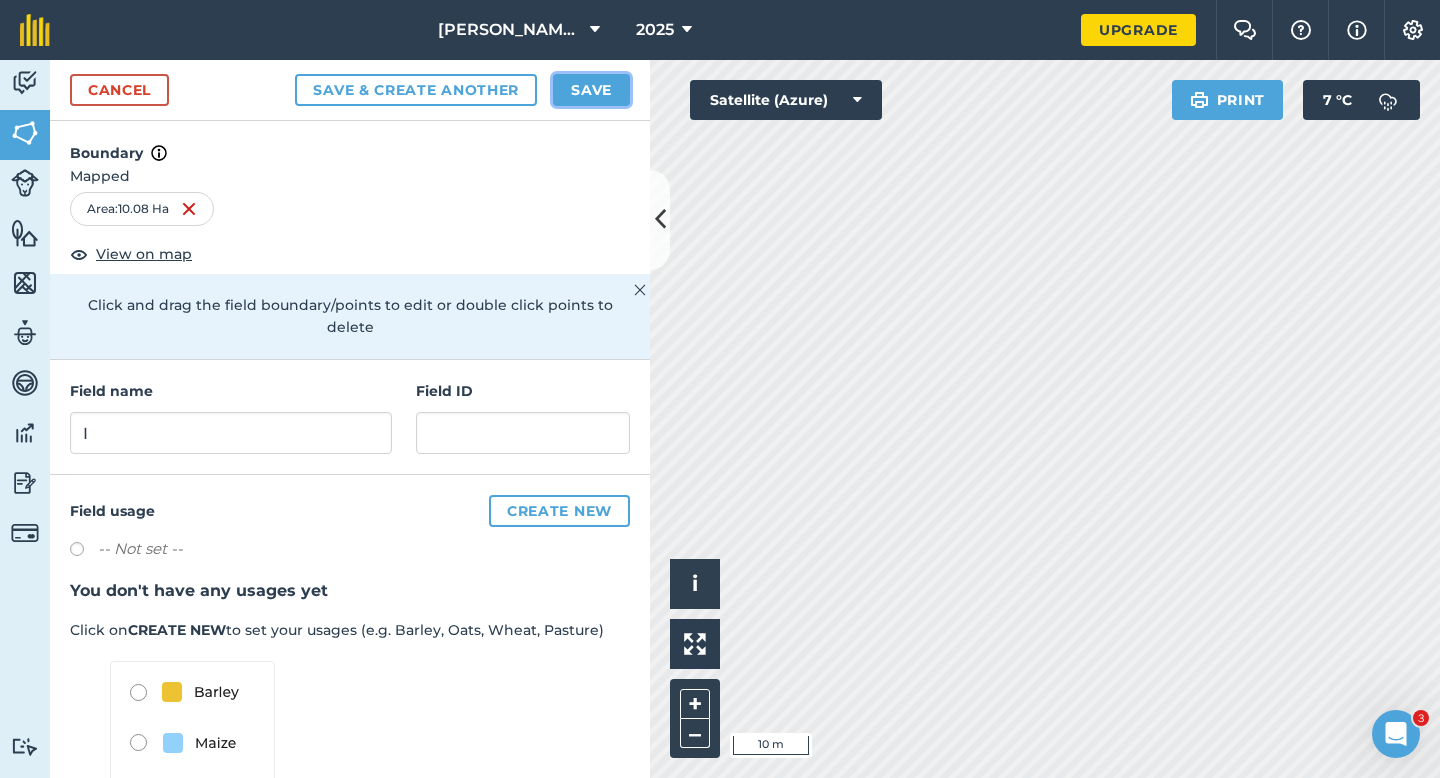 click on "Save" at bounding box center (591, 90) 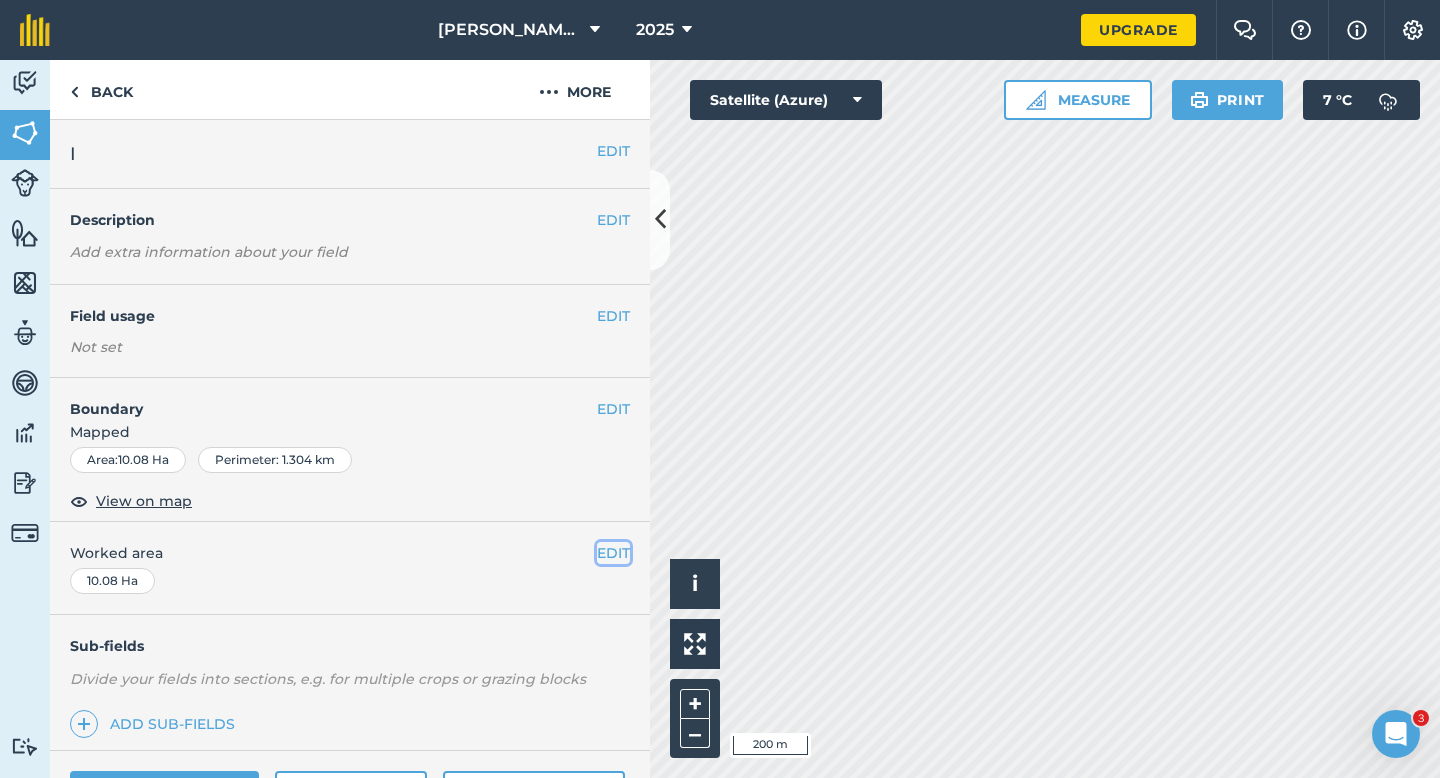 click on "EDIT" at bounding box center [613, 553] 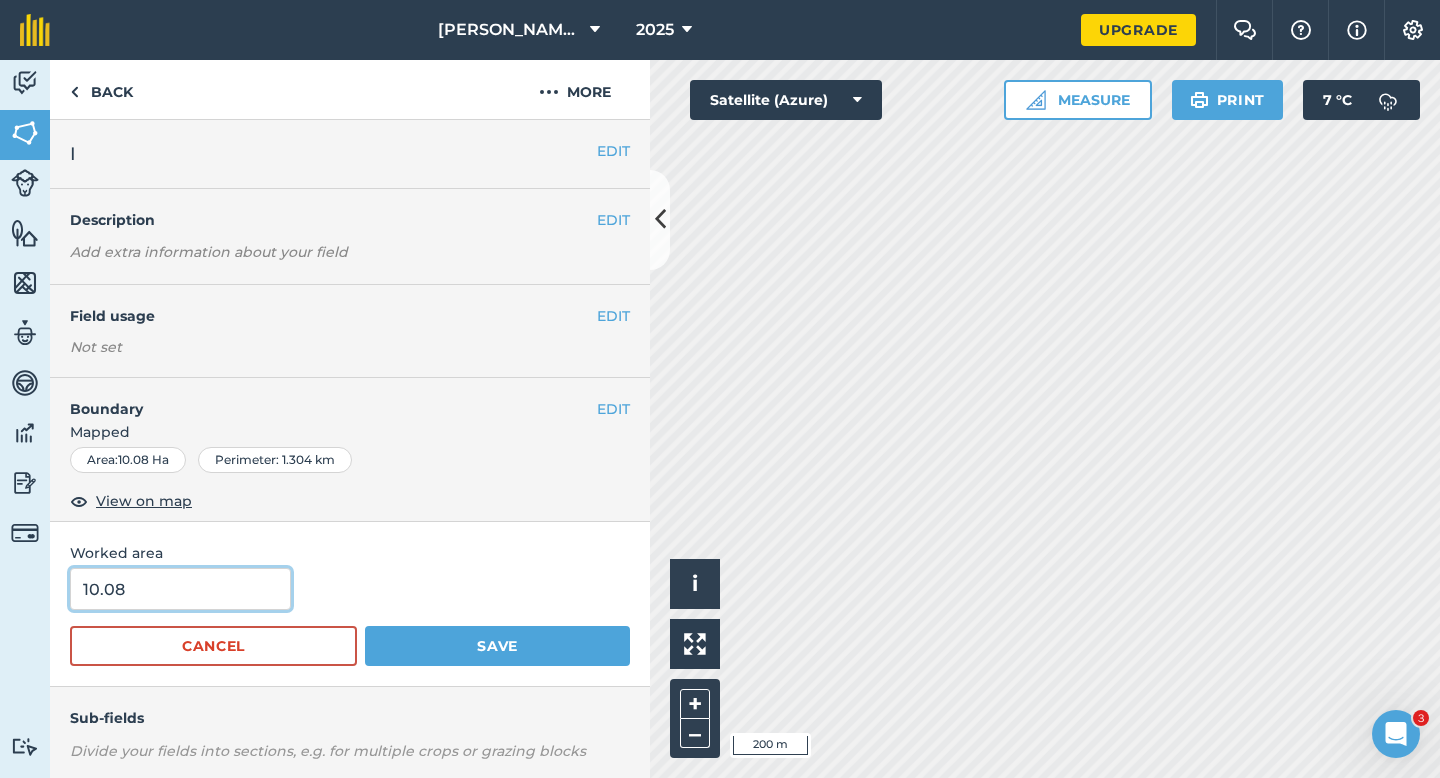 click on "10.08" at bounding box center (180, 589) 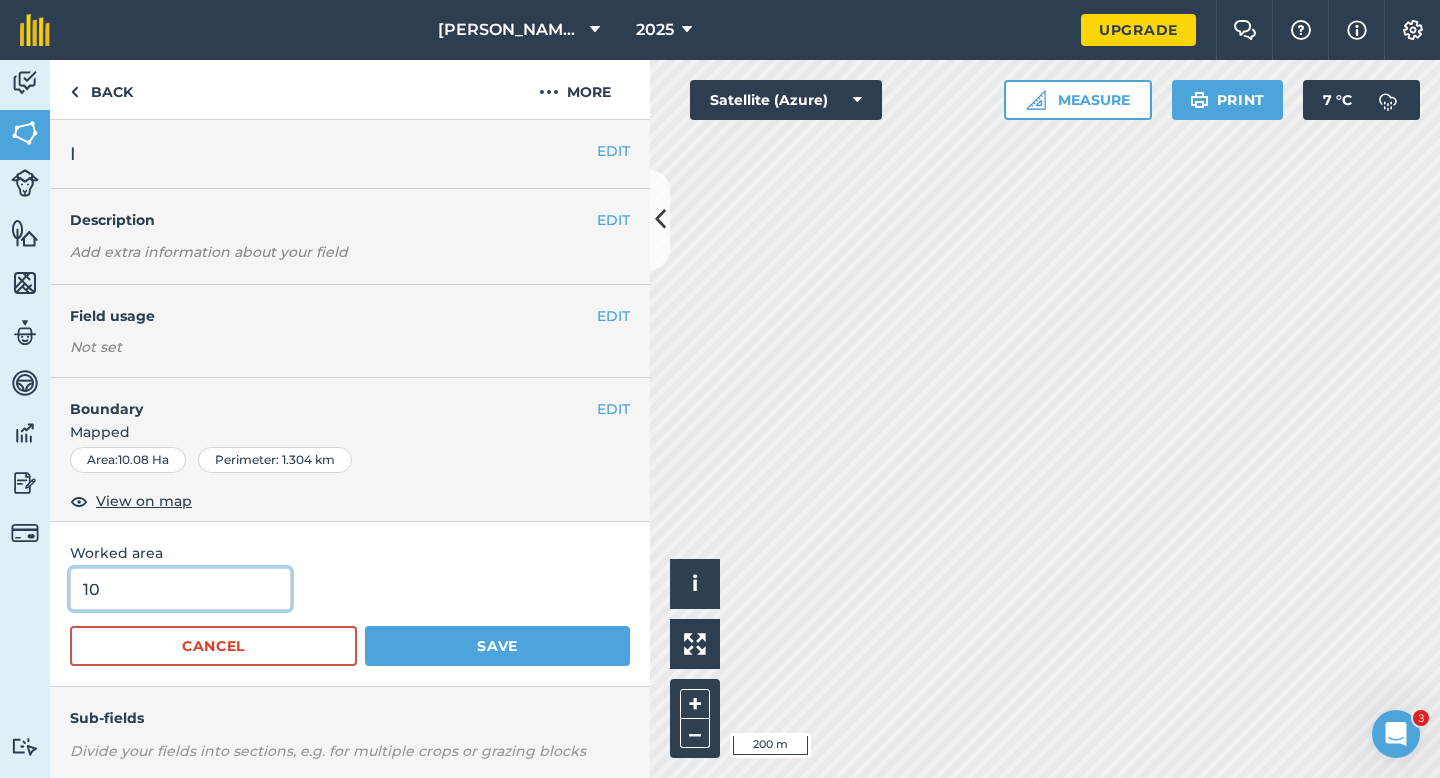click on "Save" at bounding box center (497, 646) 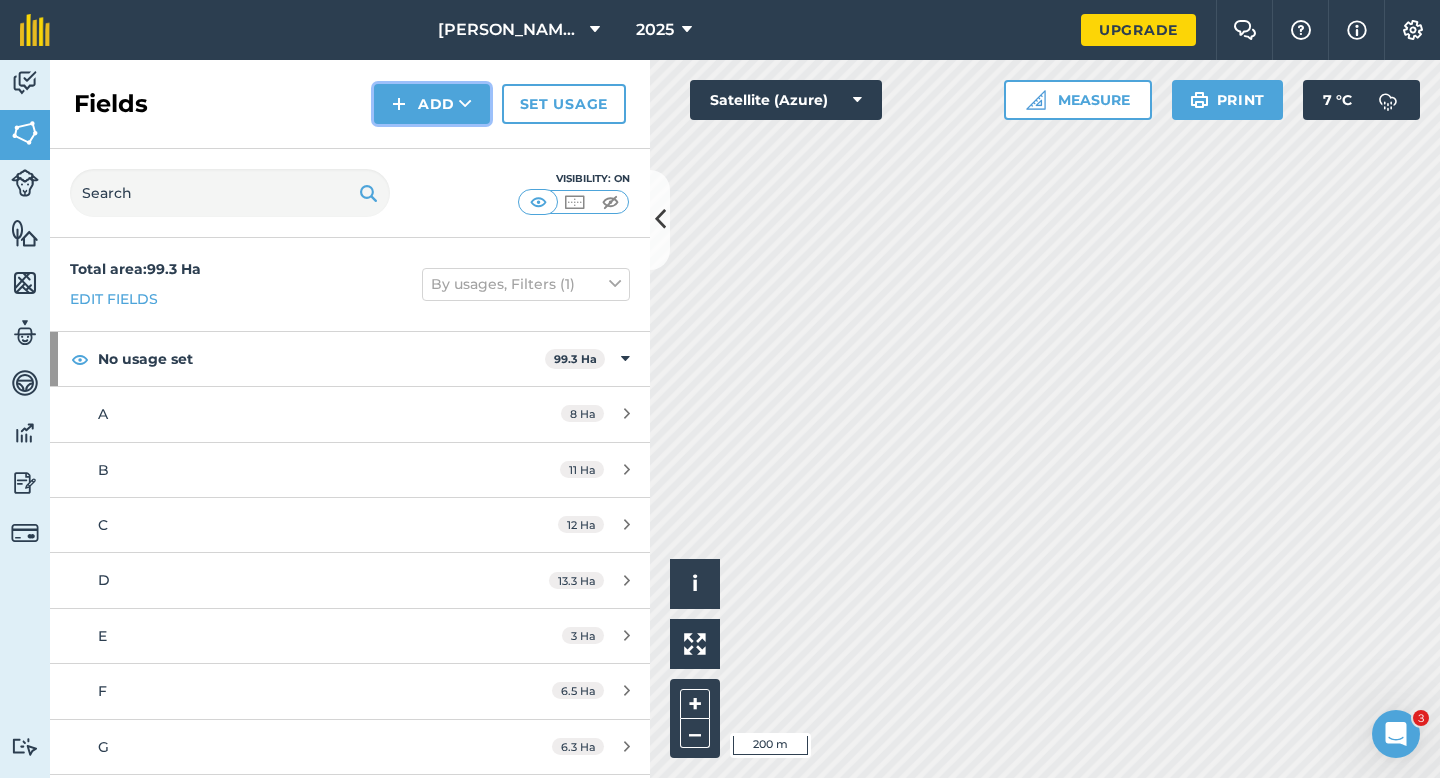 click at bounding box center (399, 104) 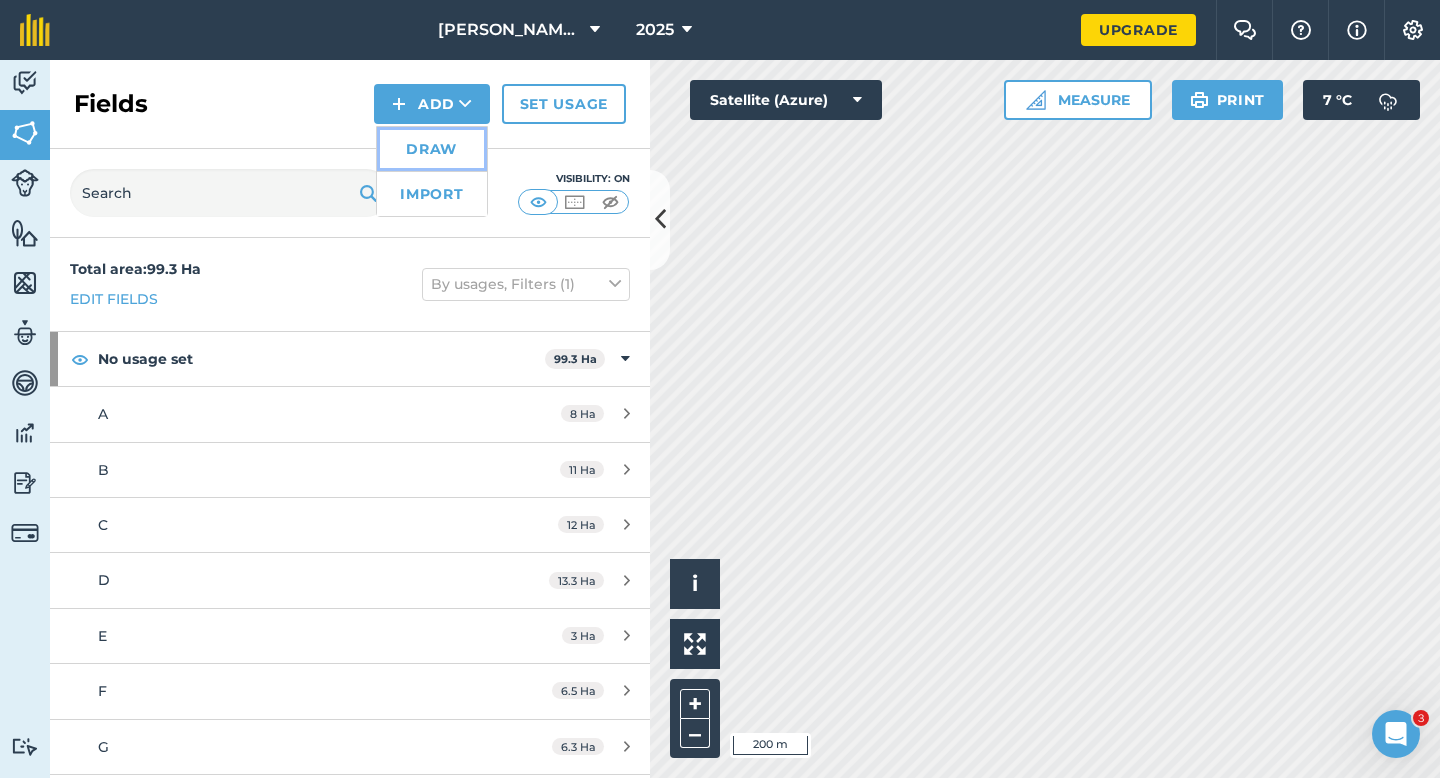 click on "Draw" at bounding box center (432, 149) 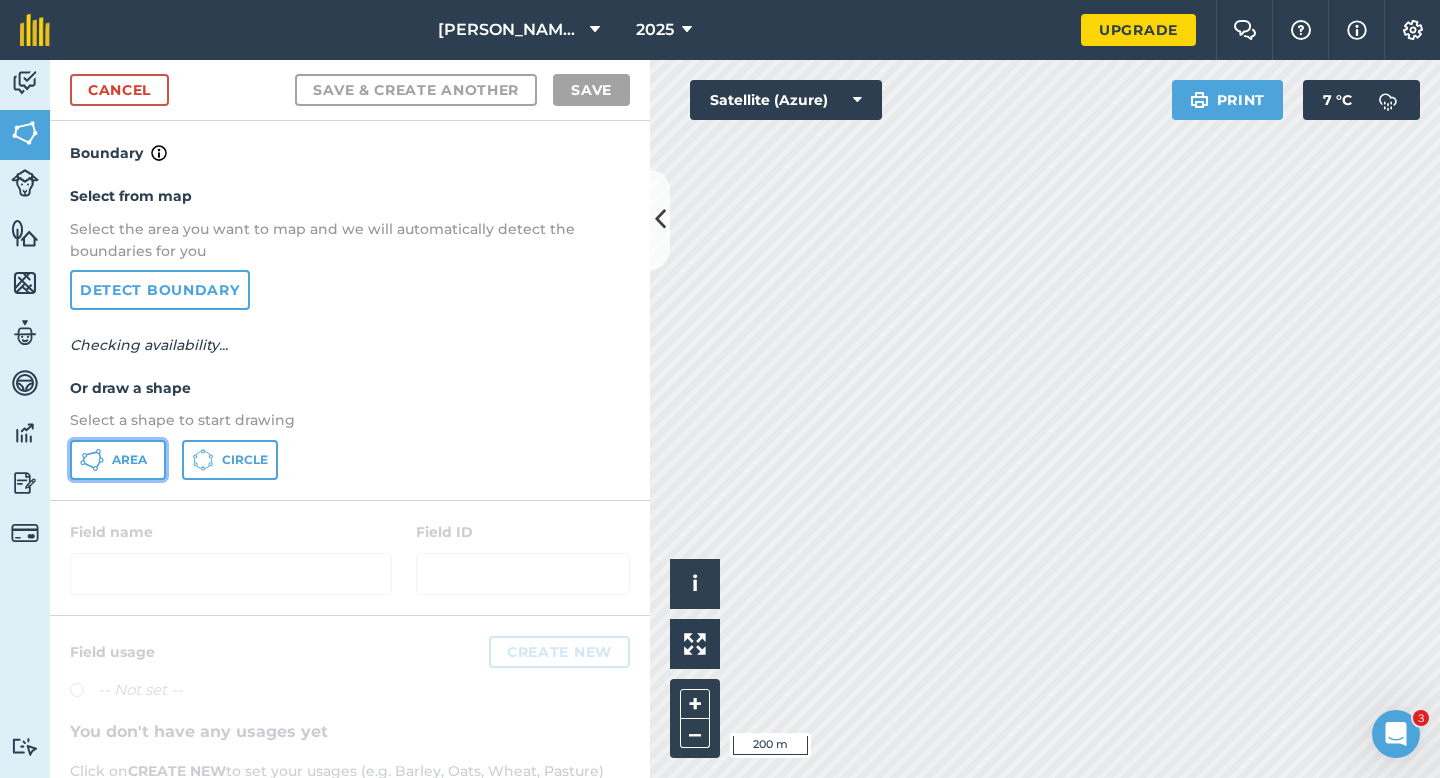 click on "Area" at bounding box center (129, 460) 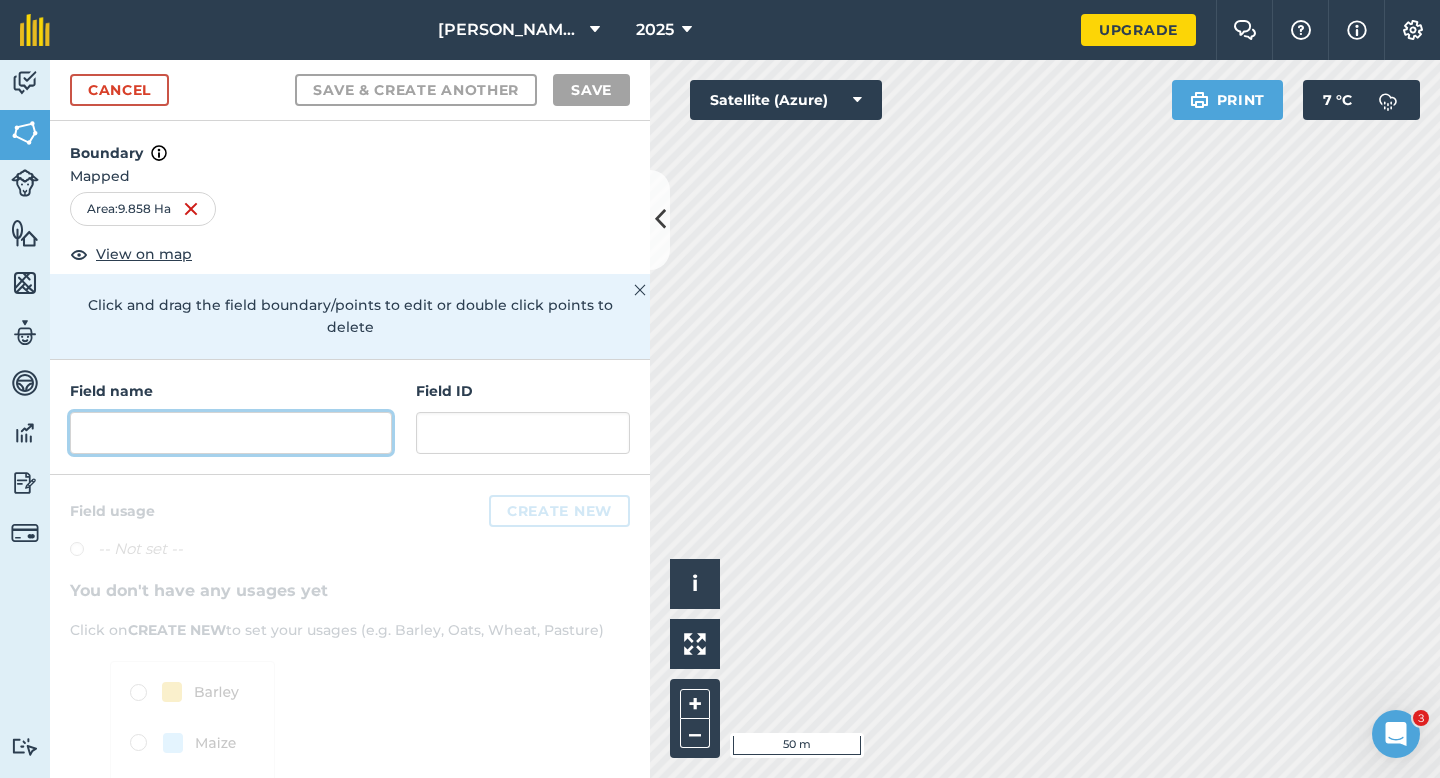 click at bounding box center [231, 433] 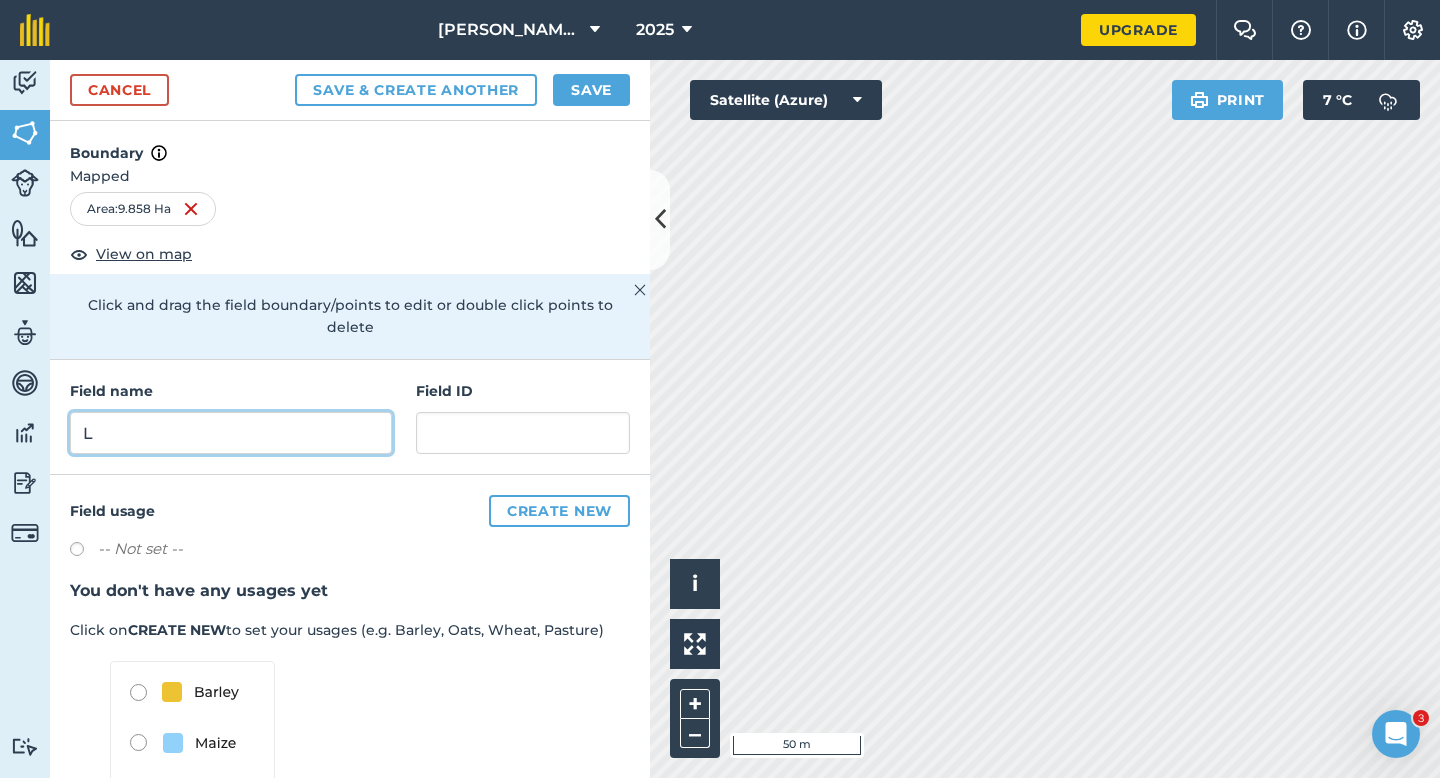 type on "L" 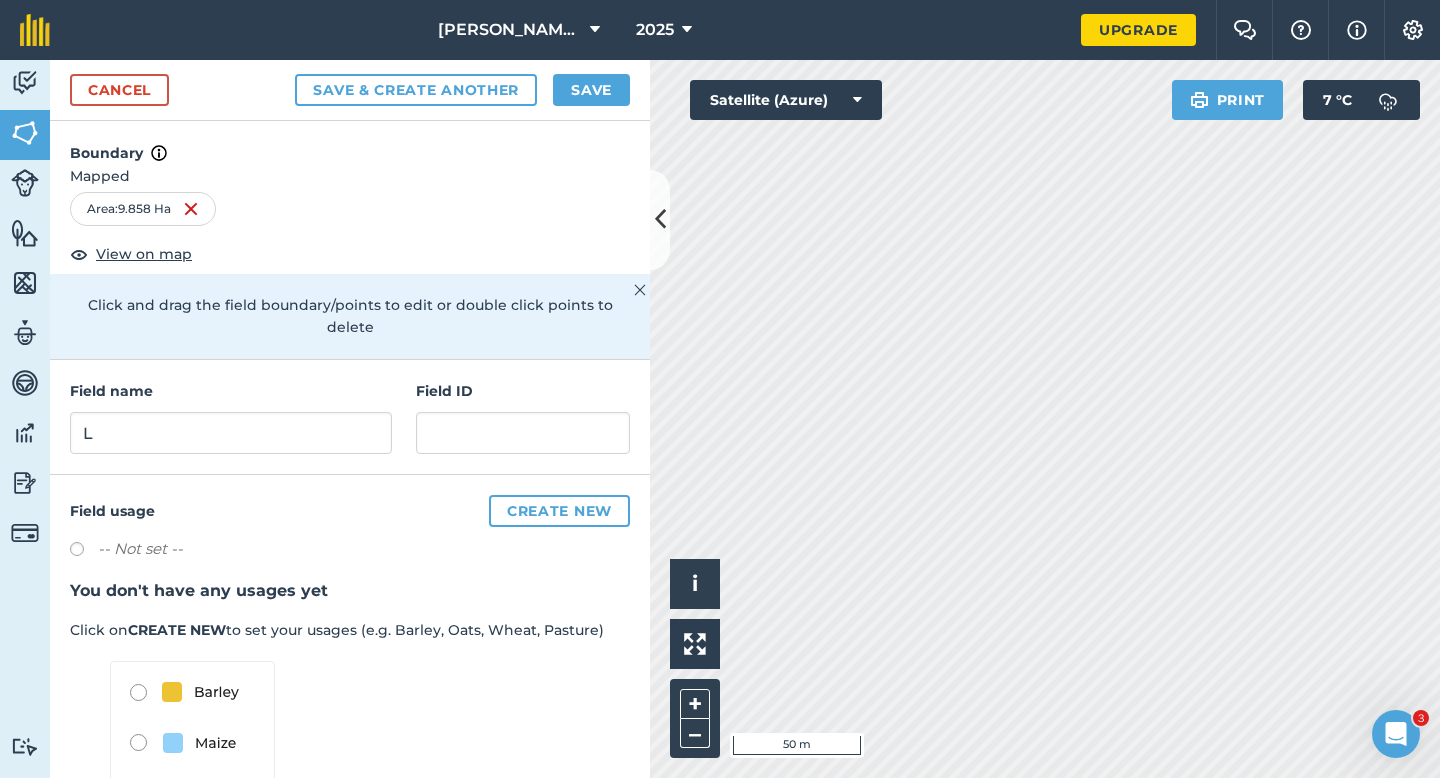 click on "Cancel Save & Create Another Save" at bounding box center (350, 90) 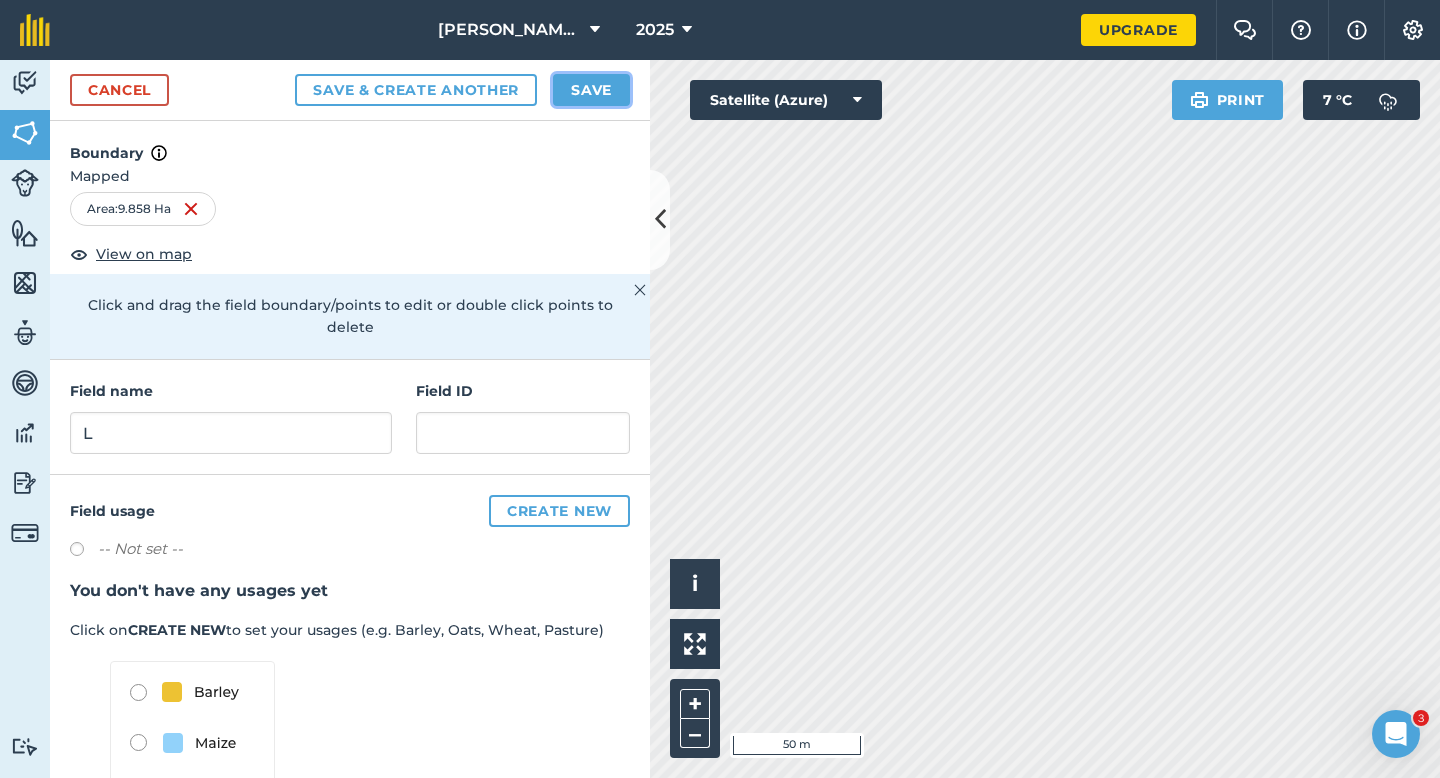 click on "Save" at bounding box center [591, 90] 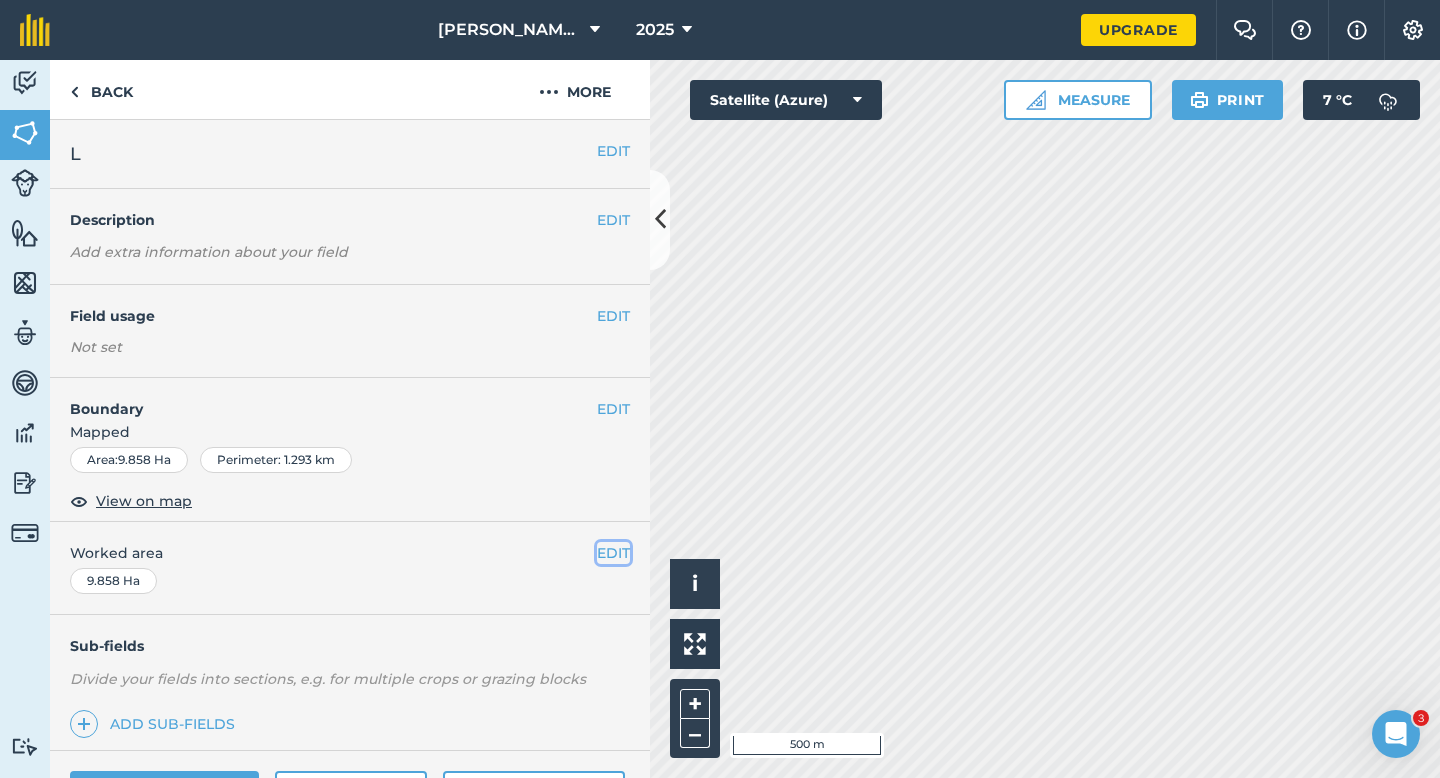 click on "EDIT" at bounding box center [613, 553] 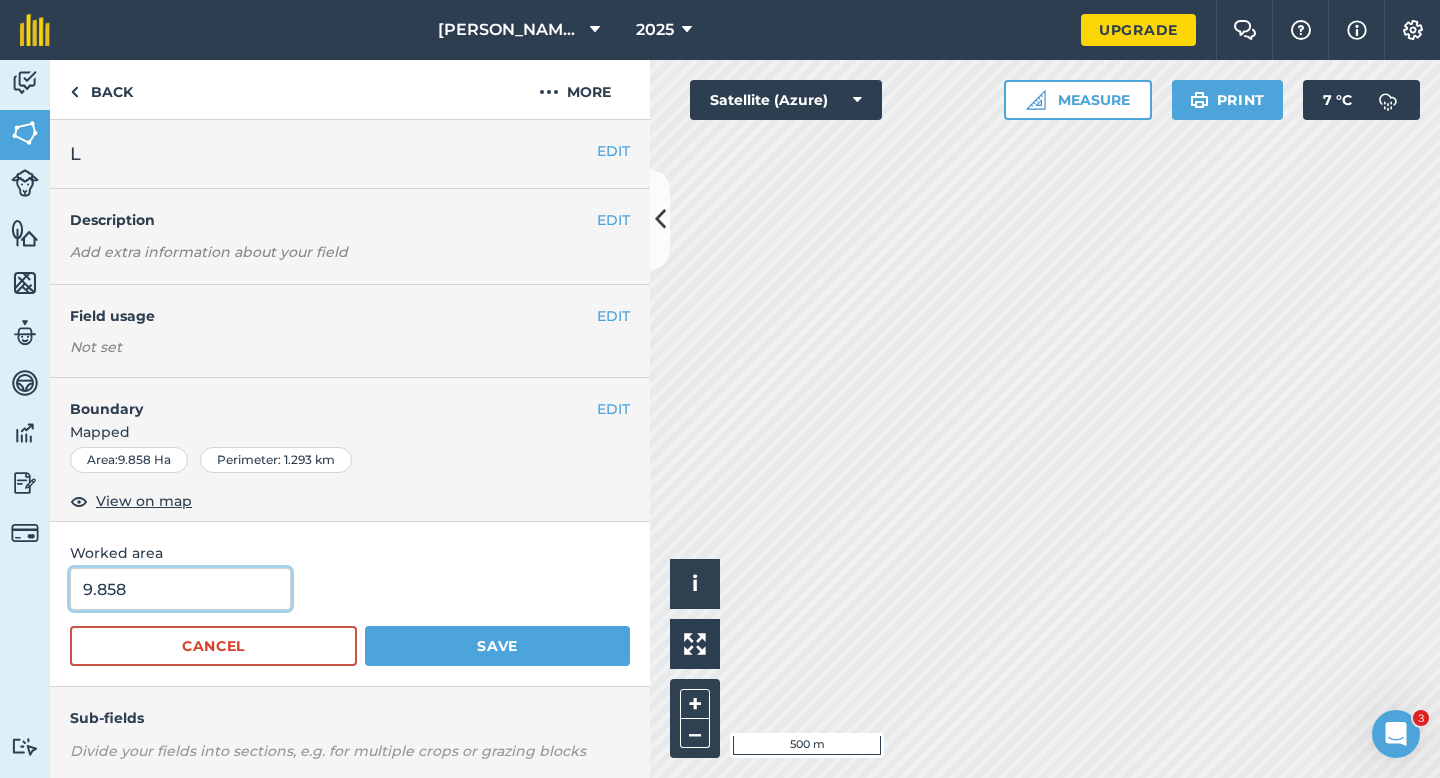 click on "9.858" at bounding box center [180, 589] 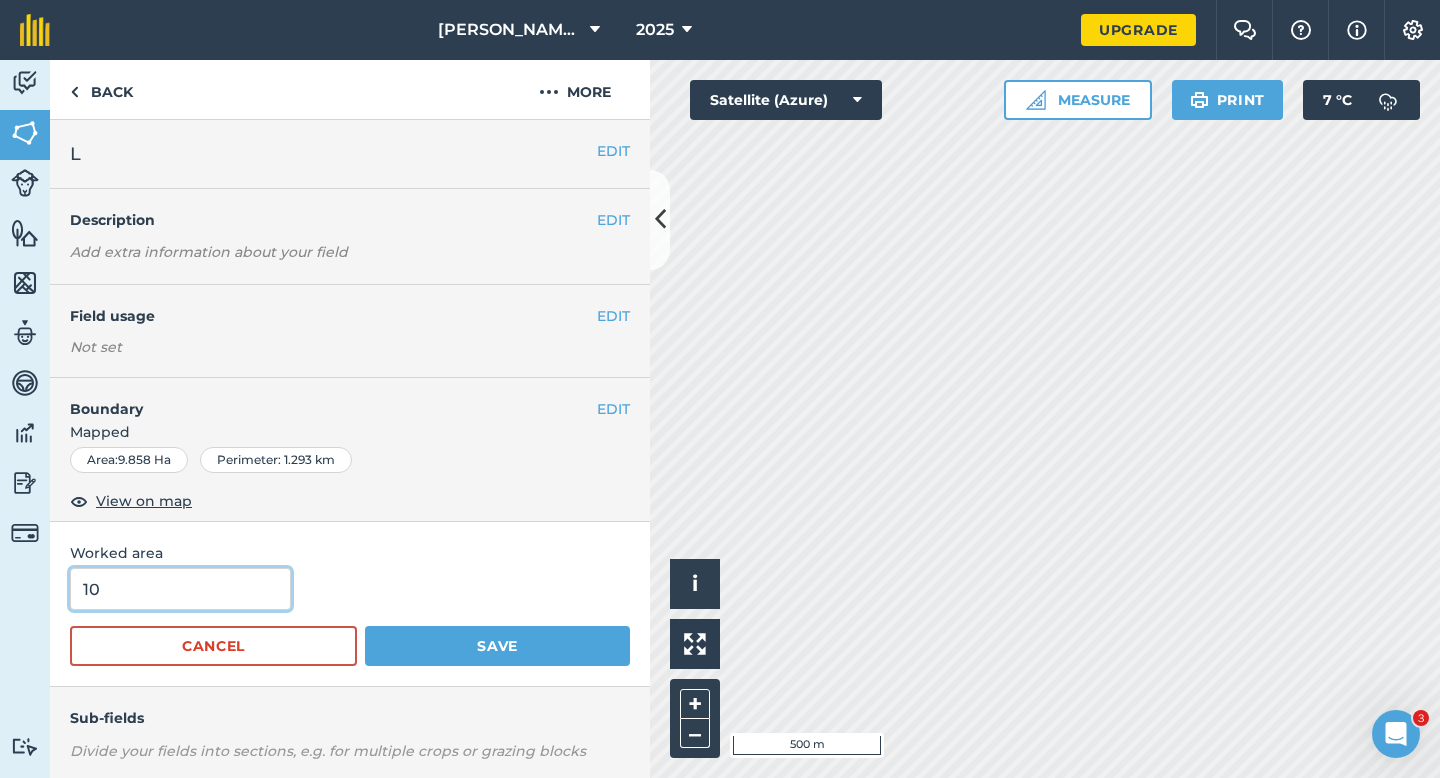 click on "Save" at bounding box center [497, 646] 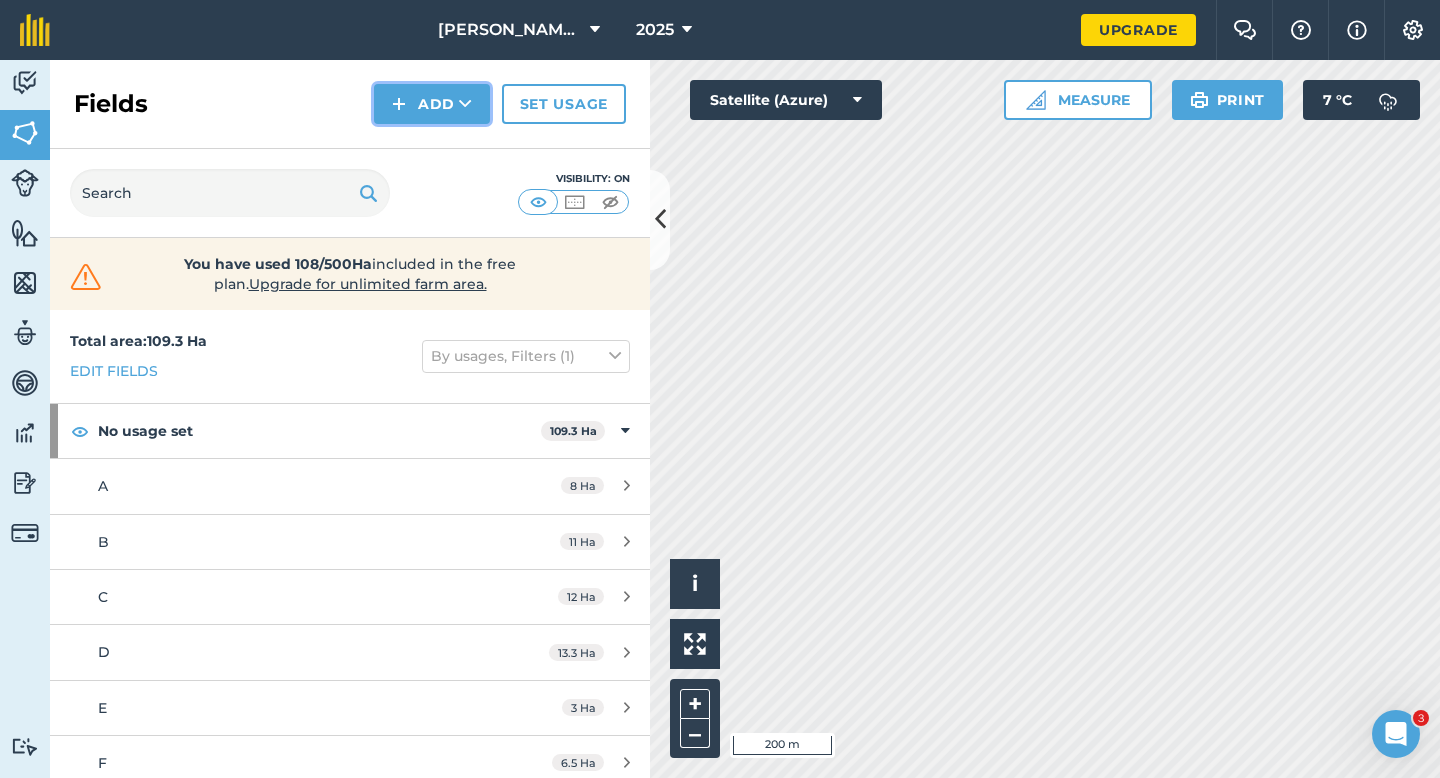 click on "Add" at bounding box center (432, 104) 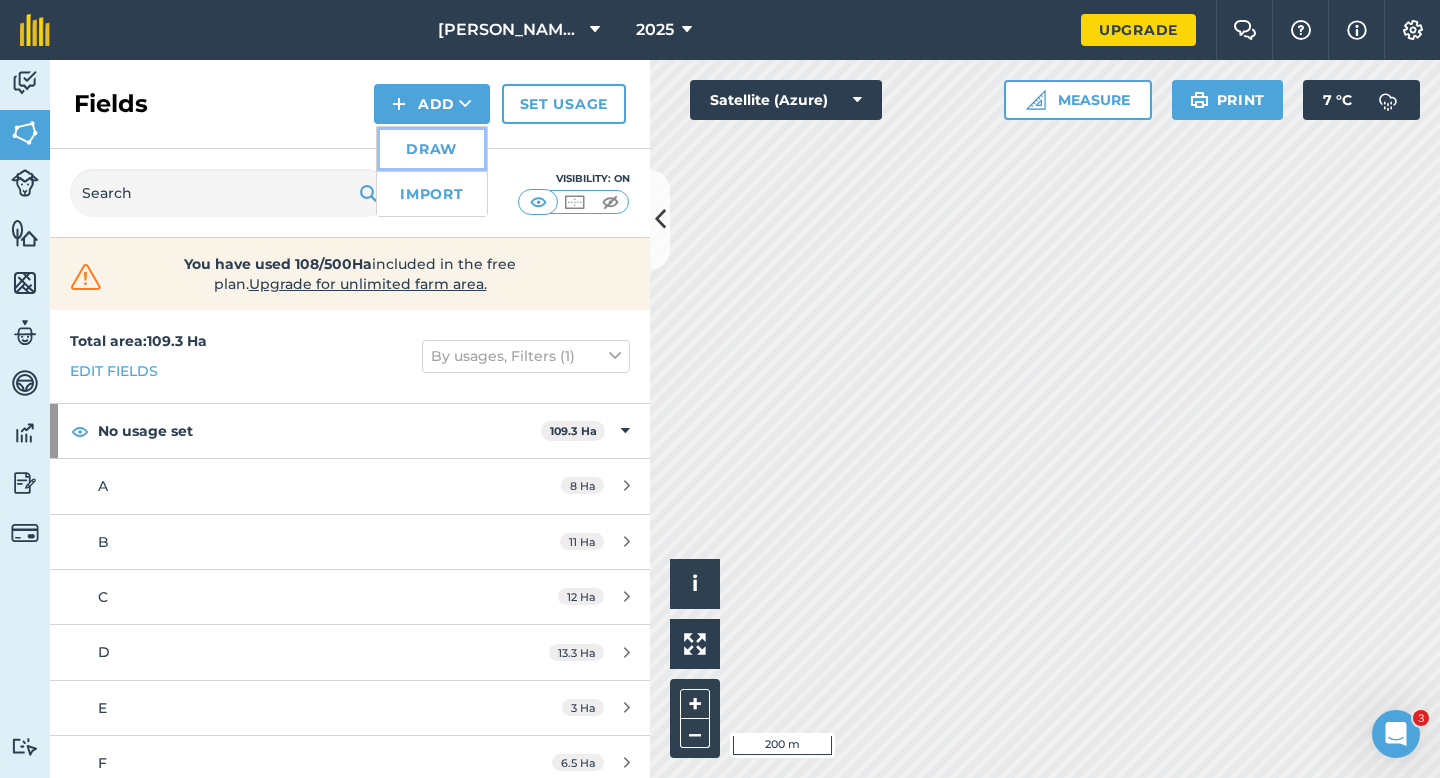 click on "Draw" at bounding box center (432, 149) 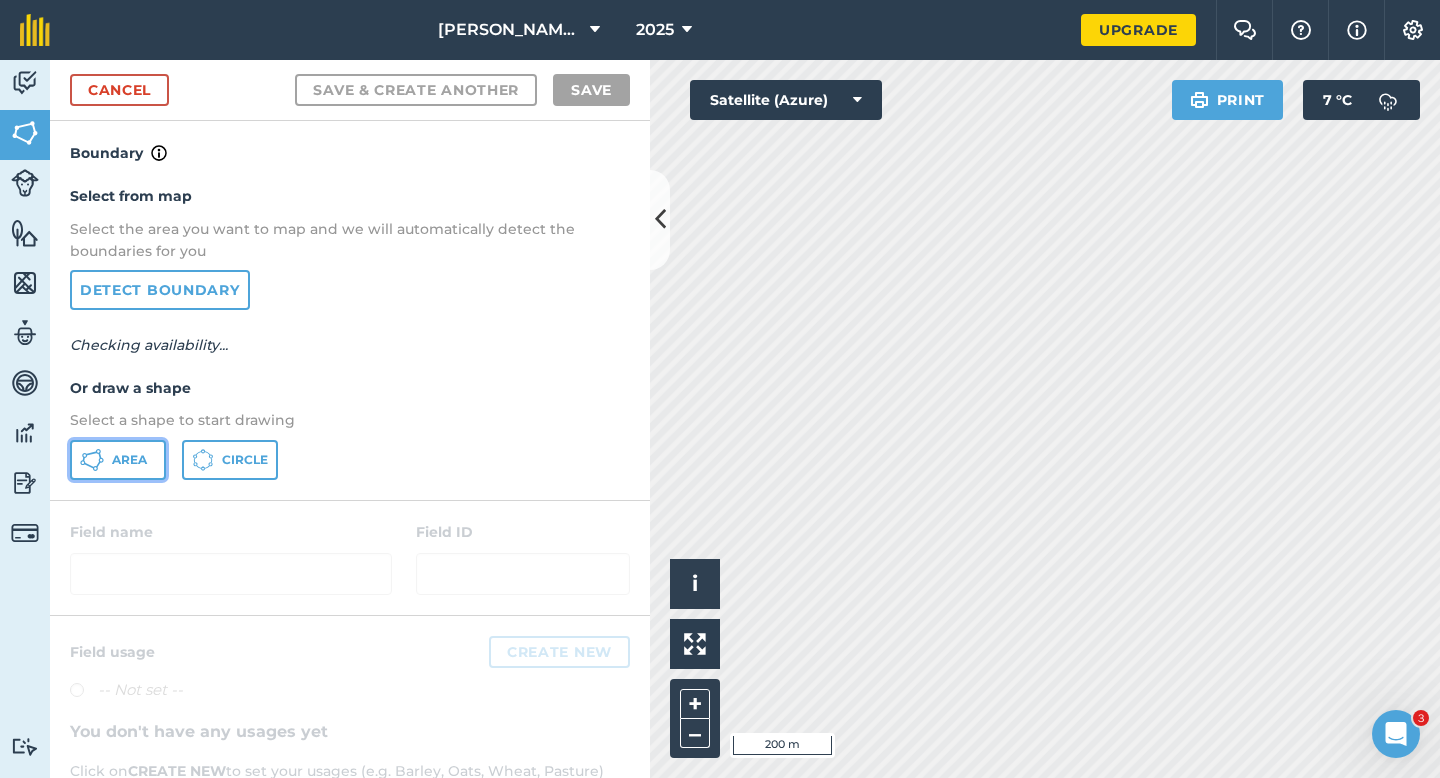 click on "Area" at bounding box center [118, 460] 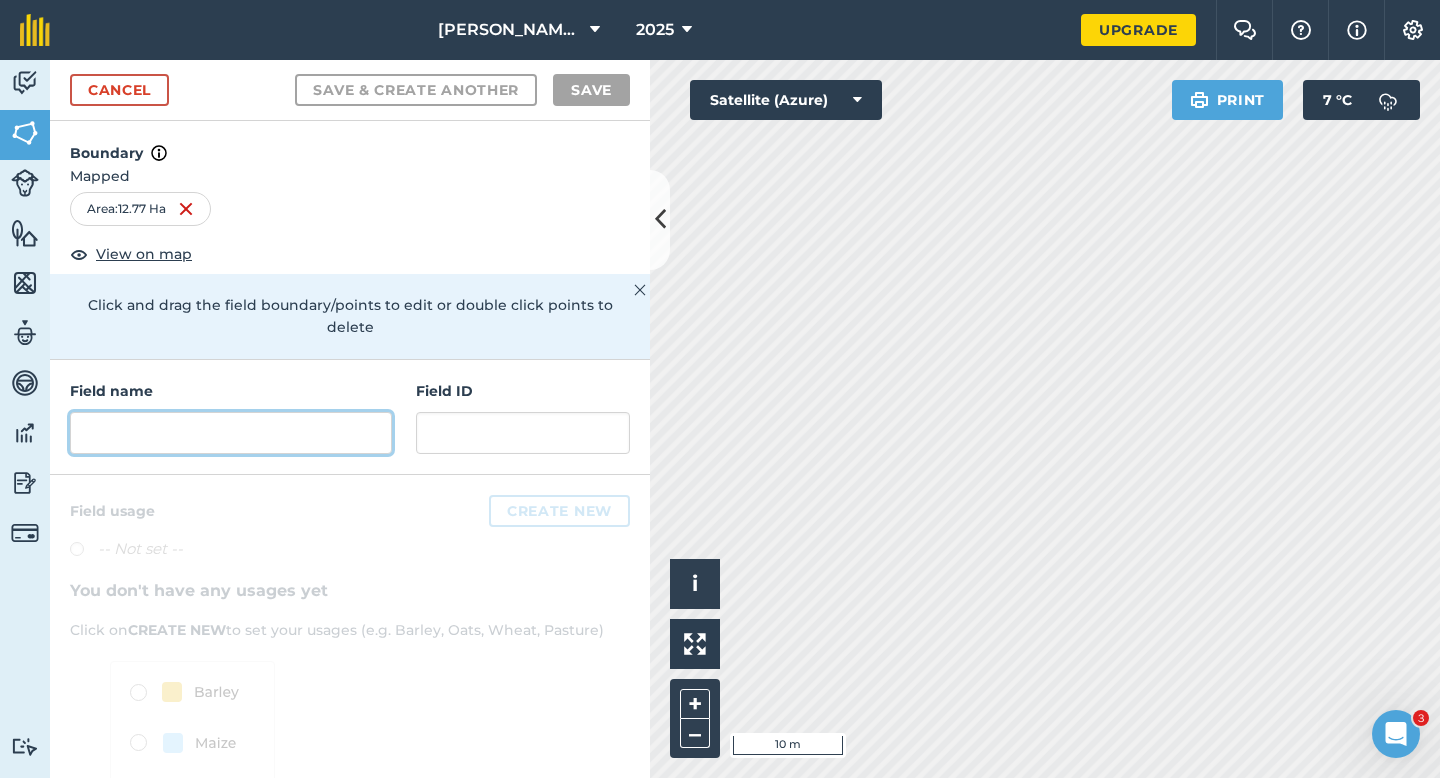 click at bounding box center (231, 433) 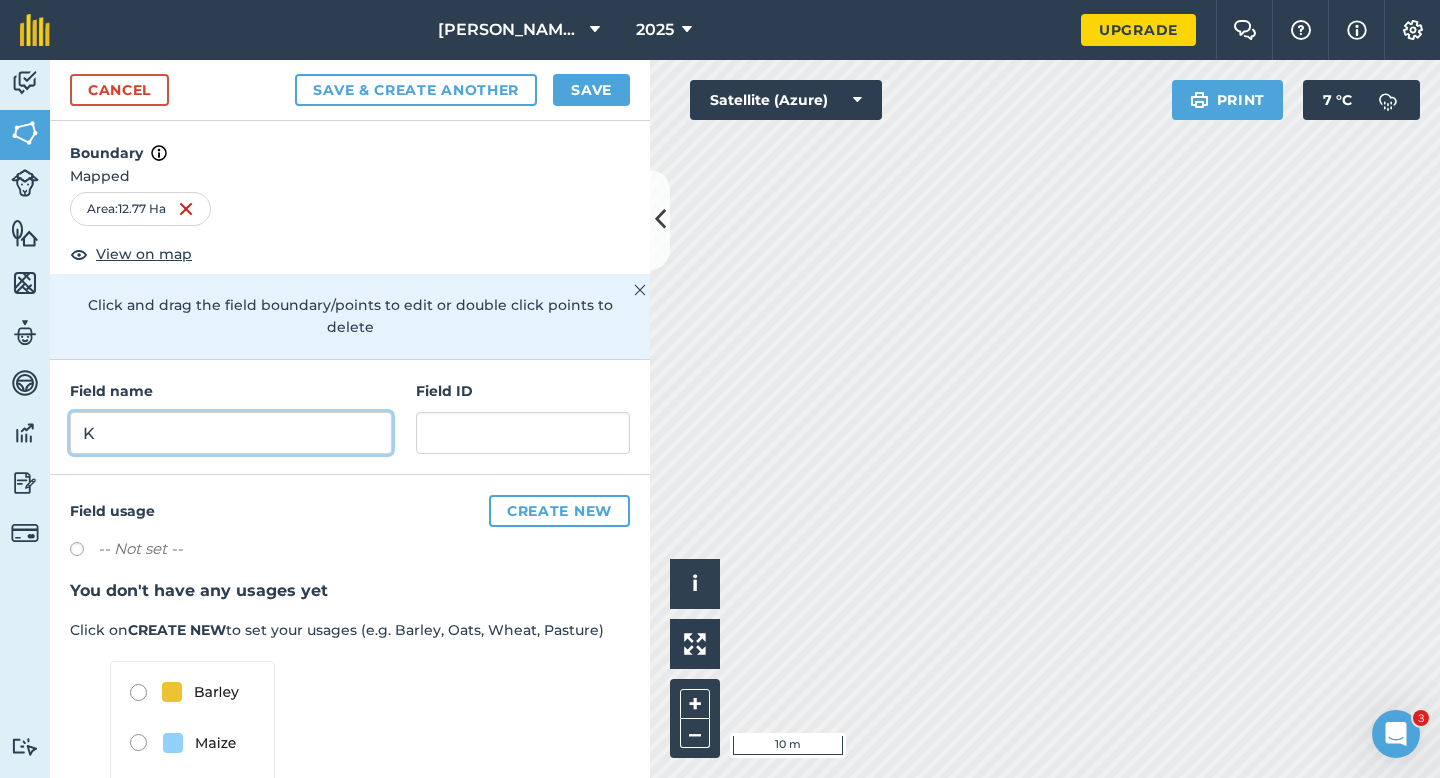 type on "K" 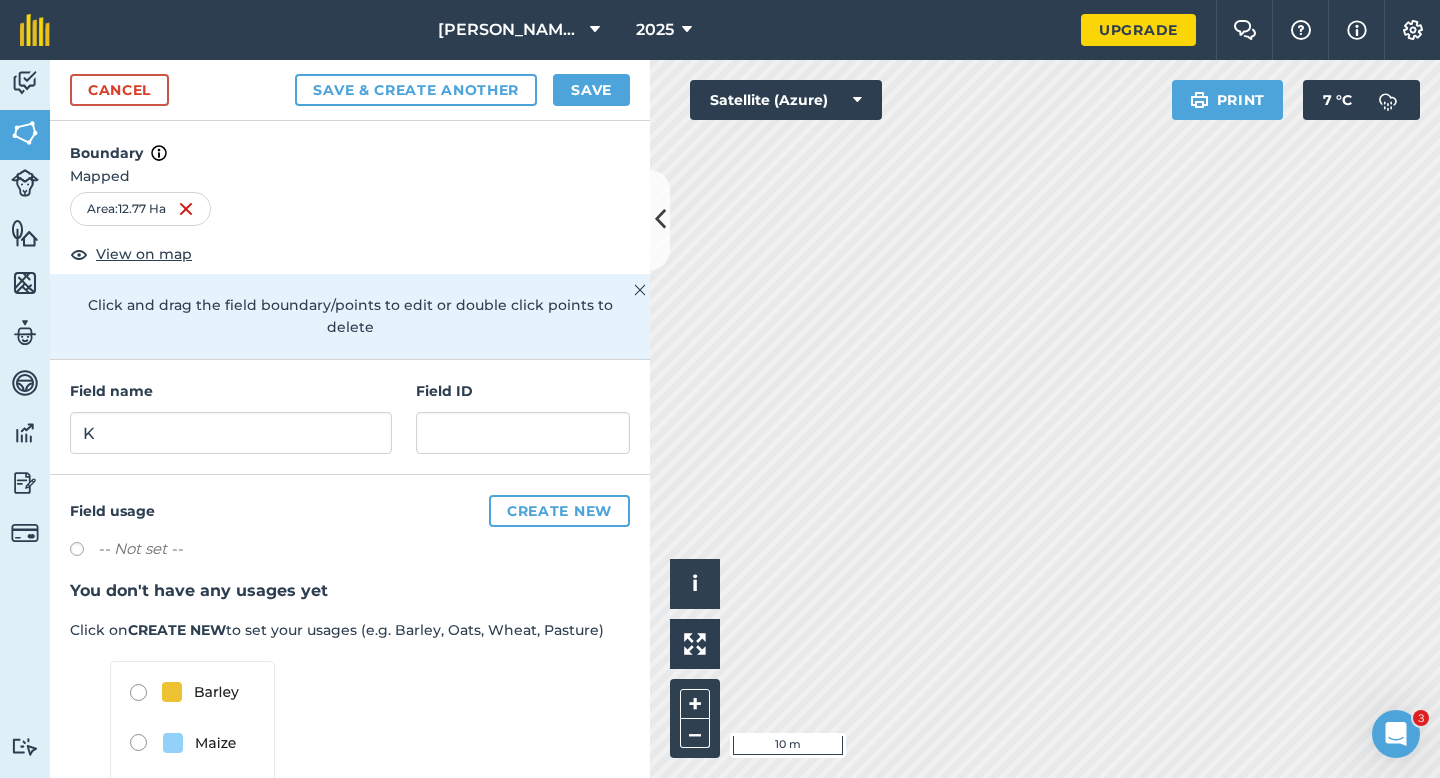 click on "Cancel Save & Create Another Save" at bounding box center [350, 90] 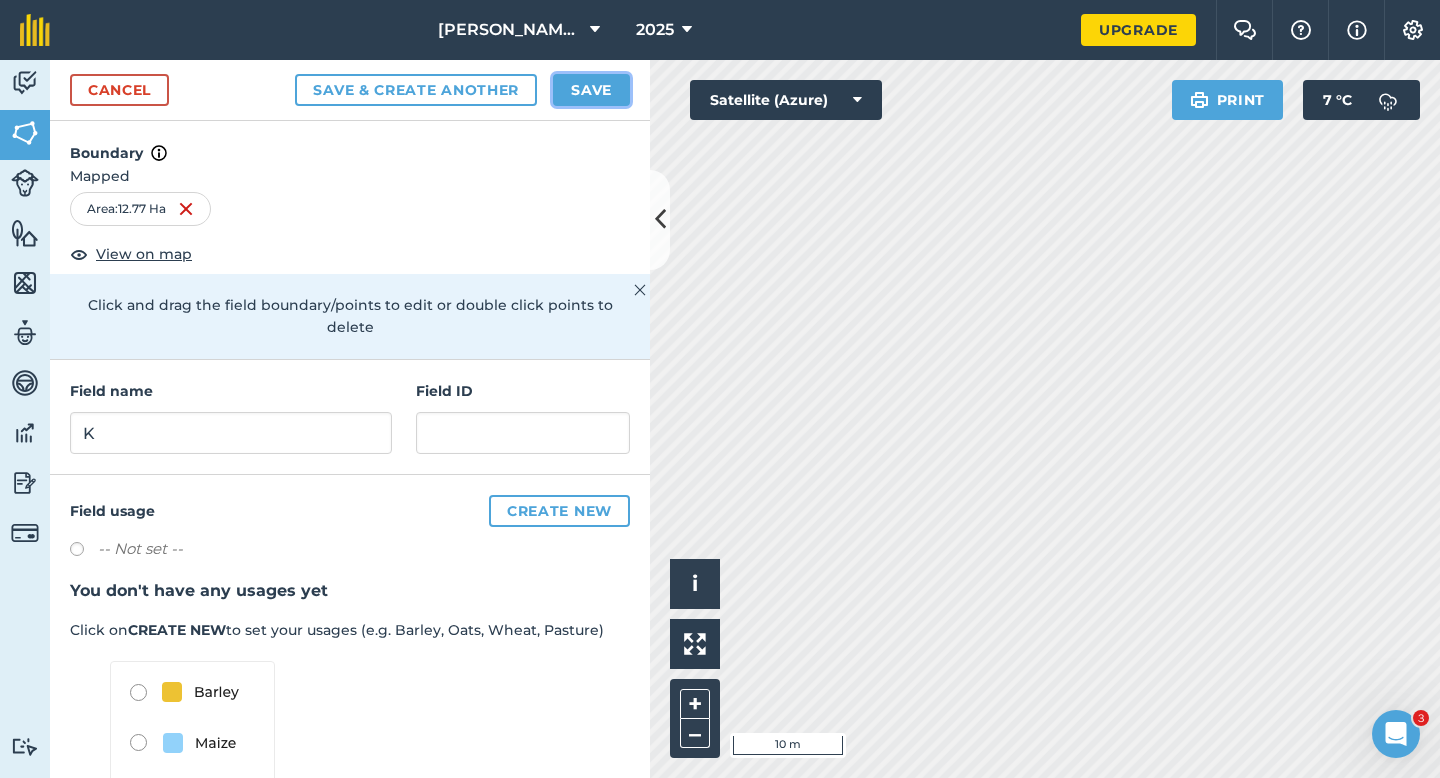 click on "Save" at bounding box center (591, 90) 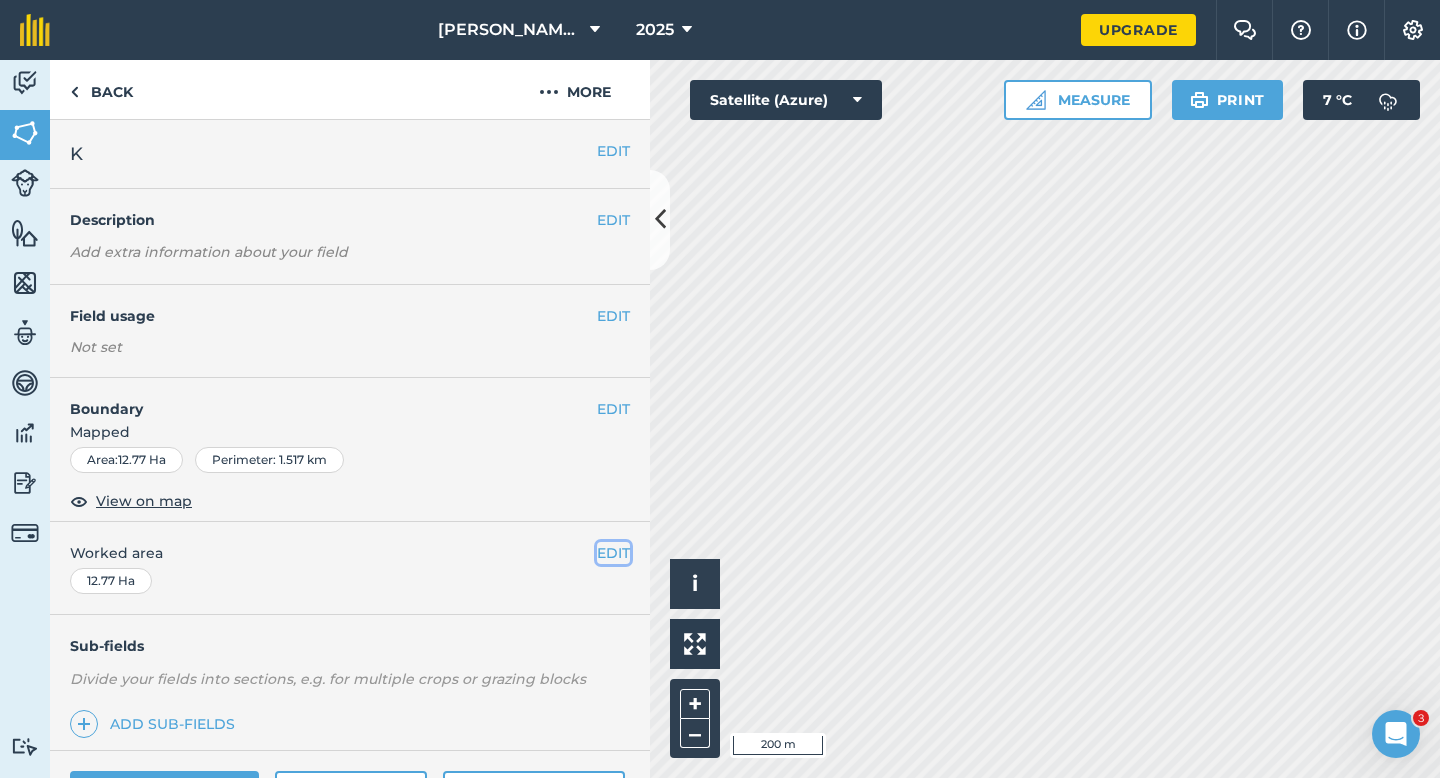 click on "EDIT" at bounding box center (613, 553) 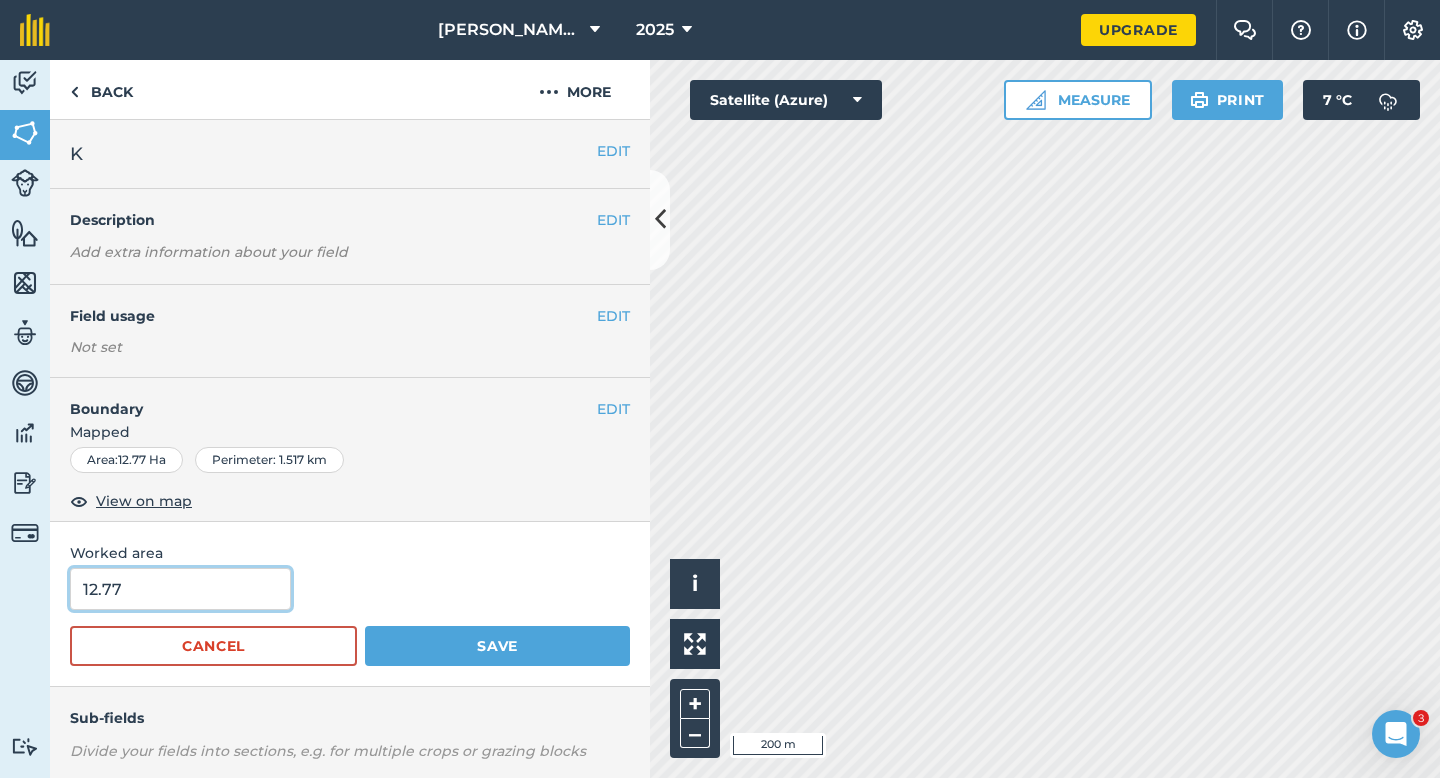 click on "12.77" at bounding box center (180, 589) 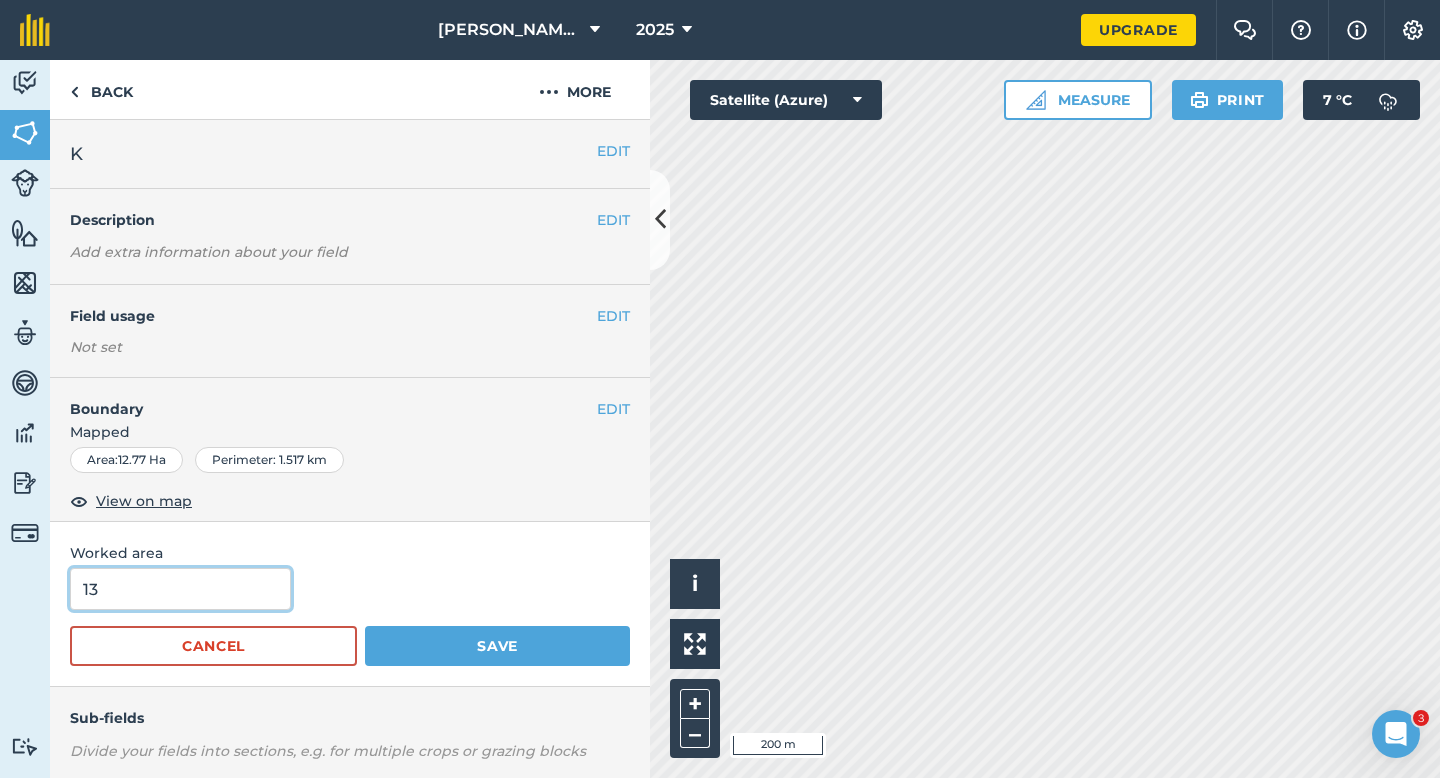 click on "13" at bounding box center [180, 589] 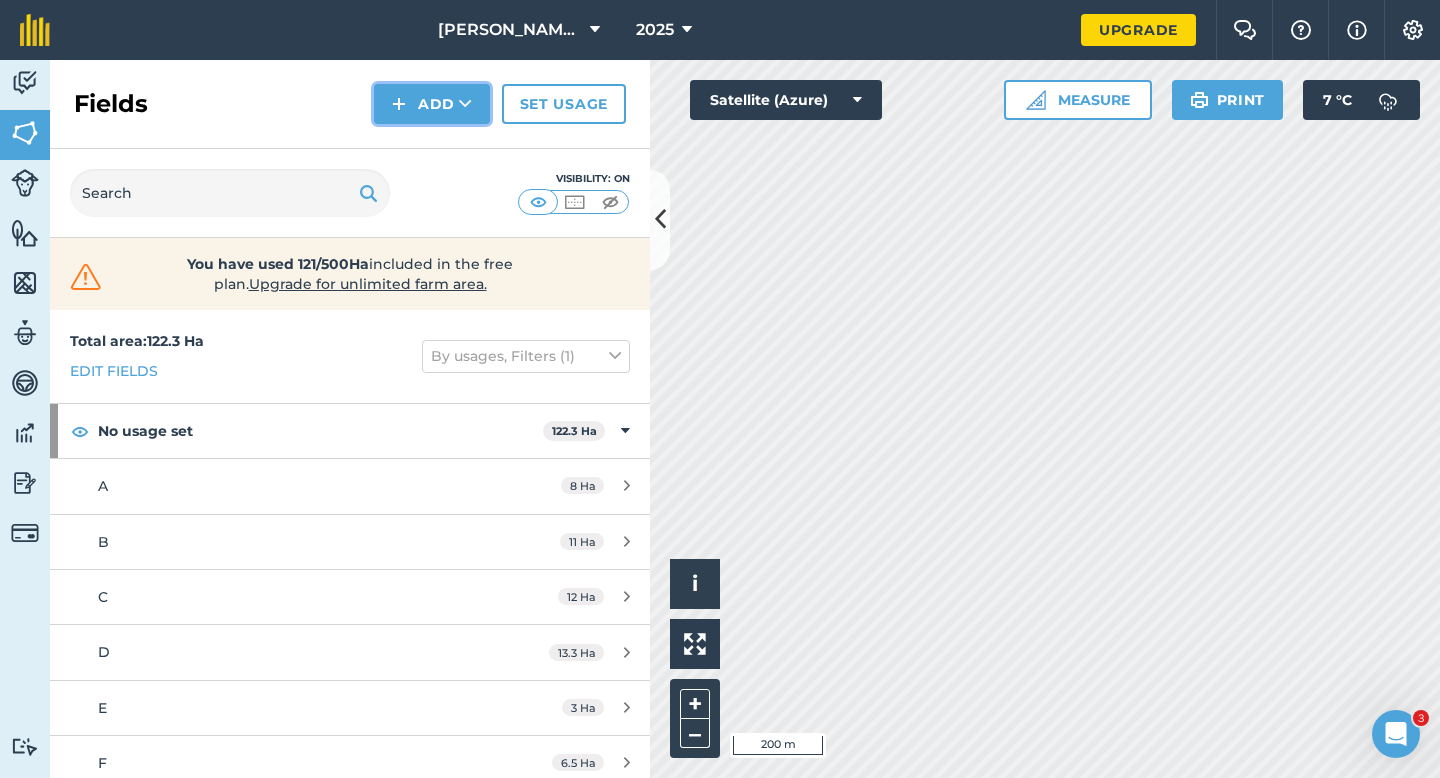 click on "Add" at bounding box center [432, 104] 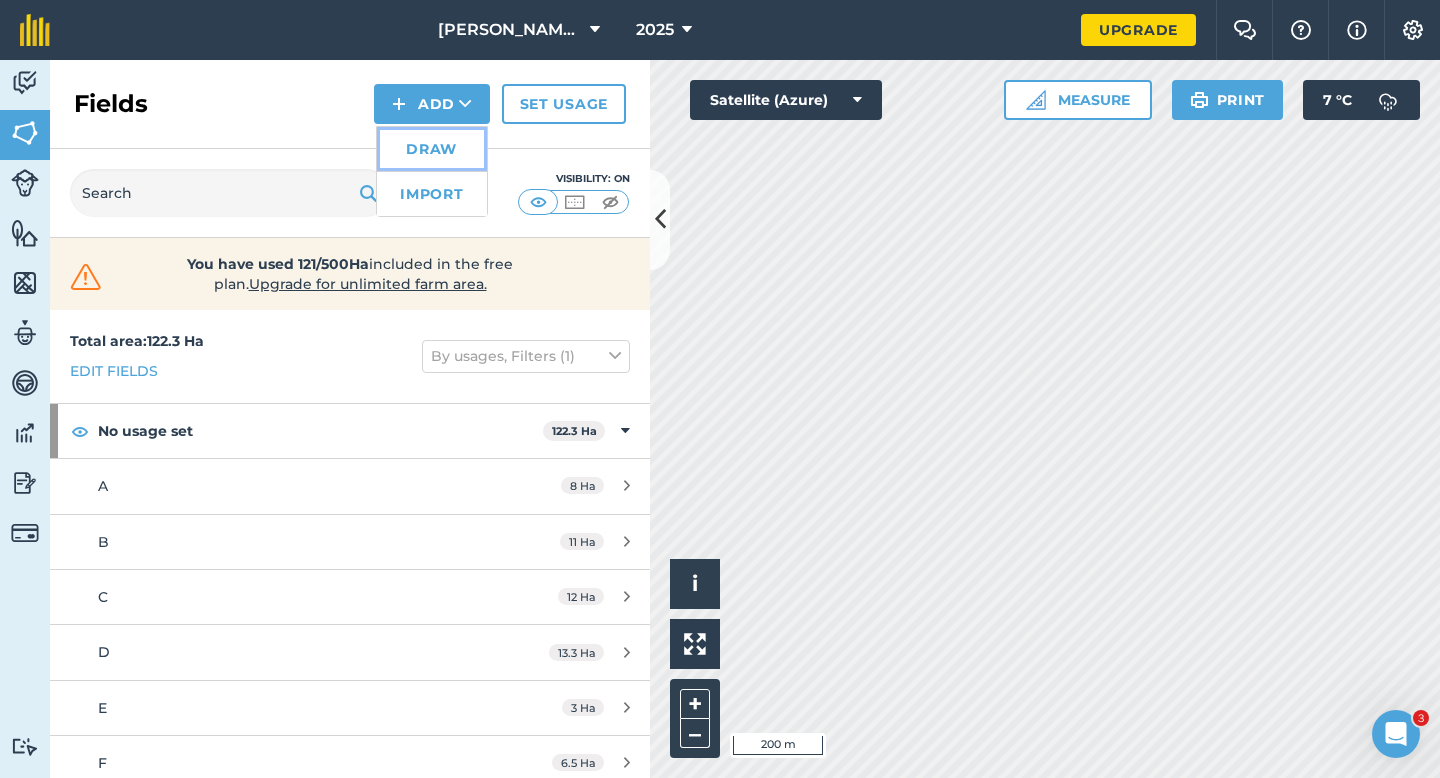 click on "Draw" at bounding box center [432, 149] 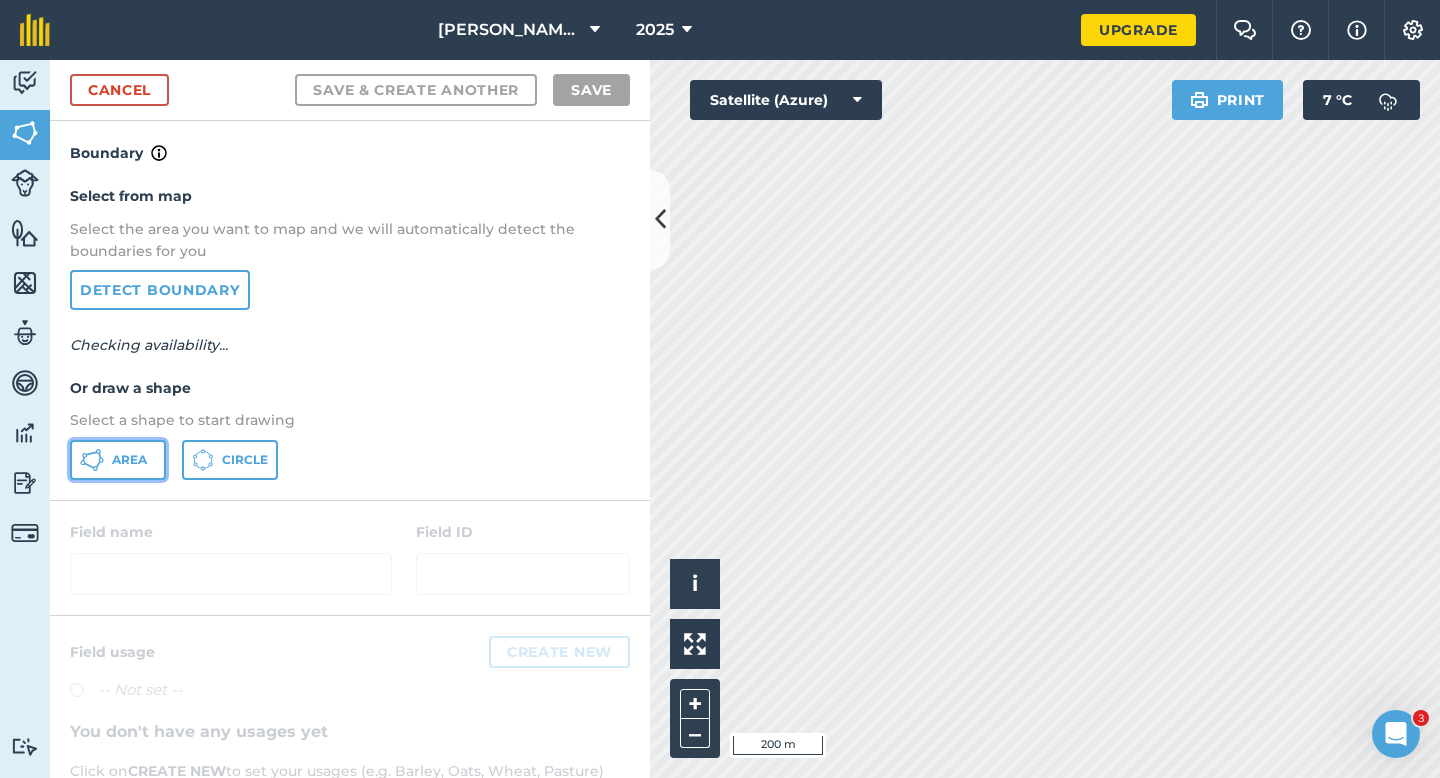 click on "Area" at bounding box center [118, 460] 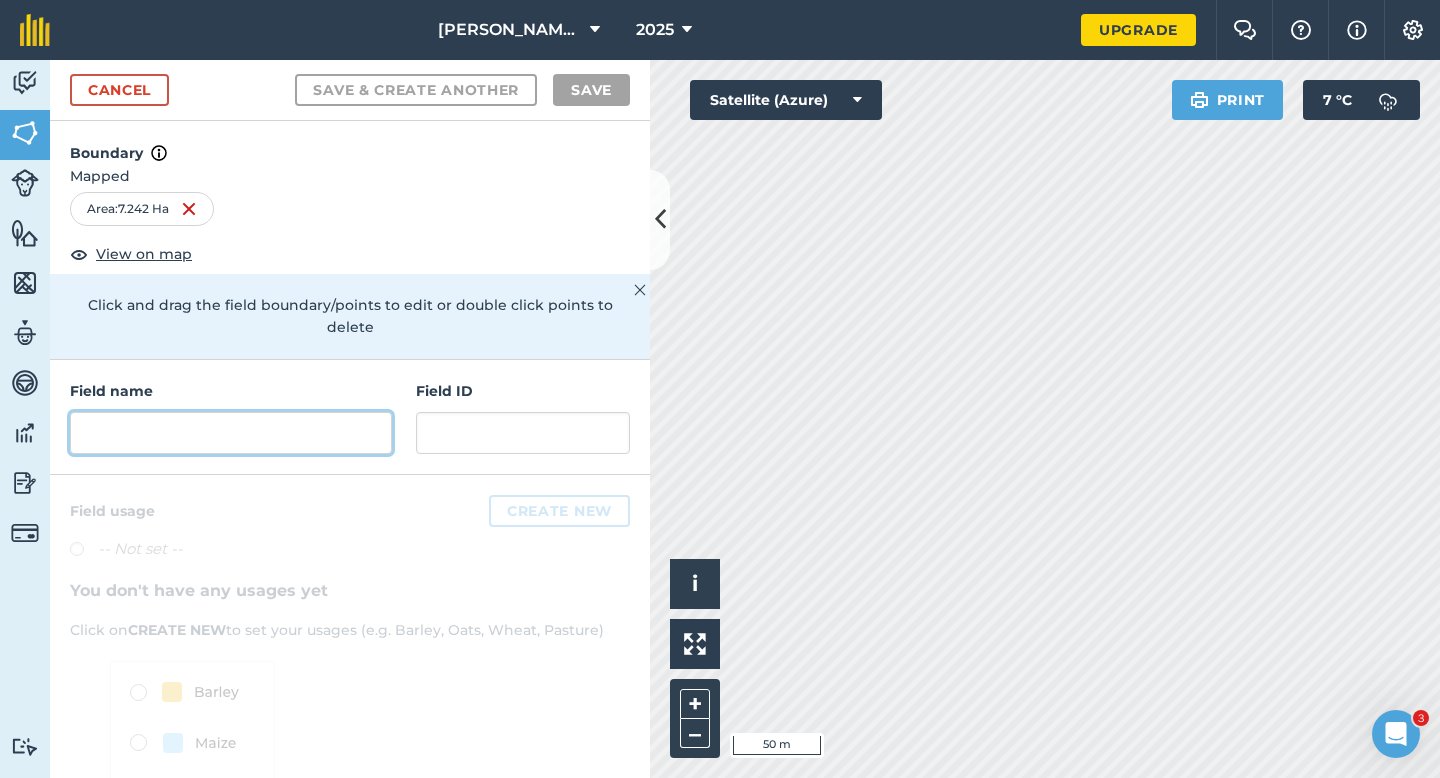 click at bounding box center [231, 433] 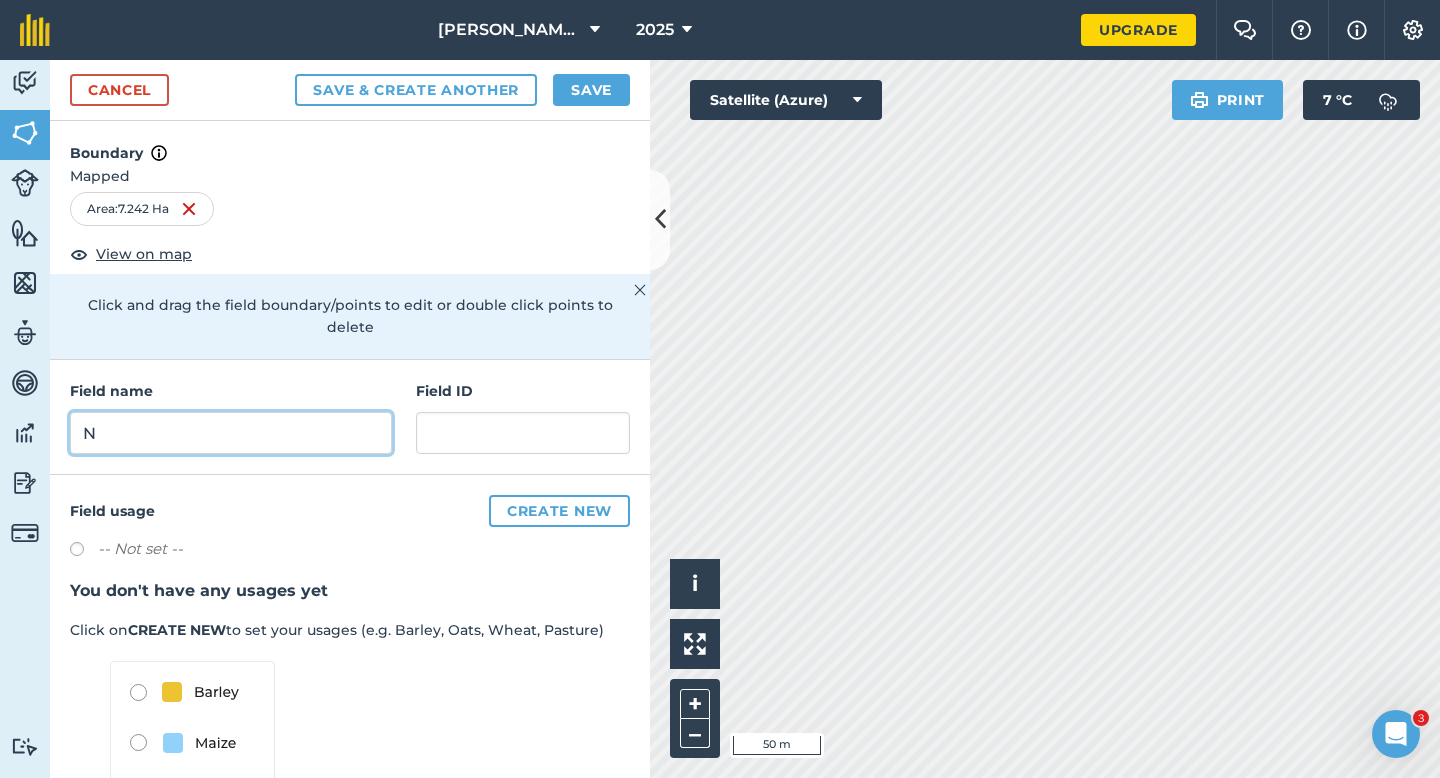 type on "N" 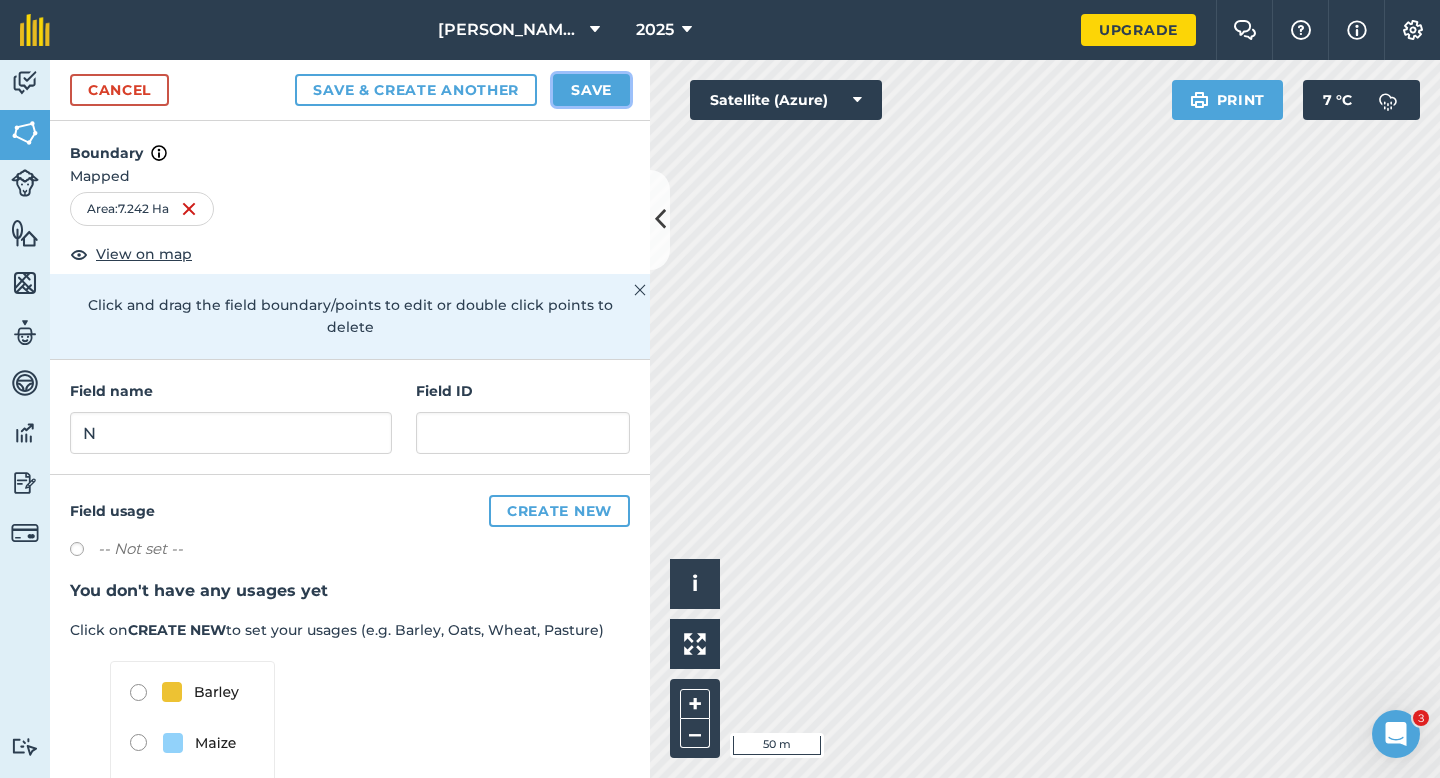 click on "Save" at bounding box center (591, 90) 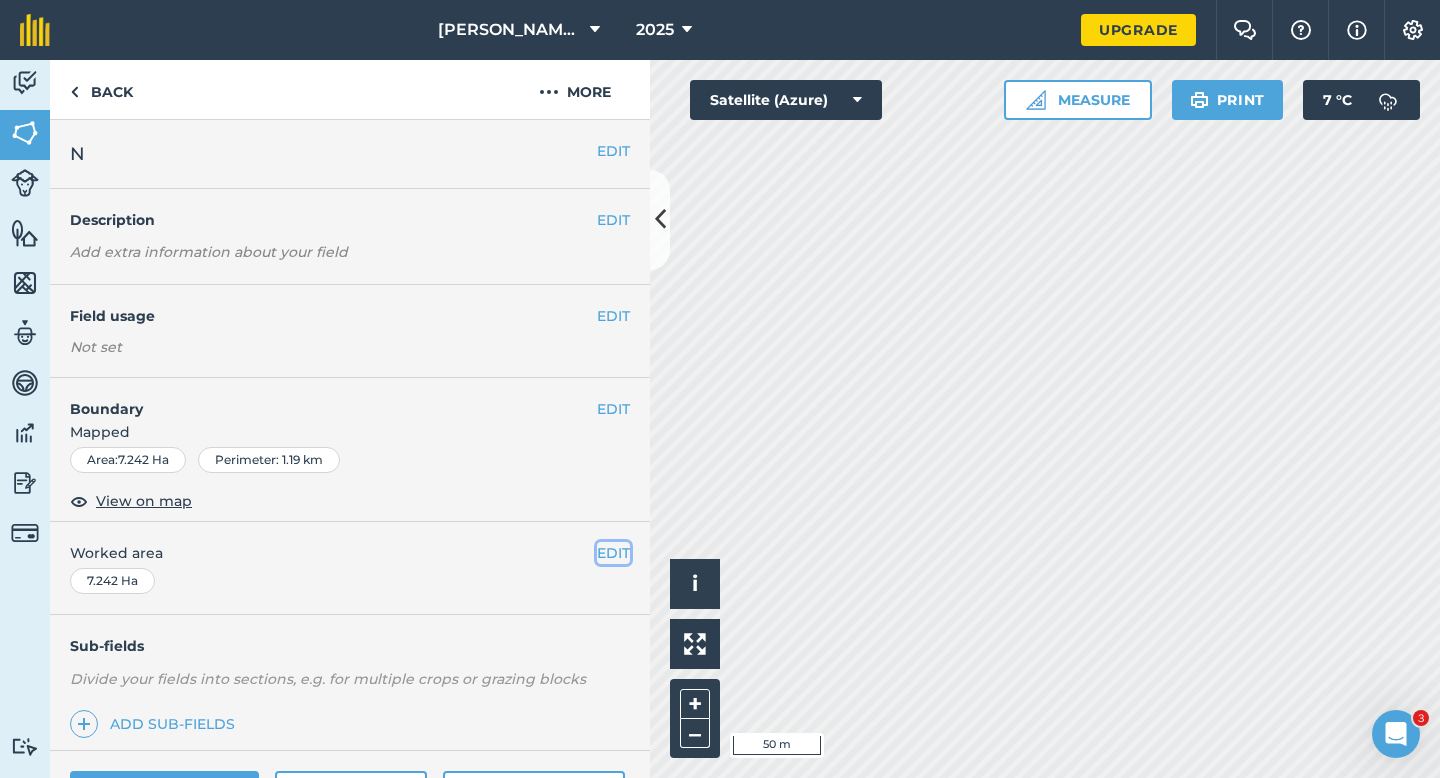 click on "EDIT" at bounding box center [613, 553] 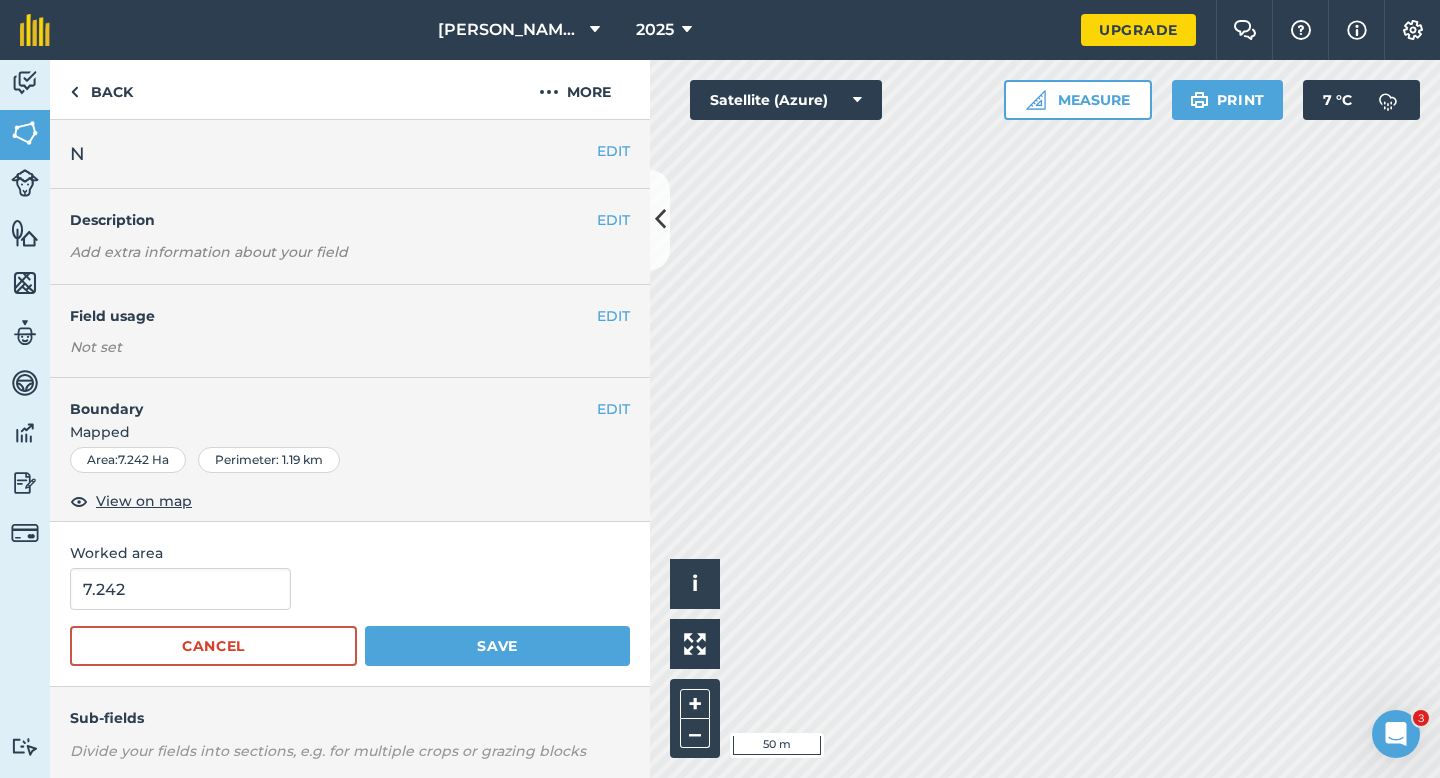 click on "Worked area" at bounding box center [350, 553] 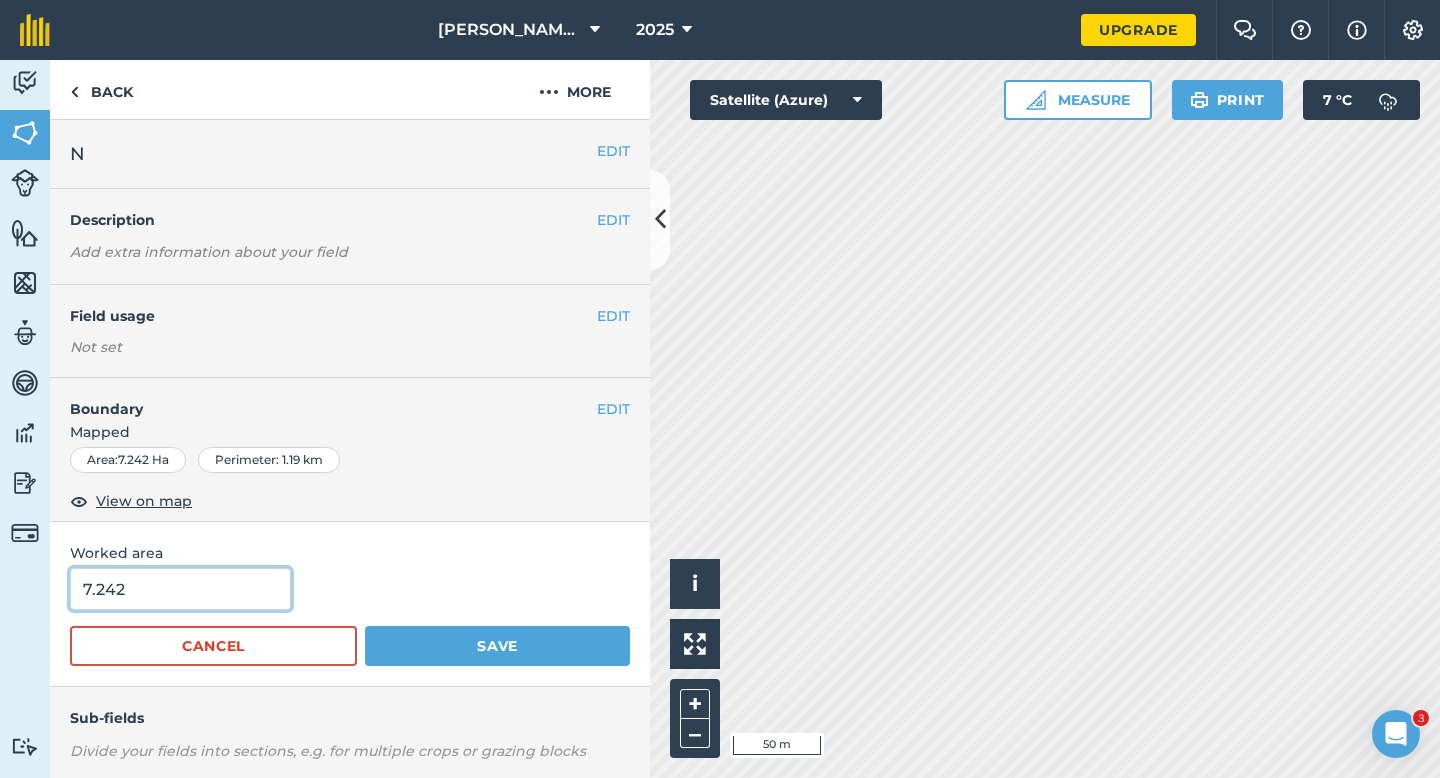 click on "7.242" at bounding box center (180, 589) 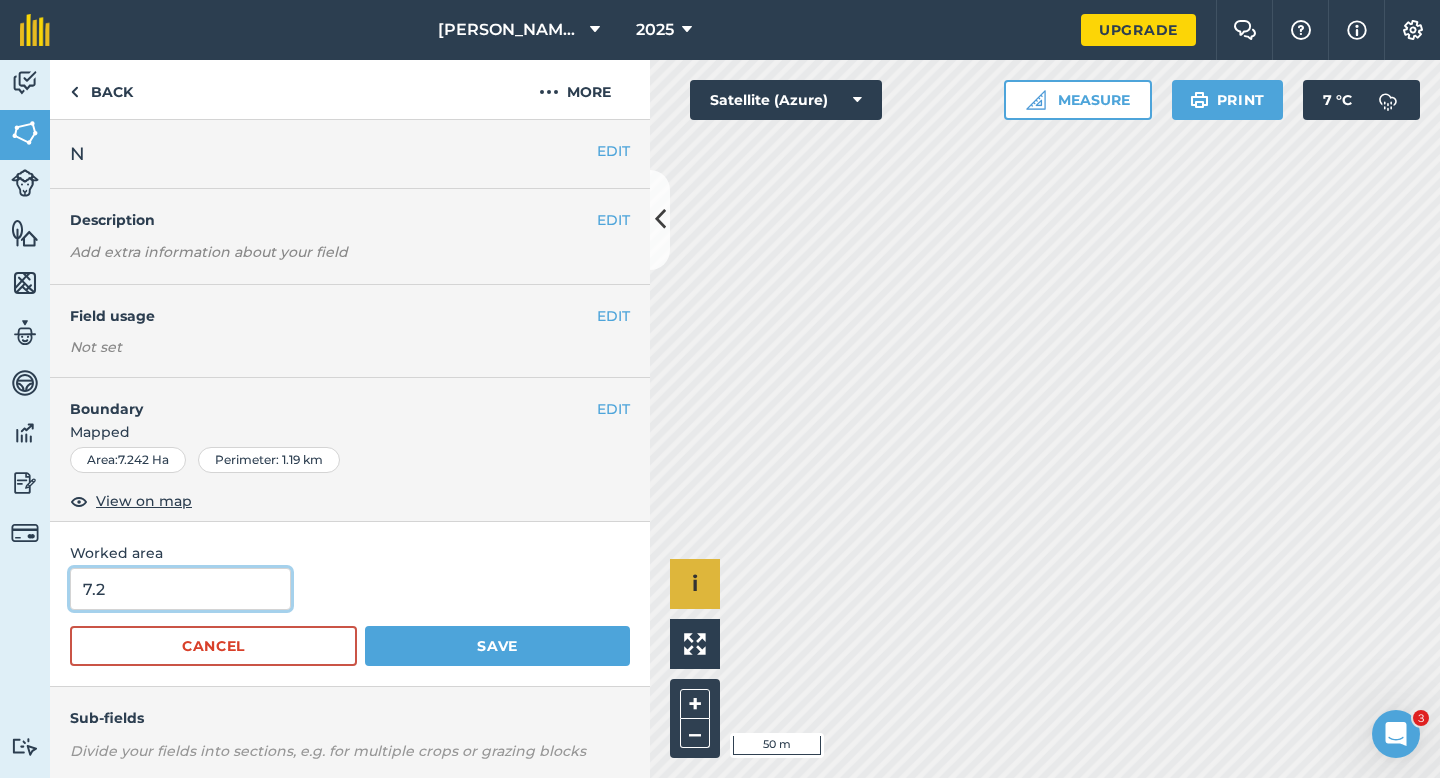 type on "7.2" 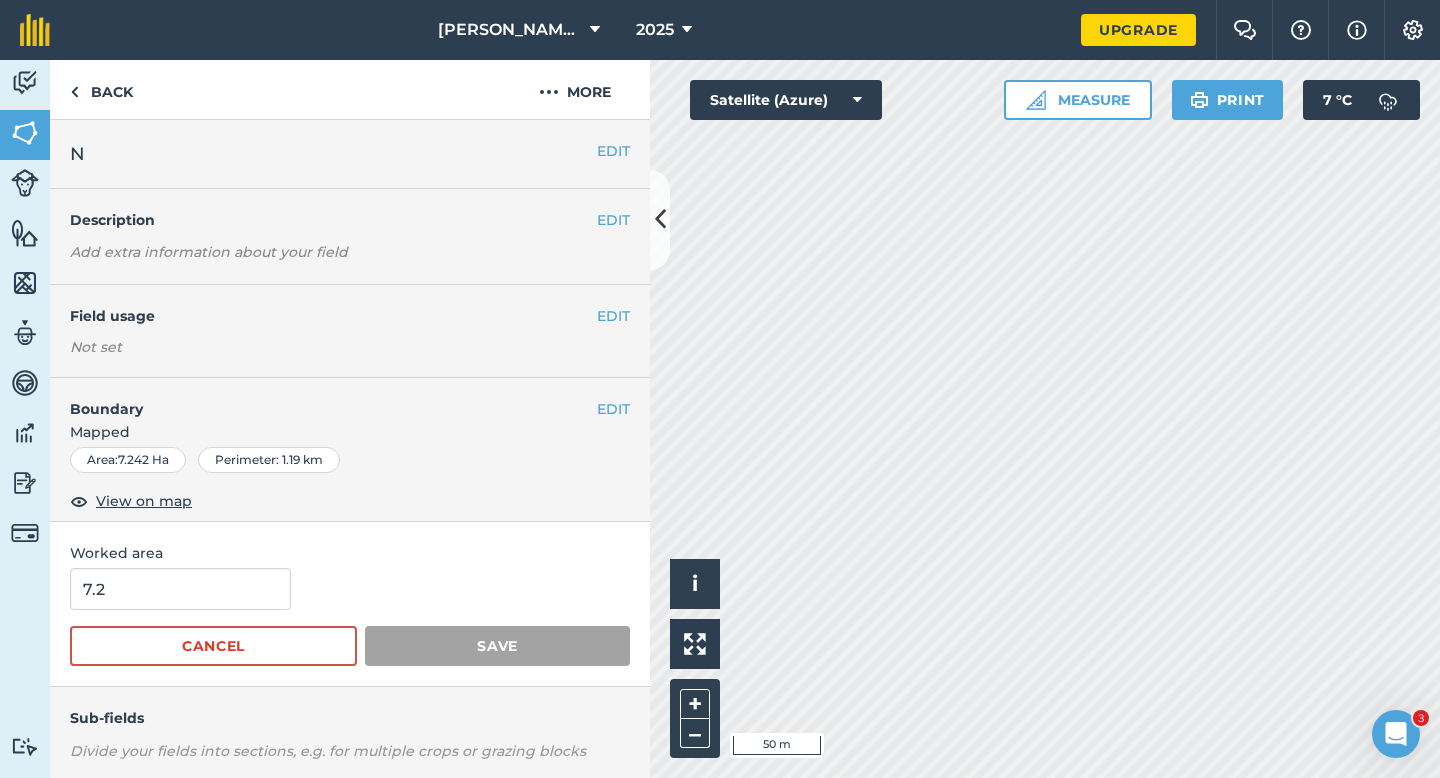 click on "Activity Fields Livestock Features Maps Team Vehicles Data Reporting Billing Tutorials Tutorials   Back   More EDIT N EDIT Description Add extra information about your field EDIT Field usage Not set EDIT Boundary   Mapped Area :  7.242   Ha Perimeter :   1.19   km   View on map Worked area 7.2 Cancel Save Sub-fields   Divide your fields into sections, e.g. for multiple crops or grazing blocks   Add sub-fields Add field job Add note   Field Health To-Do Field History Reports There are no outstanding tasks for this field. Click to start drawing i © 2025 TomTom, Microsoft 50 m + – Satellite (Azure) Measure Print 7   ° C" at bounding box center (720, 419) 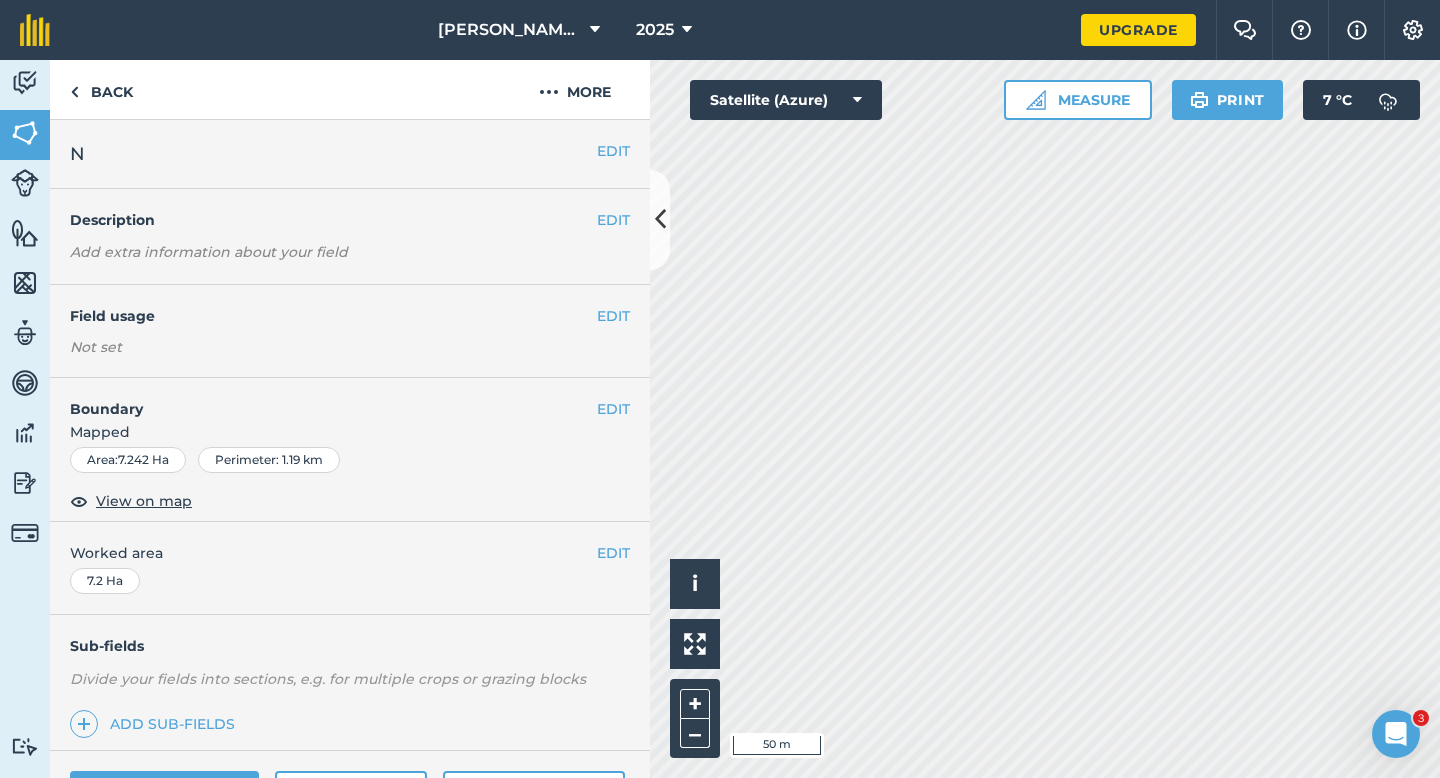 click on "Boundary" at bounding box center (323, 399) 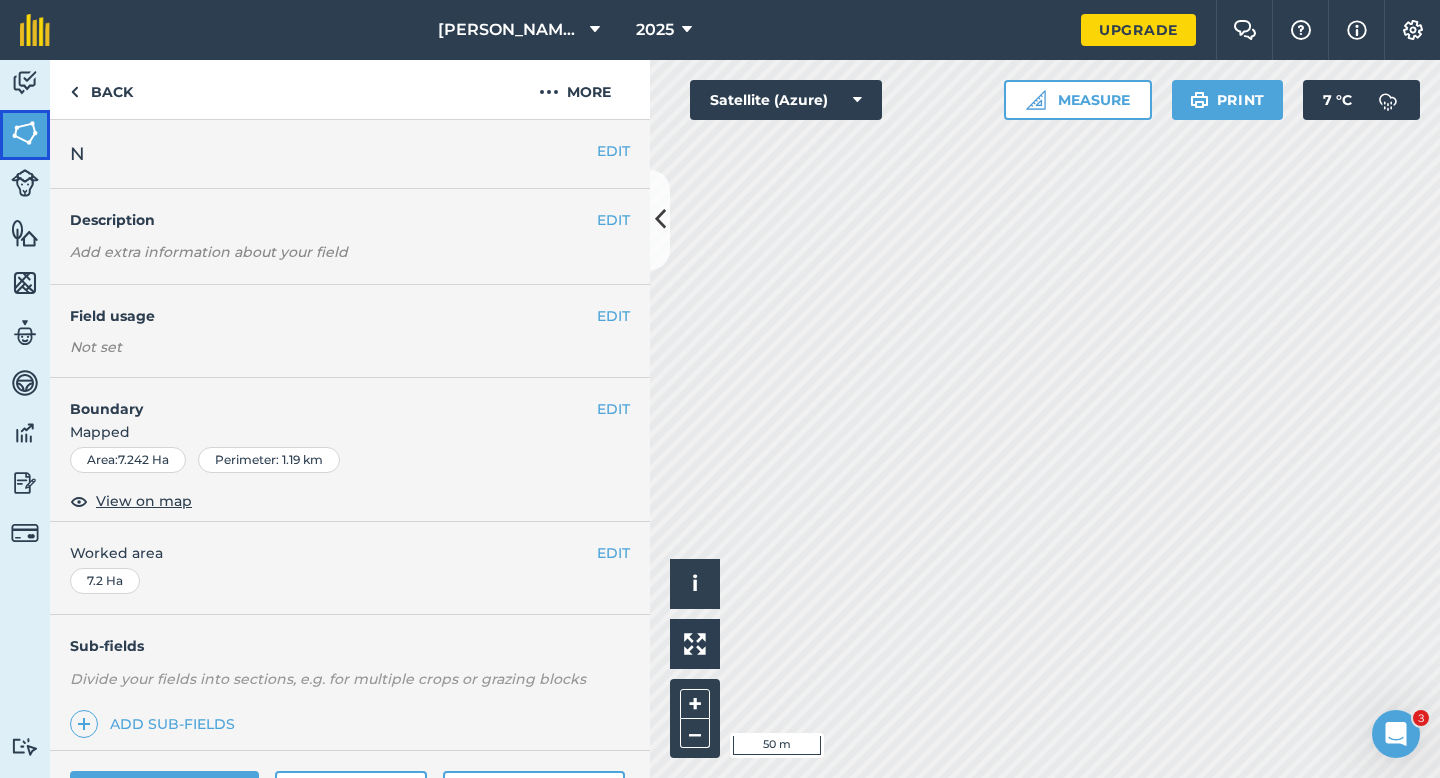 click at bounding box center (25, 133) 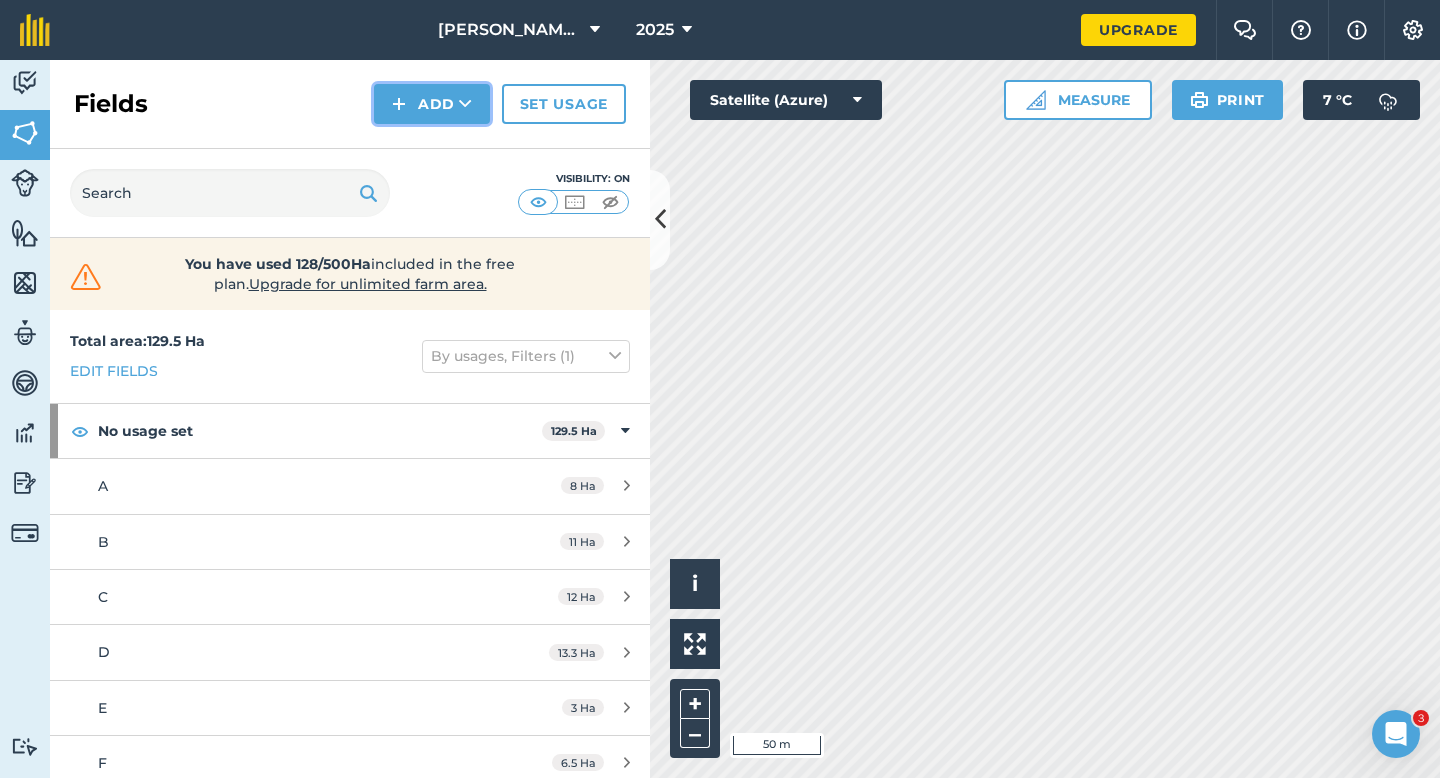 click on "Add" at bounding box center [432, 104] 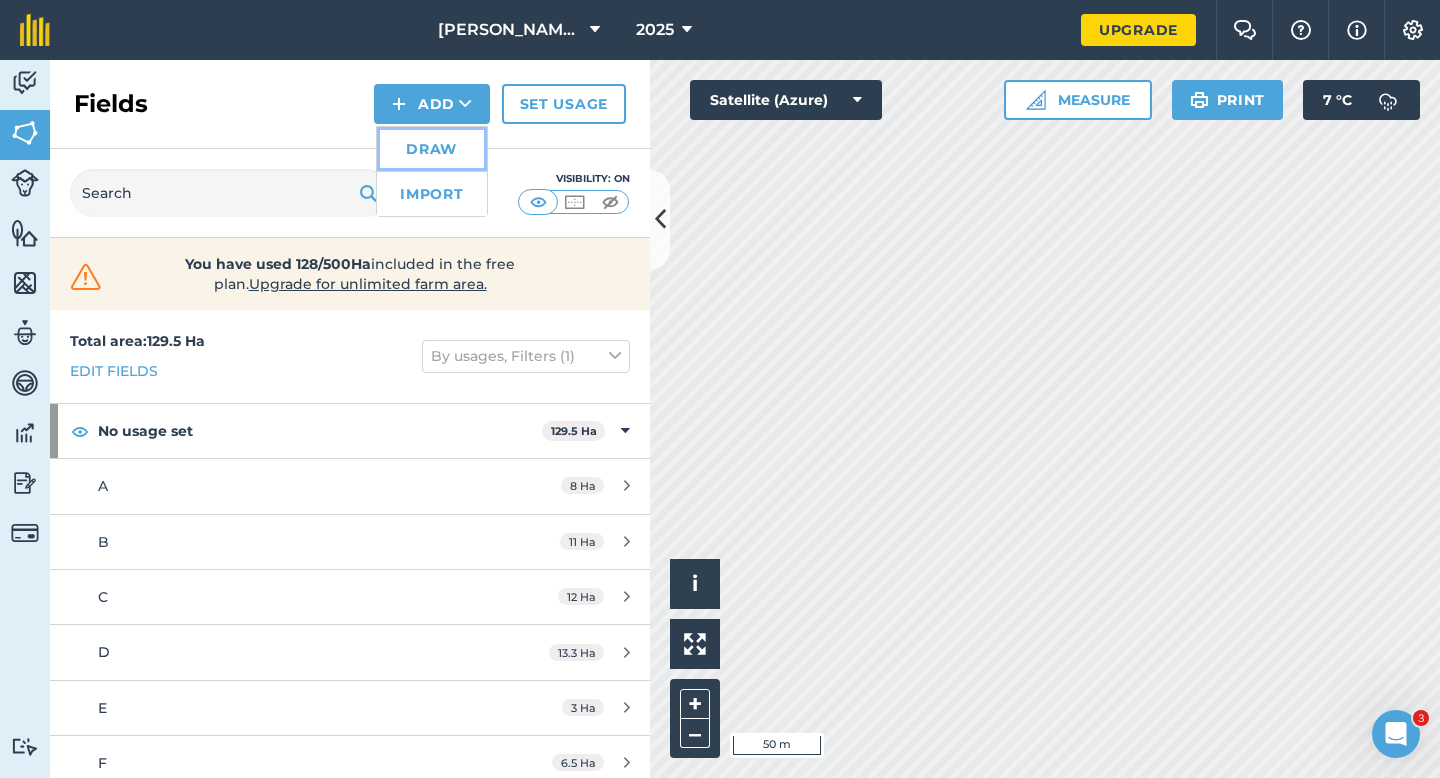 click on "Draw" at bounding box center [432, 149] 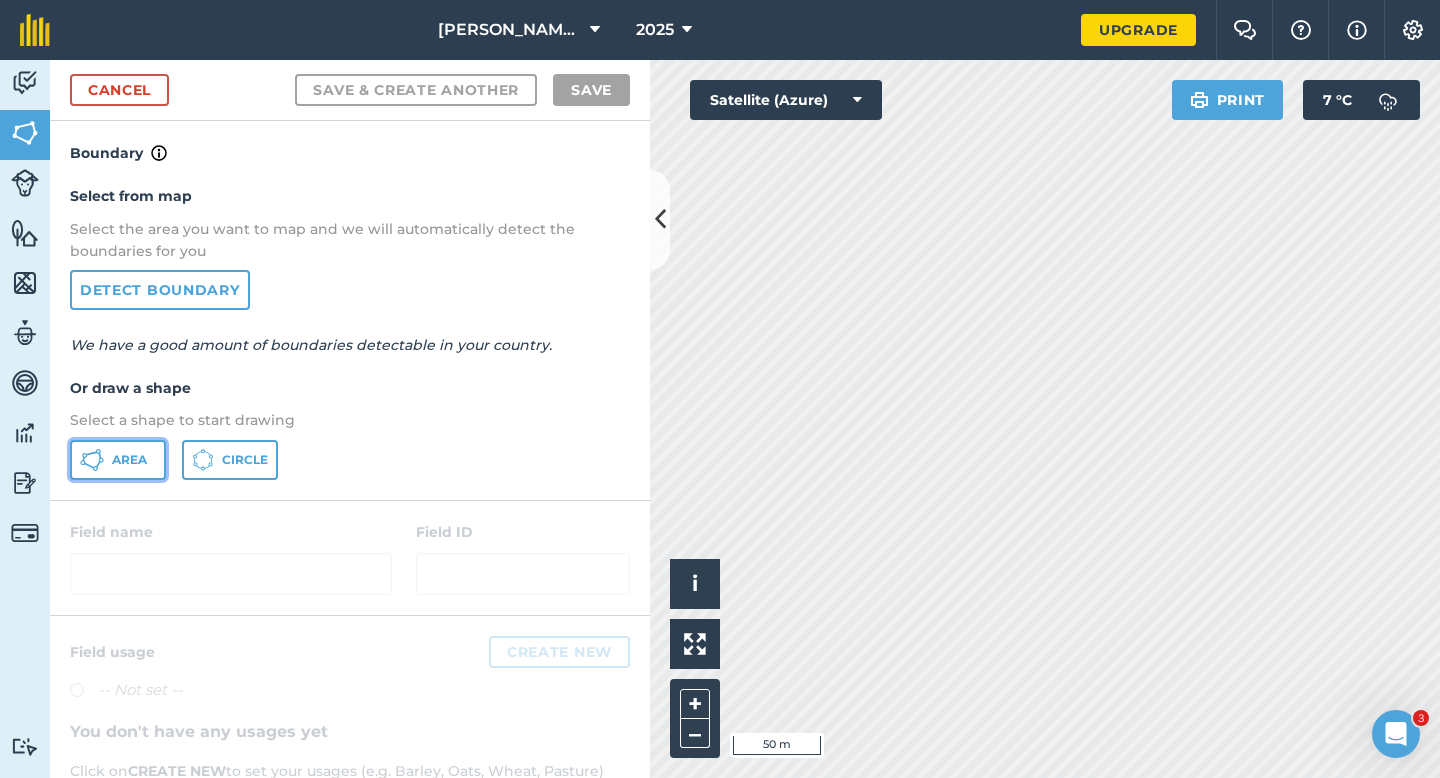 click on "Area" at bounding box center [129, 460] 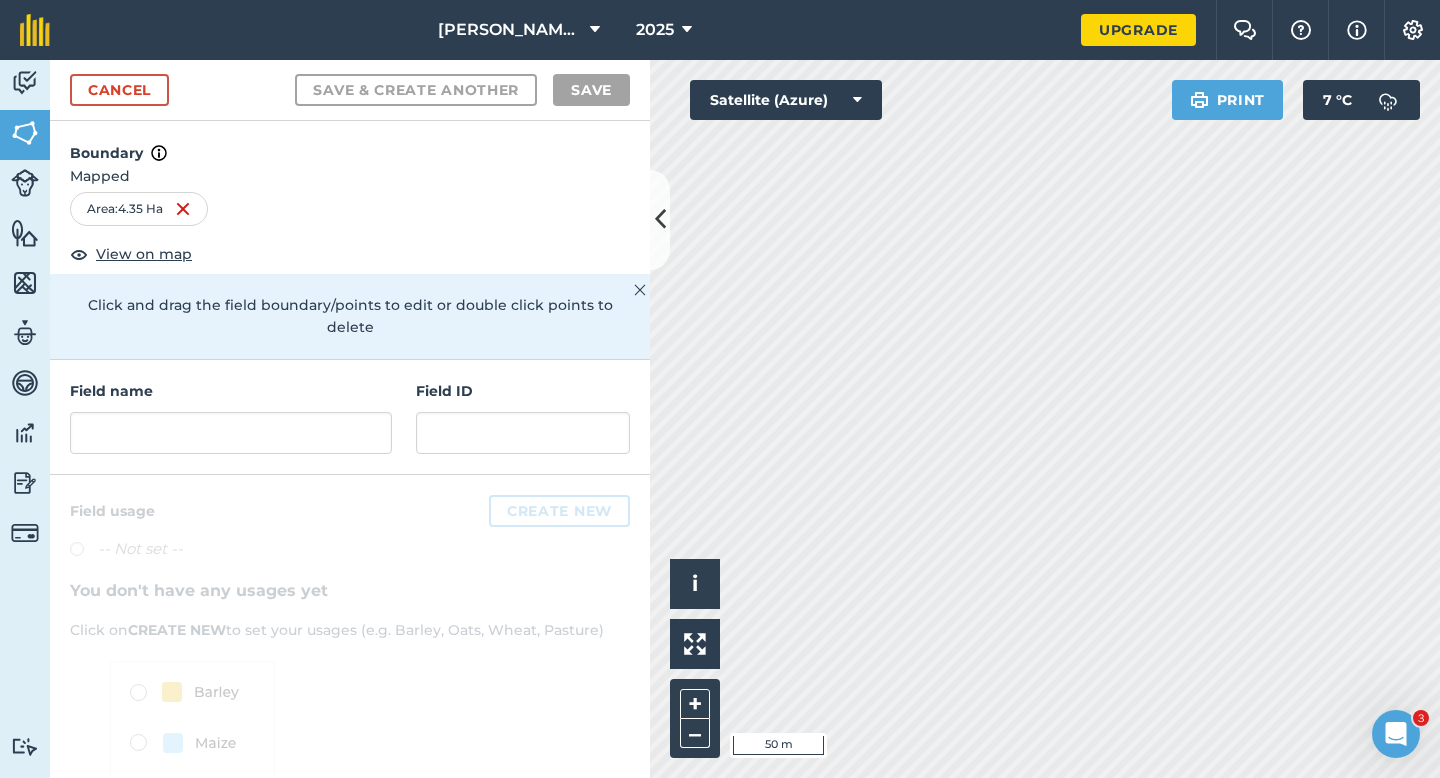 click on "Field name Field ID" at bounding box center (350, 417) 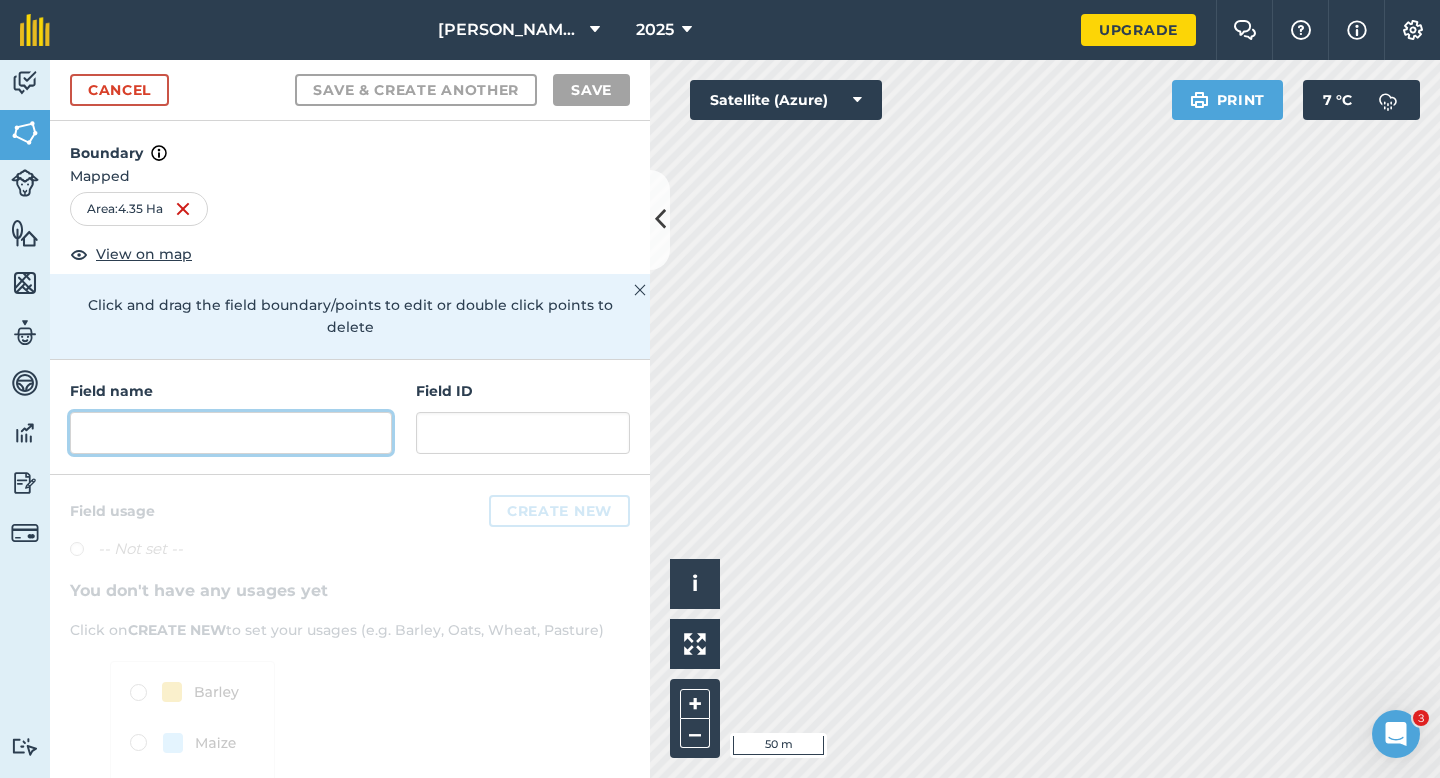 click at bounding box center (231, 433) 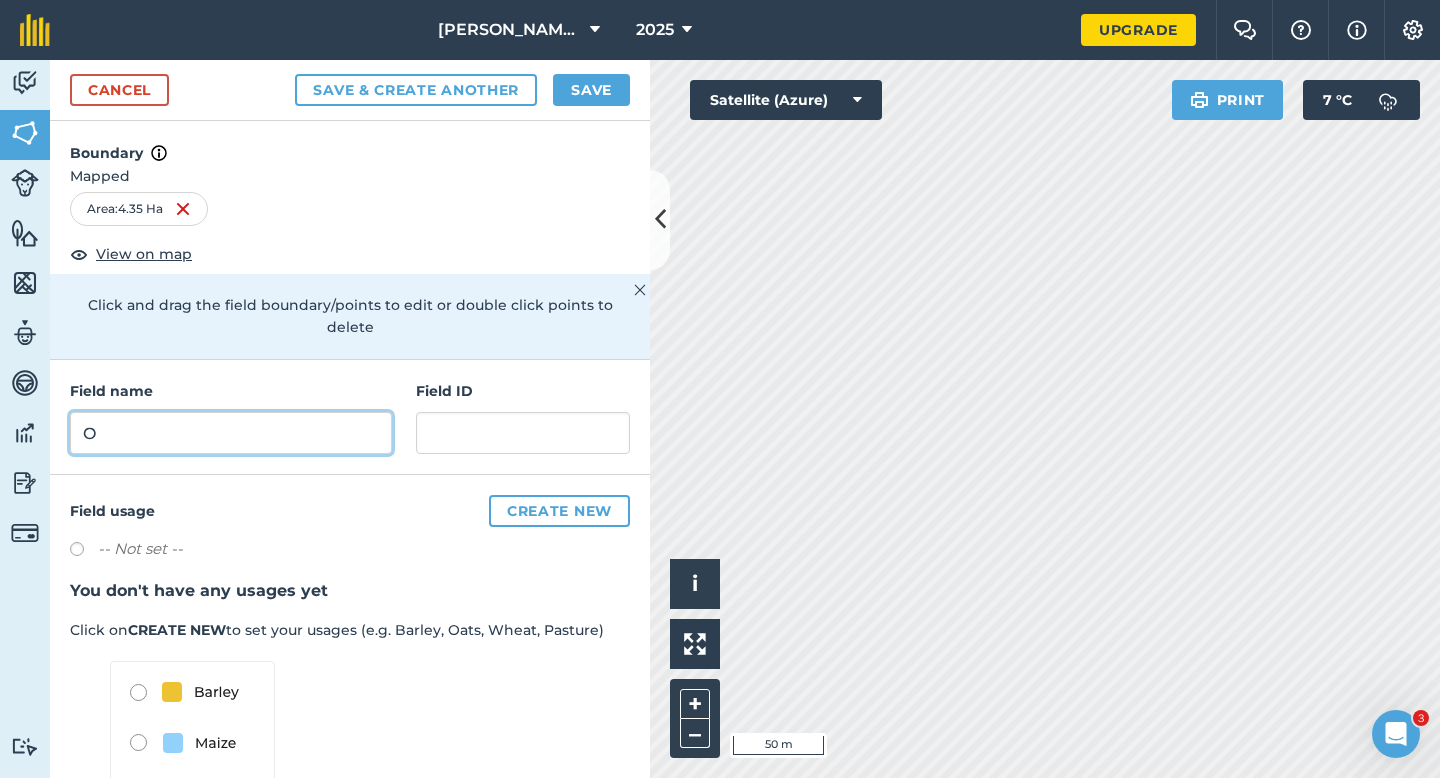type on "O" 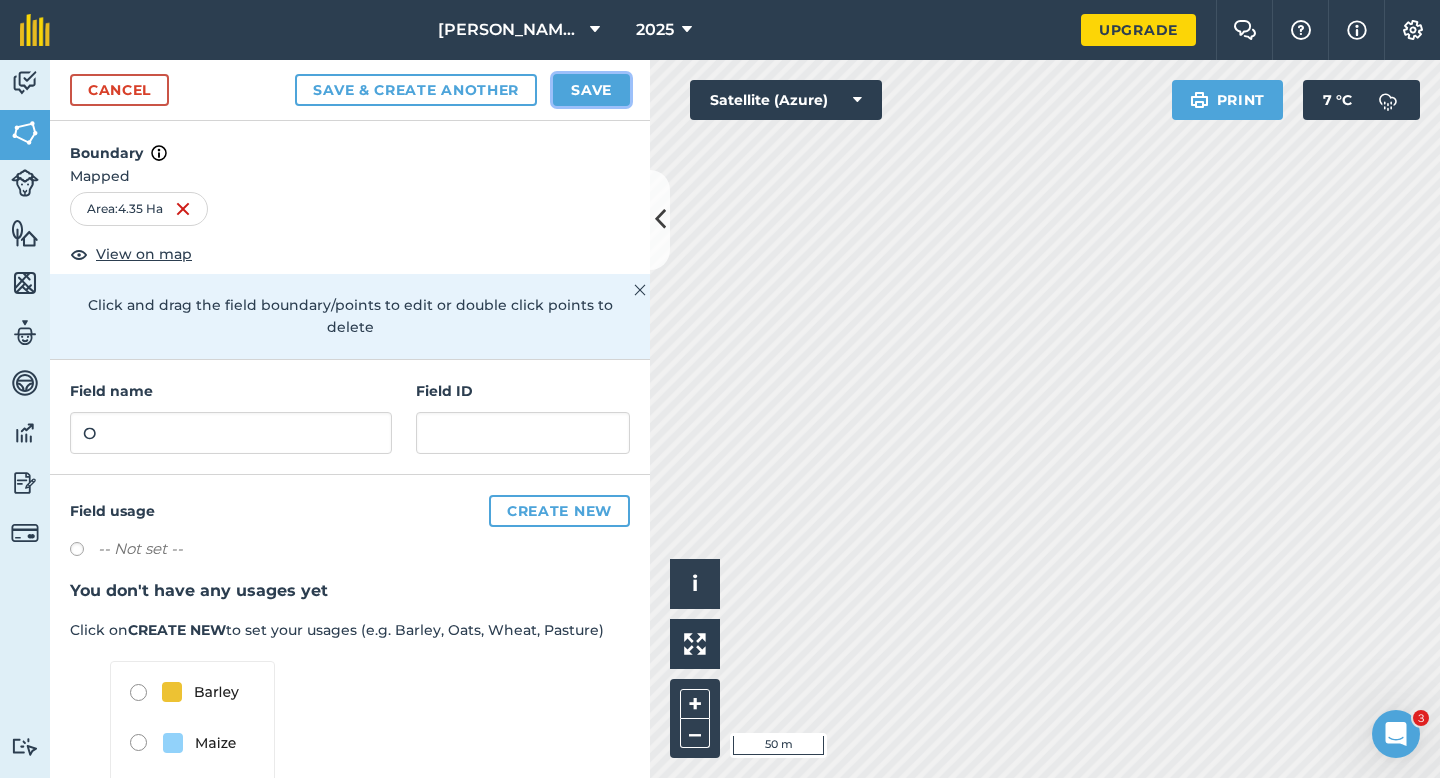 click on "Save" at bounding box center (591, 90) 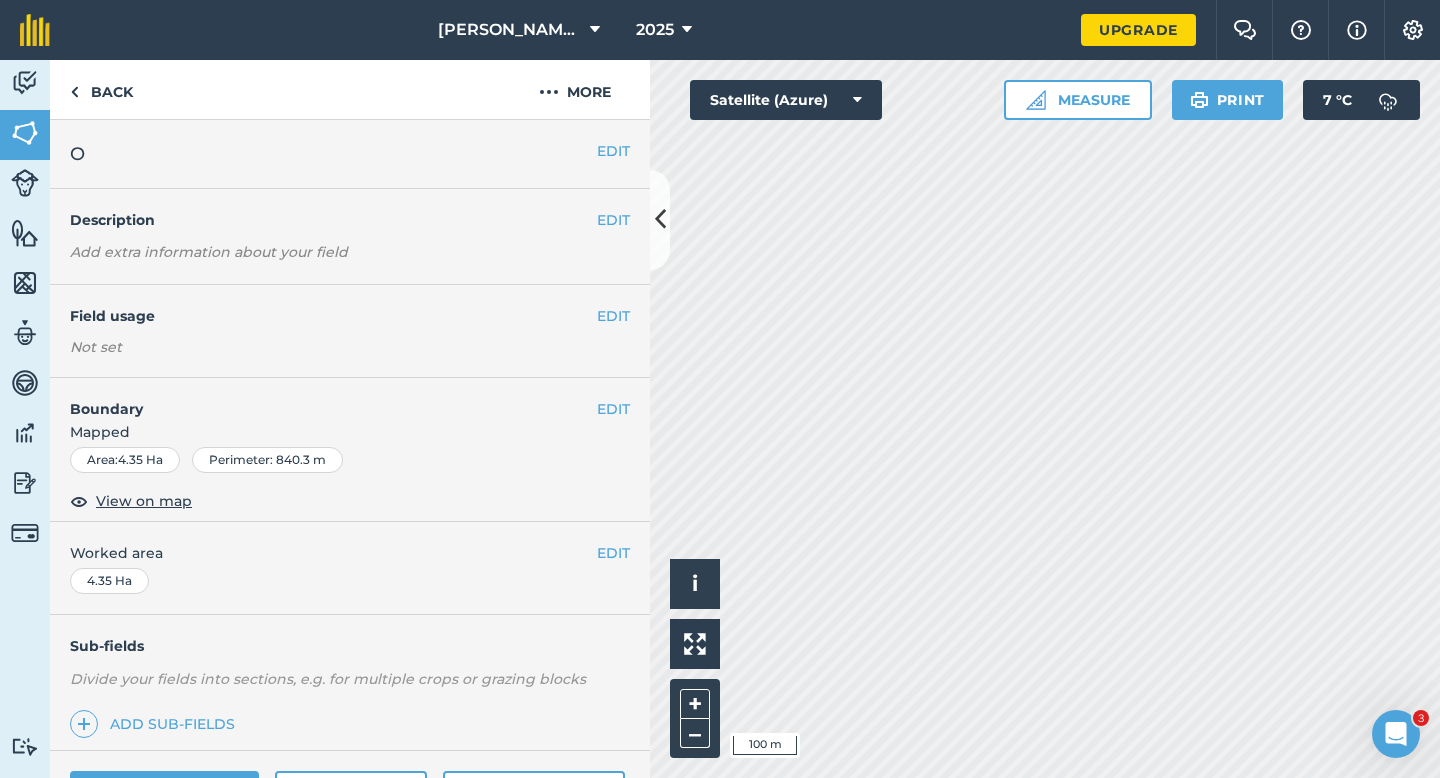 click on "Worked area" at bounding box center [350, 553] 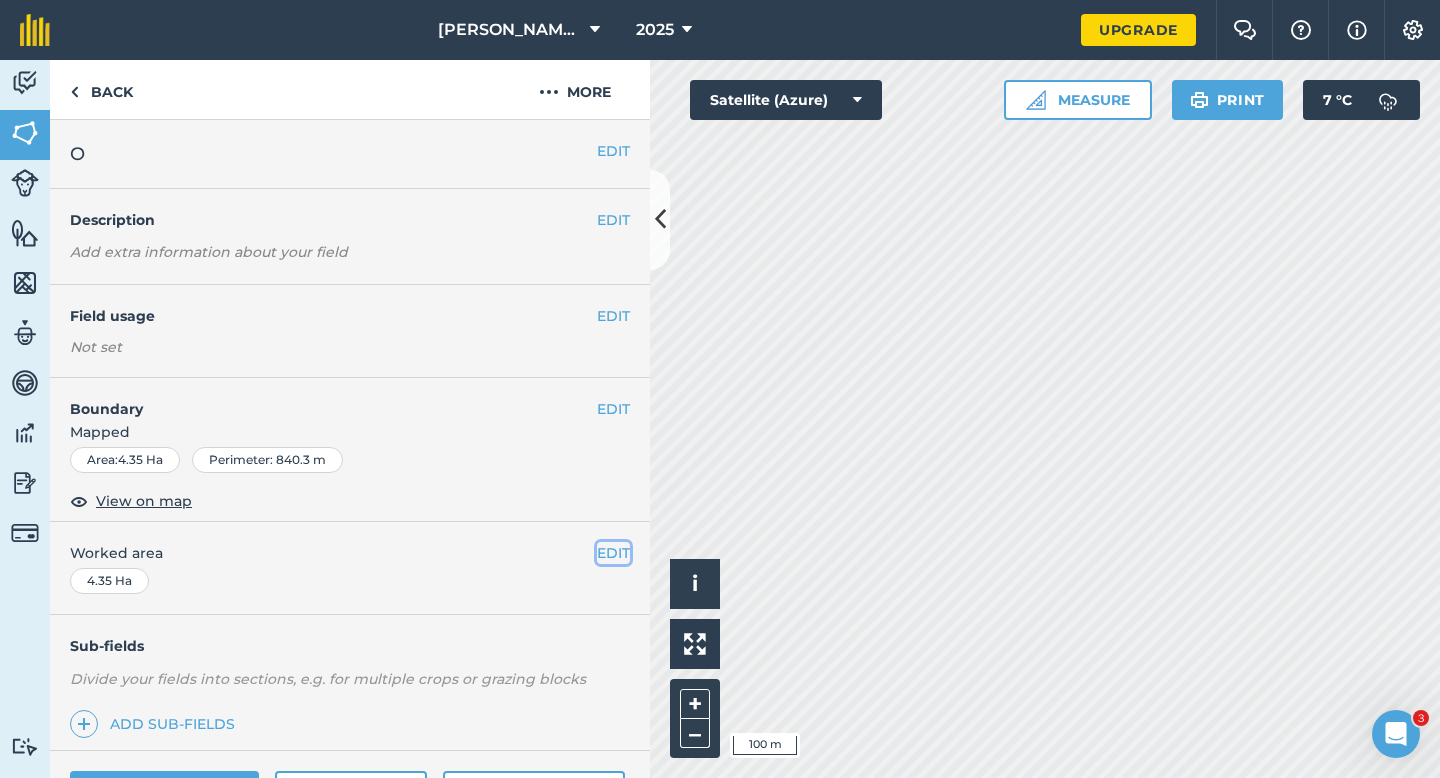 click on "EDIT" at bounding box center (613, 553) 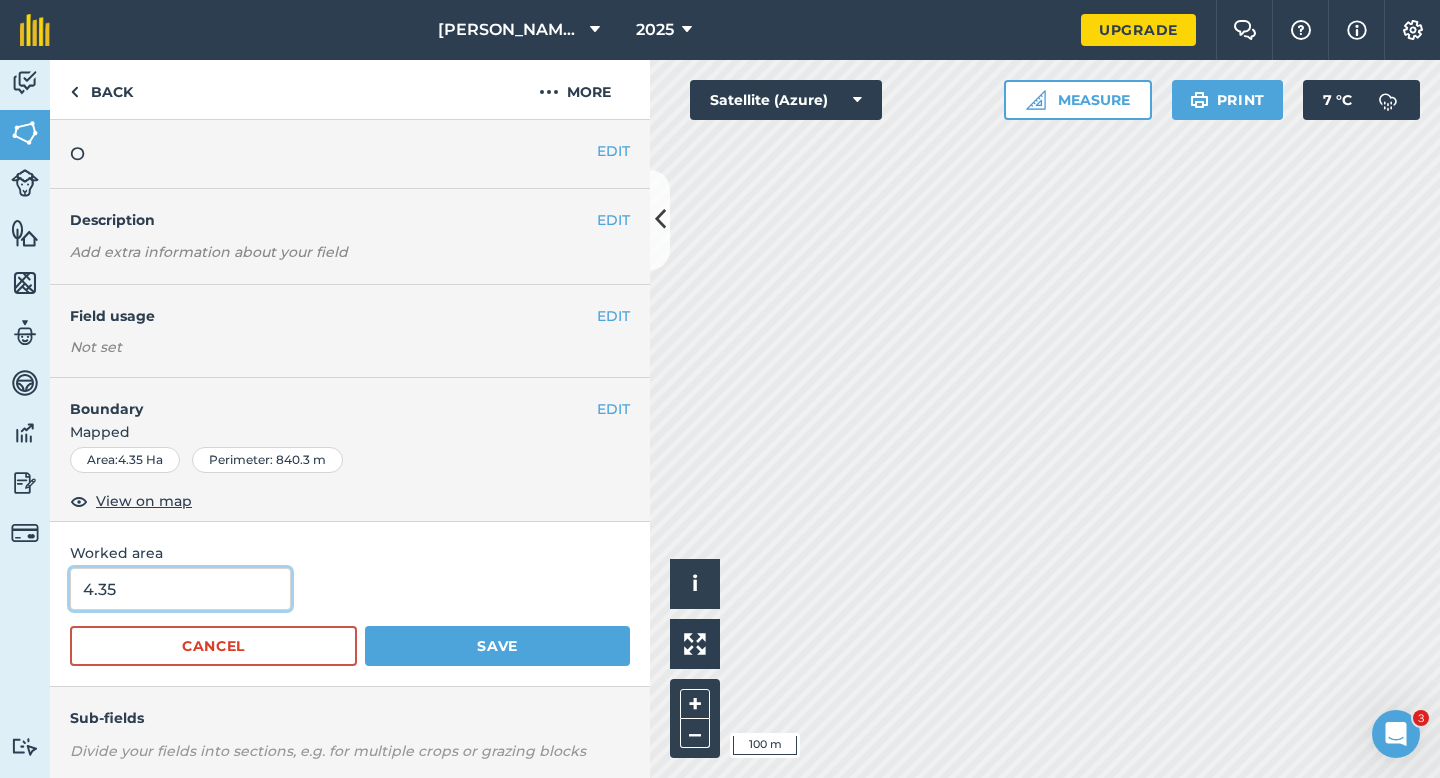 click on "4.35" at bounding box center [180, 589] 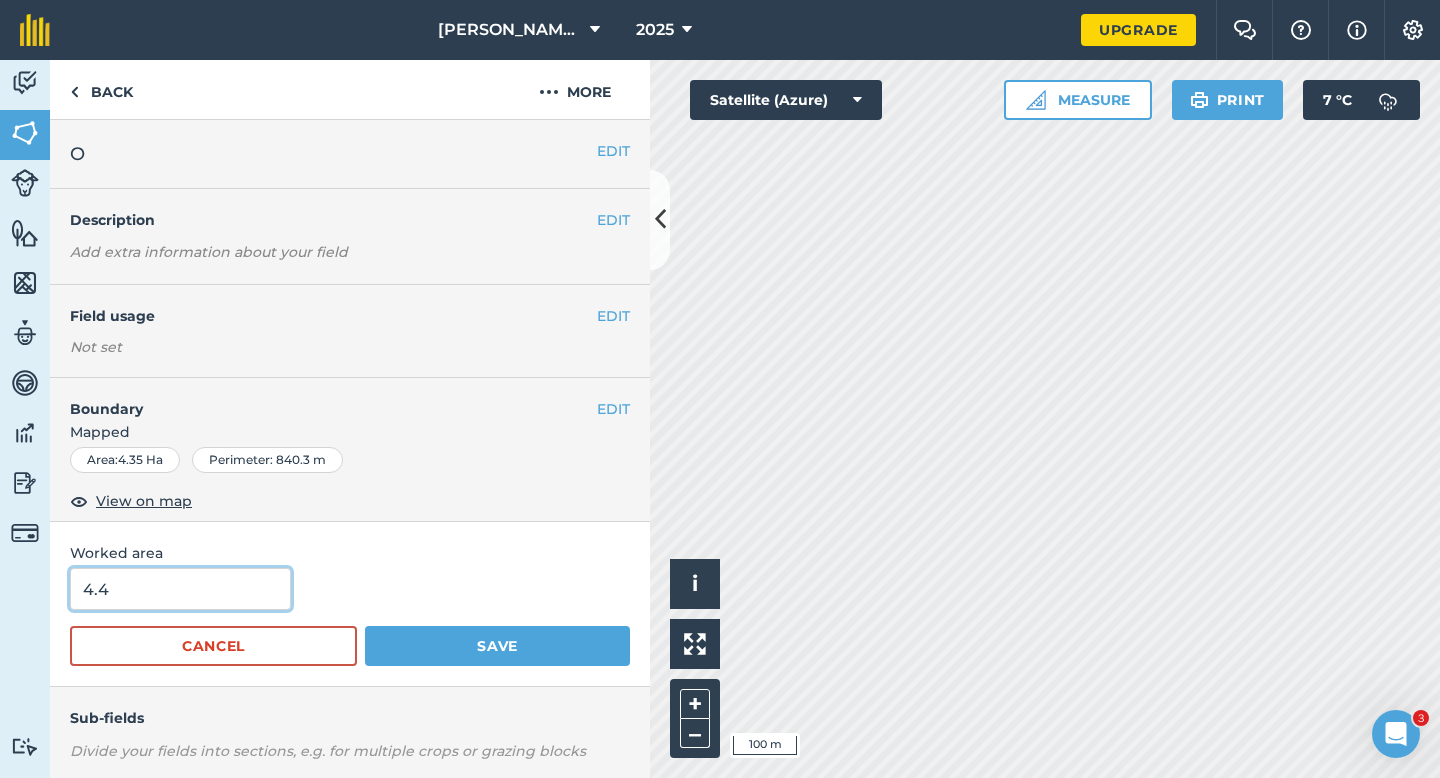 type on "4.4" 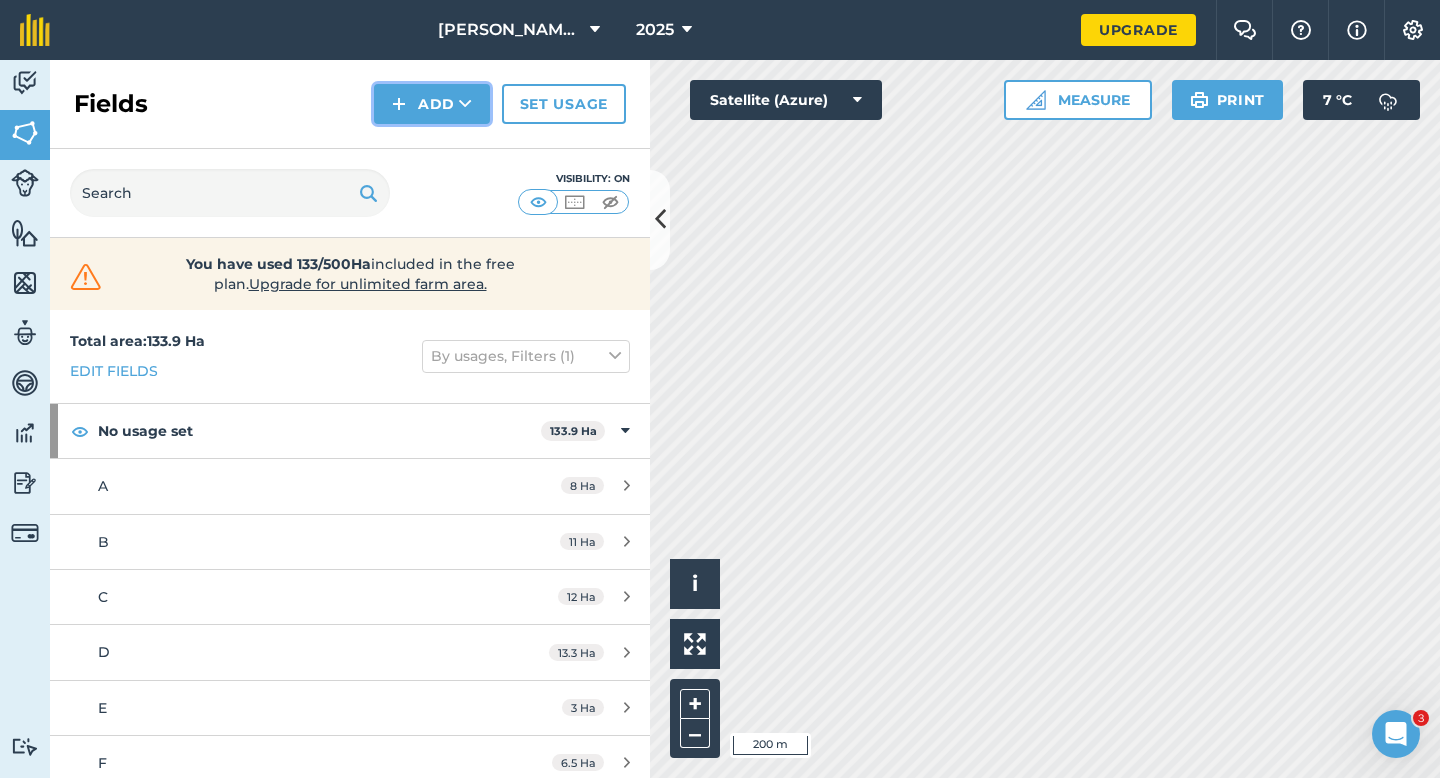 click on "Add" at bounding box center (432, 104) 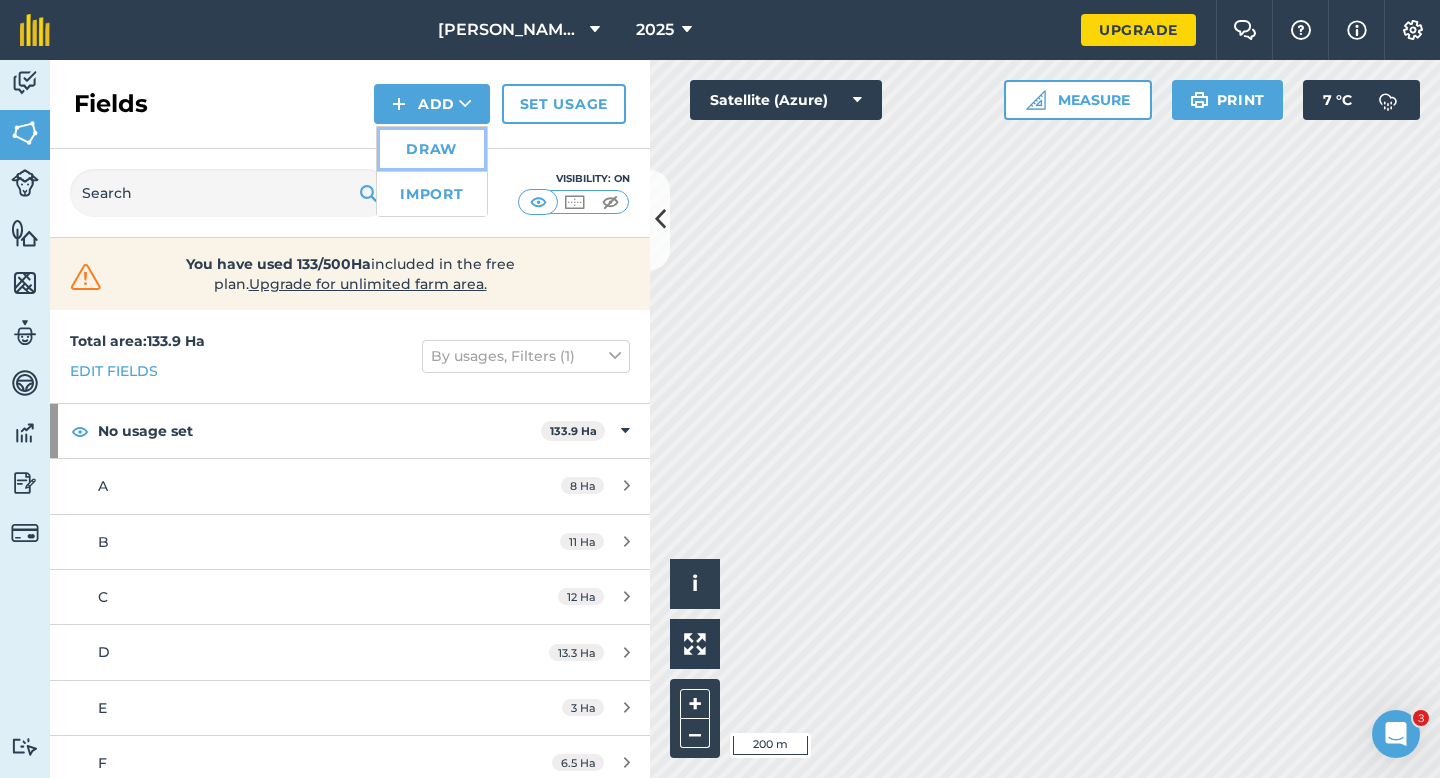 click on "Draw" at bounding box center (432, 149) 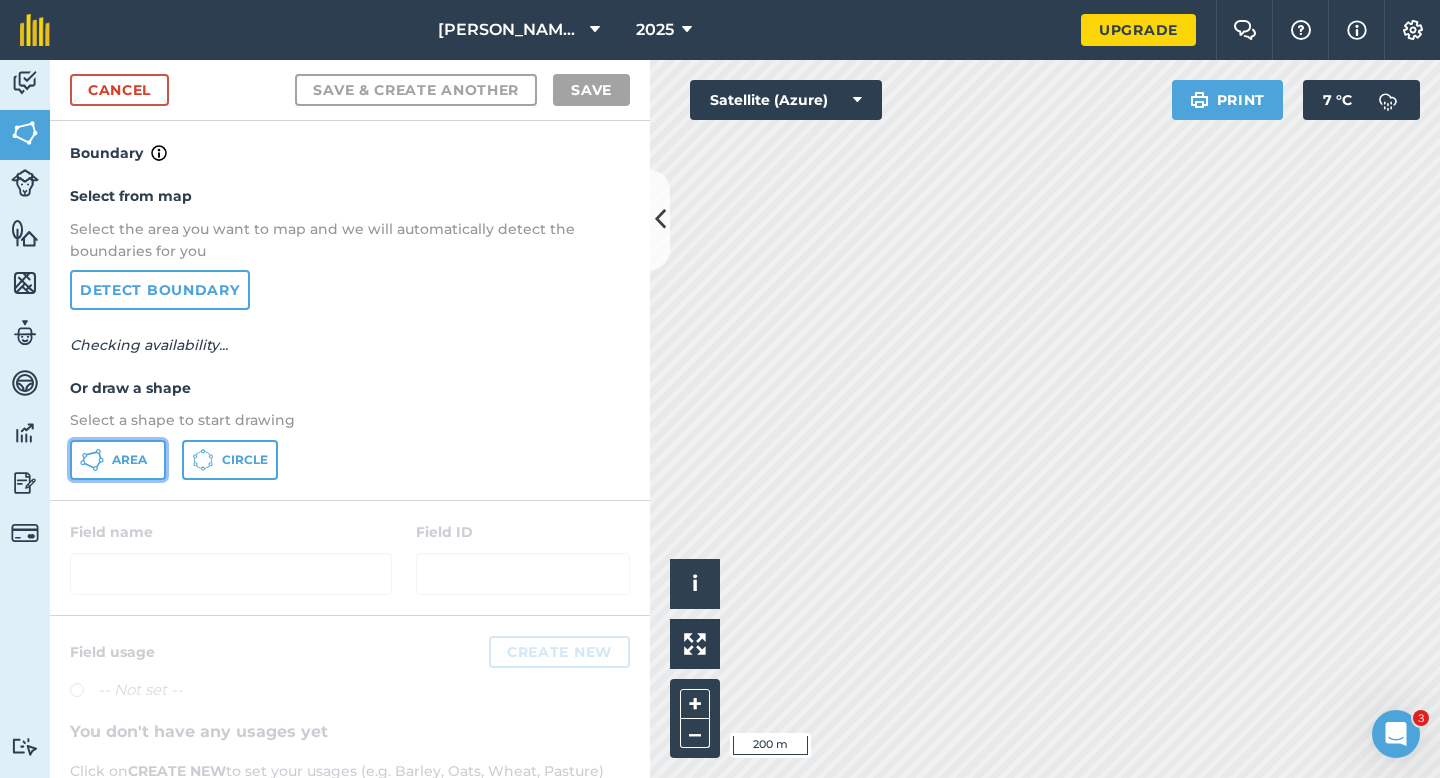 click on "Area" at bounding box center (118, 460) 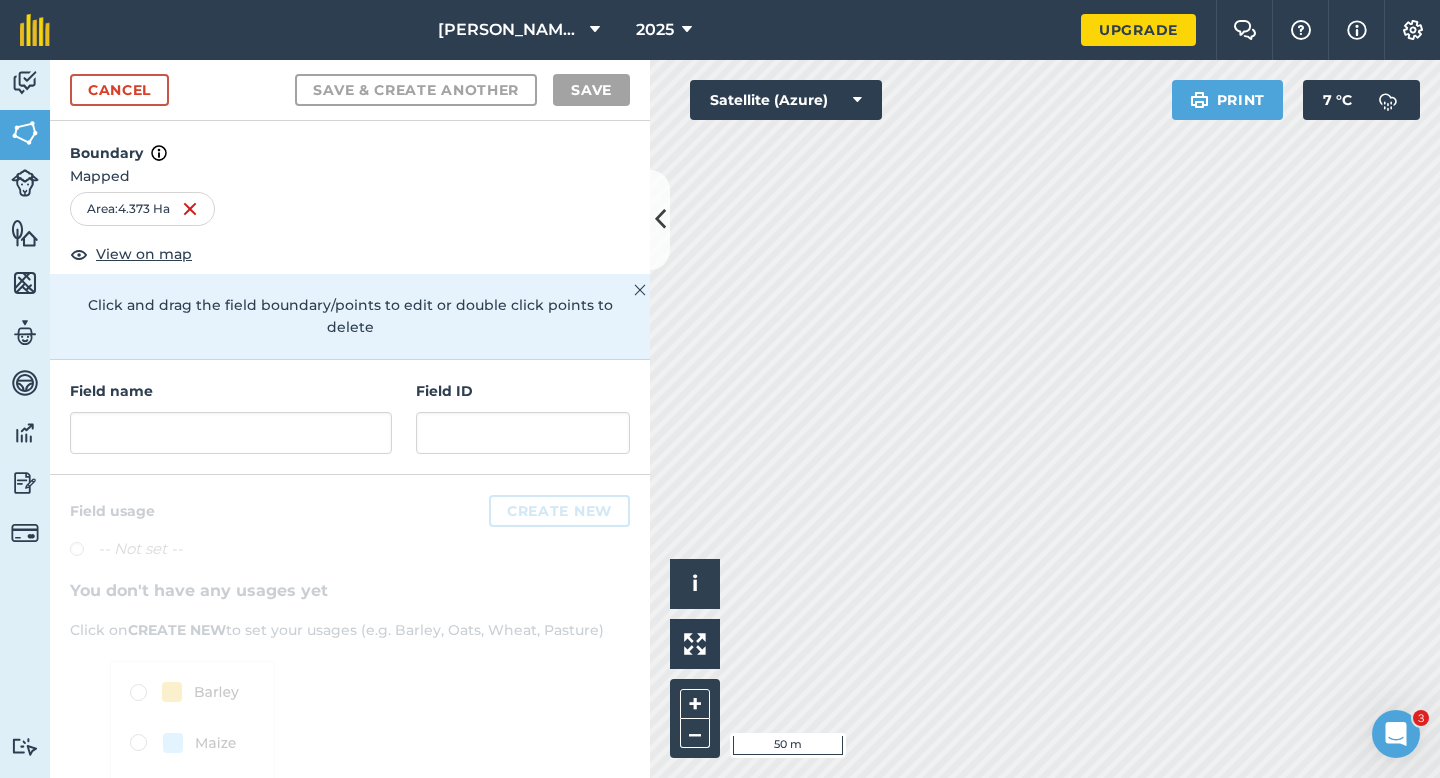 click on "Field name Field ID" at bounding box center (350, 417) 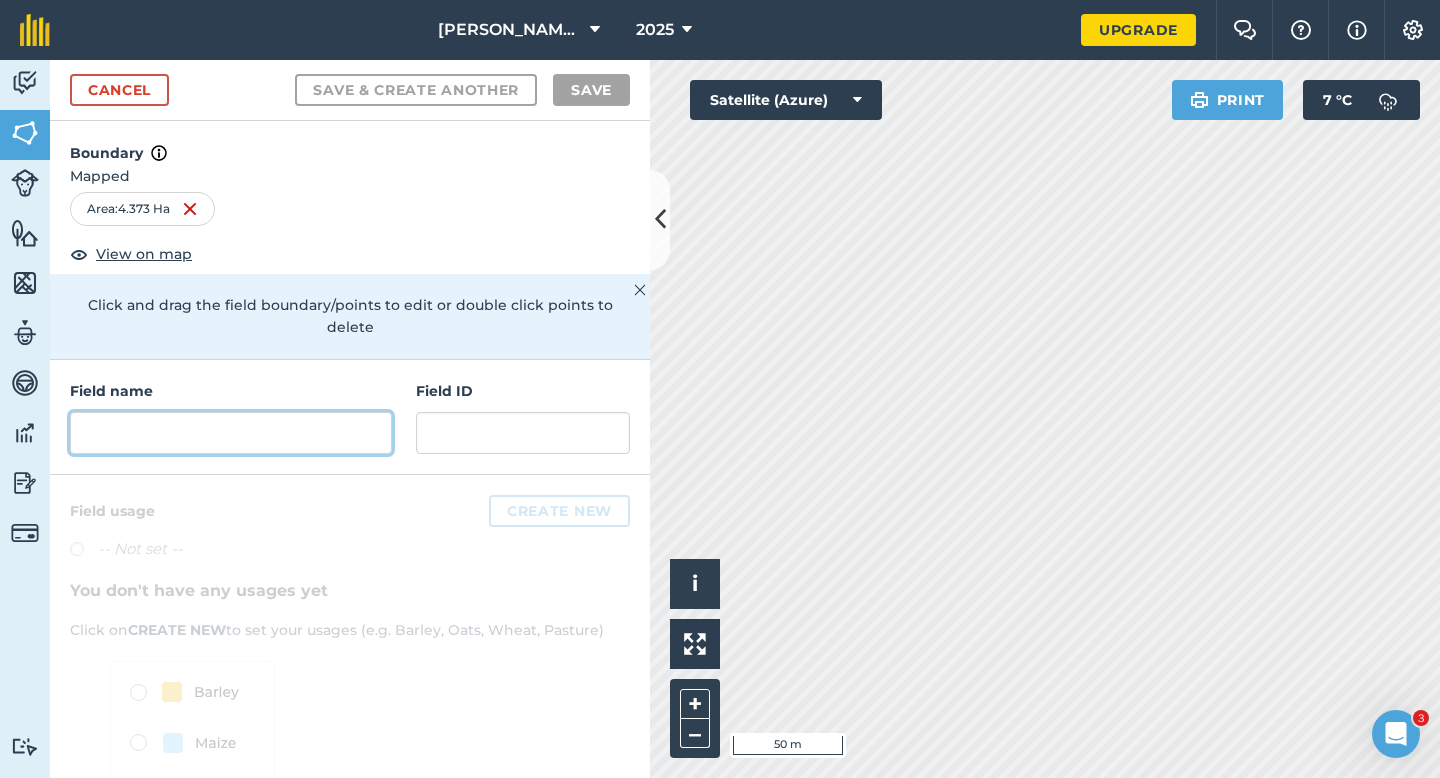 click at bounding box center (231, 433) 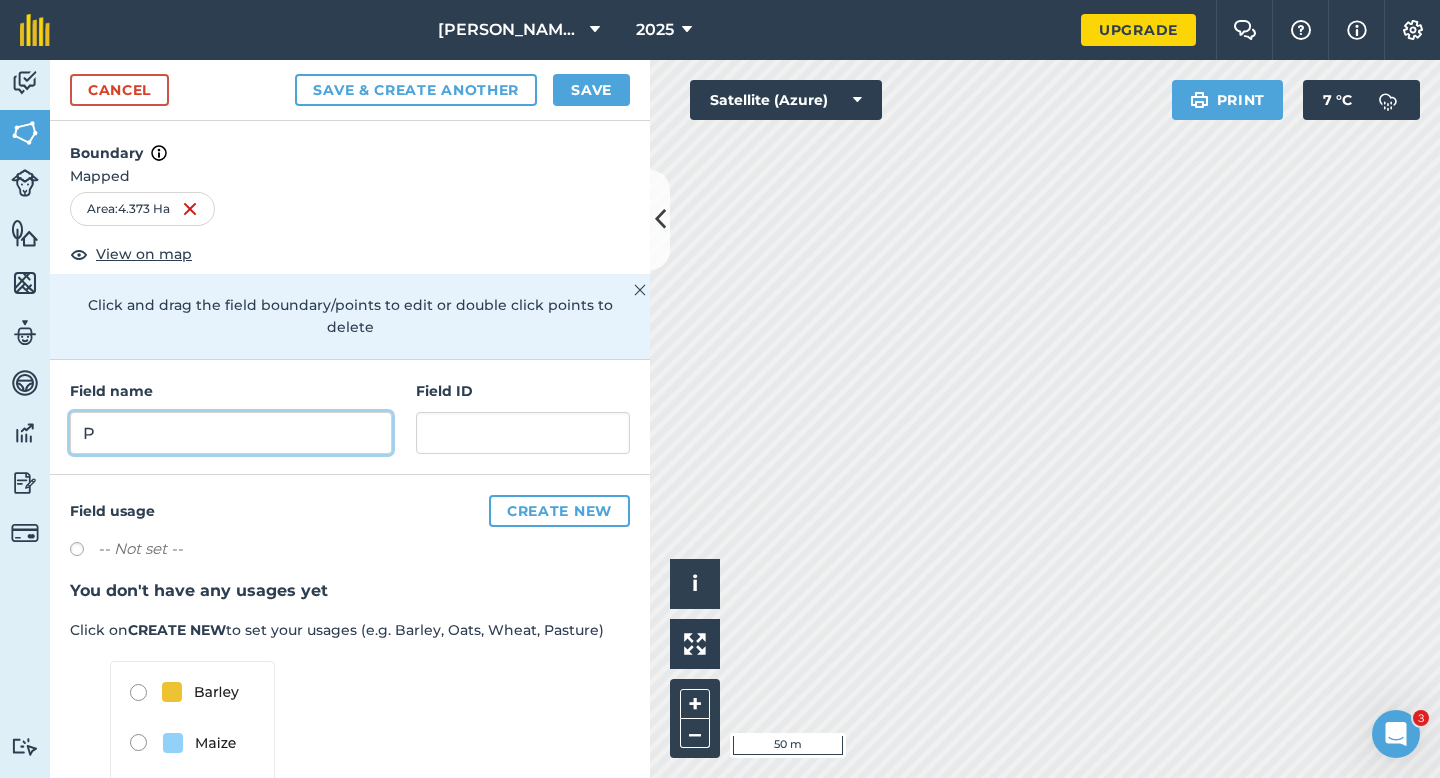 type on "P" 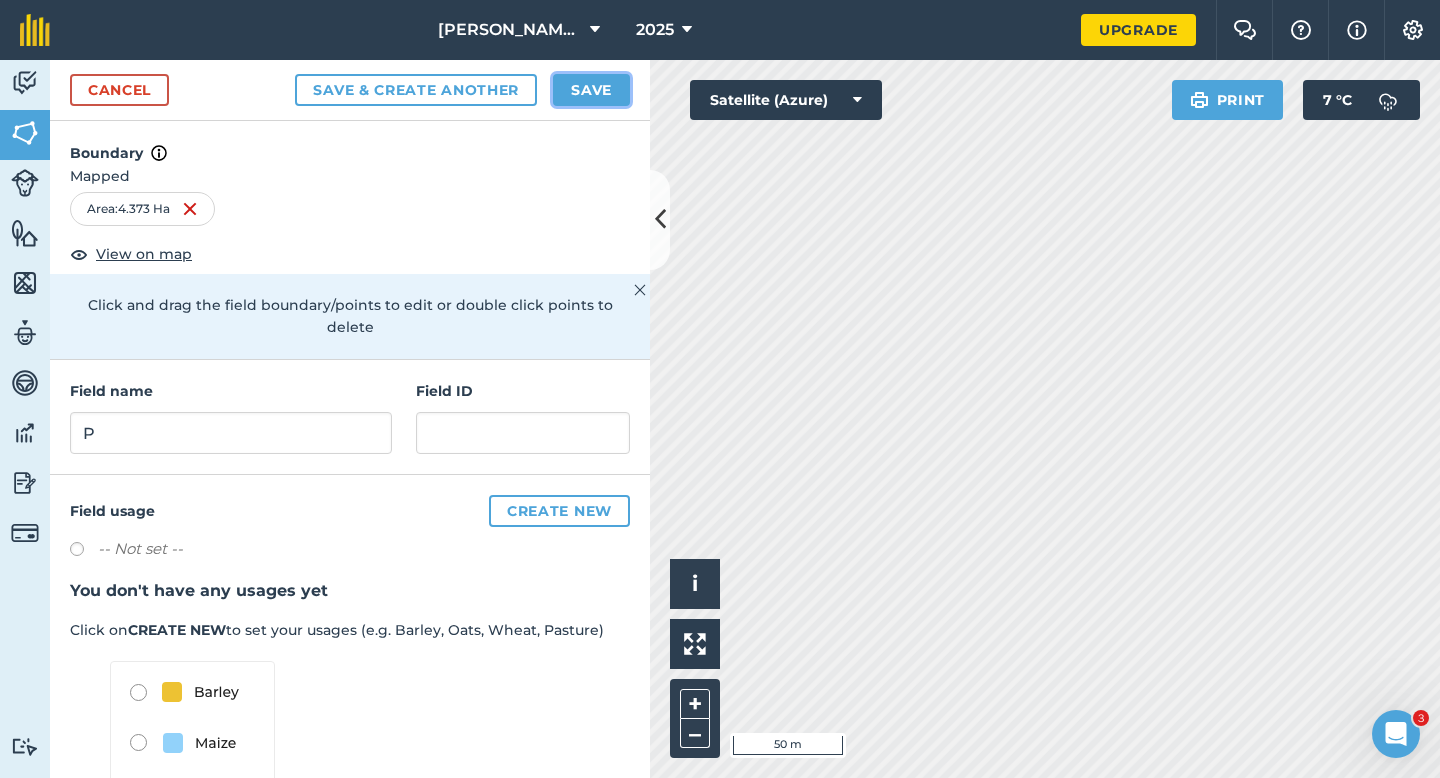 click on "Save" at bounding box center (591, 90) 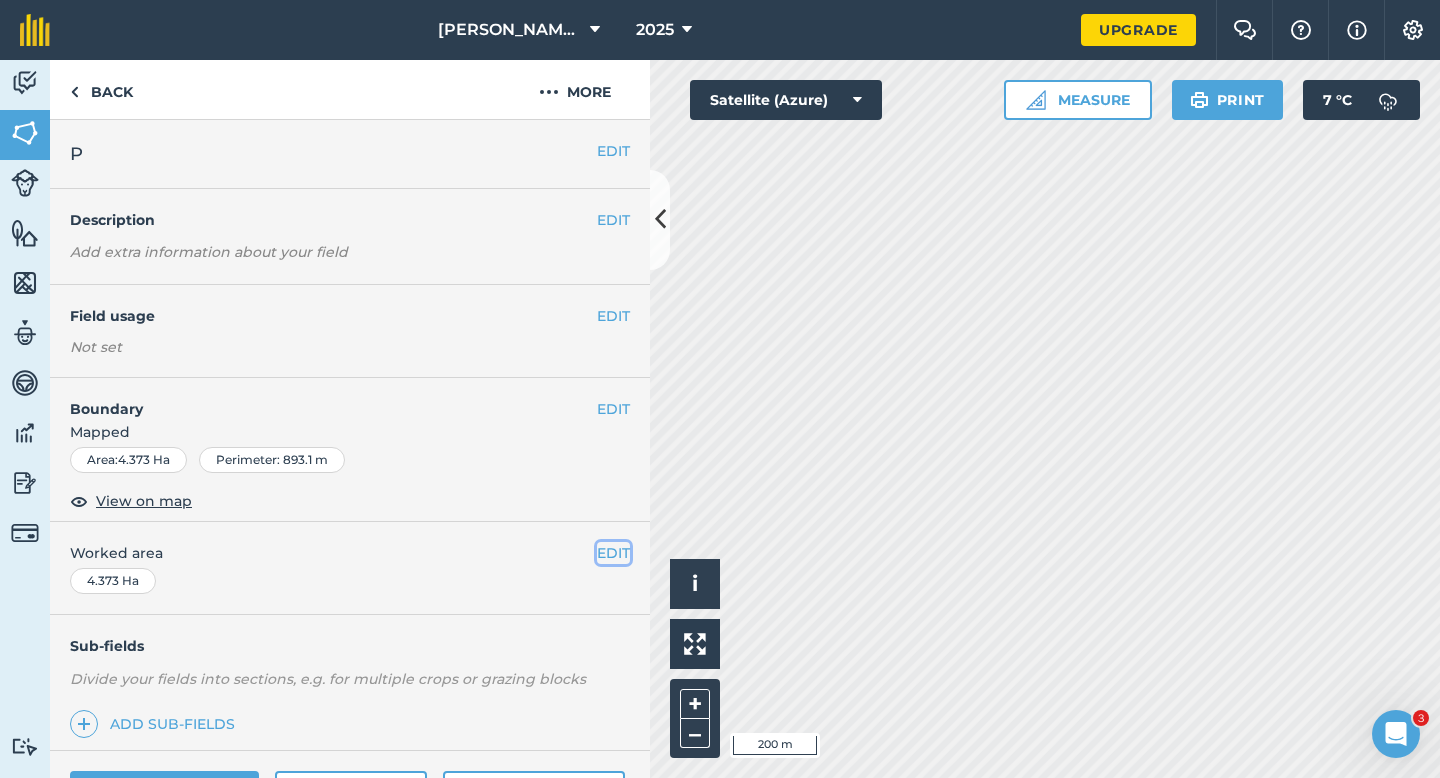 click on "EDIT" at bounding box center [613, 553] 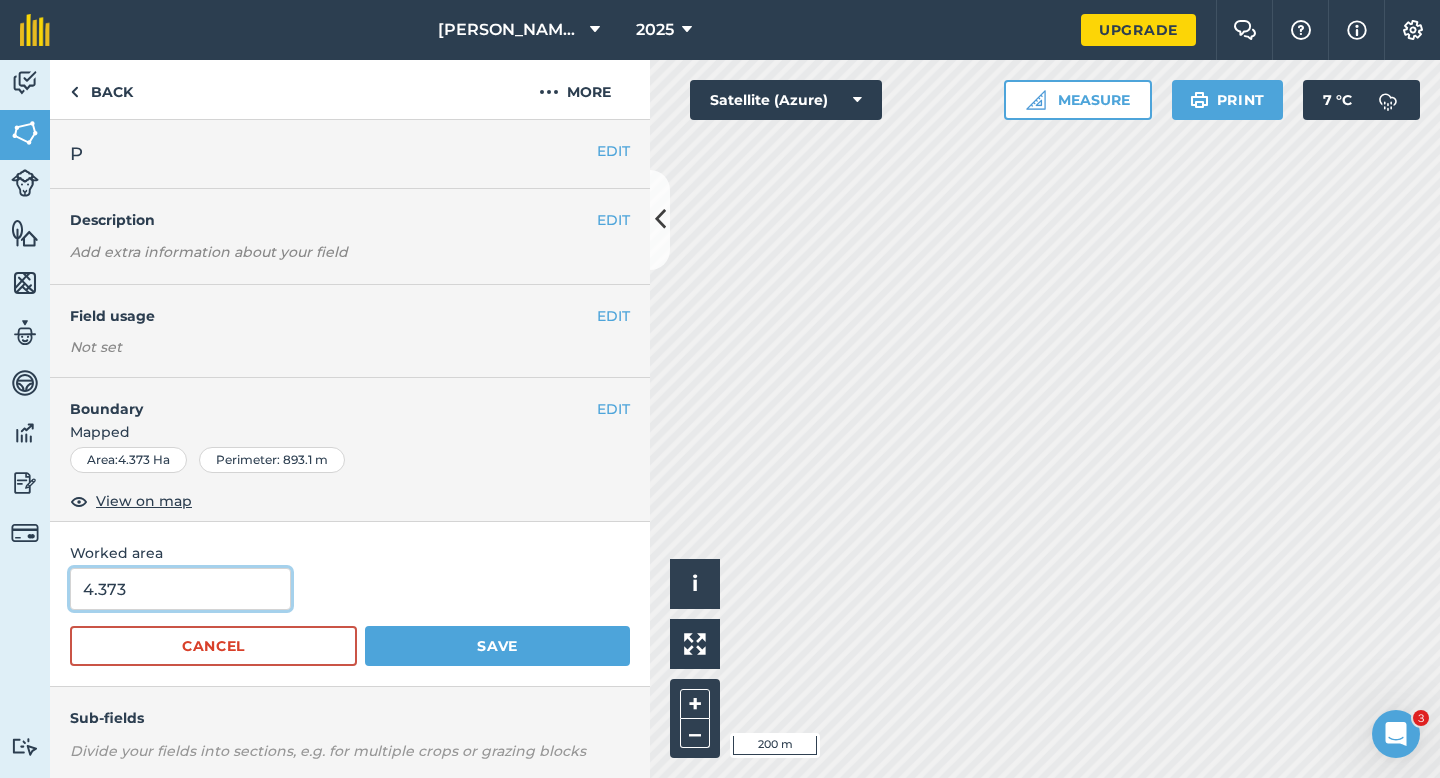 click on "4.373" at bounding box center (180, 589) 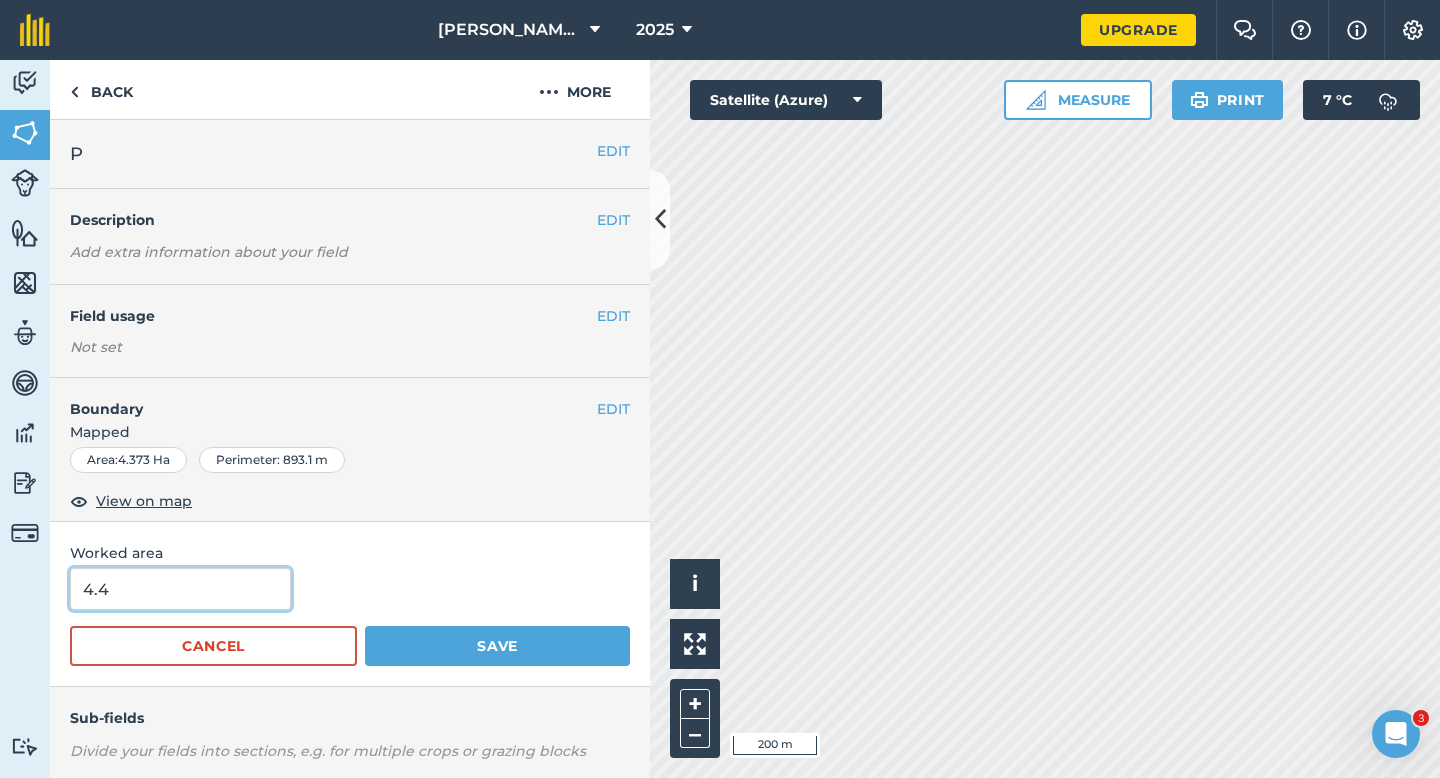 type on "4.4" 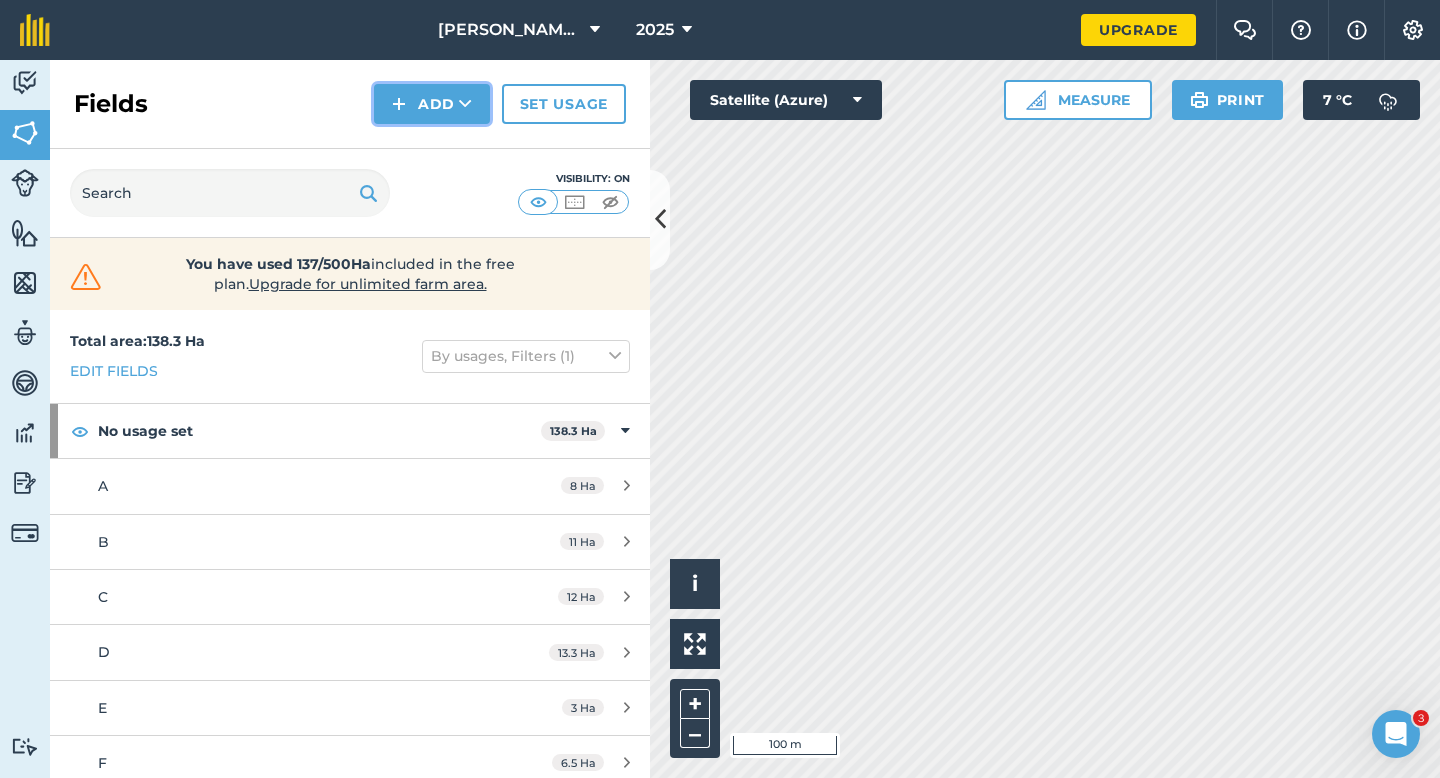 click on "Add" at bounding box center [432, 104] 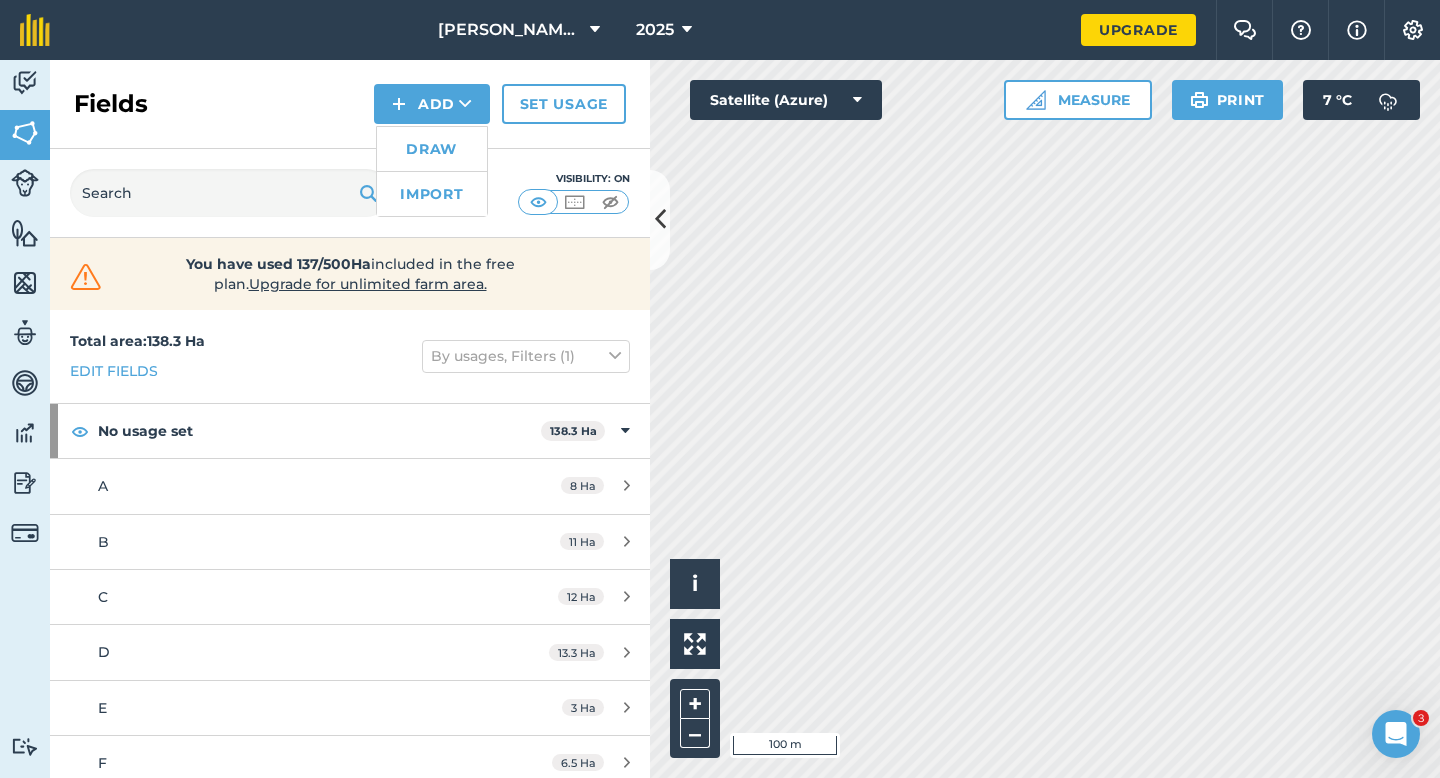 click on "Import" at bounding box center [432, 194] 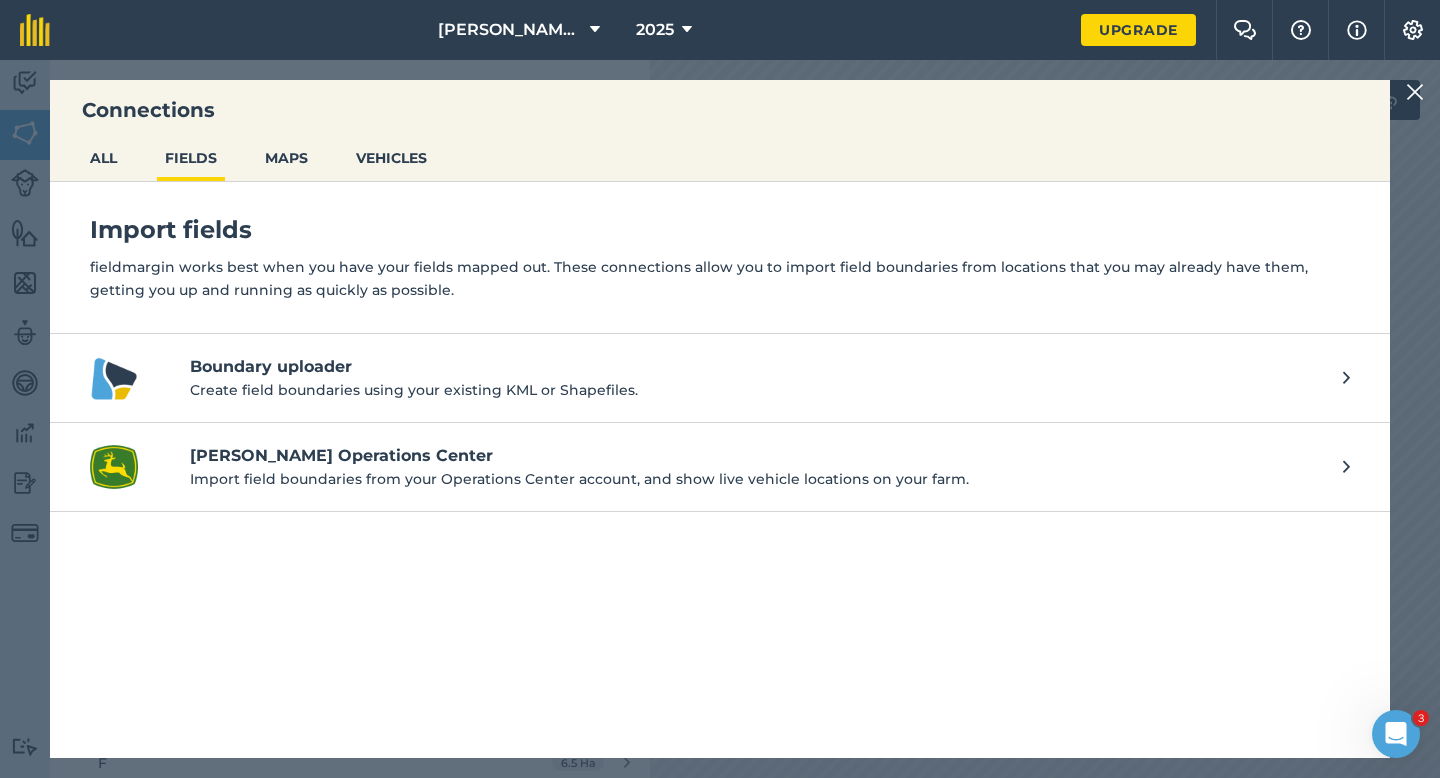 click at bounding box center [1415, 92] 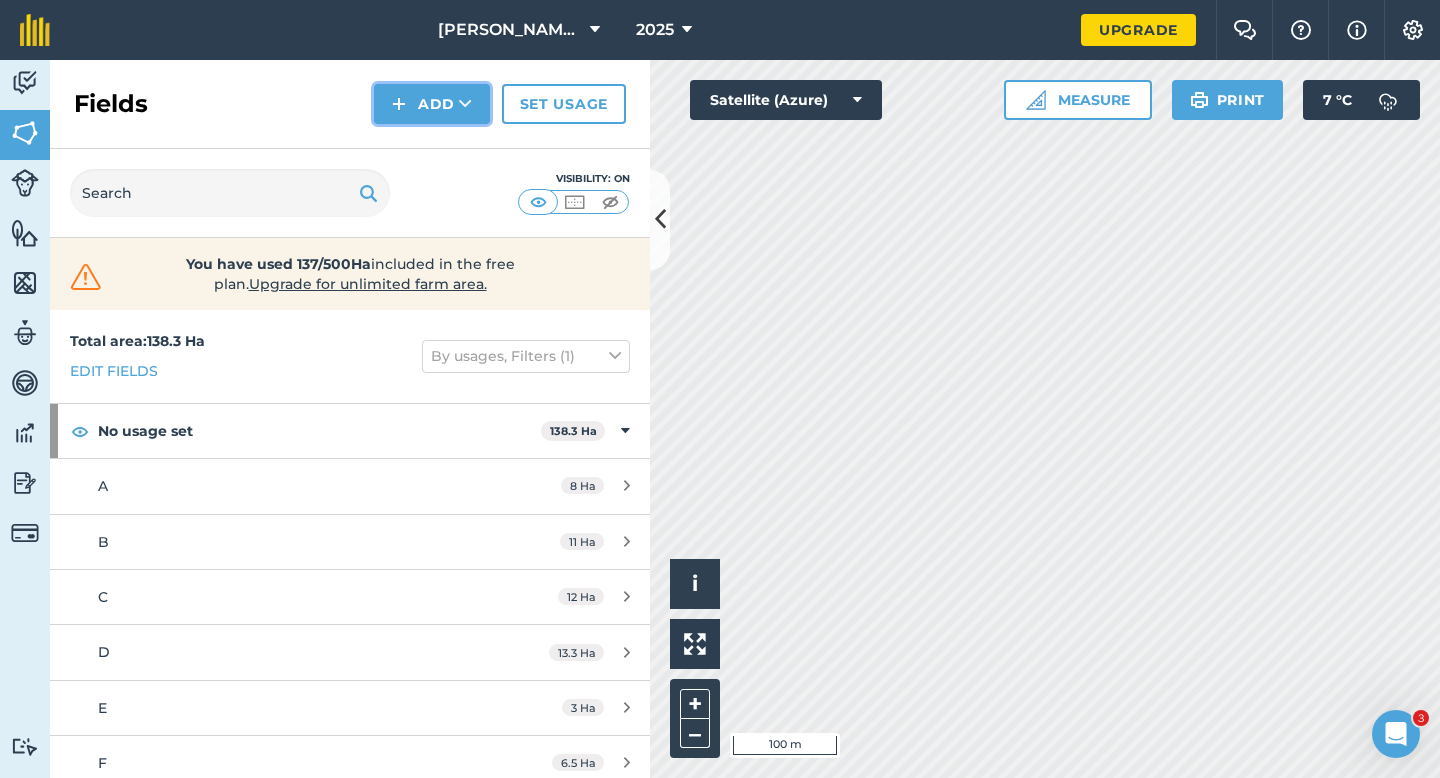 click on "Add" at bounding box center [432, 104] 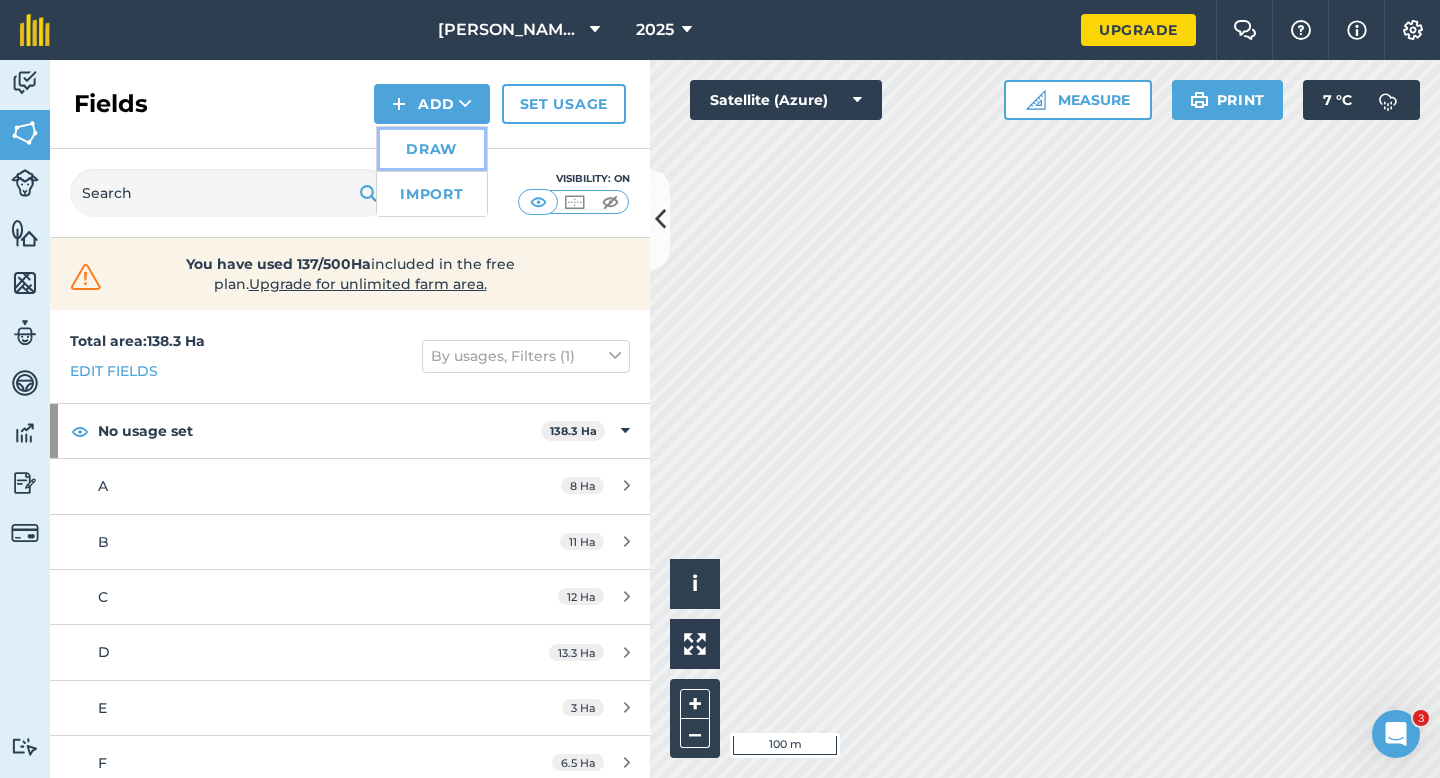 click on "Draw" at bounding box center [432, 149] 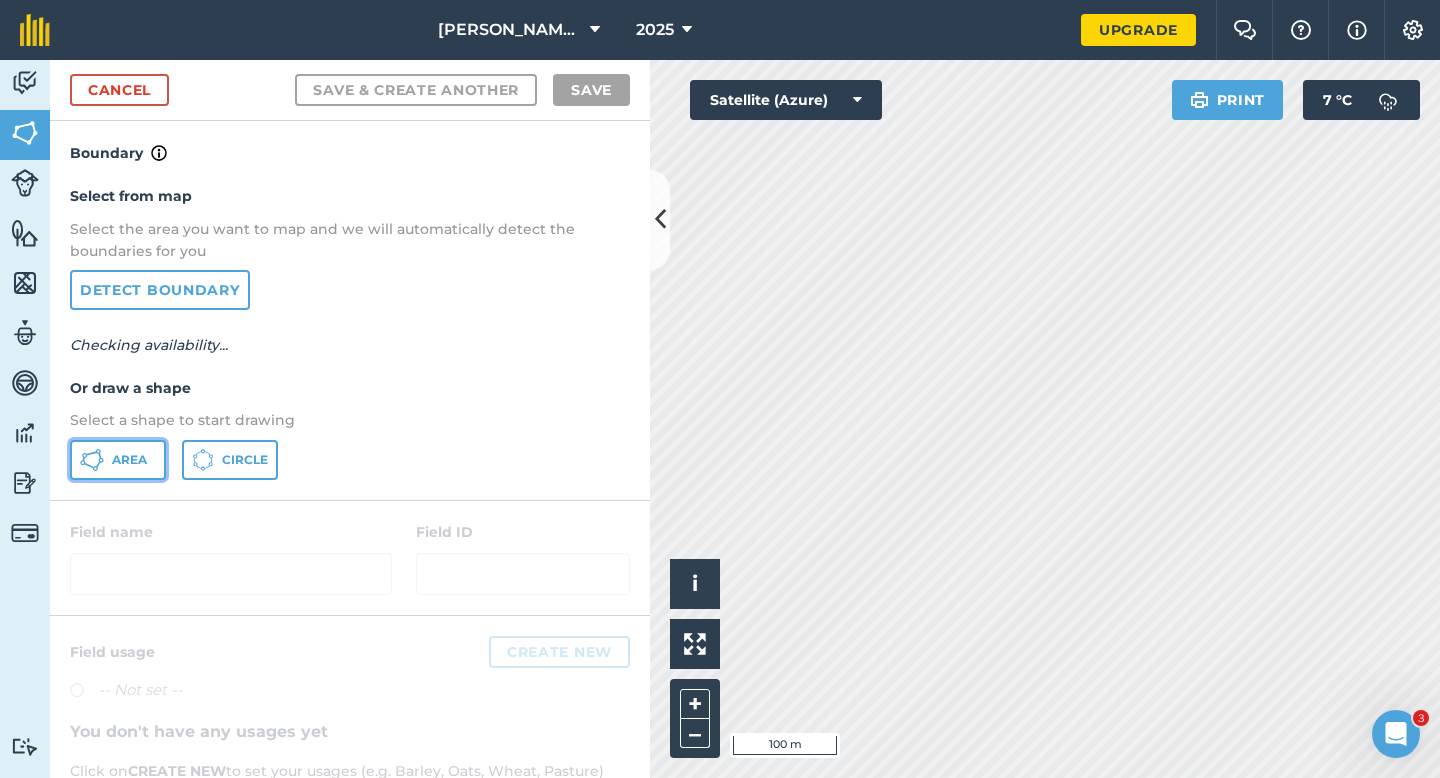 click on "Area" at bounding box center (129, 460) 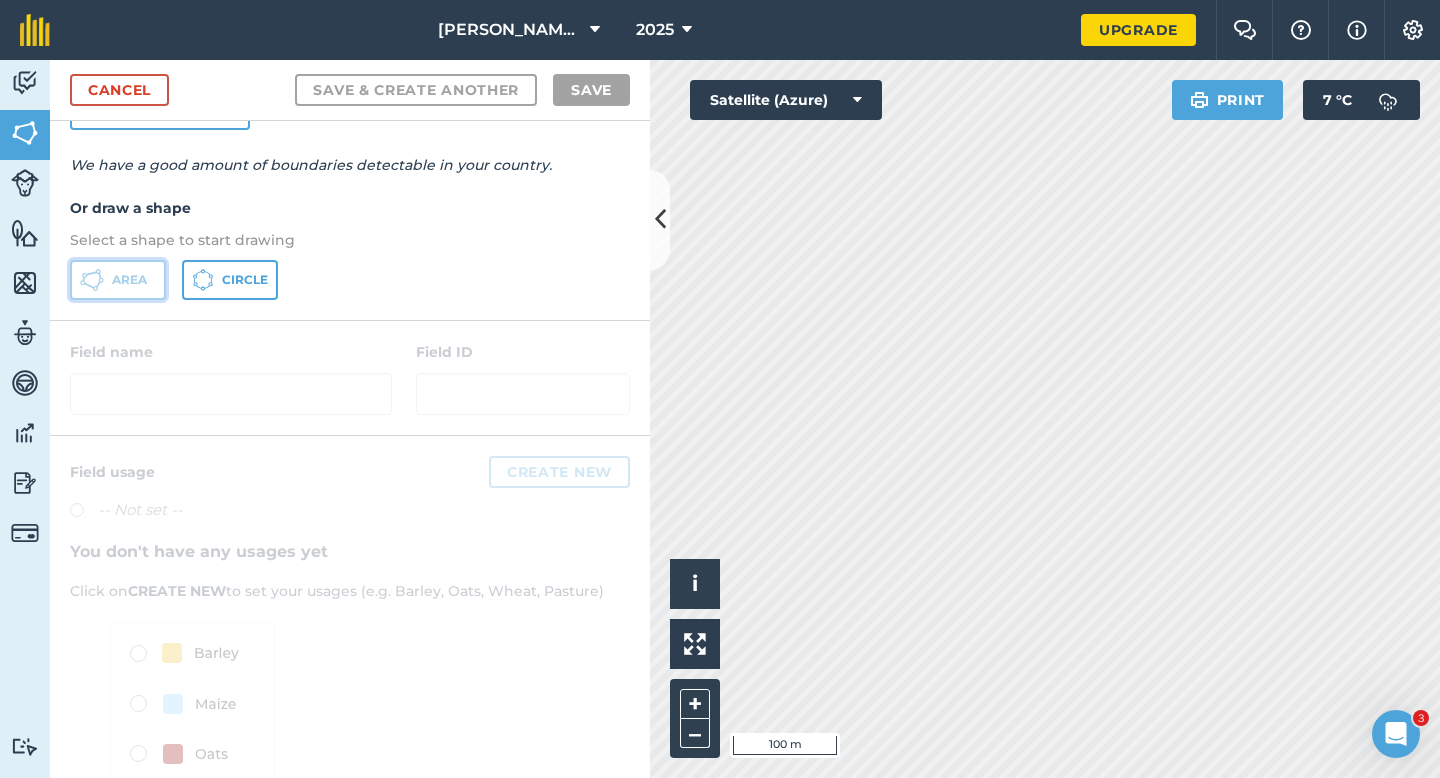 scroll, scrollTop: 271, scrollLeft: 0, axis: vertical 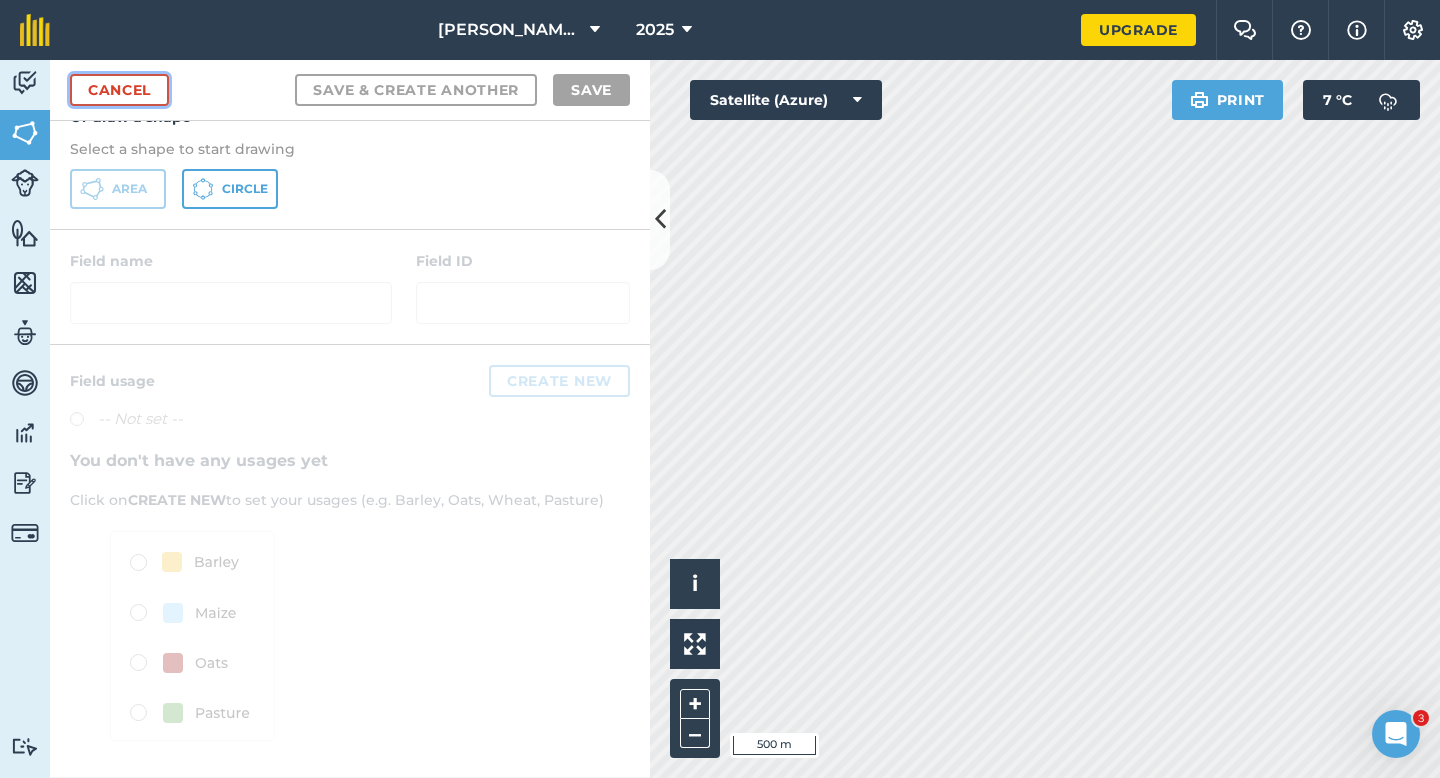 click on "Cancel" at bounding box center (119, 90) 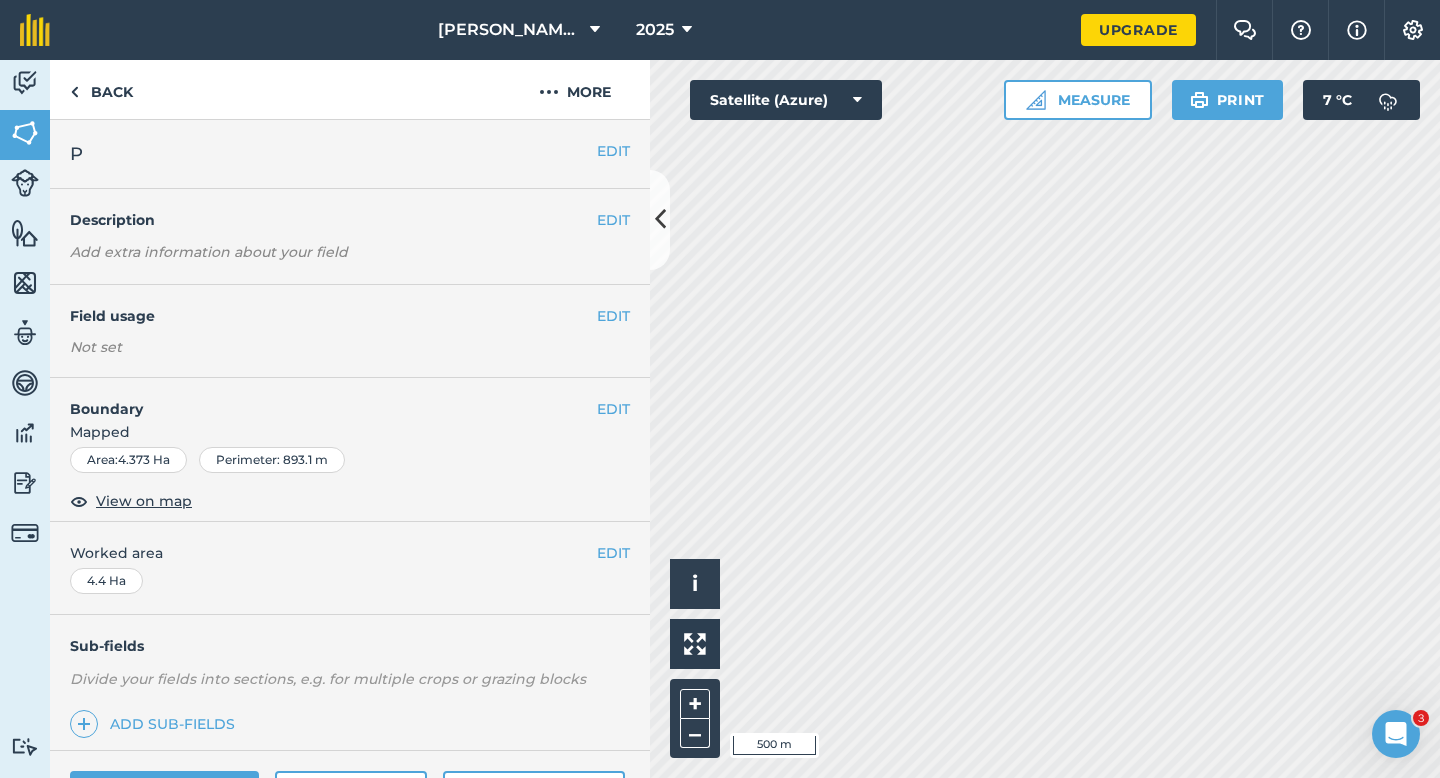 click on "EDIT P" at bounding box center [350, 154] 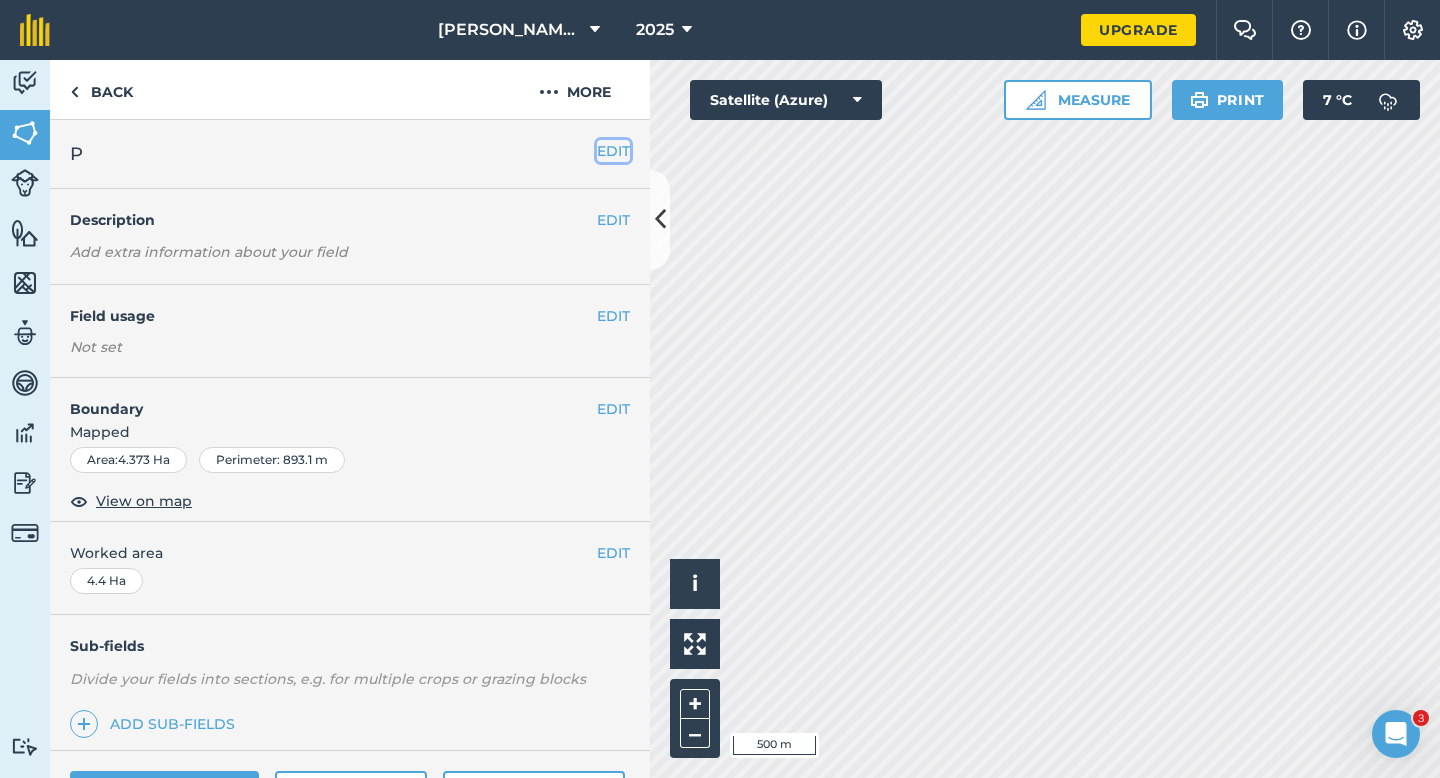 click on "EDIT" at bounding box center [613, 151] 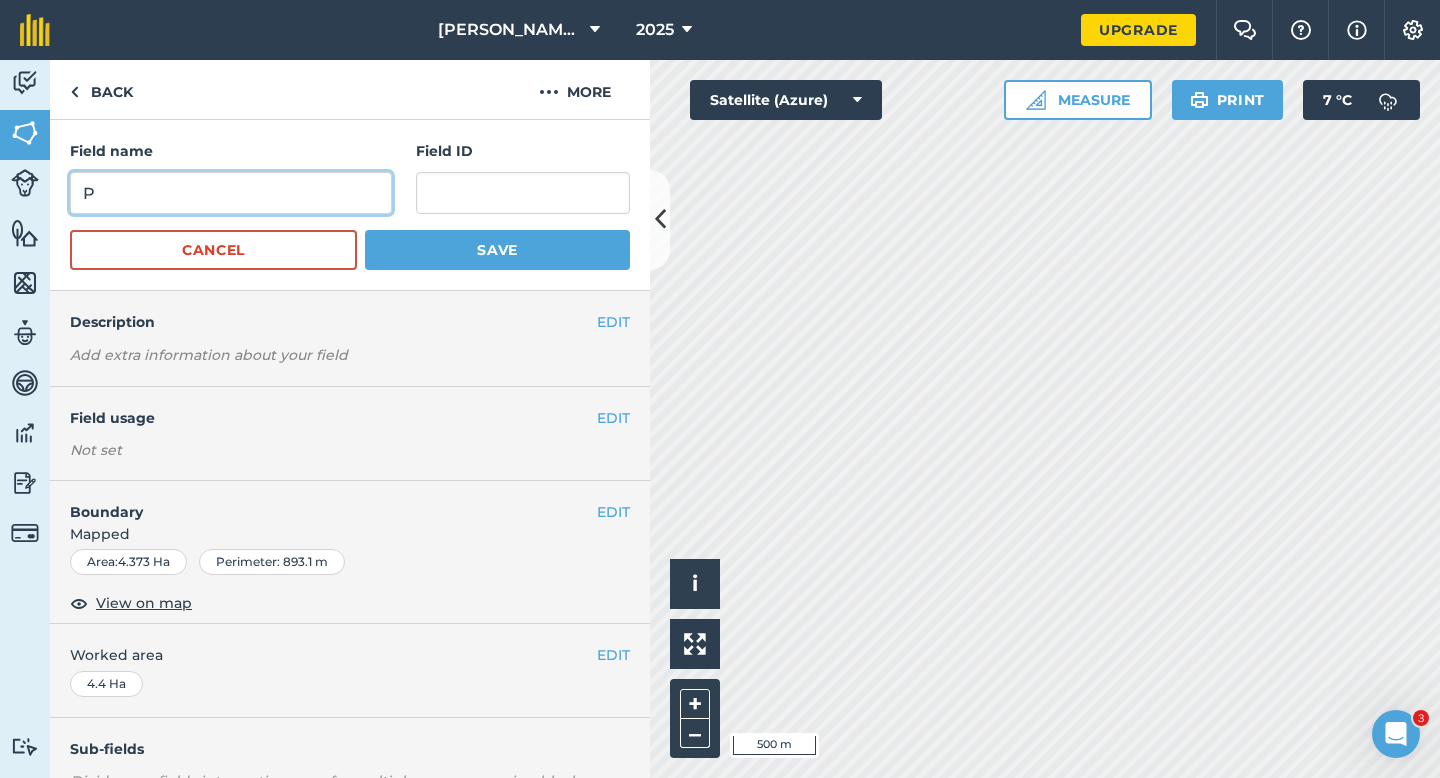 click on "P" at bounding box center (231, 193) 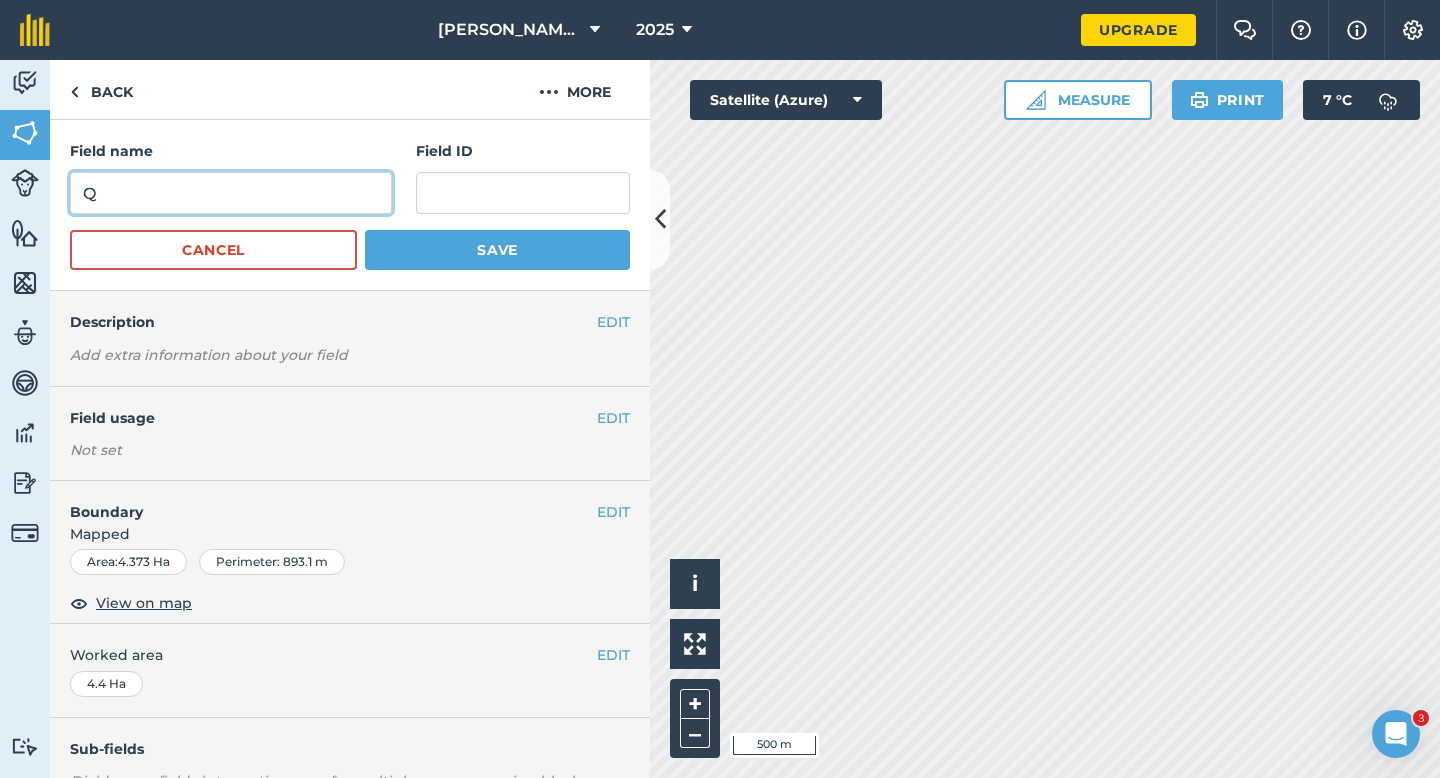 type on "Q" 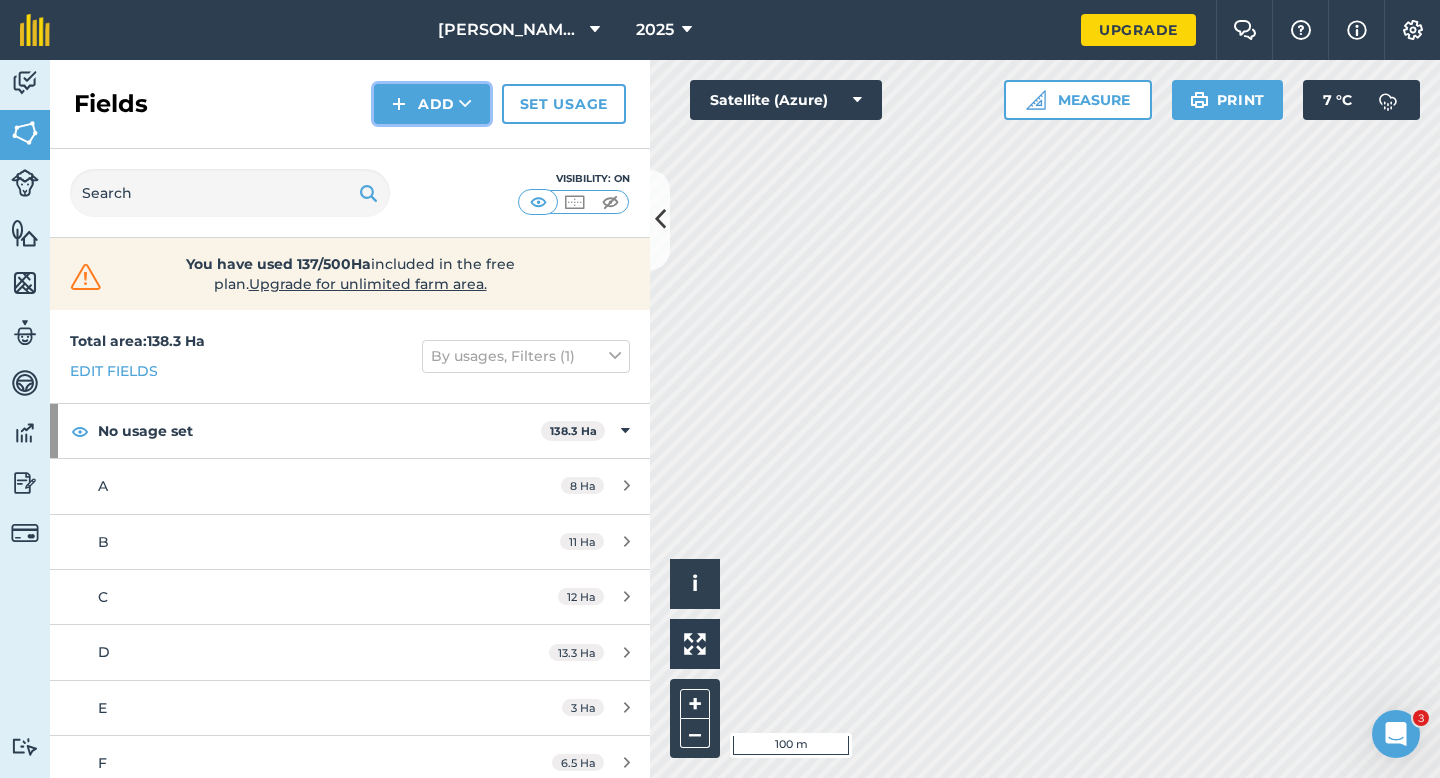 click on "Add" at bounding box center [432, 104] 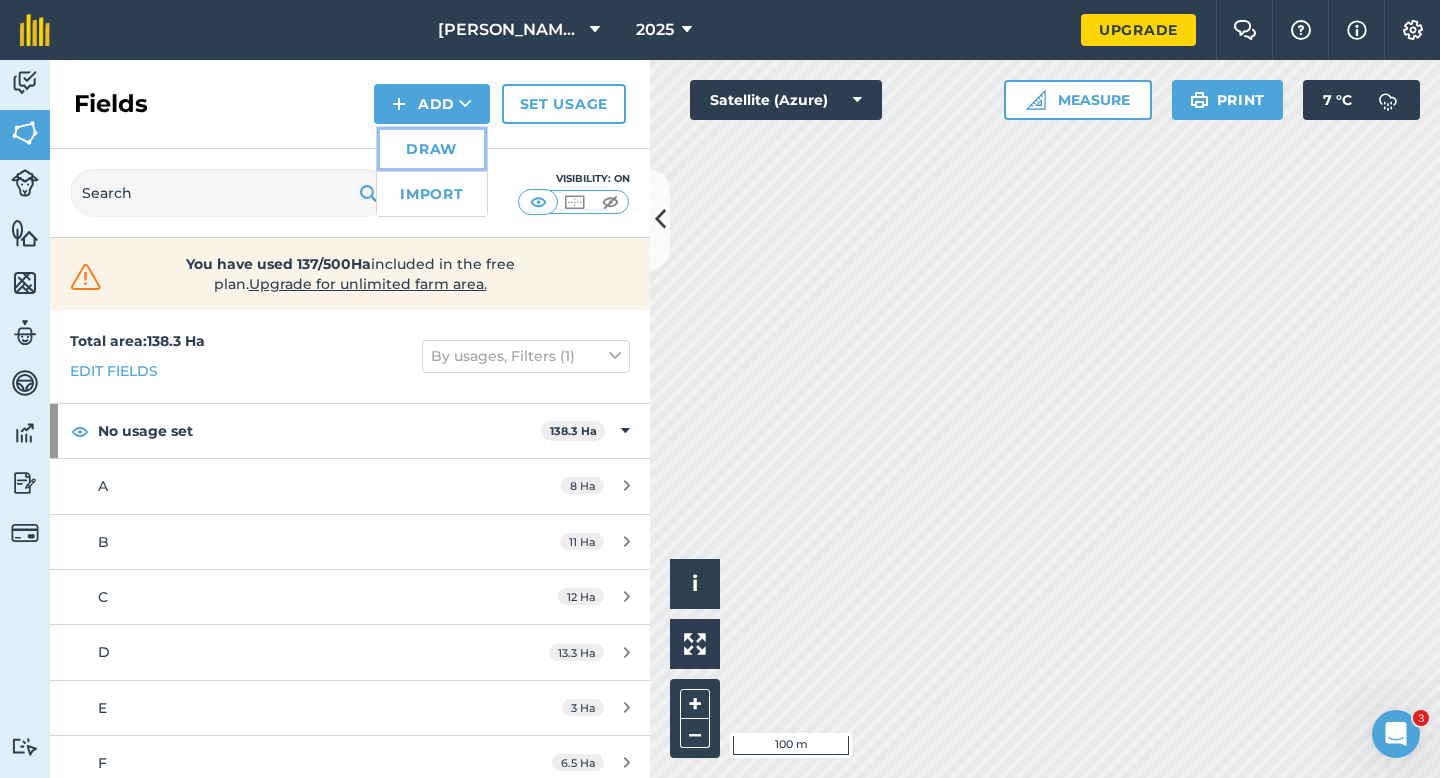 click on "Draw" at bounding box center [432, 149] 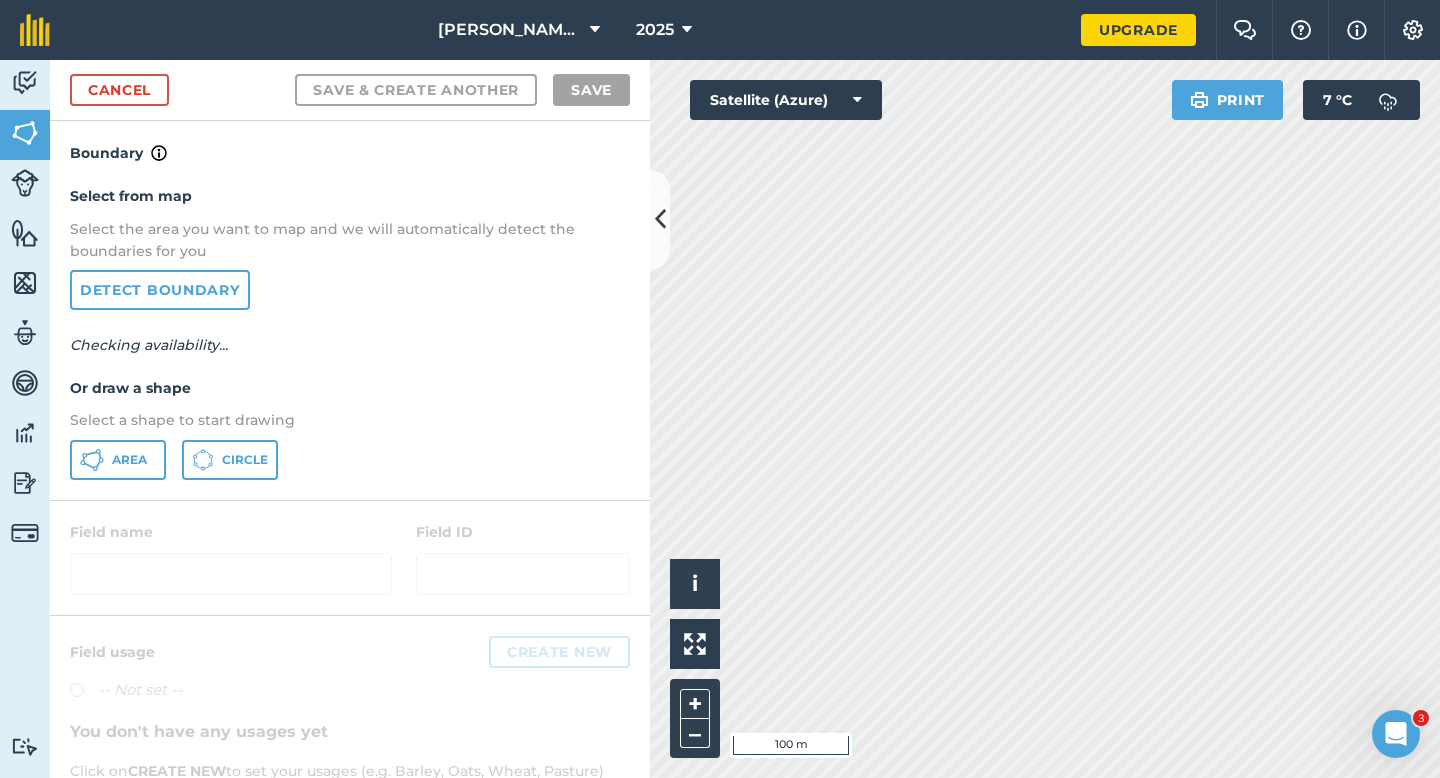 click on "Select from map Select the area you want to map and we will automatically detect the boundaries for you Detect boundary Checking availability... Or draw a shape Select a shape to start drawing Area Circle" at bounding box center [350, 332] 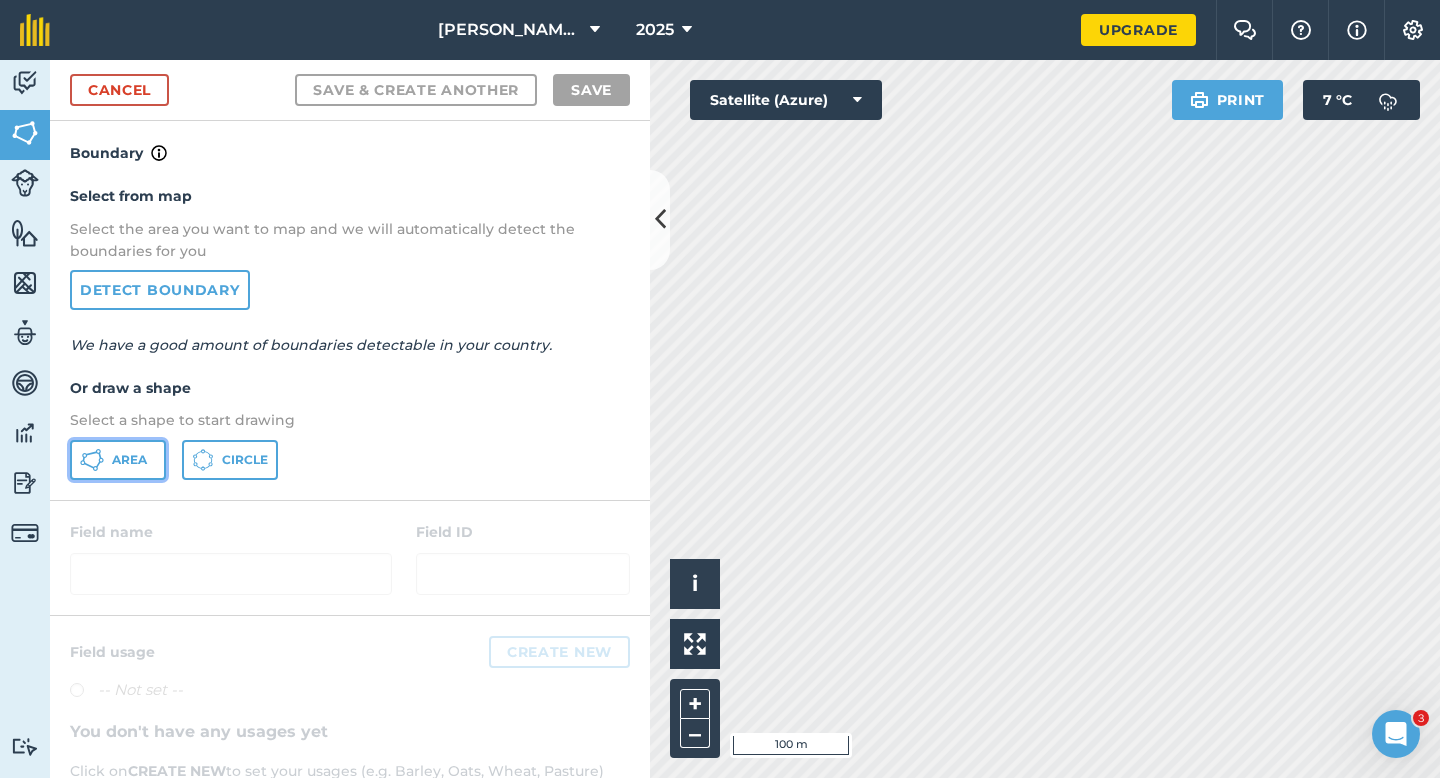 click on "Area" at bounding box center [129, 460] 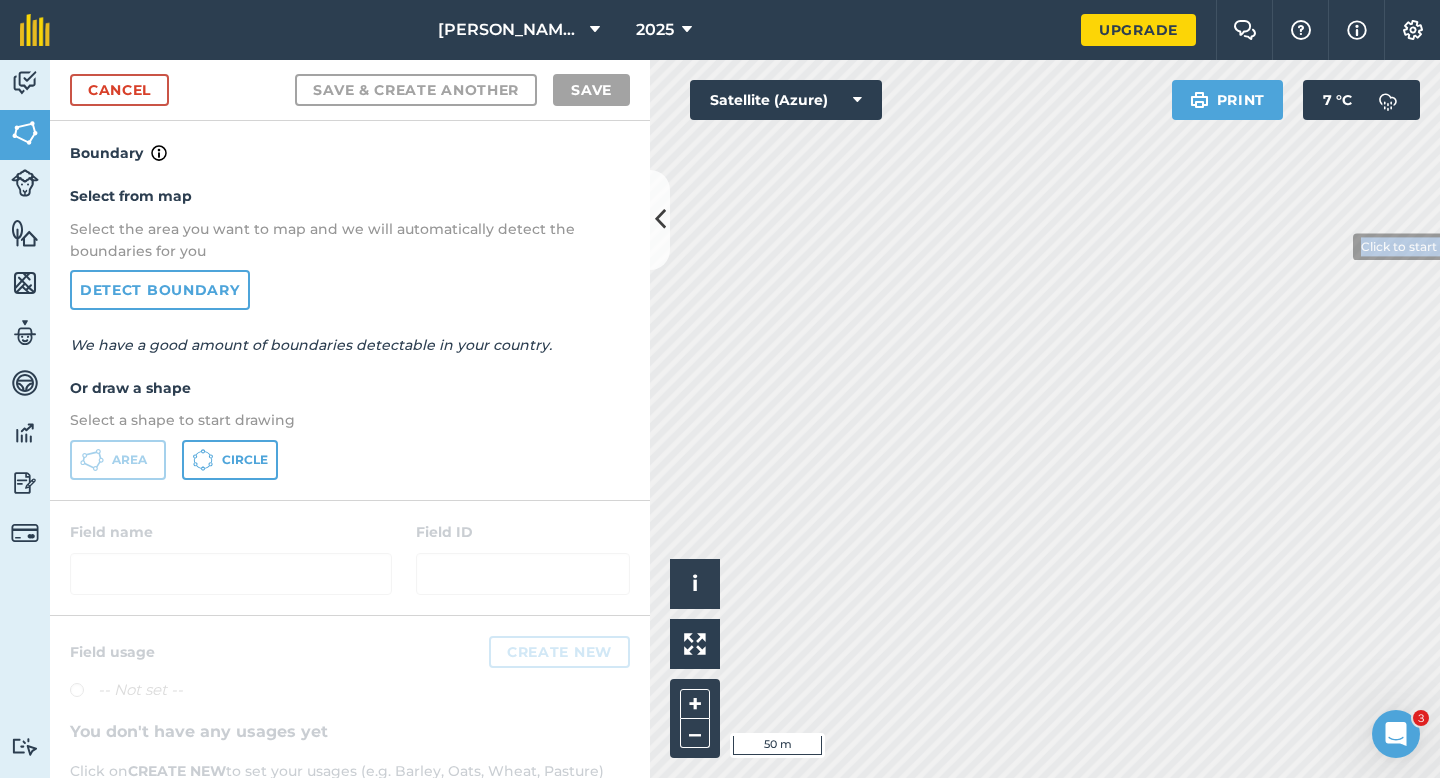 click on "Click to start drawing i © 2025 TomTom, Microsoft 50 m + – Satellite (Azure) Print 7   ° C" at bounding box center [1045, 419] 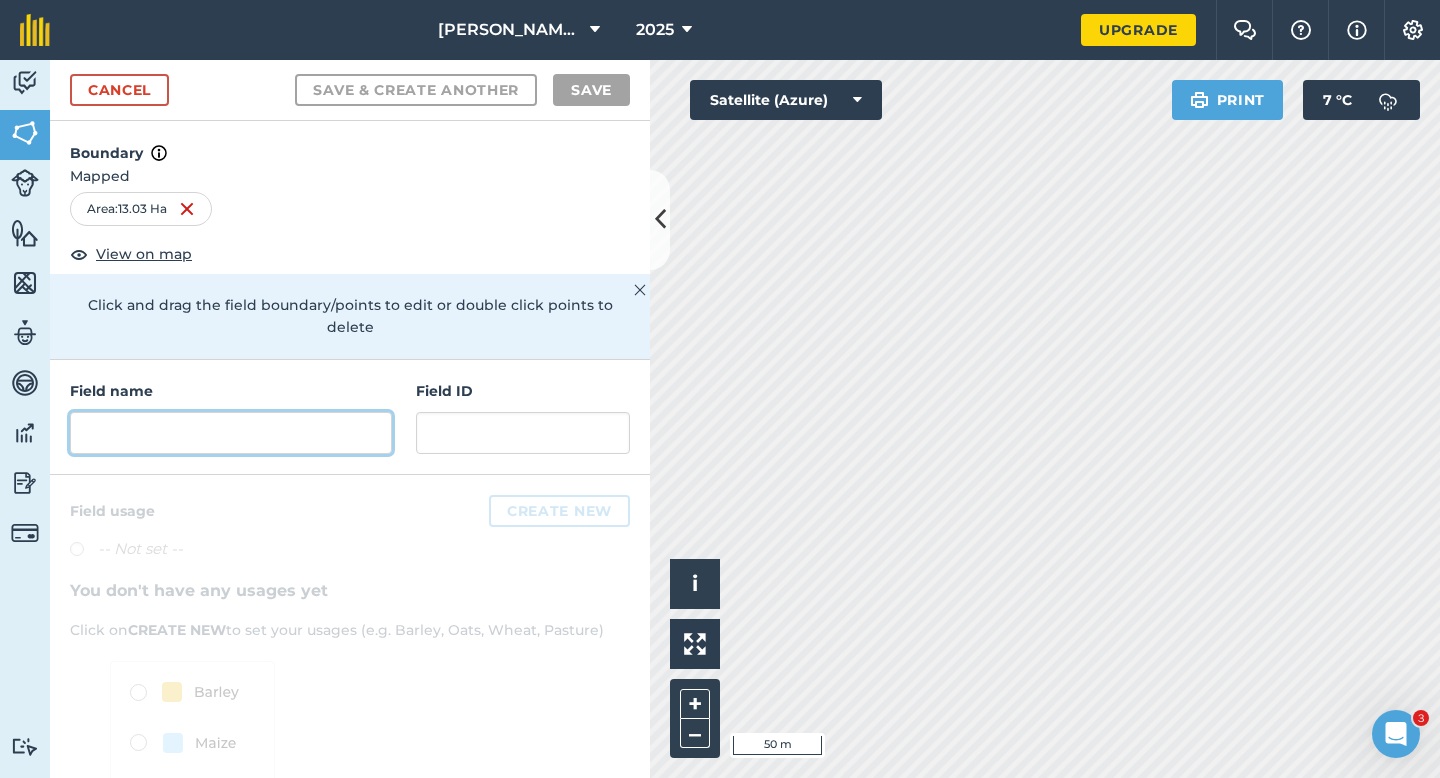 click at bounding box center (231, 433) 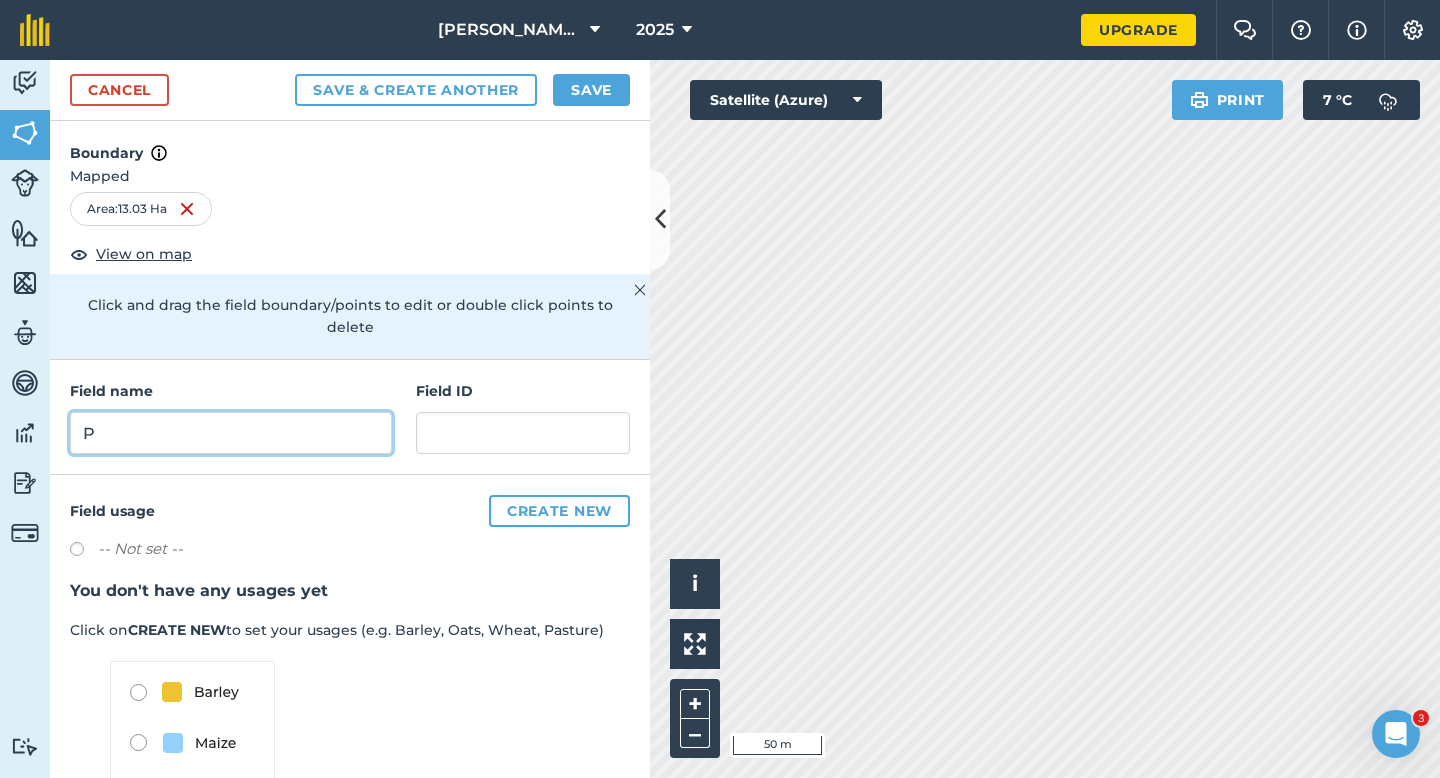 type on "P" 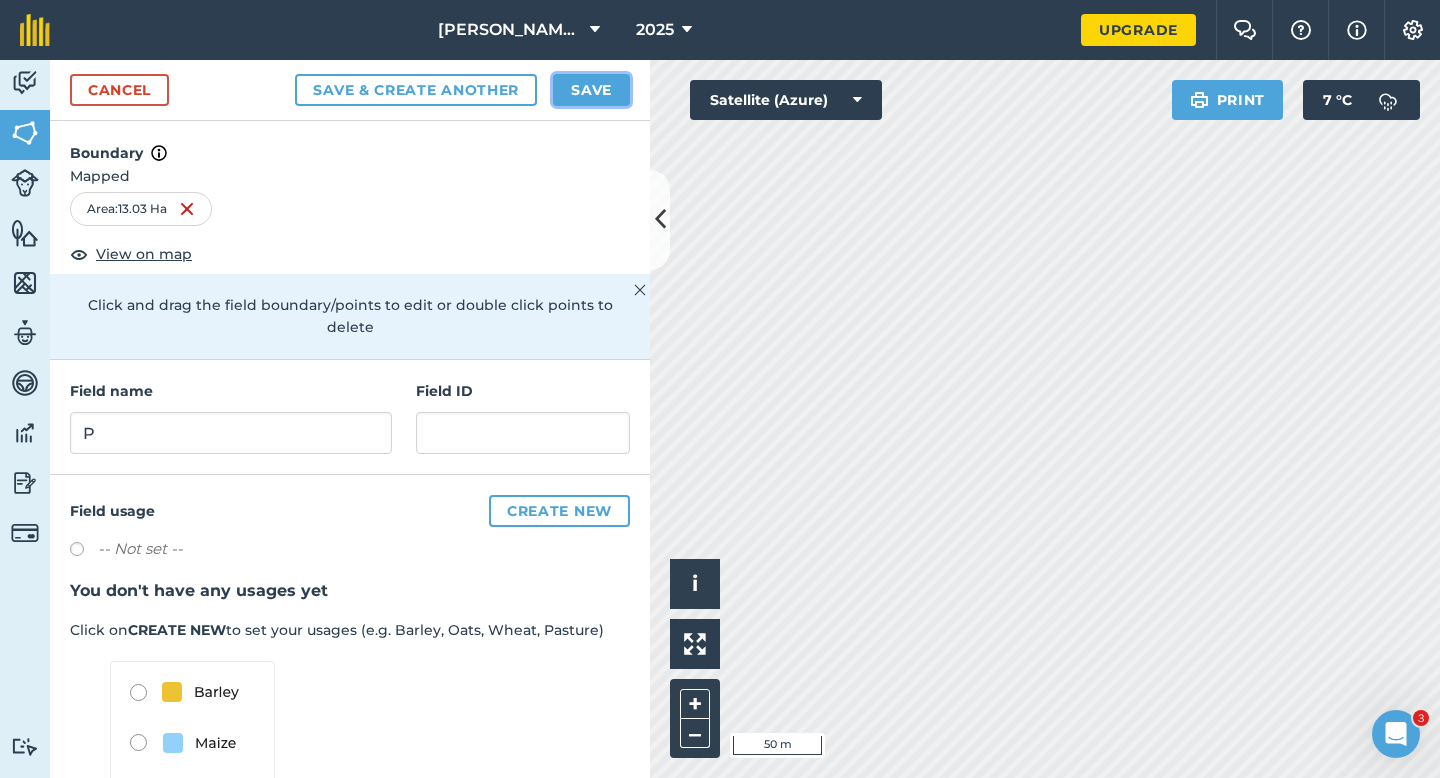 click on "Save" at bounding box center (591, 90) 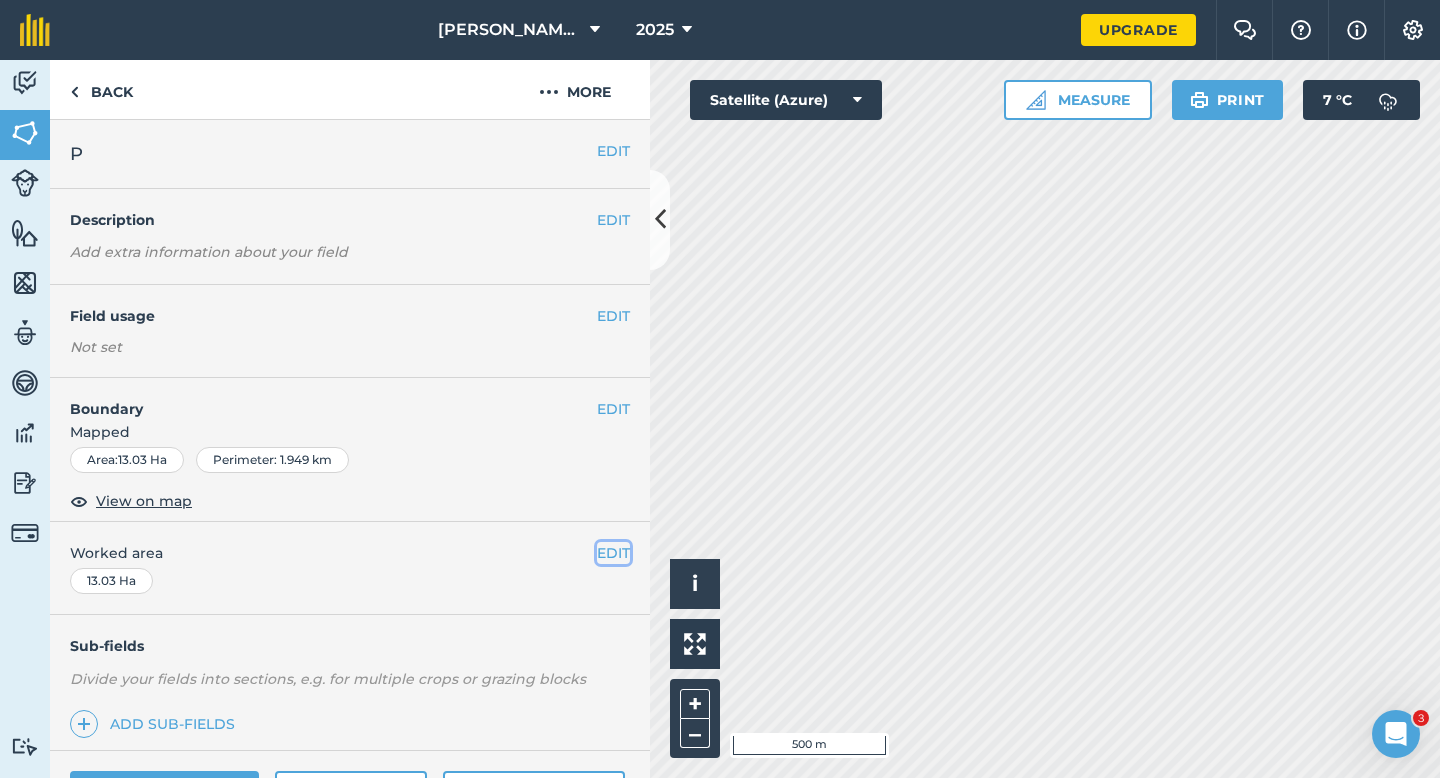 click on "EDIT" at bounding box center [613, 553] 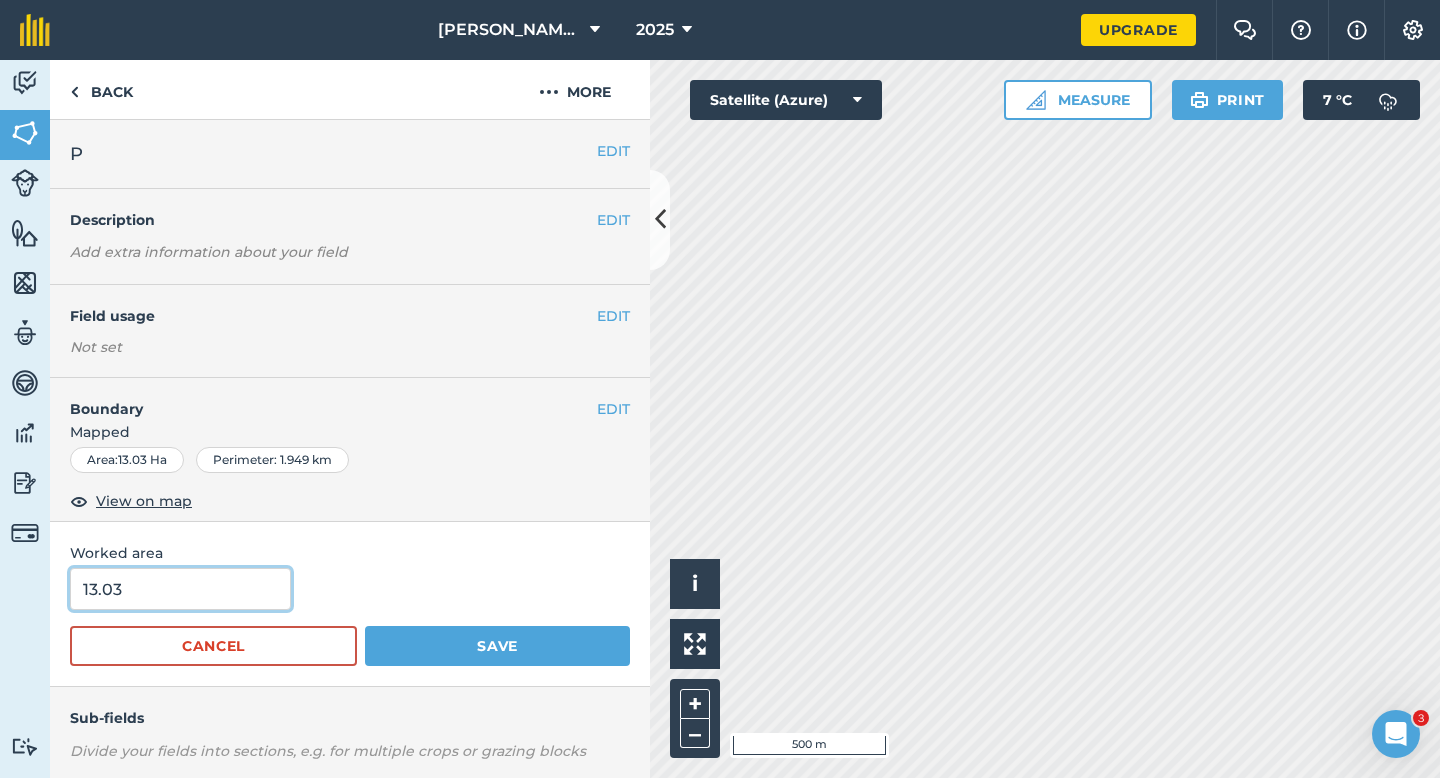 click on "13.03" at bounding box center [180, 589] 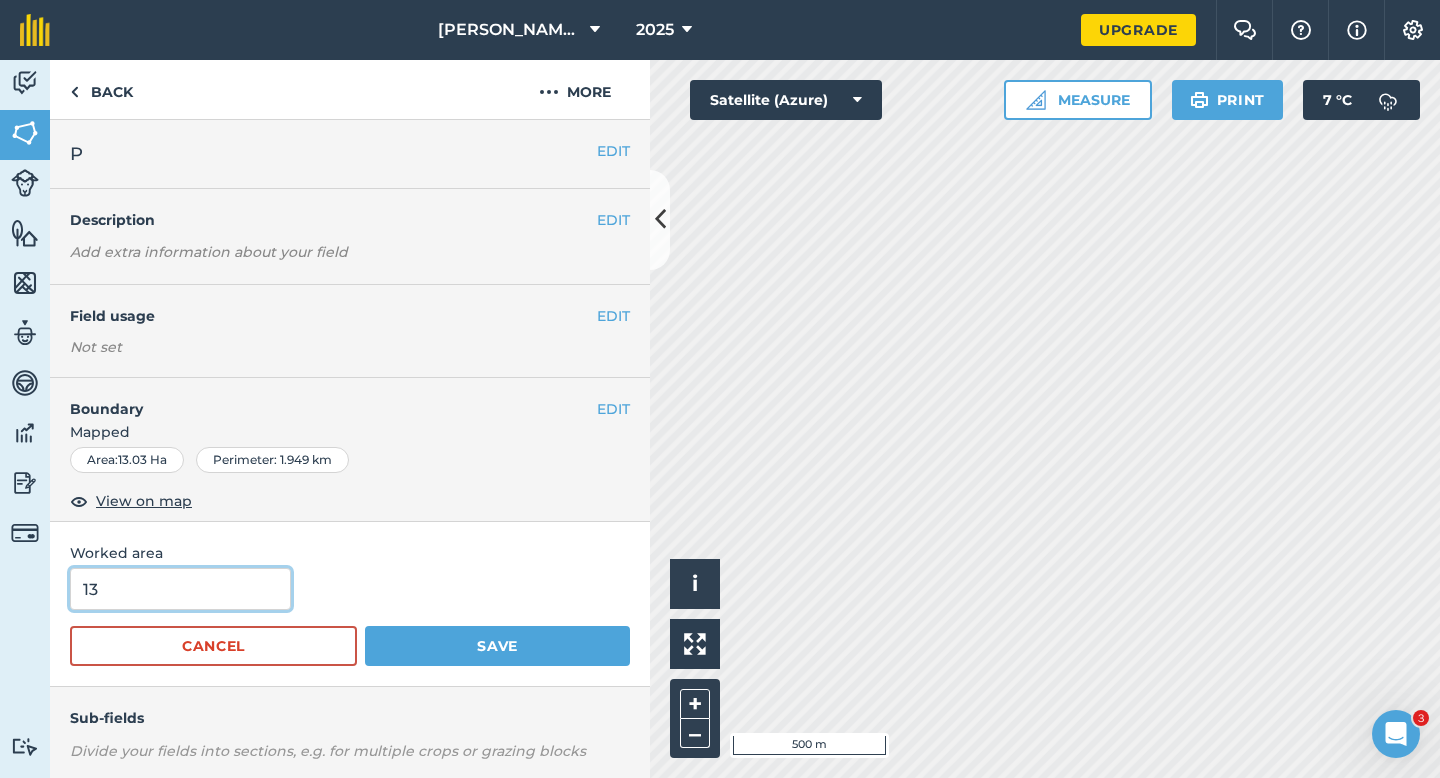 click on "Save" at bounding box center (497, 646) 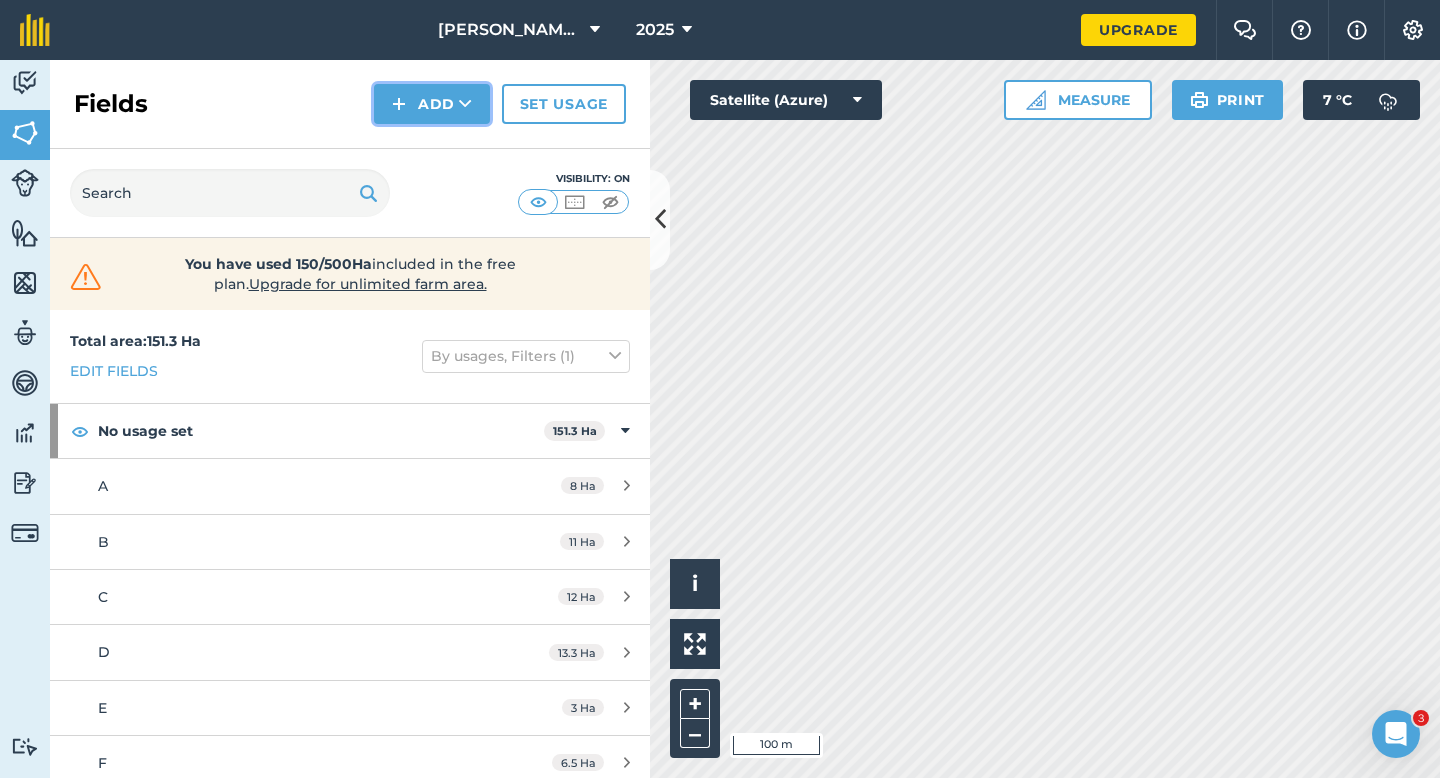 click at bounding box center (399, 104) 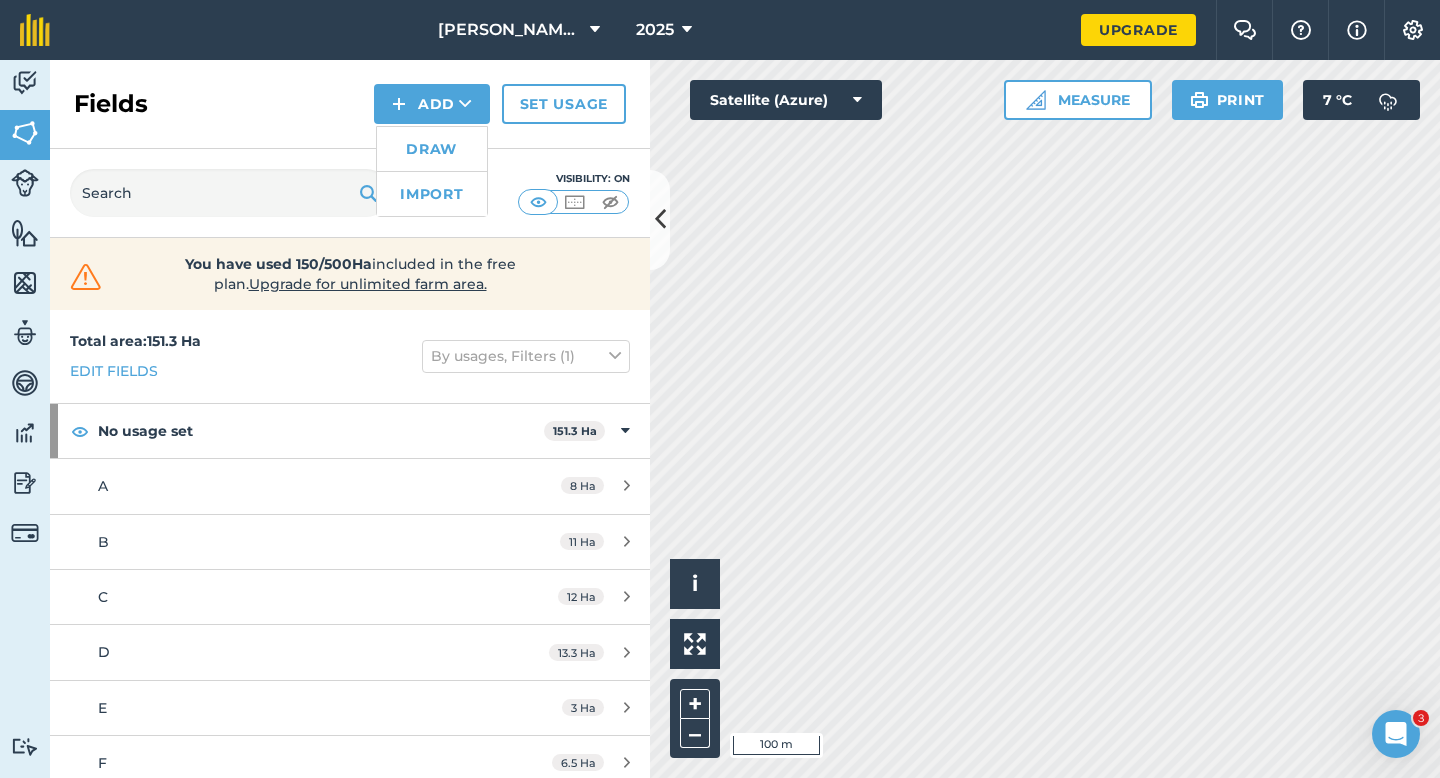 click on "Draw" at bounding box center [432, 149] 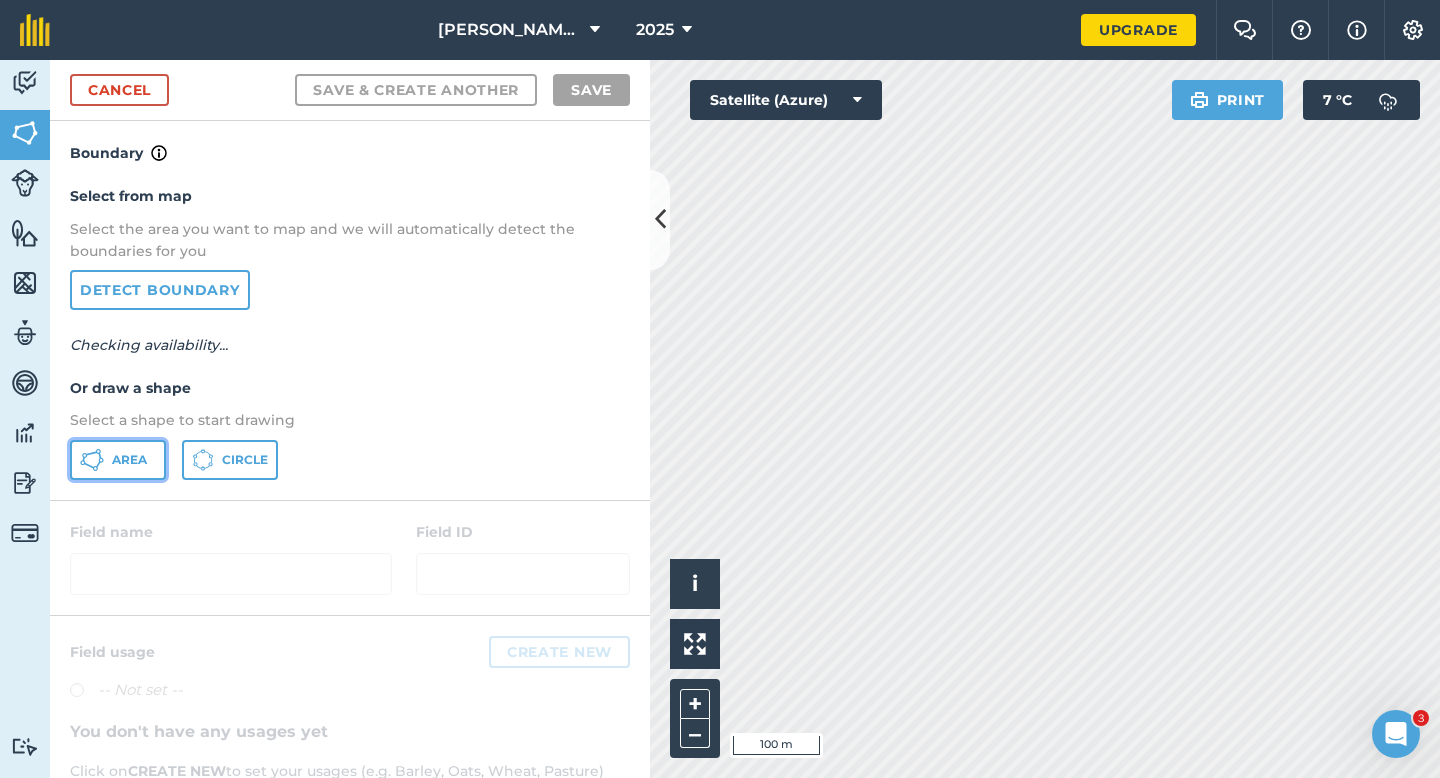 click on "Area" at bounding box center [129, 460] 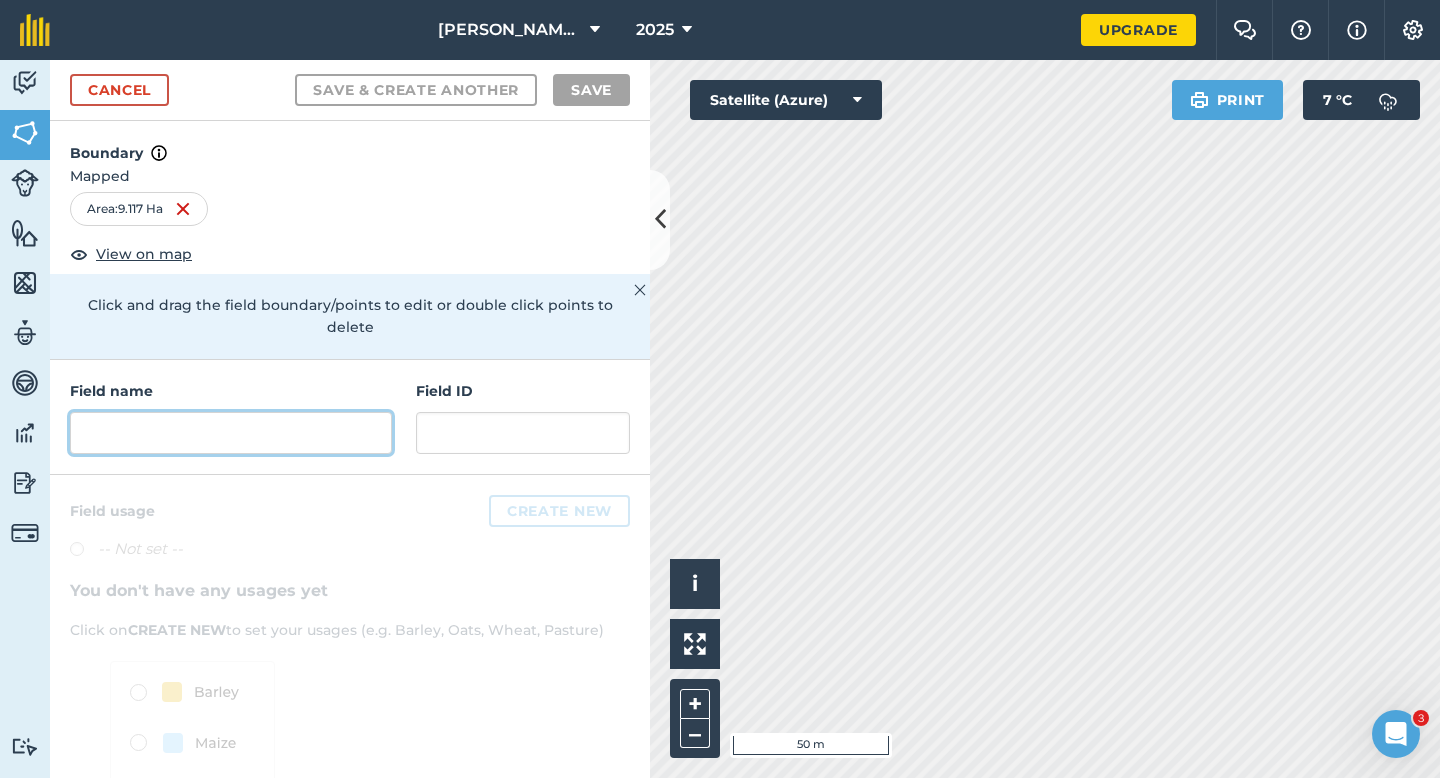 click at bounding box center [231, 433] 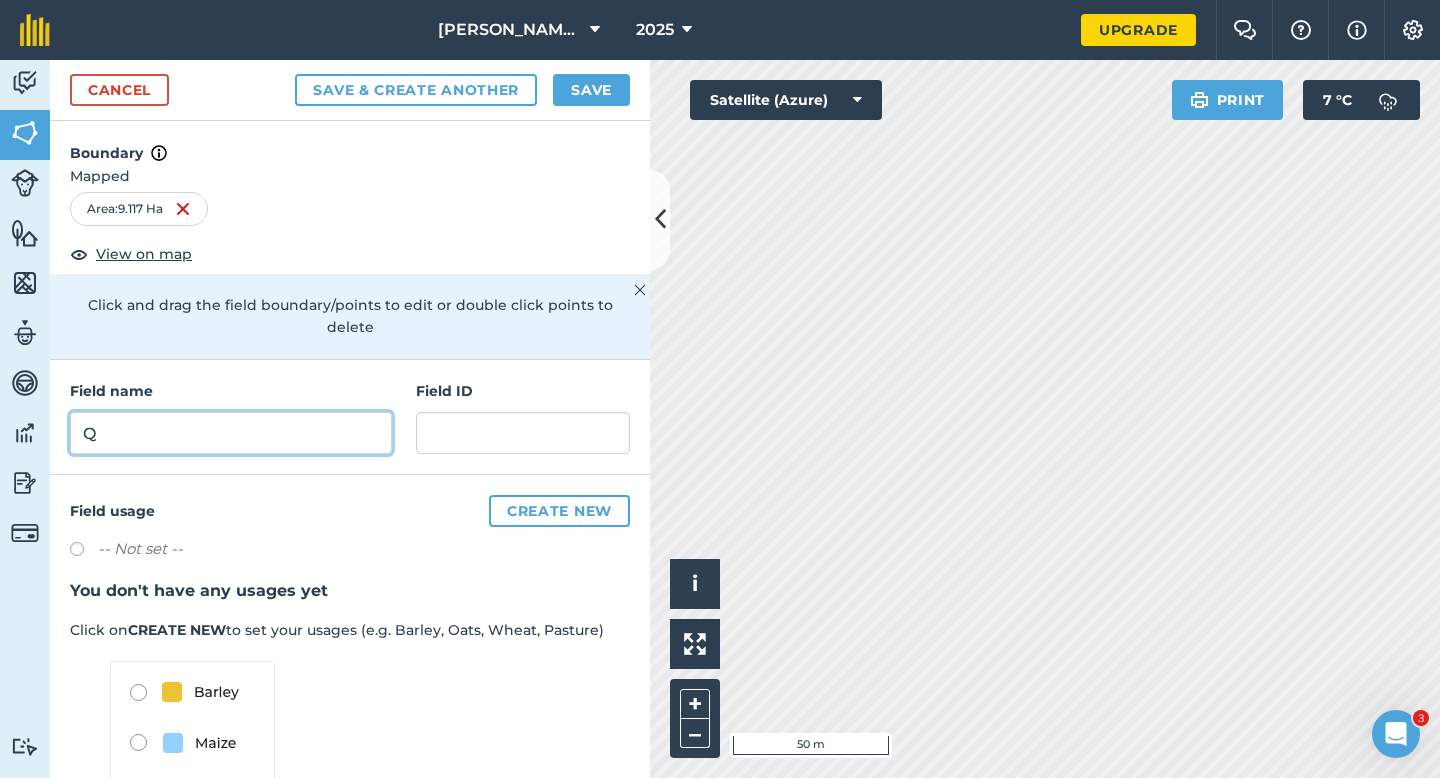click on "Q" at bounding box center (231, 433) 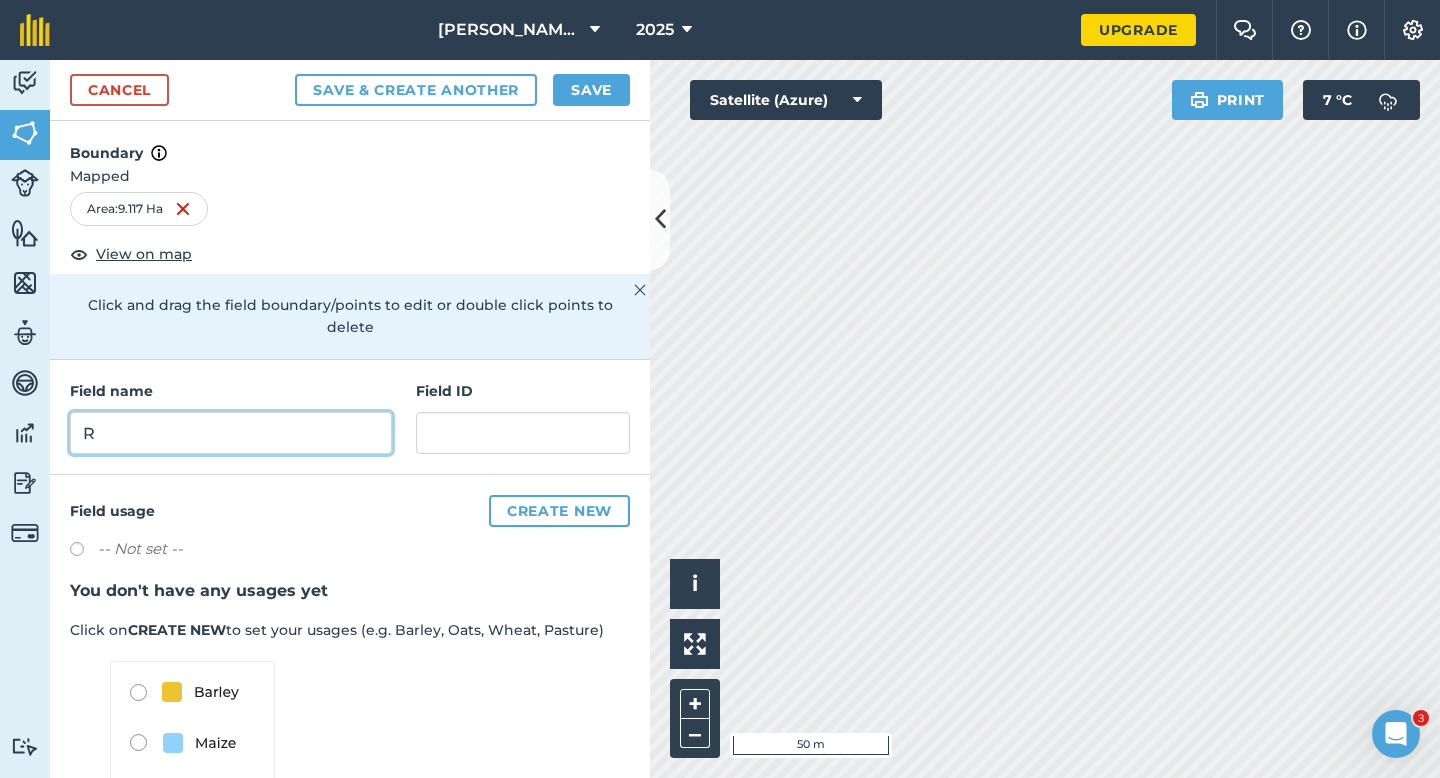 type on "R" 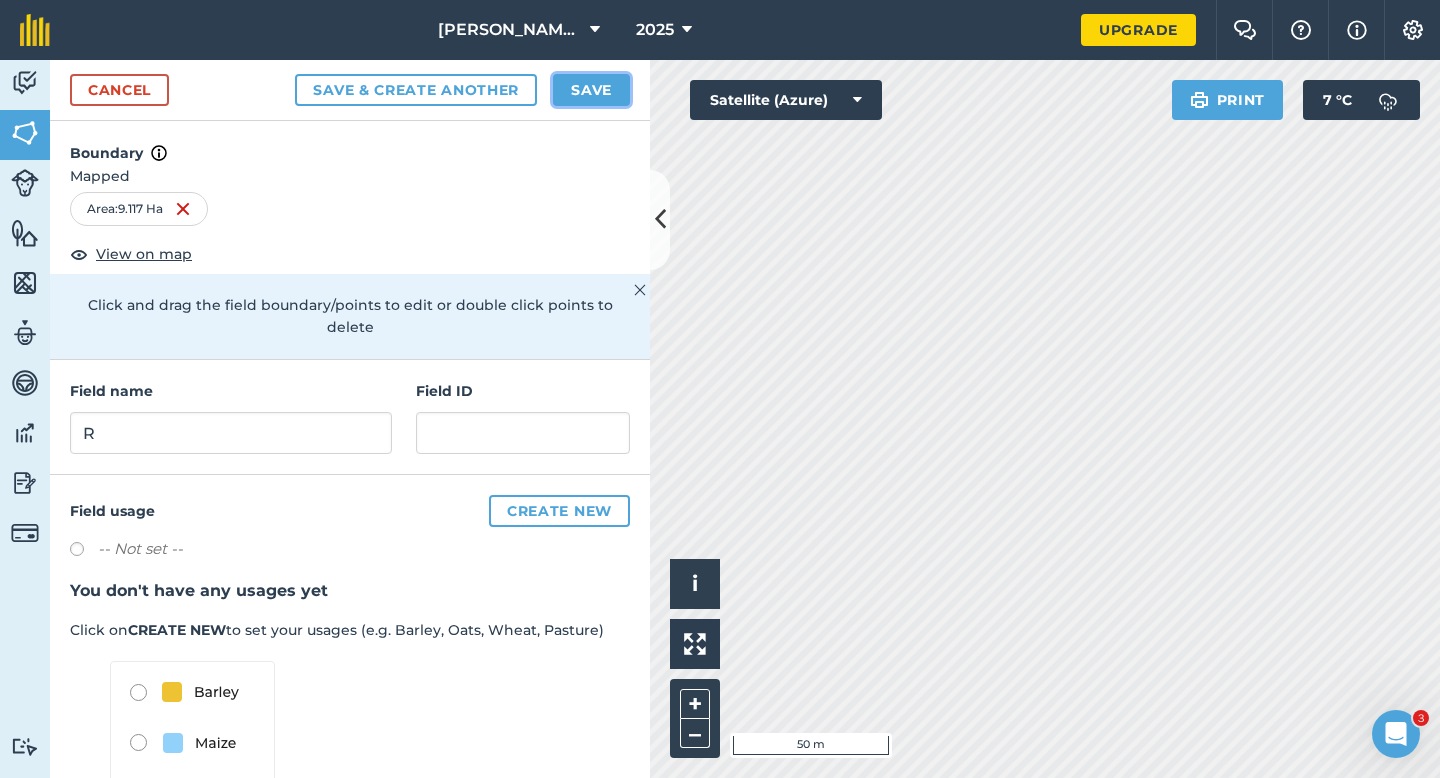 click on "Save" at bounding box center [591, 90] 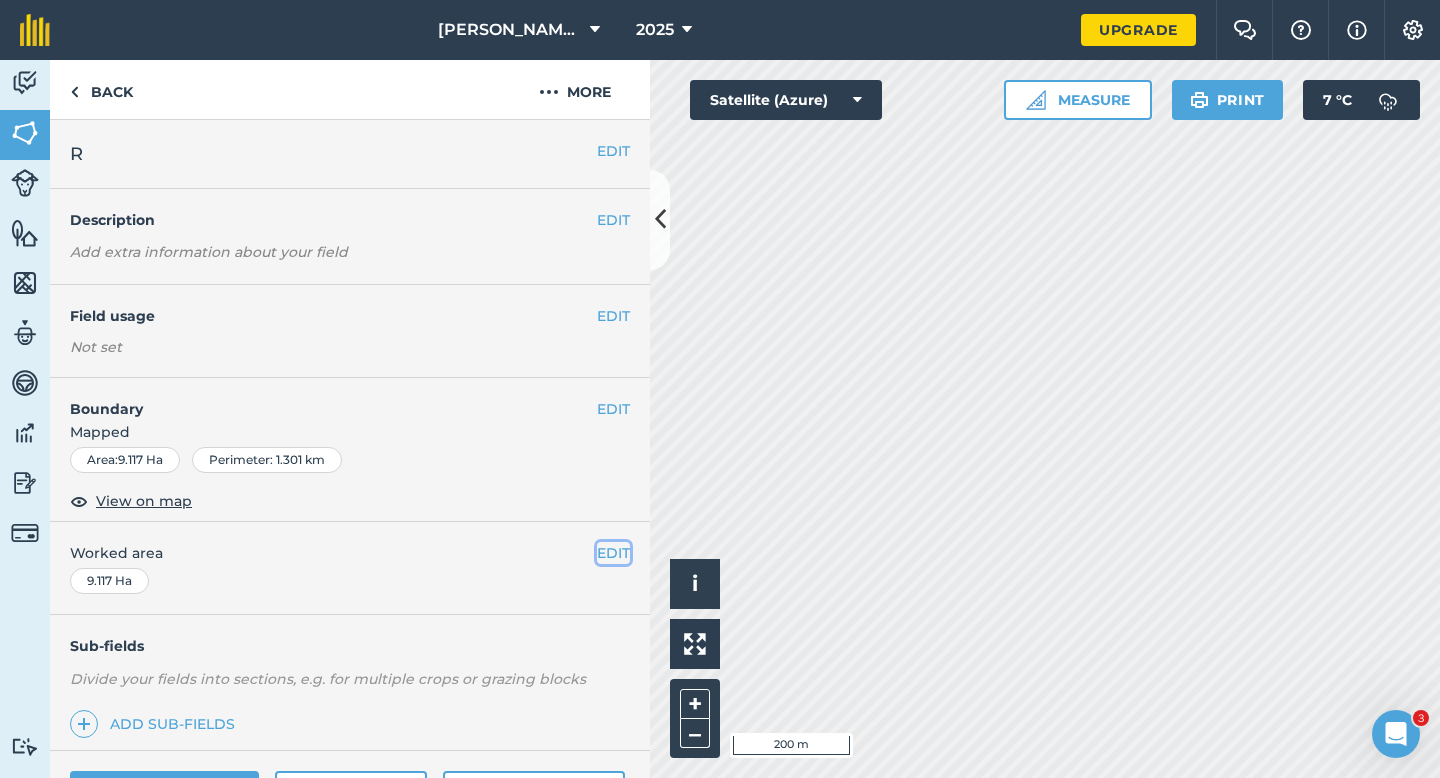 click on "EDIT" at bounding box center (613, 553) 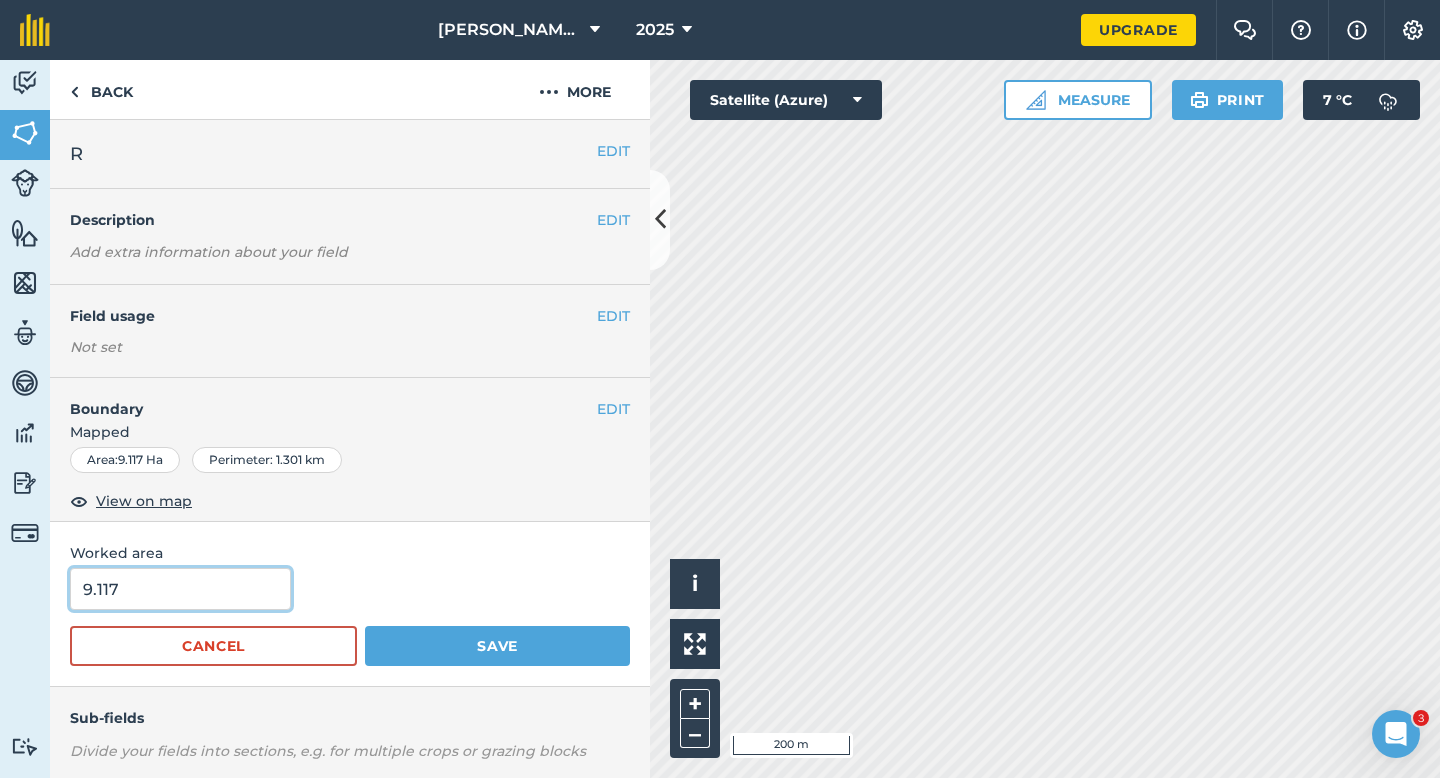 click on "9.117" at bounding box center (180, 589) 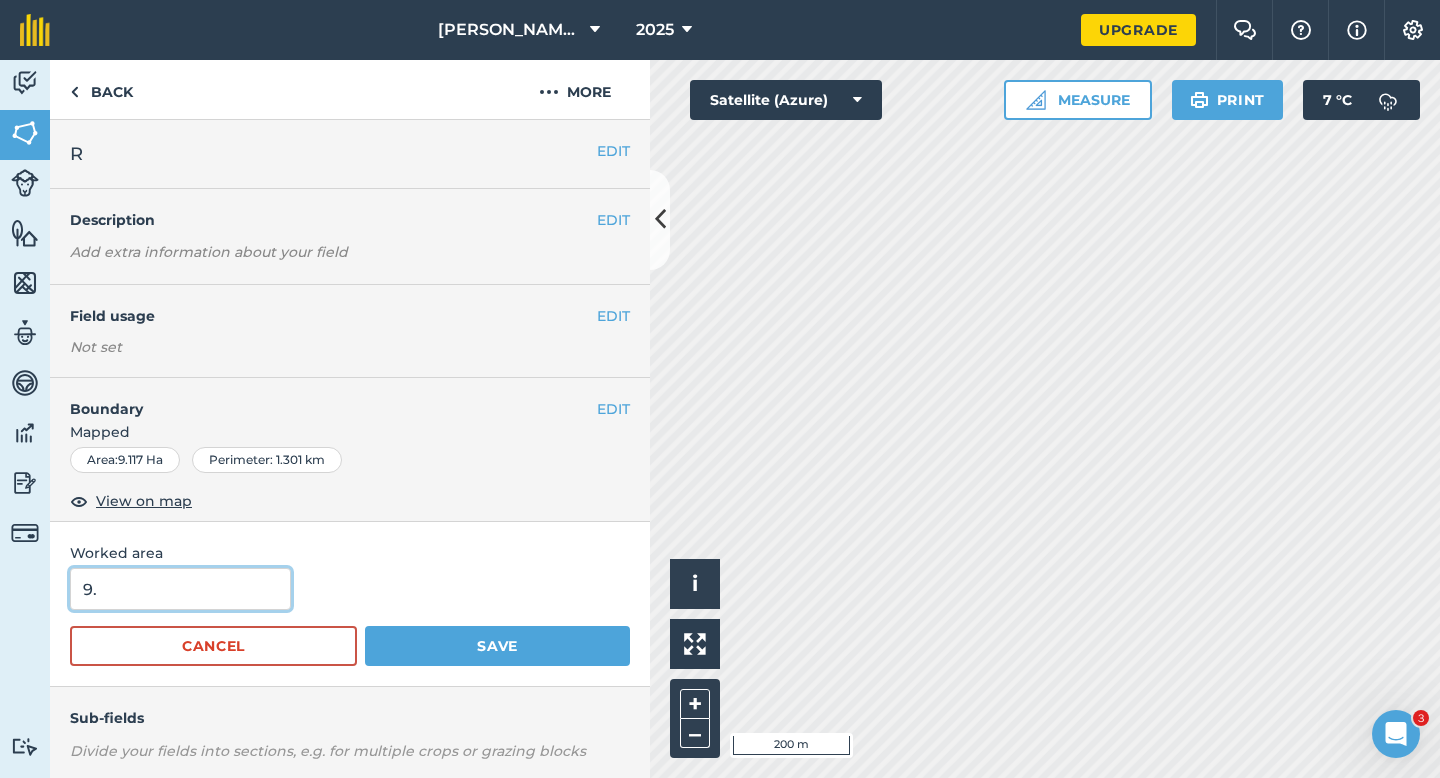 type on "9" 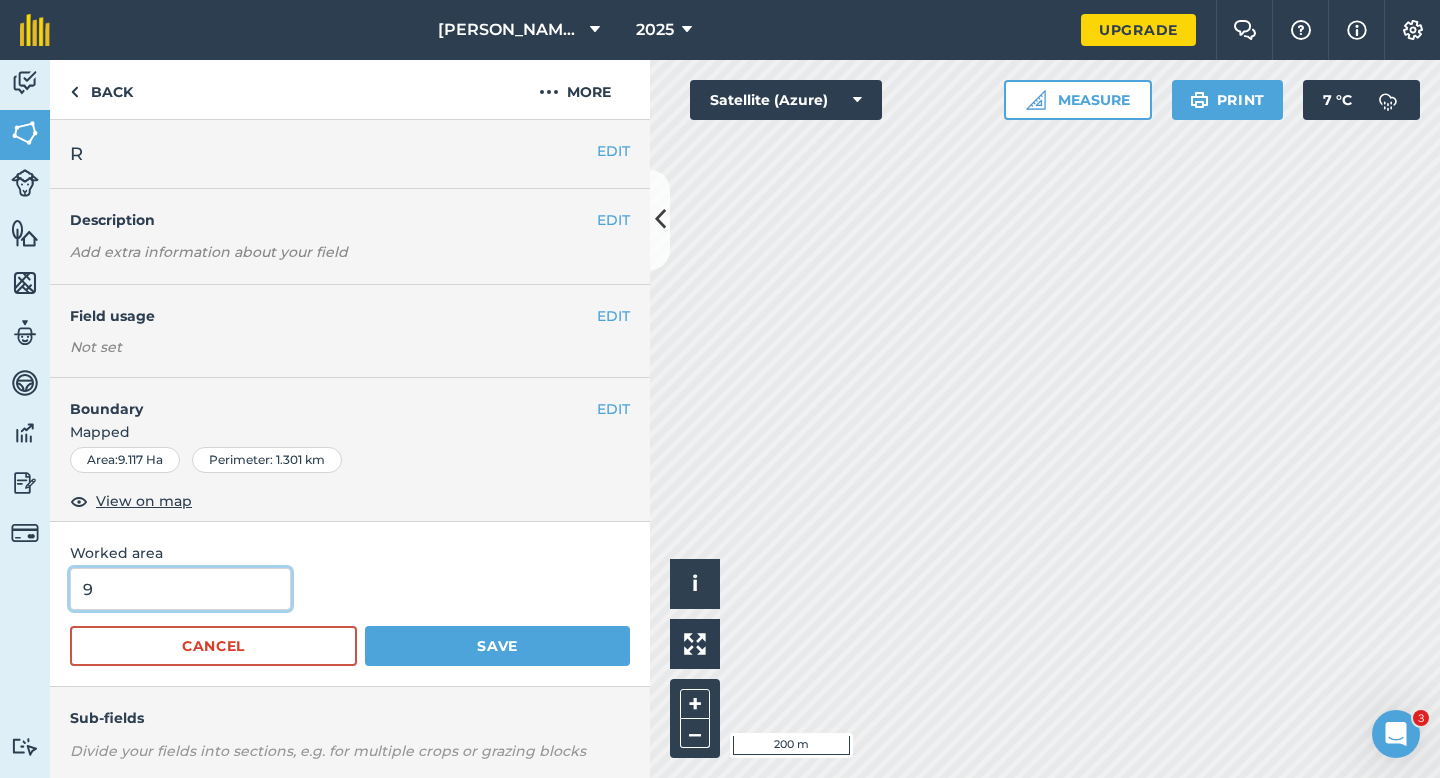 click on "Save" at bounding box center (497, 646) 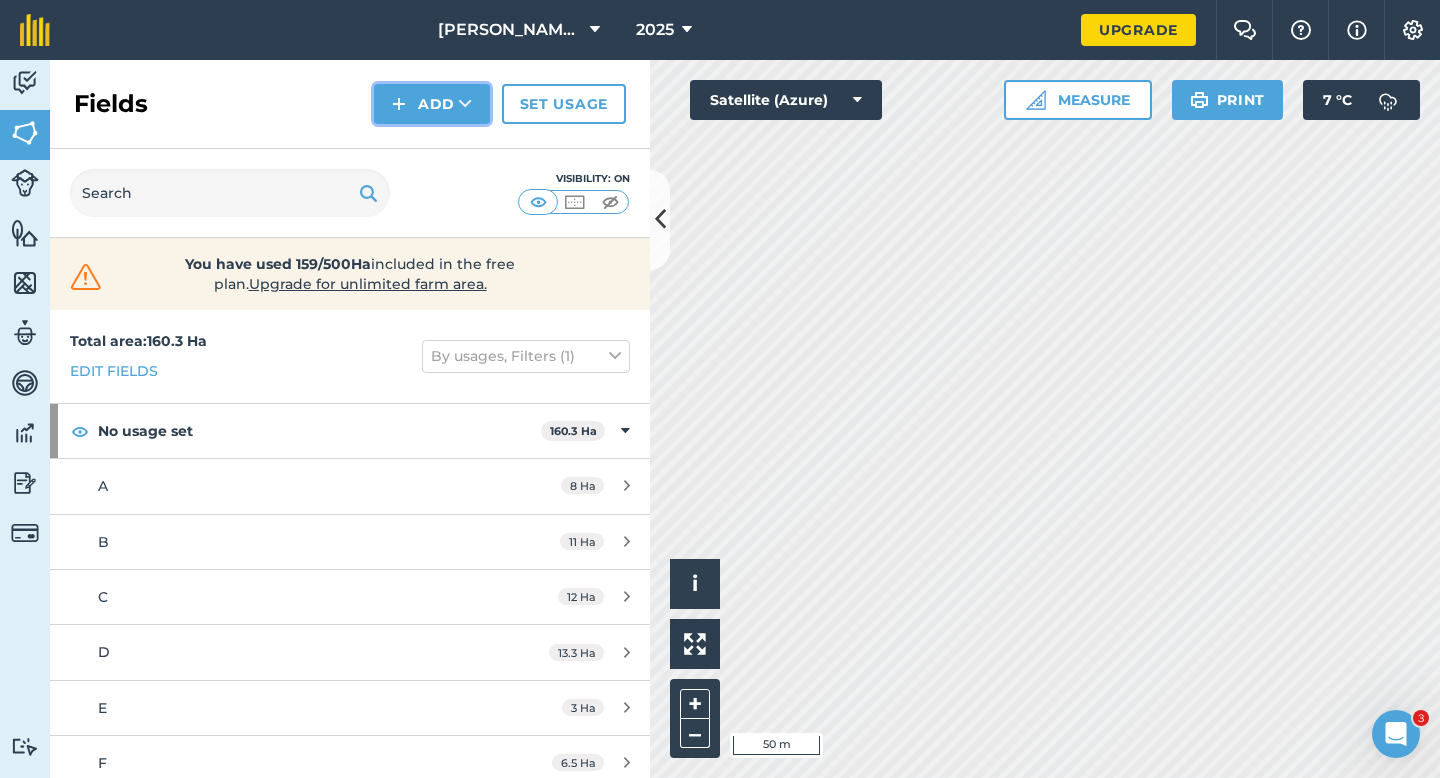 click on "Add" at bounding box center (432, 104) 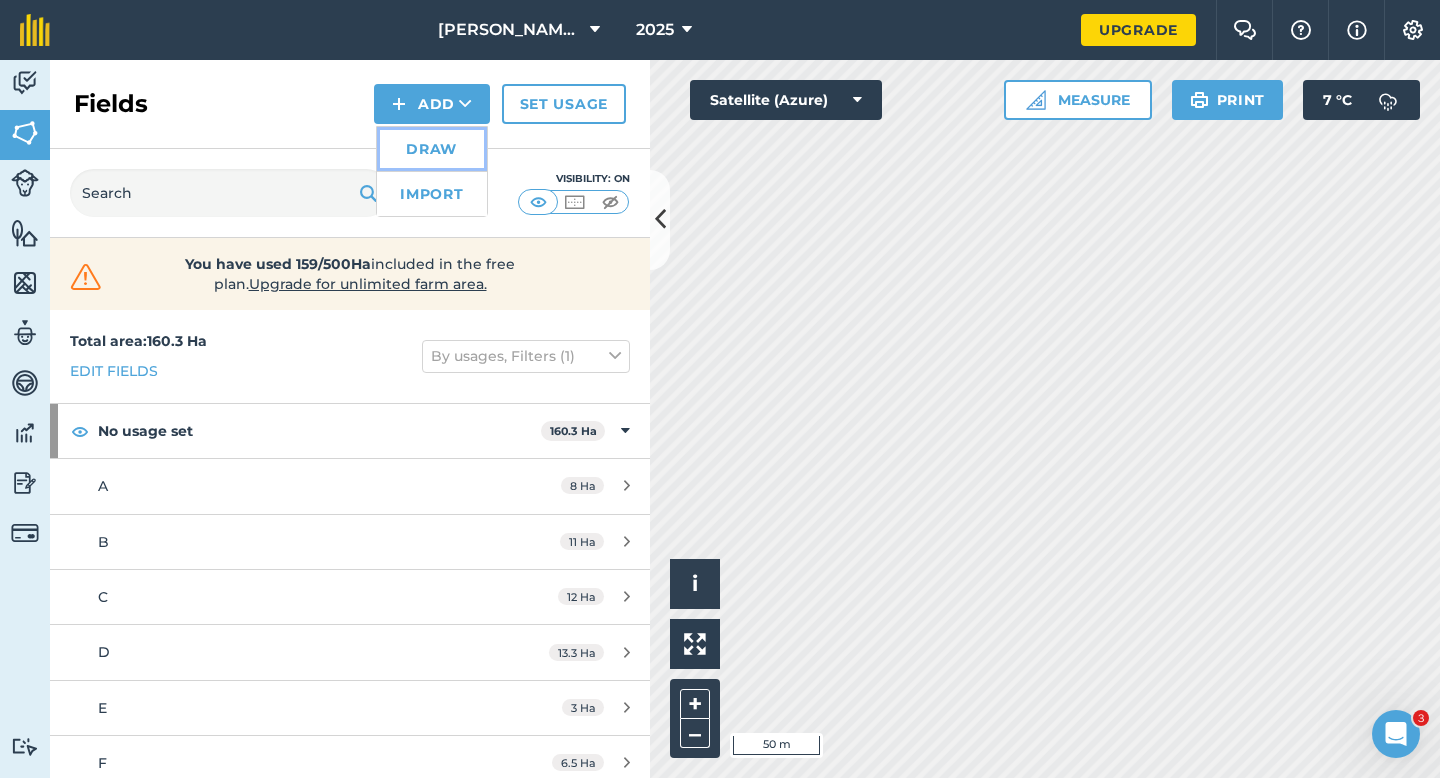 click on "Draw" at bounding box center (432, 149) 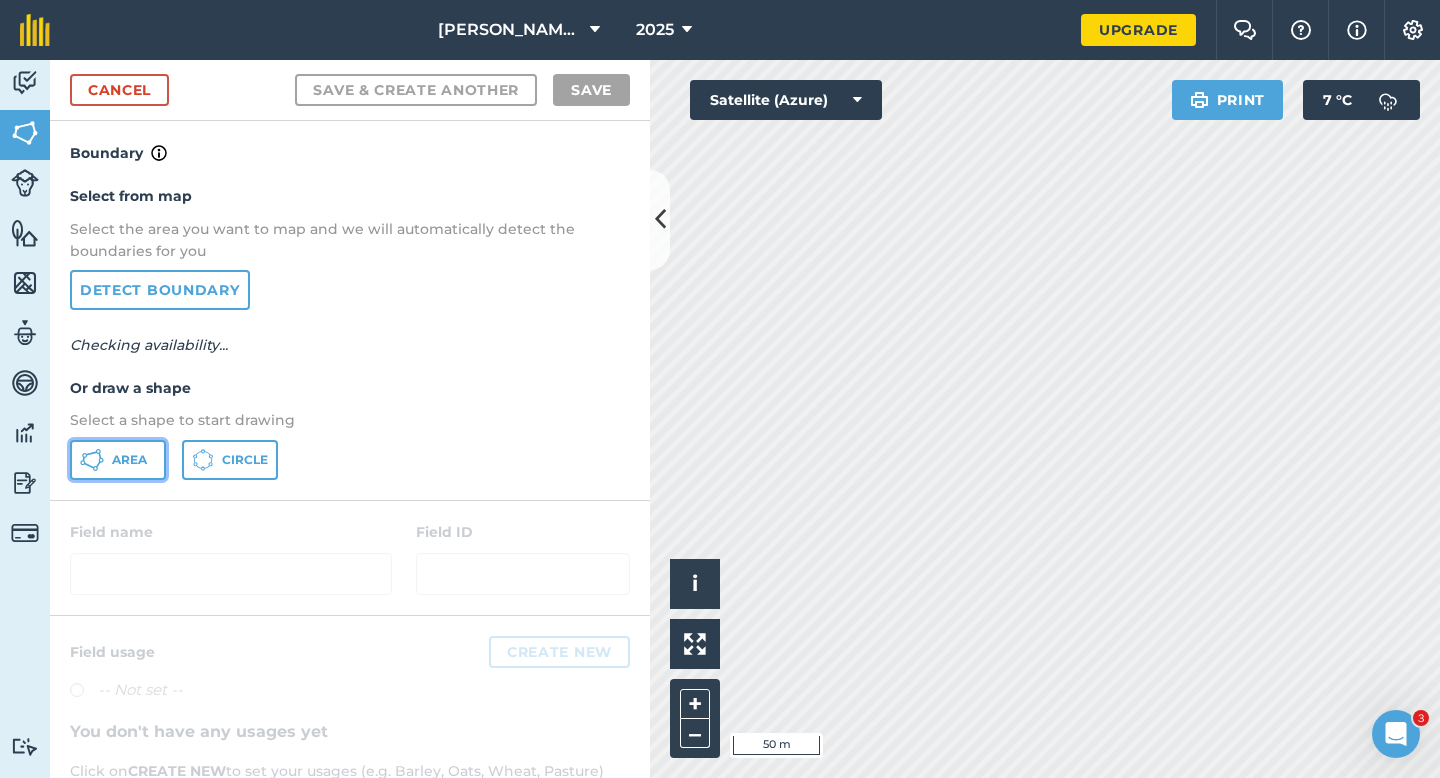 click on "Area" at bounding box center (129, 460) 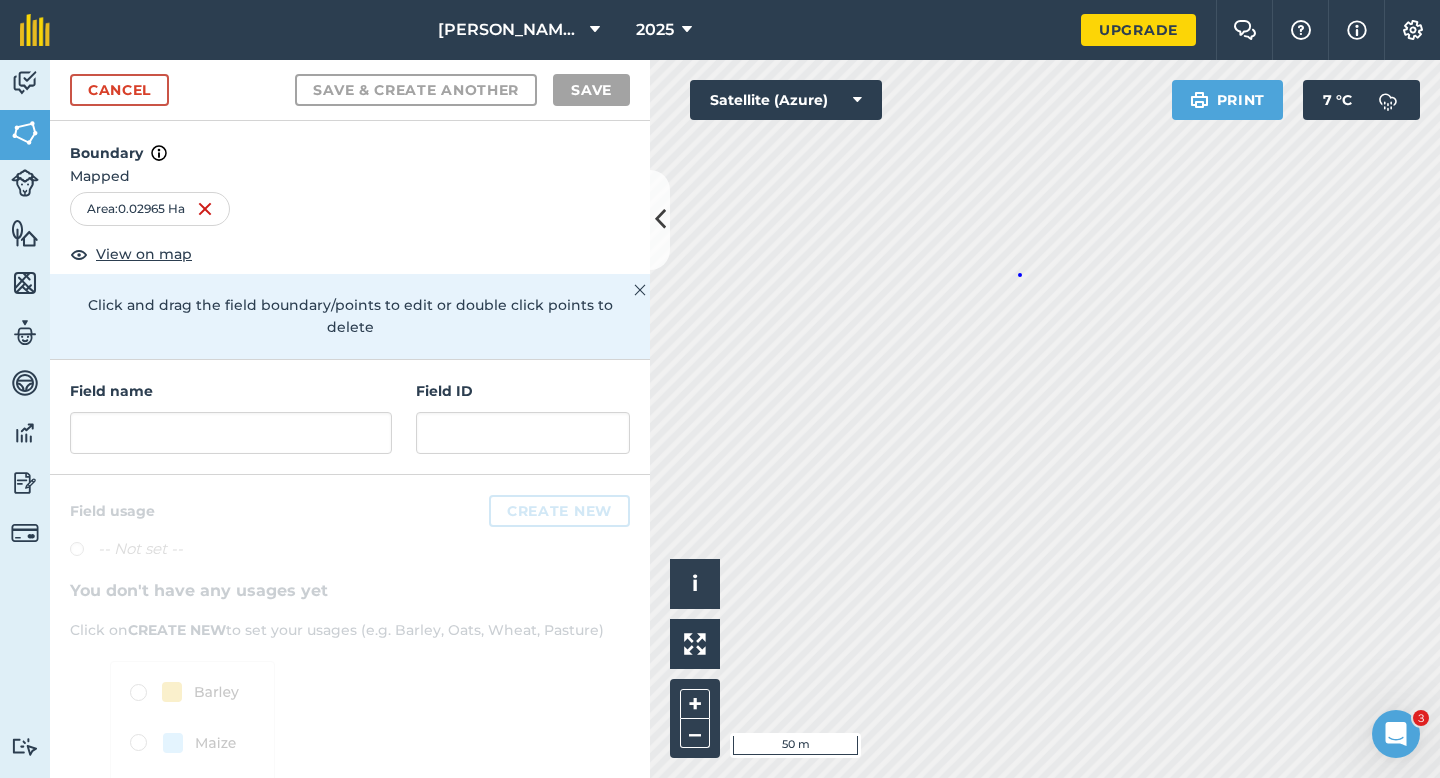 click on "Click to start drawing i © 2025 TomTom, Microsoft 50 m + –" at bounding box center (1045, 419) 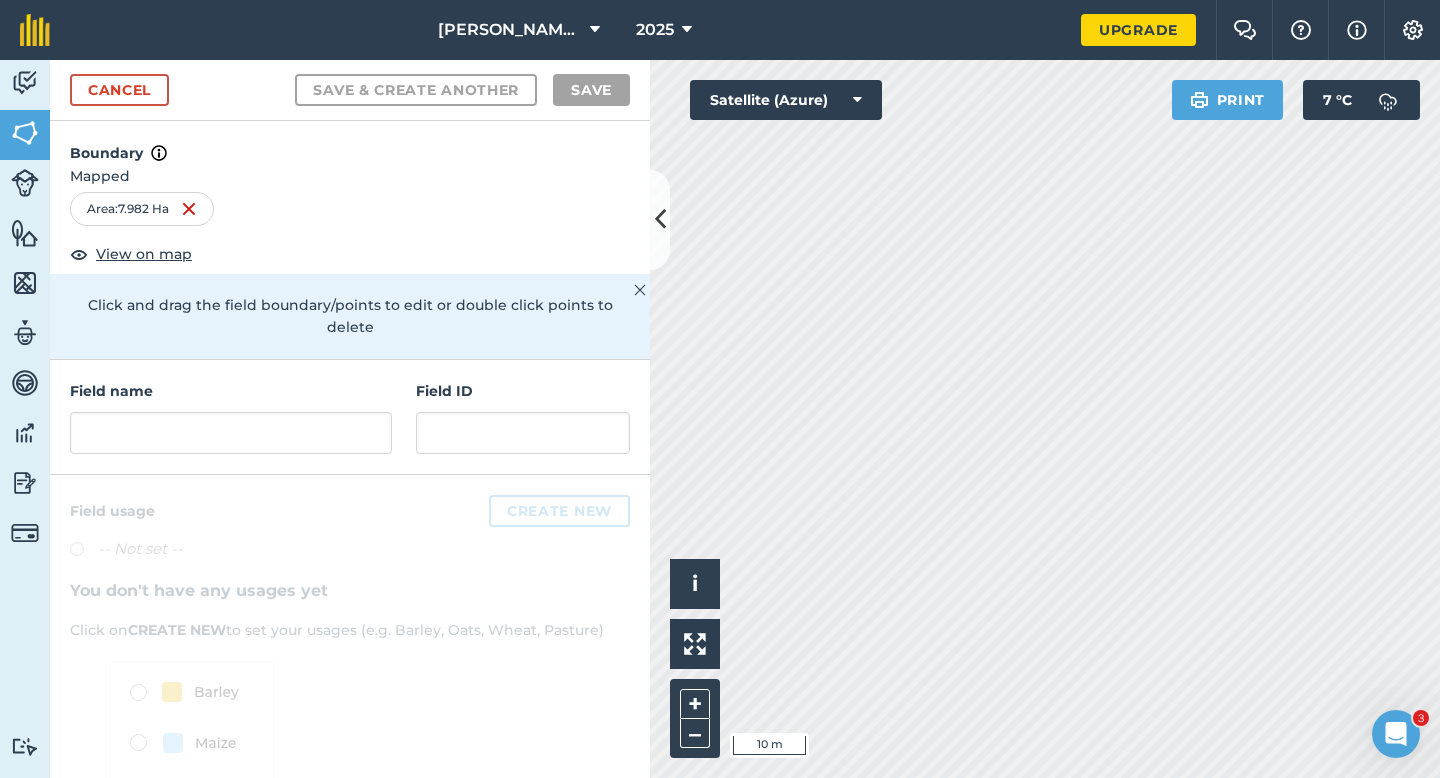 click on "Field name Field ID" at bounding box center (350, 417) 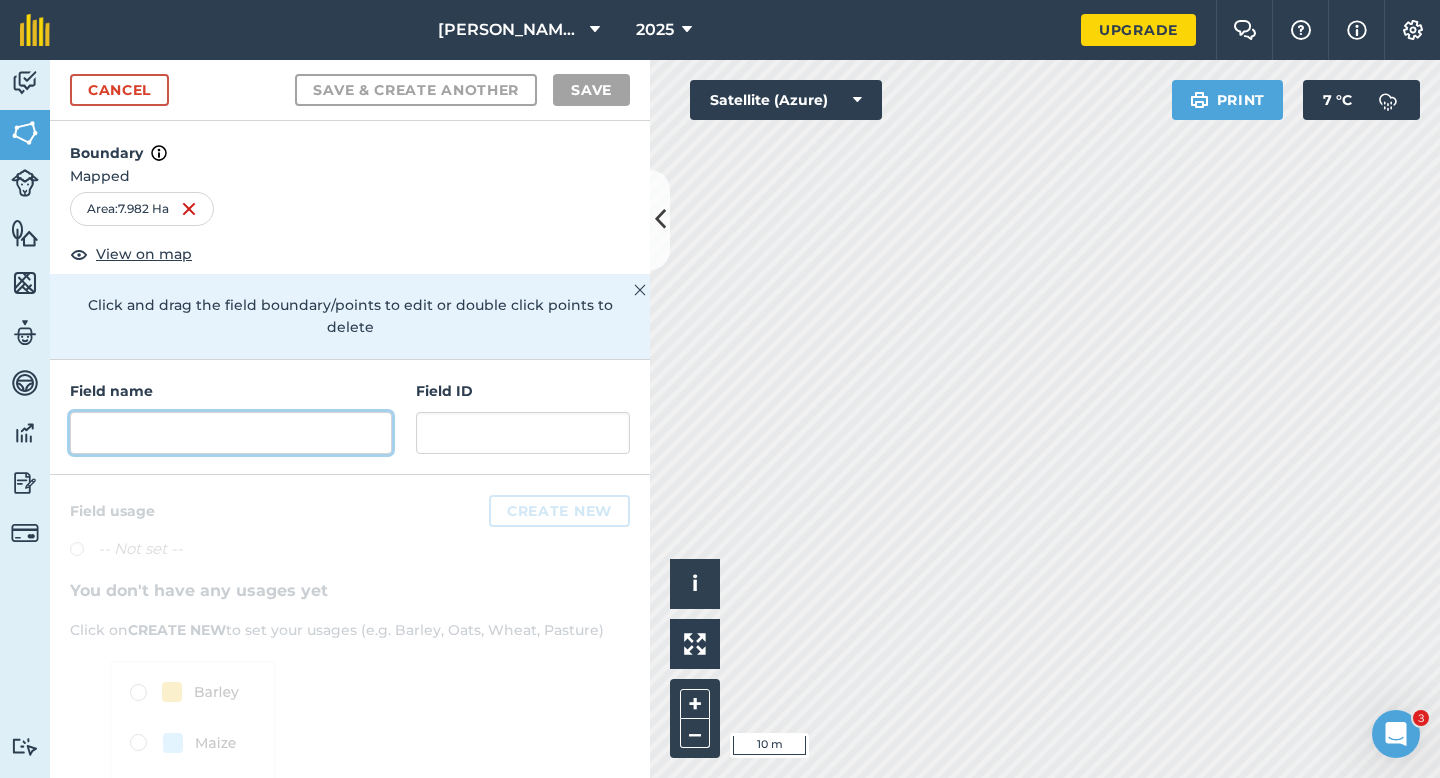 click at bounding box center [231, 433] 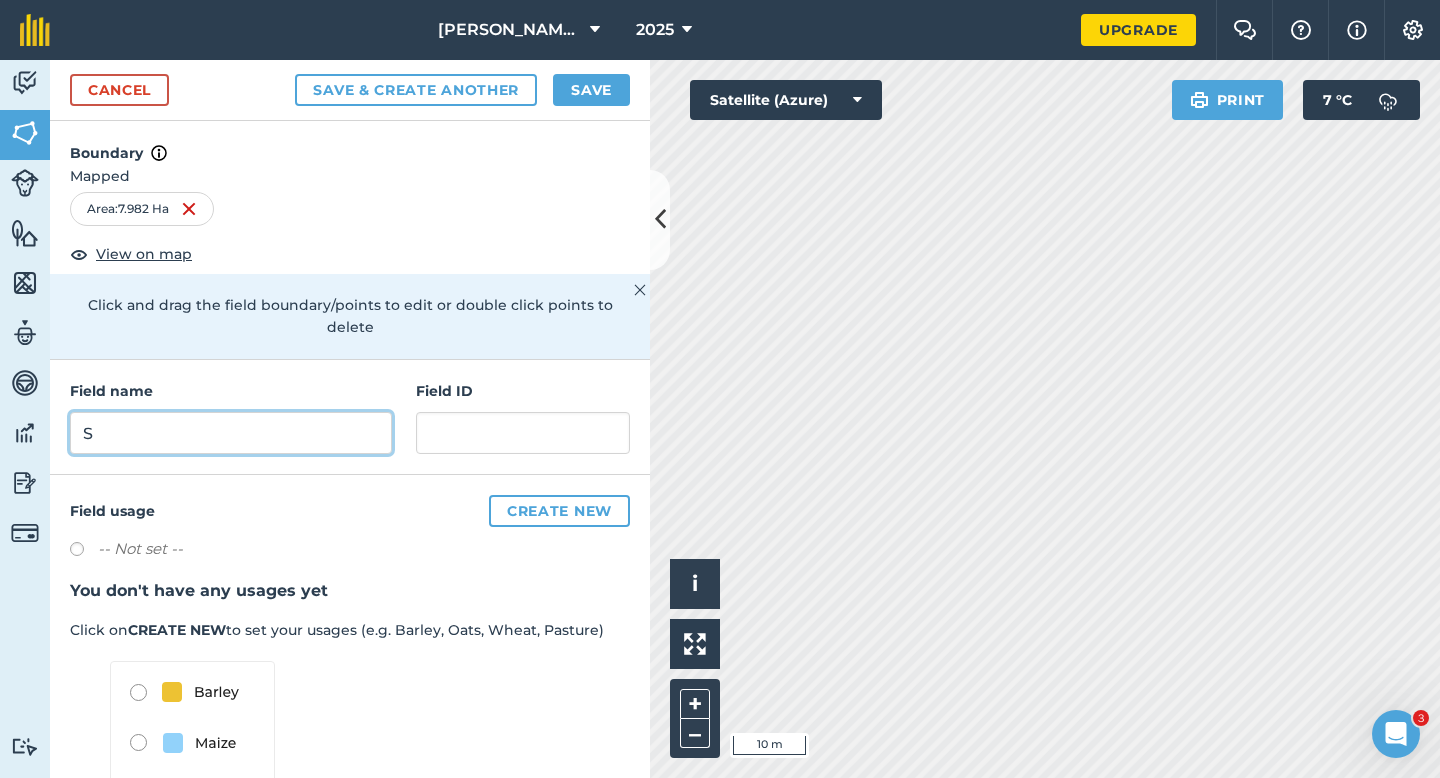 type on "S" 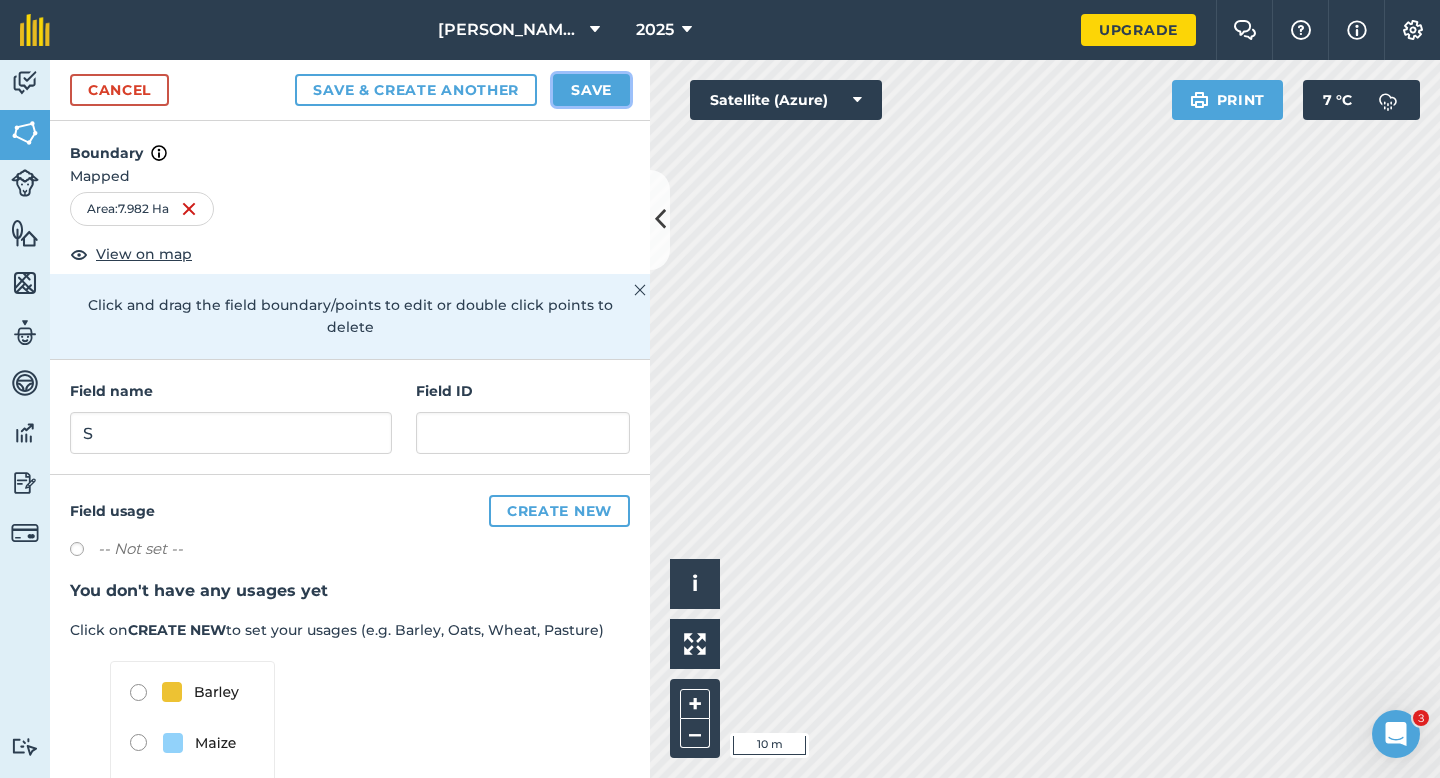 click on "Save" at bounding box center [591, 90] 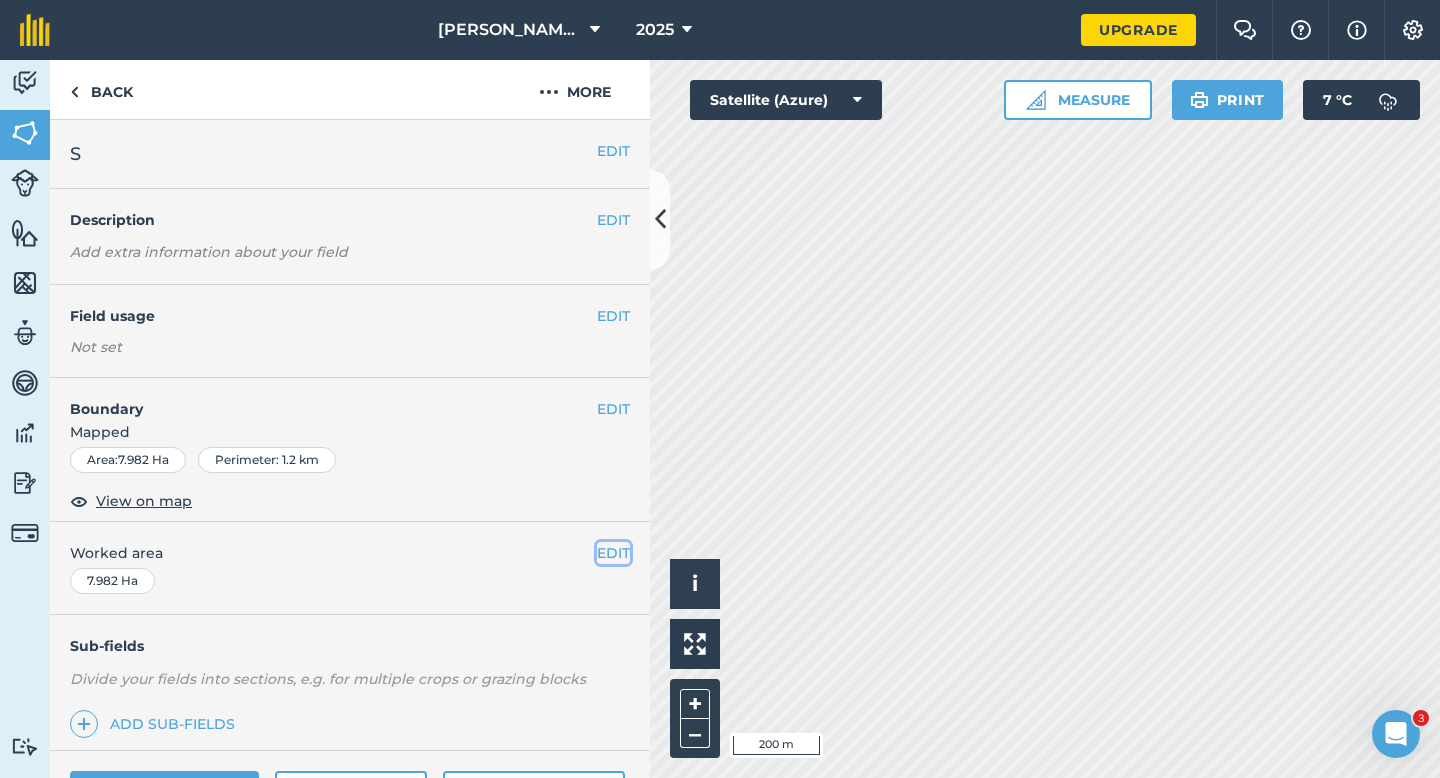 click on "EDIT" at bounding box center [613, 553] 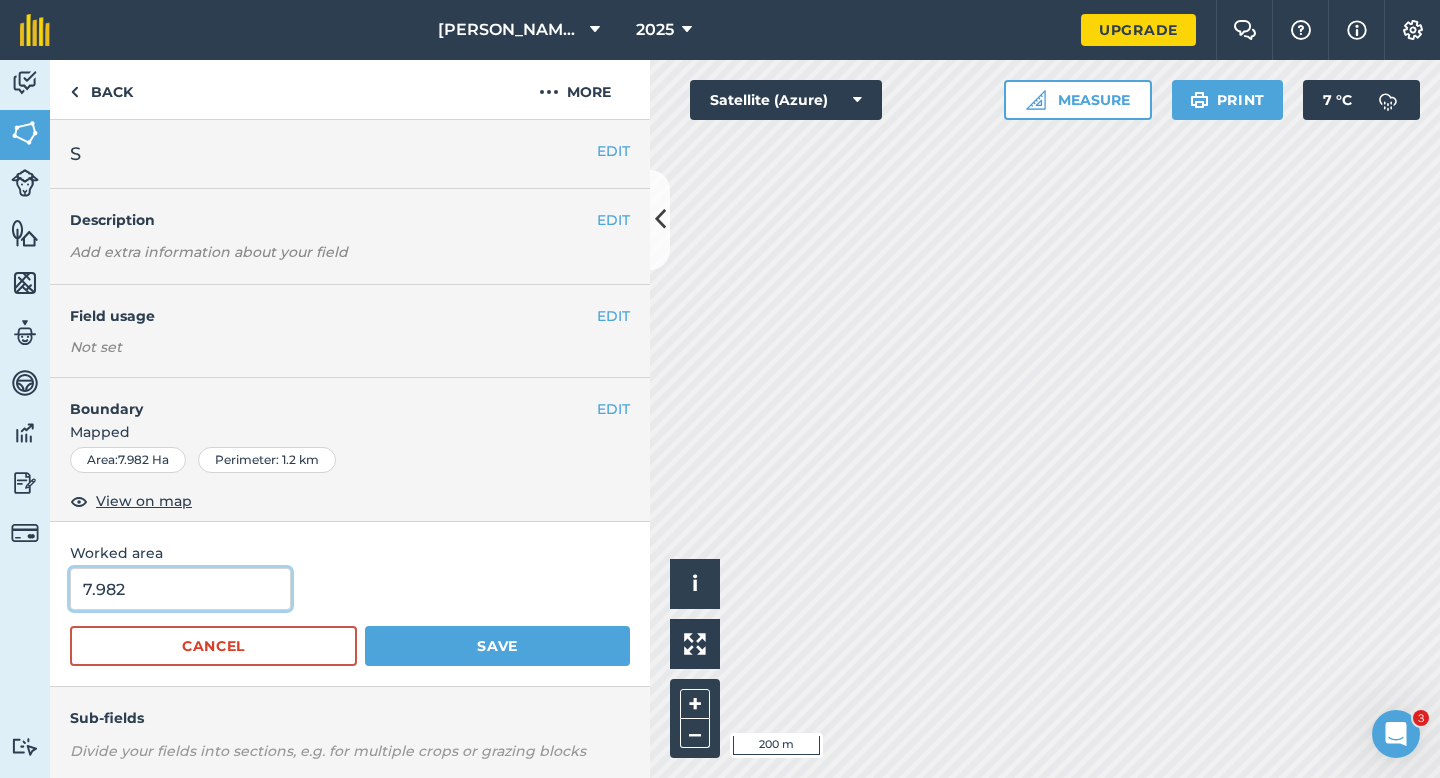 click on "7.982" at bounding box center (180, 589) 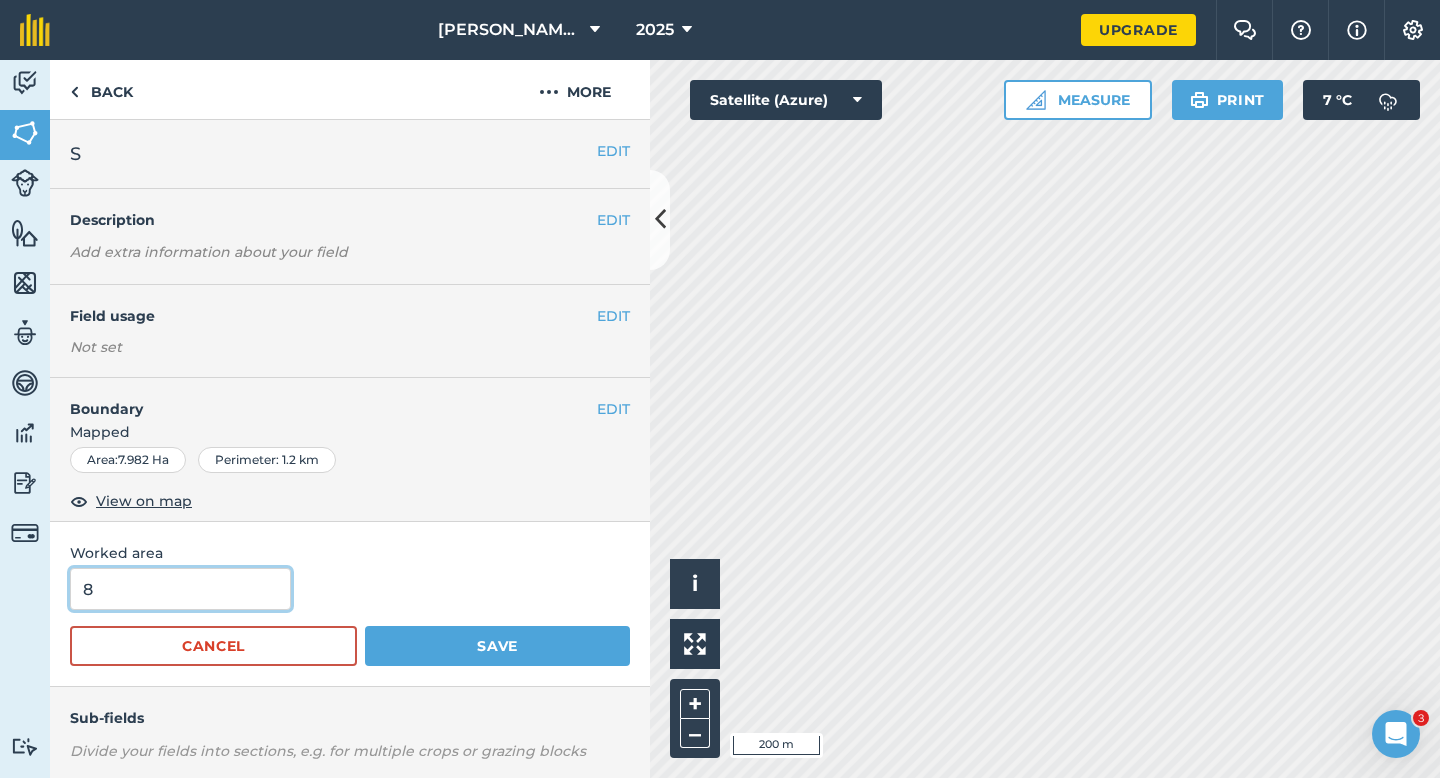 click on "Save" at bounding box center [497, 646] 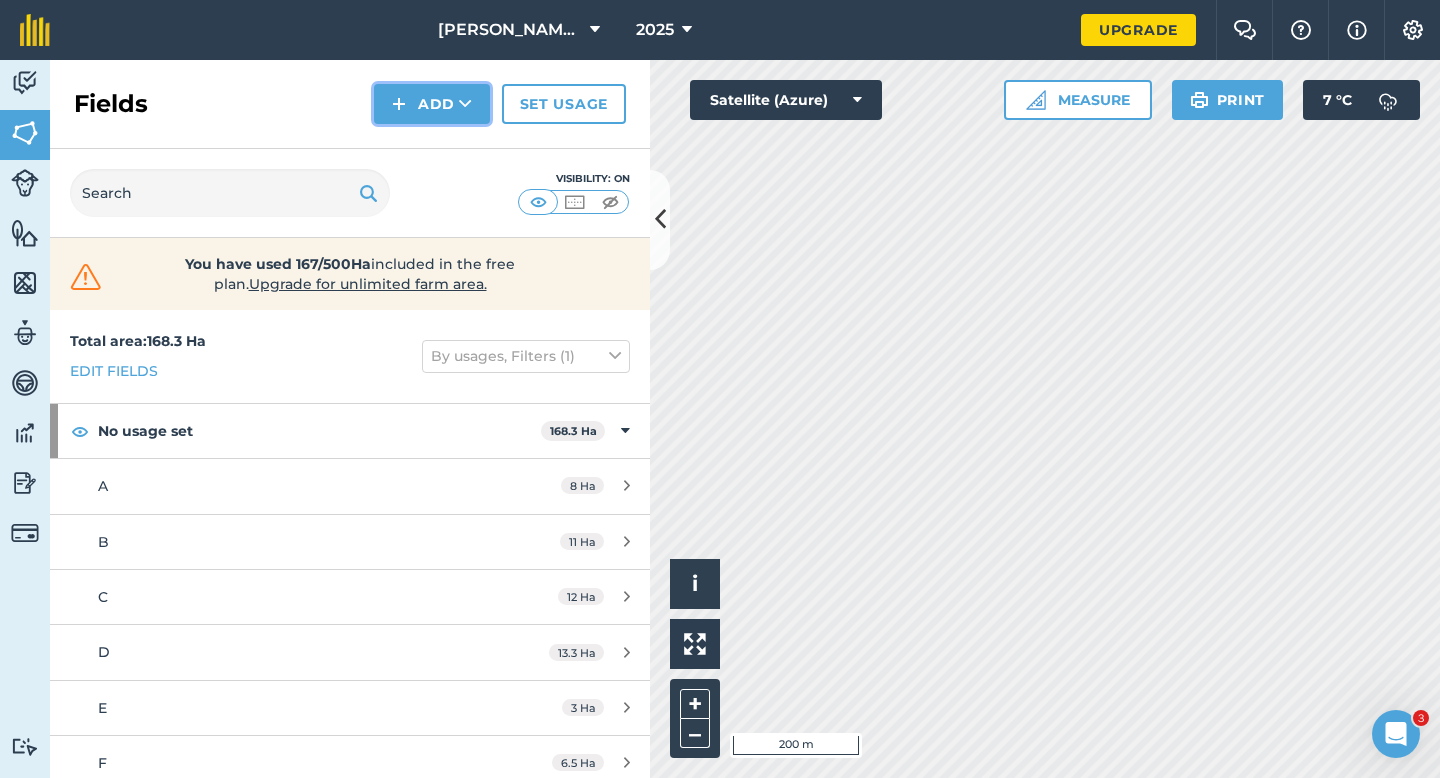 click on "Add" at bounding box center [432, 104] 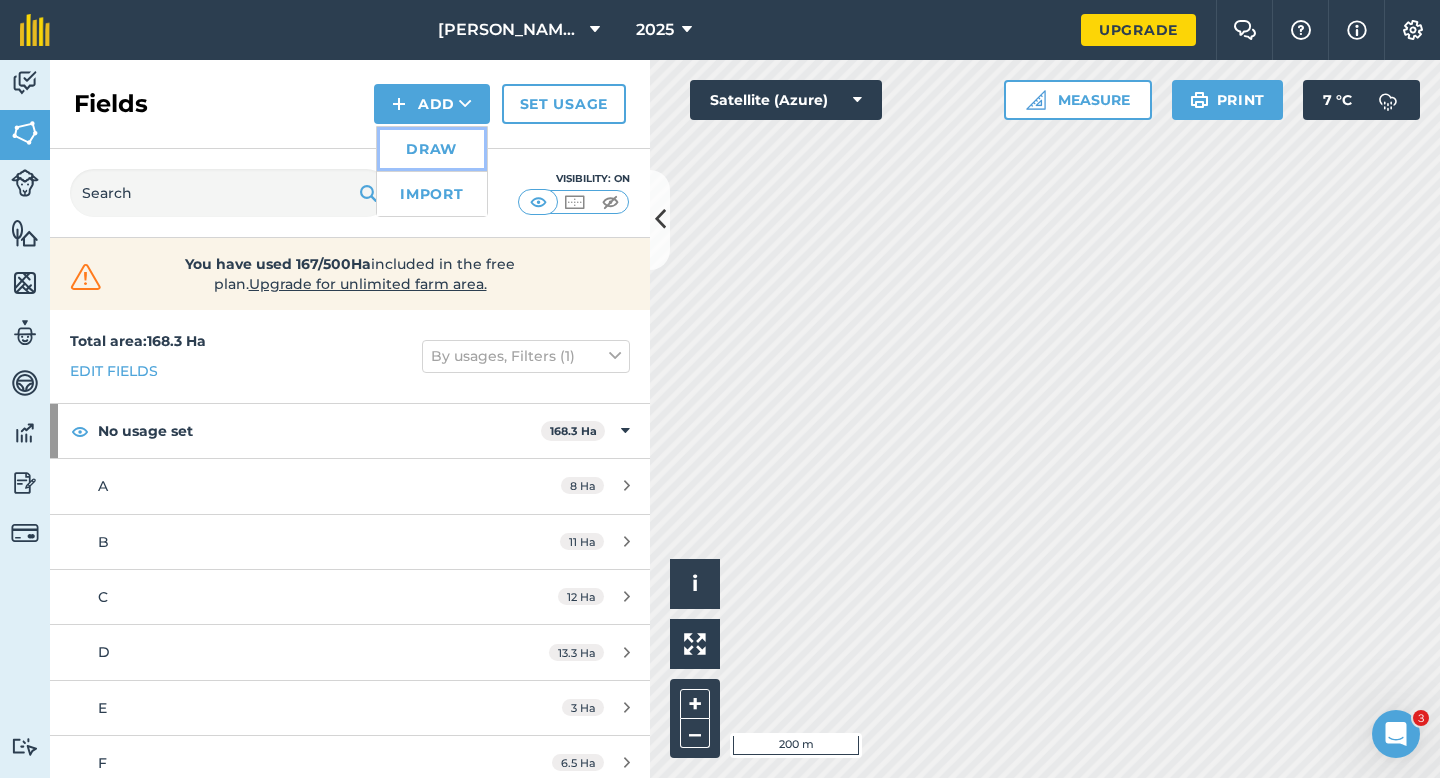 click on "Draw" at bounding box center (432, 149) 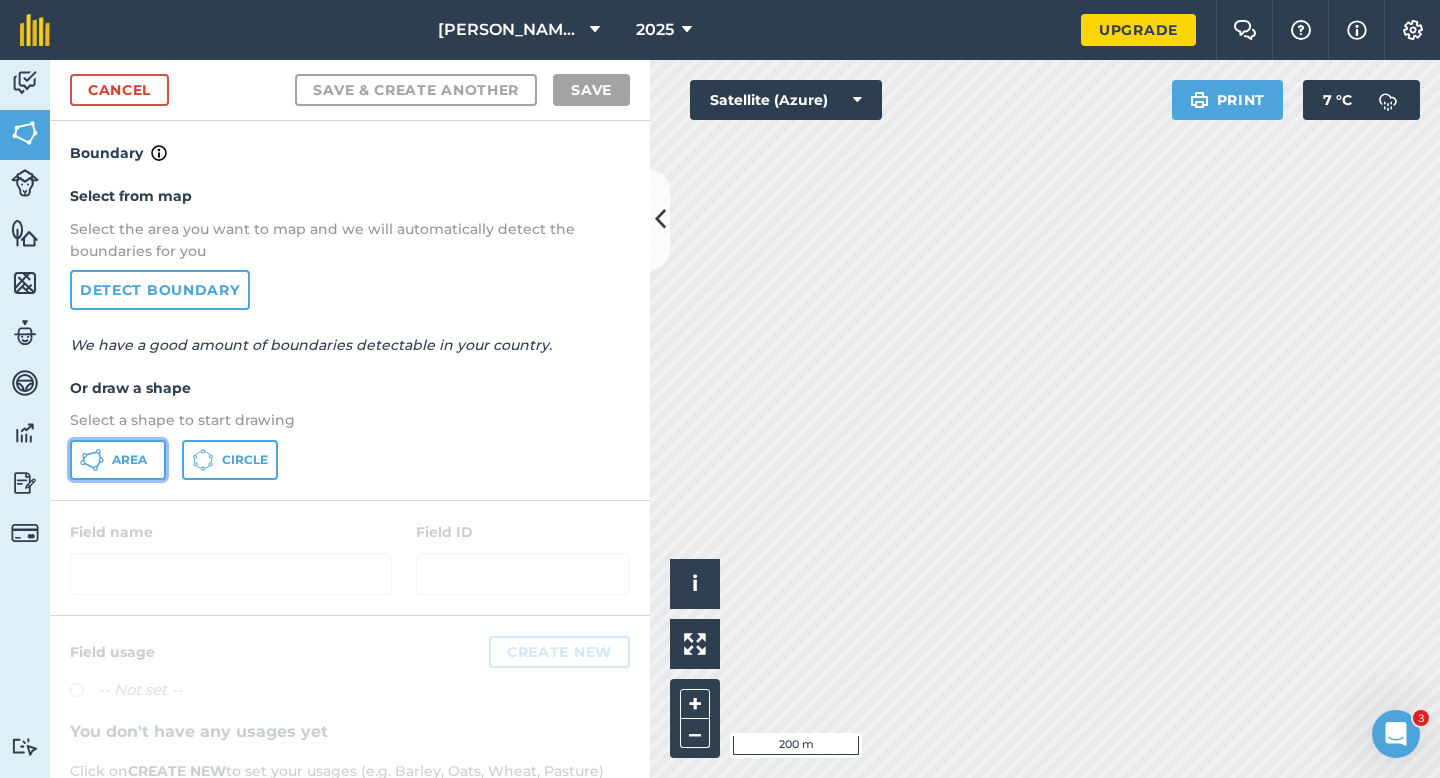 click on "Area" at bounding box center (118, 460) 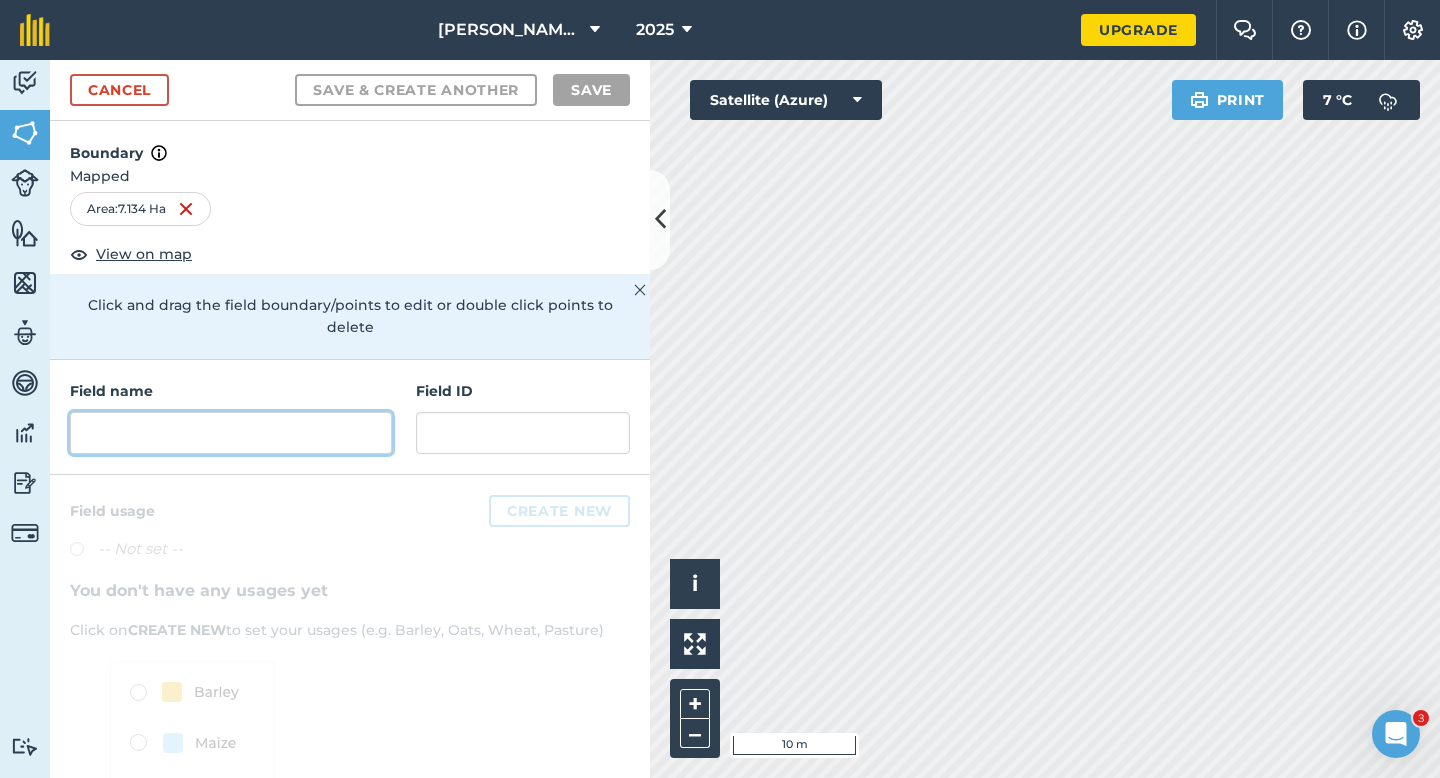 click at bounding box center [231, 433] 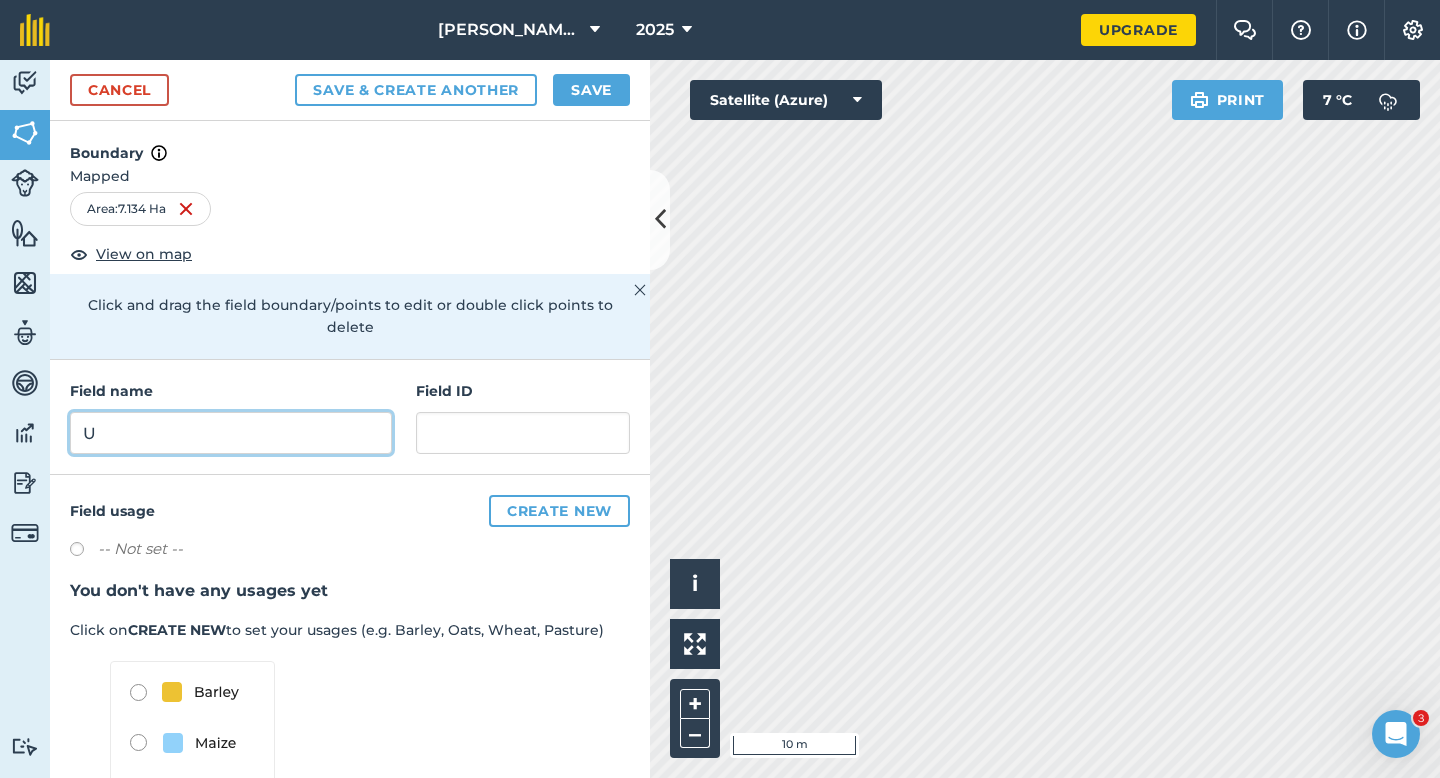 type on "U" 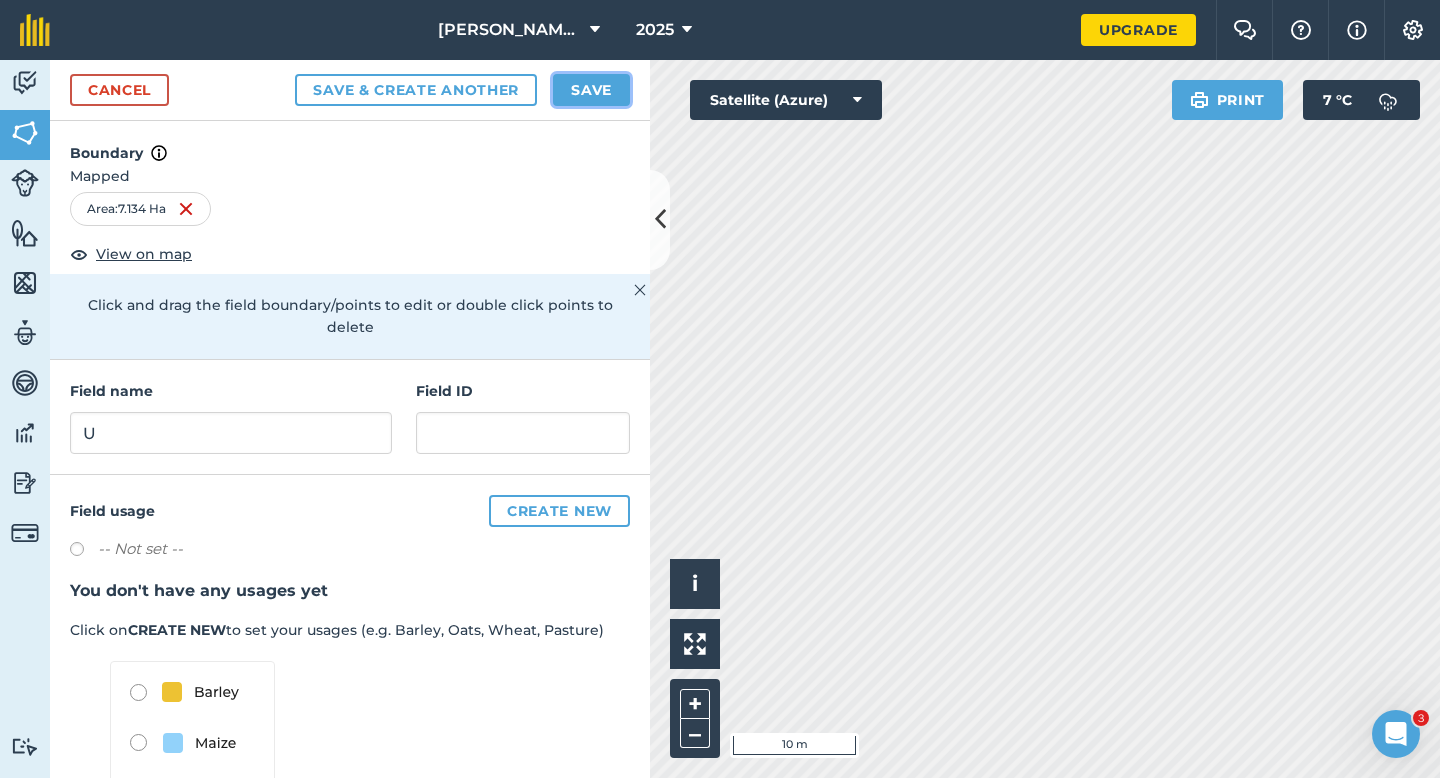click on "Save" at bounding box center [591, 90] 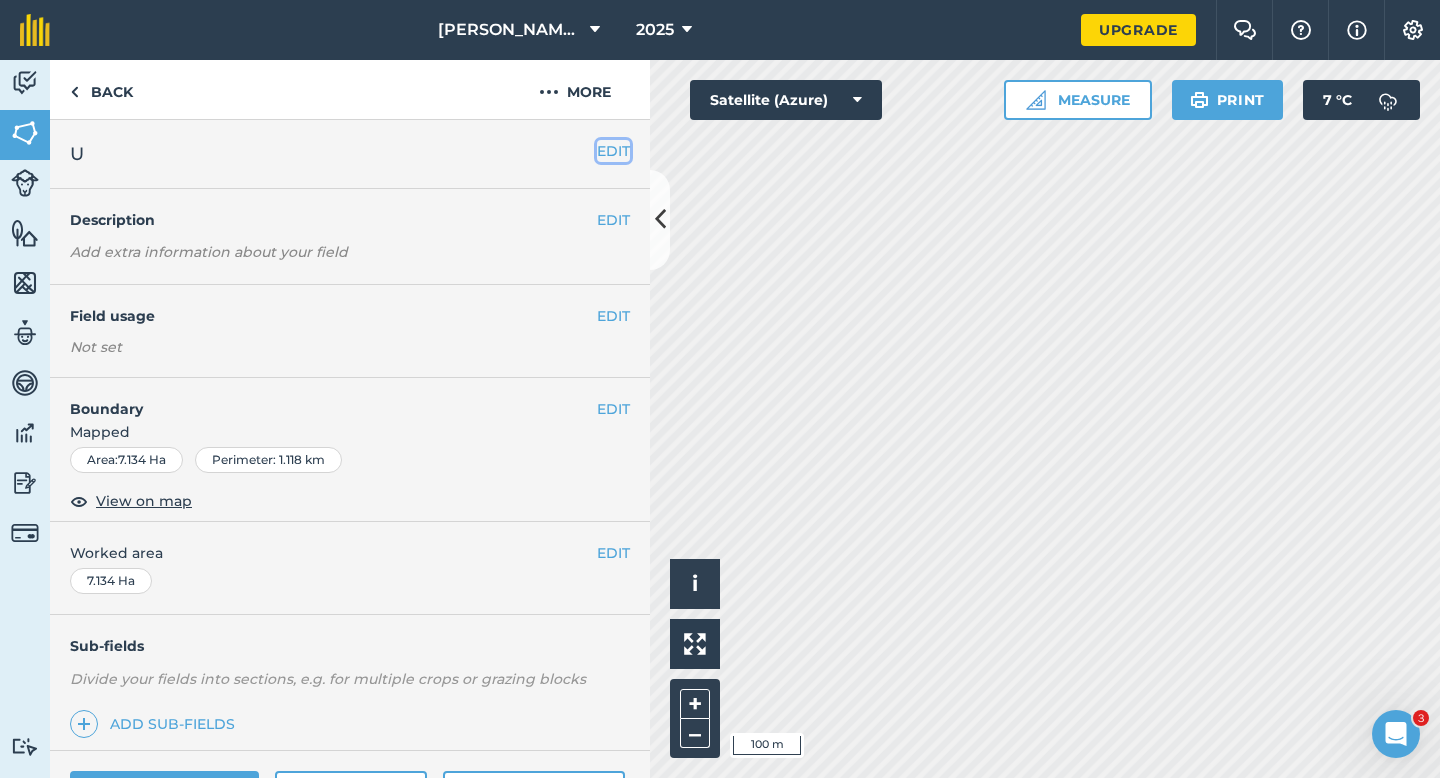 click on "EDIT" at bounding box center (613, 151) 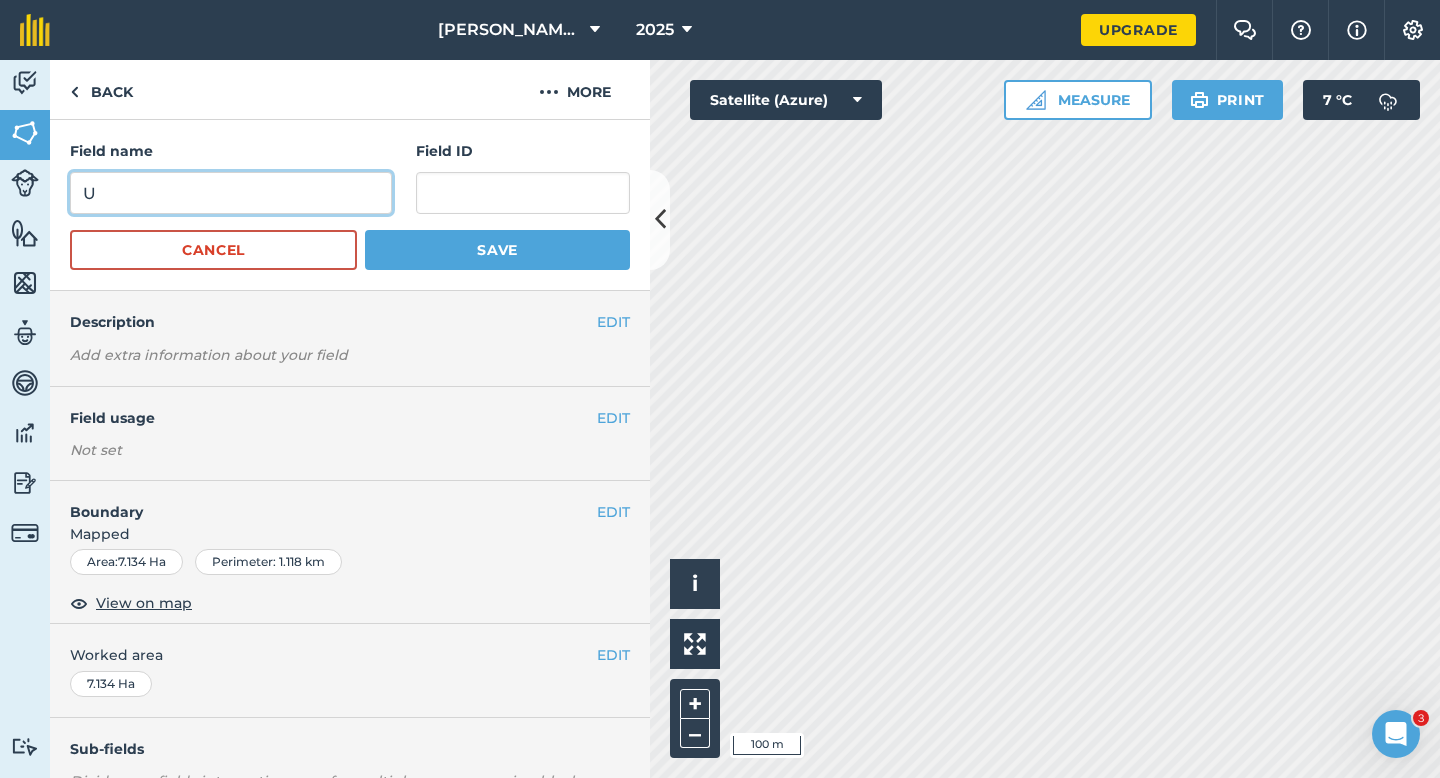 click on "U" at bounding box center (231, 193) 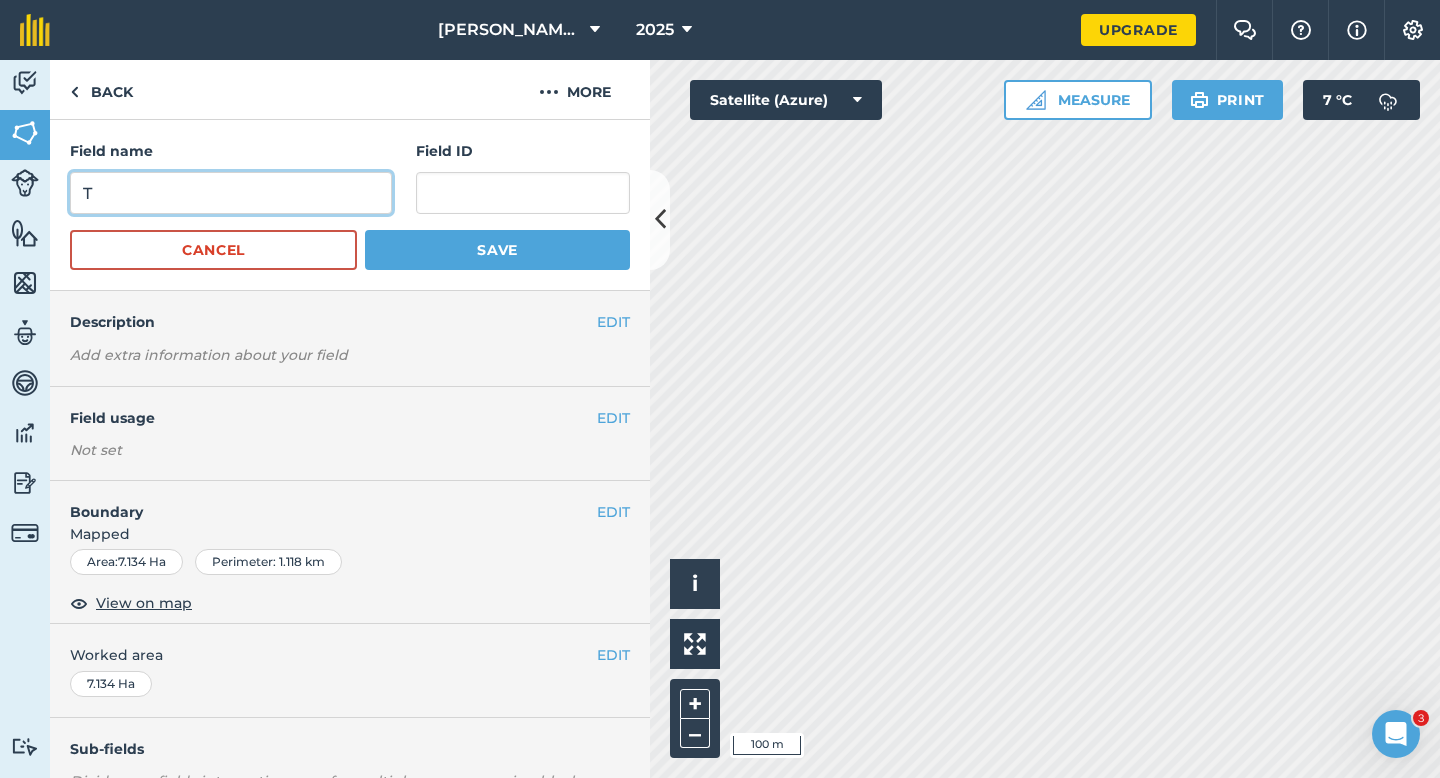 type on "T" 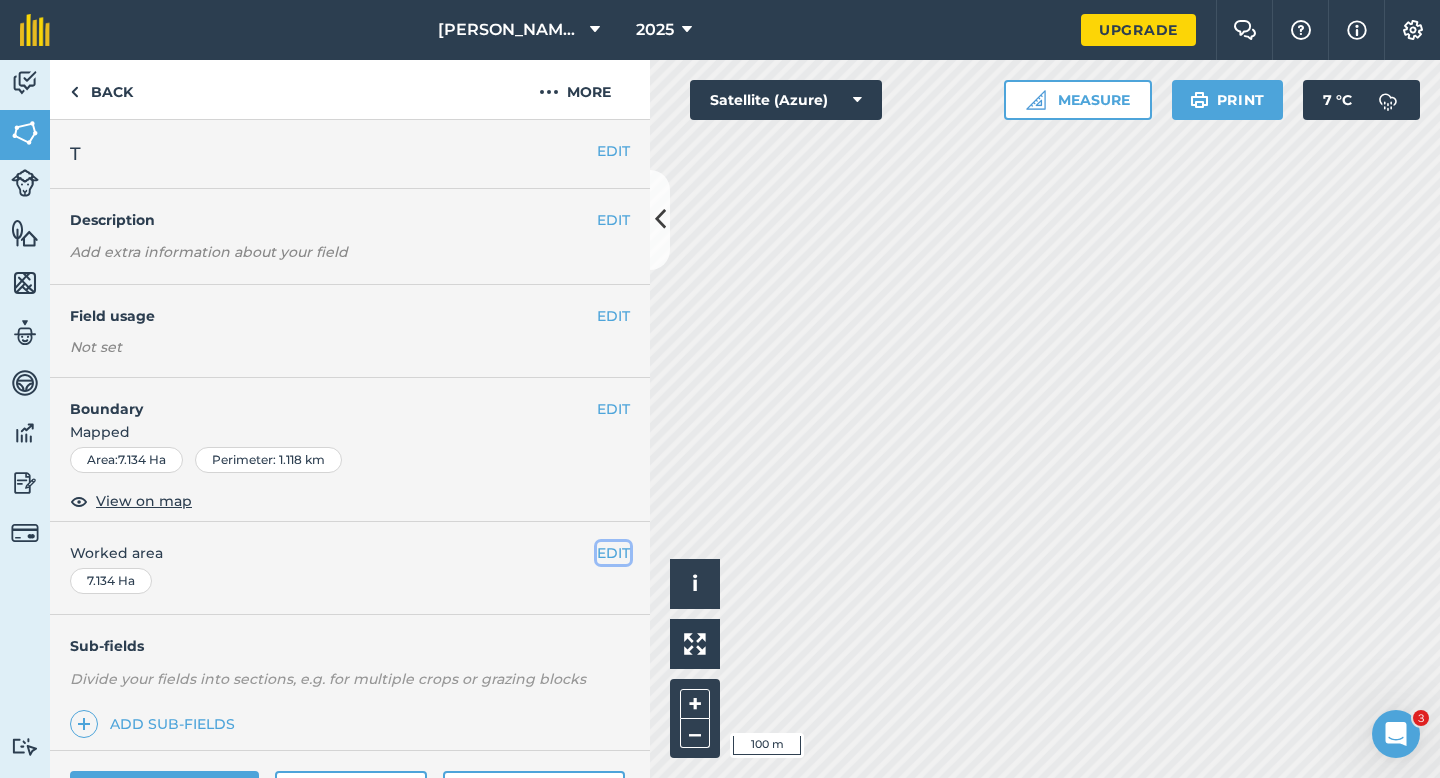 click on "EDIT" at bounding box center (613, 553) 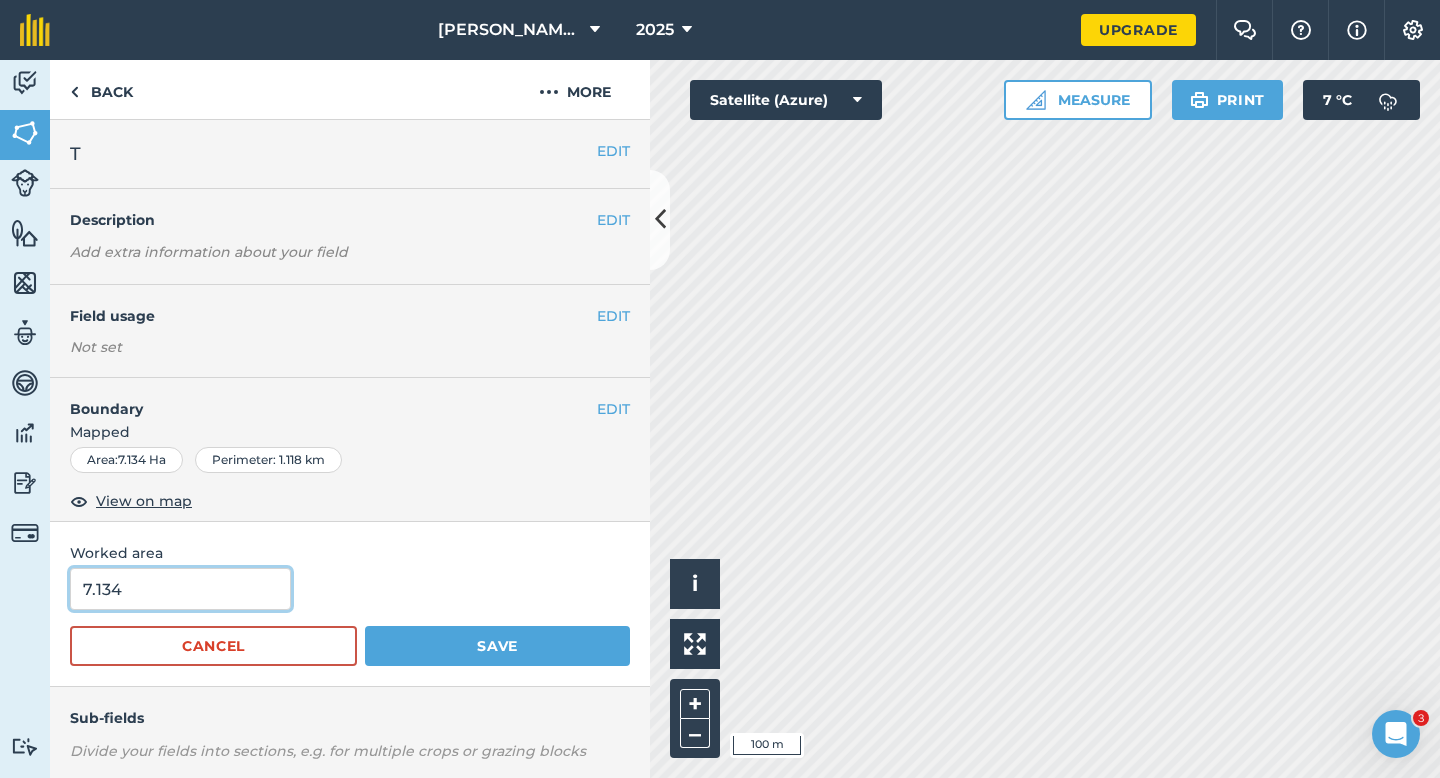 click on "7.134" at bounding box center (180, 589) 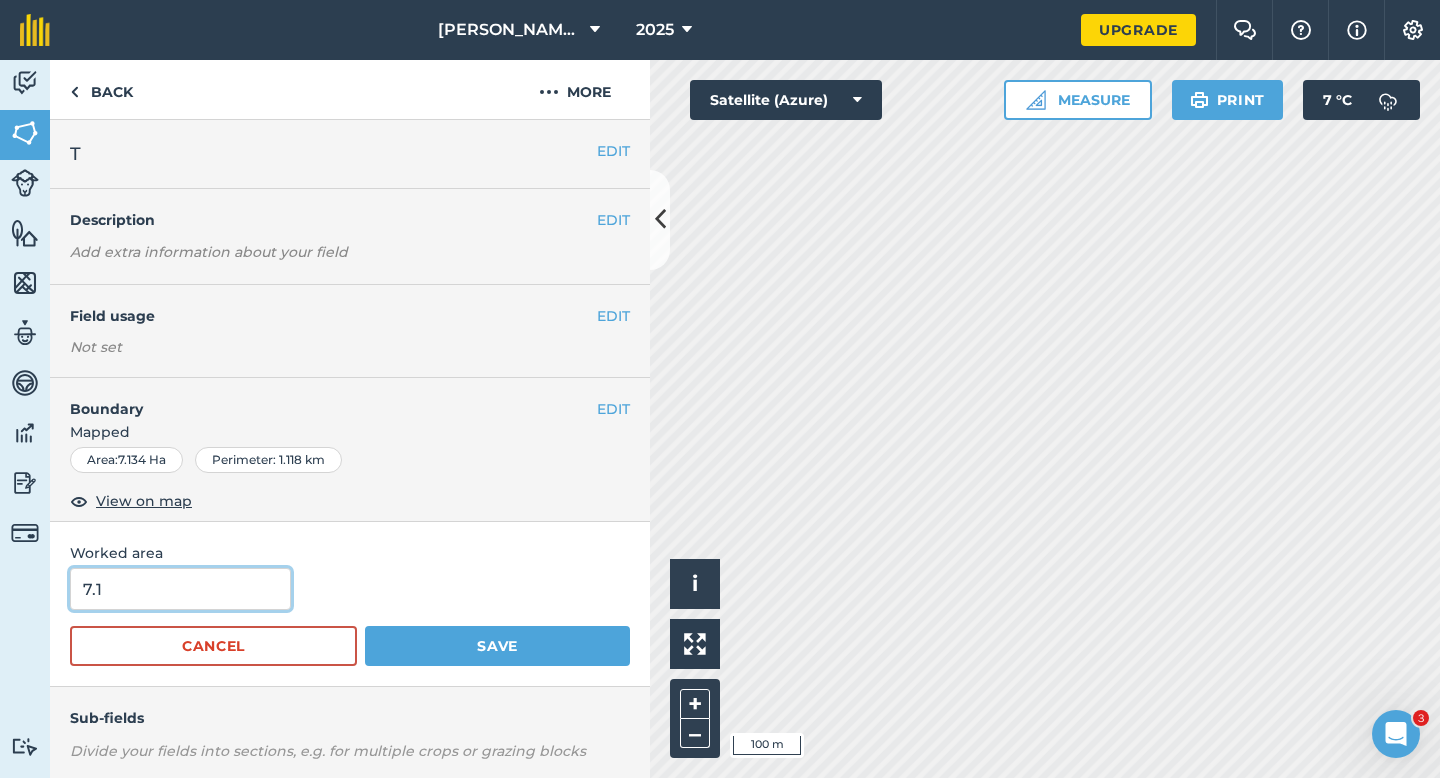 type on "7.1" 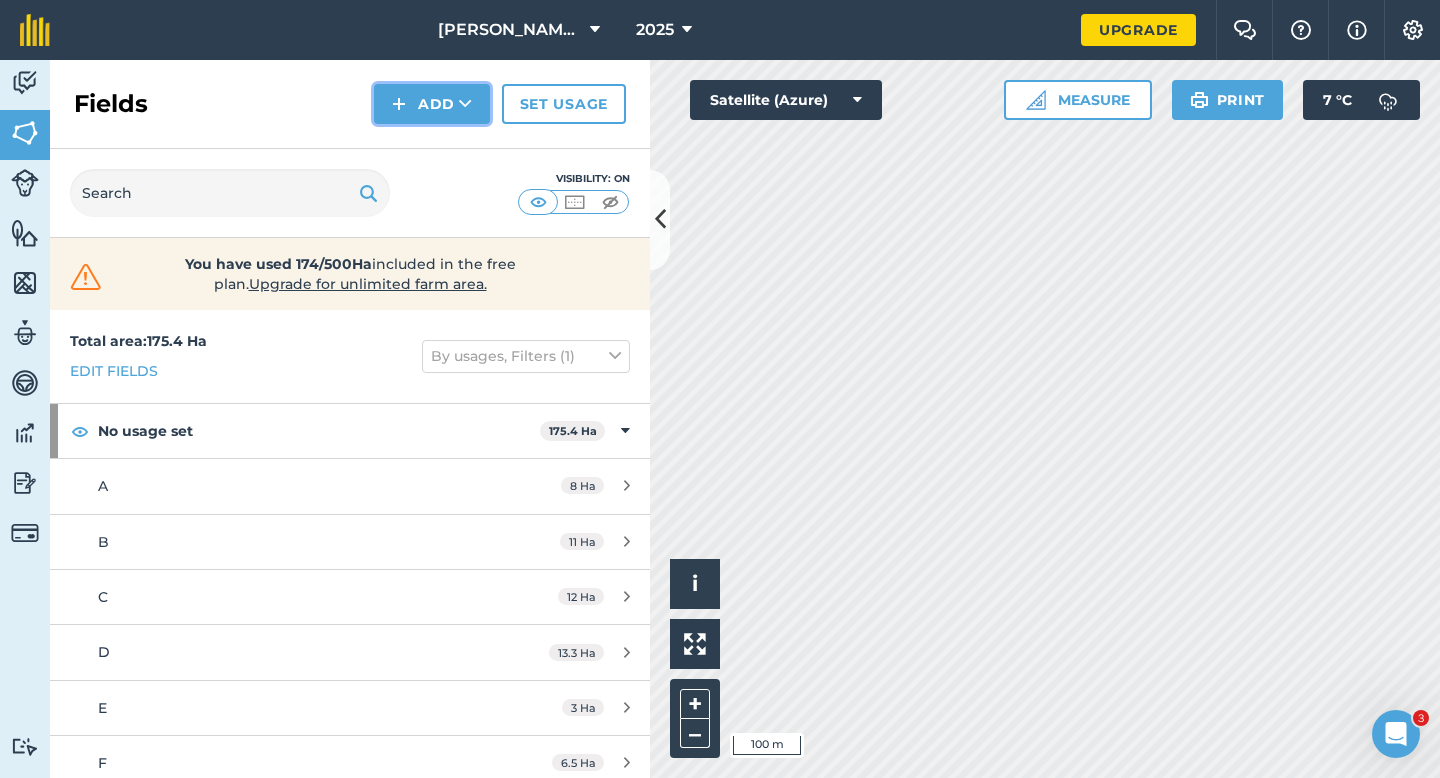 click on "Add" at bounding box center (432, 104) 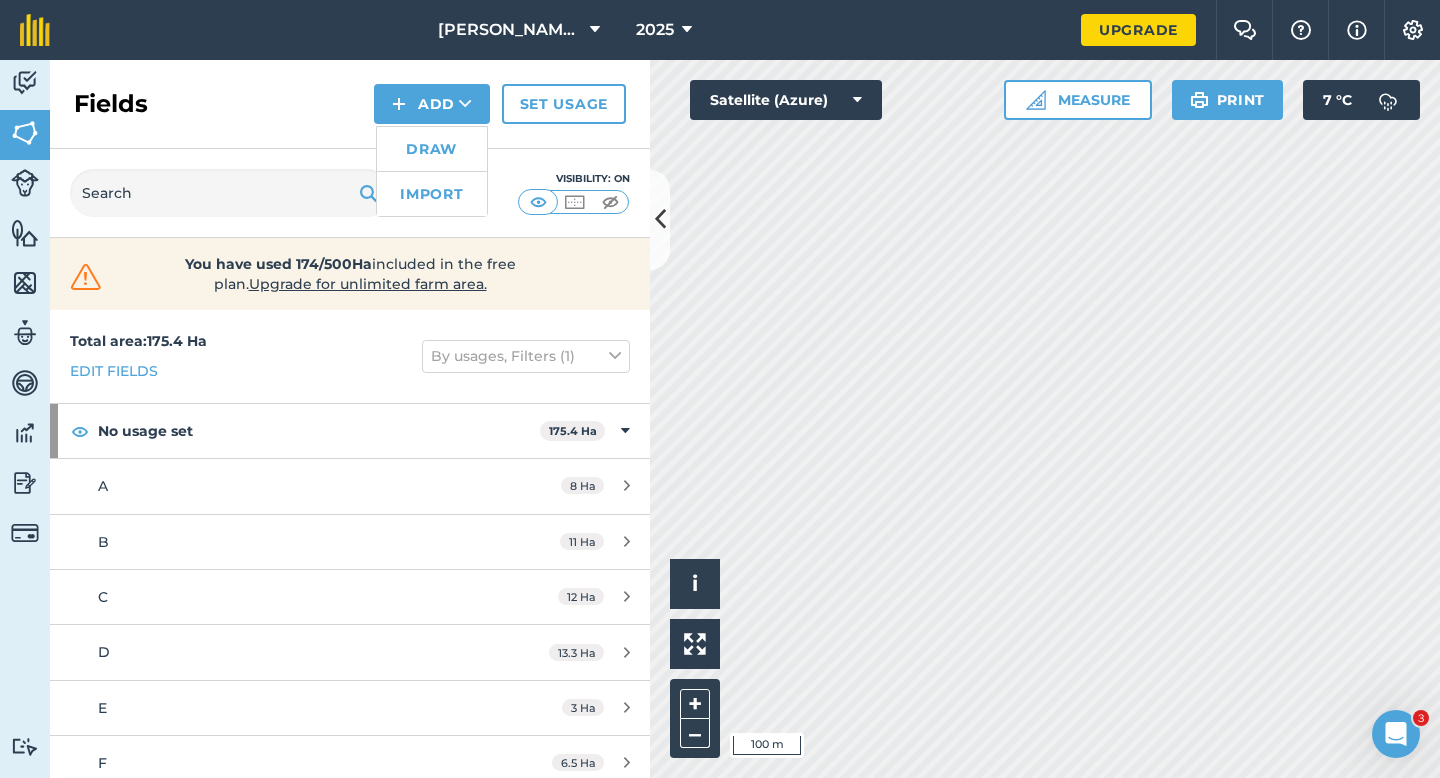 click on "Draw" at bounding box center (432, 149) 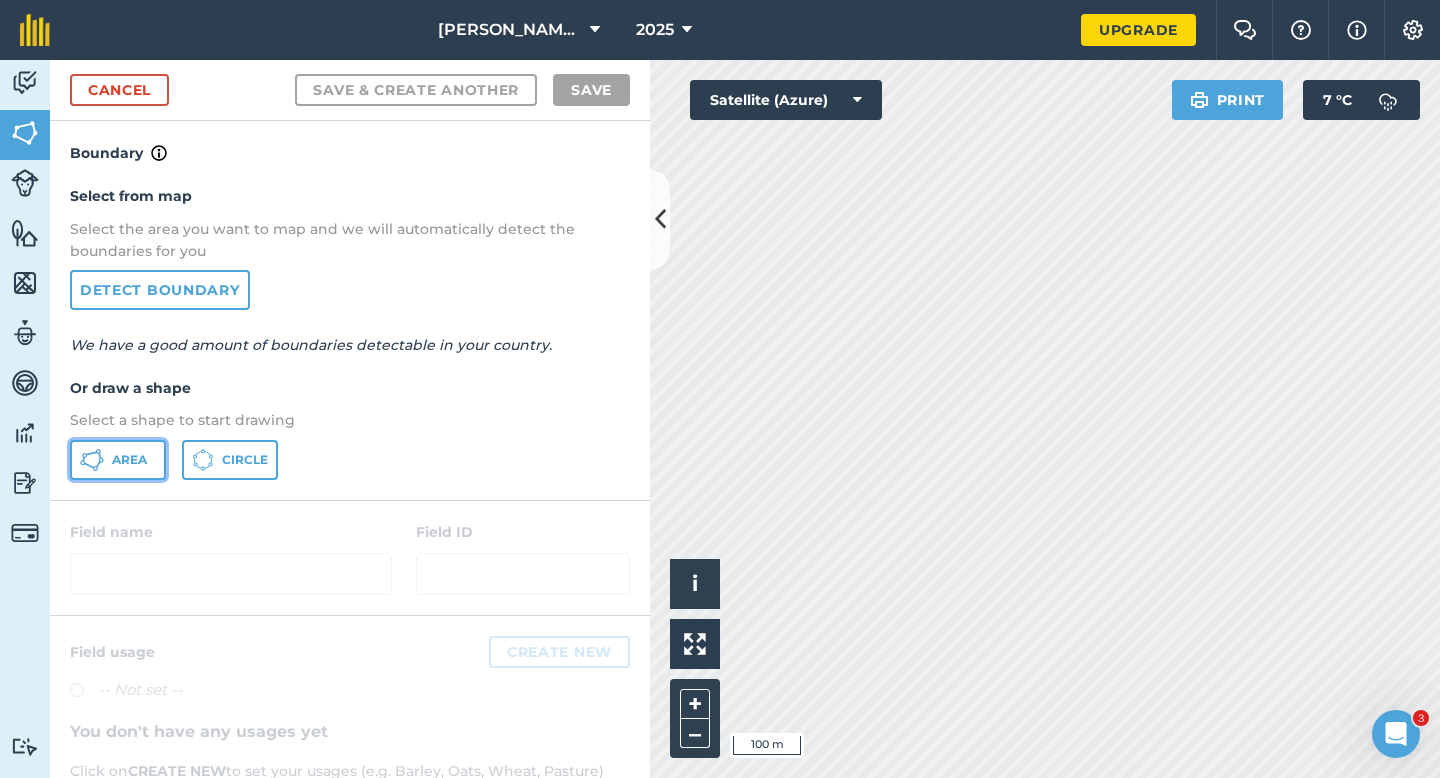 click on "Area" at bounding box center [118, 460] 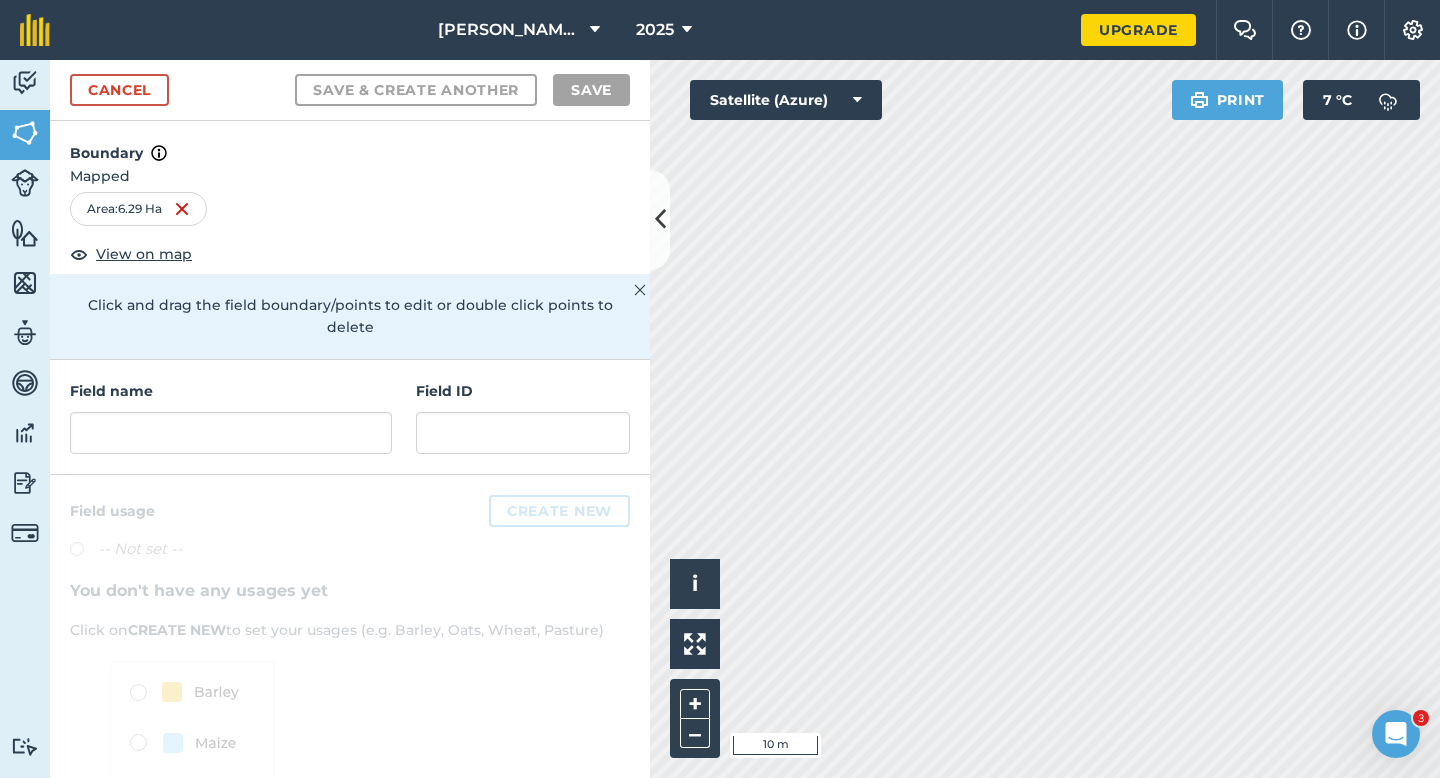 click on "Field name Field ID" at bounding box center [350, 417] 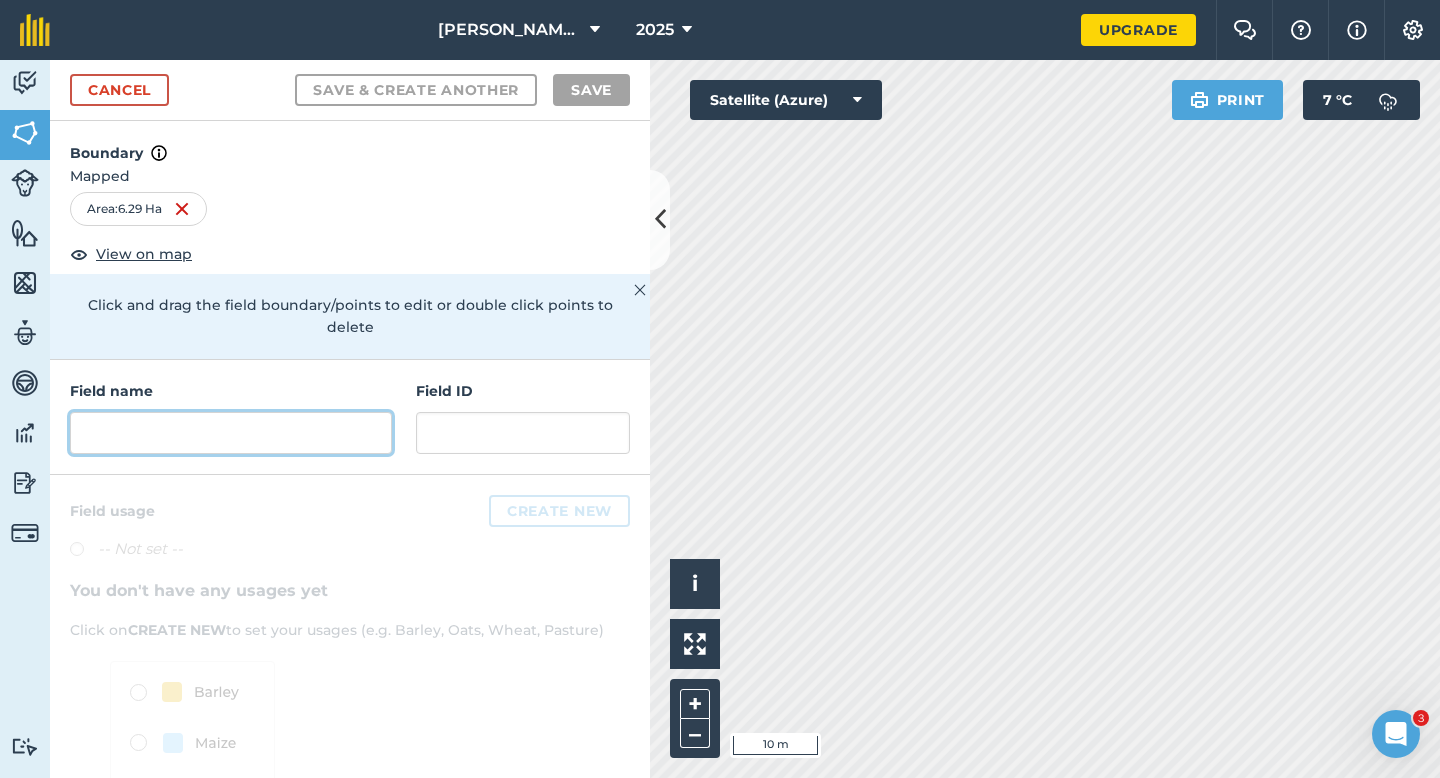 click at bounding box center [231, 433] 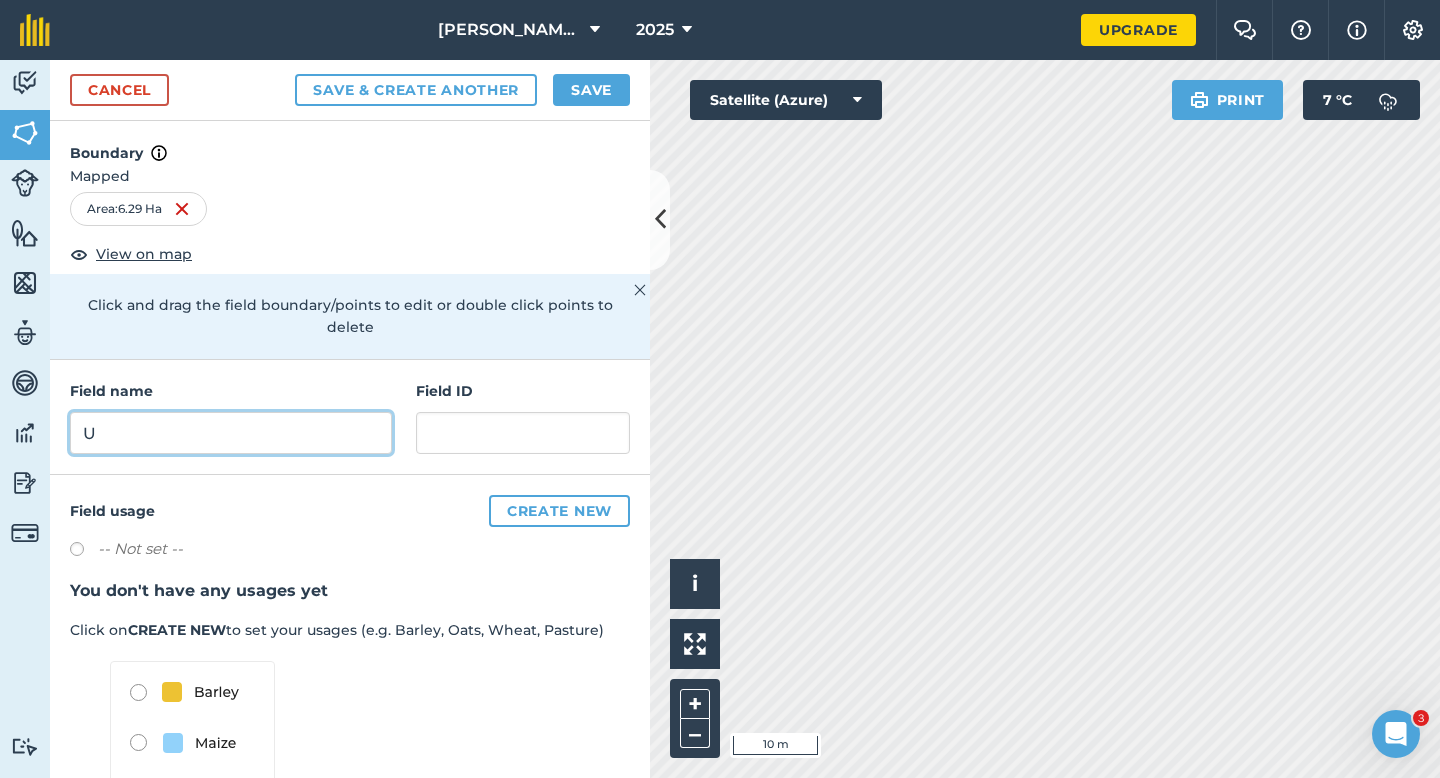 type on "U" 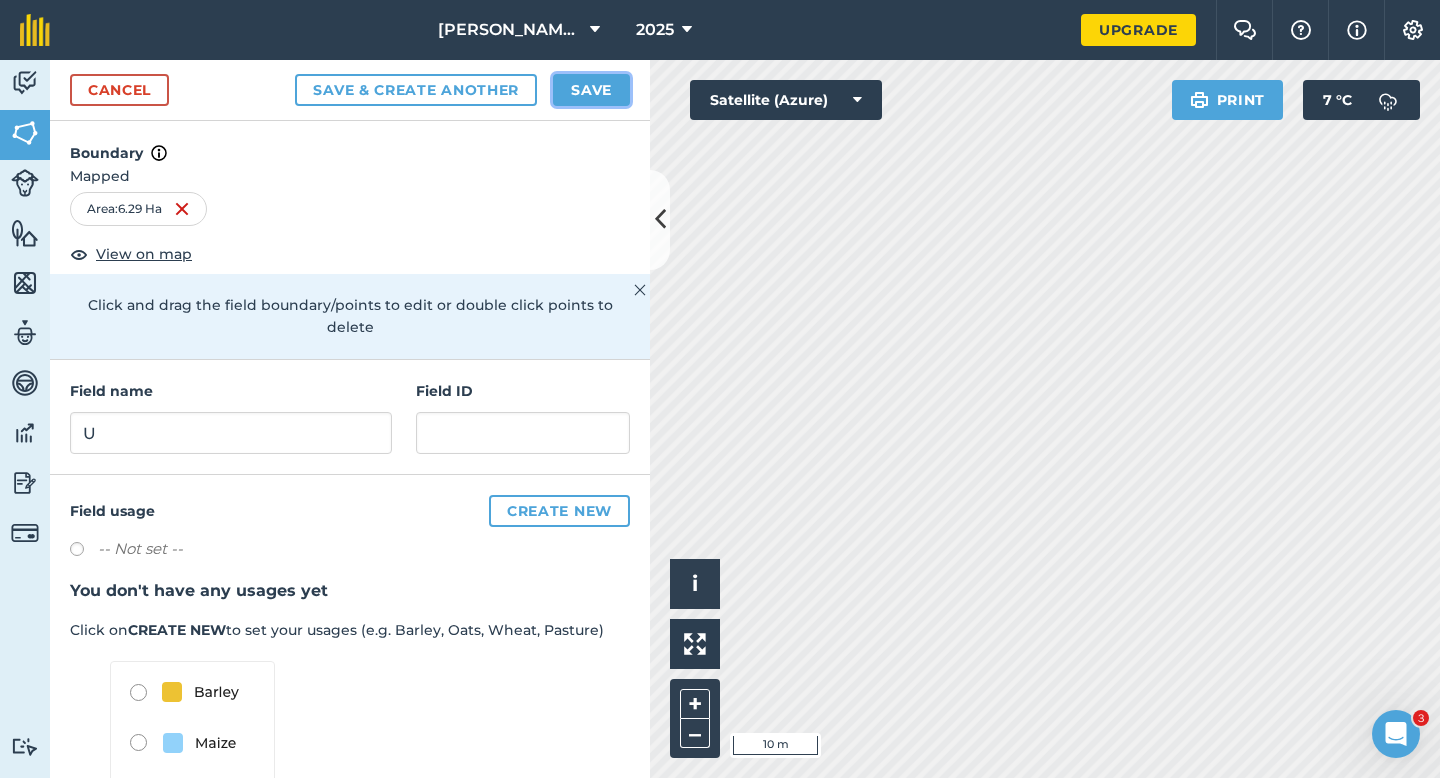 click on "Save" at bounding box center [591, 90] 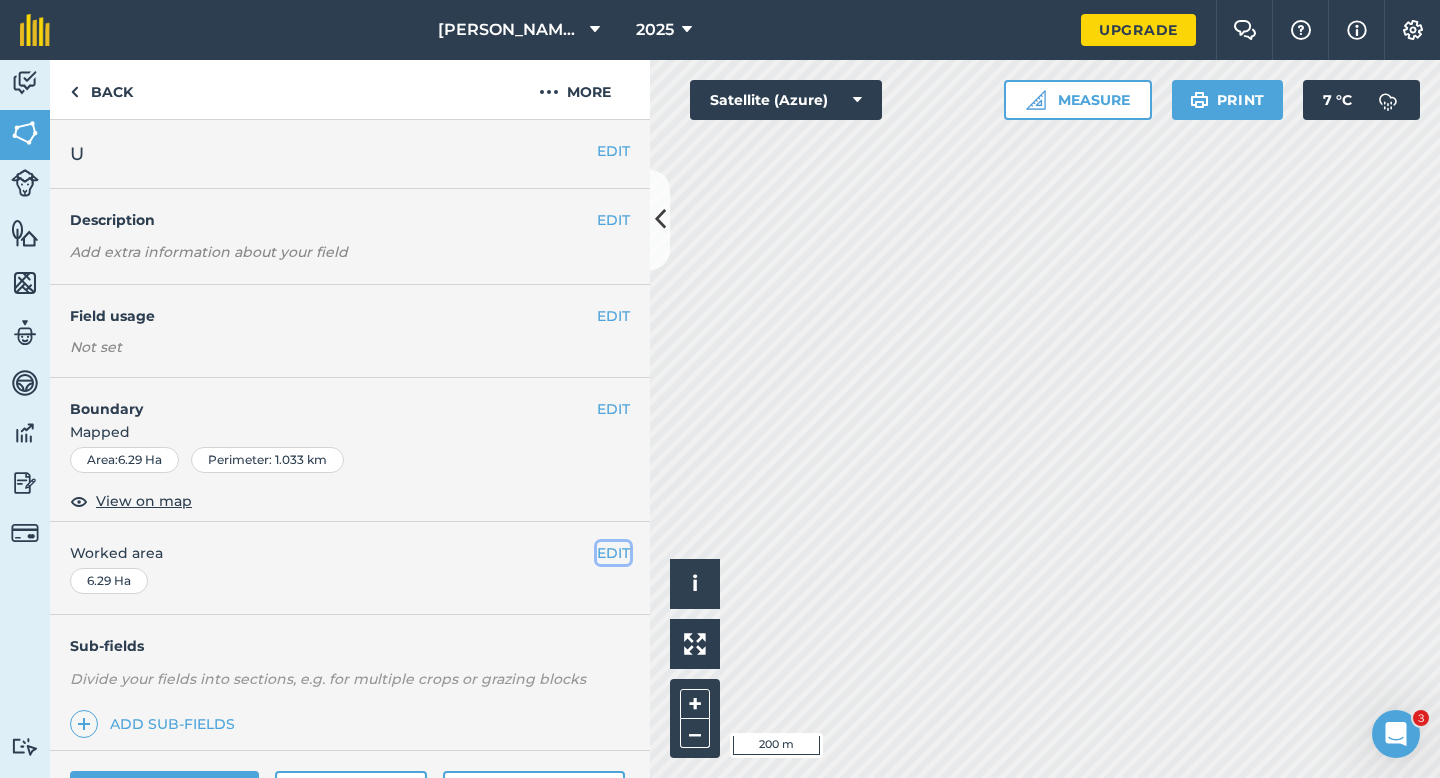 click on "EDIT" at bounding box center (613, 553) 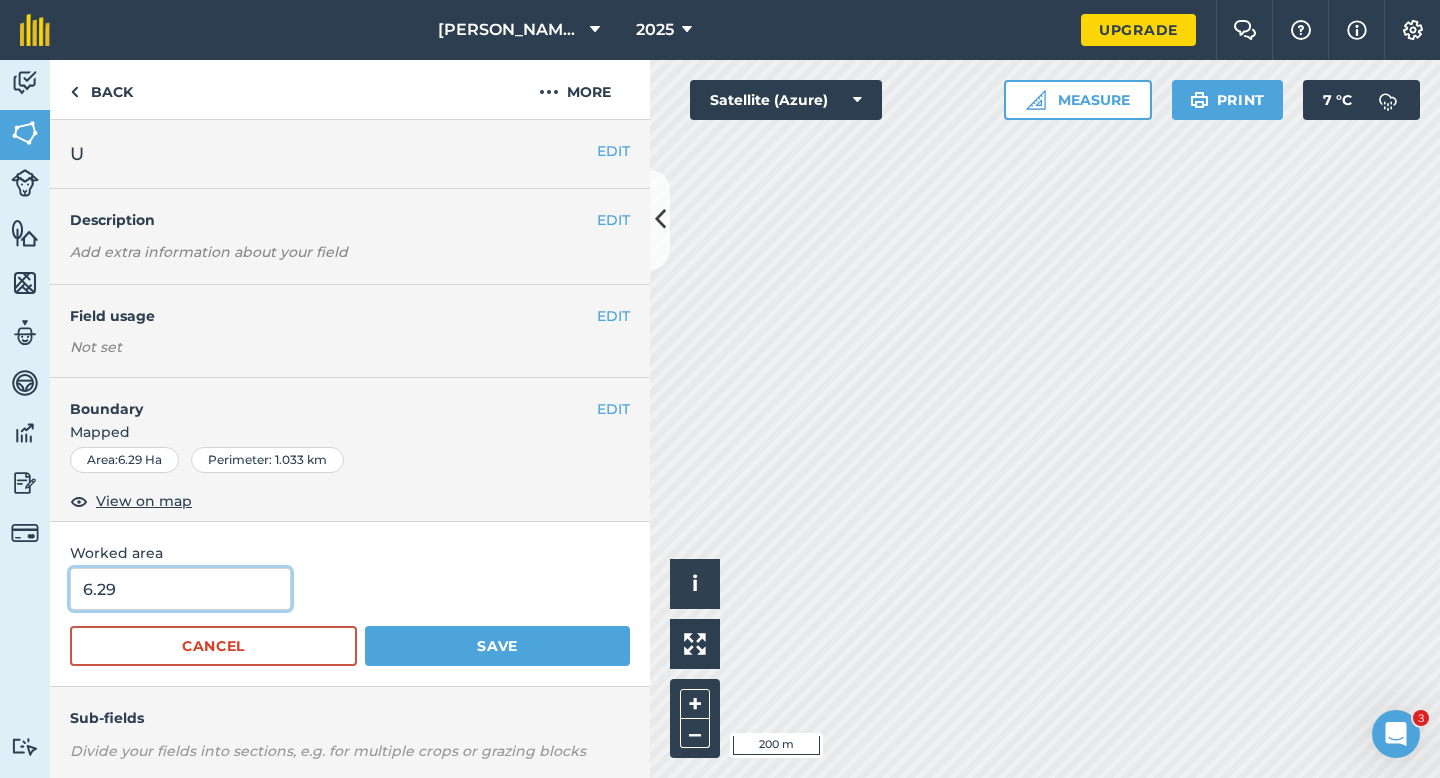 click on "6.29" at bounding box center [180, 589] 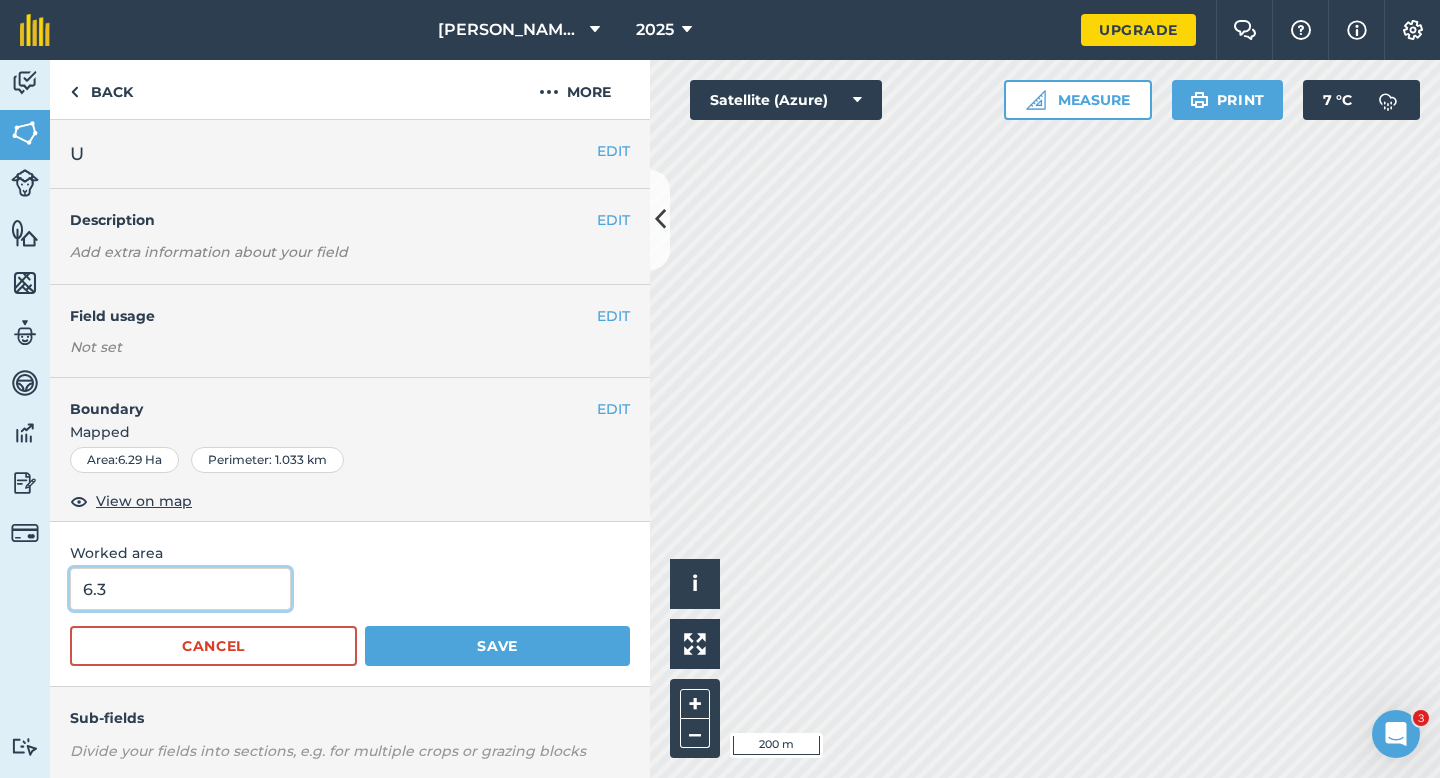 type on "6.3" 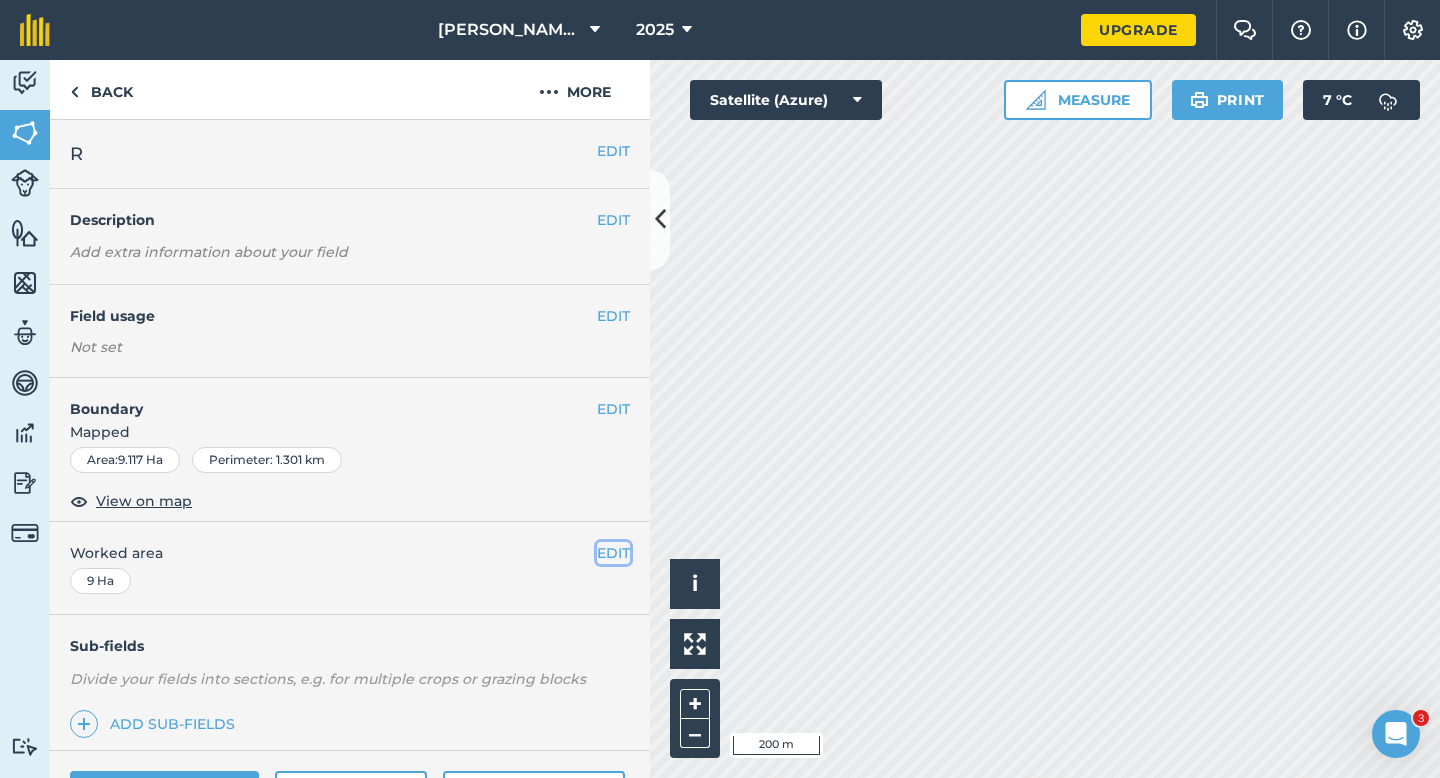 click on "EDIT" at bounding box center [613, 553] 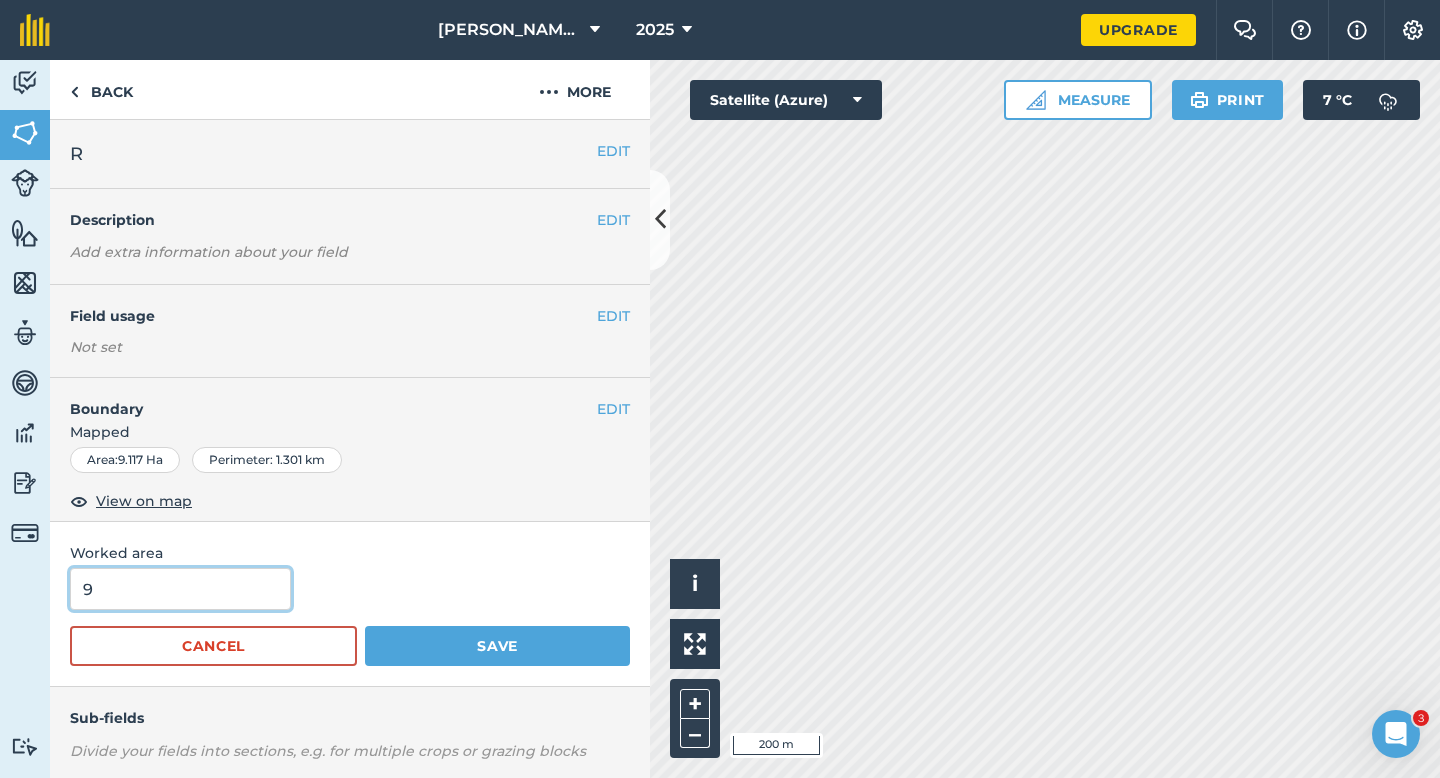 click on "9" at bounding box center [180, 589] 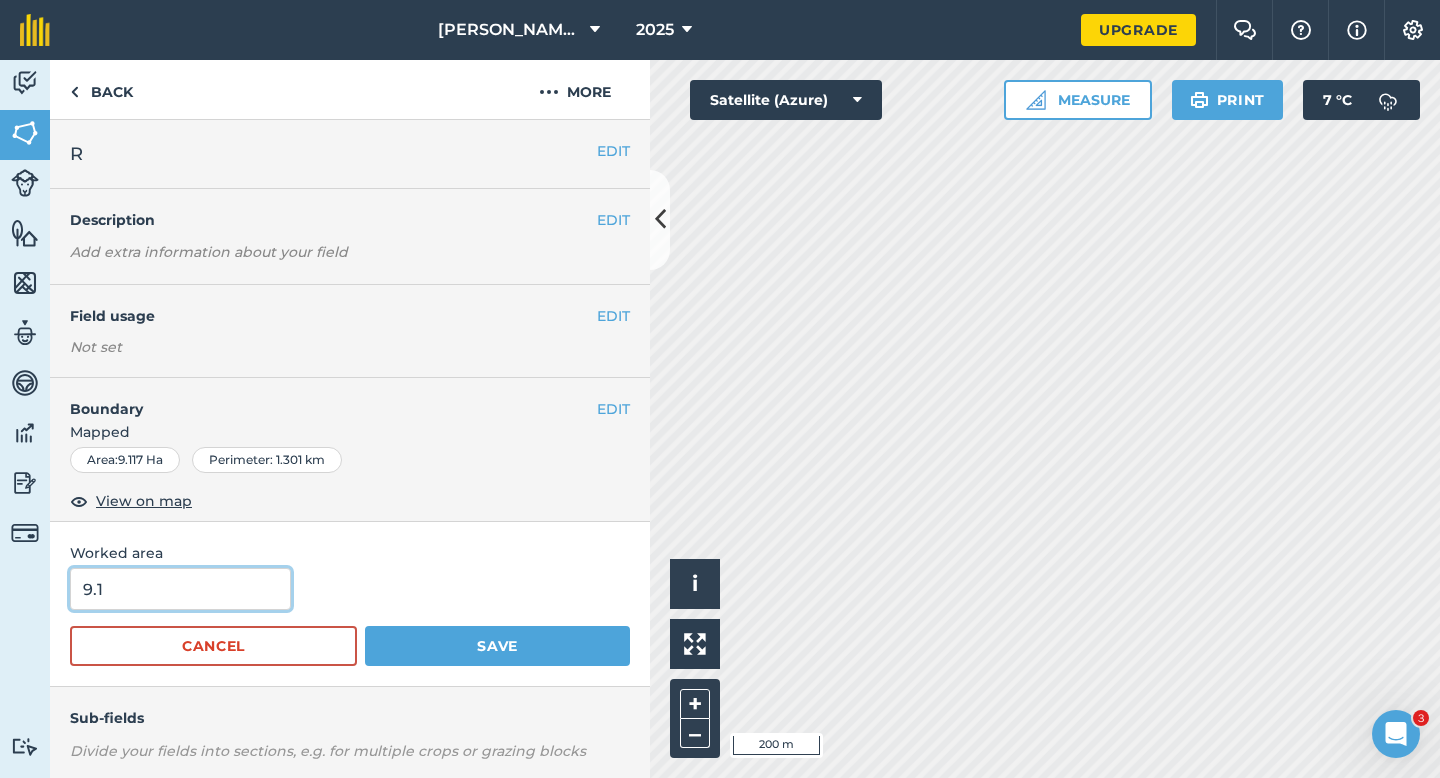 type on "9.1" 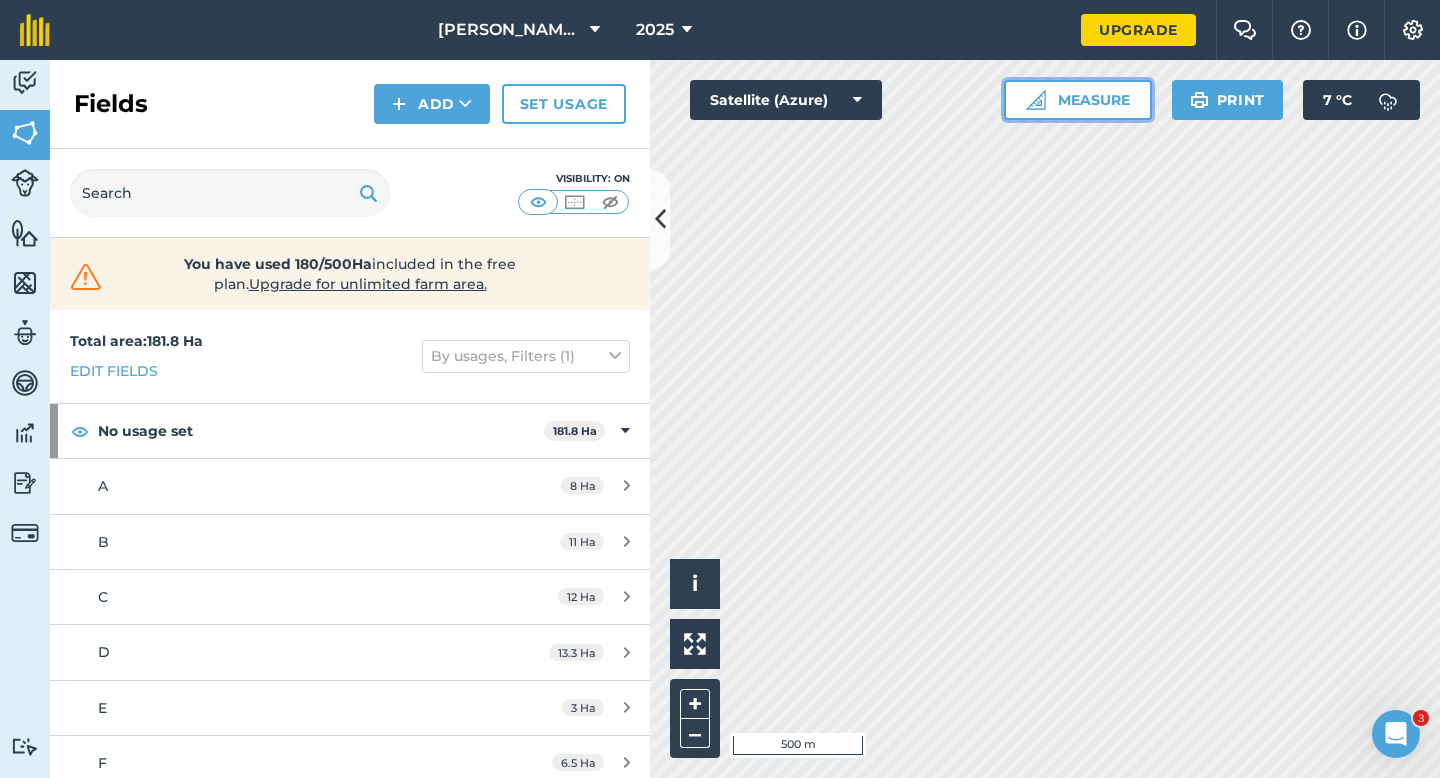 click on "Measure" at bounding box center (1078, 100) 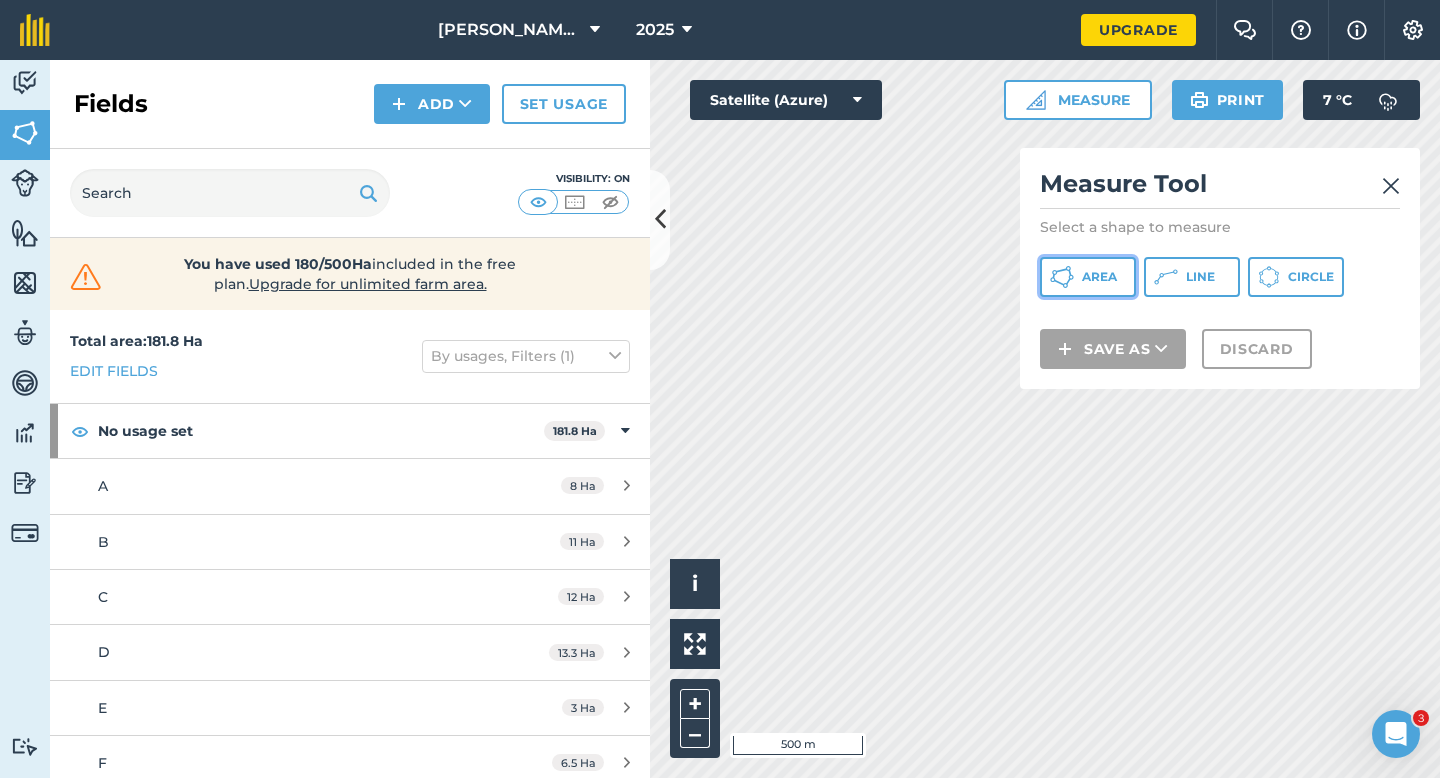 click 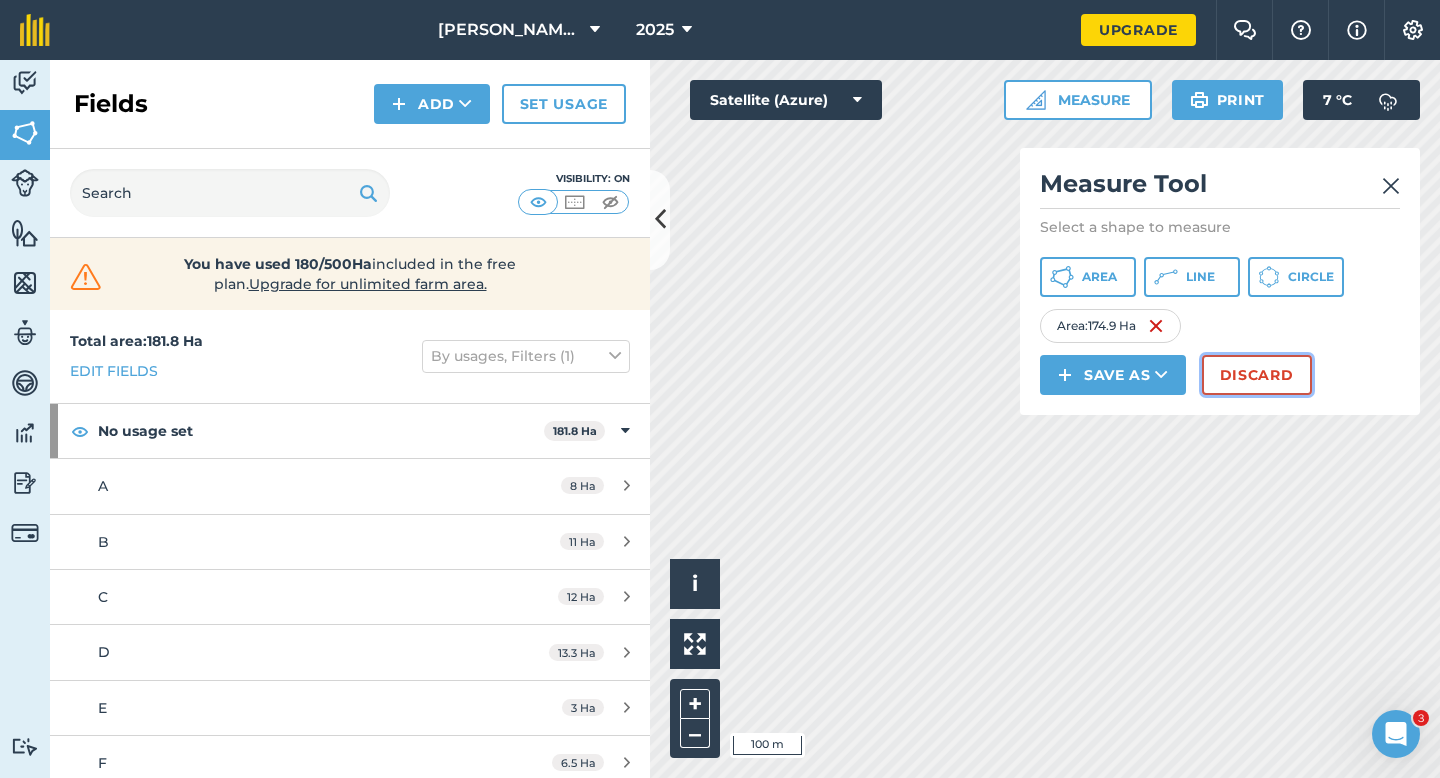click on "Discard" at bounding box center (1257, 375) 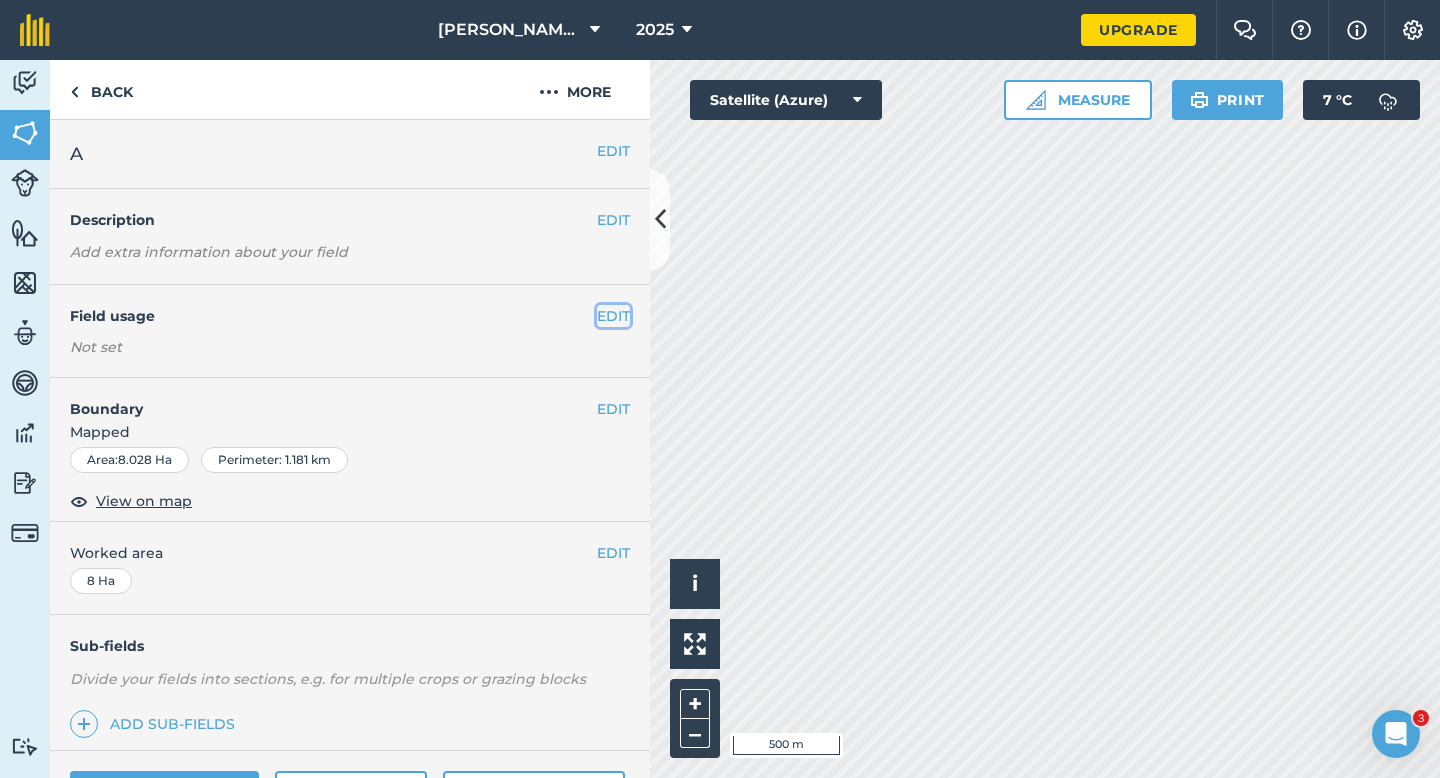 click on "EDIT" at bounding box center [613, 316] 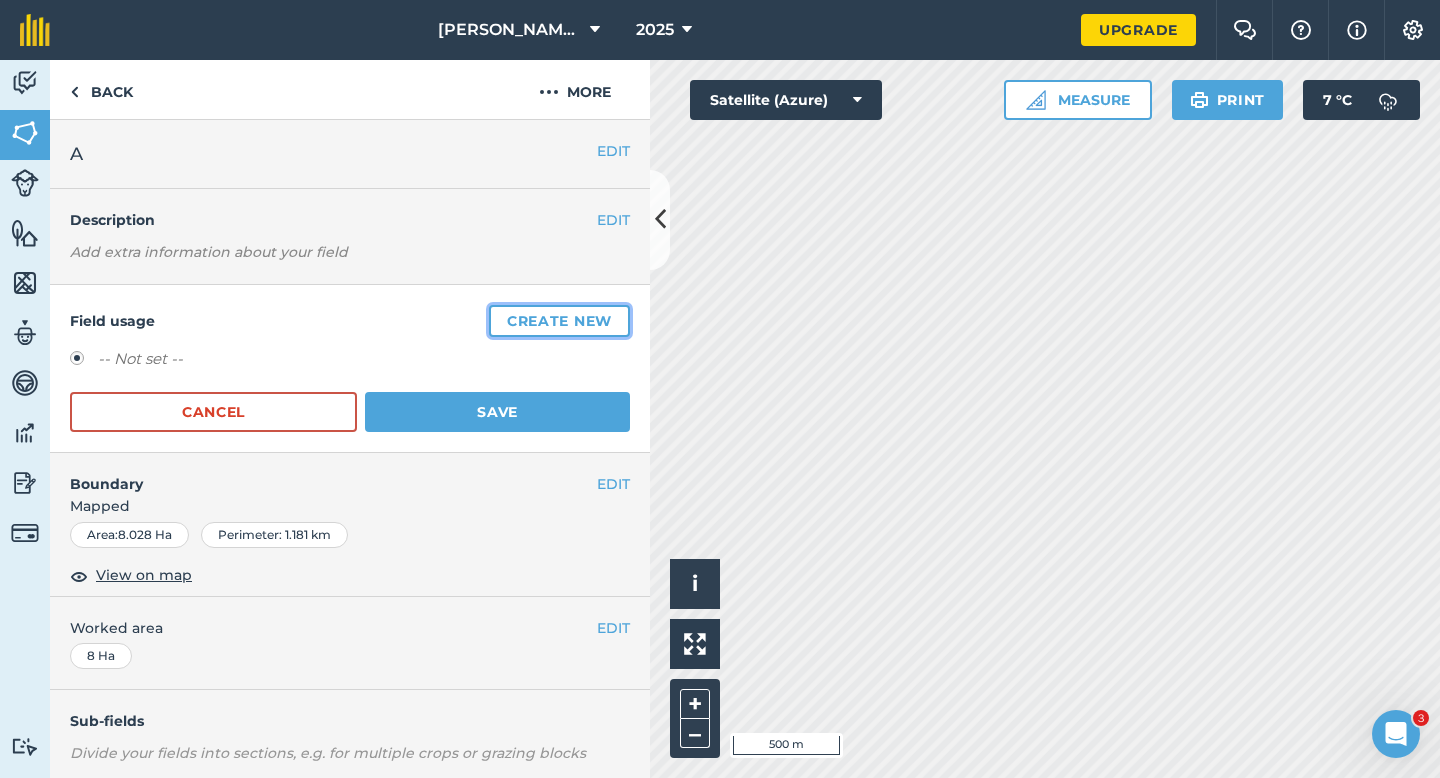 click on "Create new" at bounding box center [559, 321] 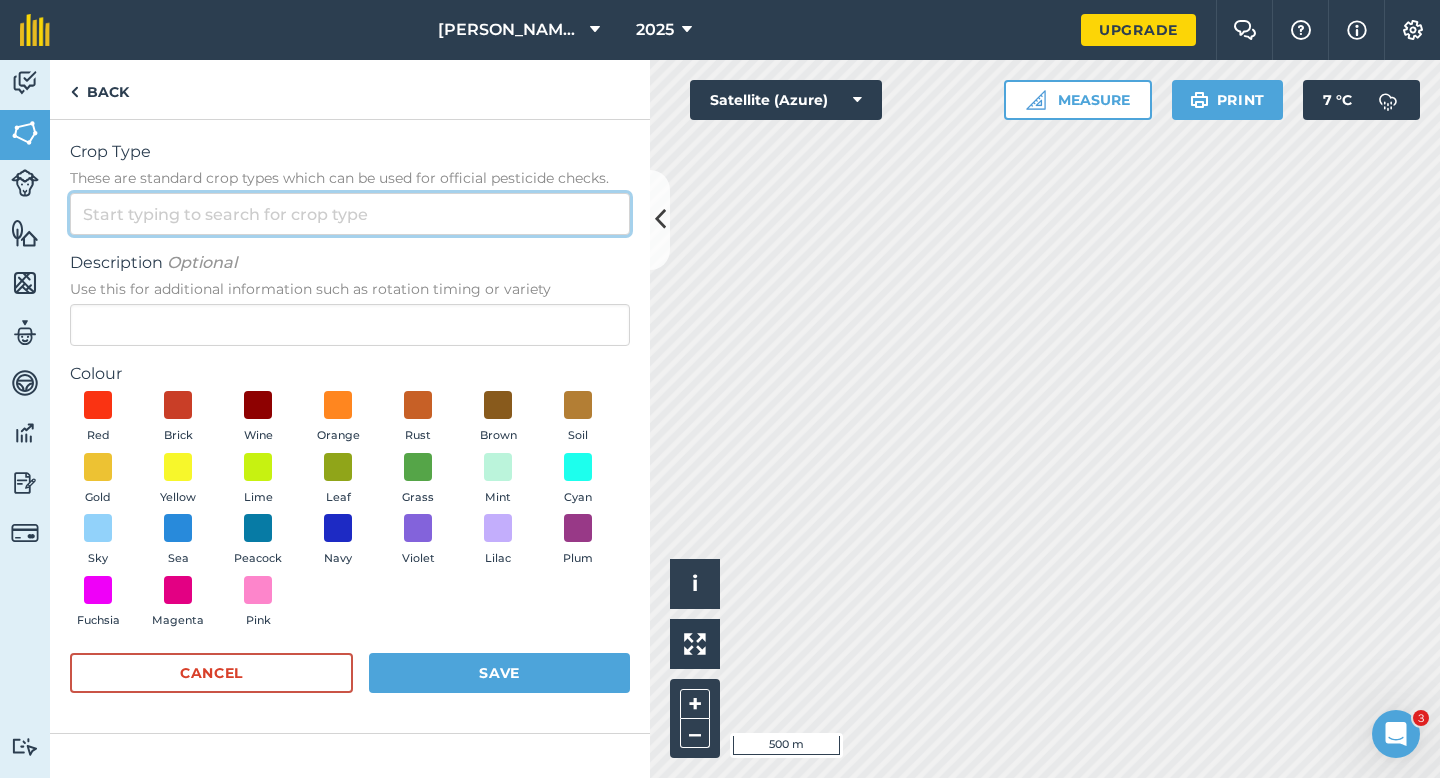click on "Crop Type These are standard crop types which can be used for official pesticide checks." at bounding box center [350, 214] 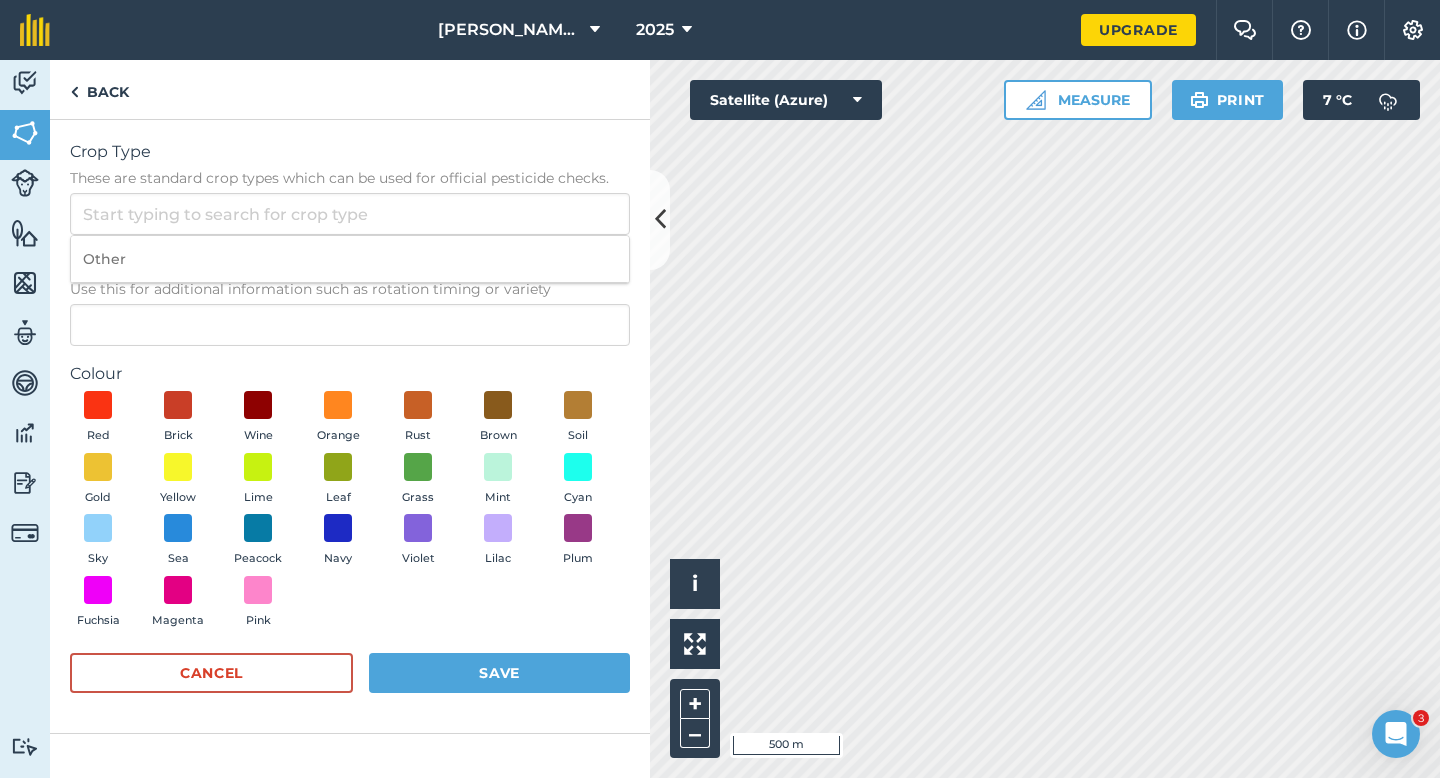 click on "Other" at bounding box center [350, 259] 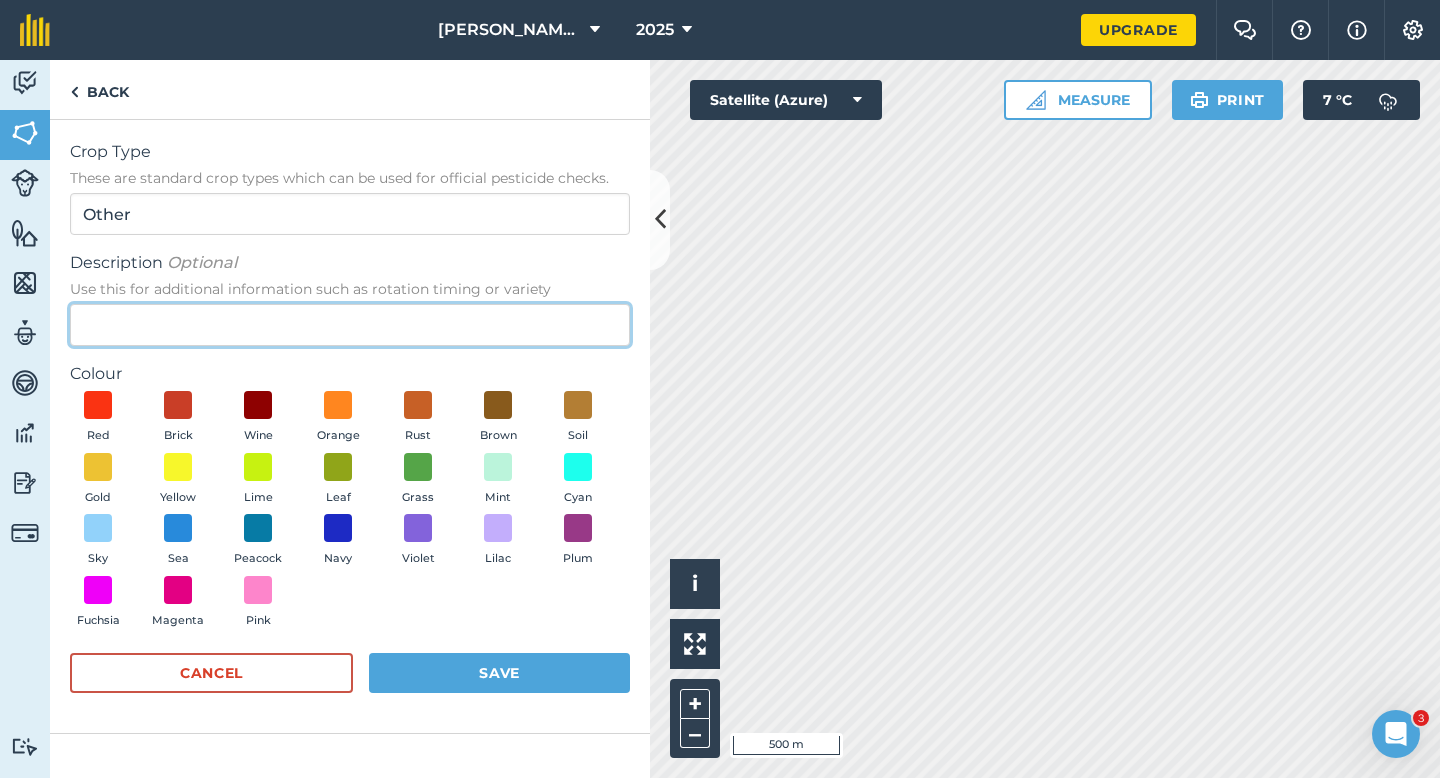 click on "Description   Optional Use this for additional information such as rotation timing or variety" at bounding box center [350, 325] 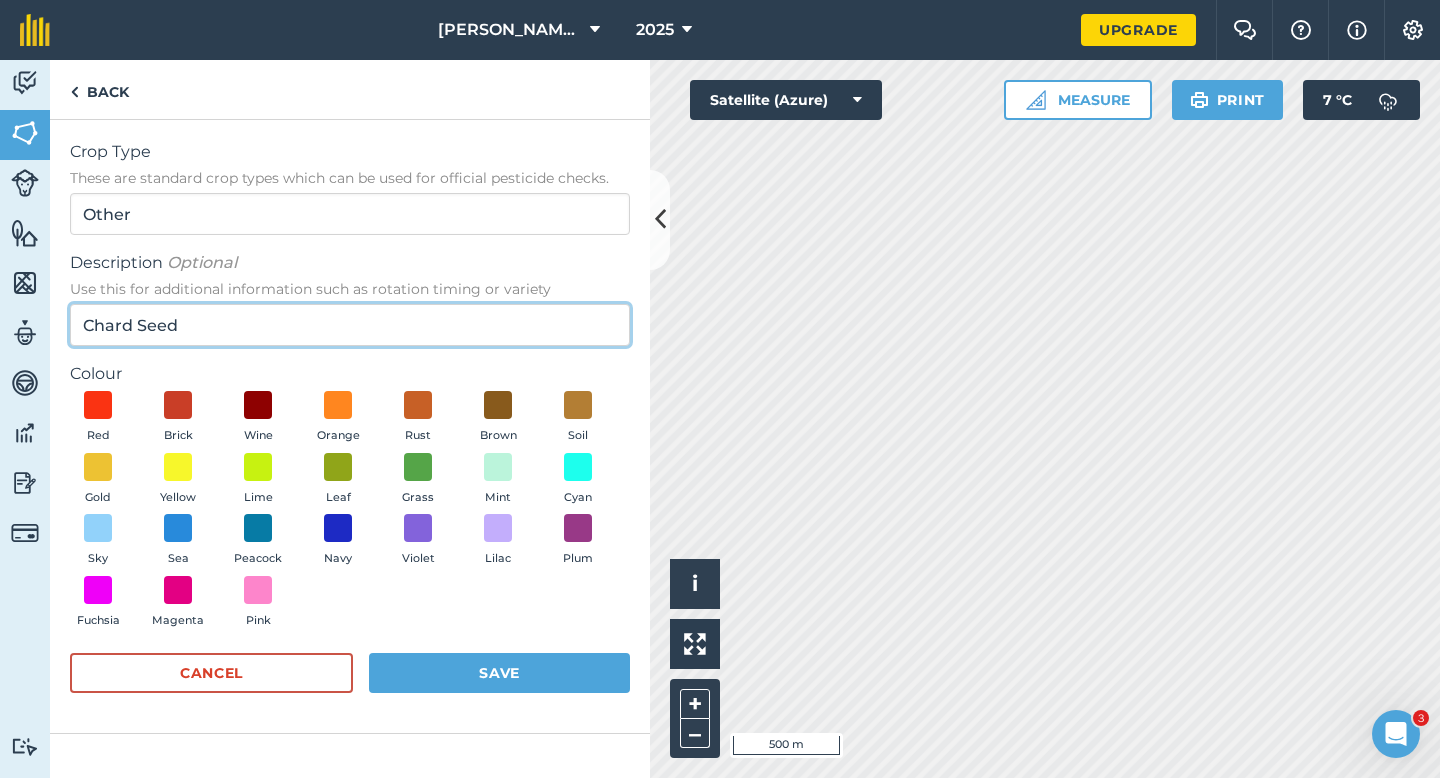 type on "Chard Seed" 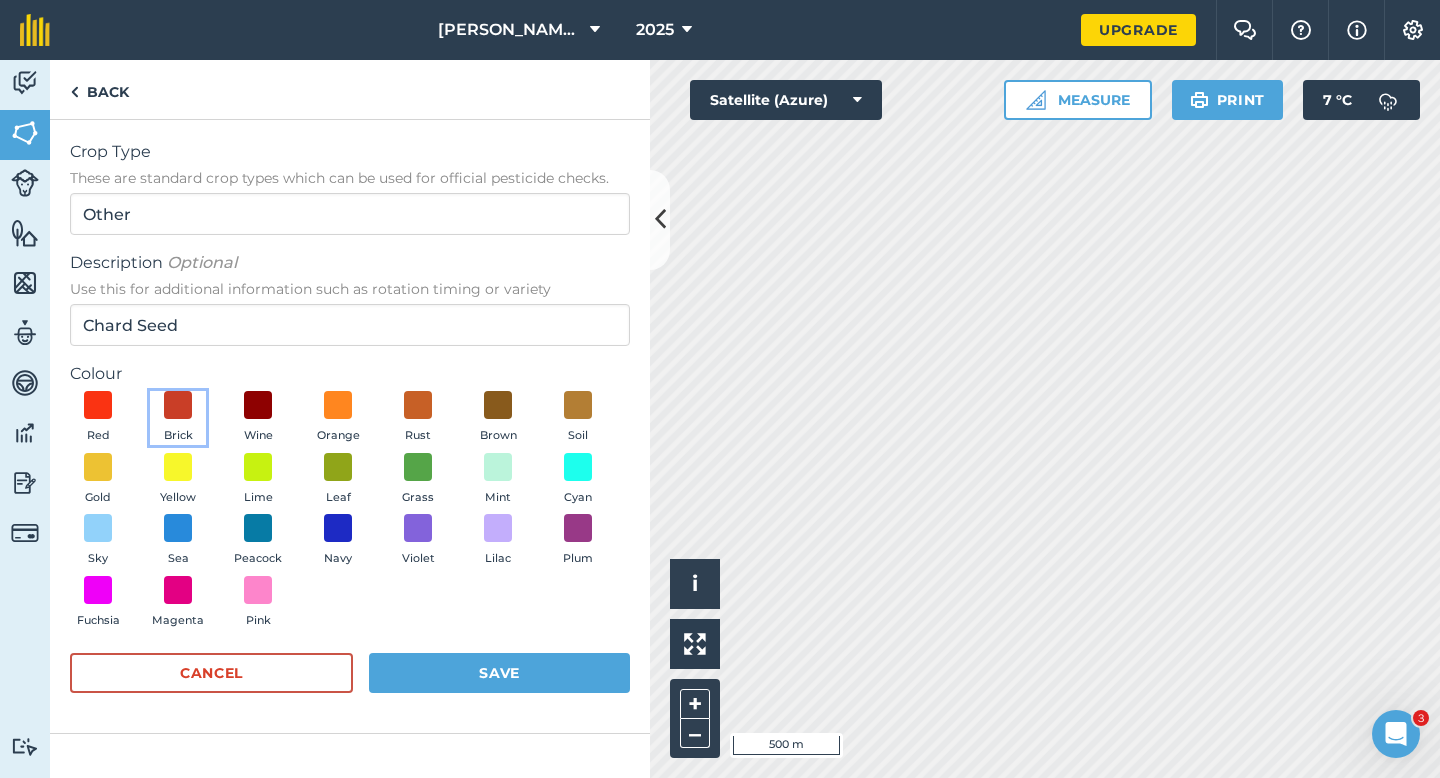 click on "Brick" at bounding box center [178, 418] 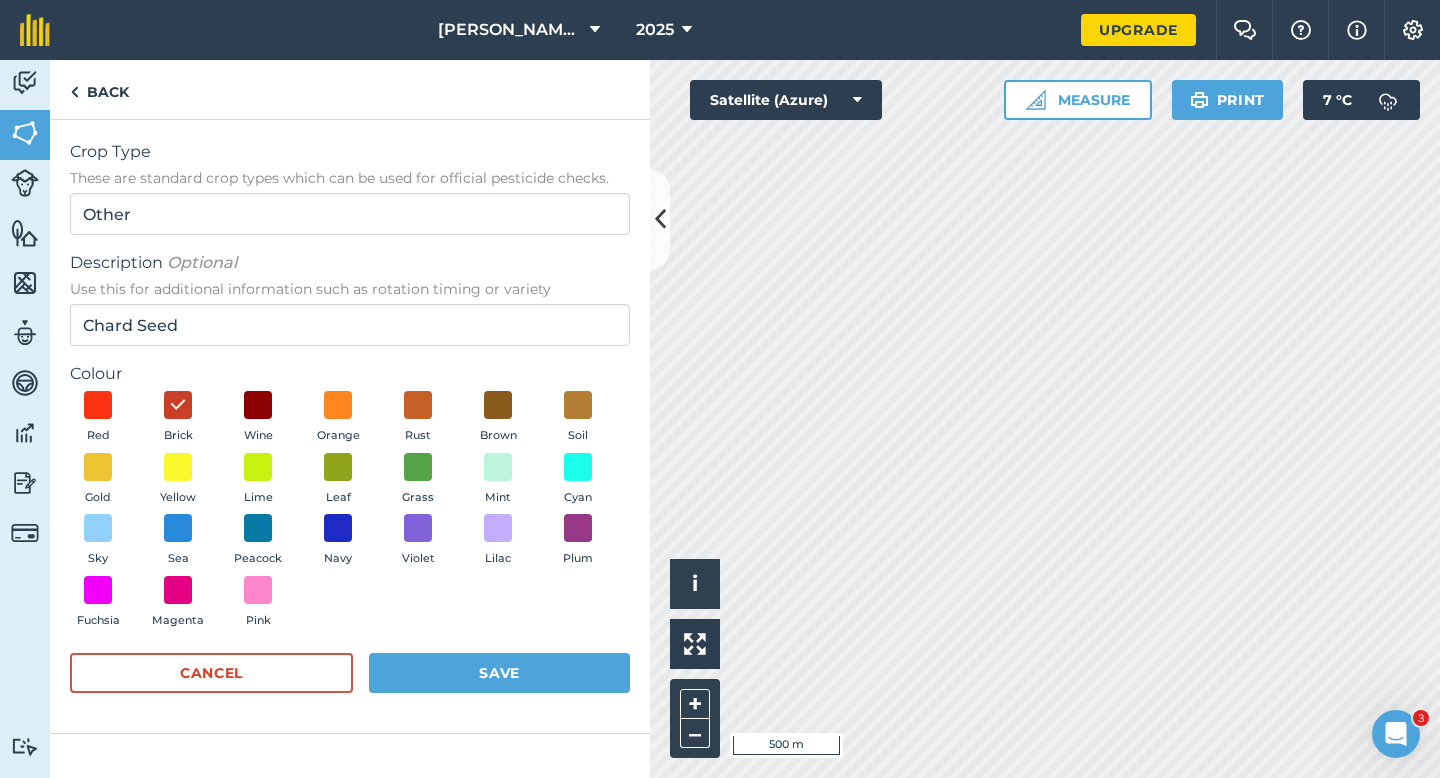 click on "Crop Type These are standard crop types which can be used for official pesticide checks. Other Description   Optional Use this for additional information such as rotation timing or variety Chard Seed Colour Red Brick Wine Orange Rust Brown Soil Gold Yellow Lime Leaf Grass Mint Cyan Sky Sea Peacock Navy Violet Lilac Plum Fuchsia Magenta Pink Cancel Save" at bounding box center [350, 426] 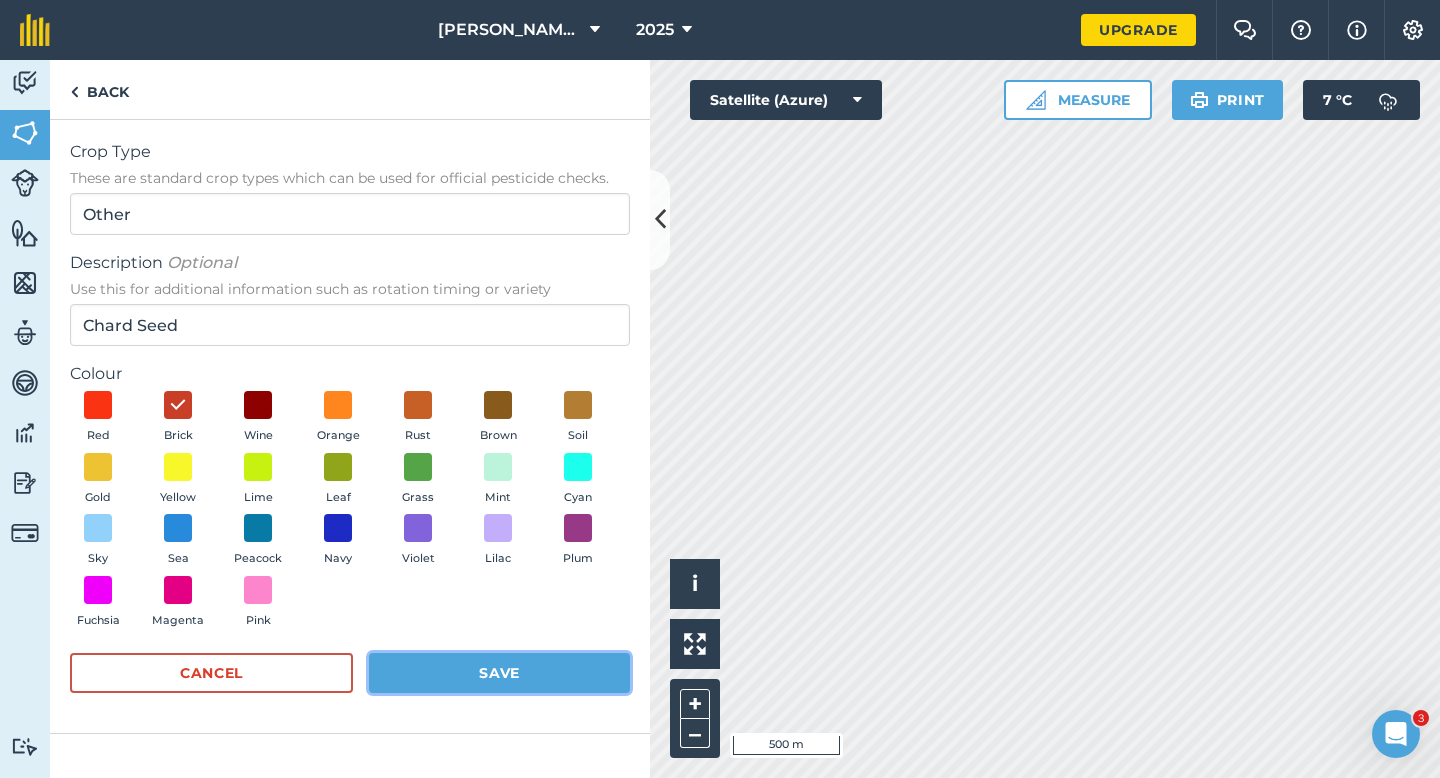 click on "Save" at bounding box center (499, 673) 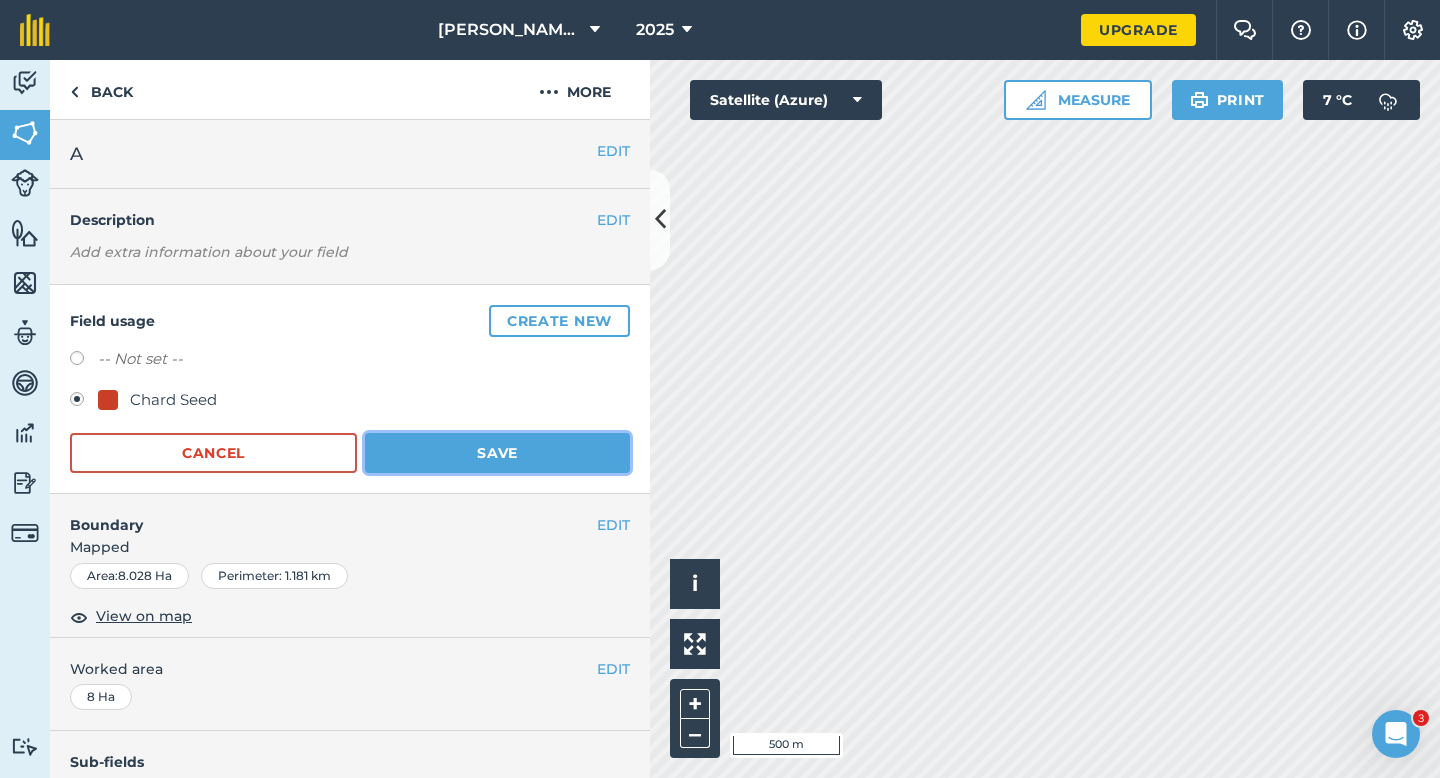 click on "Save" at bounding box center [497, 453] 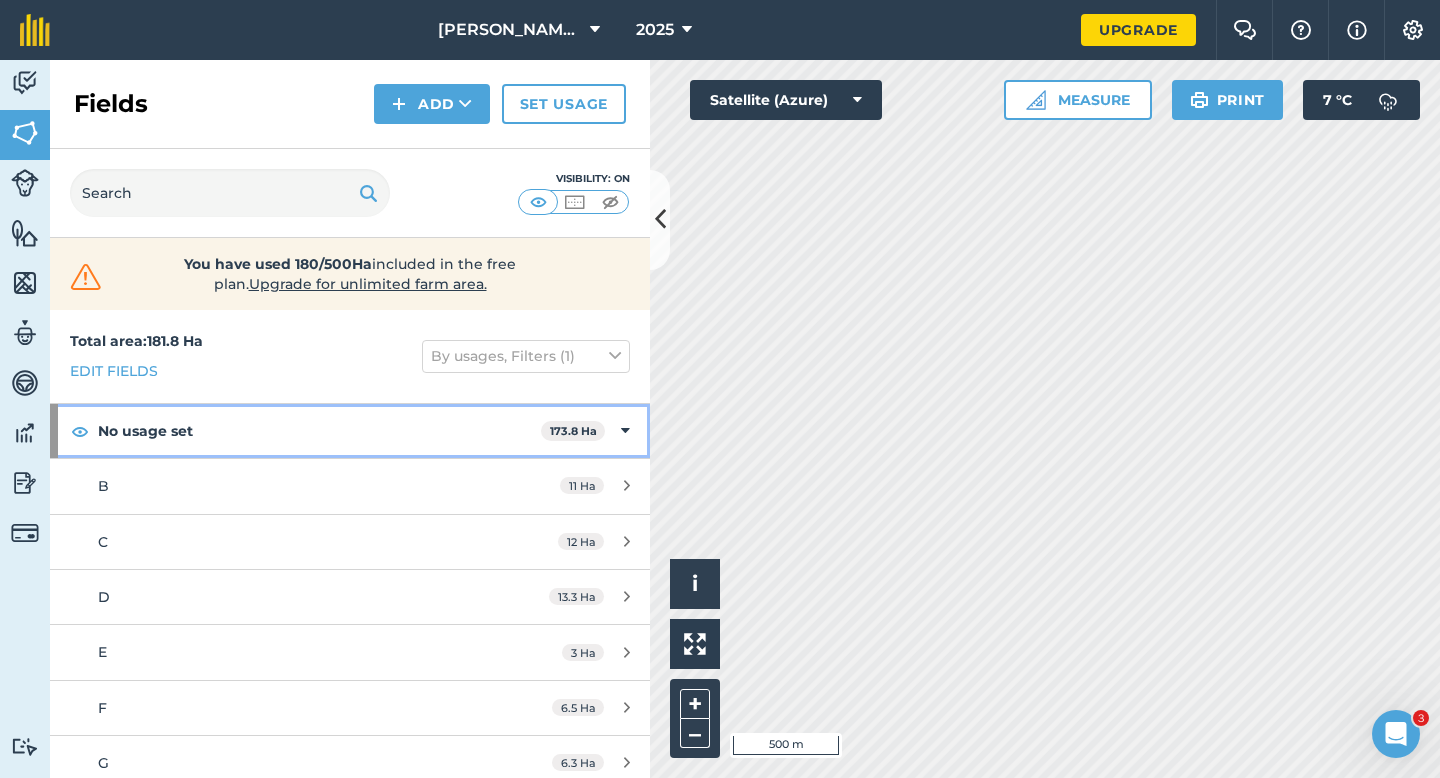 click at bounding box center [625, 431] 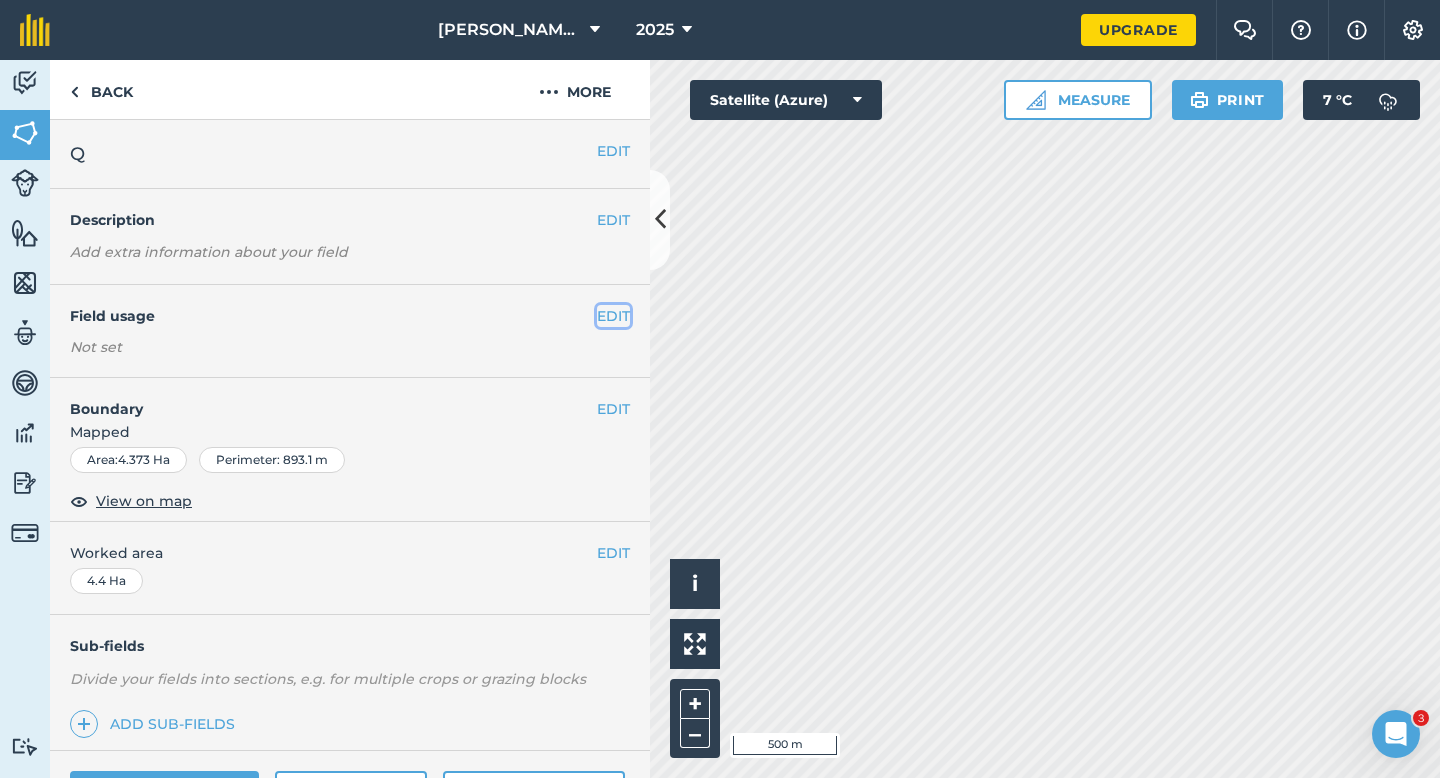 click on "EDIT" at bounding box center [613, 316] 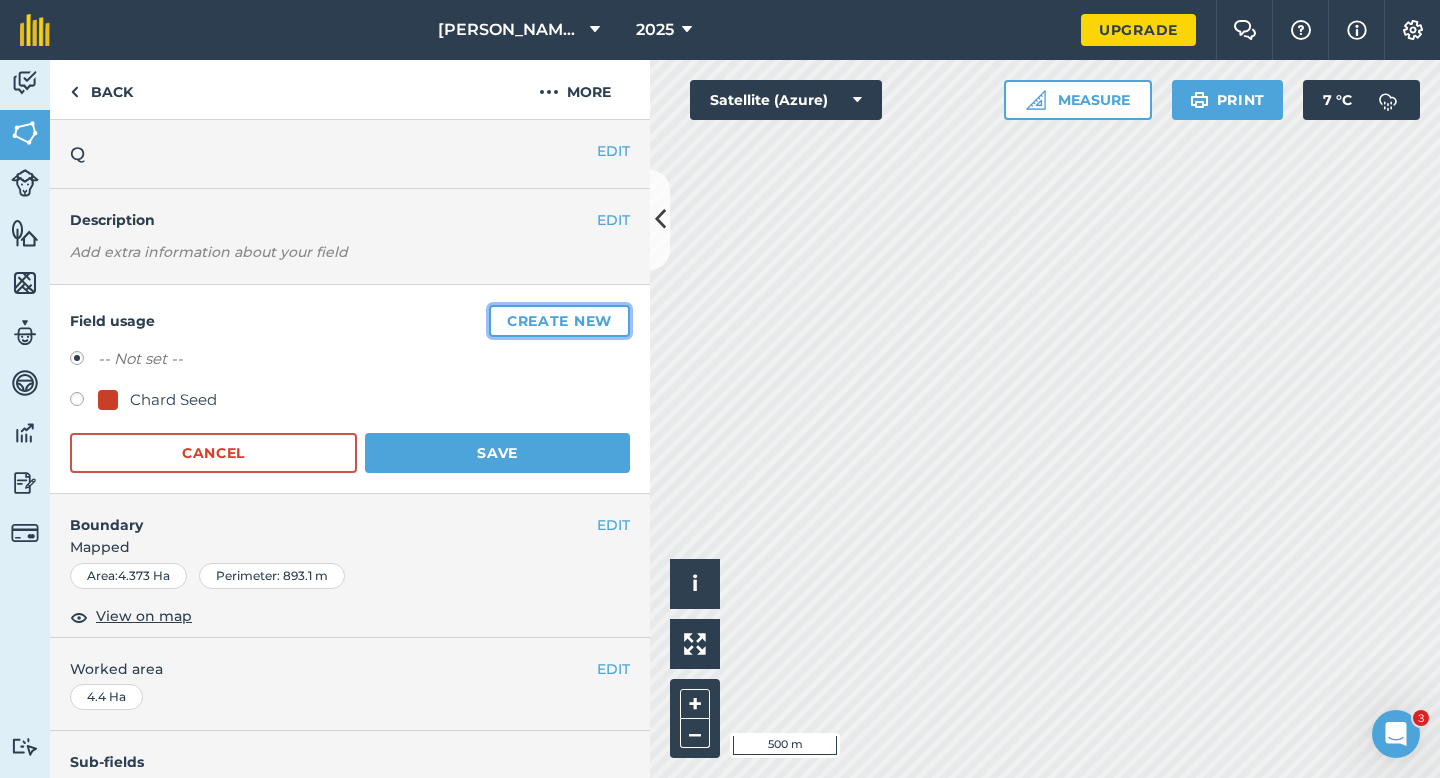 click on "Create new" at bounding box center [559, 321] 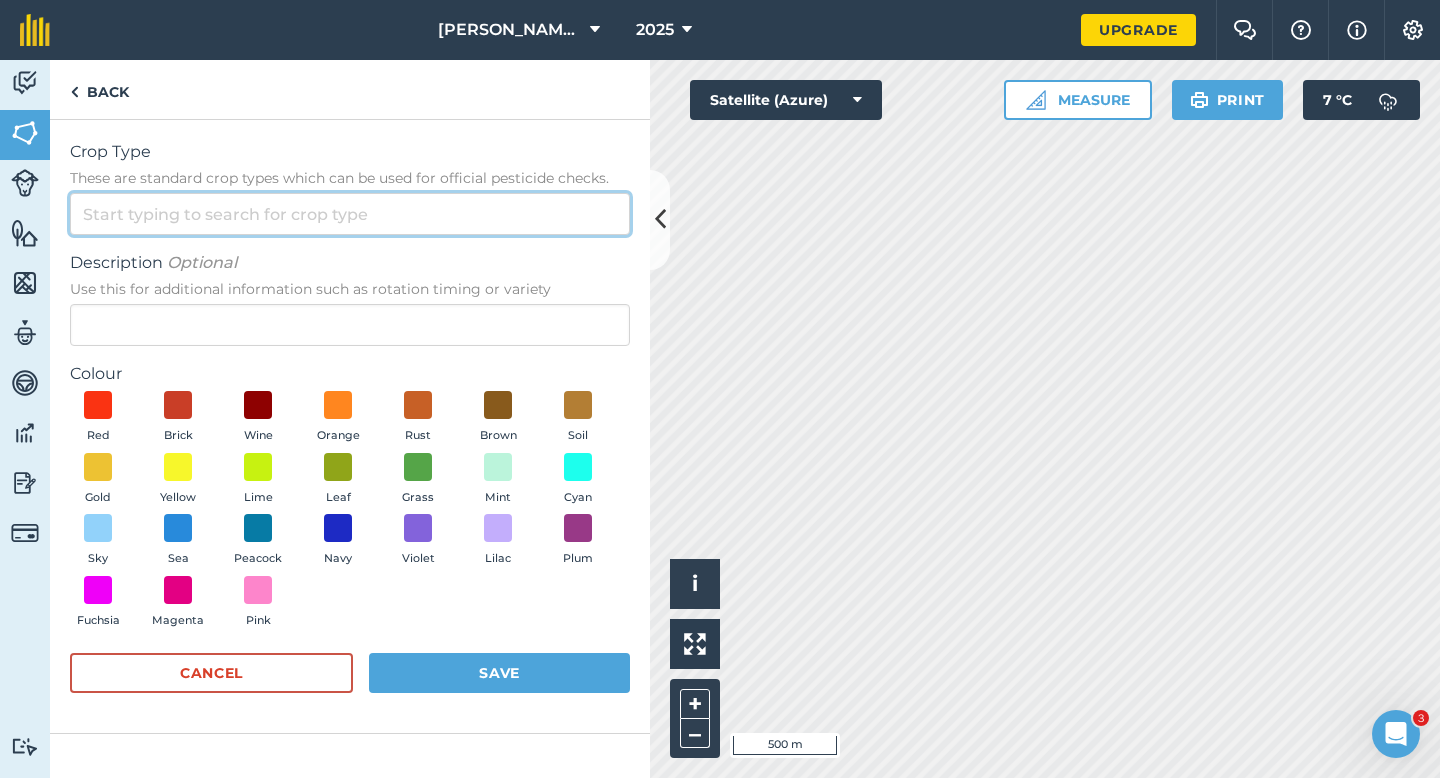 click on "Crop Type These are standard crop types which can be used for official pesticide checks." at bounding box center (350, 214) 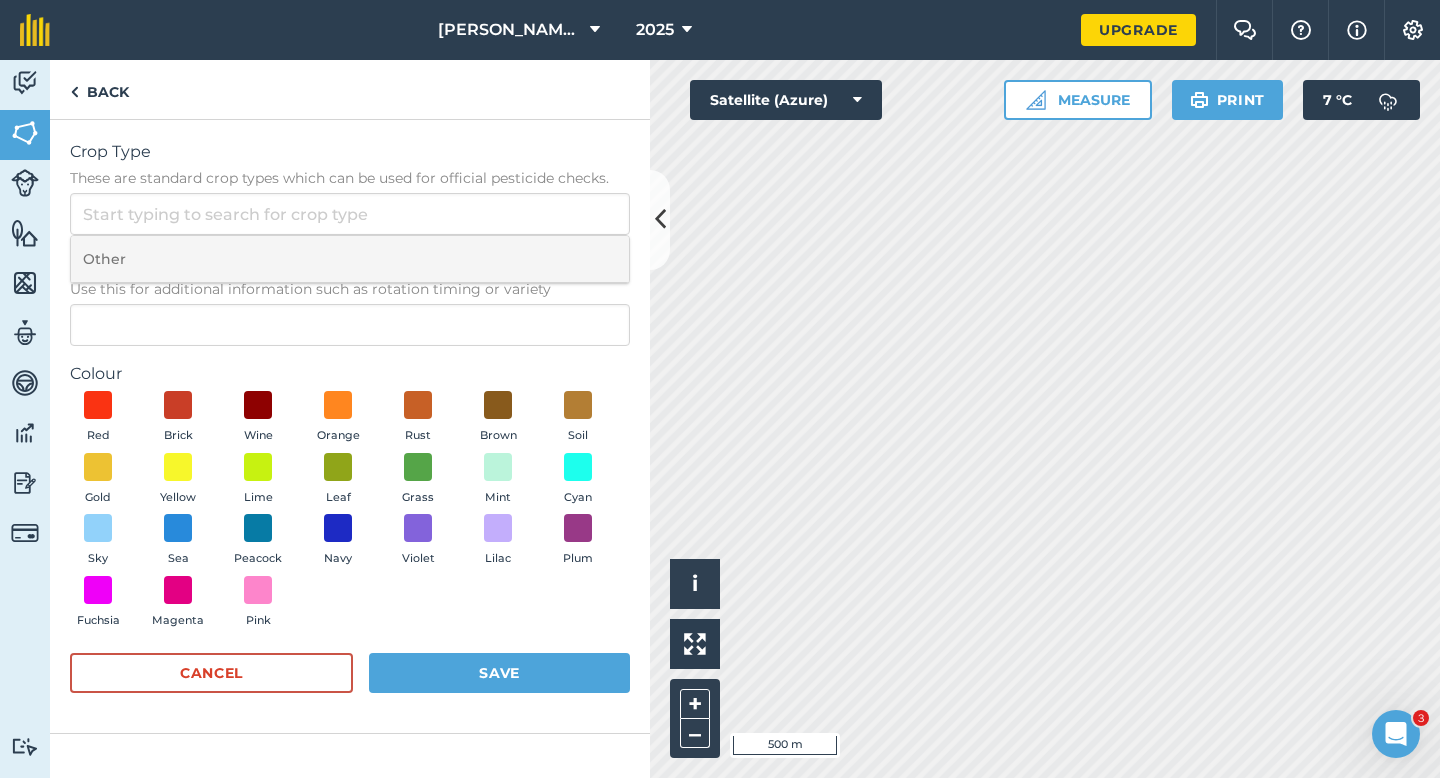 click on "Other" at bounding box center [350, 259] 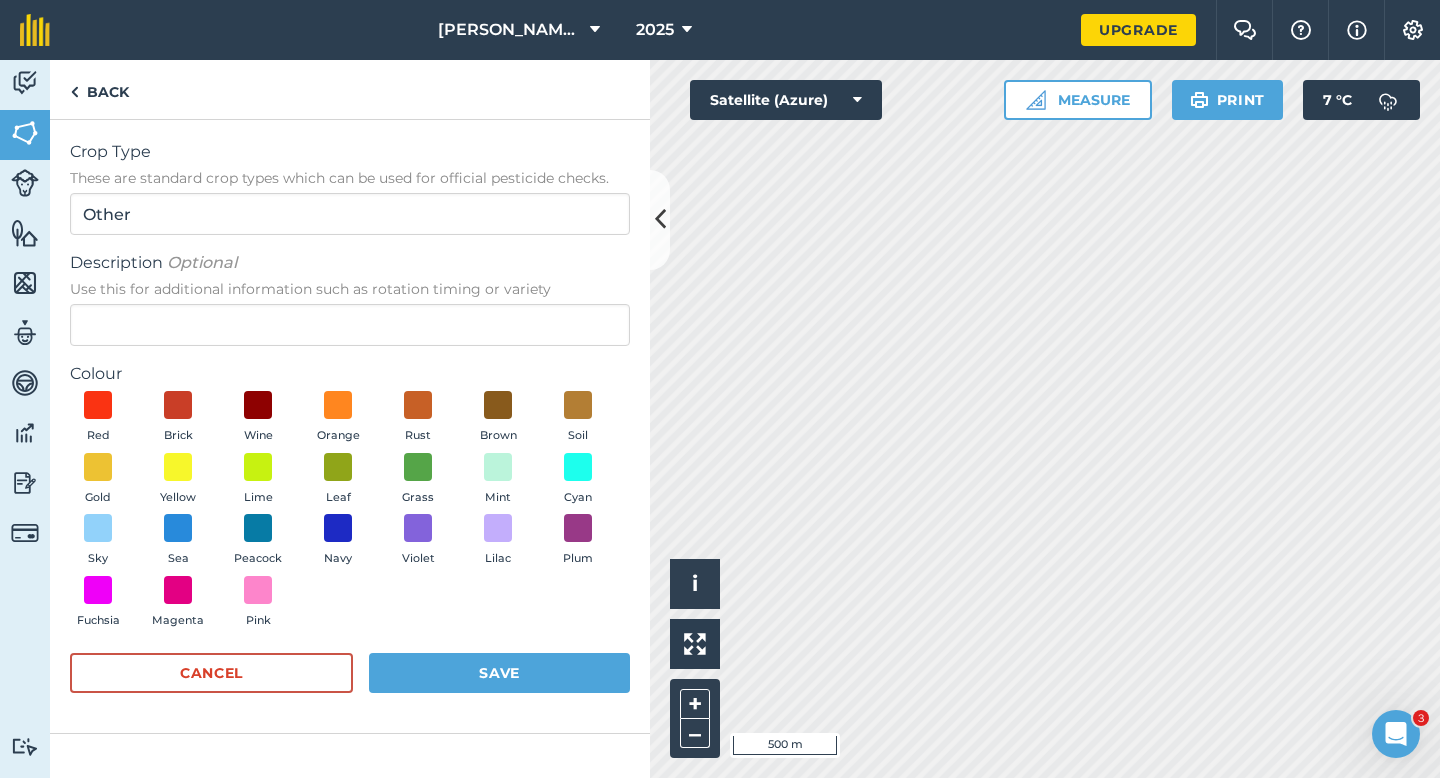 click on "Use this for additional information such as rotation timing or variety" at bounding box center [350, 289] 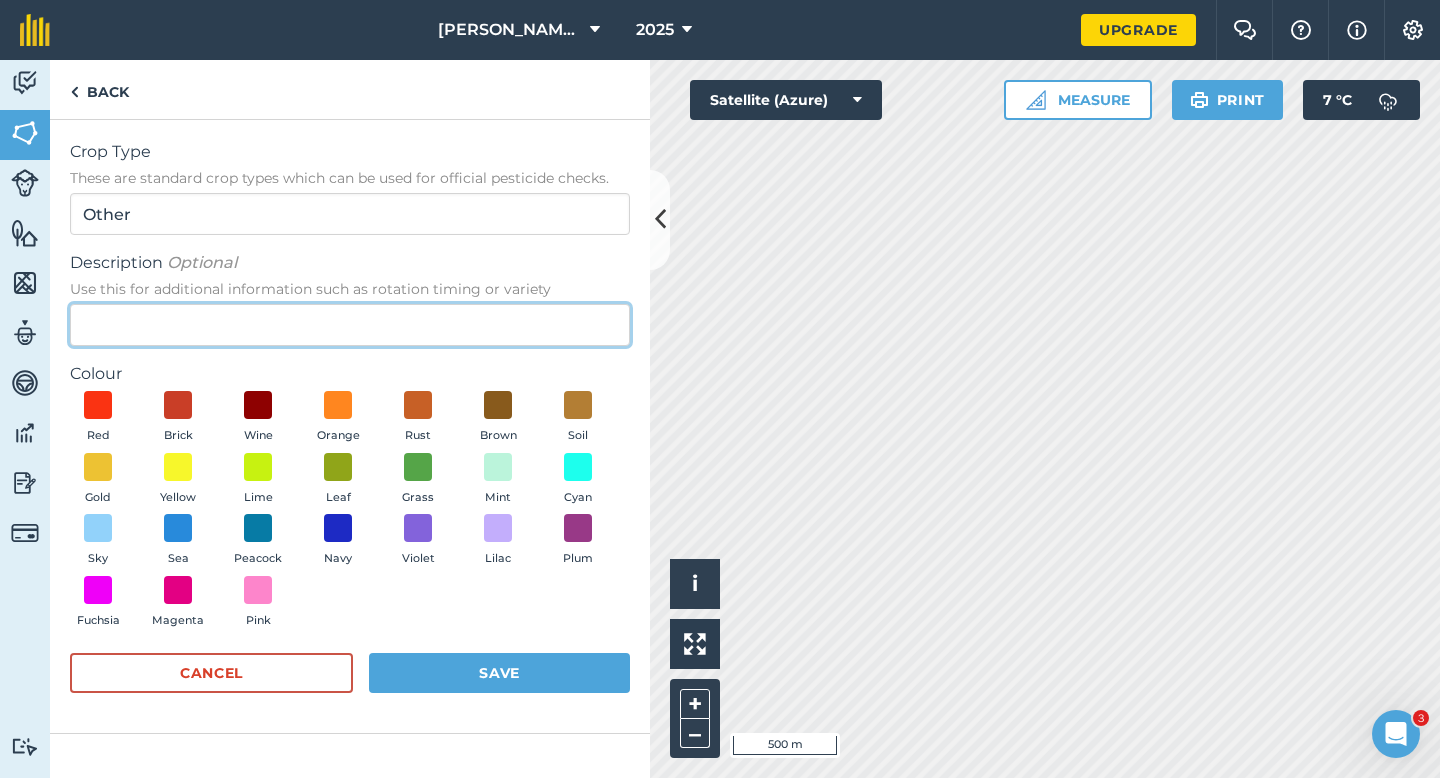 click on "Description   Optional Use this for additional information such as rotation timing or variety" at bounding box center (350, 325) 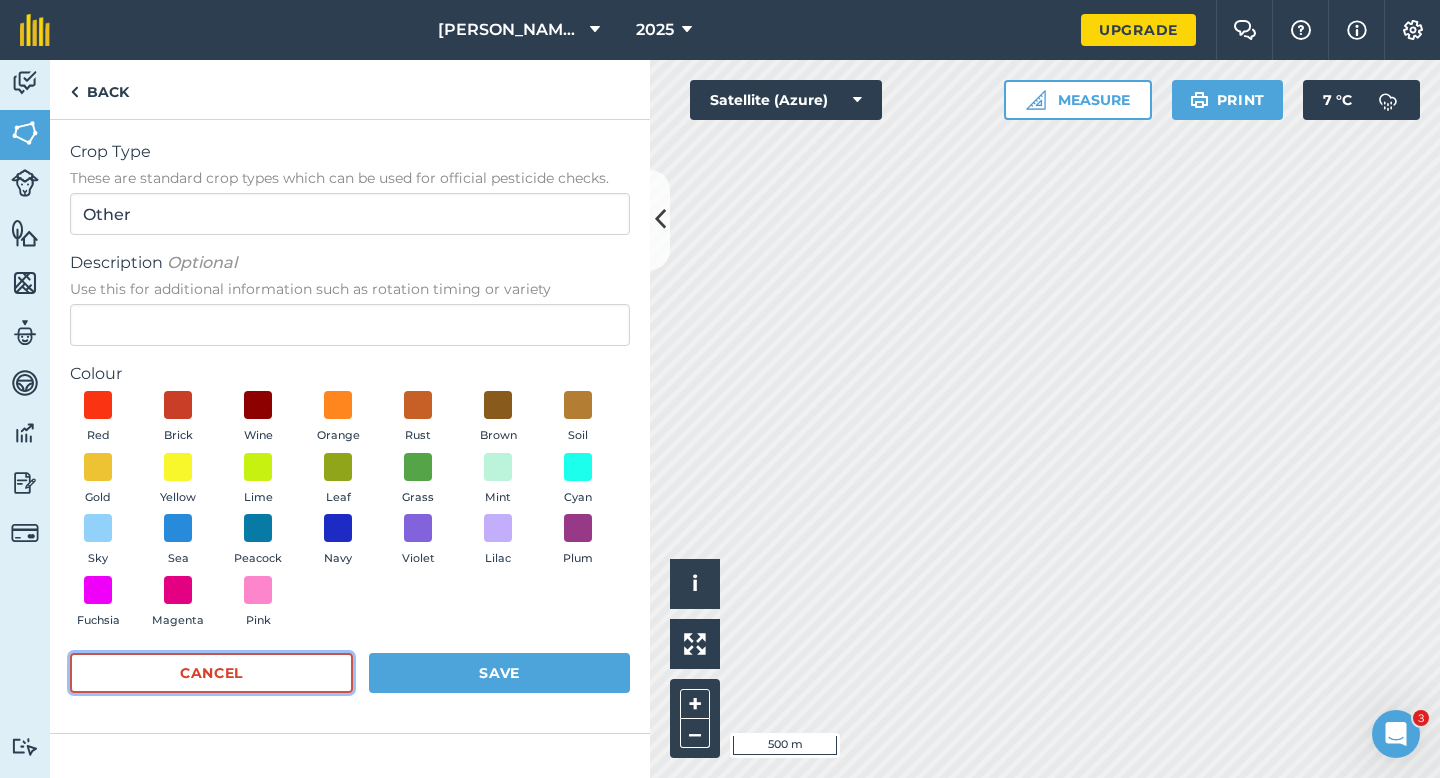 click on "Cancel" at bounding box center [211, 673] 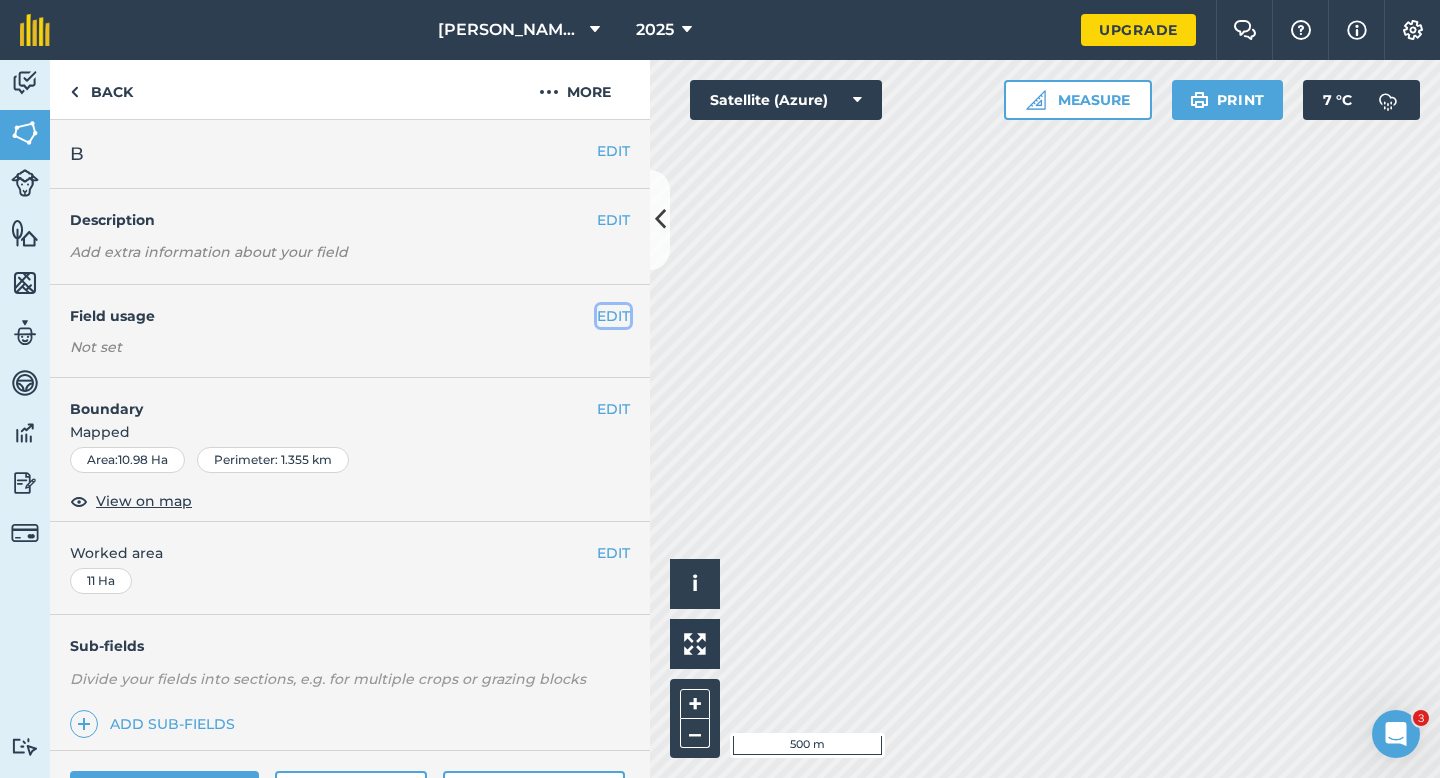 click on "EDIT" at bounding box center [613, 316] 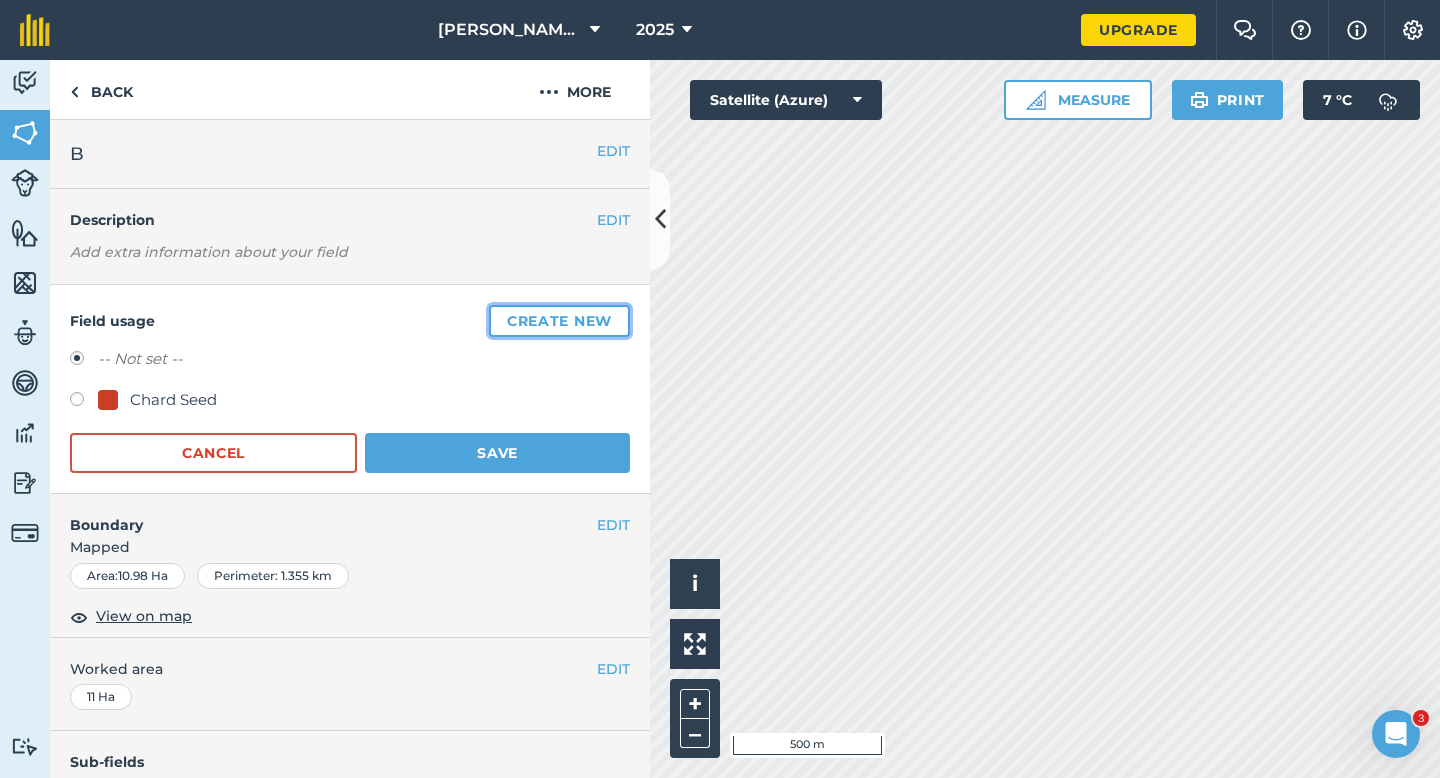 click on "Create new" at bounding box center [559, 321] 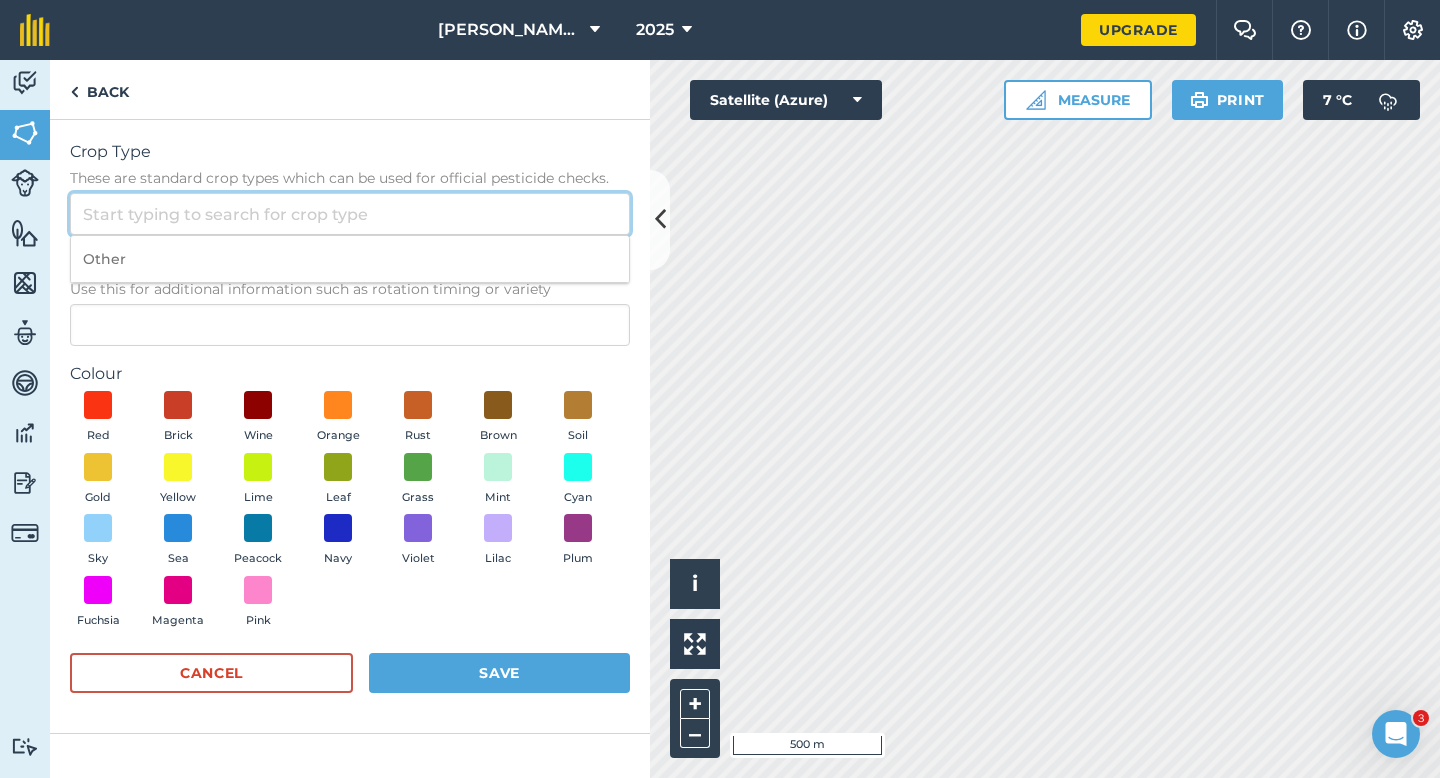click on "Crop Type These are standard crop types which can be used for official pesticide checks." at bounding box center [350, 214] 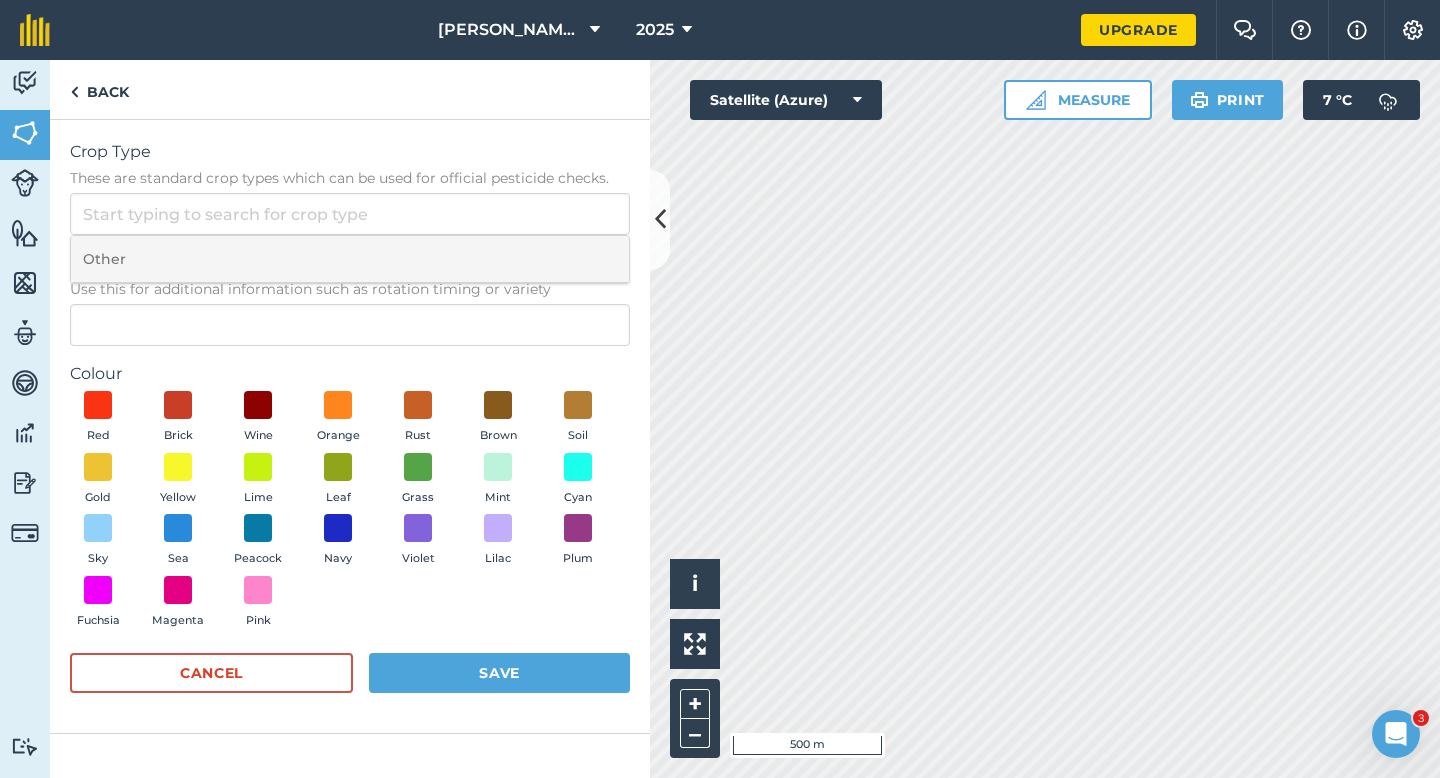 click on "Other" at bounding box center (350, 259) 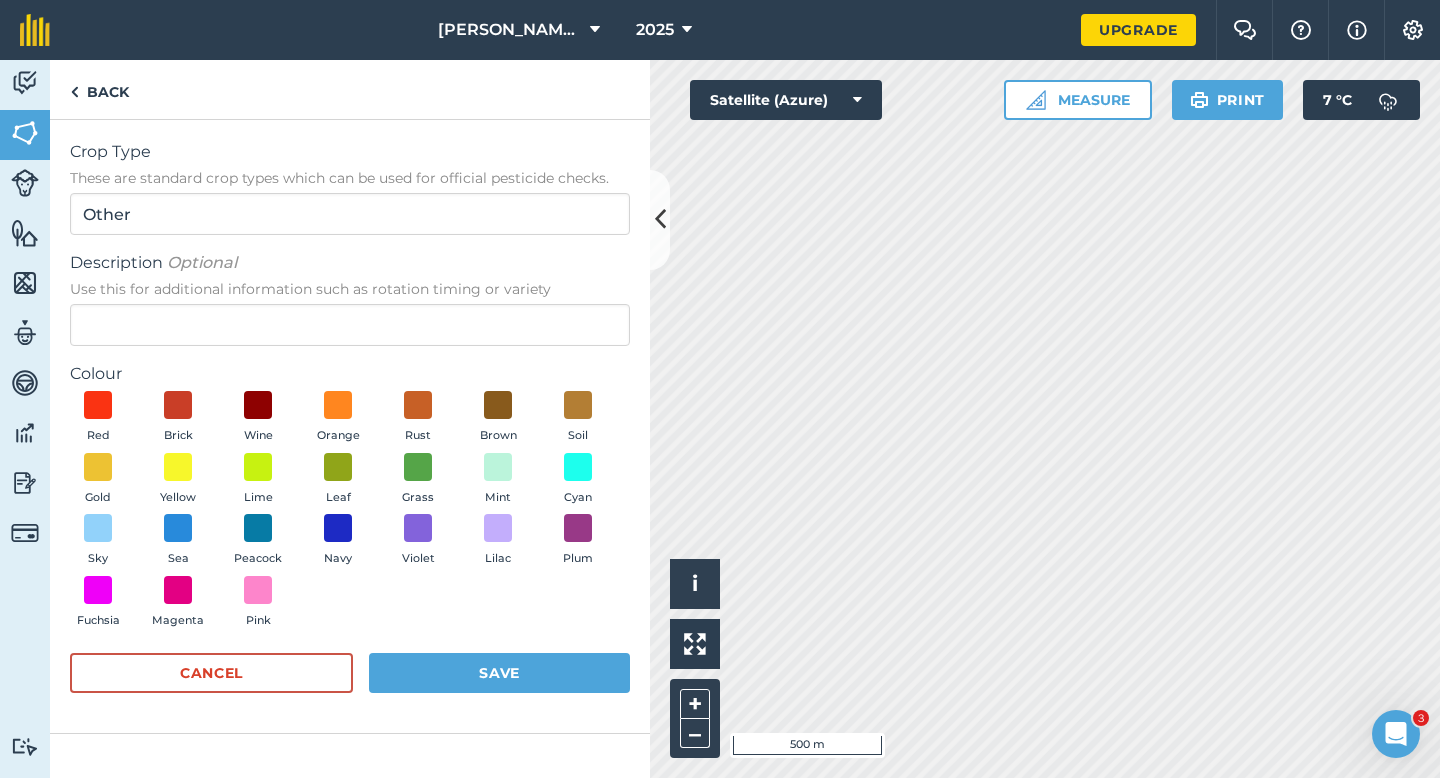 click on "Use this for additional information such as rotation timing or variety" at bounding box center (350, 289) 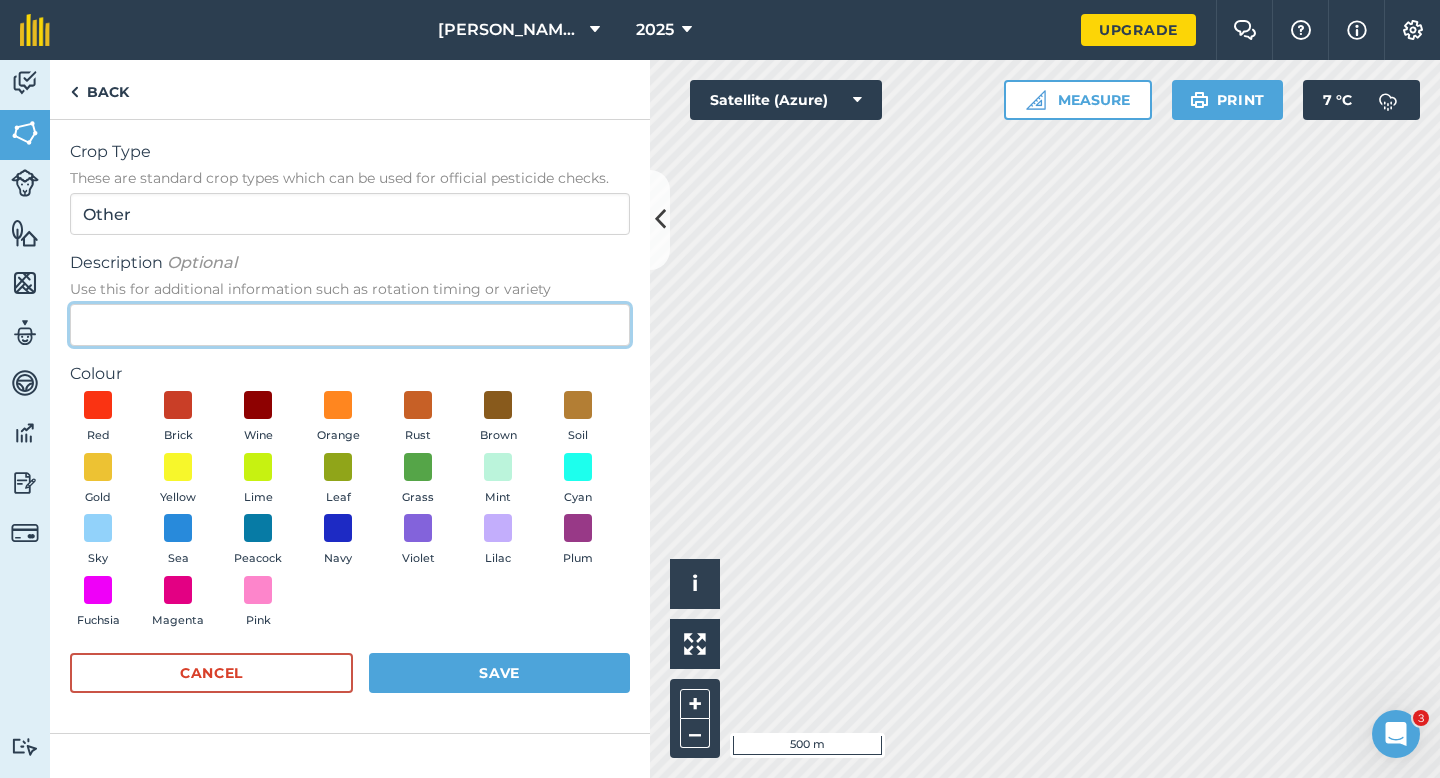 click on "Description   Optional Use this for additional information such as rotation timing or variety" at bounding box center [350, 325] 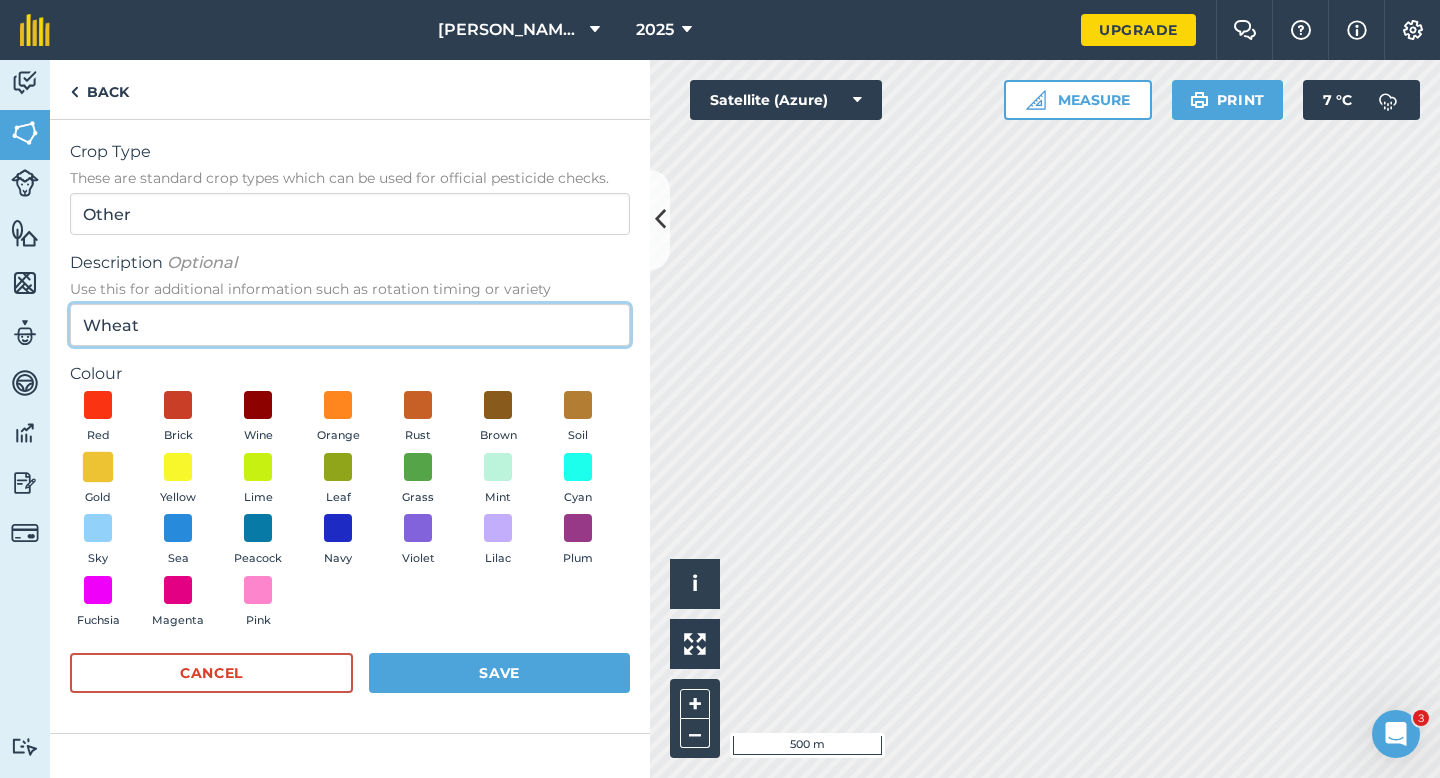 type on "Wheat" 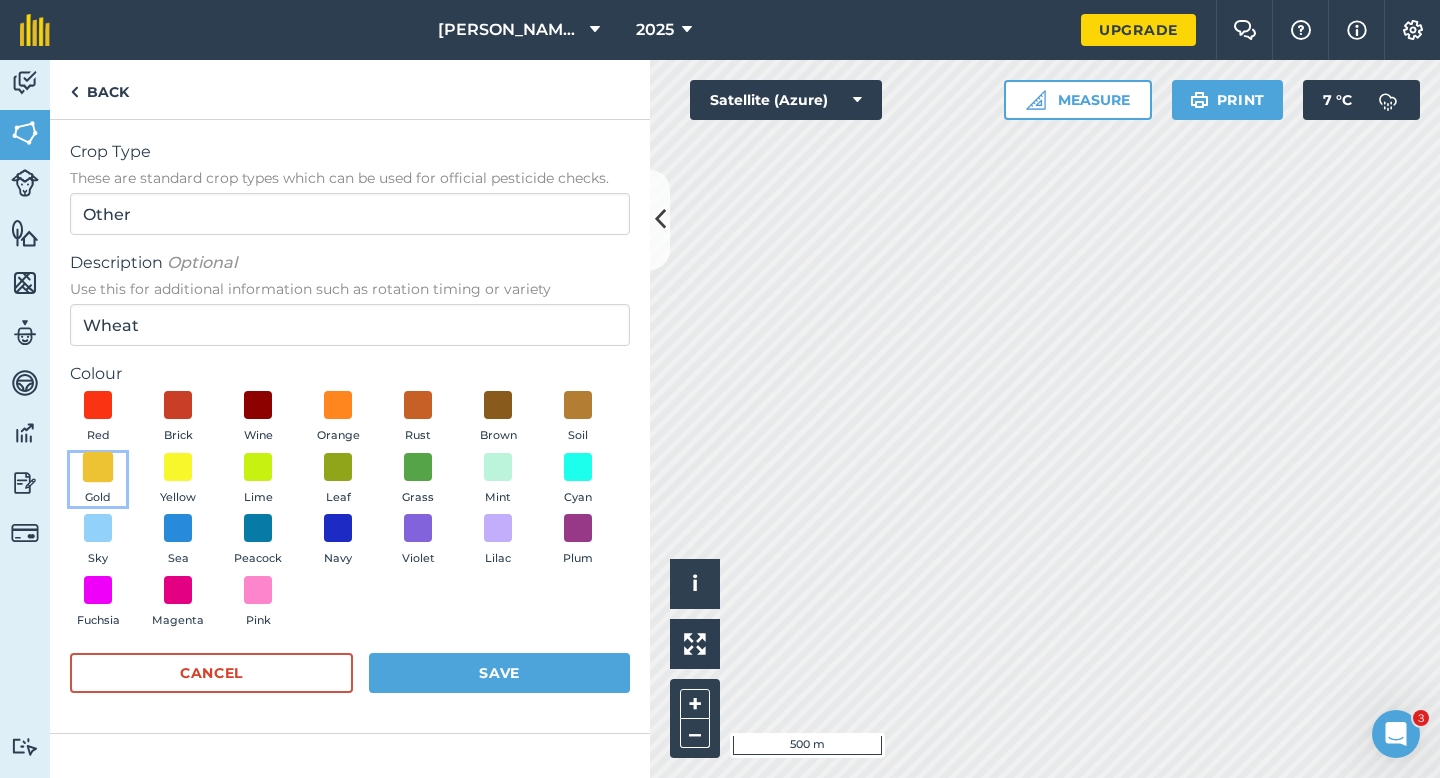 click at bounding box center [98, 466] 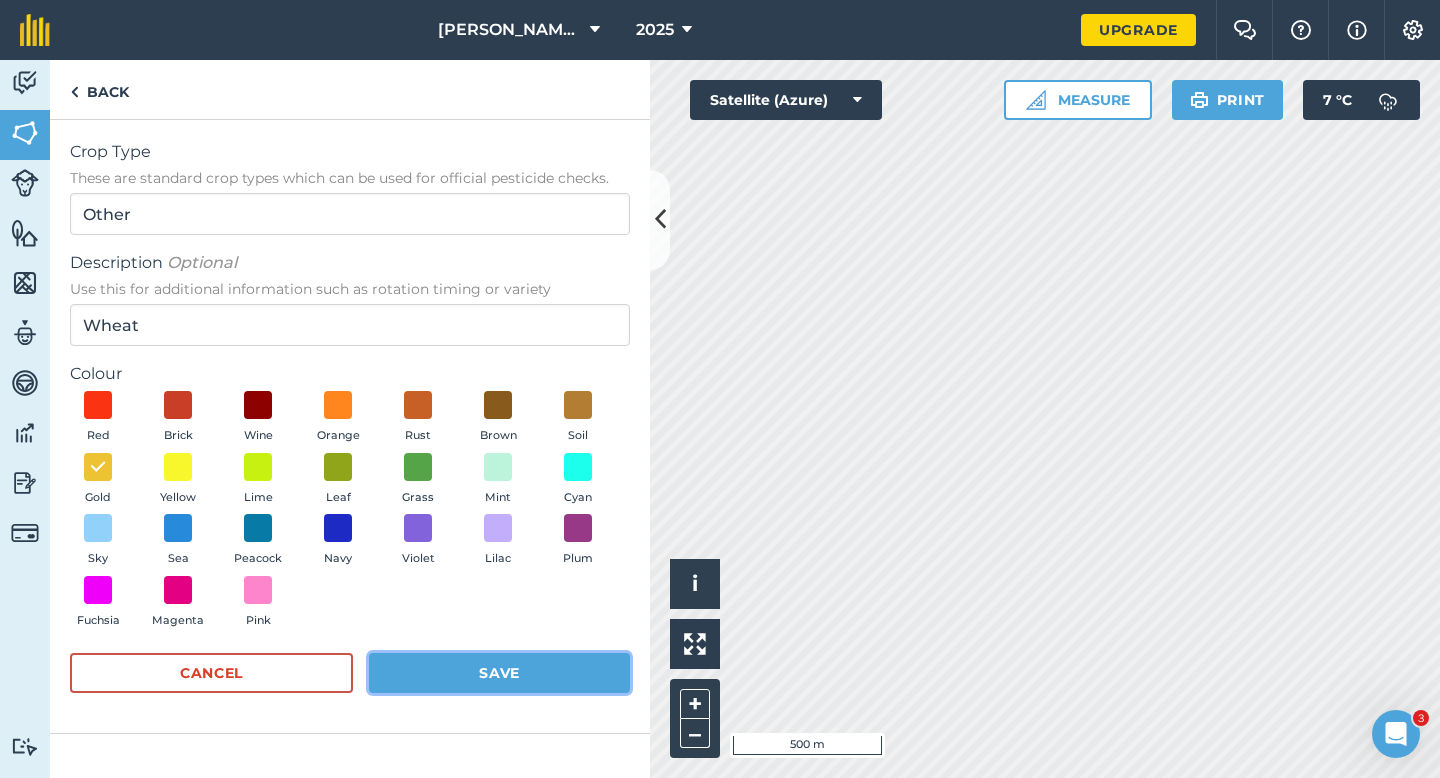 click on "Save" at bounding box center (499, 673) 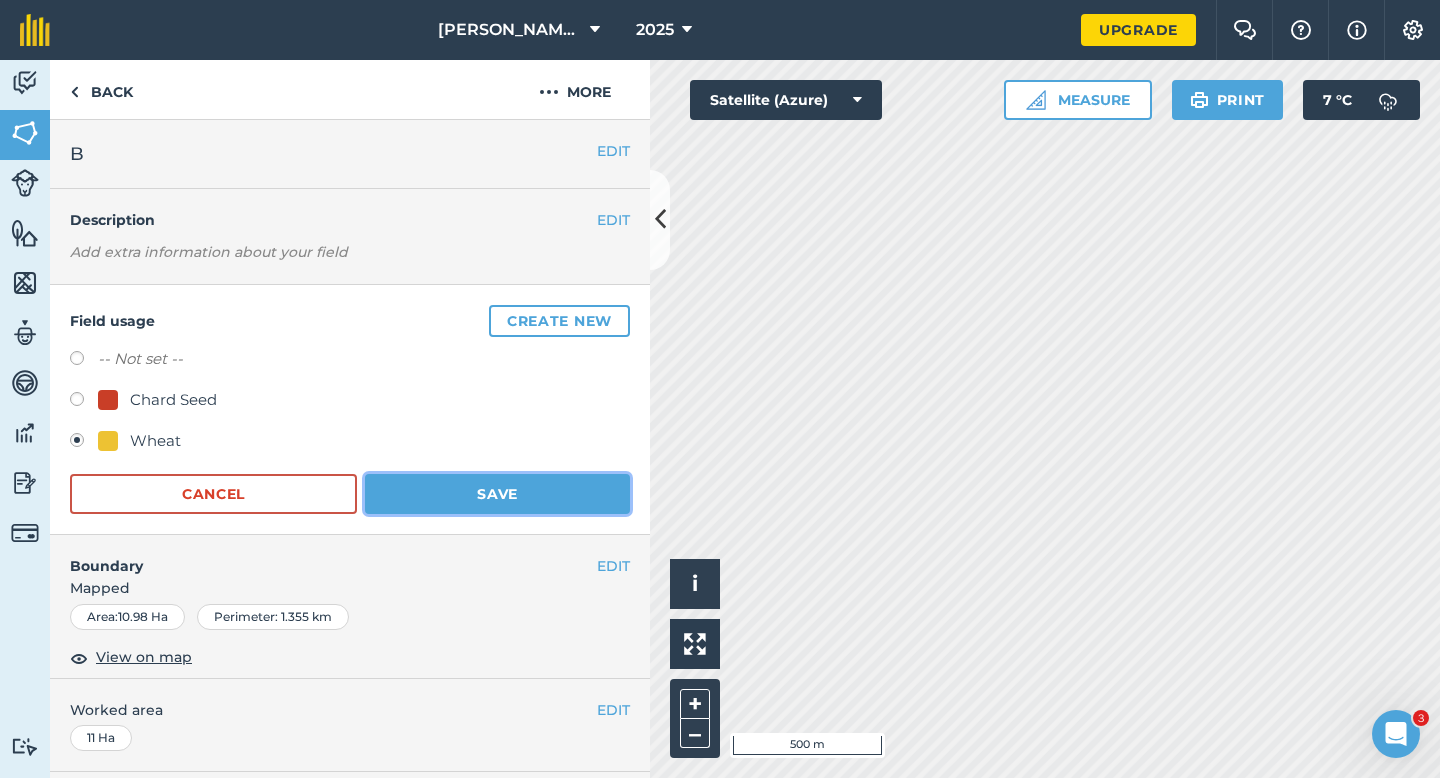 click on "Save" at bounding box center (497, 494) 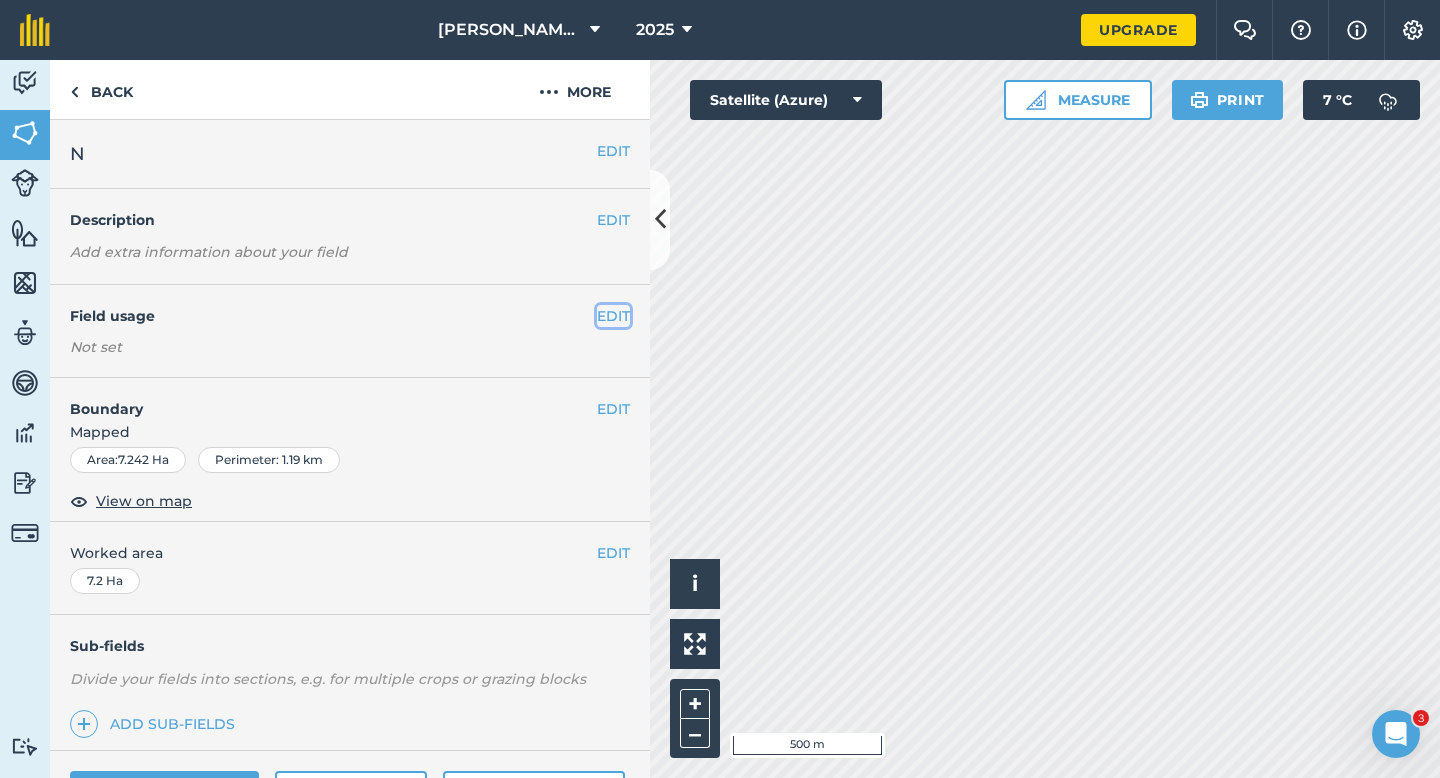 click on "EDIT" at bounding box center (613, 316) 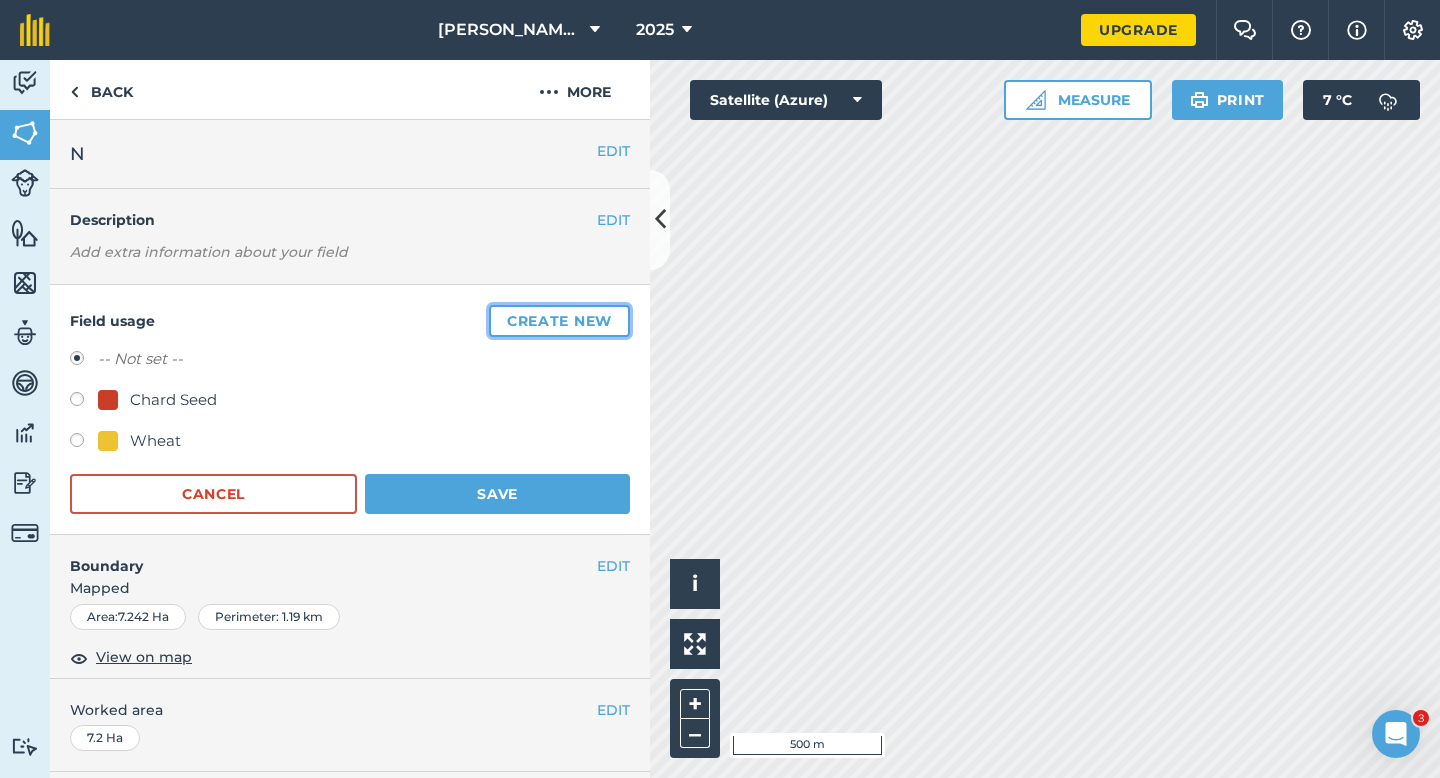 click on "Create new" at bounding box center [559, 321] 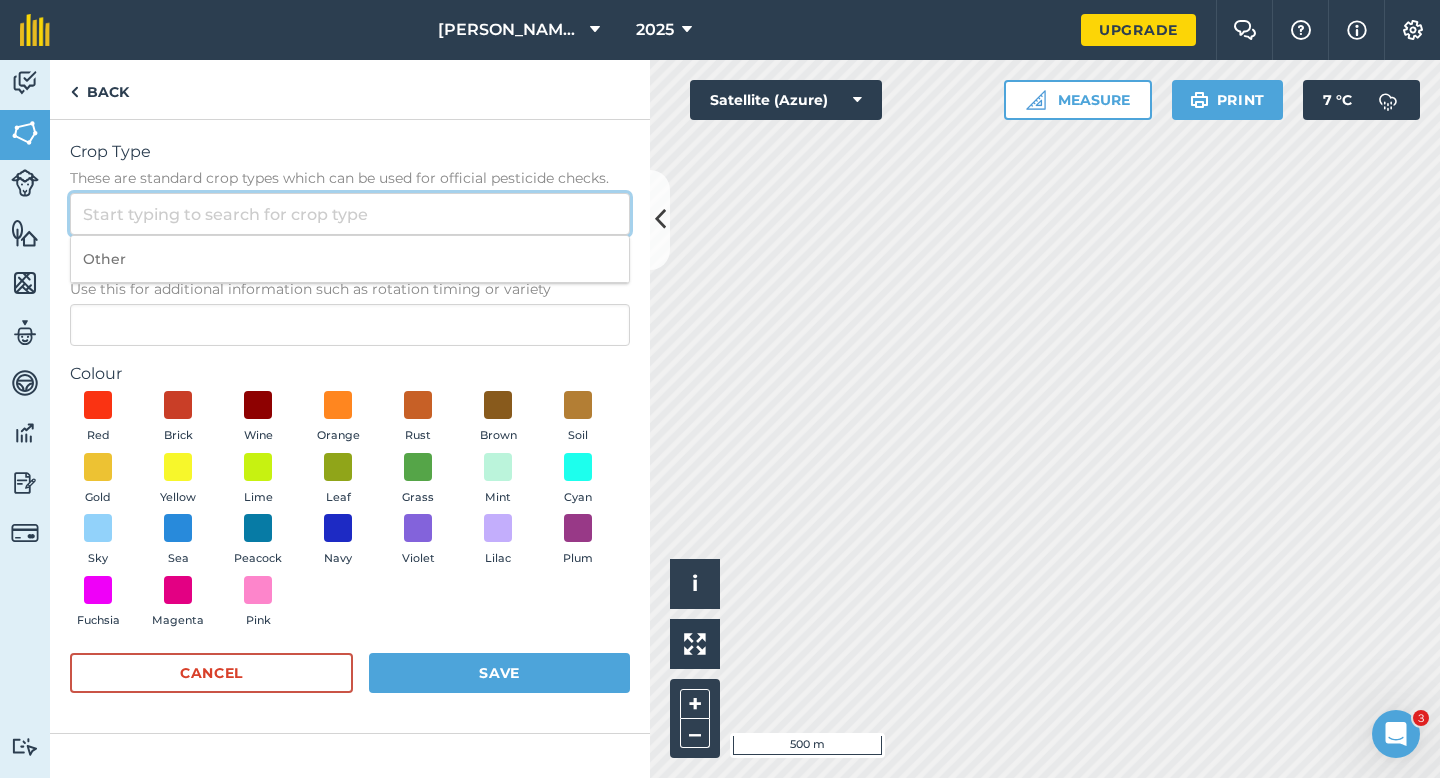 click on "Crop Type These are standard crop types which can be used for official pesticide checks." at bounding box center (350, 214) 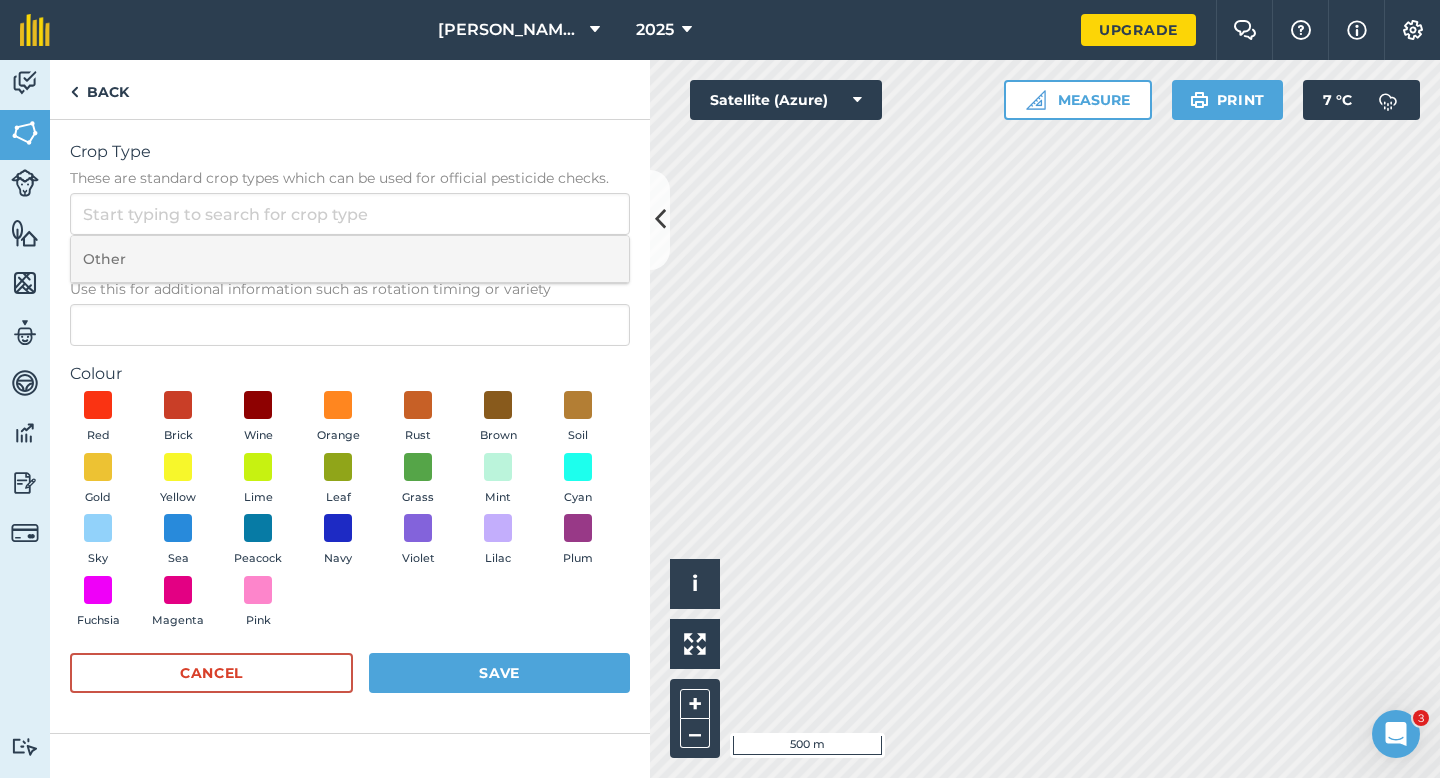 click on "Other" at bounding box center (350, 259) 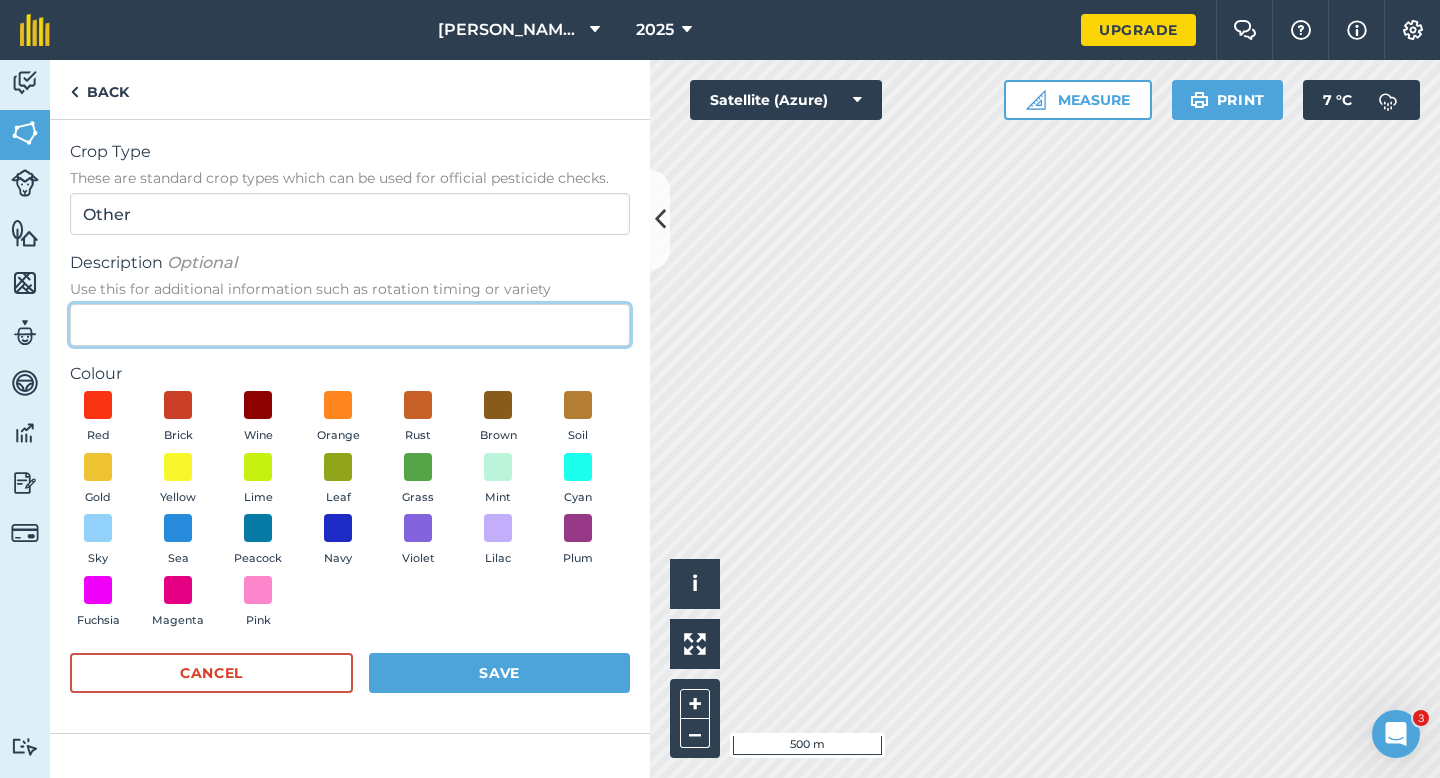 click on "Description   Optional Use this for additional information such as rotation timing or variety" at bounding box center (350, 325) 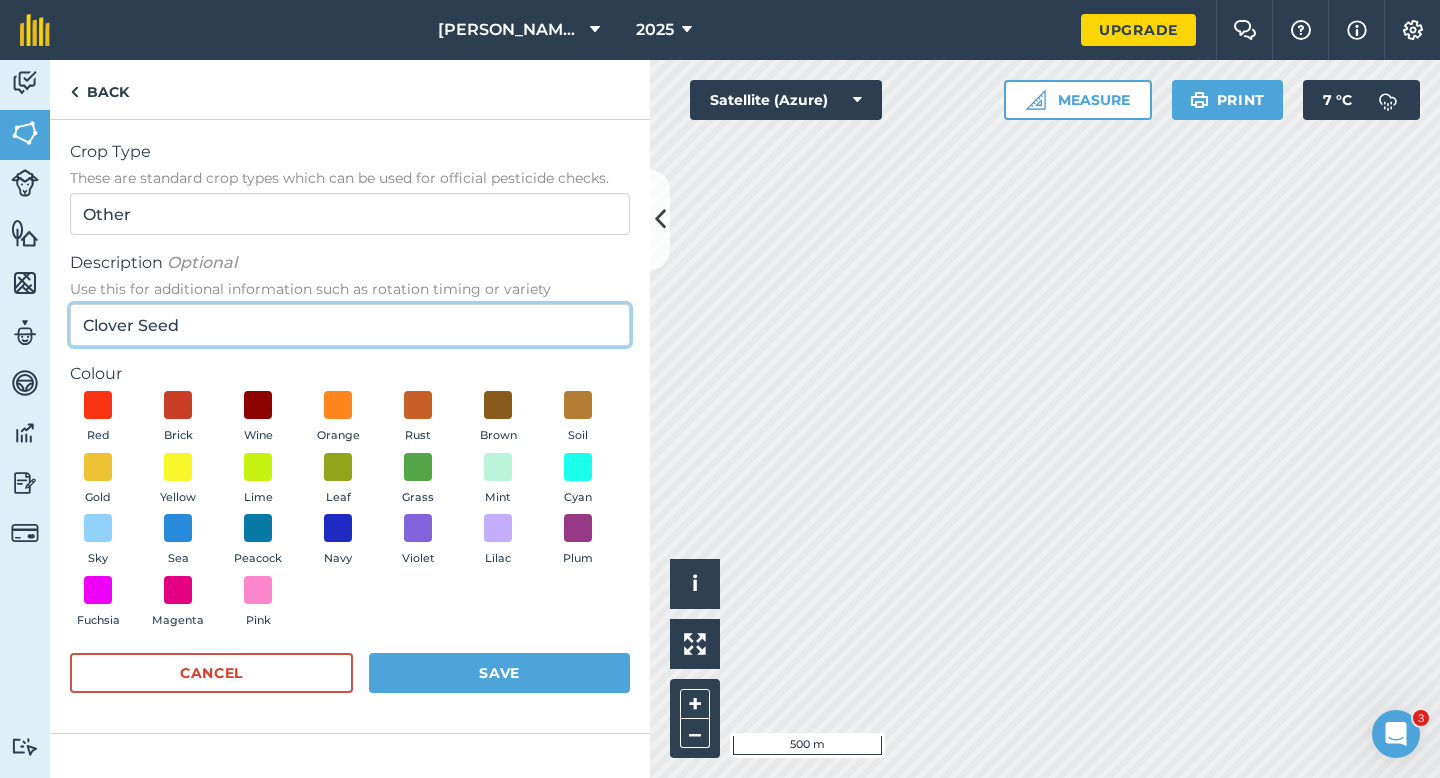 type on "Clover Seed" 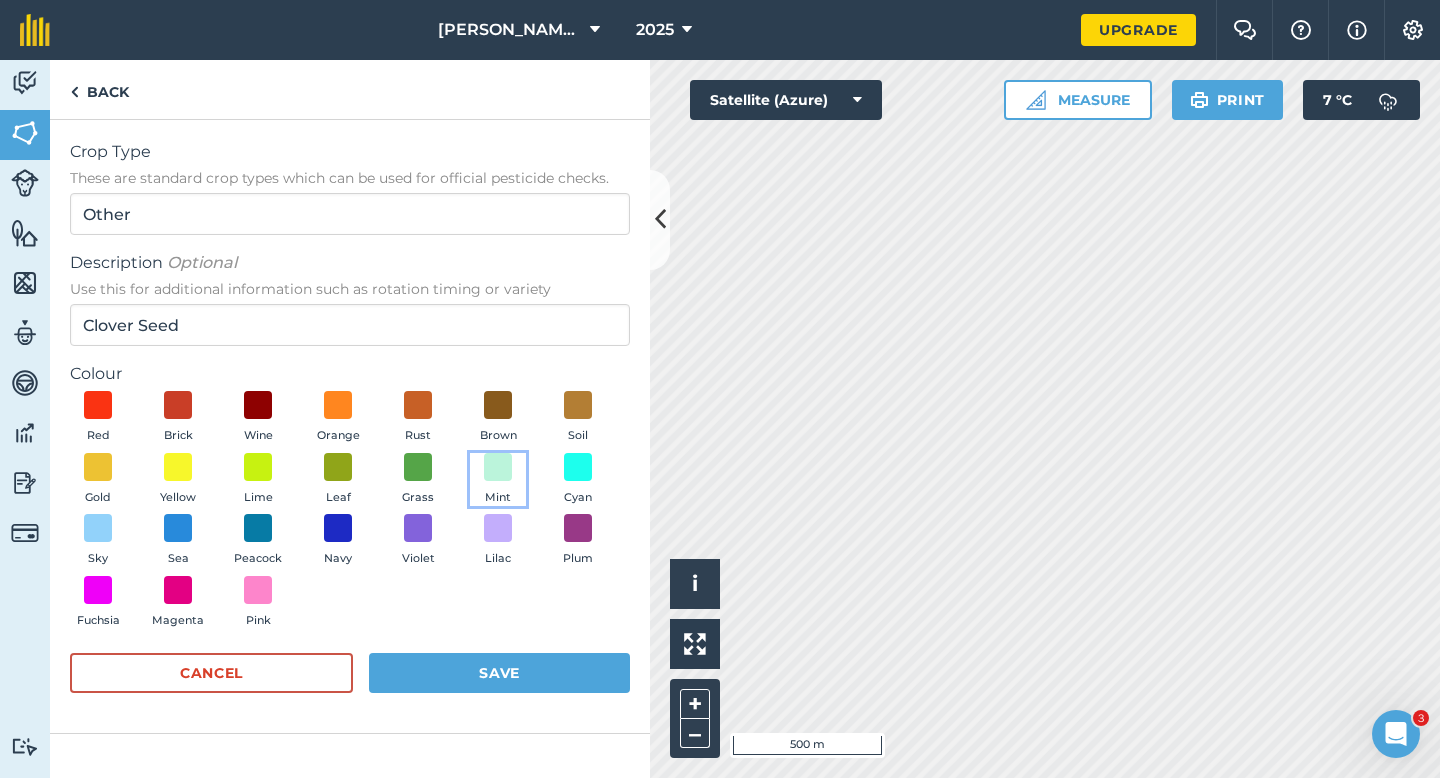 click on "Mint" at bounding box center (498, 480) 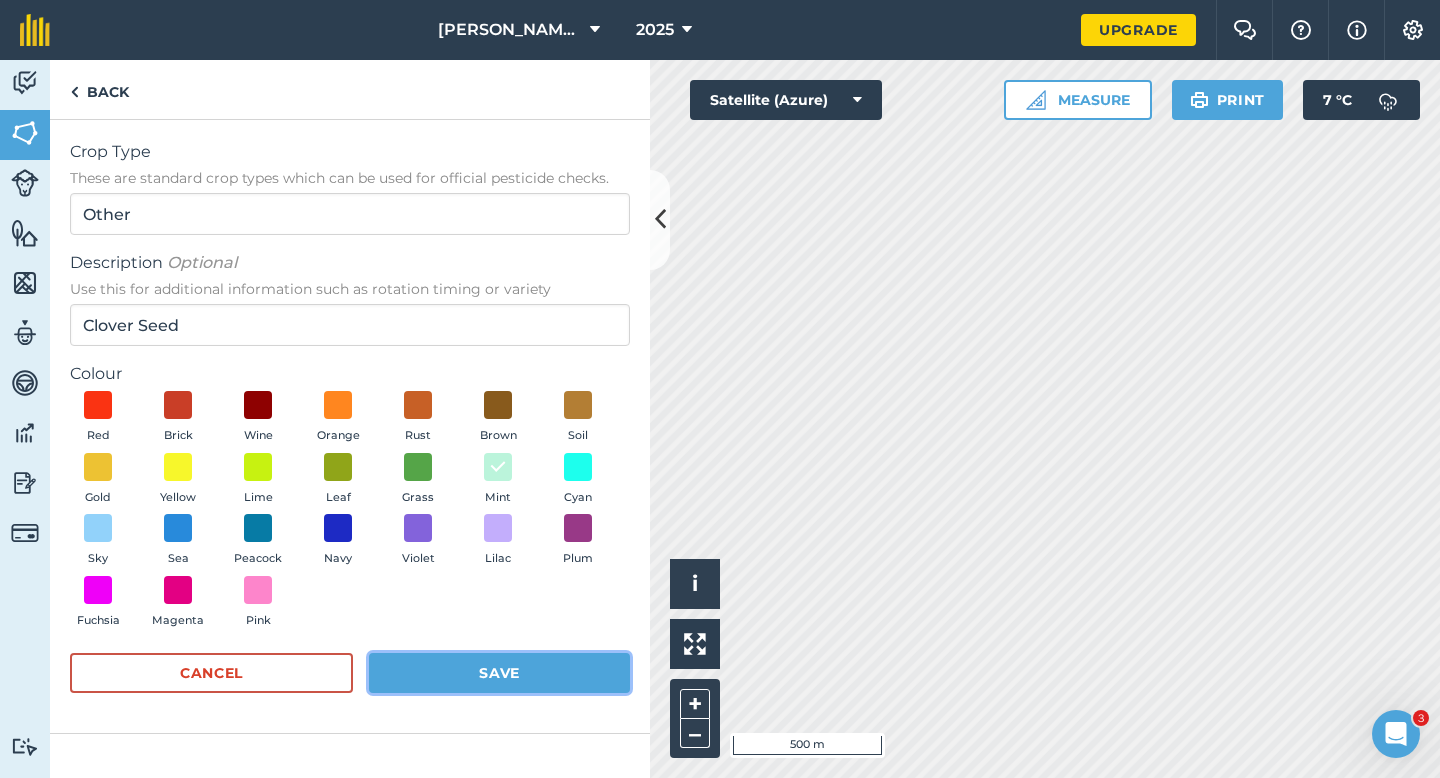 click on "Save" at bounding box center [499, 673] 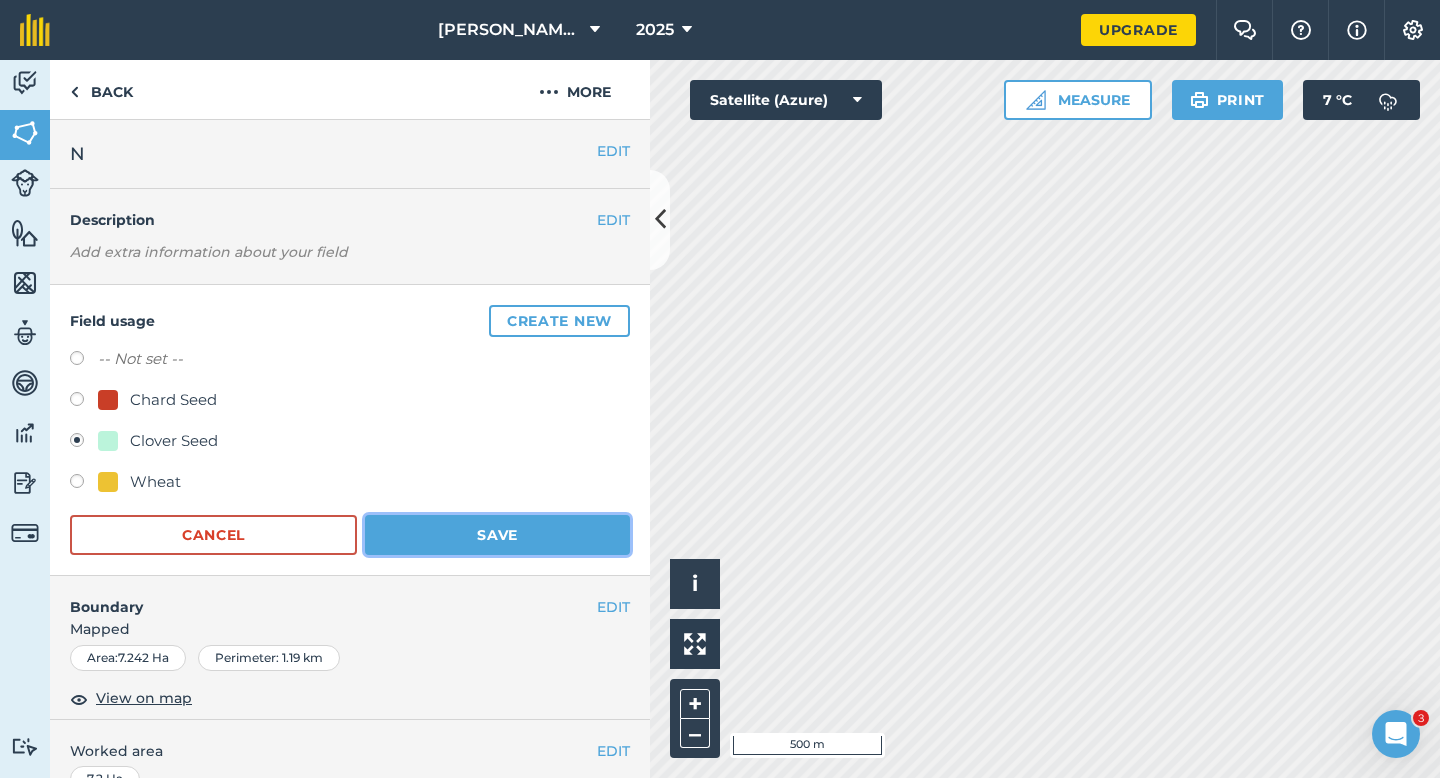 click on "Save" at bounding box center [497, 535] 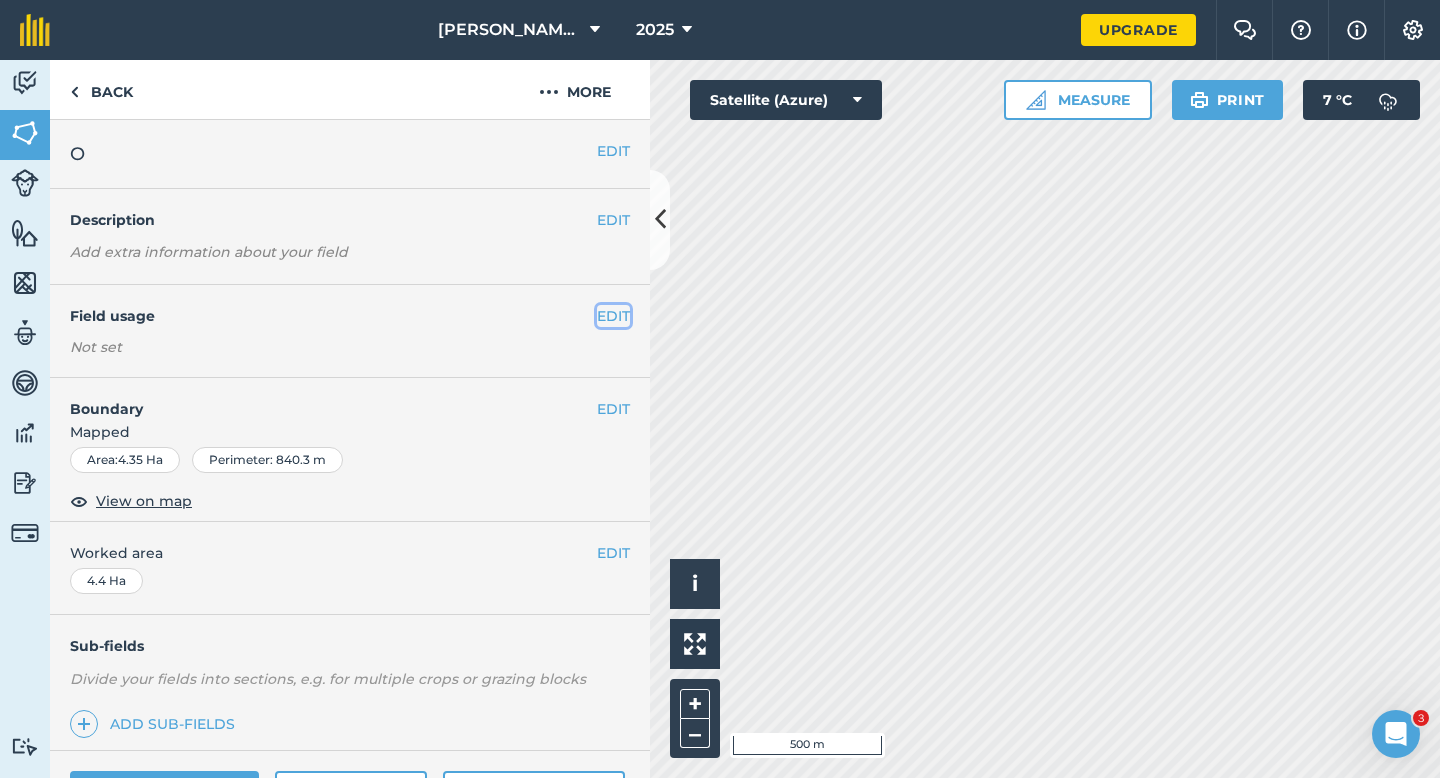 click on "EDIT" at bounding box center [613, 316] 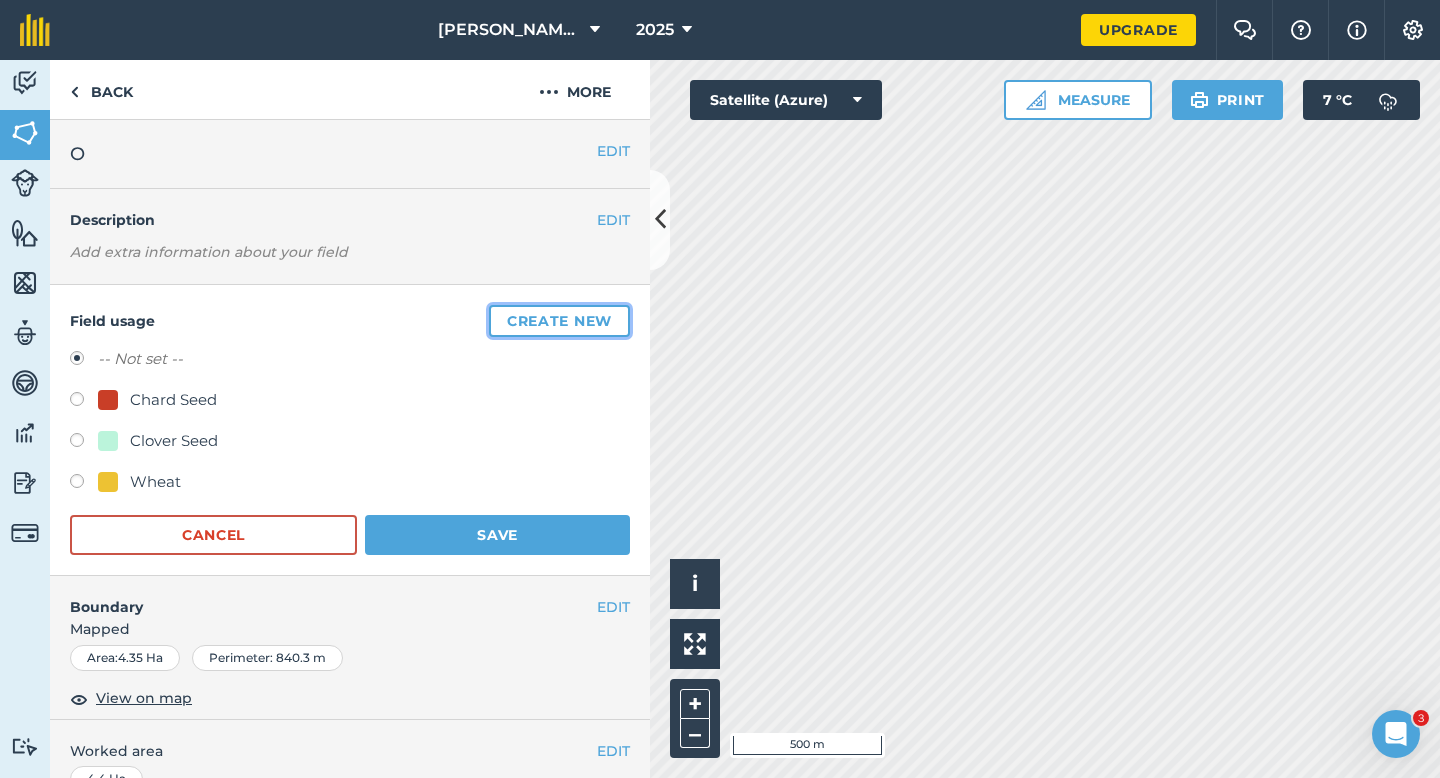 click on "Create new" at bounding box center [559, 321] 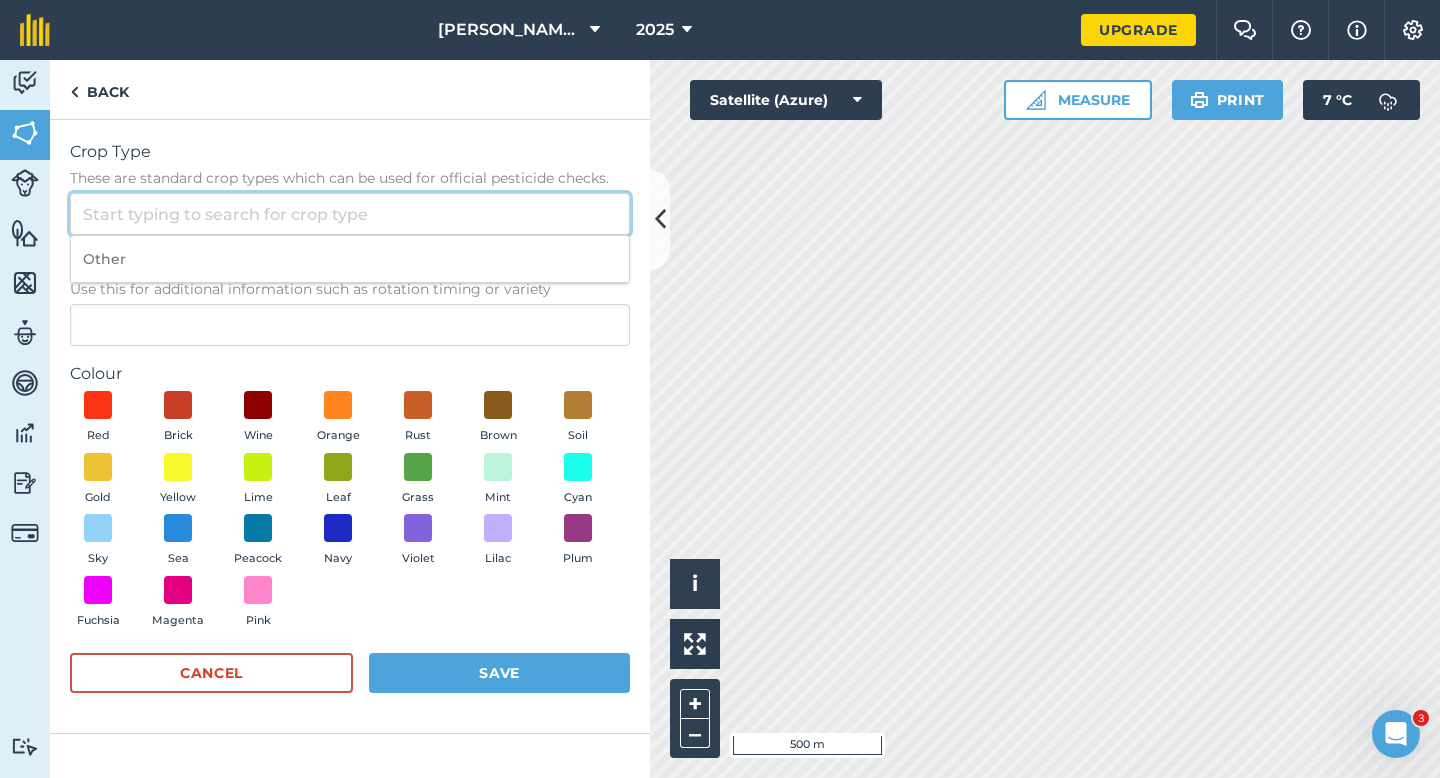 click on "Crop Type These are standard crop types which can be used for official pesticide checks." at bounding box center [350, 214] 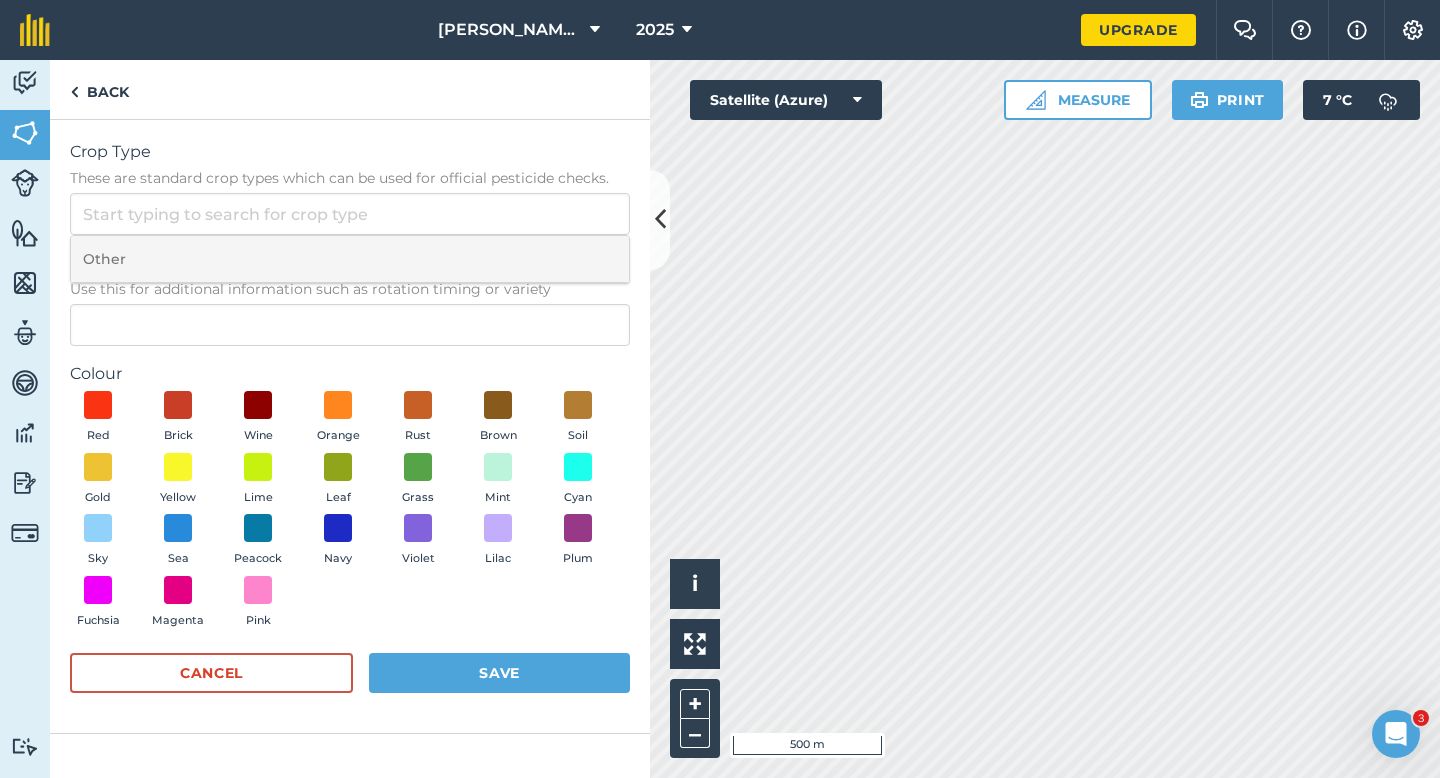 click on "Other" at bounding box center (350, 259) 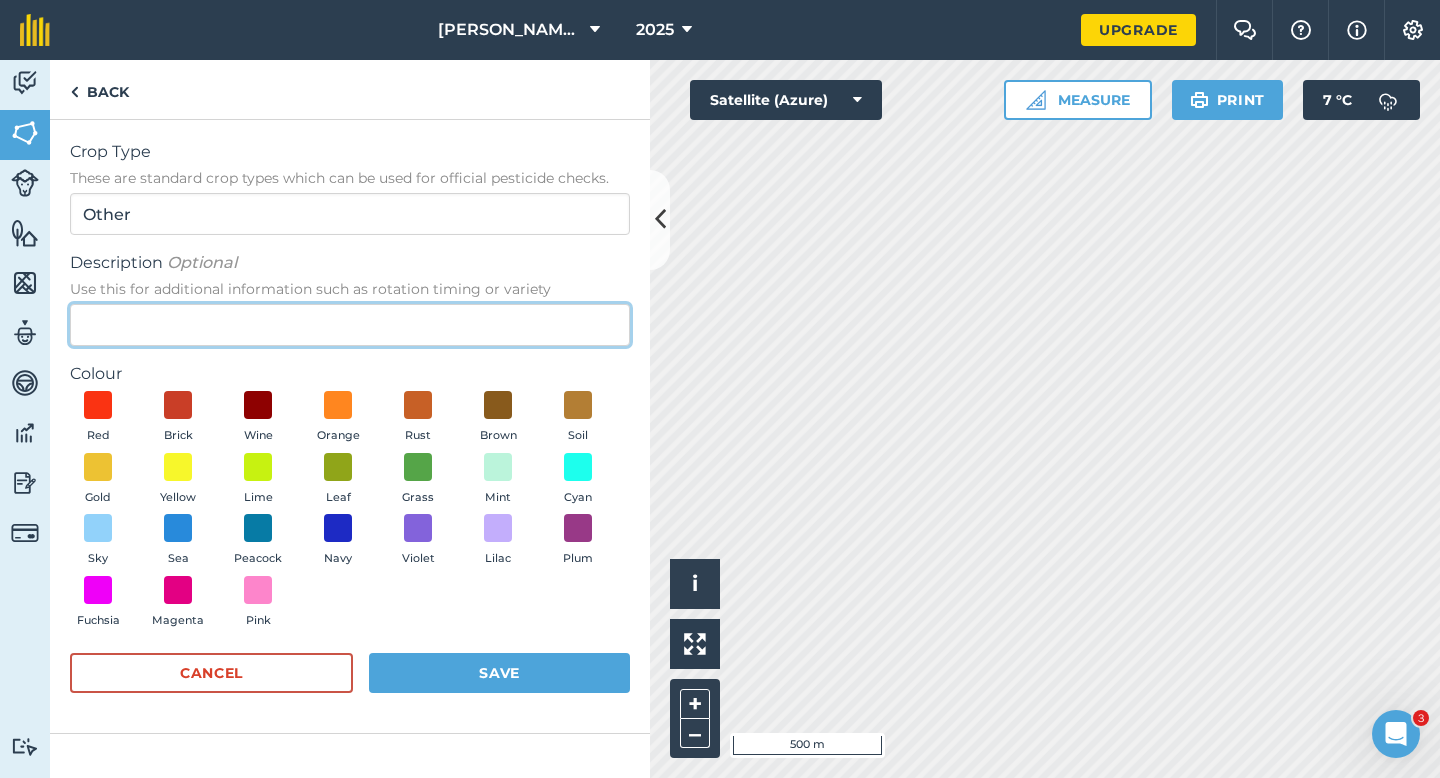 click on "Description   Optional Use this for additional information such as rotation timing or variety" at bounding box center [350, 325] 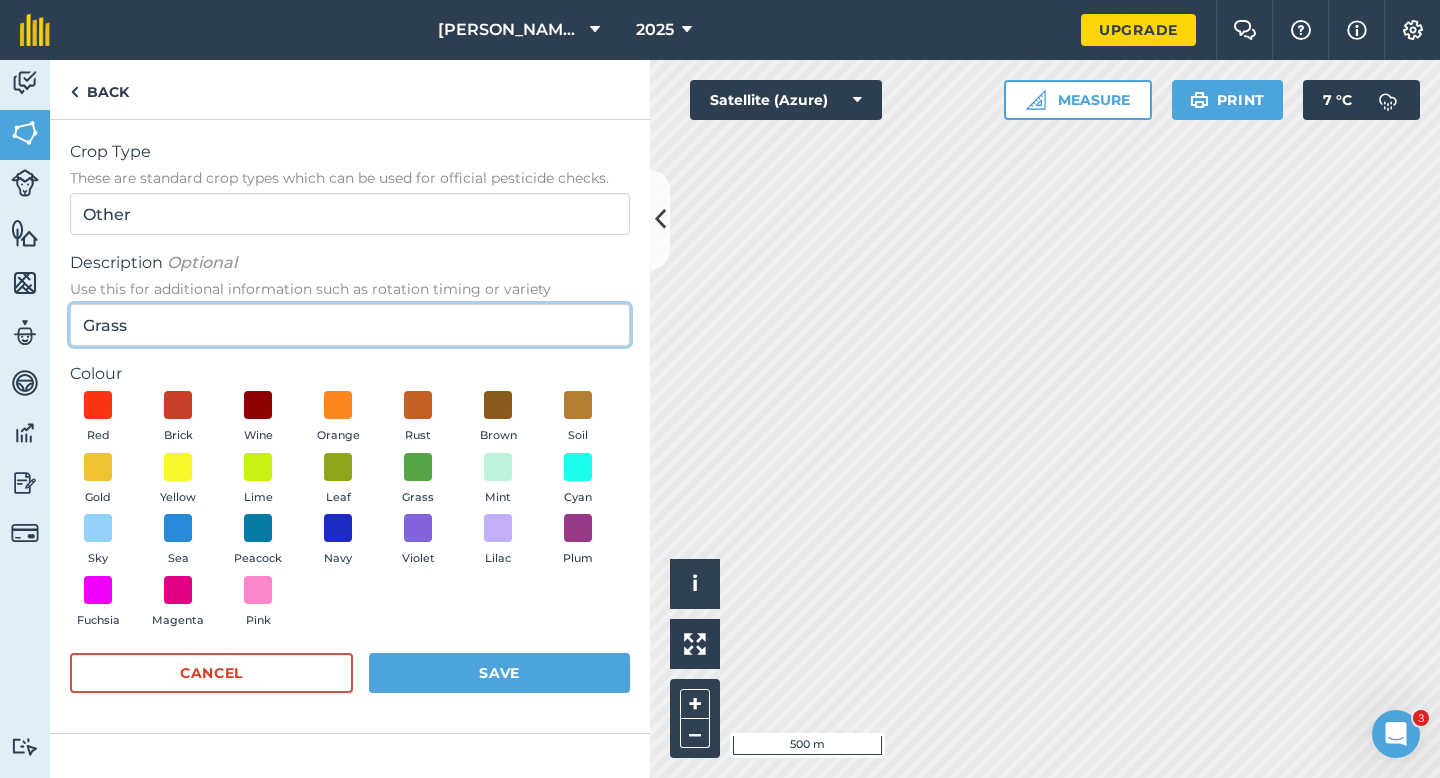type on "Grass" 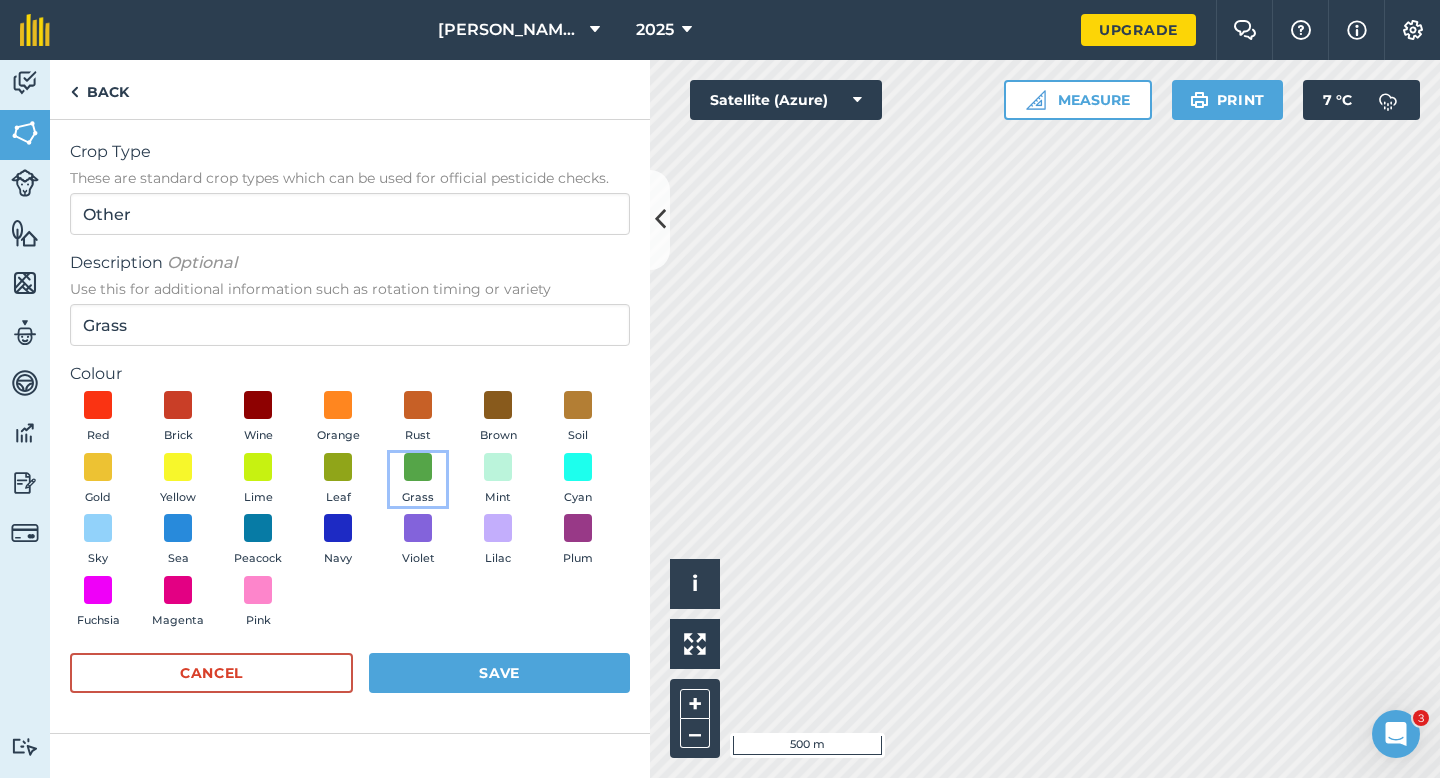 click on "Grass" at bounding box center [418, 480] 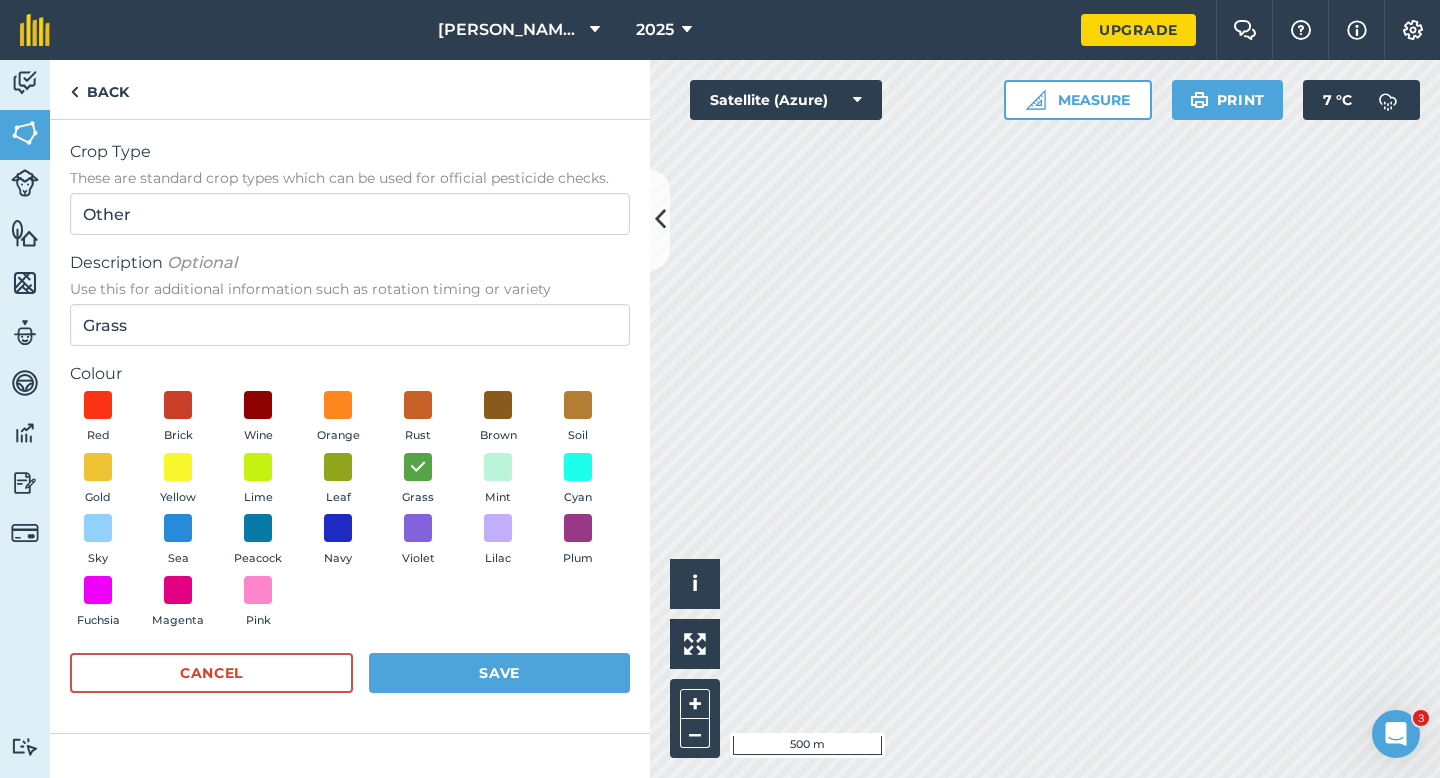 click on "Crop Type These are standard crop types which can be used for official pesticide checks. Other Description   Optional Use this for additional information such as rotation timing or variety Grass Colour Red Brick Wine Orange Rust Brown Soil Gold Yellow Lime Leaf Grass Mint Cyan Sky Sea Peacock Navy Violet Lilac Plum Fuchsia Magenta Pink Cancel Save" at bounding box center [350, 426] 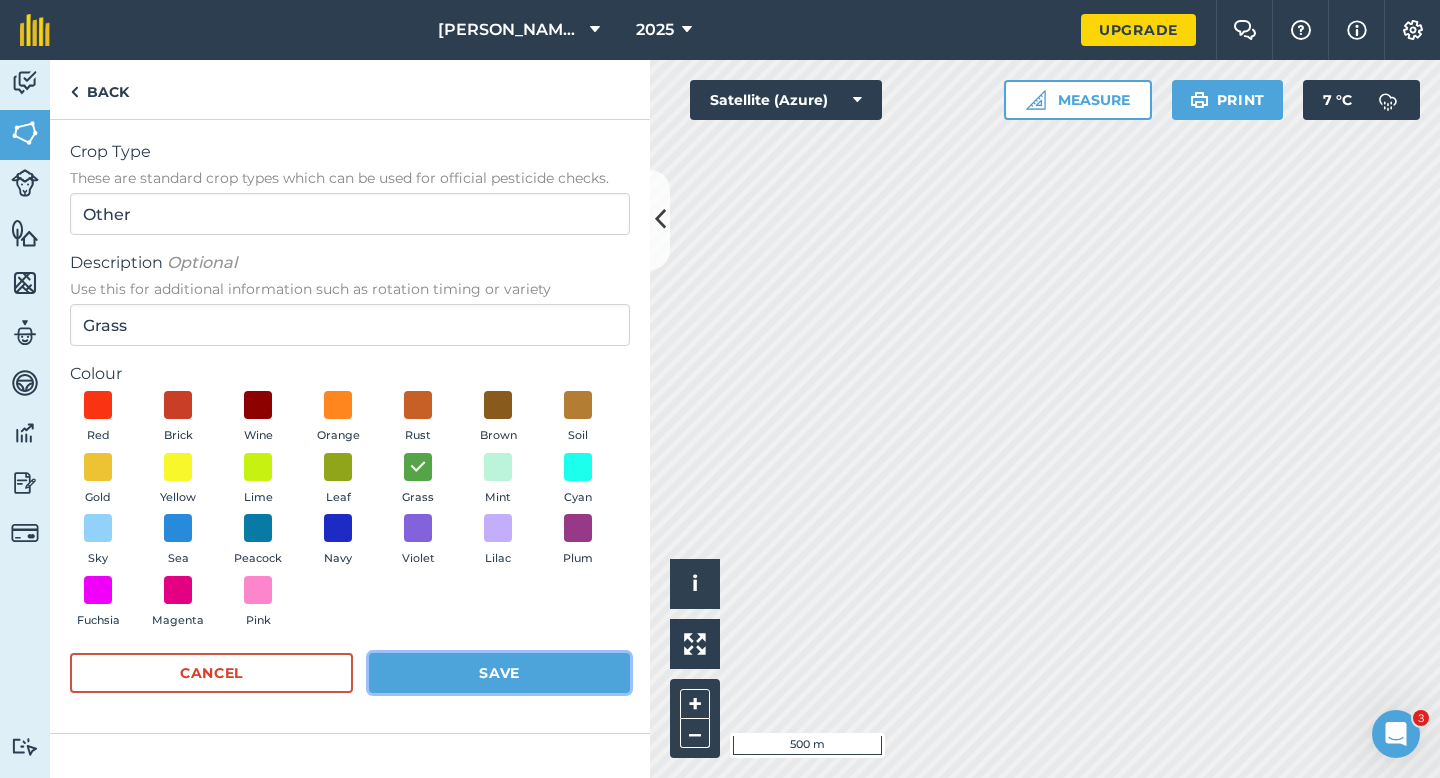 click on "Save" at bounding box center (499, 673) 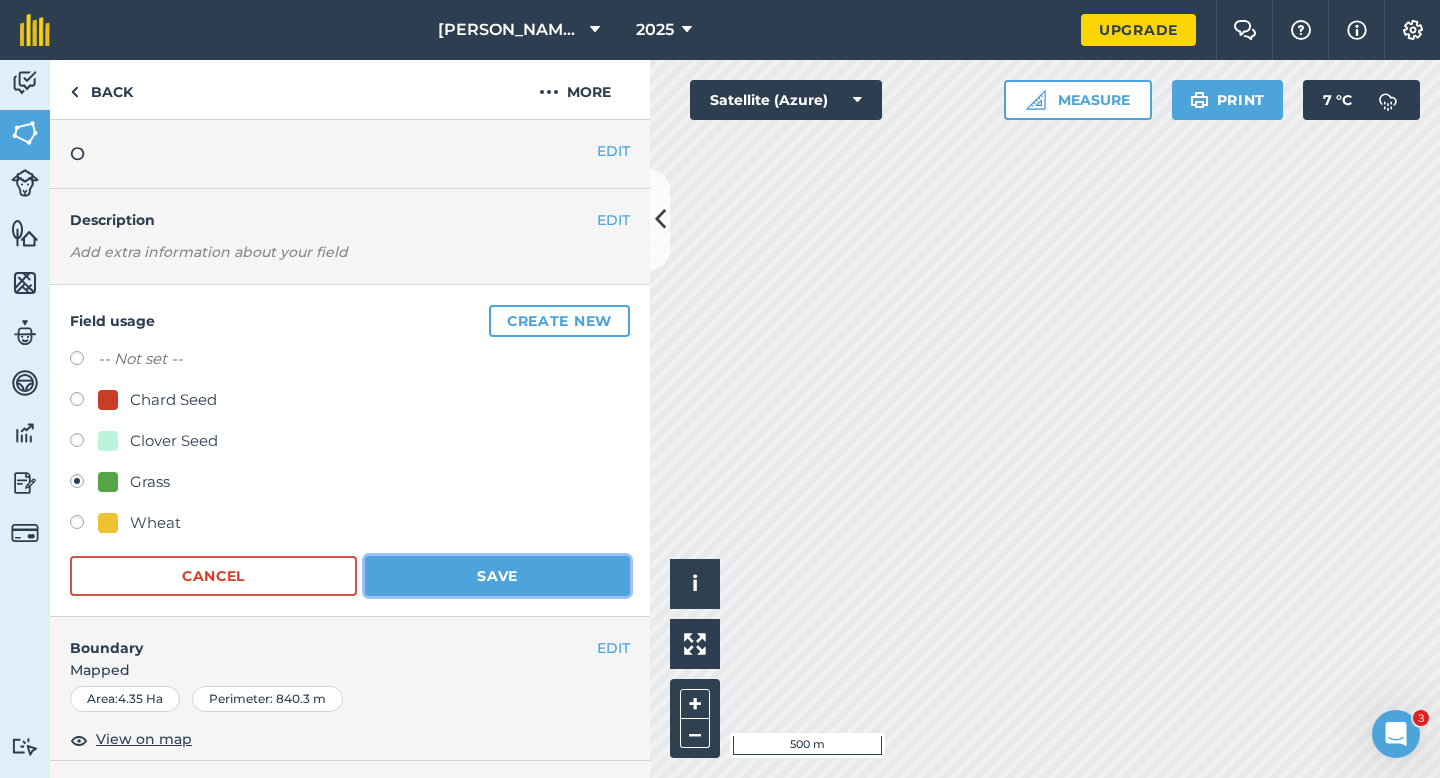 click on "Save" at bounding box center (497, 576) 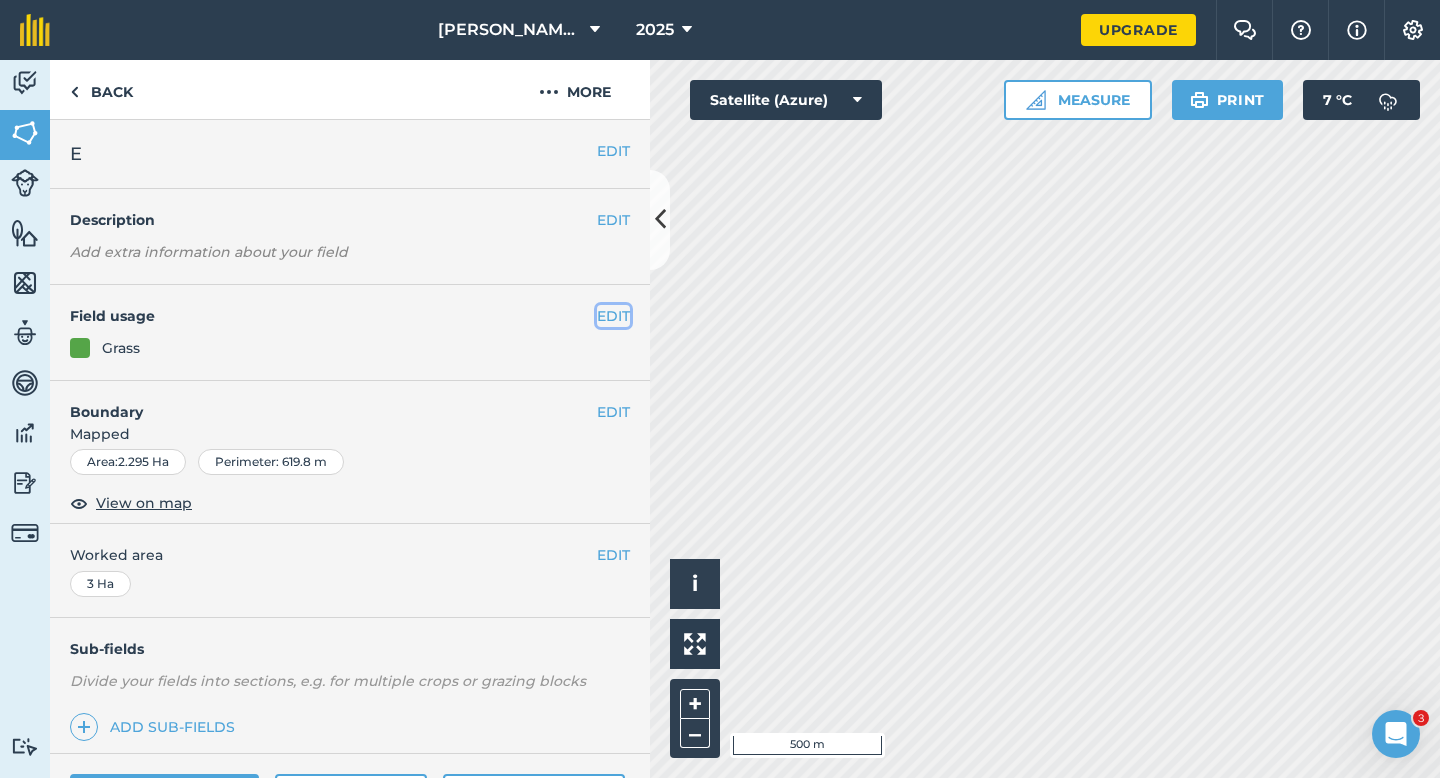 click on "EDIT" at bounding box center (613, 316) 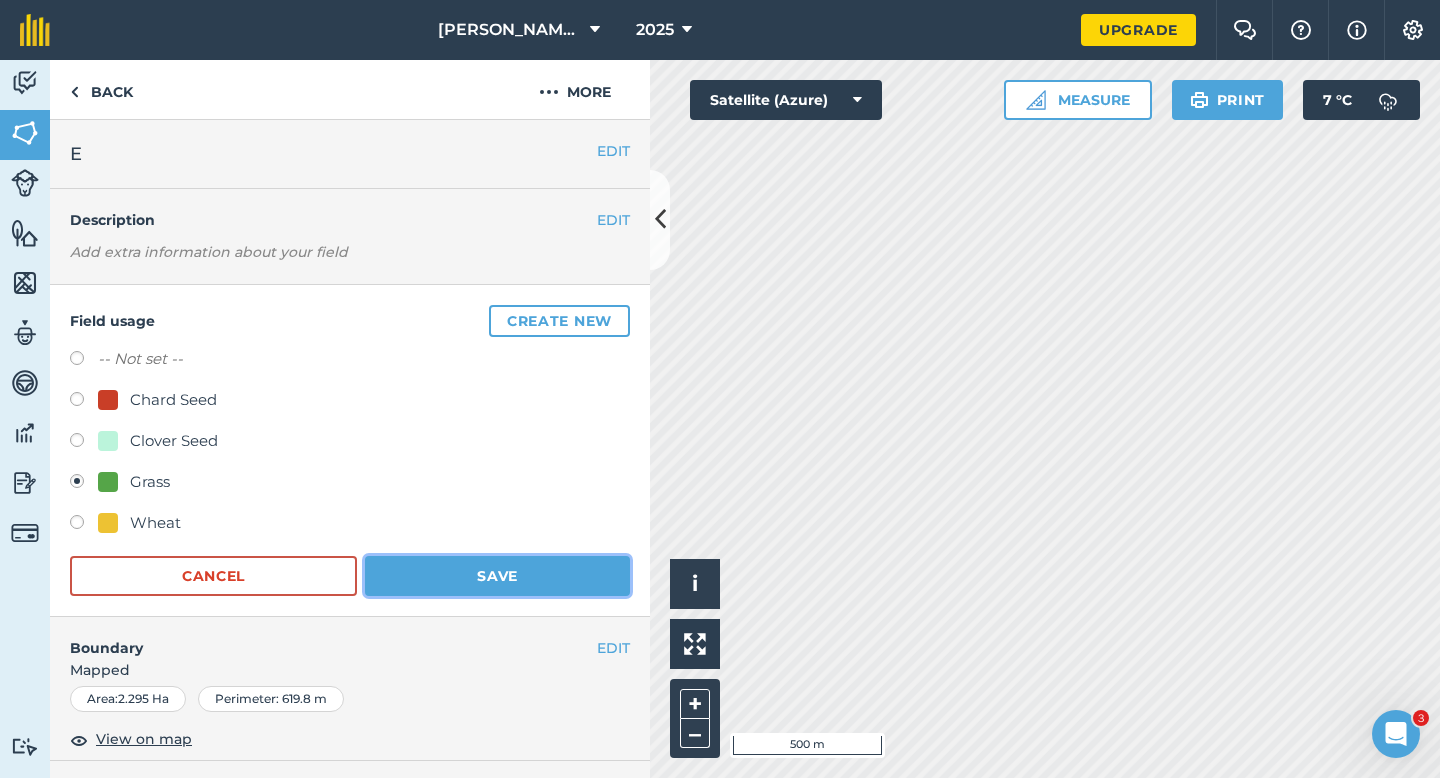 click on "Save" at bounding box center [497, 576] 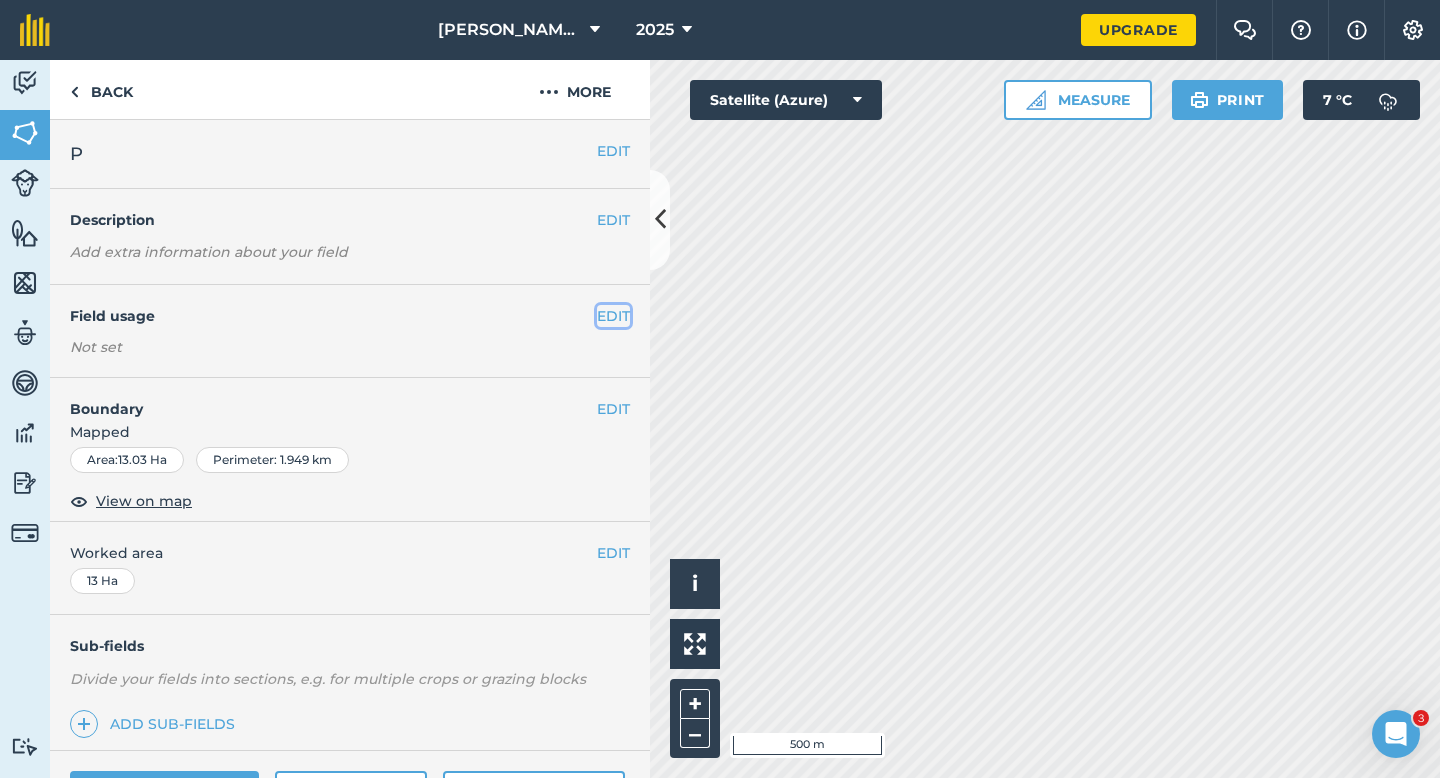 click on "EDIT" at bounding box center [613, 316] 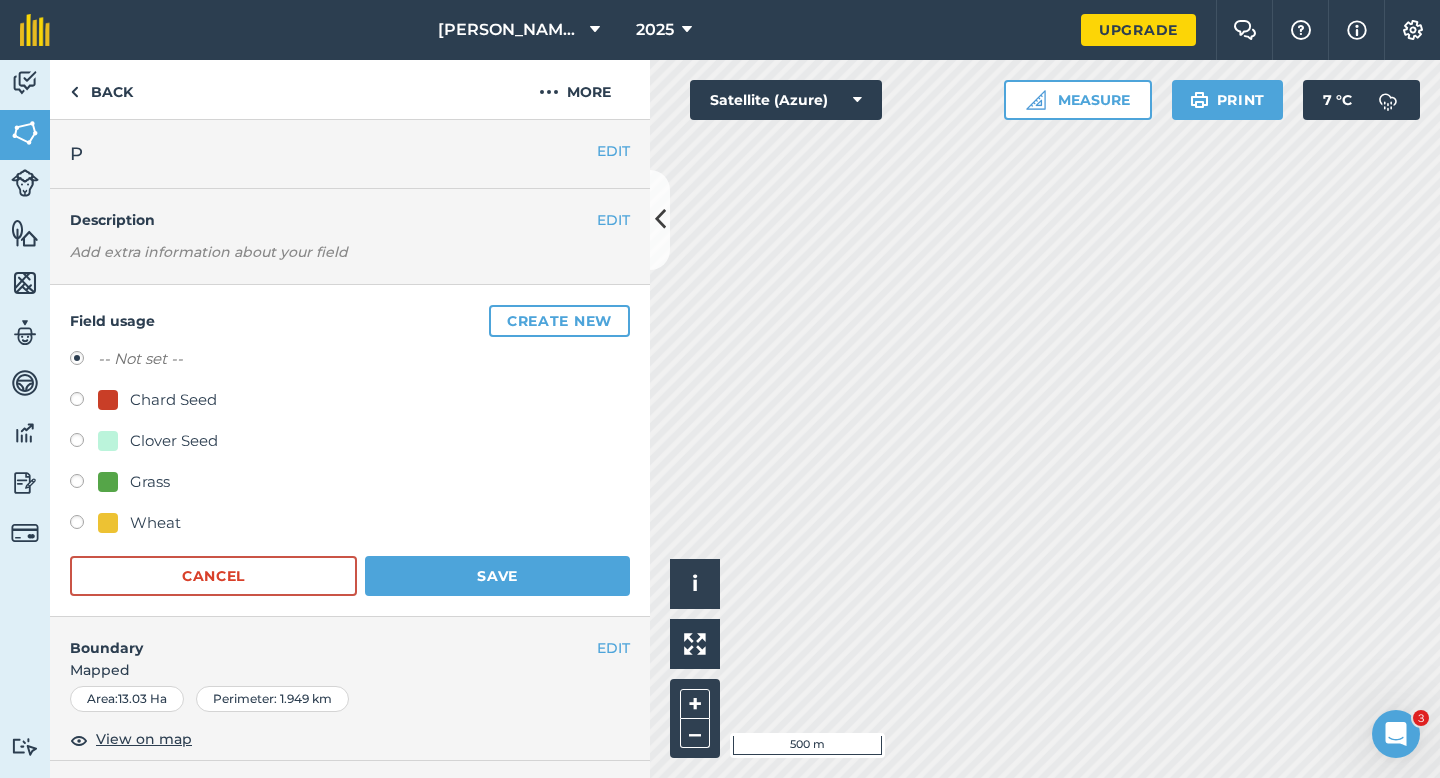 click on "Create new" at bounding box center (559, 321) 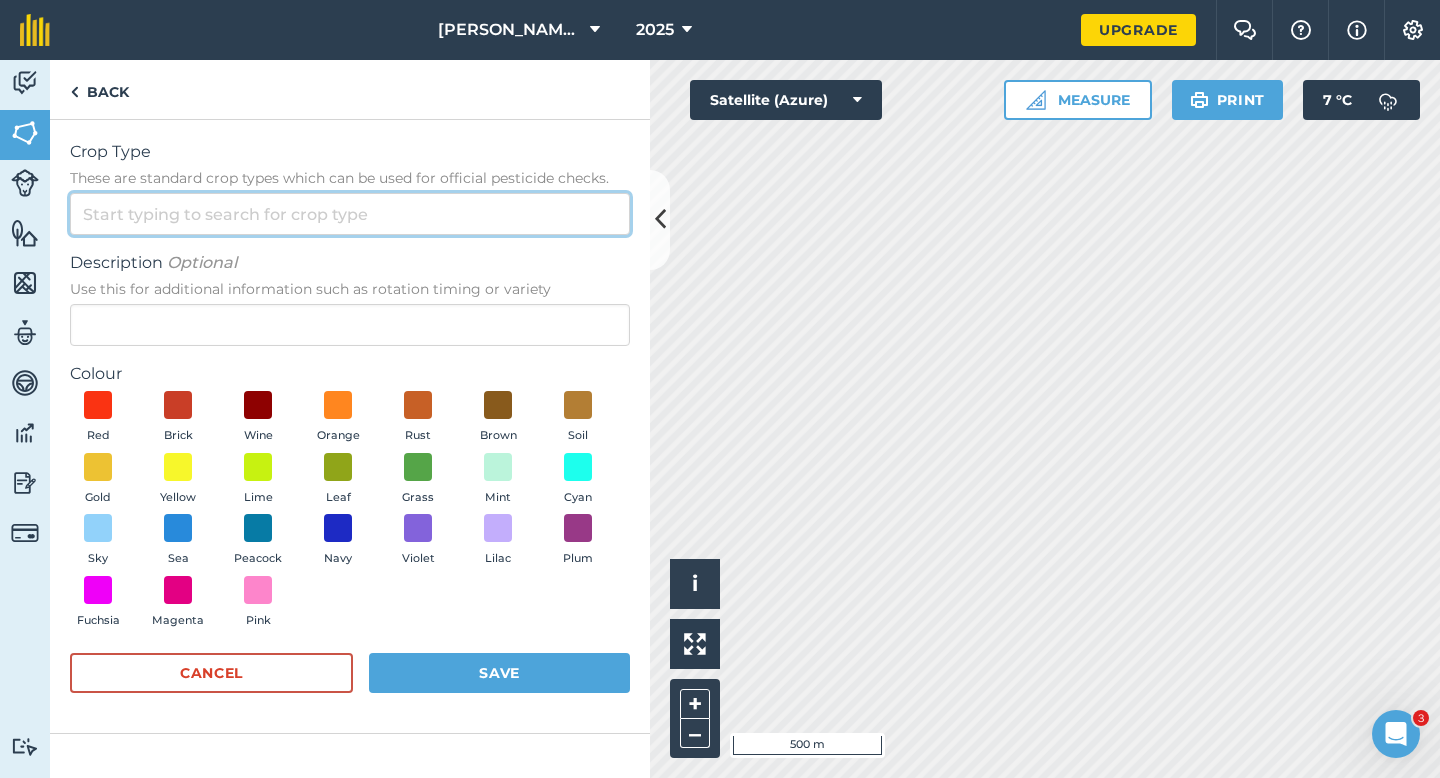 click on "Crop Type These are standard crop types which can be used for official pesticide checks." at bounding box center (350, 214) 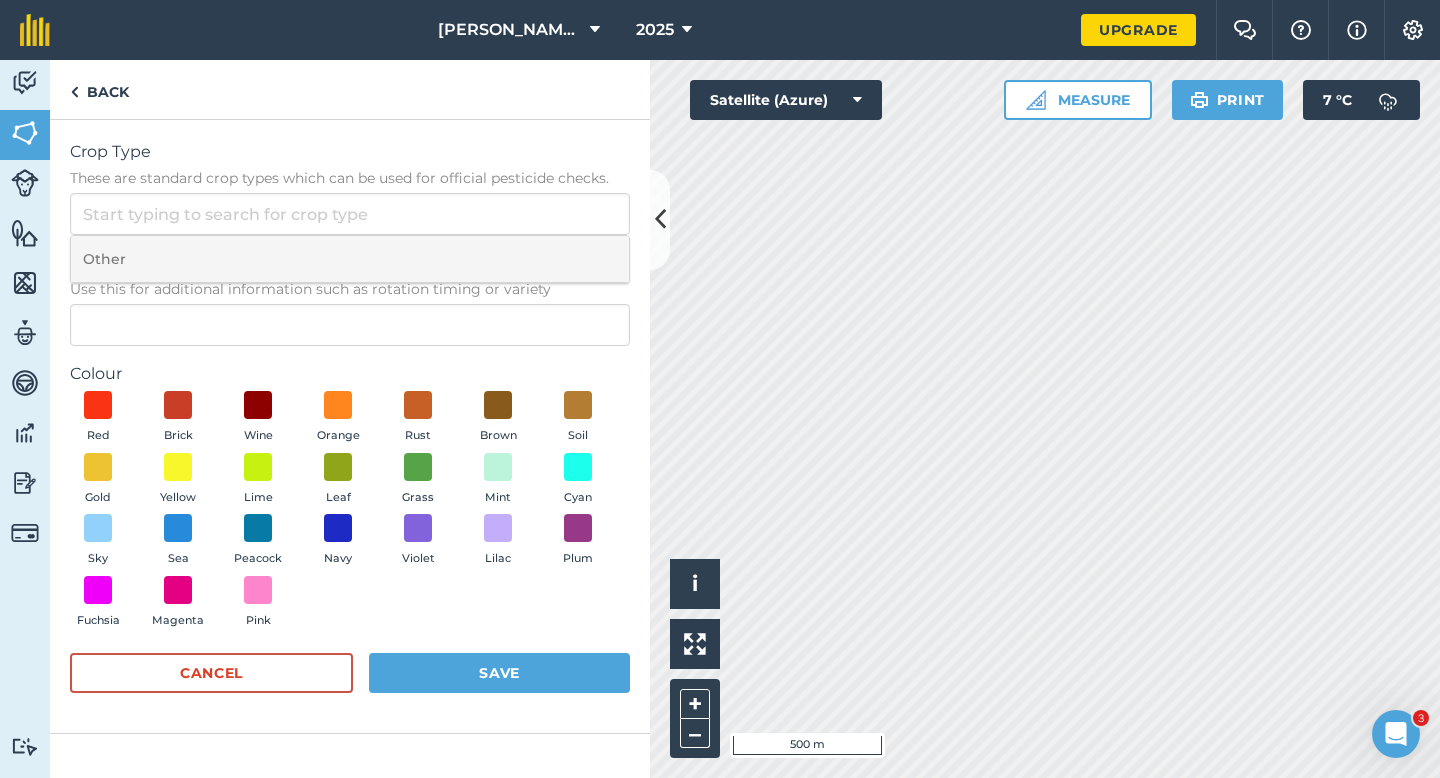 click on "Other" at bounding box center (350, 259) 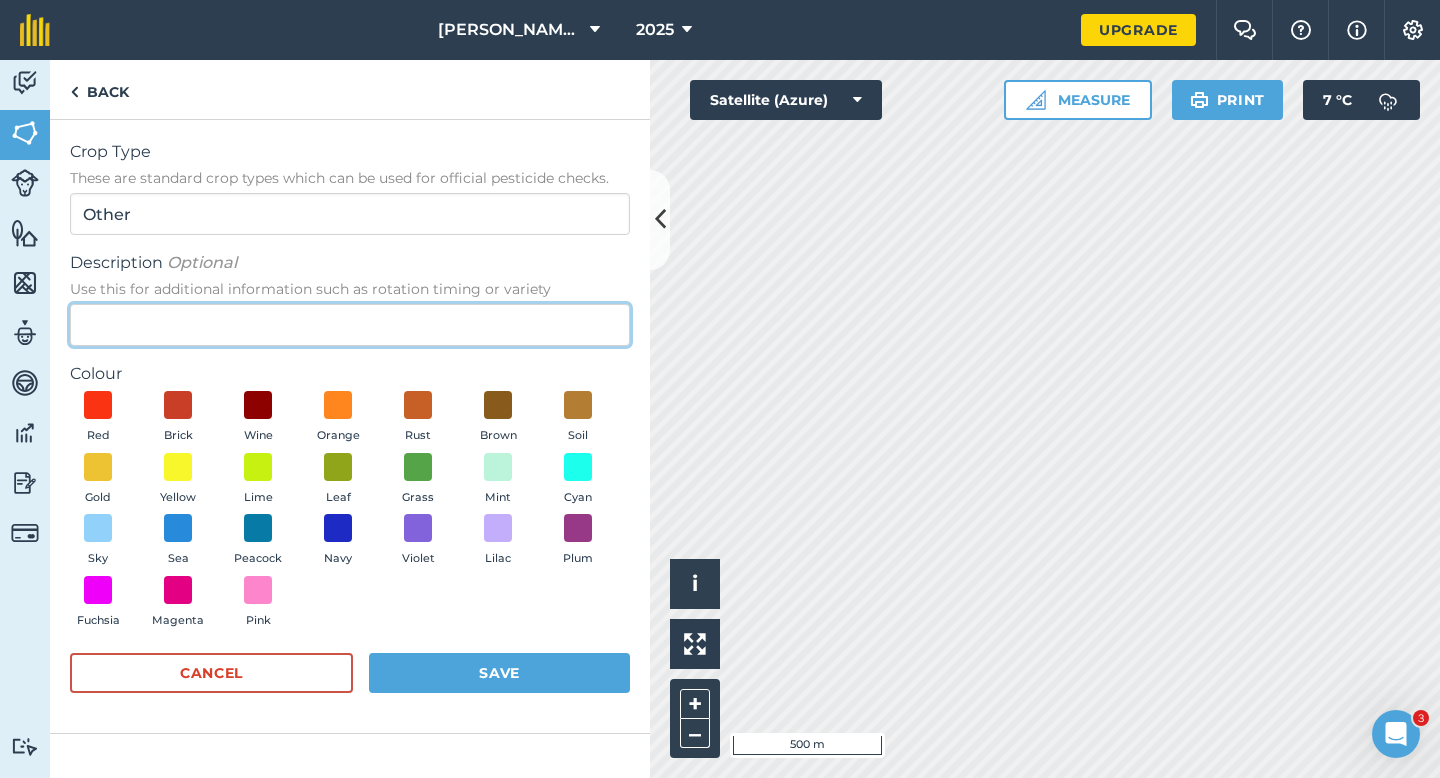 click on "Description   Optional Use this for additional information such as rotation timing or variety" at bounding box center (350, 325) 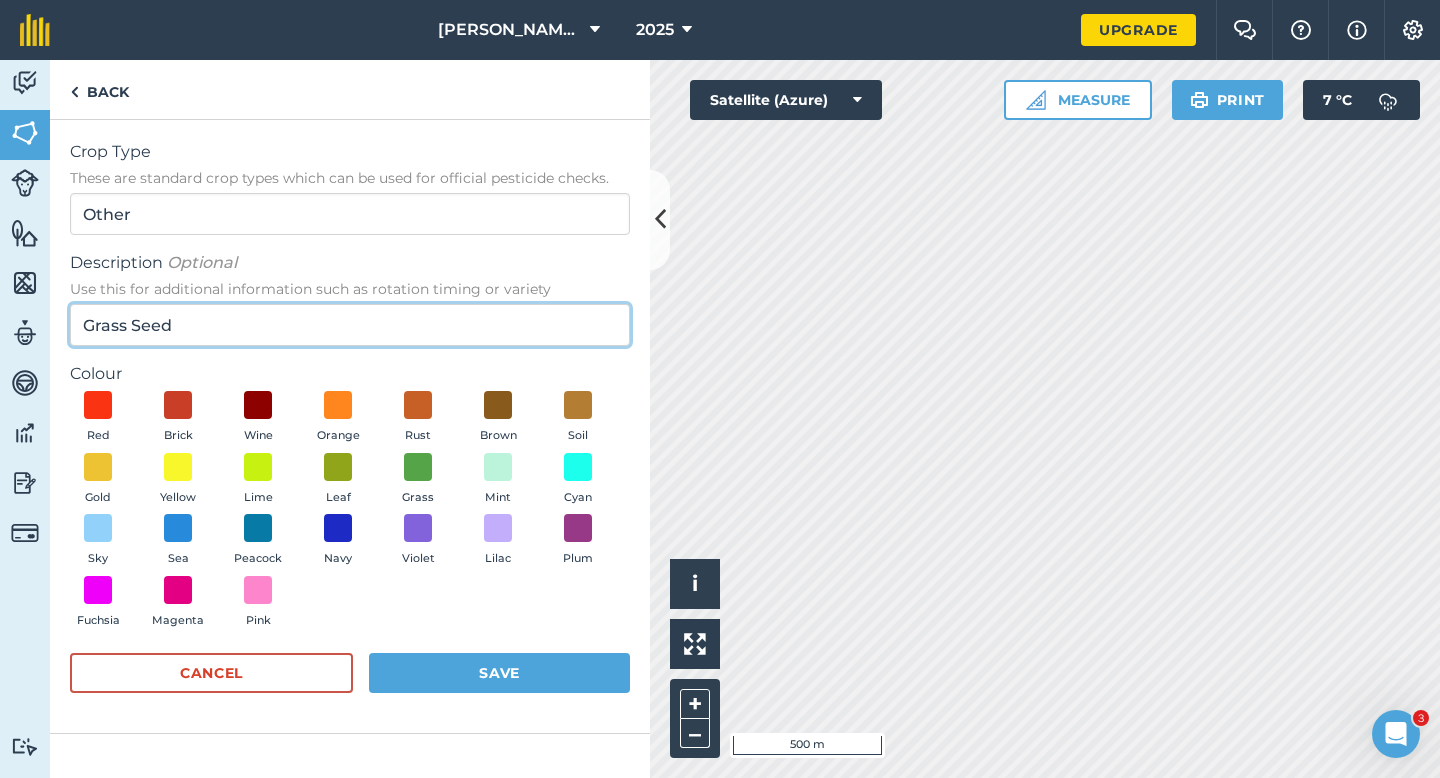 type on "Grass Seed" 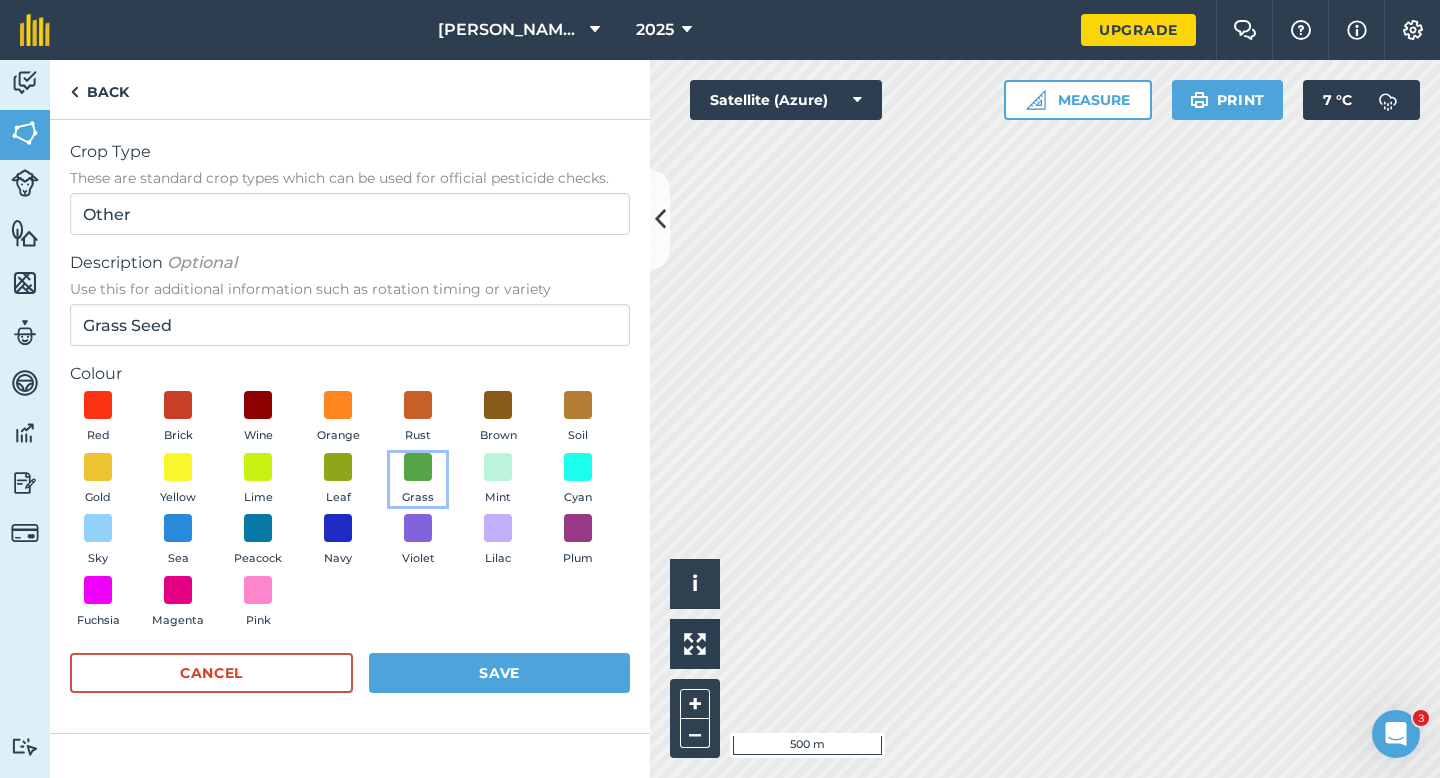 click on "Grass" at bounding box center (418, 480) 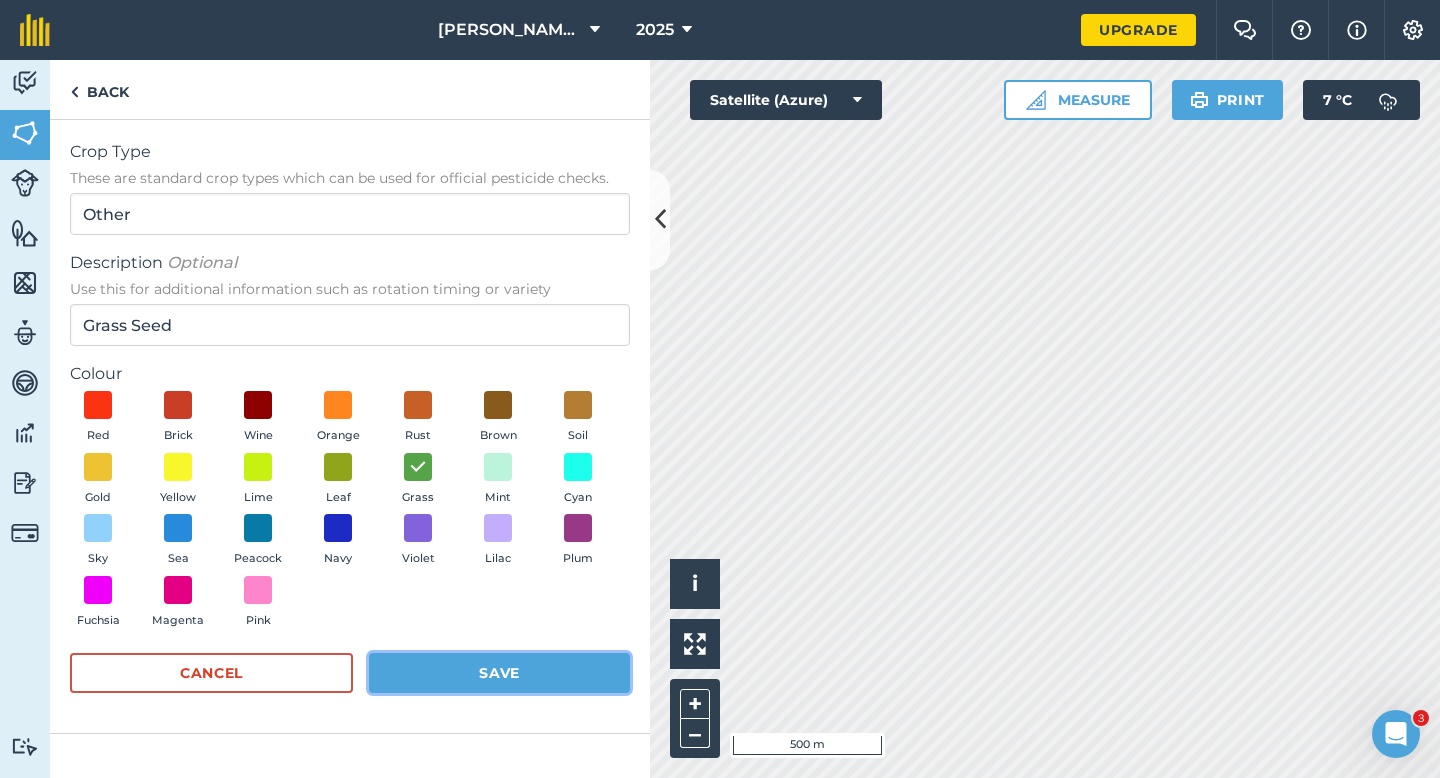 click on "Save" at bounding box center [499, 673] 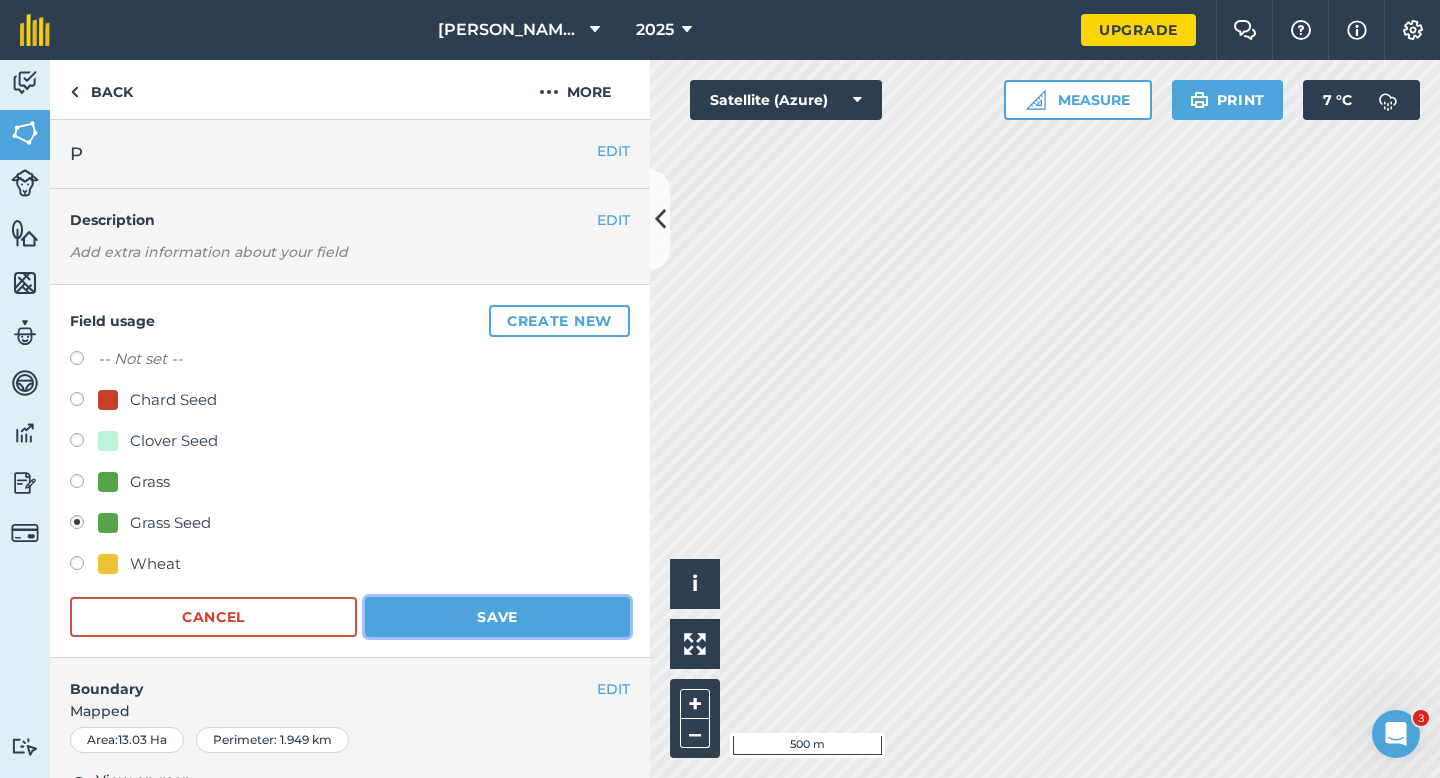 click on "Save" at bounding box center (497, 617) 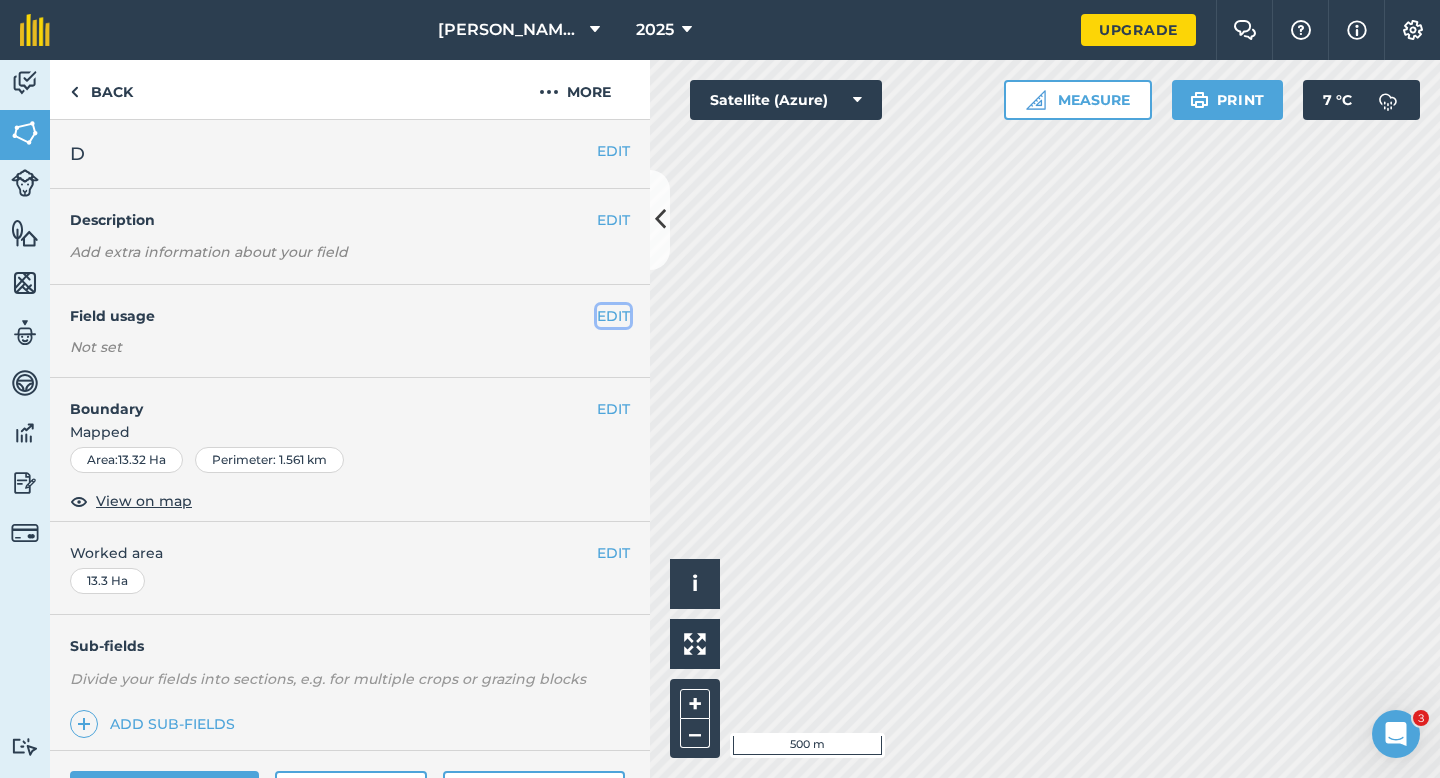click on "EDIT" at bounding box center [613, 316] 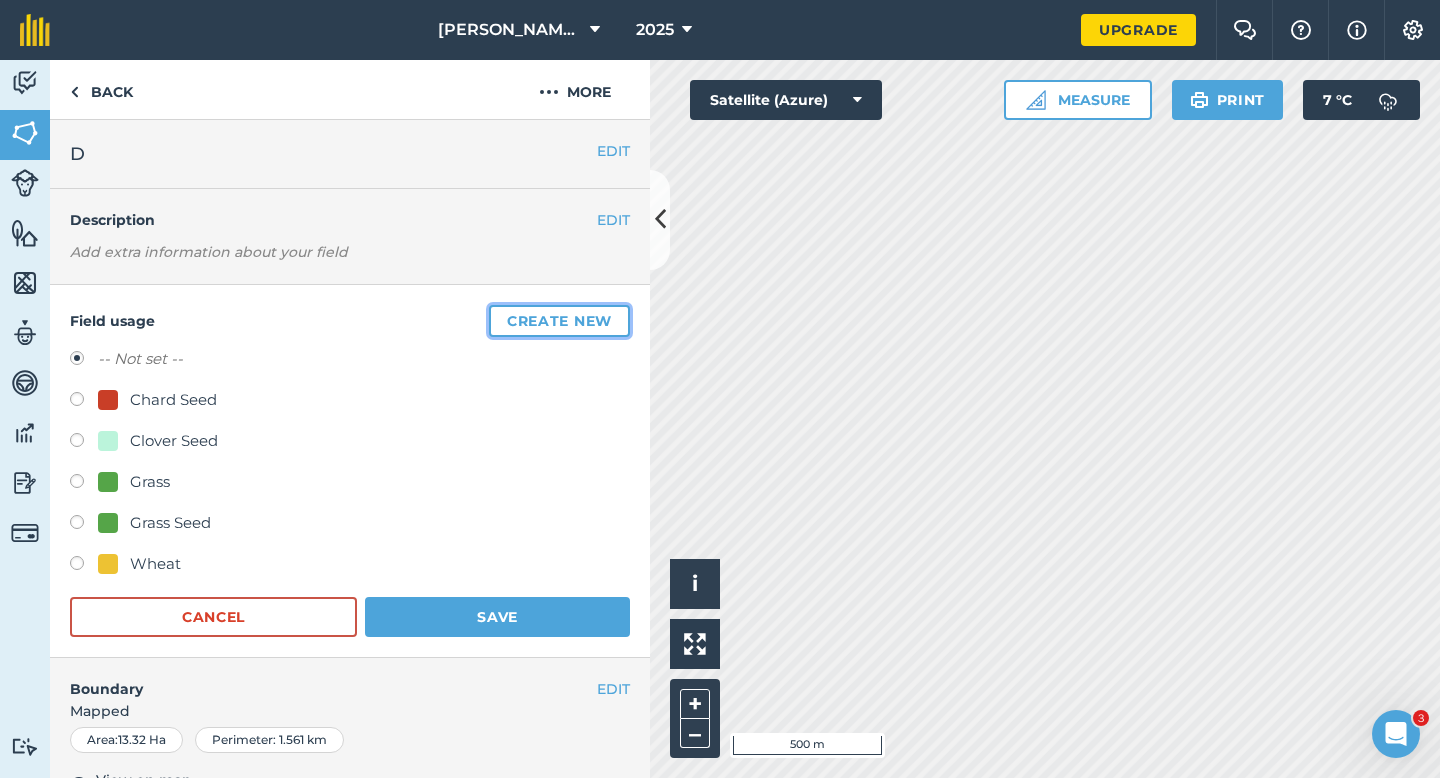 click on "Create new" at bounding box center (559, 321) 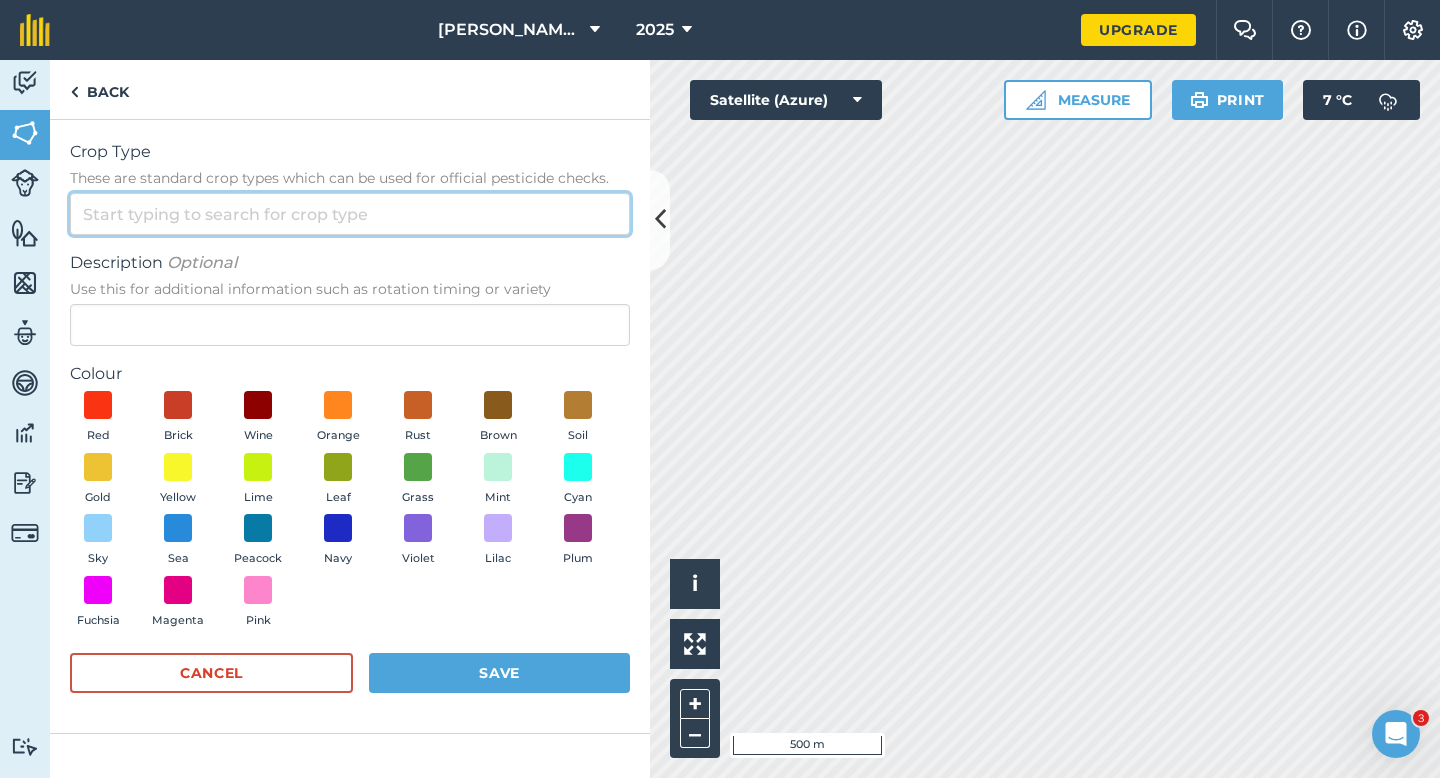 click on "Crop Type These are standard crop types which can be used for official pesticide checks." at bounding box center (350, 214) 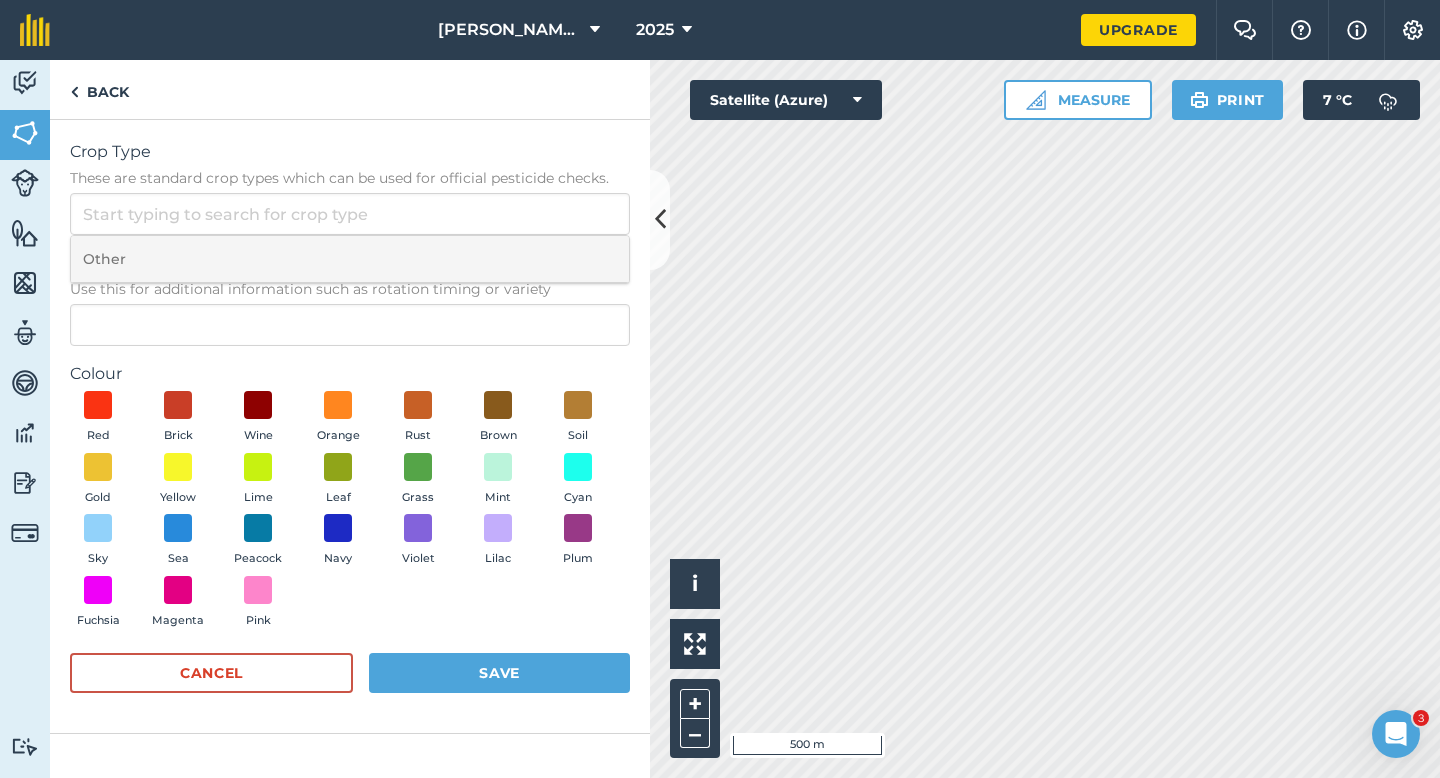 click on "Other" at bounding box center [350, 259] 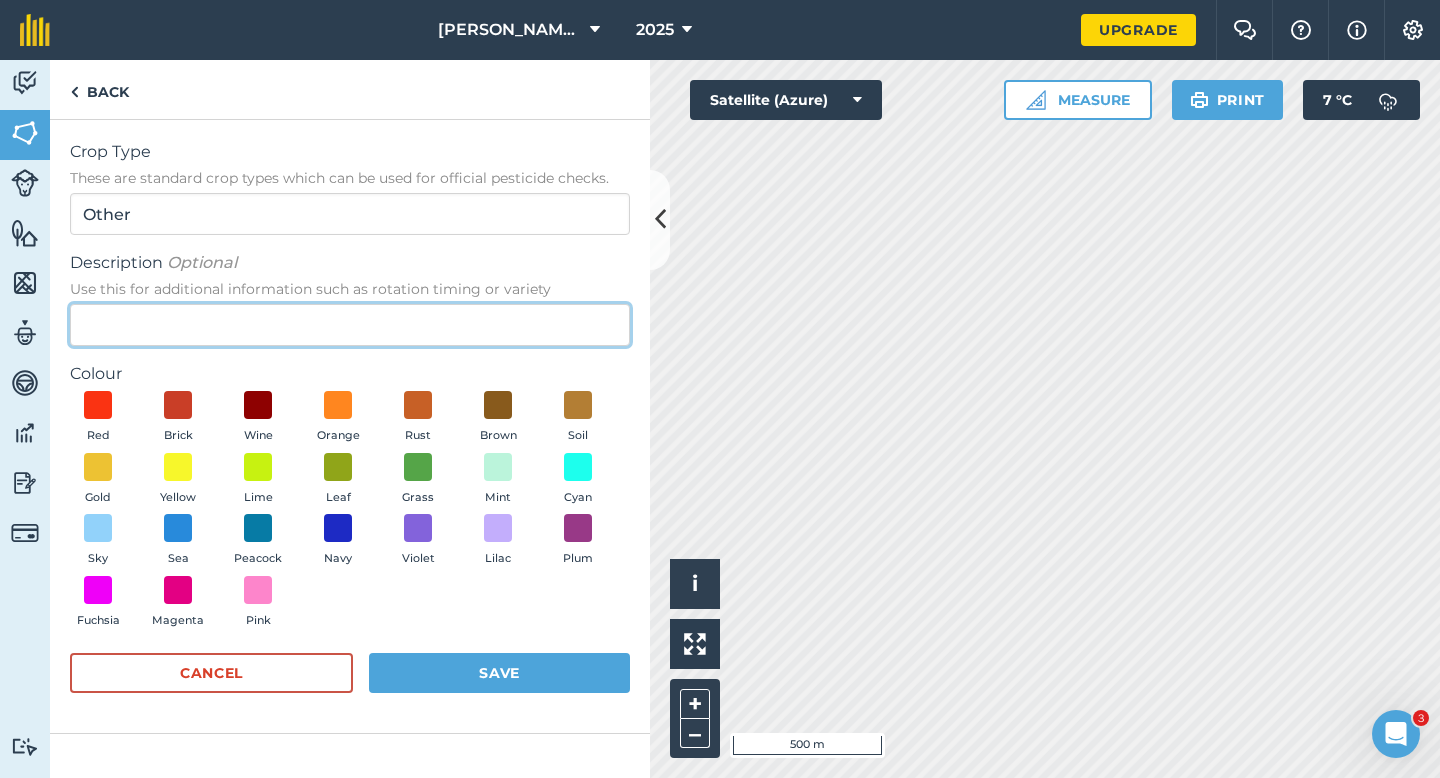 click on "Description   Optional Use this for additional information such as rotation timing or variety" at bounding box center [350, 325] 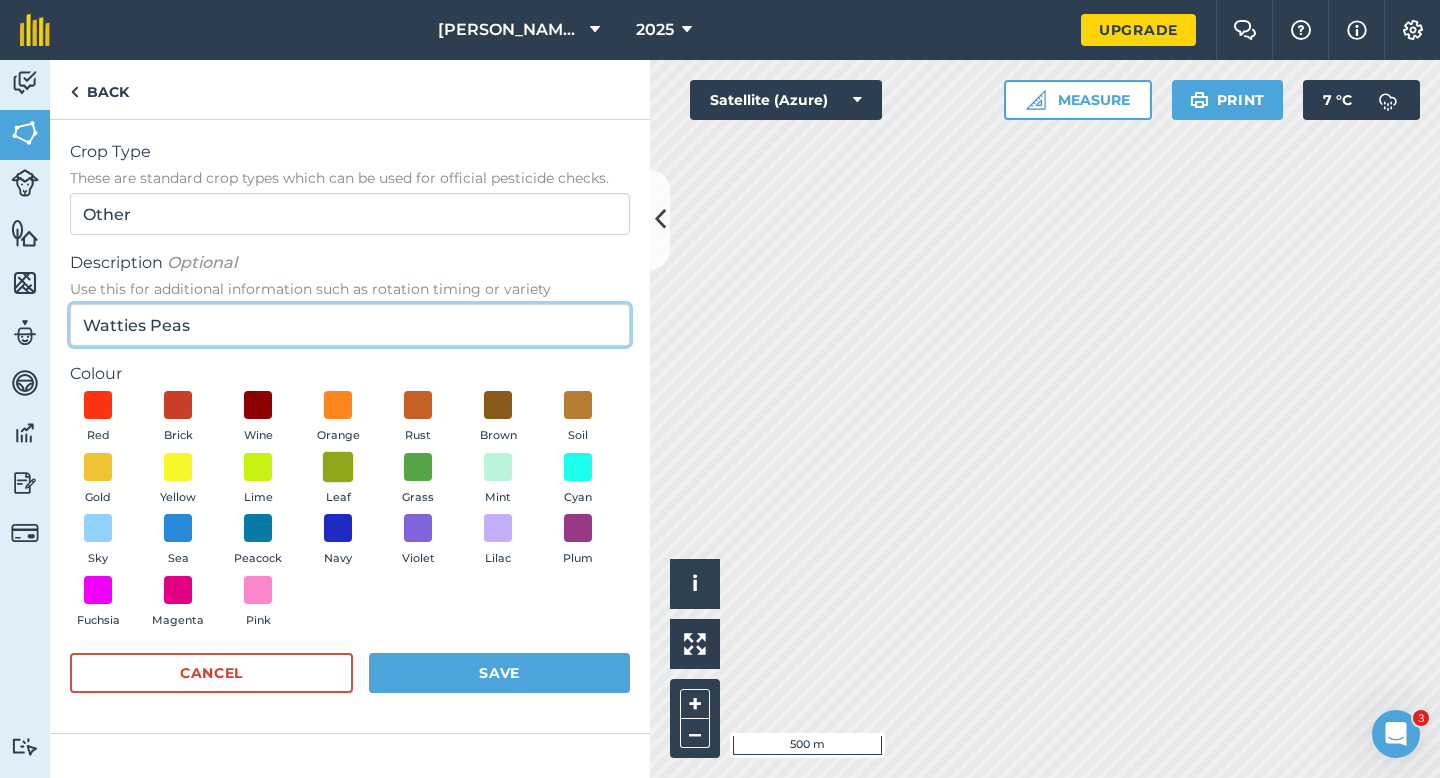 type on "Watties Peas" 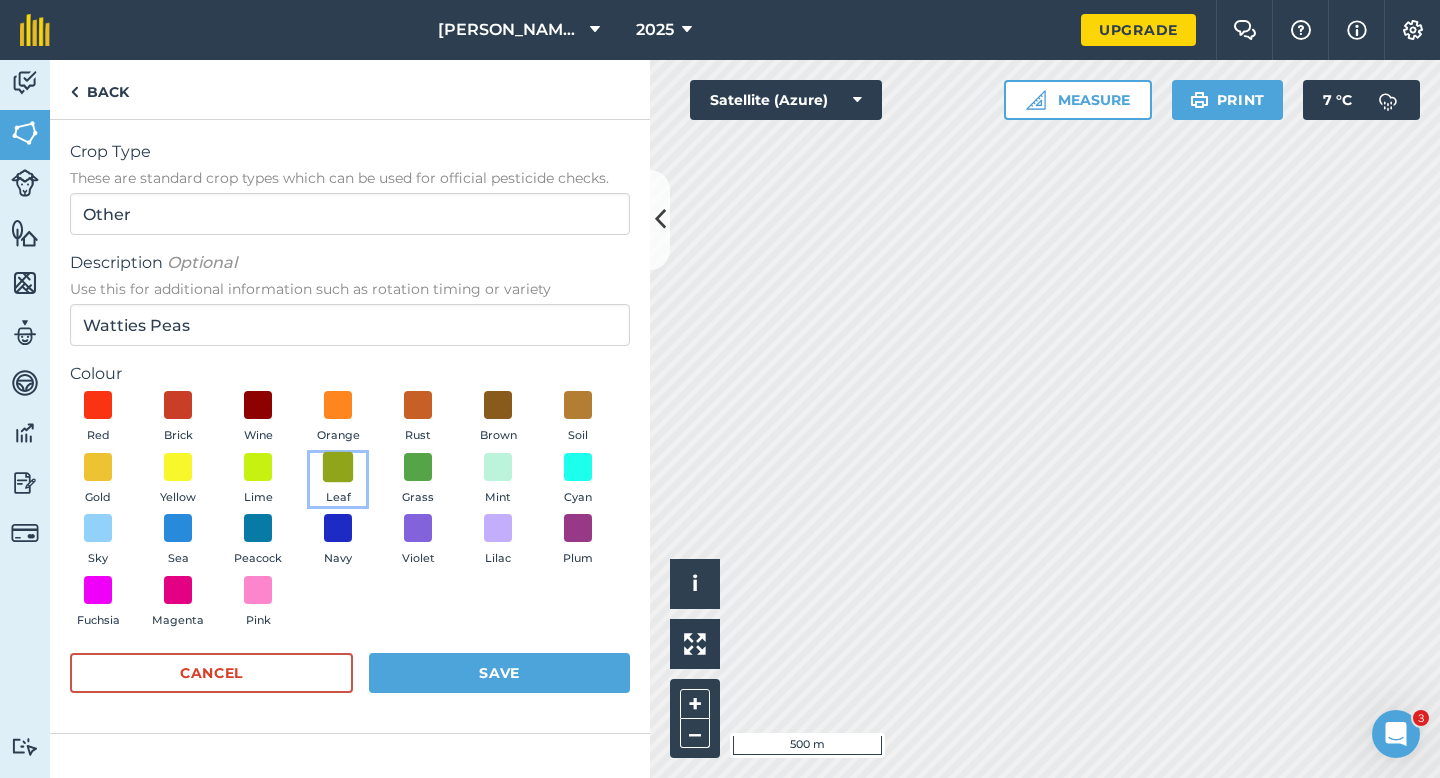 click at bounding box center [338, 466] 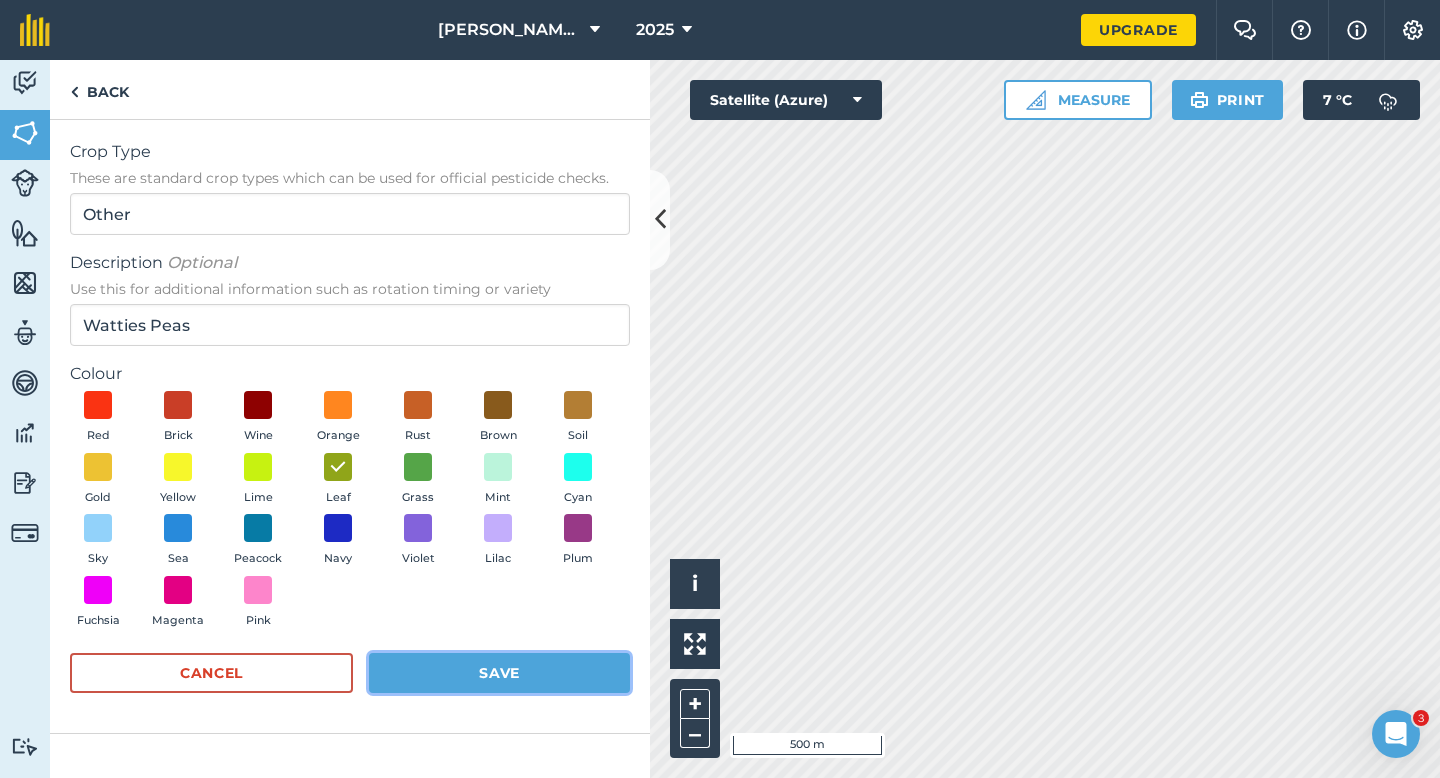 click on "Save" at bounding box center [499, 673] 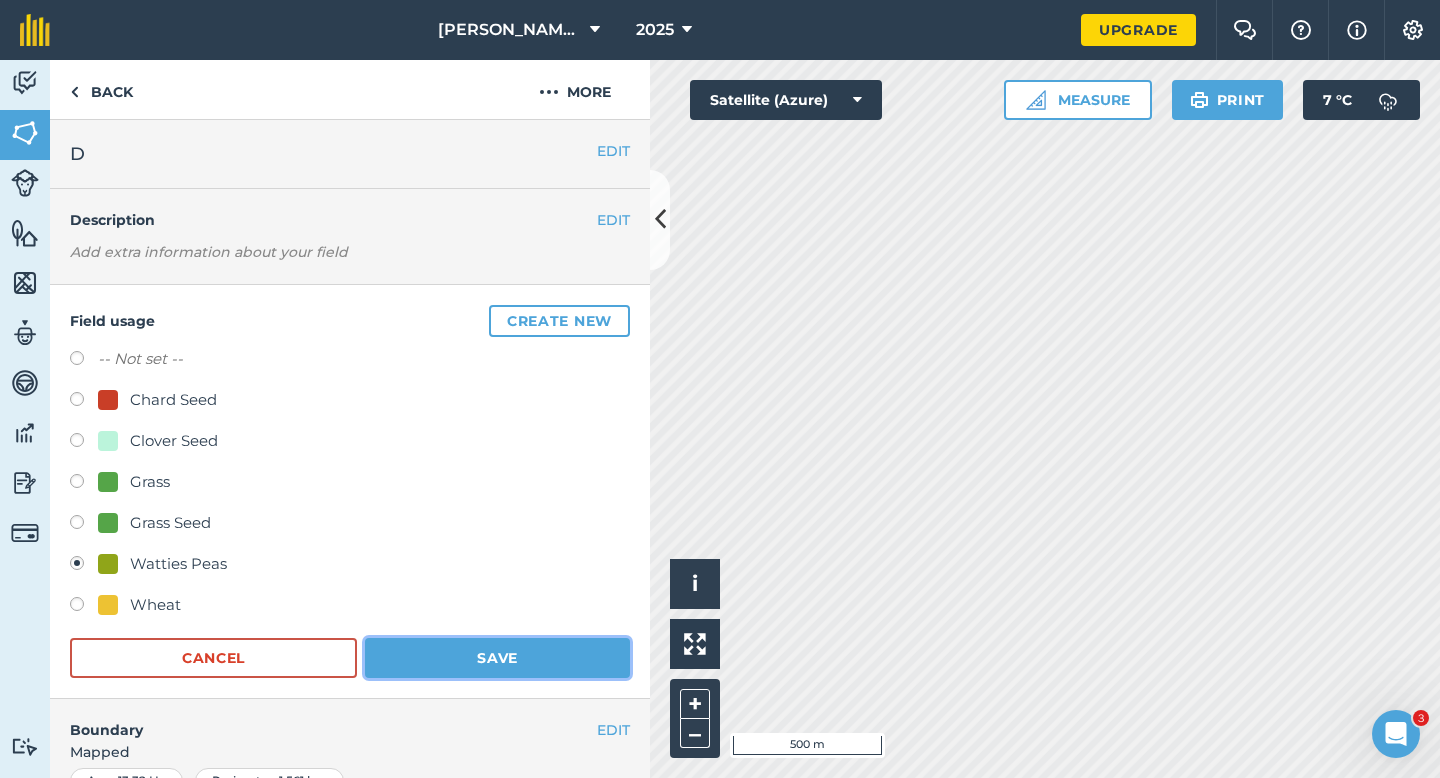 click on "Save" at bounding box center (497, 658) 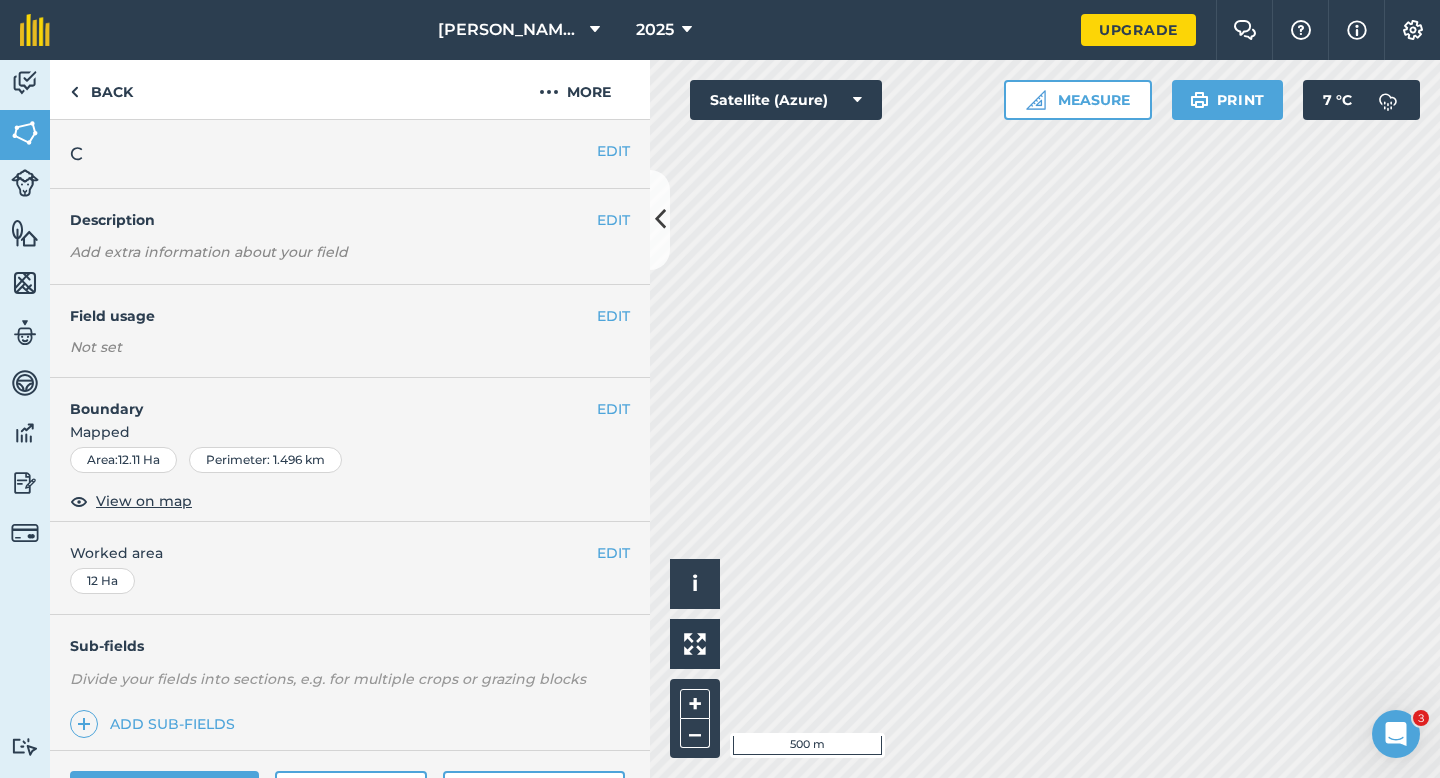 click on "EDIT Field usage Not set" at bounding box center (350, 331) 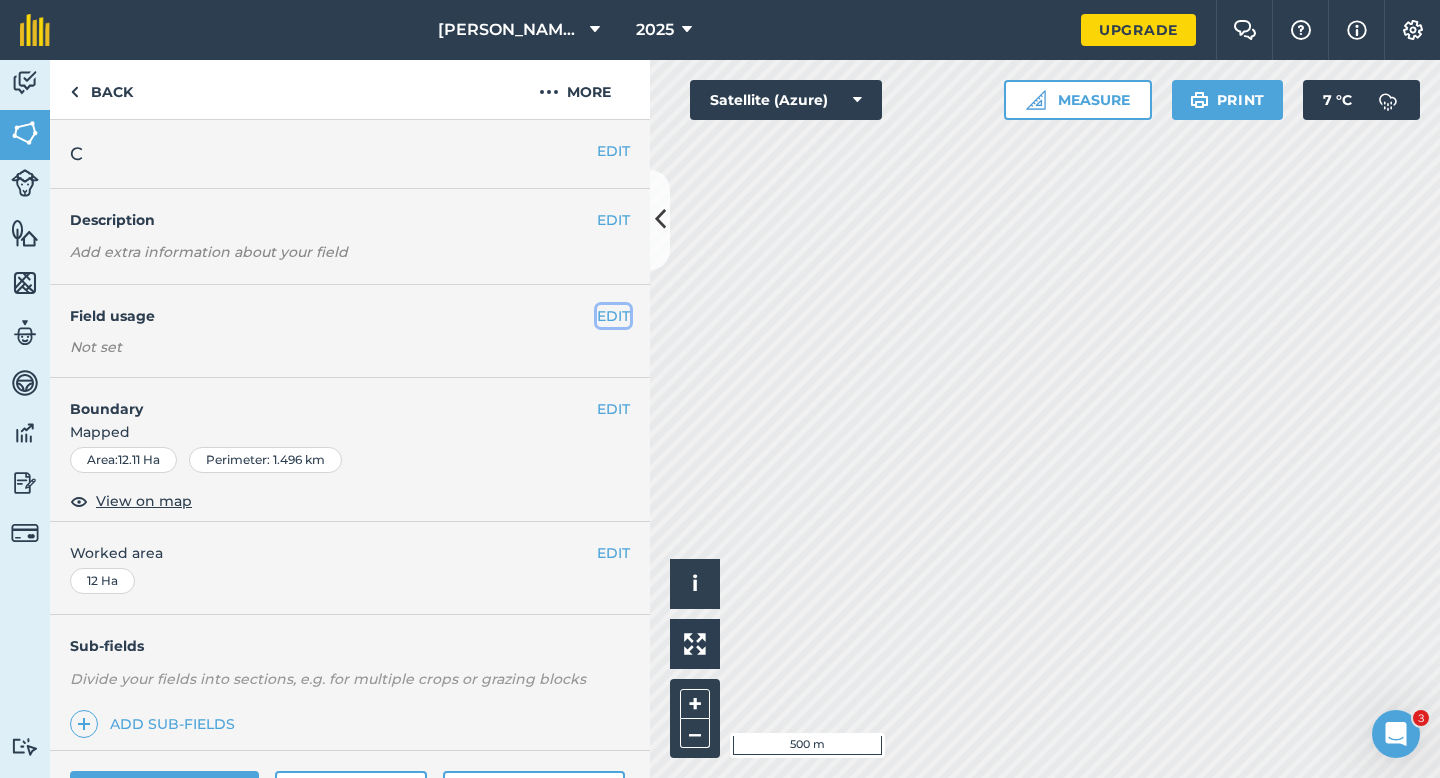 click on "EDIT" at bounding box center [613, 316] 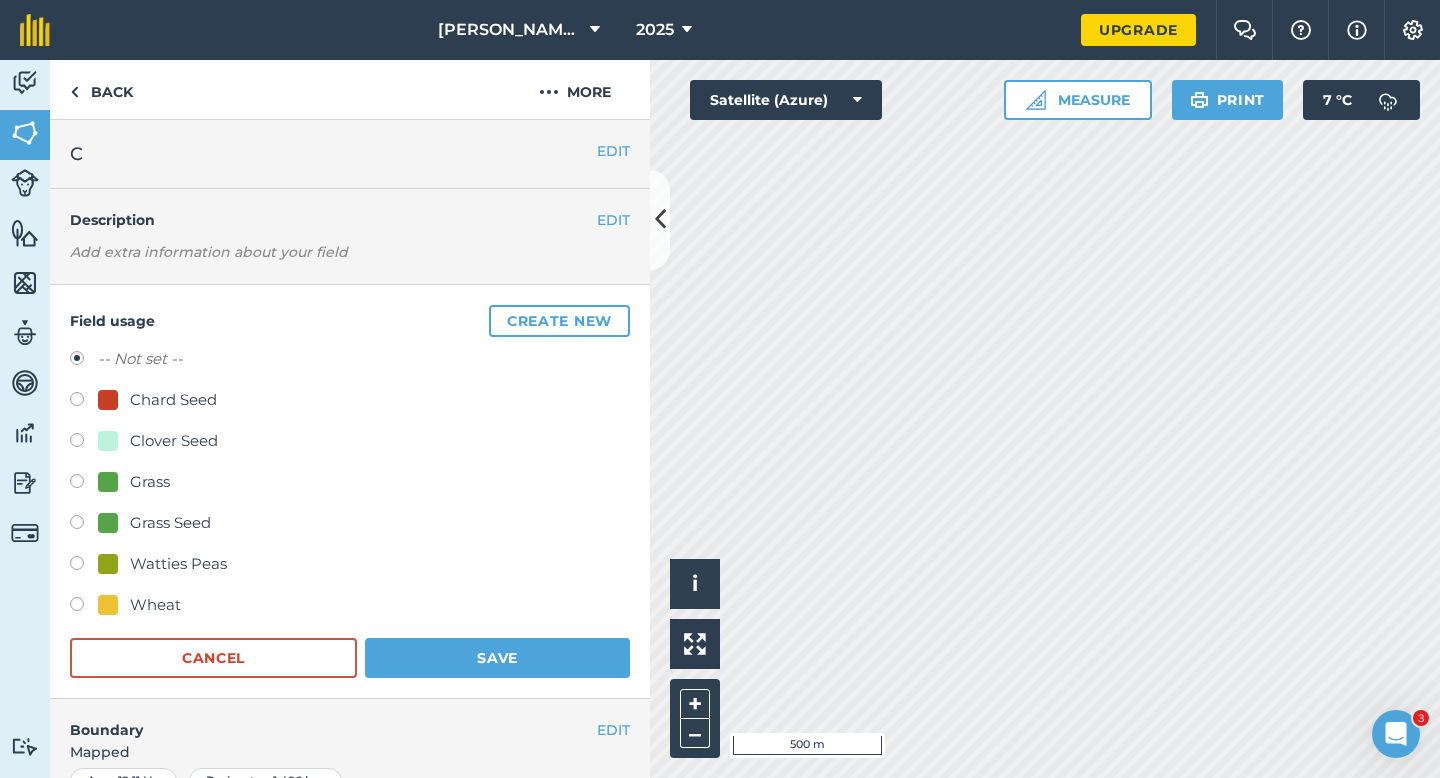 click on "Grass Seed" at bounding box center (170, 523) 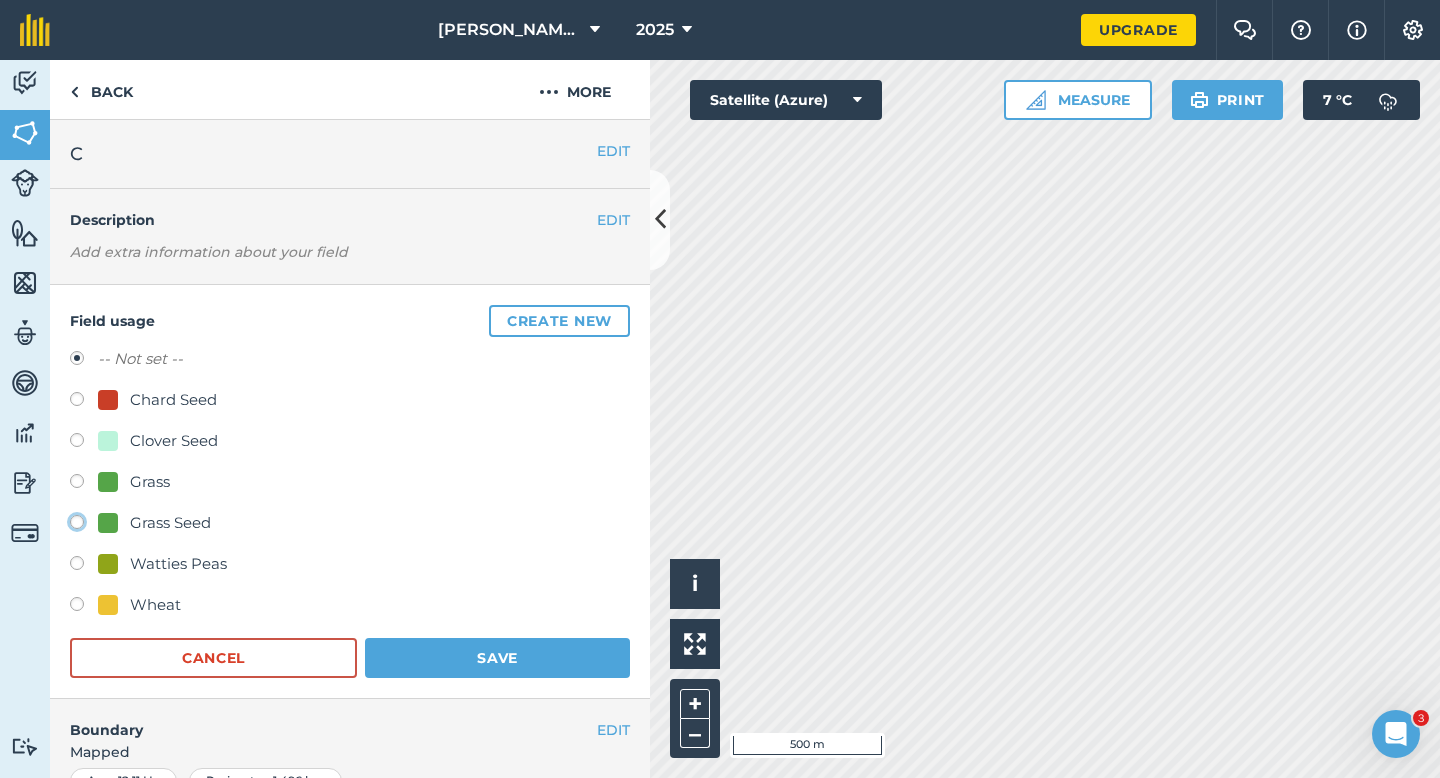 click on "Grass Seed" at bounding box center [-9923, 521] 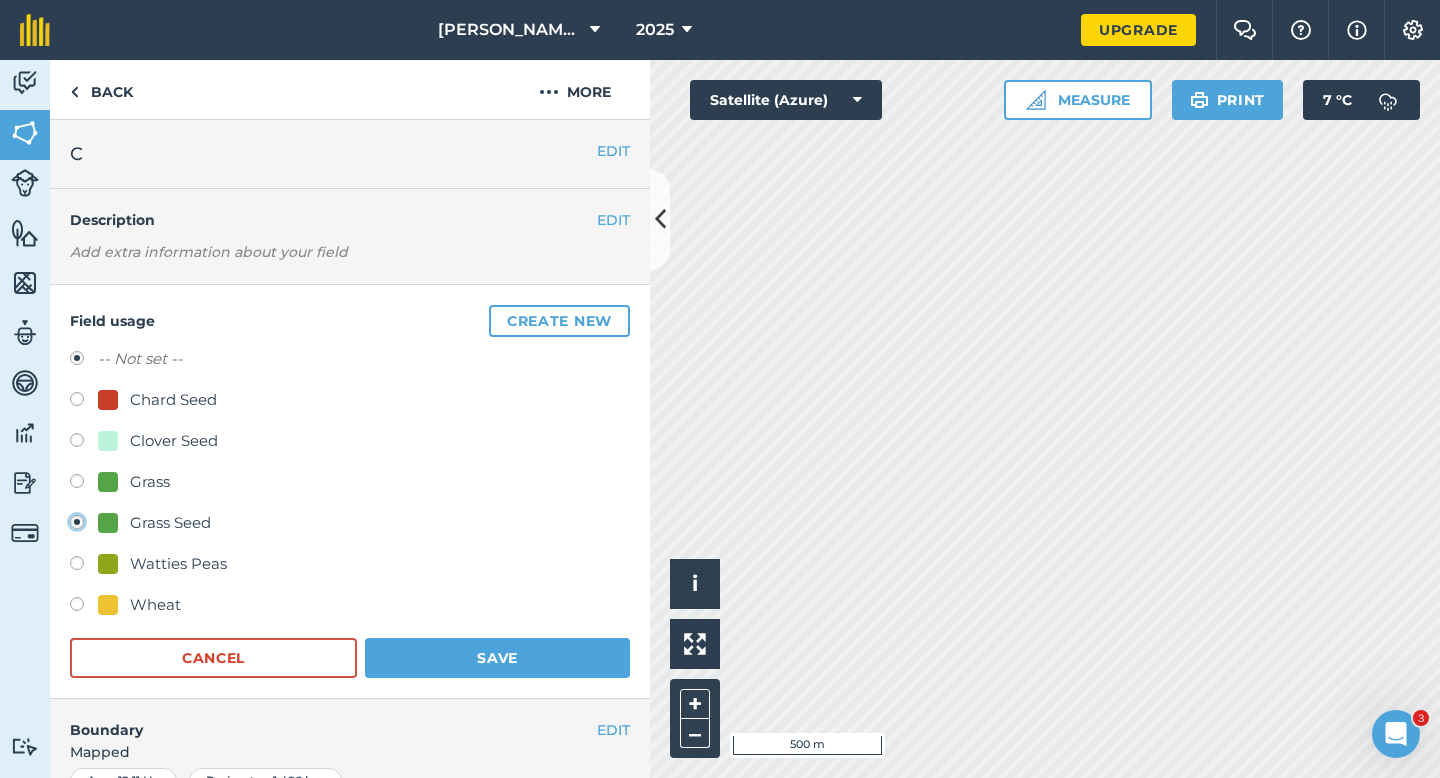 radio on "true" 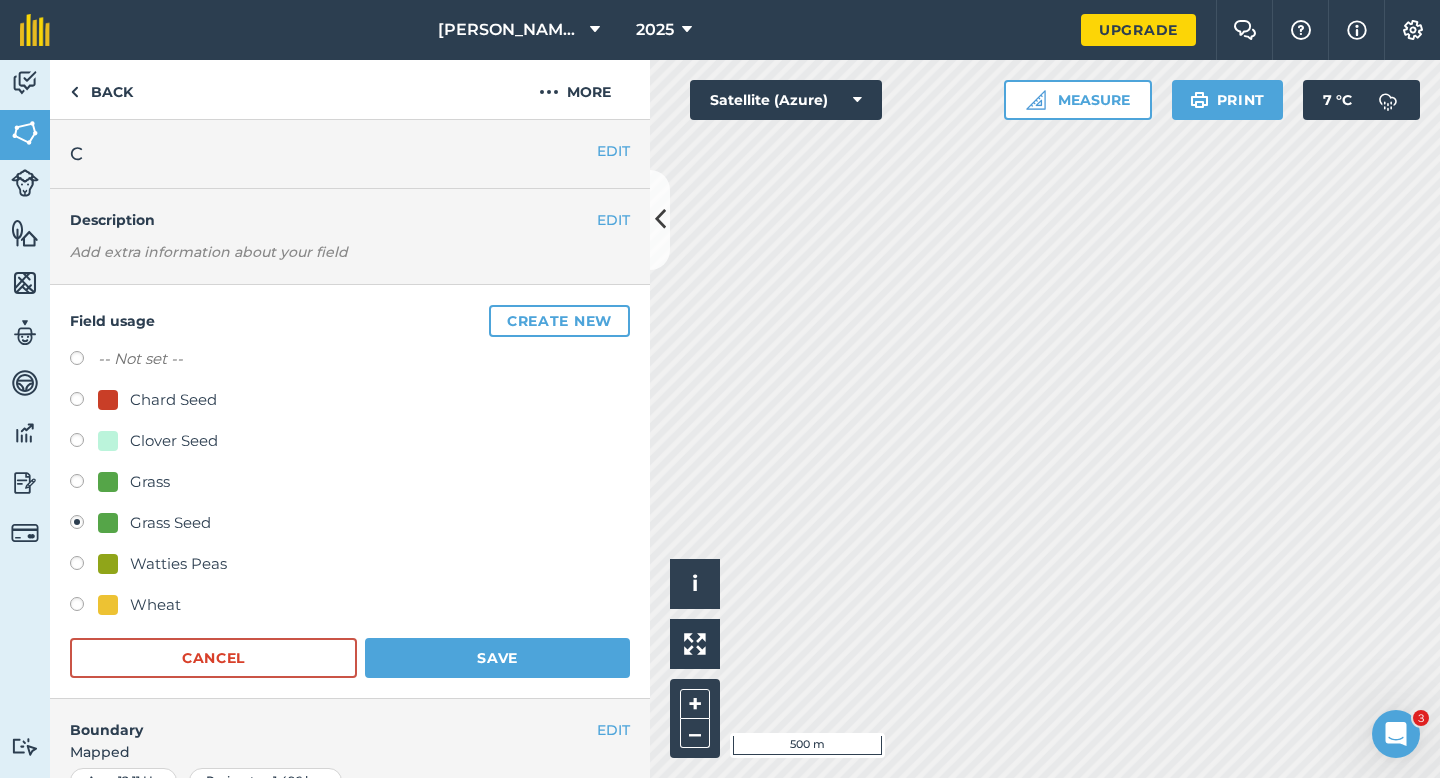 click on "-- Not set -- Chard Seed Clover Seed Grass Grass Seed Watties Peas Wheat Cancel Save" at bounding box center (350, 512) 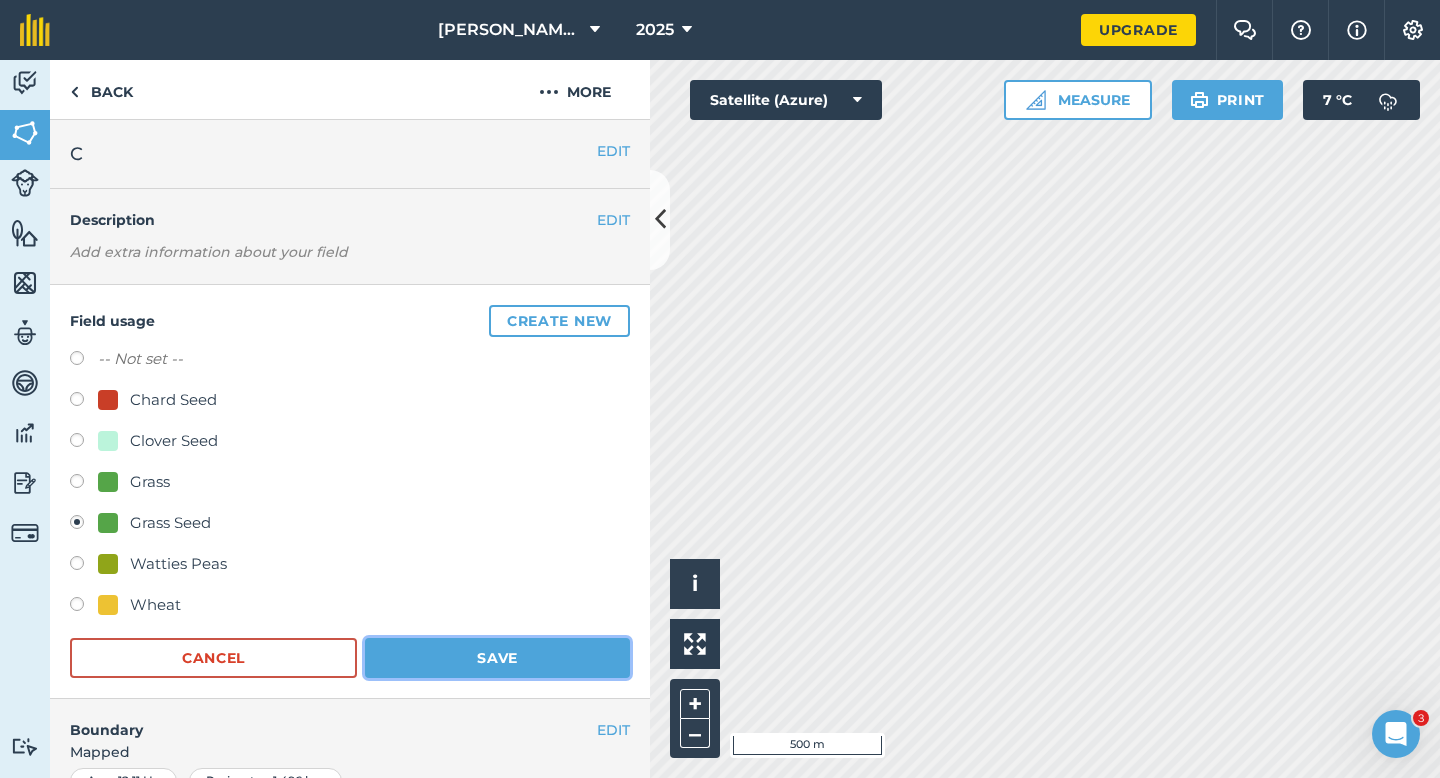 click on "Save" at bounding box center [497, 658] 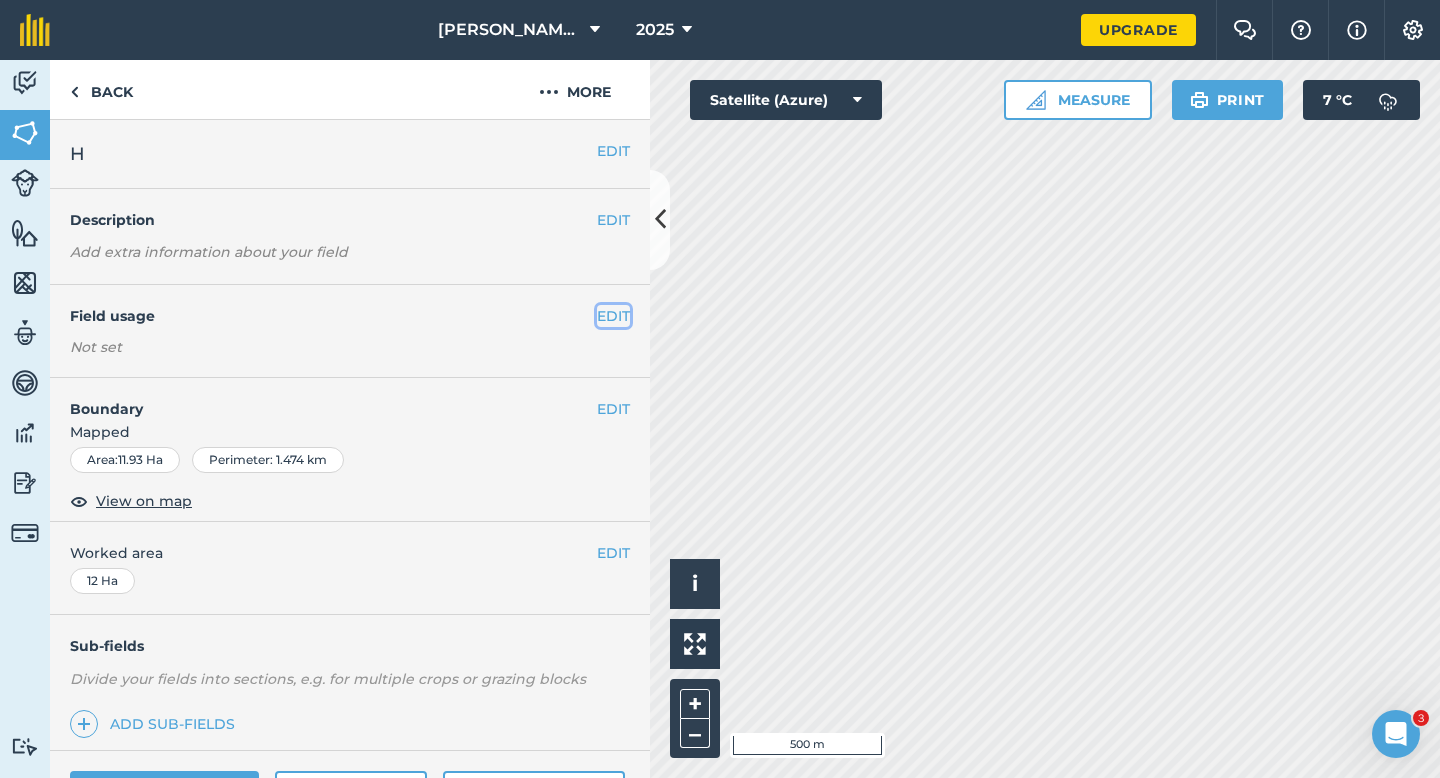 click on "EDIT" at bounding box center (613, 316) 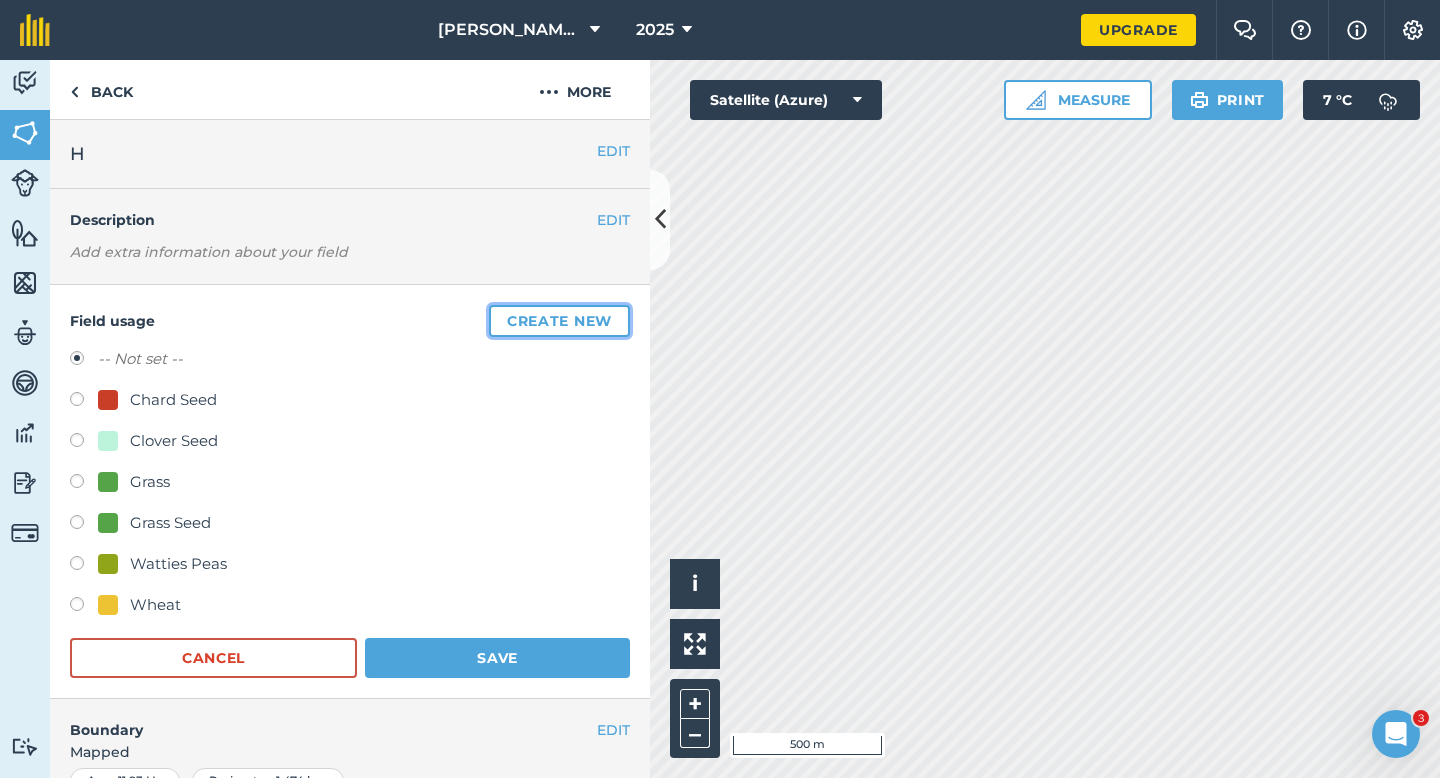 click on "Create new" at bounding box center [559, 321] 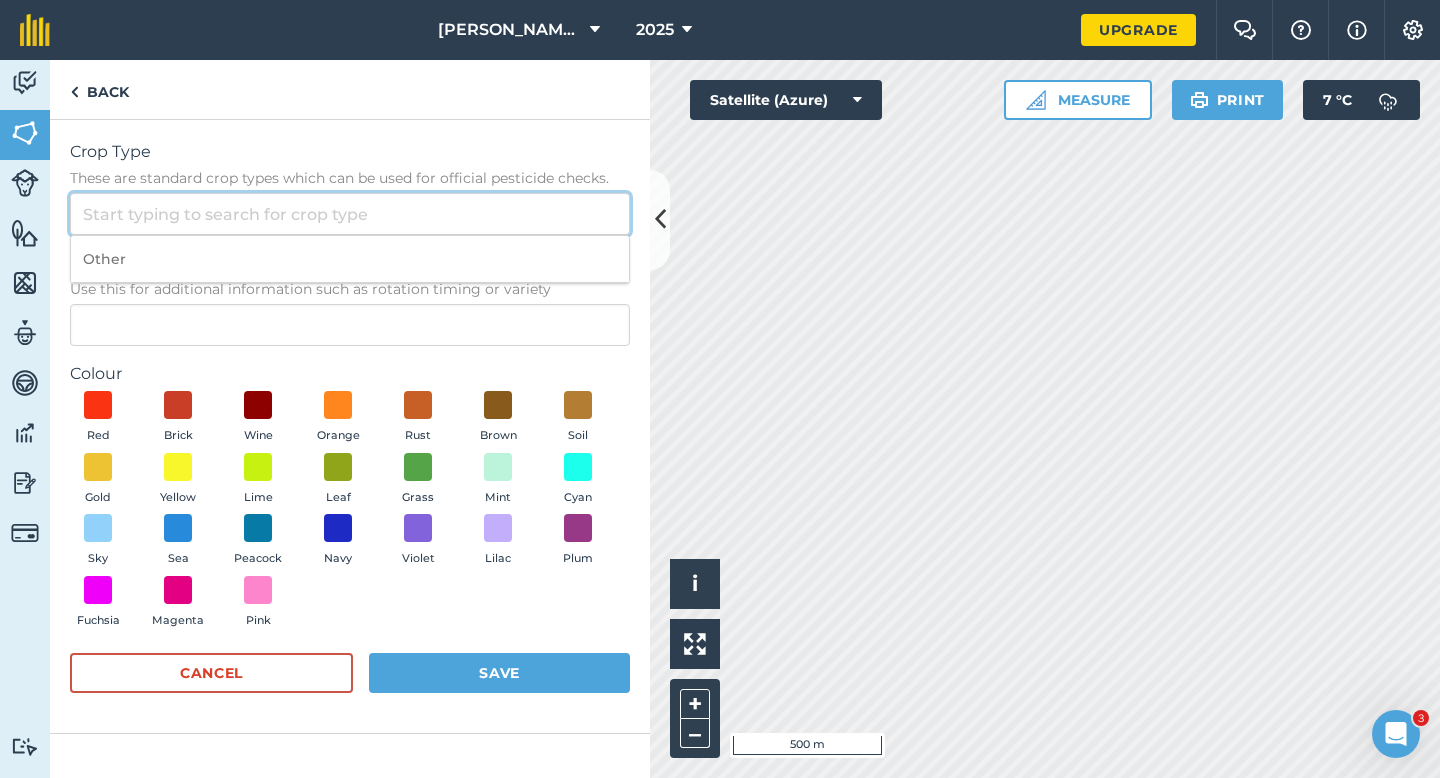 click on "Crop Type These are standard crop types which can be used for official pesticide checks." at bounding box center [350, 214] 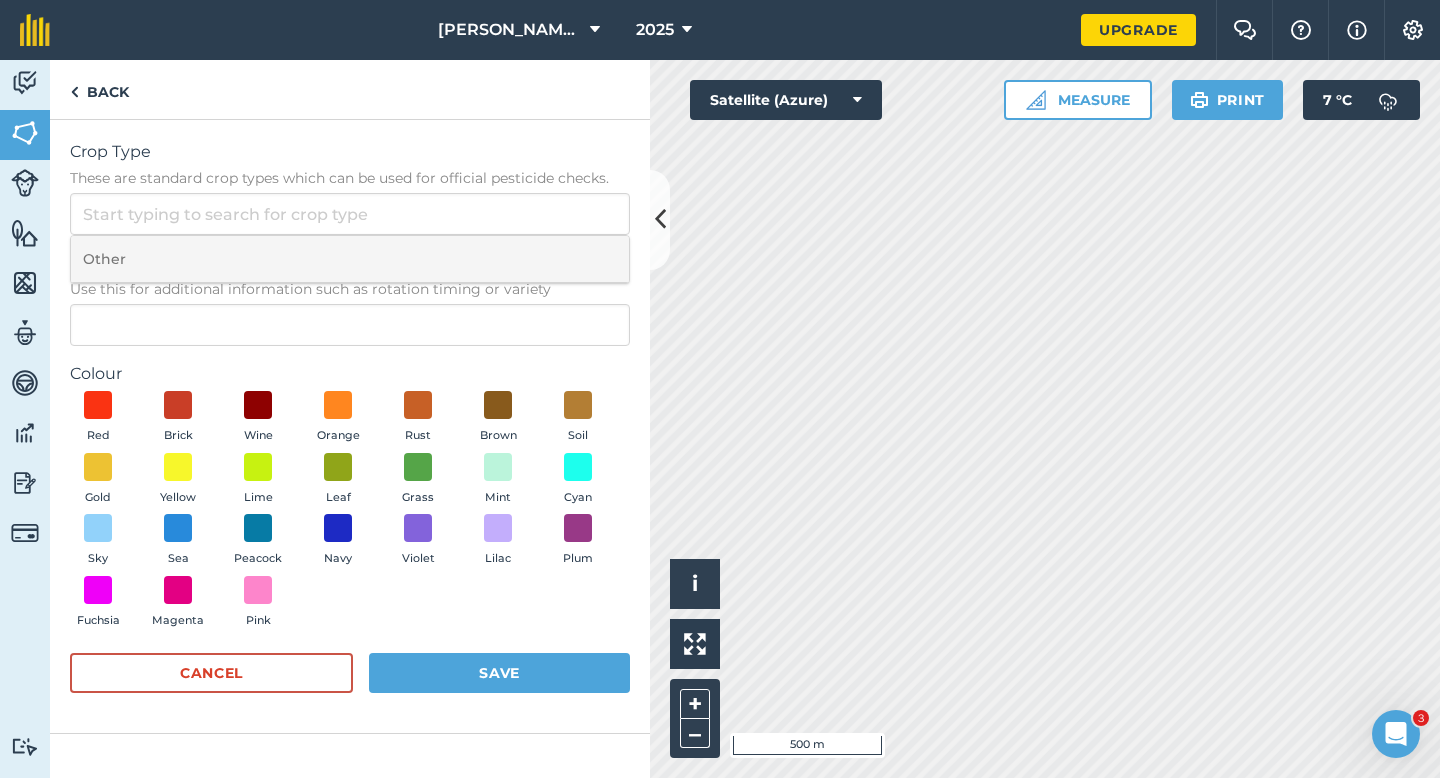 click on "Other" at bounding box center [350, 259] 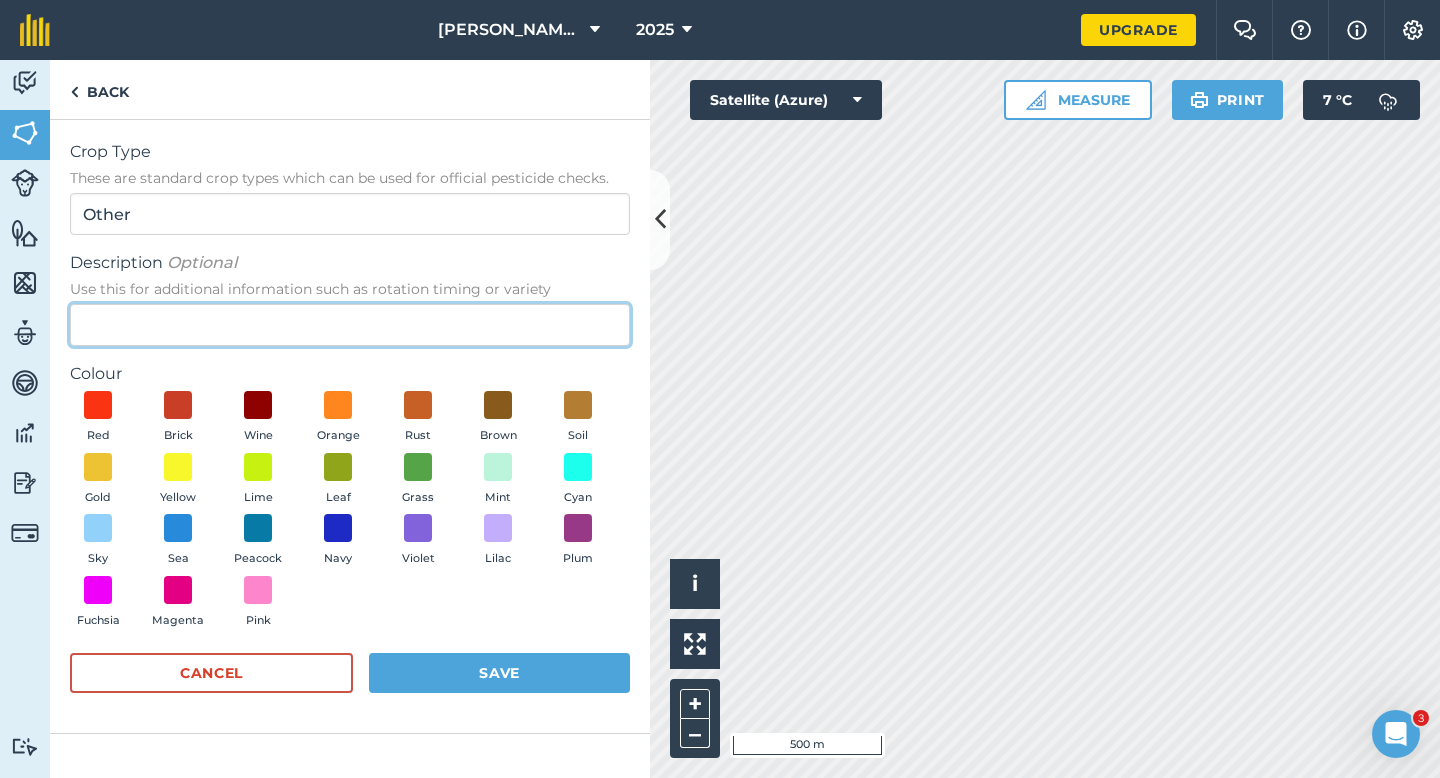 click on "Description   Optional Use this for additional information such as rotation timing or variety" at bounding box center (350, 325) 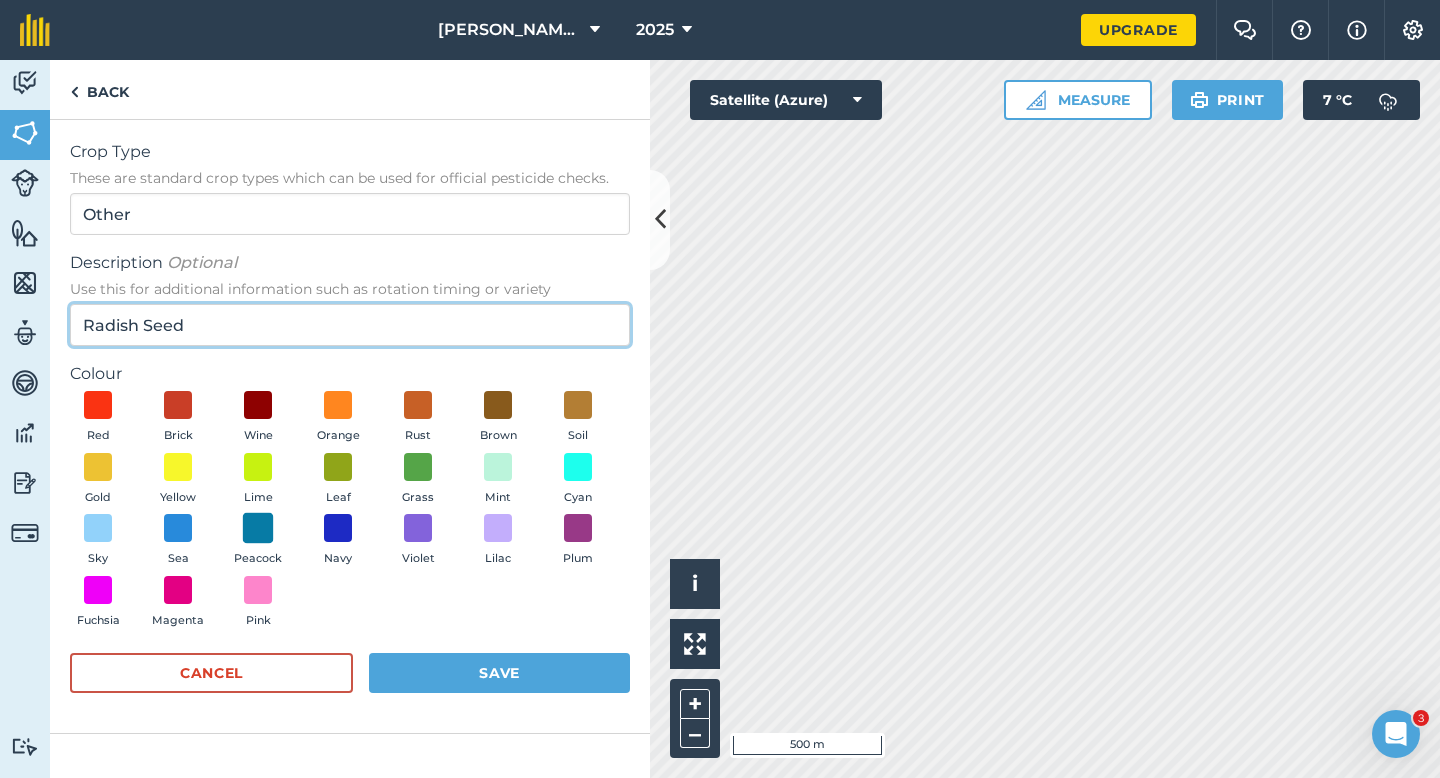 type on "Radish Seed" 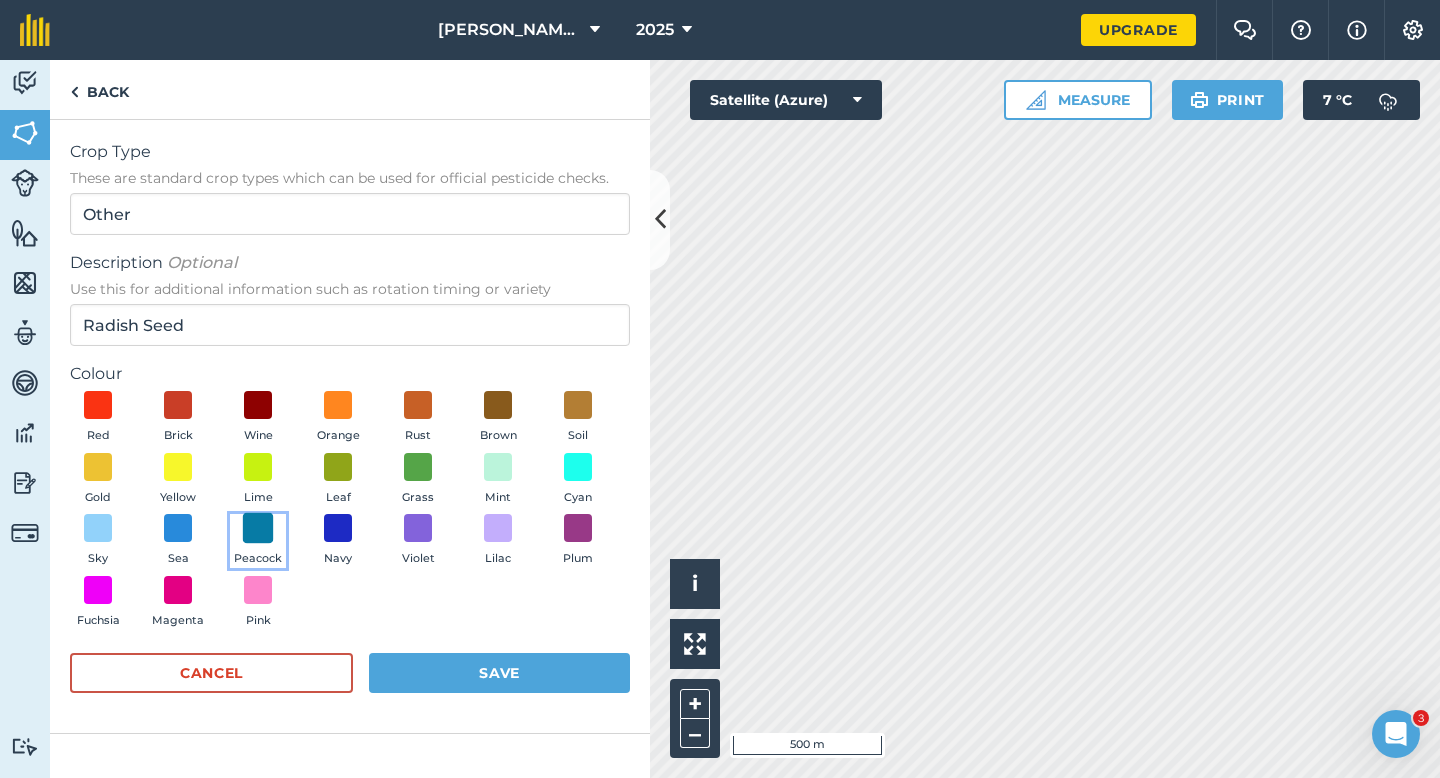 click at bounding box center (258, 528) 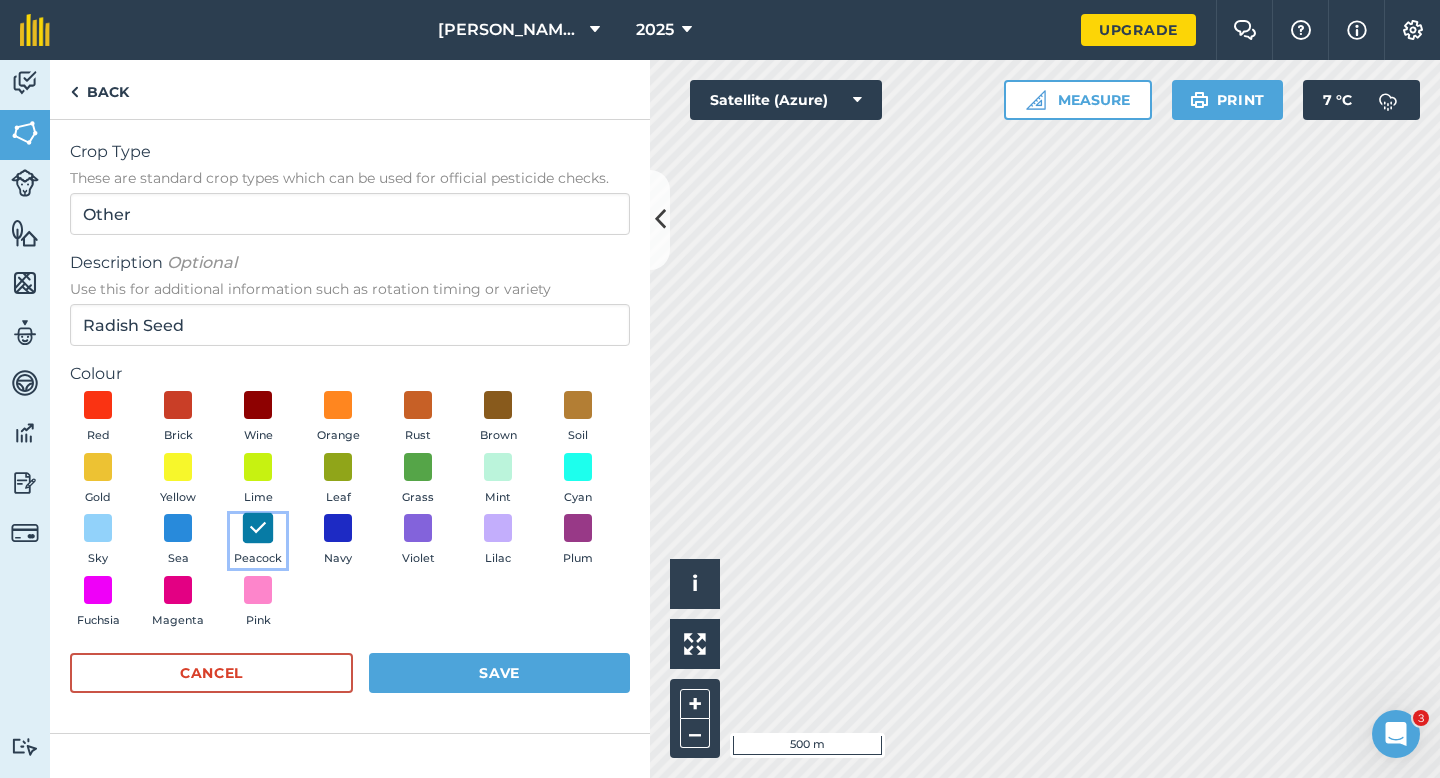 click at bounding box center (258, 528) 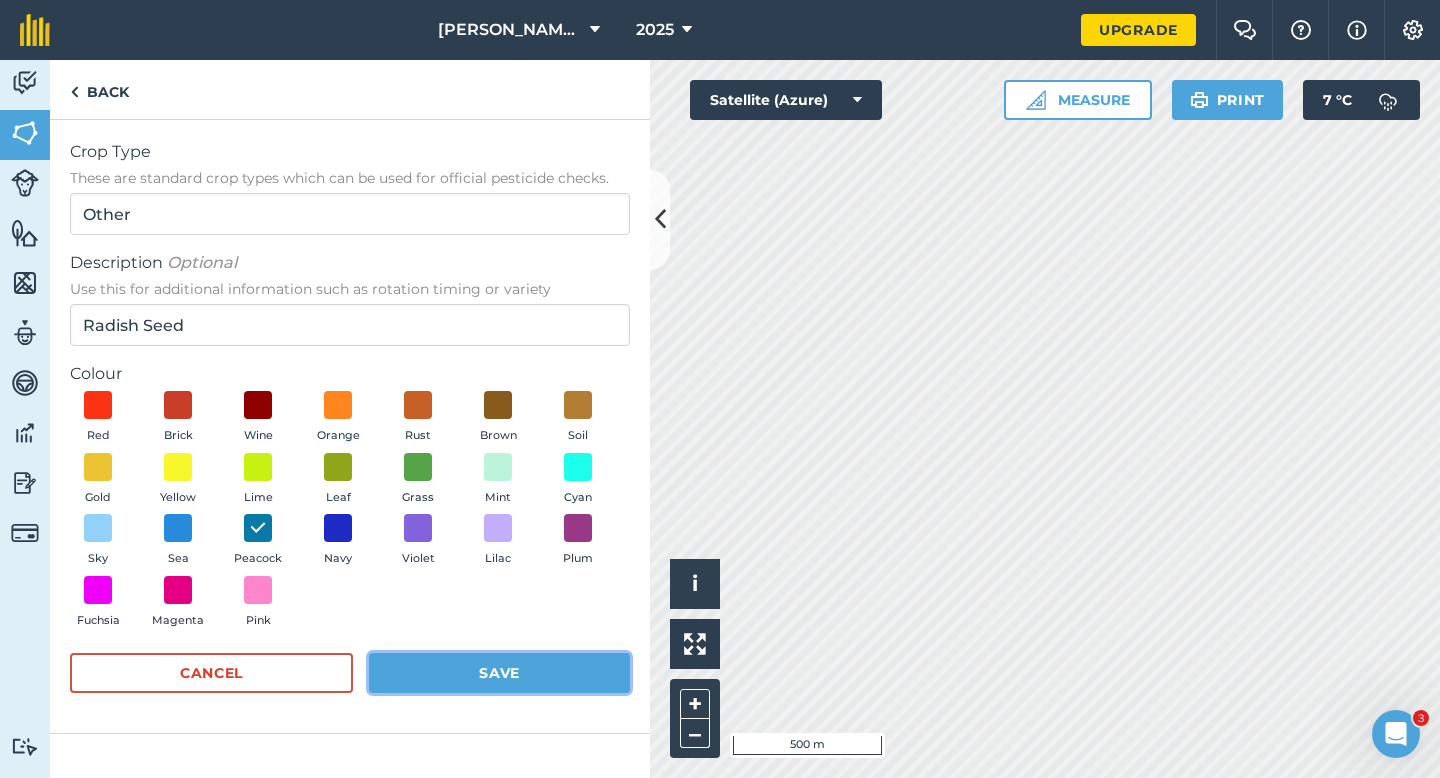 click on "Save" at bounding box center (499, 673) 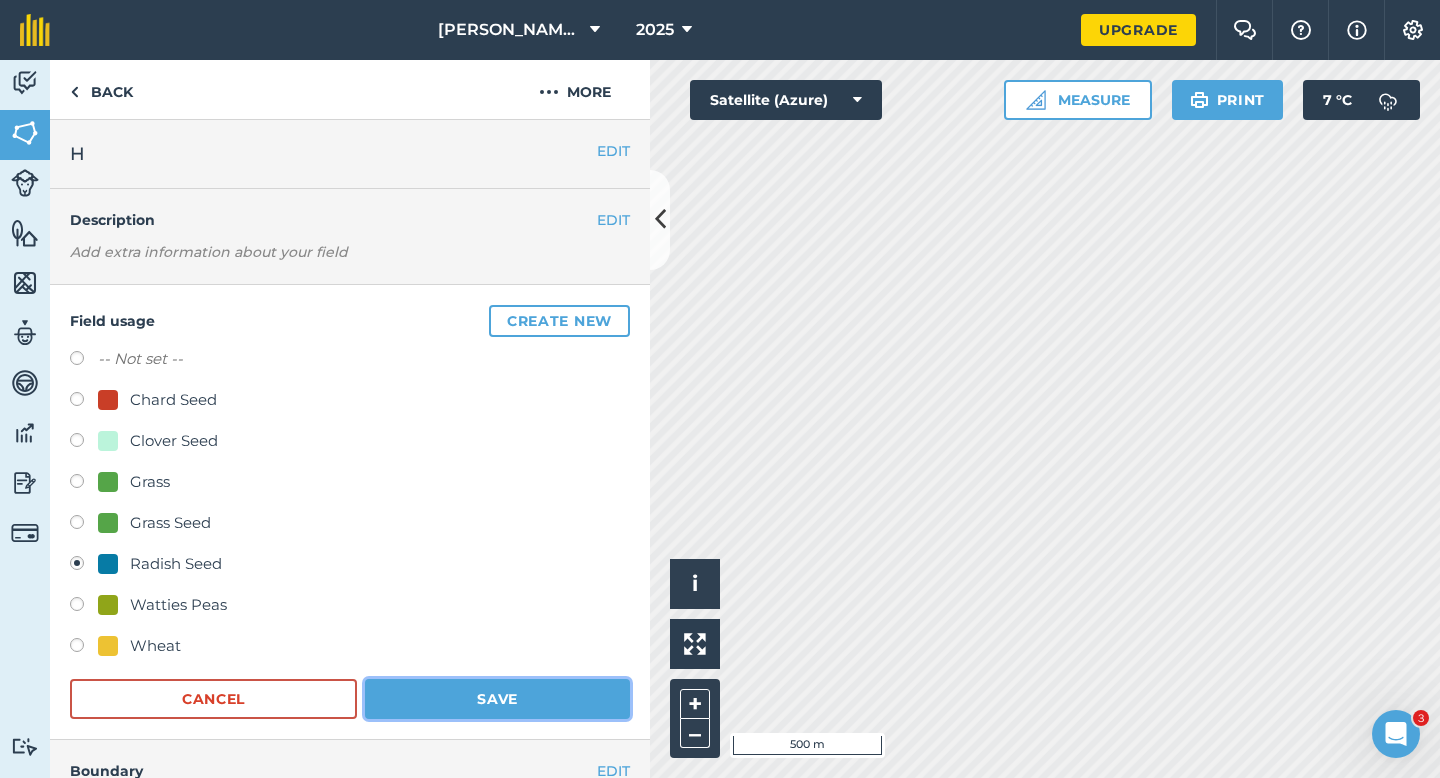 click on "Save" at bounding box center (497, 699) 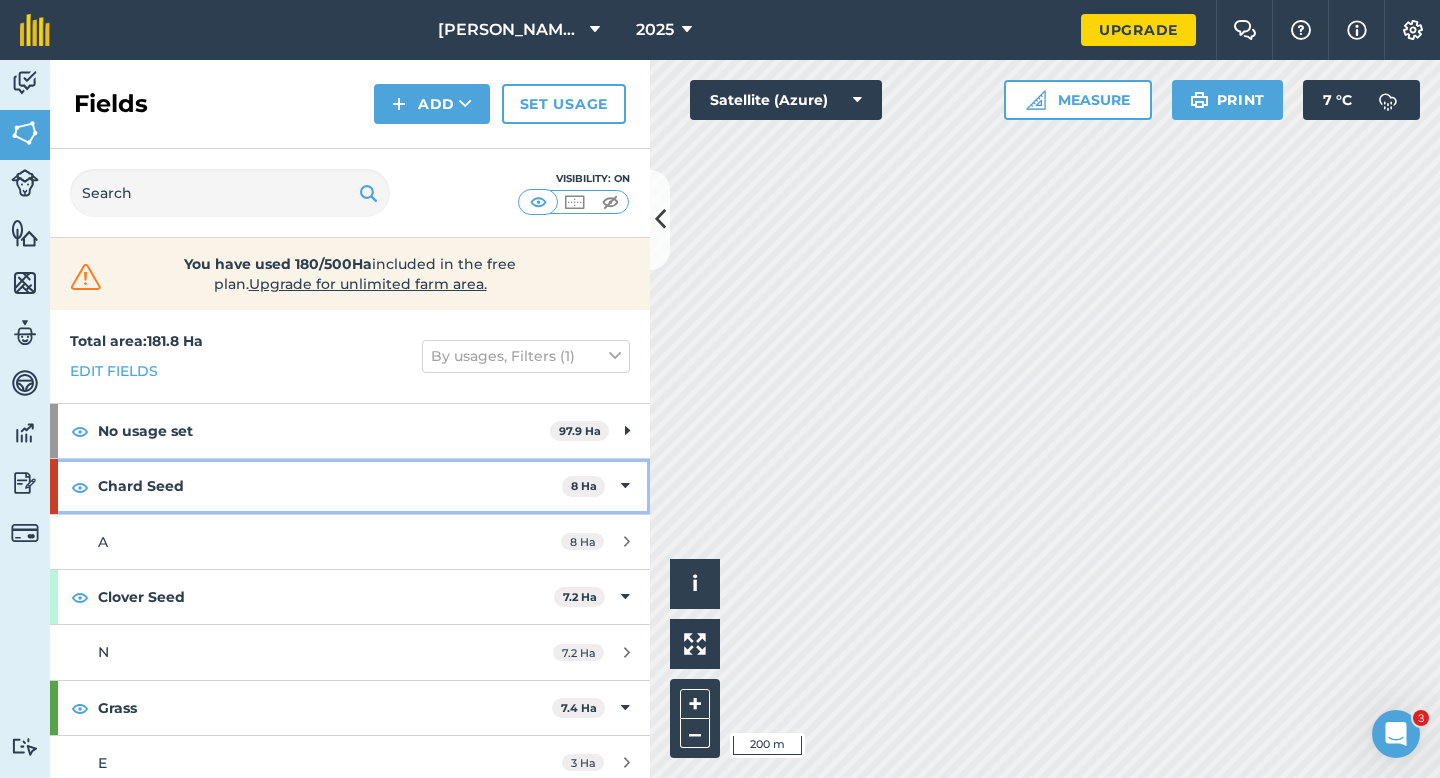 click on "Chard Seed" at bounding box center (330, 486) 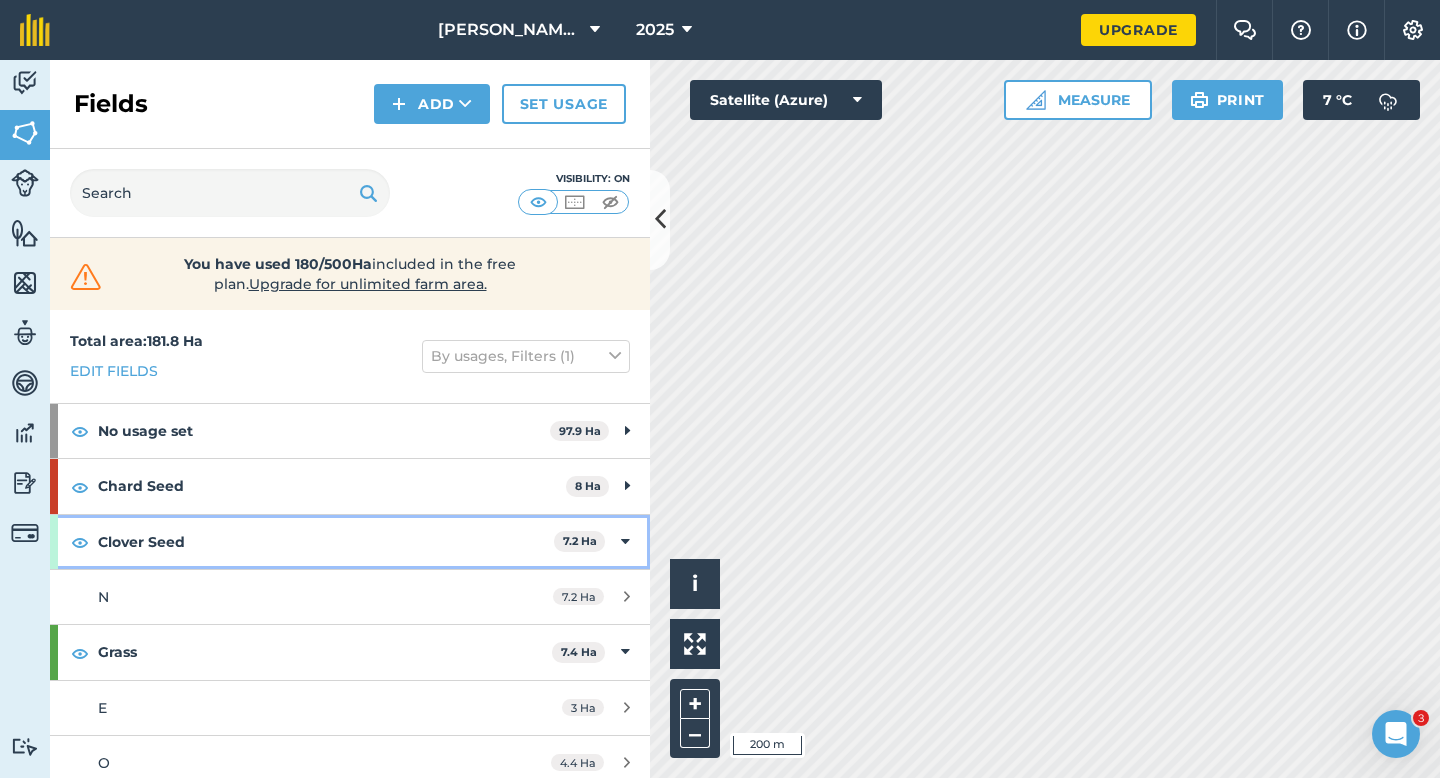click on "Clover Seed" at bounding box center [326, 542] 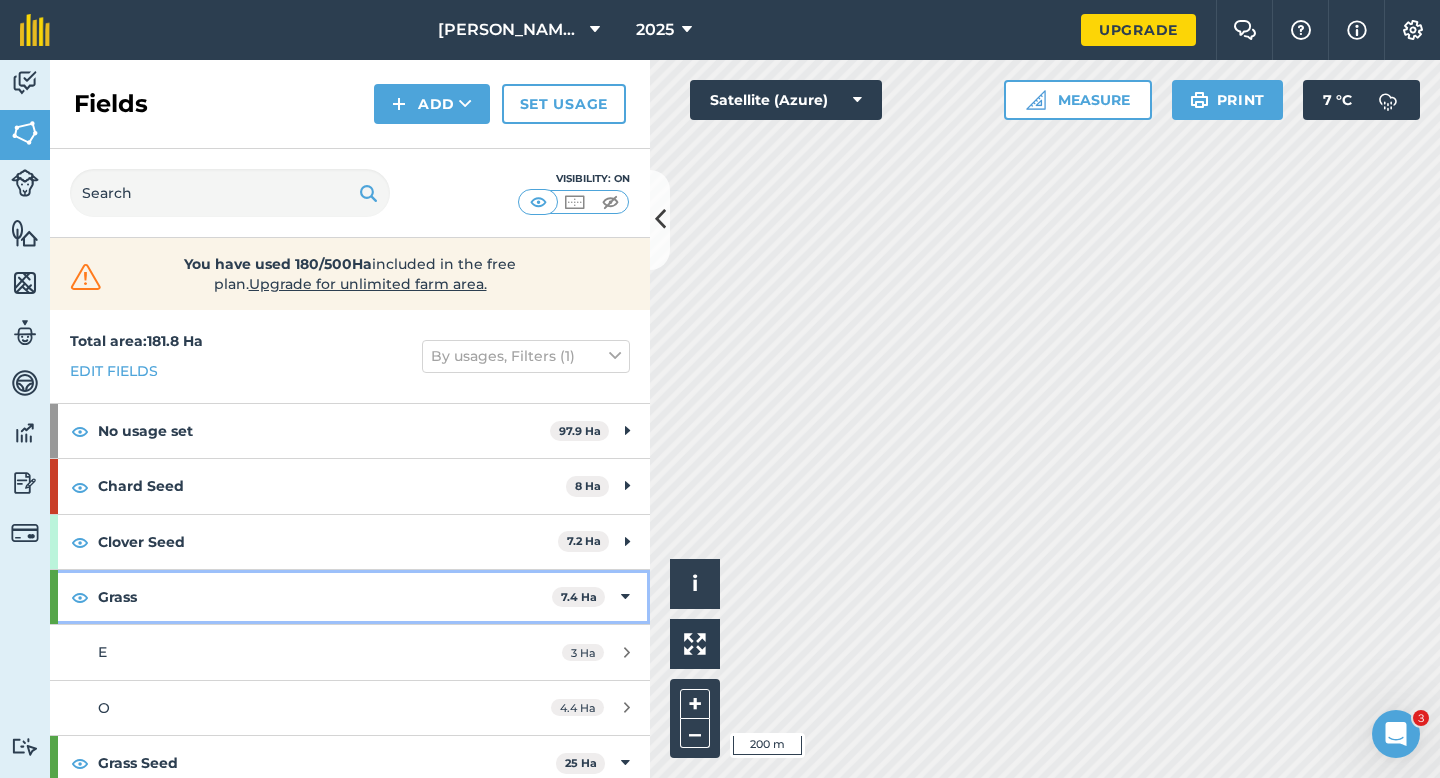 click on "Grass" at bounding box center (325, 597) 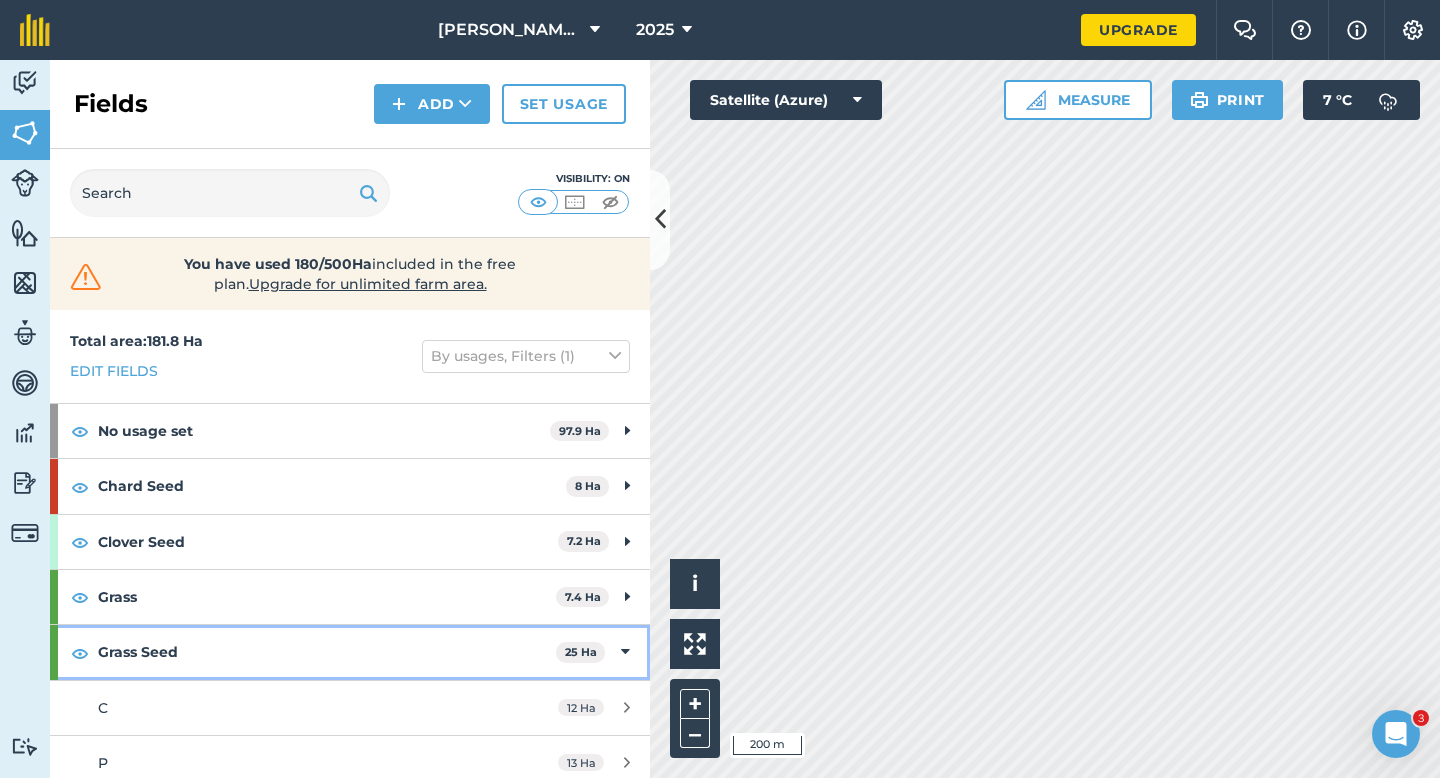 click on "Grass Seed" at bounding box center [327, 652] 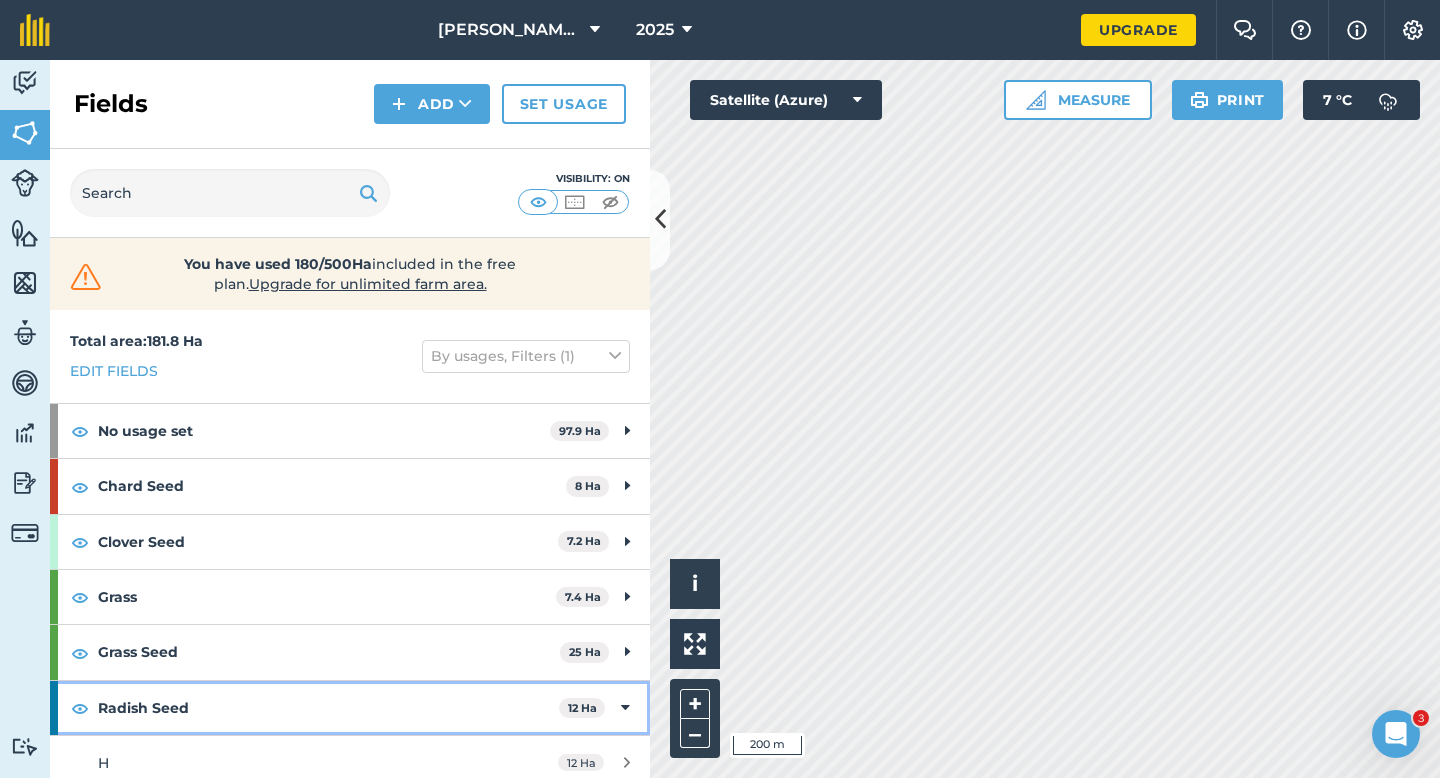 click on "Radish Seed" at bounding box center [328, 708] 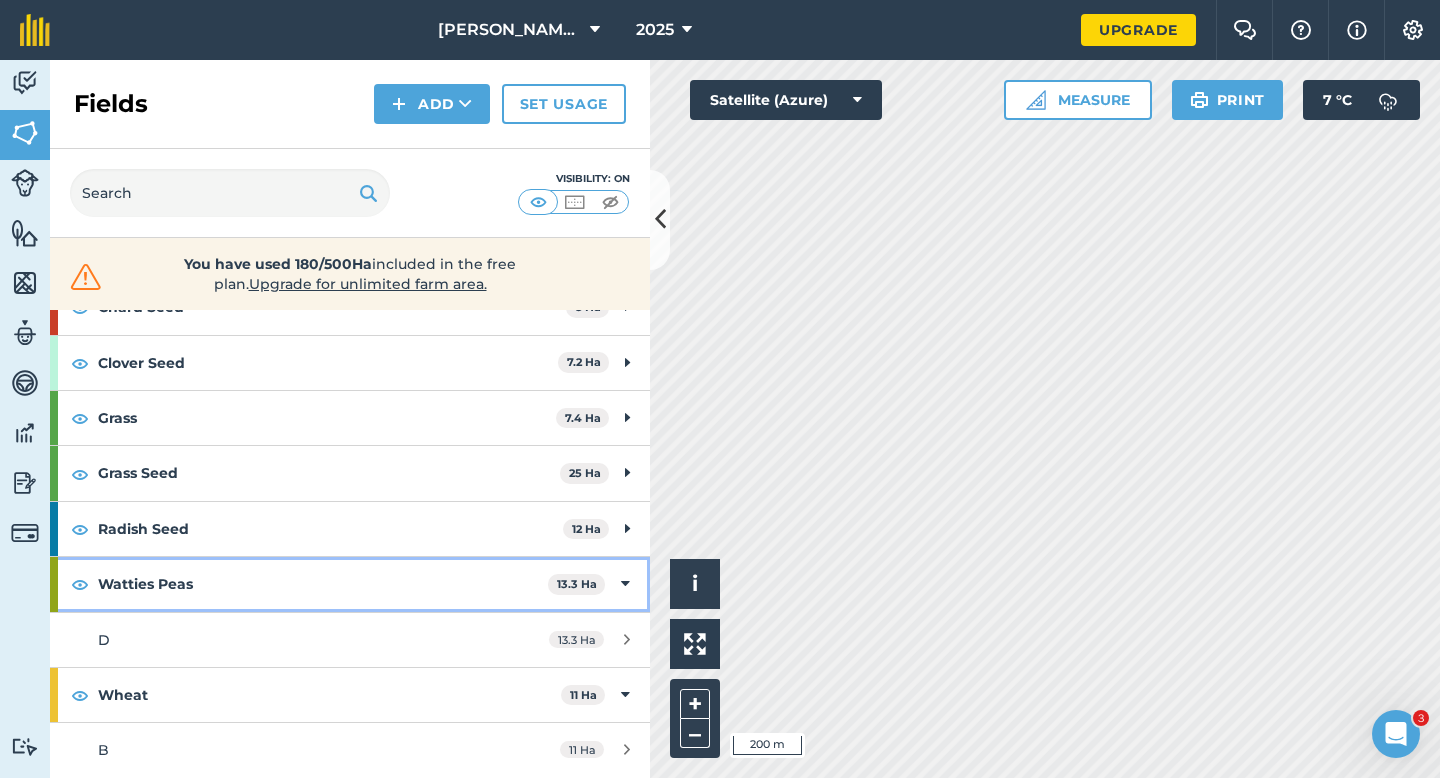 click on "Watties Peas" at bounding box center (323, 584) 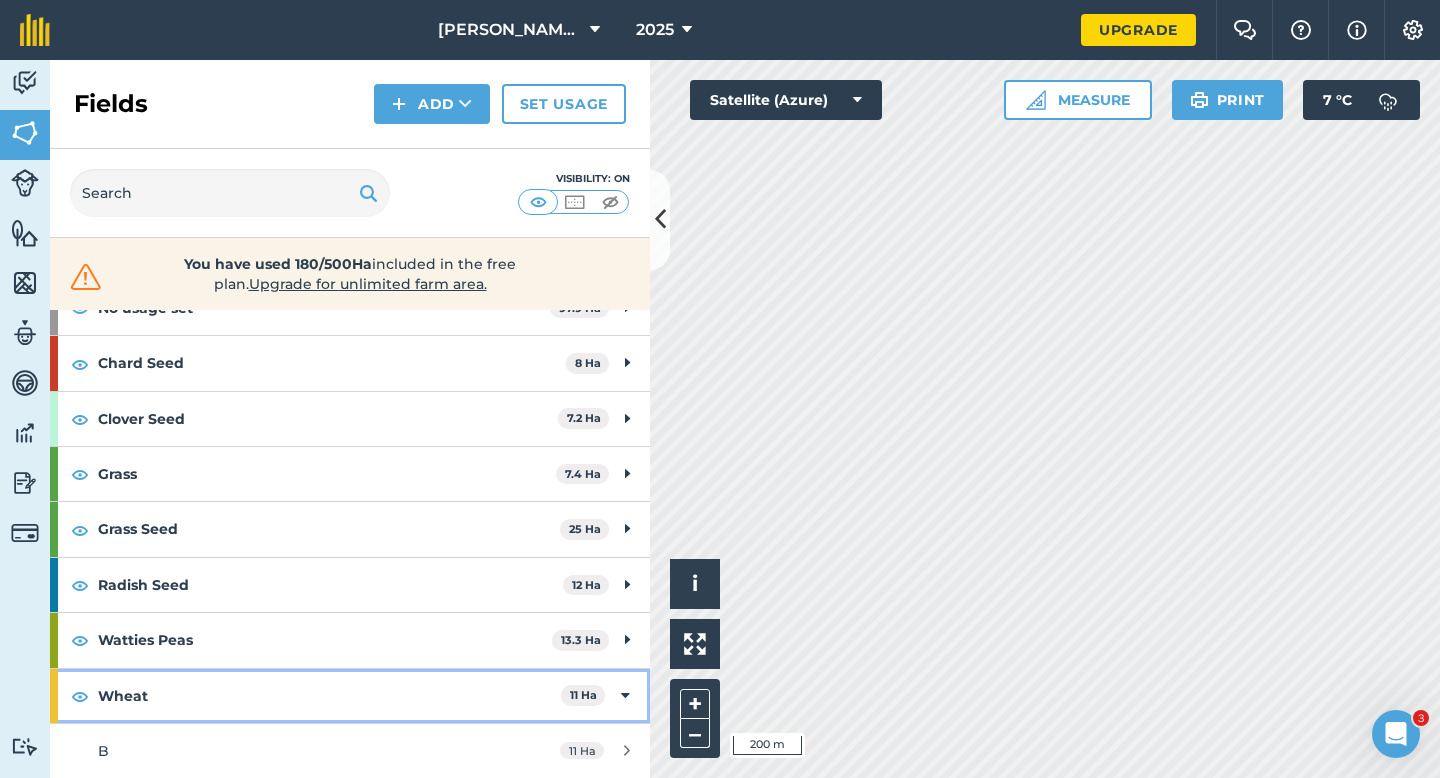 click on "Wheat" at bounding box center (329, 696) 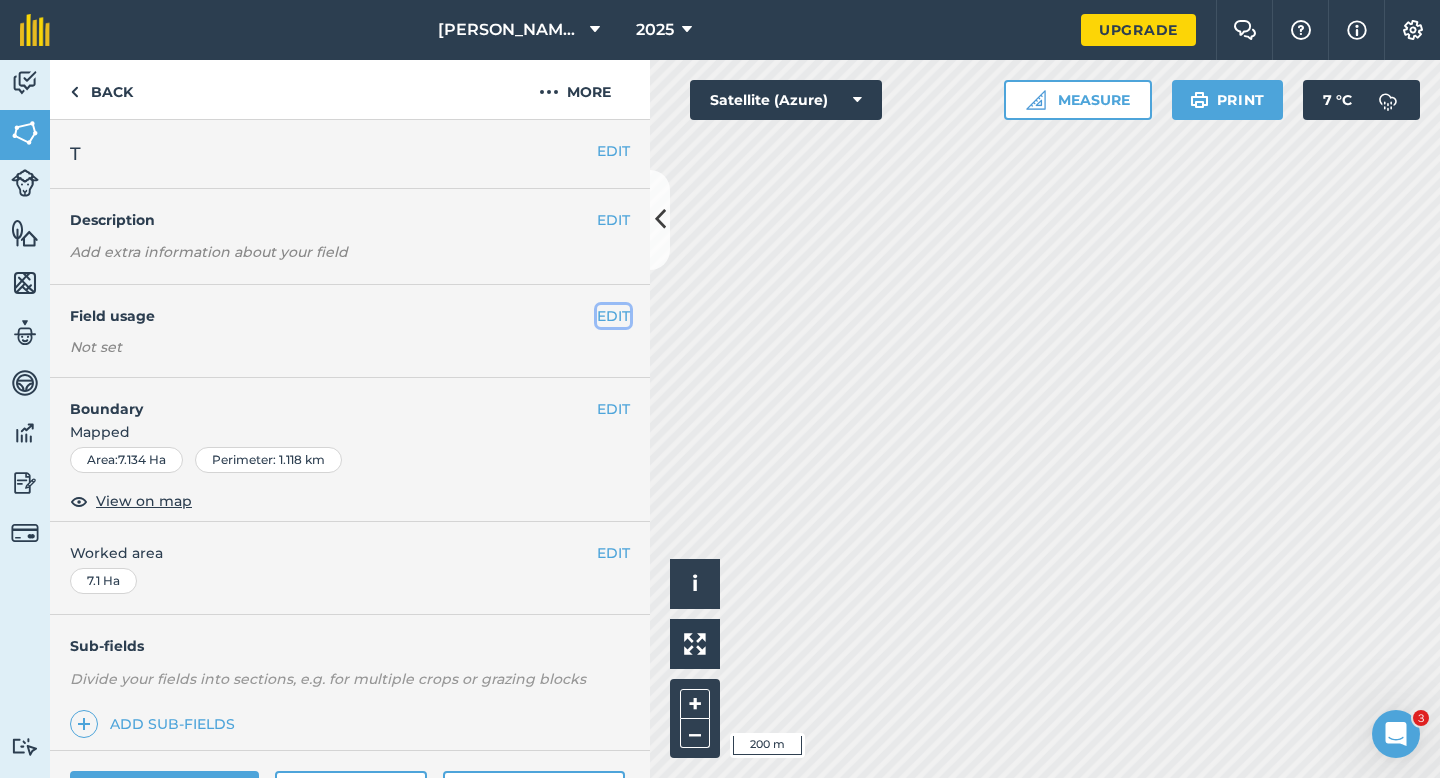 click on "EDIT" at bounding box center [613, 316] 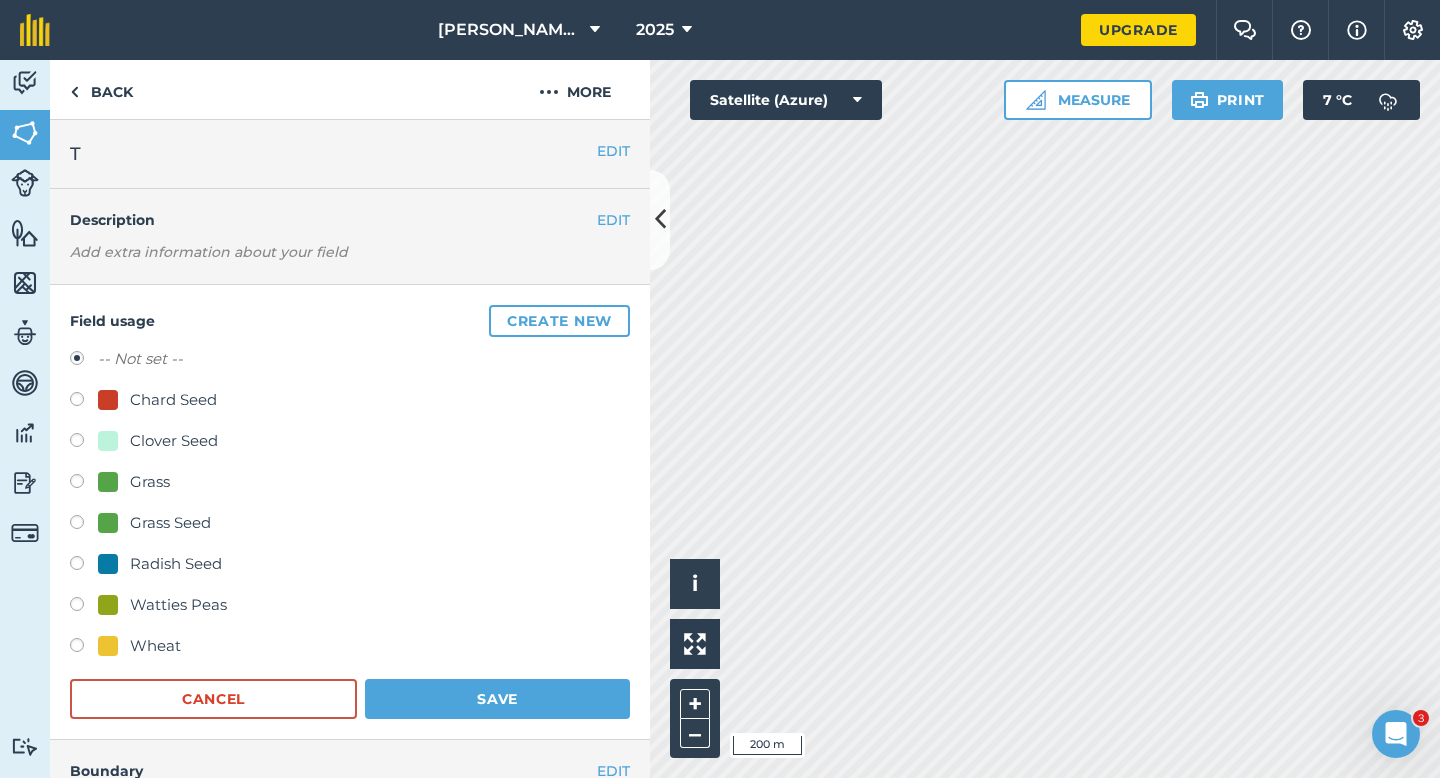 click on "Clover Seed" at bounding box center [174, 441] 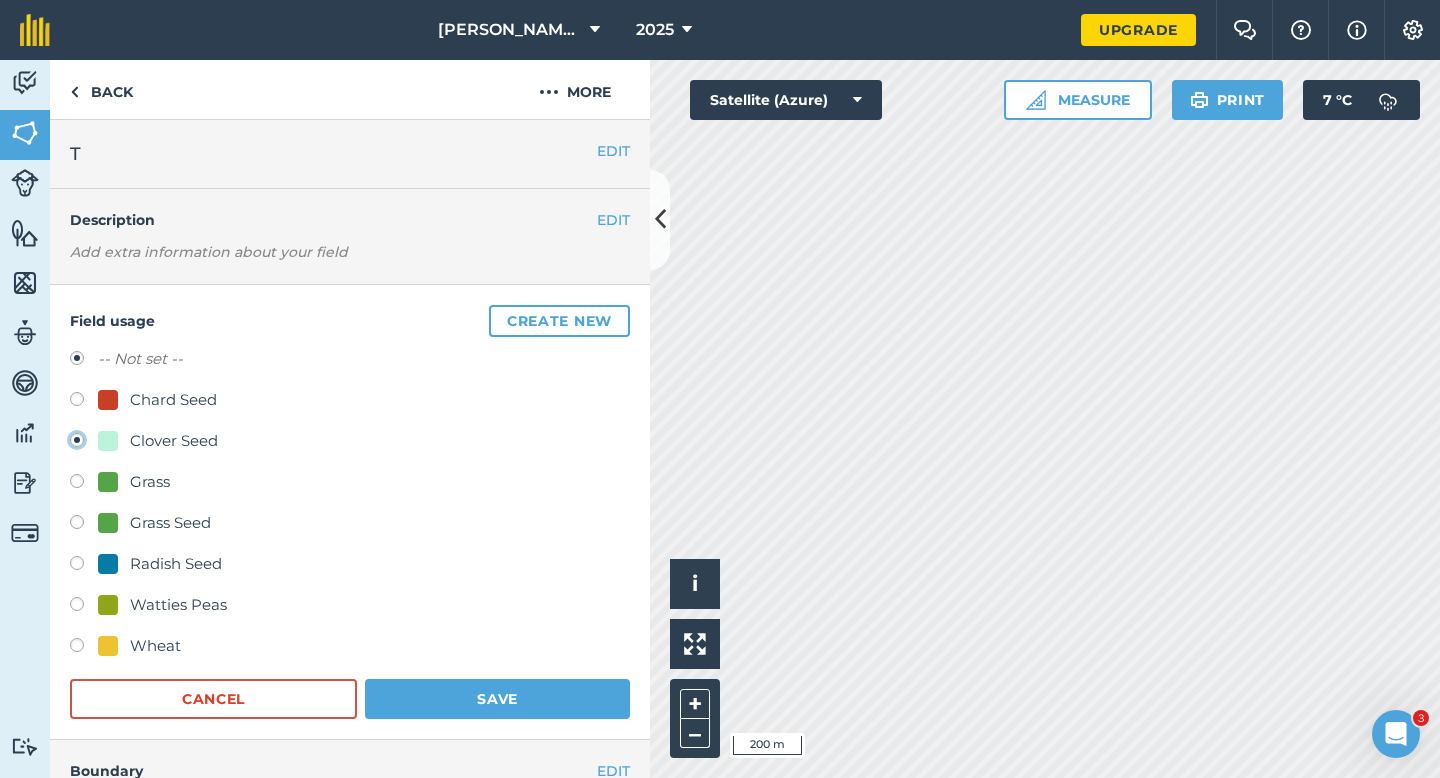 radio on "true" 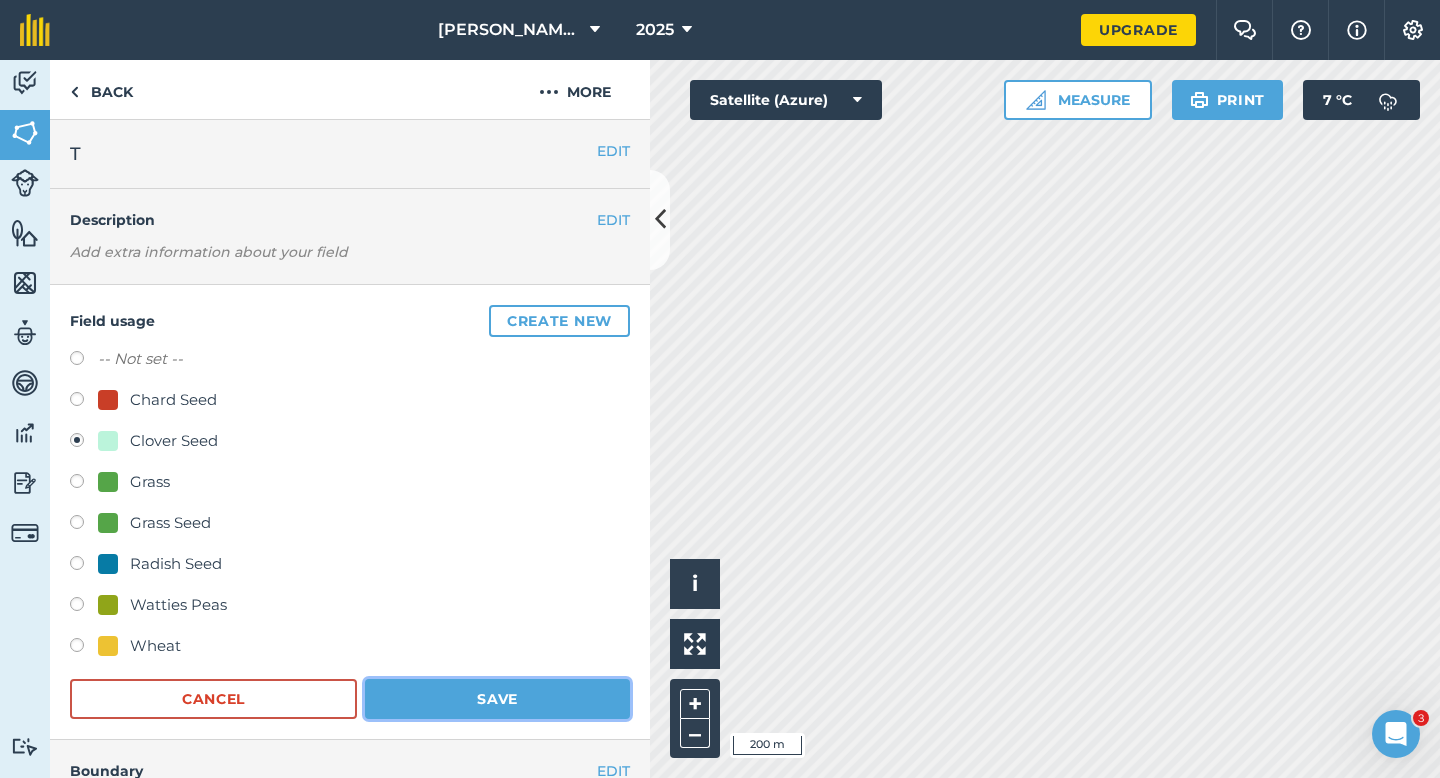 click on "Save" at bounding box center [497, 699] 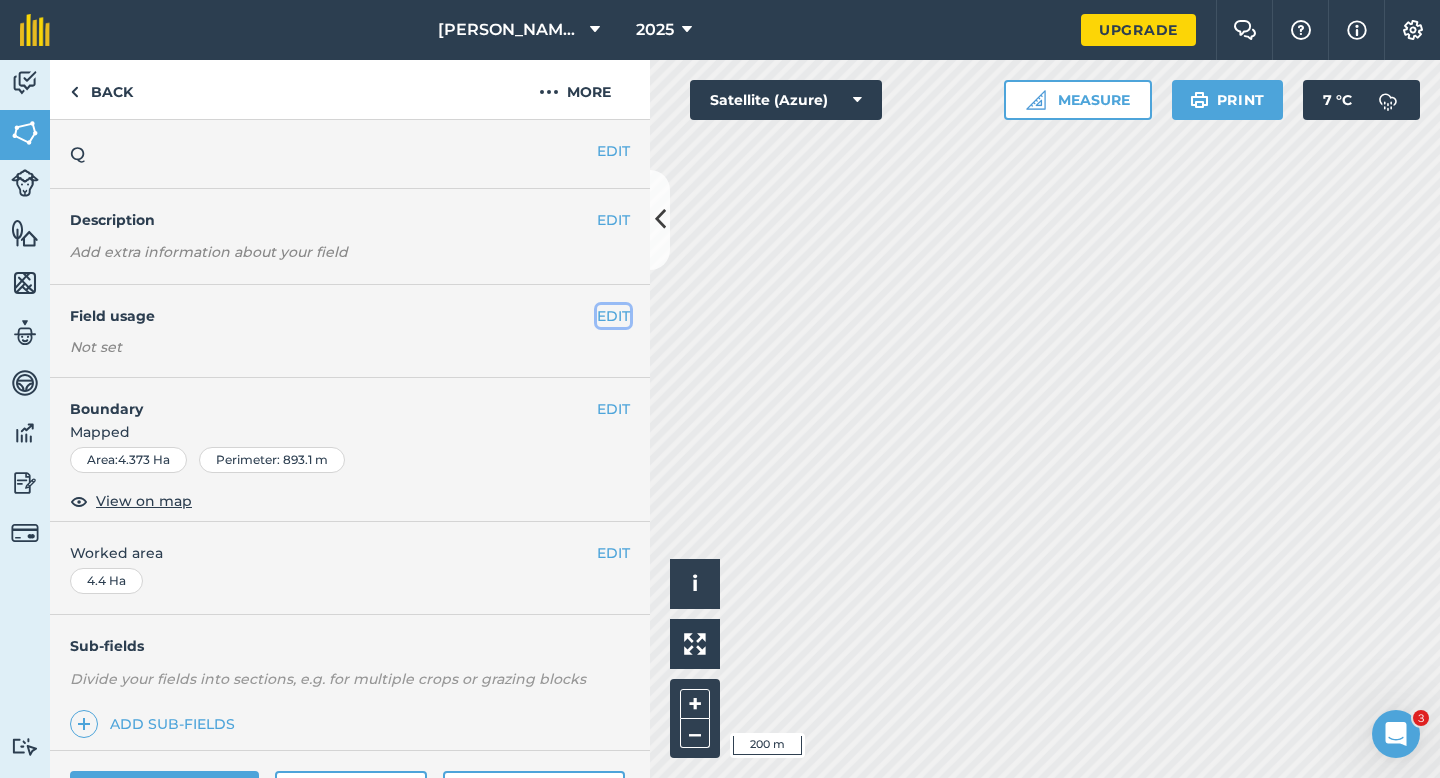 click on "EDIT" at bounding box center (613, 316) 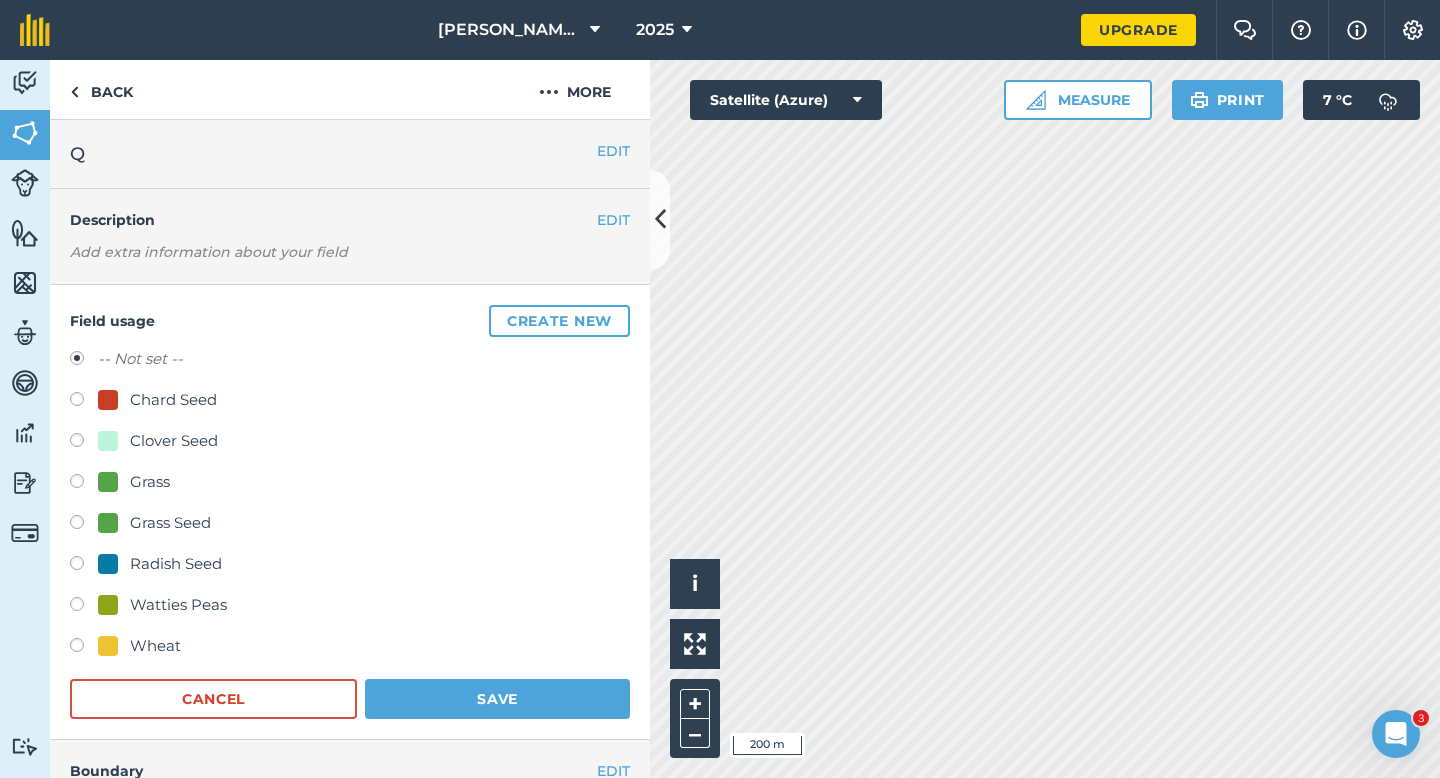 click on "Clover Seed" at bounding box center [174, 441] 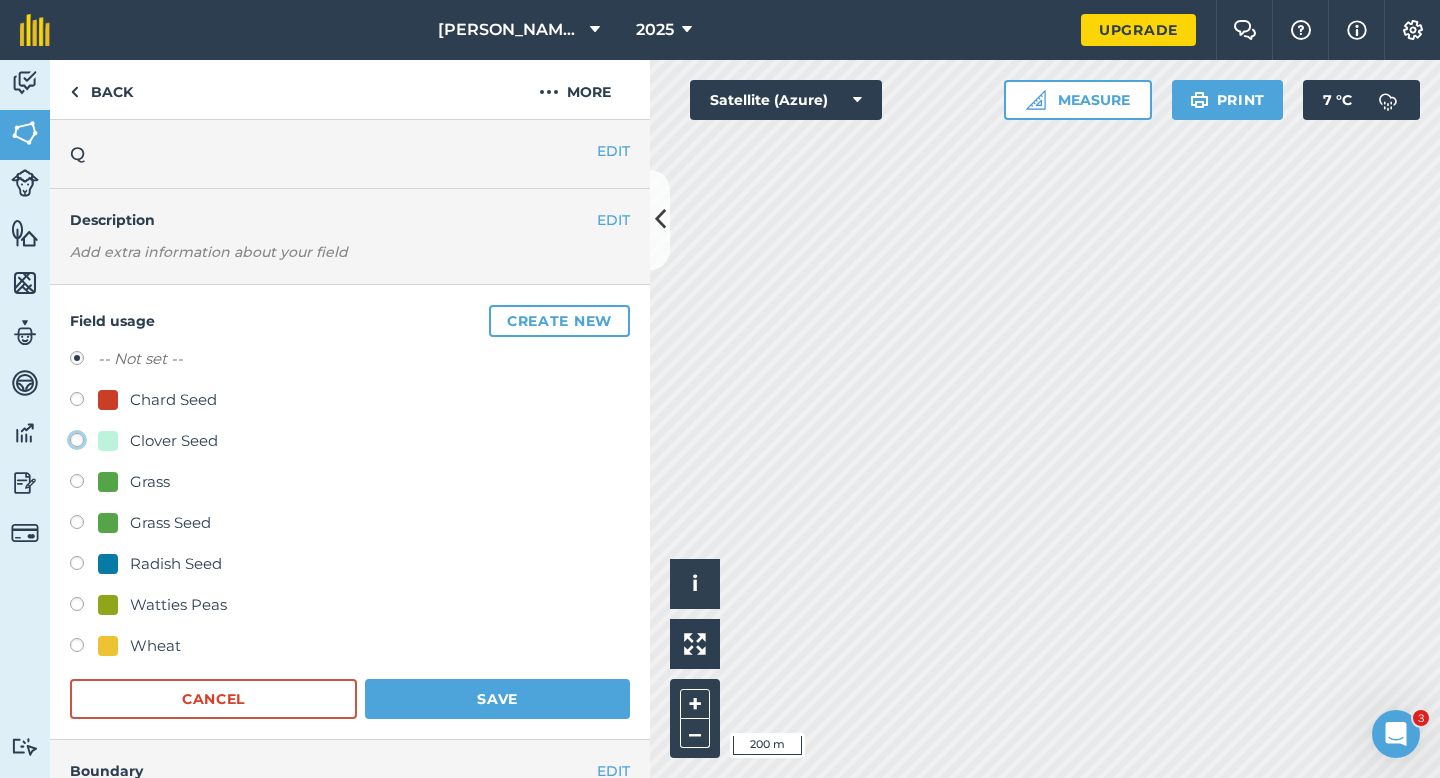 click on "Clover Seed" at bounding box center (-9923, 439) 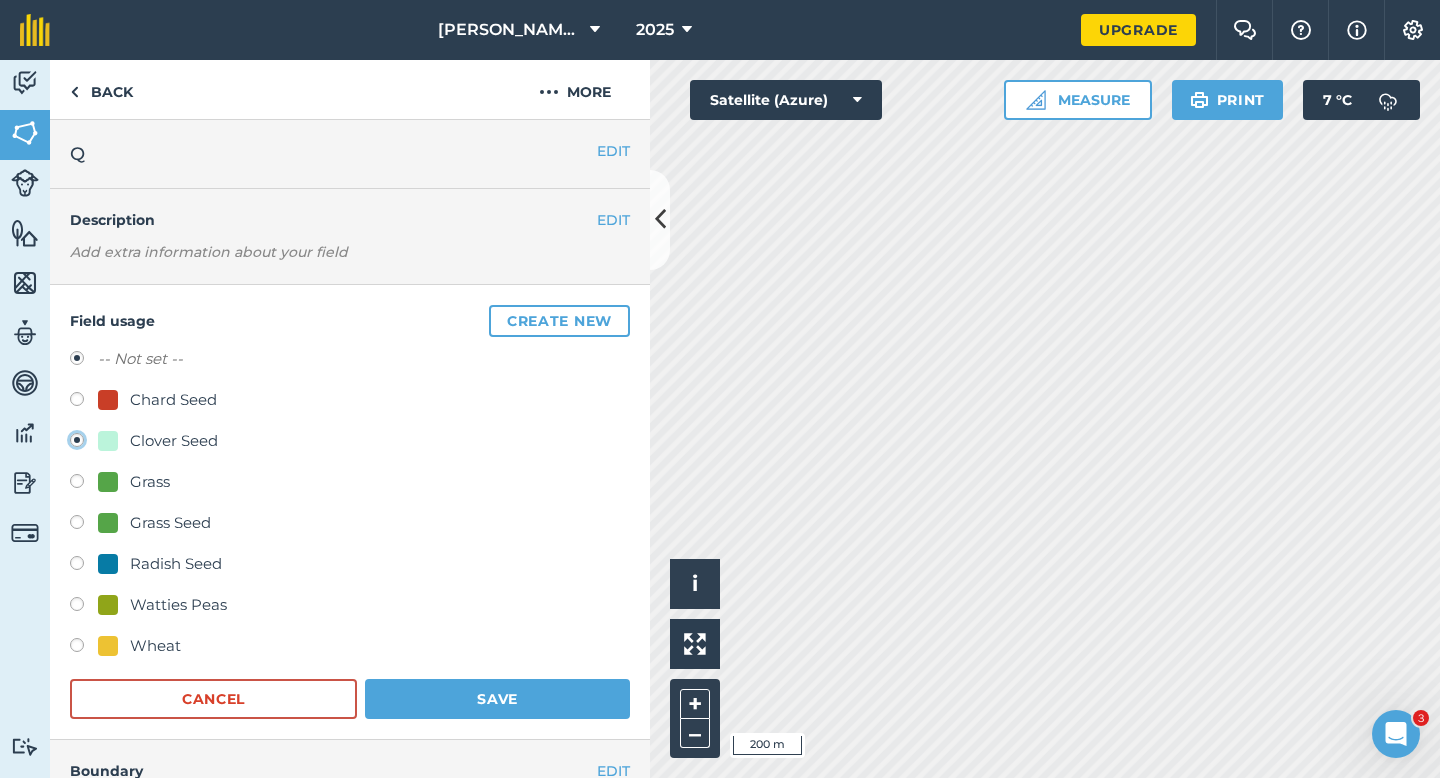 radio on "true" 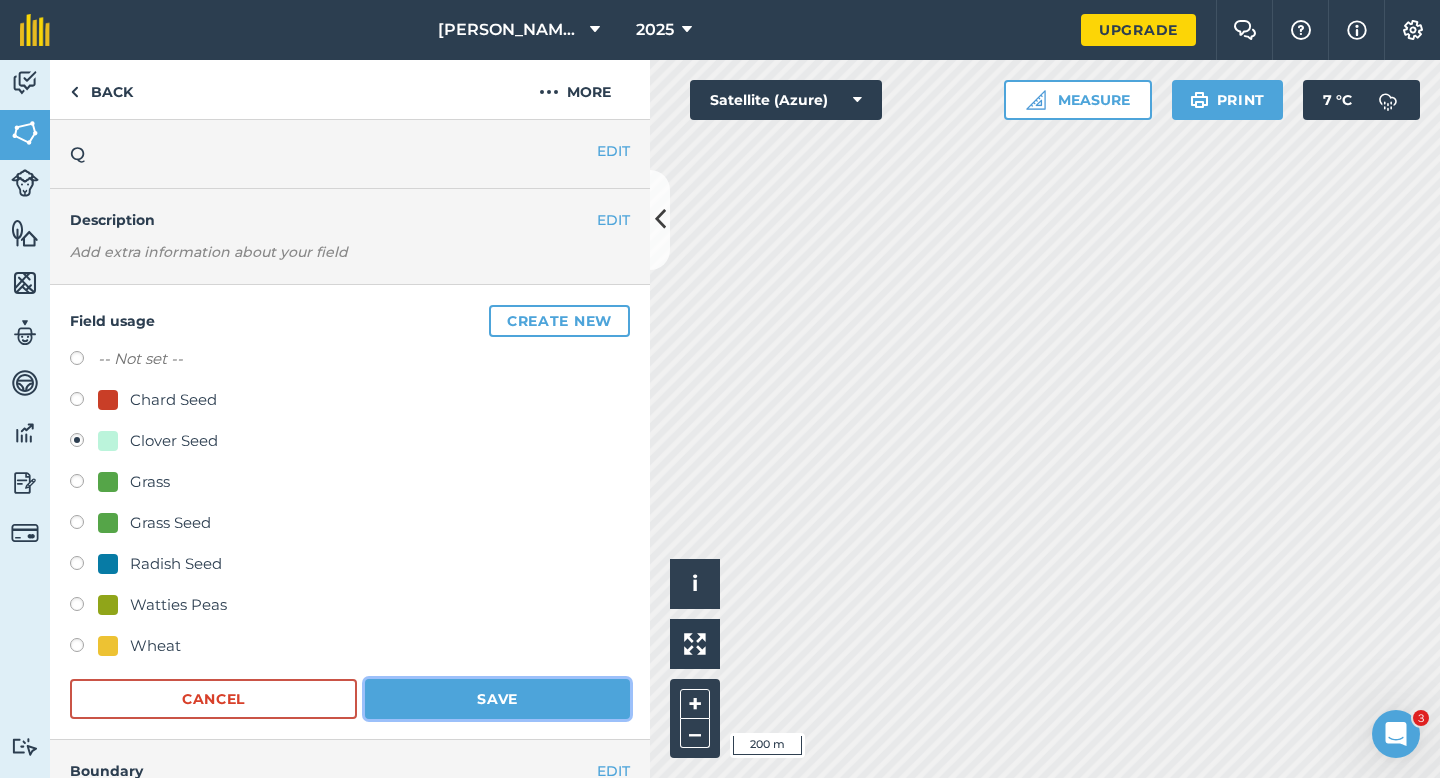 click on "Save" at bounding box center (497, 699) 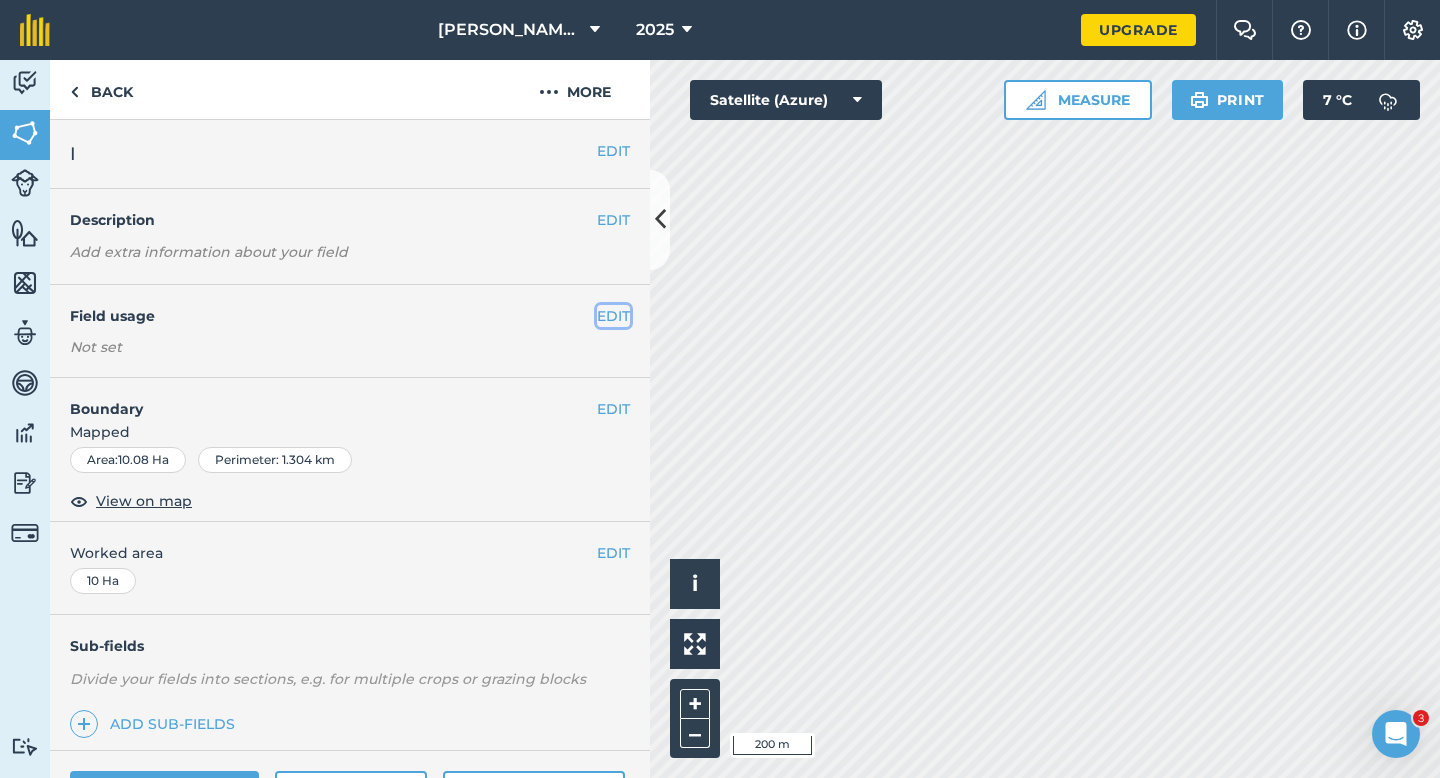 click on "EDIT" at bounding box center [613, 316] 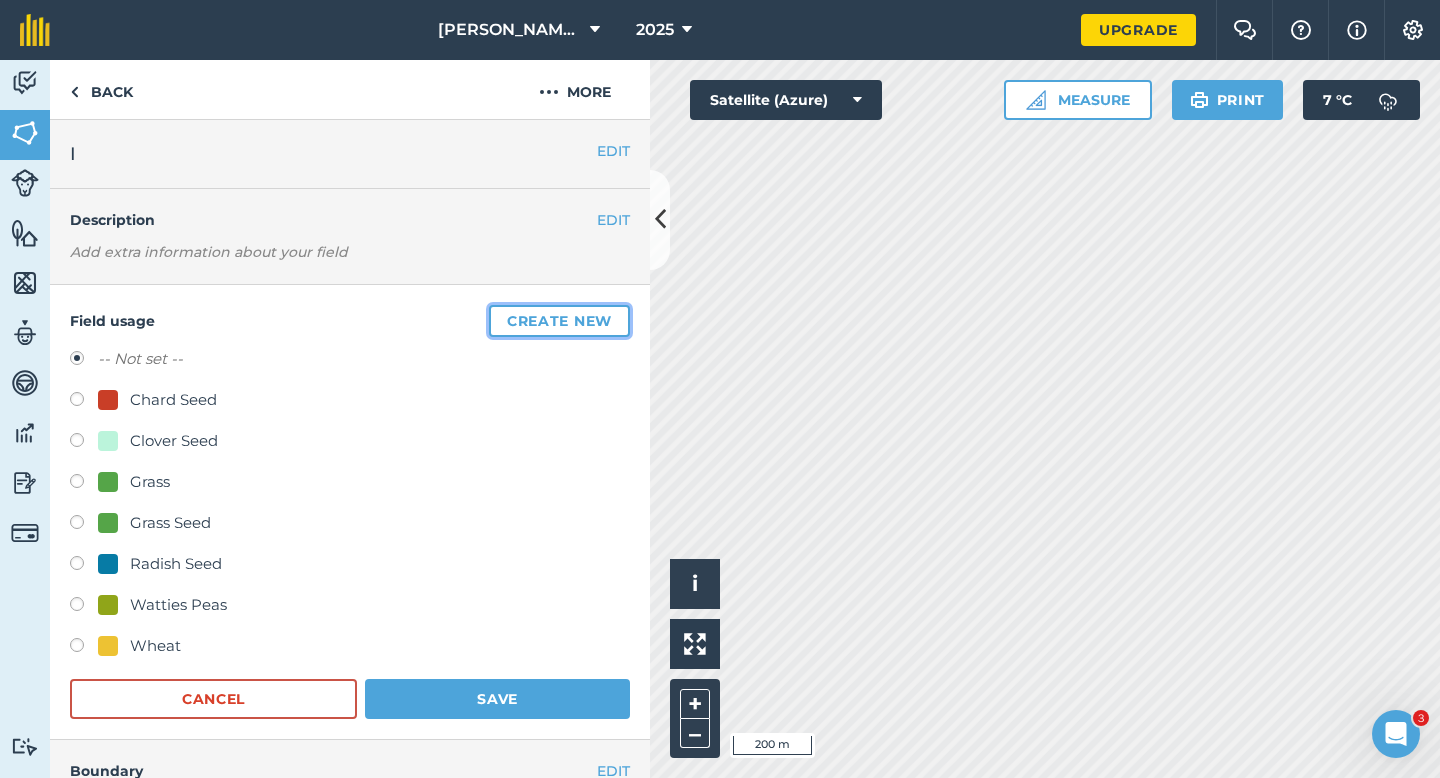 click on "Create new" at bounding box center (559, 321) 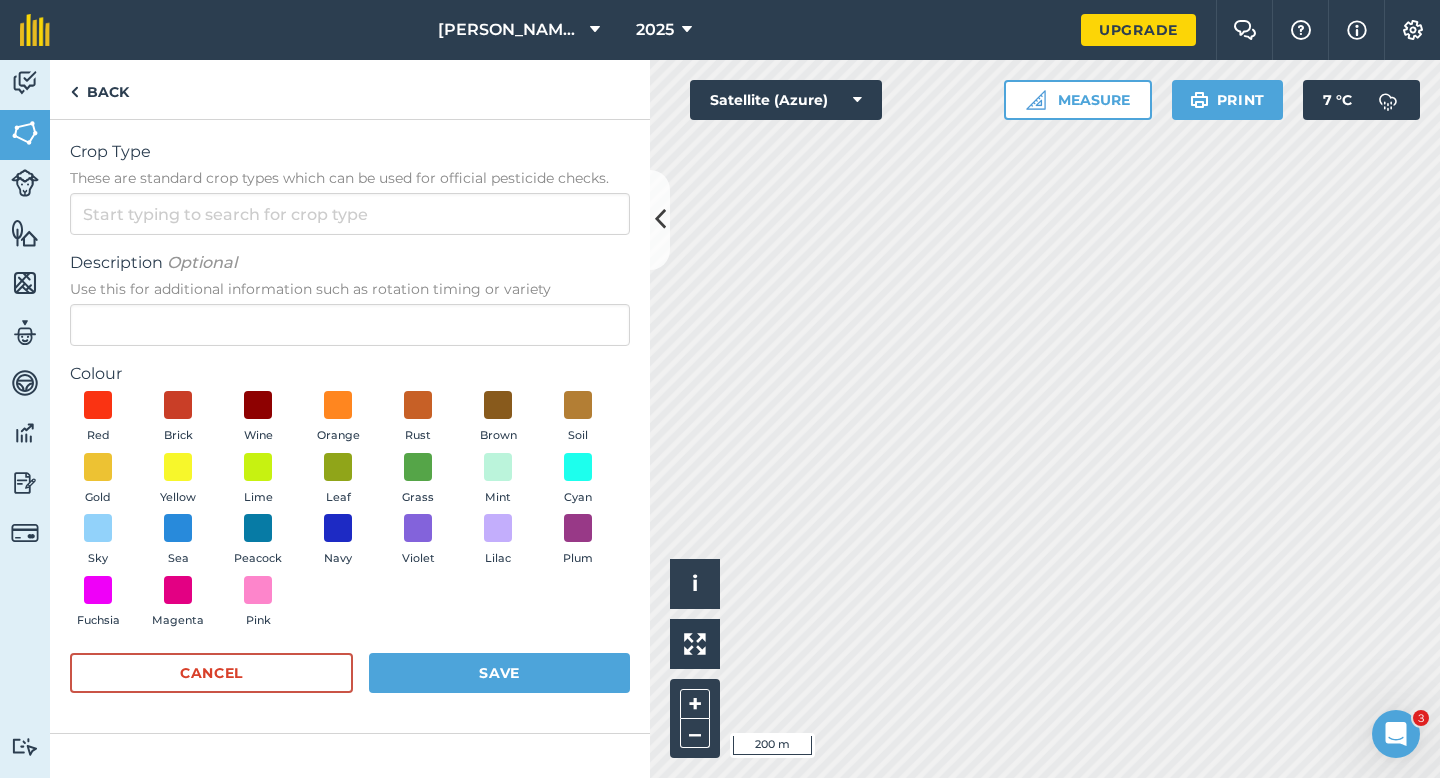 click on "Crop Type These are standard crop types which can be used for official pesticide checks. Description   Optional Use this for additional information such as rotation timing or variety Colour Red Brick Wine Orange Rust Brown Soil Gold Yellow Lime Leaf Grass Mint Cyan Sky Sea Peacock Navy Violet Lilac Plum Fuchsia Magenta Pink Cancel Save" at bounding box center [350, 426] 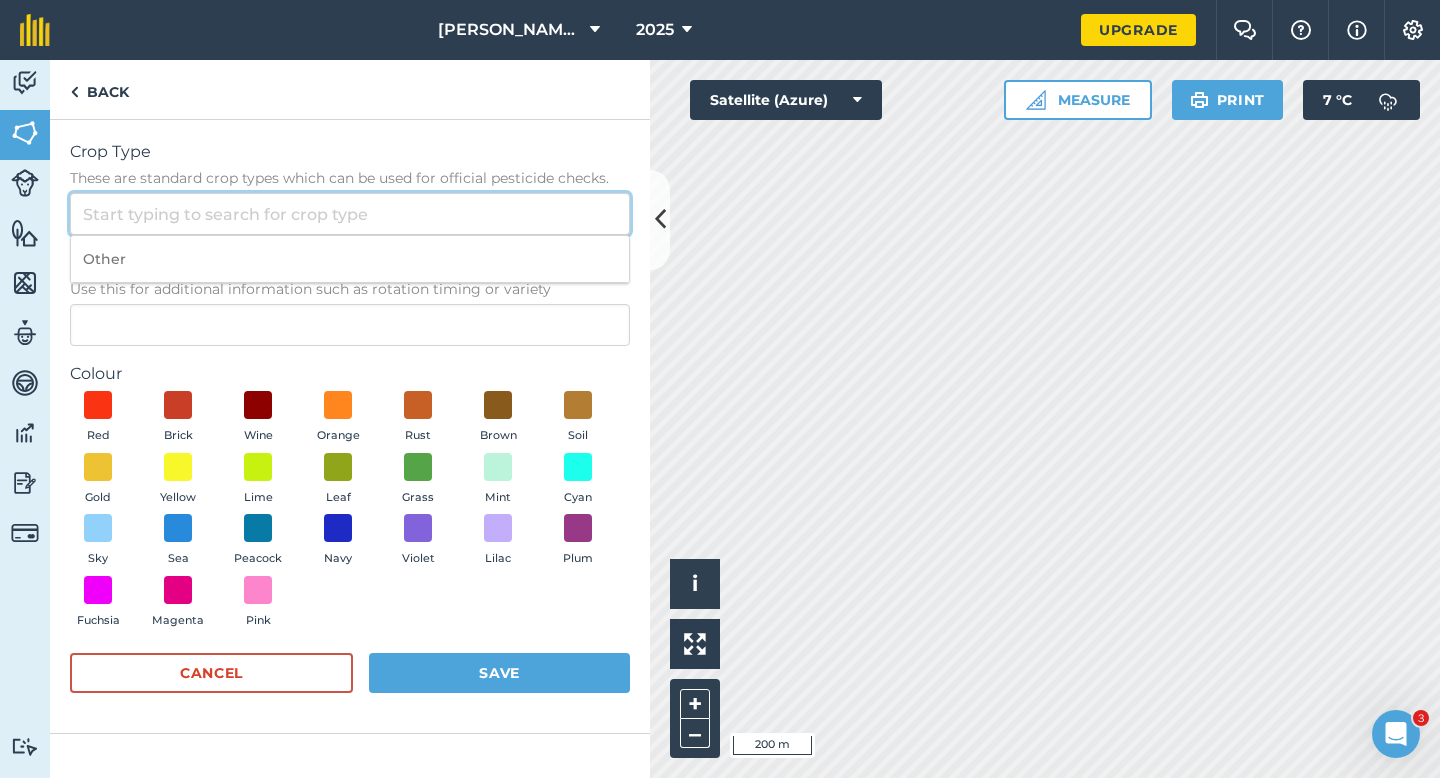 click on "Crop Type These are standard crop types which can be used for official pesticide checks." at bounding box center [350, 214] 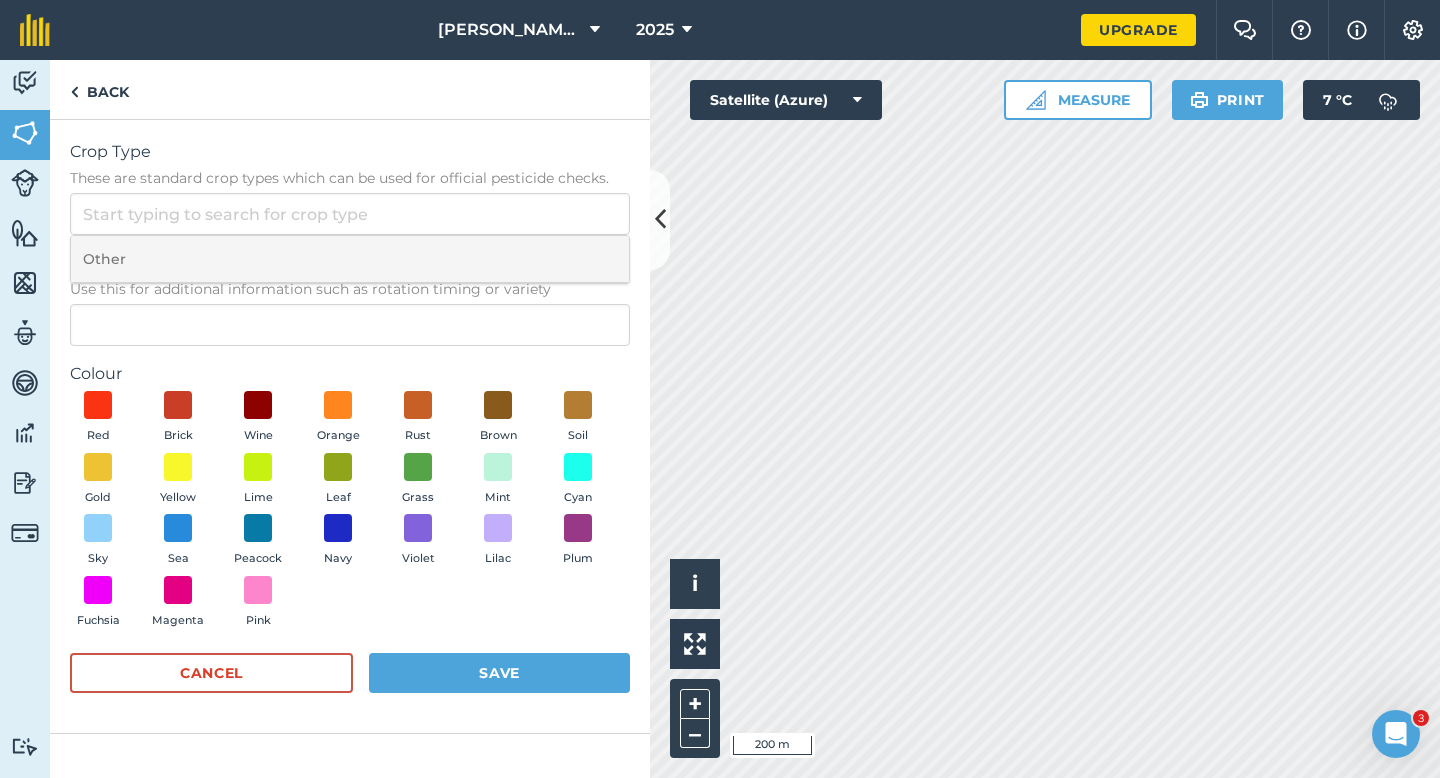click on "Other" at bounding box center [350, 259] 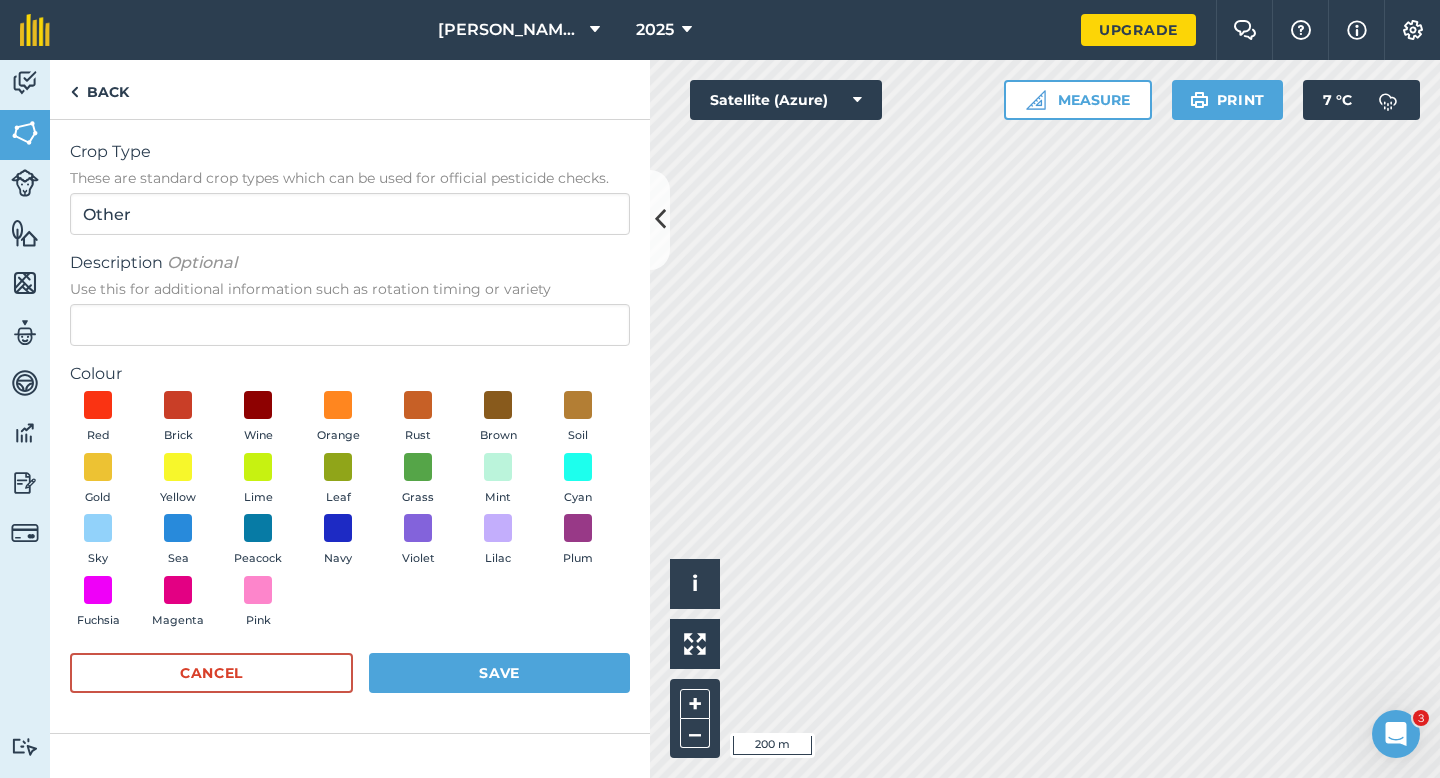 click on "Use this for additional information such as rotation timing or variety" at bounding box center [350, 289] 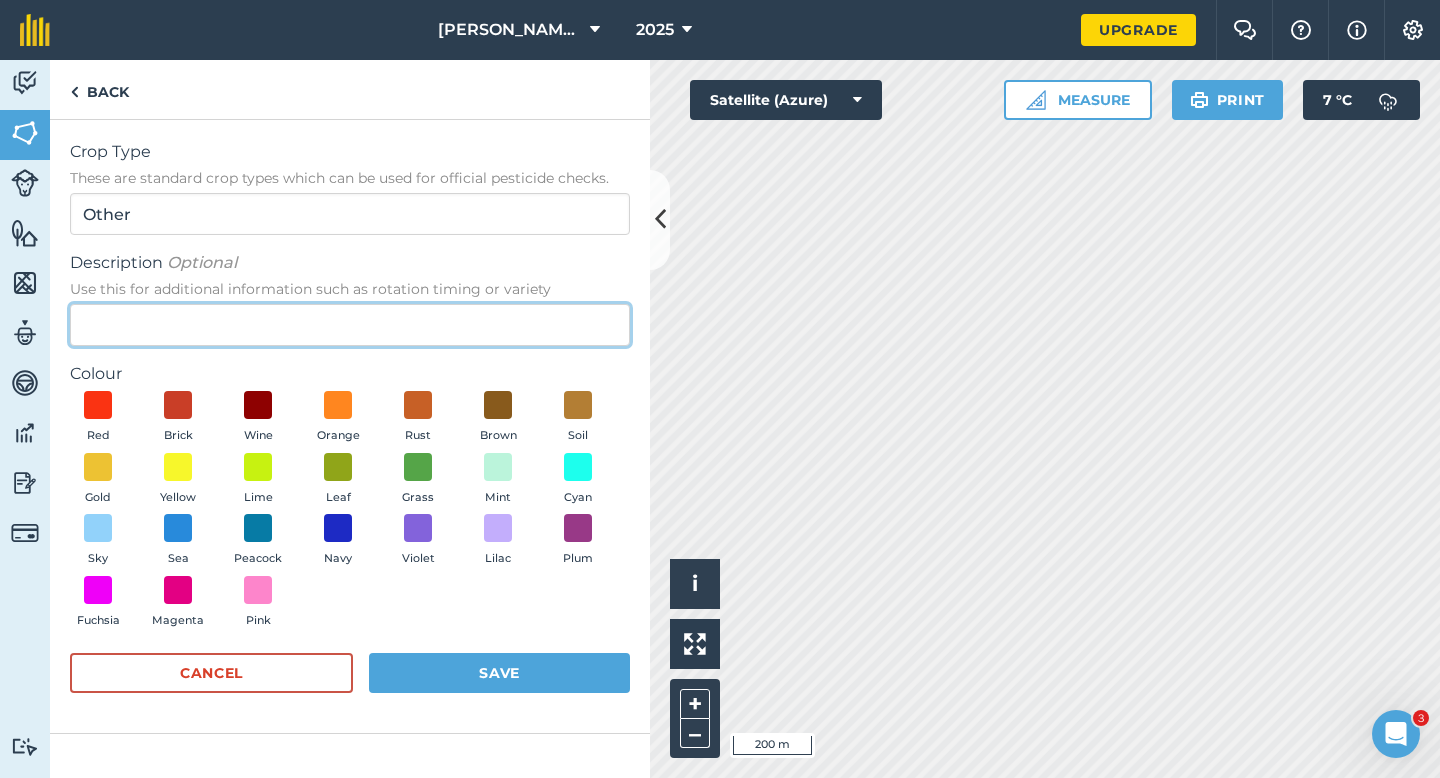 click on "Description   Optional Use this for additional information such as rotation timing or variety" at bounding box center (350, 325) 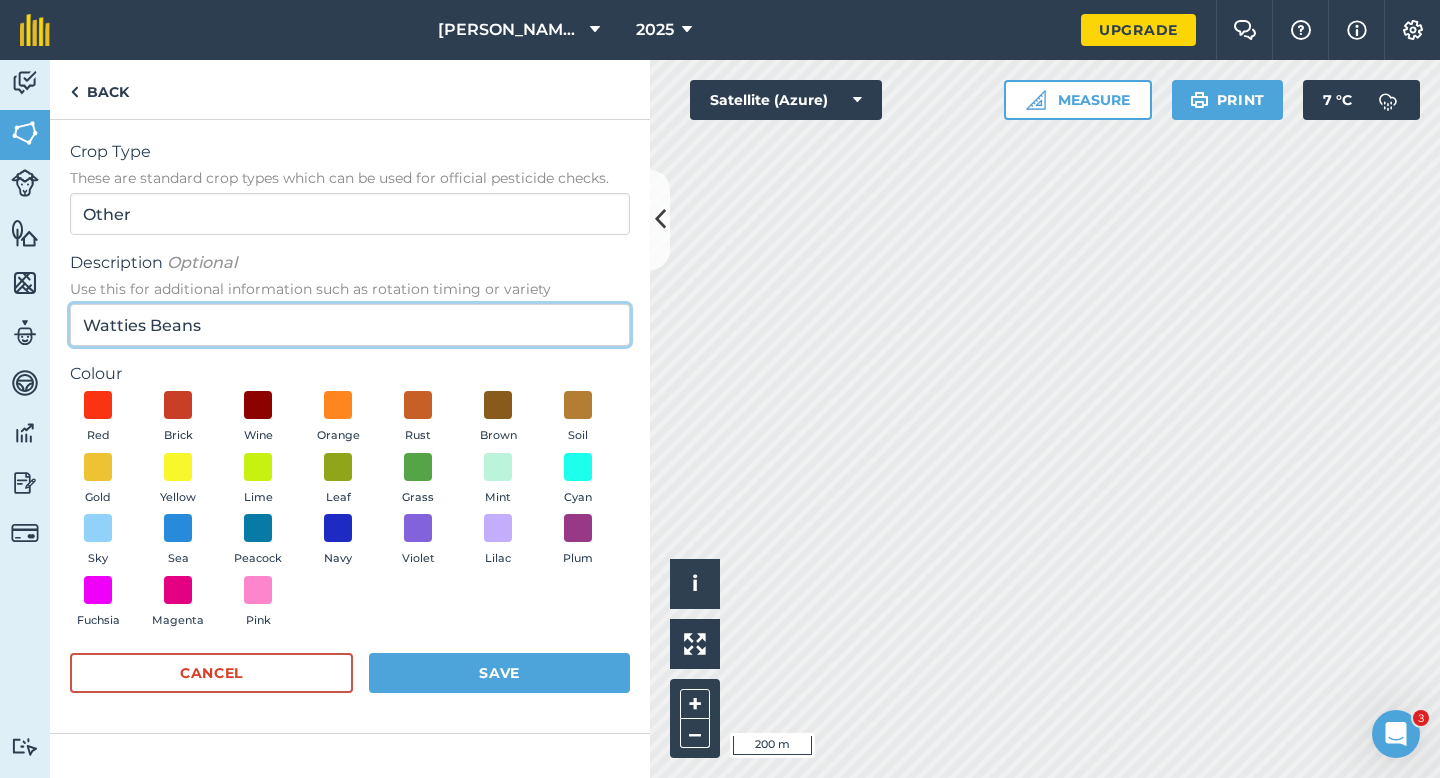 type on "Watties Beans" 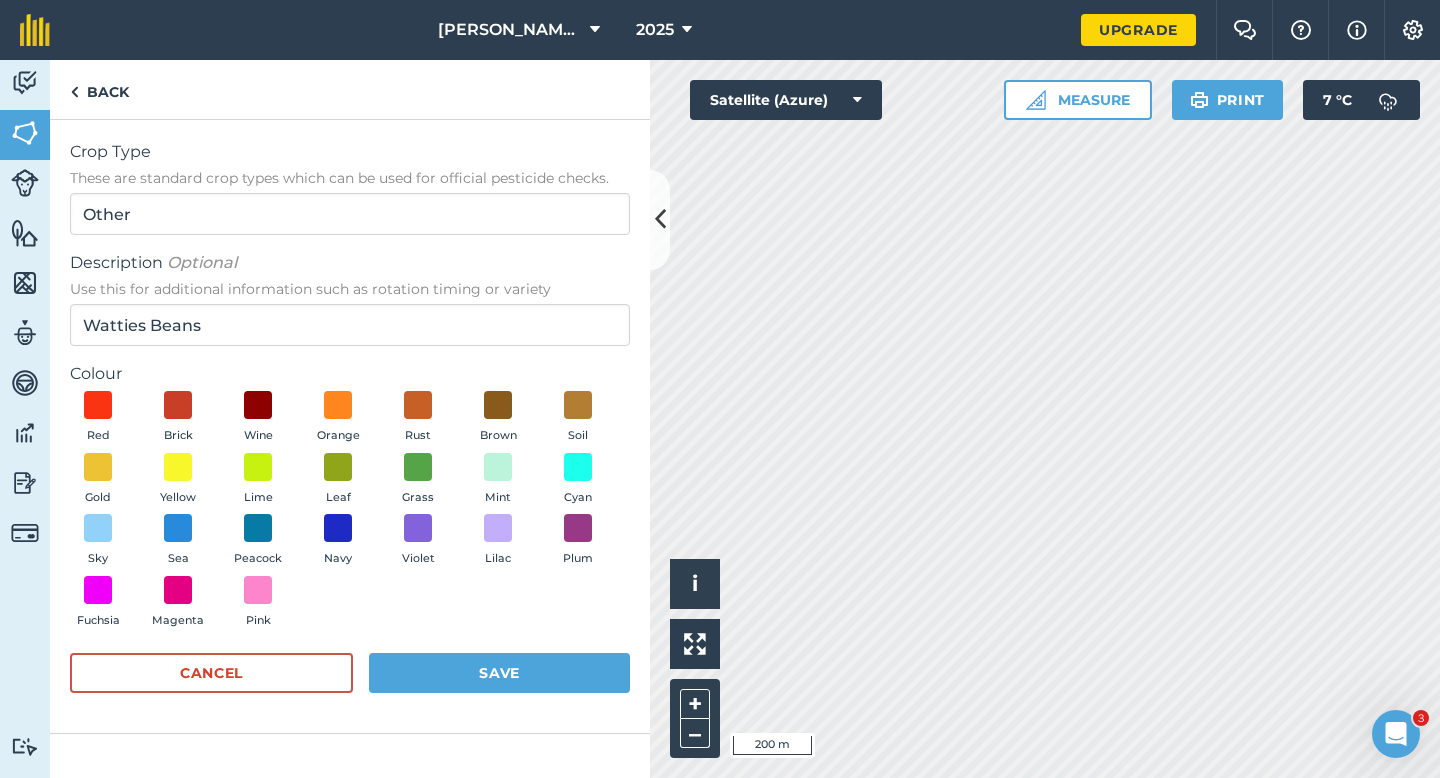 click on "Red Brick Wine Orange Rust Brown Soil Gold Yellow Lime Leaf Grass Mint Cyan Sky Sea Peacock Navy Violet Lilac Plum Fuchsia Magenta Pink" at bounding box center (350, 514) 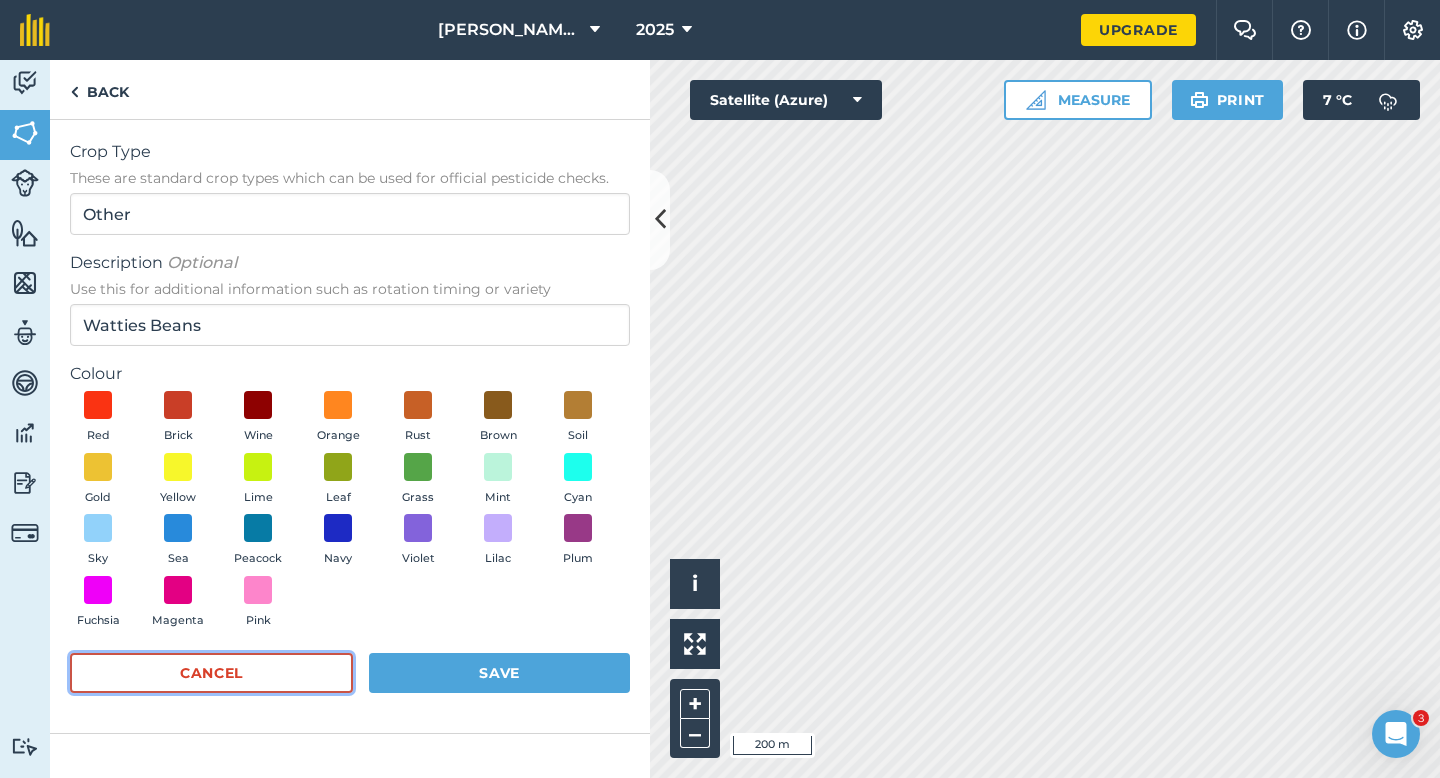click on "Cancel" at bounding box center (211, 673) 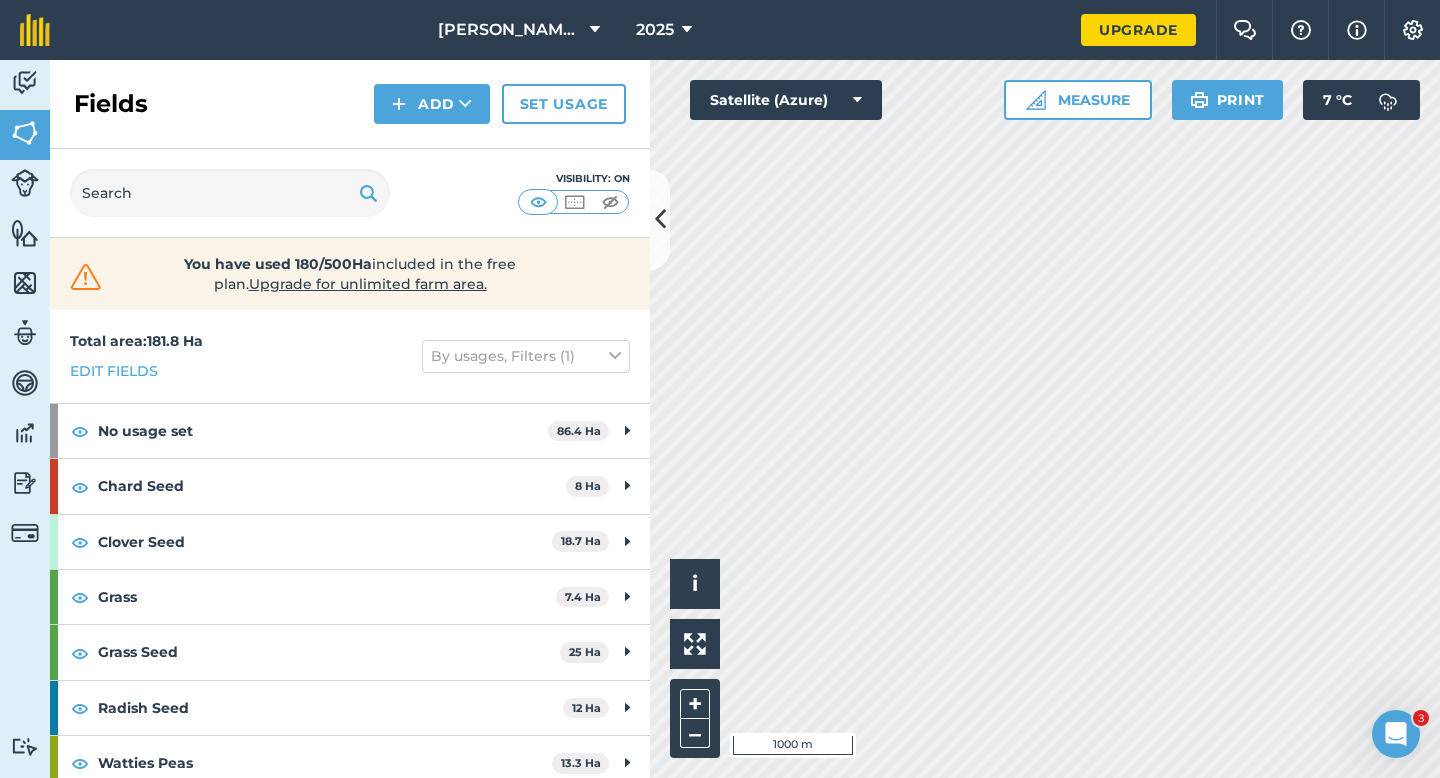 click on "Activity Fields Livestock Features Maps Team Vehicles Data Reporting Billing Tutorials Tutorials Fields   Add   Set usage Visibility: On You have used 180/500Ha  included in the free plan .  Upgrade for unlimited farm area. Total area :  181.8   Ha Edit fields By usages, Filters (1) No usage set 86.4   Ha F 6.5   Ha G 6.3   Ha I 10   Ha J 6.2   Ha K 13   Ha L 10   Ha M 11   Ha R 9.1   Ha S 8   Ha U 6.3   [PERSON_NAME] Seed 8   Ha A 8   Ha Clover Seed 18.7   Ha N 7.2   Ha Q 4.4   Ha T 7.1   Ha Grass 7.4   Ha E 3   Ha O 4.4   Ha Grass Seed 25   Ha C 12   Ha P 13   Ha Radish Seed 12   Ha H 12   [PERSON_NAME] Peas 13.3   Ha D 13.3   Ha Wheat 11   Ha B 11   Ha Click to start drawing i © 2025 TomTom, Microsoft 1000 m + – Satellite (Azure) Measure Print 7   ° C" at bounding box center (720, 419) 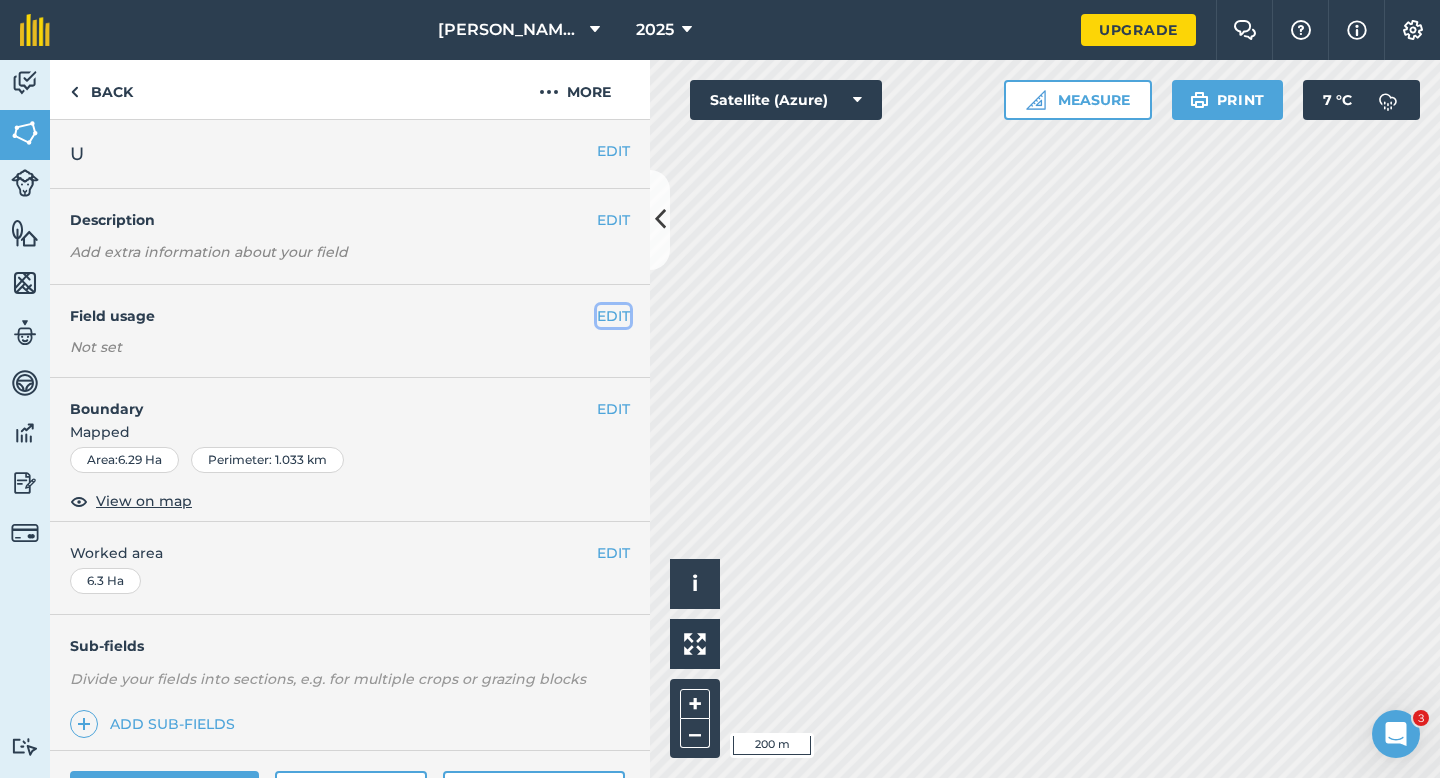 click on "EDIT" at bounding box center (613, 316) 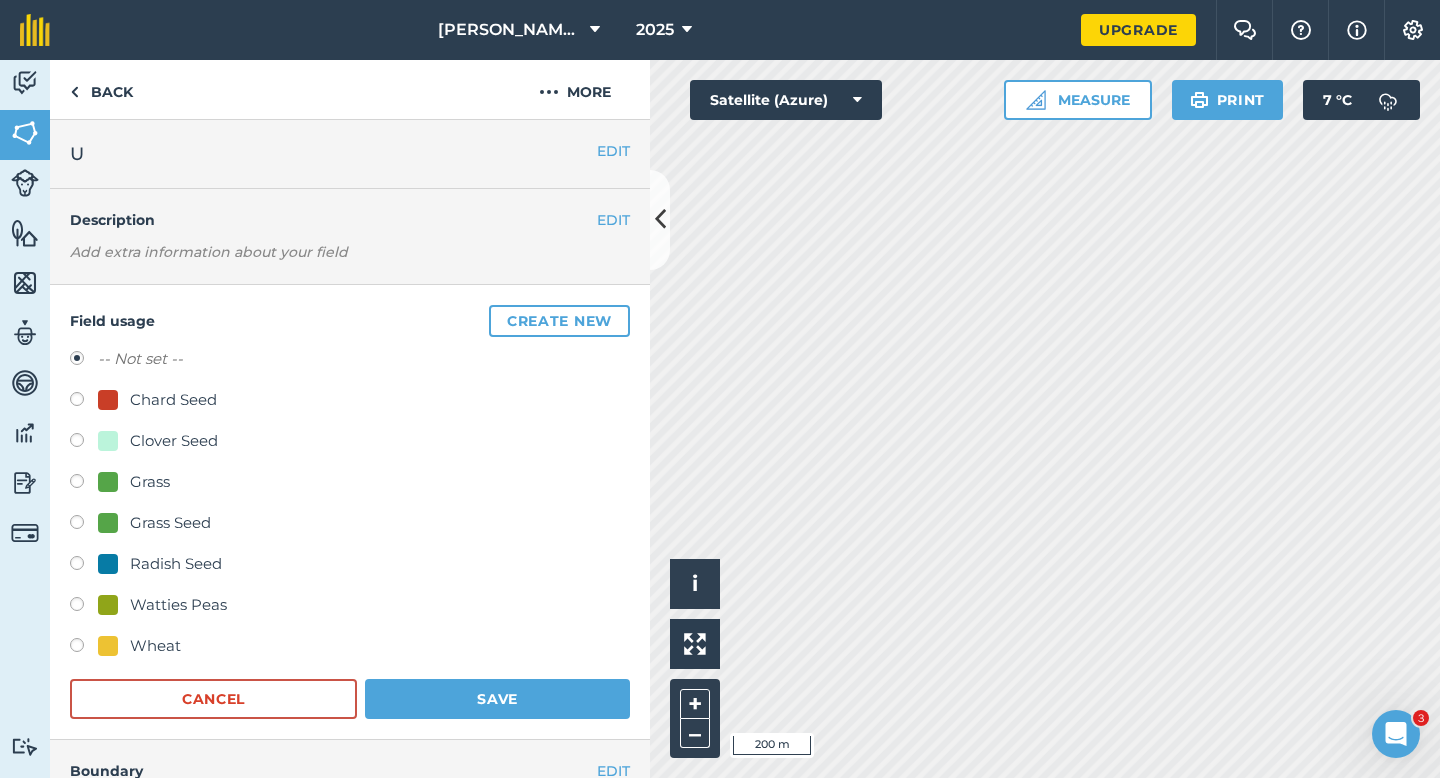 click on "Create new" at bounding box center [559, 321] 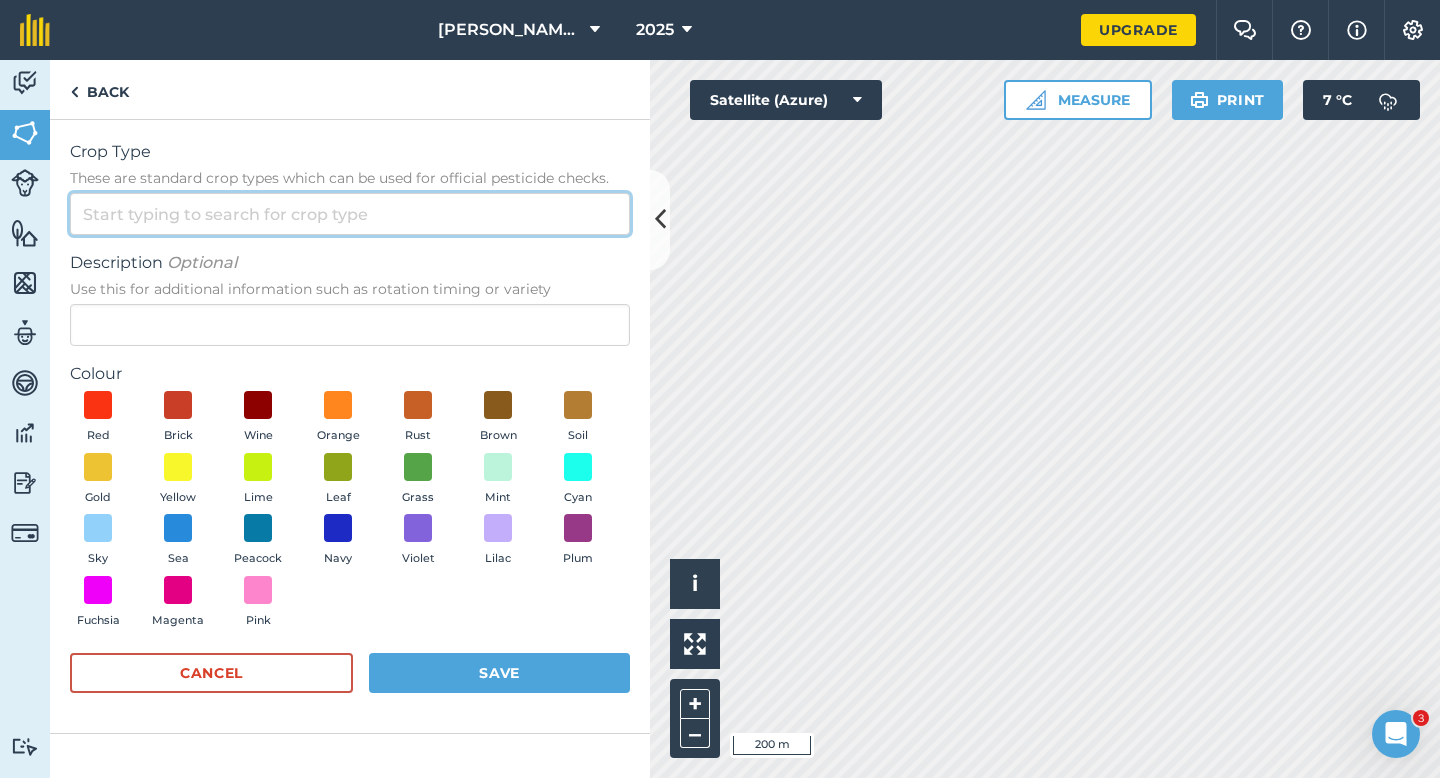 click on "Crop Type These are standard crop types which can be used for official pesticide checks." at bounding box center (350, 214) 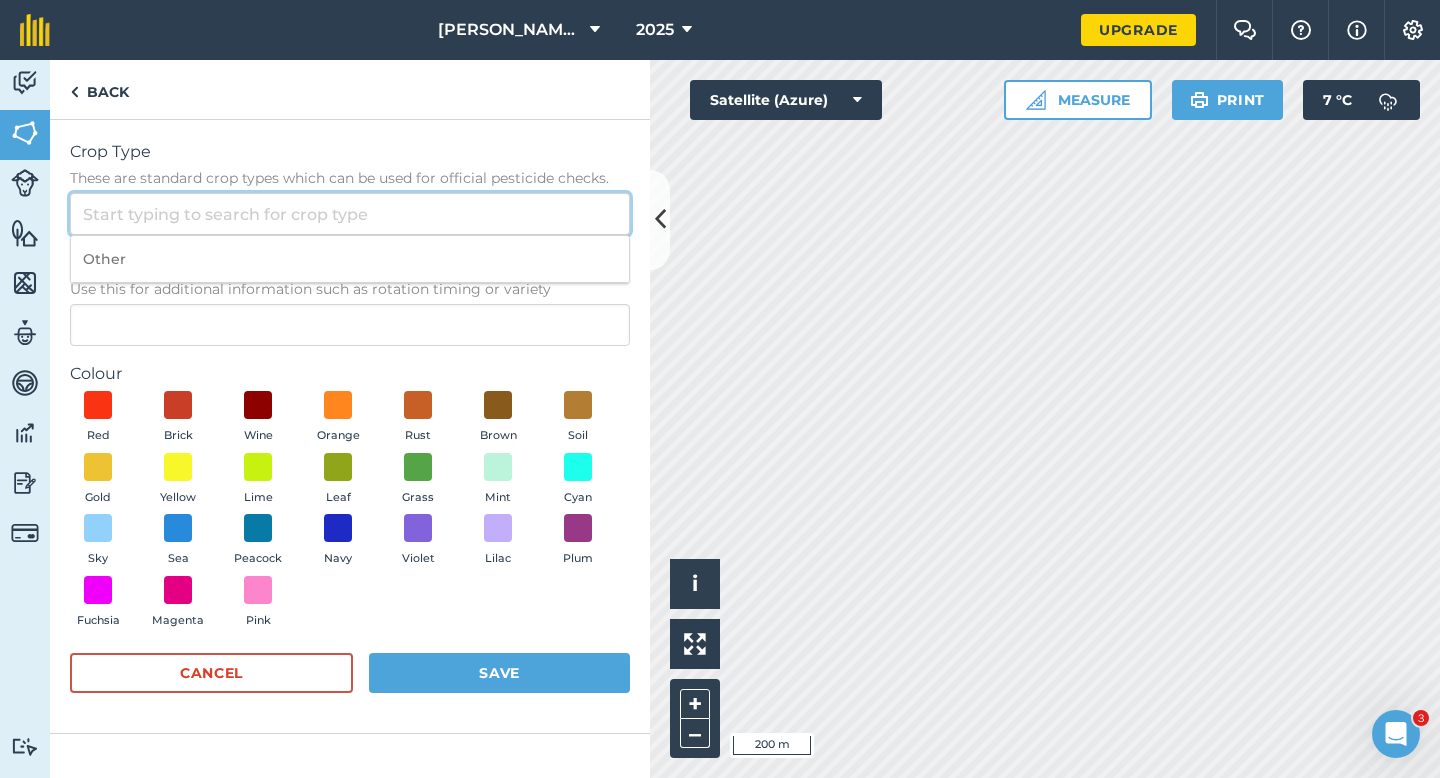 click on "Crop Type These are standard crop types which can be used for official pesticide checks." at bounding box center (350, 214) 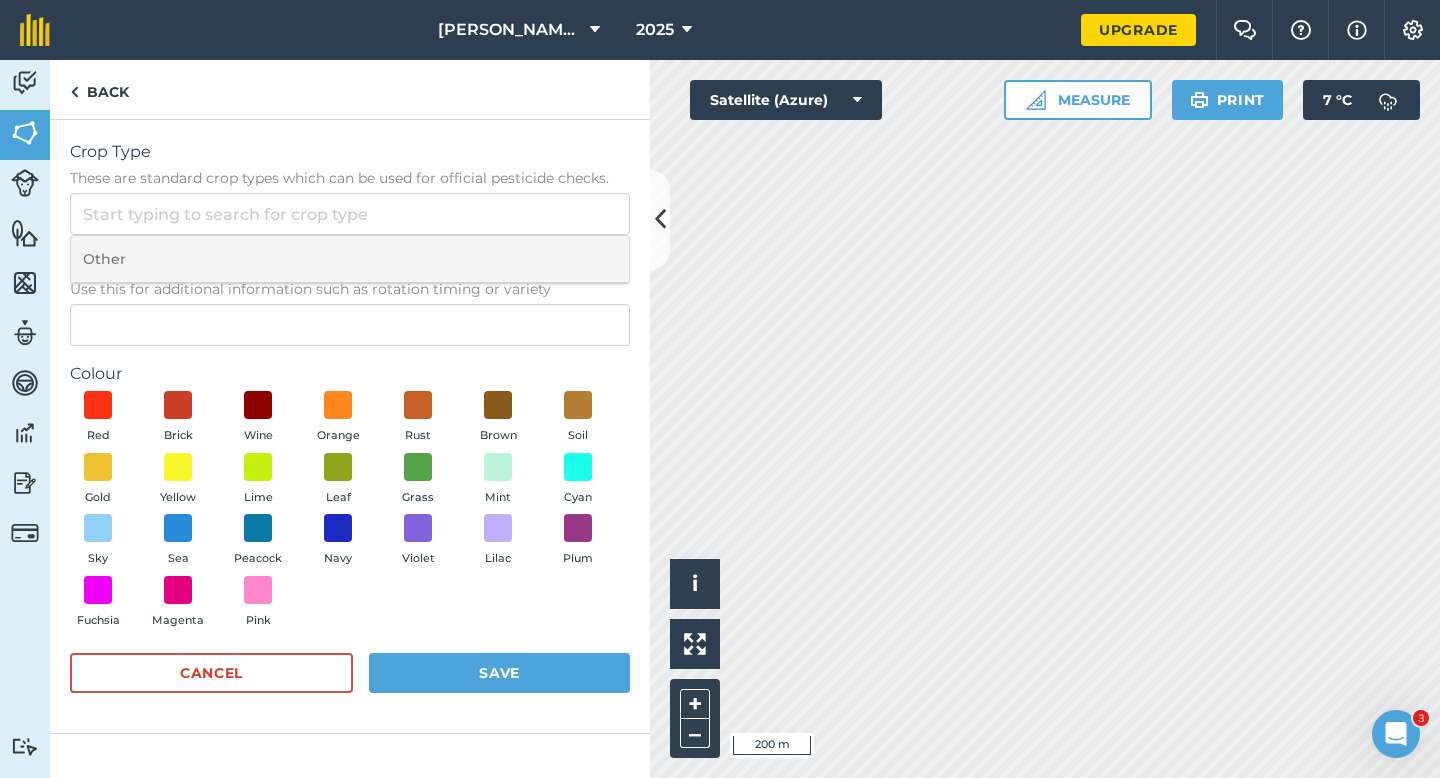 click on "Other" at bounding box center [350, 259] 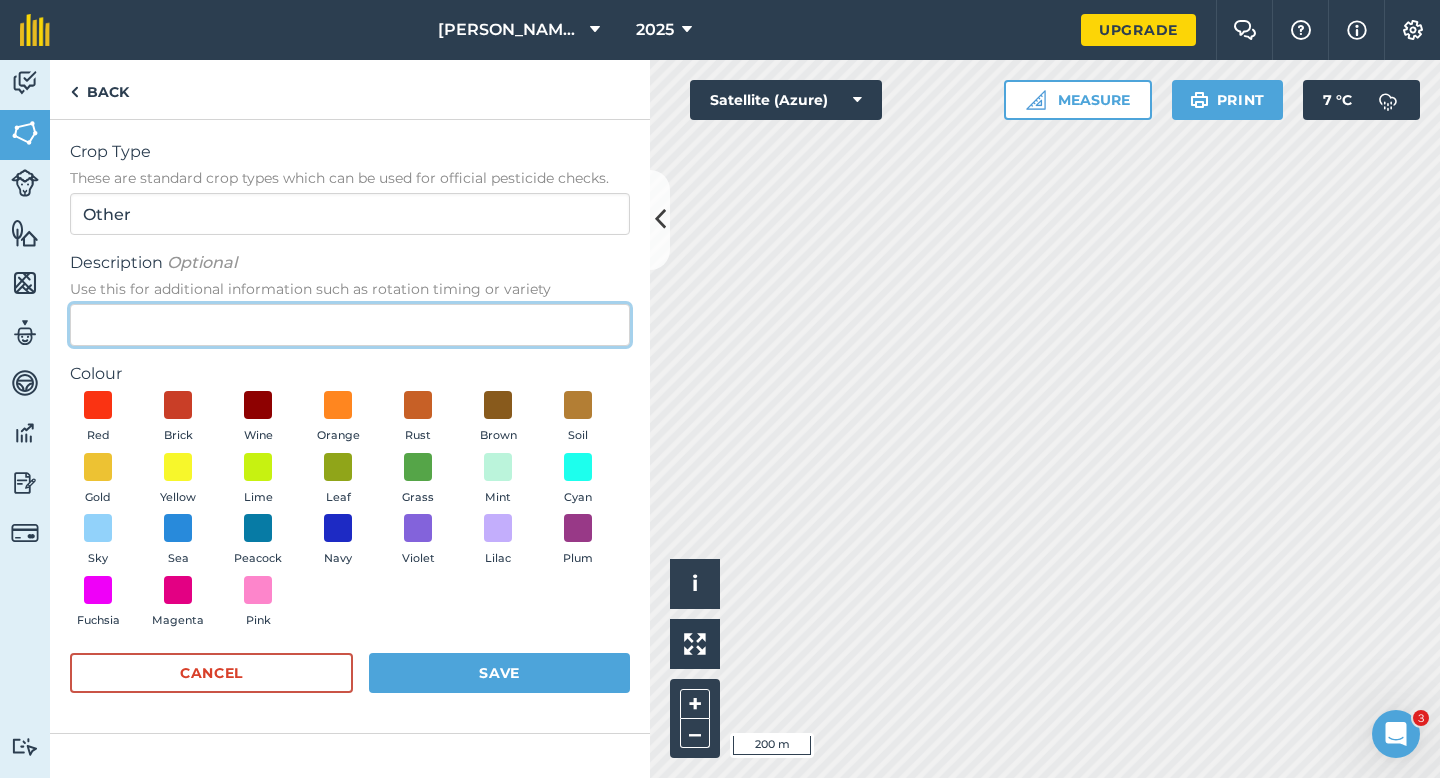 click on "Description   Optional Use this for additional information such as rotation timing or variety" at bounding box center [350, 325] 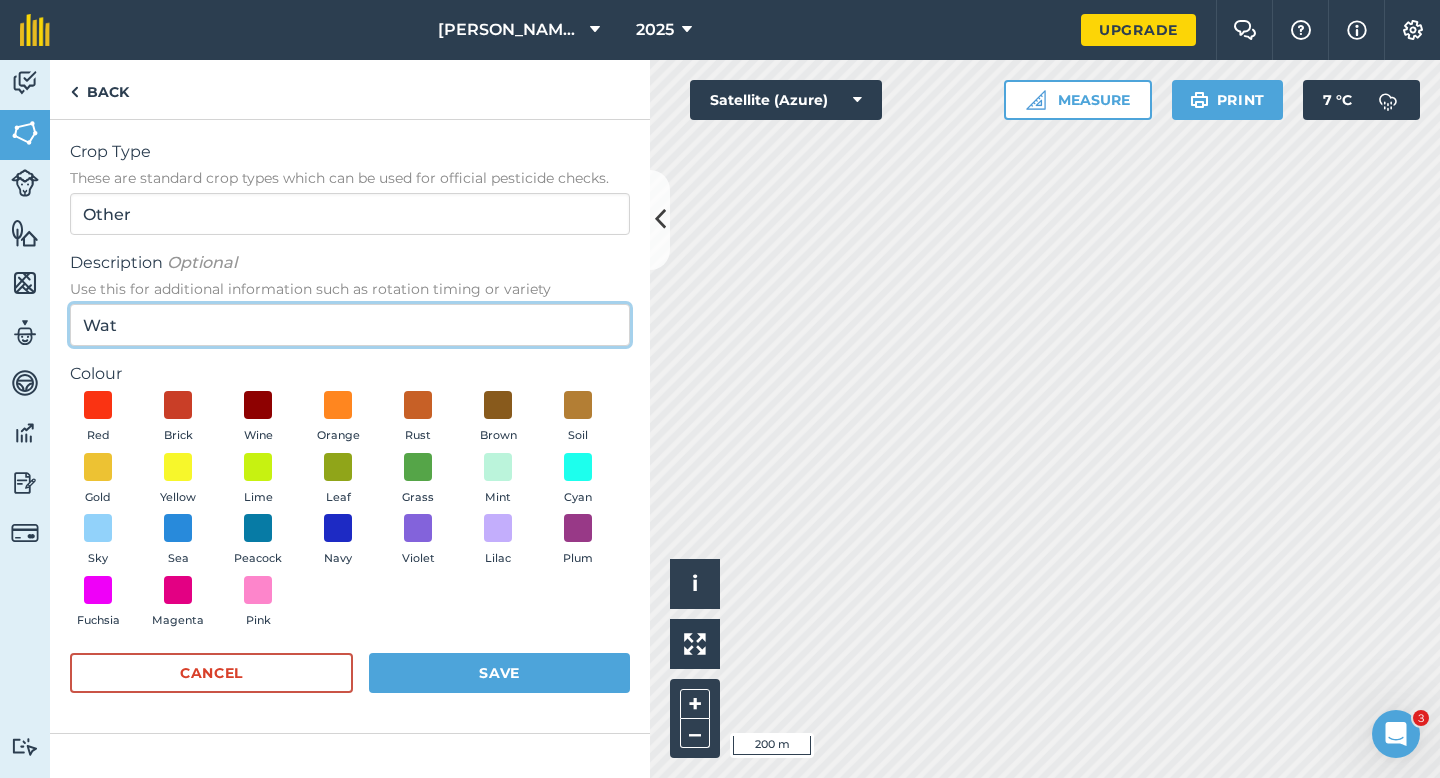 type on "Wat" 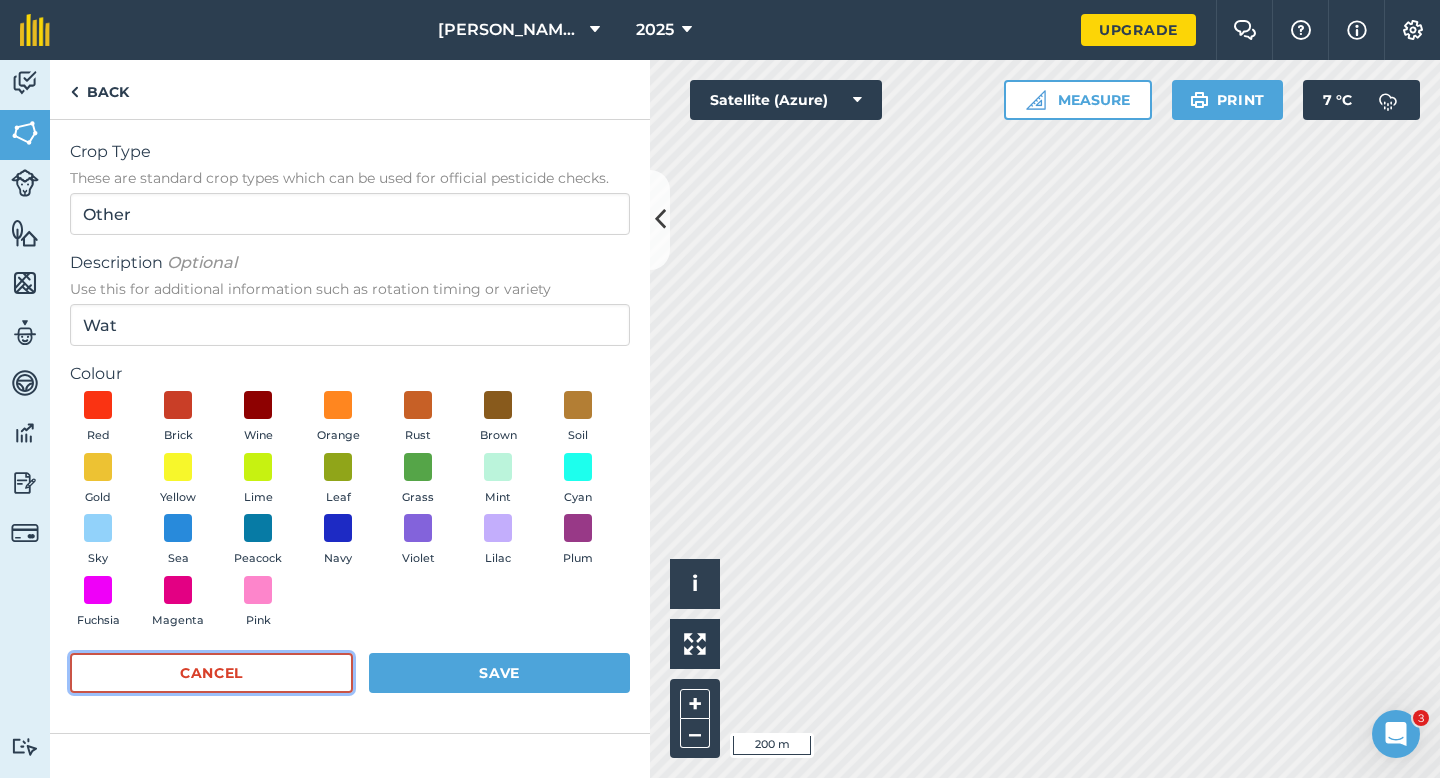 click on "Cancel" at bounding box center [211, 673] 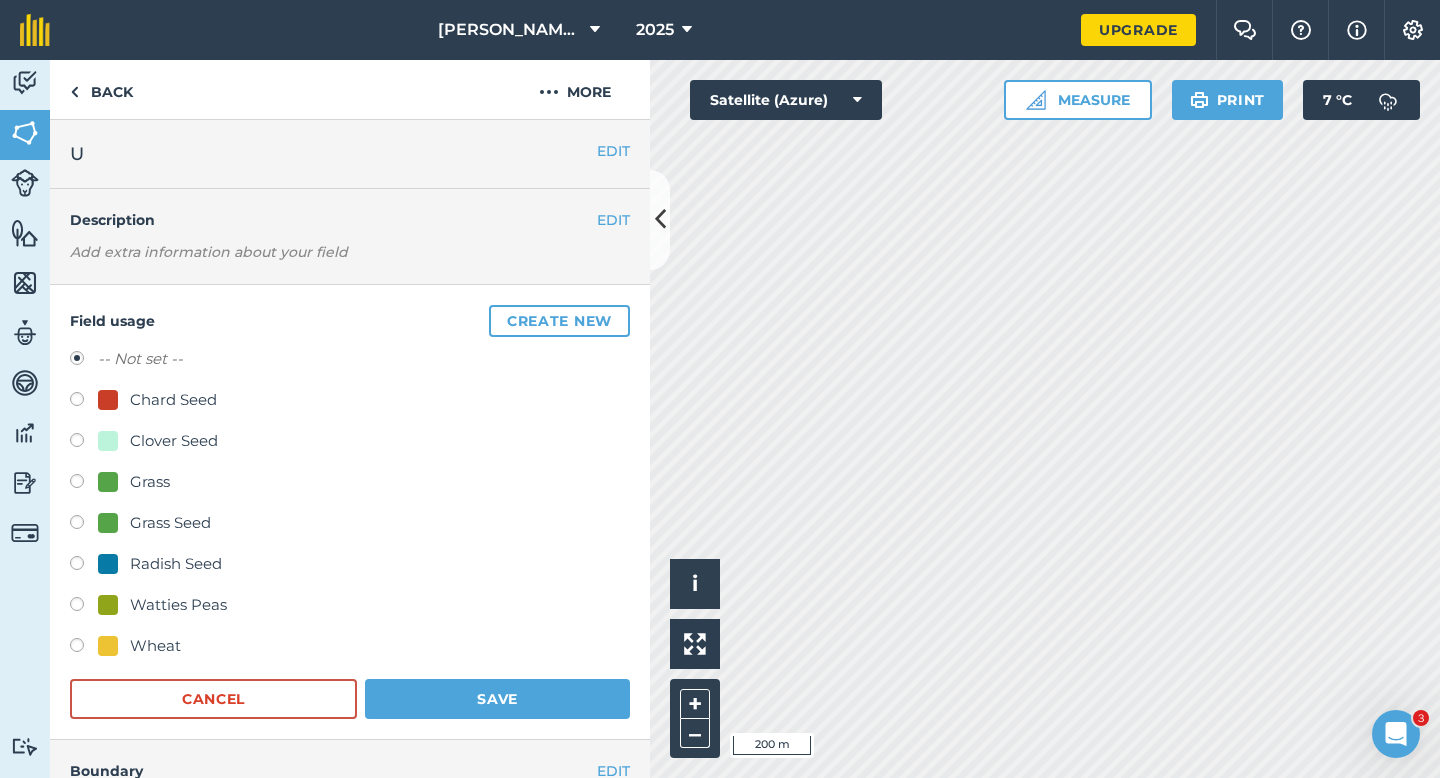 click on "Watties Peas" at bounding box center (178, 605) 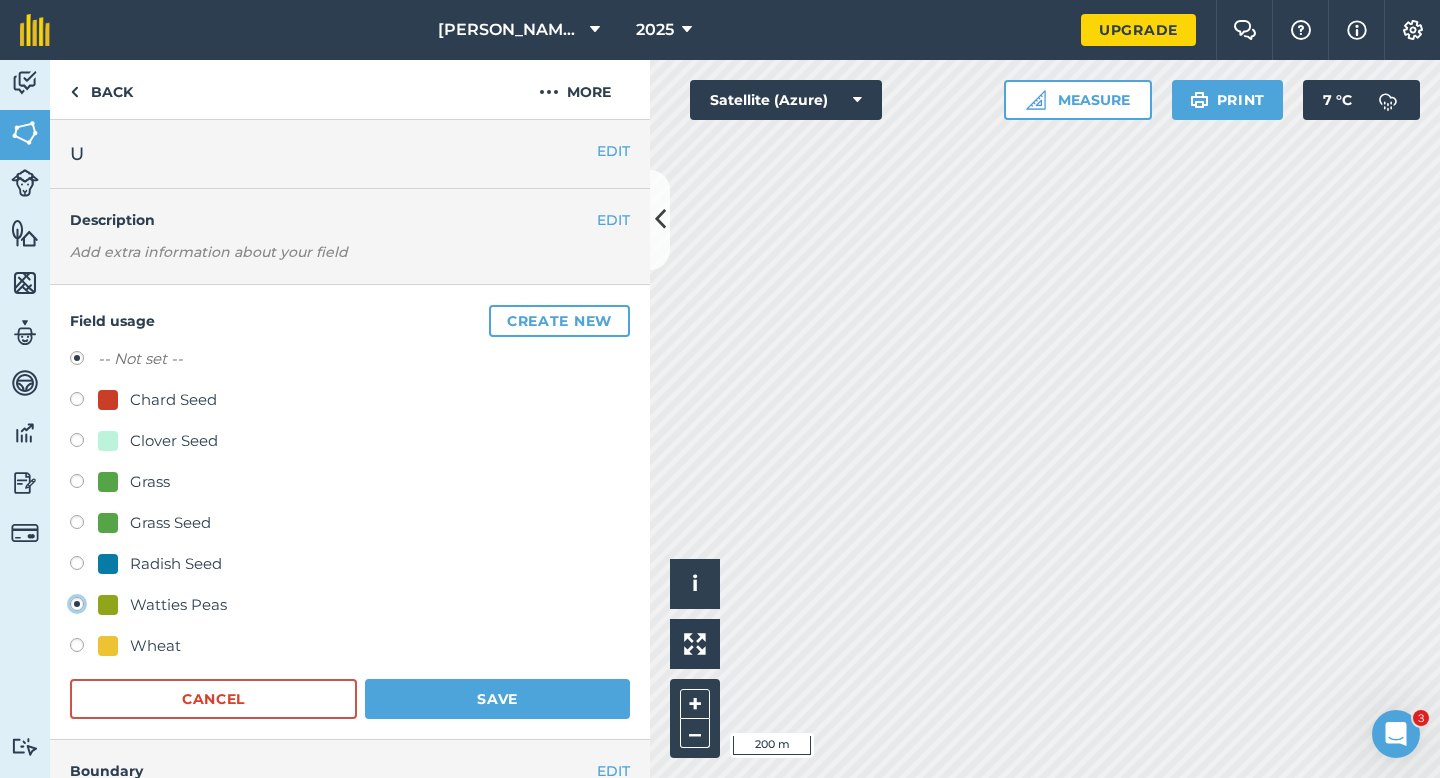 radio on "true" 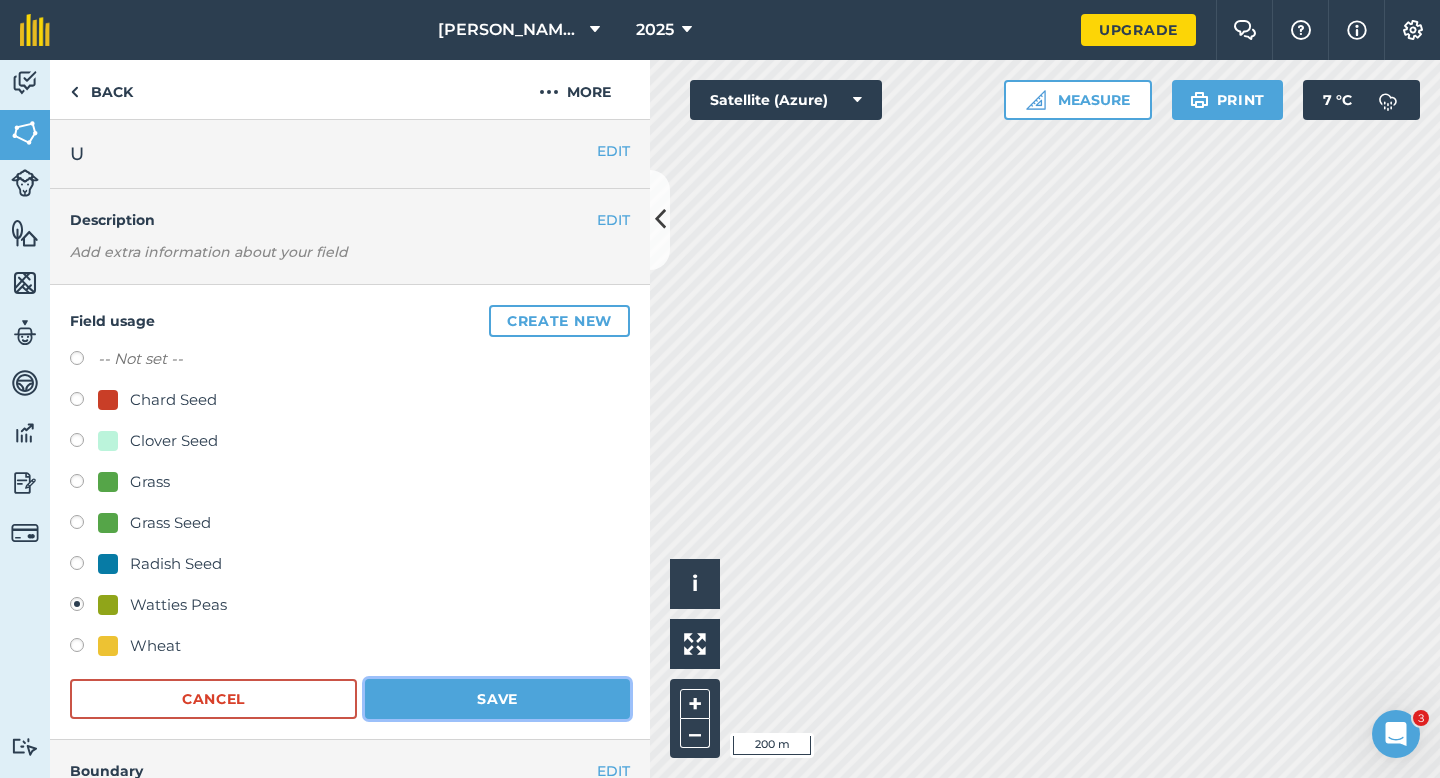click on "Save" at bounding box center [497, 699] 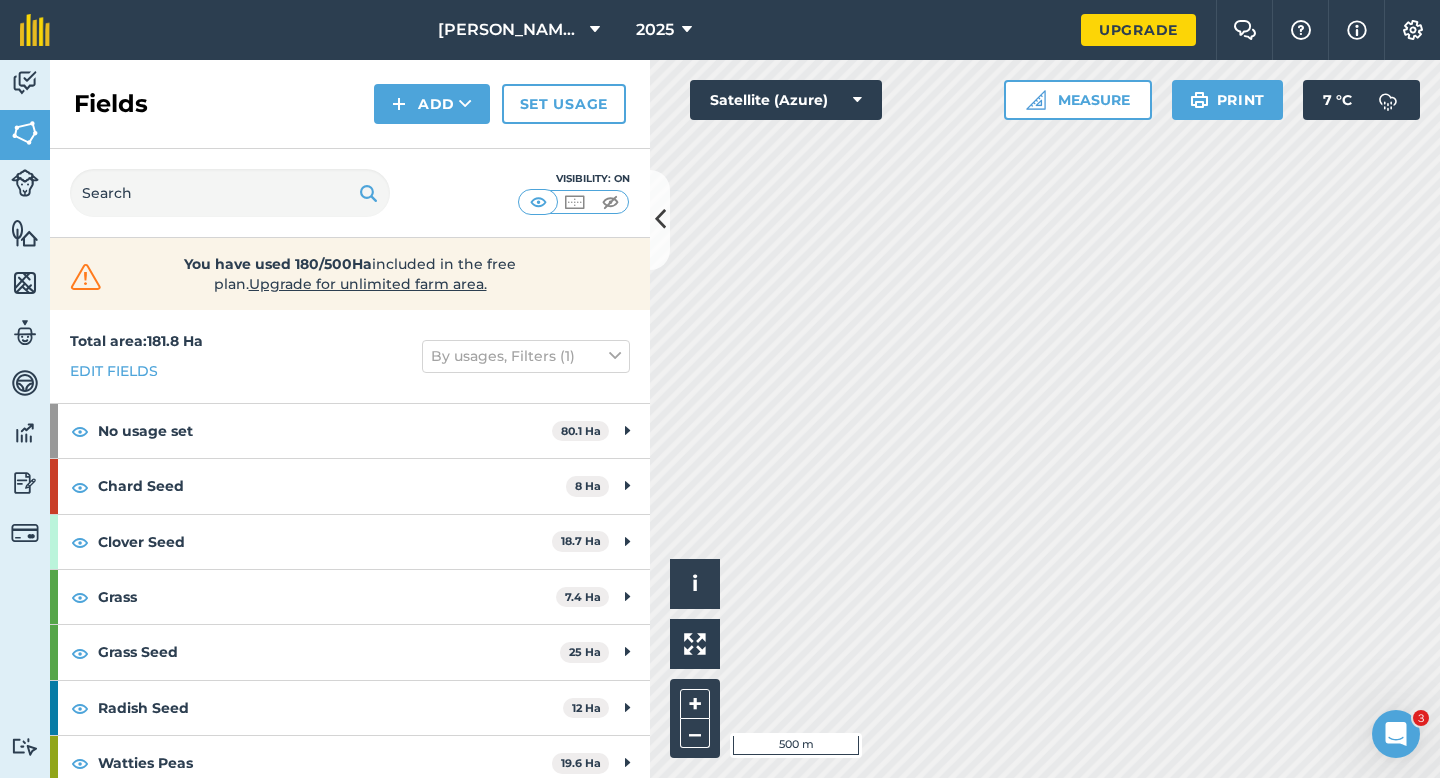 click on "Activity Fields Livestock Features Maps Team Vehicles Data Reporting Billing Tutorials Tutorials Fields   Add   Set usage Visibility: On You have used 180/500Ha  included in the free plan .  Upgrade for unlimited farm area. Total area :  181.8   Ha Edit fields By usages, Filters (1) No usage set 80.1   Ha F 6.5   Ha G 6.3   Ha I 10   Ha J 6.2   Ha K 13   Ha L 10   Ha M 11   Ha R 9.1   Ha S 8   [PERSON_NAME] Seed 8   Ha A 8   Ha Clover Seed 18.7   Ha N 7.2   Ha Q 4.4   Ha T 7.1   Ha Grass 7.4   Ha E 3   Ha O 4.4   Ha Grass Seed 25   Ha C 12   Ha P 13   Ha Radish Seed 12   Ha H 12   [PERSON_NAME] Peas 19.6   Ha D 13.3   Ha U 6.3   Ha Wheat 11   Ha B 11   Ha Click to start drawing i © 2025 TomTom, Microsoft 500 m + – Satellite (Azure) Measure Print 7   ° C" at bounding box center (720, 419) 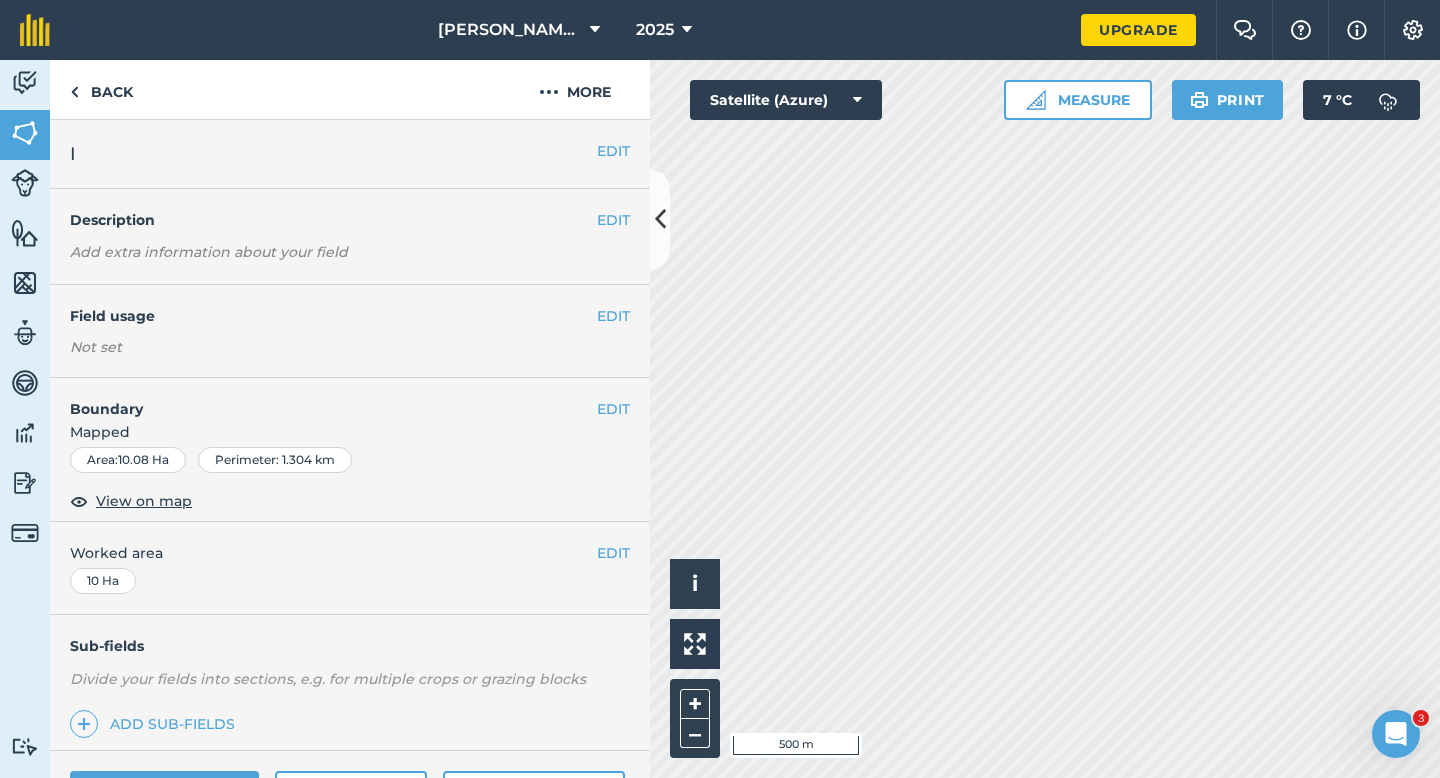 click on "EDIT Field usage Not set" at bounding box center (350, 331) 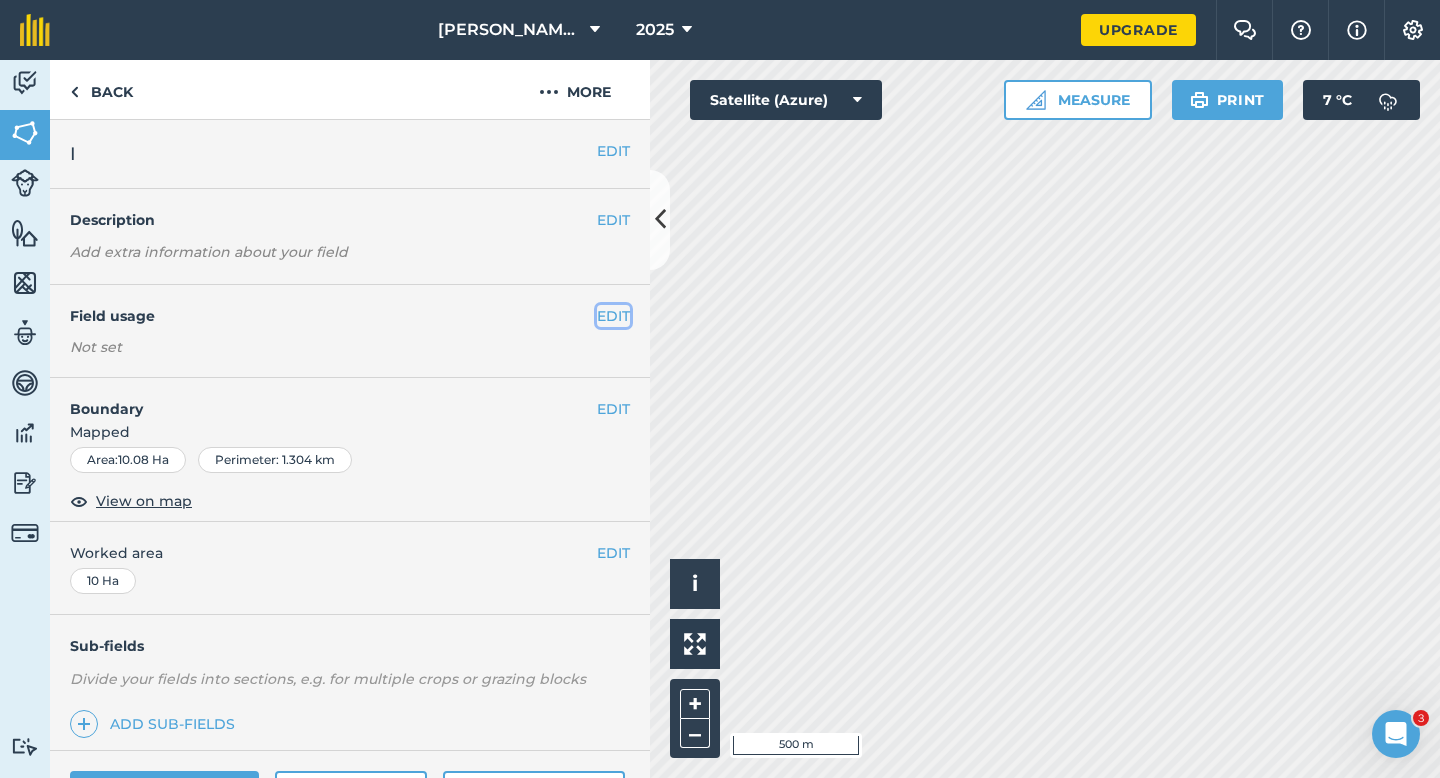 click on "EDIT" at bounding box center [613, 316] 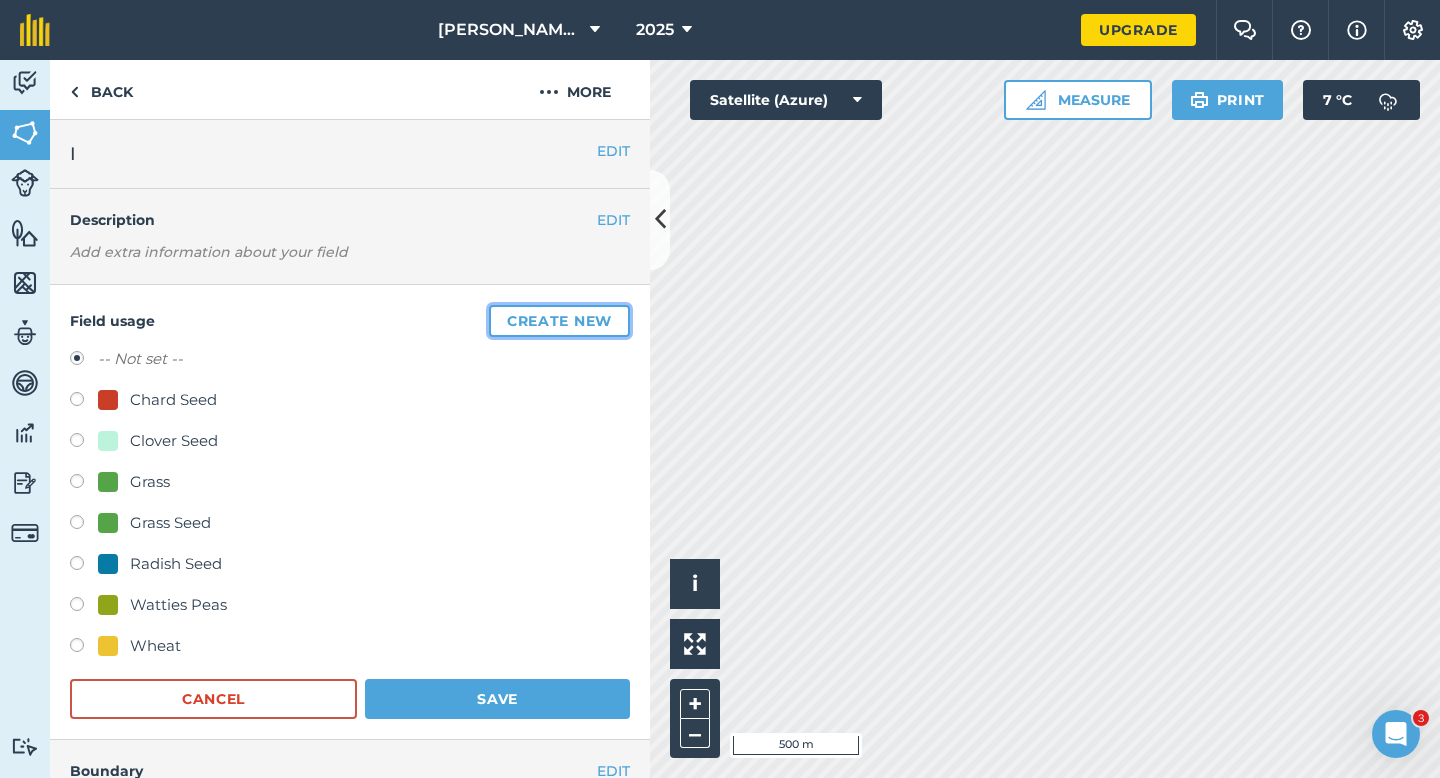 click on "Create new" at bounding box center [559, 321] 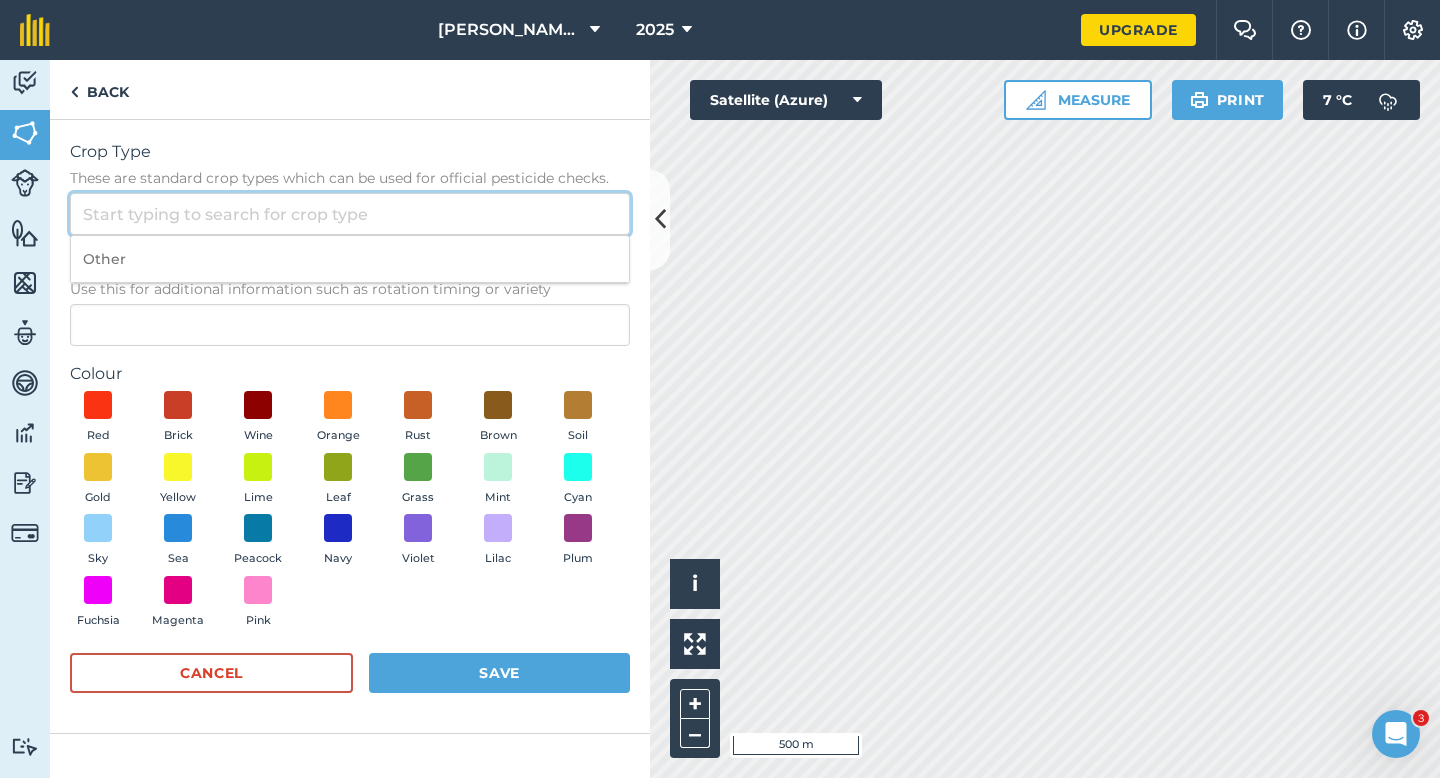 click on "Crop Type These are standard crop types which can be used for official pesticide checks." at bounding box center [350, 214] 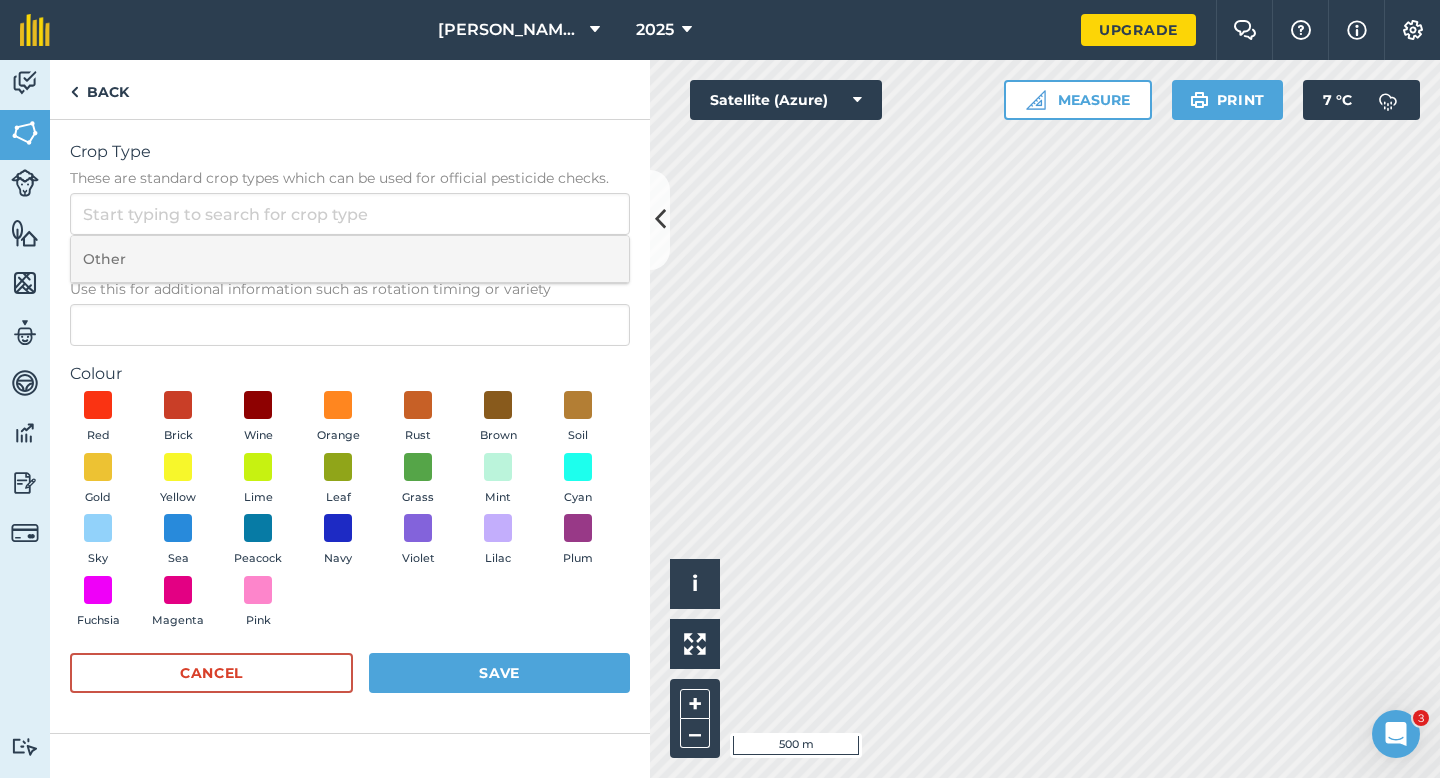 click on "Other" at bounding box center (350, 259) 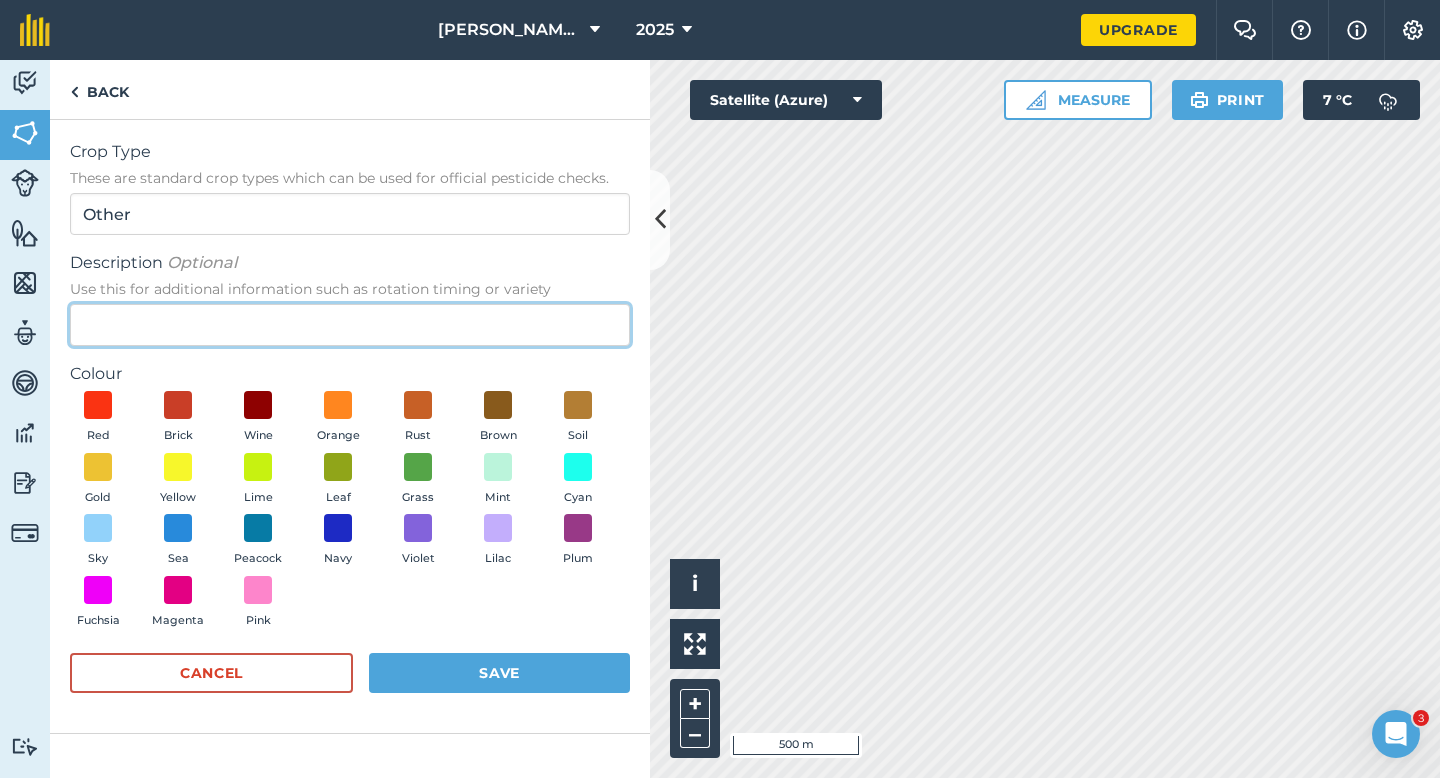 click on "Description   Optional Use this for additional information such as rotation timing or variety" at bounding box center (350, 325) 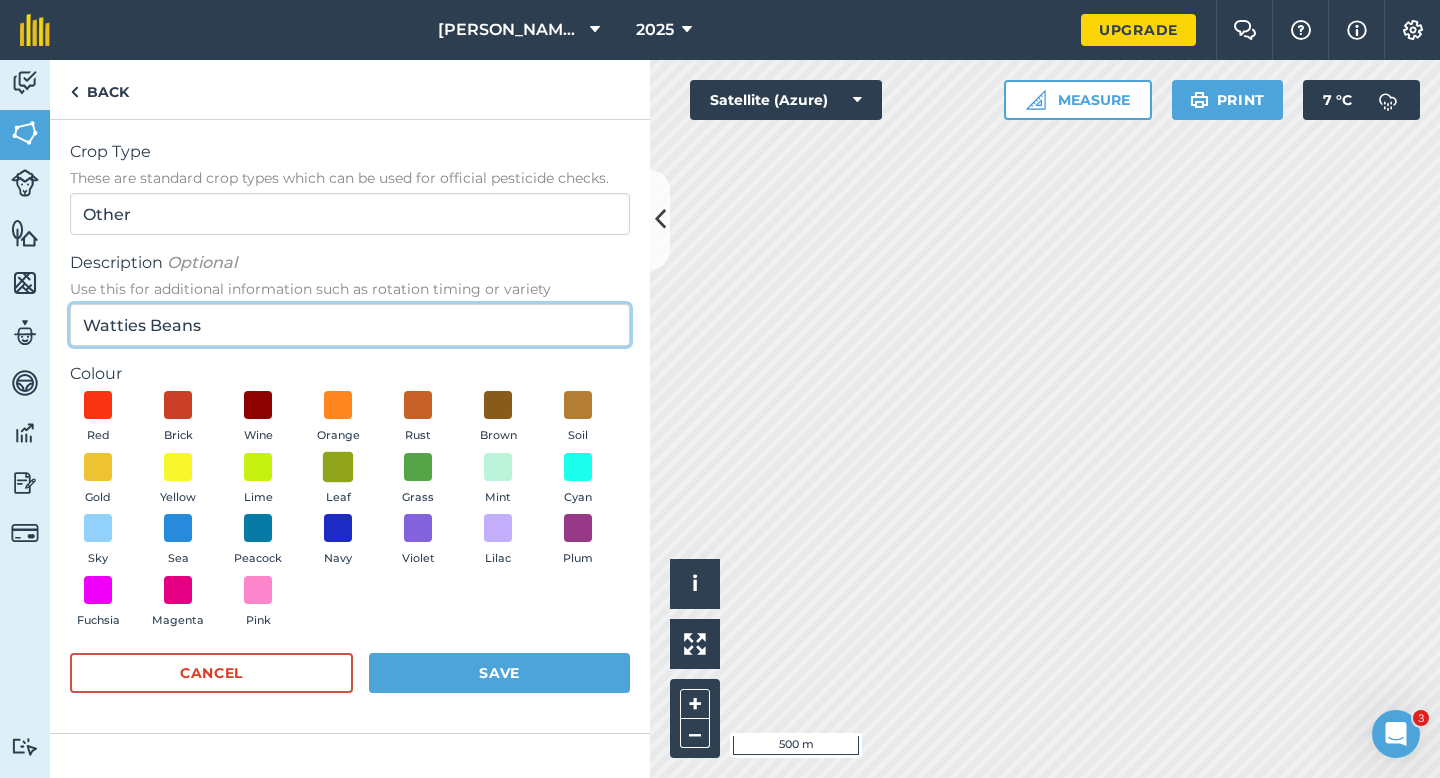 type on "Watties Beans" 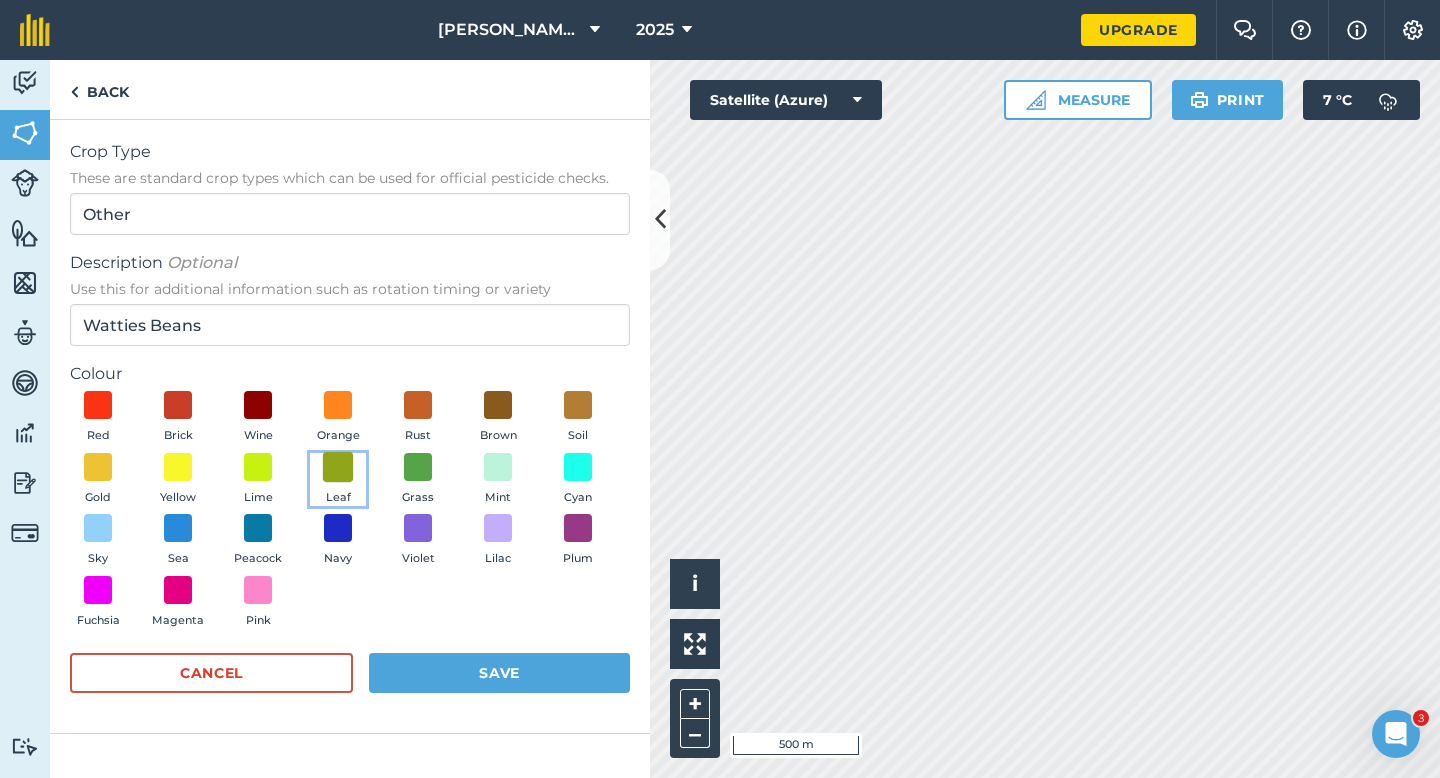 click at bounding box center (338, 466) 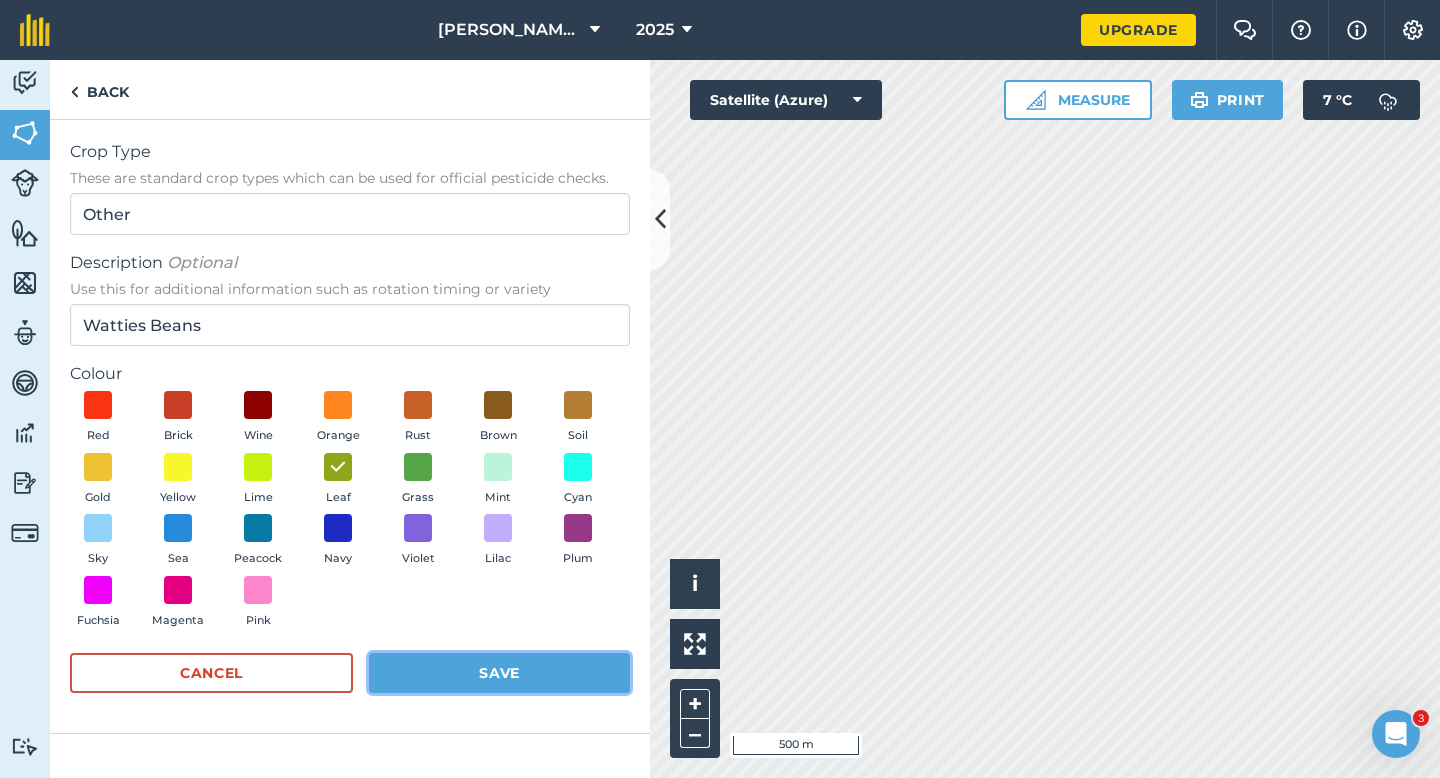 click on "Save" at bounding box center [499, 673] 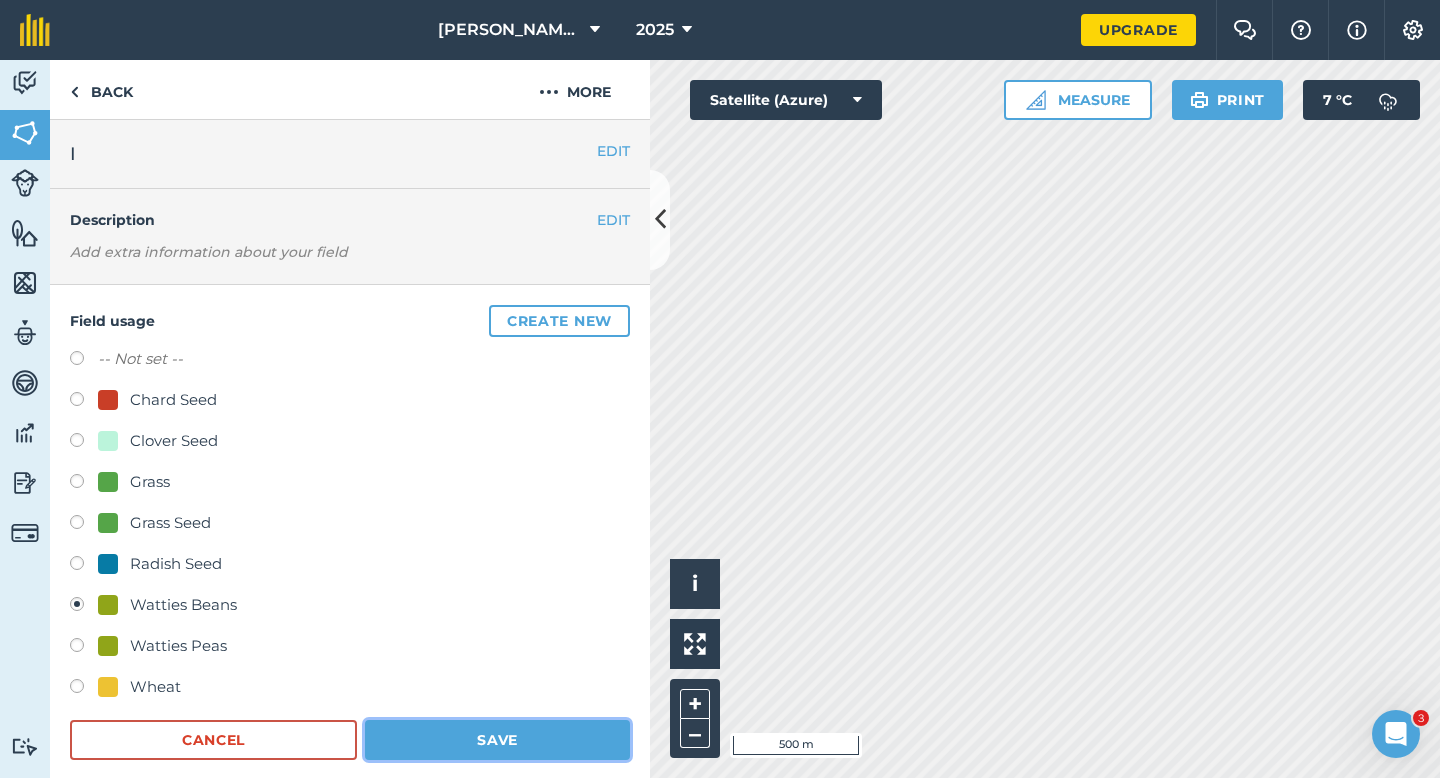 click on "Save" at bounding box center (497, 740) 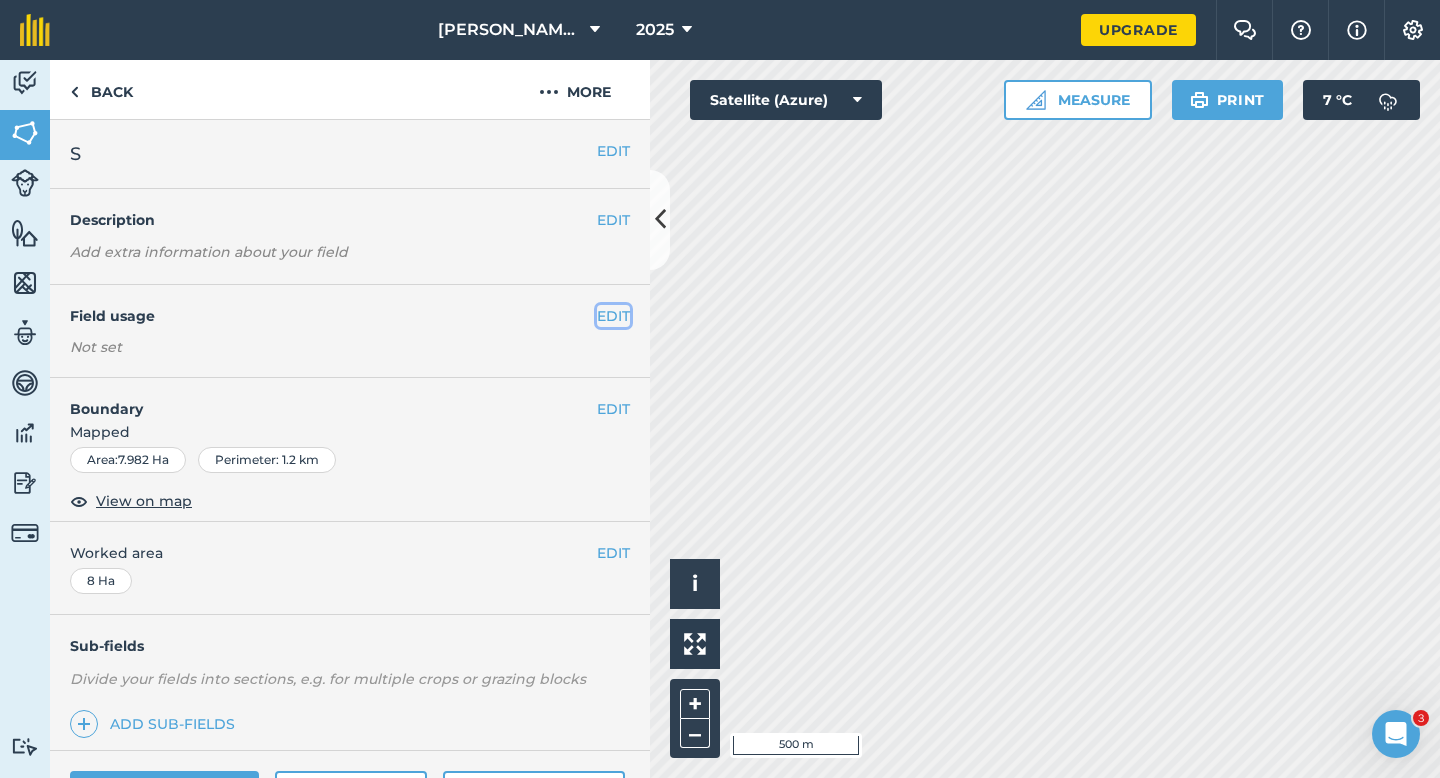 click on "EDIT" at bounding box center (613, 316) 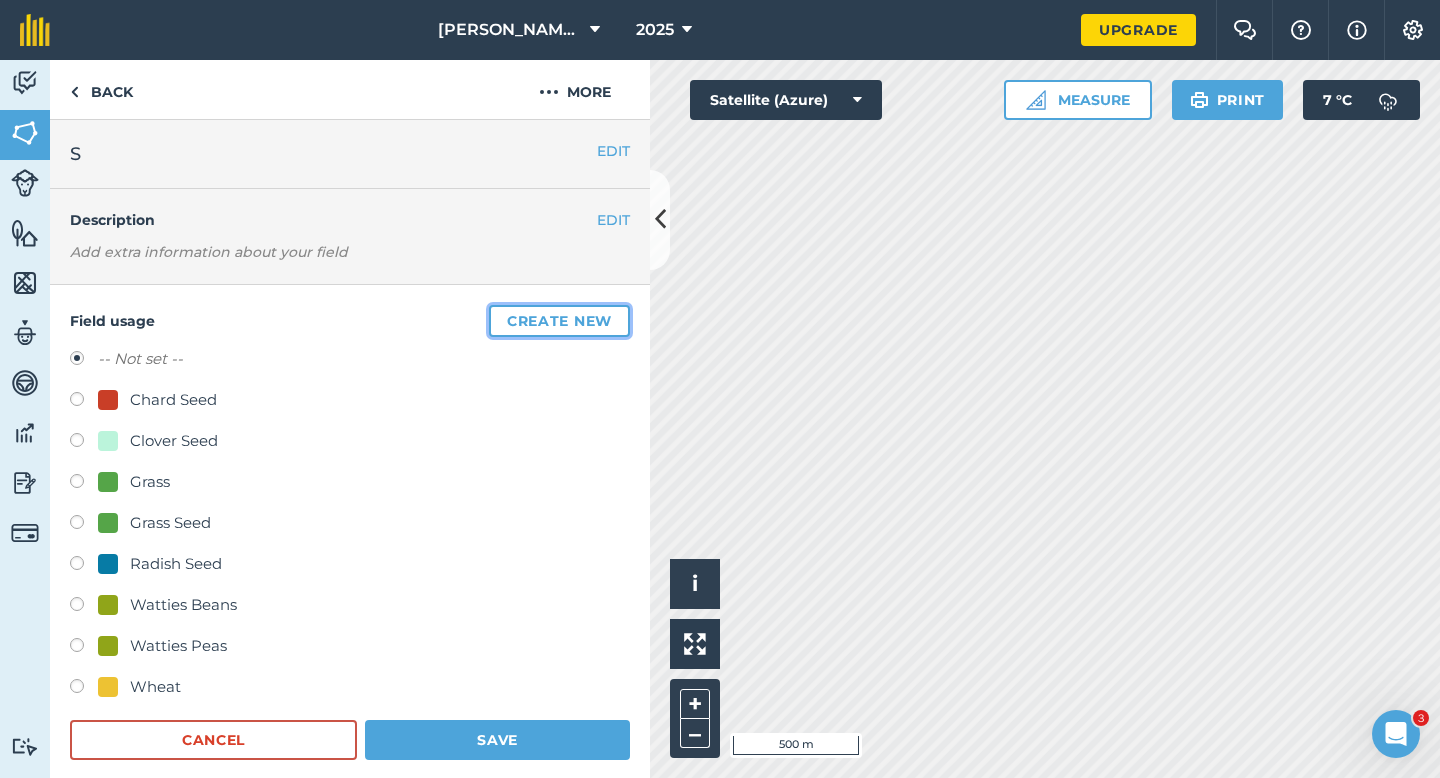 click on "Create new" at bounding box center [559, 321] 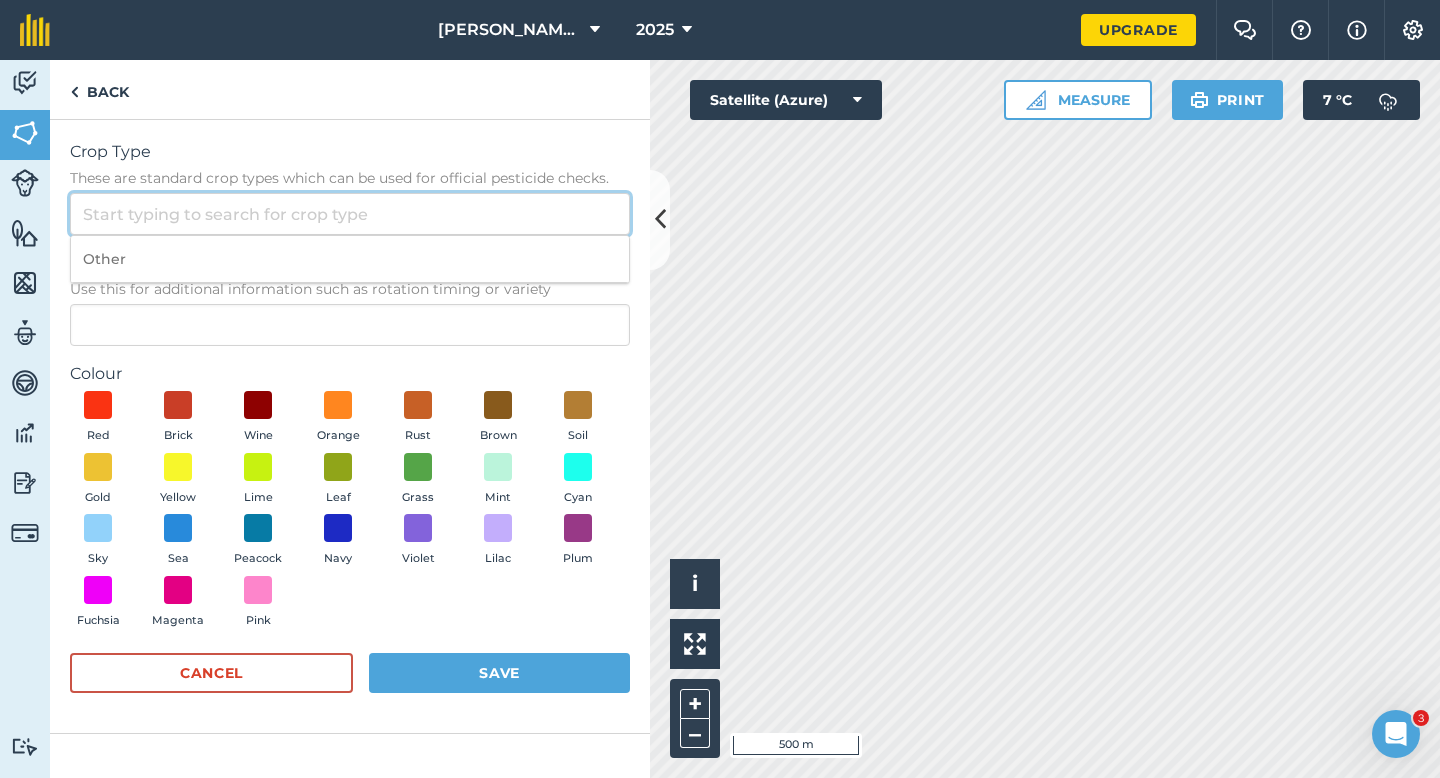 click on "Crop Type These are standard crop types which can be used for official pesticide checks." at bounding box center [350, 214] 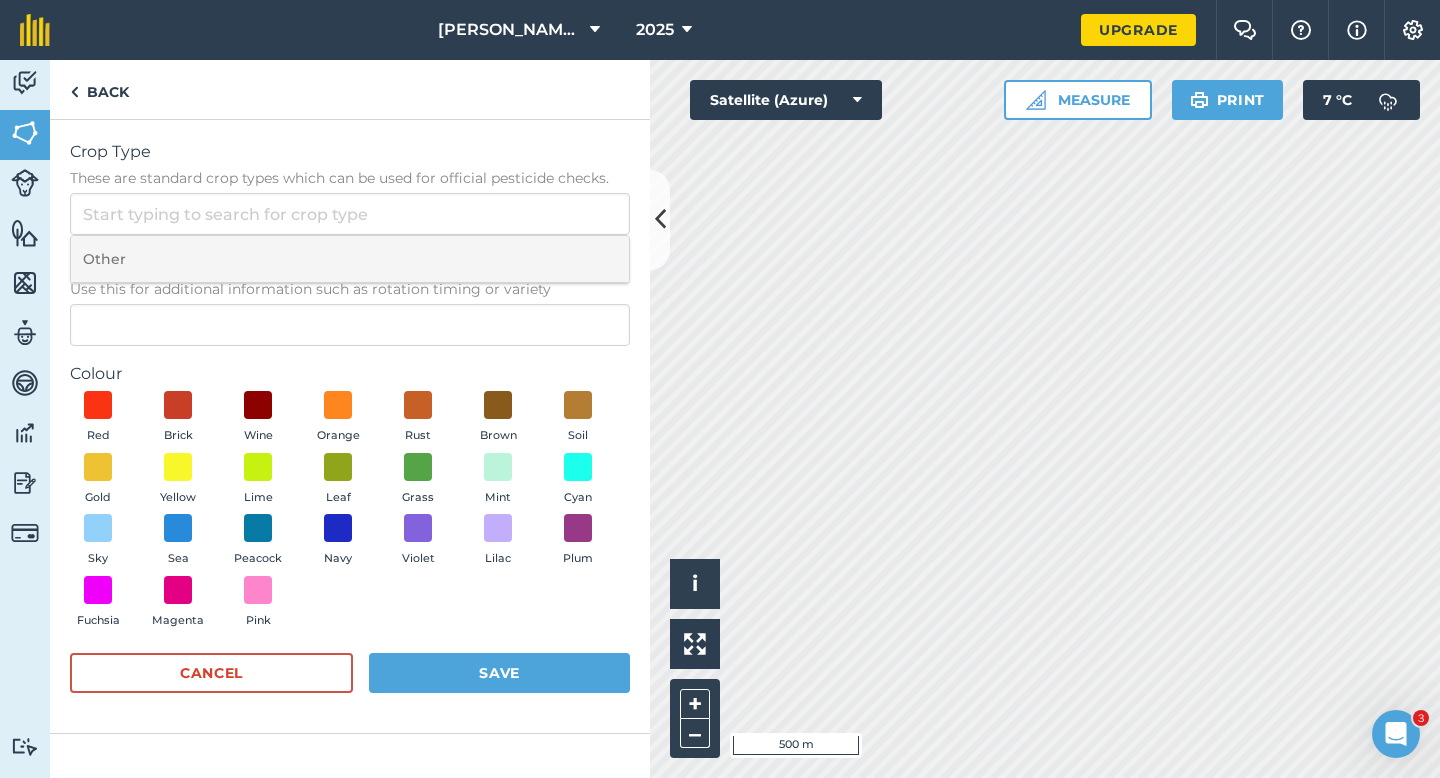 click on "Other" at bounding box center [350, 259] 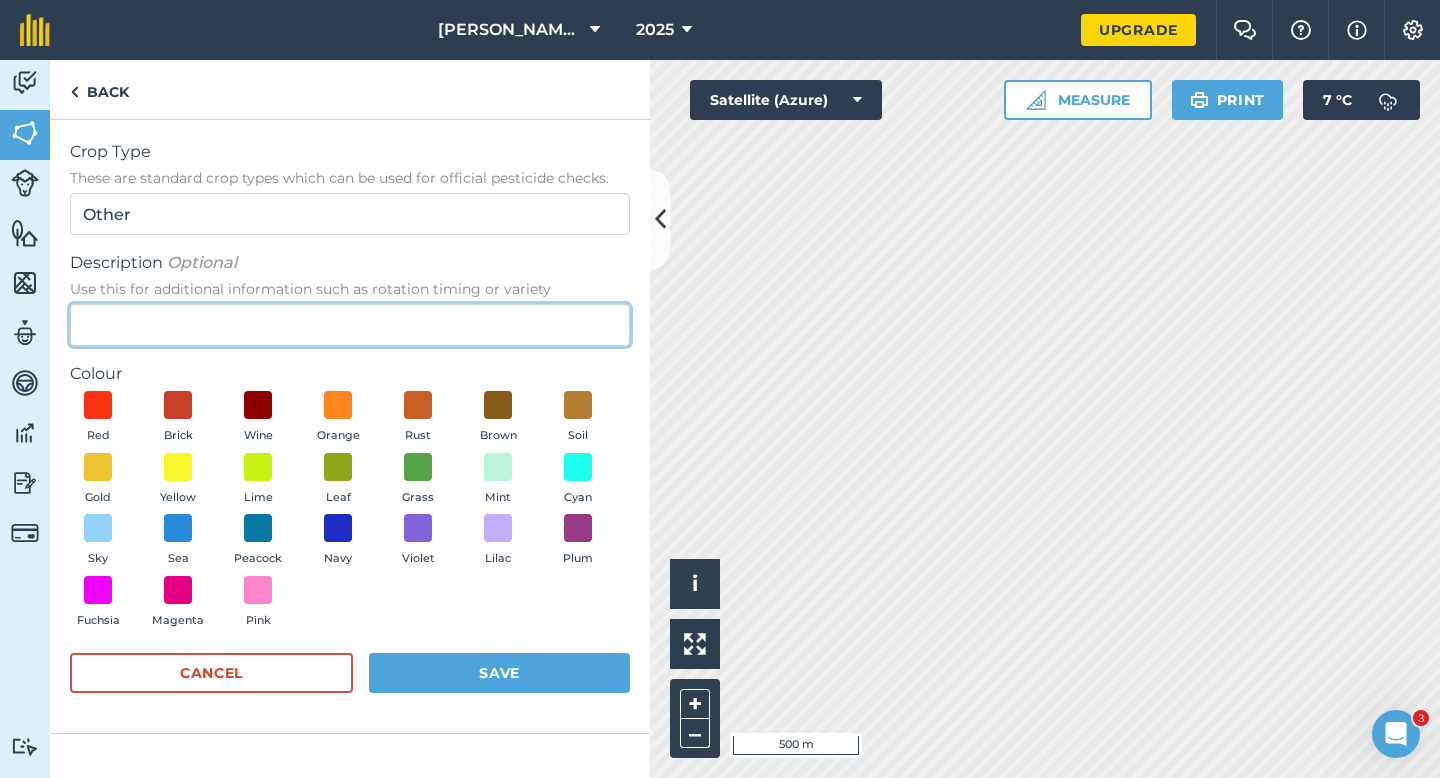 click on "Description   Optional Use this for additional information such as rotation timing or variety" at bounding box center (350, 325) 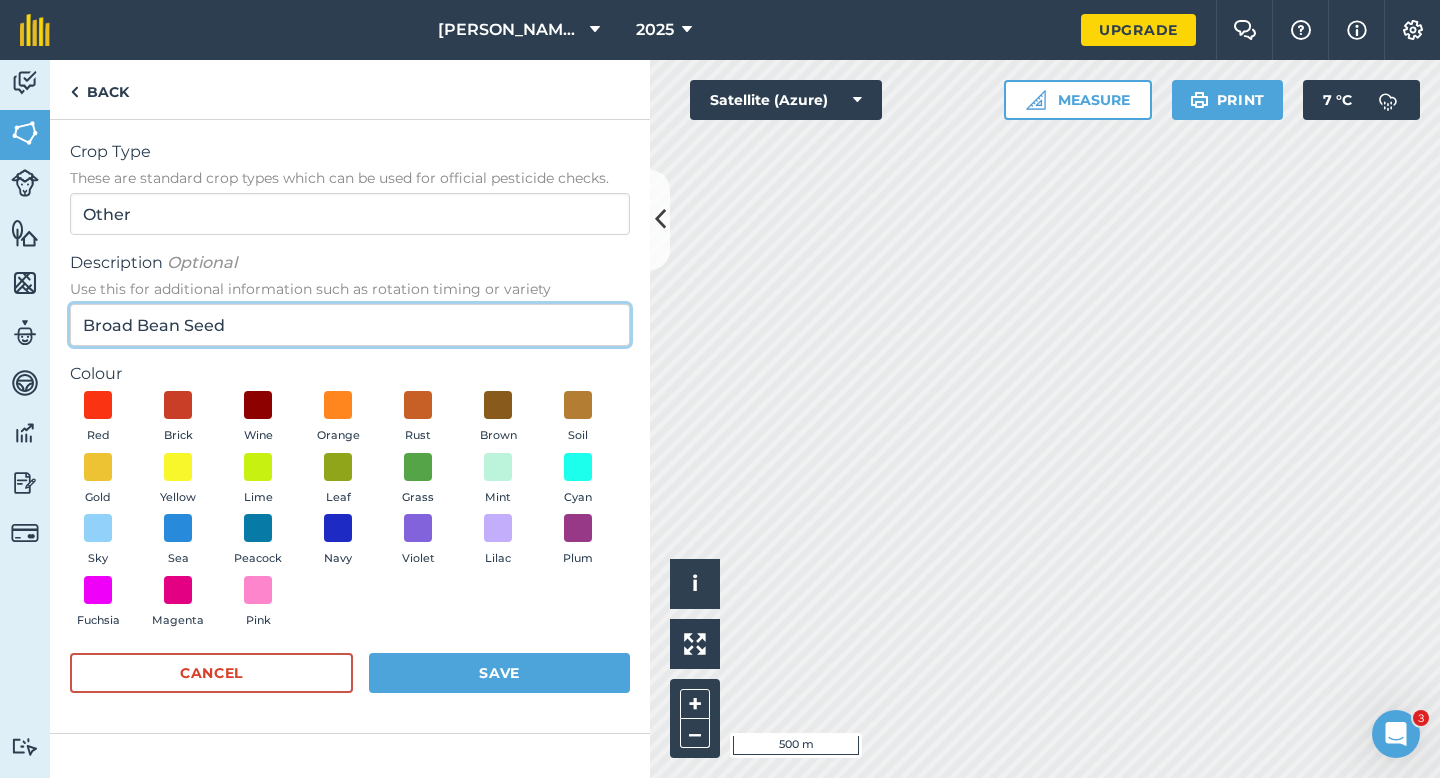 type on "Broad Bean Seed" 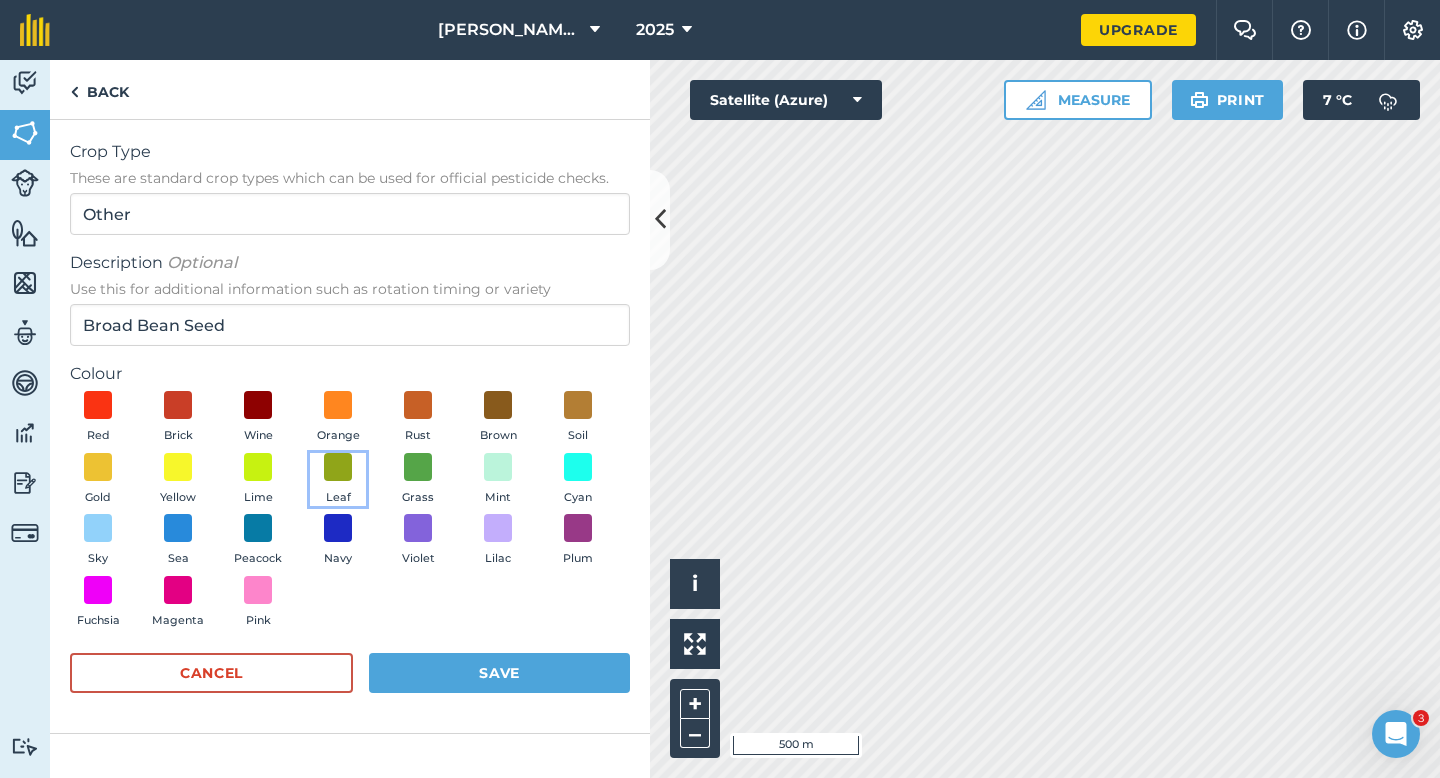 click on "Leaf" at bounding box center (338, 480) 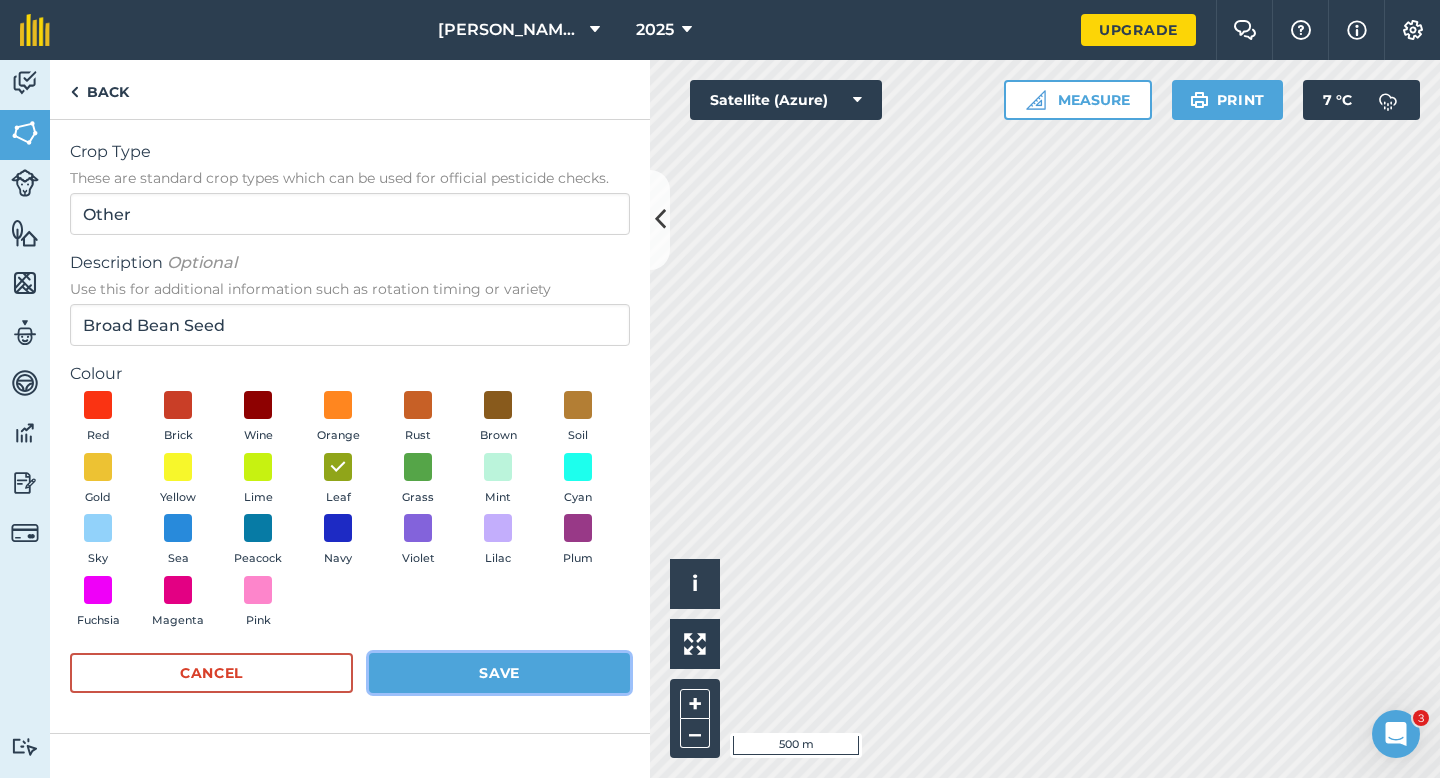 click on "Save" at bounding box center [499, 673] 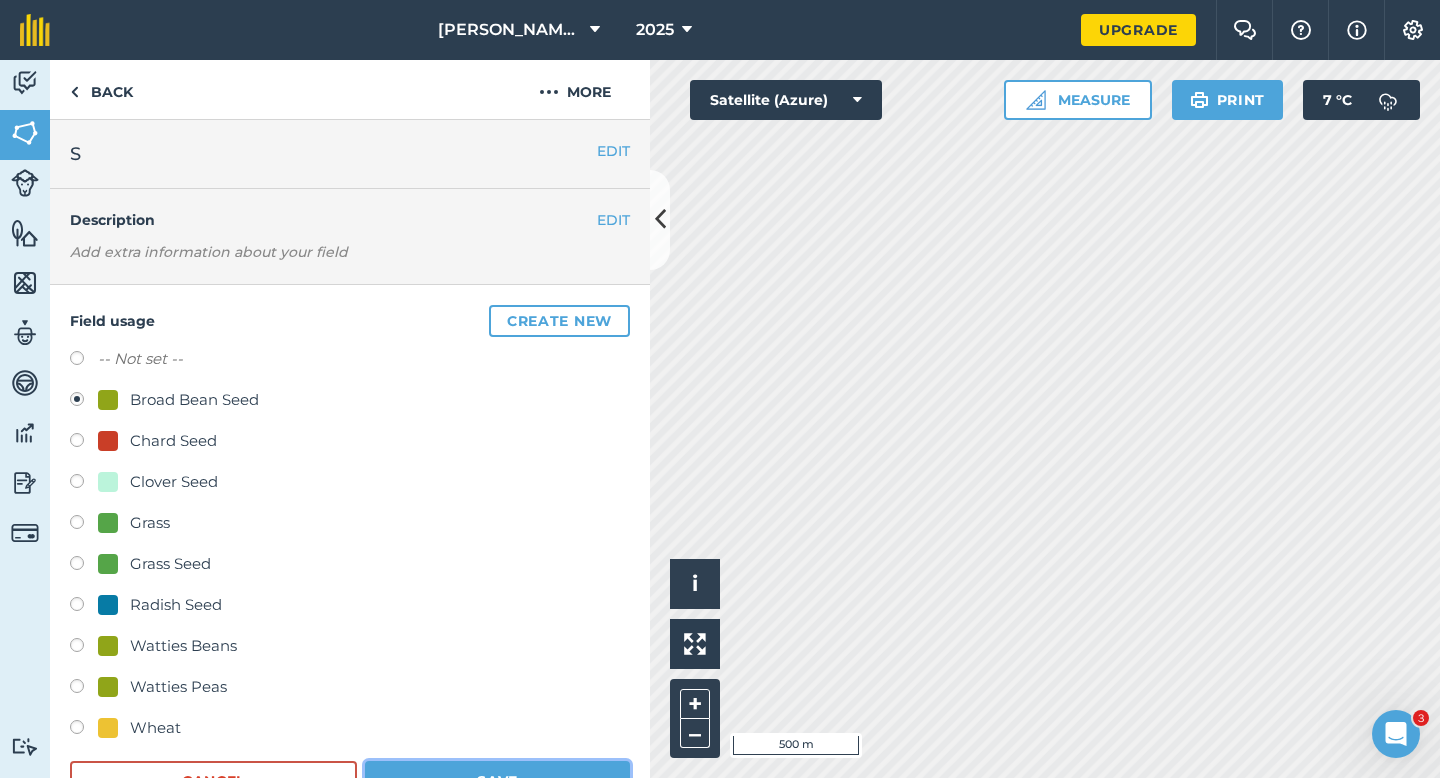 click on "Save" at bounding box center [497, 781] 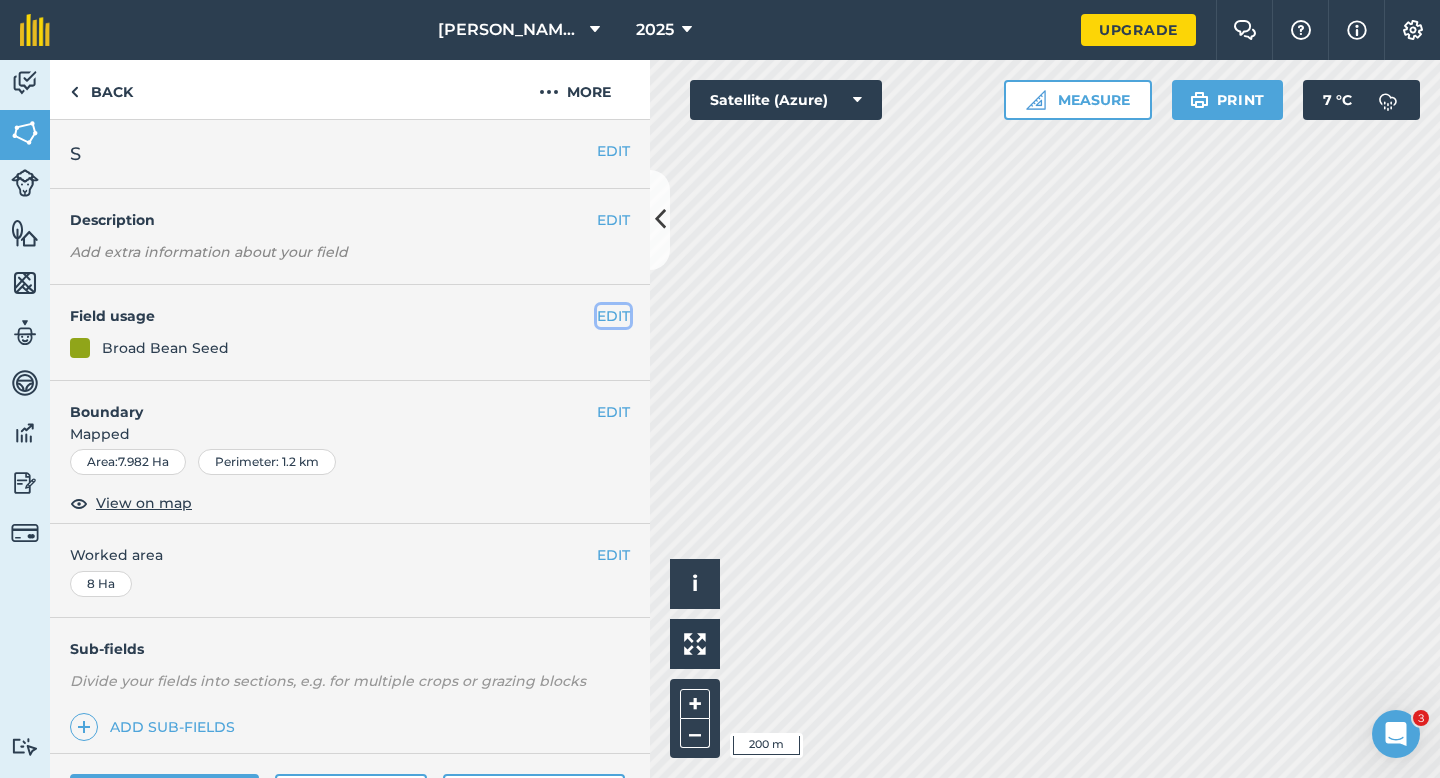 click on "EDIT" at bounding box center [613, 316] 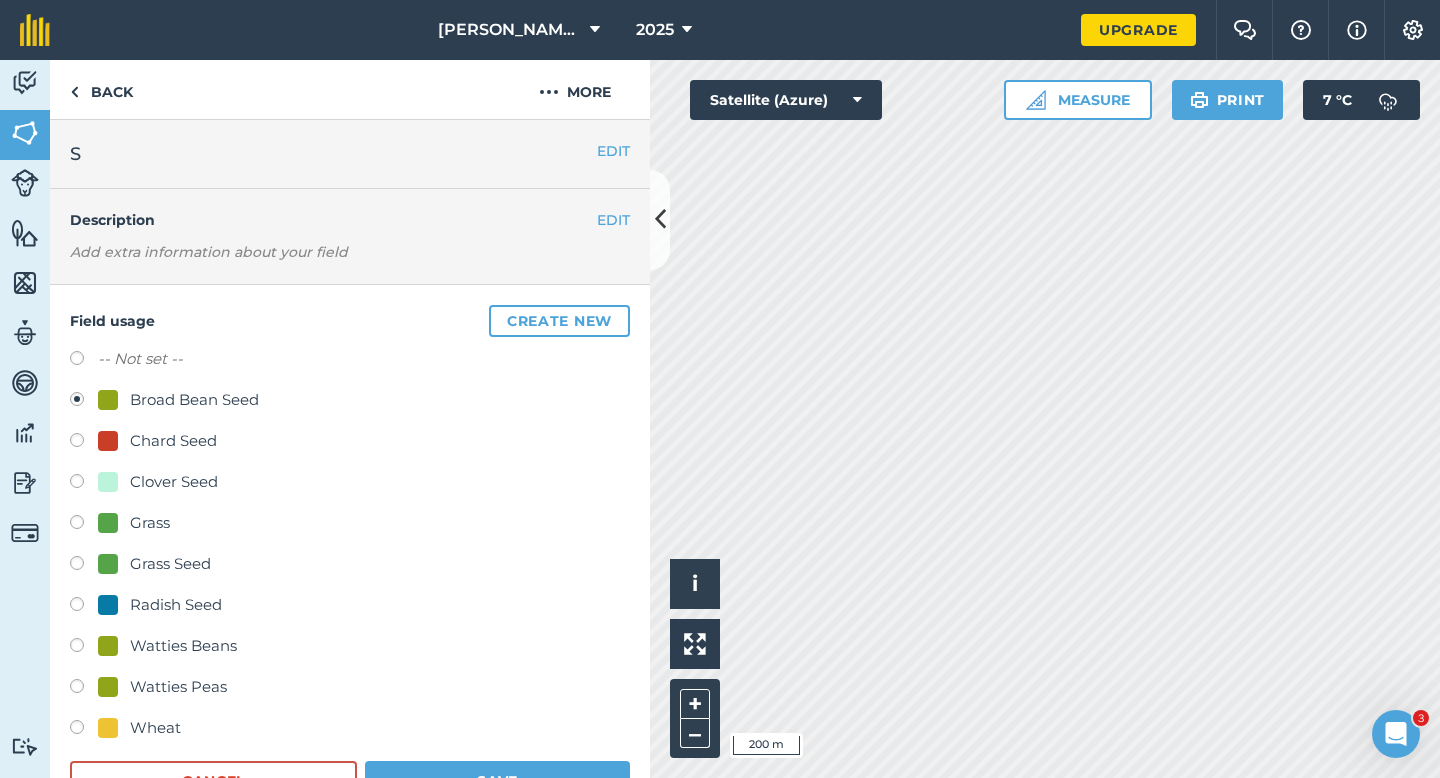 click on "Wheat" at bounding box center (155, 728) 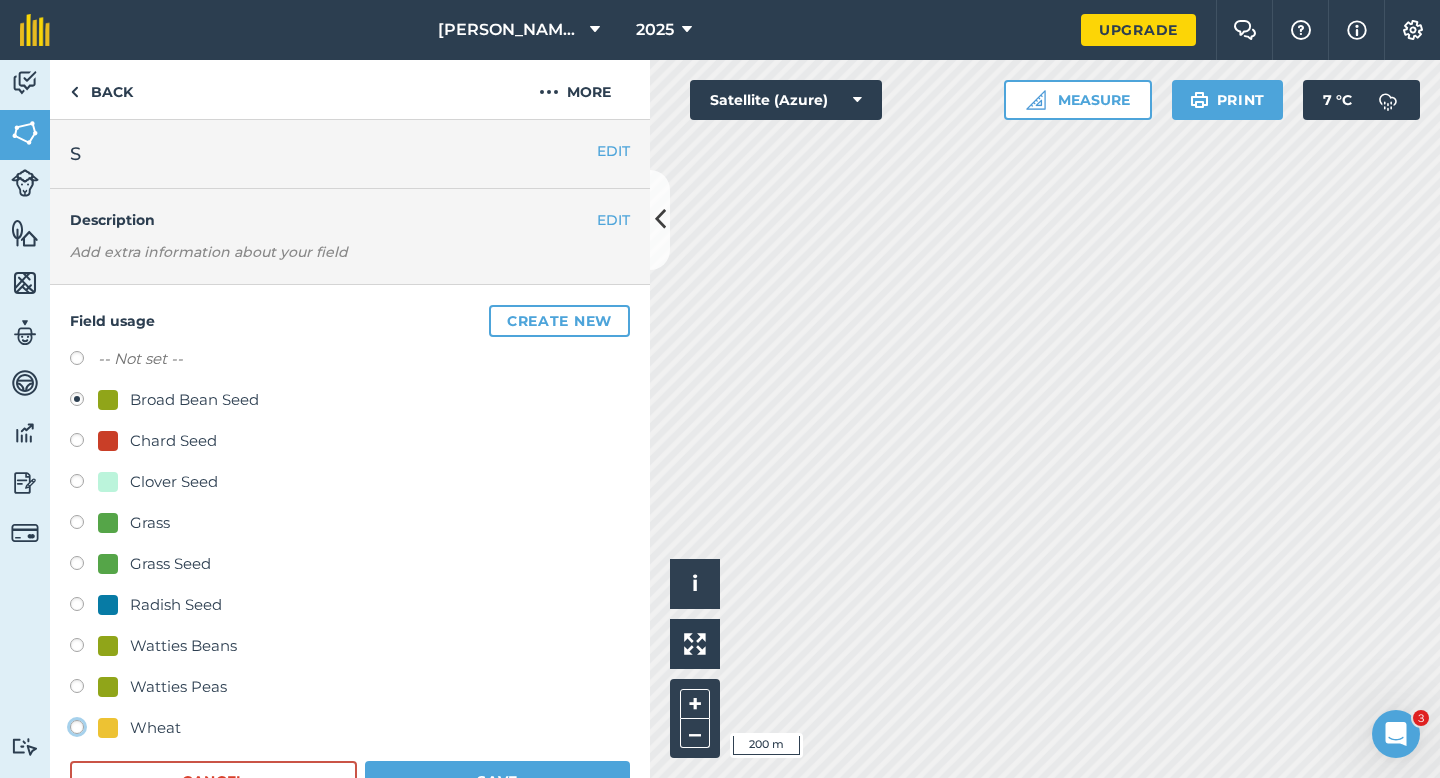 click on "Wheat" at bounding box center (-9923, 726) 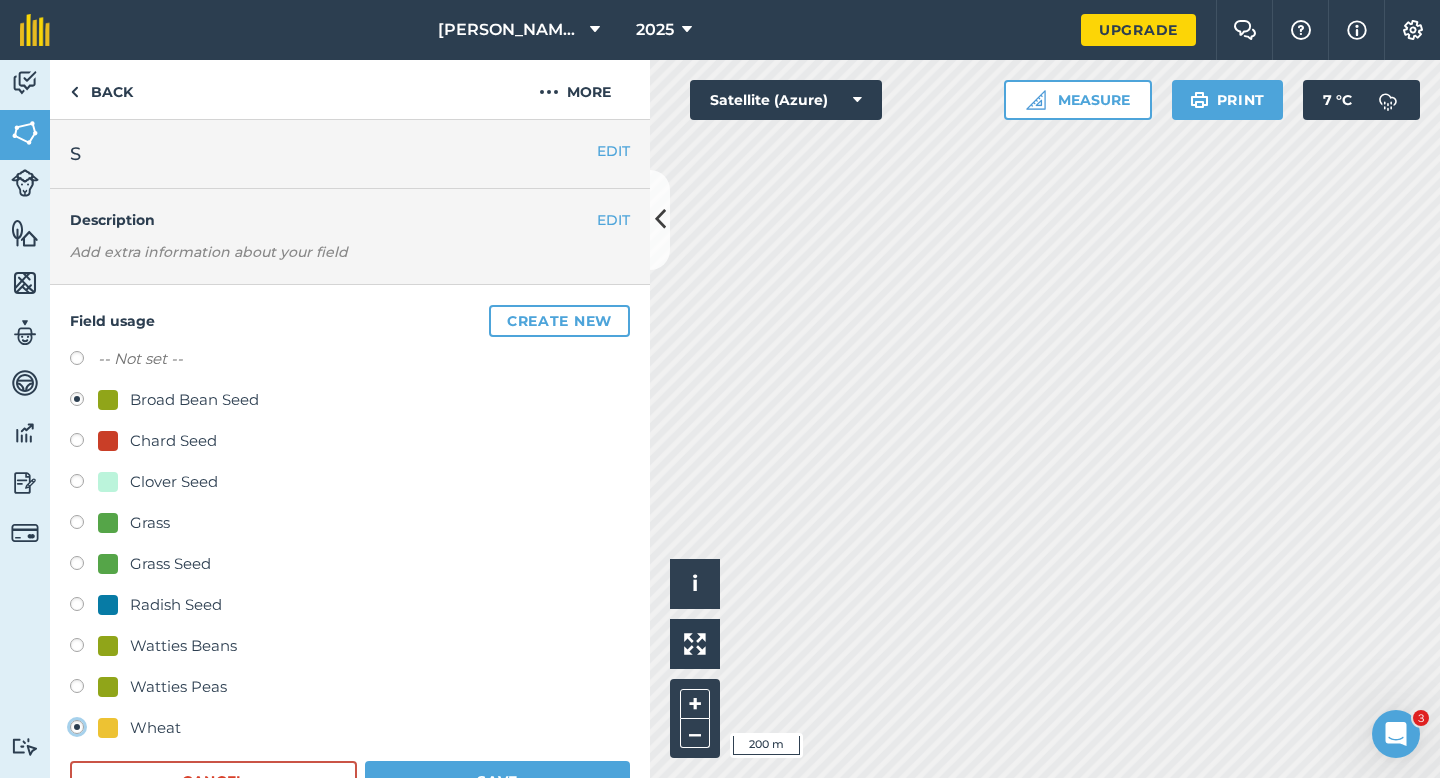 radio on "true" 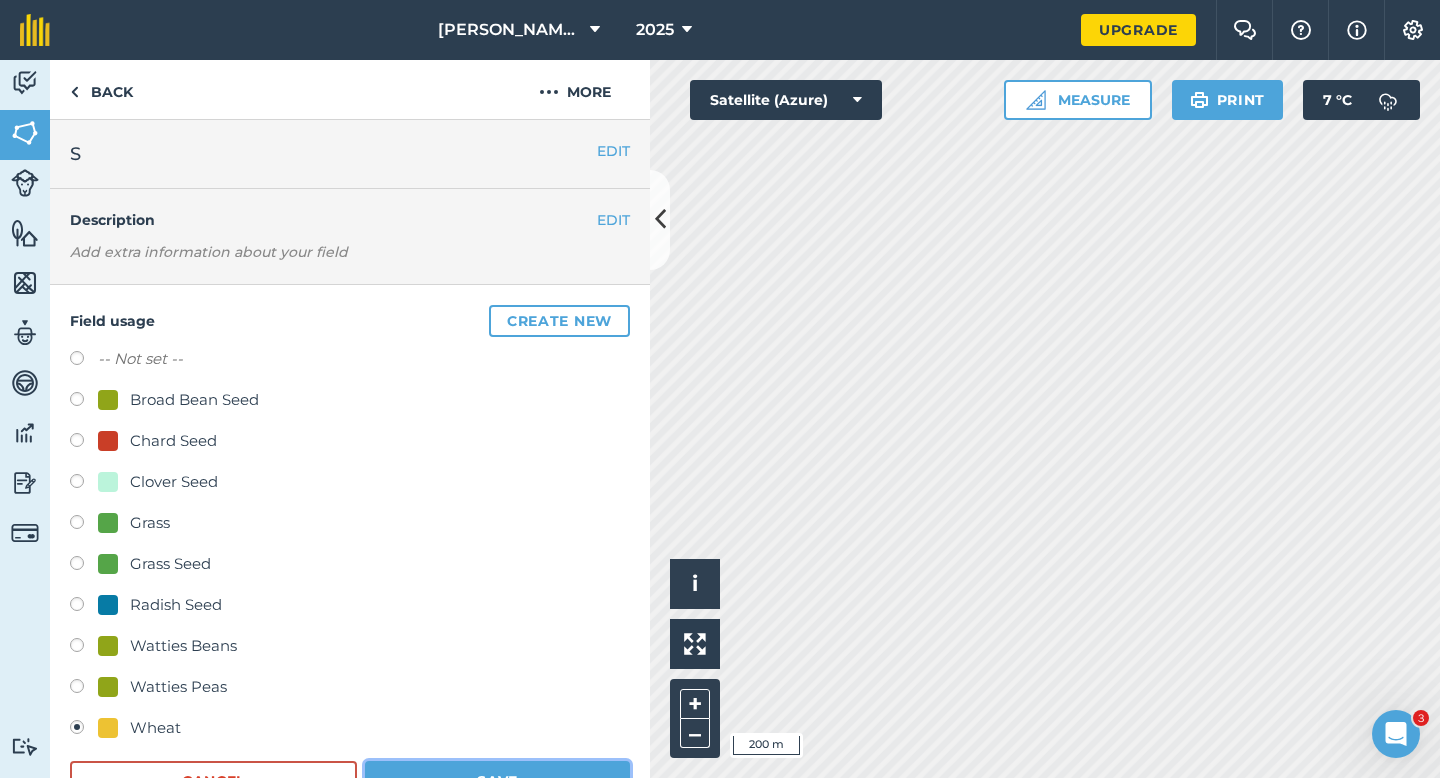 click on "Save" at bounding box center [497, 781] 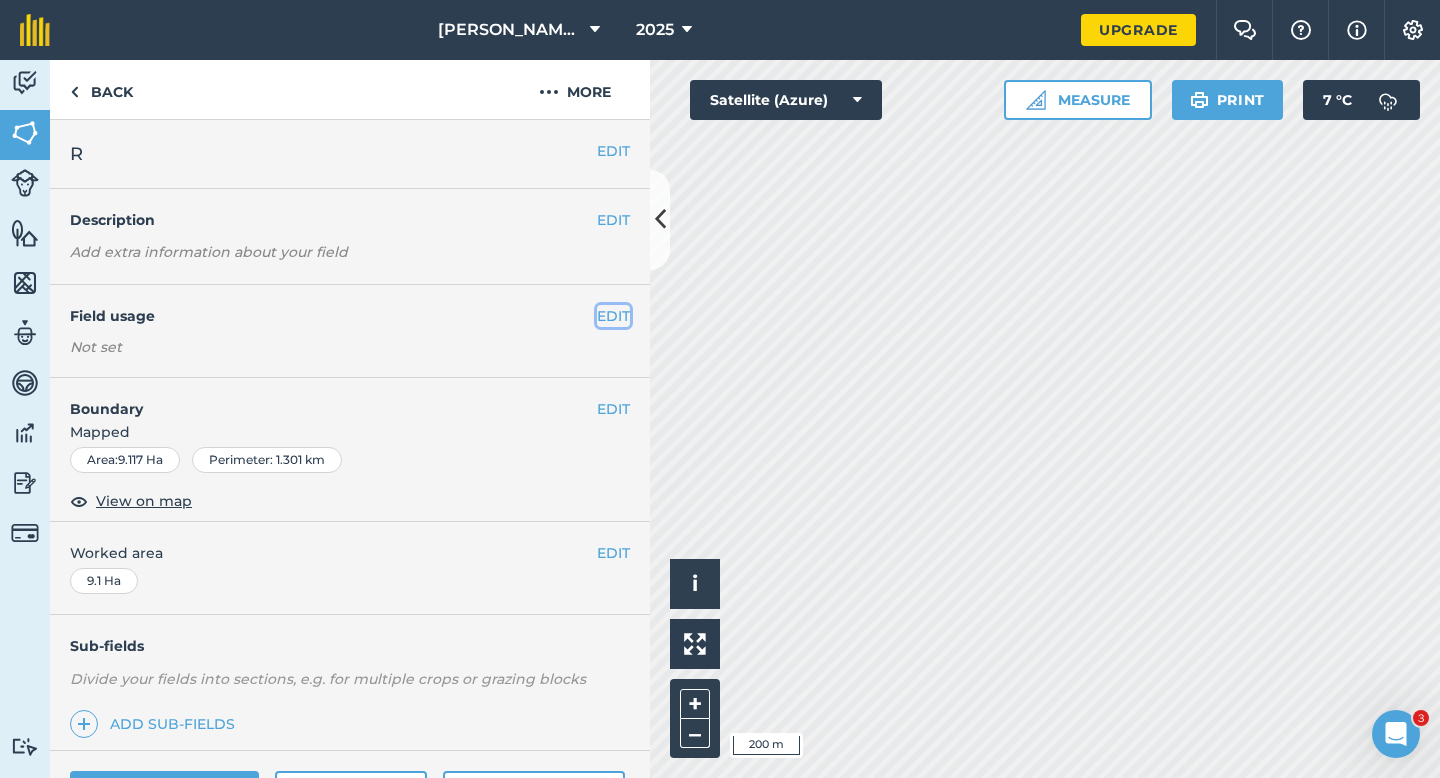 click on "EDIT" at bounding box center (613, 316) 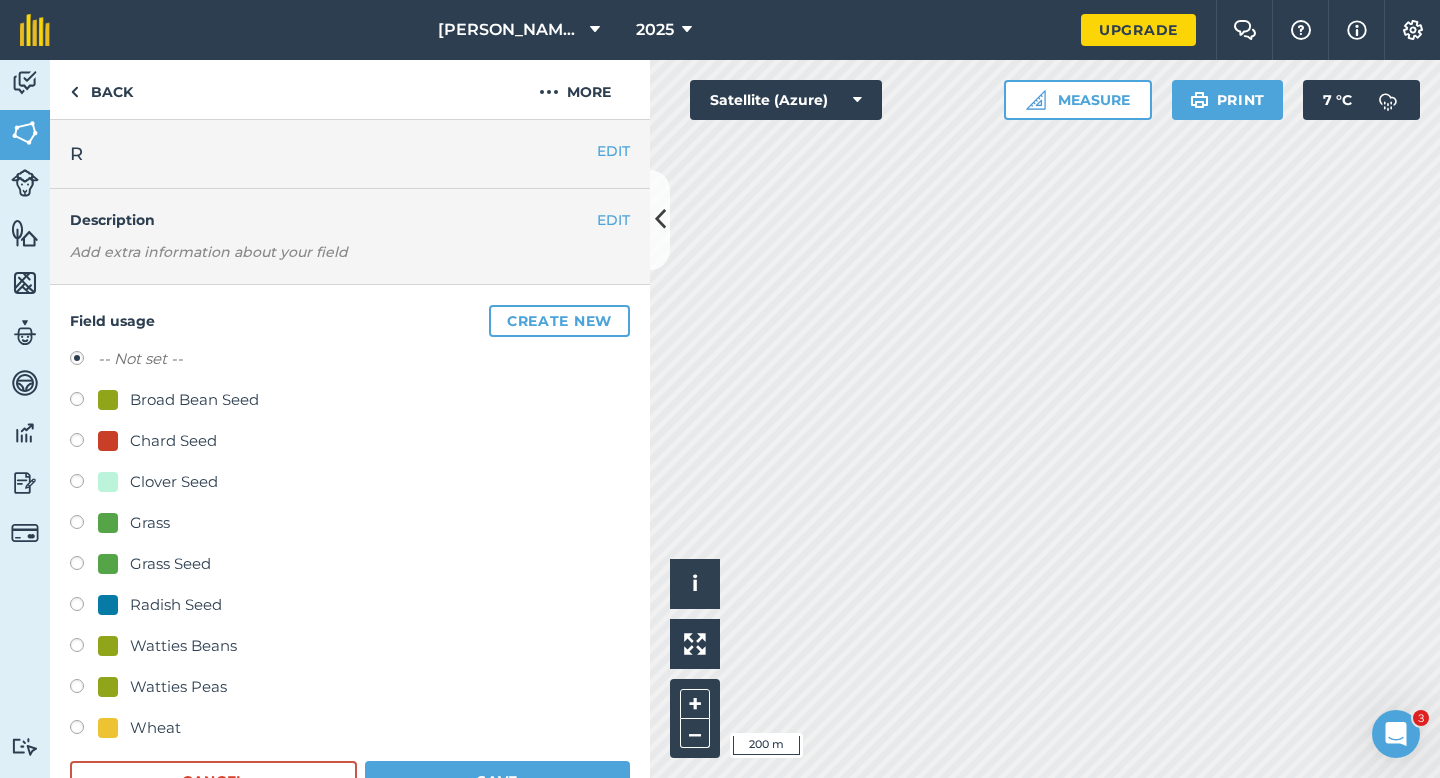 click on "Broad Bean Seed" at bounding box center (194, 400) 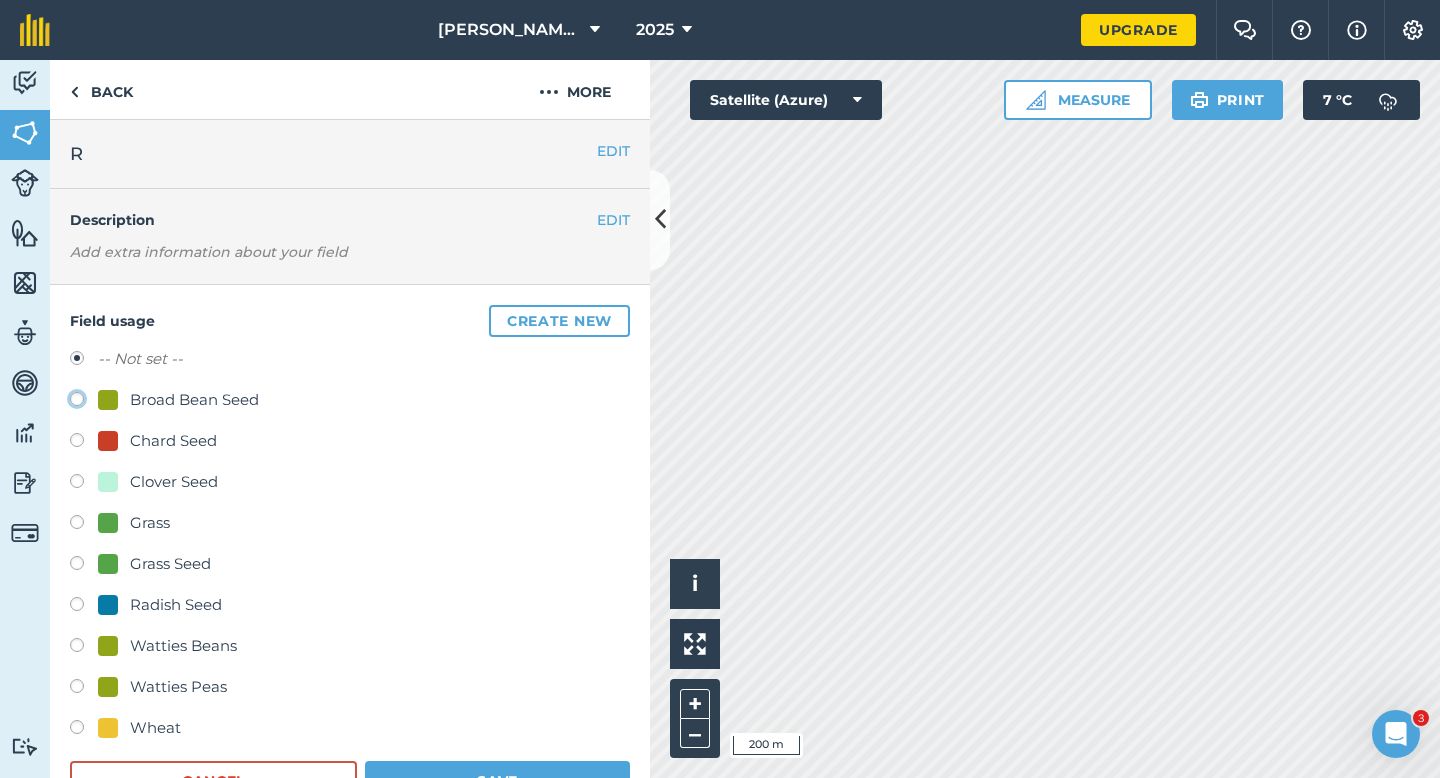 click on "Broad Bean Seed" at bounding box center [-9923, 398] 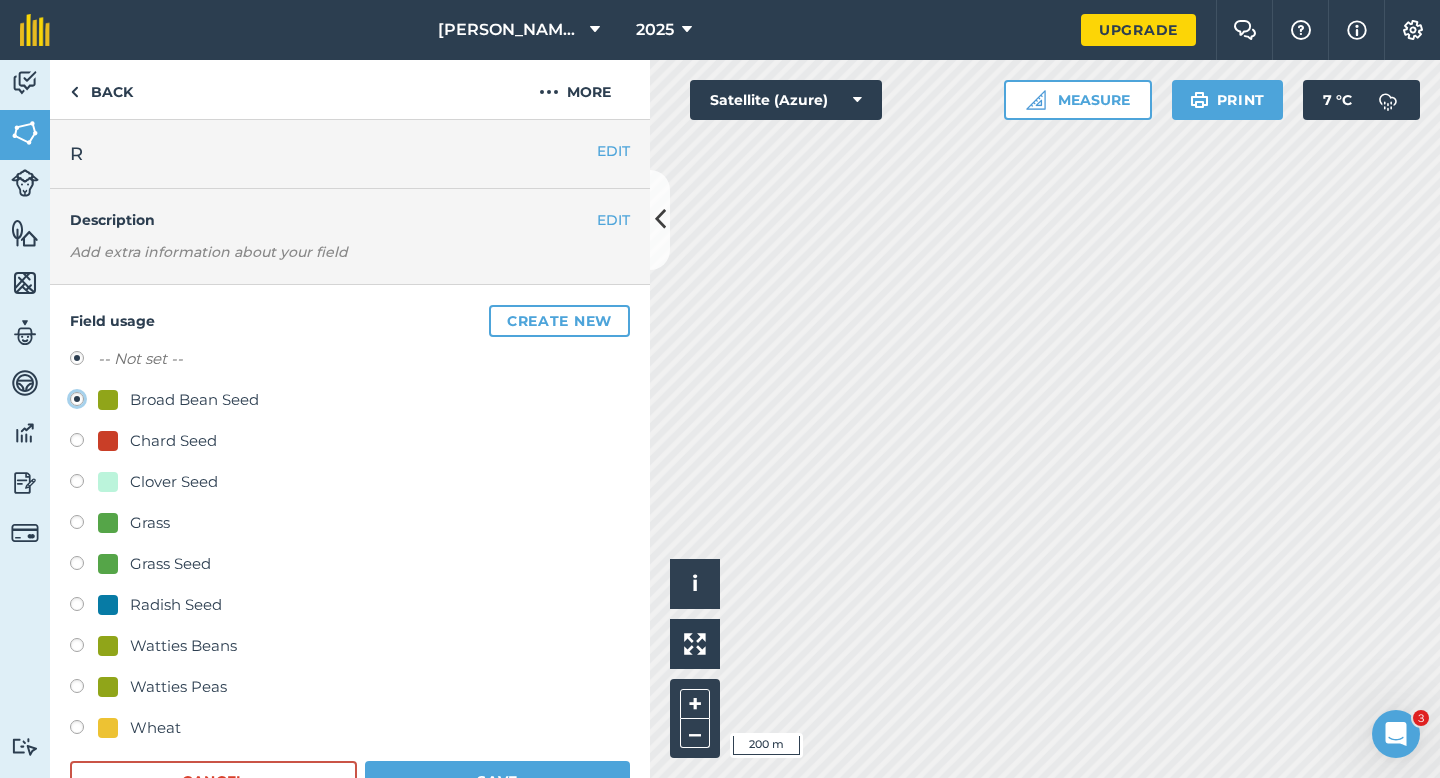 radio on "true" 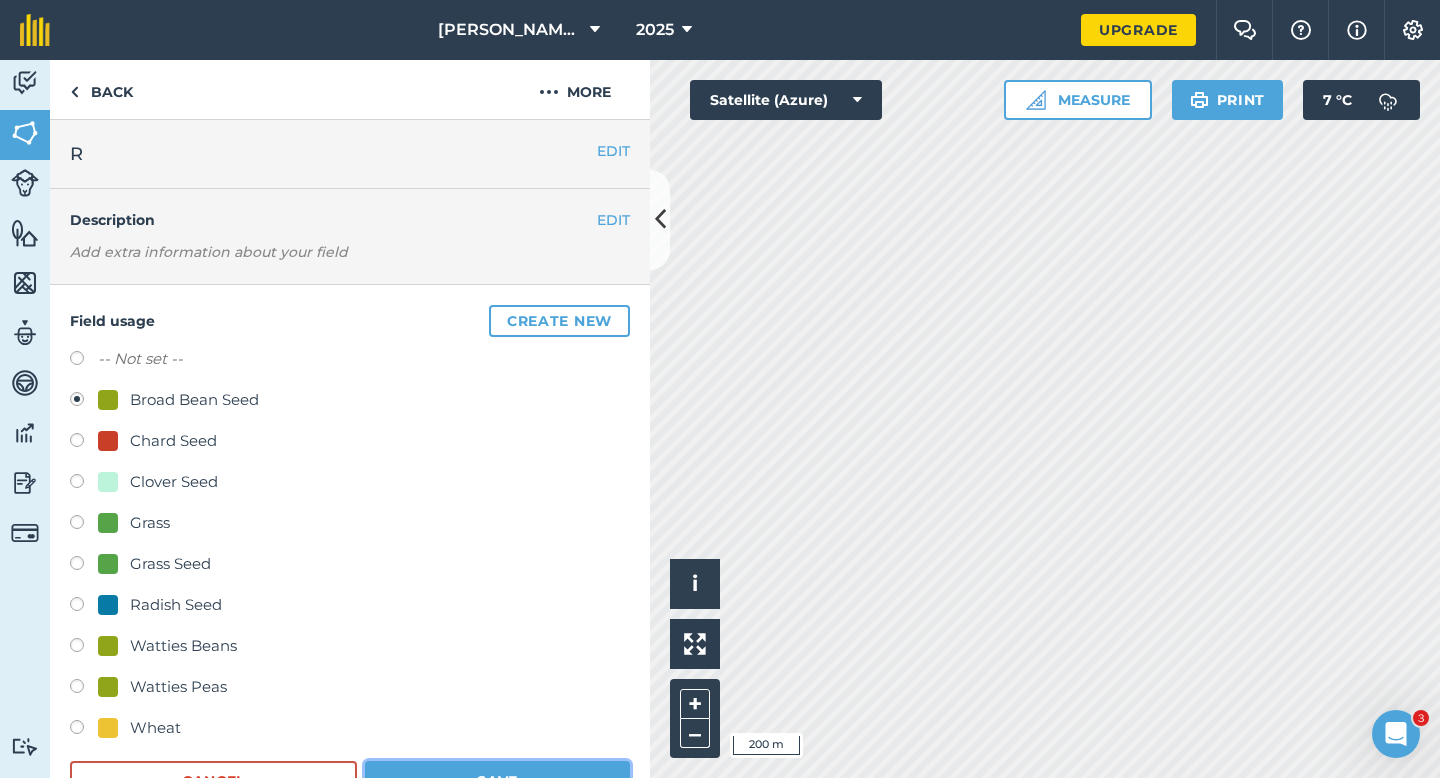 click on "Save" at bounding box center (497, 781) 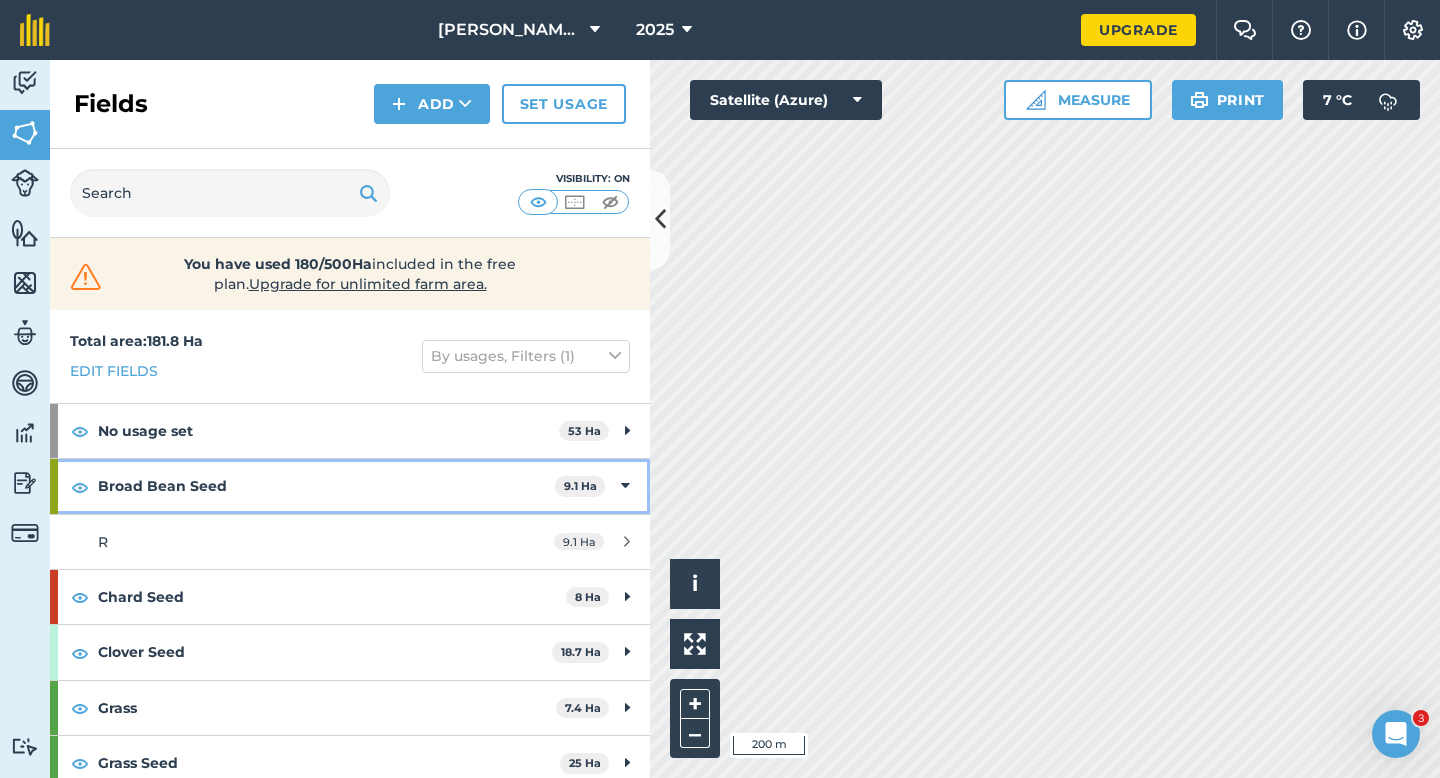 click on "Broad Bean Seed 9.1   Ha" at bounding box center [350, 486] 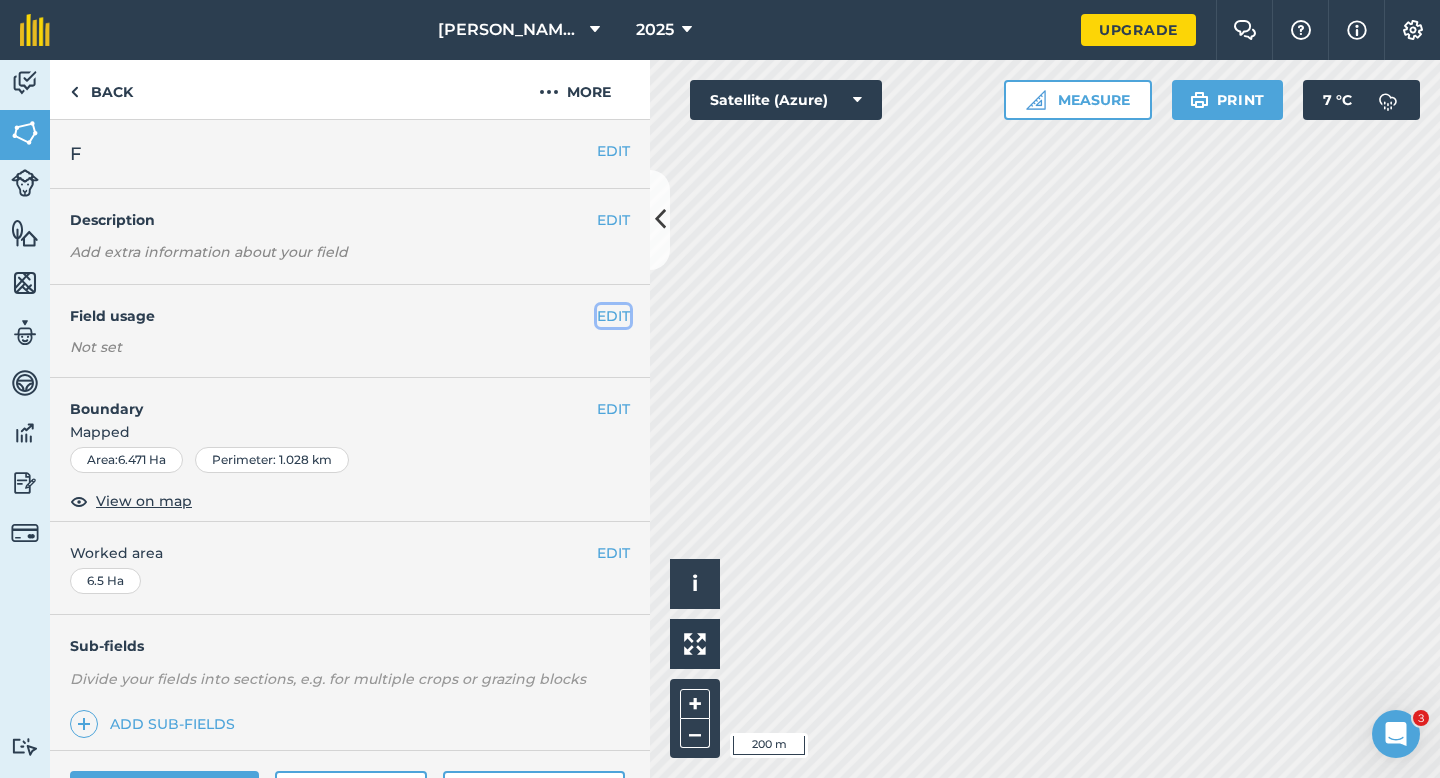 click on "EDIT" at bounding box center (613, 316) 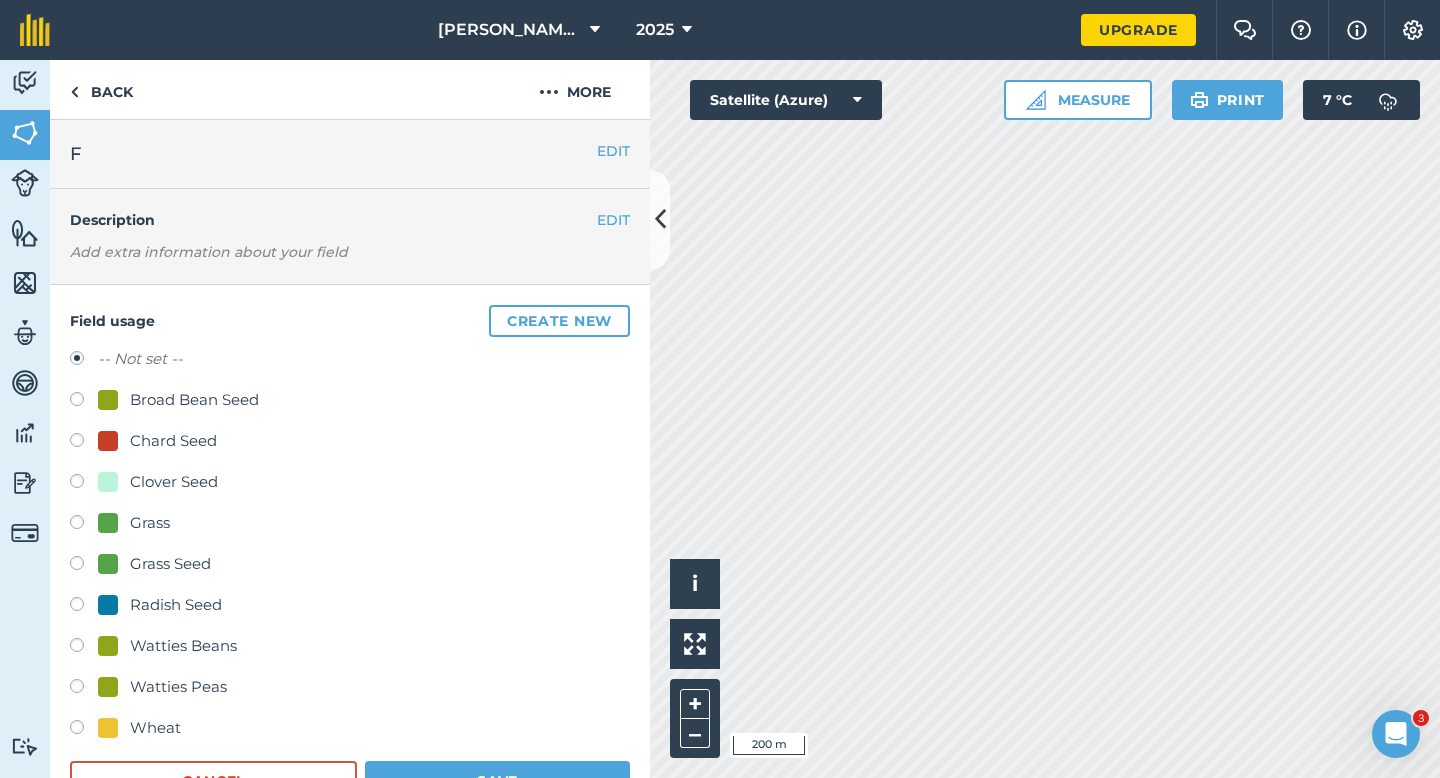 click on "Clover Seed" at bounding box center [174, 482] 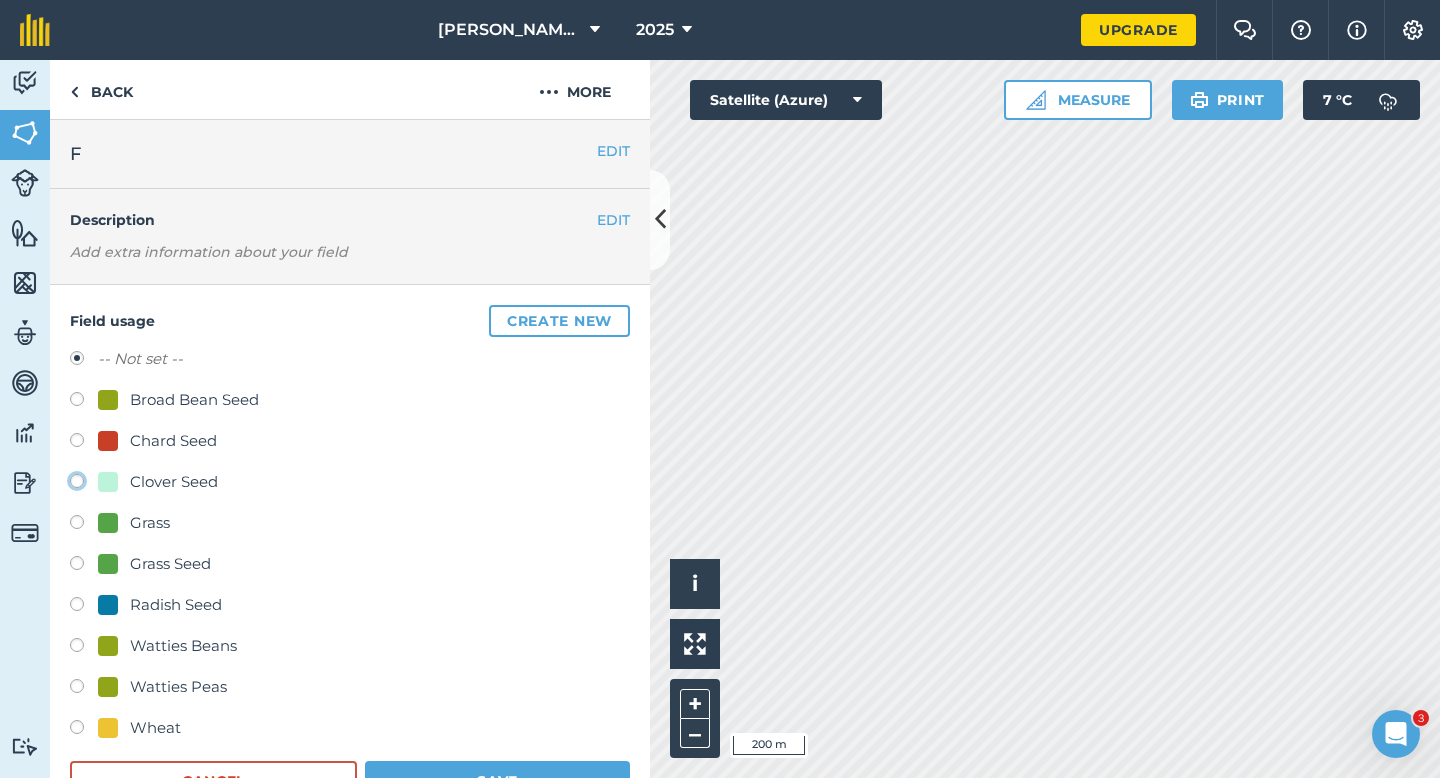 click on "Clover Seed" at bounding box center [-9923, 480] 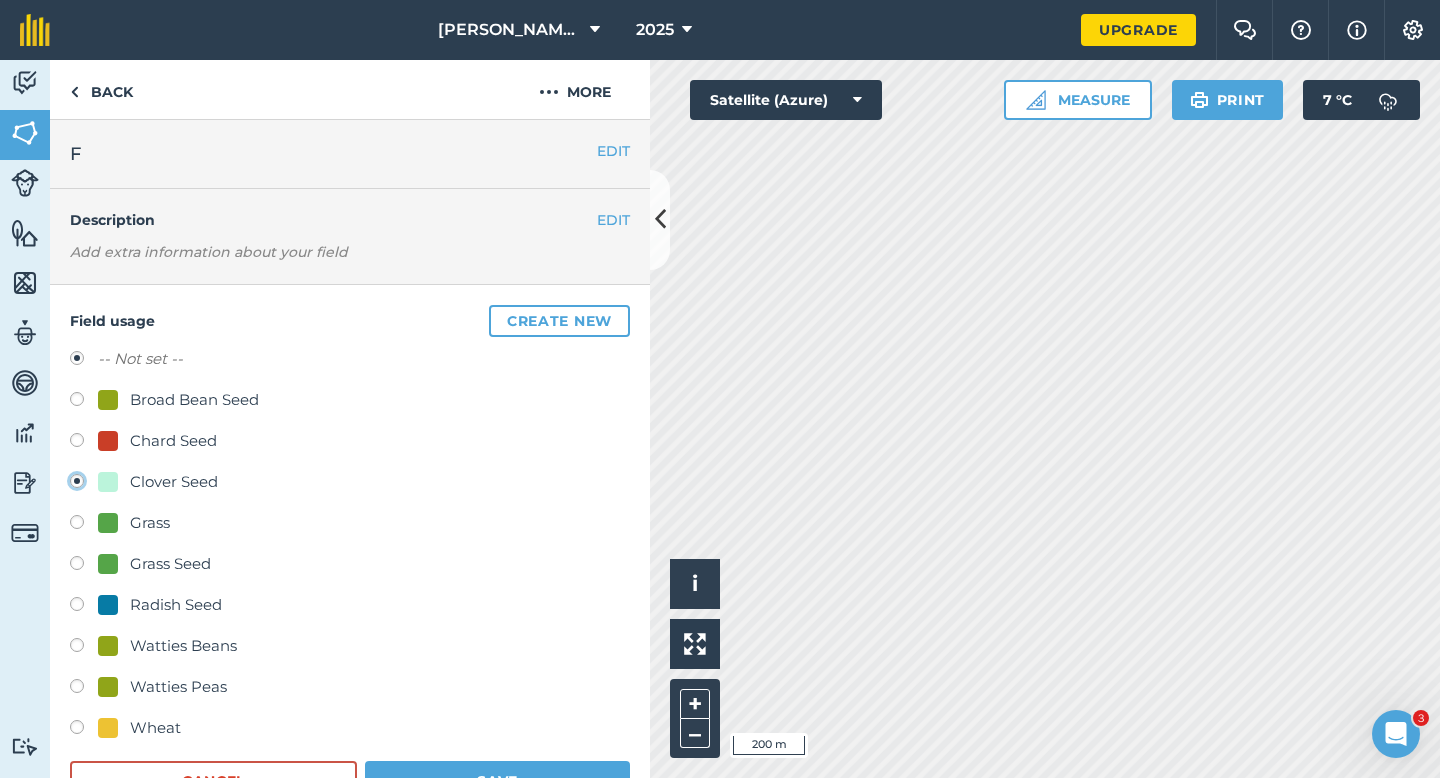 radio on "true" 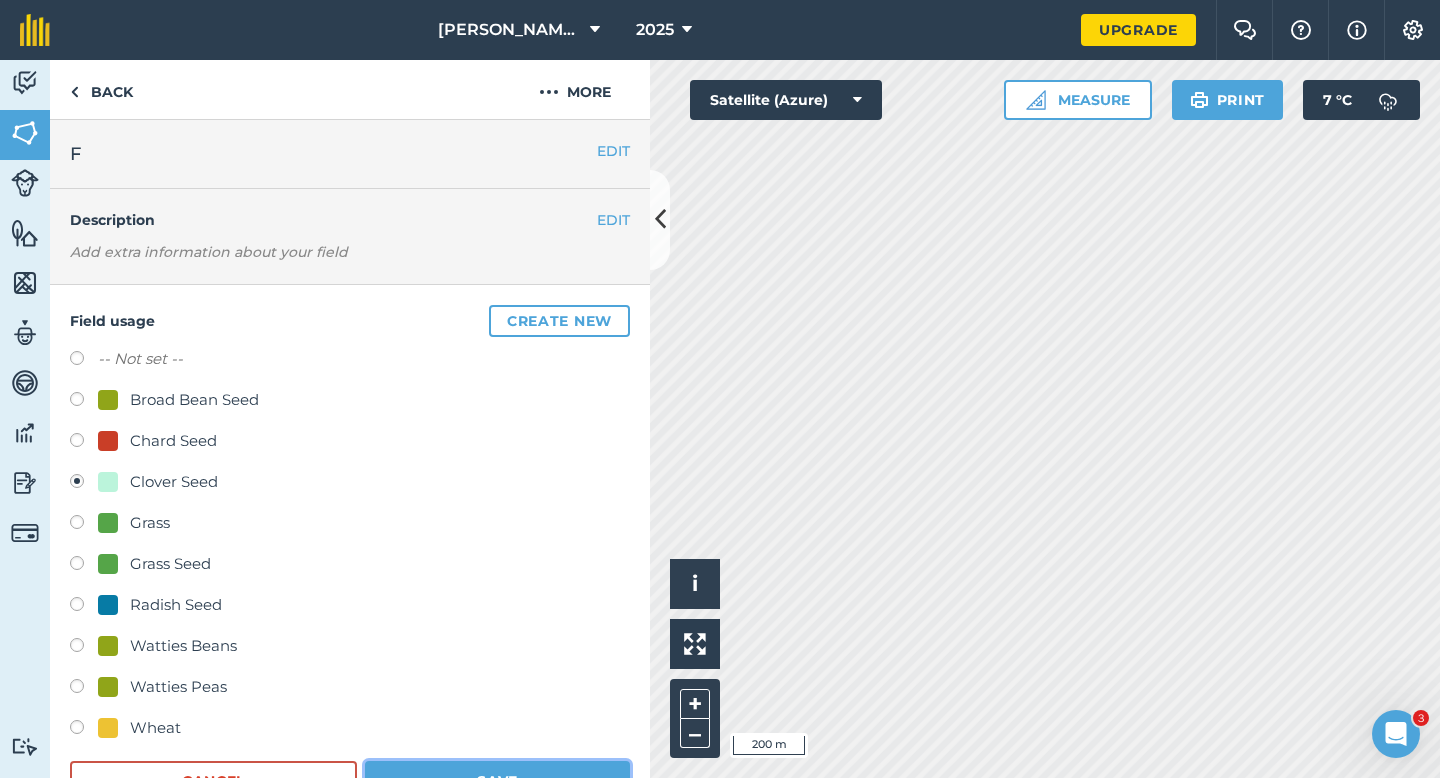 click on "Save" at bounding box center [497, 781] 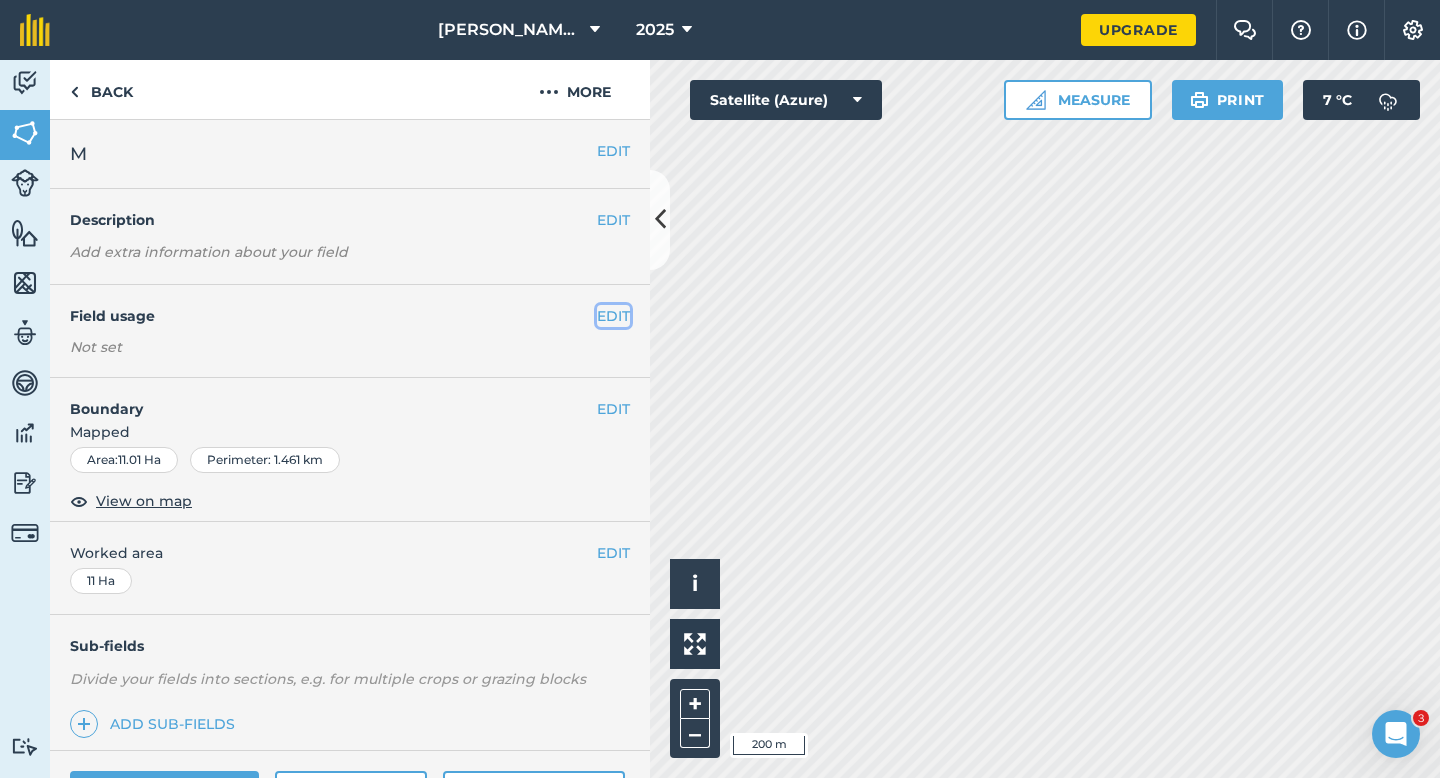 click on "EDIT" at bounding box center [613, 316] 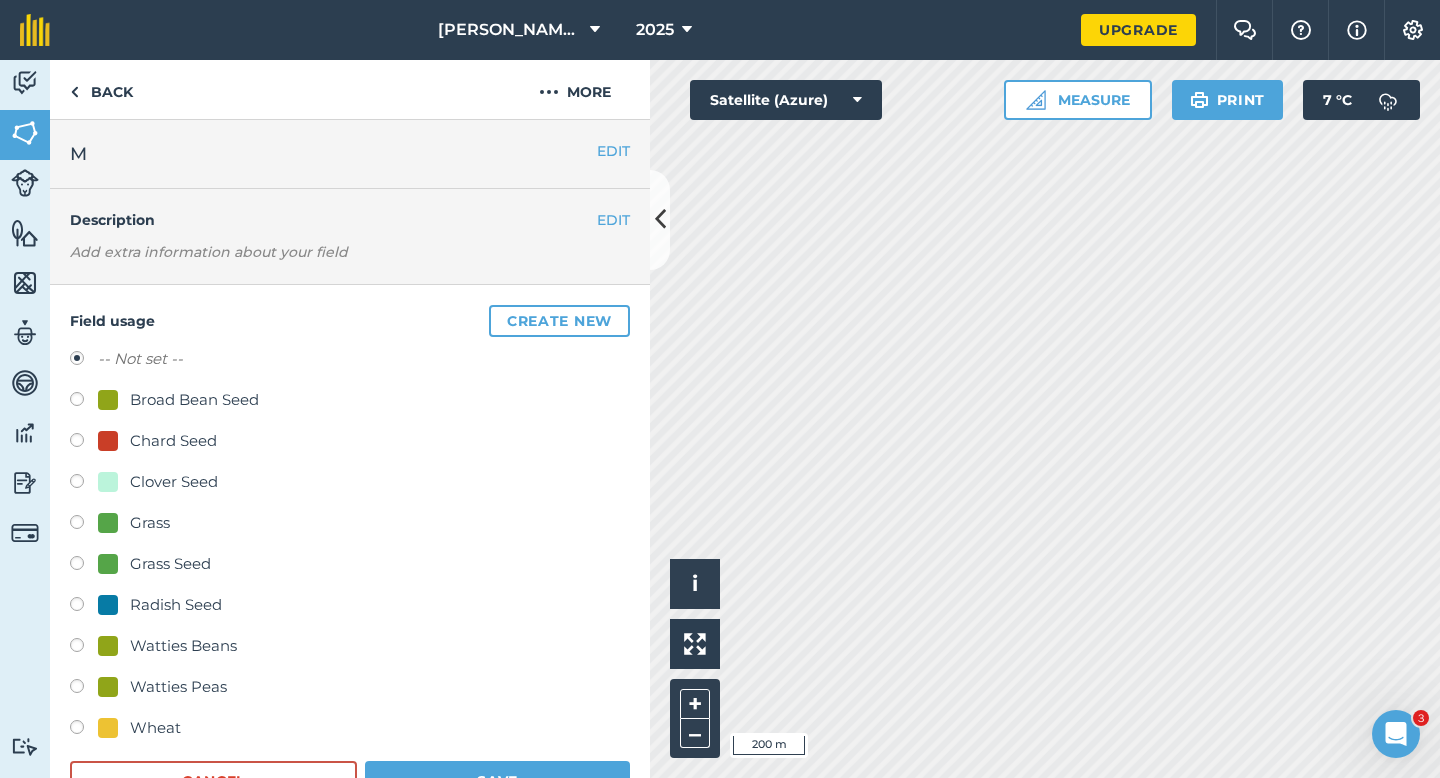 click on "Clover Seed" at bounding box center [350, 484] 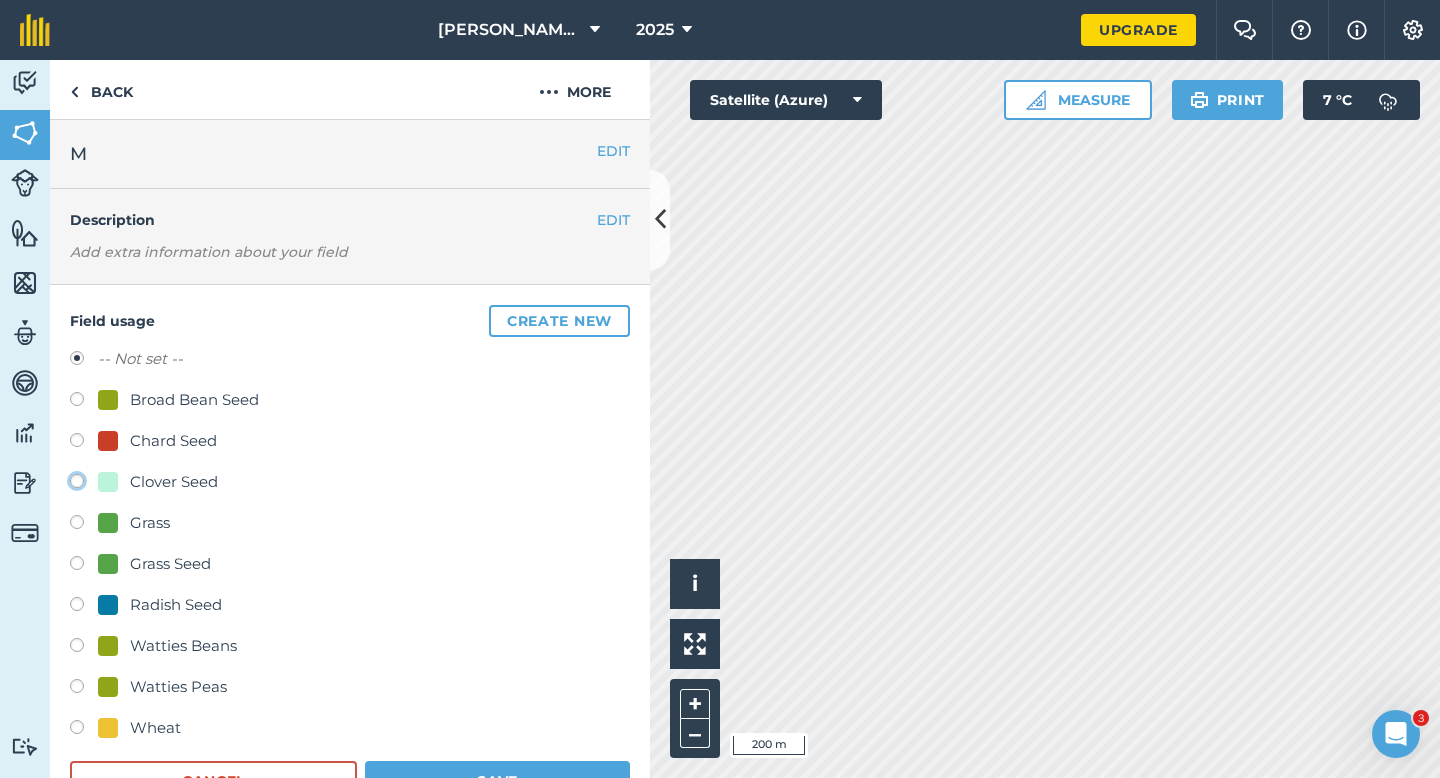 click on "Clover Seed" at bounding box center (-9923, 480) 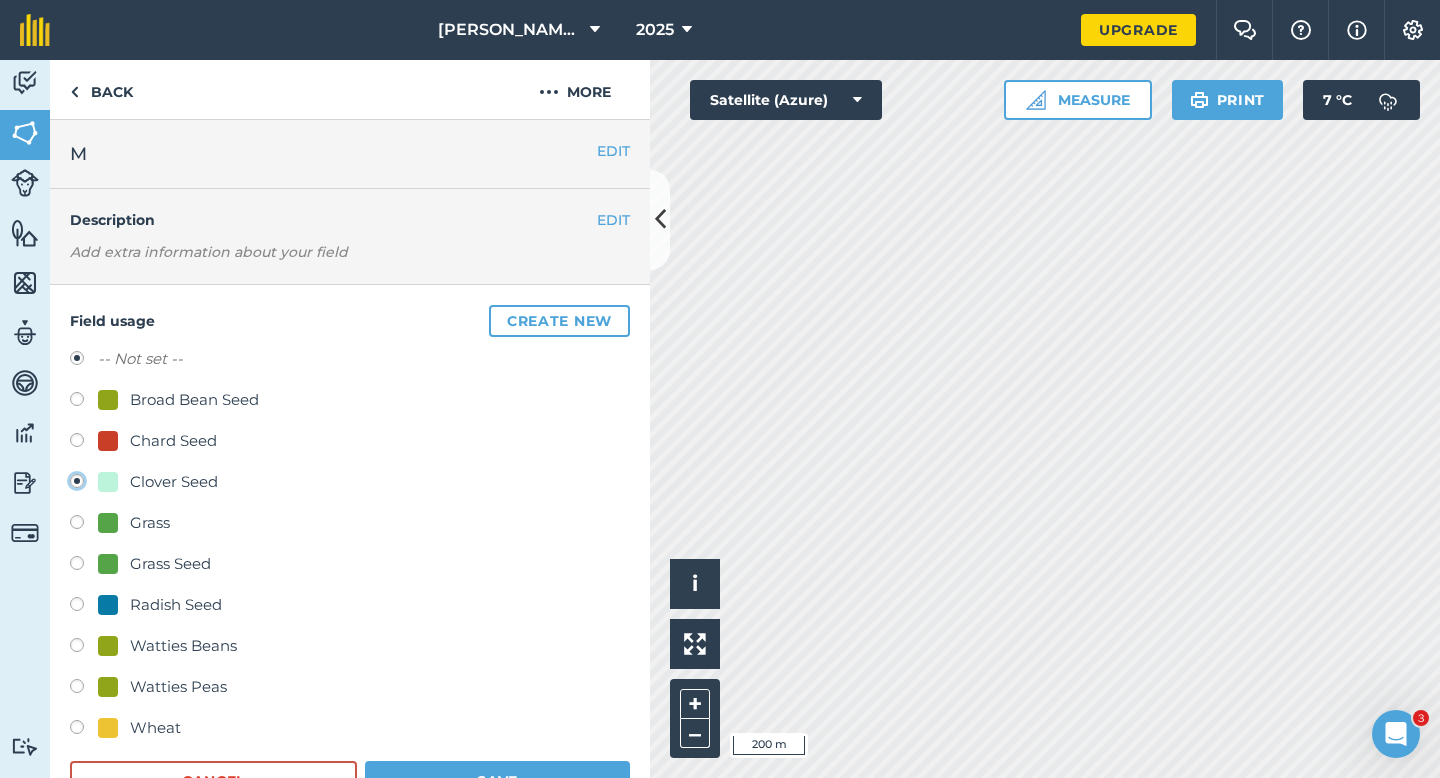 radio on "true" 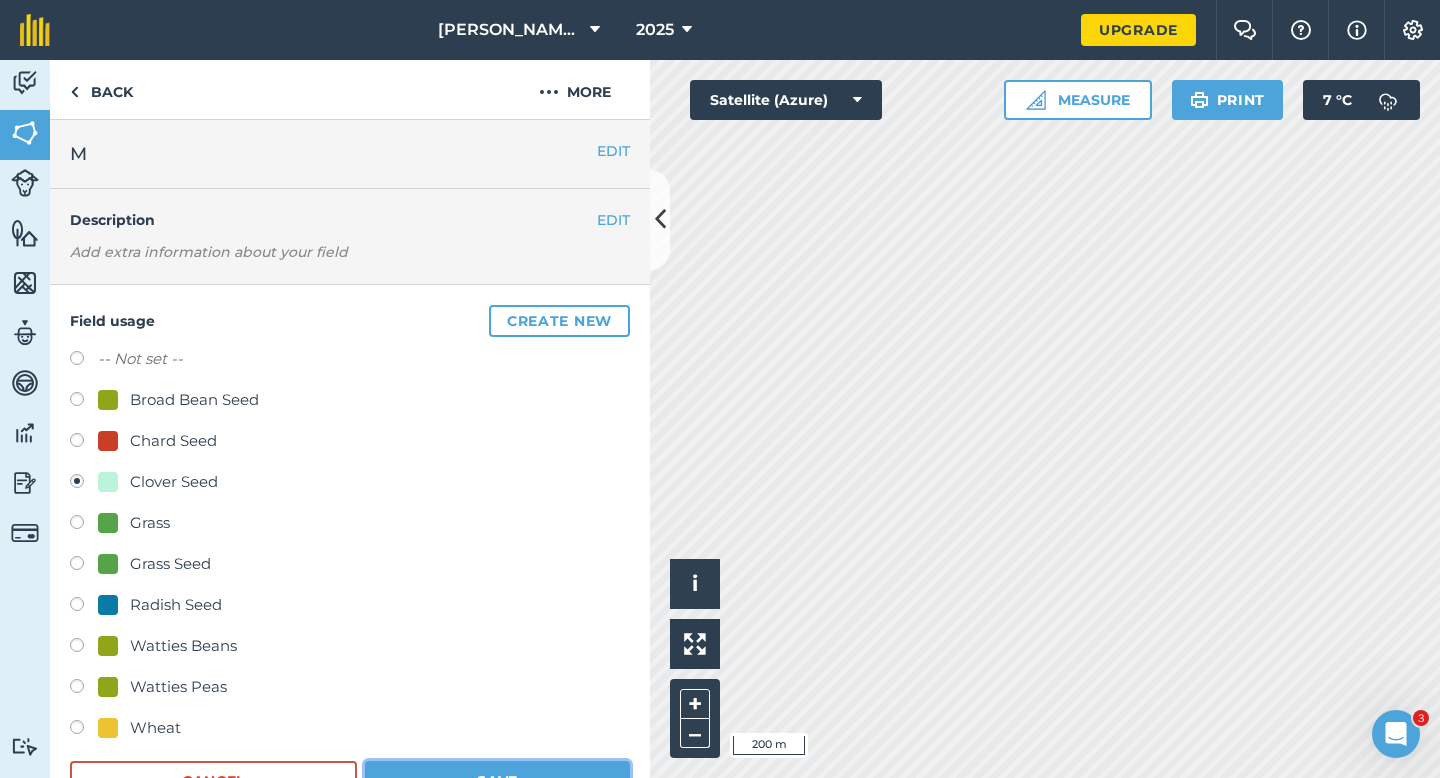 click on "Save" at bounding box center (497, 781) 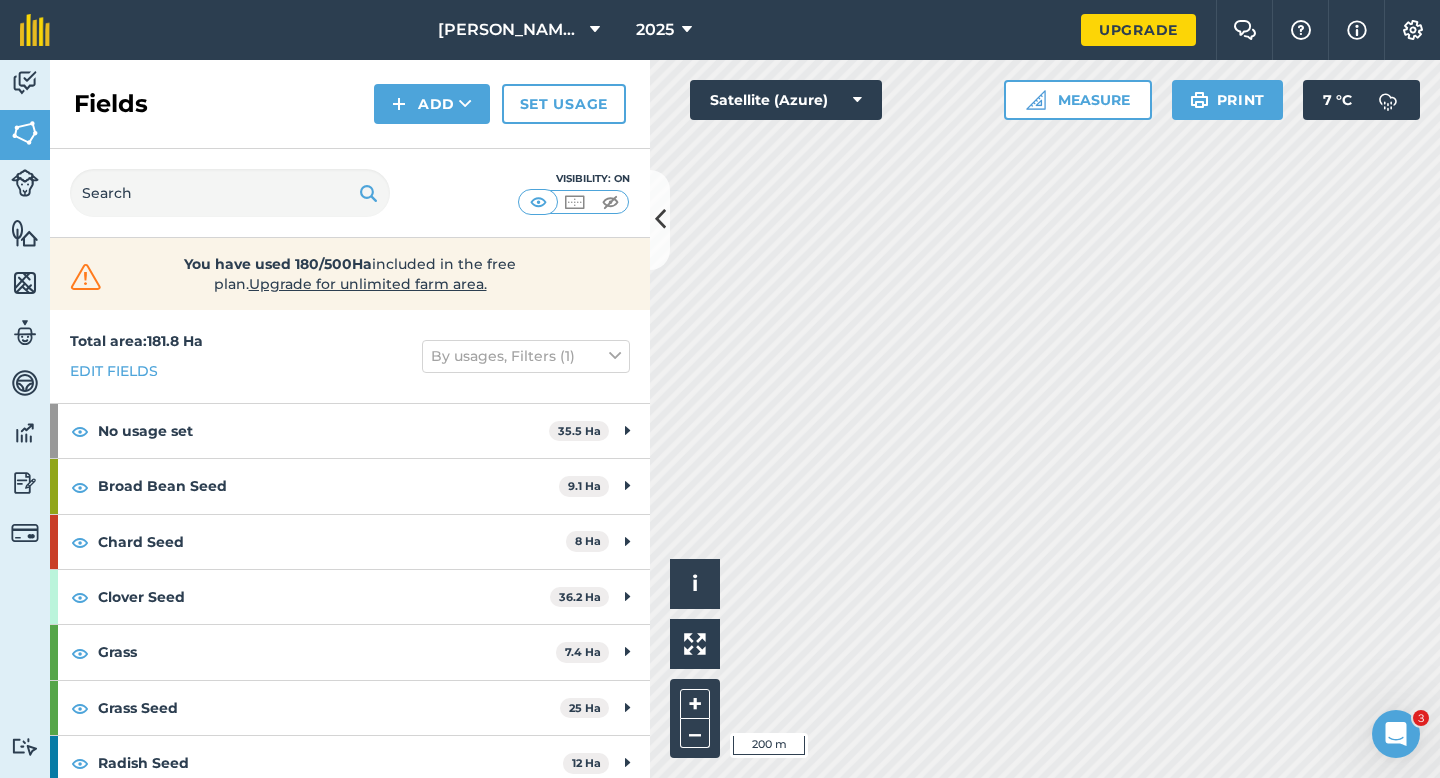 scroll, scrollTop: 234, scrollLeft: 0, axis: vertical 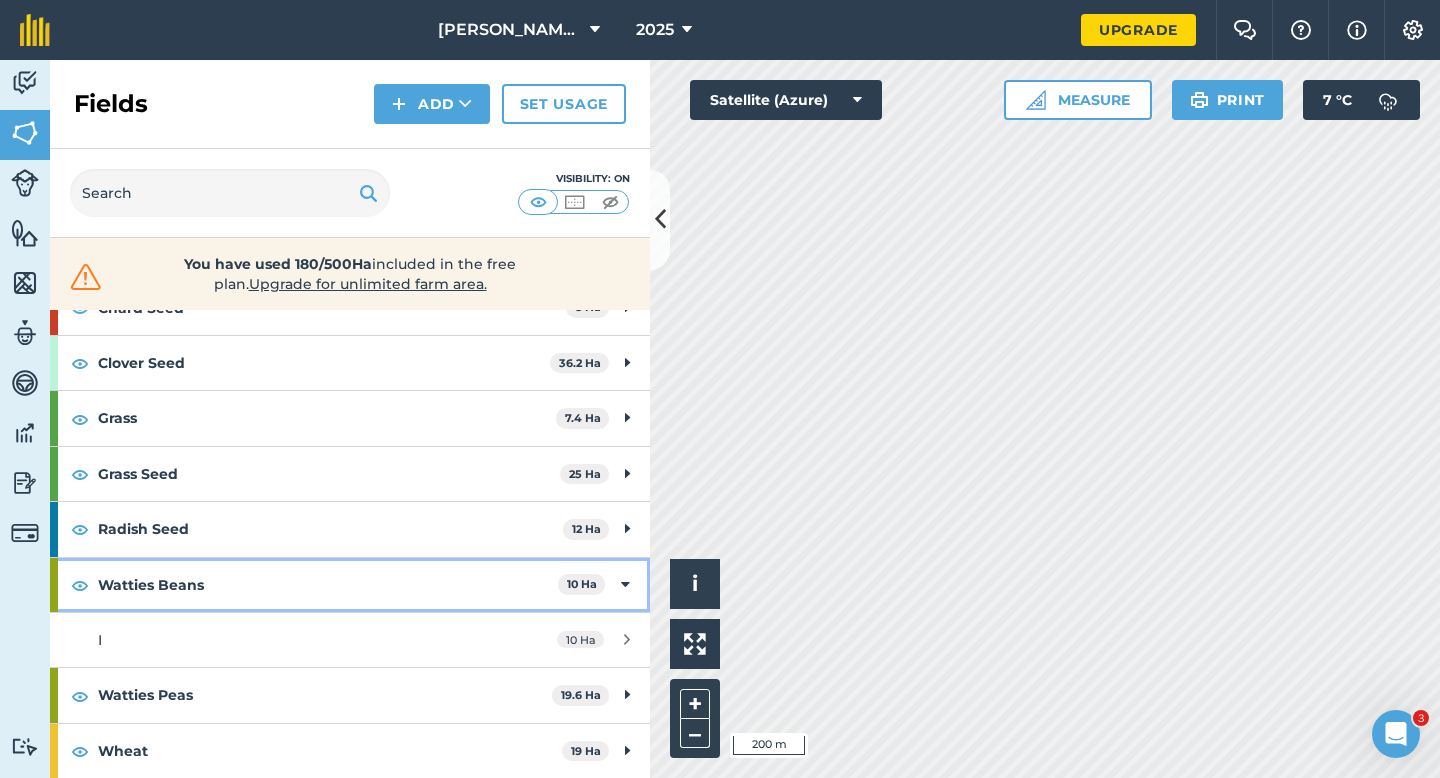 click on "Watties Beans 10   Ha" at bounding box center [350, 585] 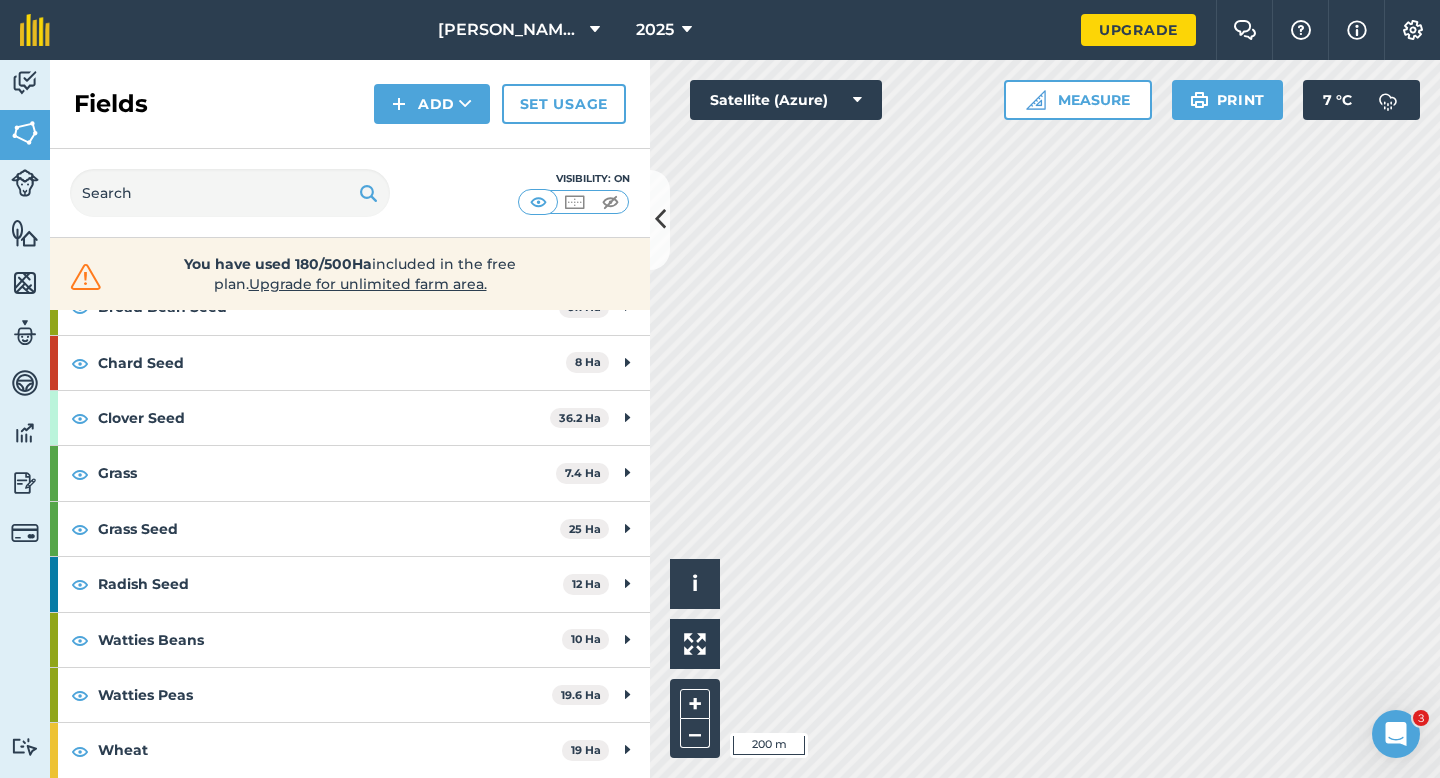 click on "Activity Fields Livestock Features Maps Team Vehicles Data Reporting Billing Tutorials Tutorials Fields   Add   Set usage Visibility: On You have used 180/500Ha  included in the free plan .  Upgrade for unlimited farm area. Total area :  181.8   Ha Edit fields By usages, Filters (1) No usage set 35.5   Ha G 6.3   Ha J 6.2   Ha K 13   Ha L 10   Ha Broad Bean Seed 9.1   Ha R 9.1   [PERSON_NAME] Seed 8   Ha A 8   Ha Clover Seed 36.2   Ha F 6.5   Ha M 11   Ha N 7.2   Ha Q 4.4   Ha T 7.1   Ha Grass 7.4   Ha E 3   Ha O 4.4   Ha Grass Seed 25   Ha C 12   Ha P 13   Ha Radish Seed 12   Ha H 12   [PERSON_NAME] Beans 10   Ha I 10   [PERSON_NAME] Peas 19.6   Ha D 13.3   Ha U 6.3   Ha Wheat 19   Ha B 11   Ha S 8   Ha Click to start drawing i © 2025 TomTom, Microsoft 200 m + – Satellite (Azure) Measure Print 7   ° C" at bounding box center (720, 419) 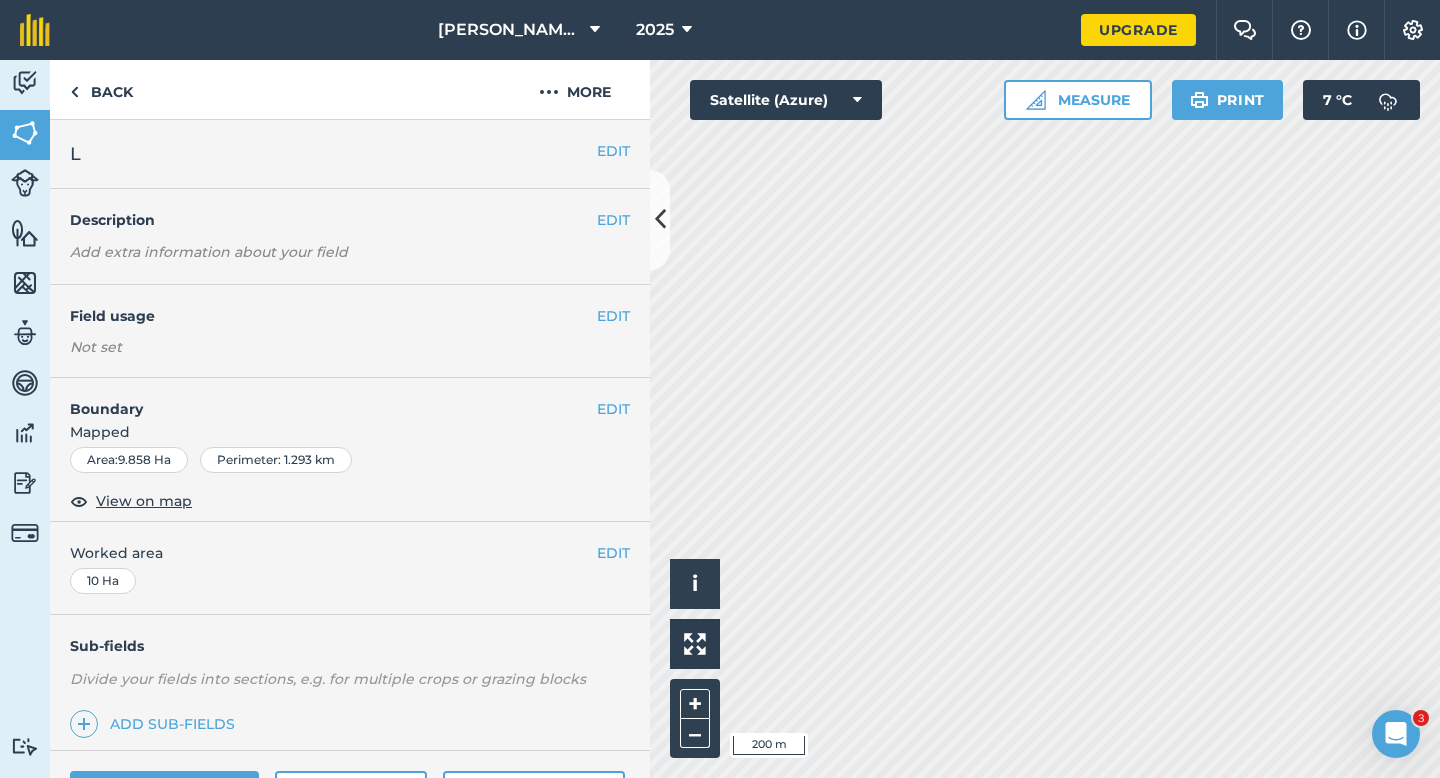 click on "Field usage" at bounding box center [333, 316] 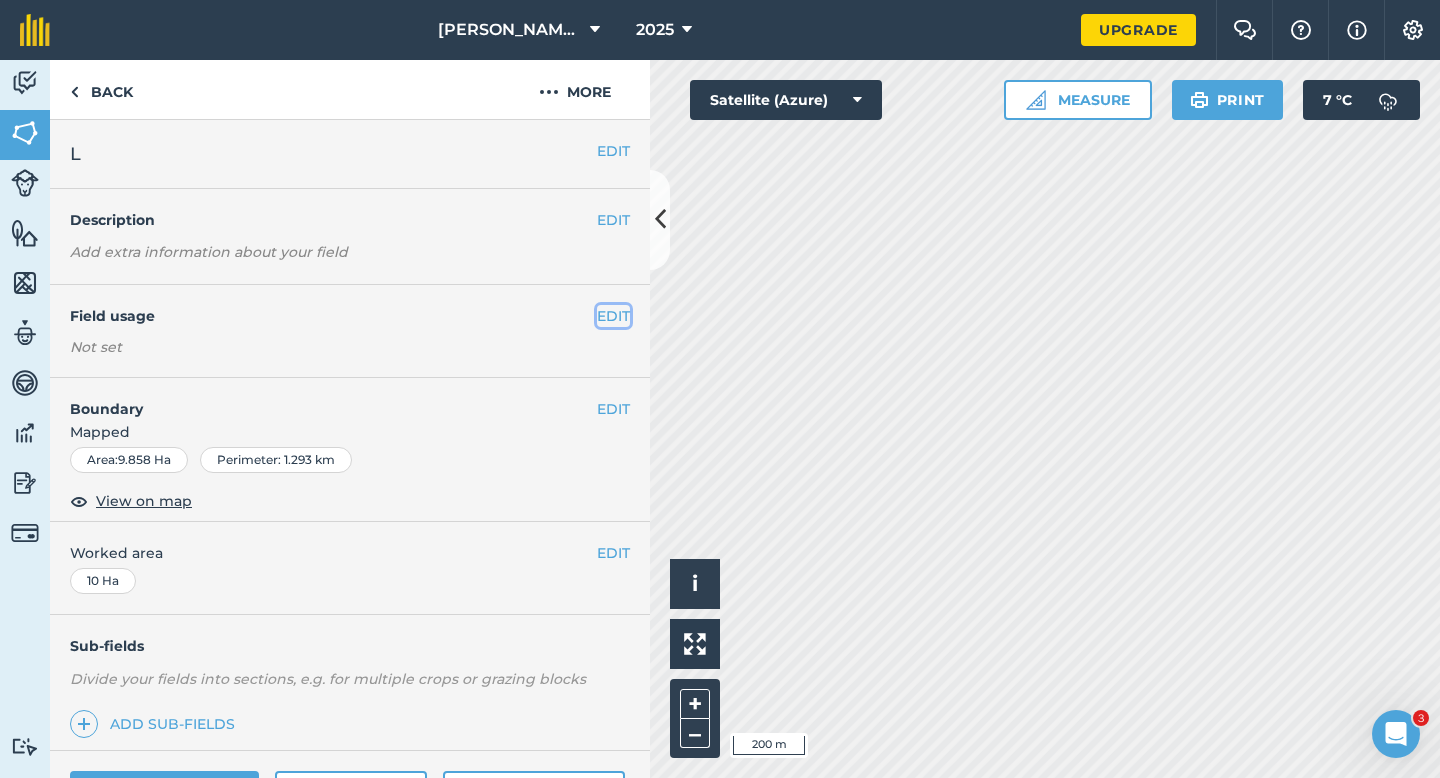 click on "EDIT" at bounding box center (613, 316) 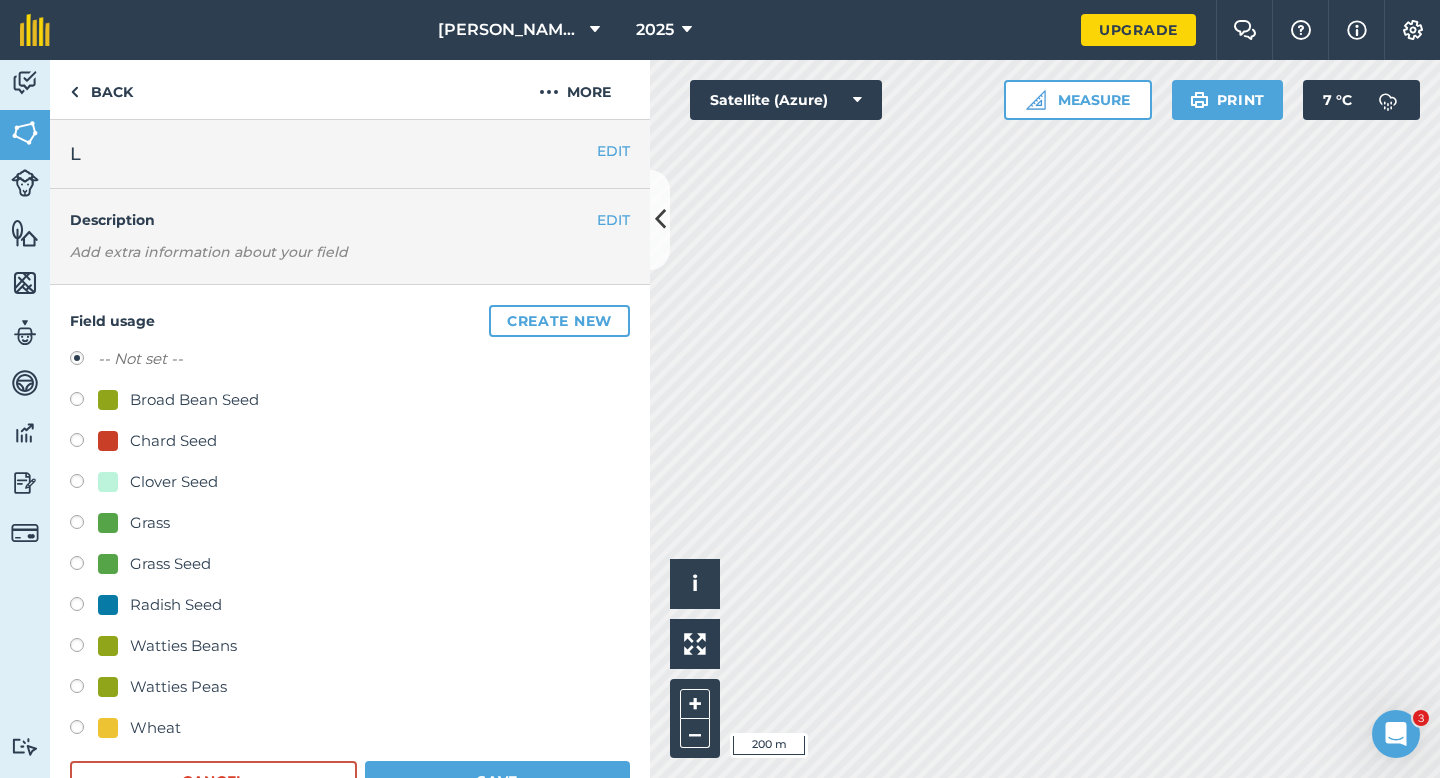 click on "Clover Seed" at bounding box center [174, 482] 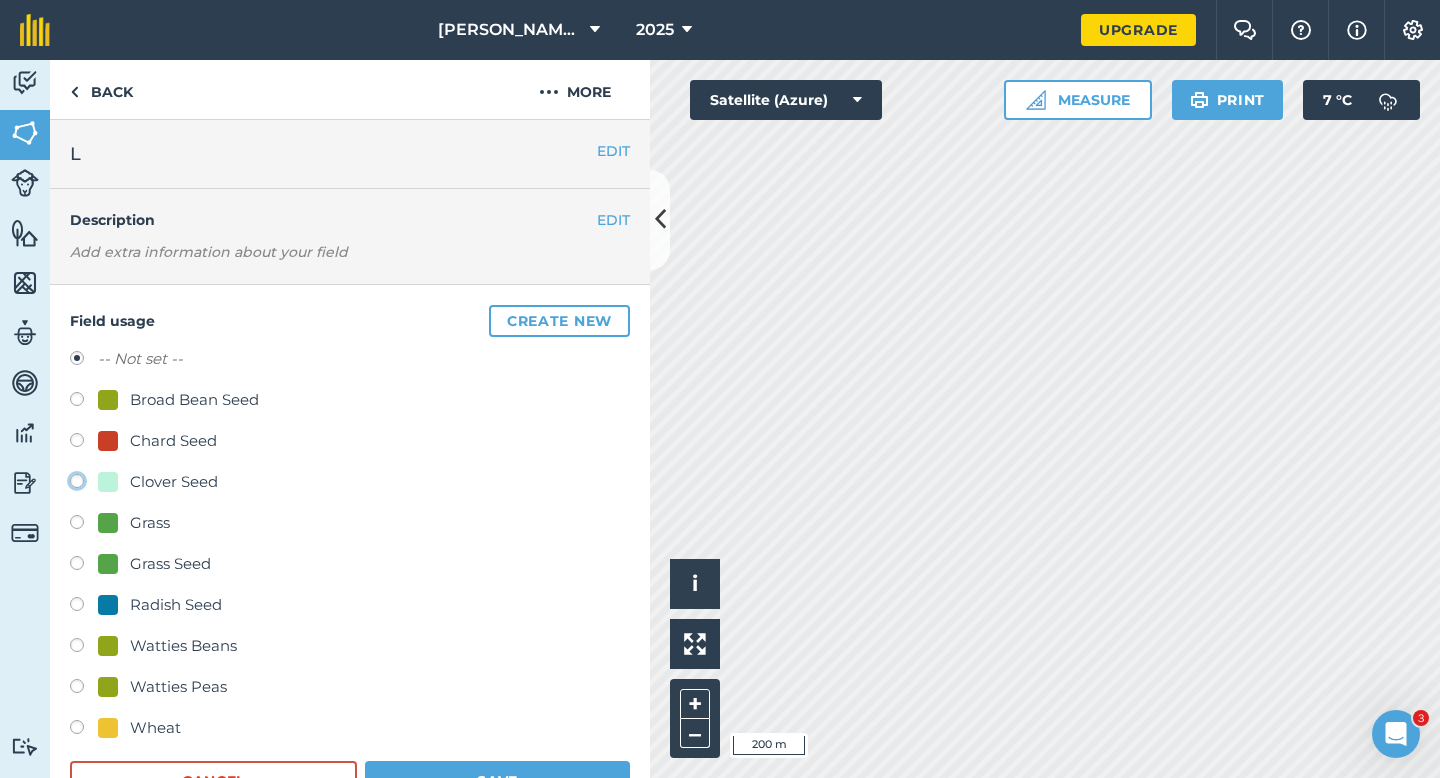 click on "Clover Seed" at bounding box center (-9923, 480) 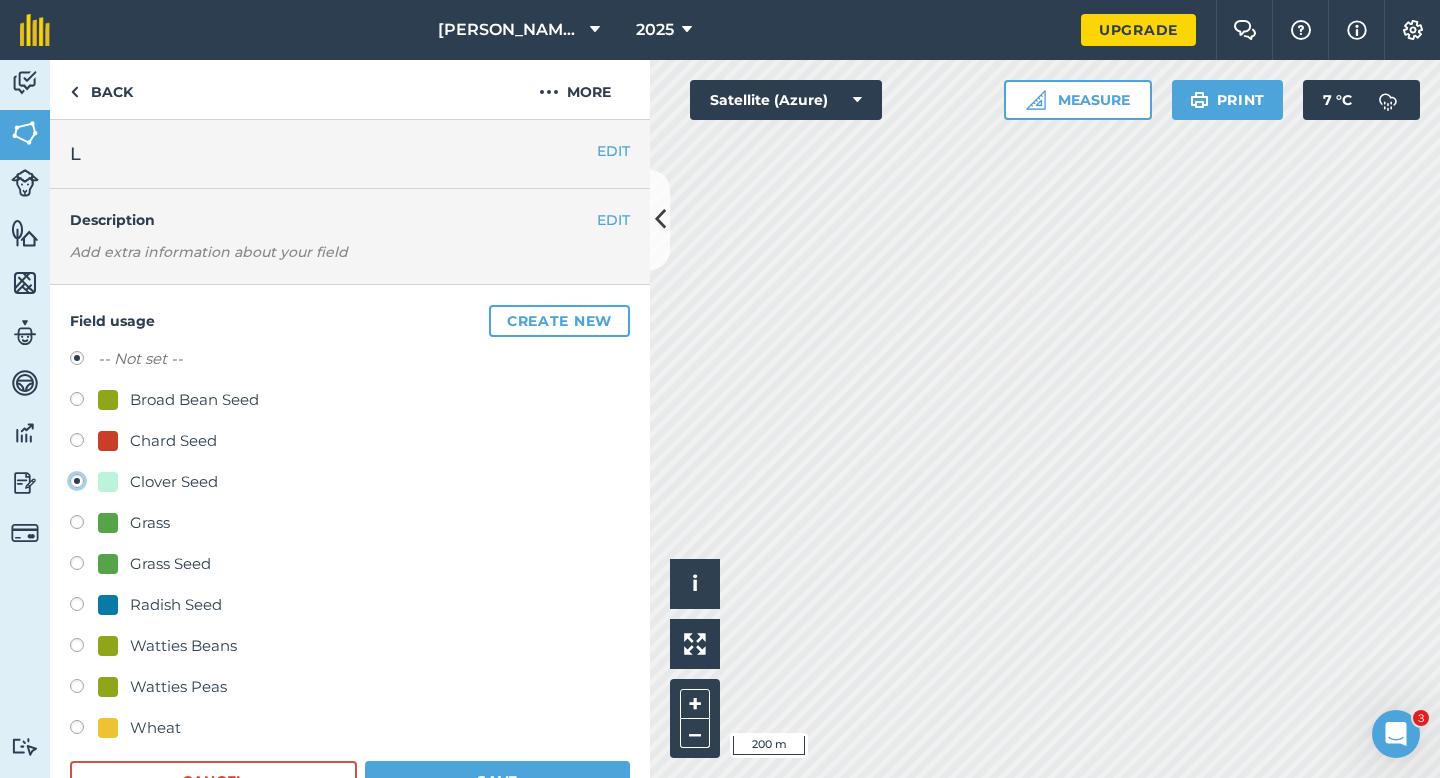 radio on "true" 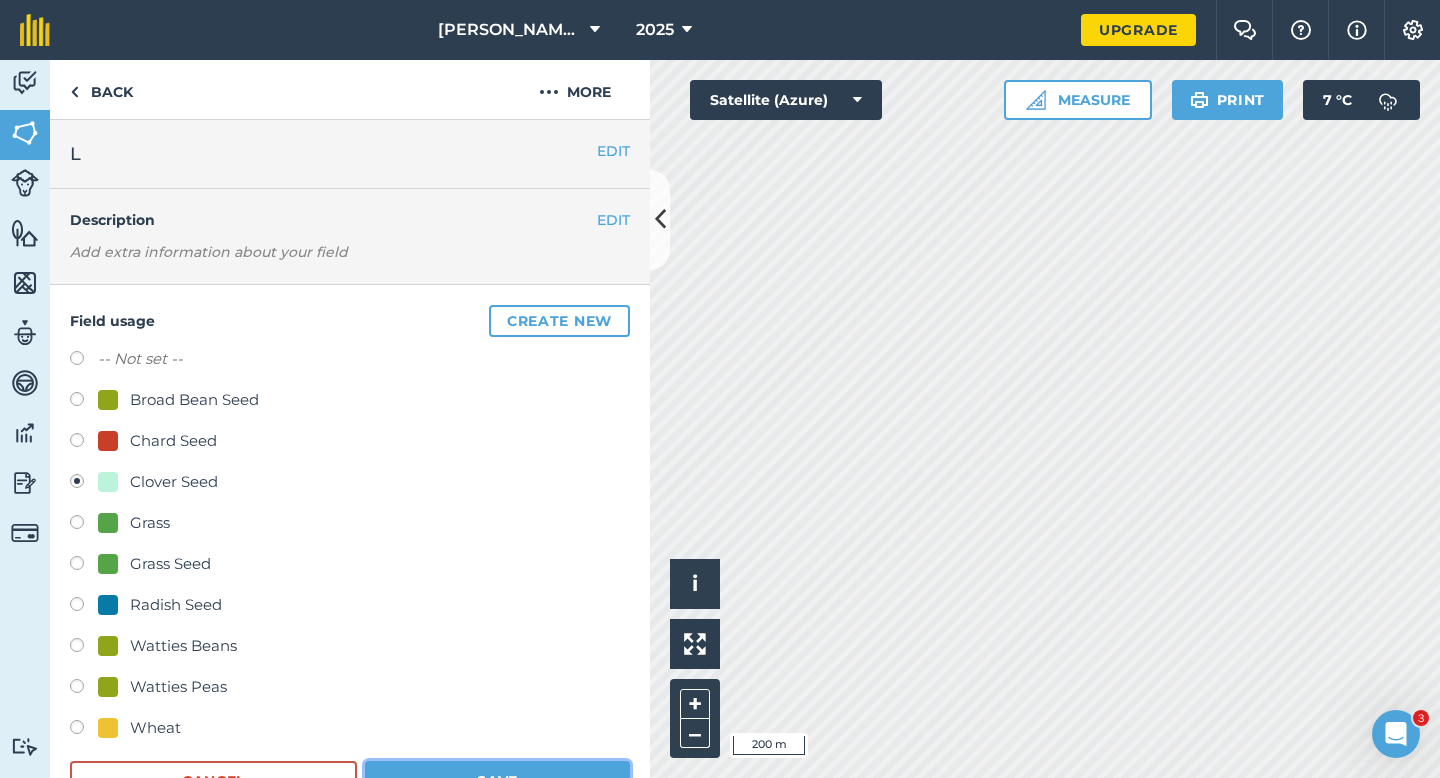 click on "Save" at bounding box center [497, 781] 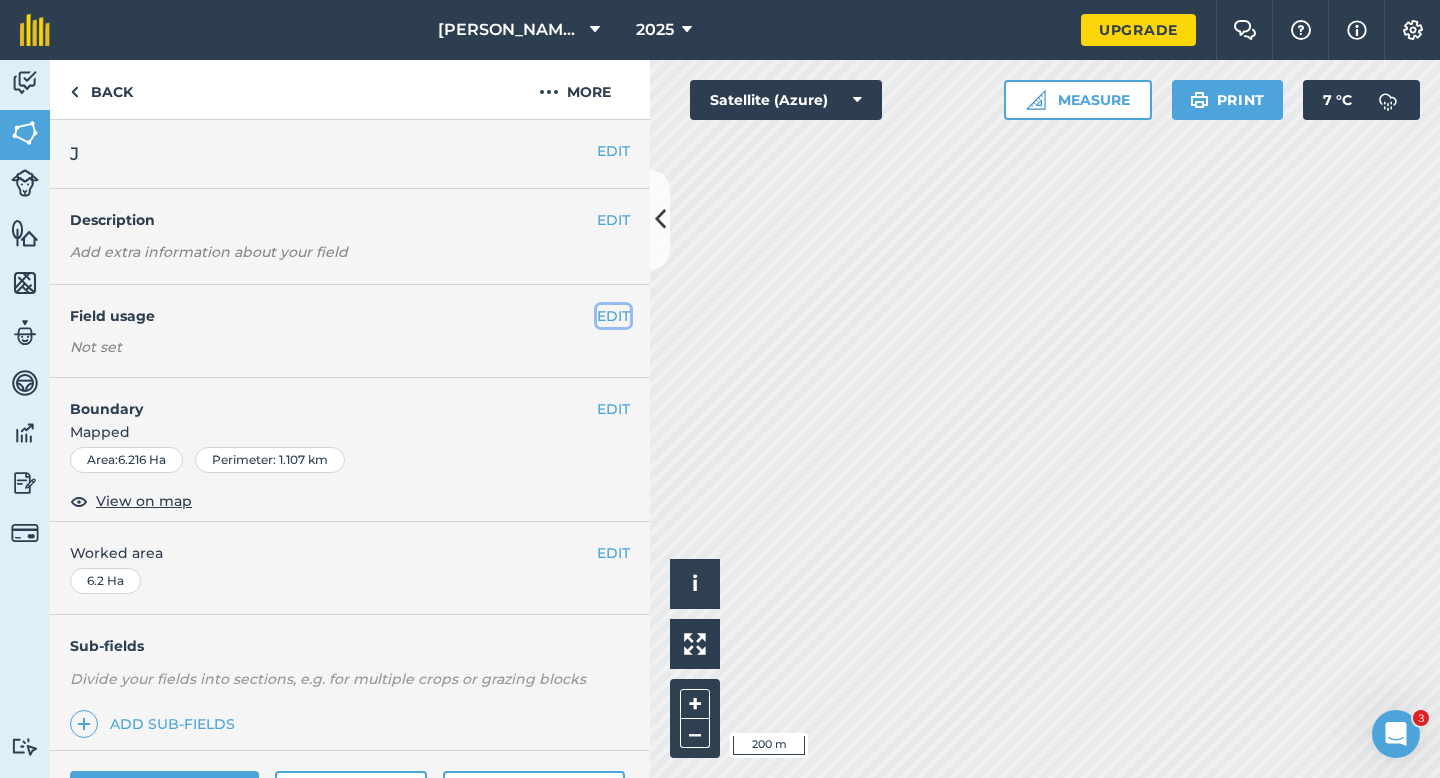 click on "EDIT" at bounding box center [613, 316] 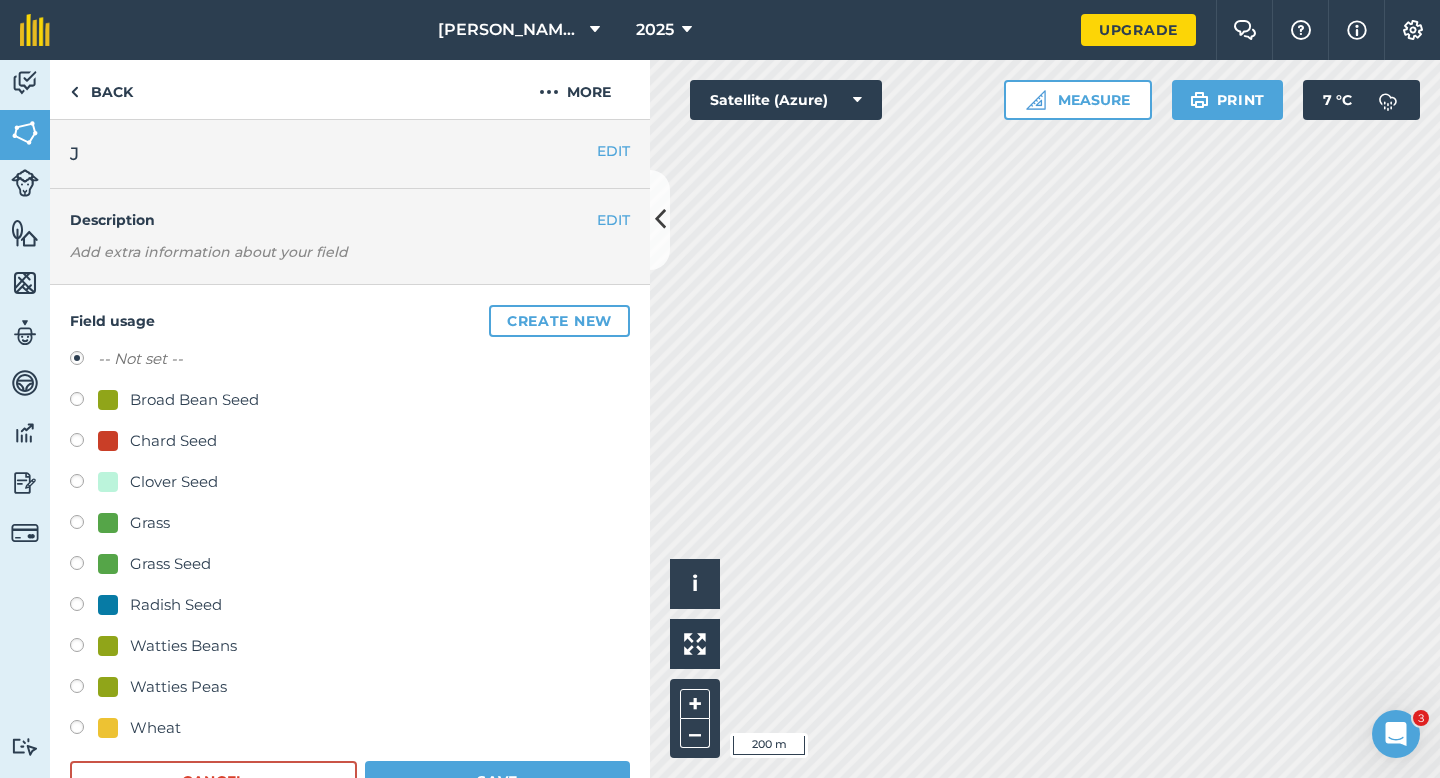 click on "Clover Seed" at bounding box center [174, 482] 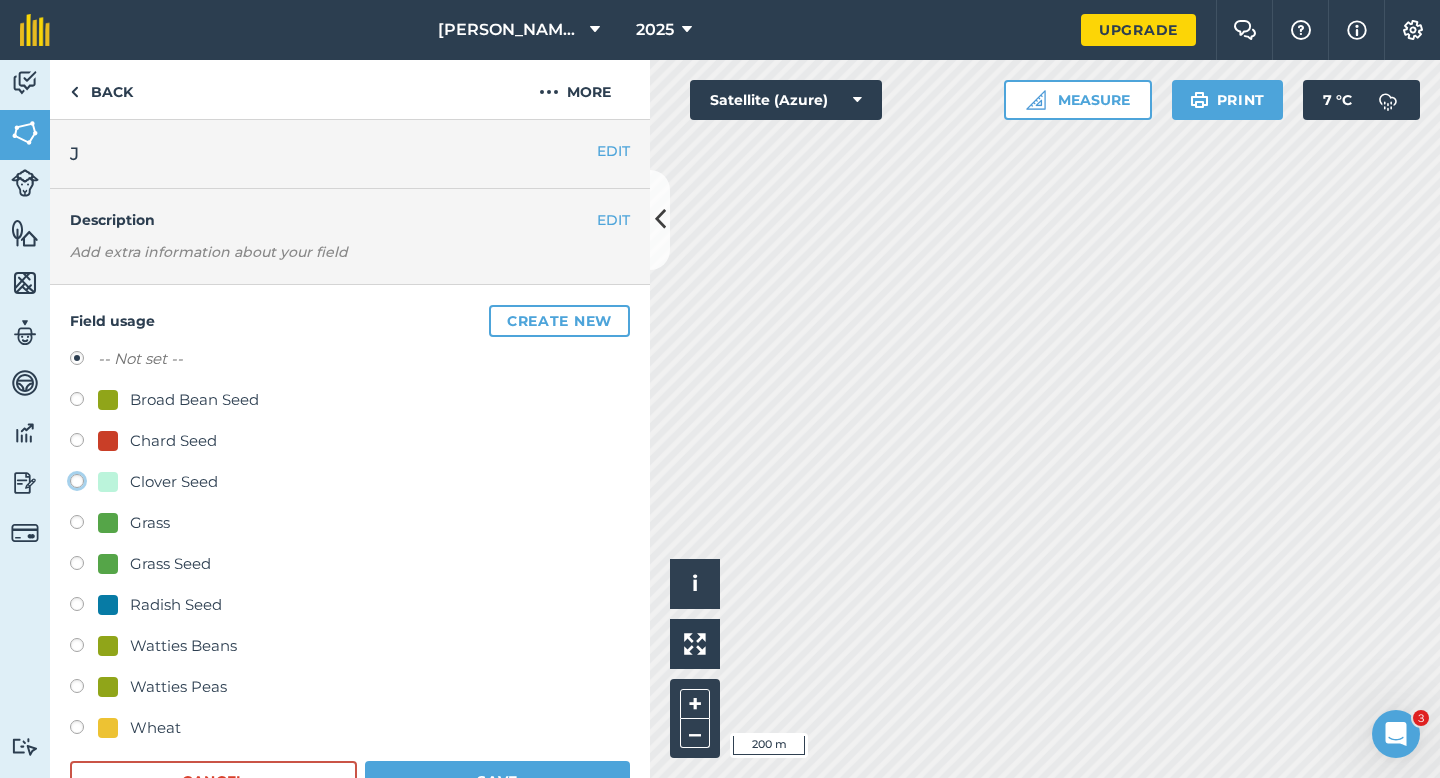 click on "Clover Seed" at bounding box center [-9923, 480] 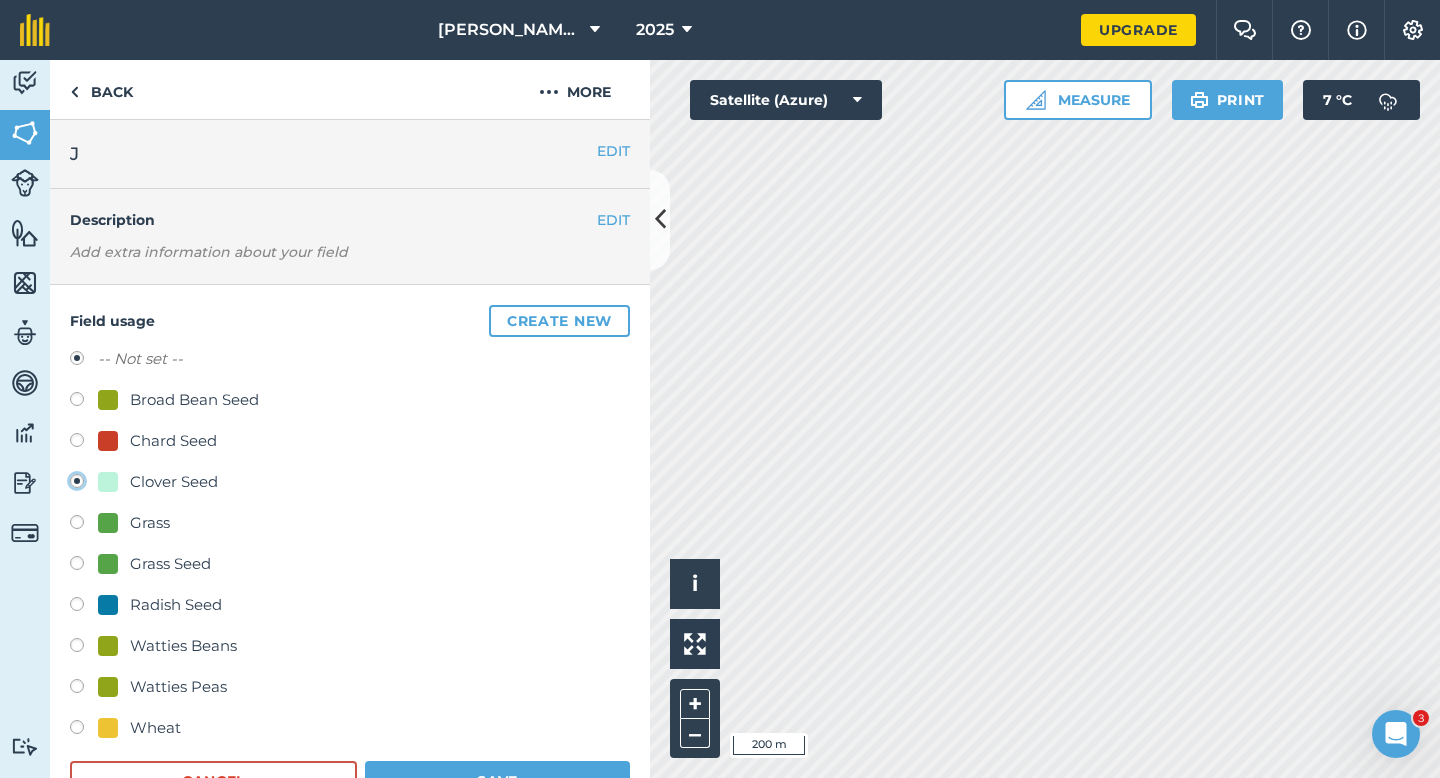 radio on "true" 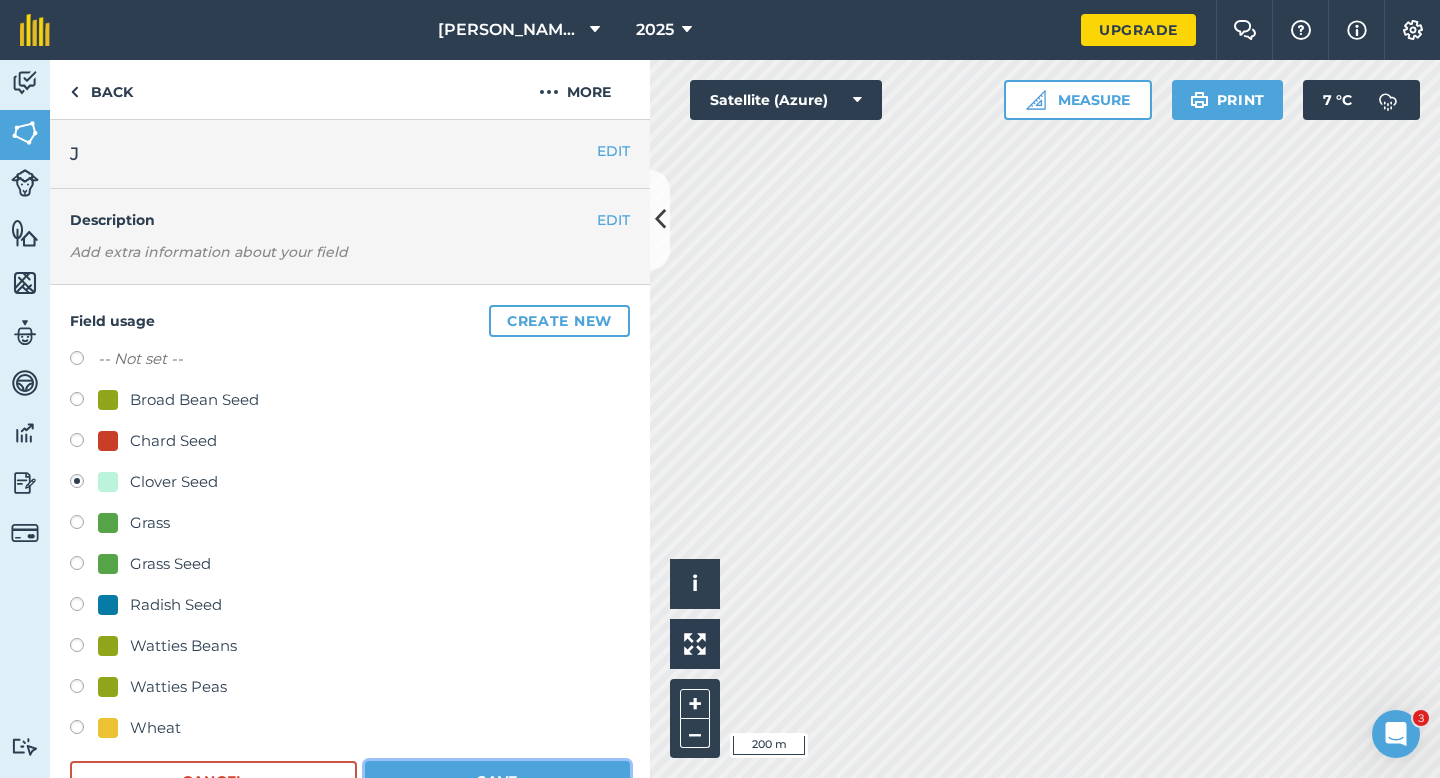 click on "Save" at bounding box center (497, 781) 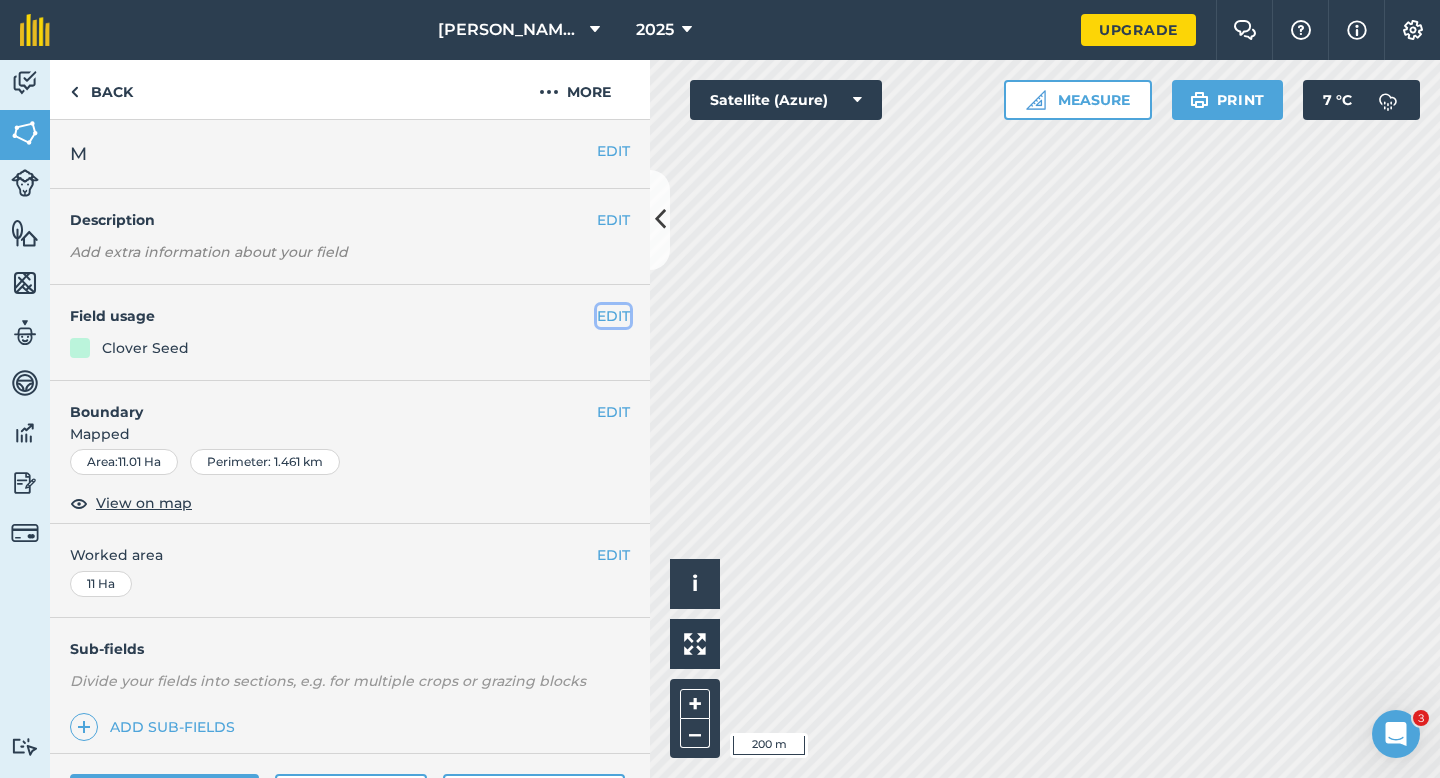 click on "EDIT" at bounding box center (613, 316) 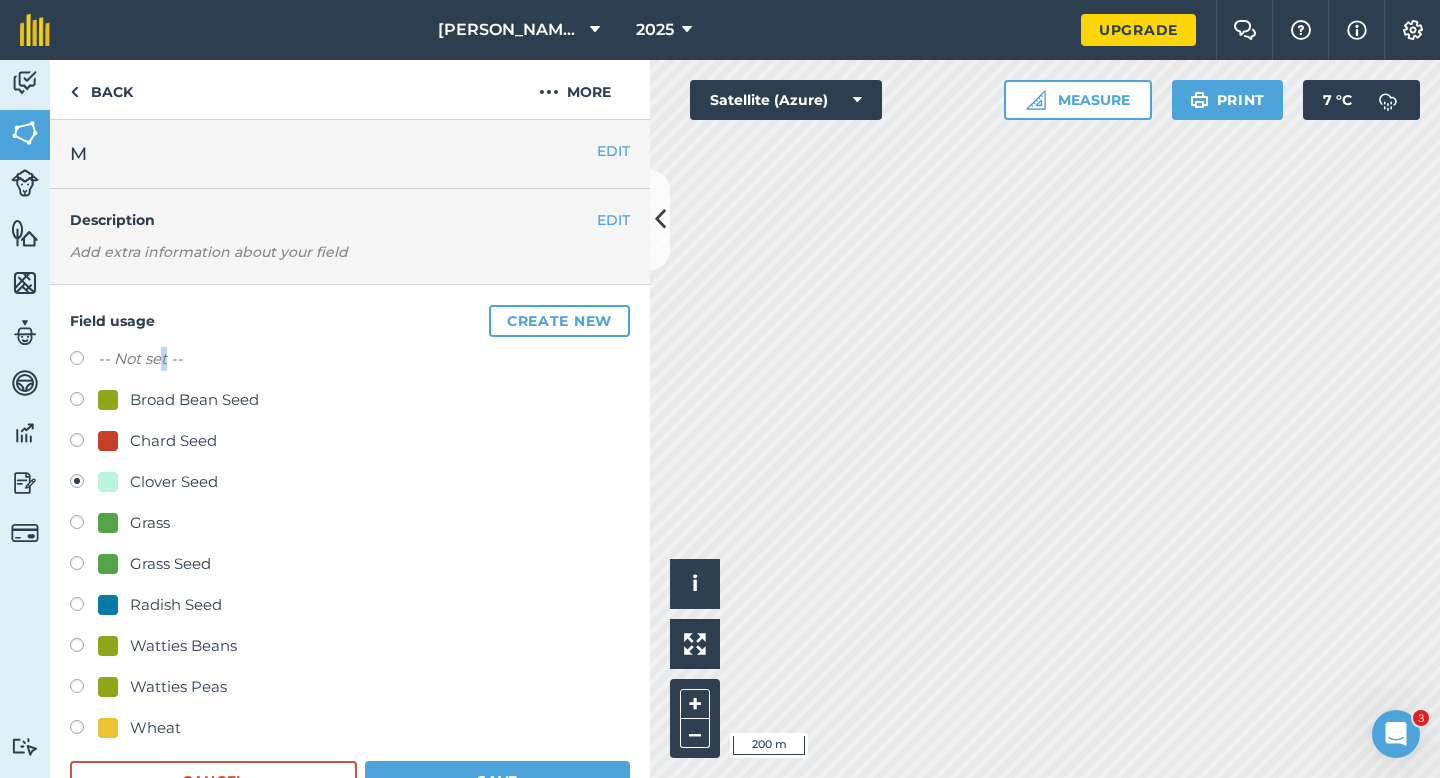 click on "-- Not set --" at bounding box center (140, 359) 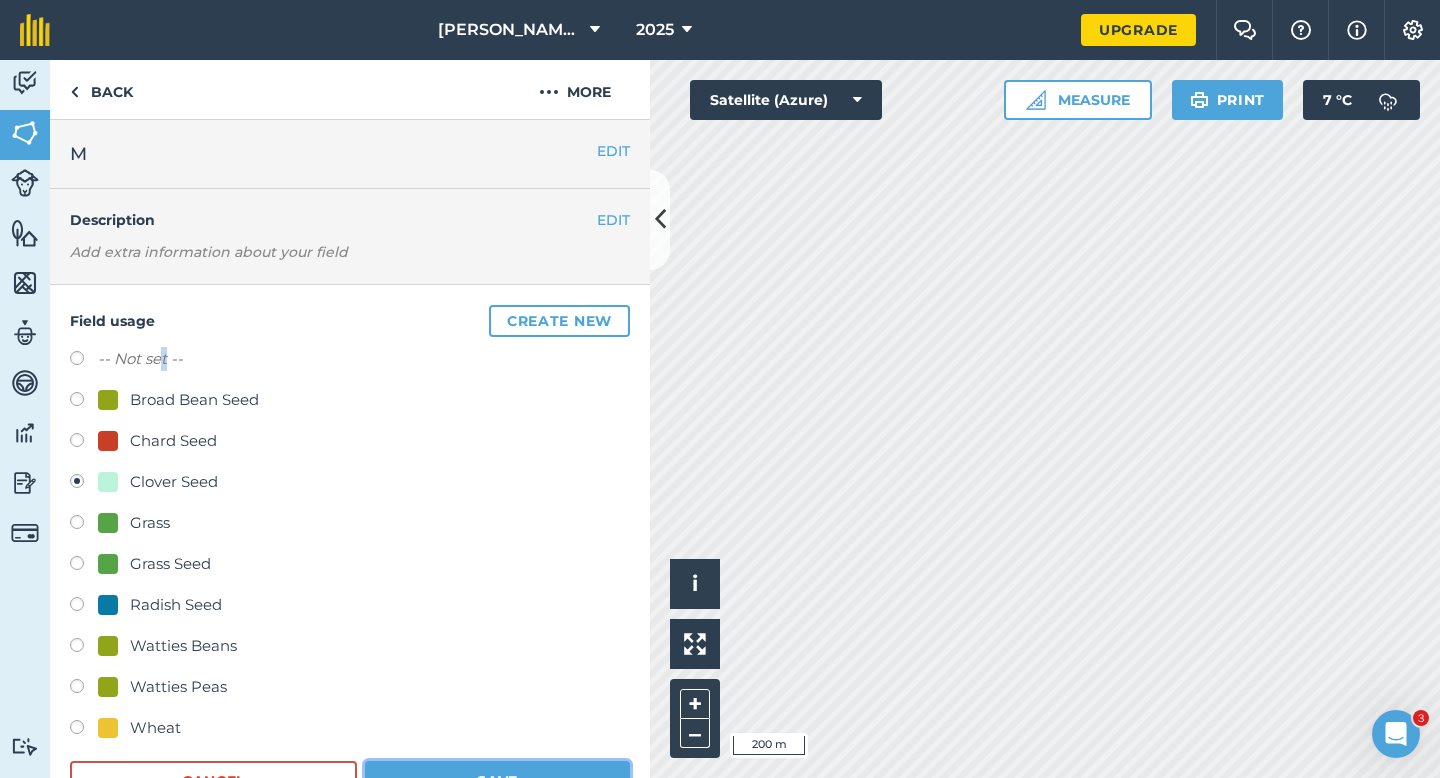 click on "Save" at bounding box center [497, 781] 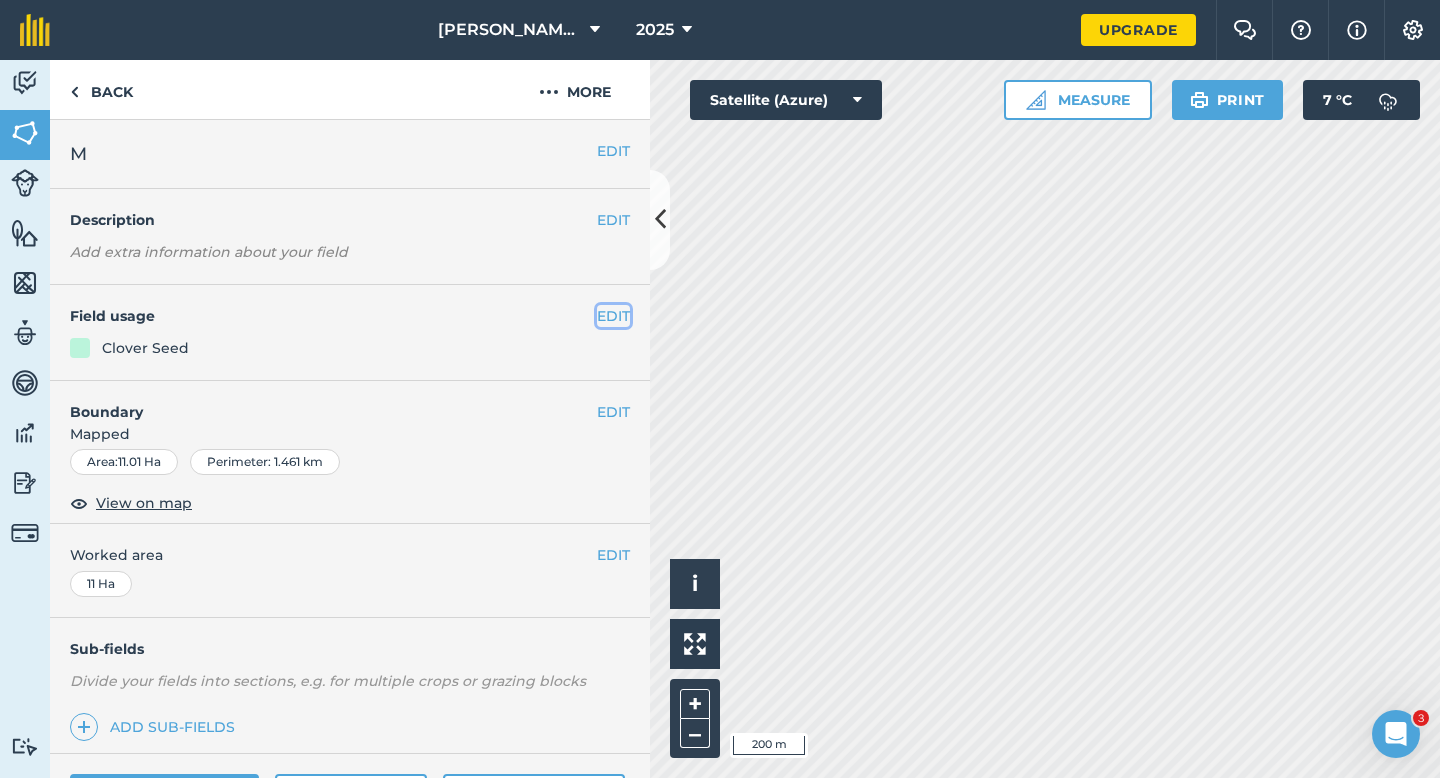 click on "EDIT" at bounding box center [613, 316] 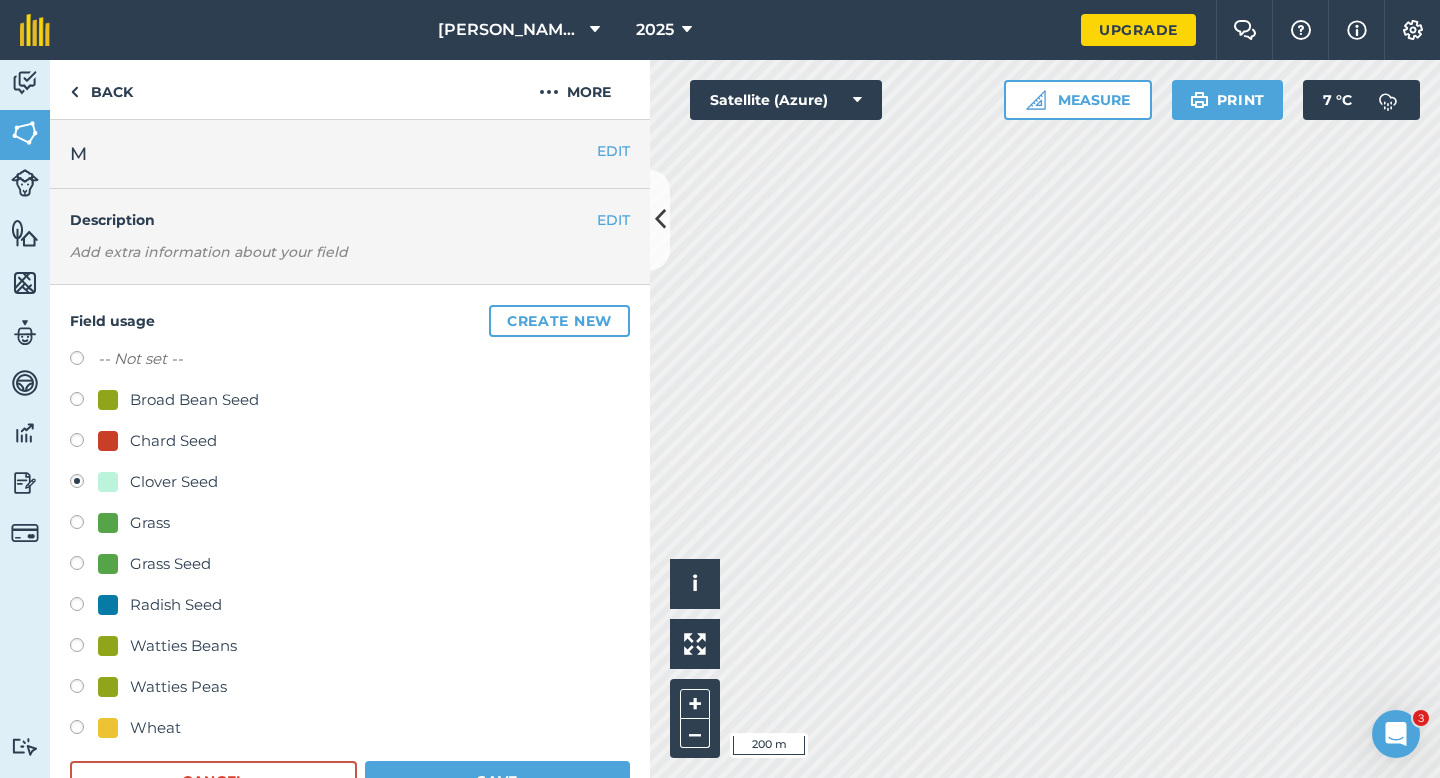 click on "-- Not set -- Broad Bean Seed Chard Seed Clover Seed Grass Grass Seed Radish Seed Watties Beans Watties Peas Wheat" at bounding box center [350, 546] 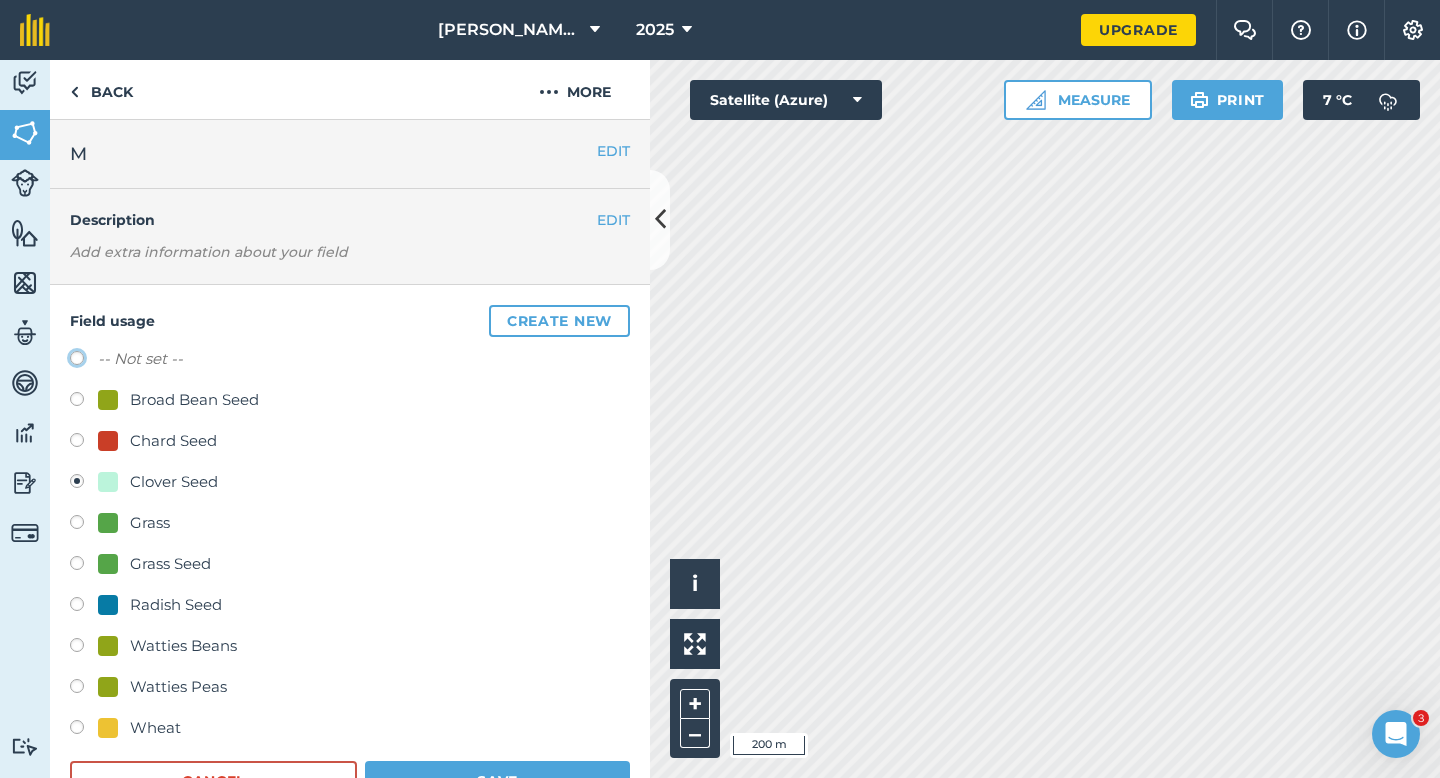 click on "-- Not set --" at bounding box center (-9923, 357) 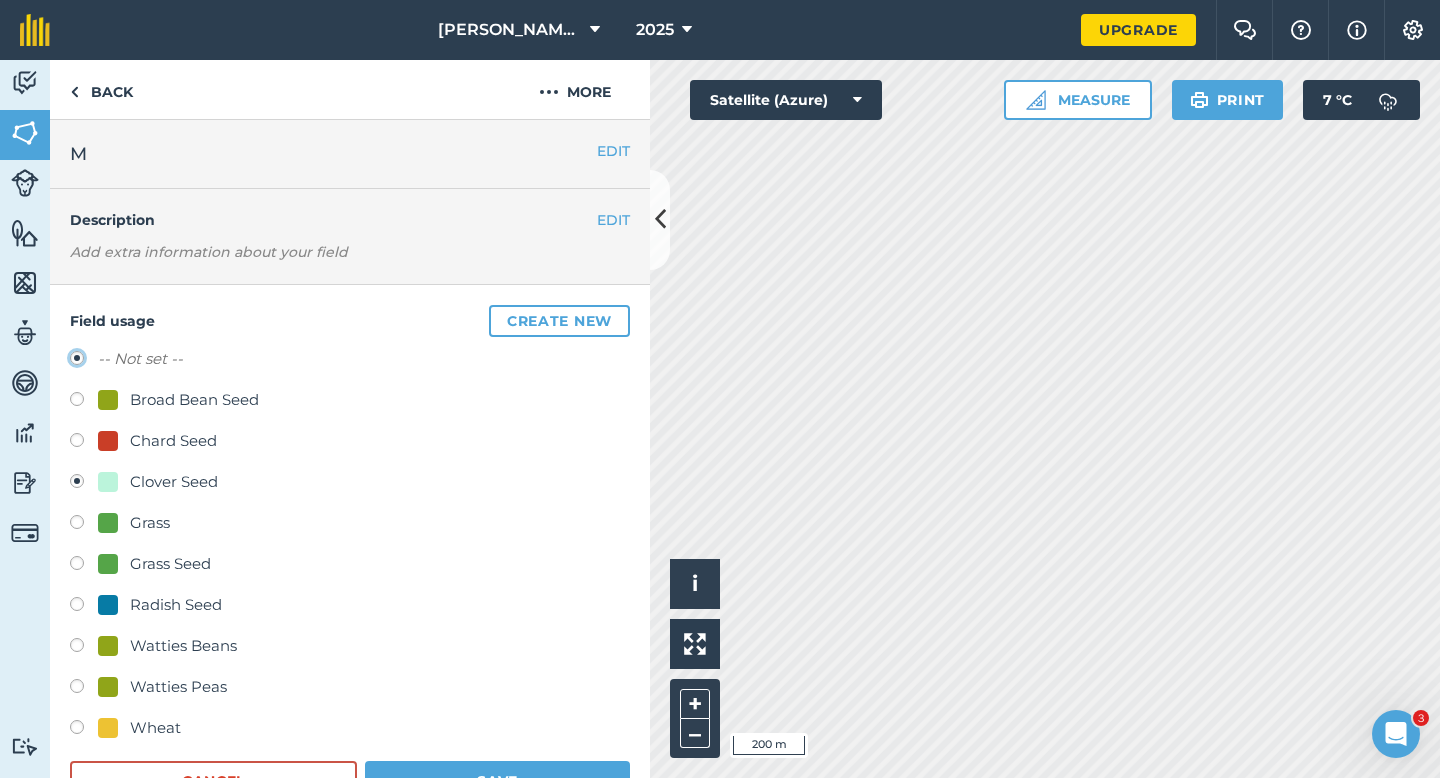 radio on "true" 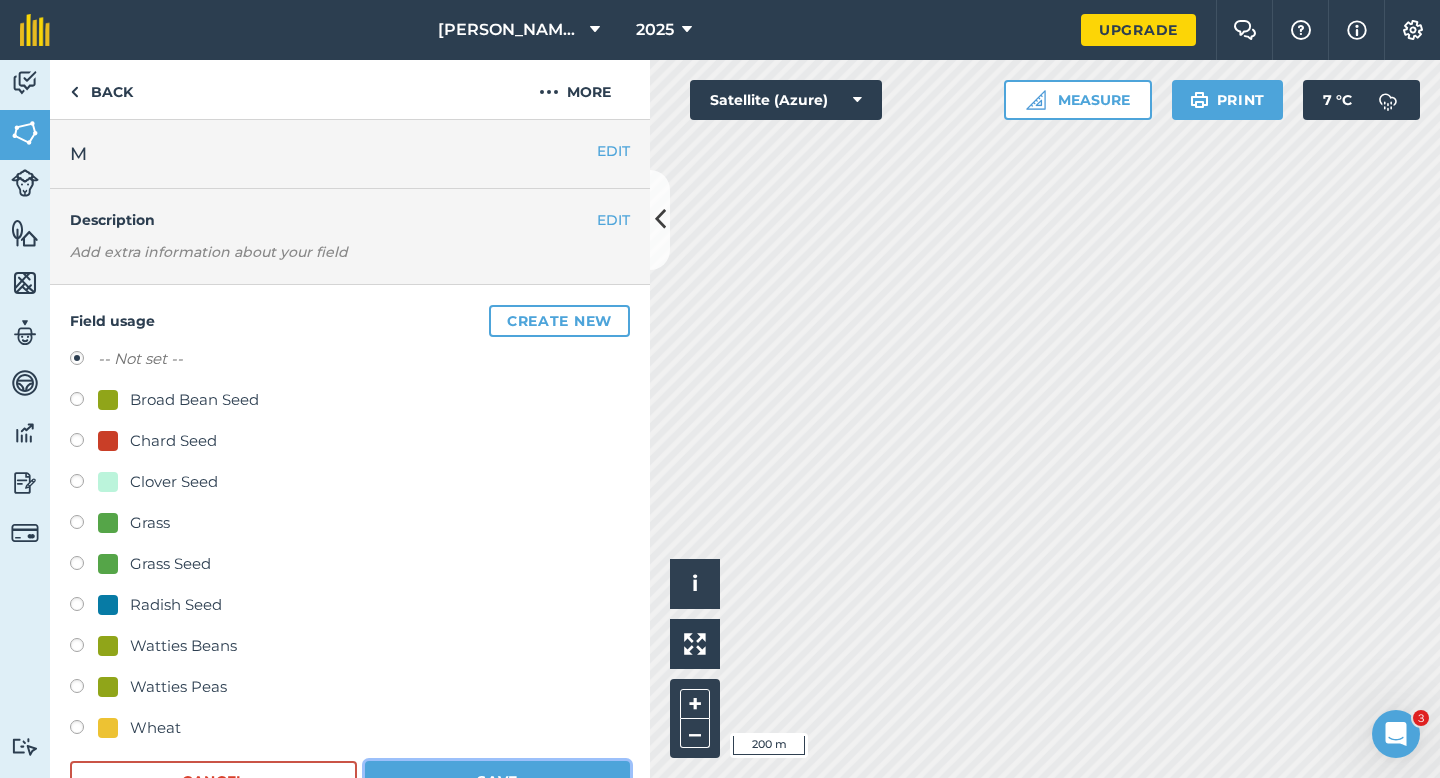 click on "Save" at bounding box center [497, 781] 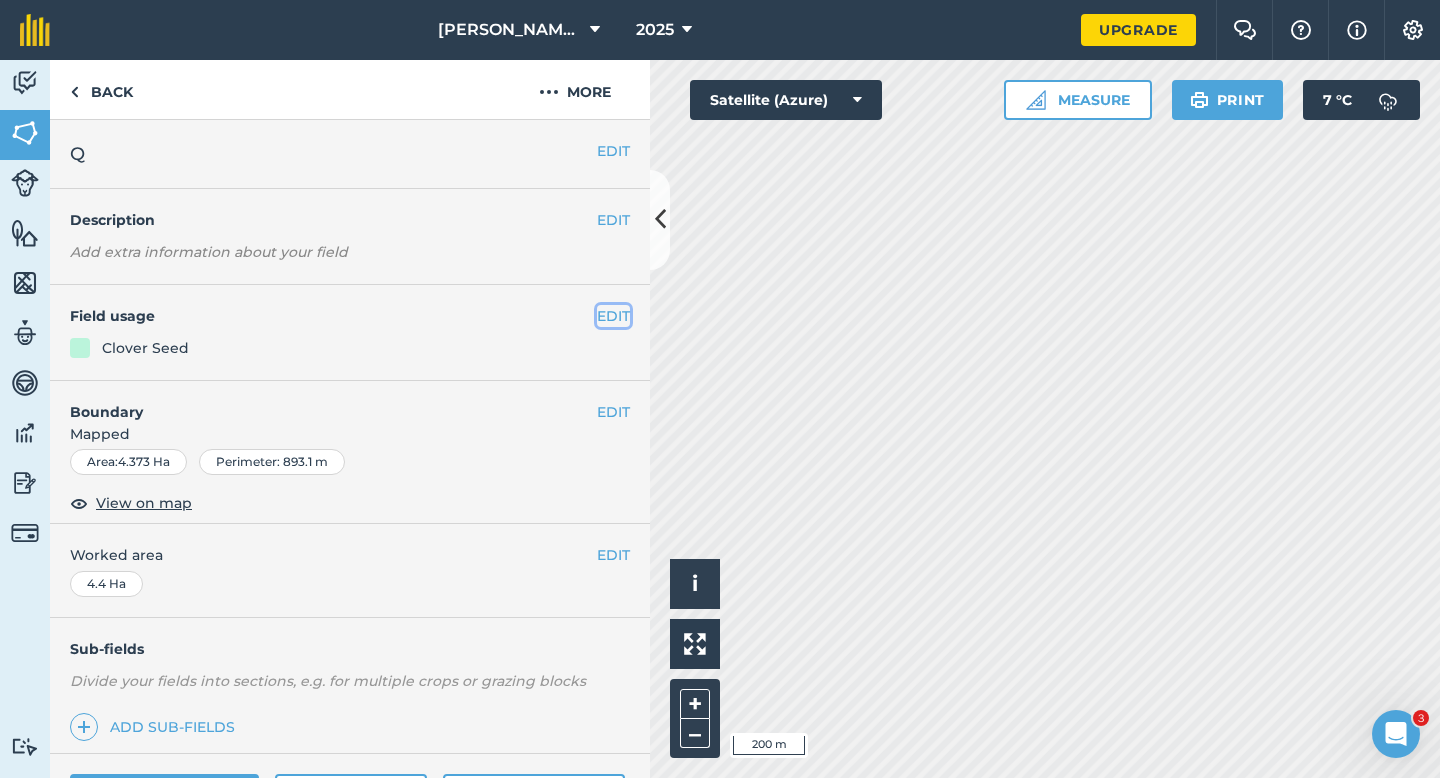 click on "EDIT" at bounding box center (613, 316) 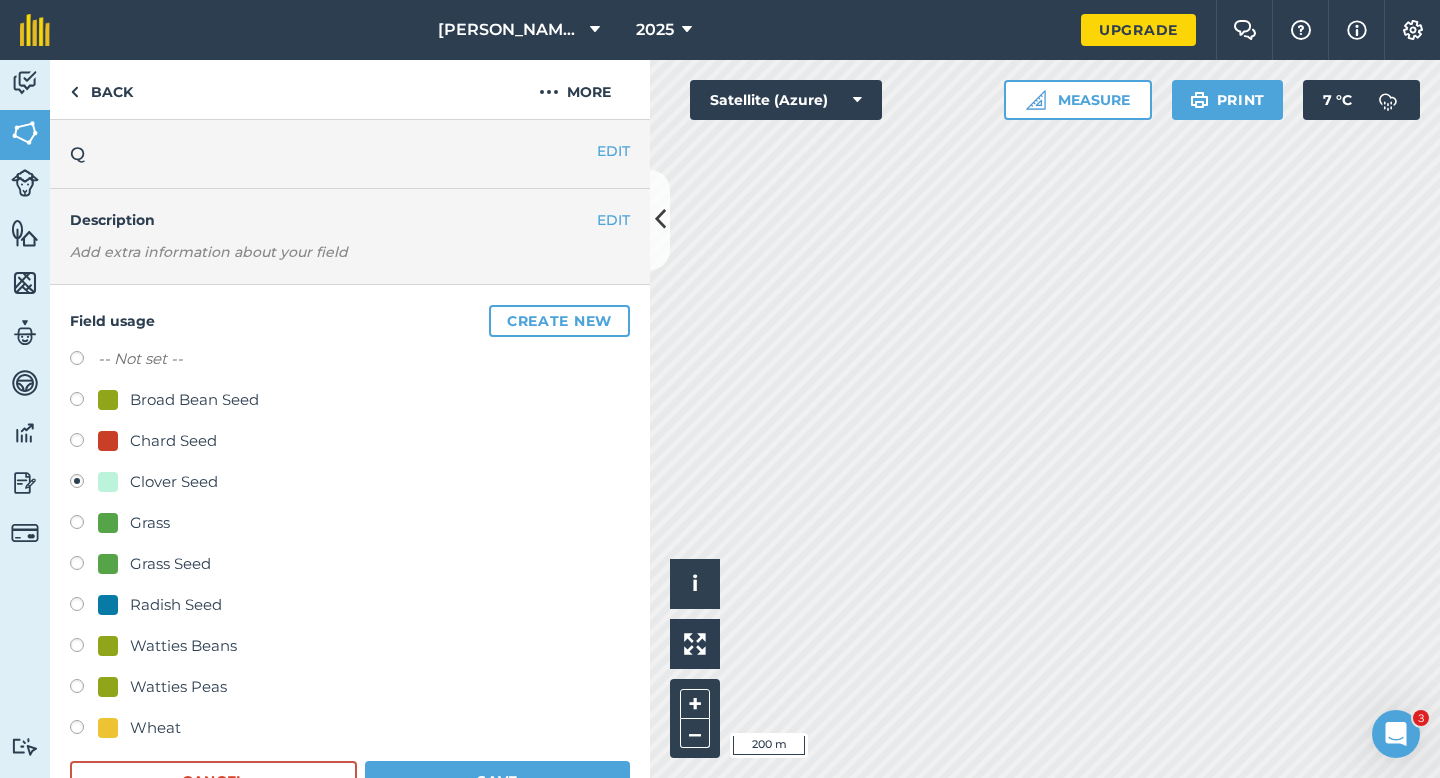 click on "Create new" at bounding box center (559, 321) 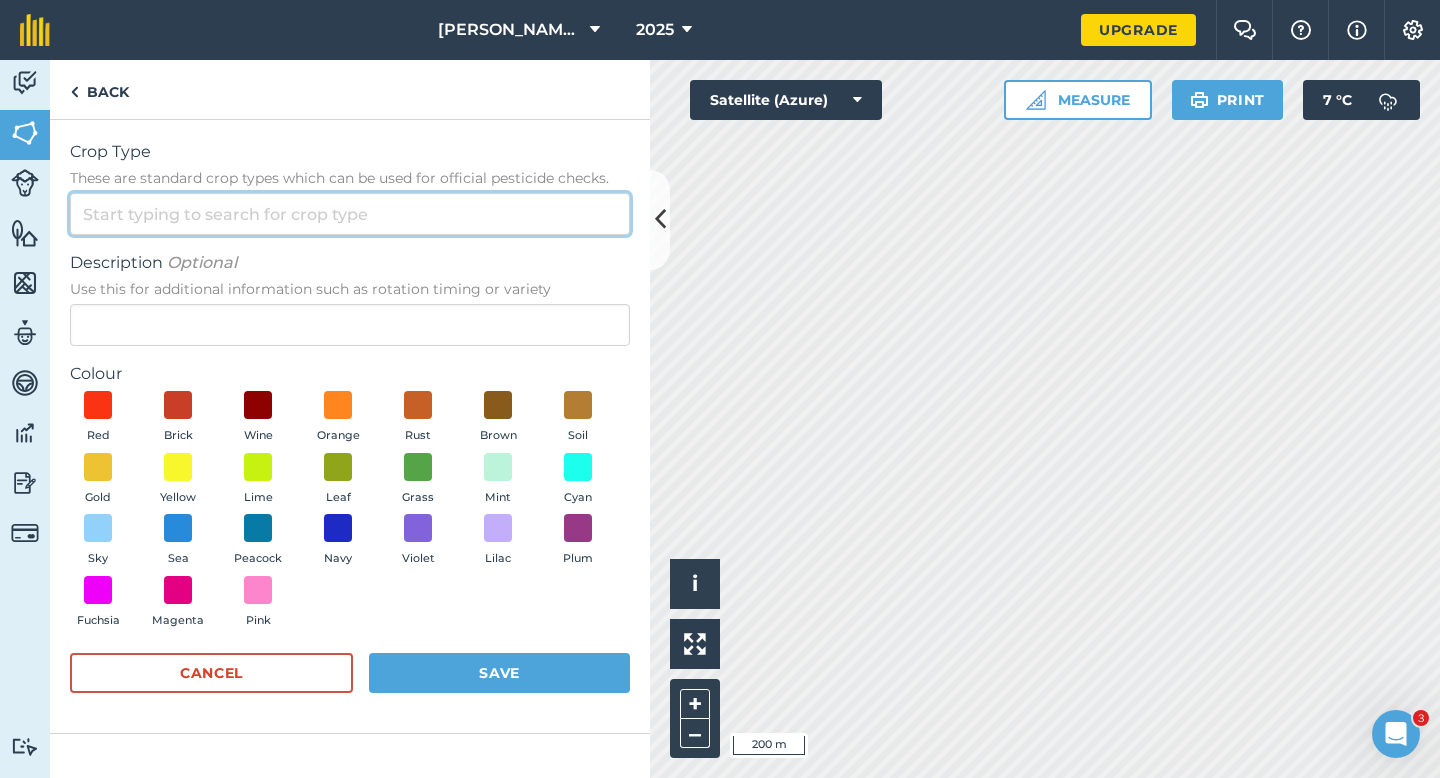 click on "Crop Type These are standard crop types which can be used for official pesticide checks." at bounding box center [350, 214] 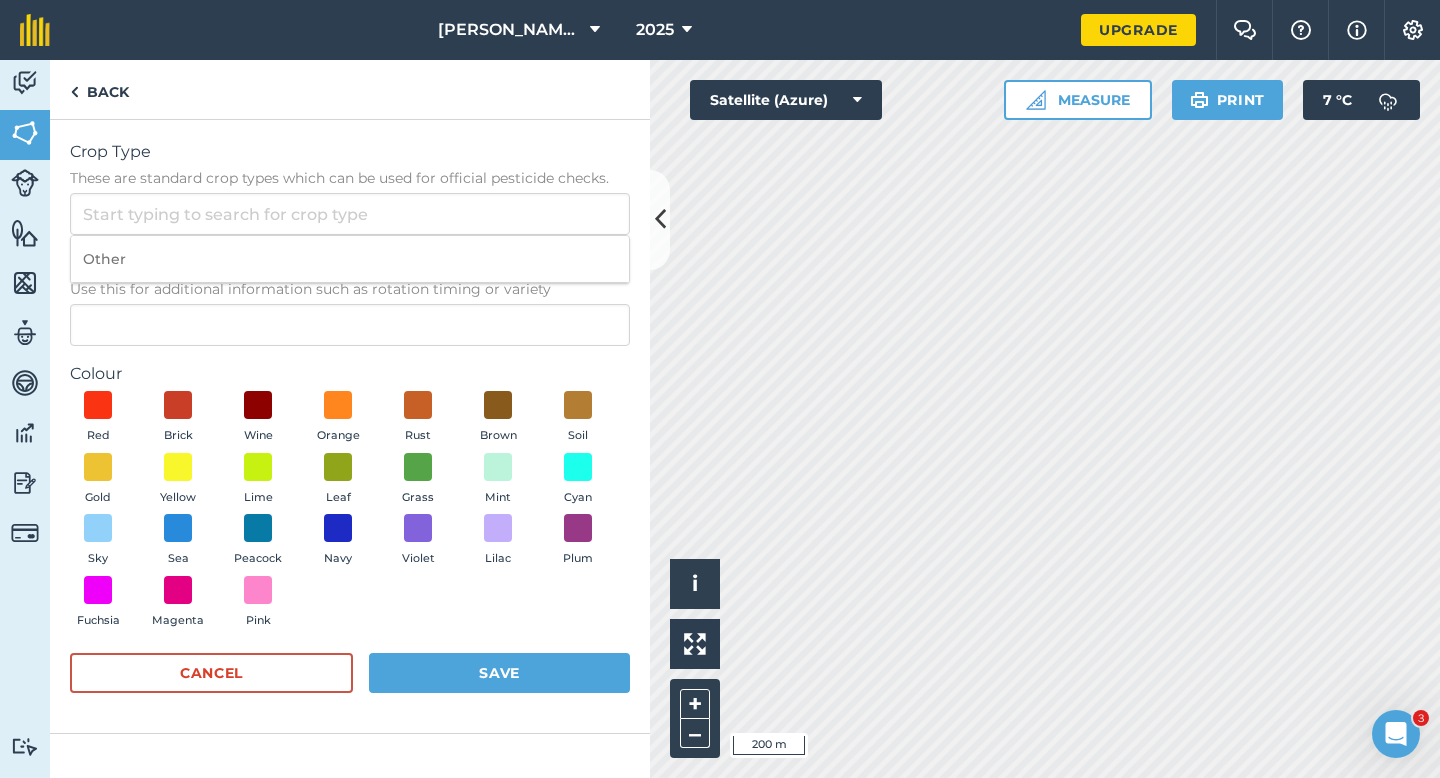 click on "Other" at bounding box center (350, 259) 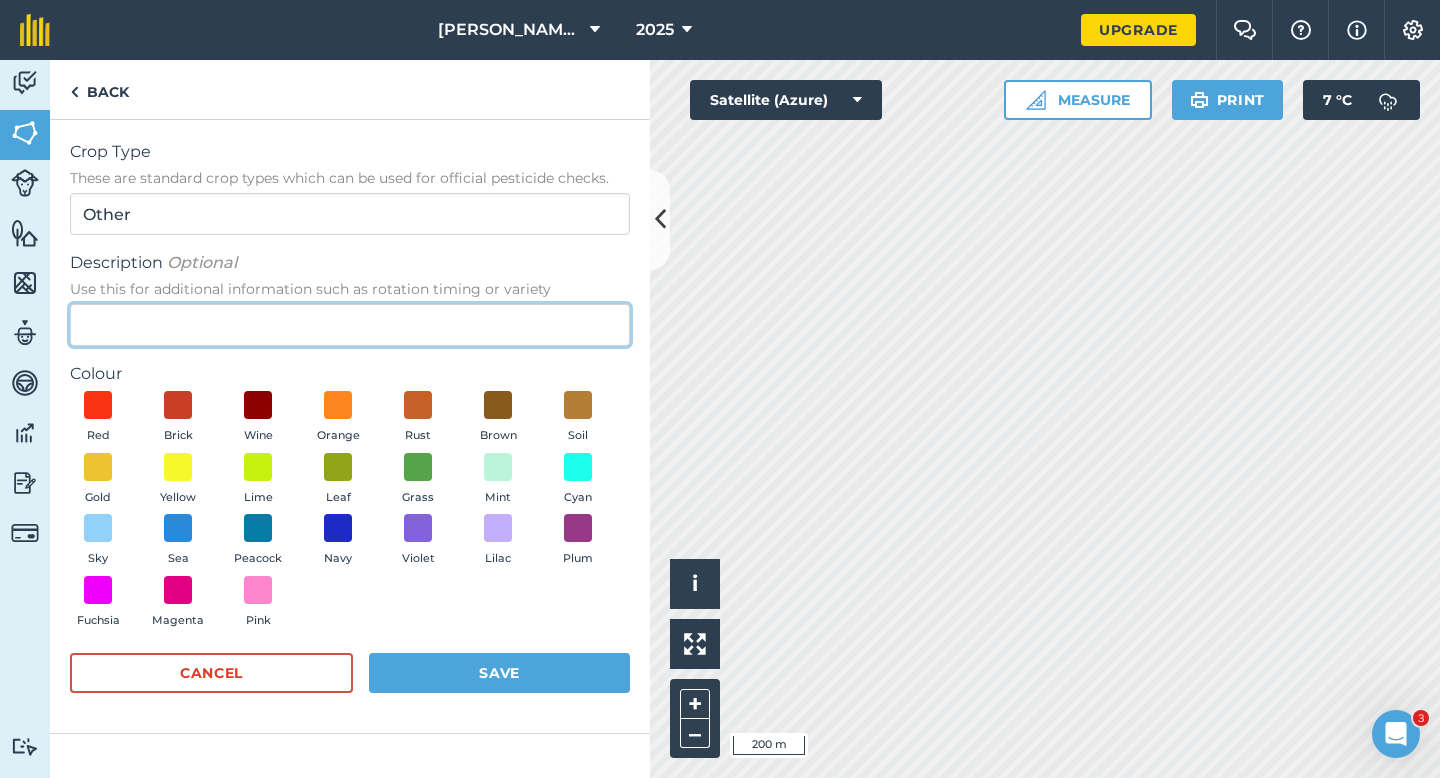 click on "Description   Optional Use this for additional information such as rotation timing or variety" at bounding box center [350, 325] 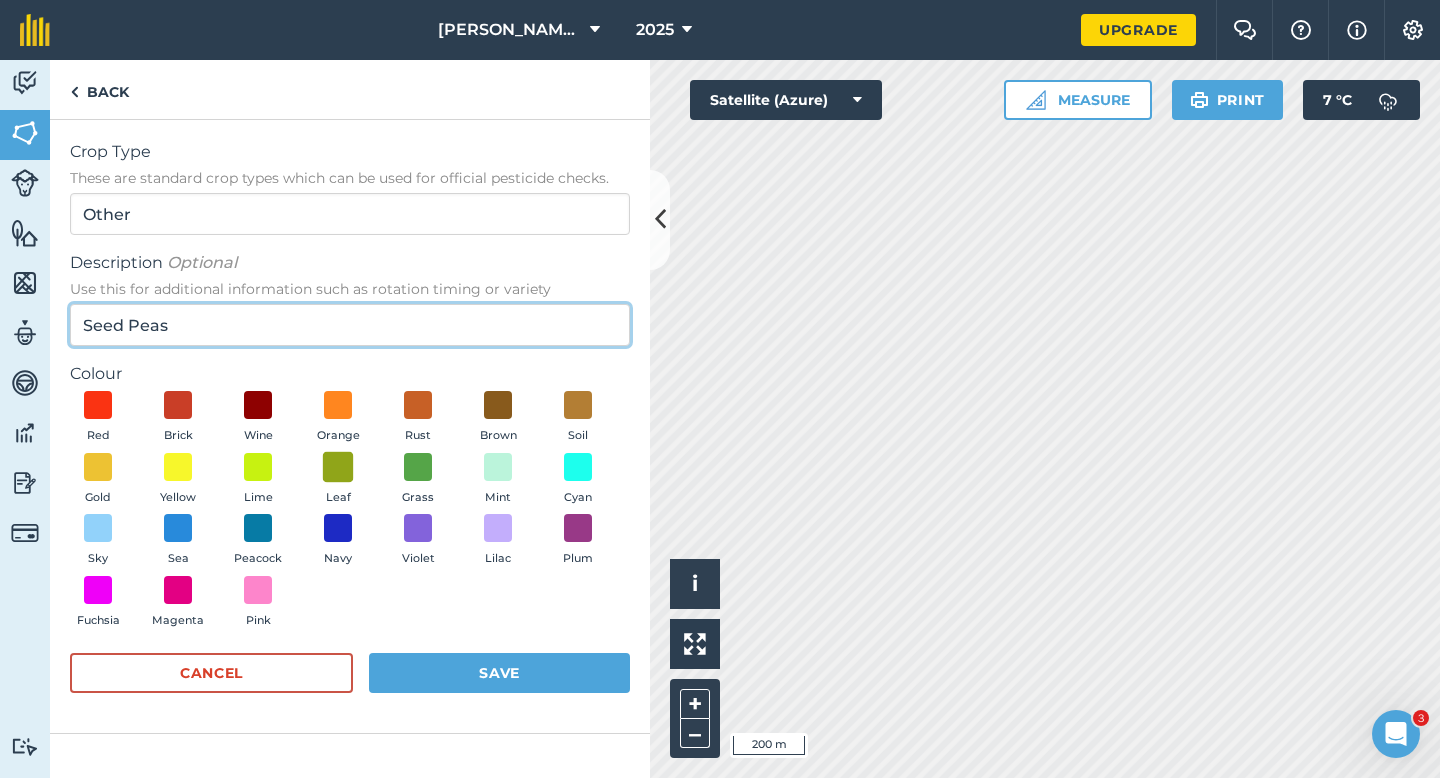 type on "Seed Peas" 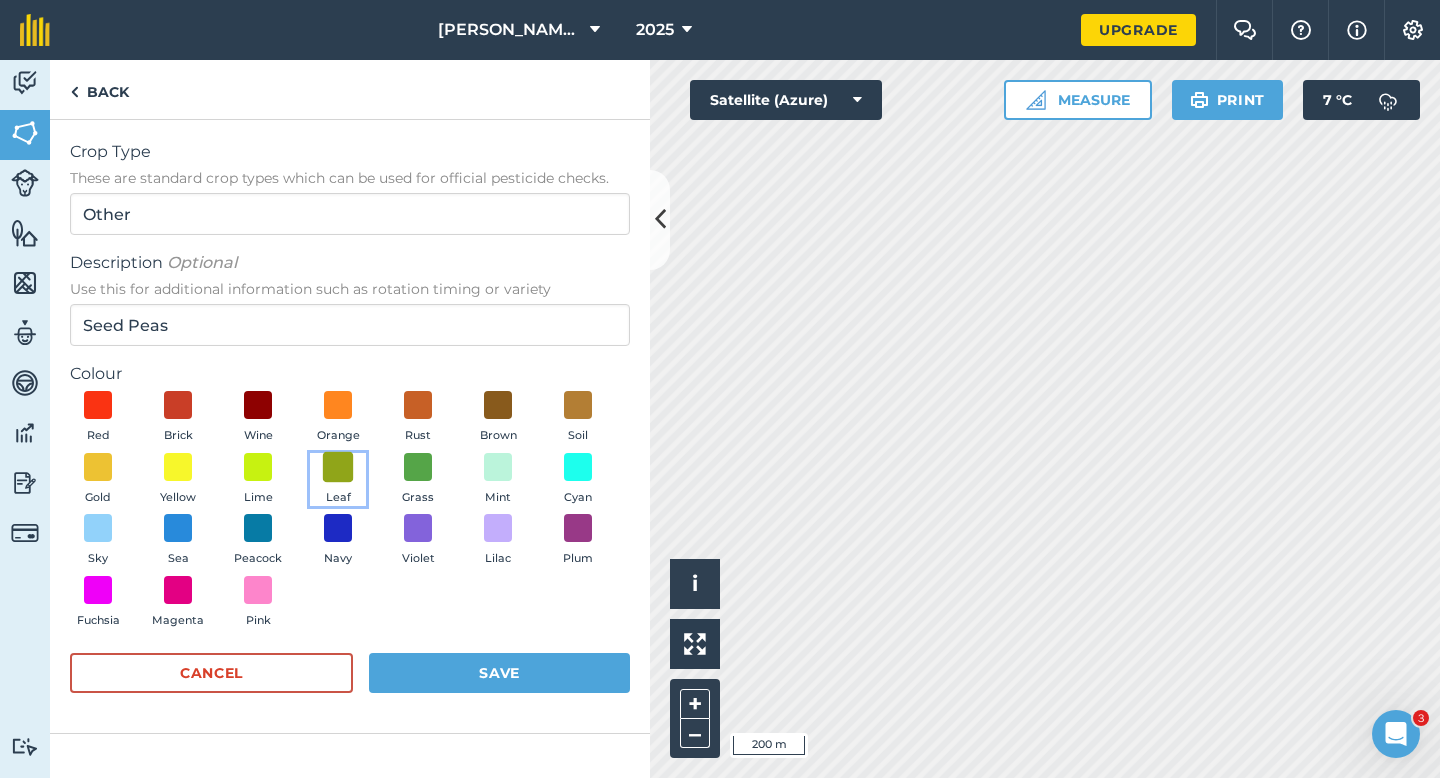 click at bounding box center [338, 466] 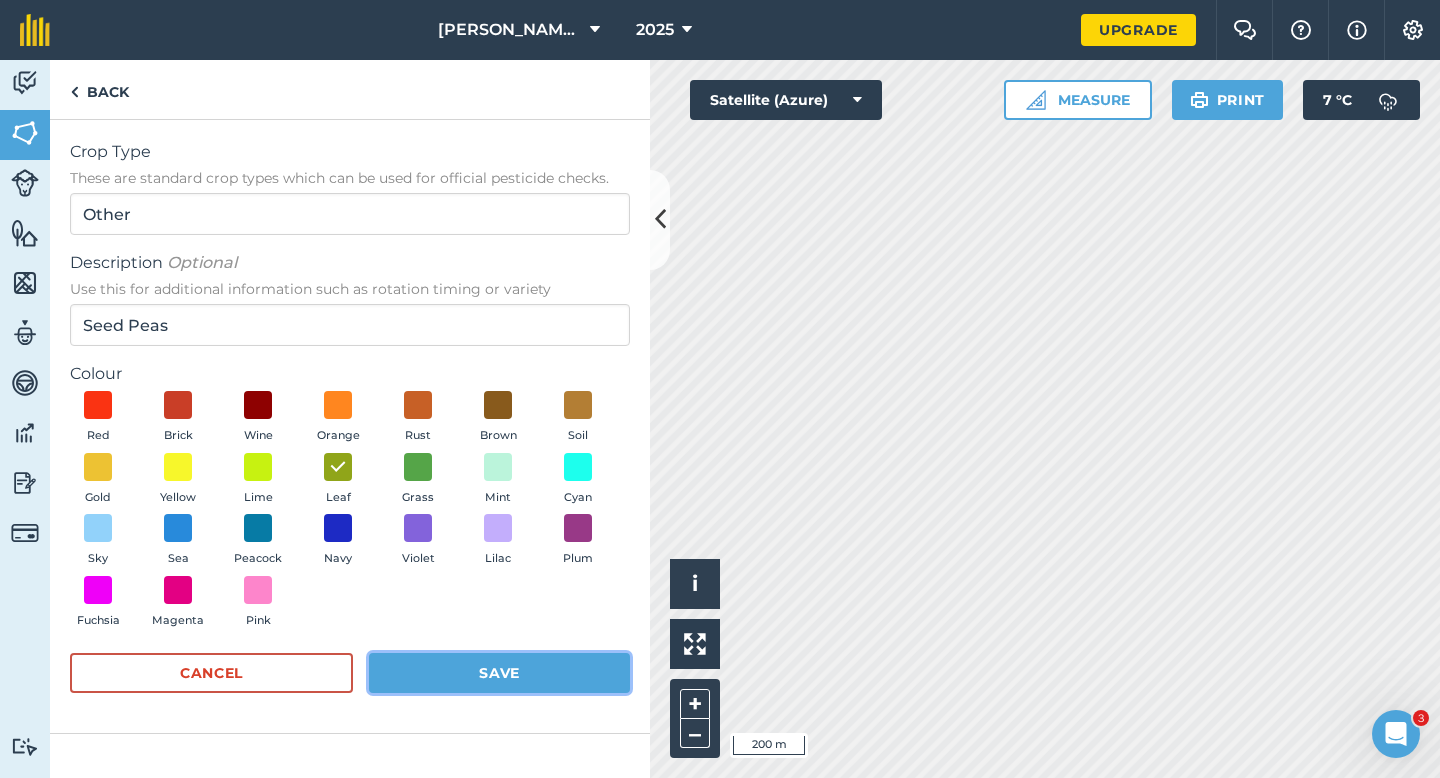 click on "Save" at bounding box center (499, 673) 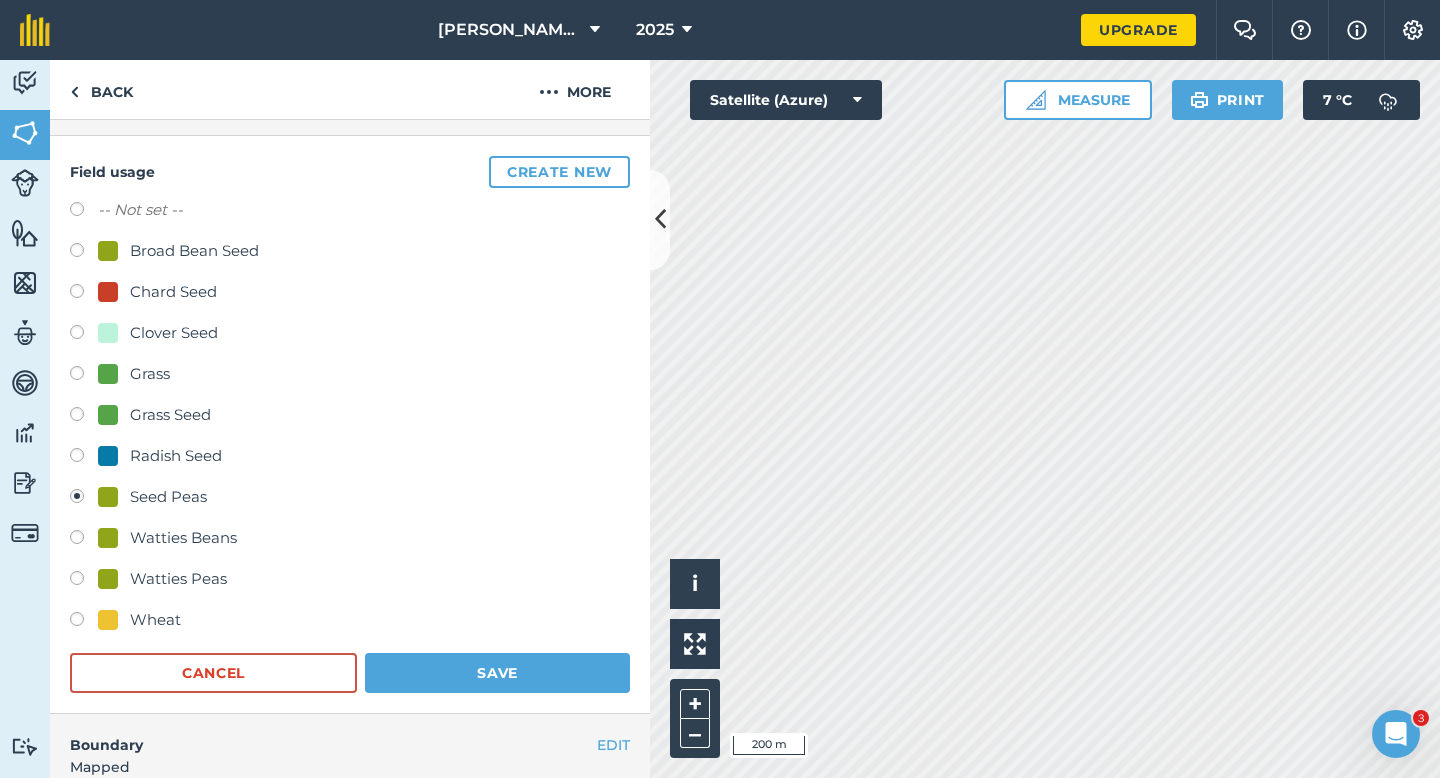 scroll, scrollTop: 203, scrollLeft: 0, axis: vertical 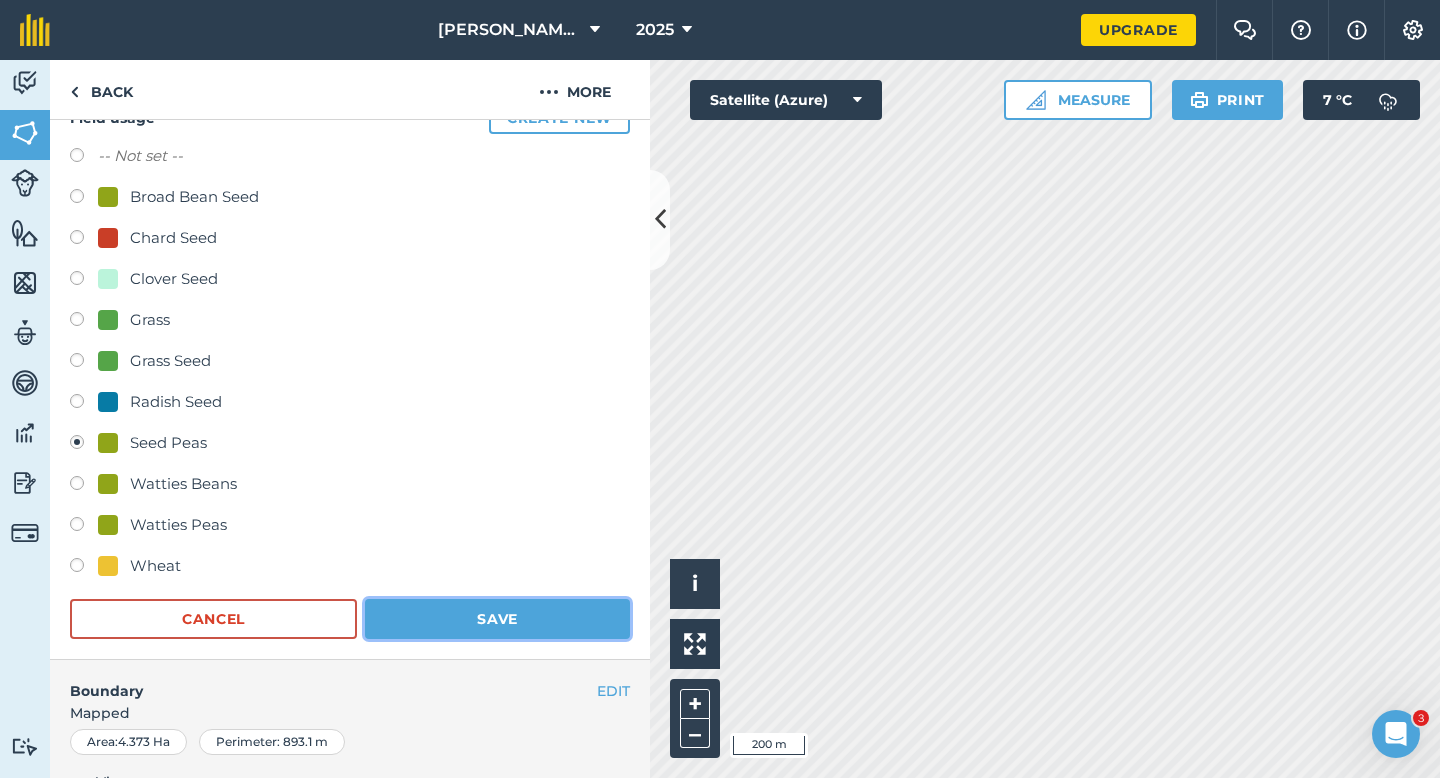 click on "Save" at bounding box center (497, 619) 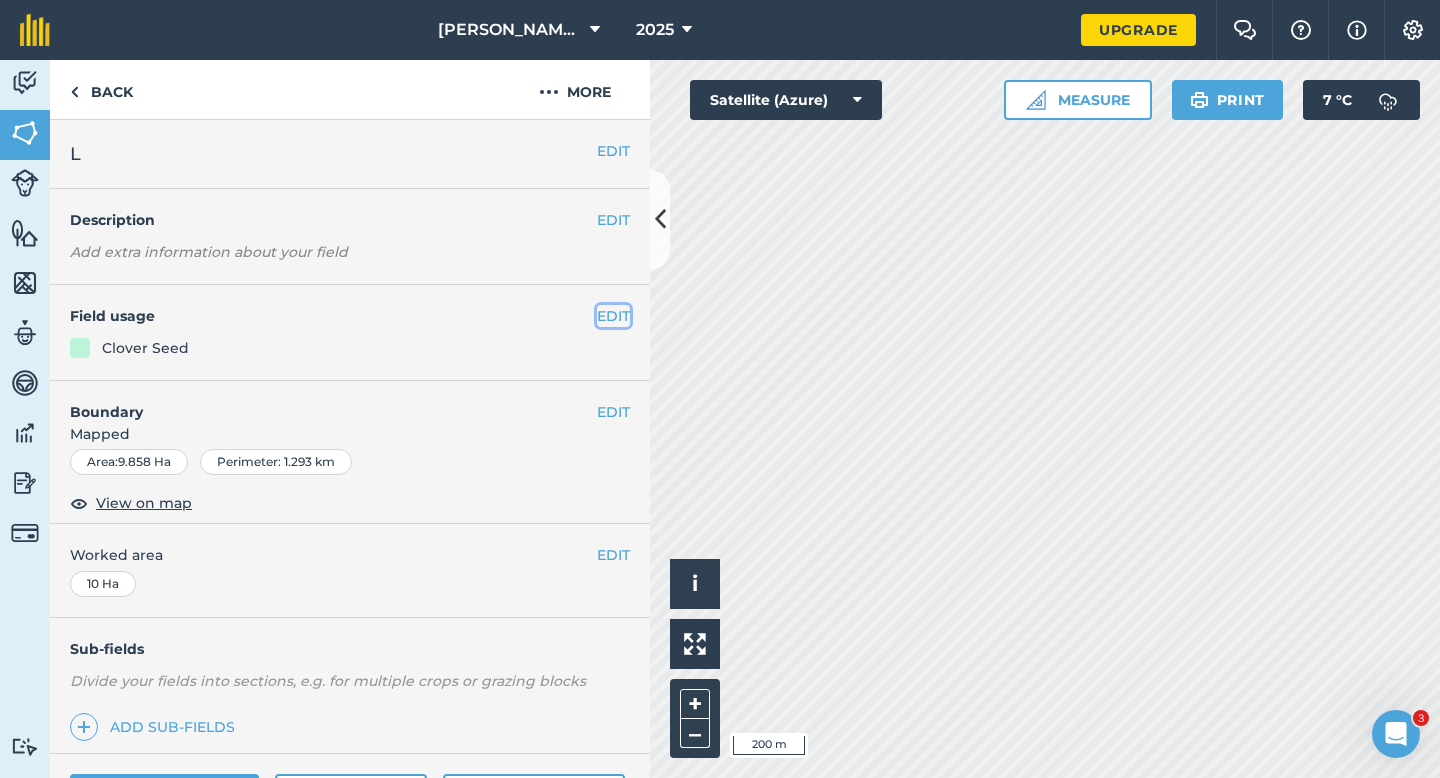 click on "EDIT" at bounding box center [613, 316] 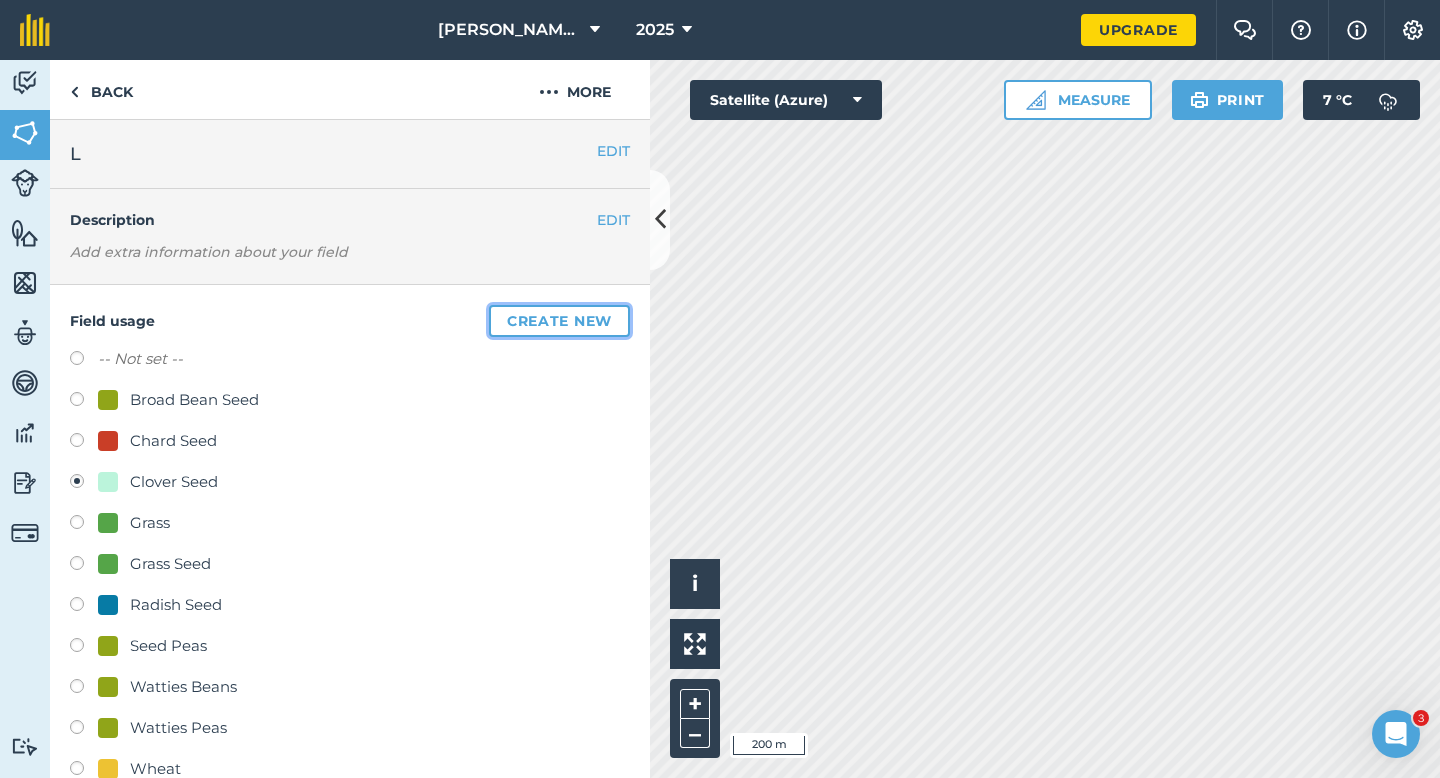 click on "Create new" at bounding box center [559, 321] 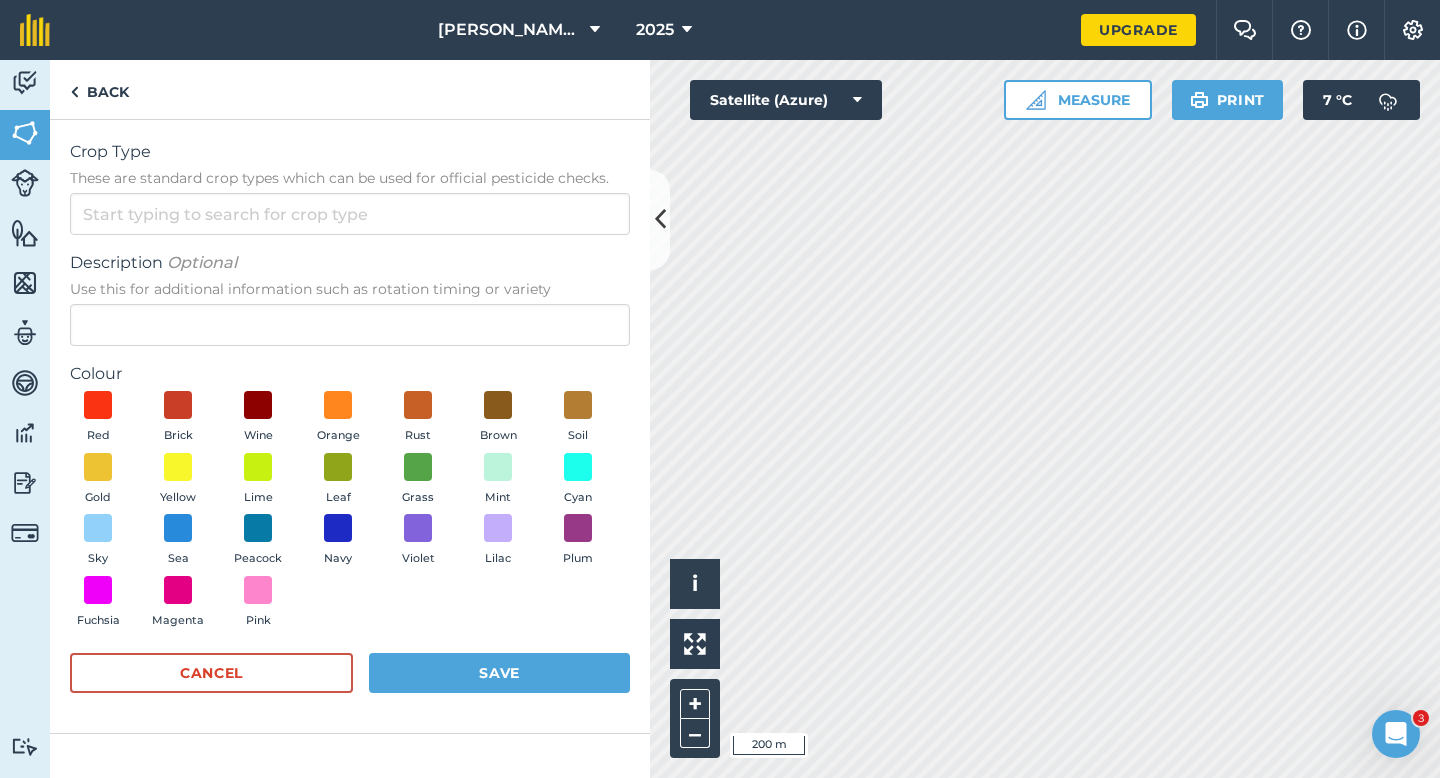 click on "Crop Type" at bounding box center [350, 152] 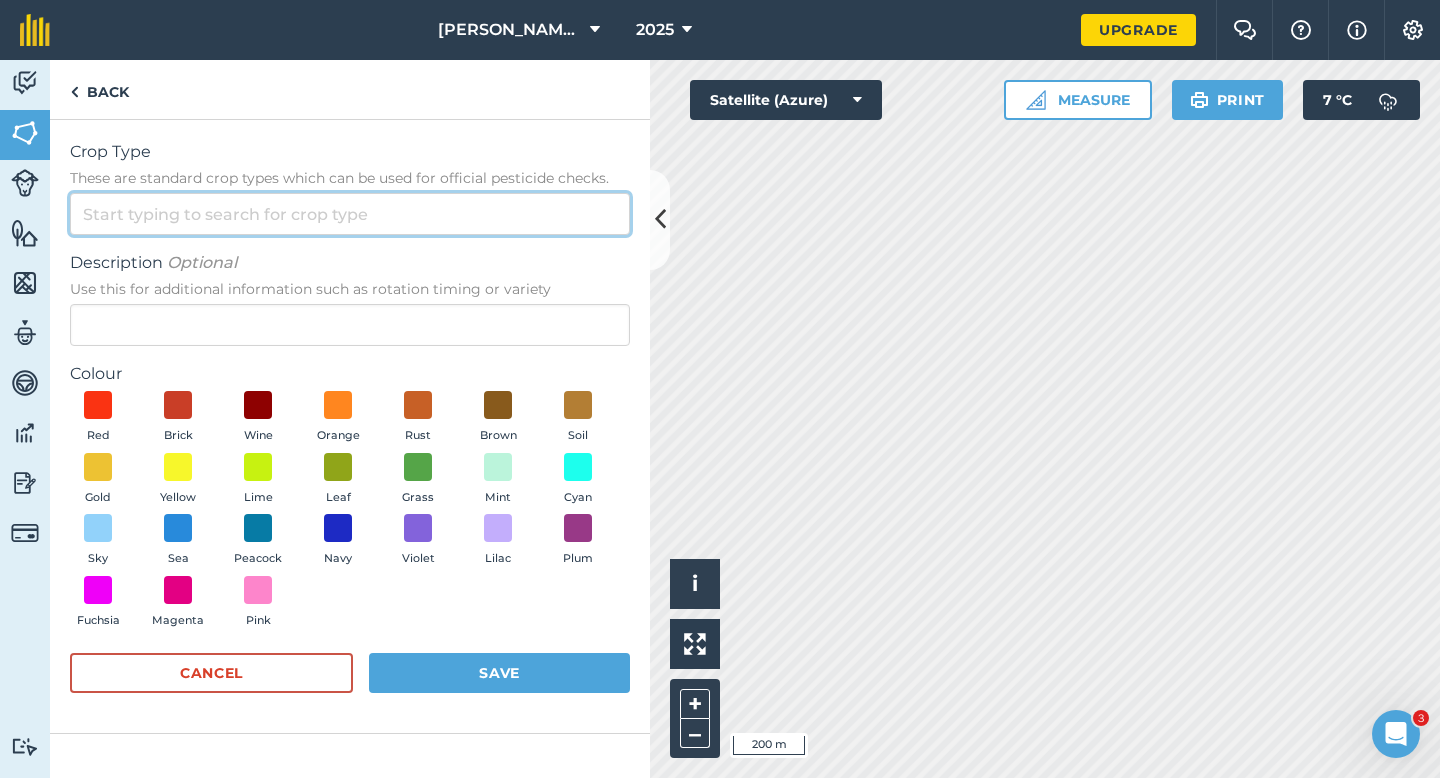 click on "Crop Type These are standard crop types which can be used for official pesticide checks." at bounding box center [350, 214] 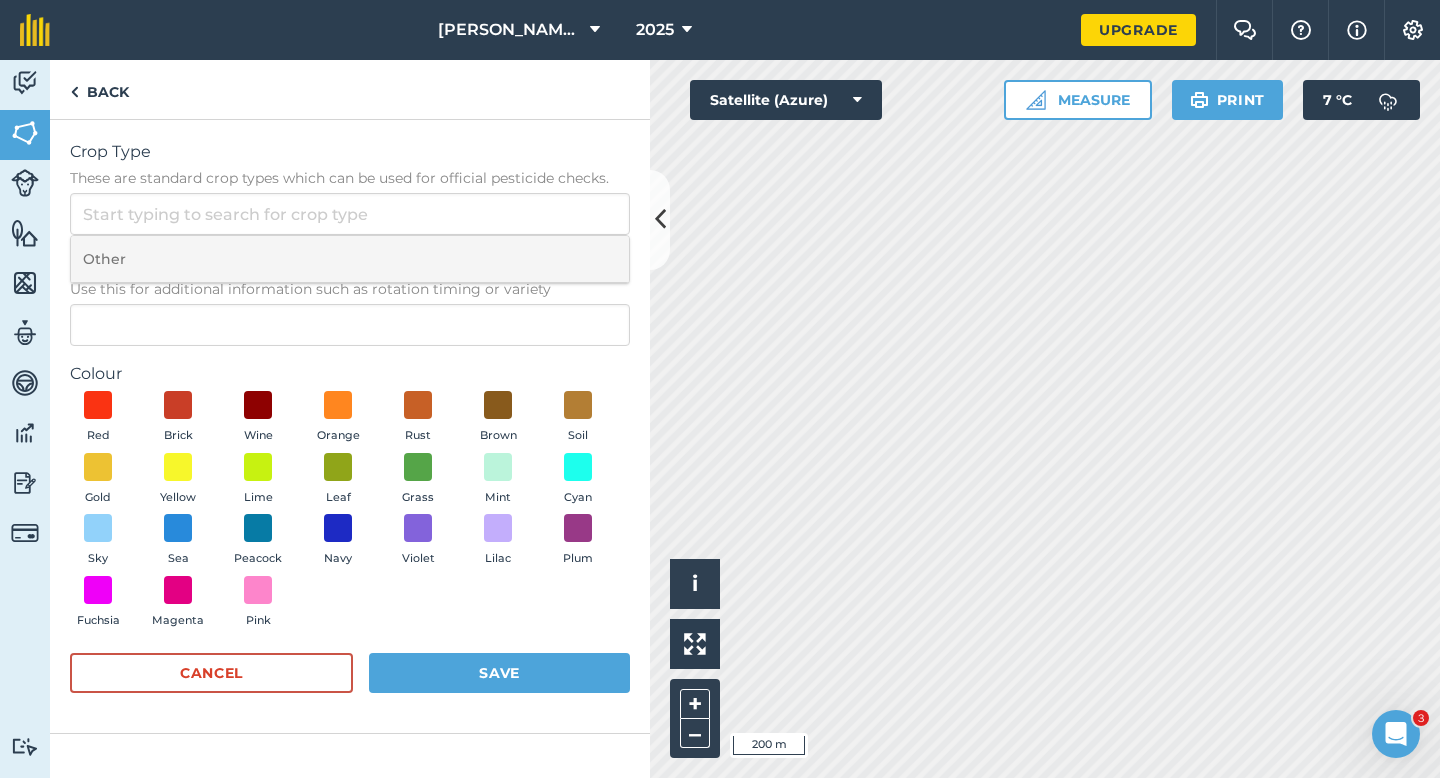 click on "Other" at bounding box center [350, 259] 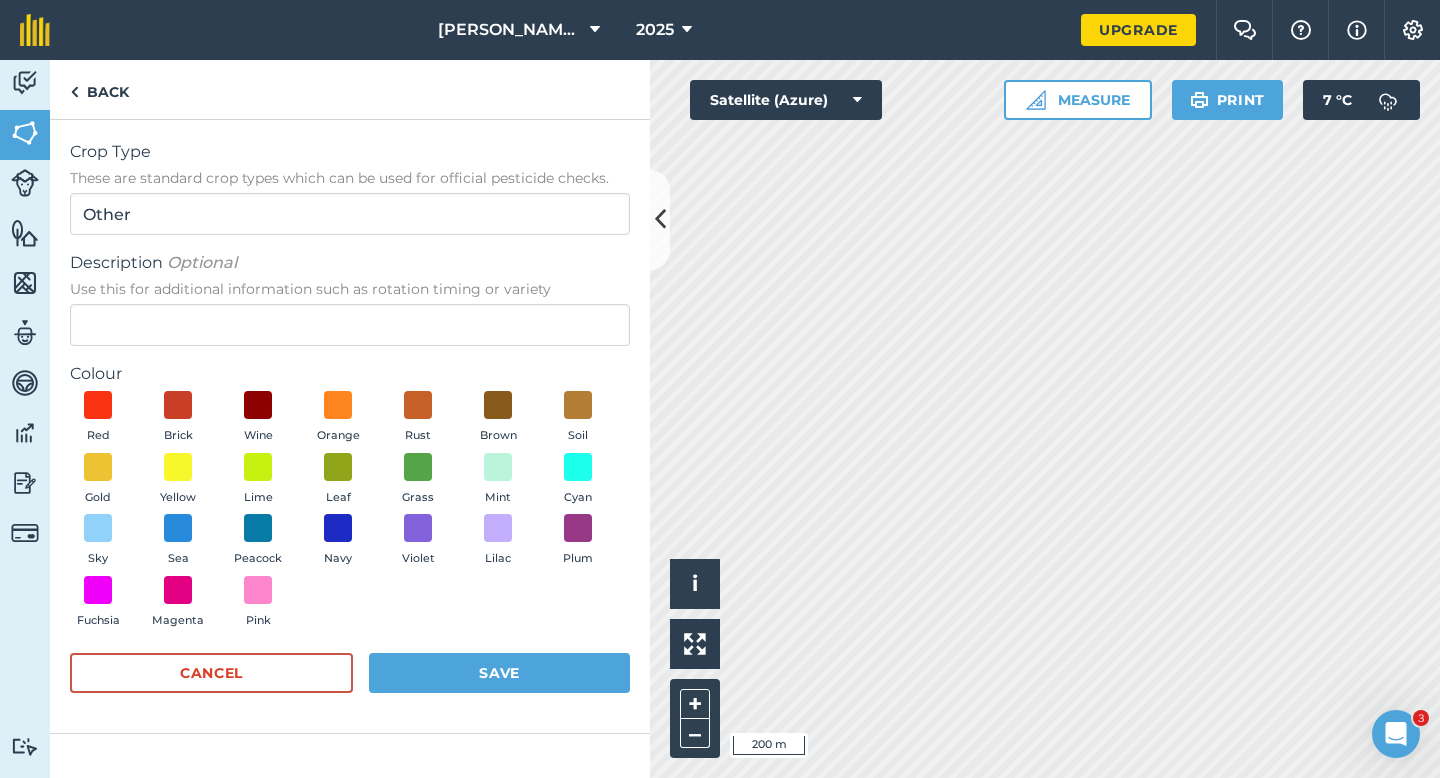 click on "Use this for additional information such as rotation timing or variety" at bounding box center (350, 289) 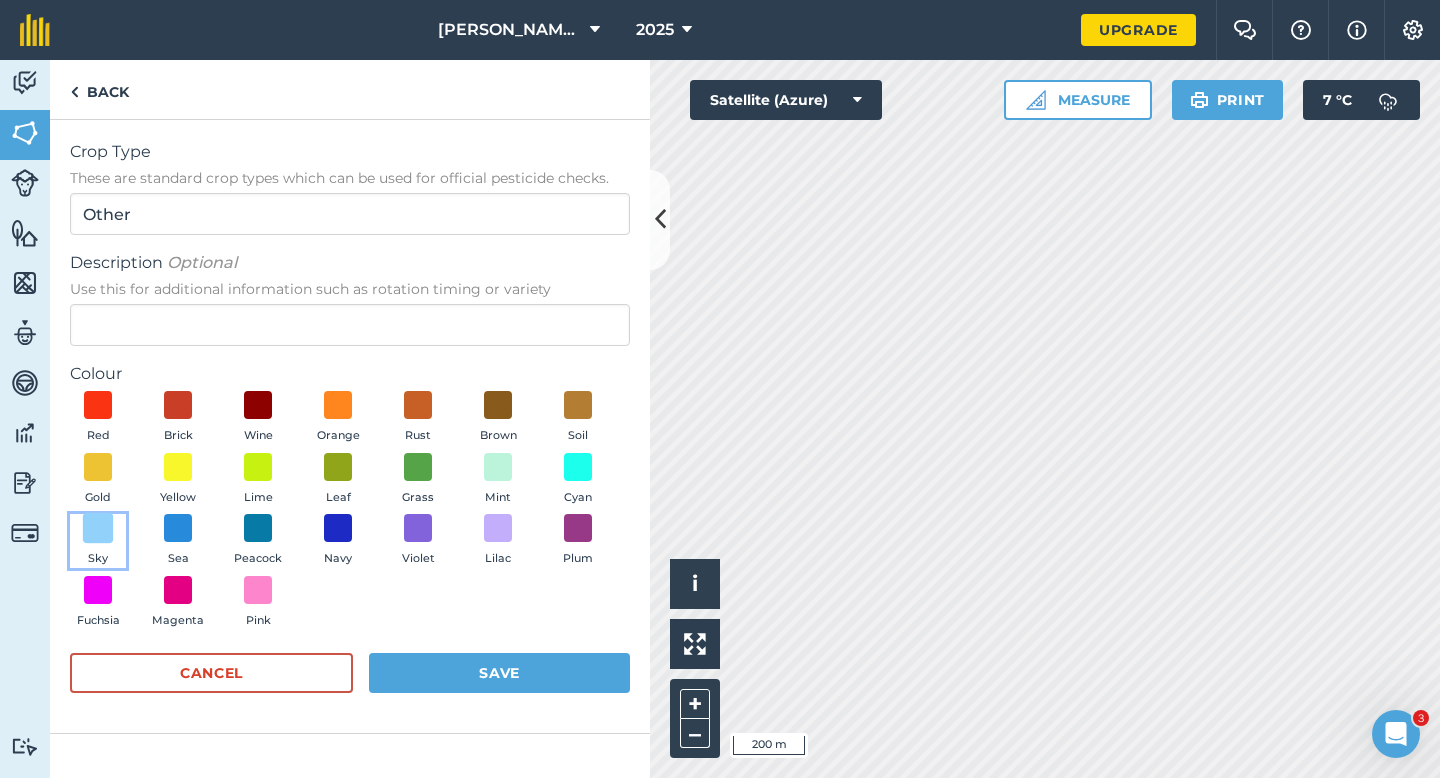 click at bounding box center [98, 528] 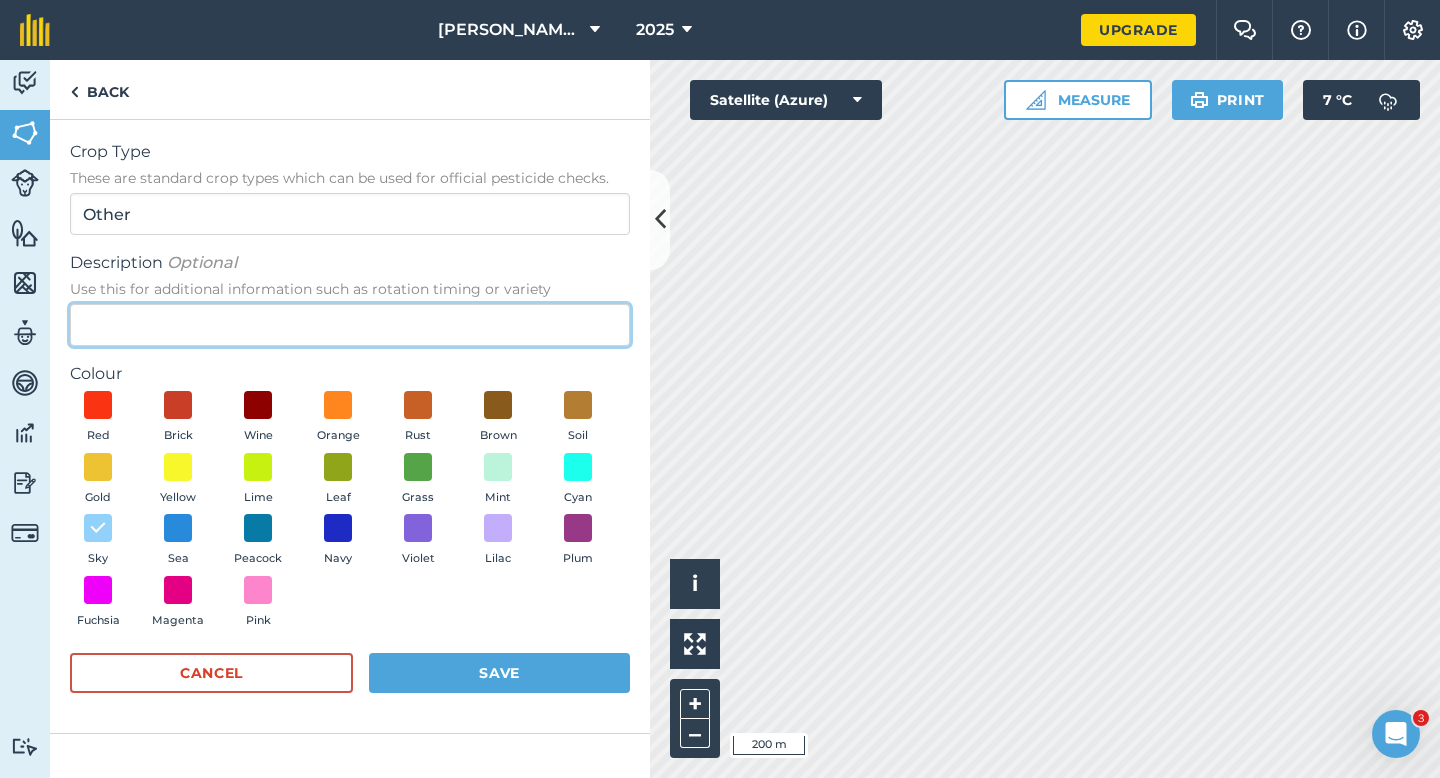 click on "Description   Optional Use this for additional information such as rotation timing or variety" at bounding box center [350, 325] 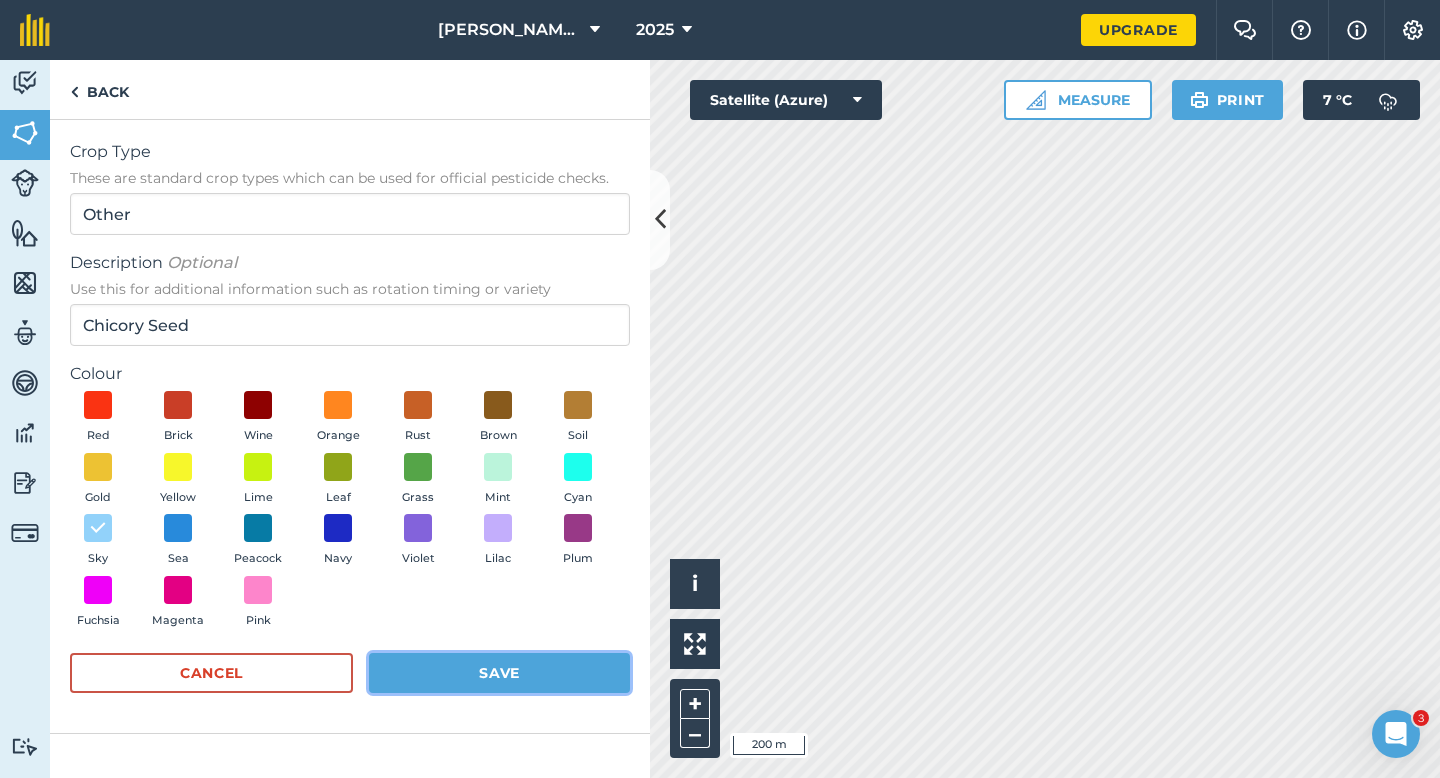 click on "Save" at bounding box center [499, 673] 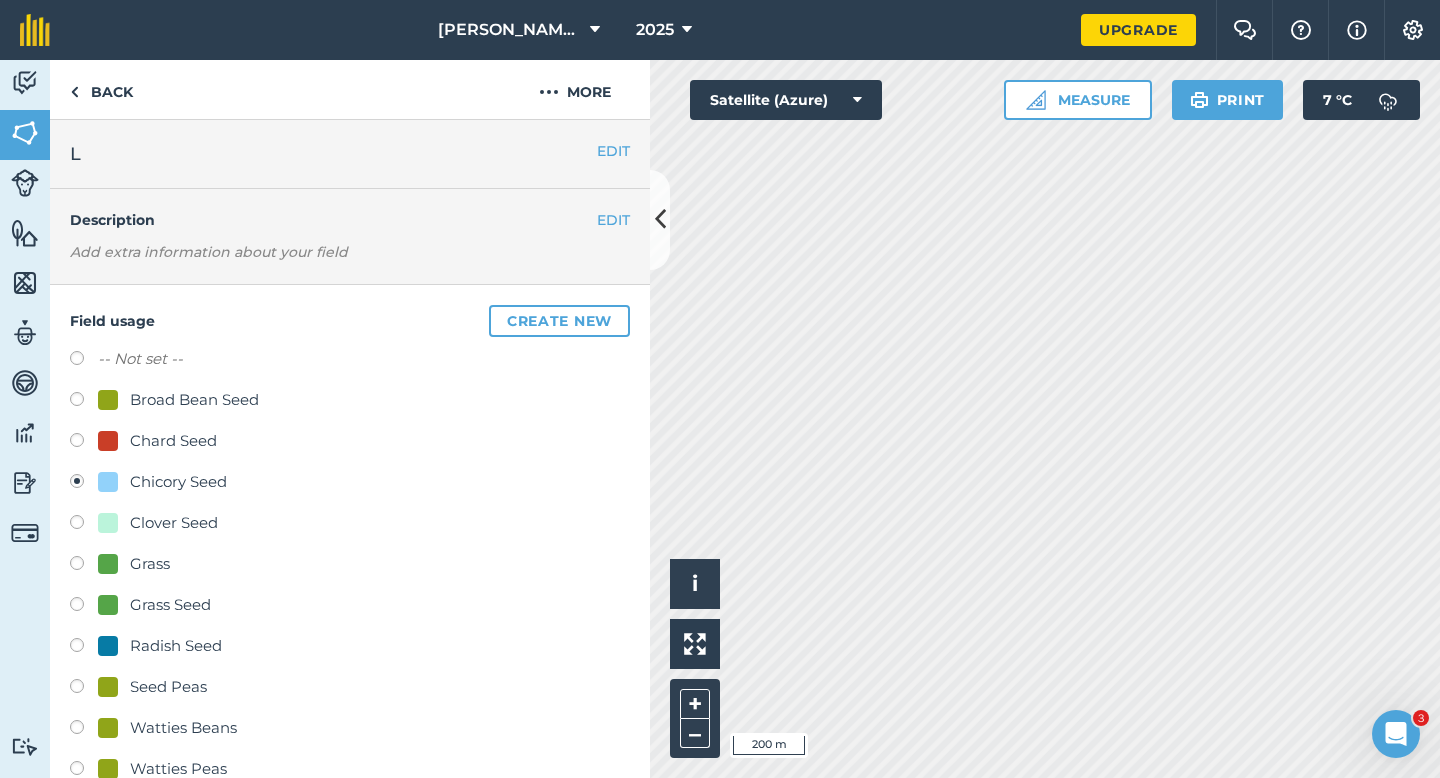 scroll, scrollTop: 184, scrollLeft: 0, axis: vertical 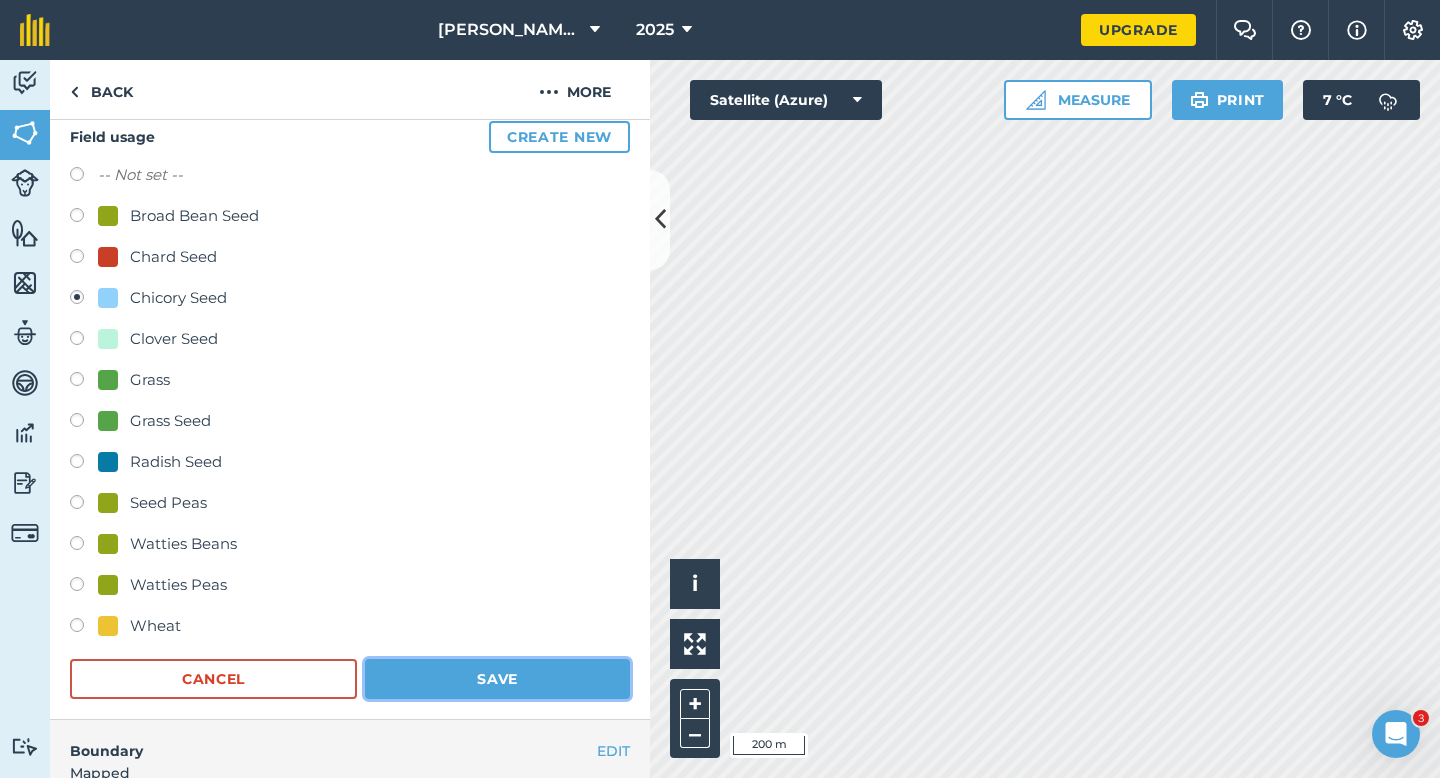 click on "Save" at bounding box center [497, 679] 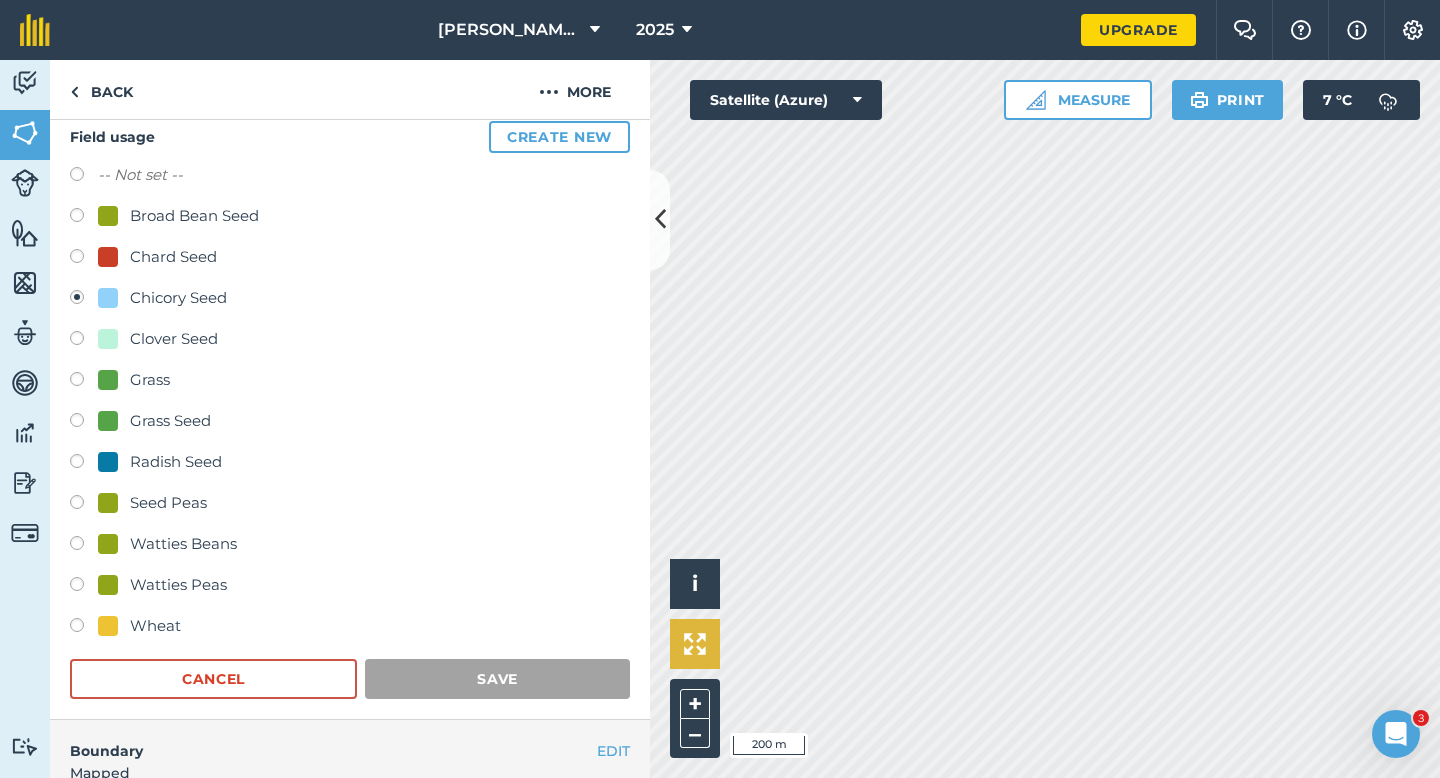 scroll, scrollTop: 0, scrollLeft: 0, axis: both 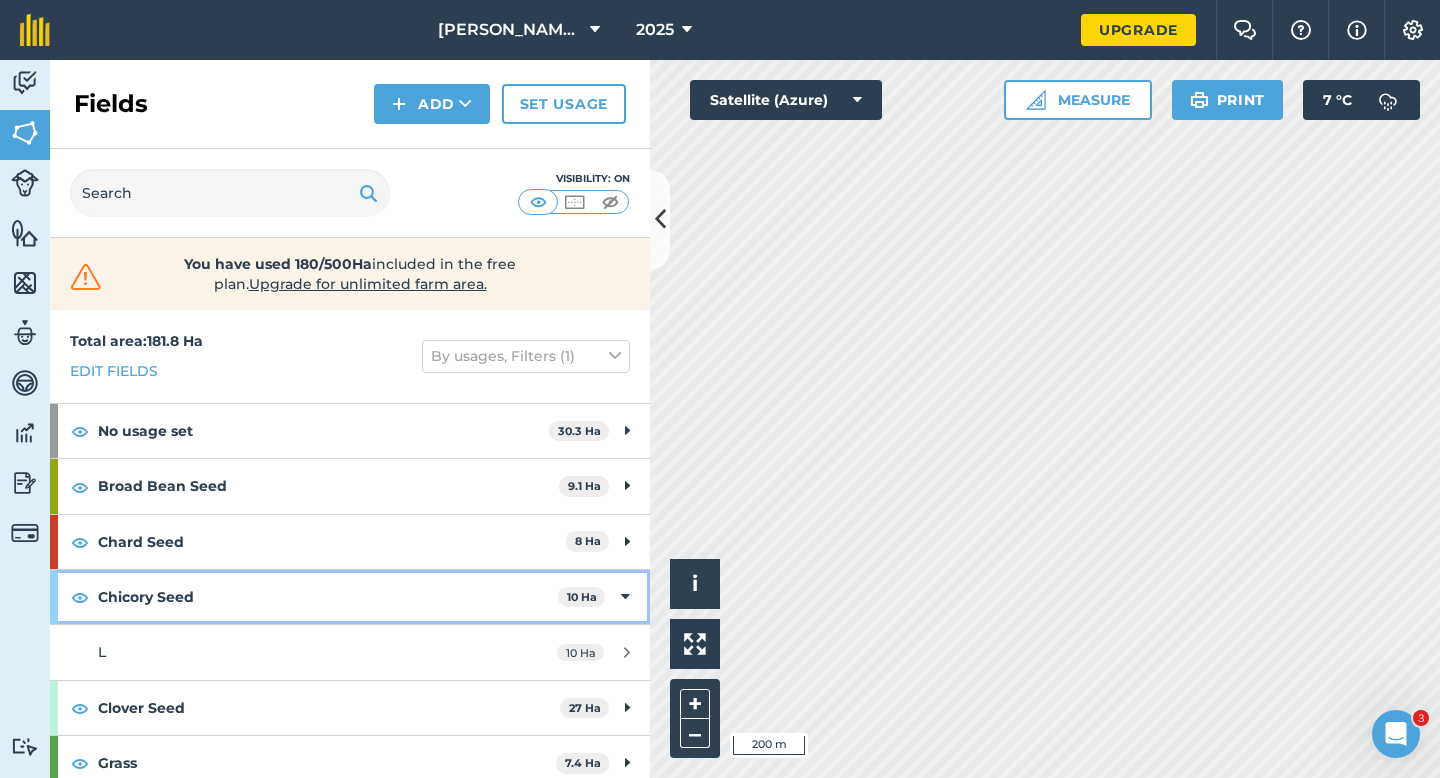click on "Chicory Seed 10   Ha" at bounding box center [350, 597] 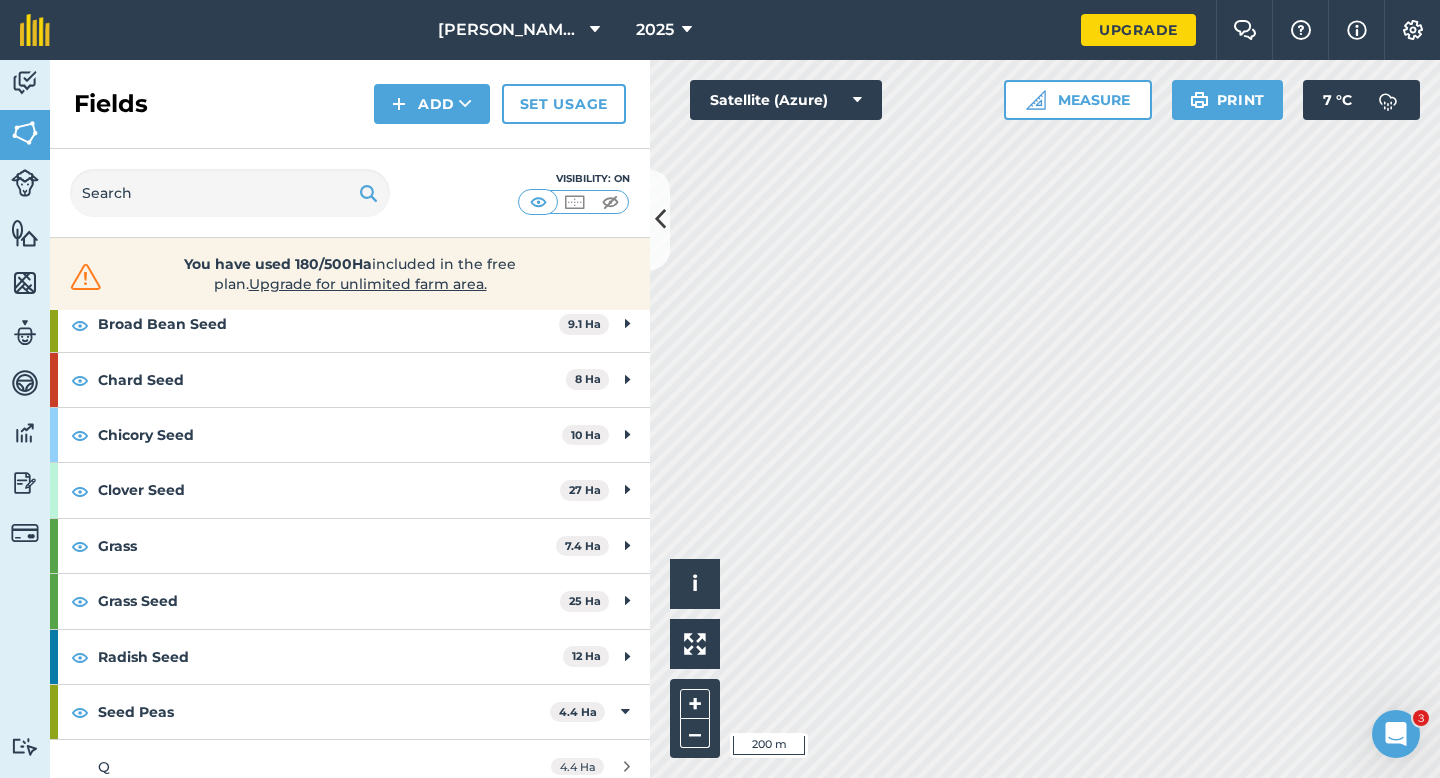 scroll, scrollTop: 163, scrollLeft: 0, axis: vertical 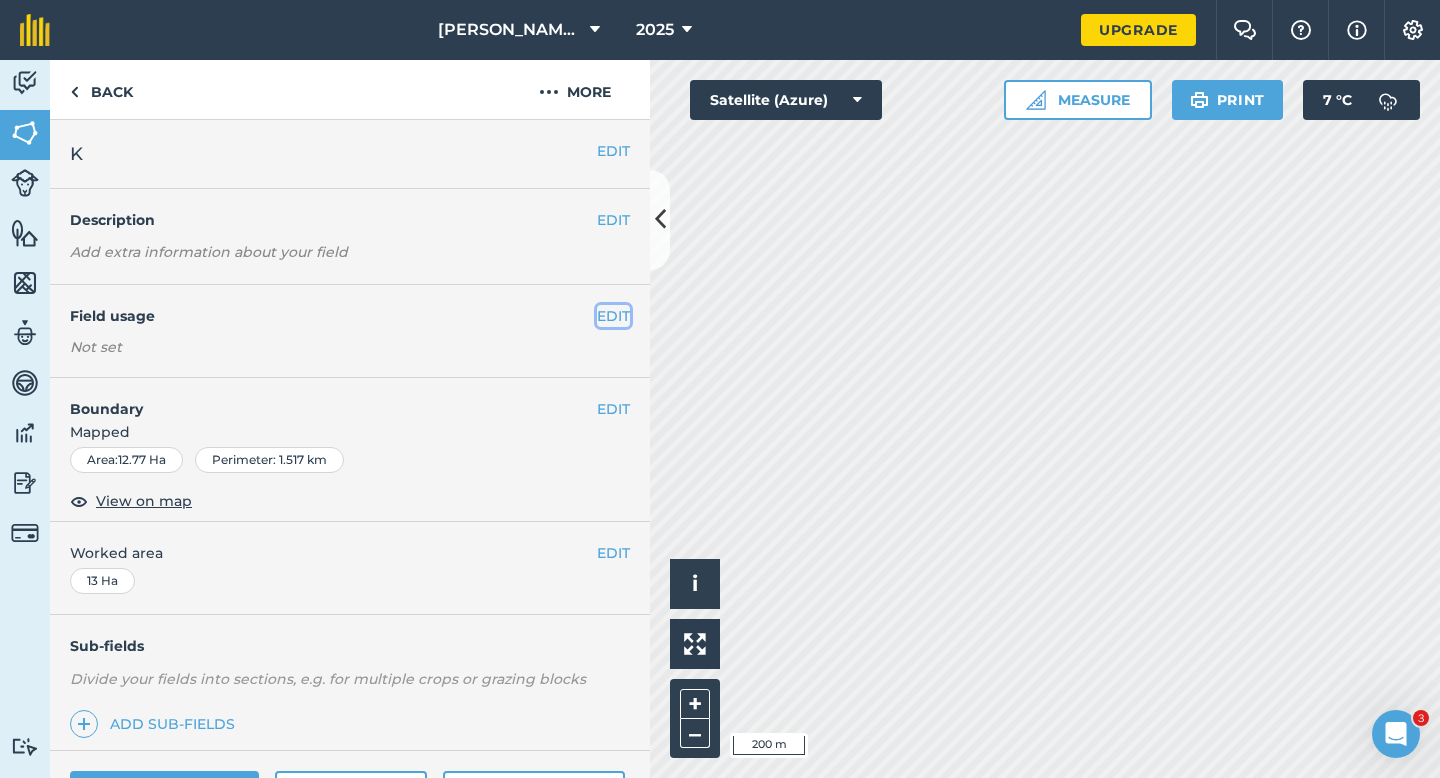 click on "EDIT" at bounding box center (613, 316) 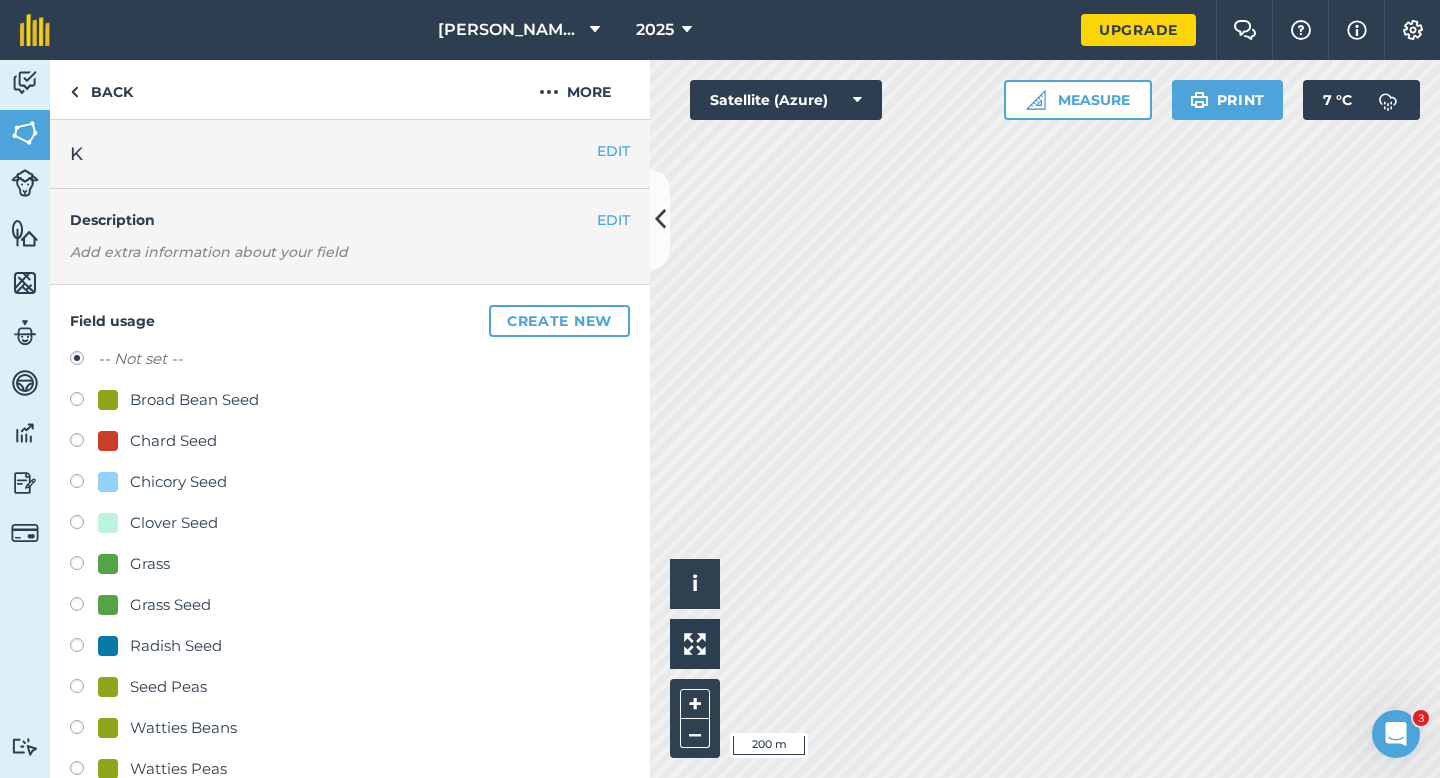 click on "Chicory Seed" at bounding box center (178, 482) 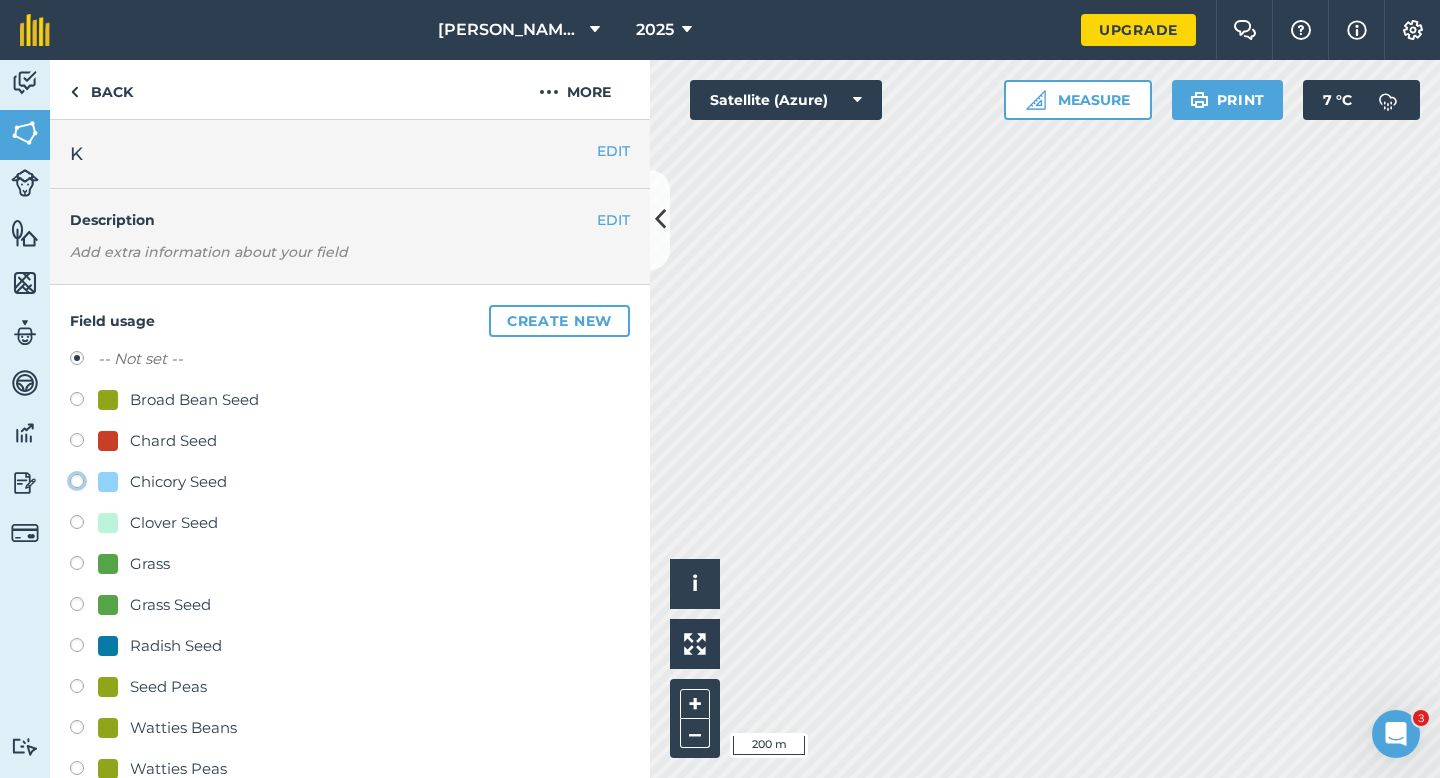 click on "Chicory Seed" at bounding box center [-9923, 480] 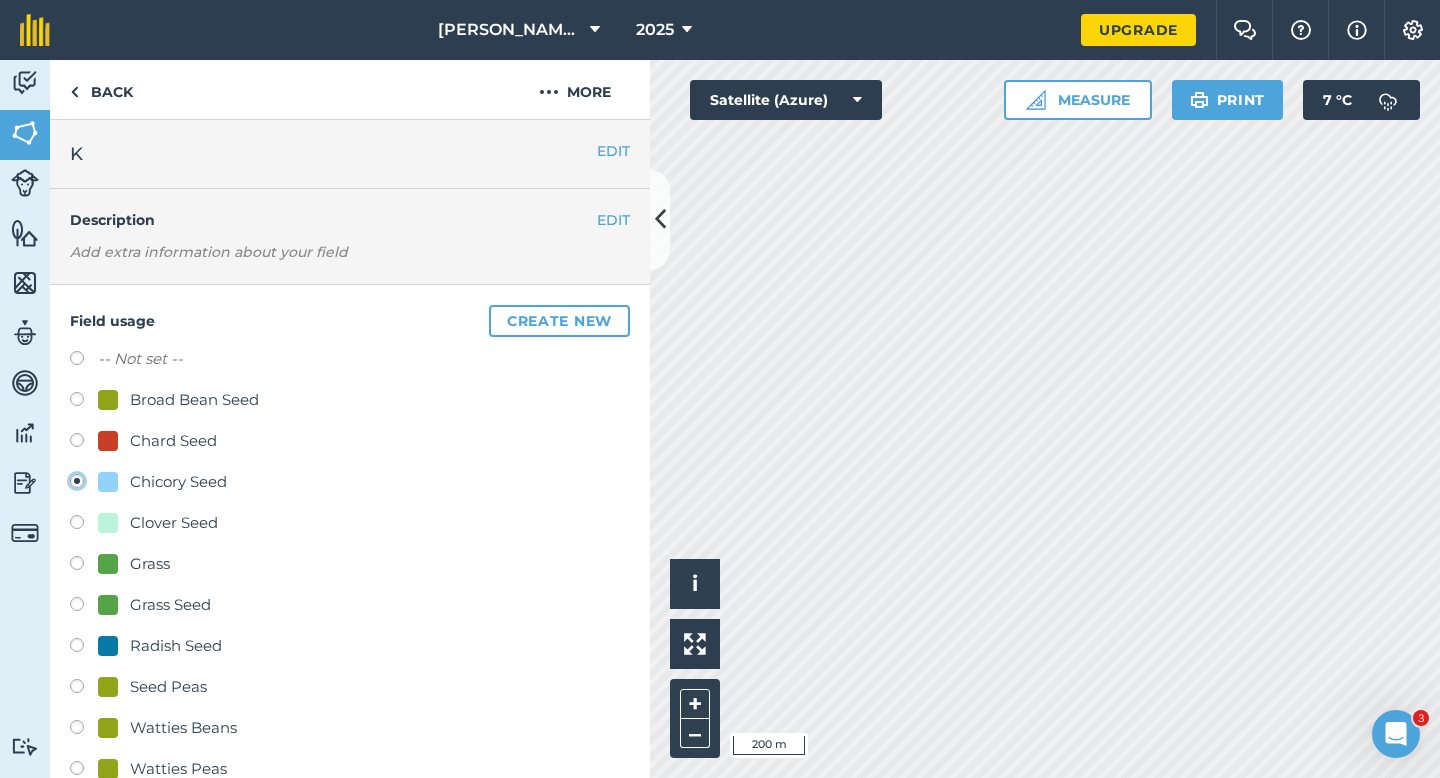 scroll, scrollTop: 141, scrollLeft: 0, axis: vertical 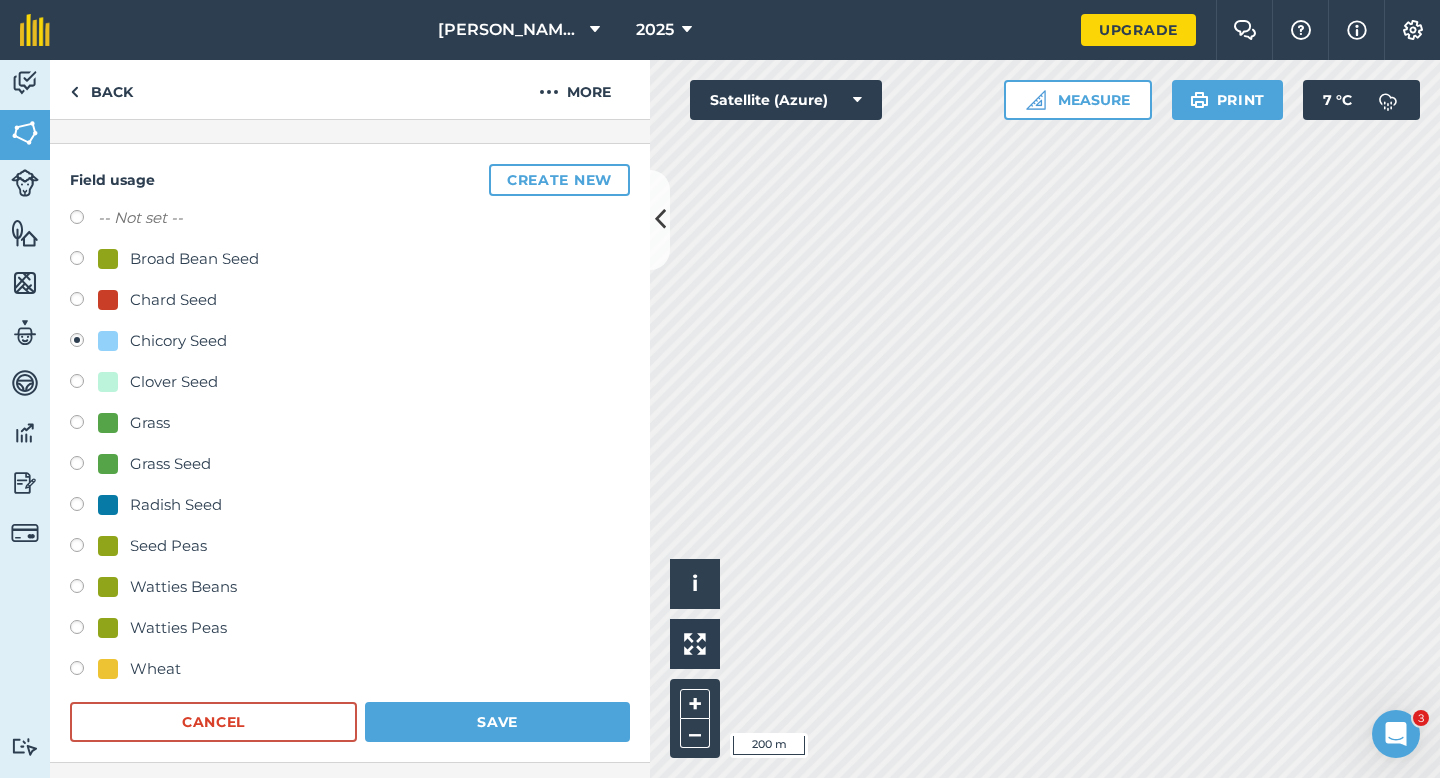 click on "Clover Seed" at bounding box center [174, 382] 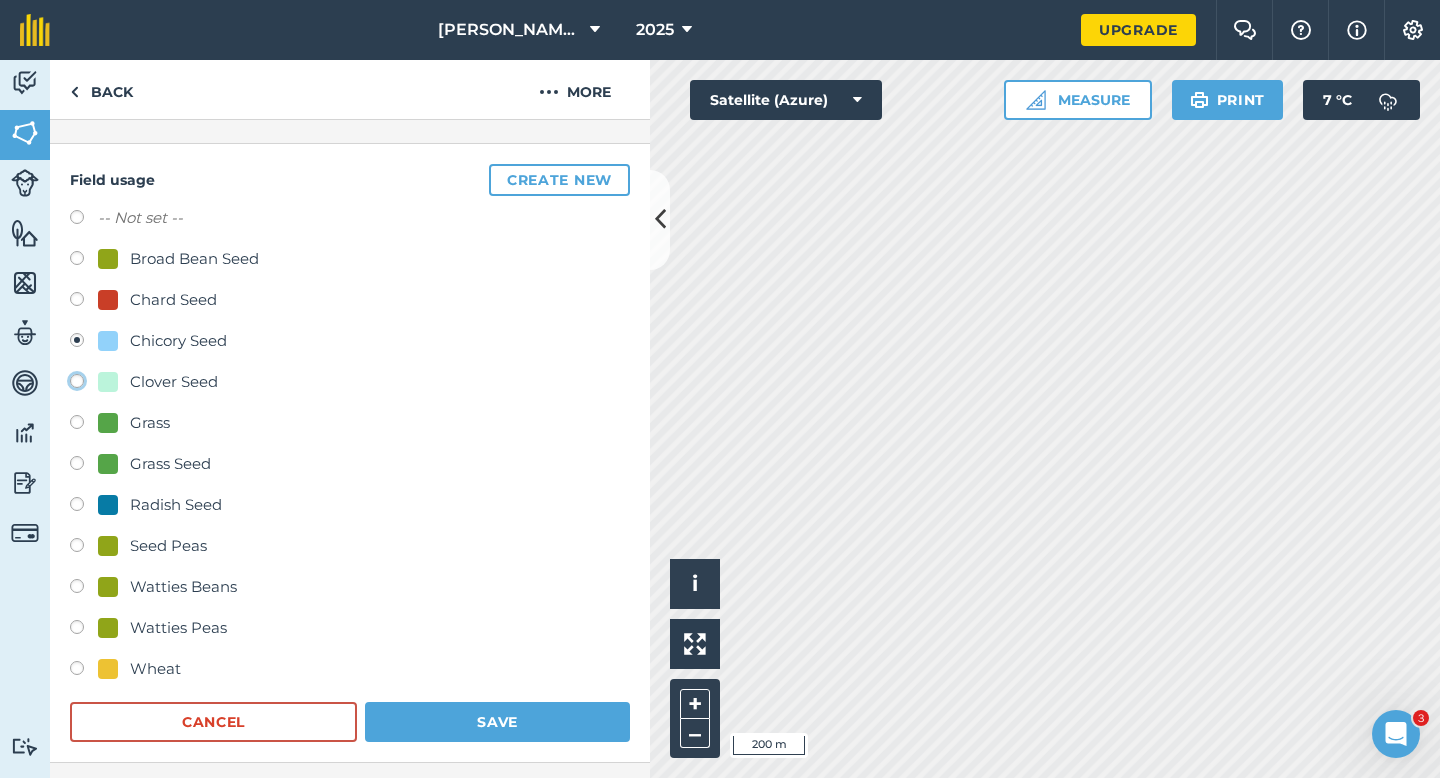click on "Clover Seed" at bounding box center (-9923, 380) 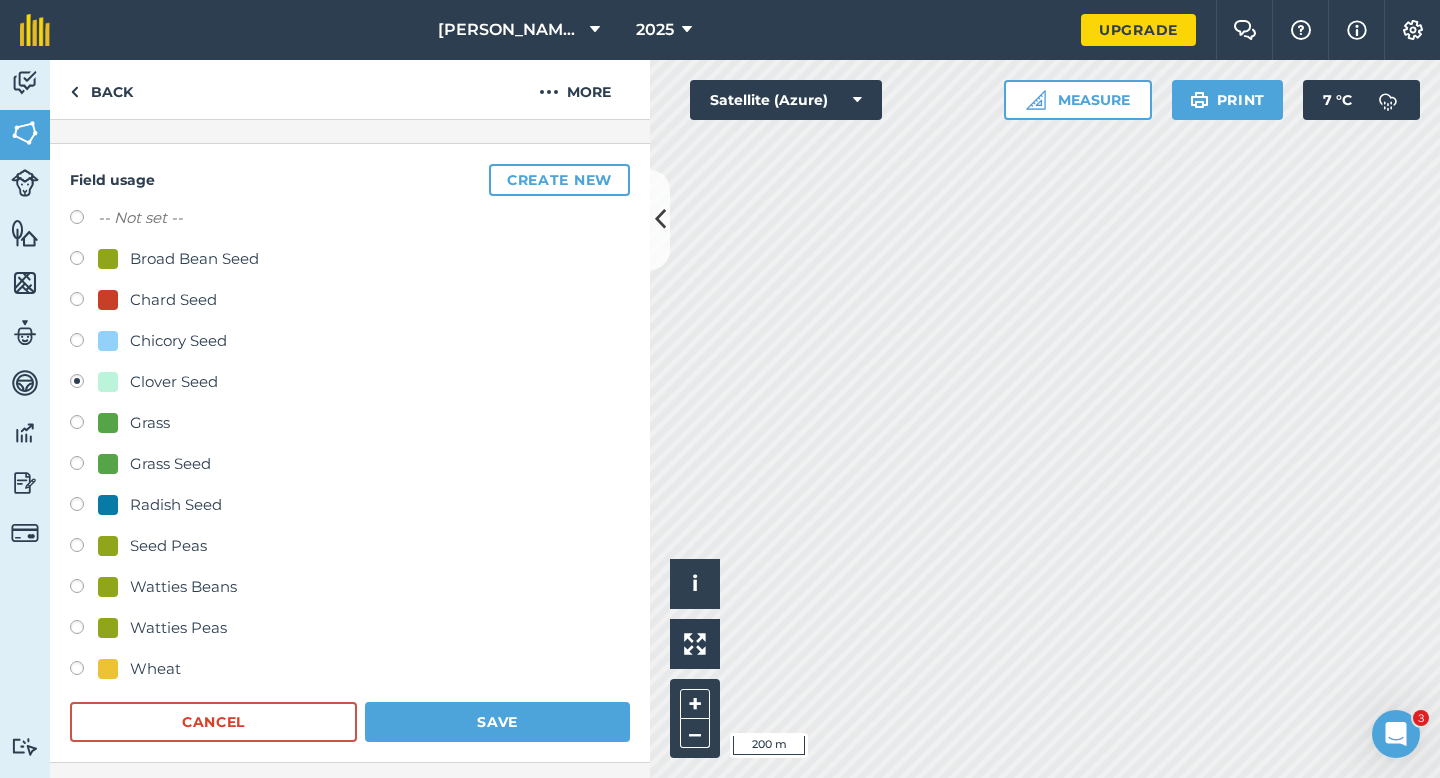 click on "Field usage   Create new -- Not set -- Broad Bean Seed Chard Seed Chicory Seed Clover Seed Grass Grass Seed Radish Seed Seed Peas Watties Beans Watties Peas Wheat Cancel Save" at bounding box center [350, 453] 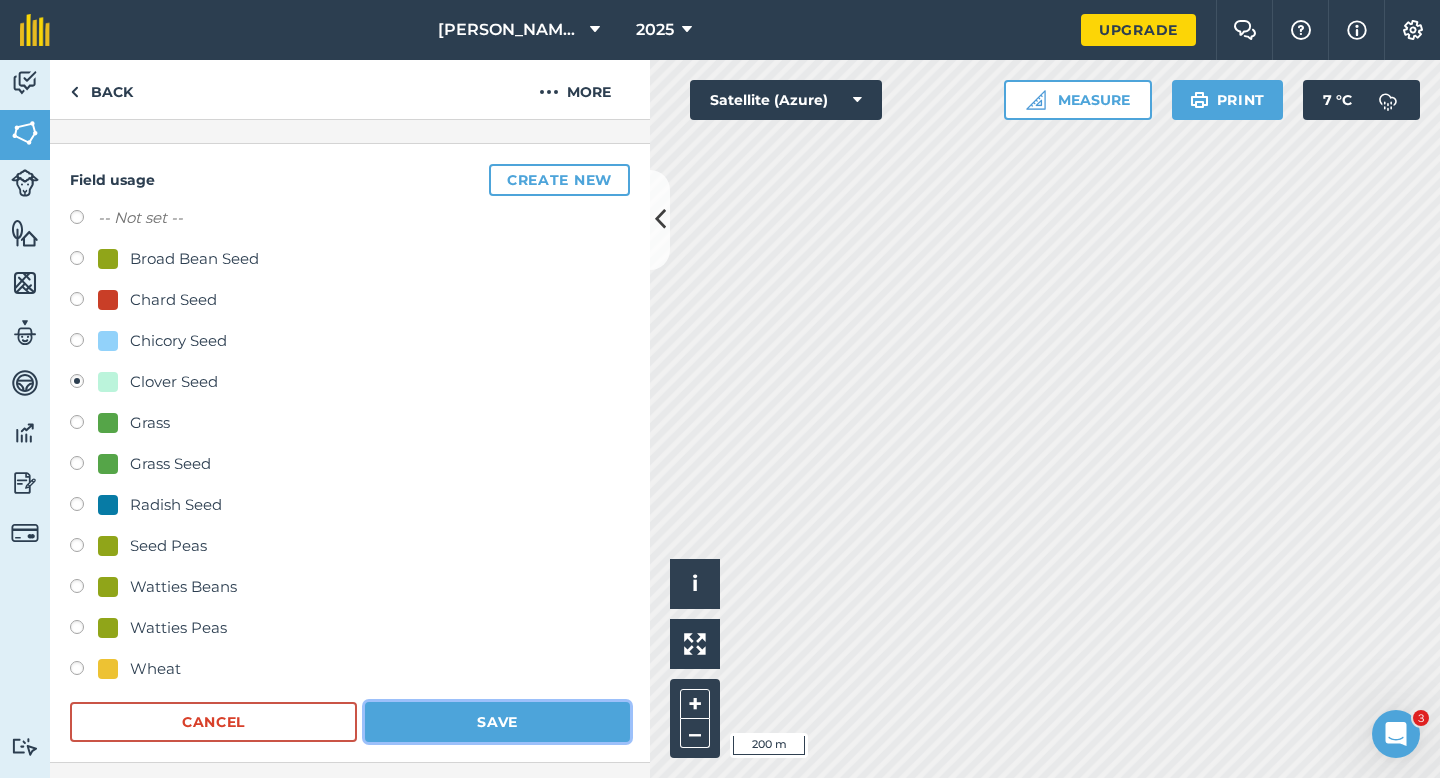 click on "Save" at bounding box center [497, 722] 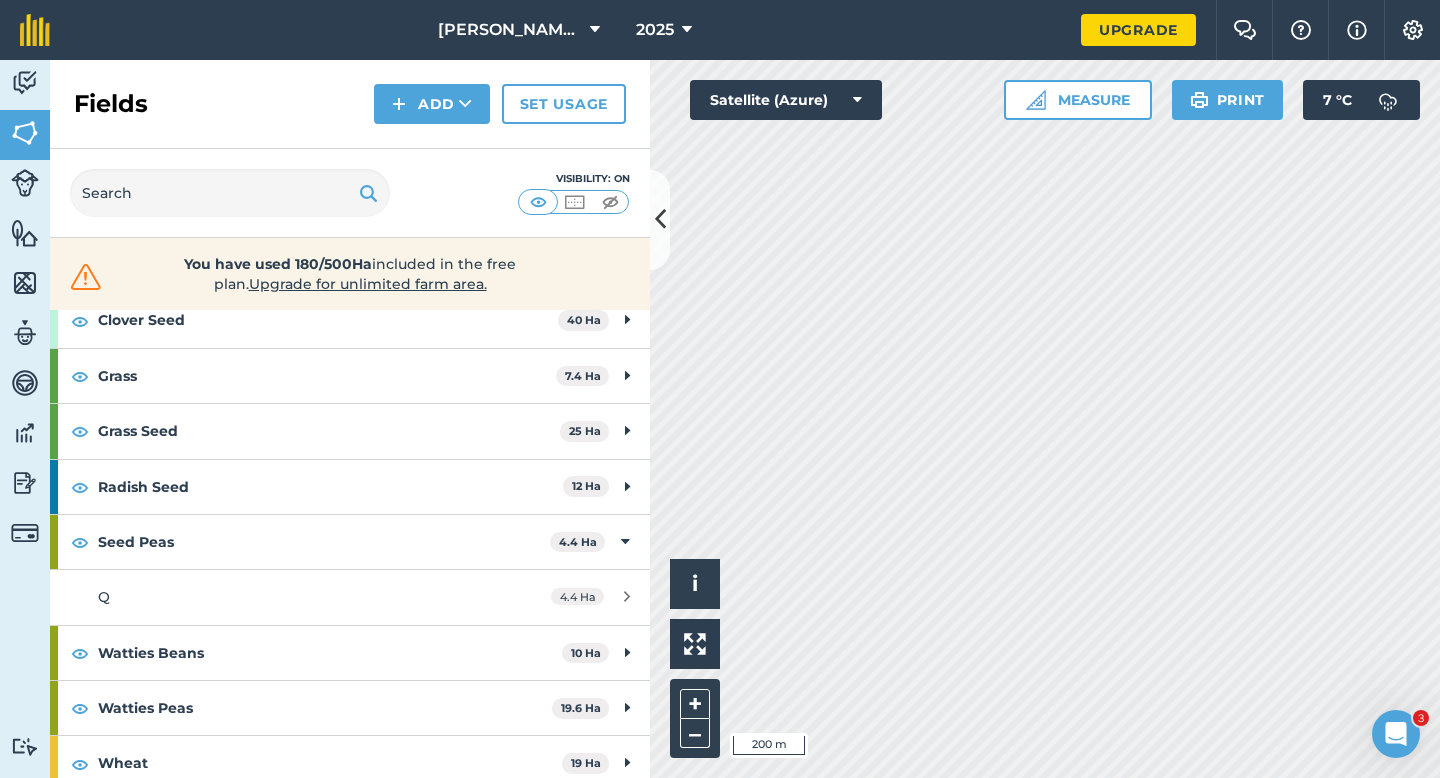 scroll, scrollTop: 345, scrollLeft: 0, axis: vertical 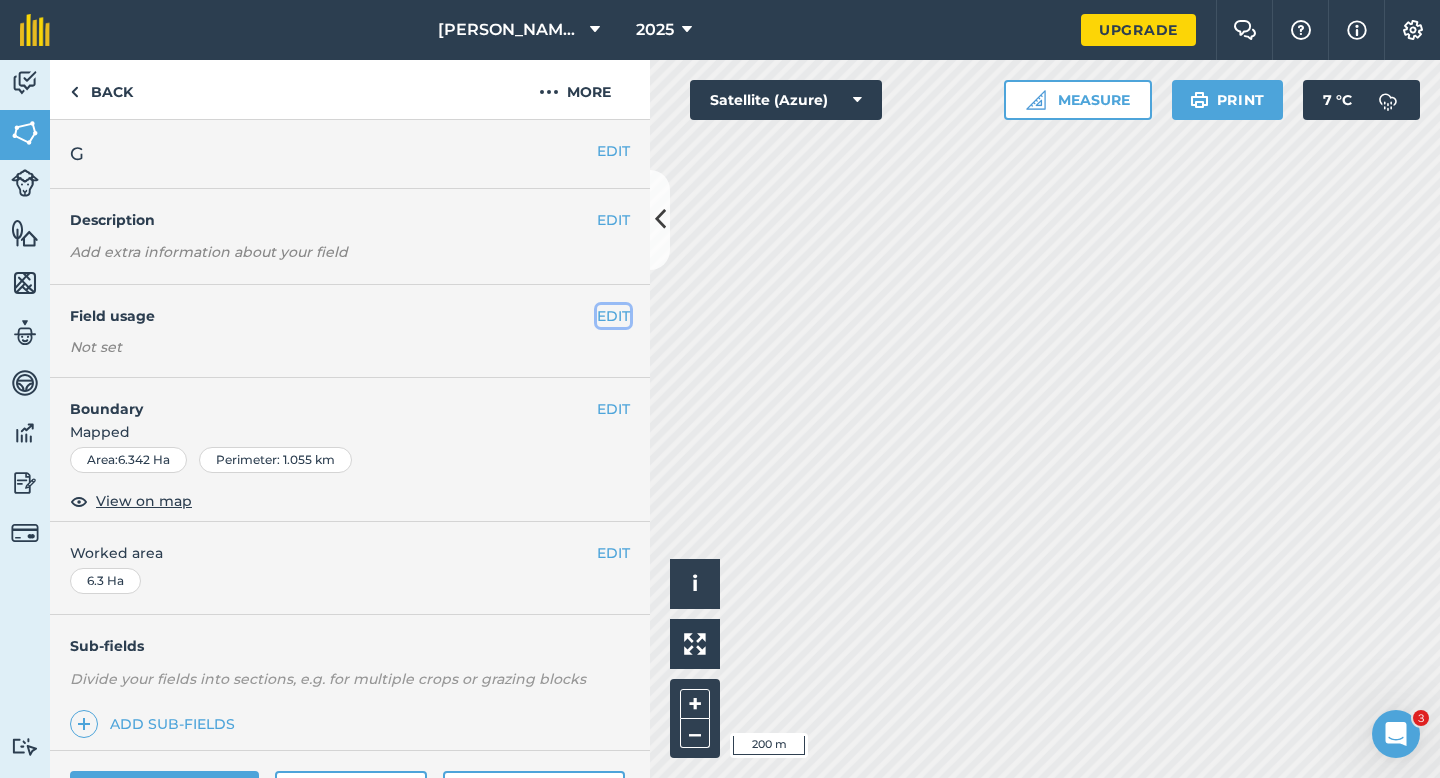 click on "EDIT" at bounding box center [613, 316] 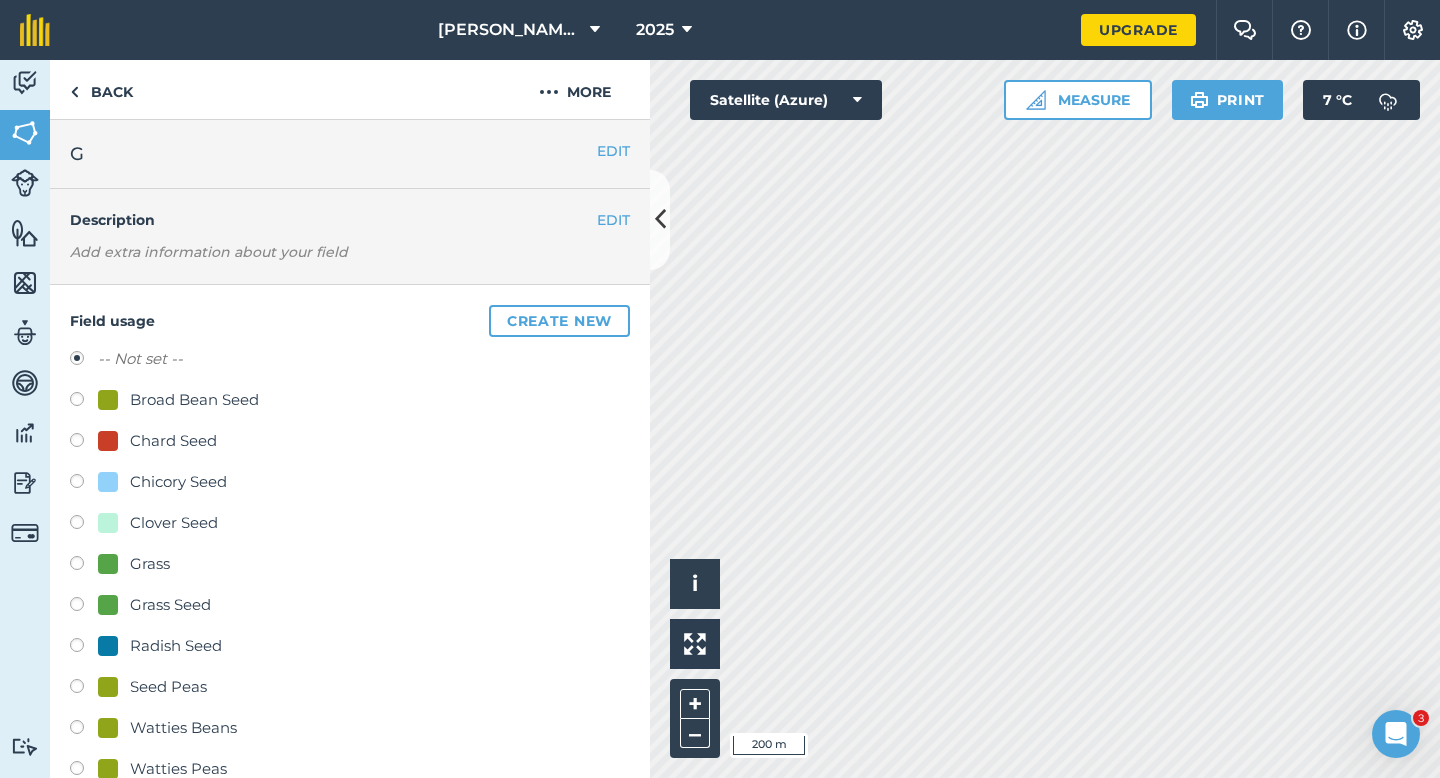 scroll, scrollTop: 376, scrollLeft: 0, axis: vertical 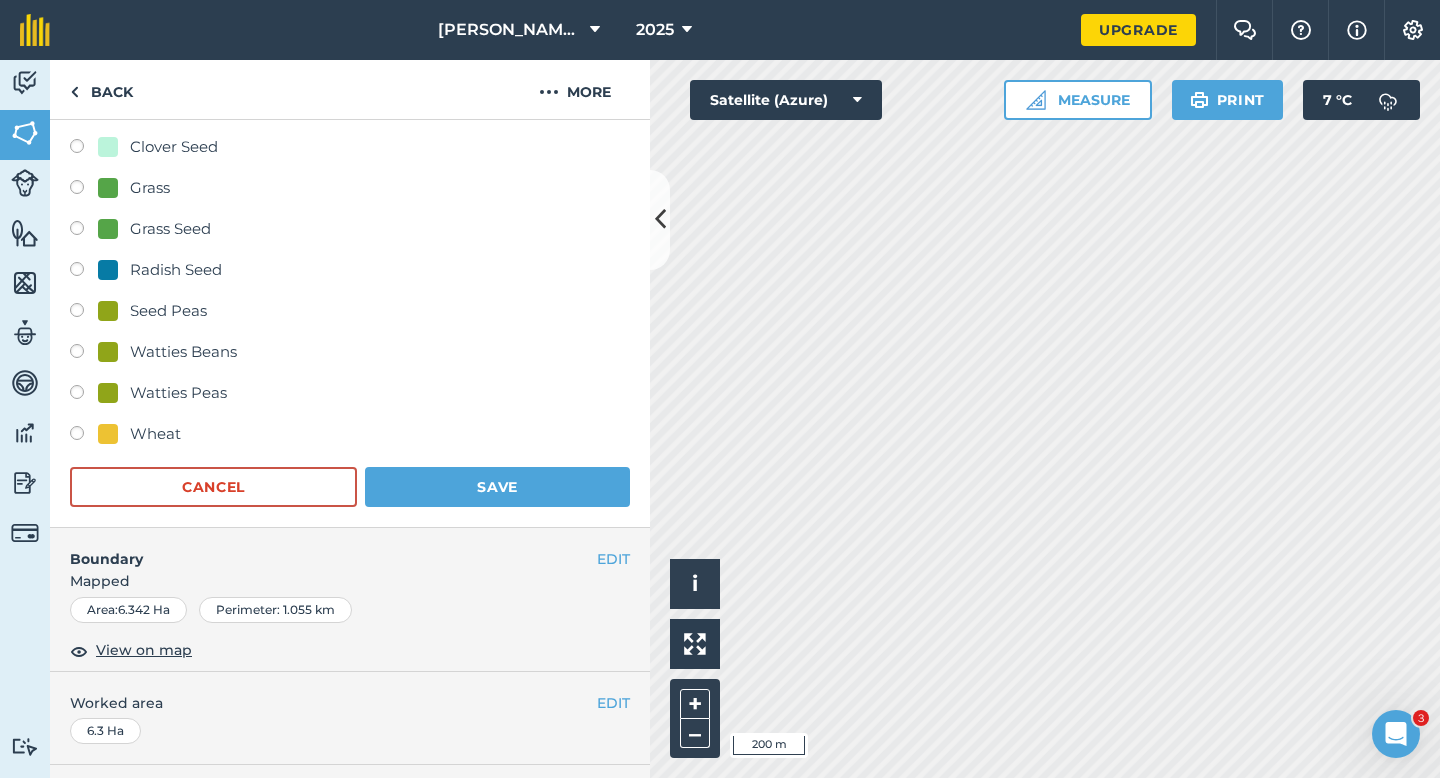 click on "Wheat" at bounding box center (155, 434) 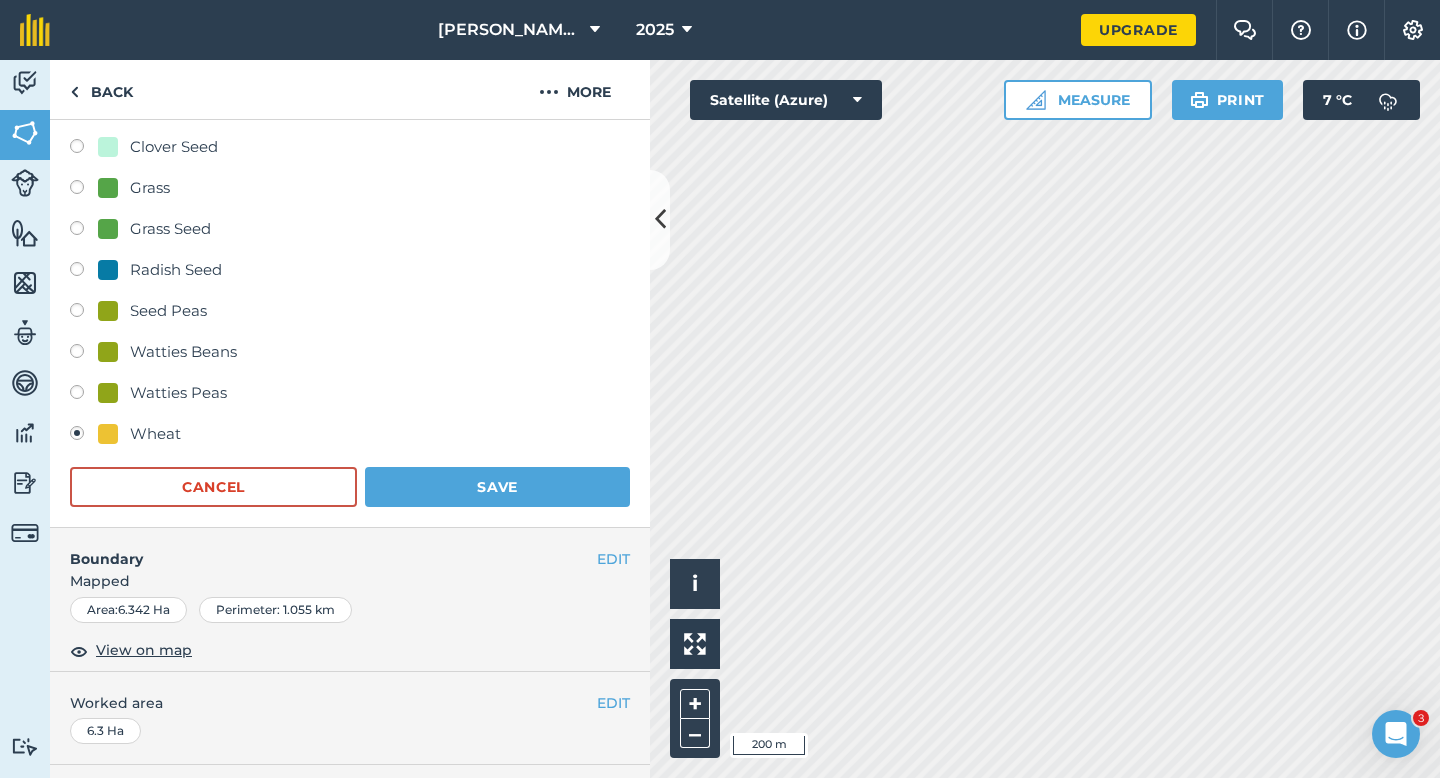 click on "Field usage   Create new -- Not set -- Broad Bean Seed Chard Seed Chicory Seed Clover Seed Grass Grass Seed Radish Seed Seed Peas Watties Beans Watties Peas Wheat Cancel Save" at bounding box center (350, 218) 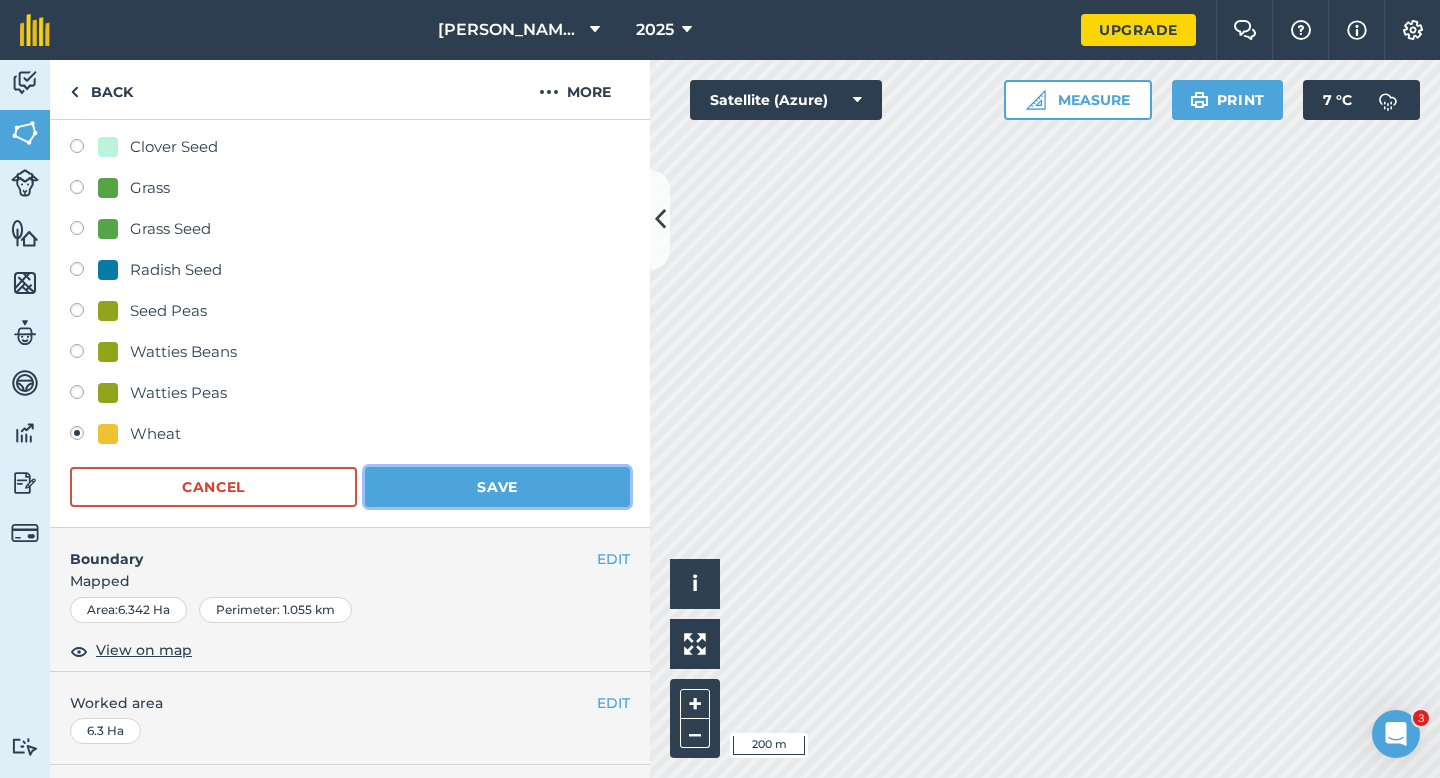 click on "Save" at bounding box center [497, 487] 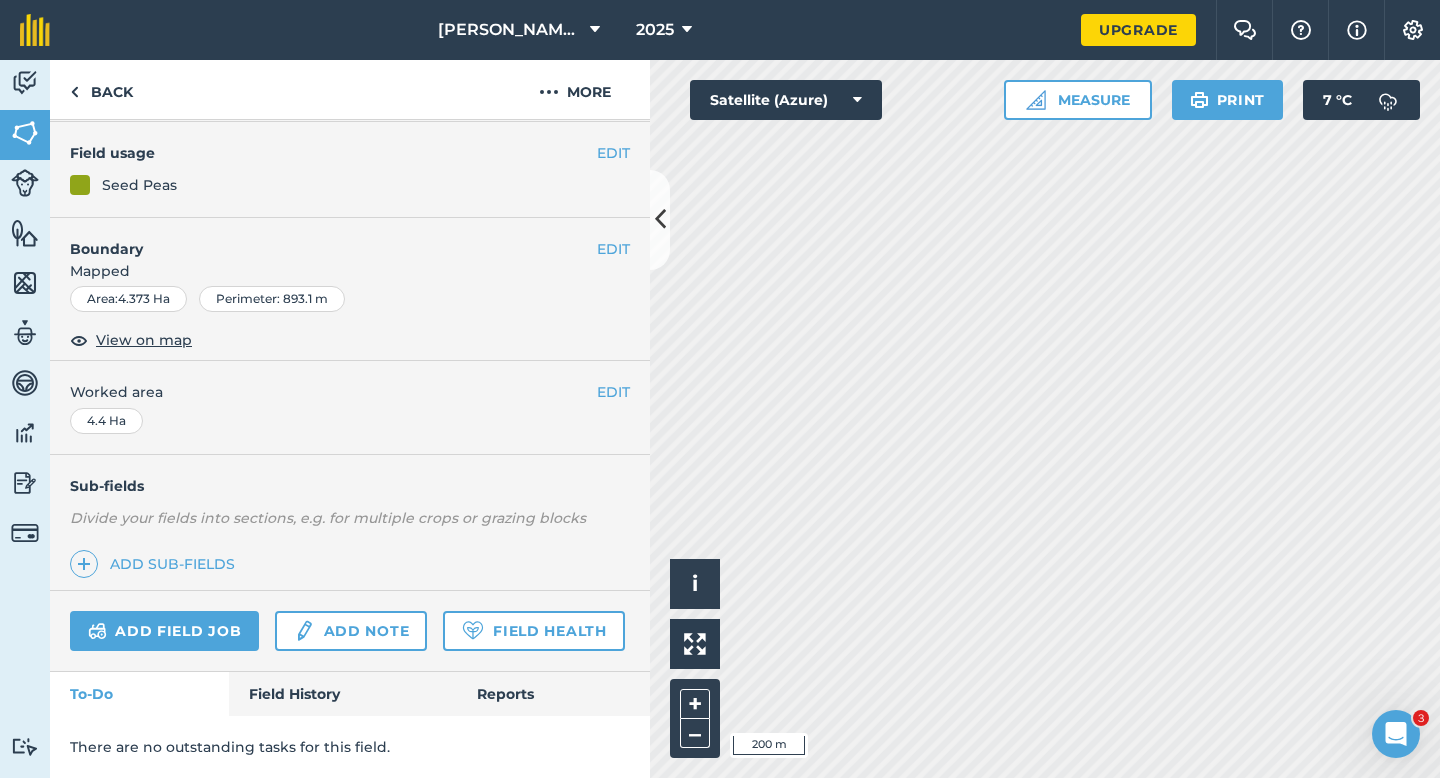 scroll, scrollTop: 160, scrollLeft: 0, axis: vertical 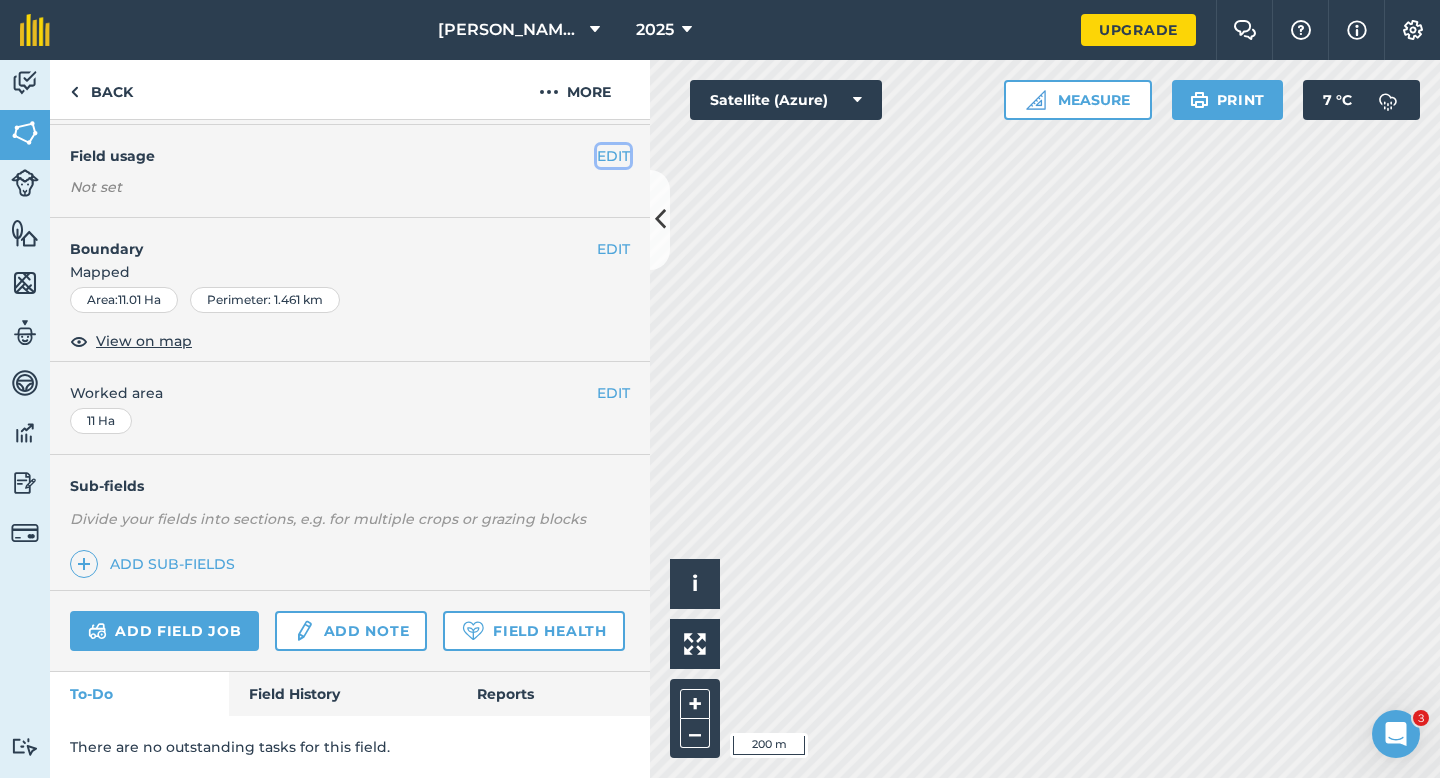 click on "EDIT" at bounding box center (613, 156) 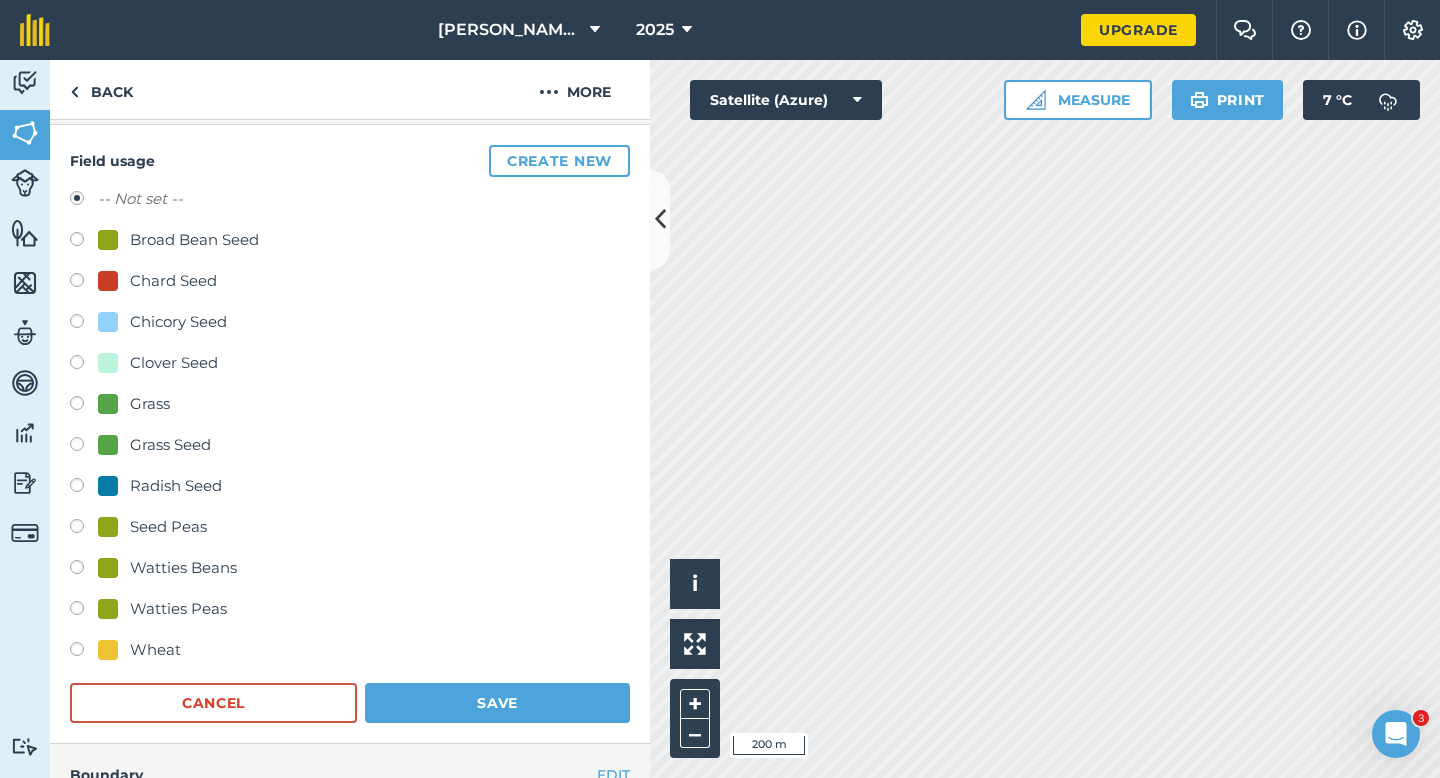 click at bounding box center [84, 652] 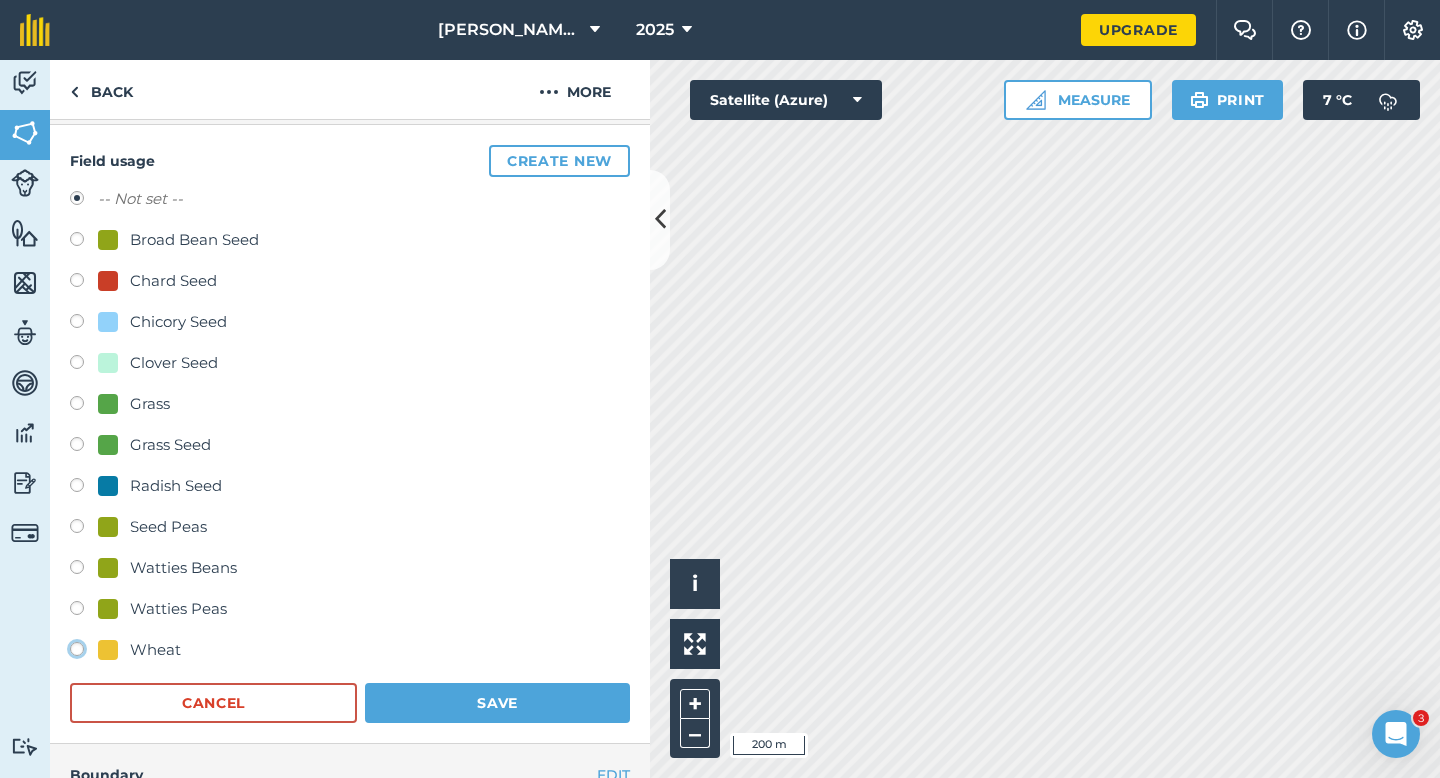 click on "Wheat" at bounding box center (-9923, 648) 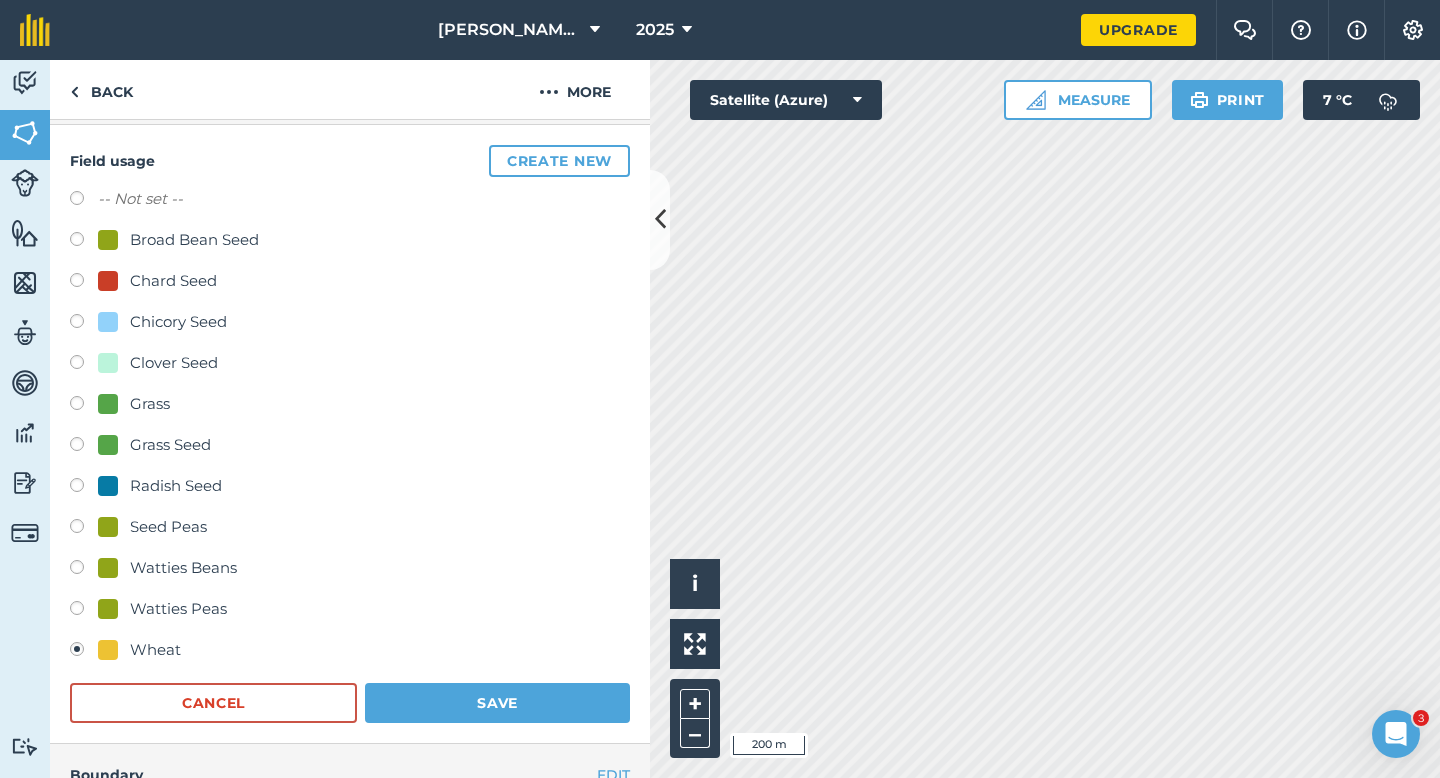 click on "Field usage   Create new -- Not set -- Broad Bean Seed Chard Seed Chicory Seed Clover Seed Grass Grass Seed Radish Seed Seed Peas Watties Beans Watties Peas Wheat Cancel Save" at bounding box center [350, 434] 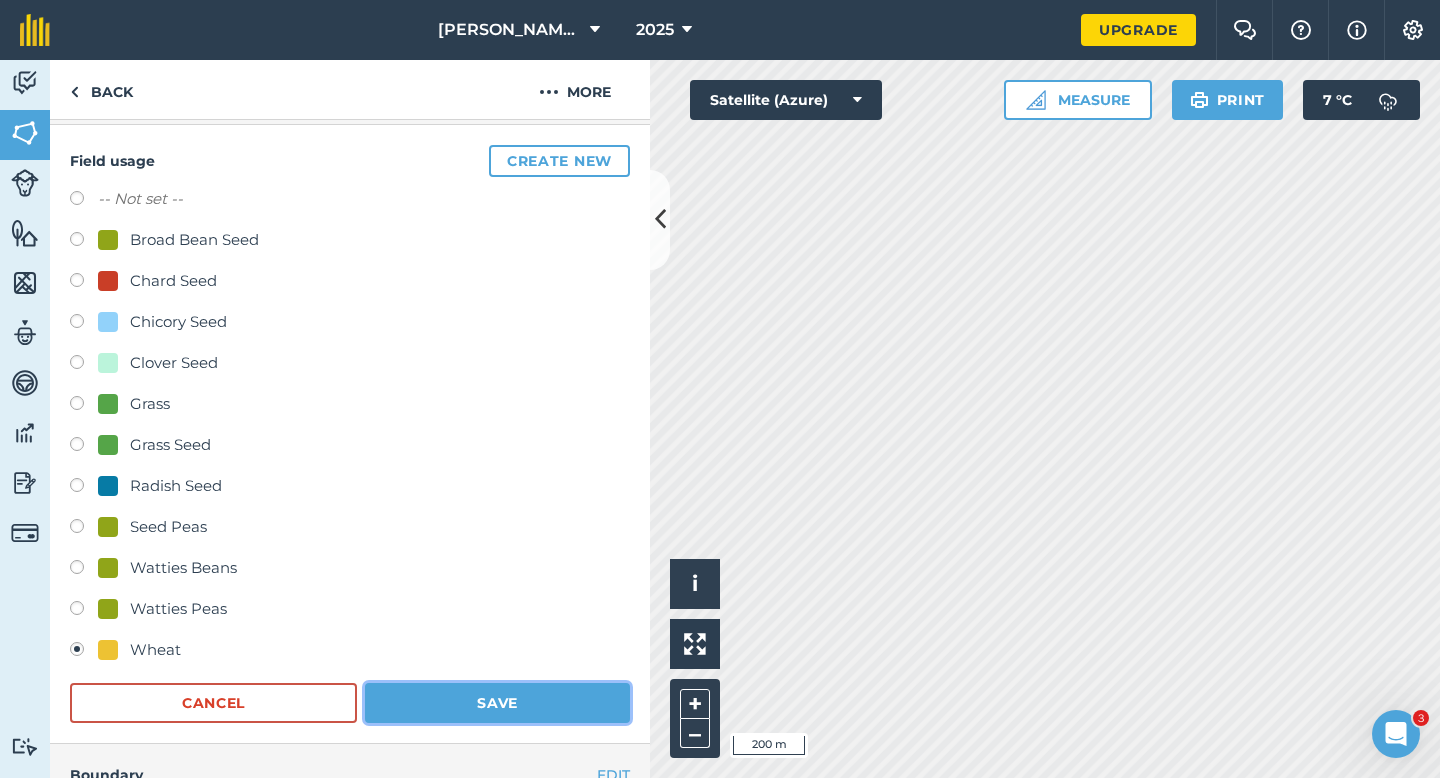 click on "Save" at bounding box center (497, 703) 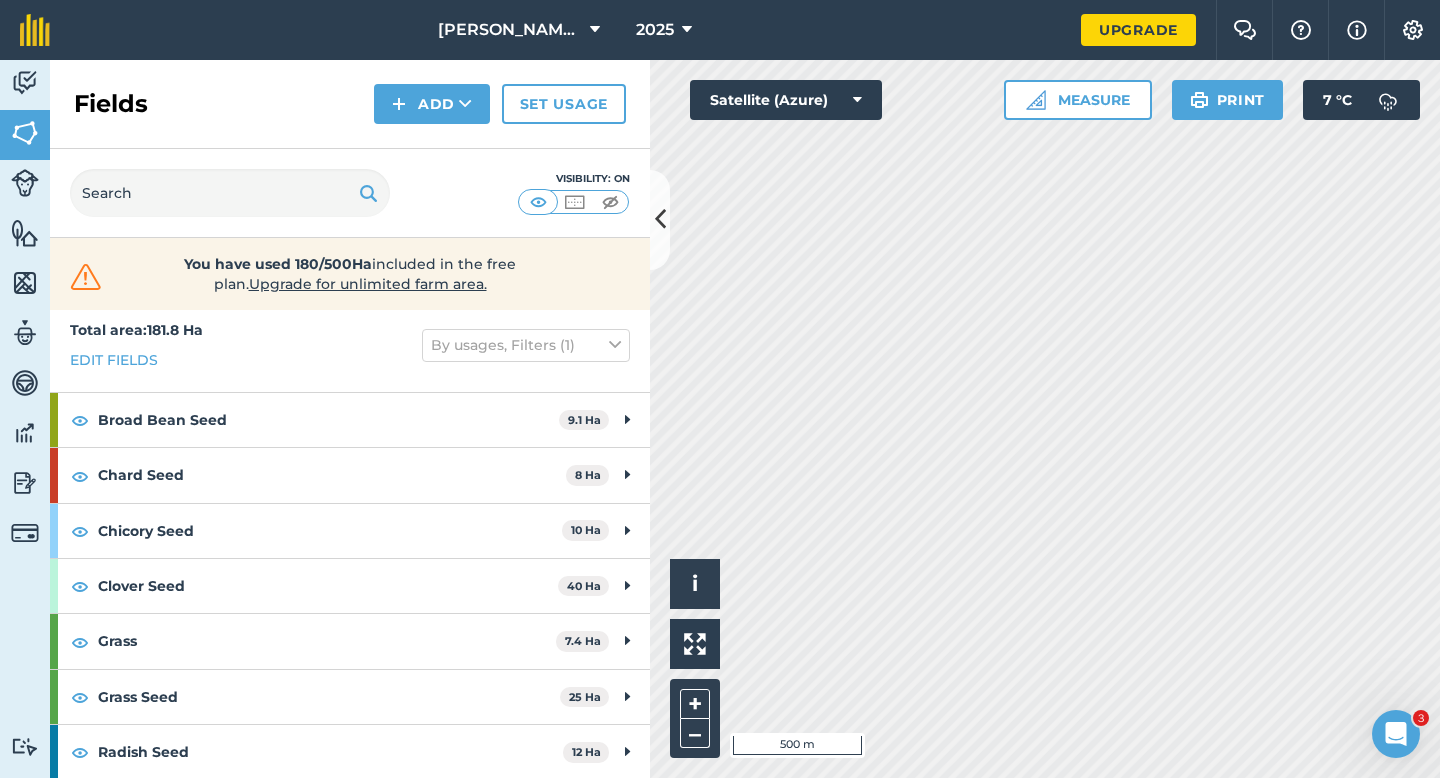 scroll, scrollTop: 17, scrollLeft: 0, axis: vertical 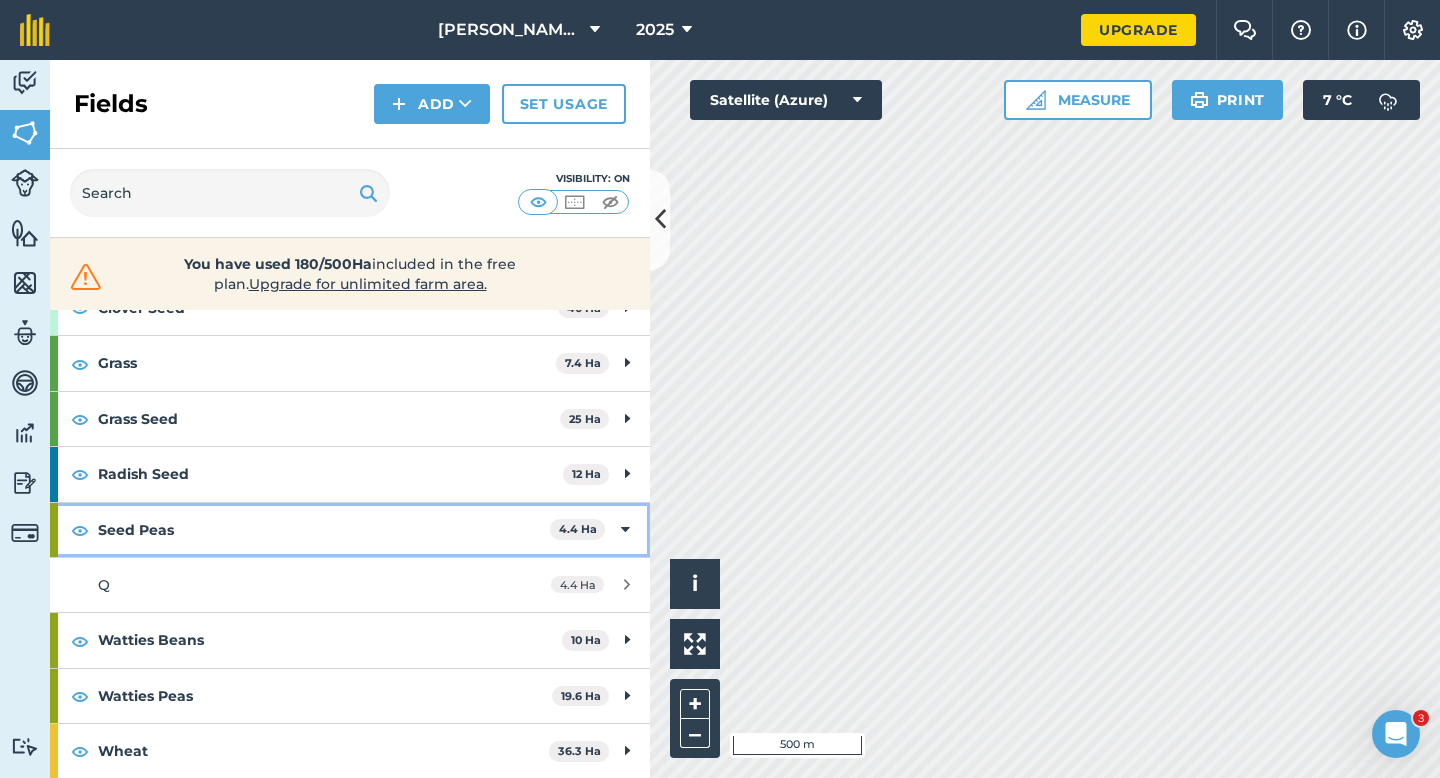 click on "Seed Peas" at bounding box center (324, 530) 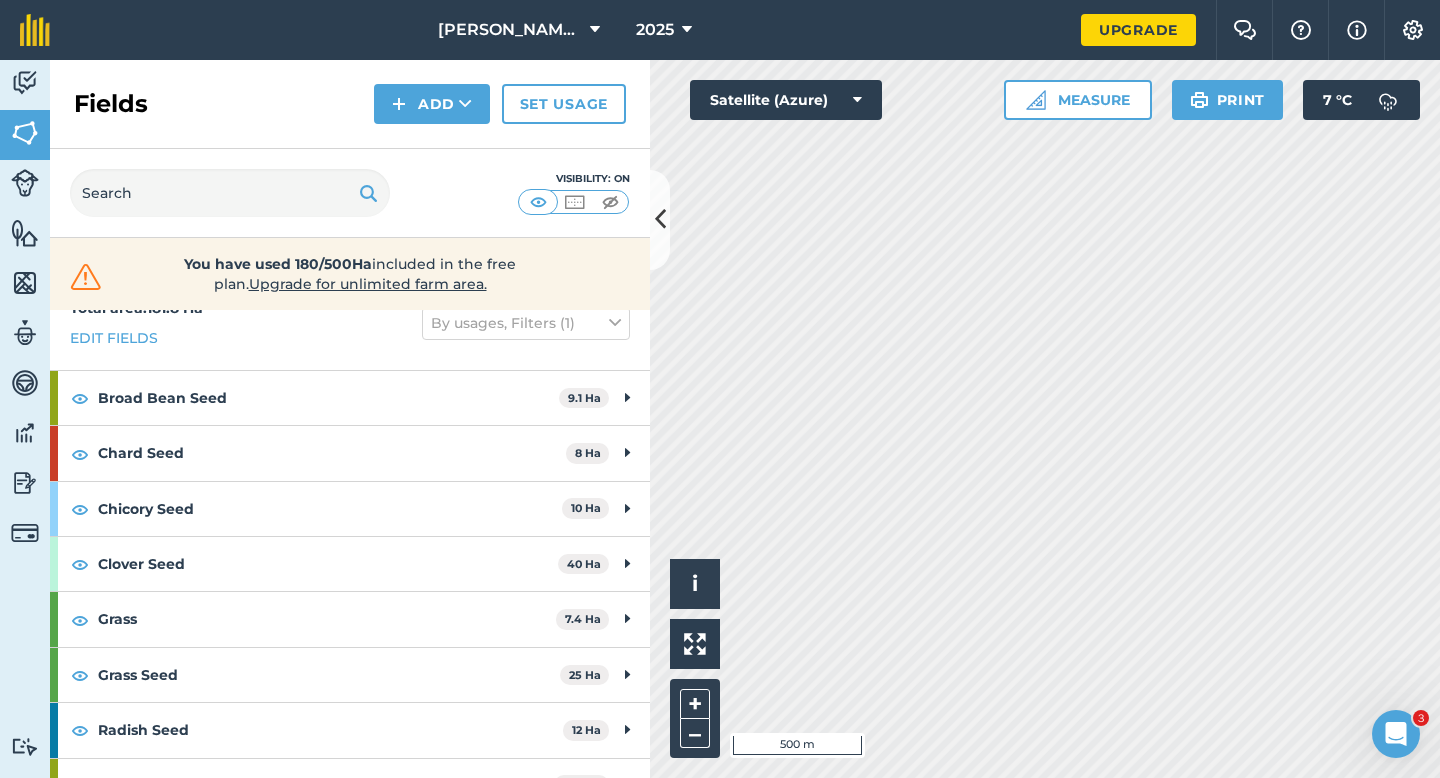 scroll, scrollTop: 34, scrollLeft: 0, axis: vertical 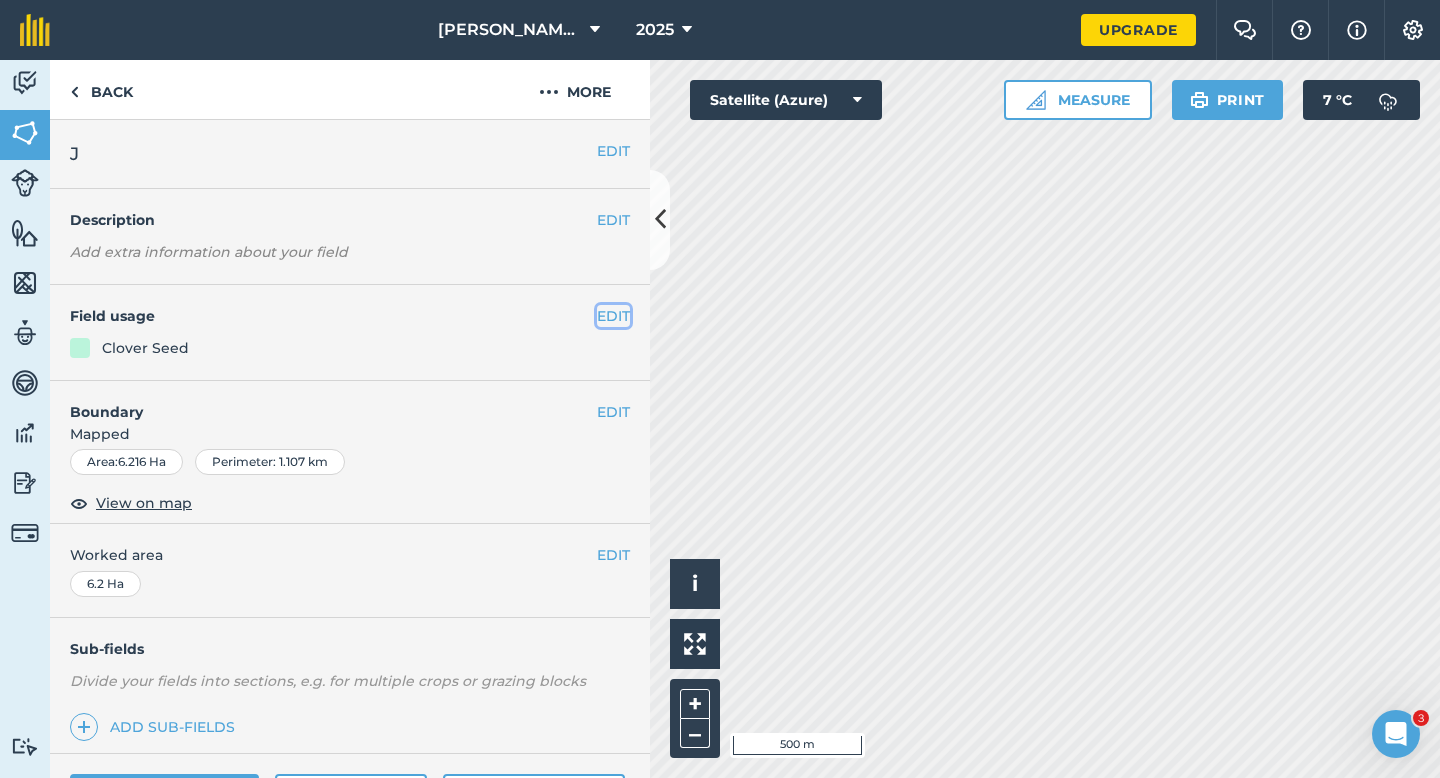 click on "EDIT" at bounding box center [613, 316] 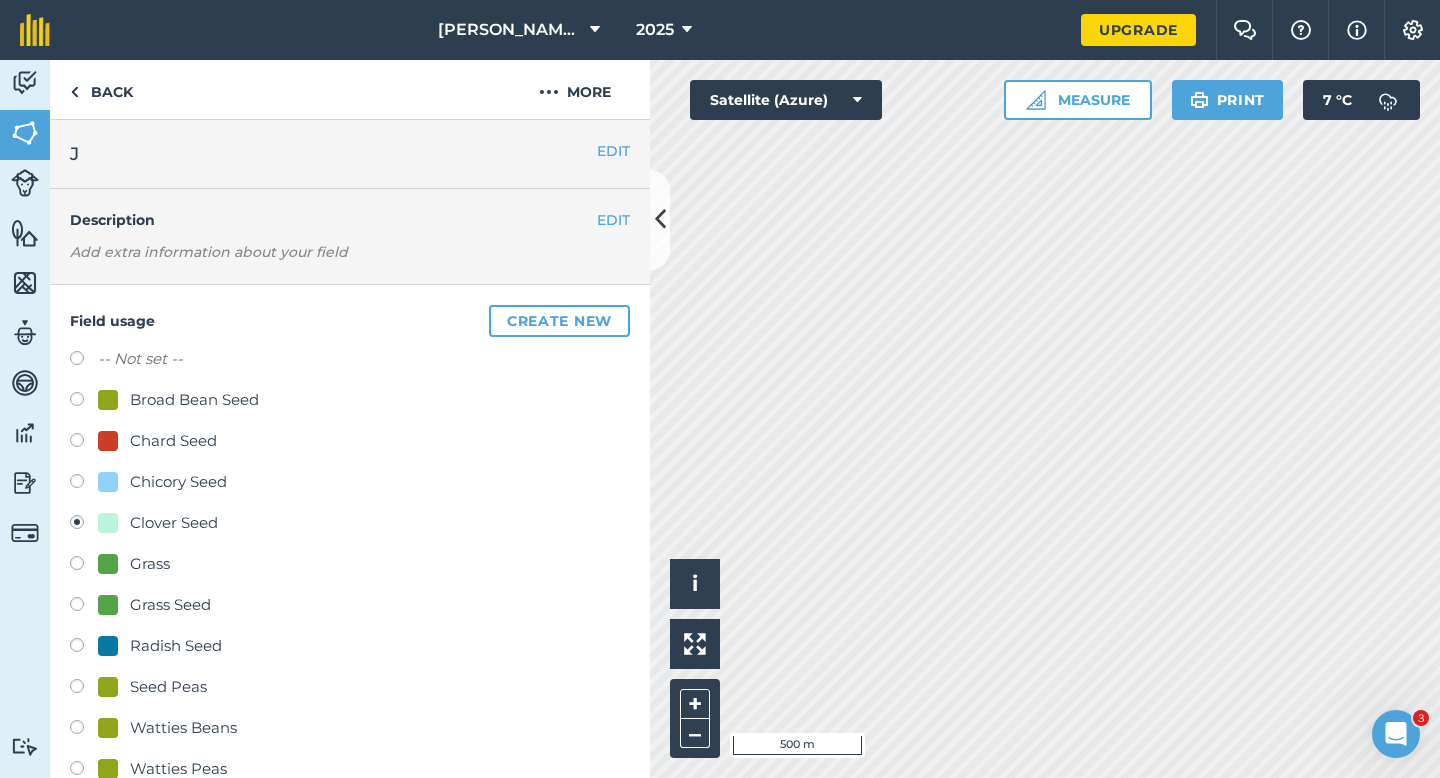 click on "Grass Seed" at bounding box center [170, 605] 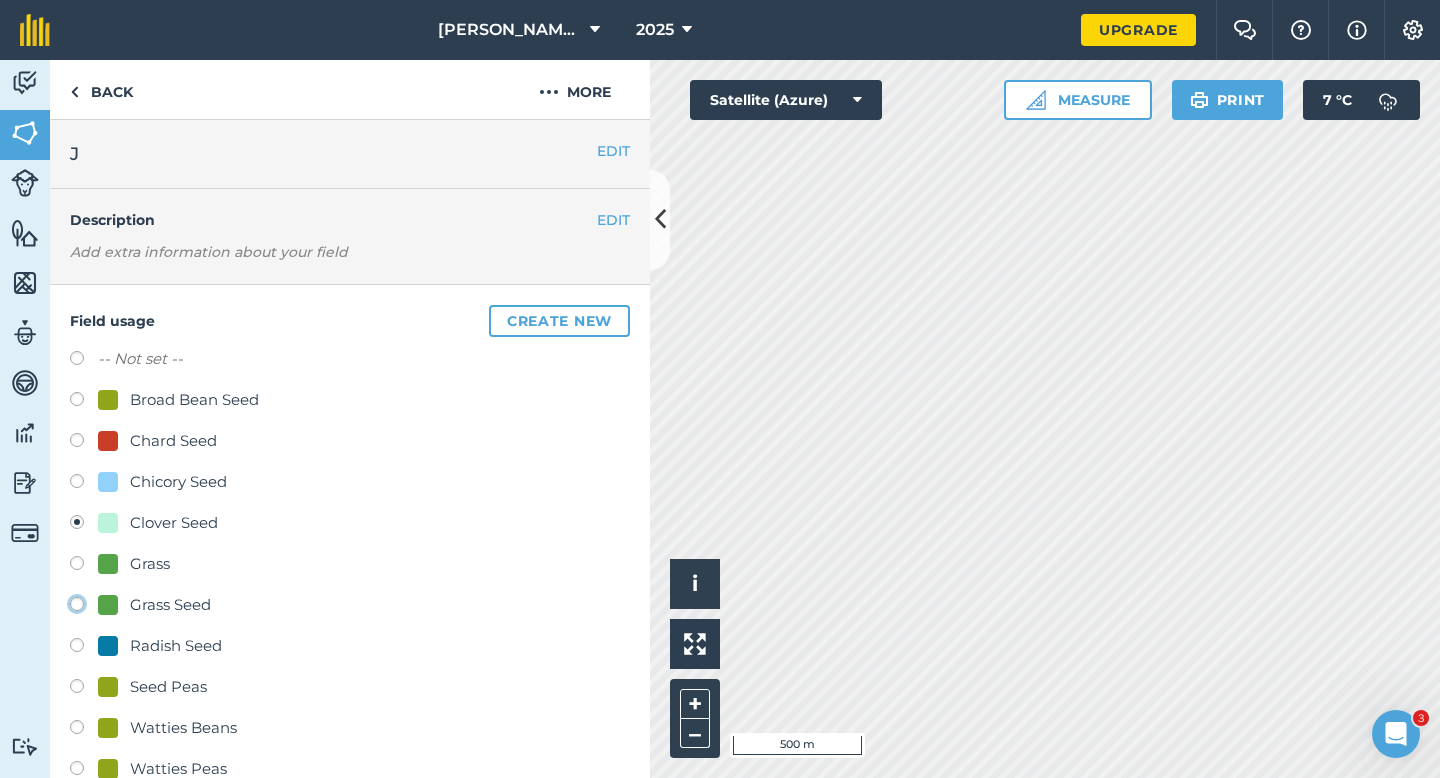 click on "Grass Seed" at bounding box center [-9923, 603] 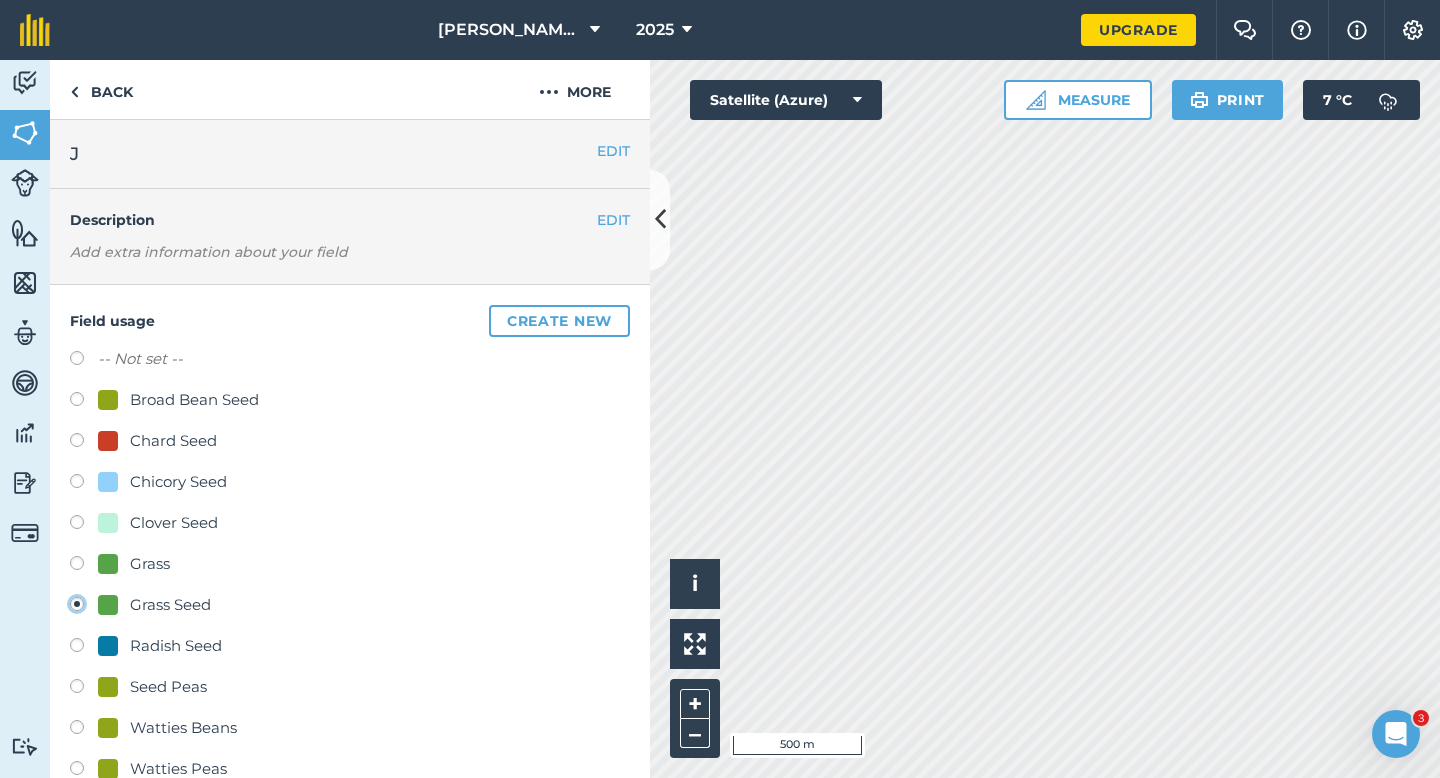 scroll, scrollTop: 205, scrollLeft: 0, axis: vertical 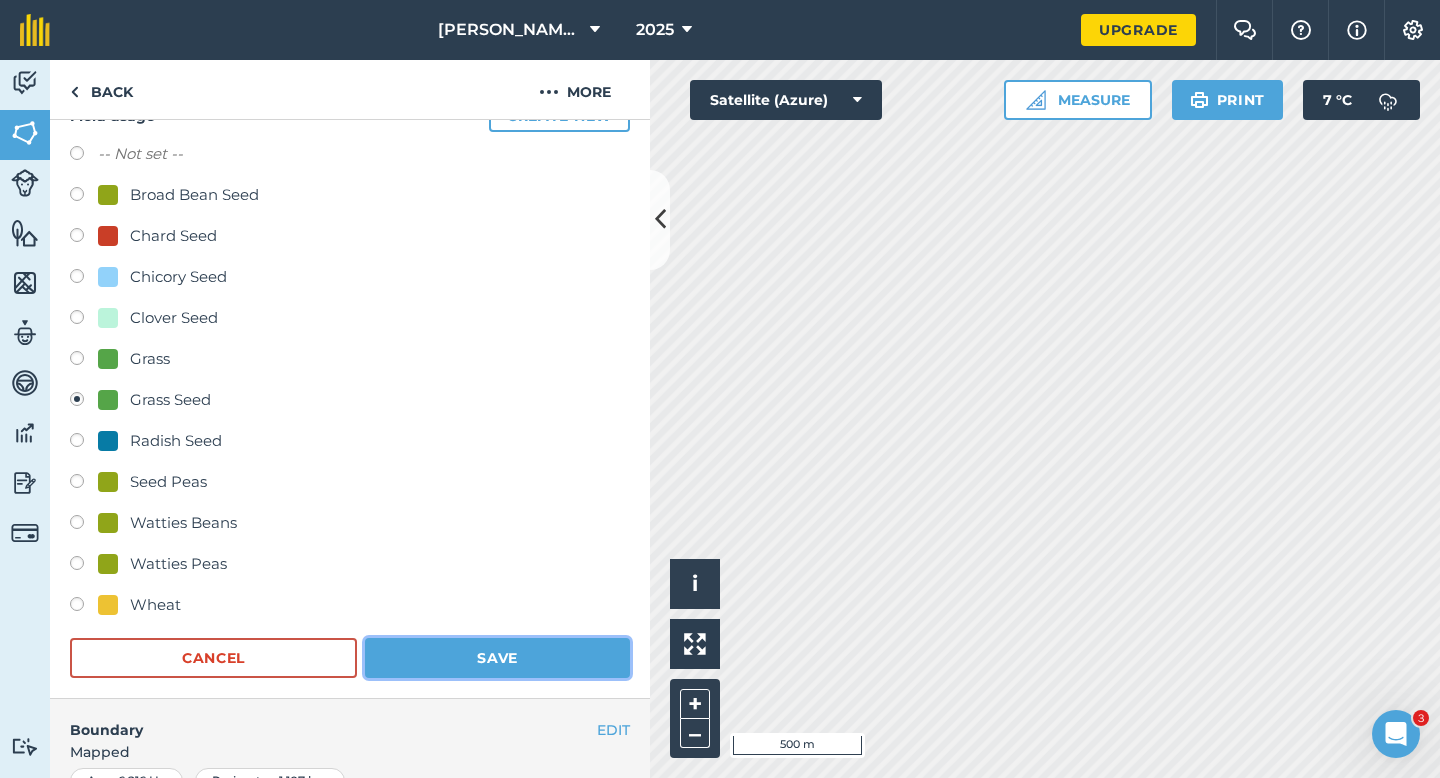 click on "Save" at bounding box center (497, 658) 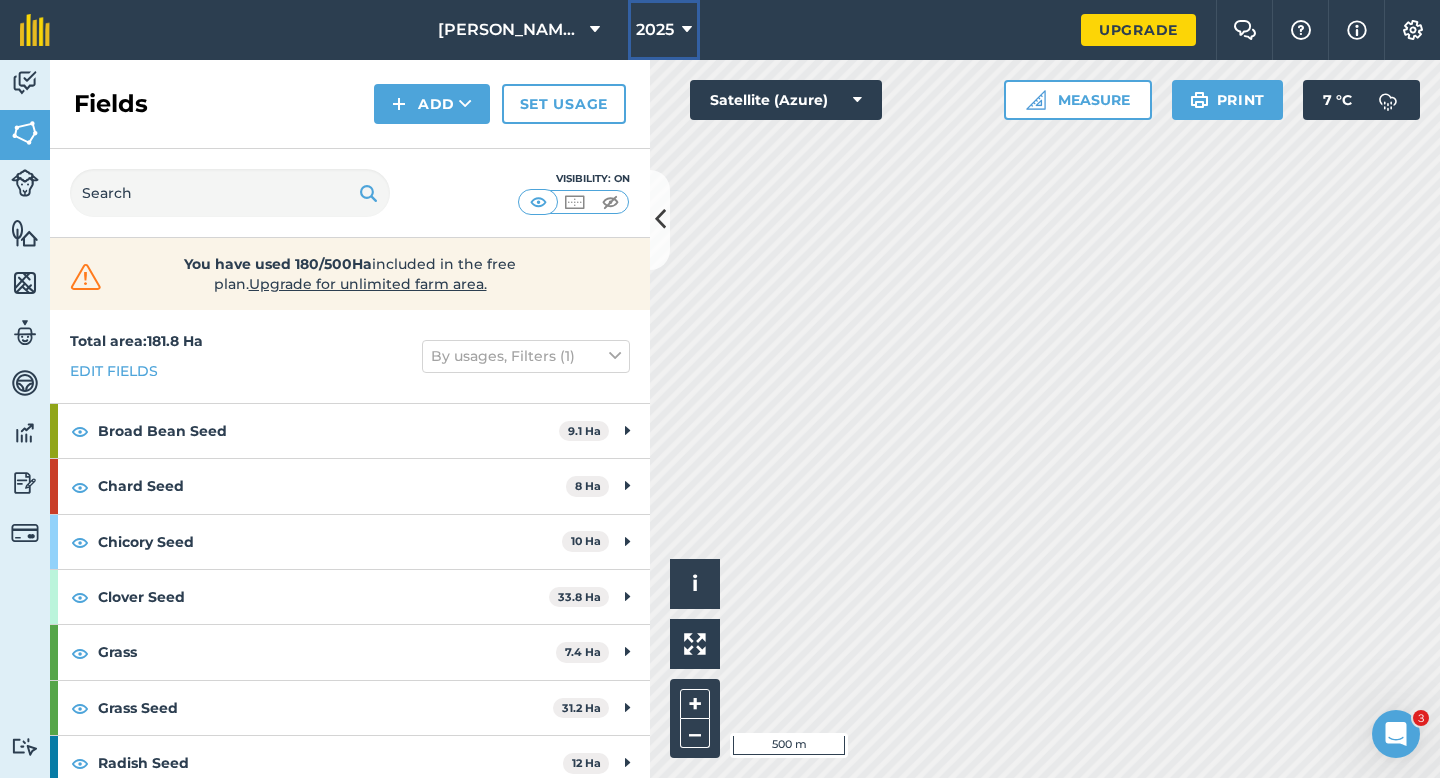 click on "2025" at bounding box center [664, 30] 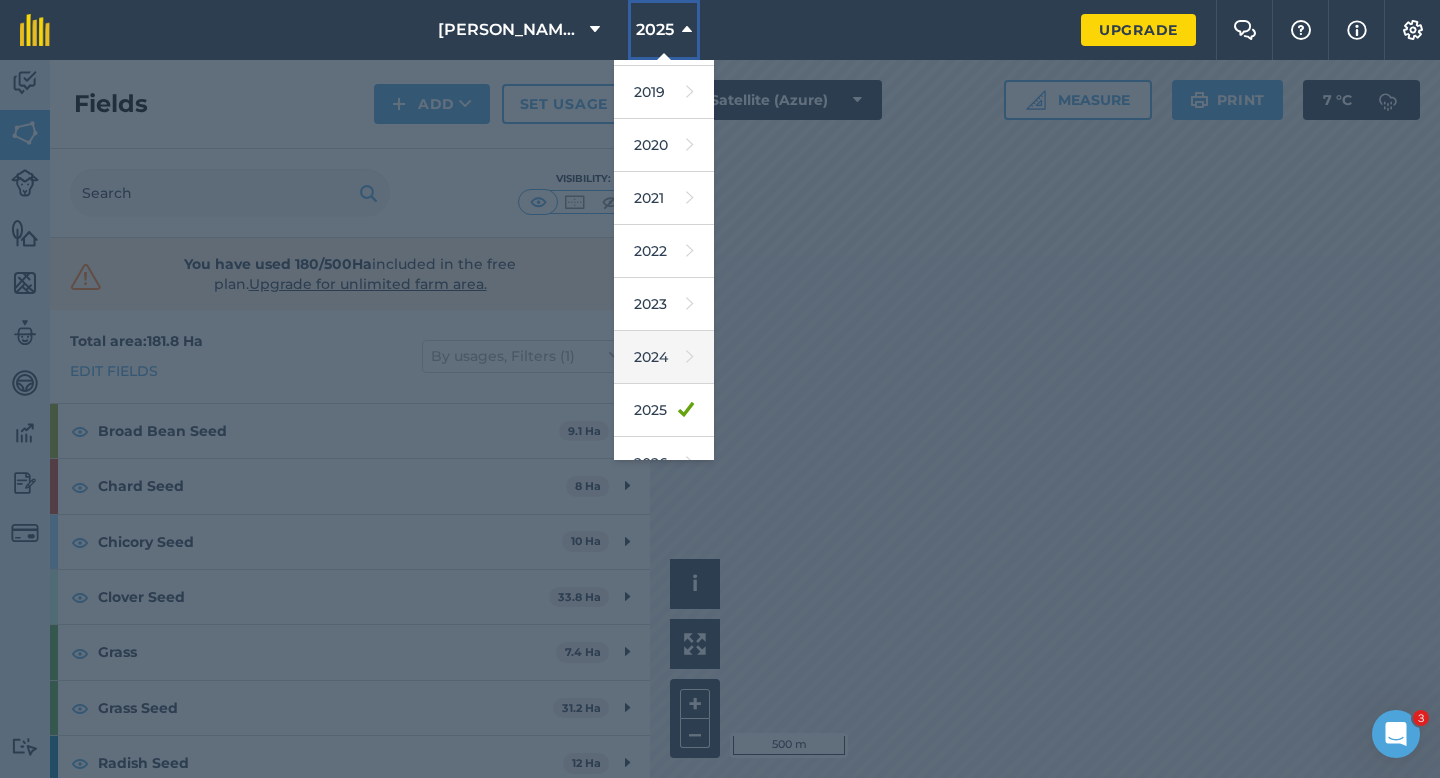 scroll, scrollTop: 54, scrollLeft: 0, axis: vertical 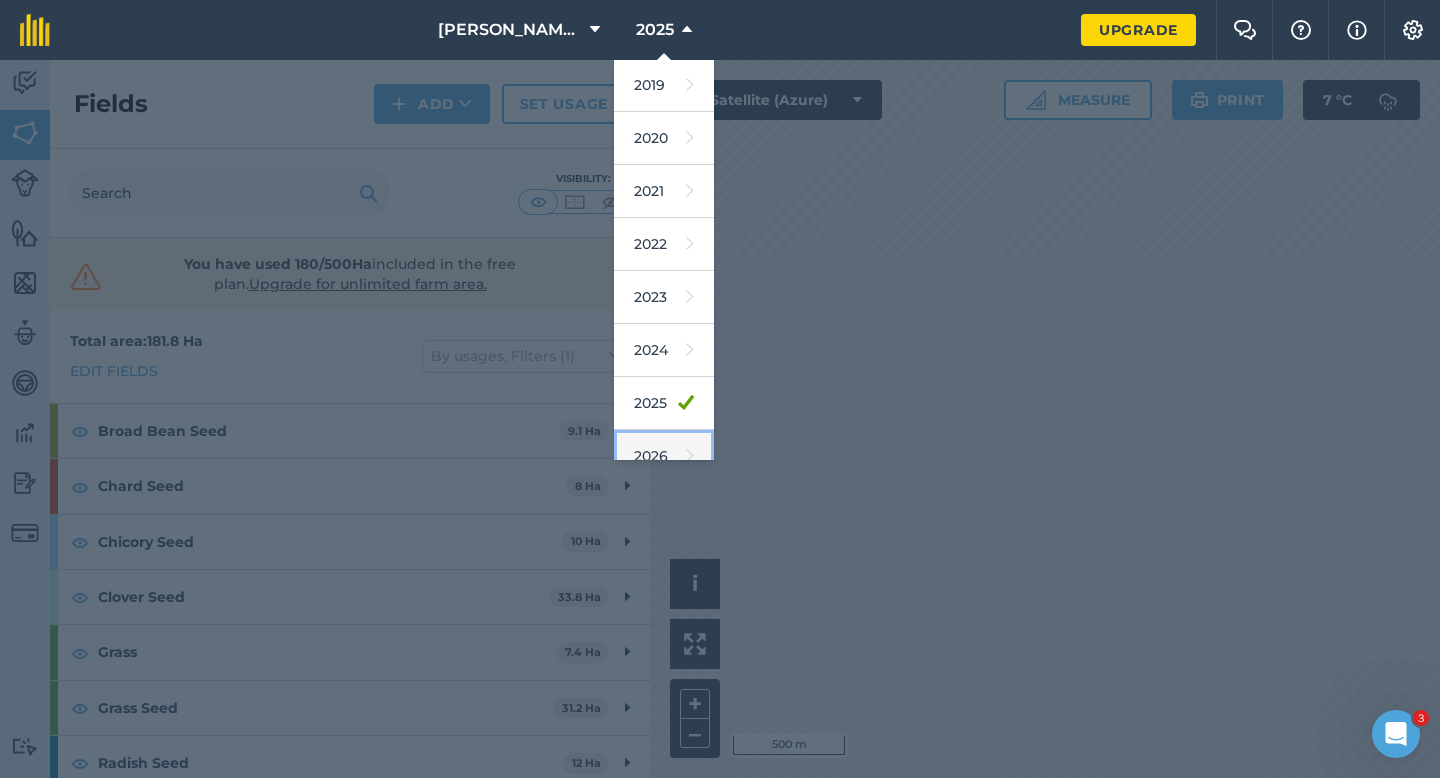 click on "2026" at bounding box center (664, 456) 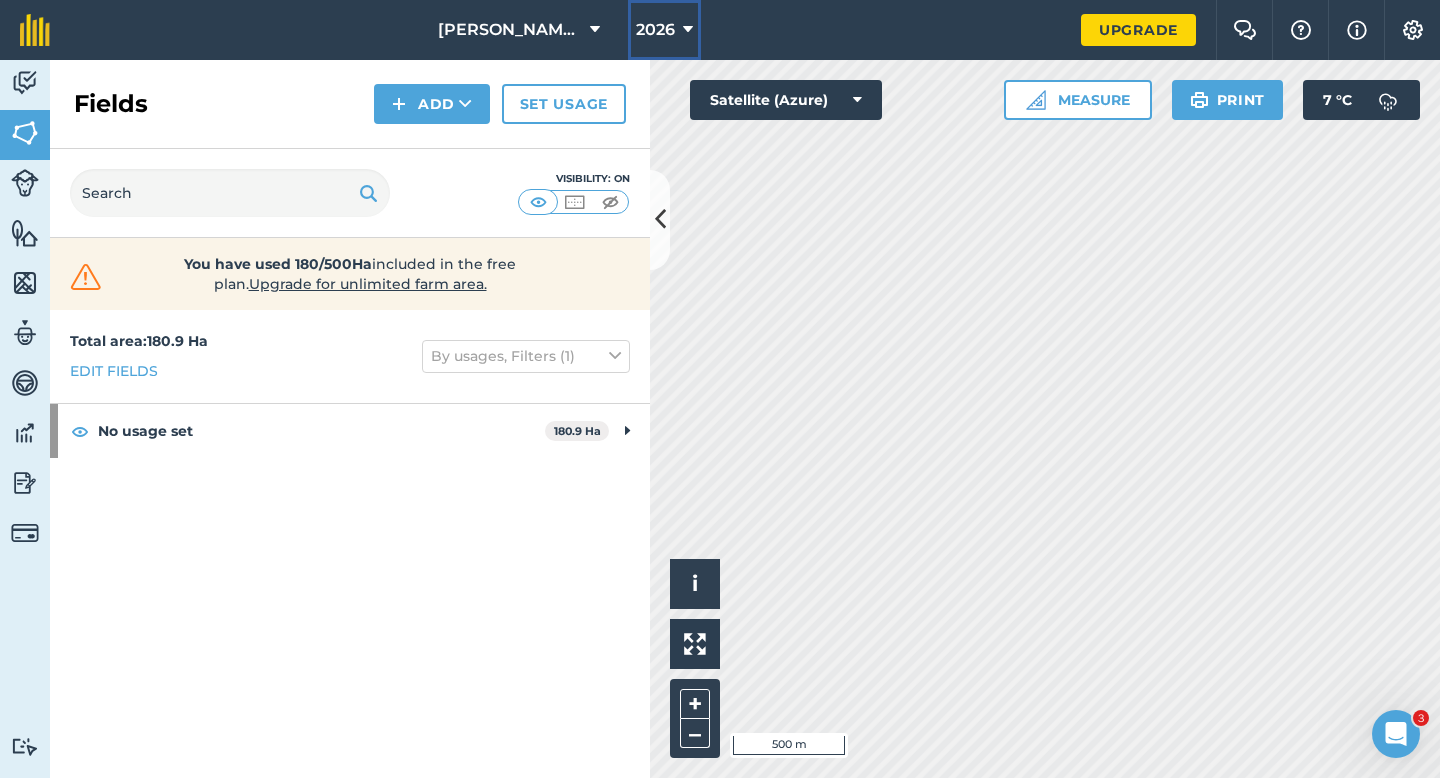 click on "2026" at bounding box center (655, 30) 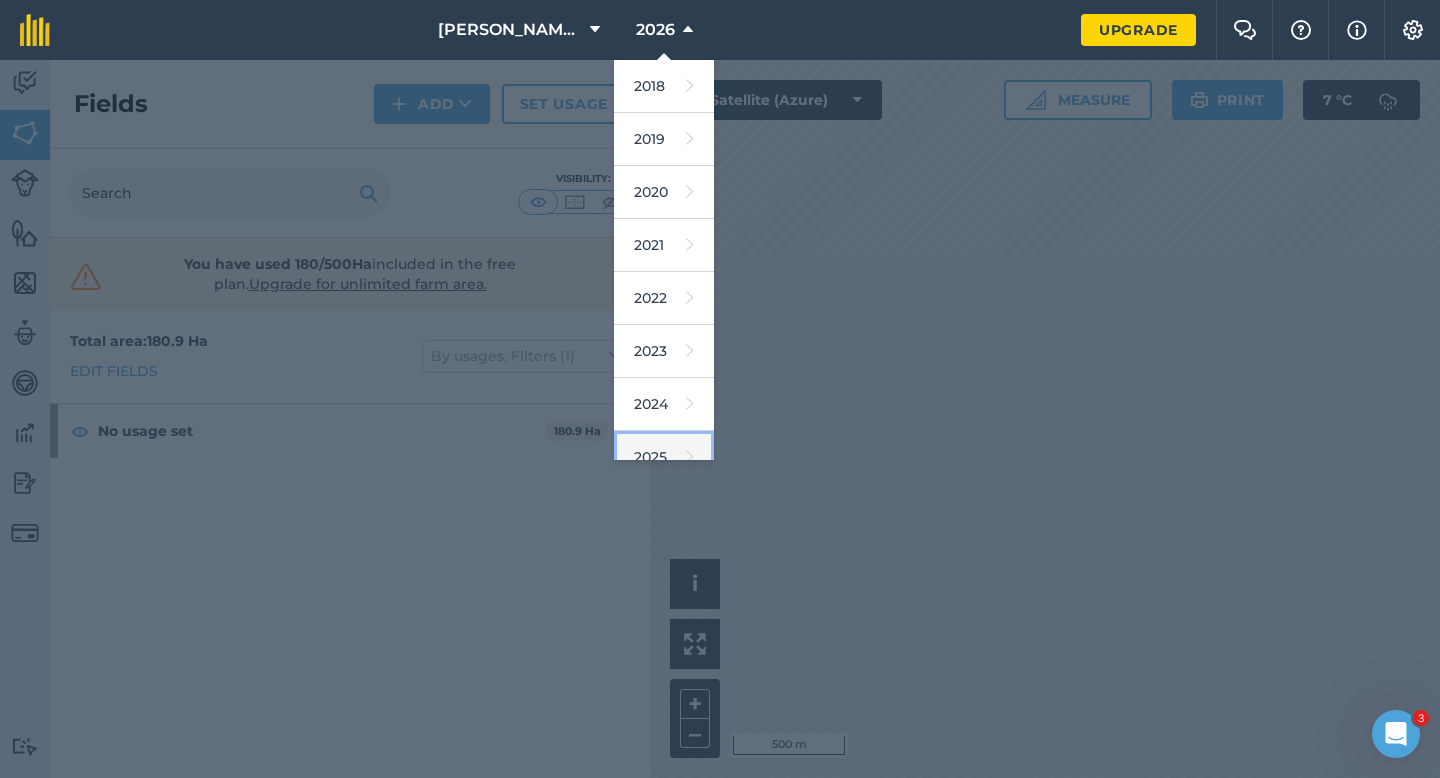 click on "2025" at bounding box center [664, 457] 